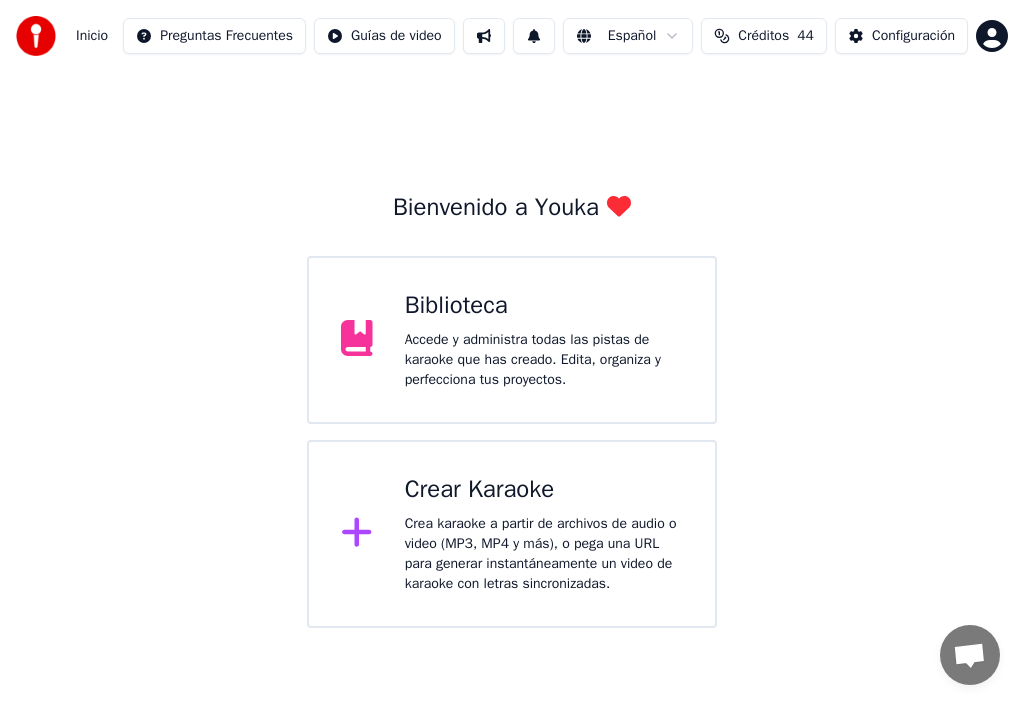 scroll, scrollTop: 0, scrollLeft: 0, axis: both 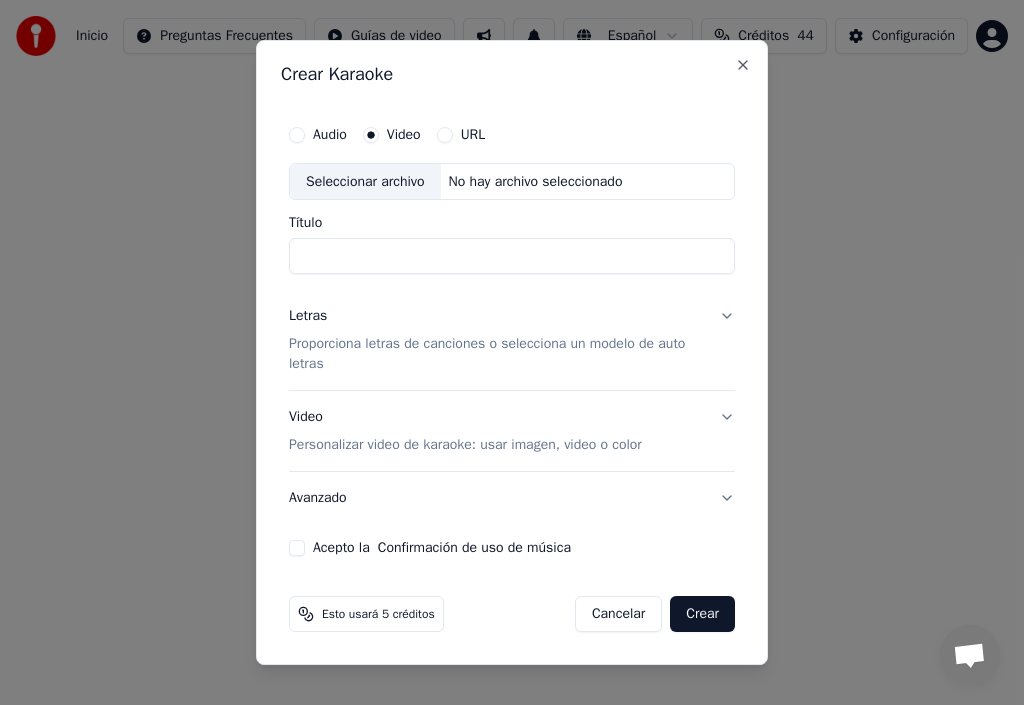 click on "Letras" at bounding box center [308, 317] 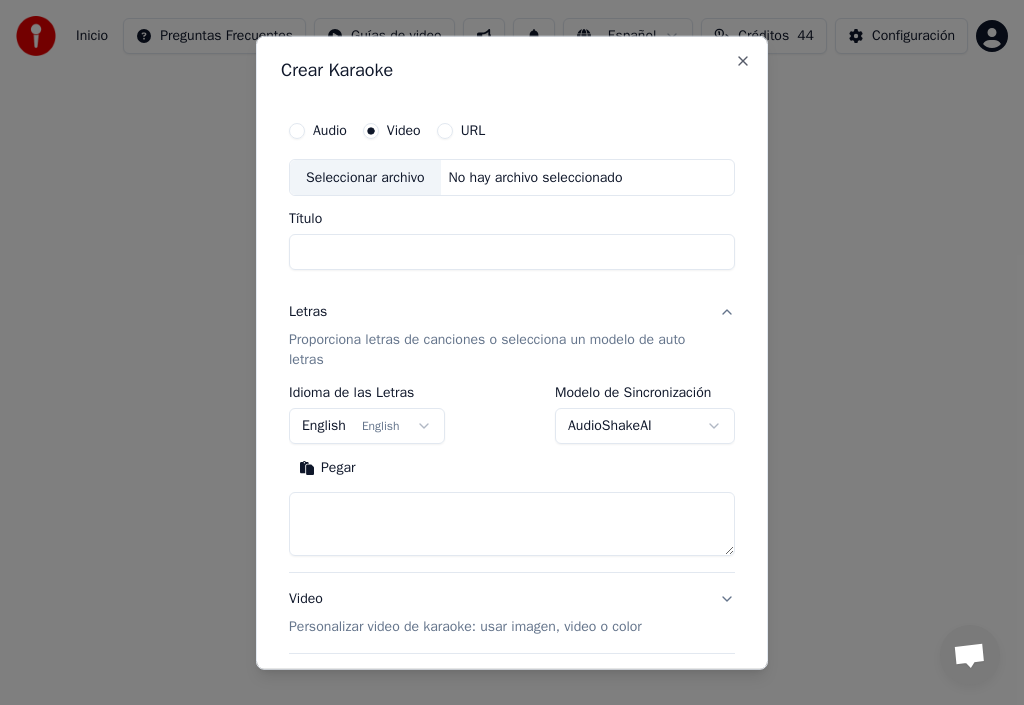 click on "Pegar" at bounding box center [327, 468] 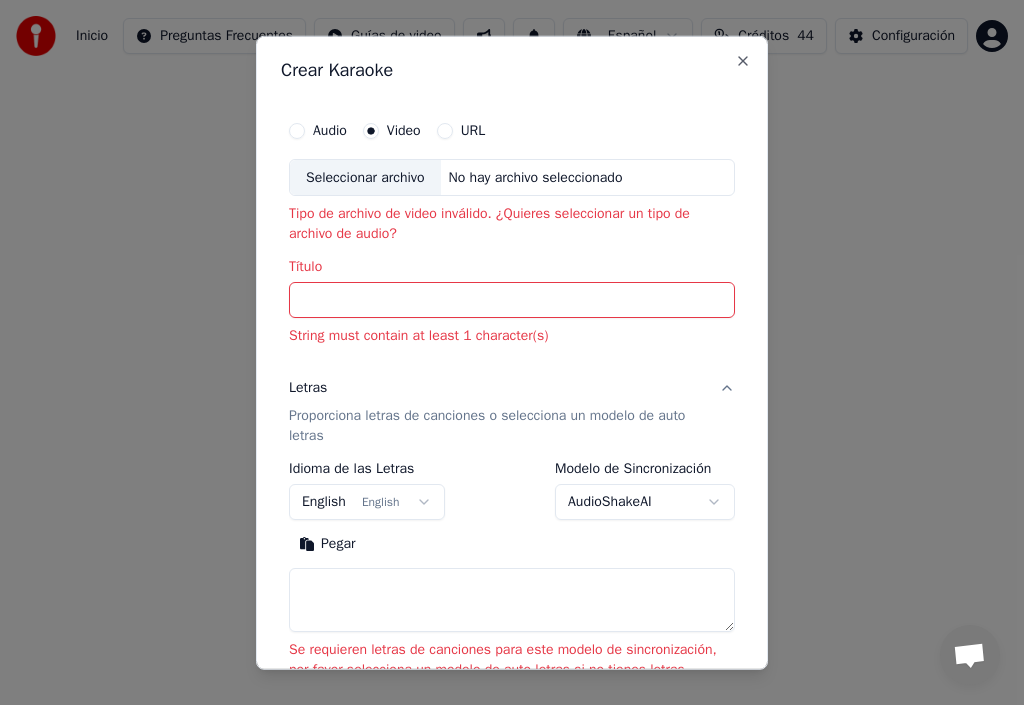 click on "Pegar" at bounding box center [327, 544] 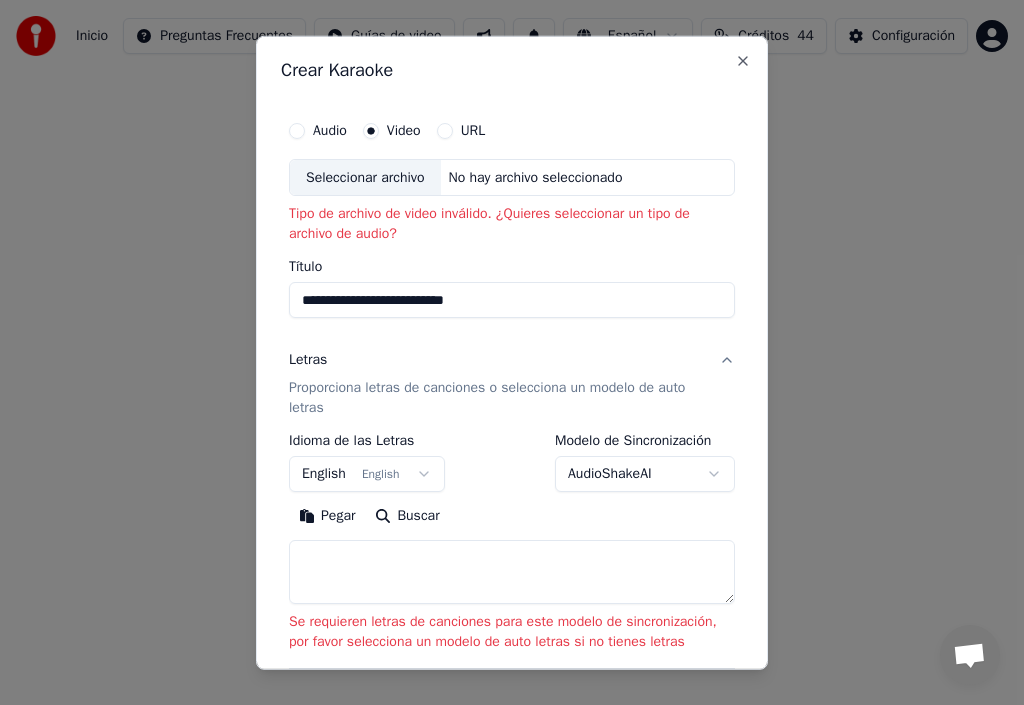 click on "**********" at bounding box center [512, 300] 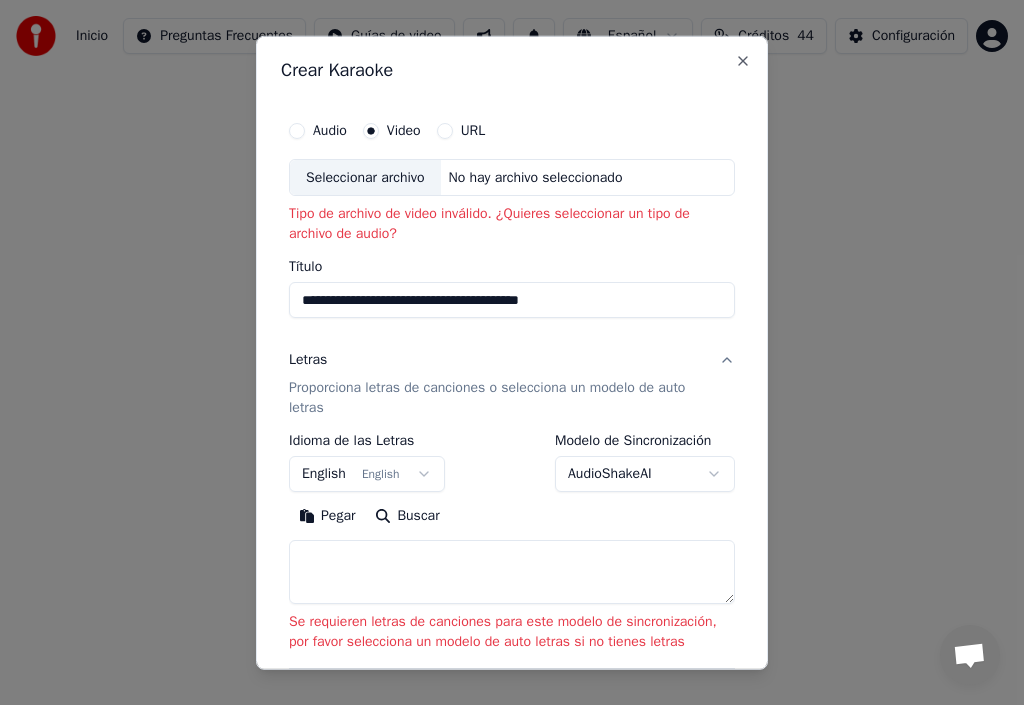 click on "**********" at bounding box center (512, 300) 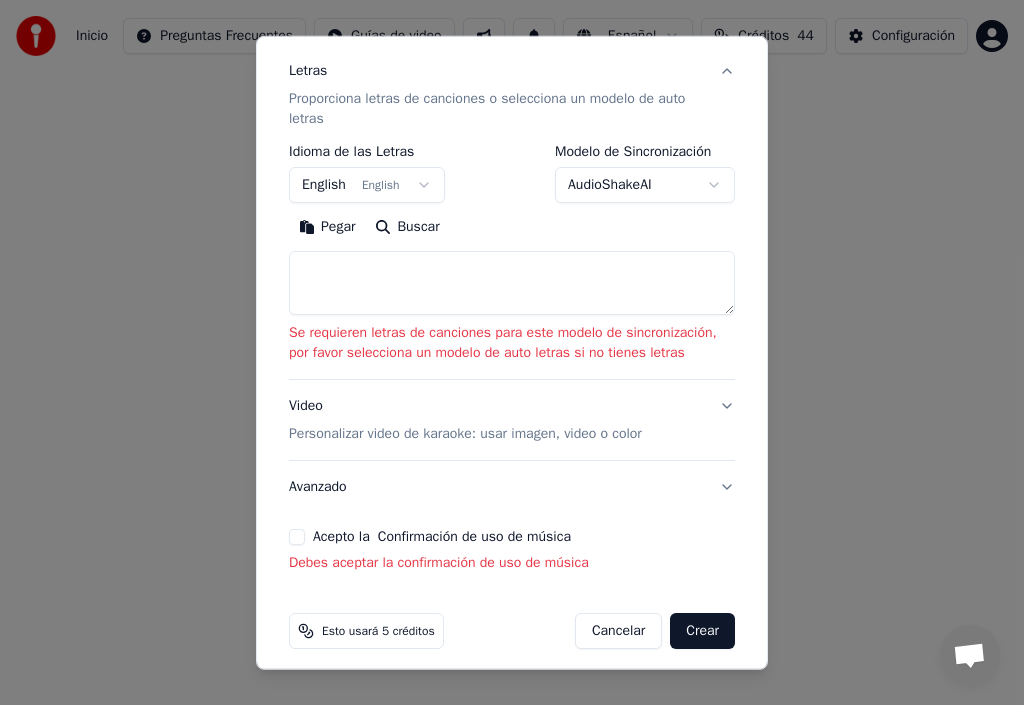 scroll, scrollTop: 300, scrollLeft: 0, axis: vertical 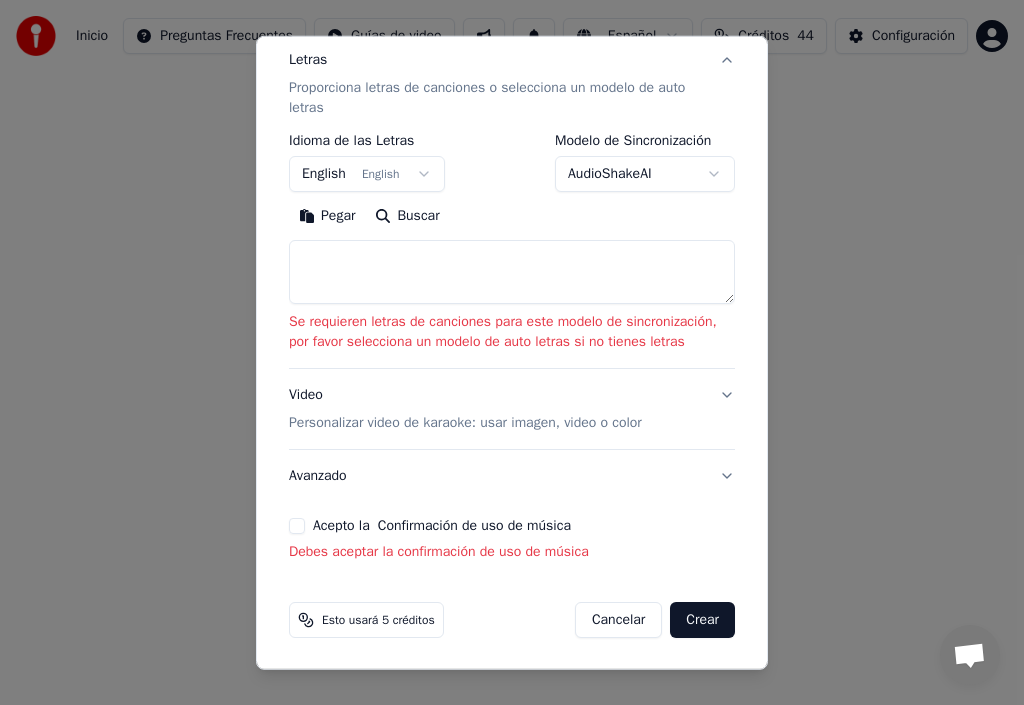 type on "**********" 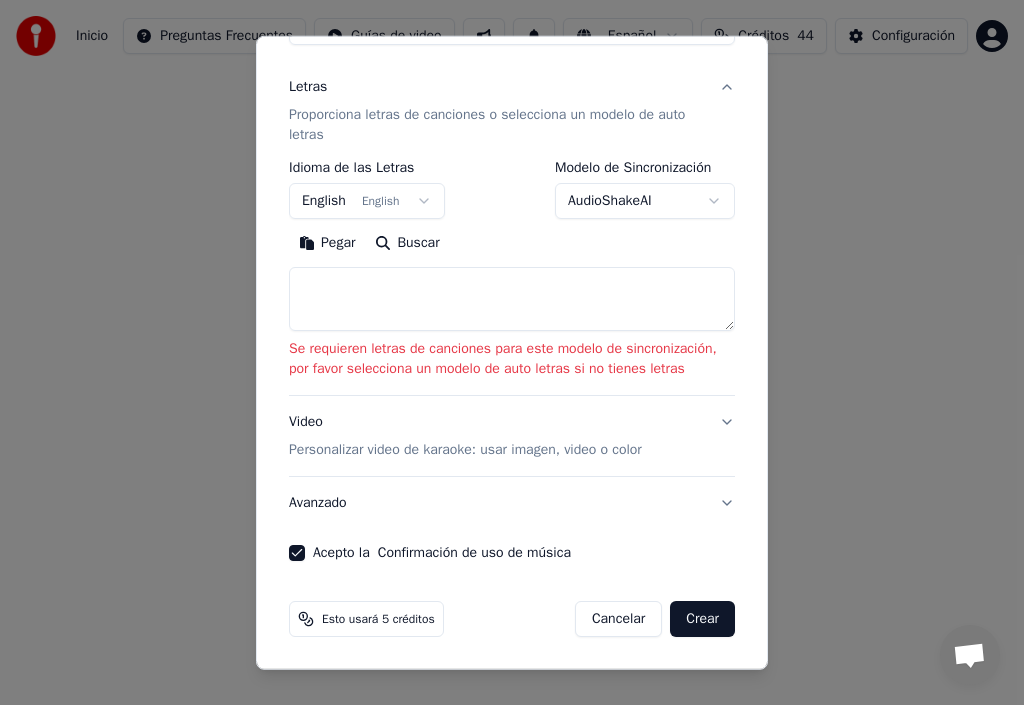 click on "Pegar" at bounding box center (327, 243) 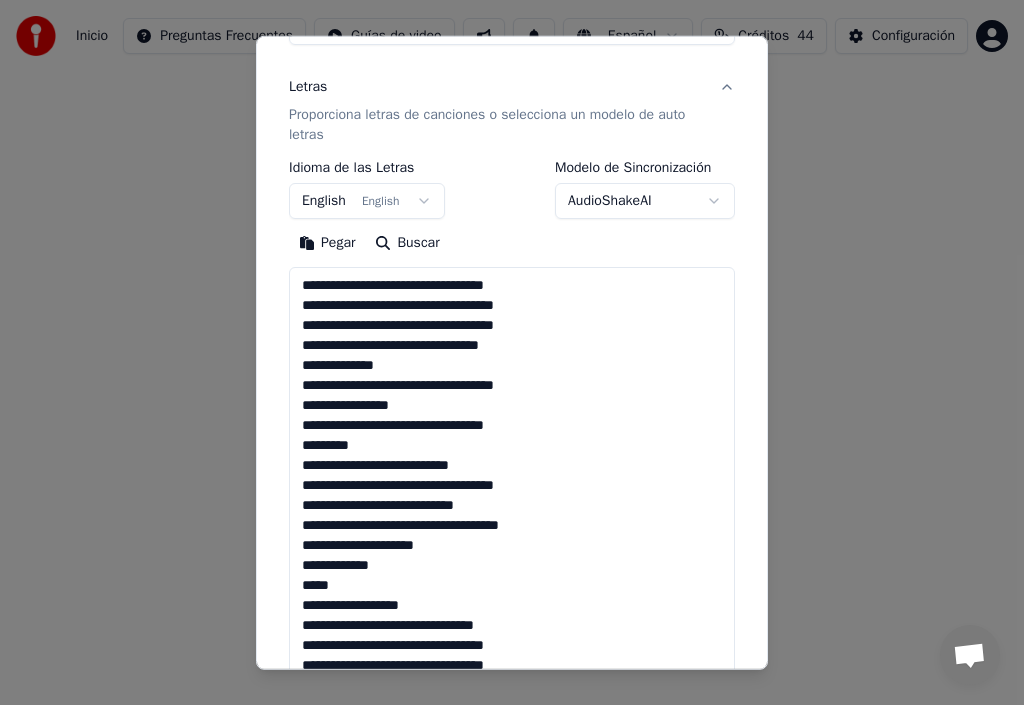 click on "English English" at bounding box center (367, 201) 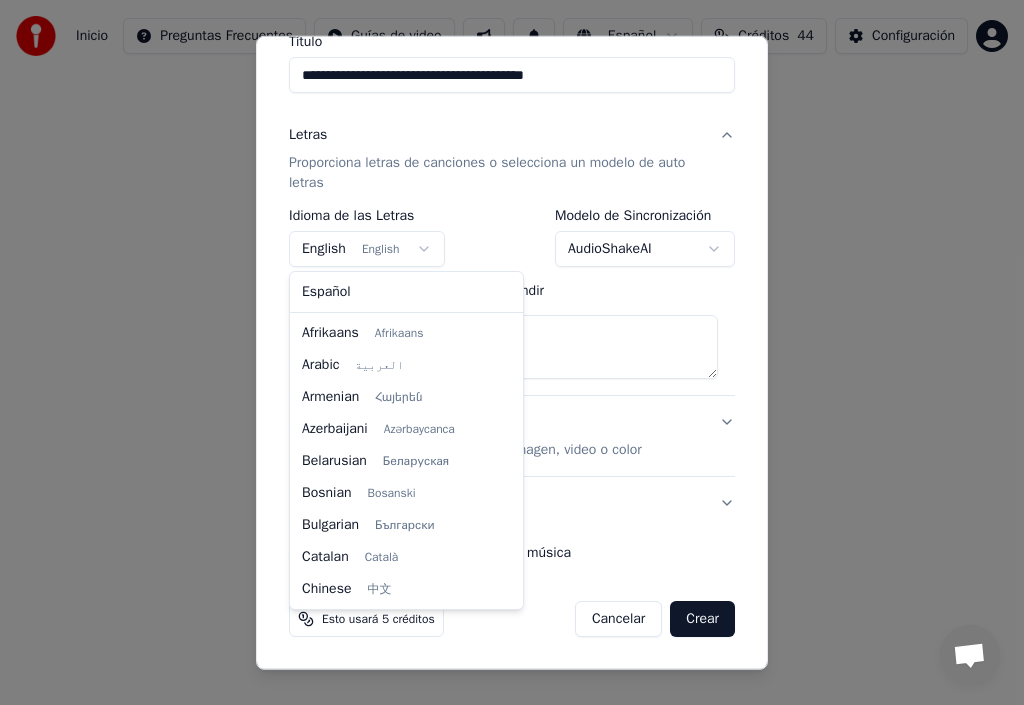 scroll, scrollTop: 225, scrollLeft: 0, axis: vertical 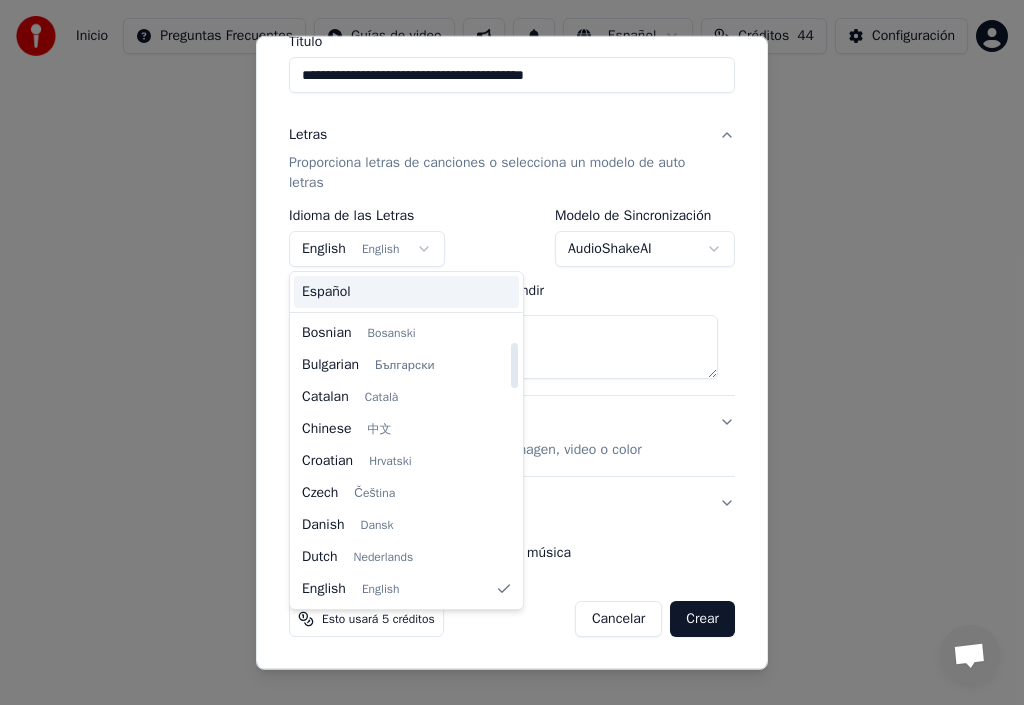 type on "**********" 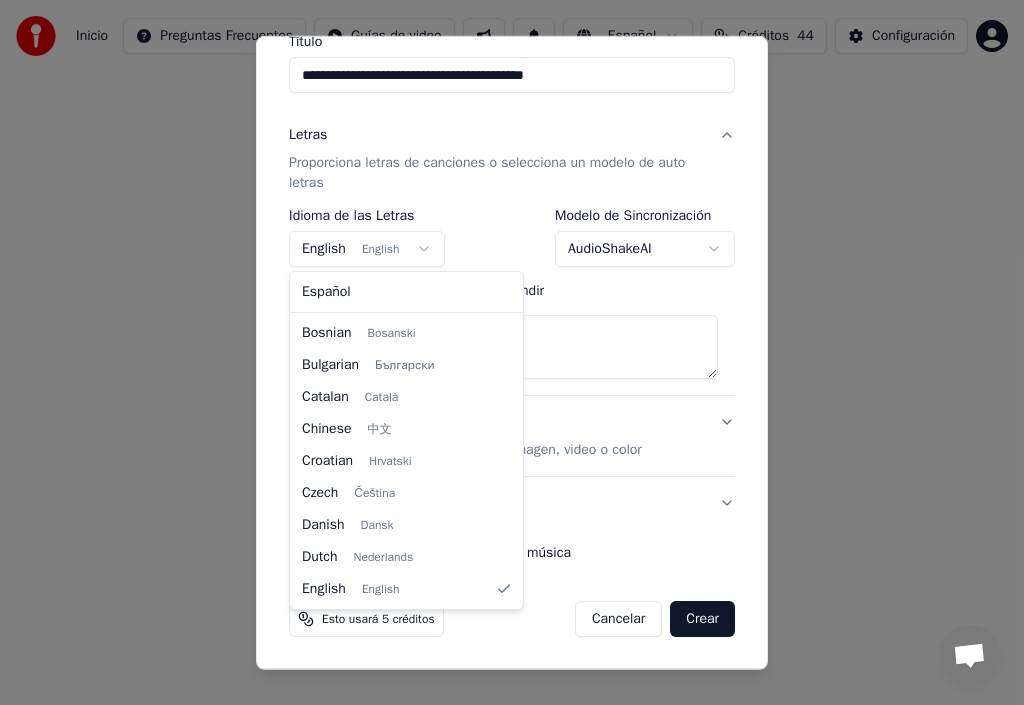 select on "**" 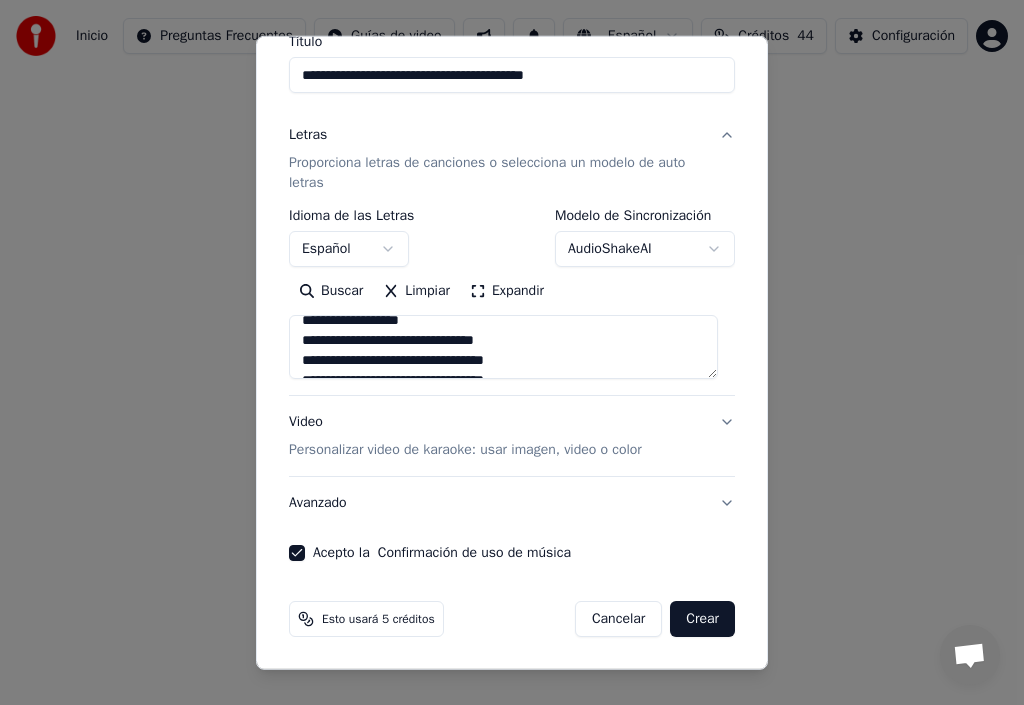 scroll, scrollTop: 300, scrollLeft: 0, axis: vertical 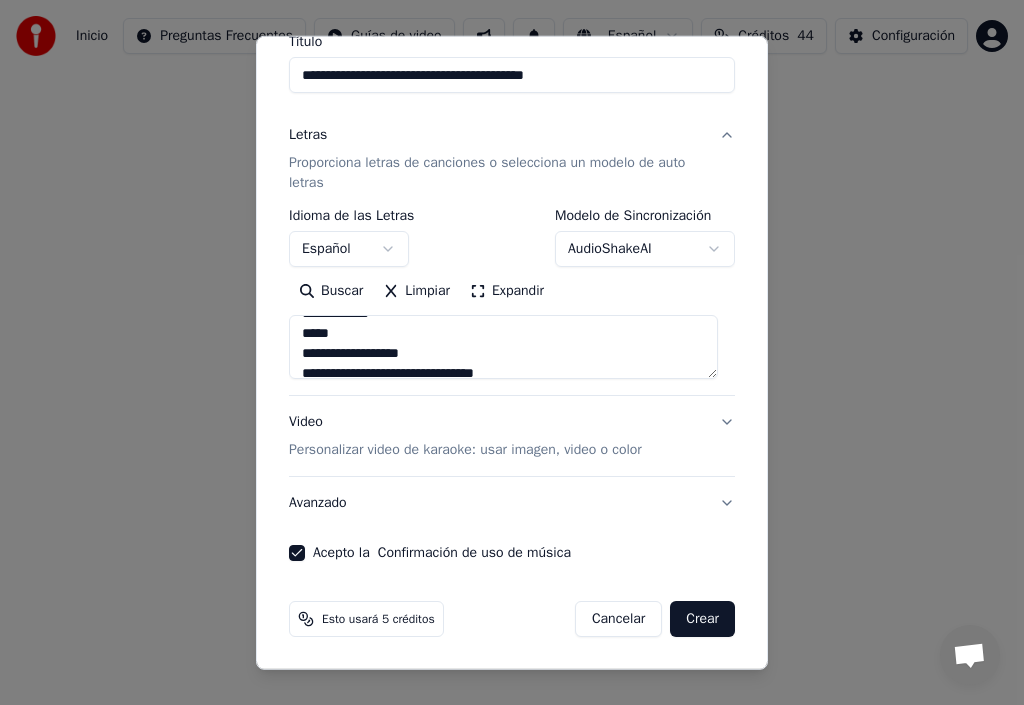 drag, startPoint x: 295, startPoint y: 337, endPoint x: 422, endPoint y: 357, distance: 128.56516 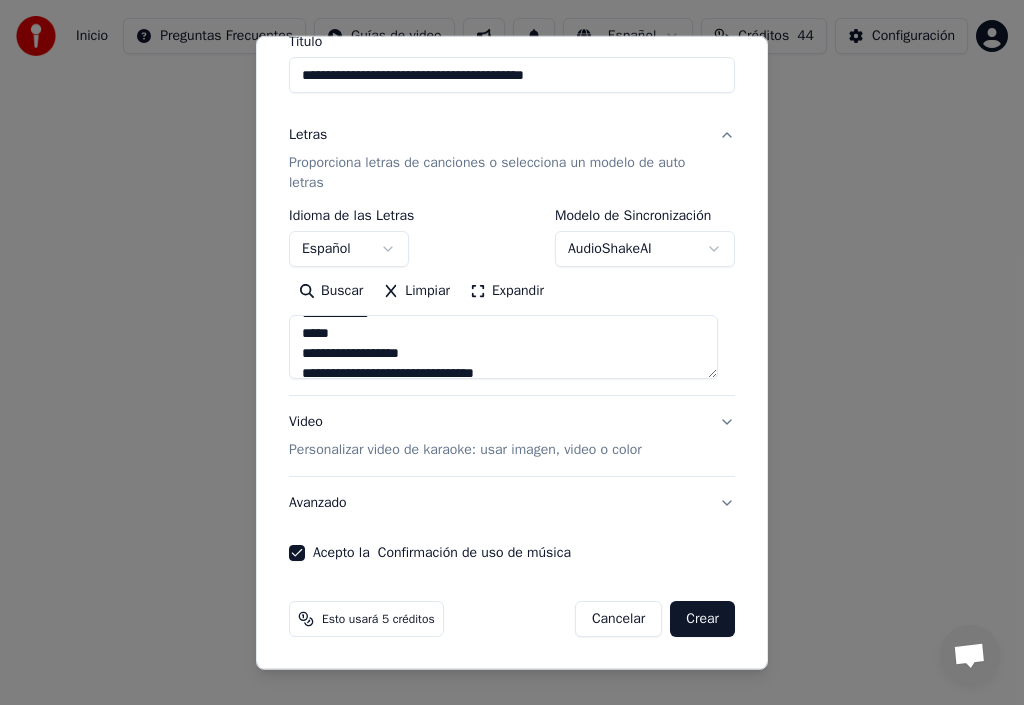 click at bounding box center (503, 347) 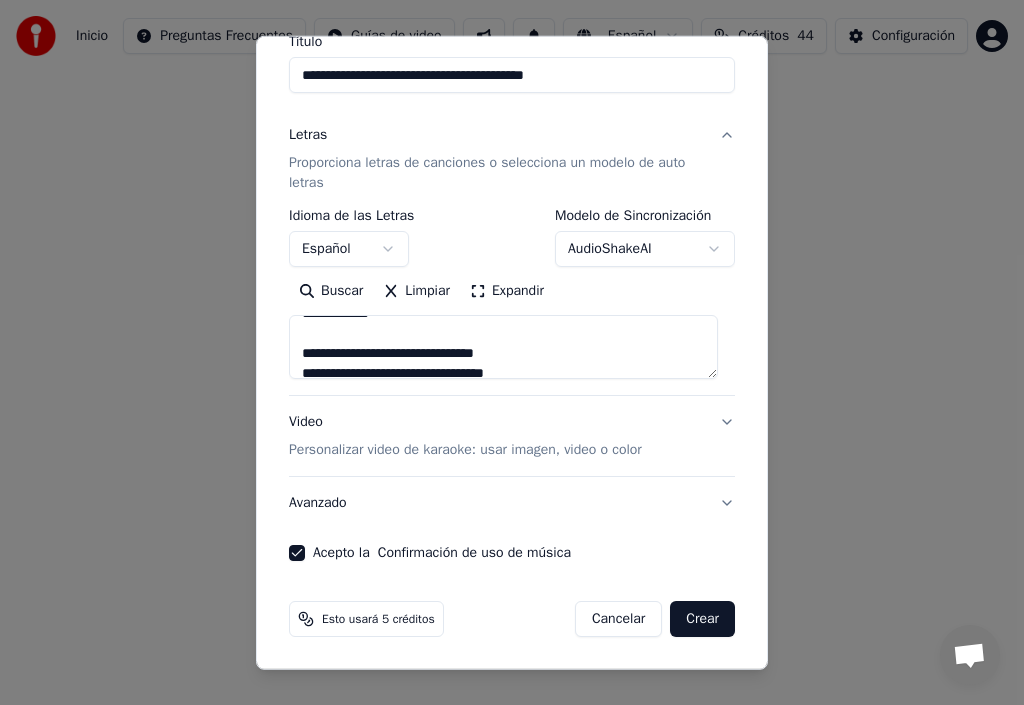 click at bounding box center [503, 347] 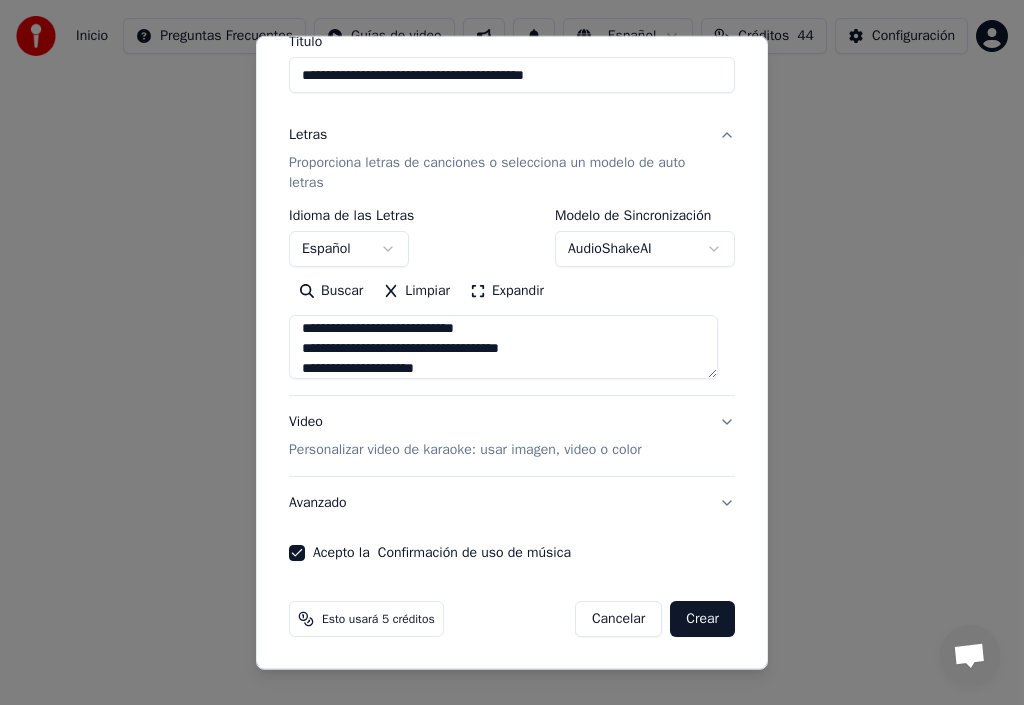 scroll, scrollTop: 545, scrollLeft: 0, axis: vertical 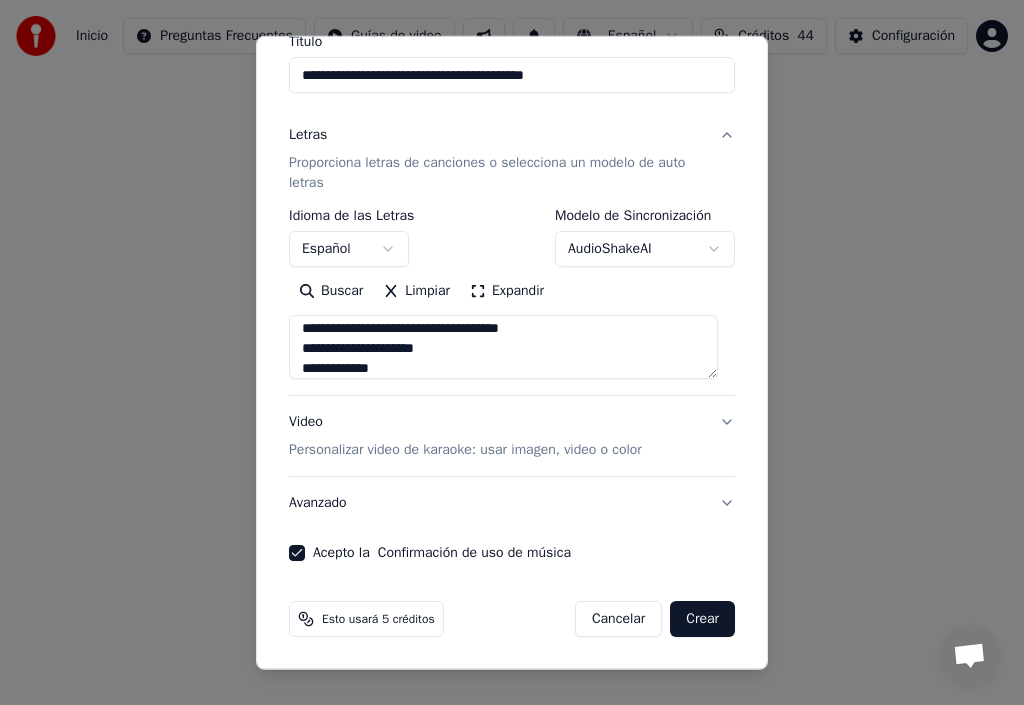 click at bounding box center [503, 347] 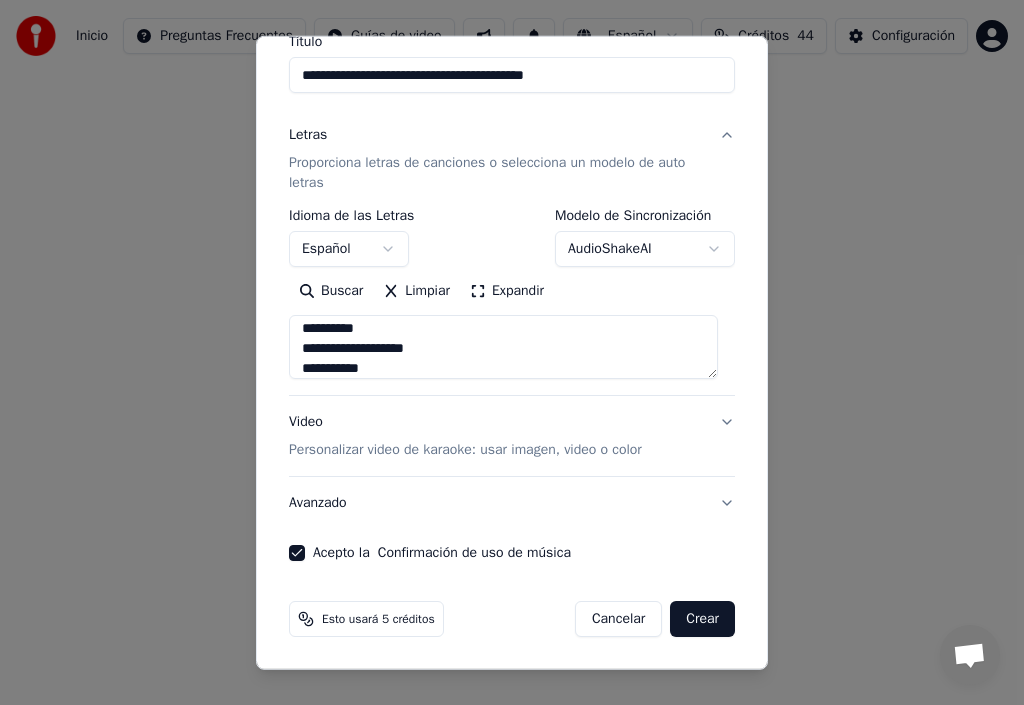 scroll, scrollTop: 645, scrollLeft: 0, axis: vertical 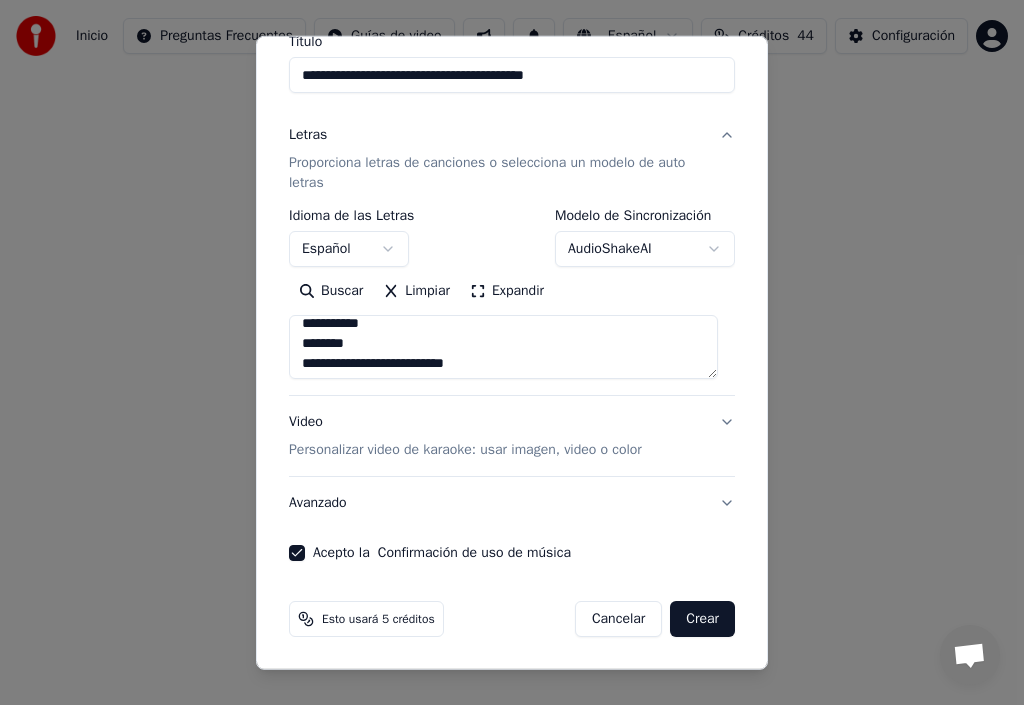 drag, startPoint x: 298, startPoint y: 334, endPoint x: 421, endPoint y: 344, distance: 123.40584 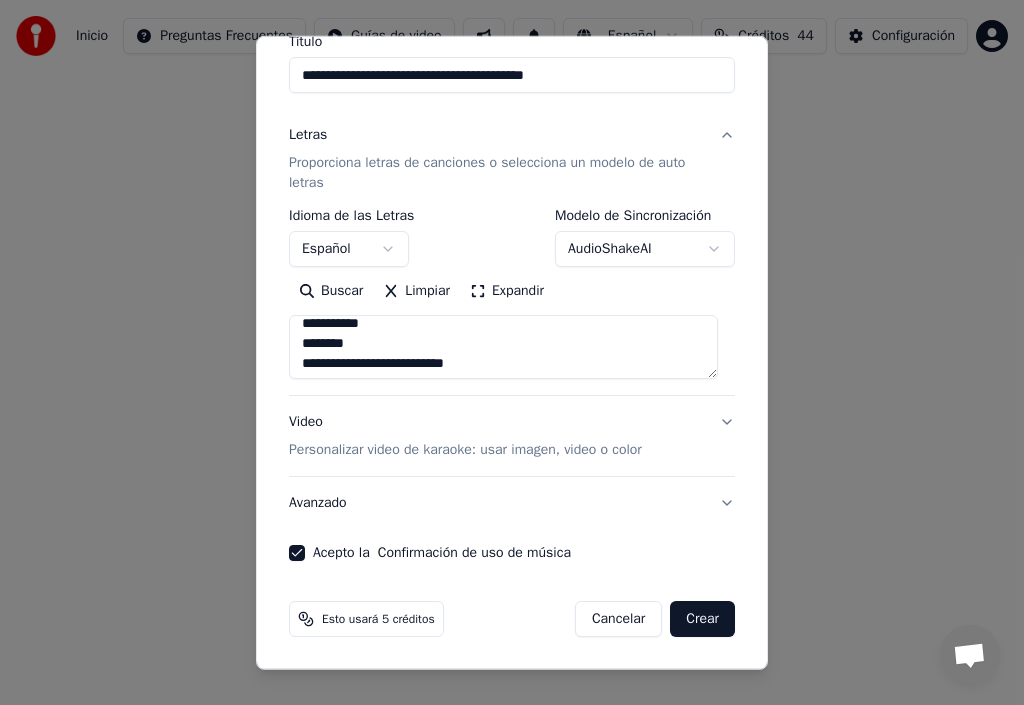 click at bounding box center [503, 347] 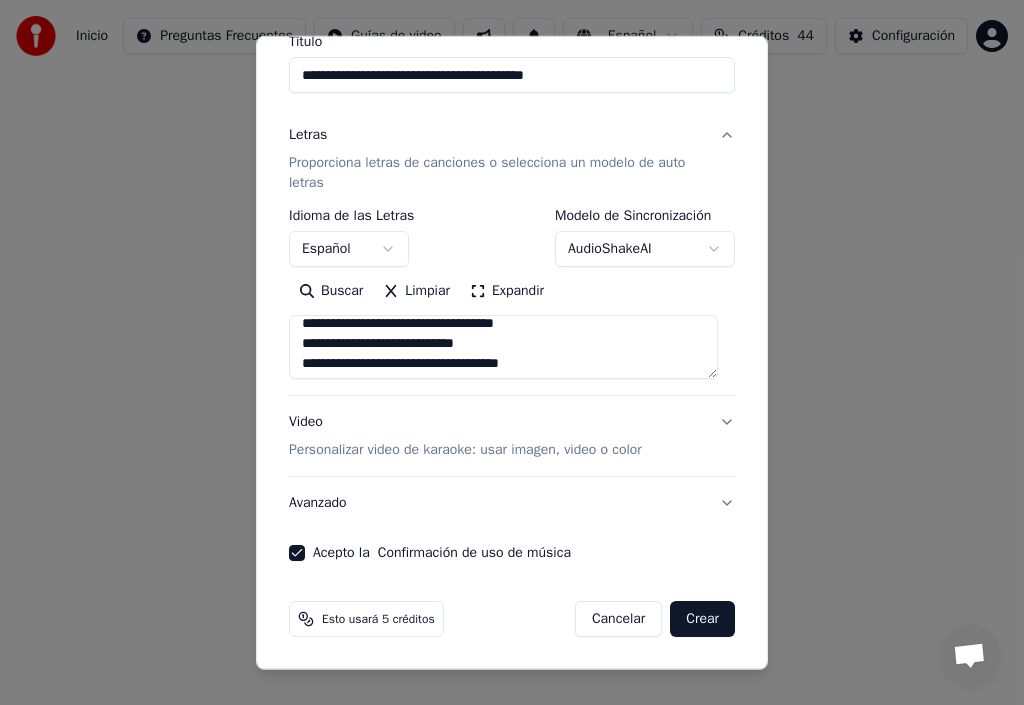scroll, scrollTop: 670, scrollLeft: 0, axis: vertical 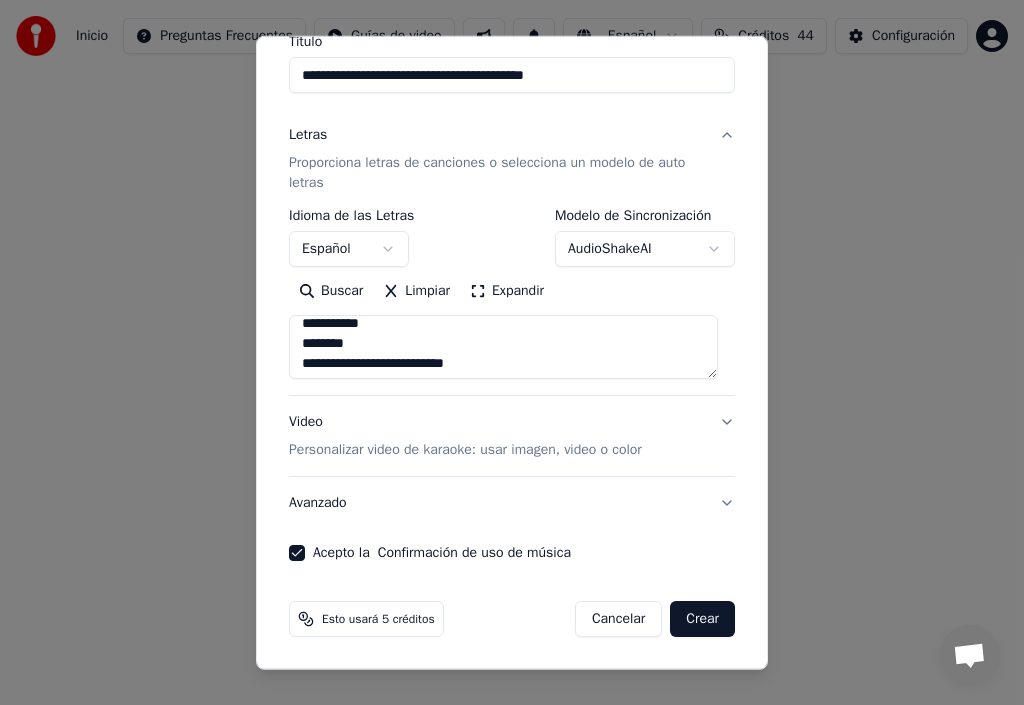 click at bounding box center (503, 347) 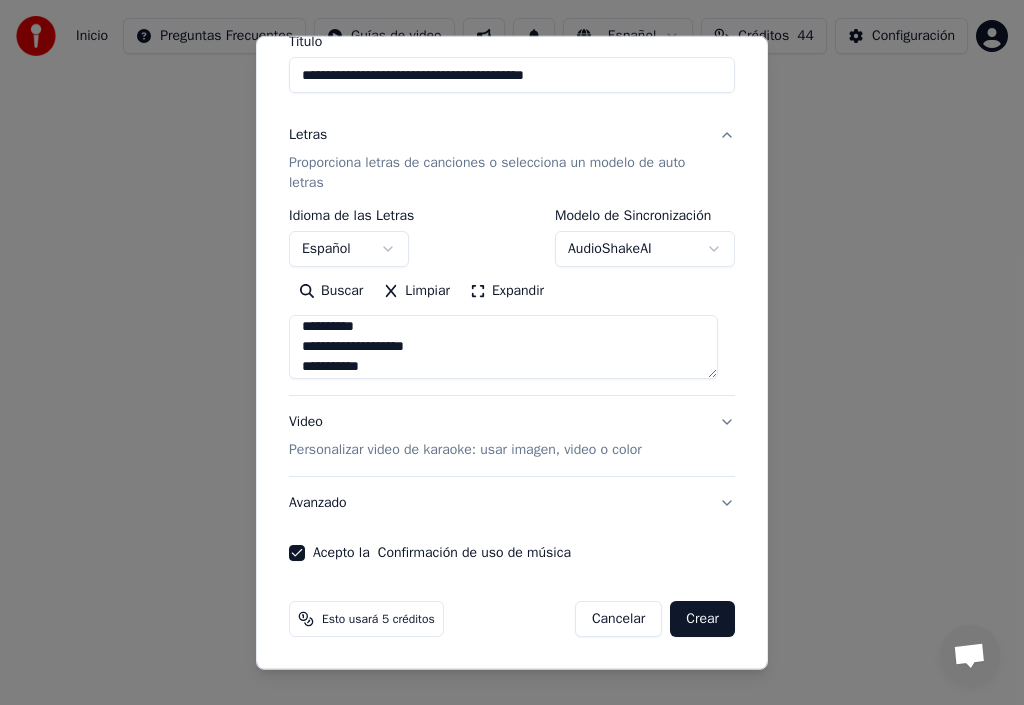 scroll, scrollTop: 570, scrollLeft: 0, axis: vertical 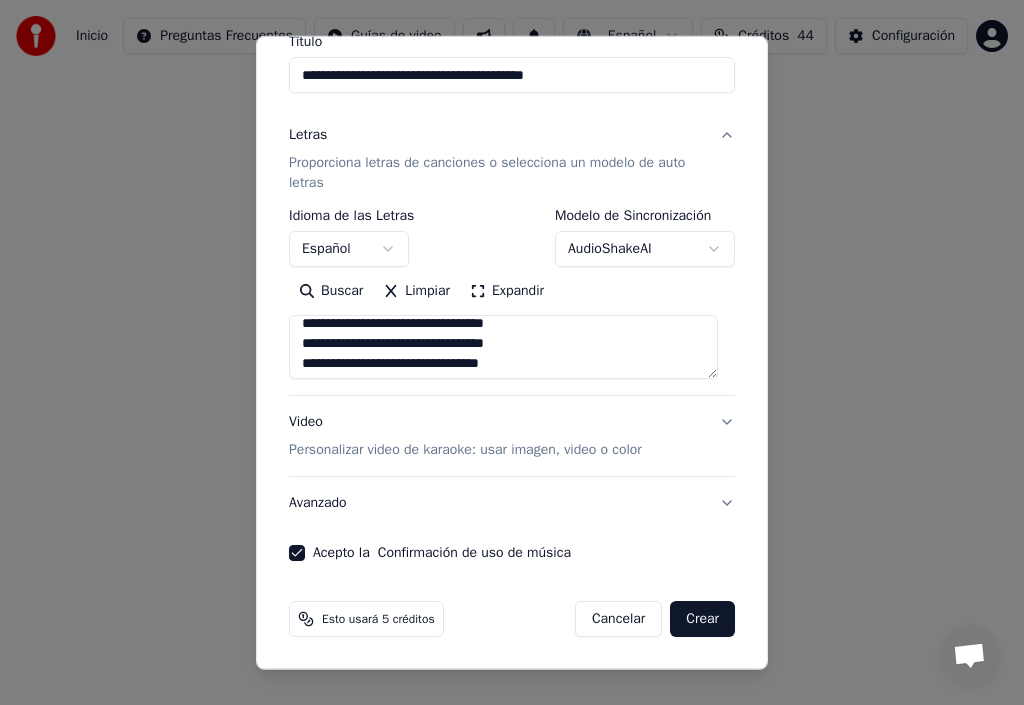drag, startPoint x: 293, startPoint y: 364, endPoint x: 349, endPoint y: 364, distance: 56 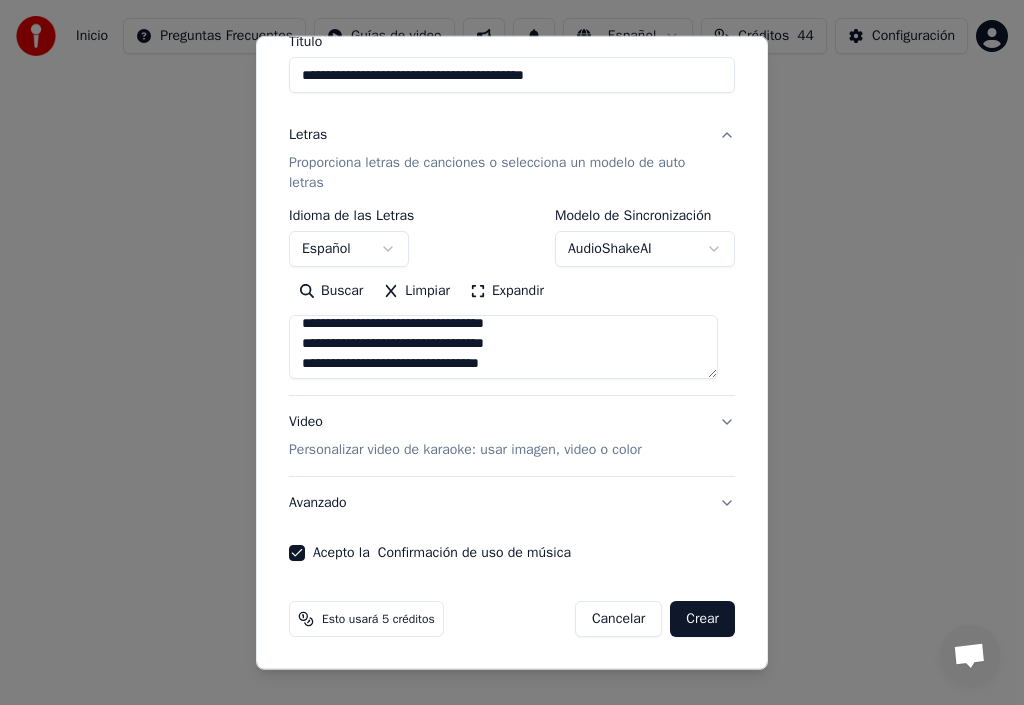 click at bounding box center [503, 347] 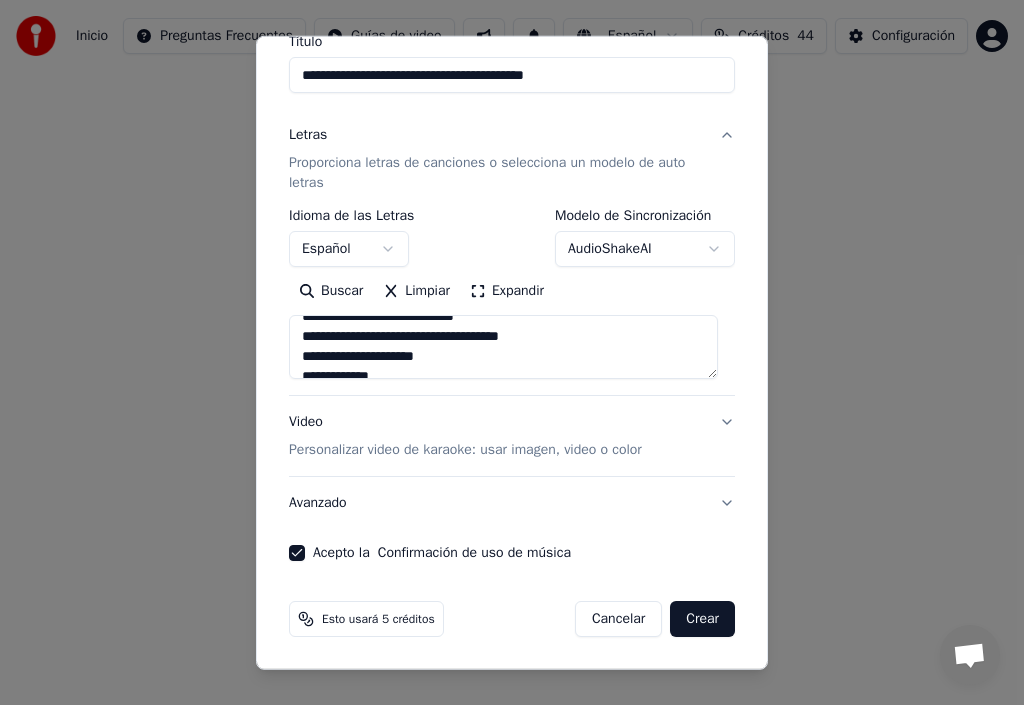 click at bounding box center (503, 347) 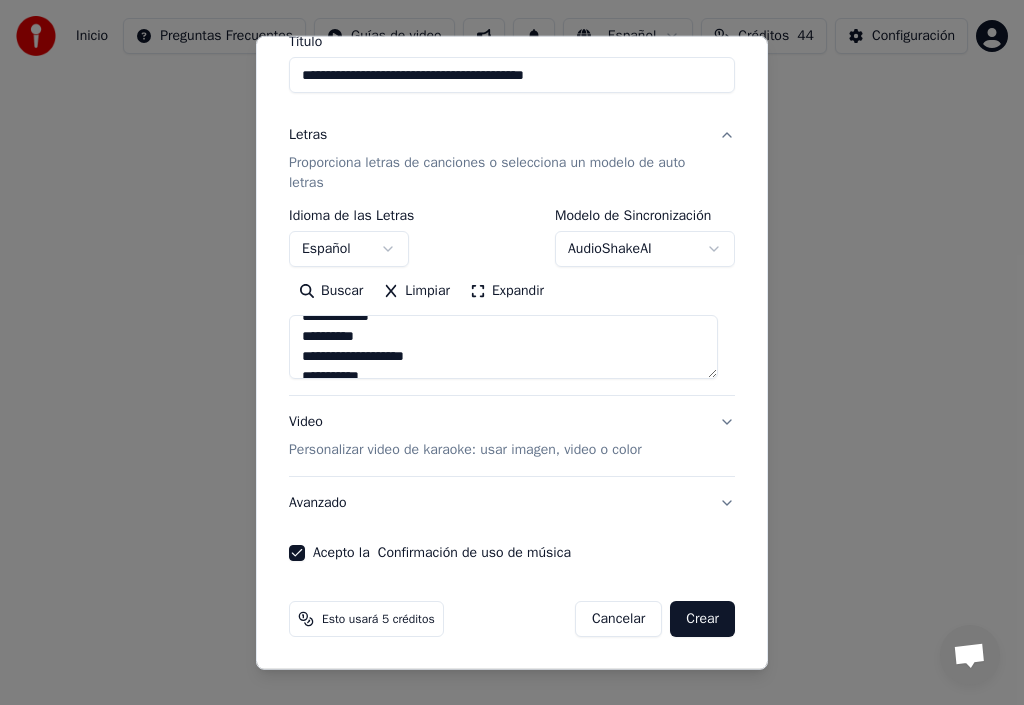 scroll, scrollTop: 637, scrollLeft: 0, axis: vertical 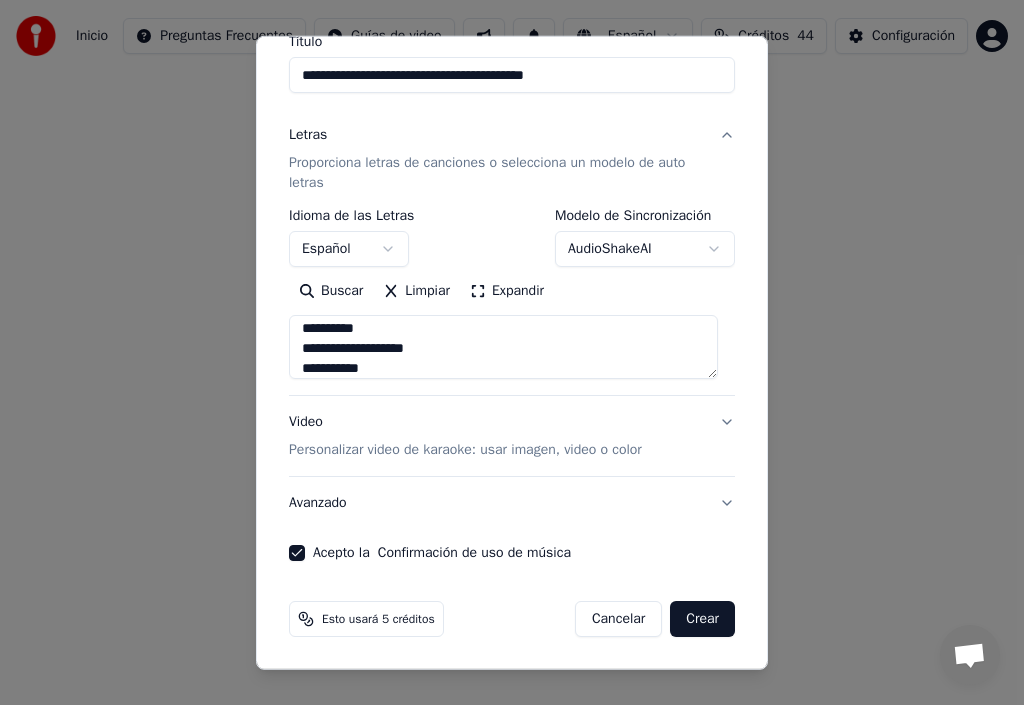 drag, startPoint x: 298, startPoint y: 339, endPoint x: 368, endPoint y: 346, distance: 70.34913 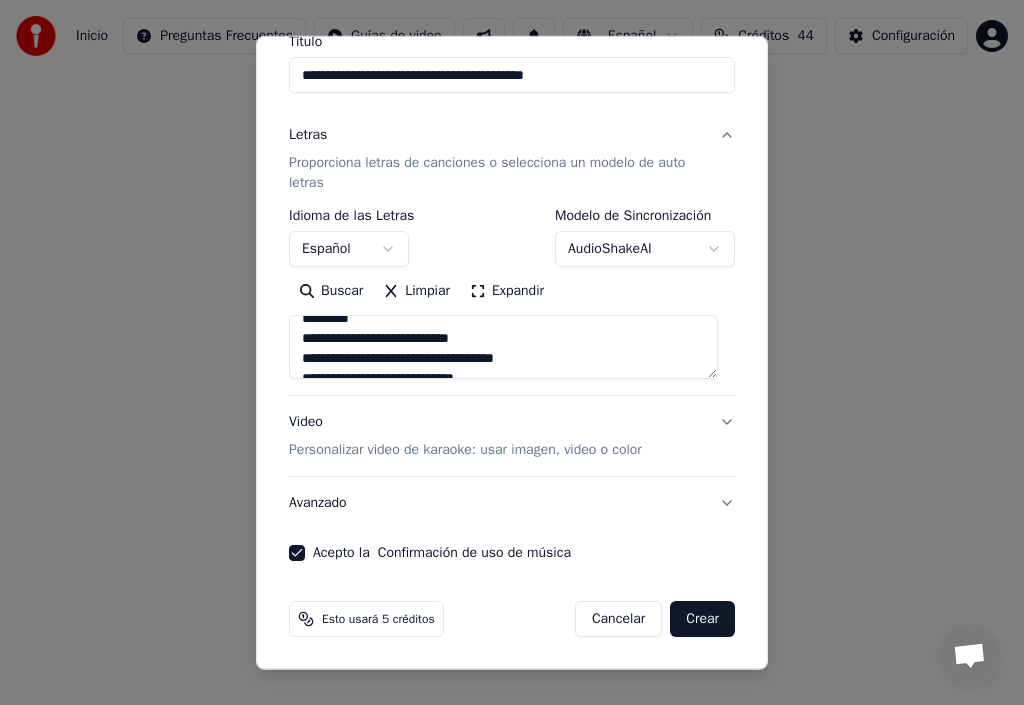 drag, startPoint x: 302, startPoint y: 330, endPoint x: 318, endPoint y: 369, distance: 42.154476 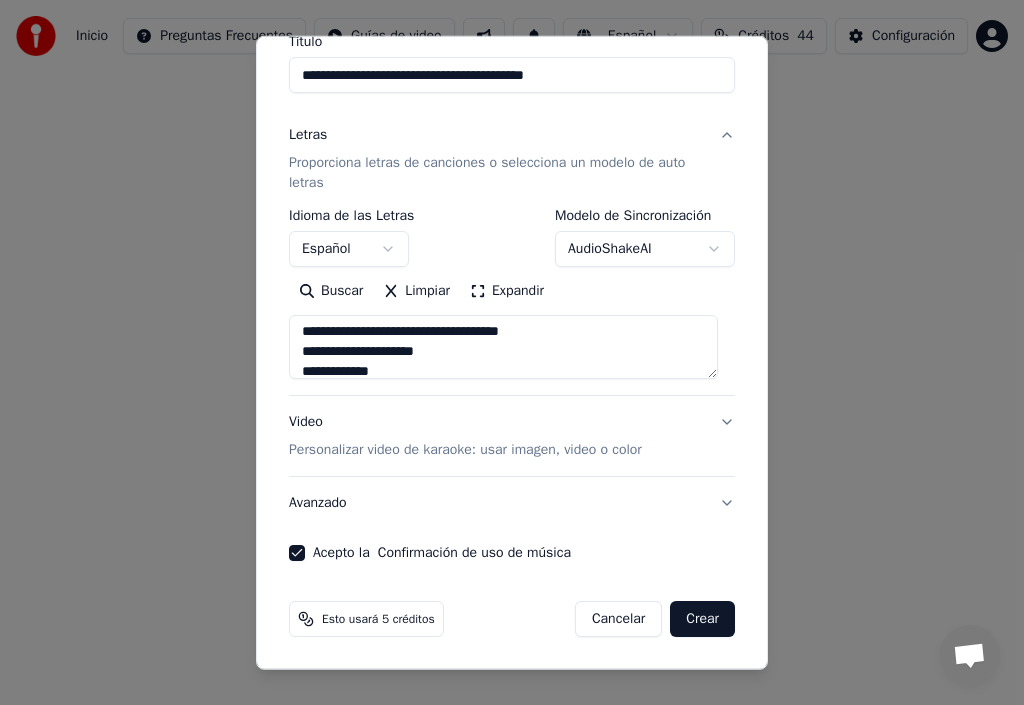 scroll, scrollTop: 553, scrollLeft: 0, axis: vertical 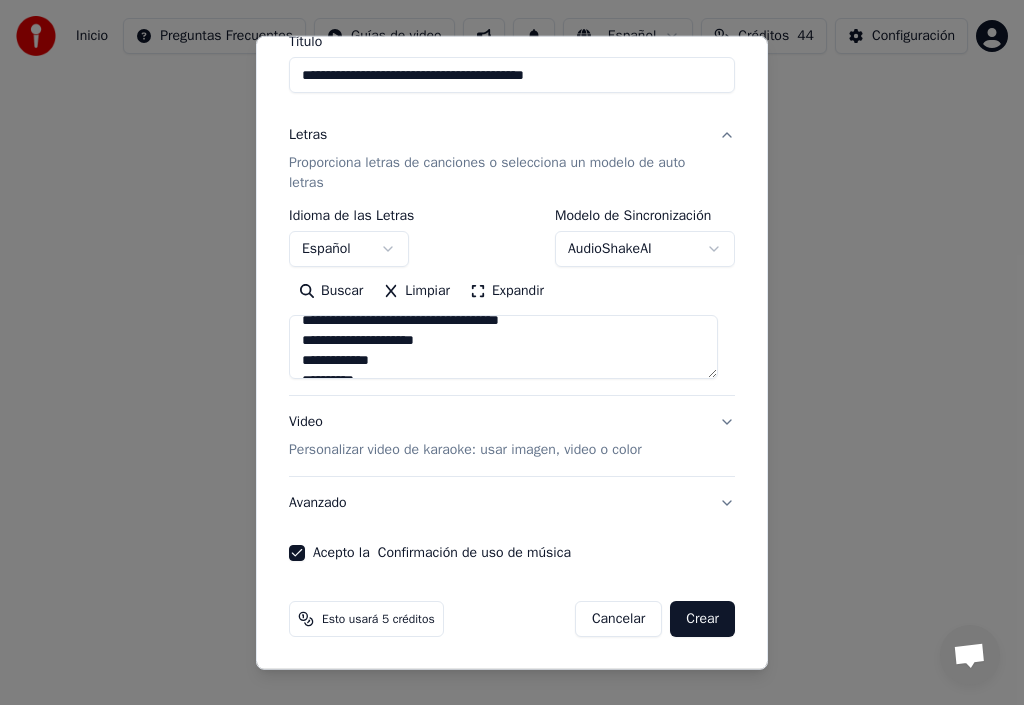 click at bounding box center [503, 347] 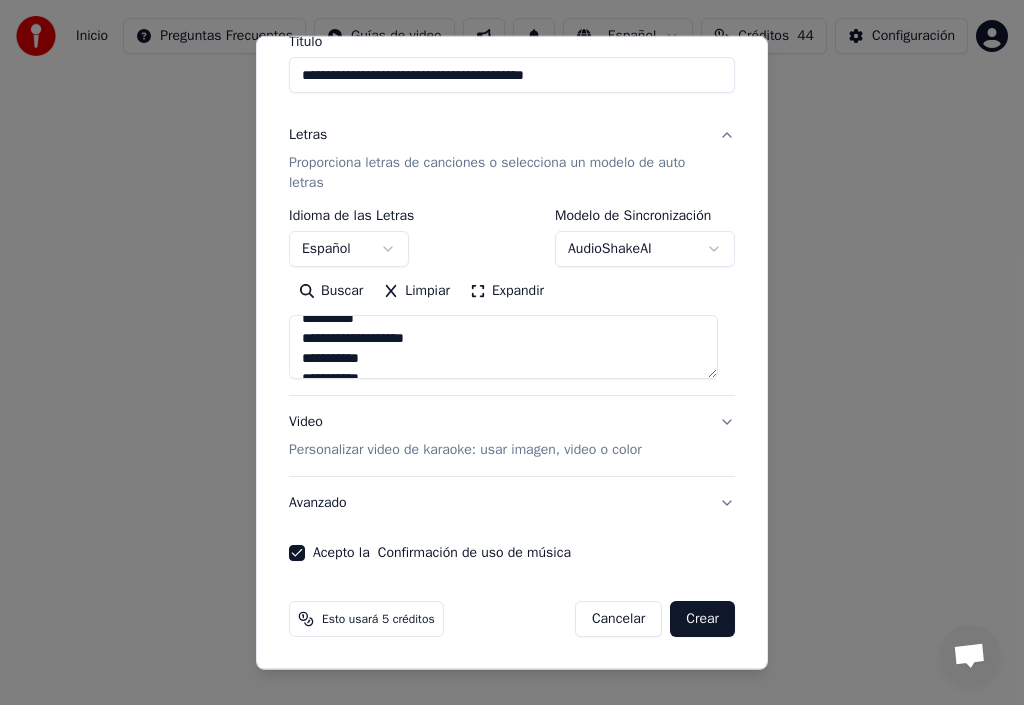 scroll, scrollTop: 653, scrollLeft: 0, axis: vertical 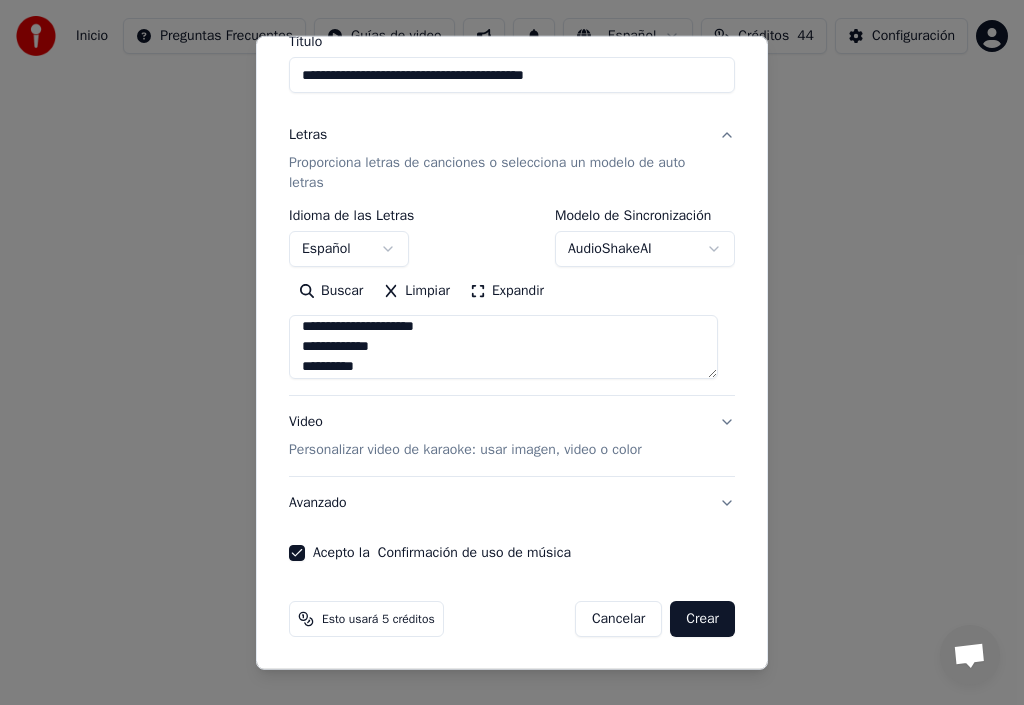 drag, startPoint x: 298, startPoint y: 327, endPoint x: 383, endPoint y: 351, distance: 88.32327 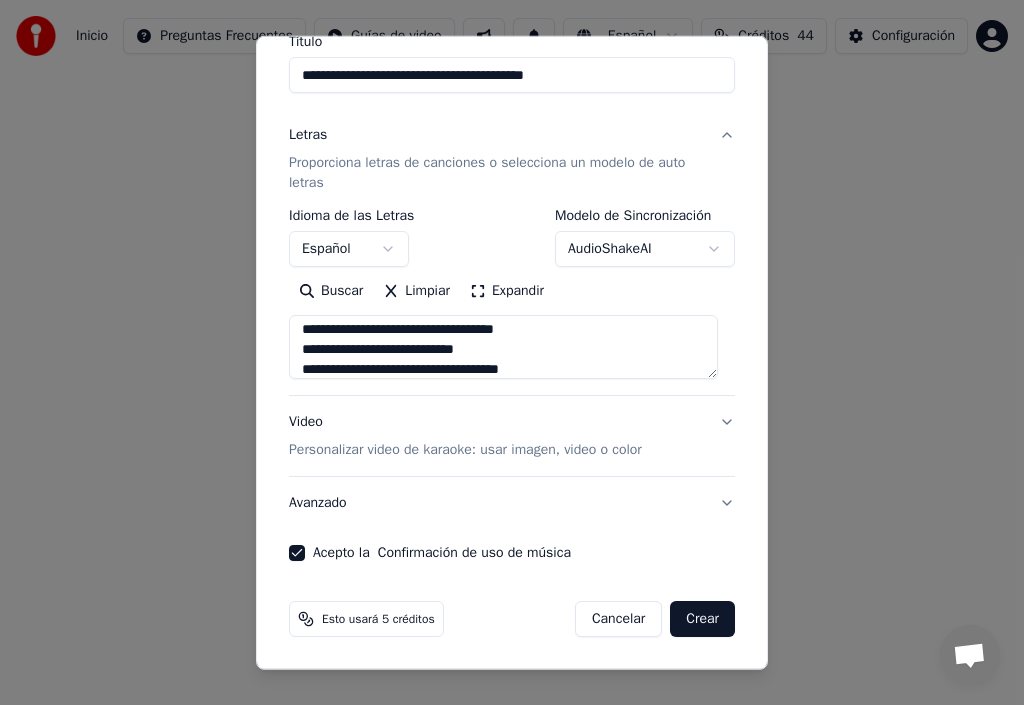 drag, startPoint x: 305, startPoint y: 371, endPoint x: 317, endPoint y: 374, distance: 12.369317 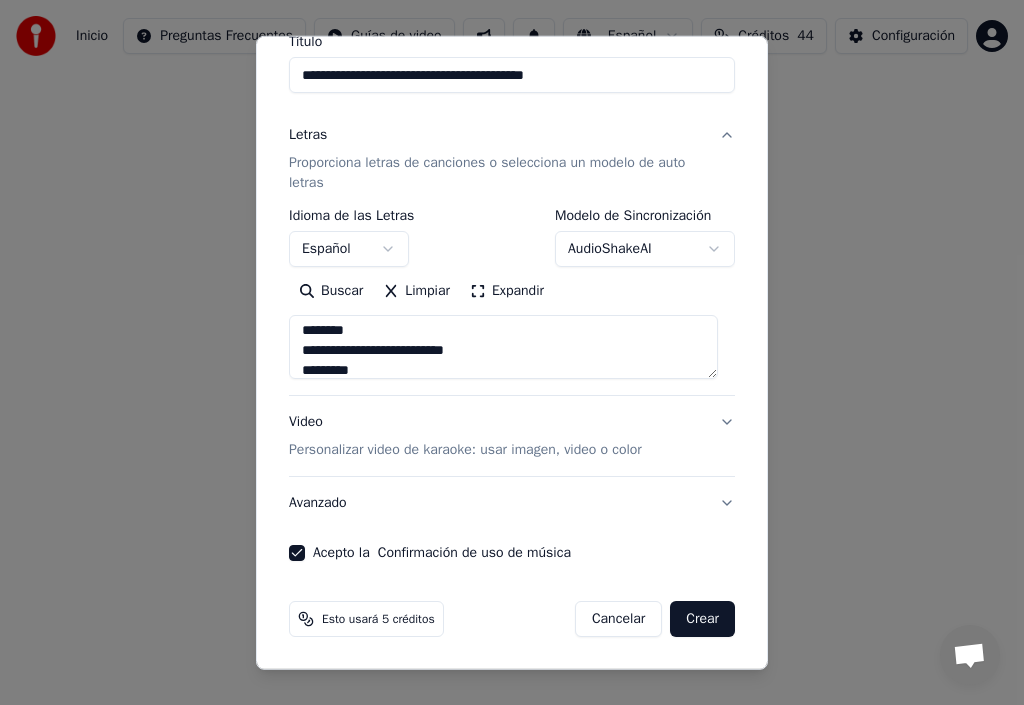 scroll, scrollTop: 583, scrollLeft: 0, axis: vertical 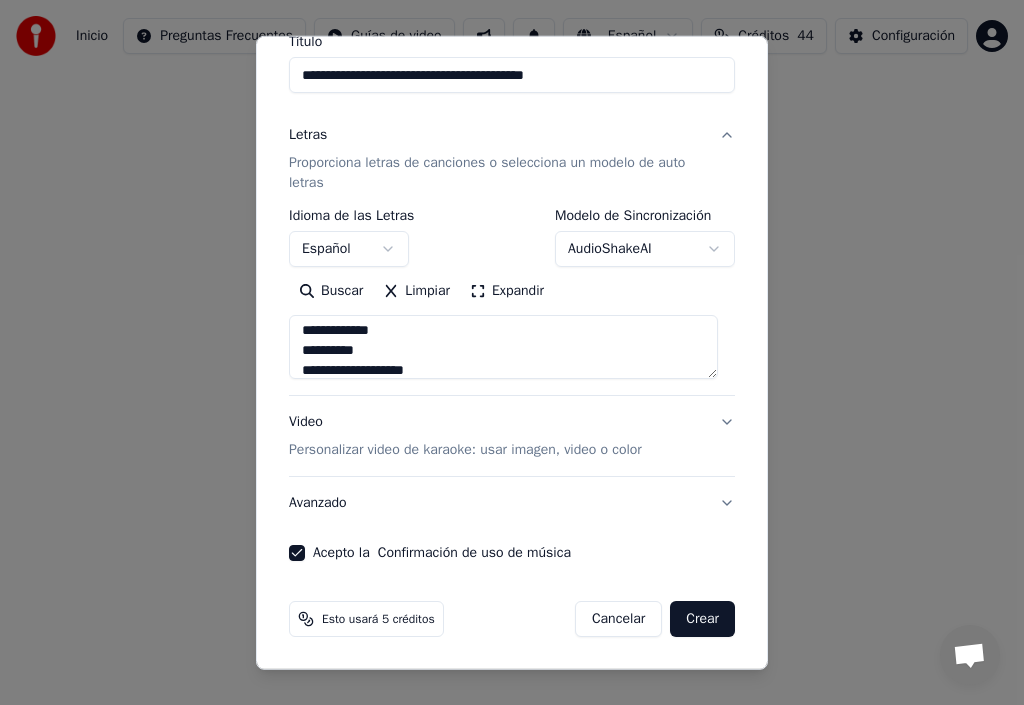 click at bounding box center [503, 347] 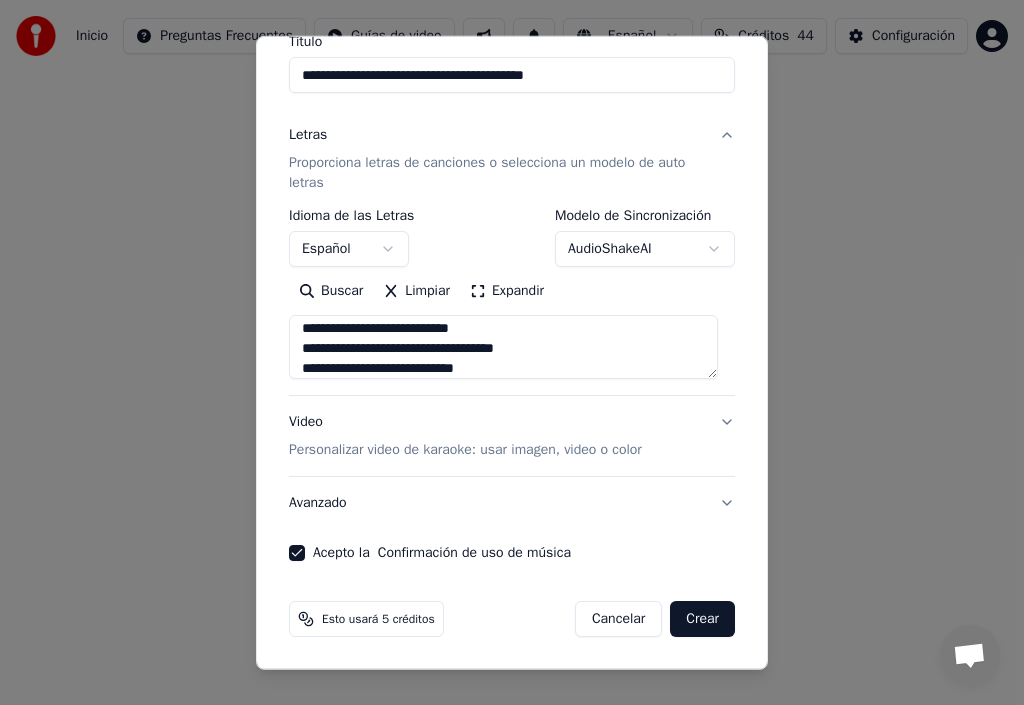 drag, startPoint x: 310, startPoint y: 354, endPoint x: 359, endPoint y: 365, distance: 50.219517 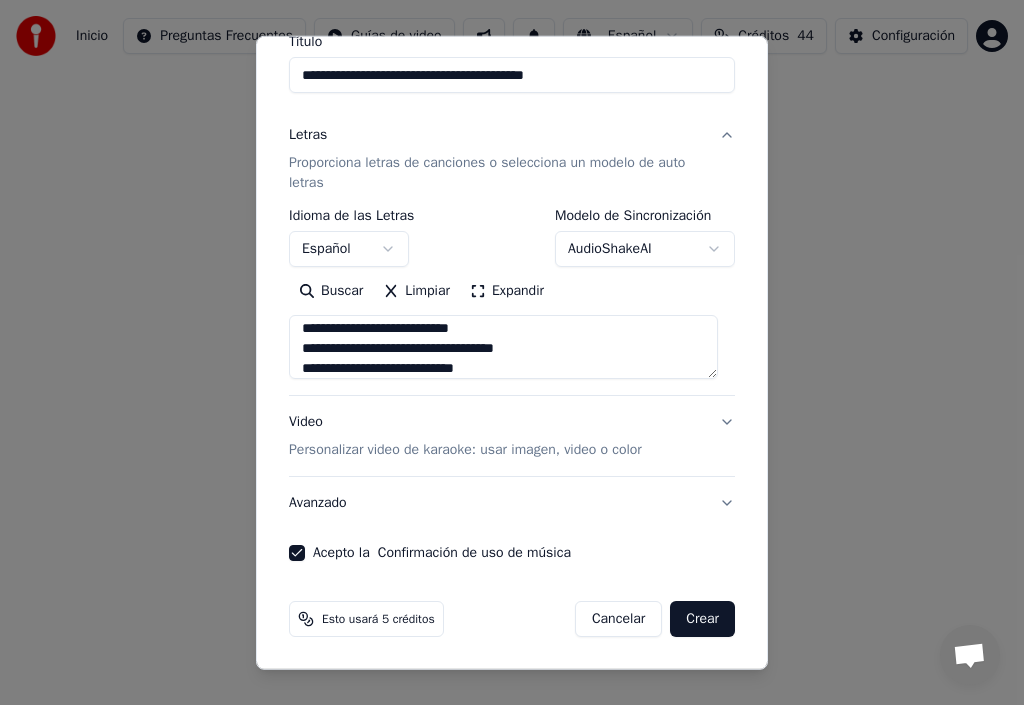 click at bounding box center (503, 347) 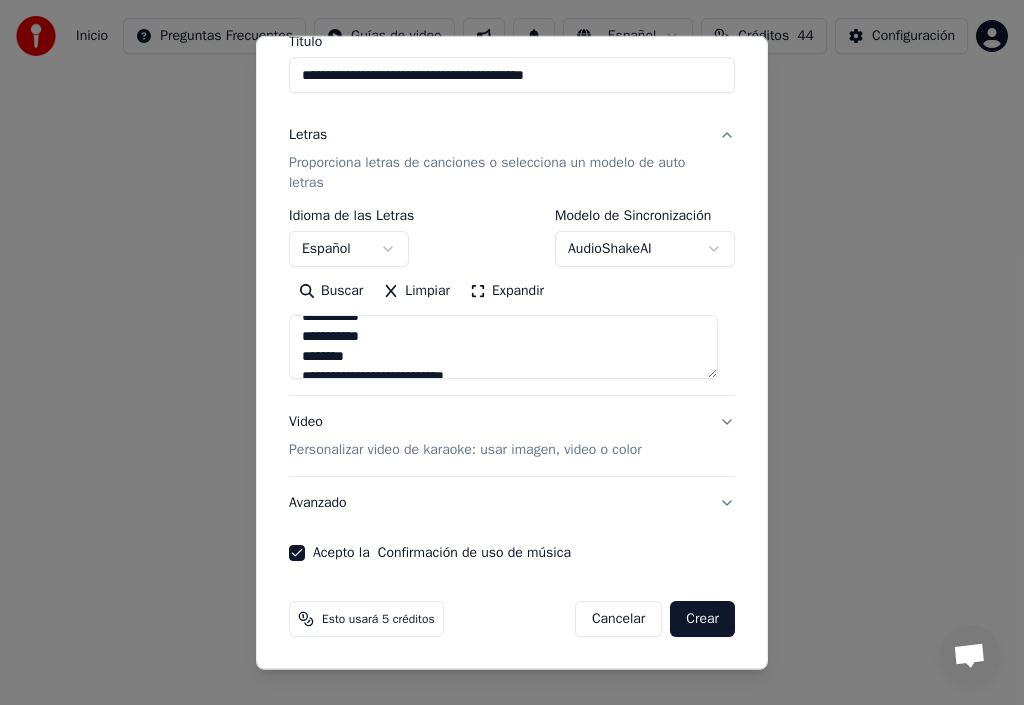 scroll, scrollTop: 757, scrollLeft: 0, axis: vertical 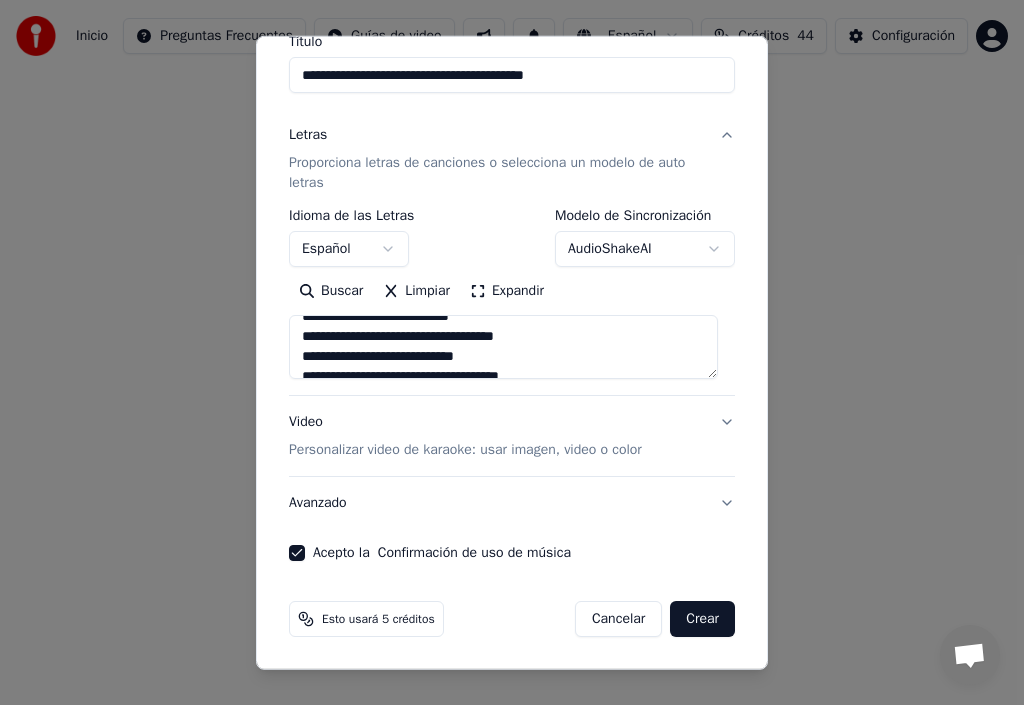 drag, startPoint x: 408, startPoint y: 358, endPoint x: 390, endPoint y: 358, distance: 18 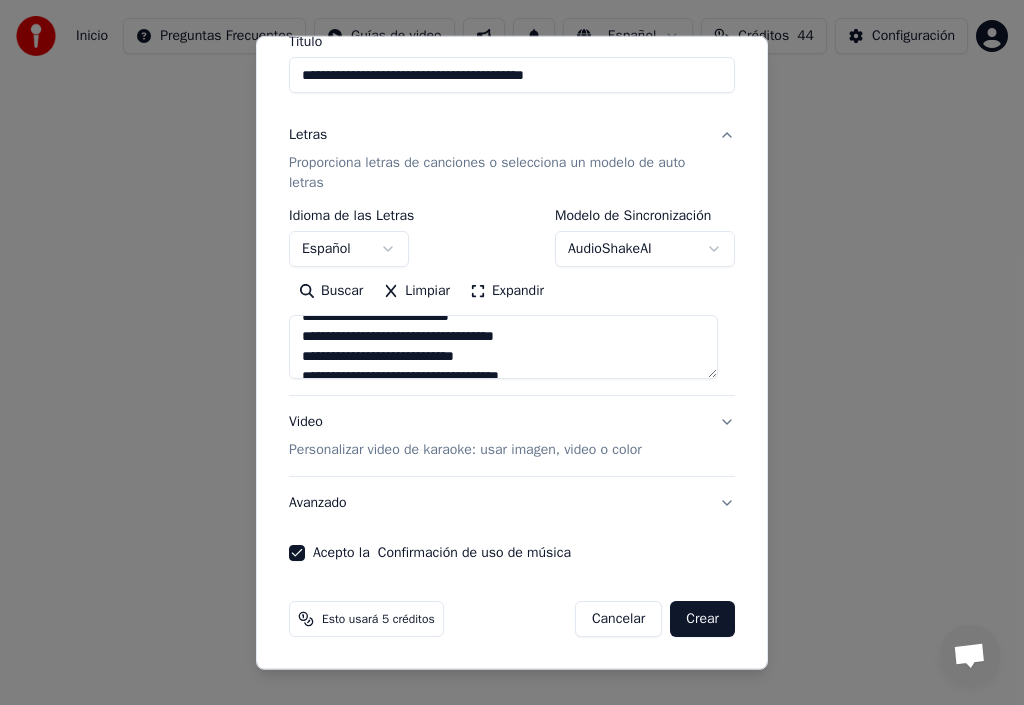 click at bounding box center [503, 347] 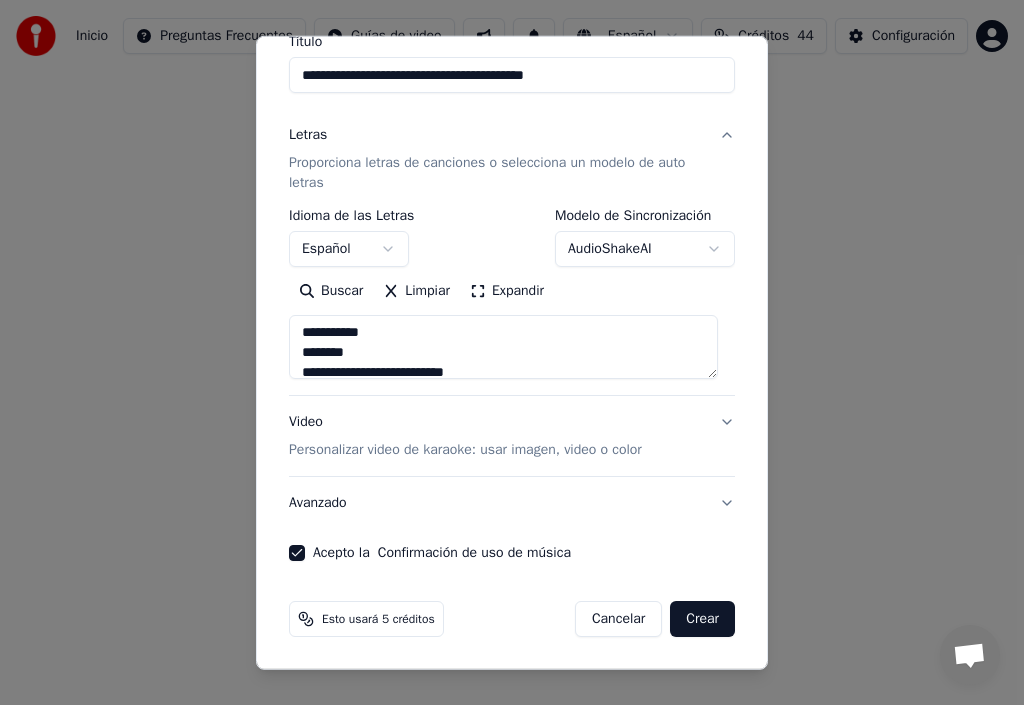 scroll, scrollTop: 599, scrollLeft: 0, axis: vertical 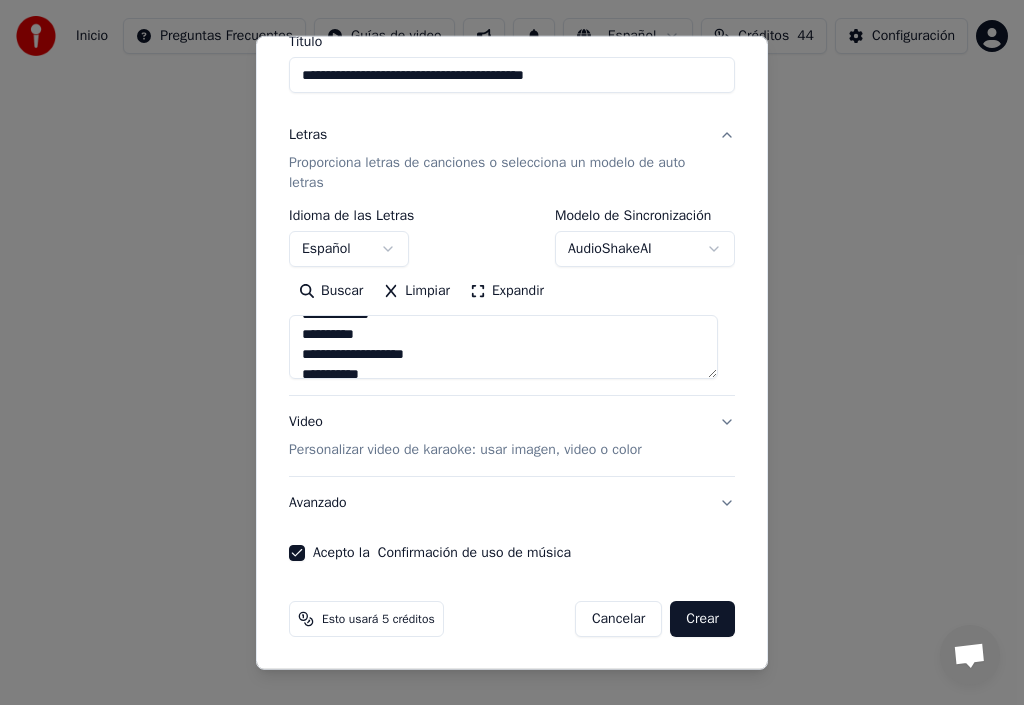 drag, startPoint x: 399, startPoint y: 358, endPoint x: 298, endPoint y: 340, distance: 102.59142 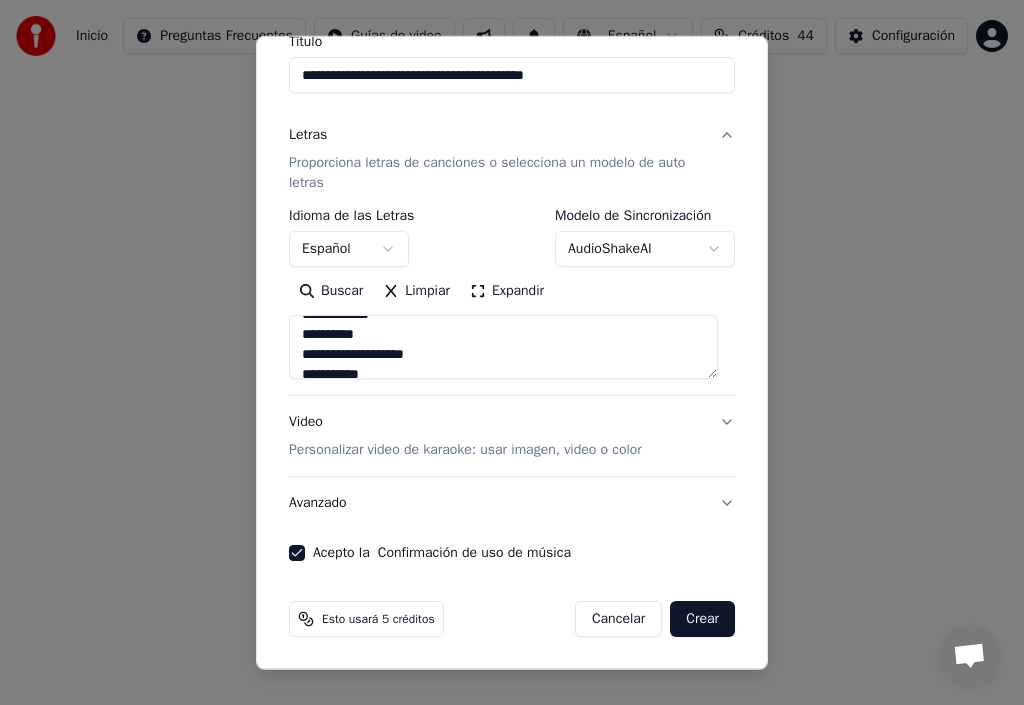 click at bounding box center (503, 347) 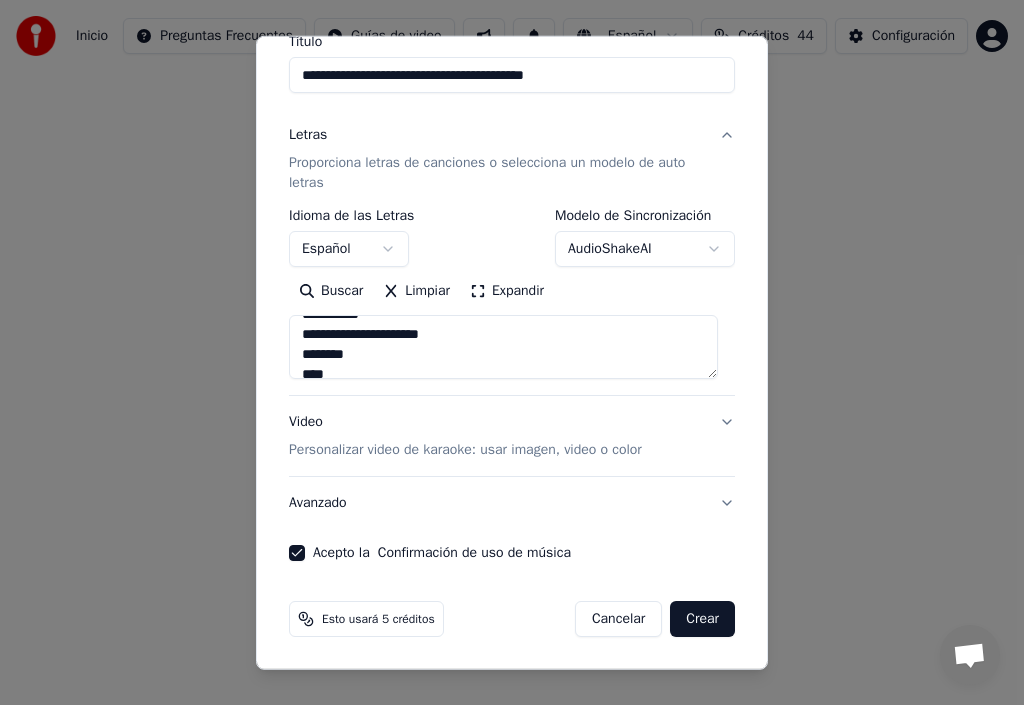 scroll, scrollTop: 699, scrollLeft: 0, axis: vertical 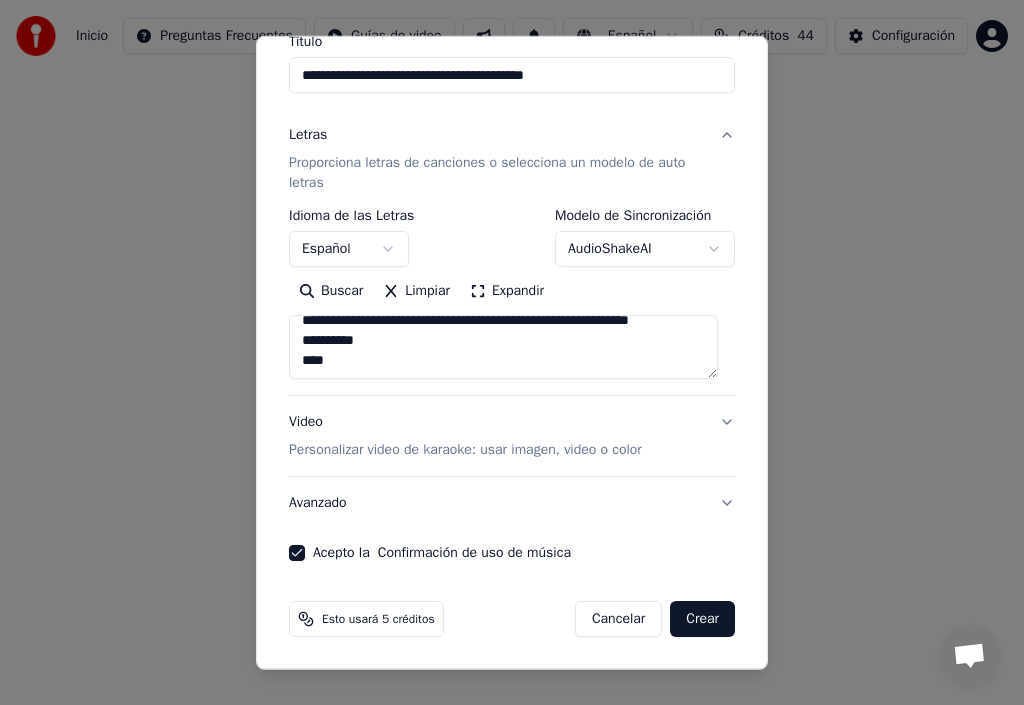 drag, startPoint x: 301, startPoint y: 336, endPoint x: 387, endPoint y: 366, distance: 91.08238 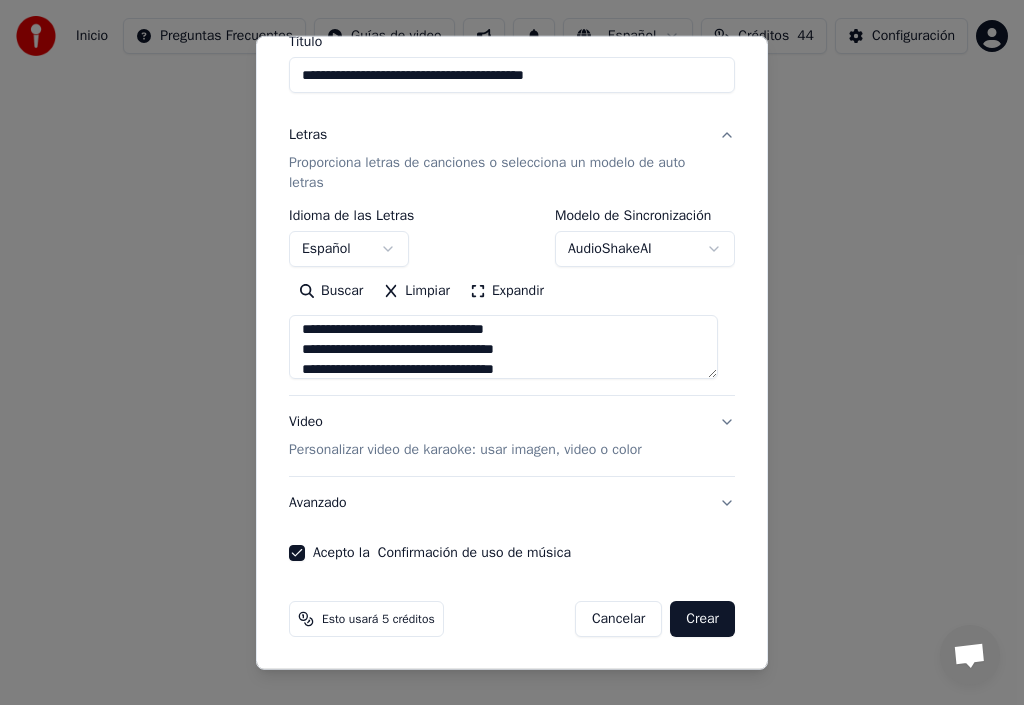 scroll, scrollTop: 0, scrollLeft: 0, axis: both 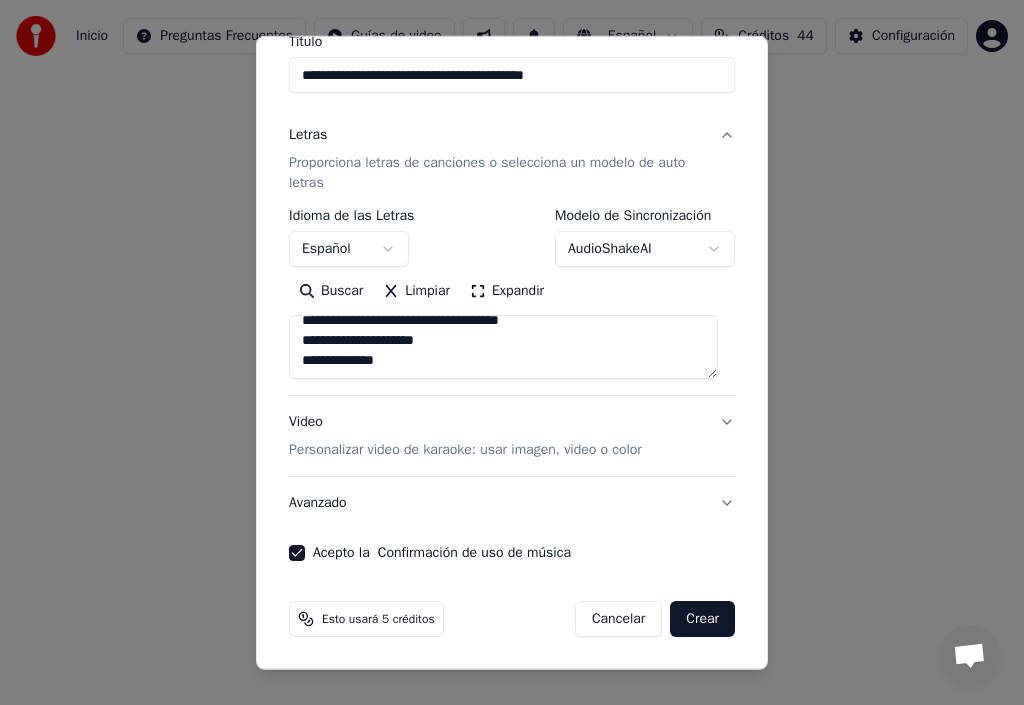 type on "**********" 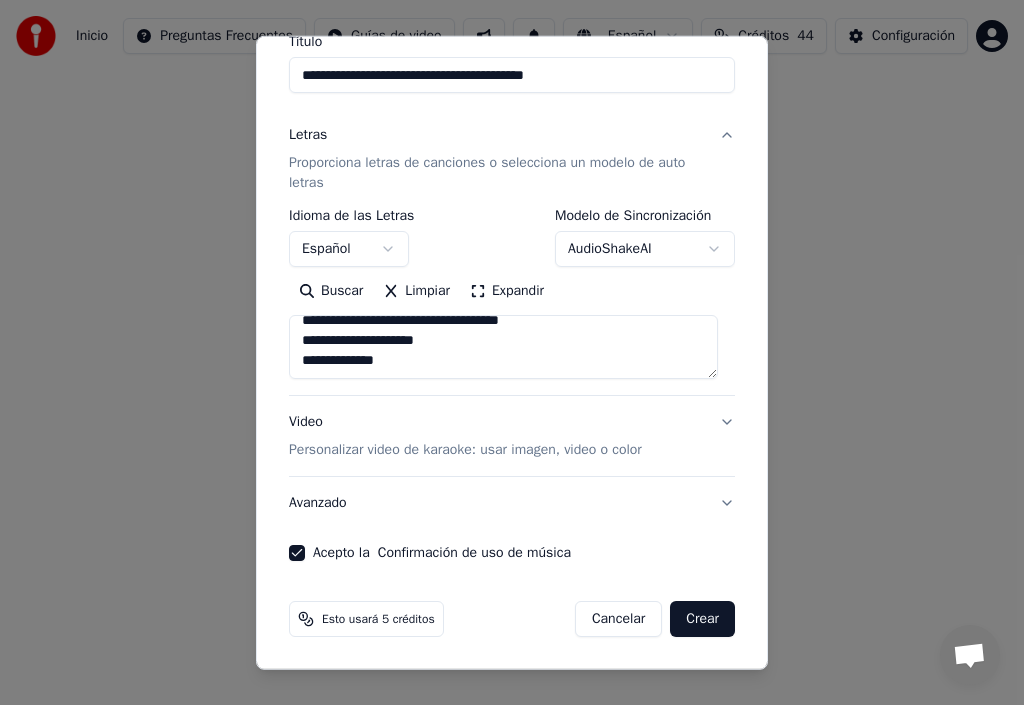 click on "Video Personalizar video de karaoke: usar imagen, video o color" at bounding box center [512, 436] 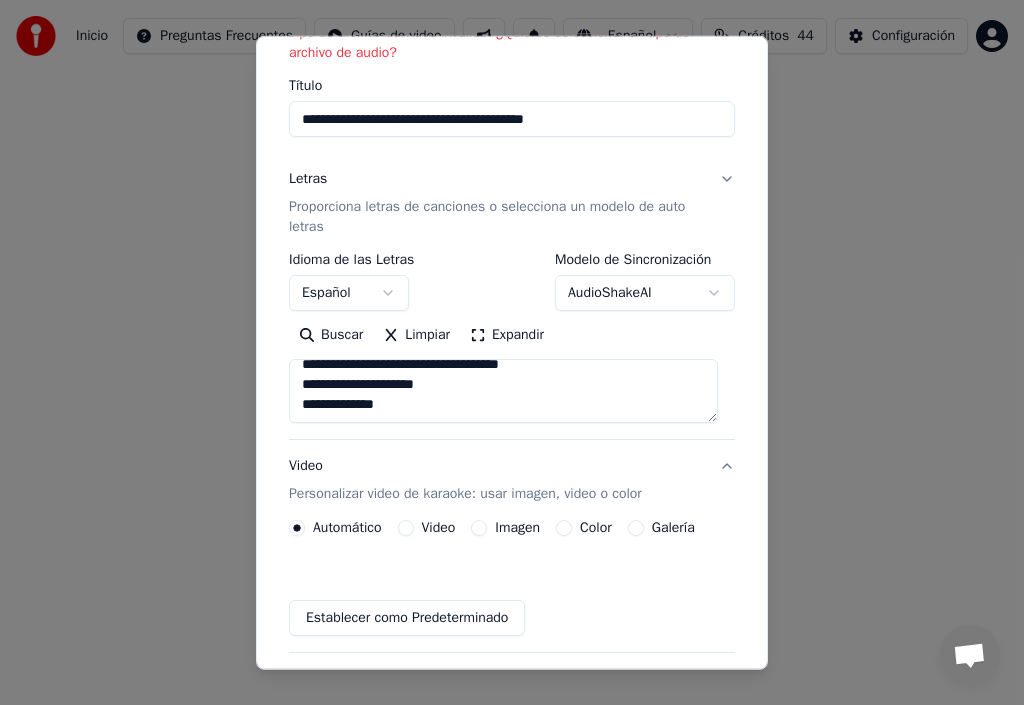 scroll, scrollTop: 171, scrollLeft: 0, axis: vertical 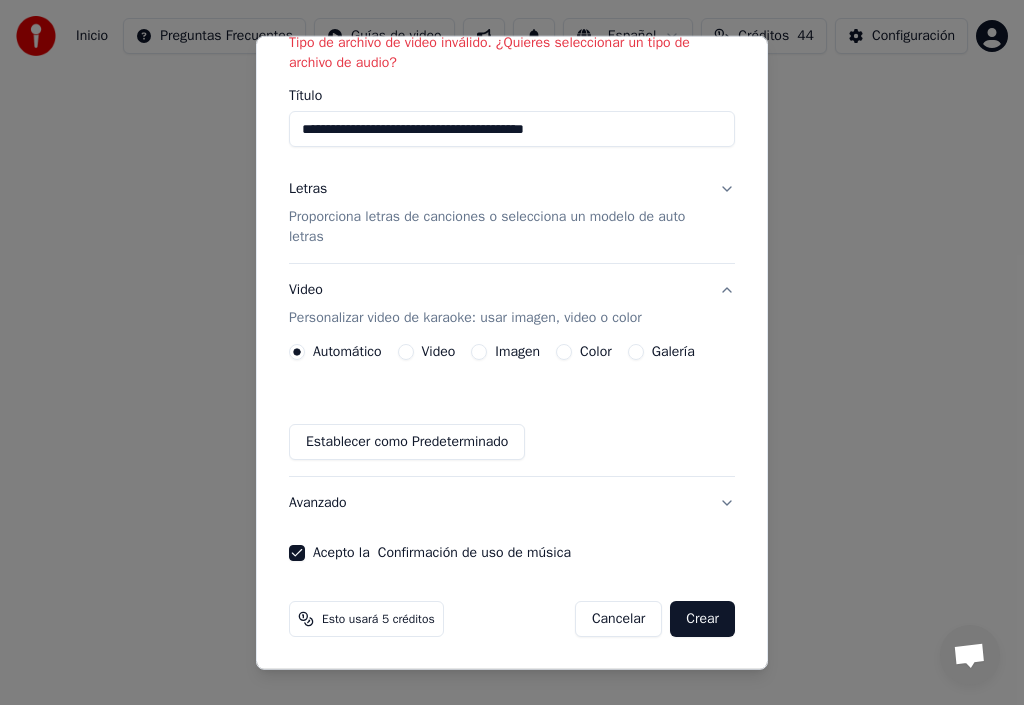 click on "Imagen" at bounding box center (479, 352) 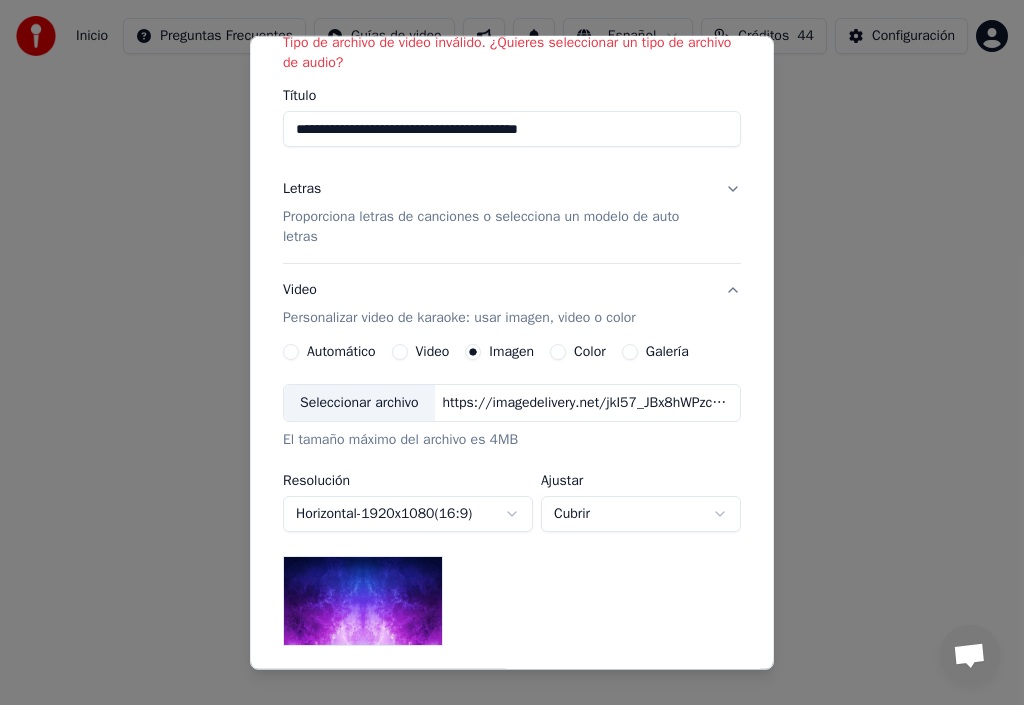 scroll, scrollTop: 271, scrollLeft: 0, axis: vertical 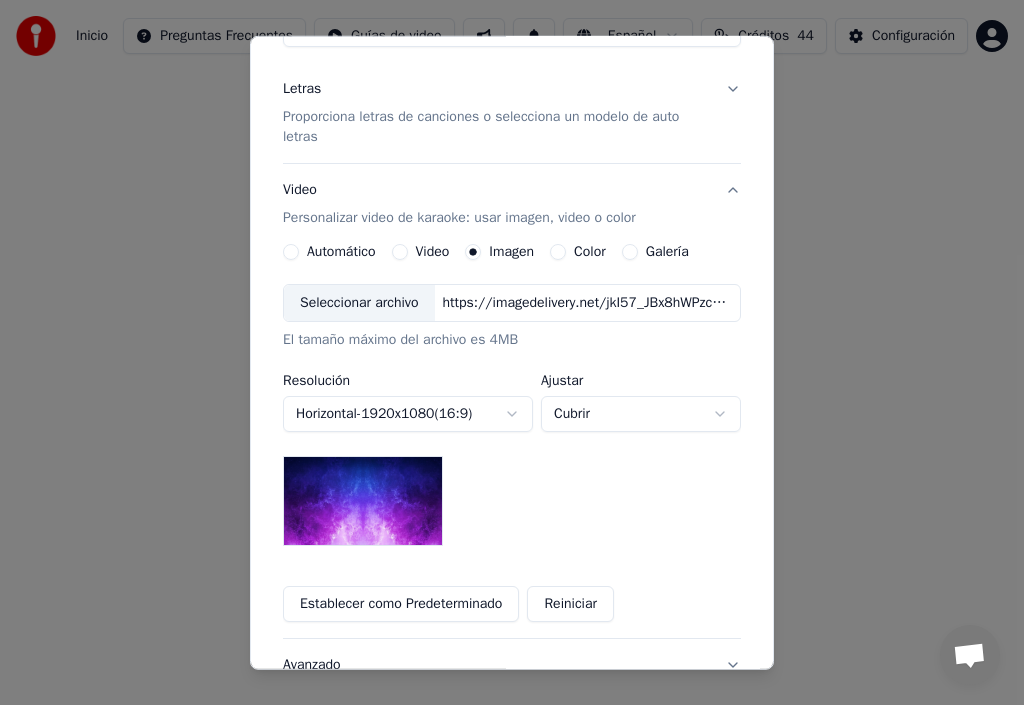 click on "Seleccionar archivo" at bounding box center [359, 303] 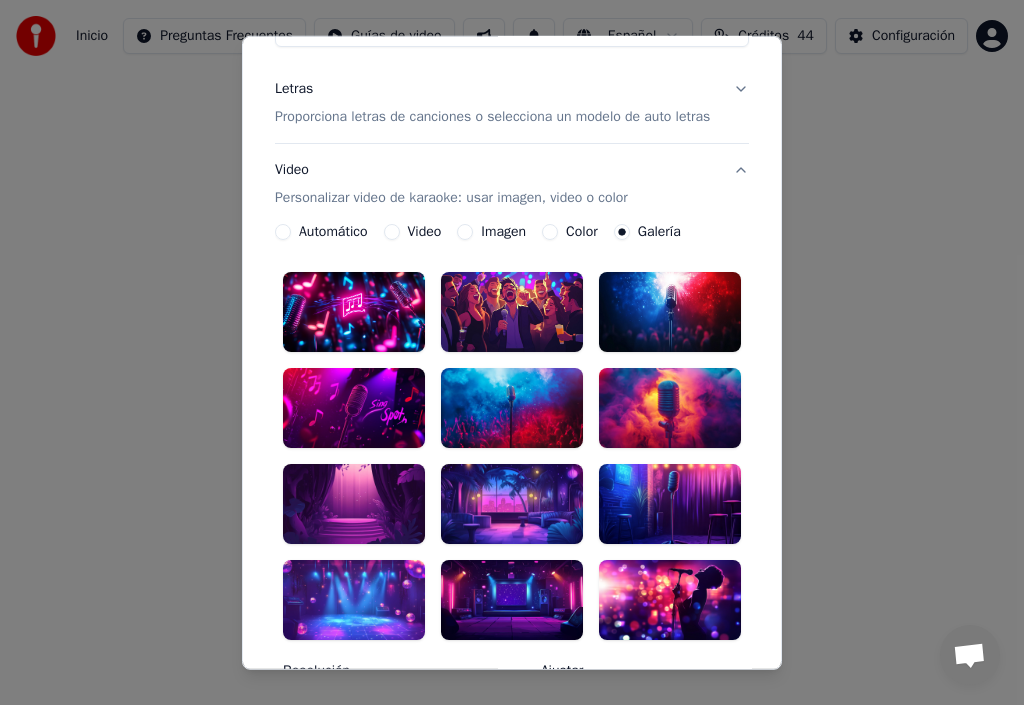 click on "Video Personalizar video de karaoke: usar imagen, video o color" at bounding box center (512, 184) 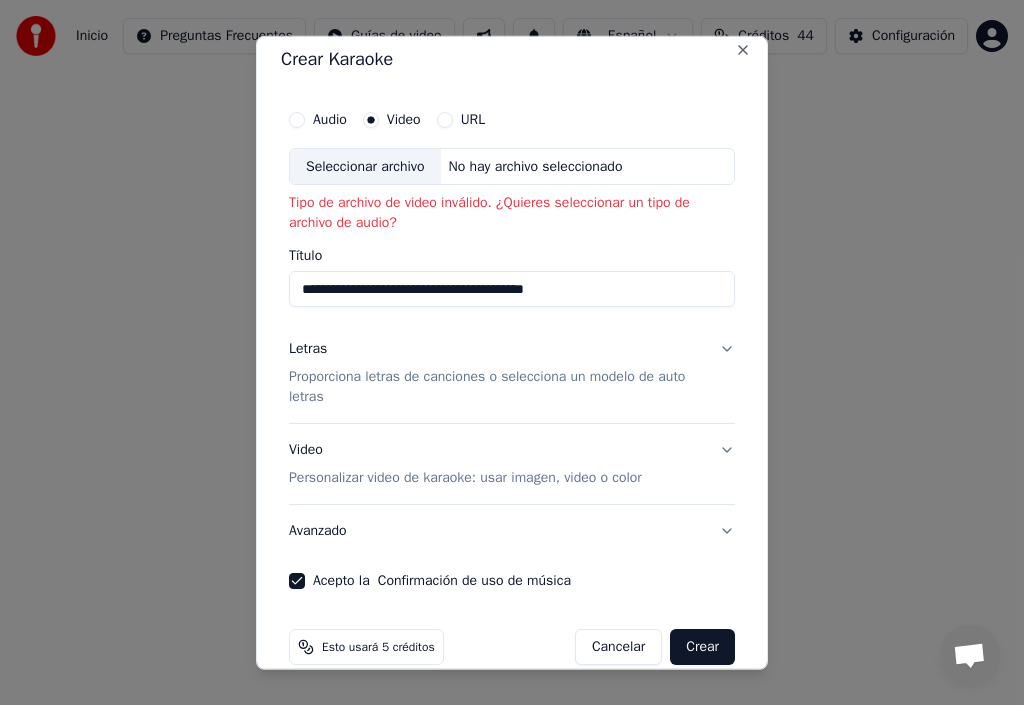 scroll, scrollTop: 0, scrollLeft: 0, axis: both 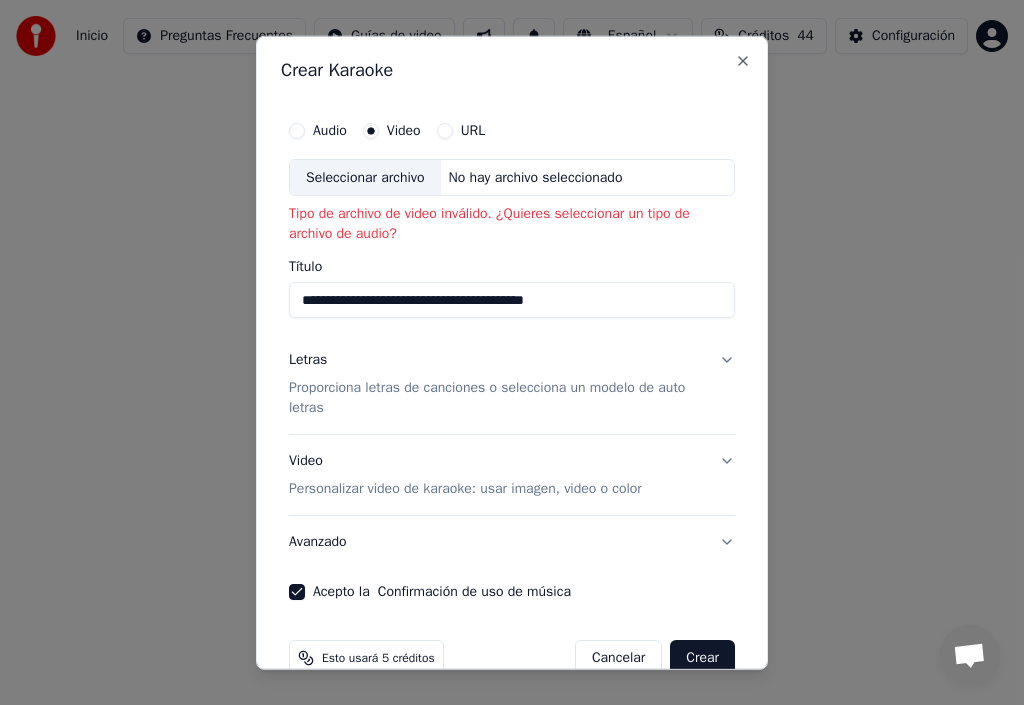 click on "Seleccionar archivo" at bounding box center [365, 177] 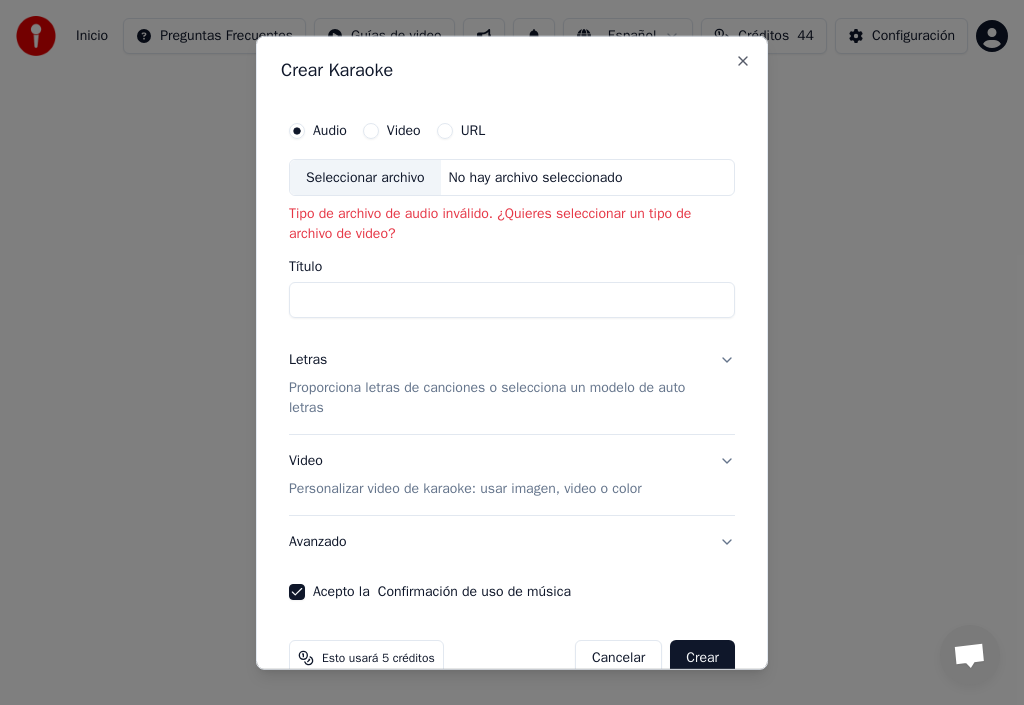 click on "Seleccionar archivo" at bounding box center [365, 177] 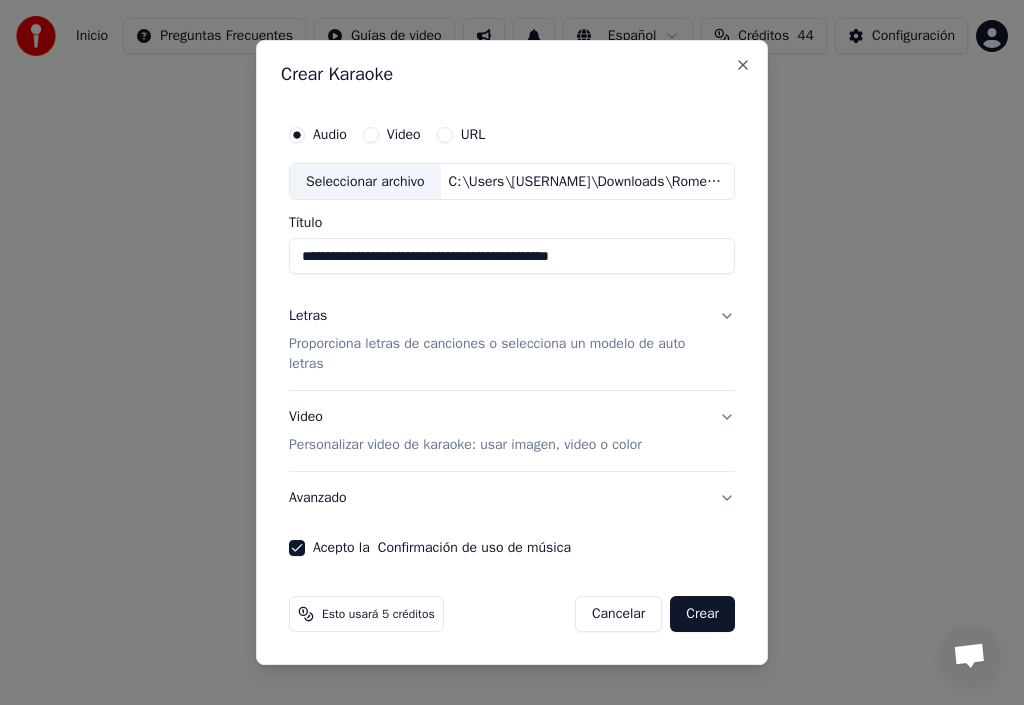 click on "**********" at bounding box center [512, 257] 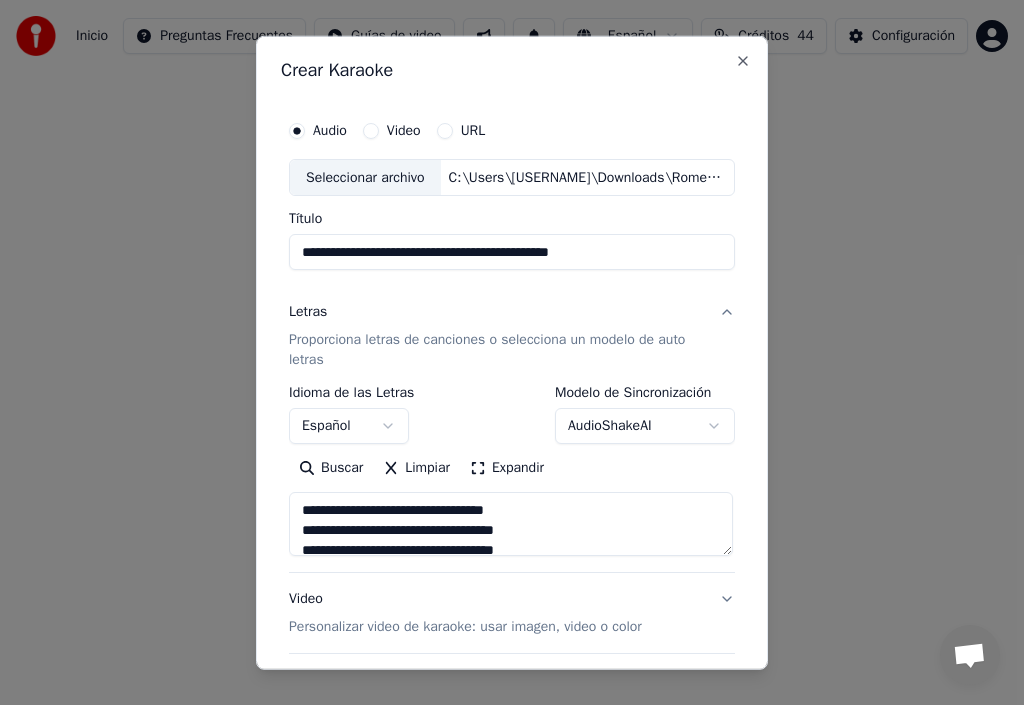 scroll, scrollTop: 100, scrollLeft: 0, axis: vertical 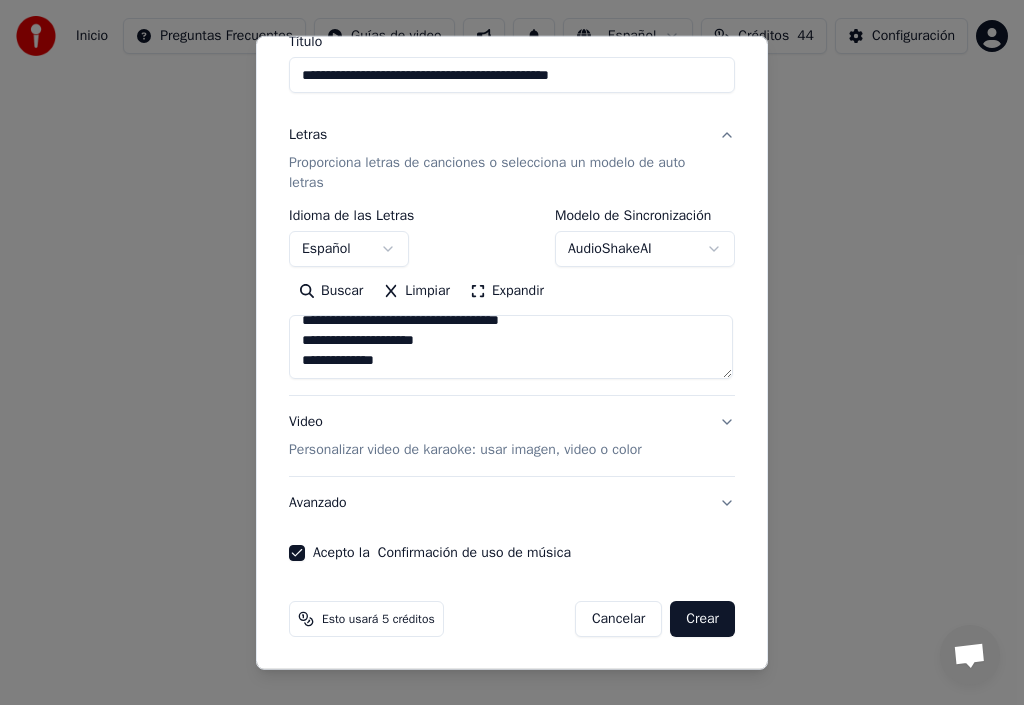 click on "Avanzado" at bounding box center (512, 503) 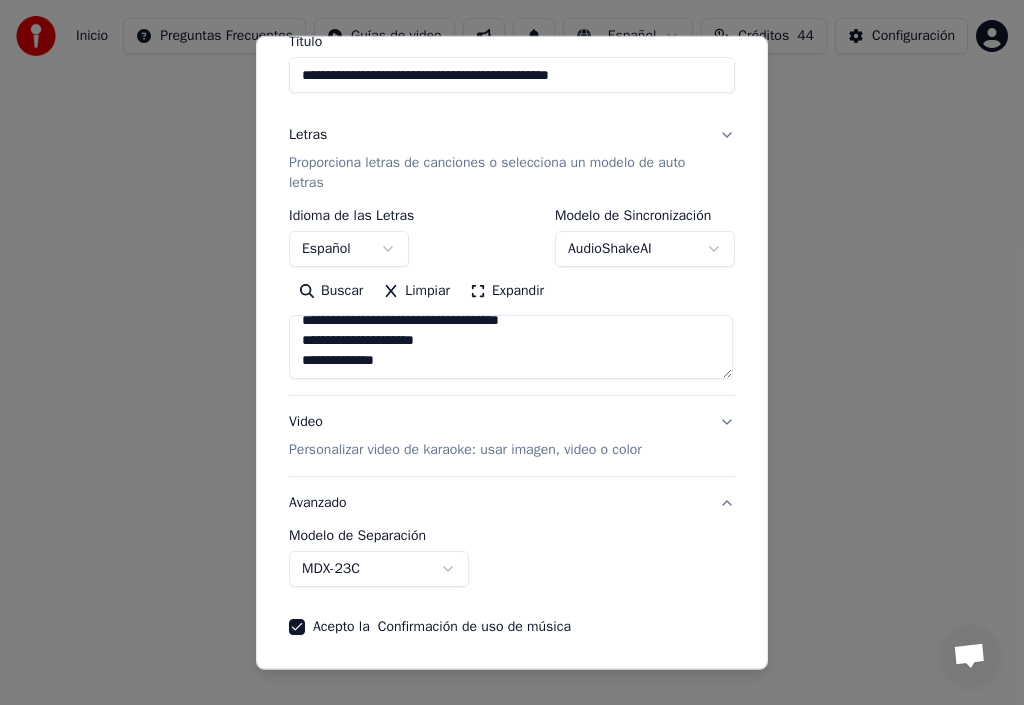 scroll, scrollTop: 65, scrollLeft: 0, axis: vertical 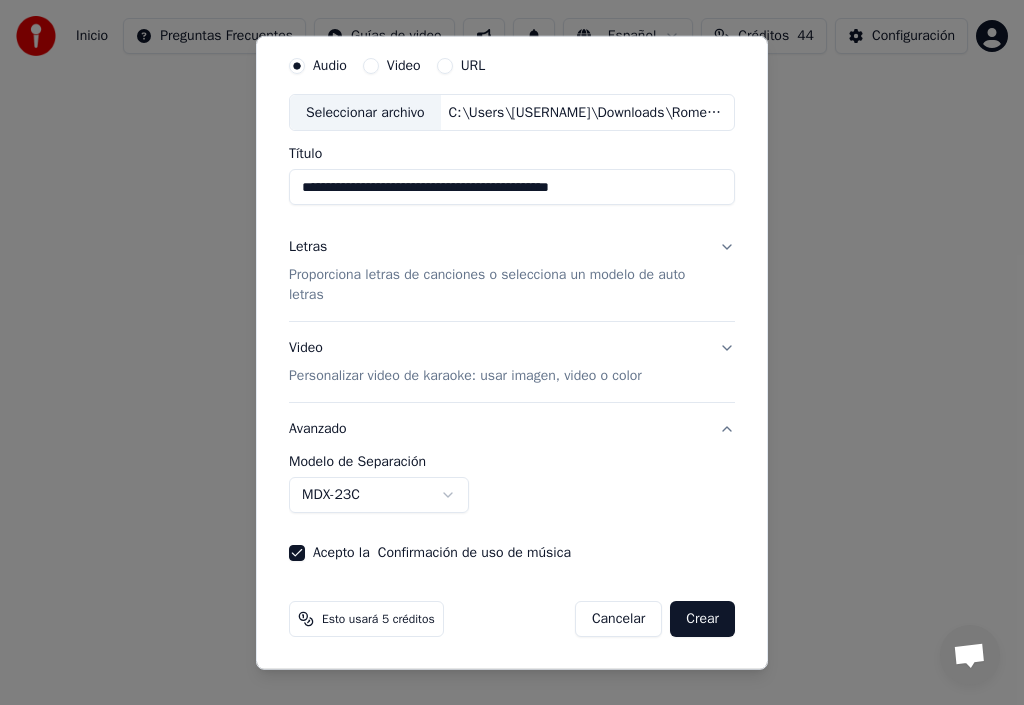click on "Avanzado" at bounding box center [512, 429] 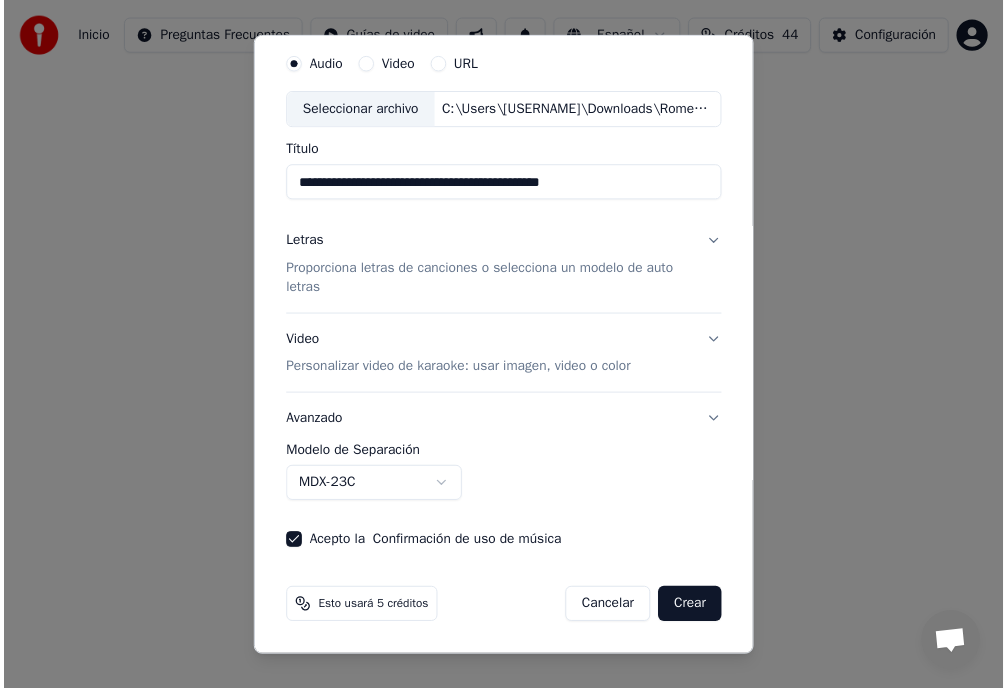 scroll, scrollTop: 0, scrollLeft: 0, axis: both 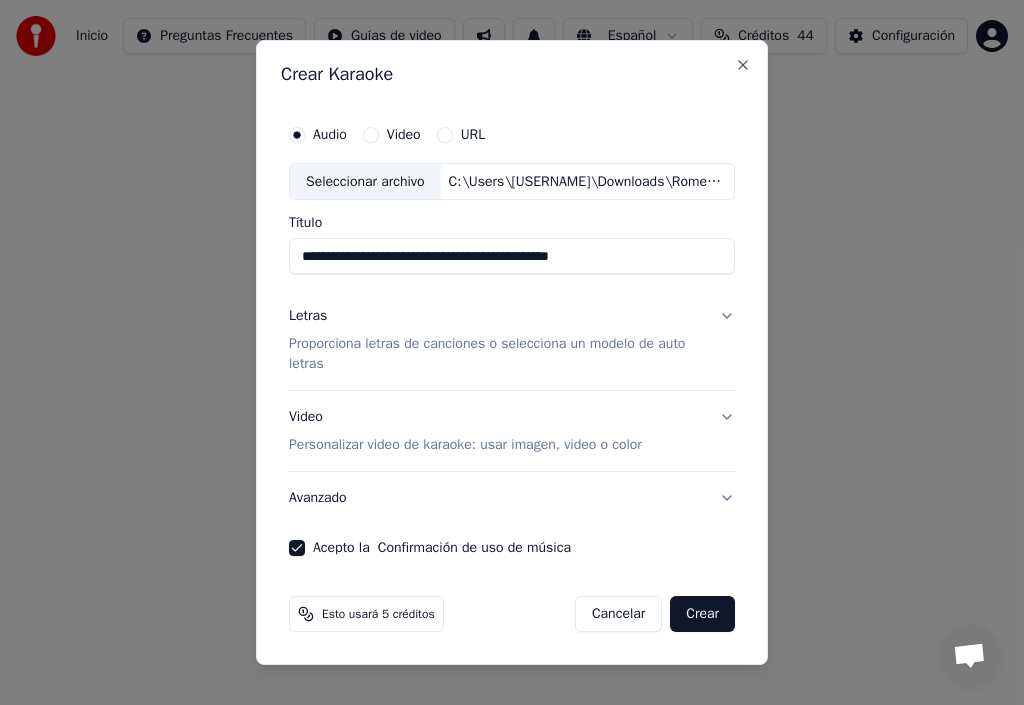 click on "Crear" at bounding box center (702, 614) 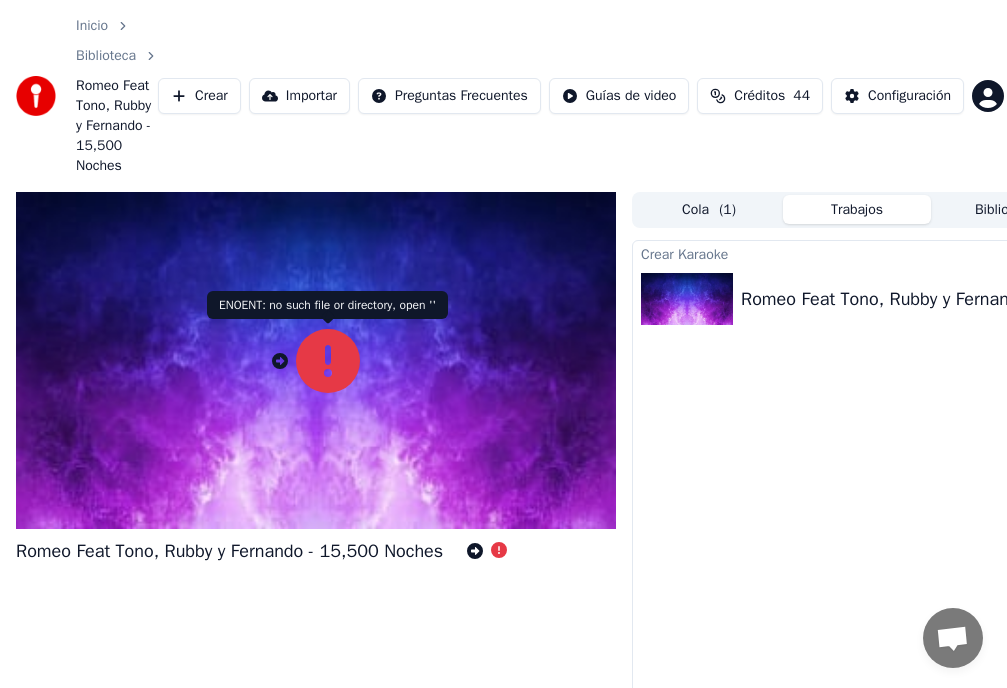 click 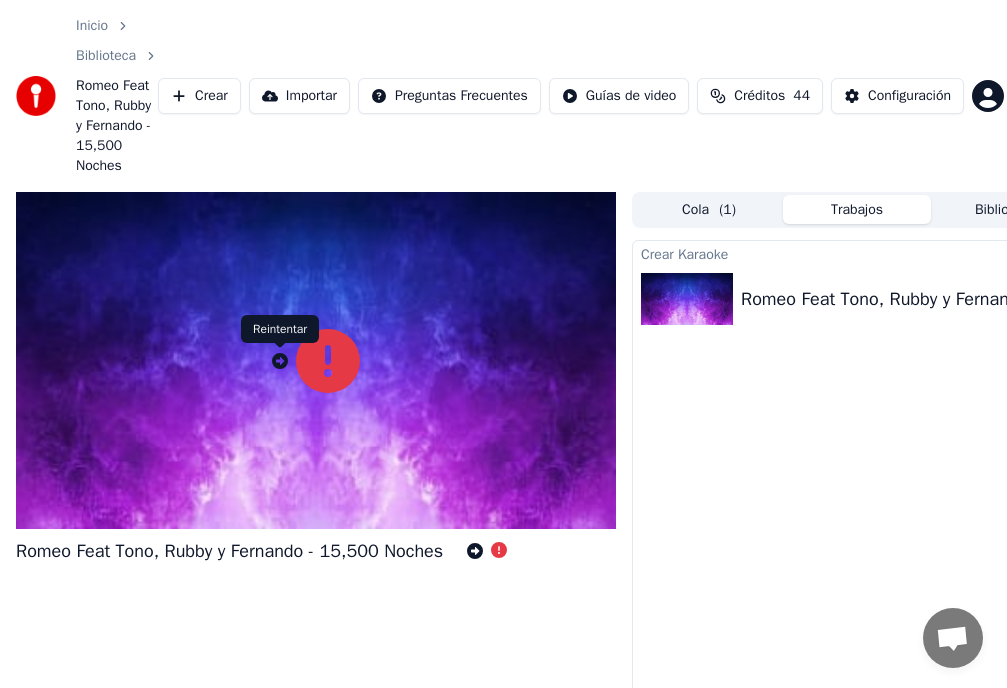 click 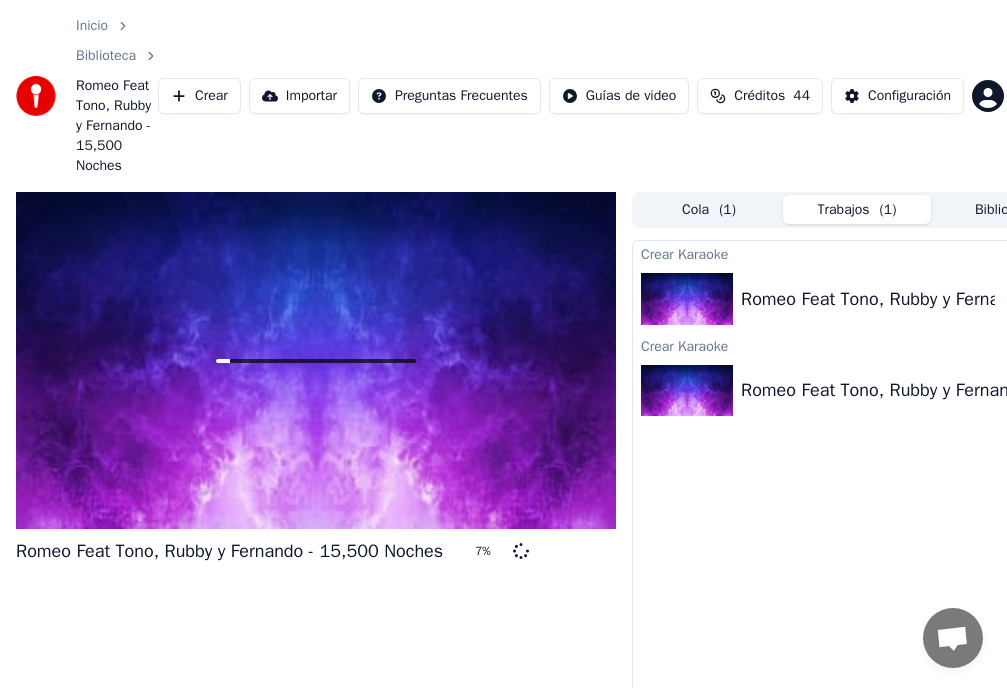 scroll, scrollTop: 0, scrollLeft: 75, axis: horizontal 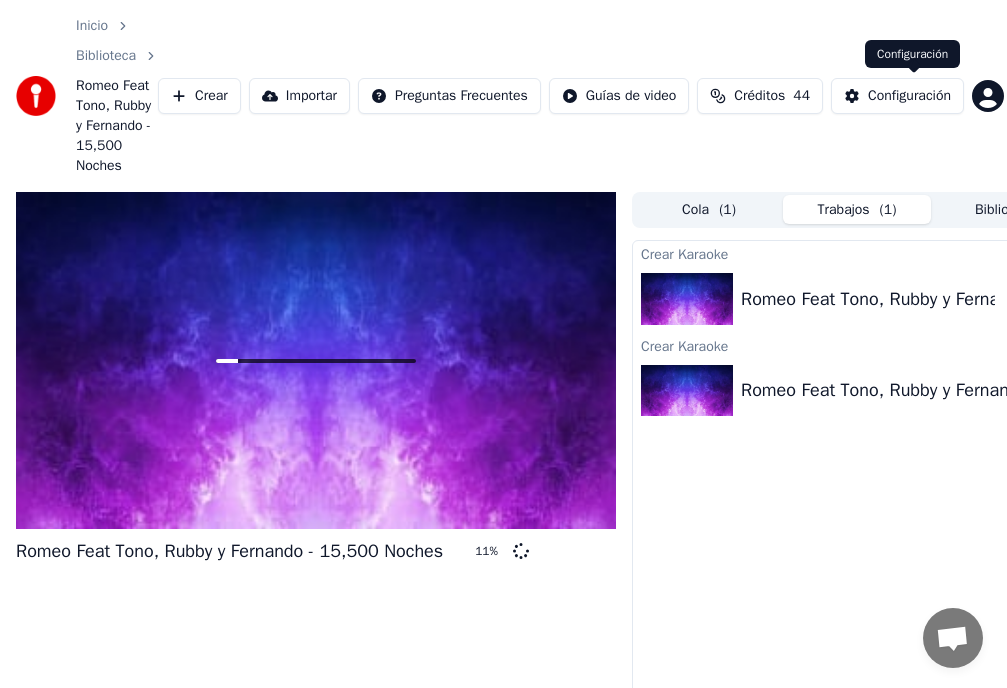 click on "Configuración" at bounding box center (909, 96) 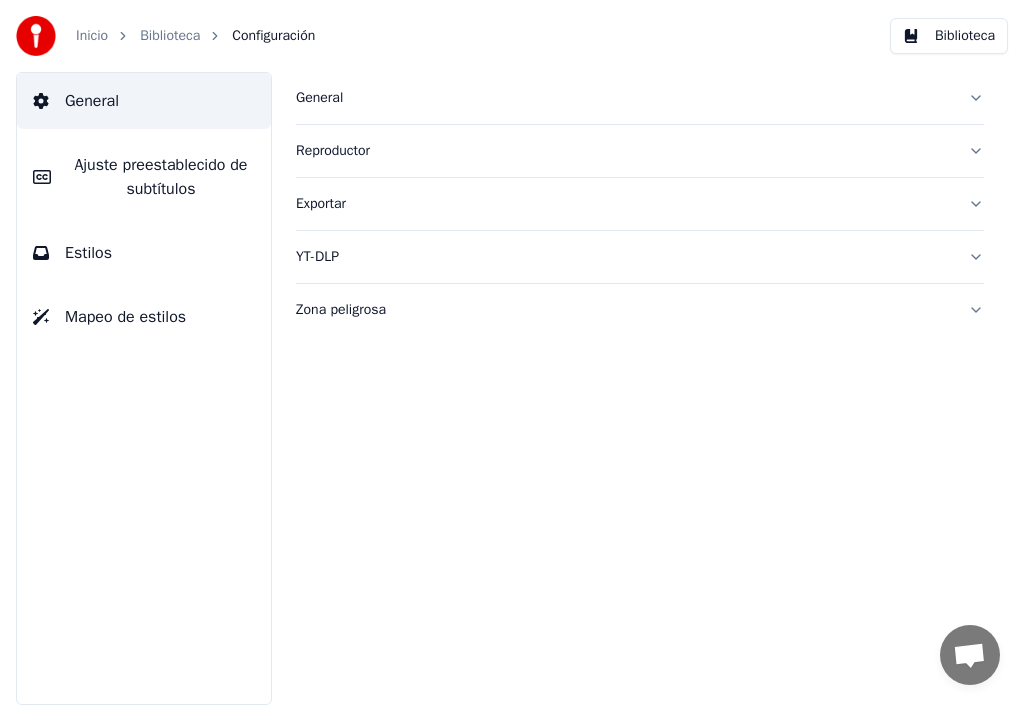 click on "Ajuste preestablecido de subtítulos" at bounding box center (161, 177) 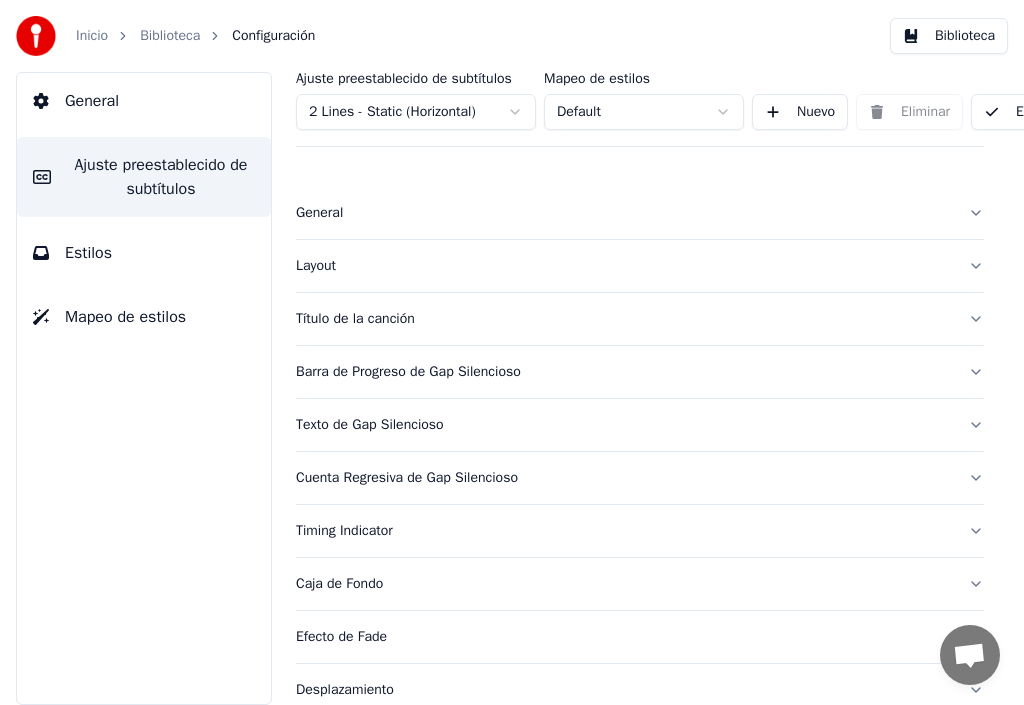 click on "Título de la canción" at bounding box center (624, 319) 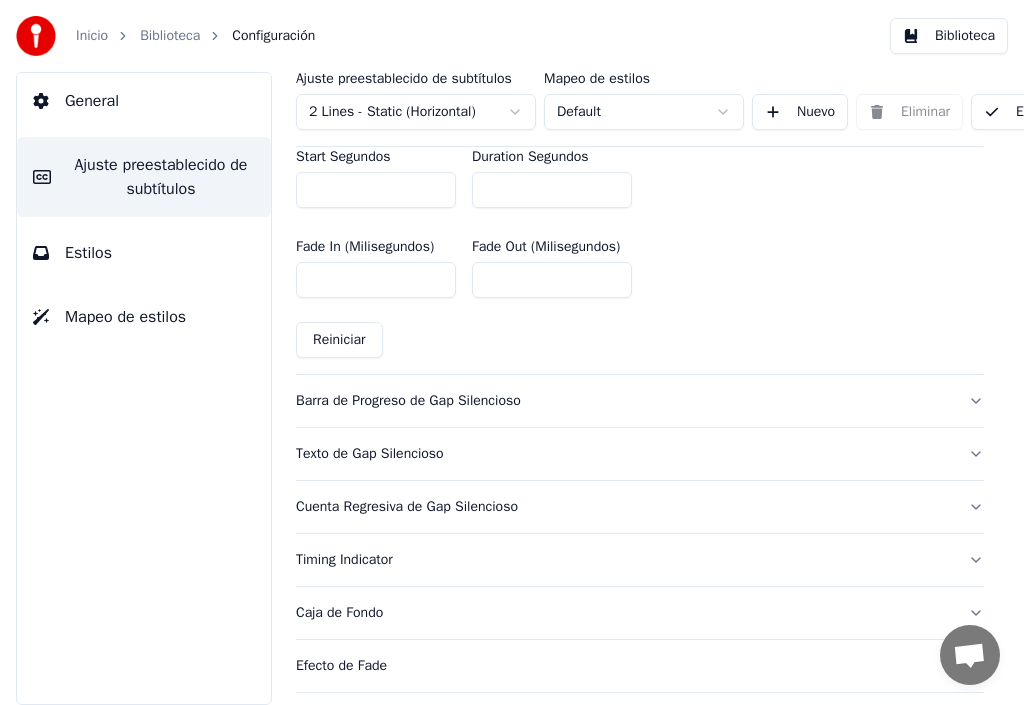 scroll, scrollTop: 1100, scrollLeft: 0, axis: vertical 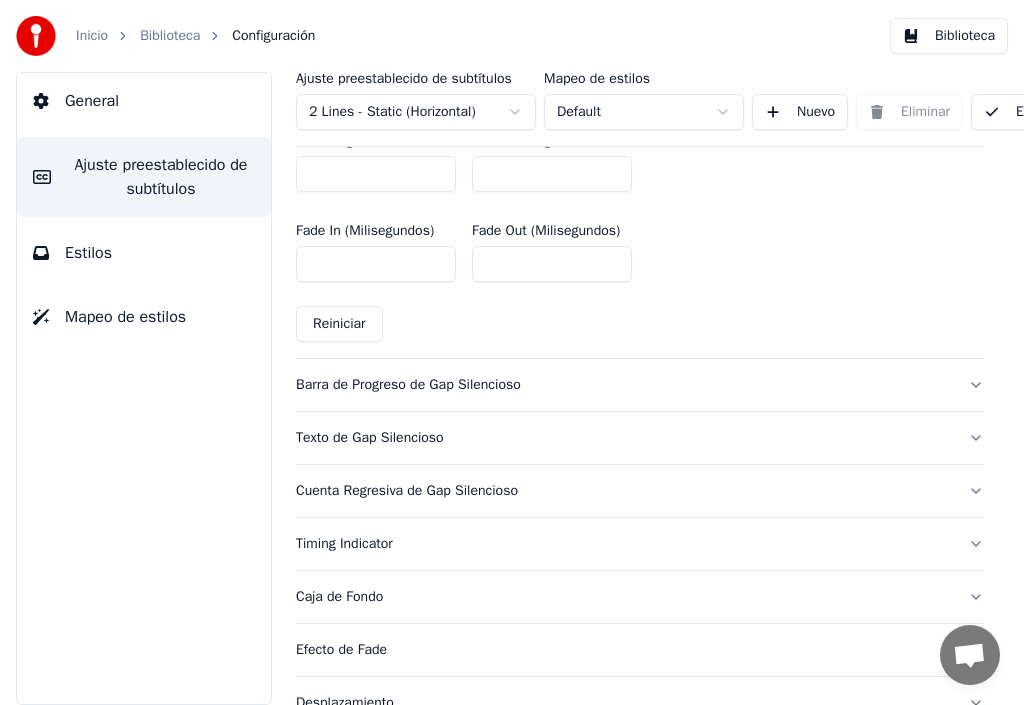 click on "Barra de Progreso de Gap Silencioso" at bounding box center (624, 385) 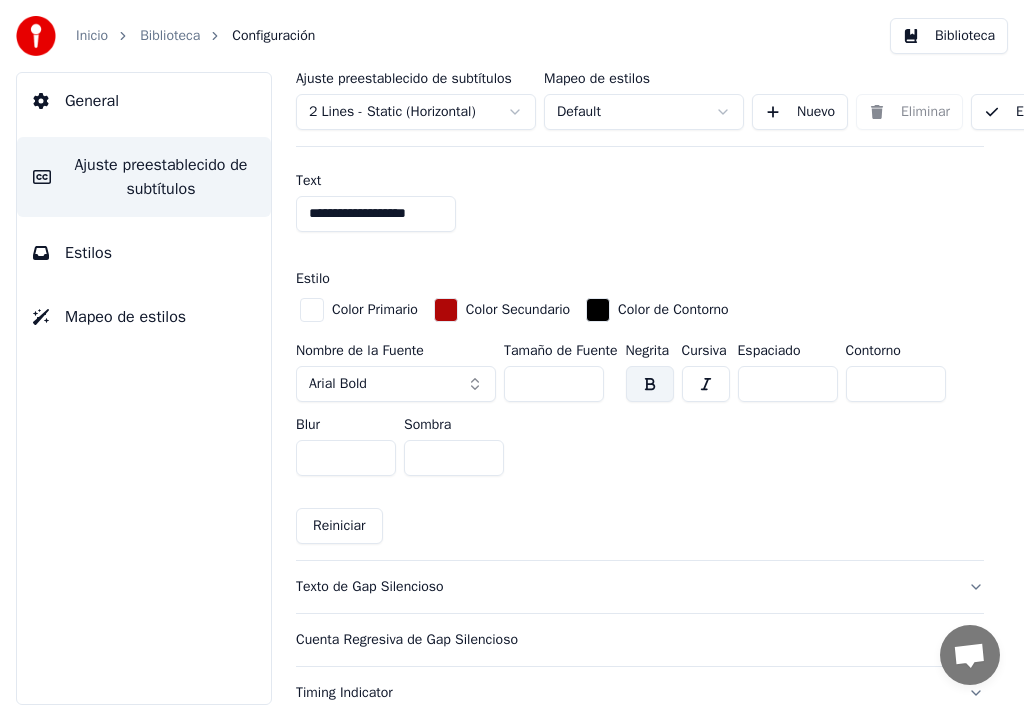 scroll, scrollTop: 1500, scrollLeft: 0, axis: vertical 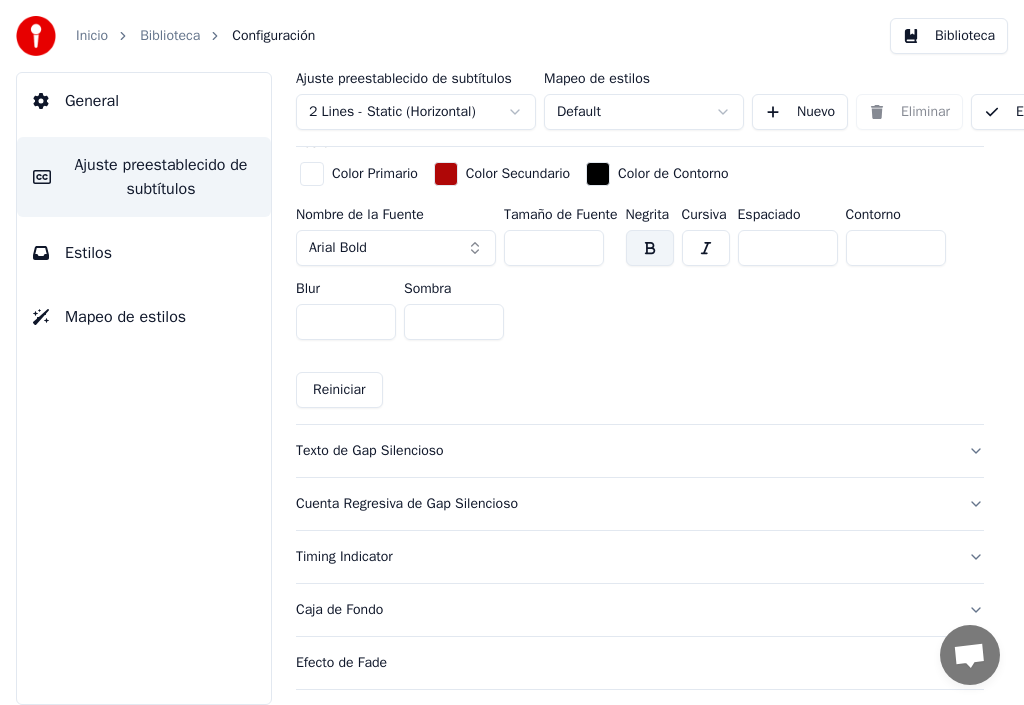 click on "Cuenta Regresiva de Gap Silencioso" at bounding box center (624, 504) 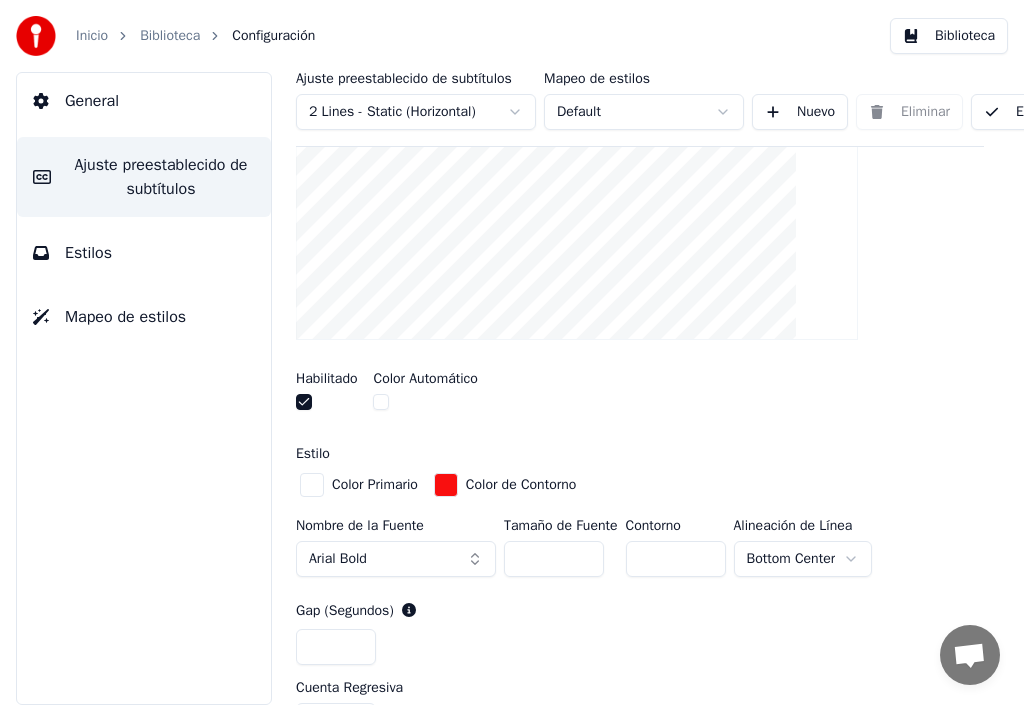scroll, scrollTop: 449, scrollLeft: 0, axis: vertical 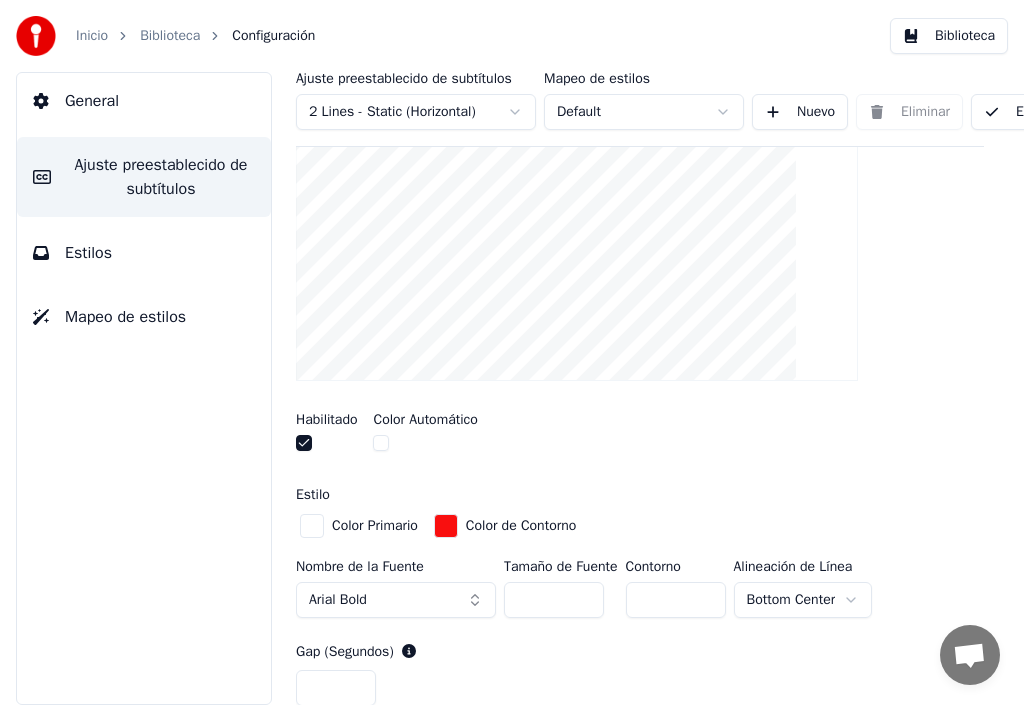 click at bounding box center [312, 526] 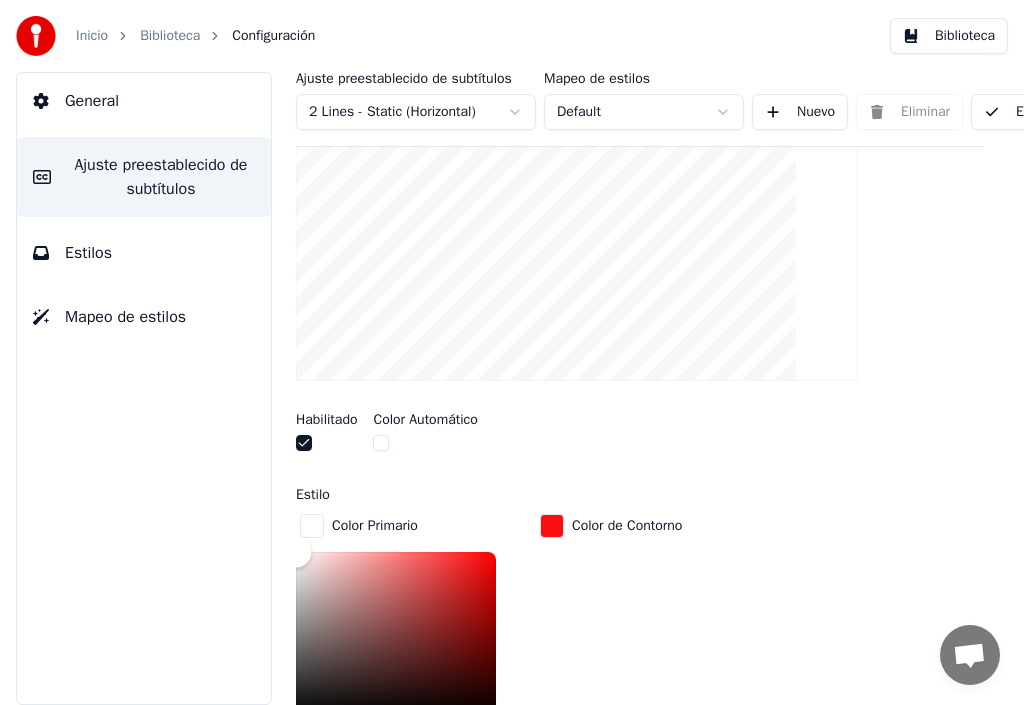 type on "*******" 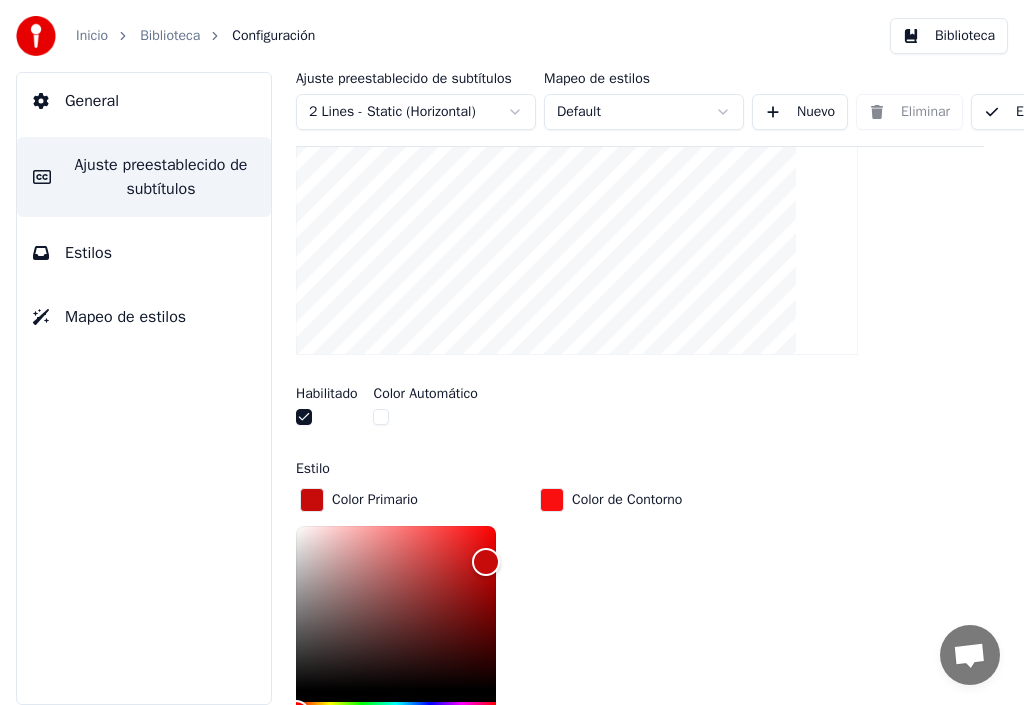 click at bounding box center (552, 500) 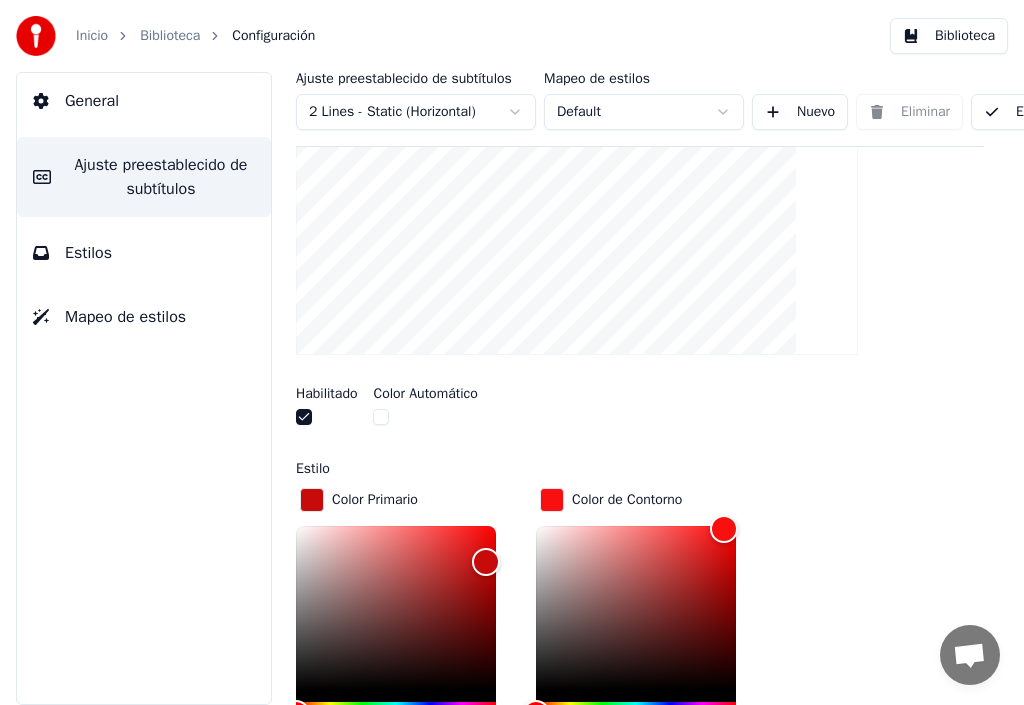 click on "Color de Contorno *******" at bounding box center (652, 635) 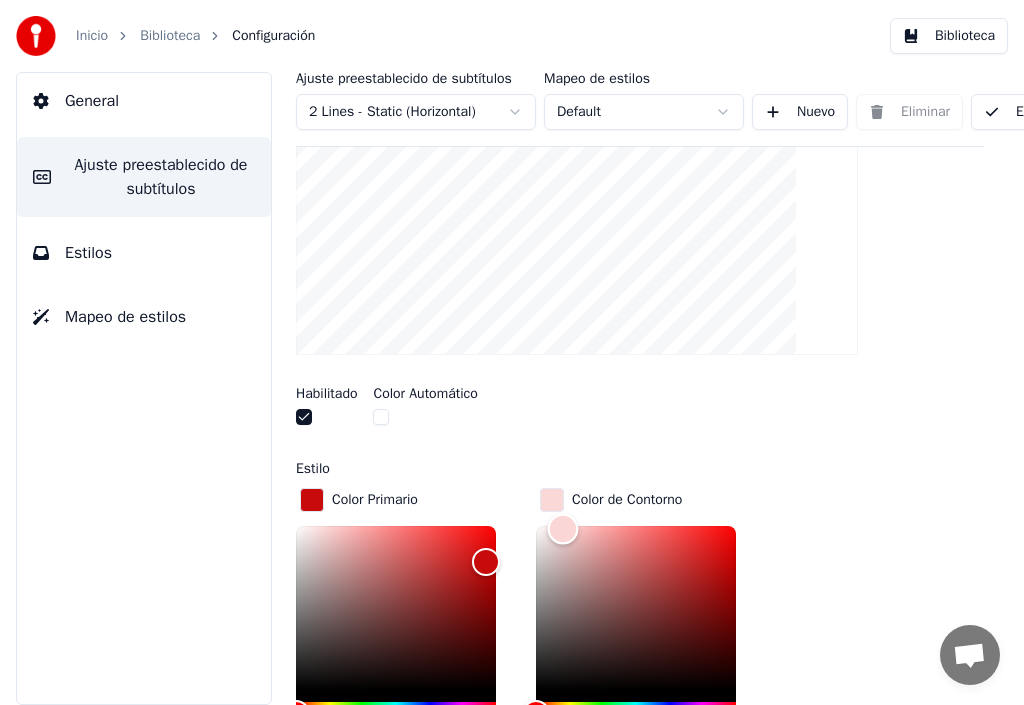 type on "*******" 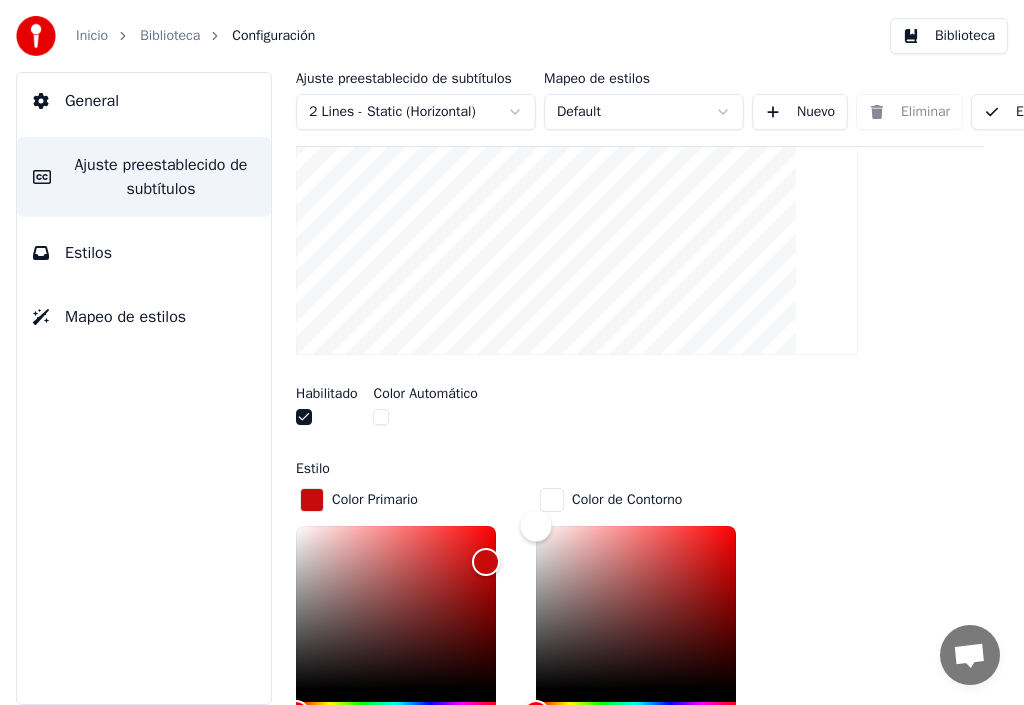 drag, startPoint x: 736, startPoint y: 523, endPoint x: 501, endPoint y: 524, distance: 235.00212 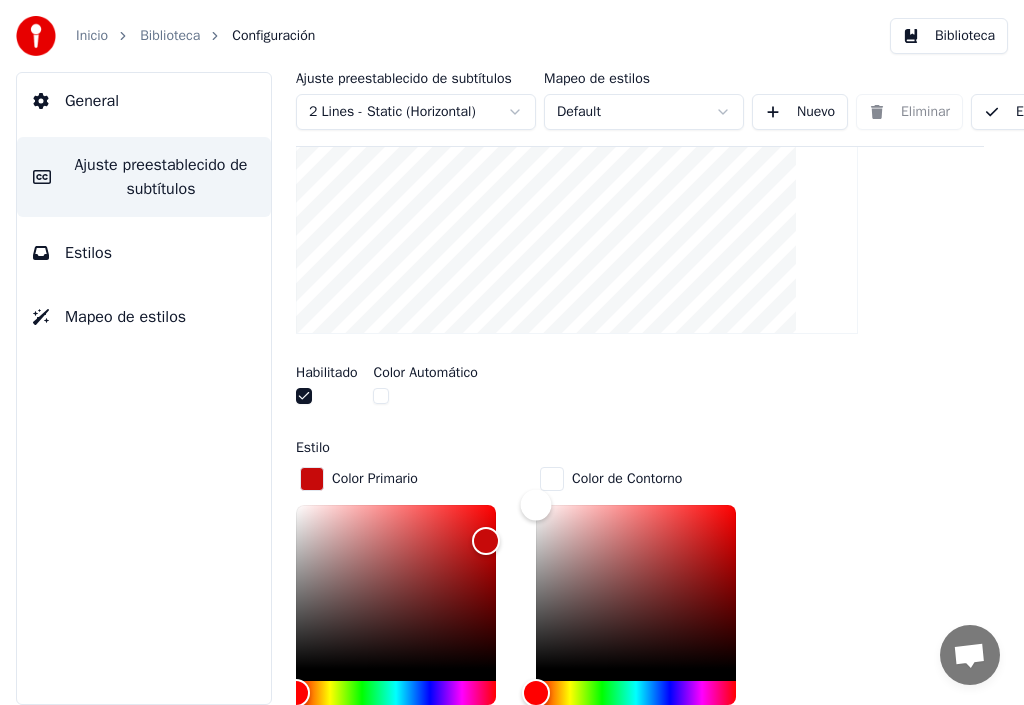 scroll, scrollTop: 575, scrollLeft: 0, axis: vertical 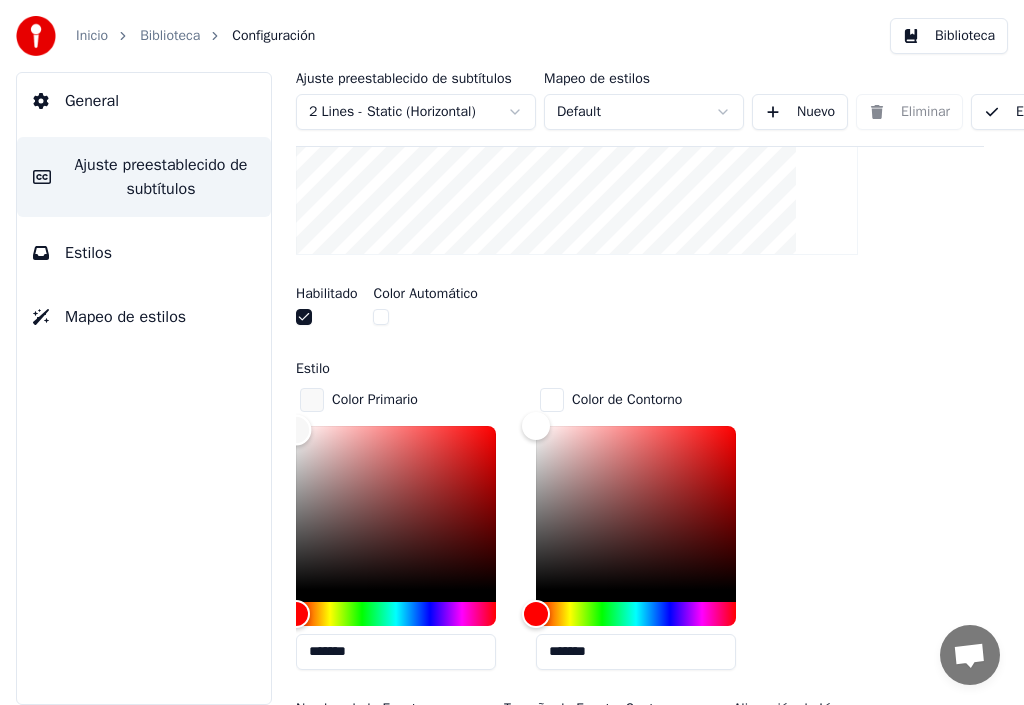 type on "*******" 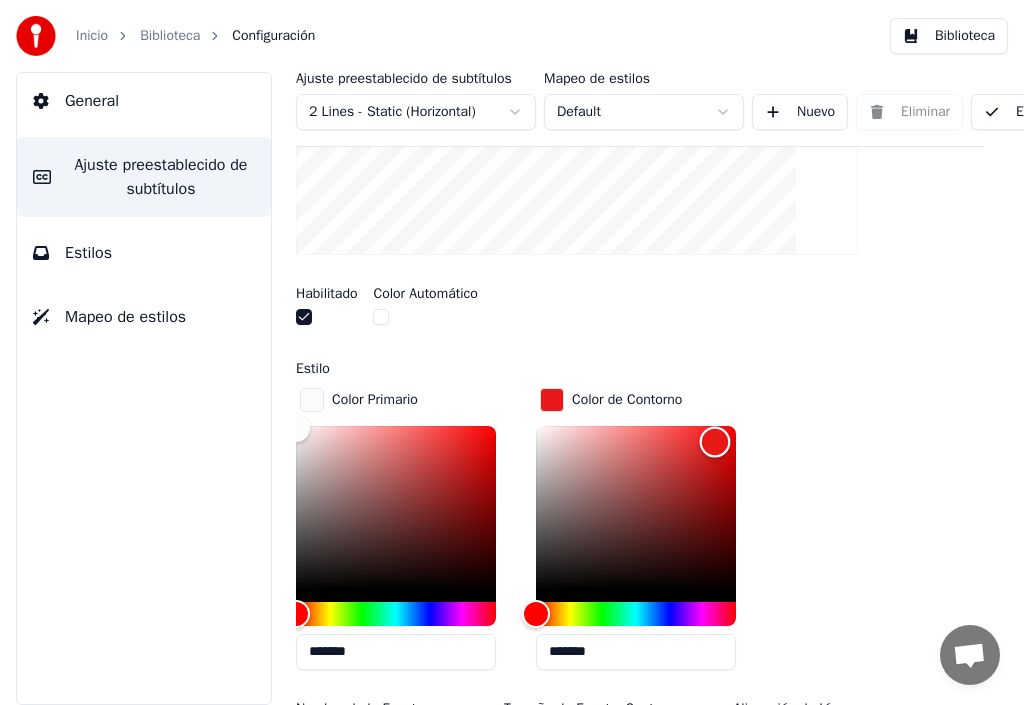 type on "*******" 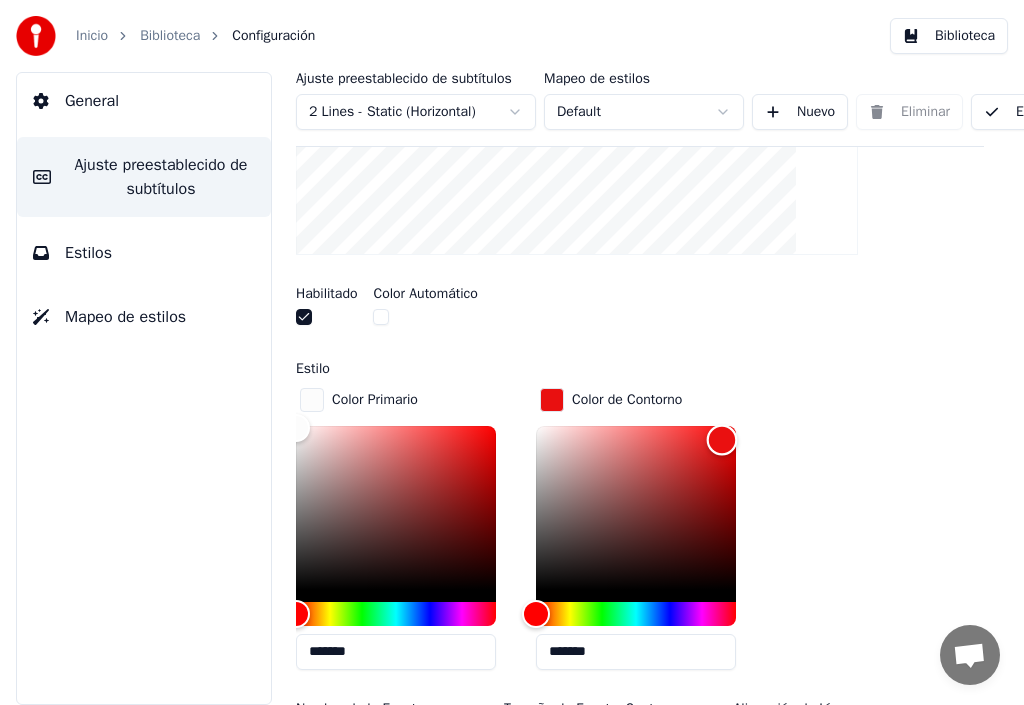 drag, startPoint x: 665, startPoint y: 446, endPoint x: 722, endPoint y: 438, distance: 57.558666 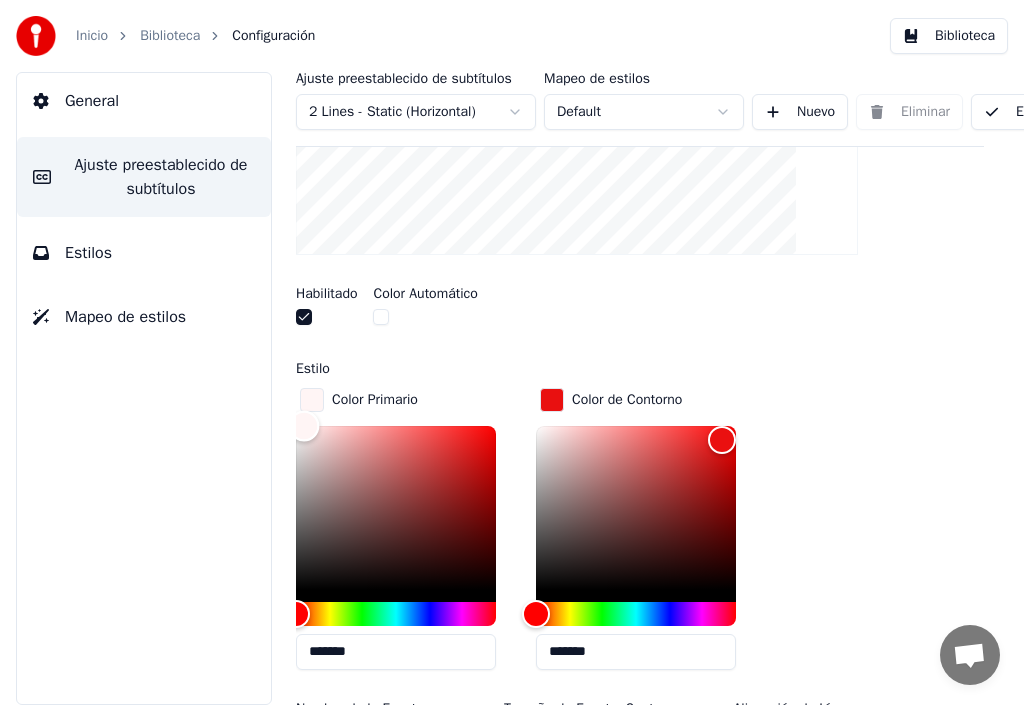 drag, startPoint x: 302, startPoint y: 427, endPoint x: 304, endPoint y: 413, distance: 14.142136 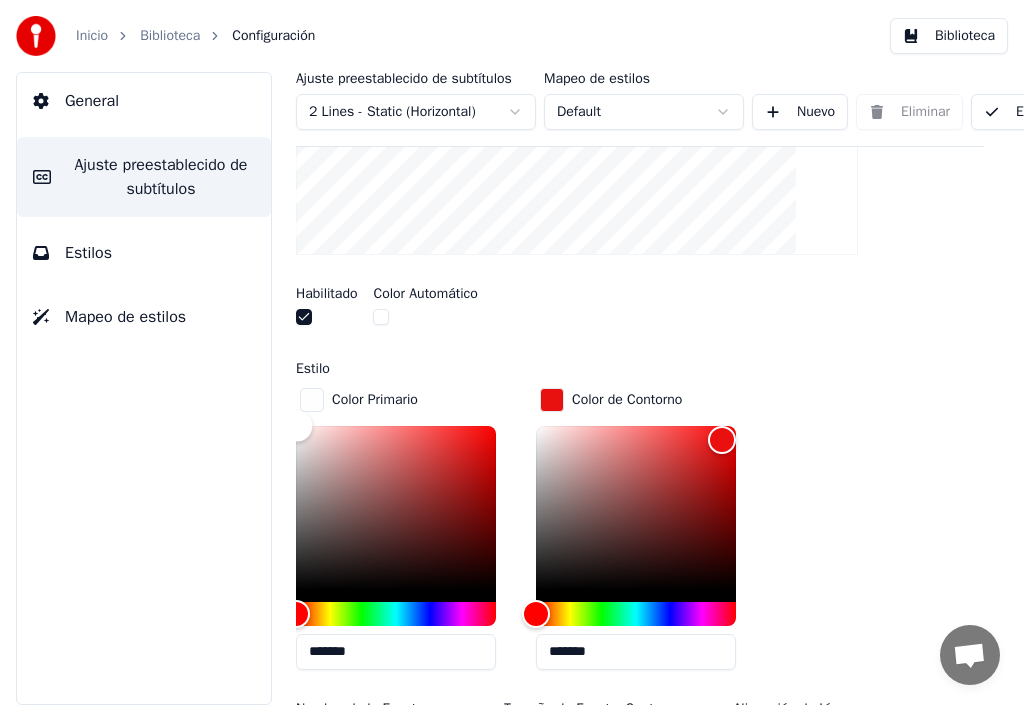 type on "*******" 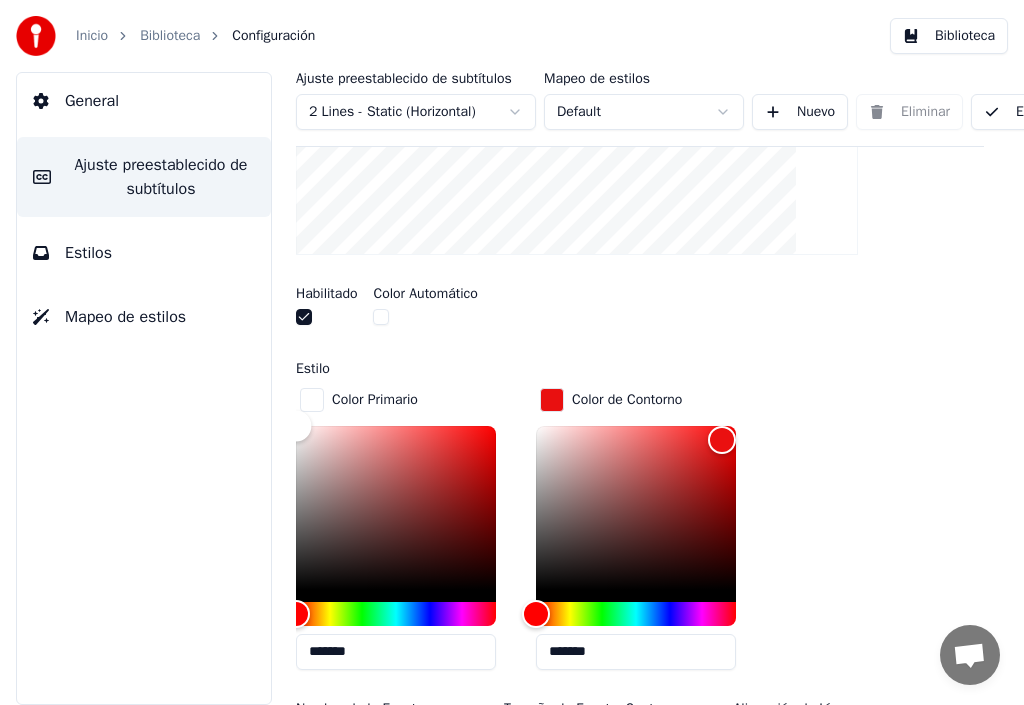 drag, startPoint x: 307, startPoint y: 421, endPoint x: 295, endPoint y: 407, distance: 18.439089 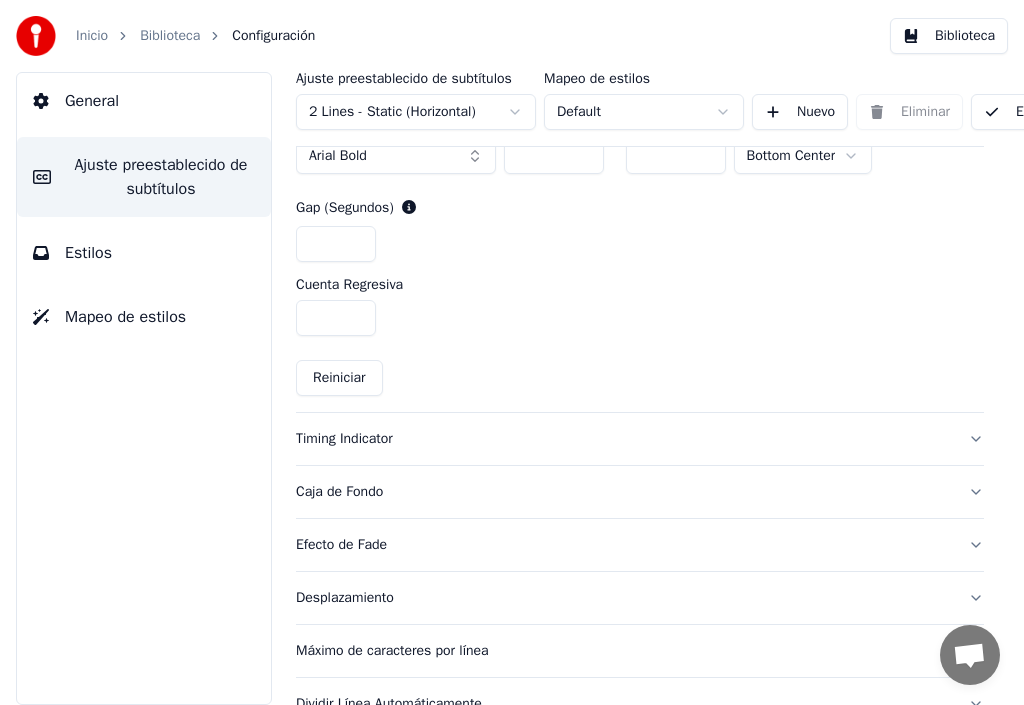 scroll, scrollTop: 1175, scrollLeft: 0, axis: vertical 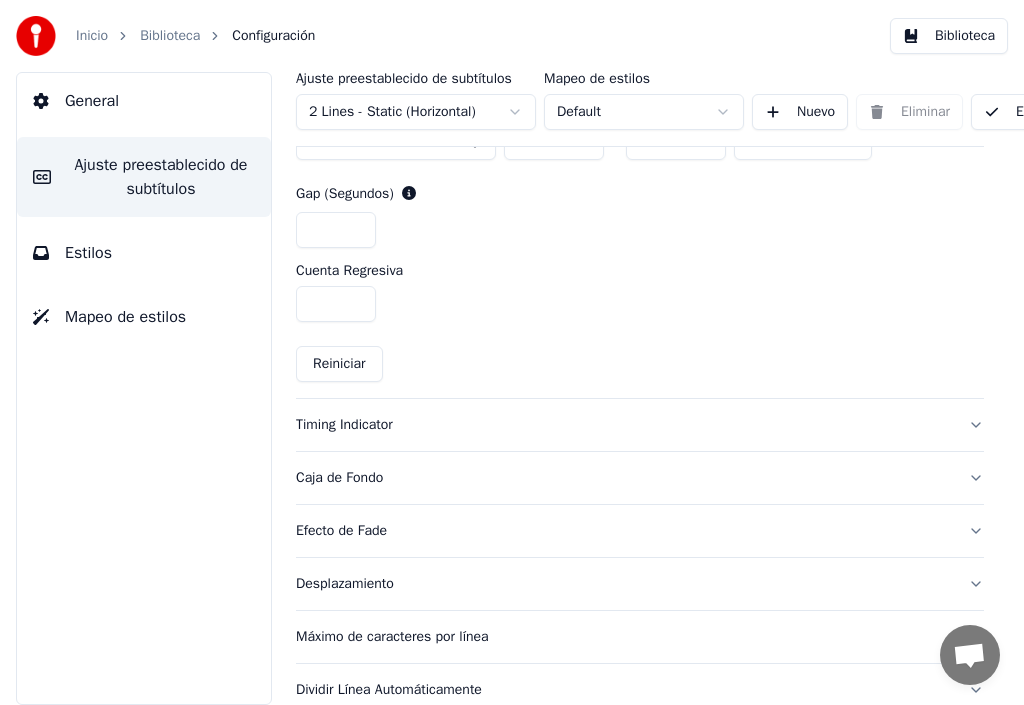 click on "Timing Indicator" at bounding box center (624, 425) 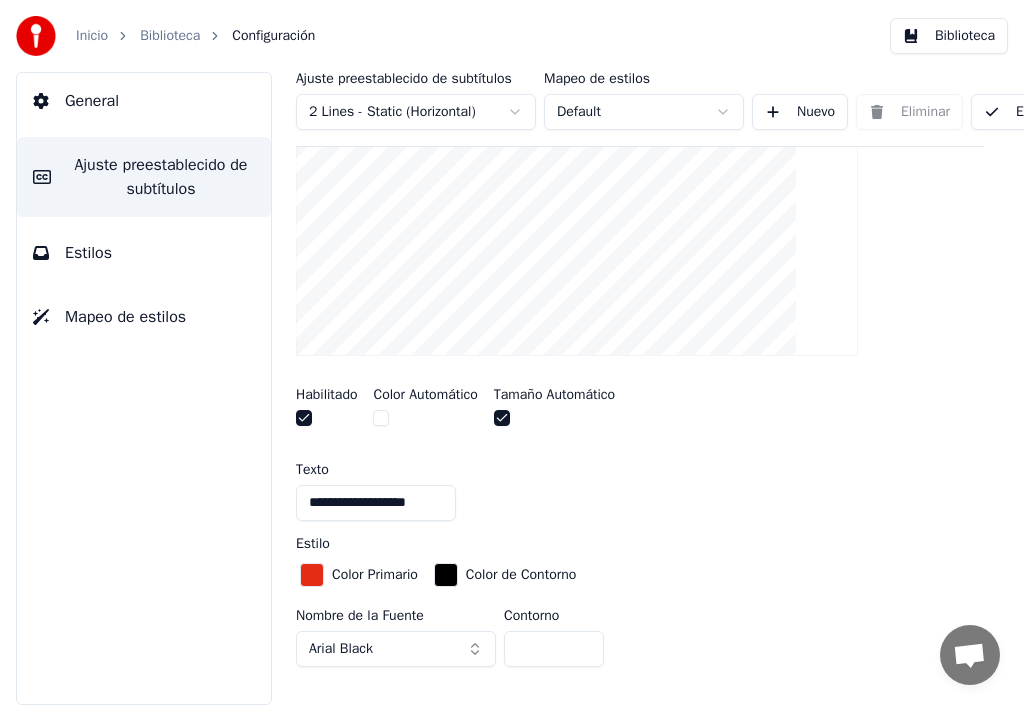 scroll, scrollTop: 155, scrollLeft: 0, axis: vertical 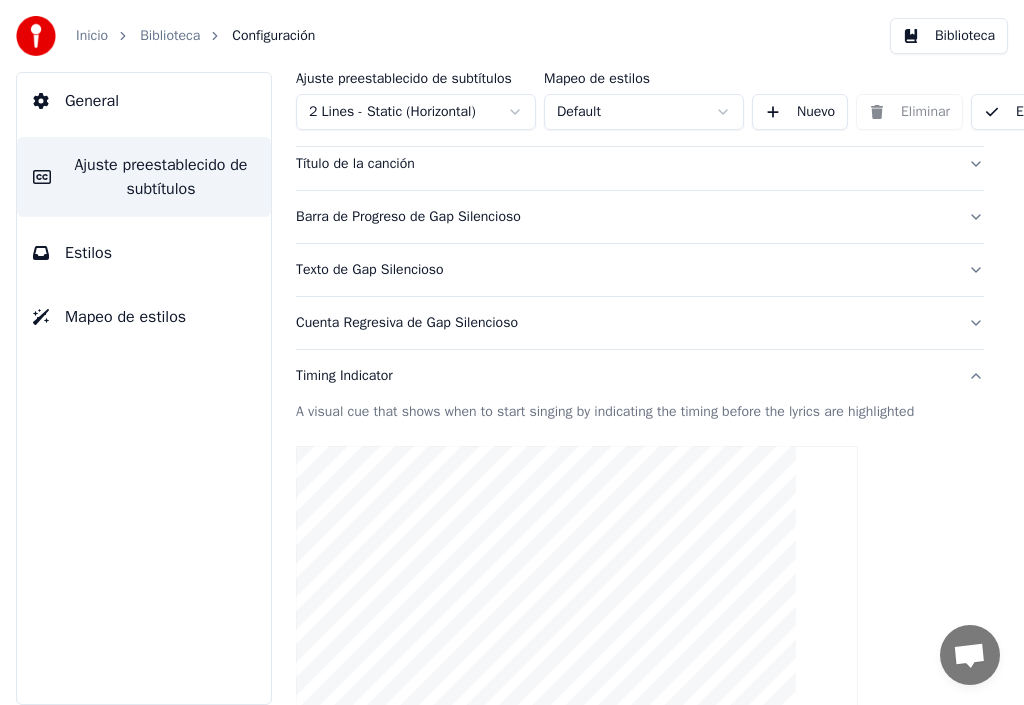 click on "Estilos" at bounding box center (88, 253) 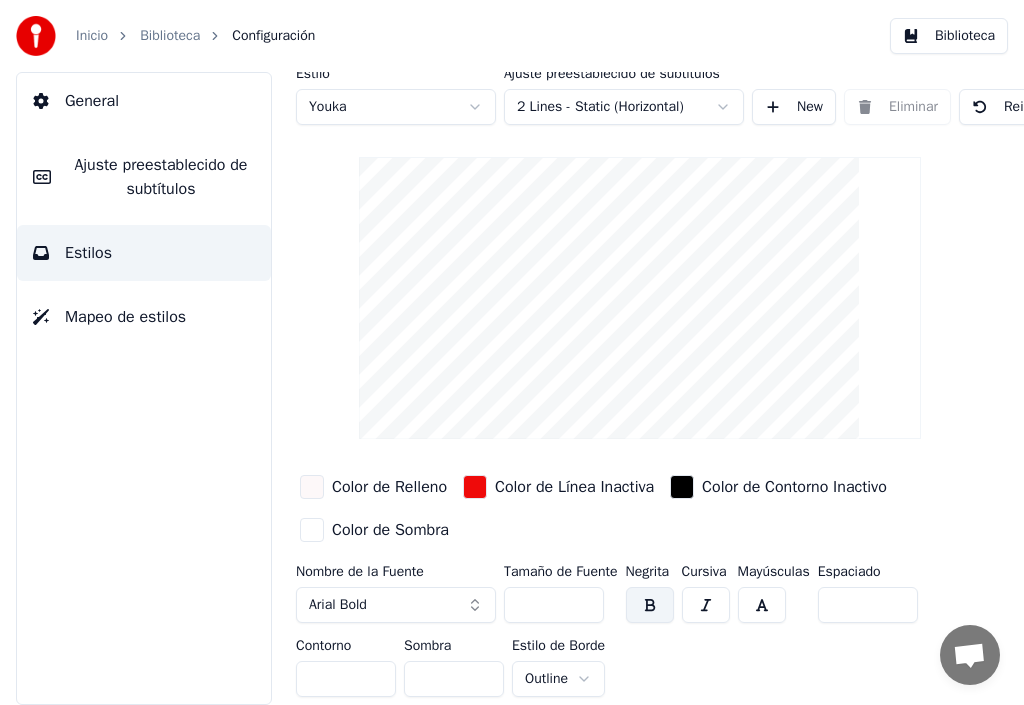 scroll, scrollTop: 20, scrollLeft: 0, axis: vertical 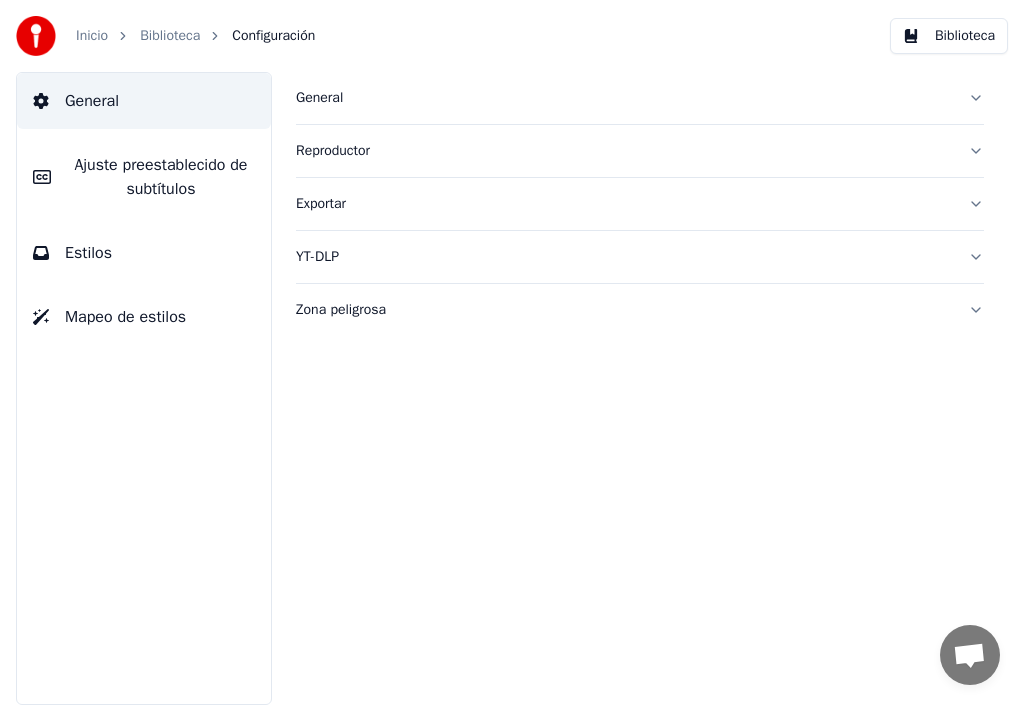 click on "Biblioteca" at bounding box center (170, 36) 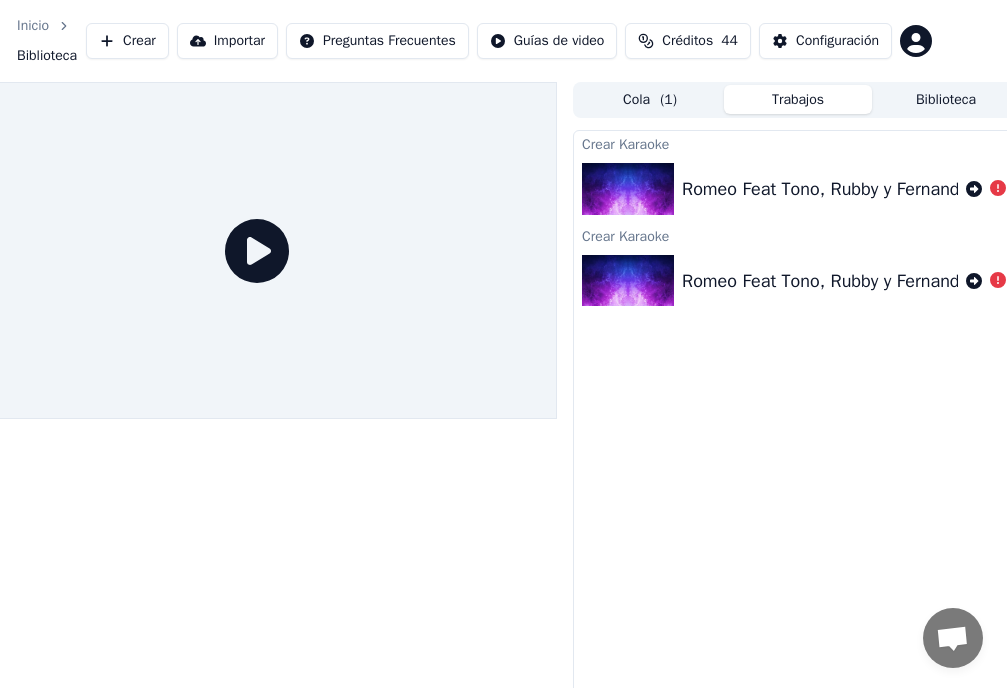scroll, scrollTop: 0, scrollLeft: 75, axis: horizontal 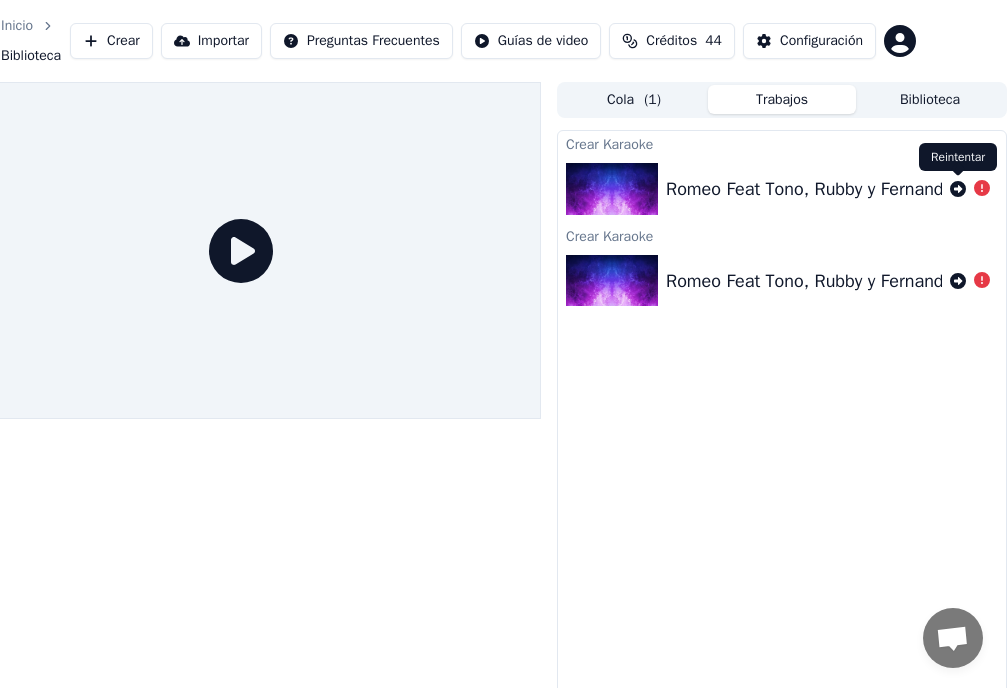 click 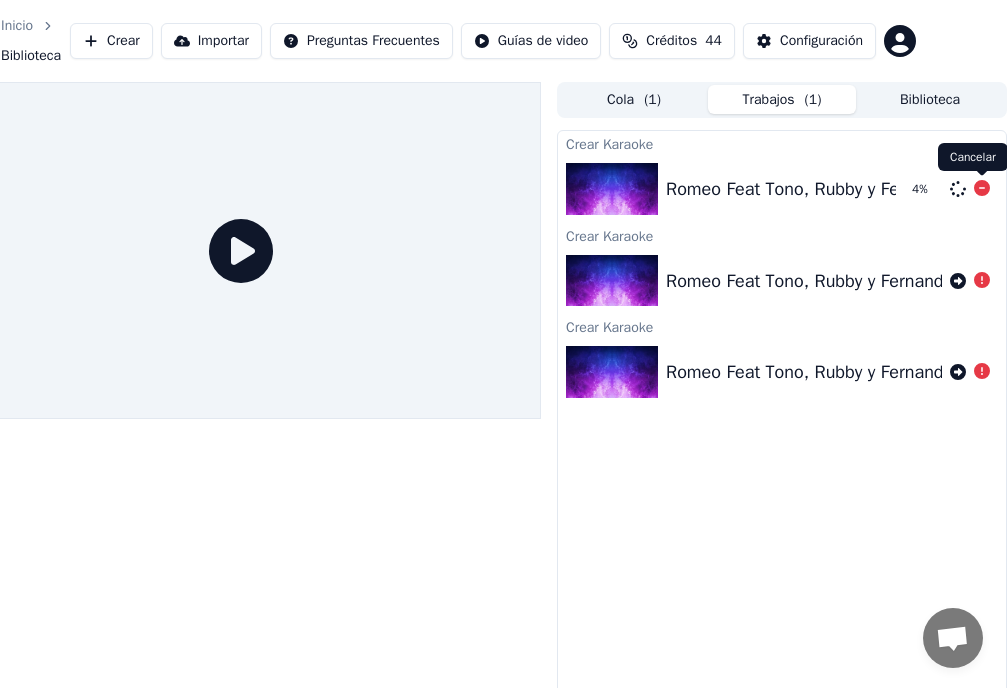 click 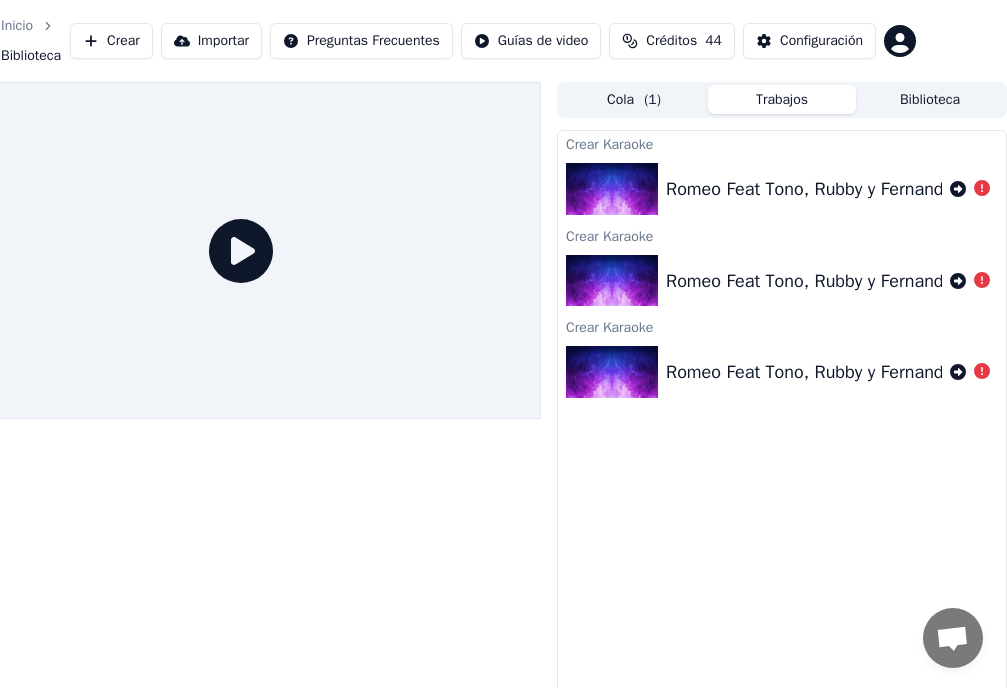 click on "Crear" at bounding box center [111, 41] 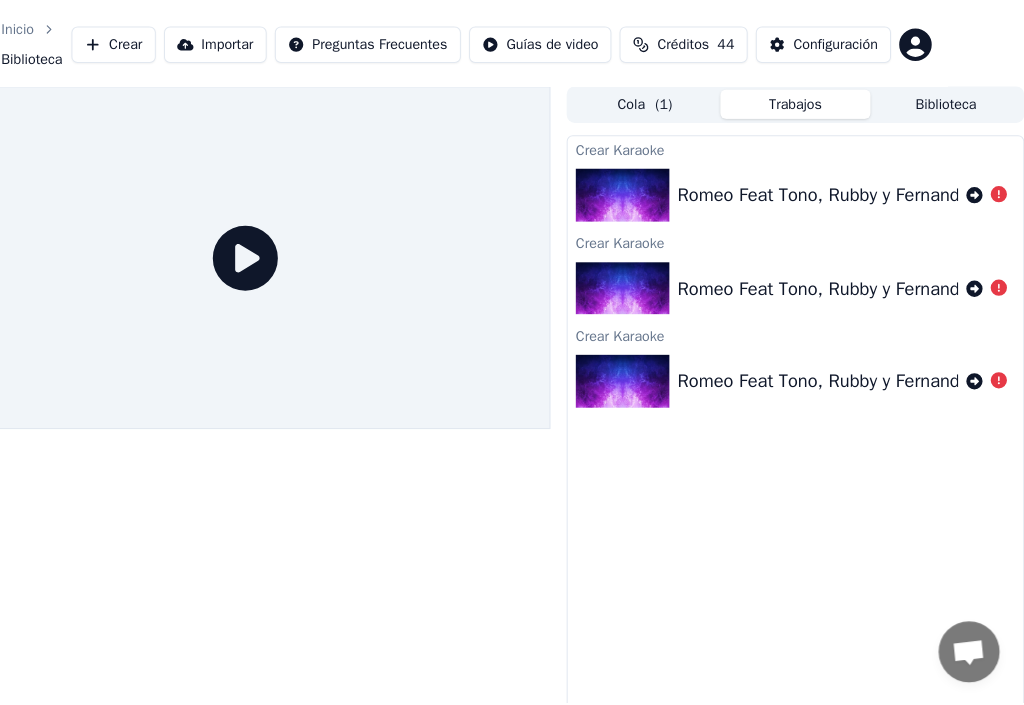 scroll, scrollTop: 0, scrollLeft: 58, axis: horizontal 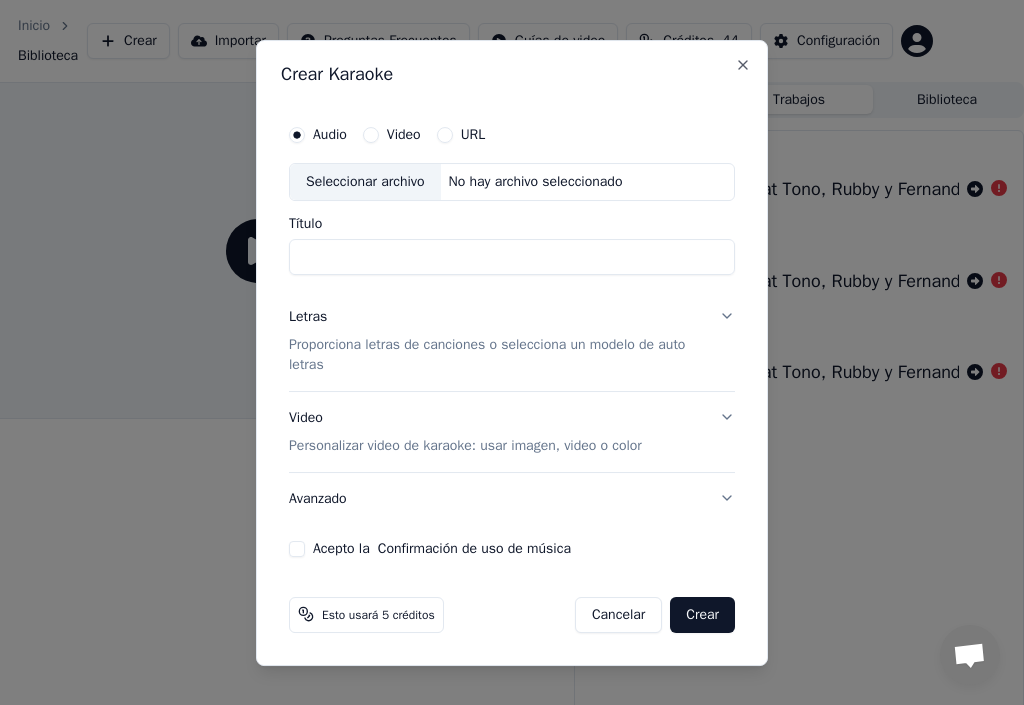 click on "Título" at bounding box center [512, 257] 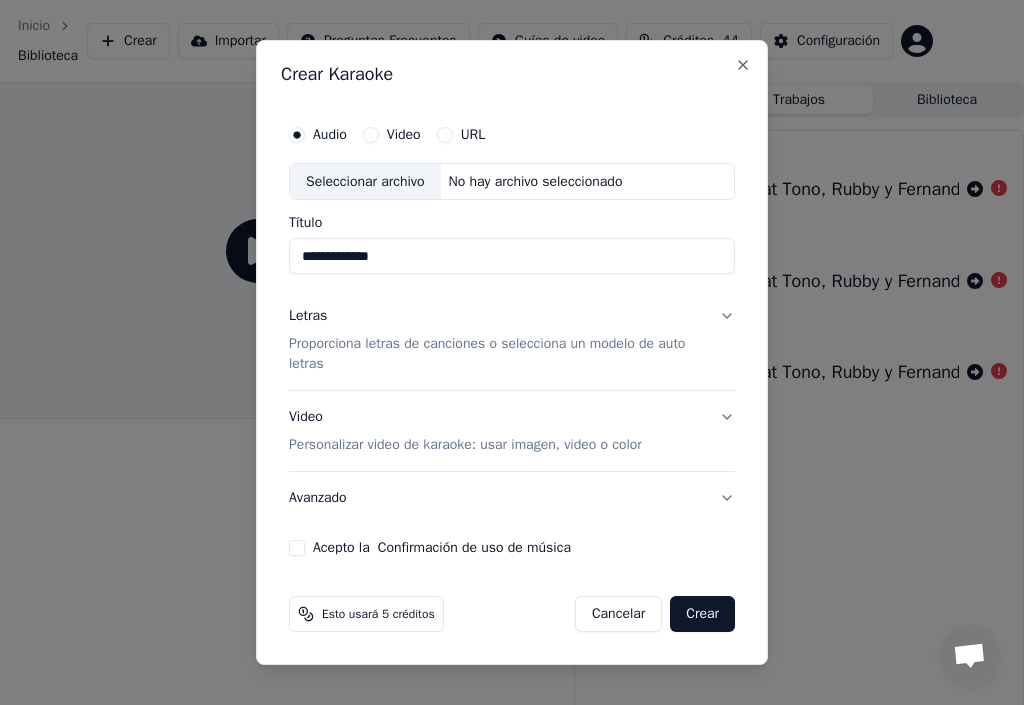 click on "**********" at bounding box center [512, 257] 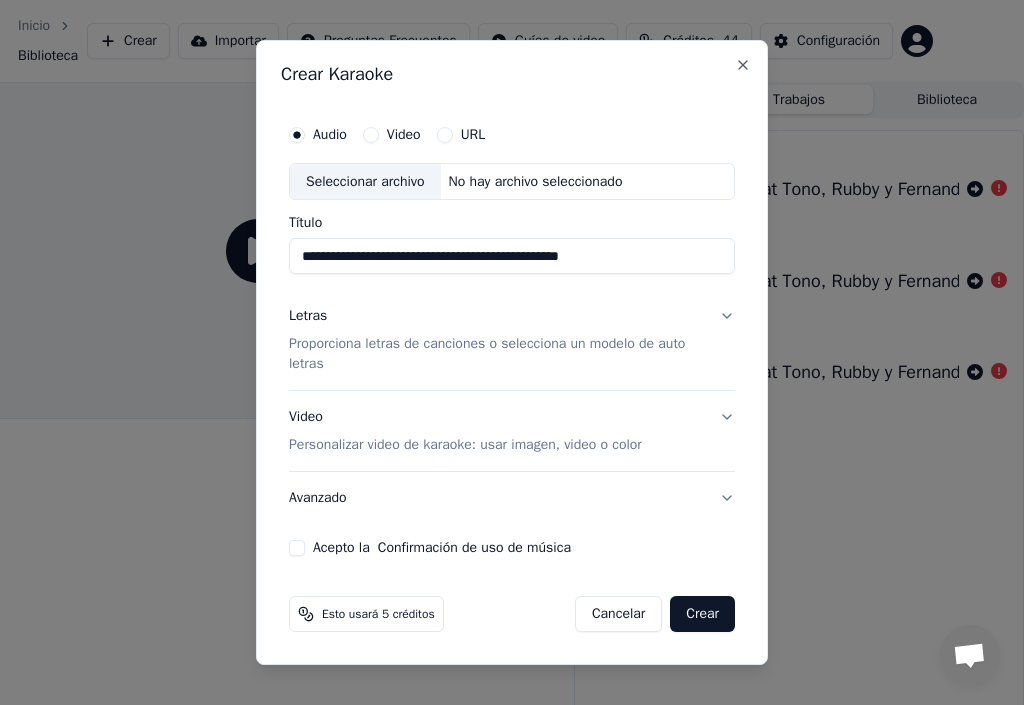 click on "Seleccionar archivo" at bounding box center (365, 182) 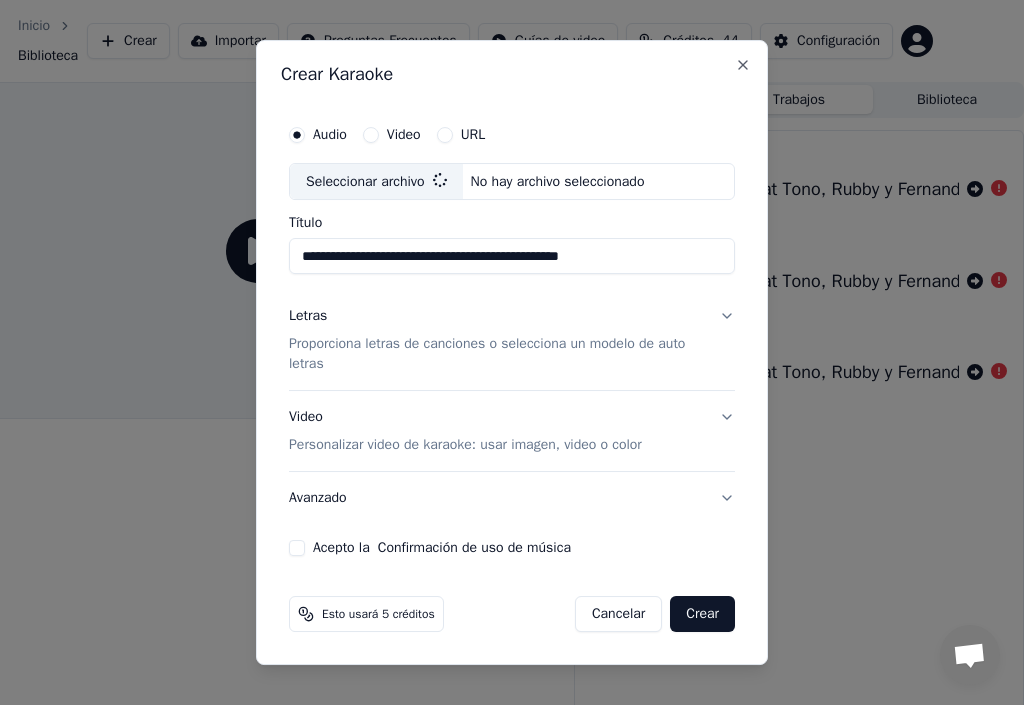 type on "**********" 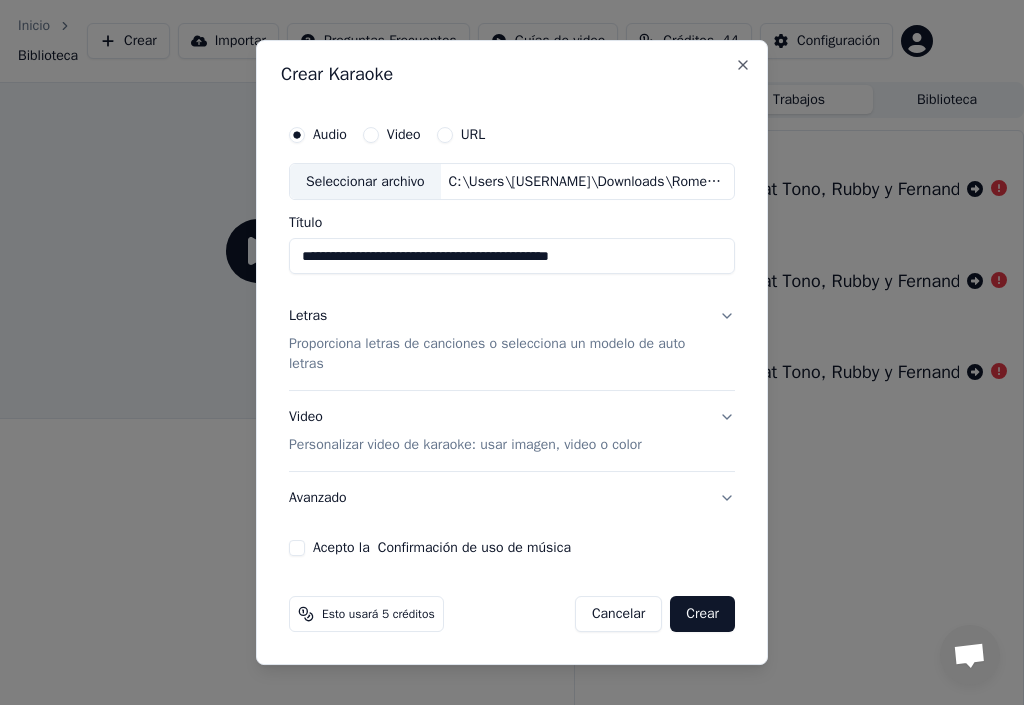 click on "Letras" at bounding box center [308, 317] 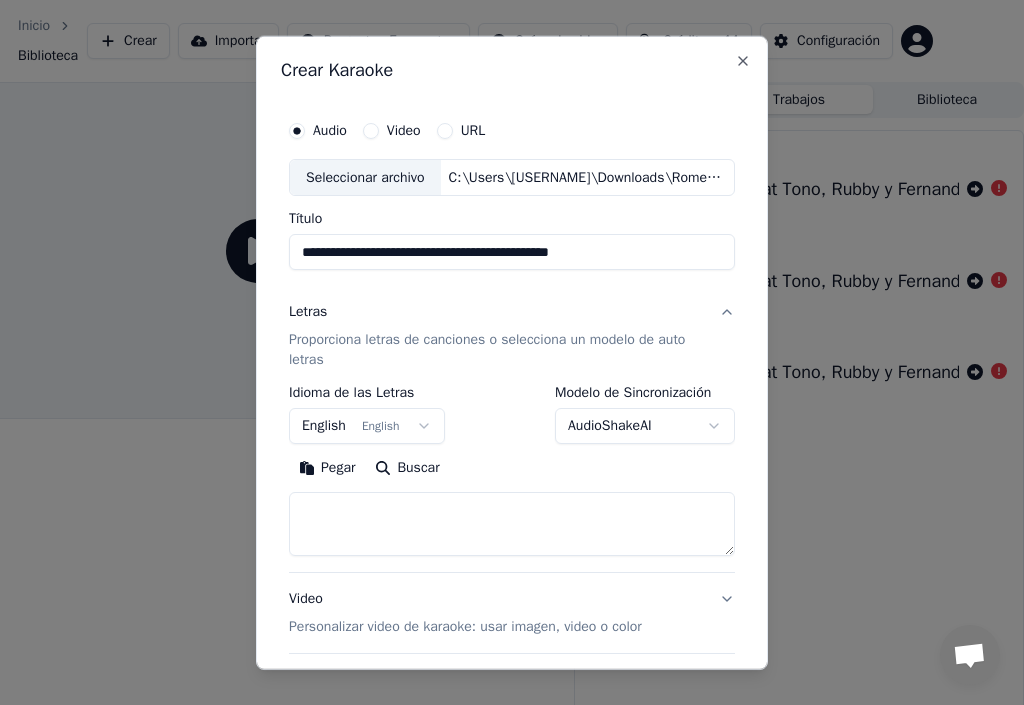 click on "English English" at bounding box center (367, 426) 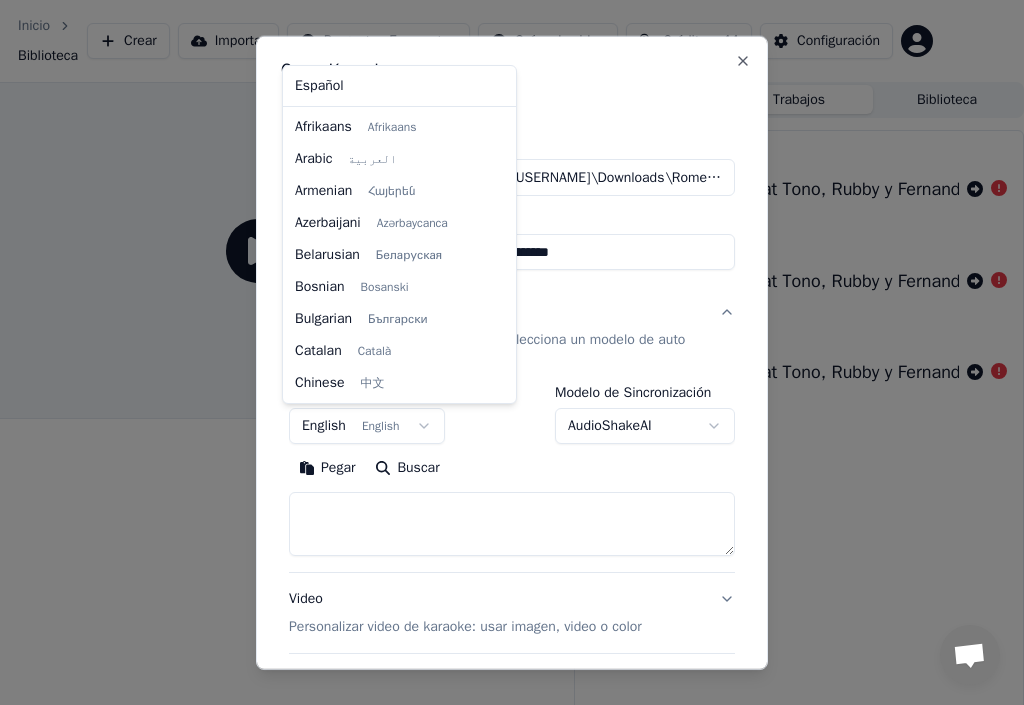 scroll, scrollTop: 160, scrollLeft: 0, axis: vertical 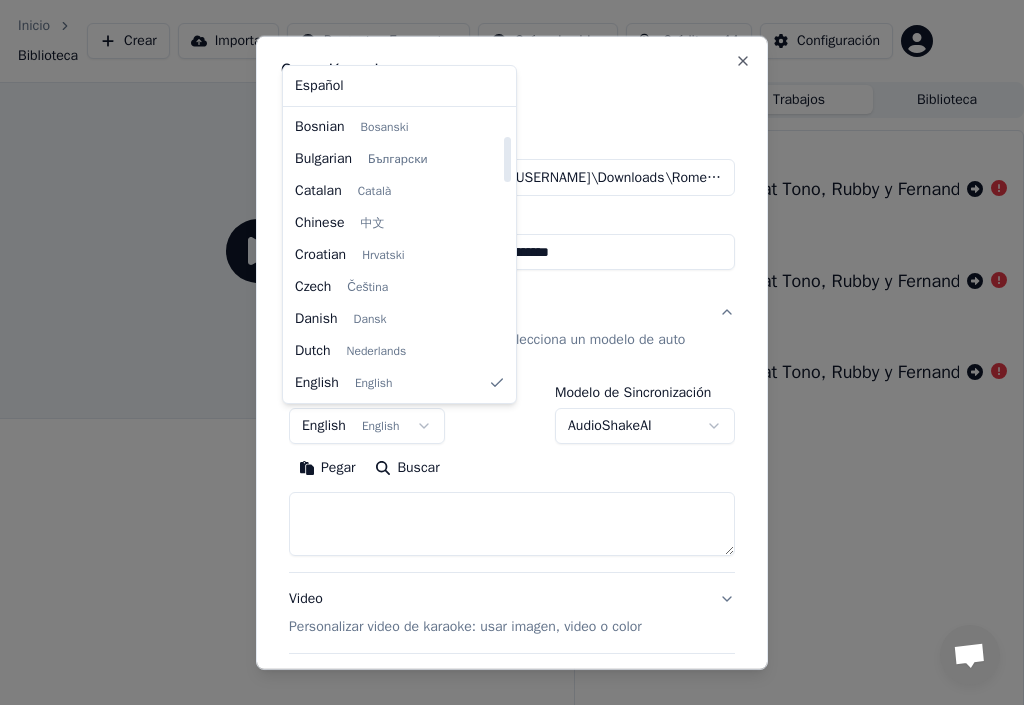 select on "**" 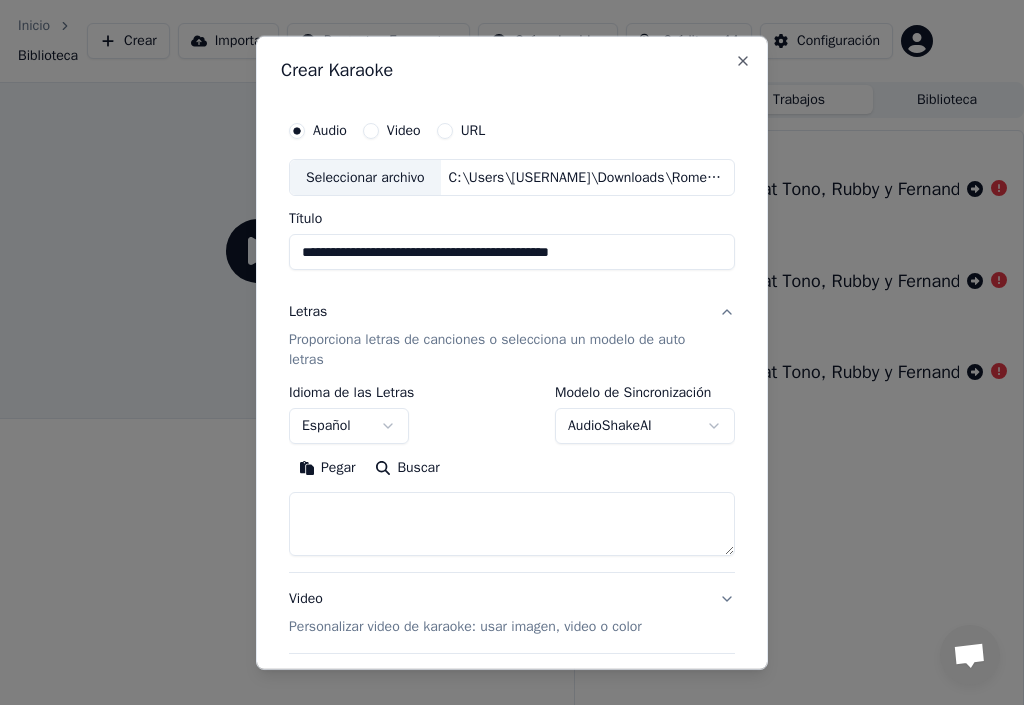 click on "Pegar" at bounding box center [327, 468] 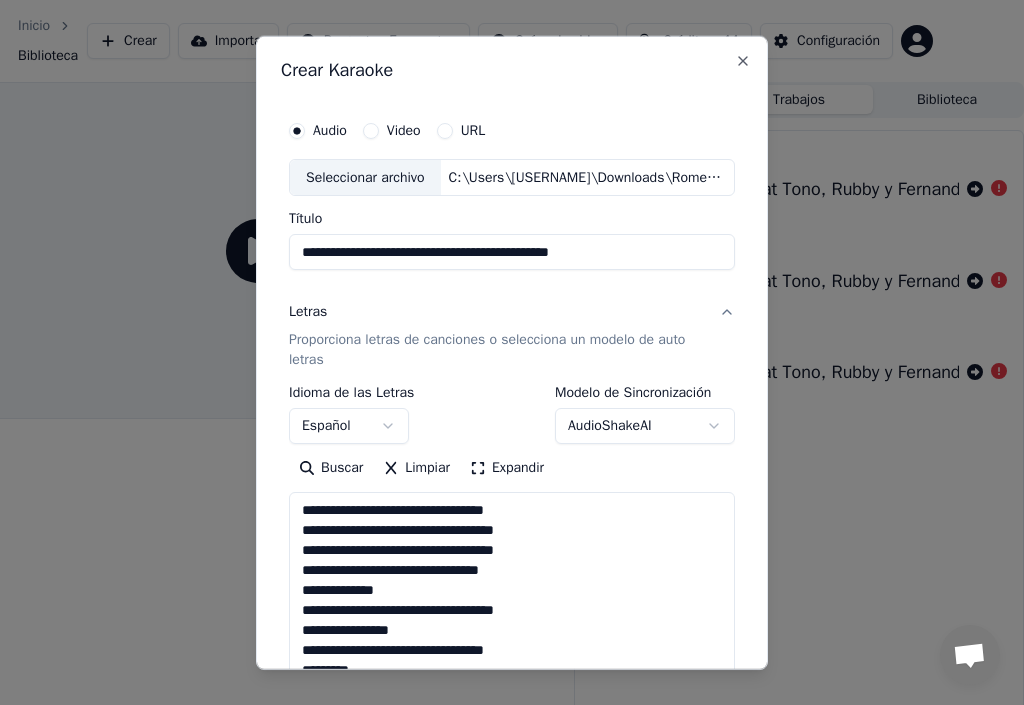 click on "Buscar" at bounding box center [331, 468] 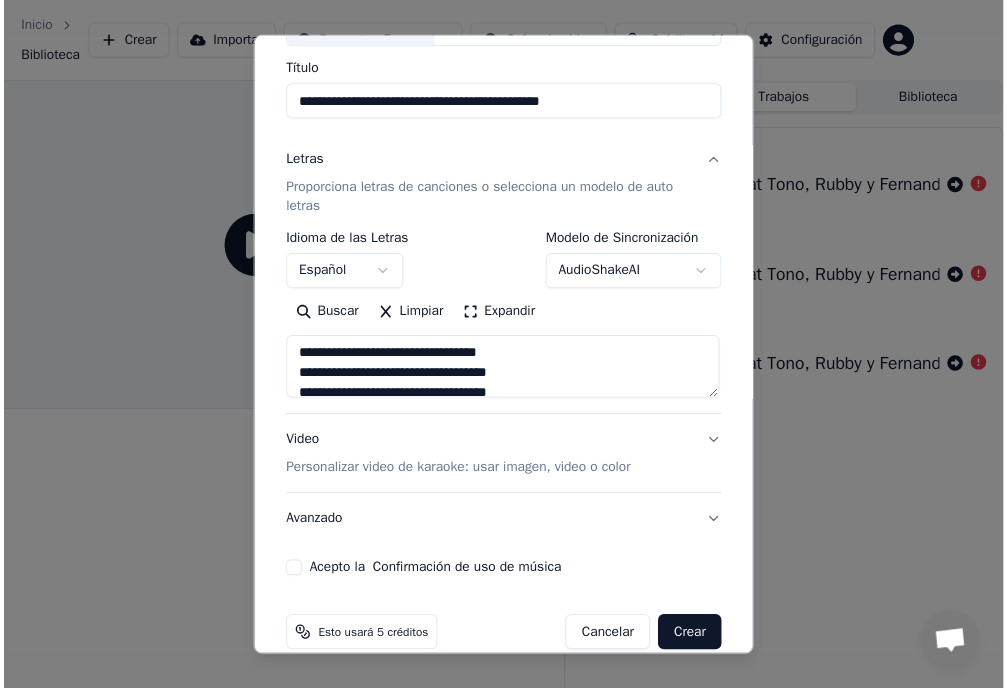 scroll, scrollTop: 177, scrollLeft: 0, axis: vertical 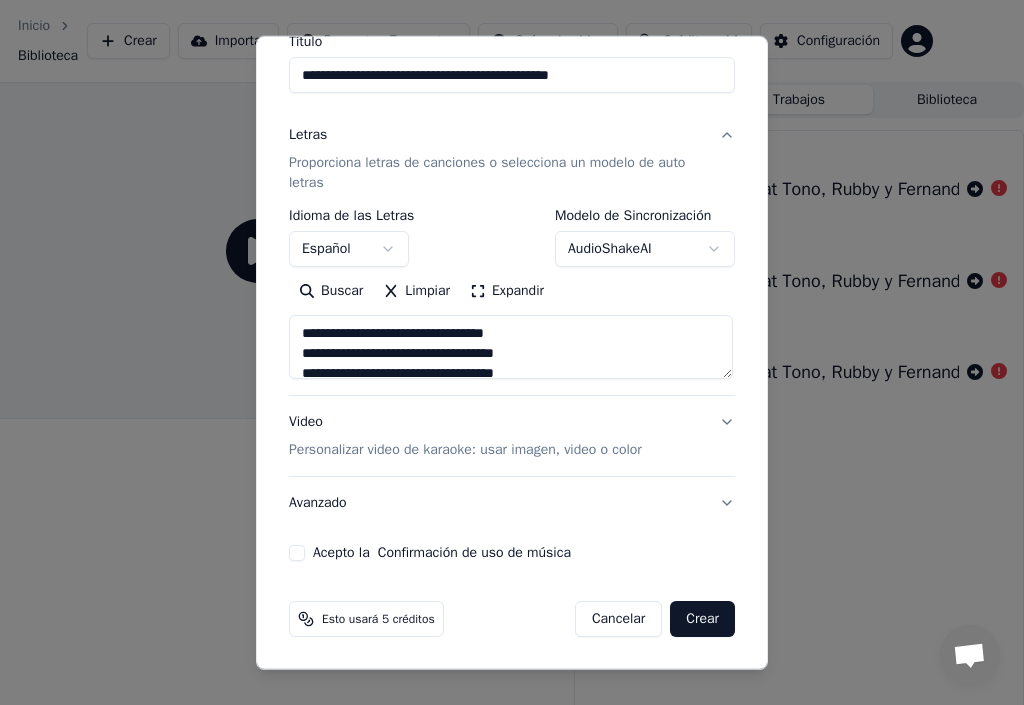 click on "Acepto la   Confirmación de uso de música" at bounding box center (297, 553) 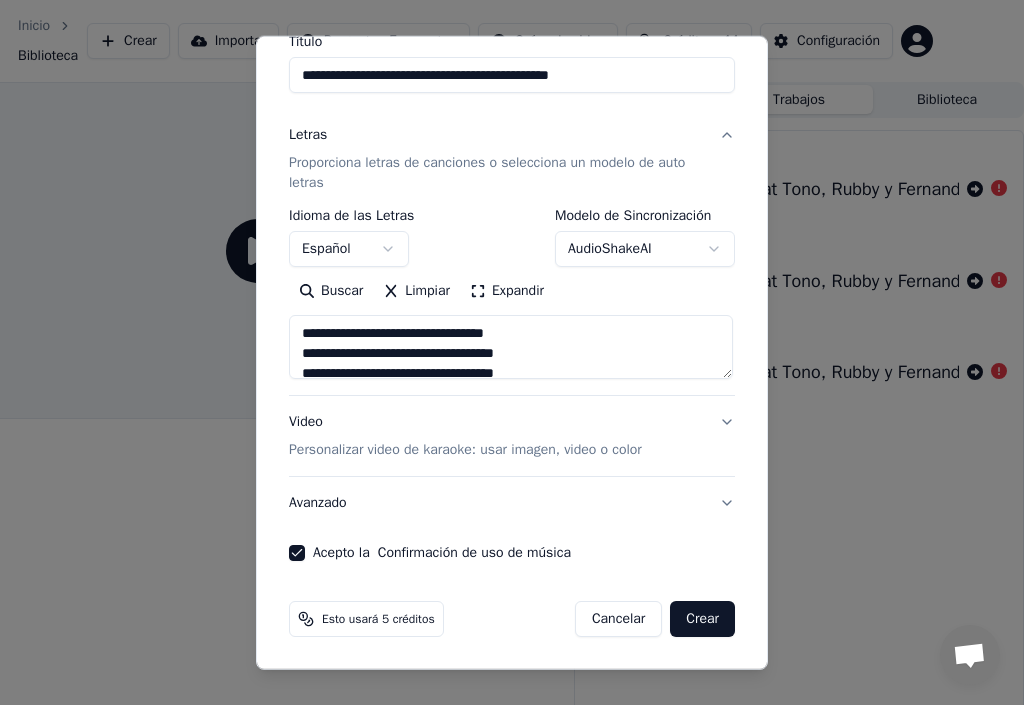 click on "Crear" at bounding box center (702, 619) 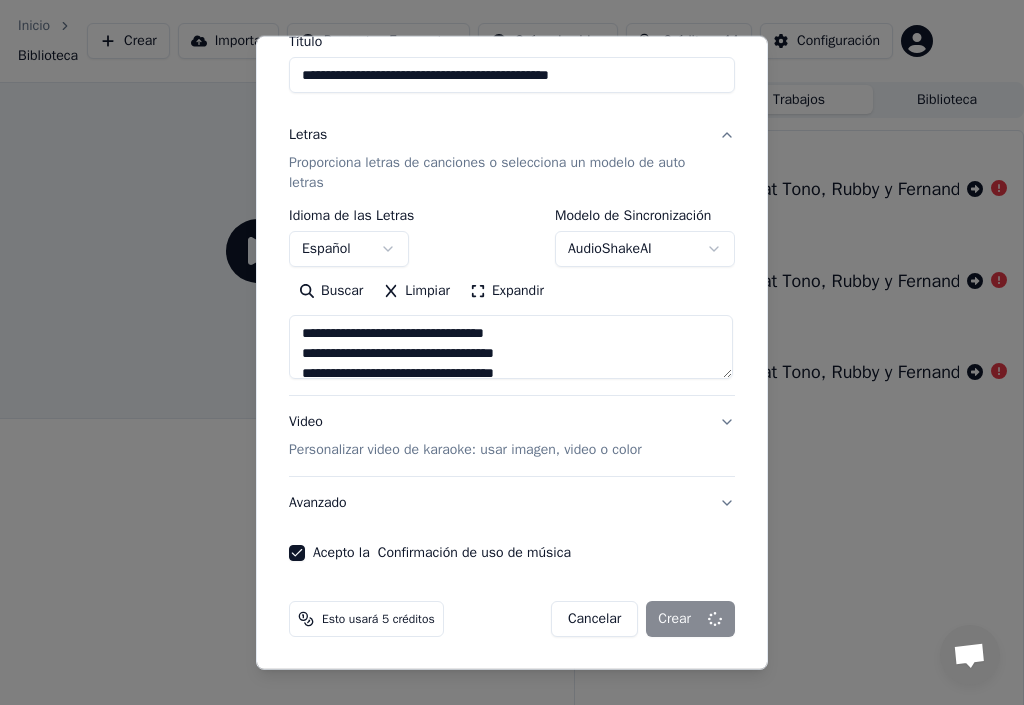 type on "**********" 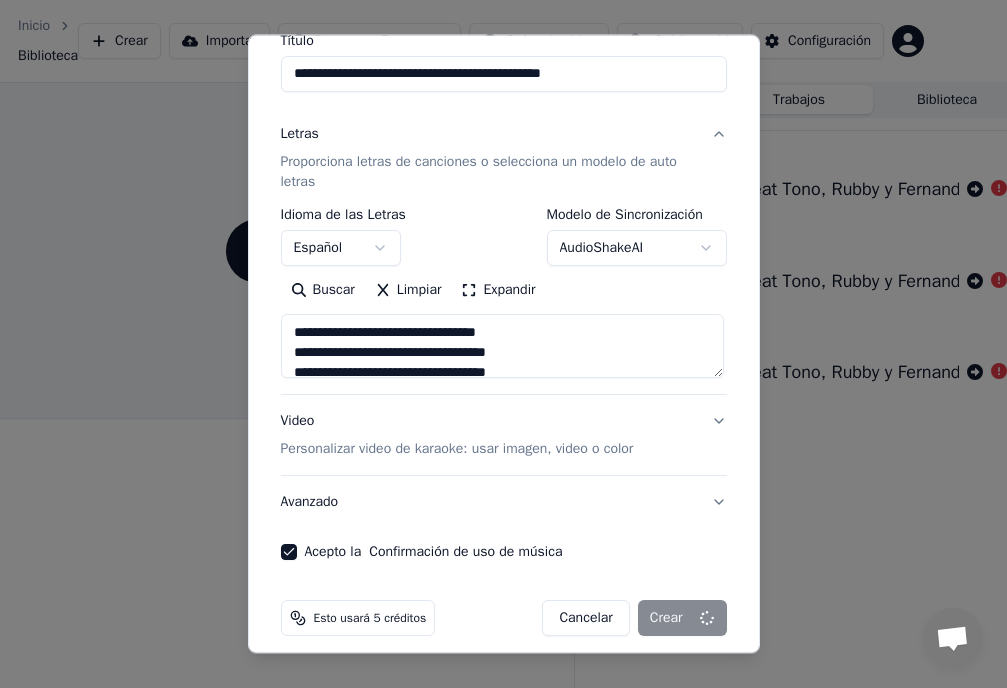 type 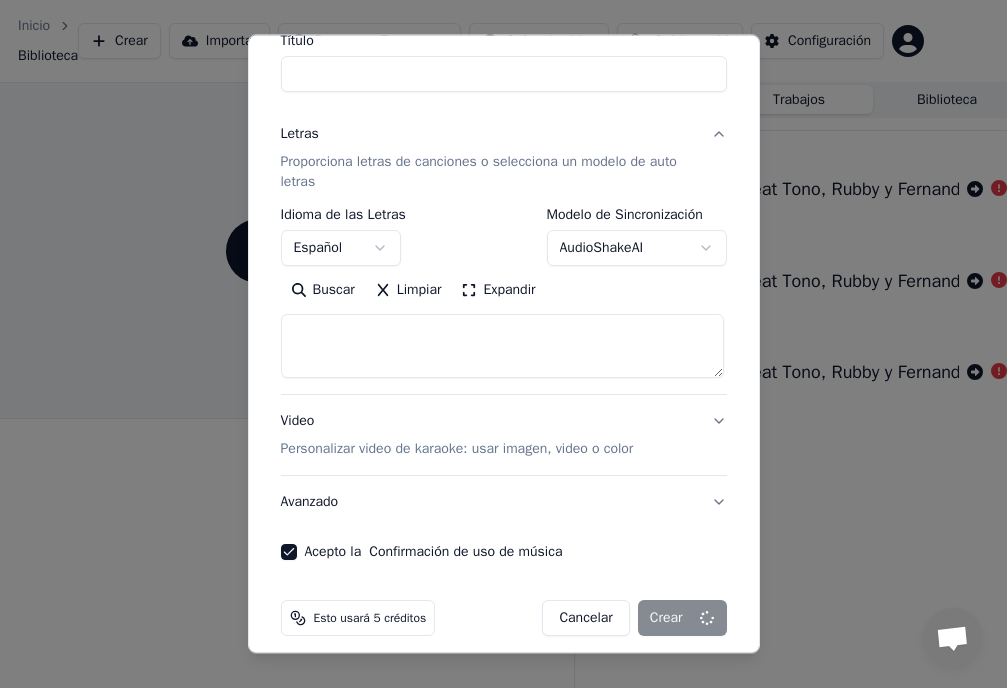 select 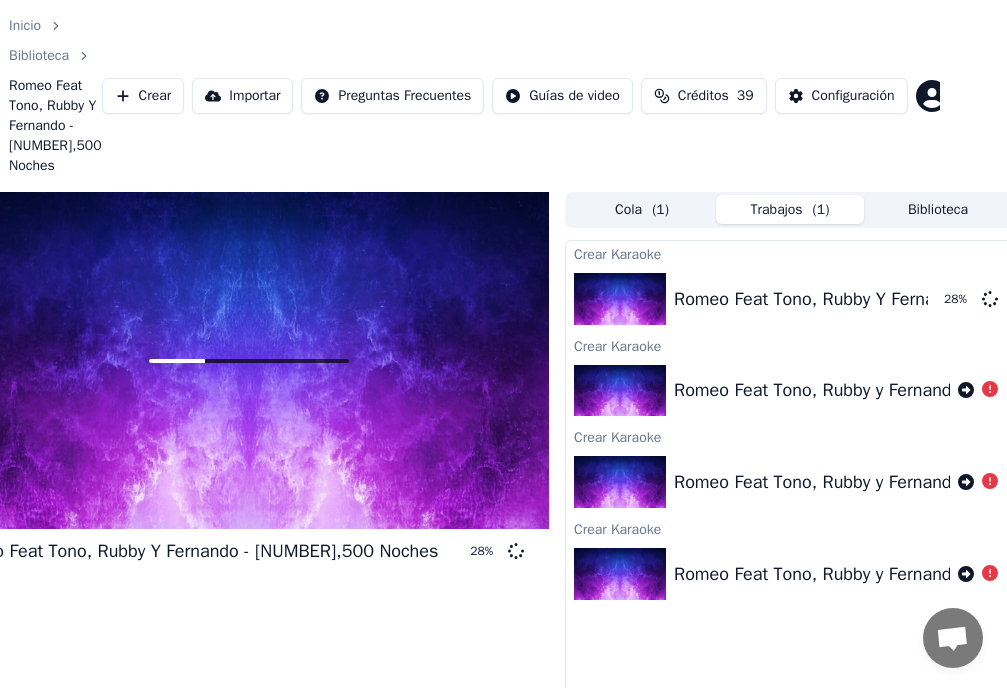 scroll, scrollTop: 0, scrollLeft: 75, axis: horizontal 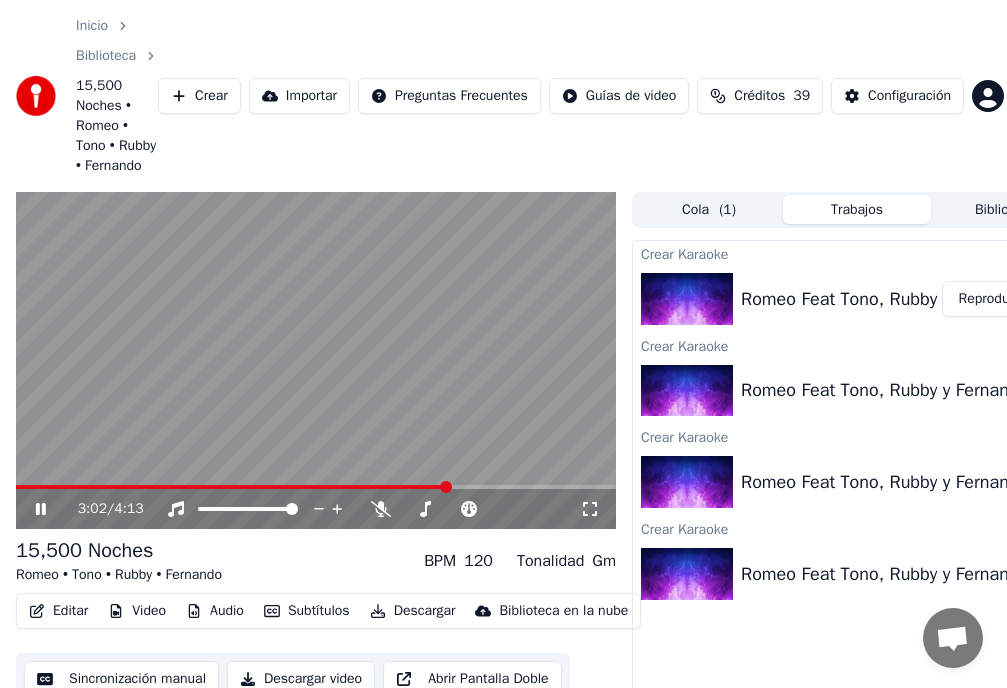 click 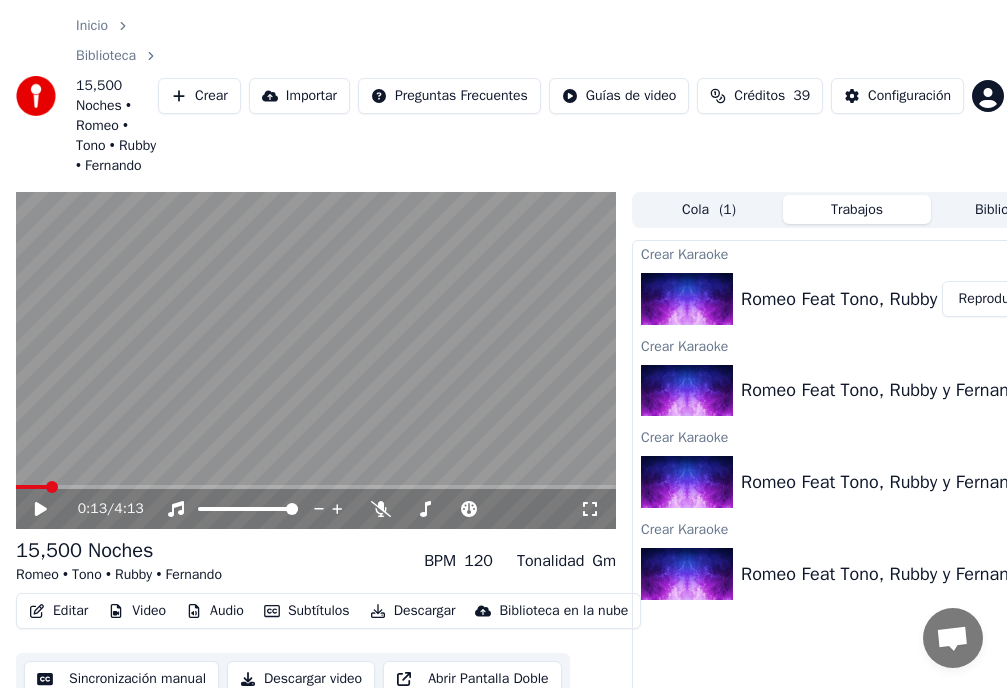 click at bounding box center (52, 487) 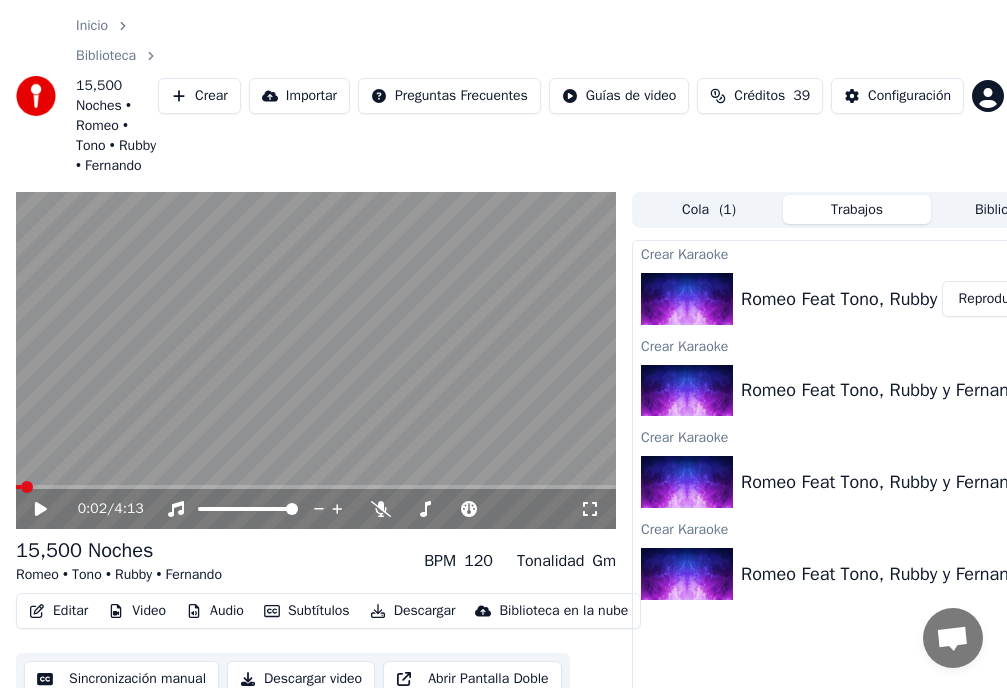 click on "Editar" at bounding box center [58, 611] 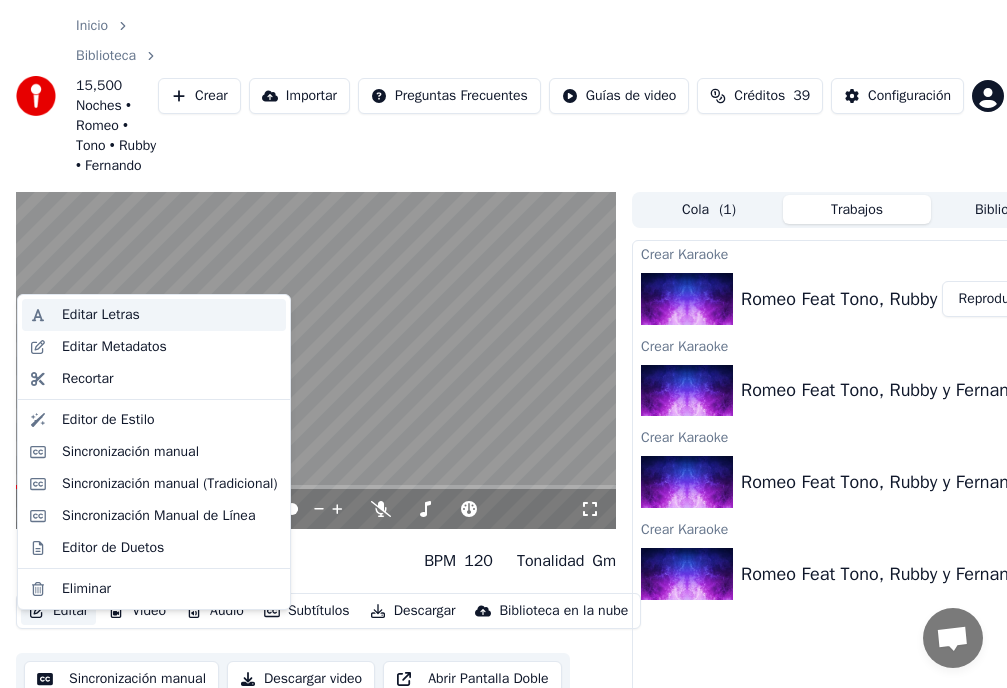 click on "Editar Letras" at bounding box center (101, 315) 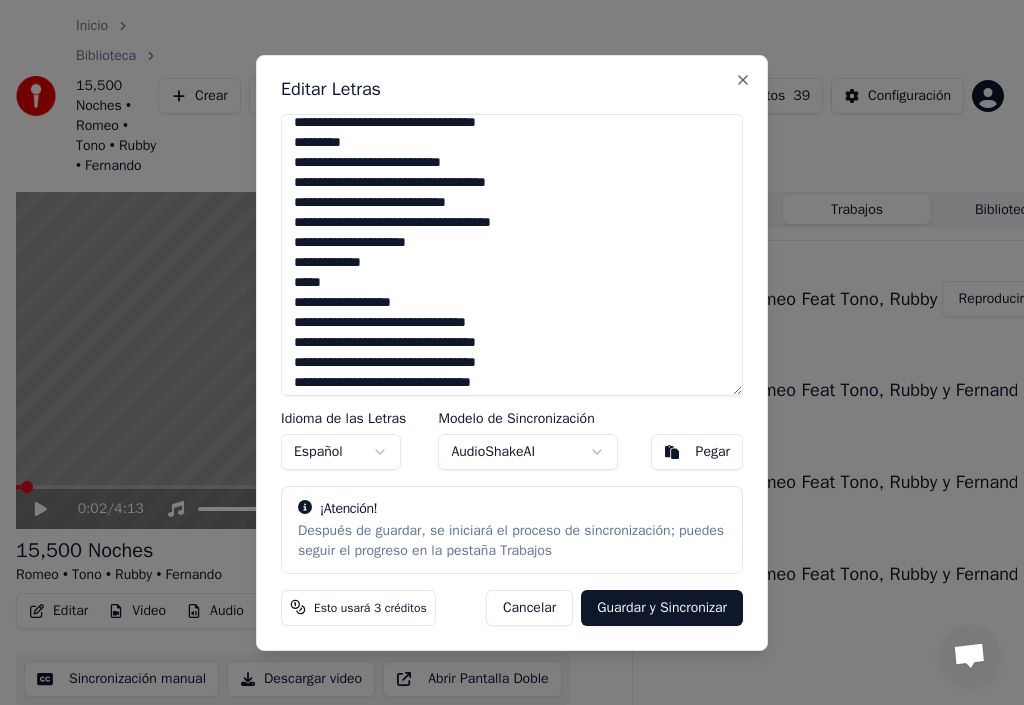 scroll, scrollTop: 160, scrollLeft: 0, axis: vertical 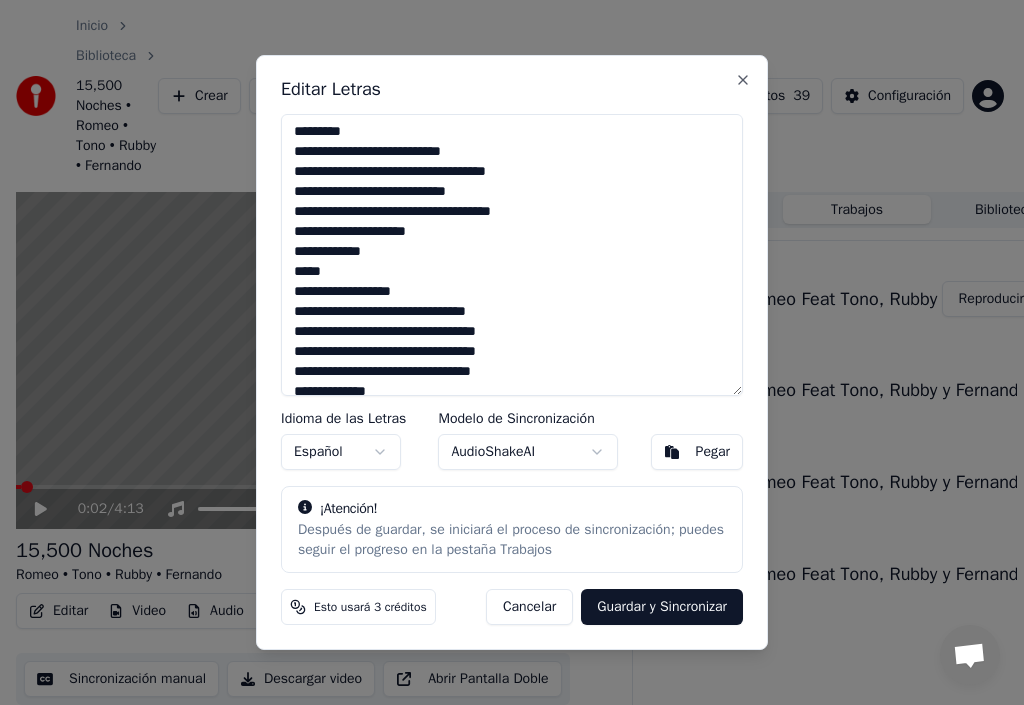 drag, startPoint x: 296, startPoint y: 275, endPoint x: 419, endPoint y: 291, distance: 124.036285 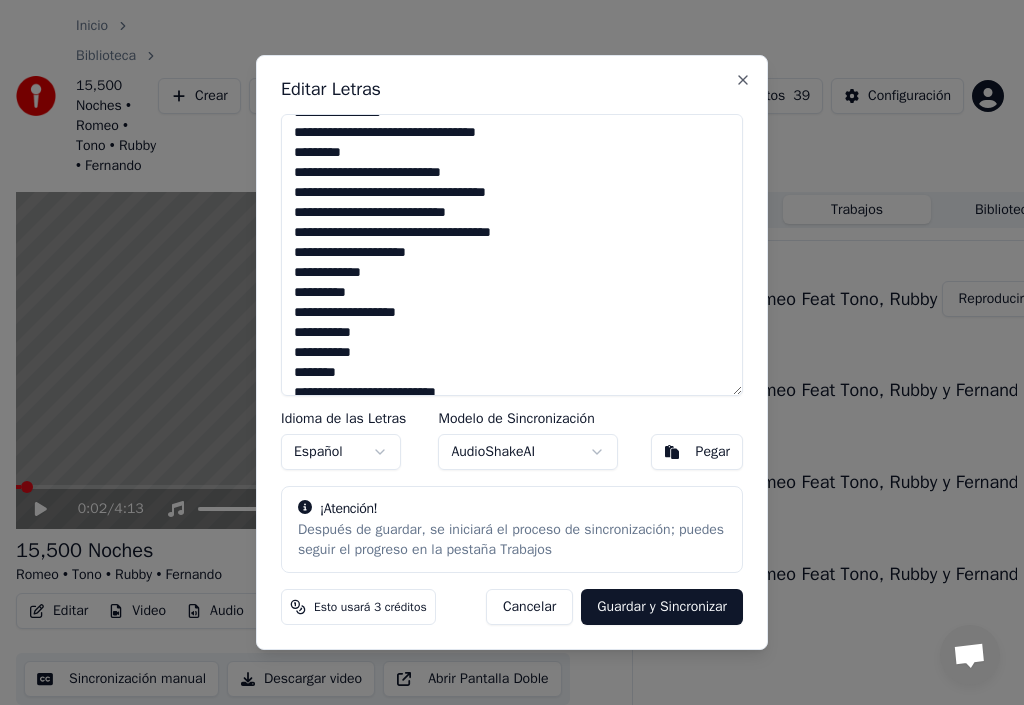 scroll, scrollTop: 460, scrollLeft: 0, axis: vertical 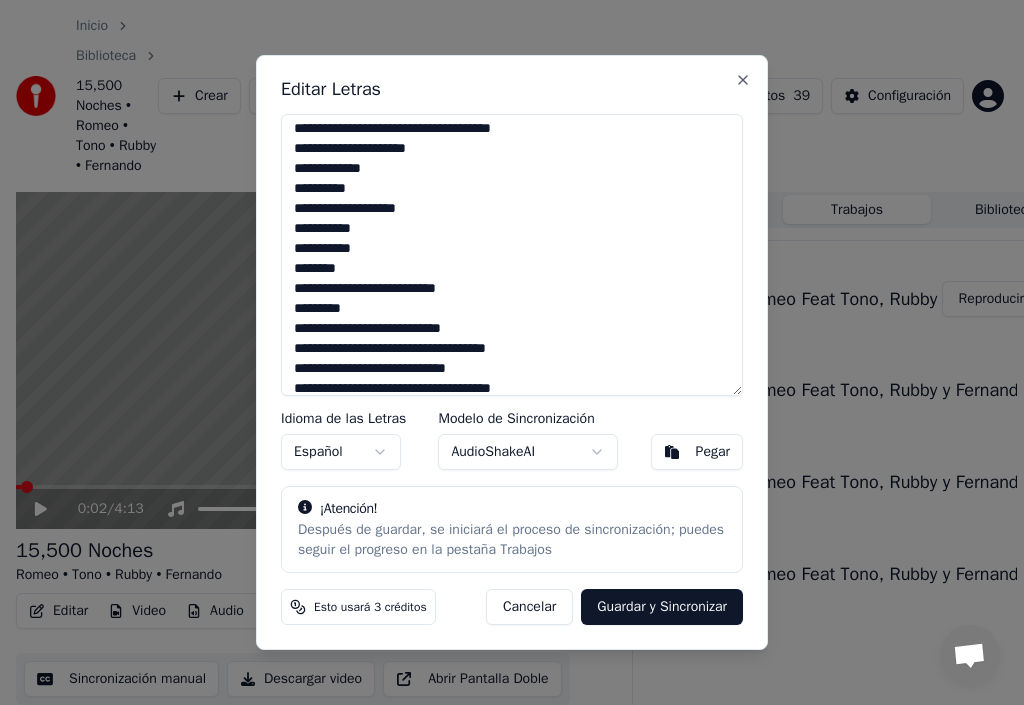 drag, startPoint x: 288, startPoint y: 295, endPoint x: 392, endPoint y: 312, distance: 105.380264 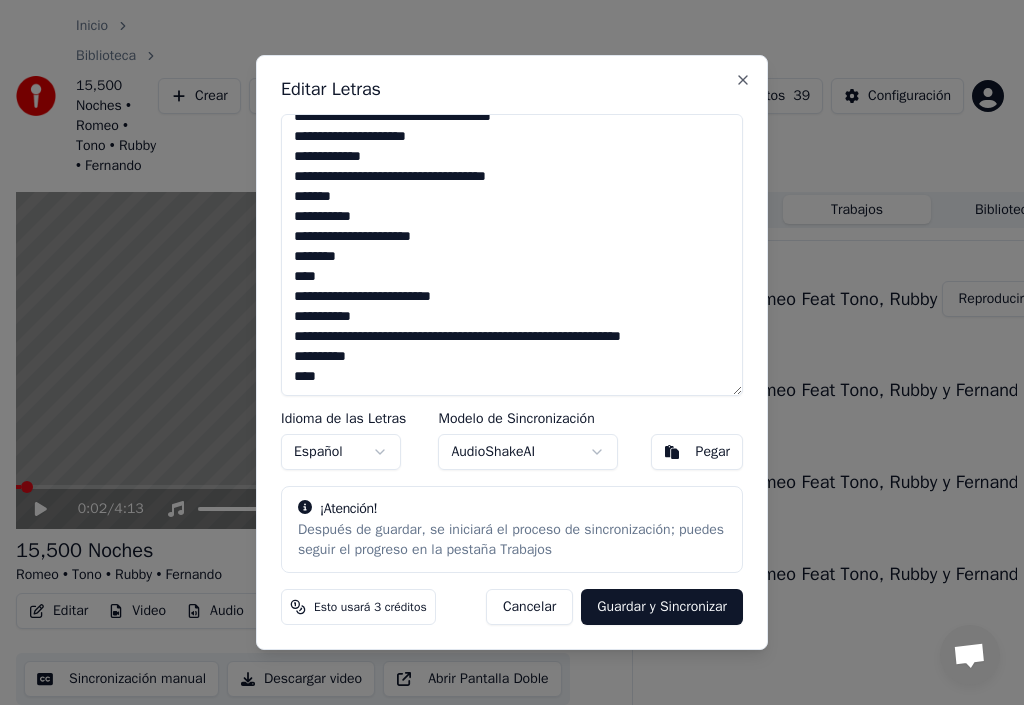 scroll, scrollTop: 635, scrollLeft: 0, axis: vertical 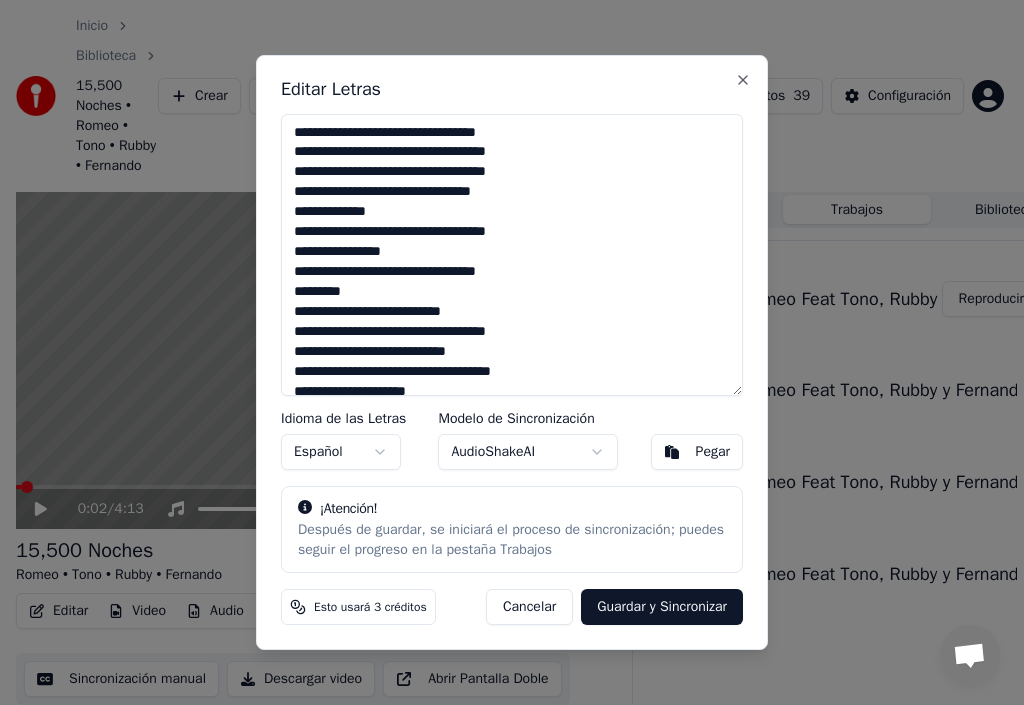 click on "Guardar y Sincronizar" at bounding box center (662, 607) 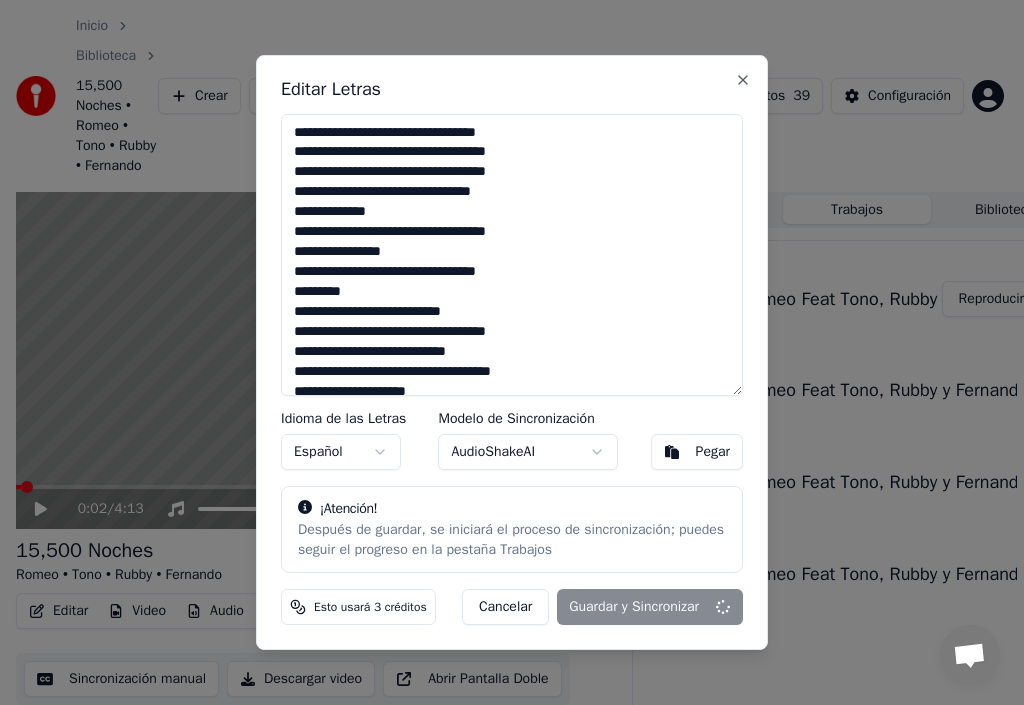 type on "**********" 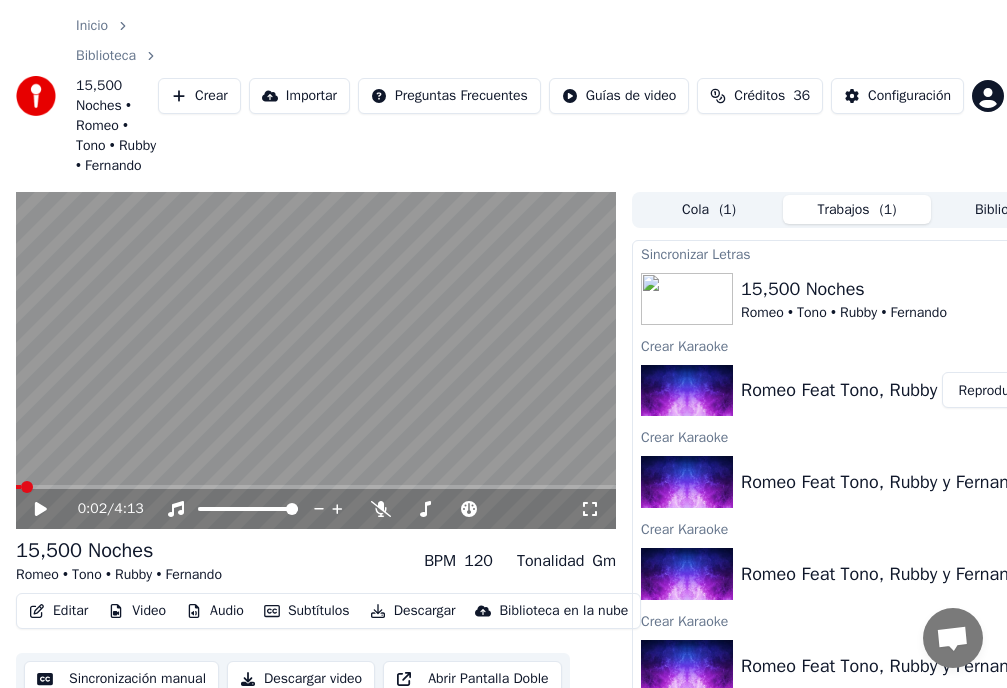 click 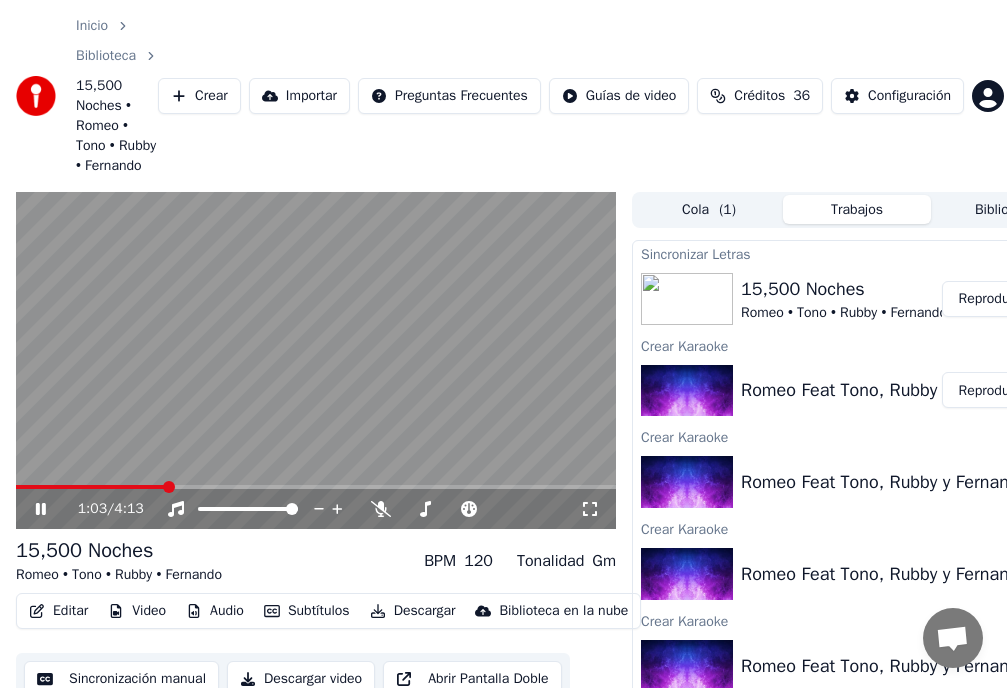 click 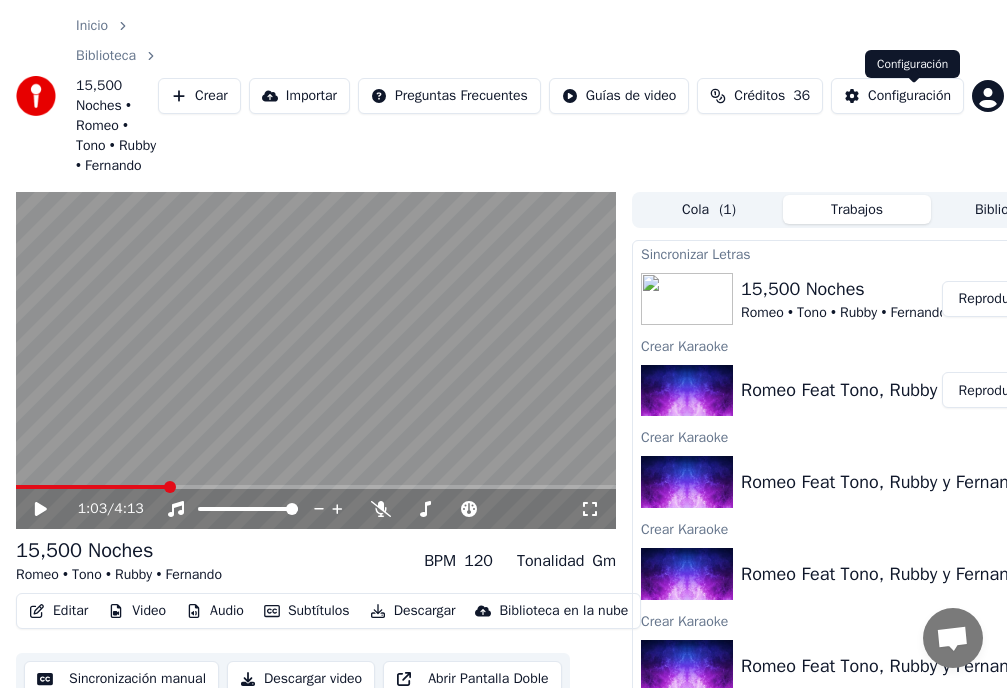 click on "Configuración" at bounding box center [909, 96] 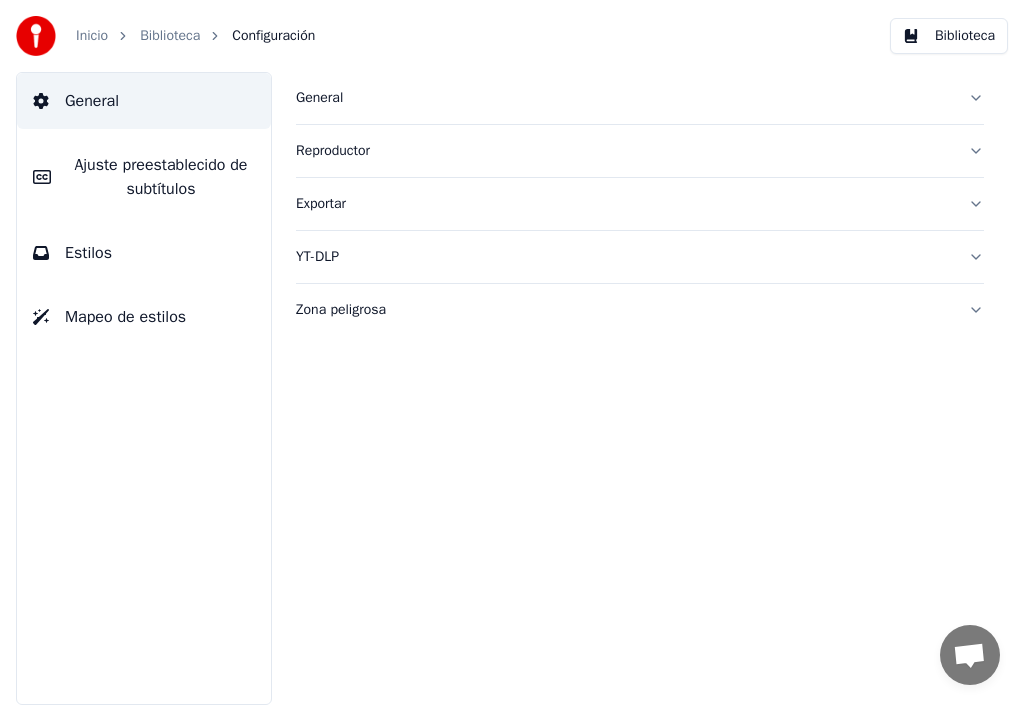 click on "Ajuste preestablecido de subtítulos" at bounding box center [161, 177] 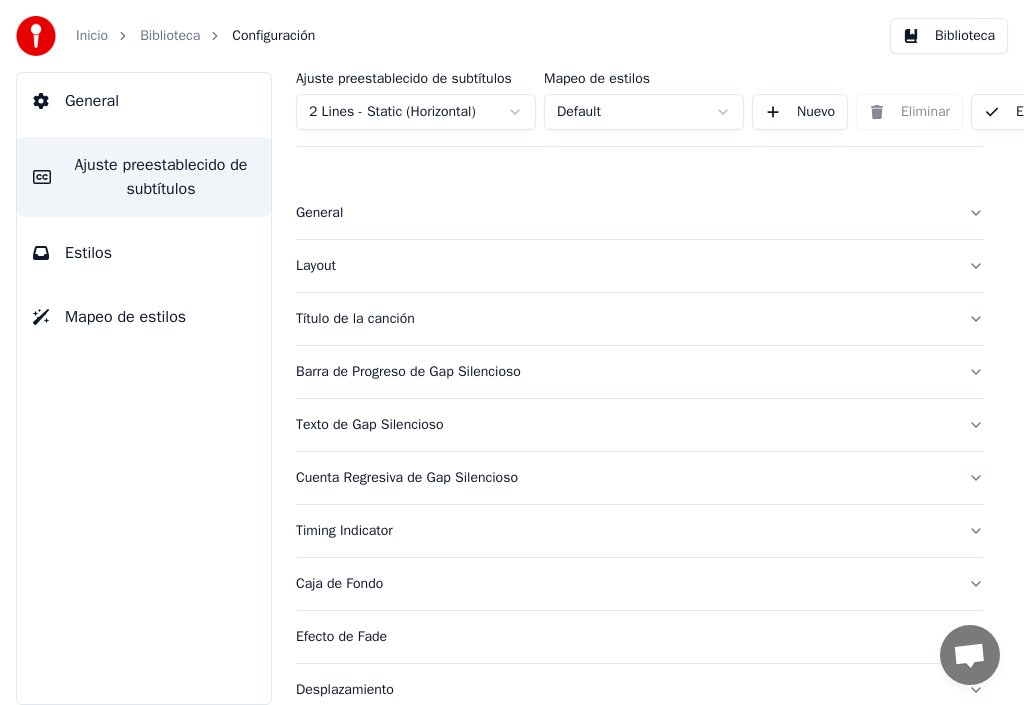 click on "Título de la canción" at bounding box center [624, 319] 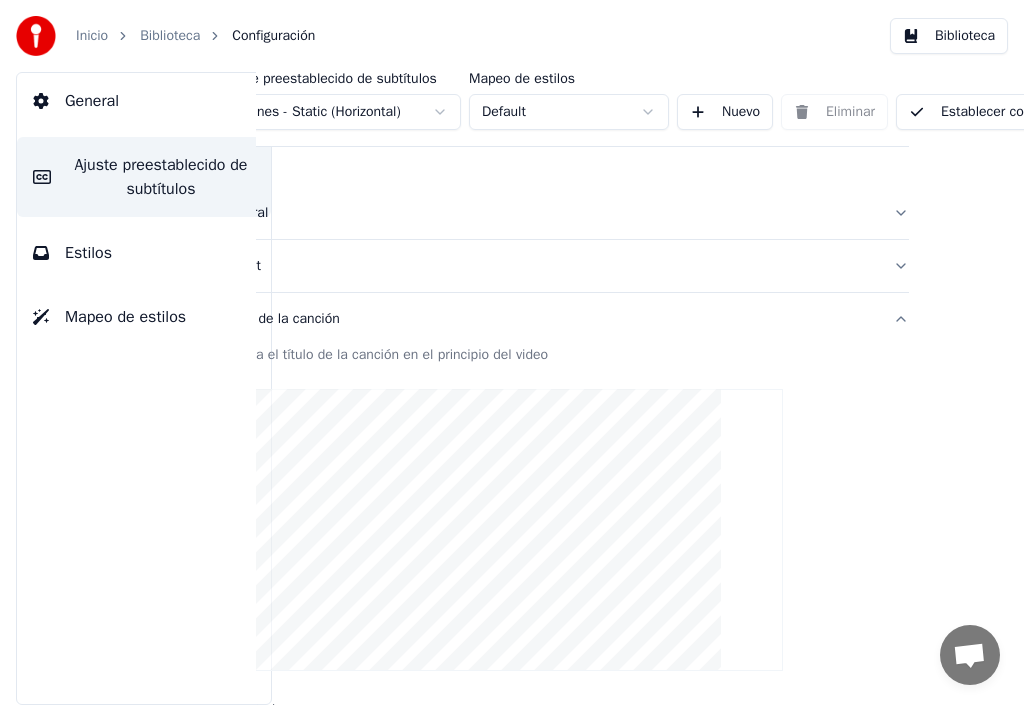 scroll, scrollTop: 0, scrollLeft: 76, axis: horizontal 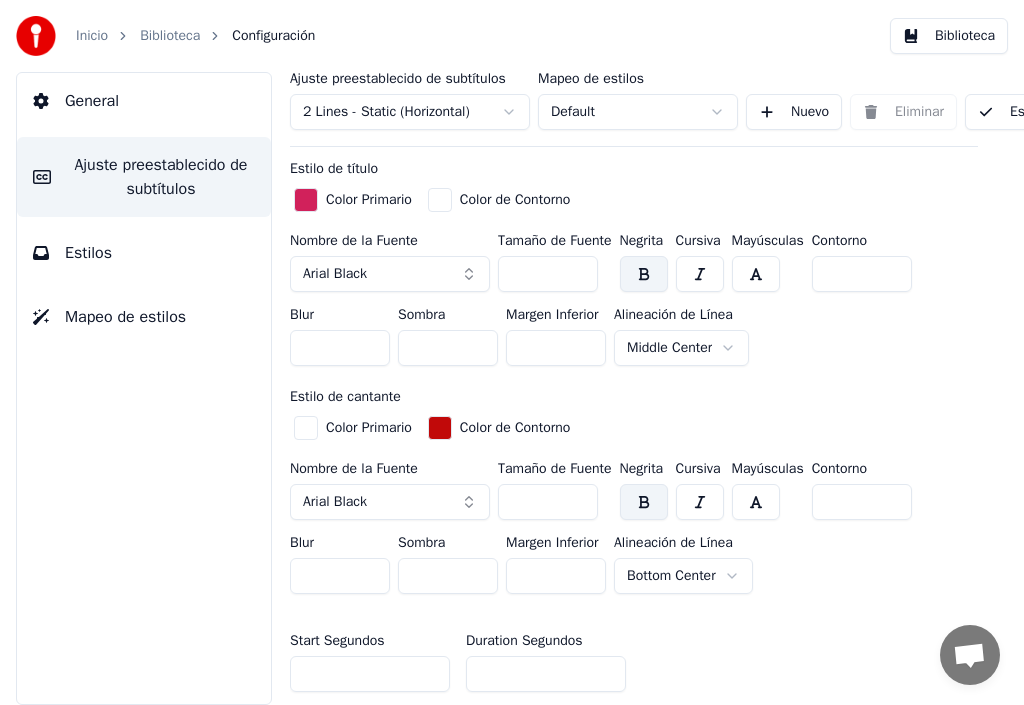 click on "***" at bounding box center [556, 576] 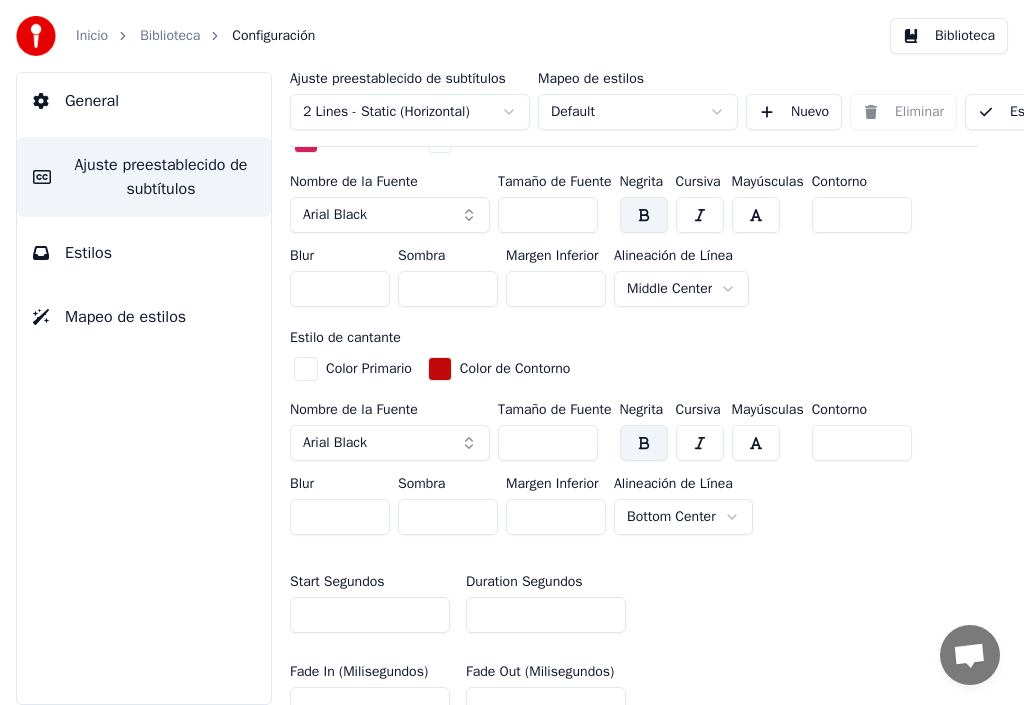 scroll, scrollTop: 700, scrollLeft: 6, axis: both 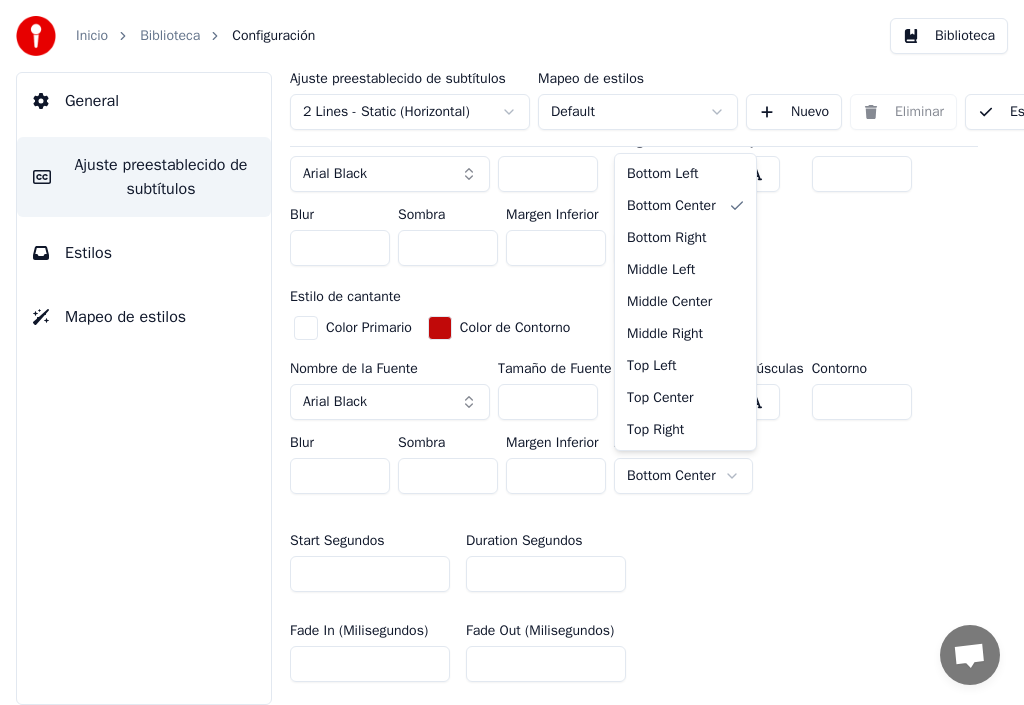 click on "Inicio Biblioteca Configuración Biblioteca General Ajuste preestablecido de subtítulos Estilos Mapeo de estilos Ajuste preestablecido de subtítulos 2 Lines - Static (Horizontal) Mapeo de estilos Default Nuevo Eliminar Establecer como Predeterminado General Layout Título de la canción Inserta el título de la canción en el principio del video Habilitado Estilo de título Color Primario Color de Contorno Nombre de la Fuente Arial Black Tamaño de Fuente *** Negrita Cursiva Mayúsculas Contorno * Blur * Sombra * Margen Inferior *** Alineación de Línea Middle Center Estilo de cantante Color Primario Color de Contorno Nombre de la Fuente Arial Black Tamaño de Fuente *** Negrita Cursiva Mayúsculas Contorno * Blur * Sombra * Margen Inferior *** Alineación de Línea Bottom Center Start Segundos * Duration Segundos * Fade In (Milisegundos) *** Fade Out (Milisegundos) *** Reiniciar Barra de Progreso de Gap Silencioso Texto de Gap Silencioso Cuenta Regresiva de Gap Silencioso Timing Indicator Caja de Fondo" at bounding box center (512, 352) 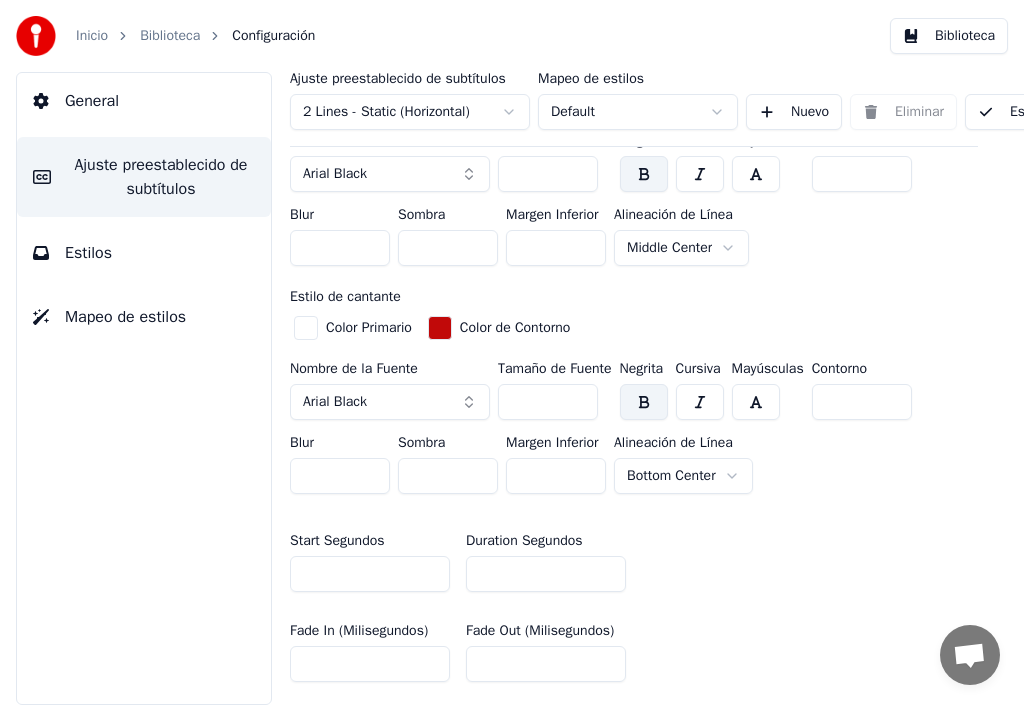 click on "Inicio Biblioteca Configuración Biblioteca General Ajuste preestablecido de subtítulos Estilos Mapeo de estilos Ajuste preestablecido de subtítulos 2 Lines - Static (Horizontal) Mapeo de estilos Default Nuevo Eliminar Establecer como Predeterminado General Layout Título de la canción Inserta el título de la canción en el principio del video Habilitado Estilo de título Color Primario Color de Contorno Nombre de la Fuente Arial Black Tamaño de Fuente *** Negrita Cursiva Mayúsculas Contorno * Blur * Sombra * Margen Inferior *** Alineación de Línea Middle Center Estilo de cantante Color Primario Color de Contorno Nombre de la Fuente Arial Black Tamaño de Fuente *** Negrita Cursiva Mayúsculas Contorno * Blur * Sombra * Margen Inferior *** Alineación de Línea Bottom Center Start Segundos * Duration Segundos * Fade In (Milisegundos) *** Fade Out (Milisegundos) *** Reiniciar Barra de Progreso de Gap Silencioso Texto de Gap Silencioso Cuenta Regresiva de Gap Silencioso Timing Indicator Caja de Fondo" at bounding box center (512, 352) 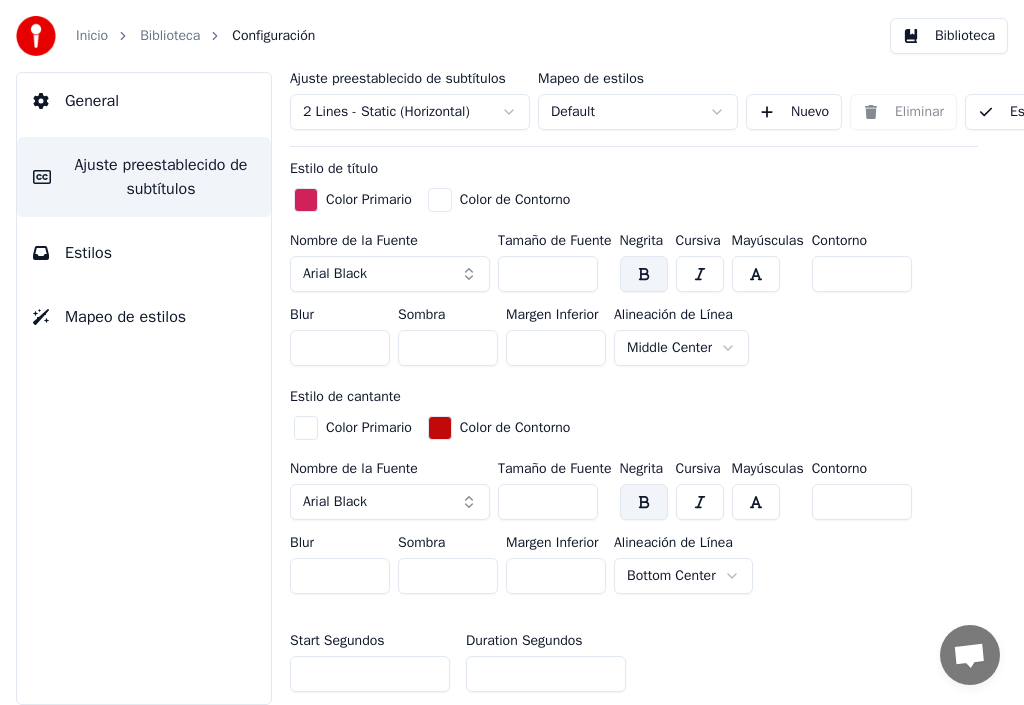 click on "***" at bounding box center [548, 502] 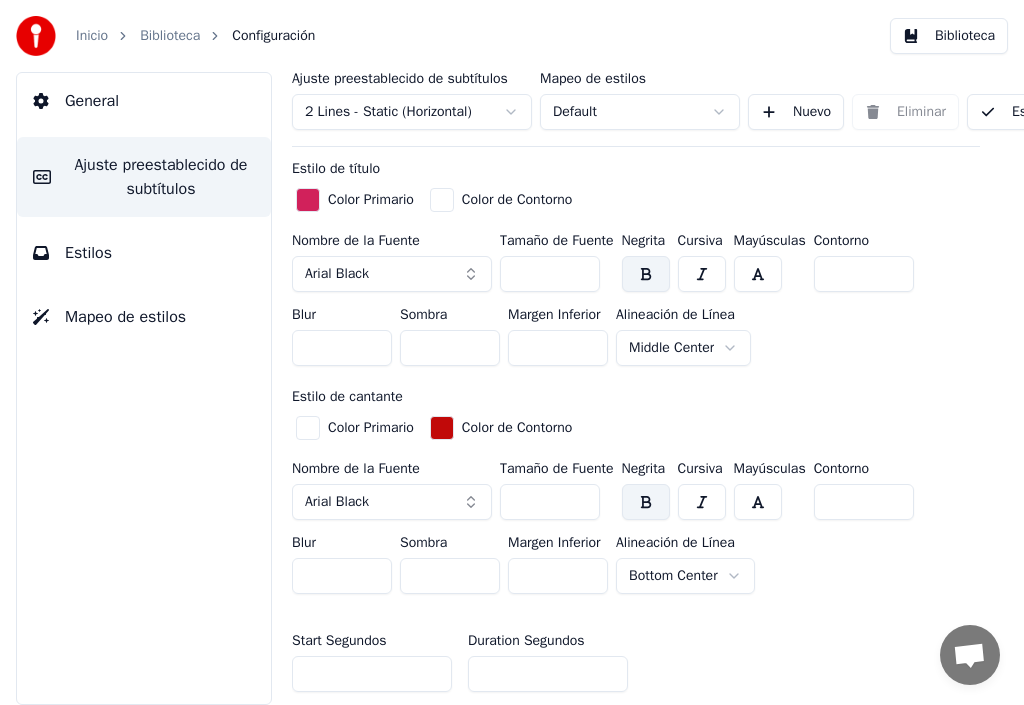 scroll, scrollTop: 600, scrollLeft: 1, axis: both 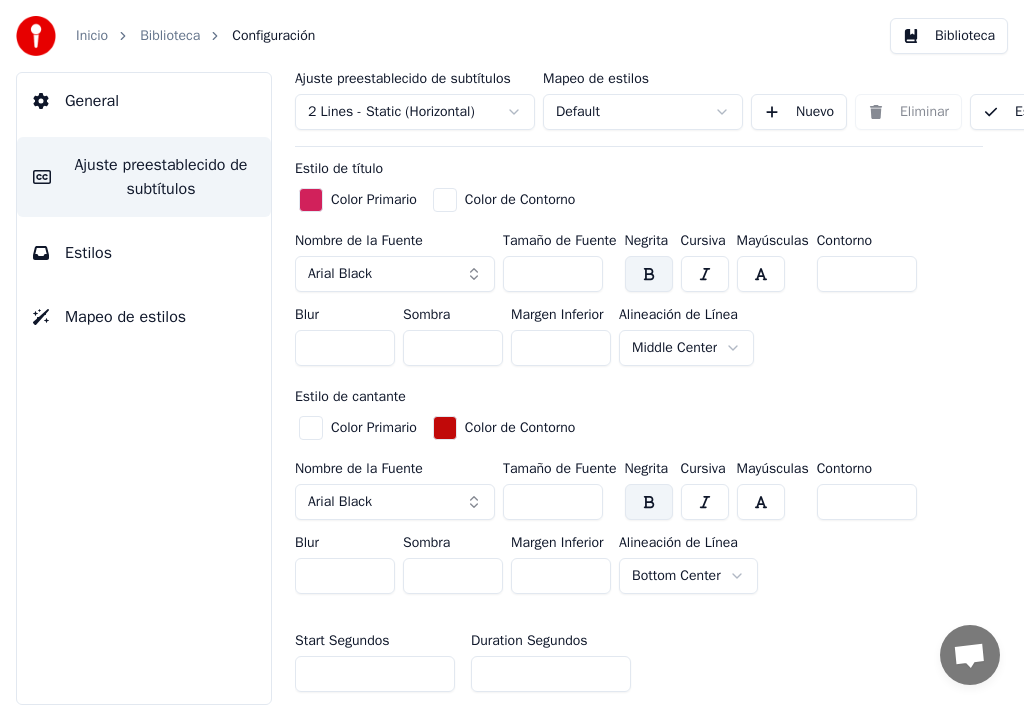 click on "Nombre de la Fuente Arial Black Tamaño de Fuente [SIZE] Negrita Cursiva Mayúsculas Contorno * Blur * Sombra * Margen Inferior [SIZE] Alineación de Línea Bottom Center" at bounding box center [639, 532] 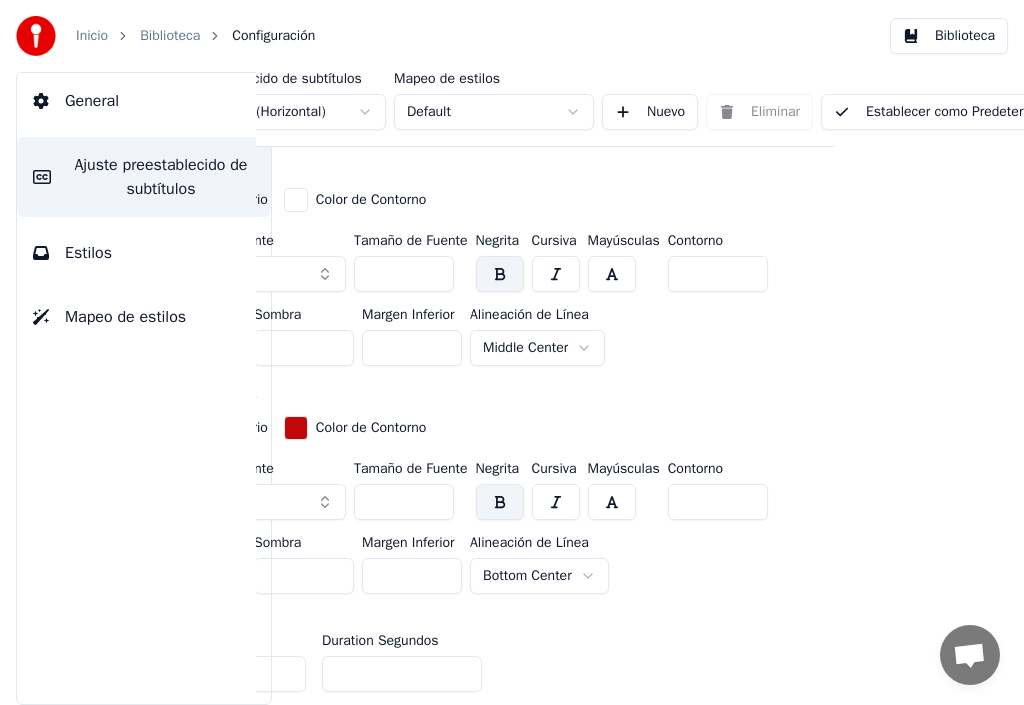 scroll, scrollTop: 600, scrollLeft: 238, axis: both 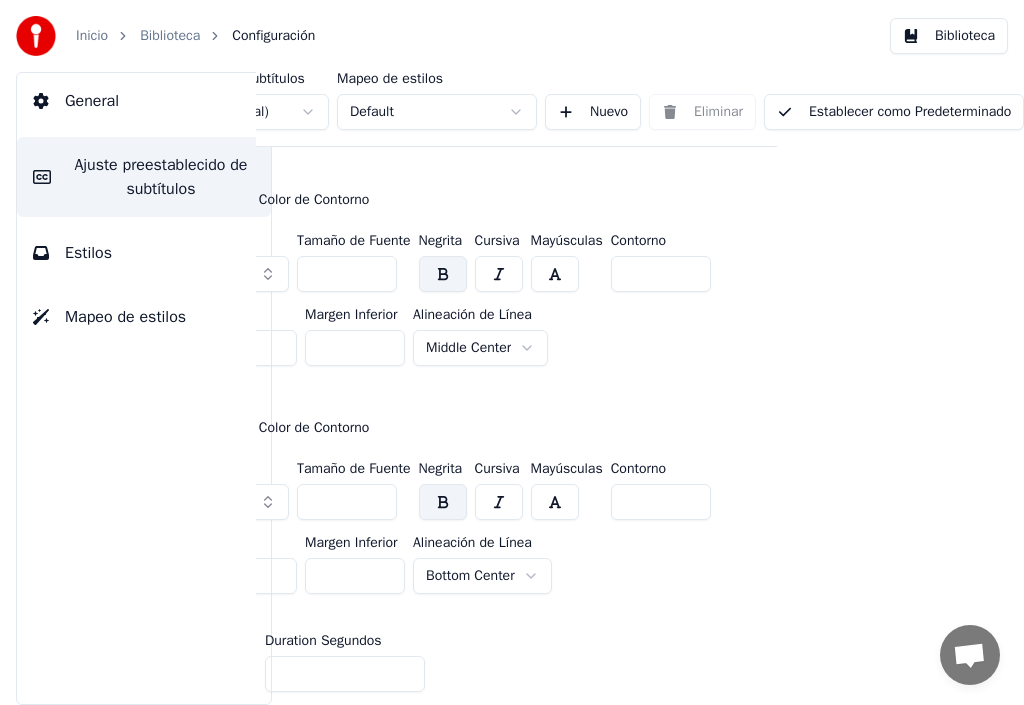 click on "Establecer como Predeterminado" at bounding box center [894, 112] 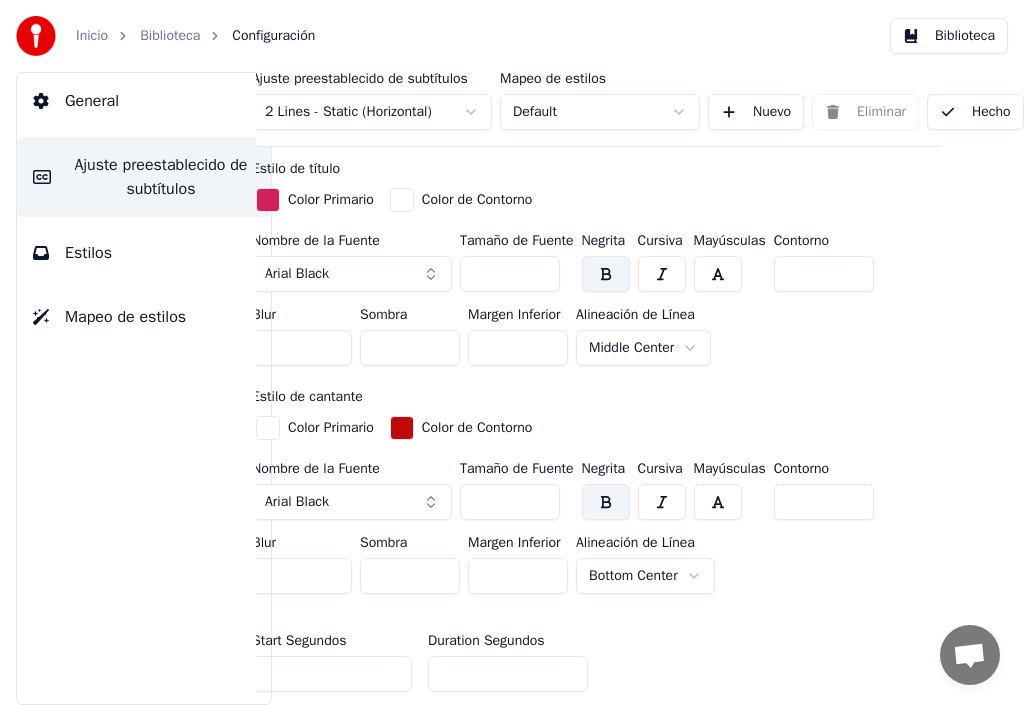 scroll, scrollTop: 600, scrollLeft: 69, axis: both 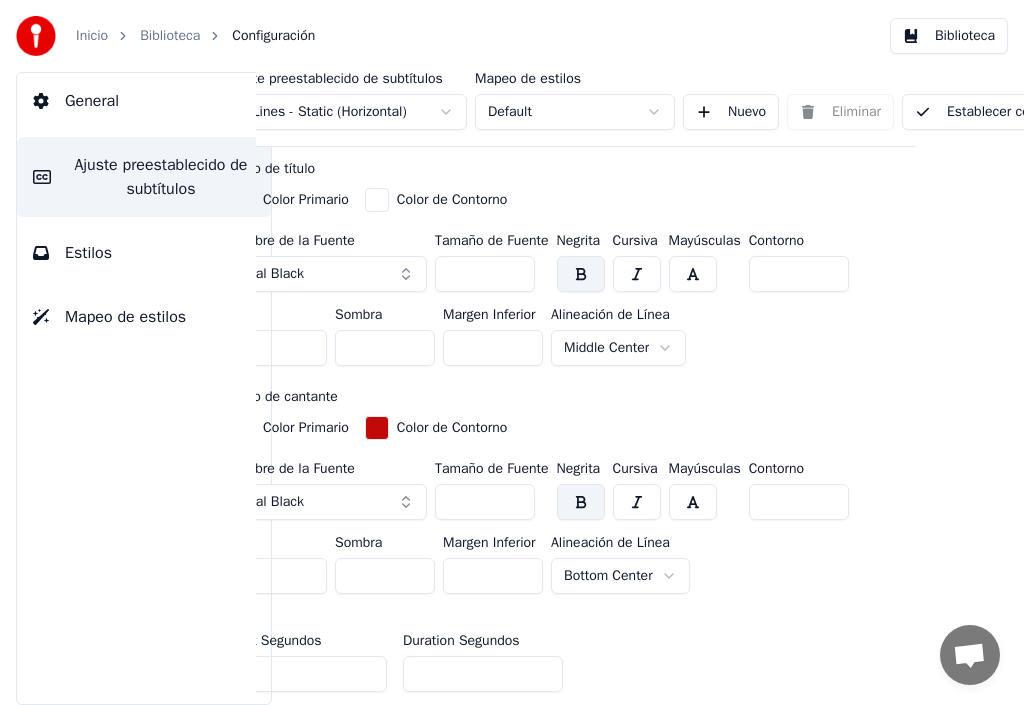 click on "Biblioteca" at bounding box center (170, 36) 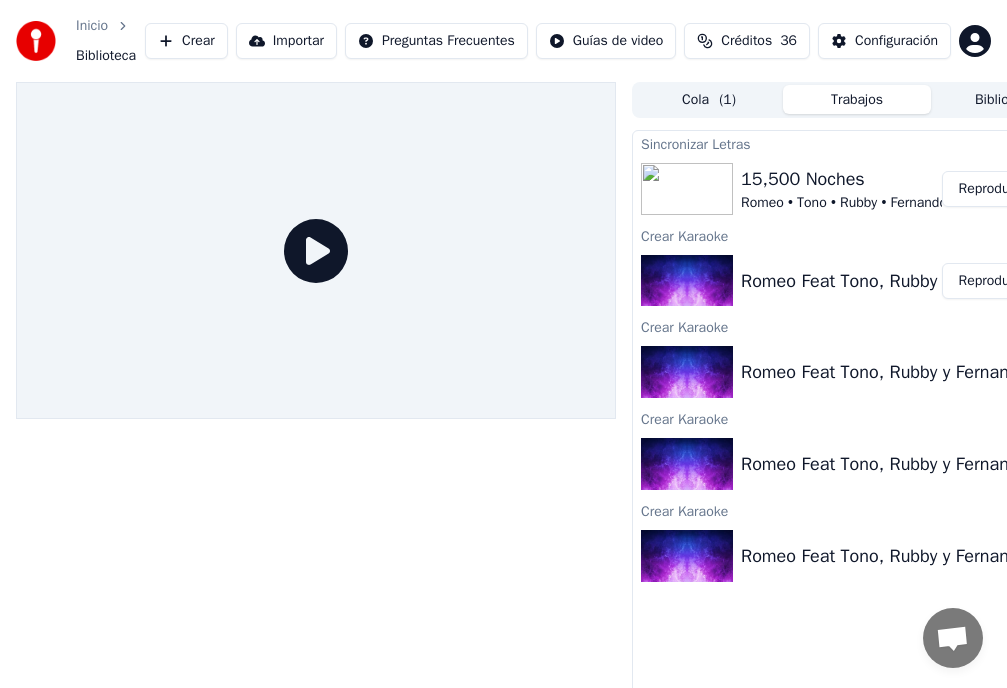 click on "Romeo • Tono • Rubby • Fernando" at bounding box center (844, 203) 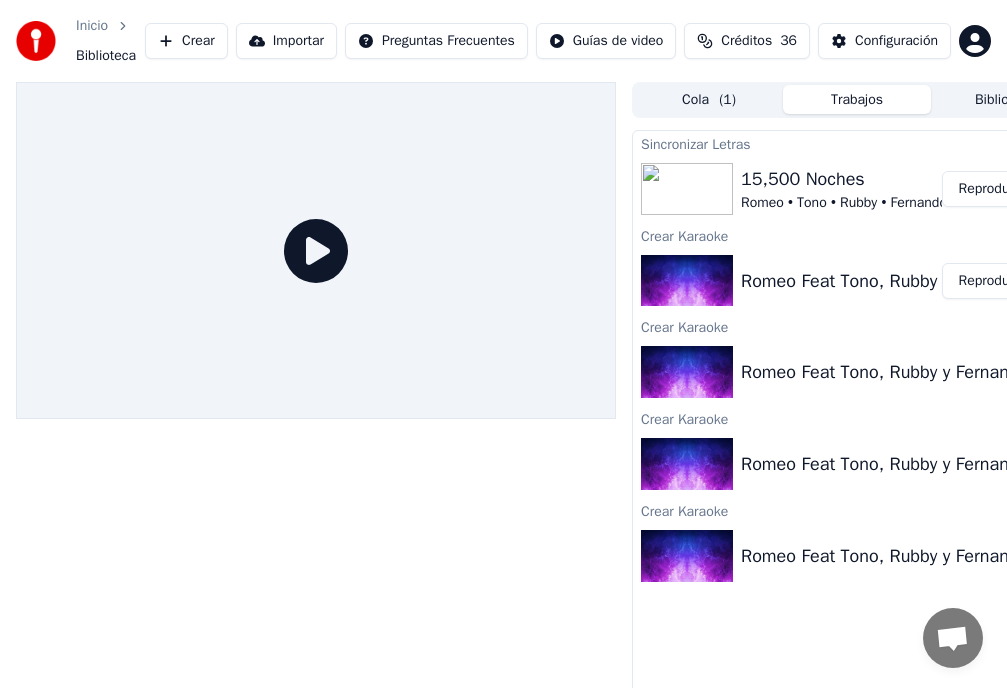 click on "Reproducir" at bounding box center (991, 189) 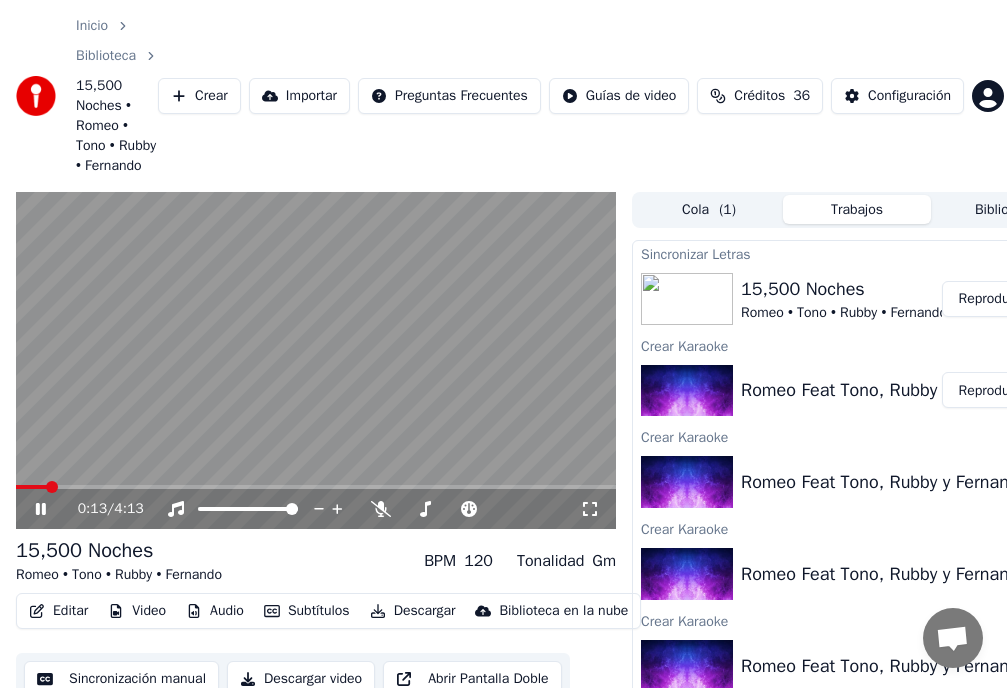 click 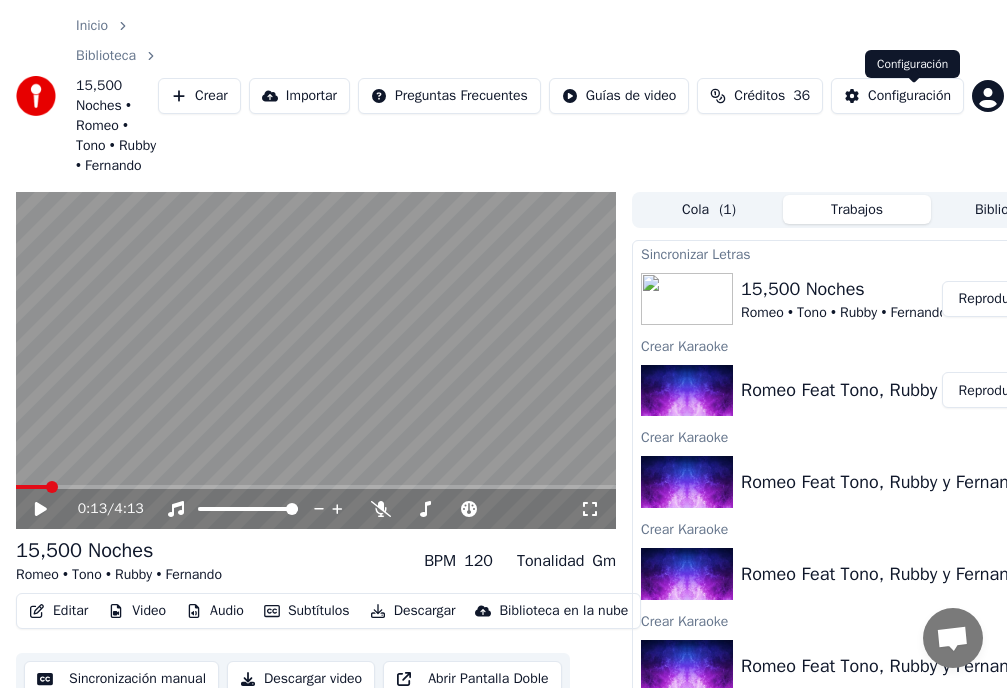 click on "Configuración" at bounding box center [909, 96] 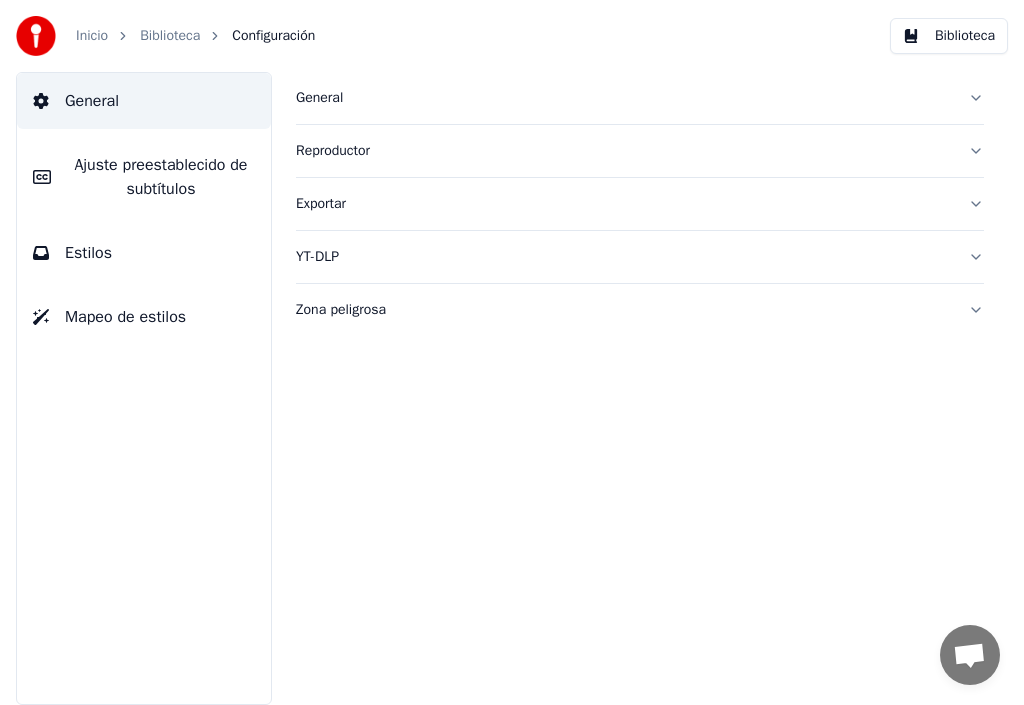 click on "Ajuste preestablecido de subtítulos" at bounding box center [161, 177] 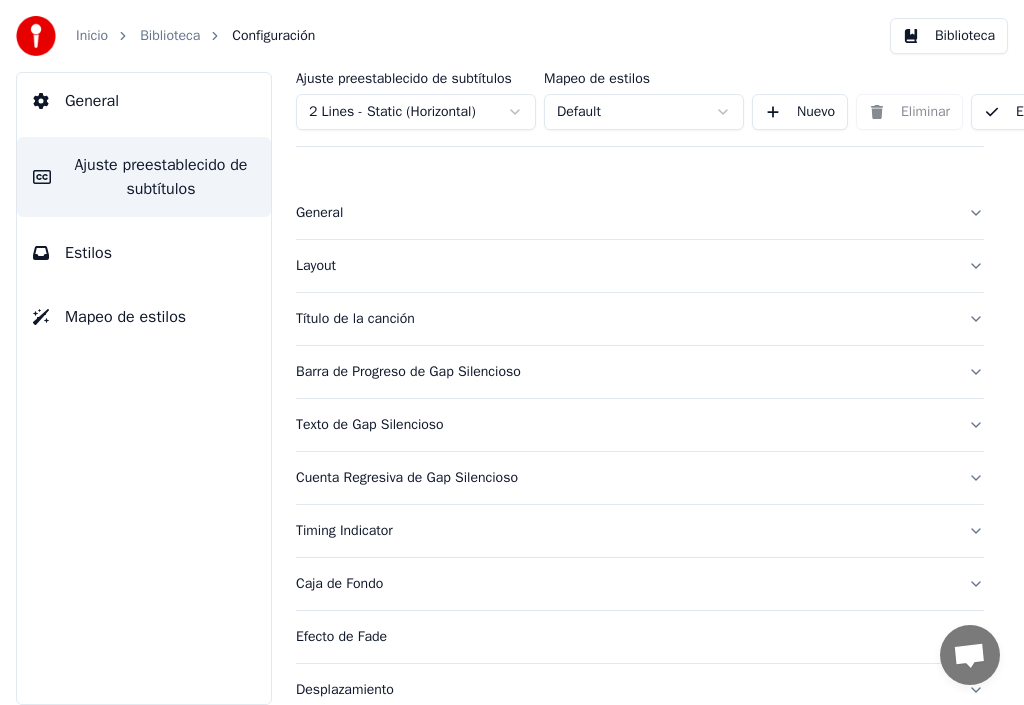 click on "Título de la canción" at bounding box center [624, 319] 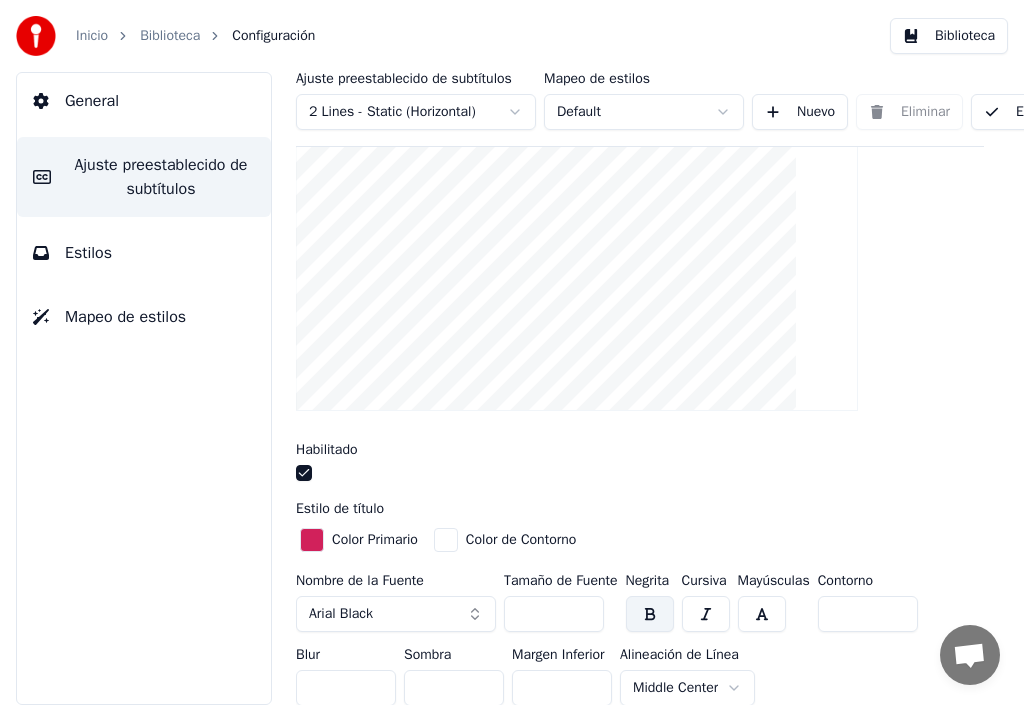 scroll, scrollTop: 400, scrollLeft: 0, axis: vertical 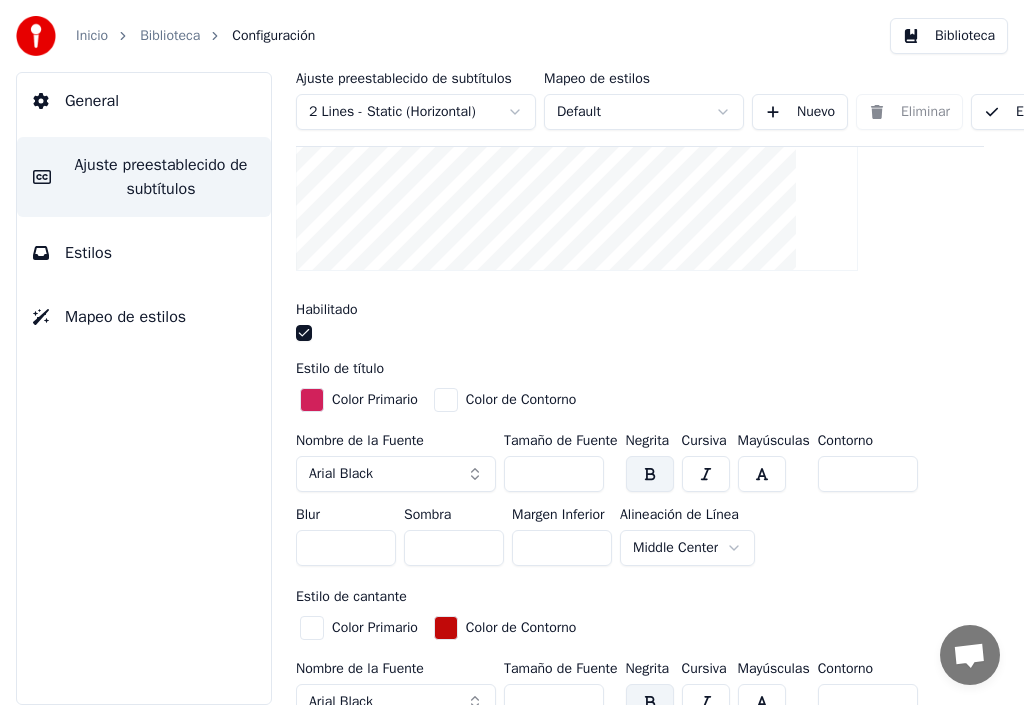click on "***" at bounding box center (554, 474) 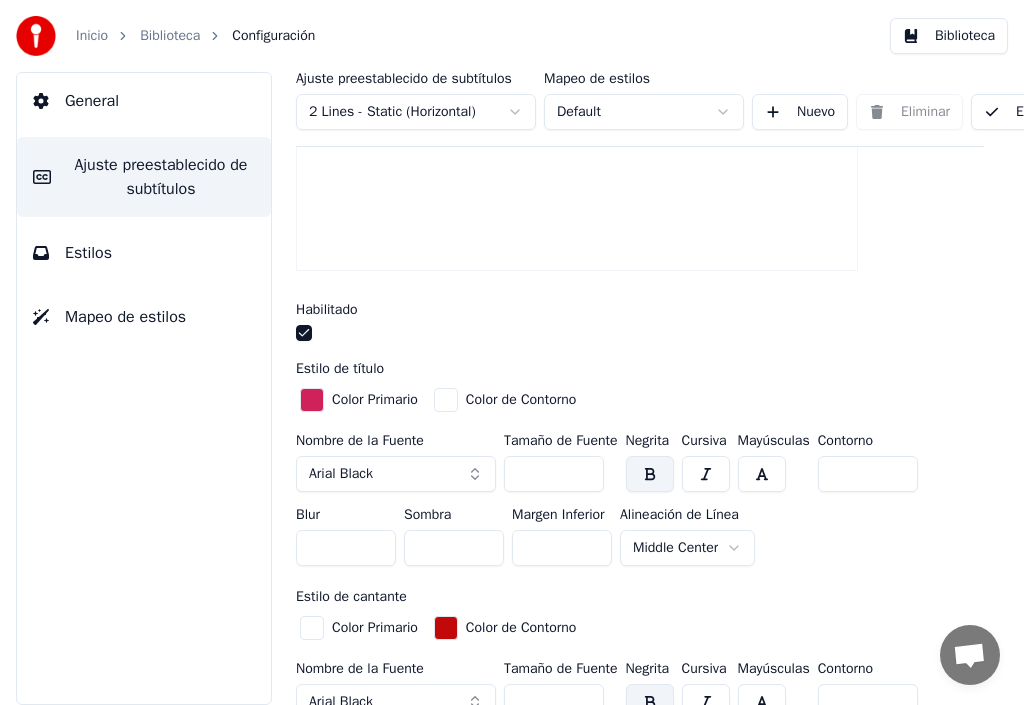 click on "***" at bounding box center [554, 474] 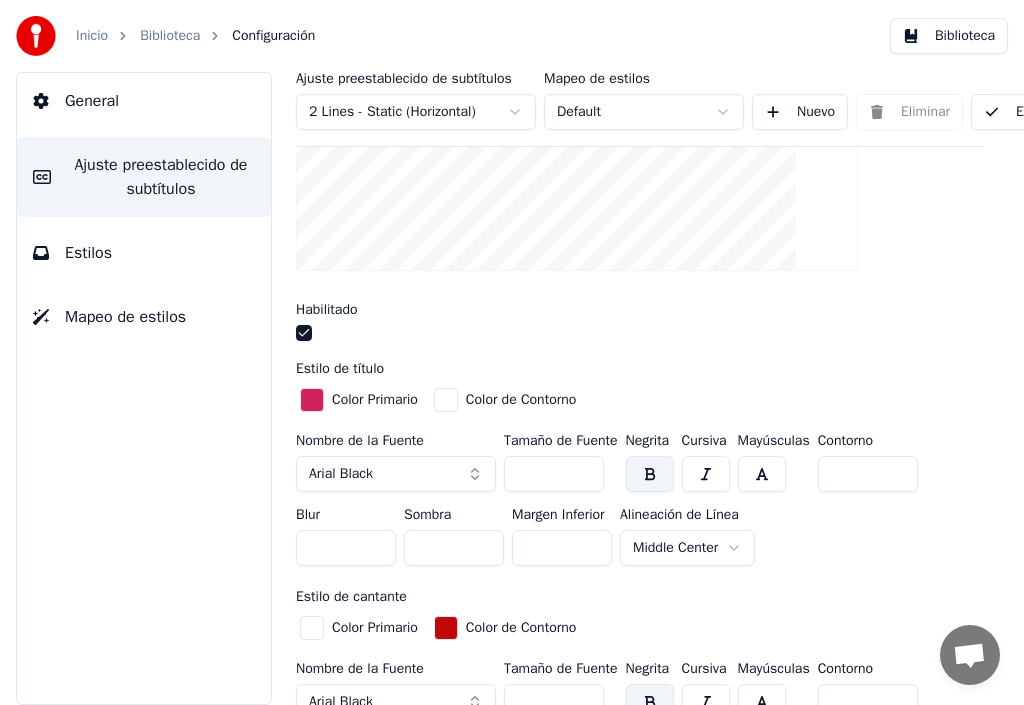 click on "***" at bounding box center (554, 474) 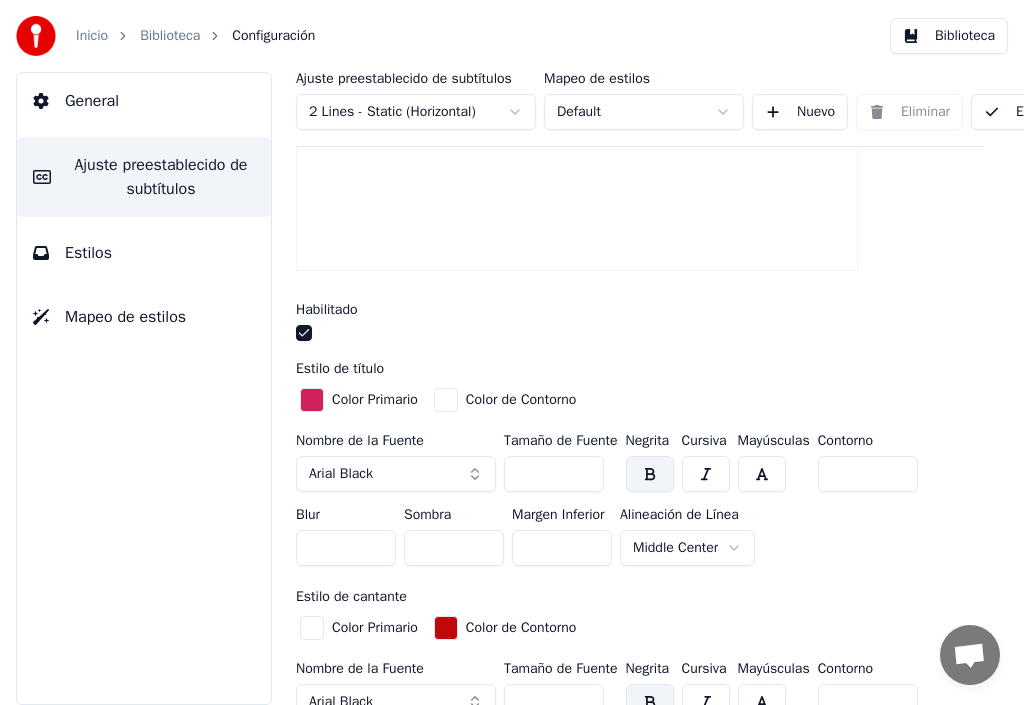 click on "***" at bounding box center [554, 474] 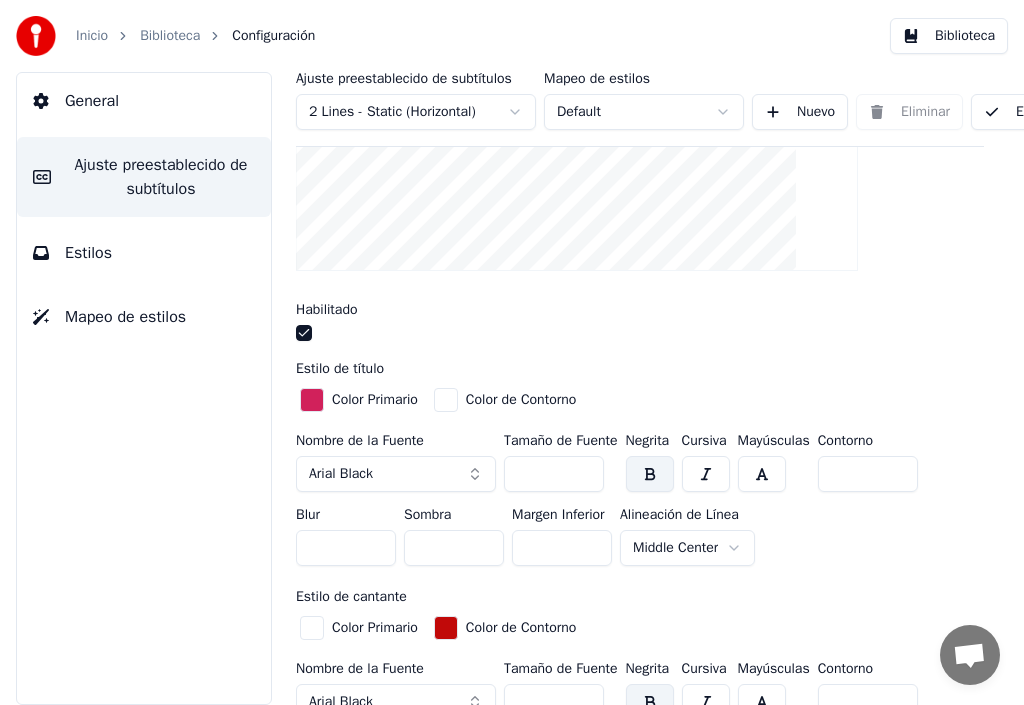 click on "***" at bounding box center [554, 474] 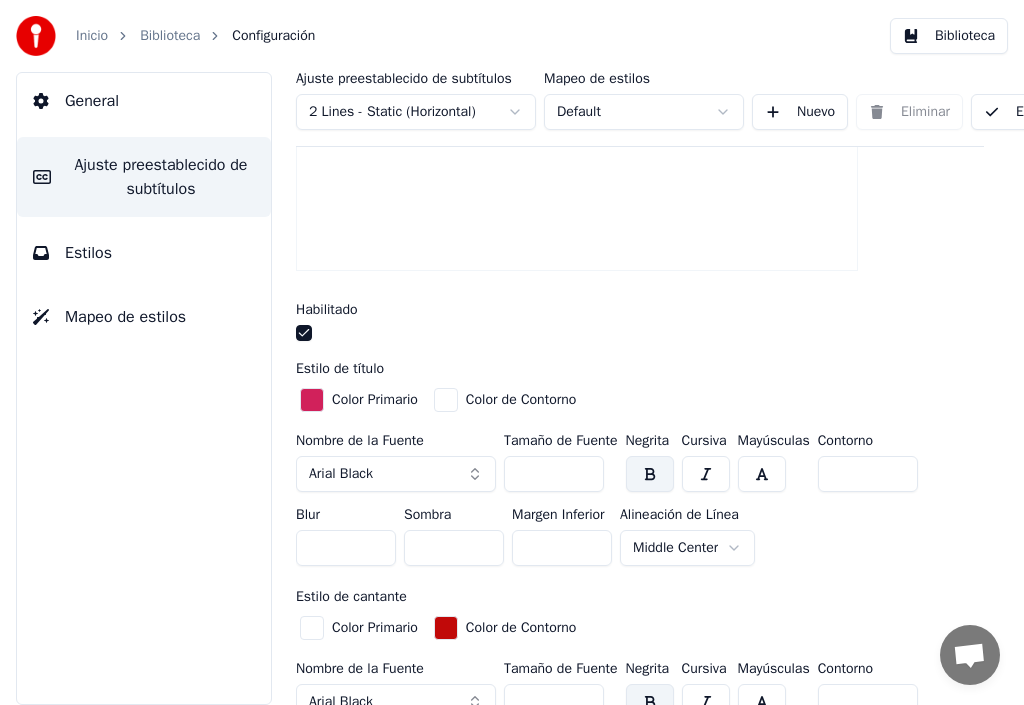 click on "***" at bounding box center [554, 474] 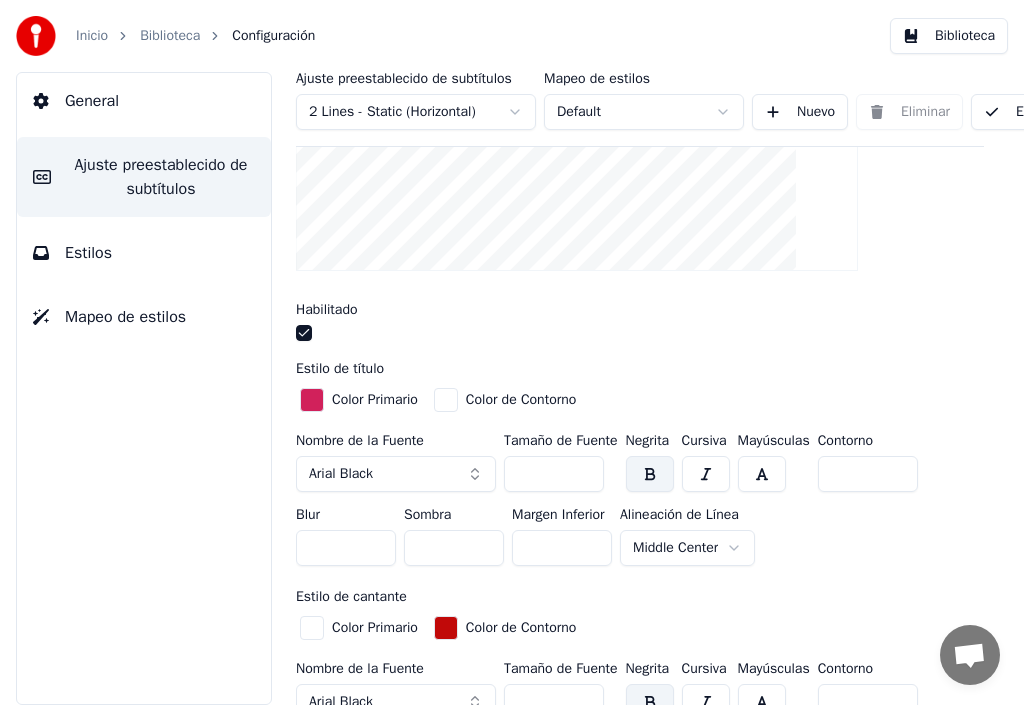 click on "***" at bounding box center (554, 474) 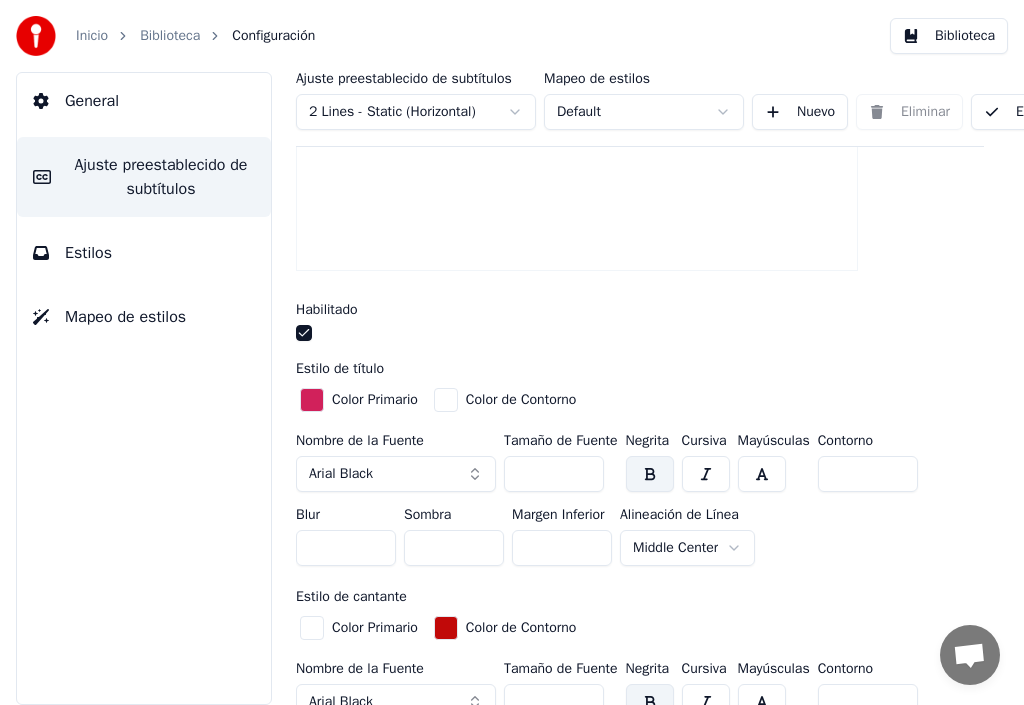 click on "***" at bounding box center (554, 474) 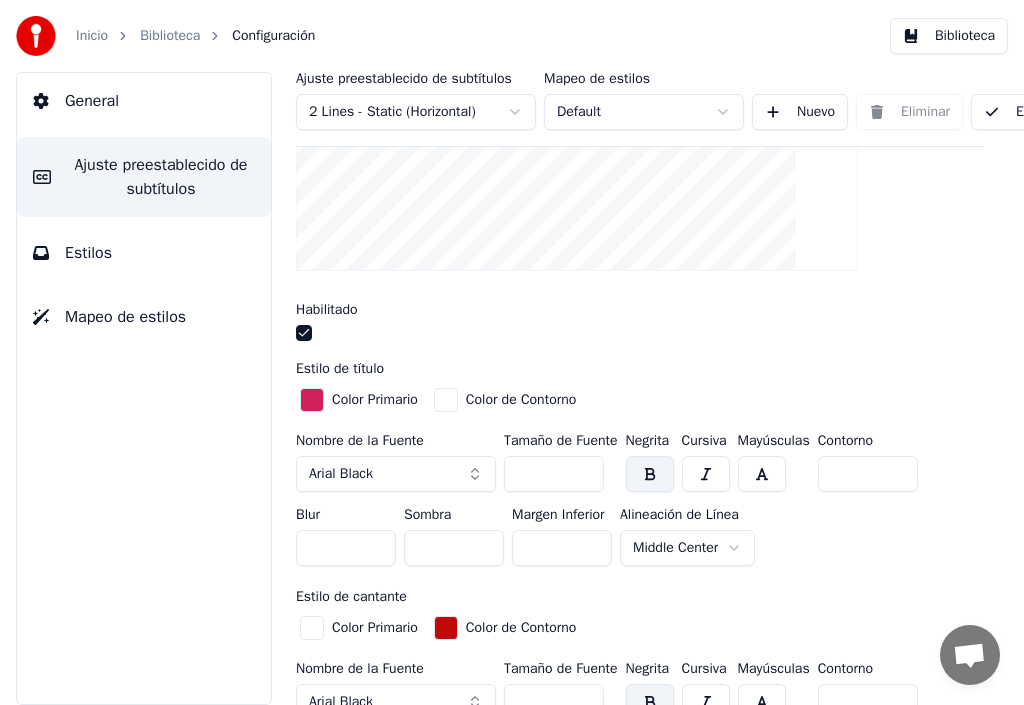 click on "***" at bounding box center [554, 474] 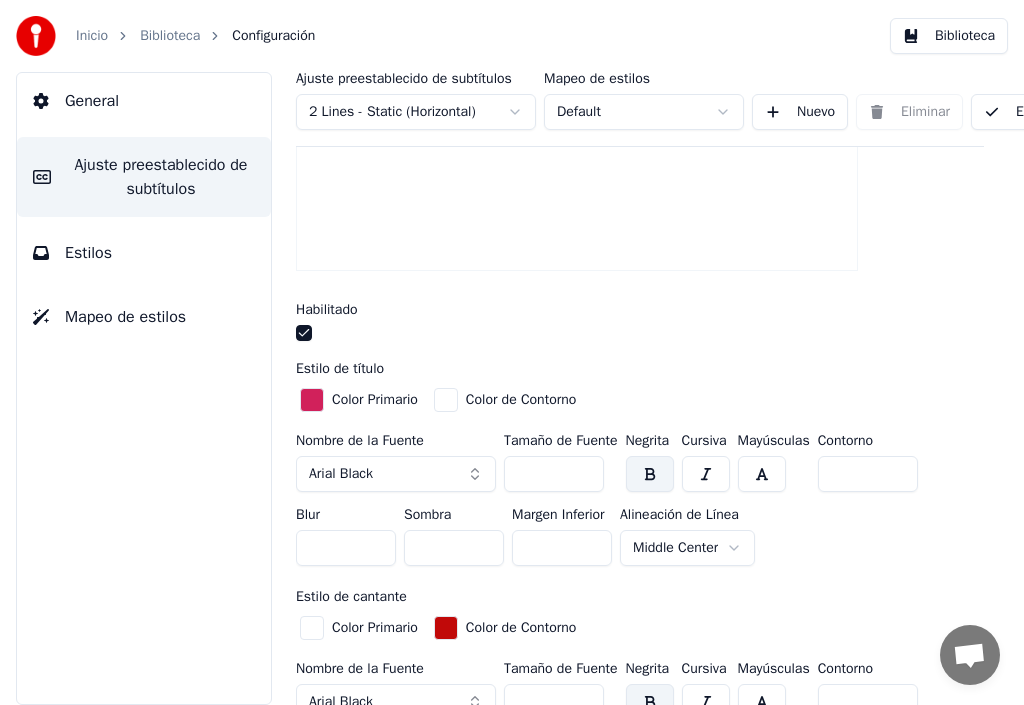 click on "***" at bounding box center [554, 474] 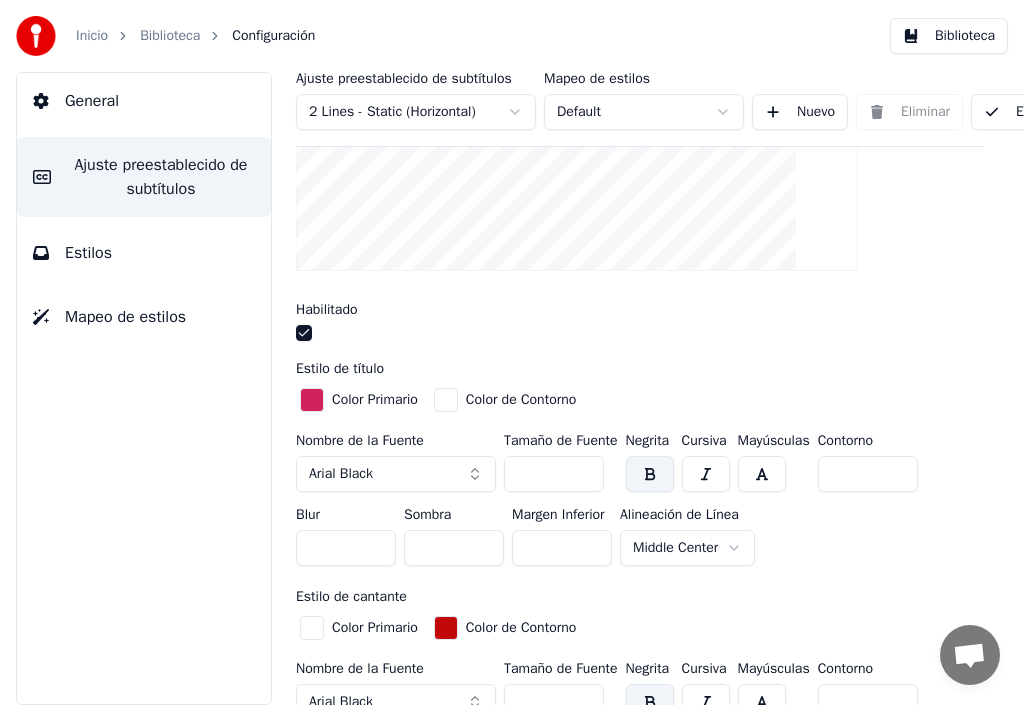 click on "***" at bounding box center [554, 474] 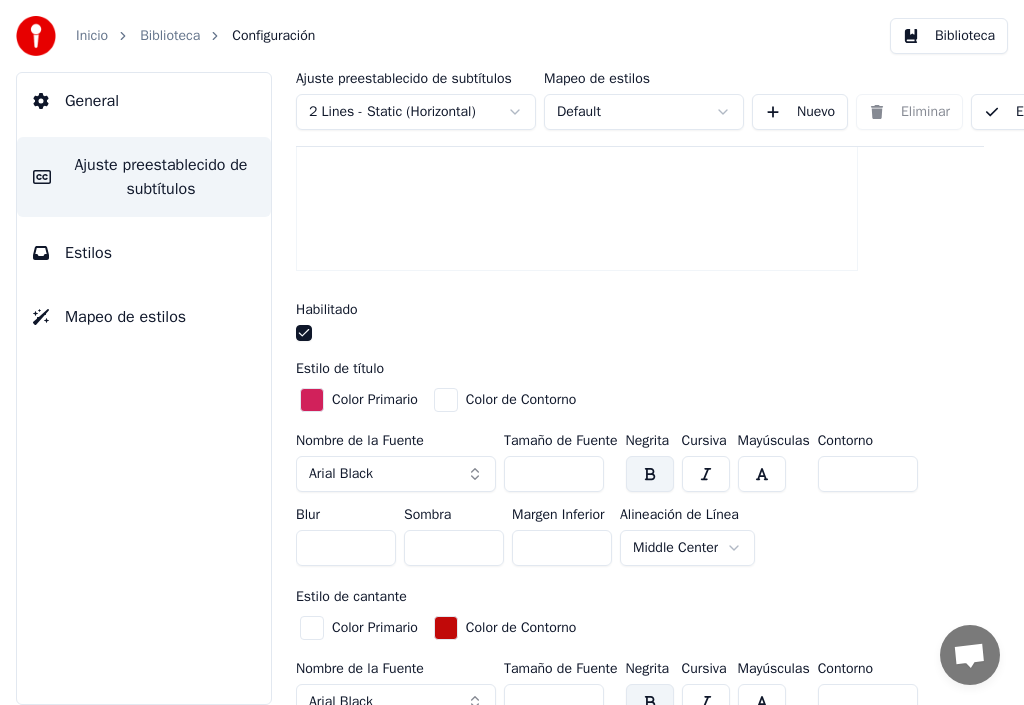 click on "***" at bounding box center [554, 474] 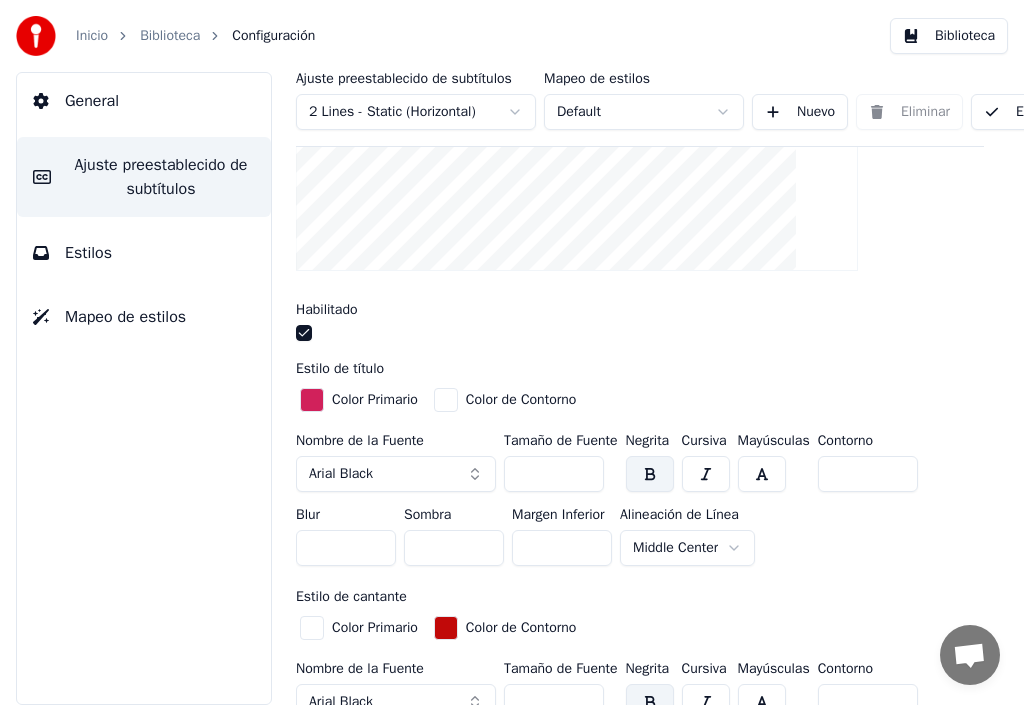 click on "***" at bounding box center [554, 474] 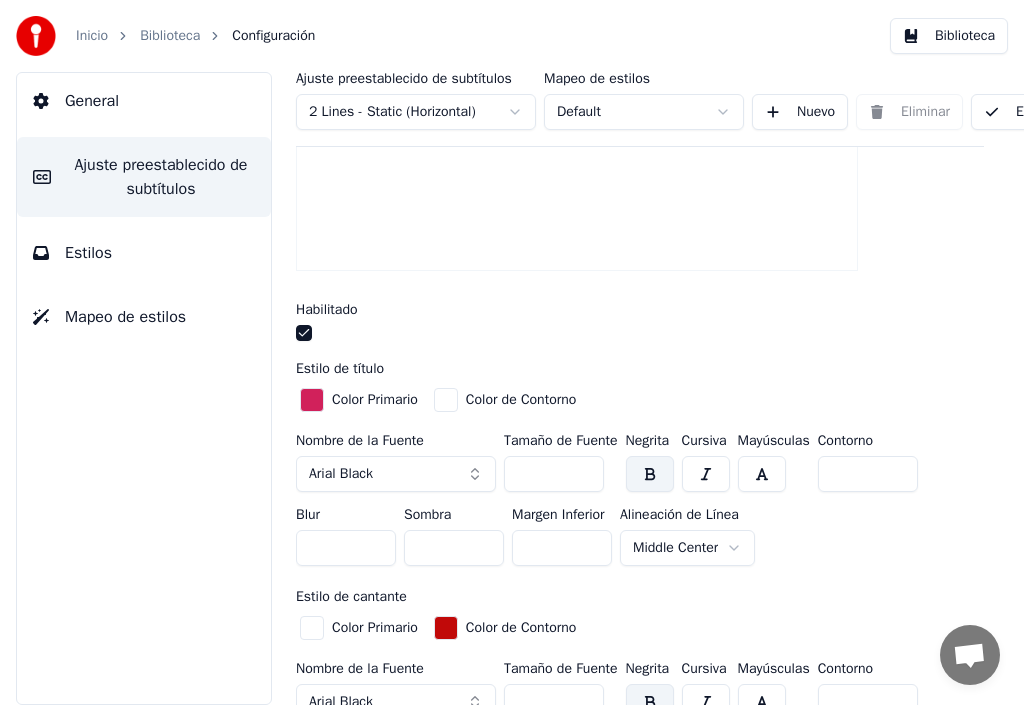 click on "***" at bounding box center (554, 474) 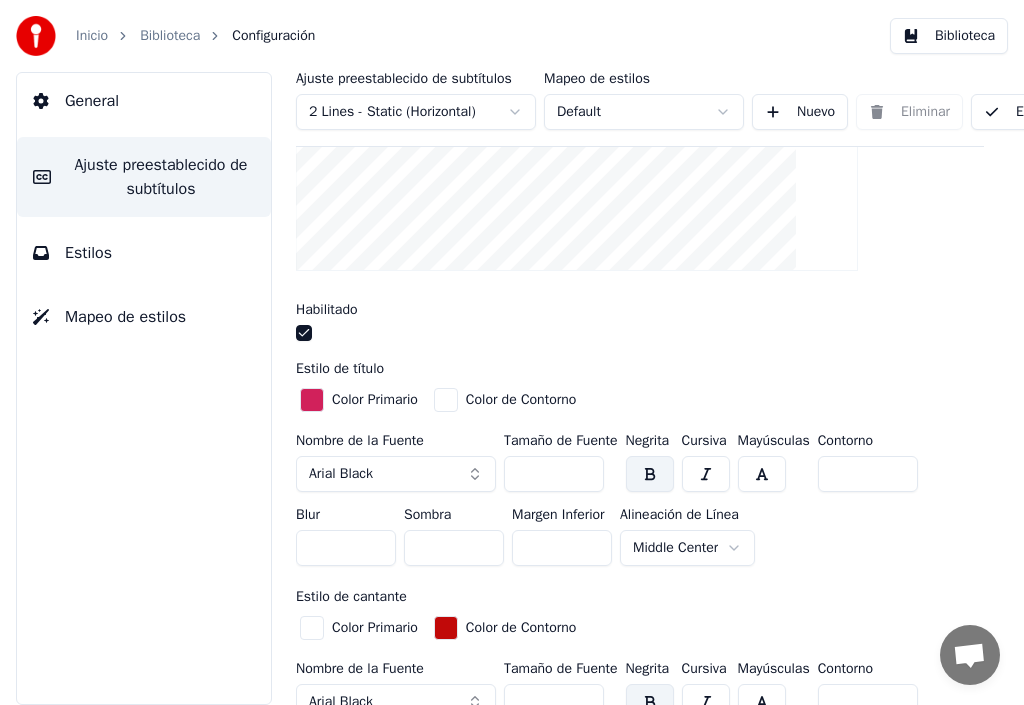 click on "***" at bounding box center [554, 474] 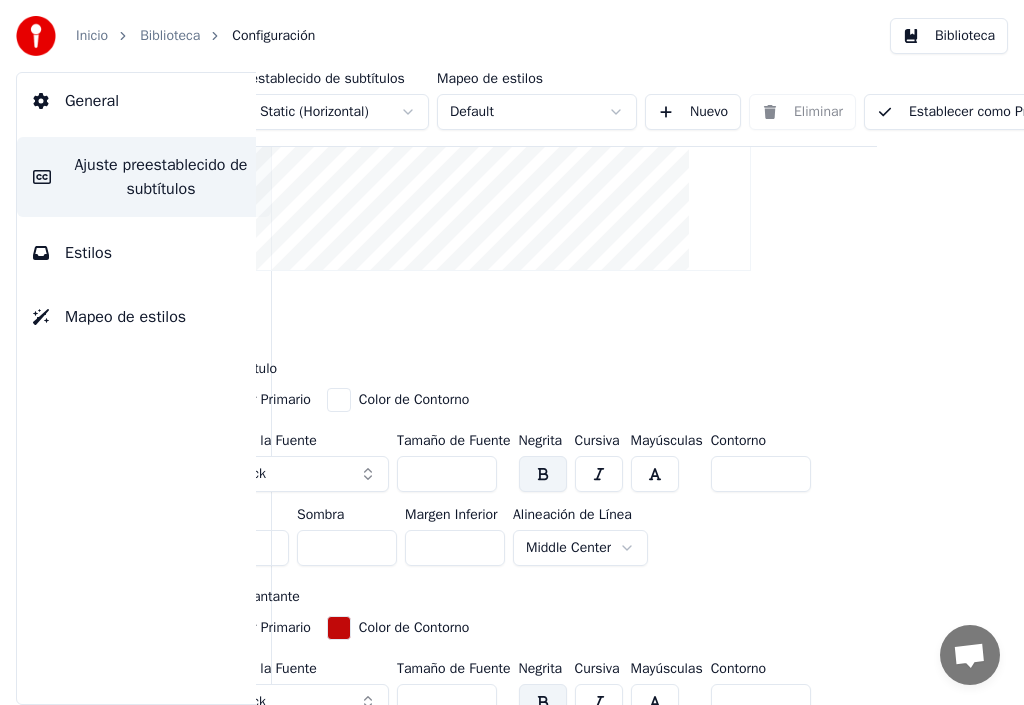 scroll, scrollTop: 400, scrollLeft: 238, axis: both 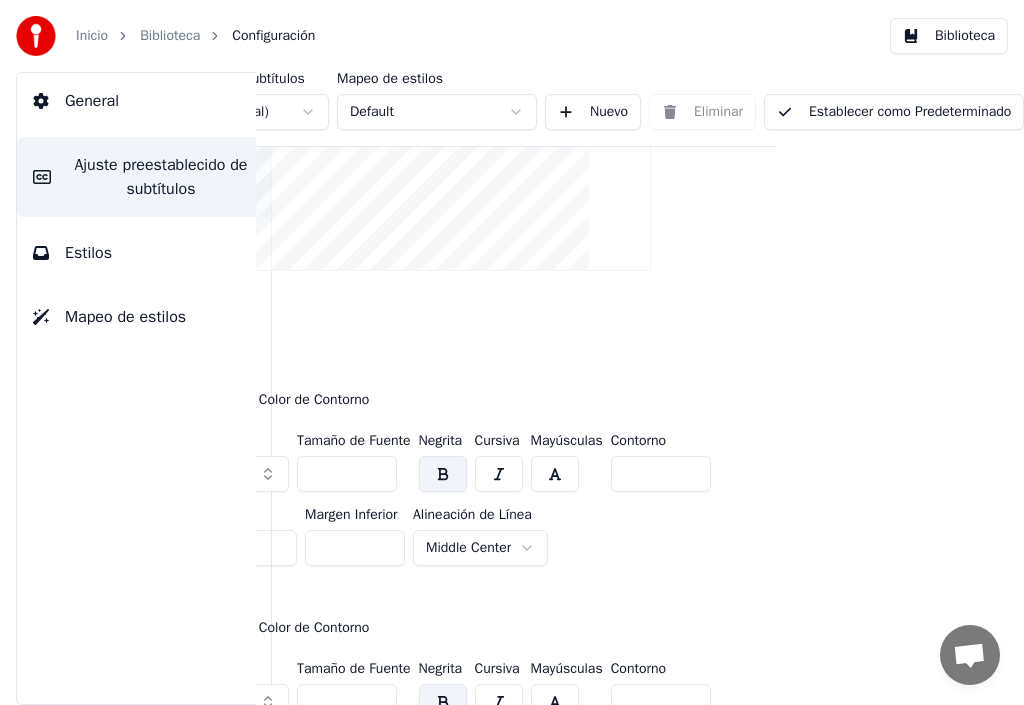 drag, startPoint x: 896, startPoint y: 110, endPoint x: 818, endPoint y: 127, distance: 79.83107 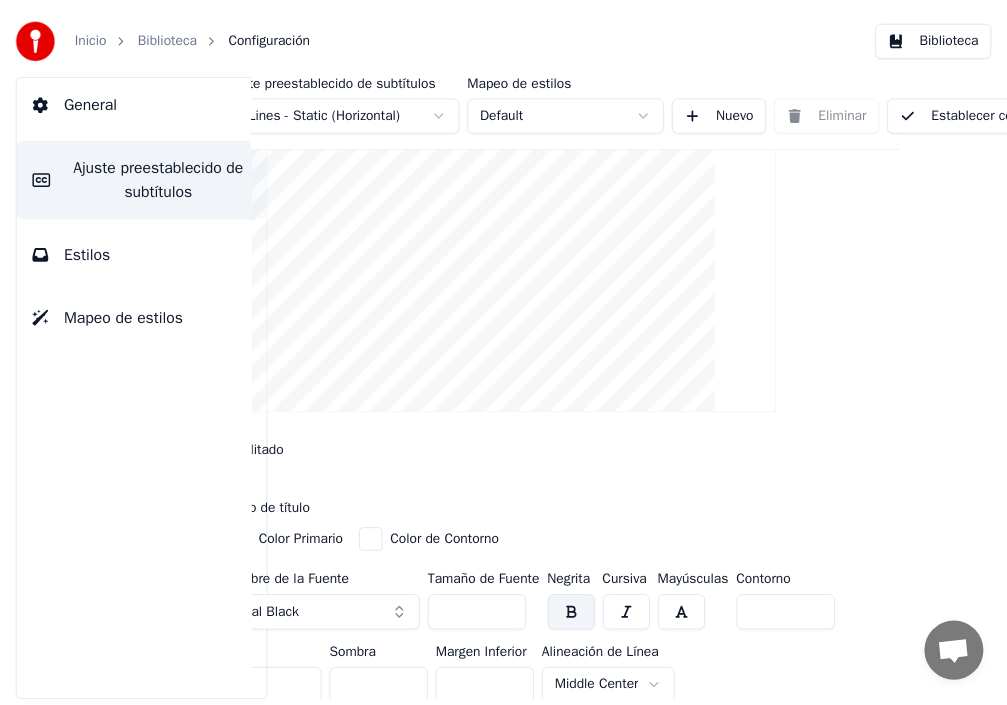 scroll, scrollTop: 300, scrollLeft: 69, axis: both 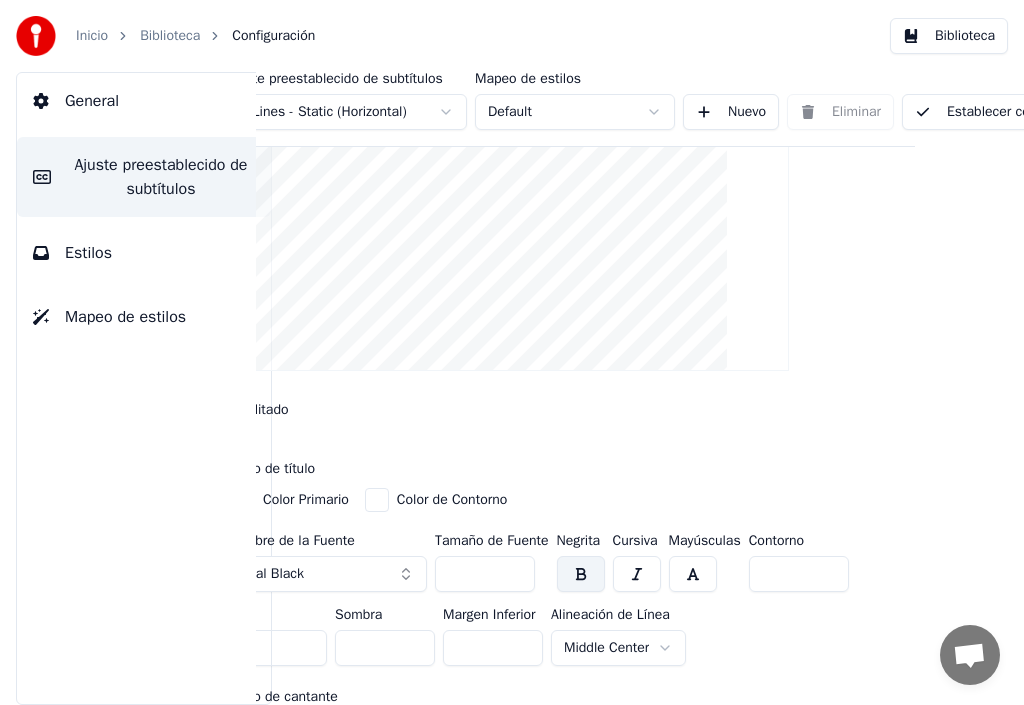 click on "Biblioteca" at bounding box center (170, 36) 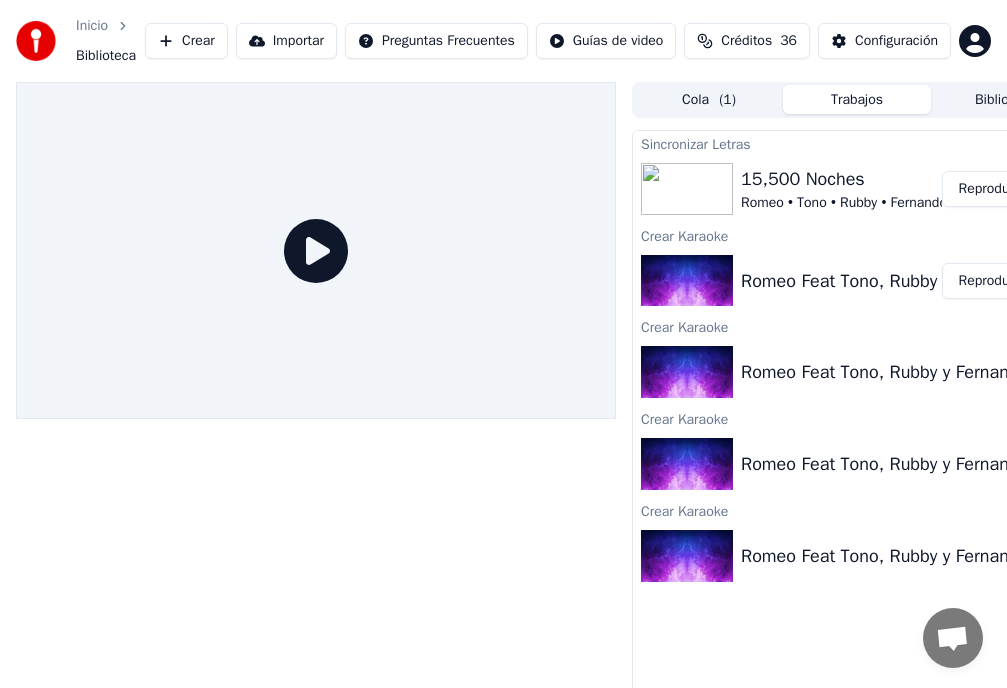 click on "Reproducir" at bounding box center (991, 189) 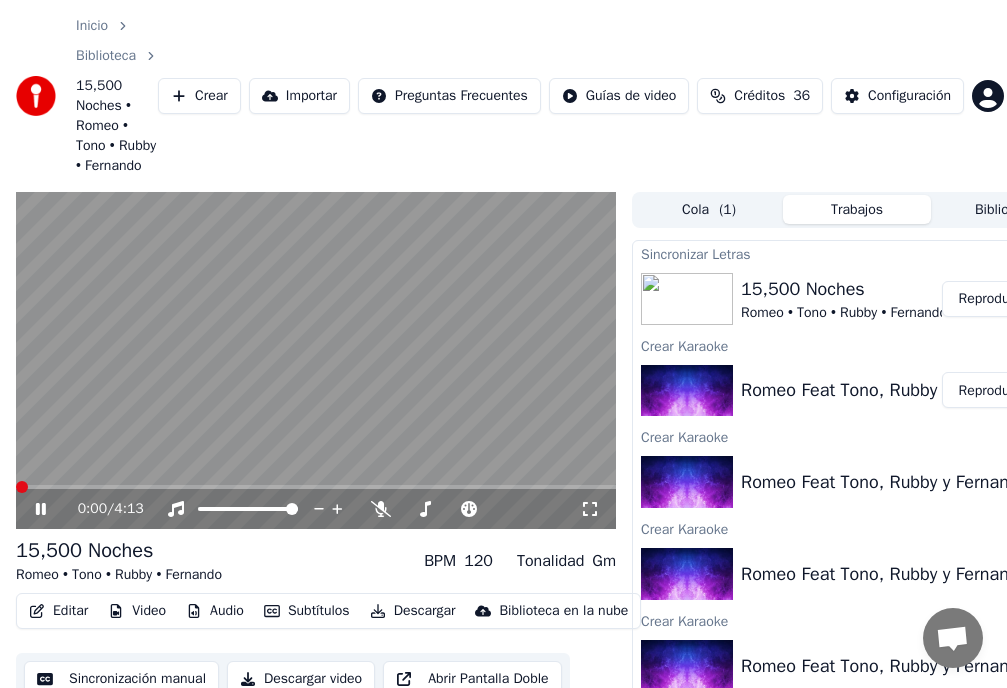 click at bounding box center [22, 487] 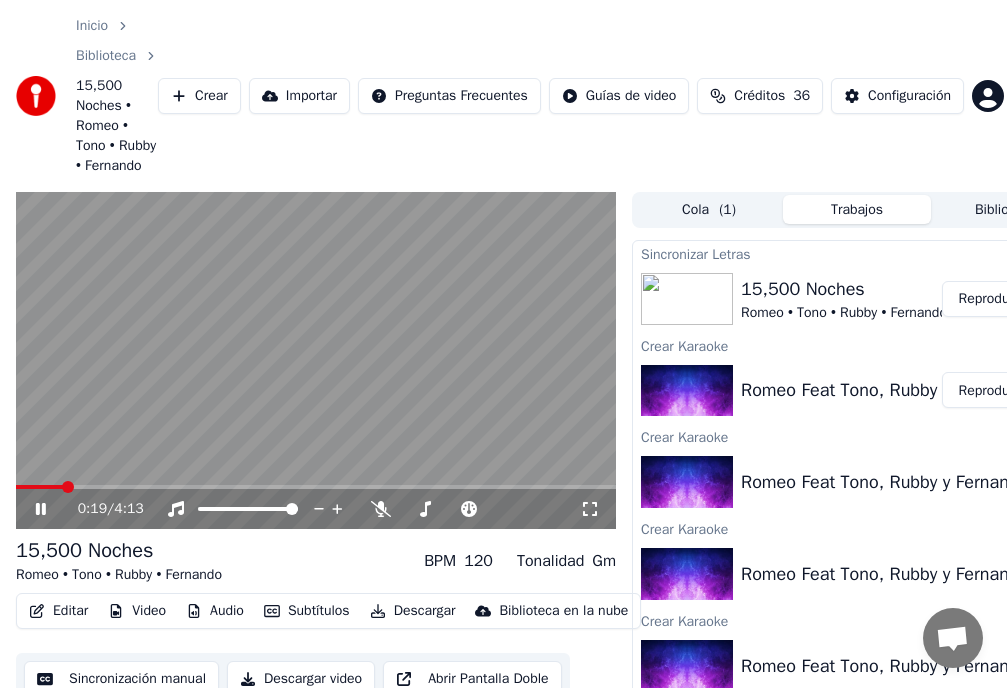 click 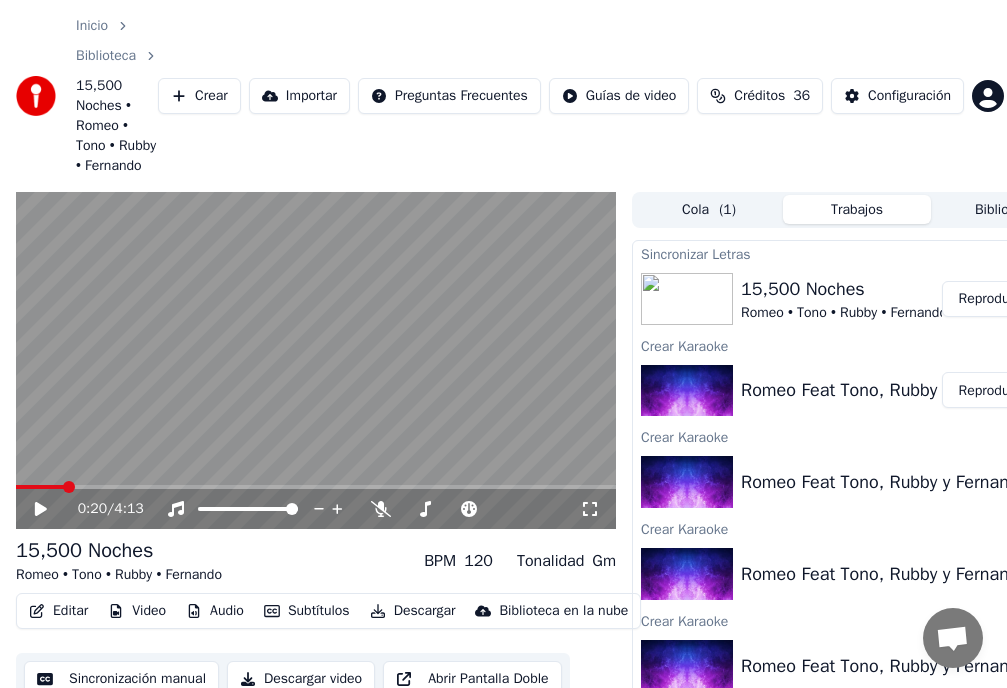 click on "Editar" at bounding box center (58, 611) 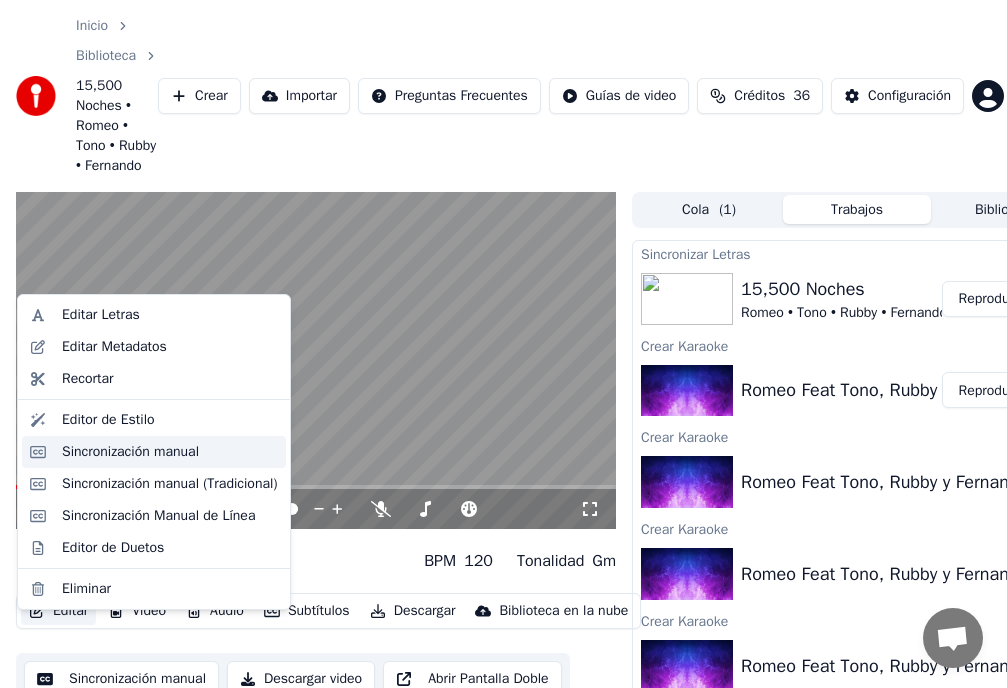 click on "Sincronización manual" at bounding box center (130, 452) 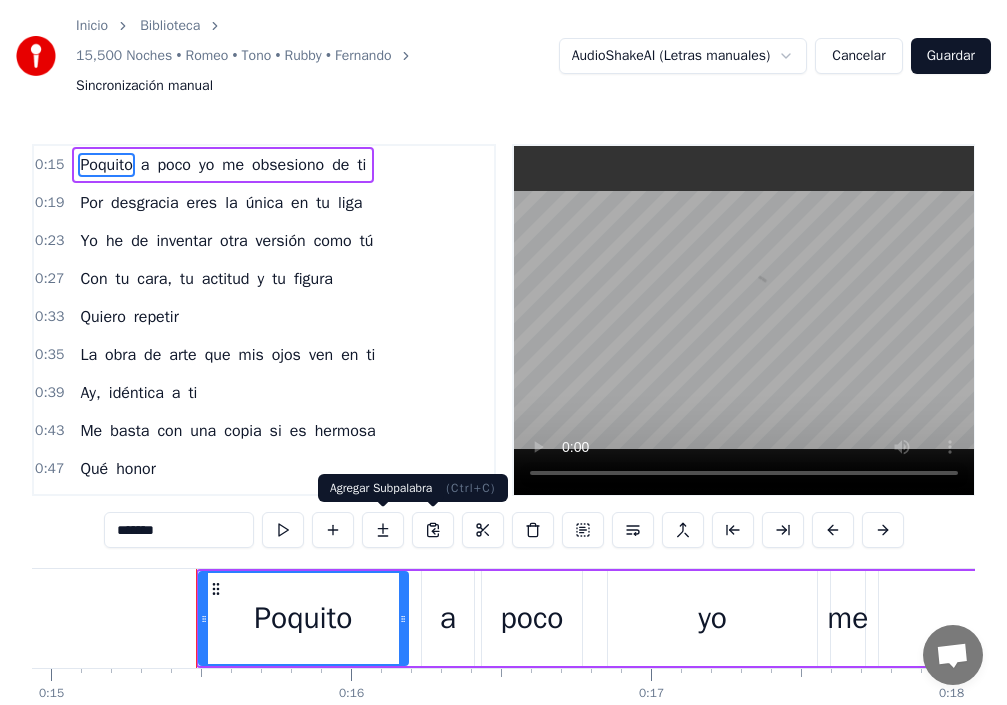 scroll, scrollTop: 0, scrollLeft: 4545, axis: horizontal 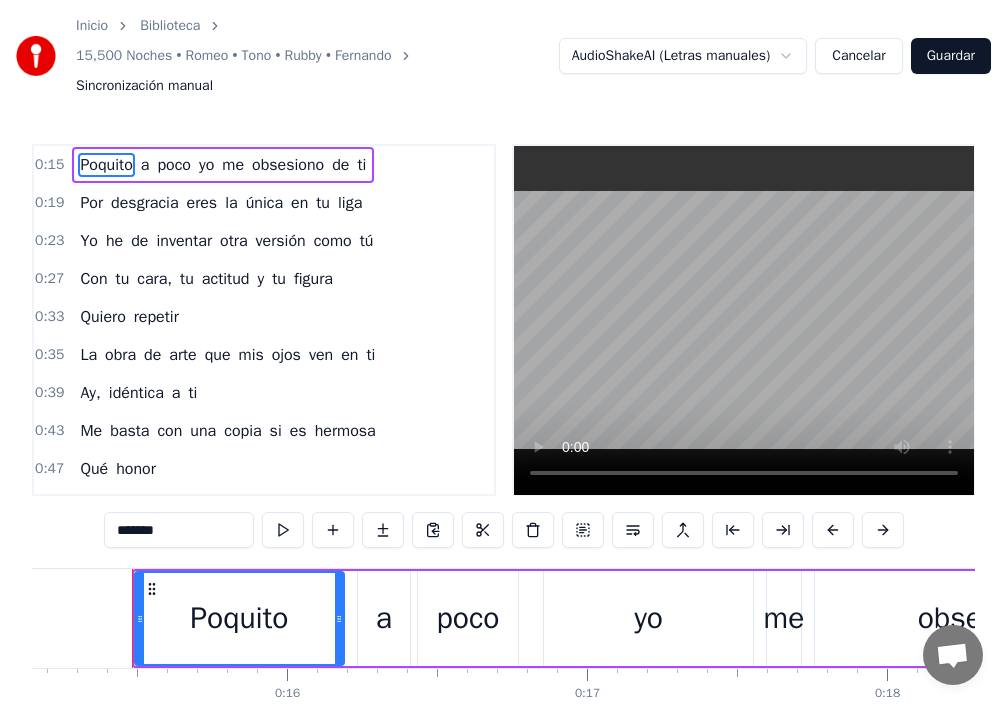 type 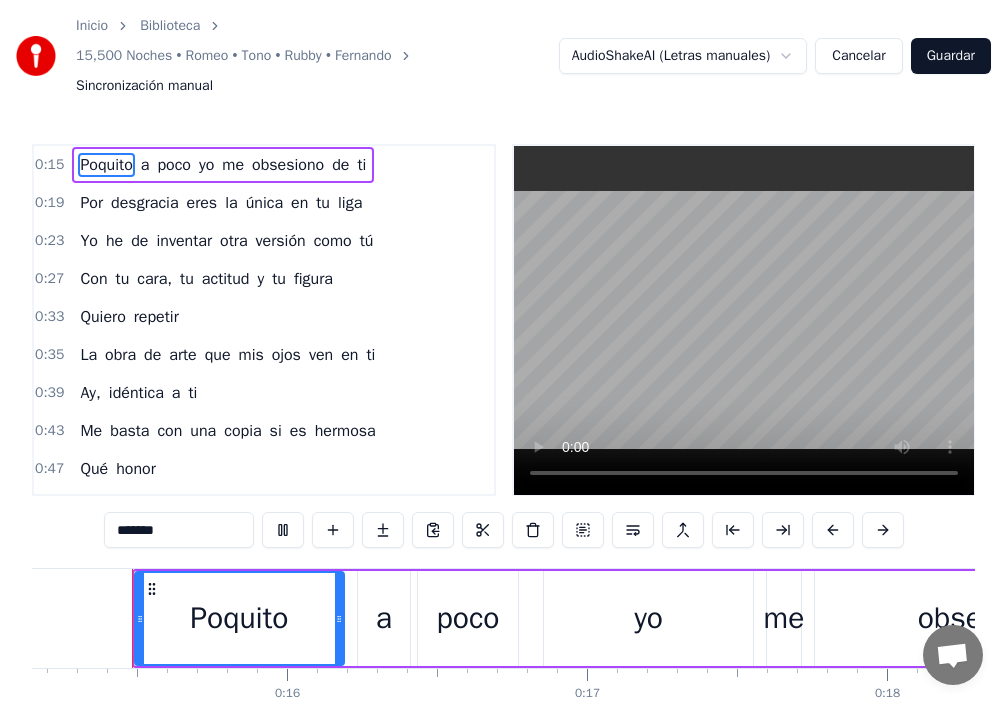 click at bounding box center [283, 530] 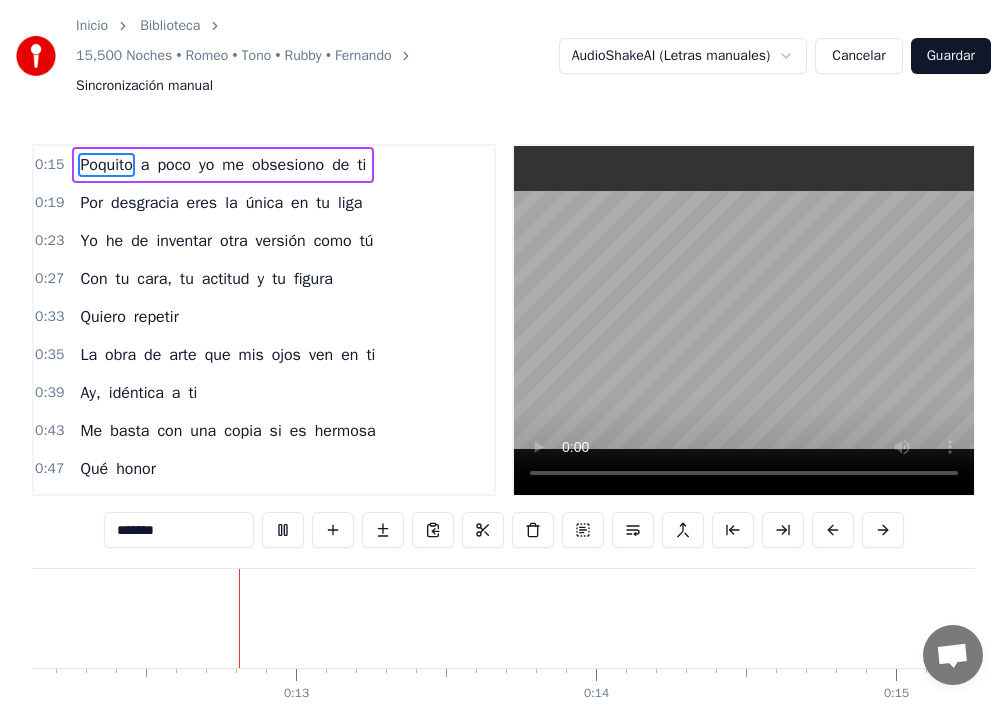 scroll, scrollTop: 0, scrollLeft: 3643, axis: horizontal 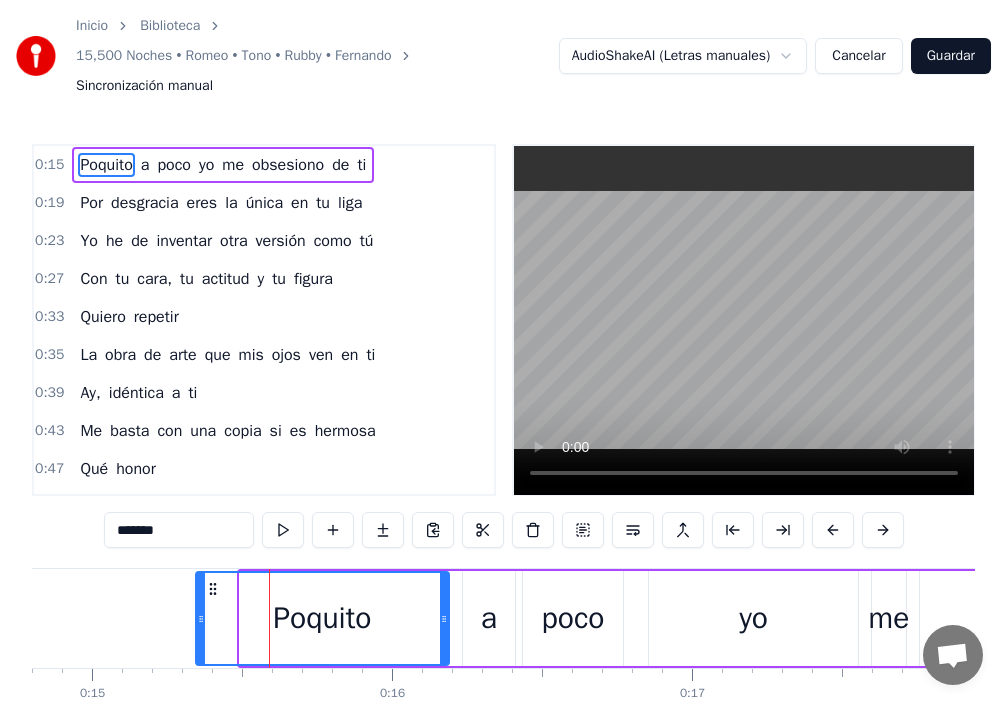 drag, startPoint x: 244, startPoint y: 622, endPoint x: 200, endPoint y: 622, distance: 44 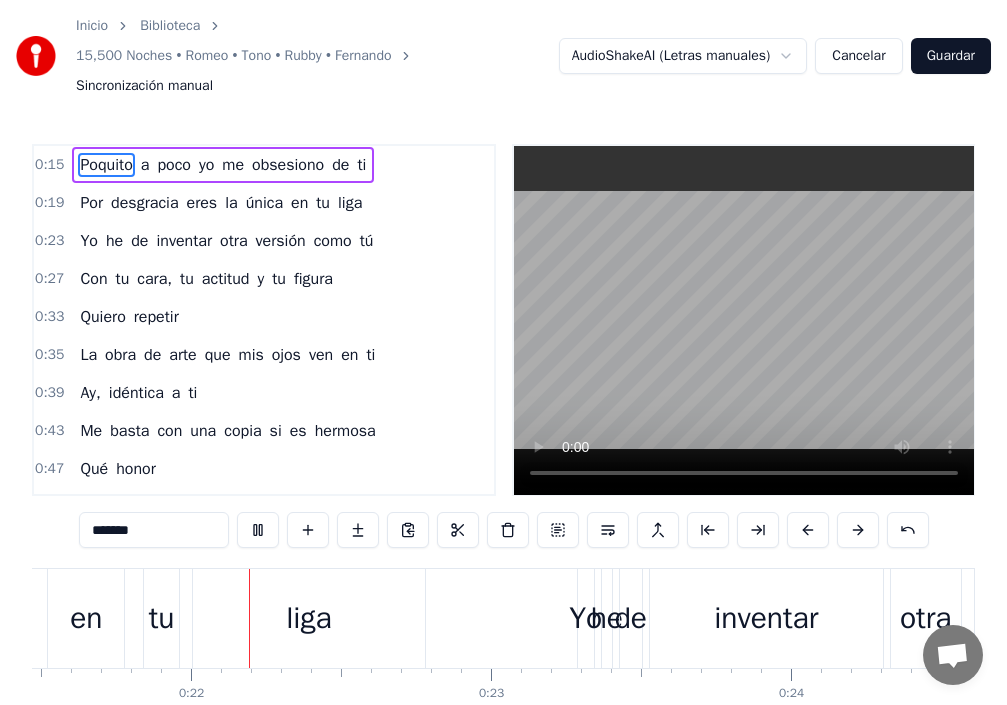 scroll, scrollTop: 0, scrollLeft: 6449, axis: horizontal 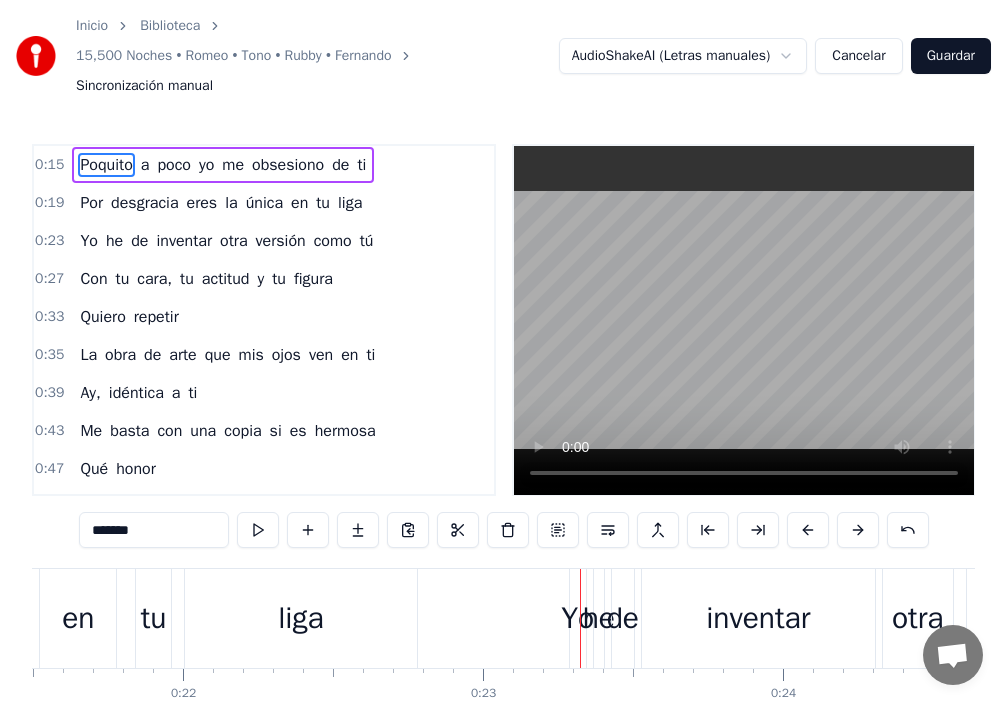 click on "Yo" at bounding box center [577, 618] 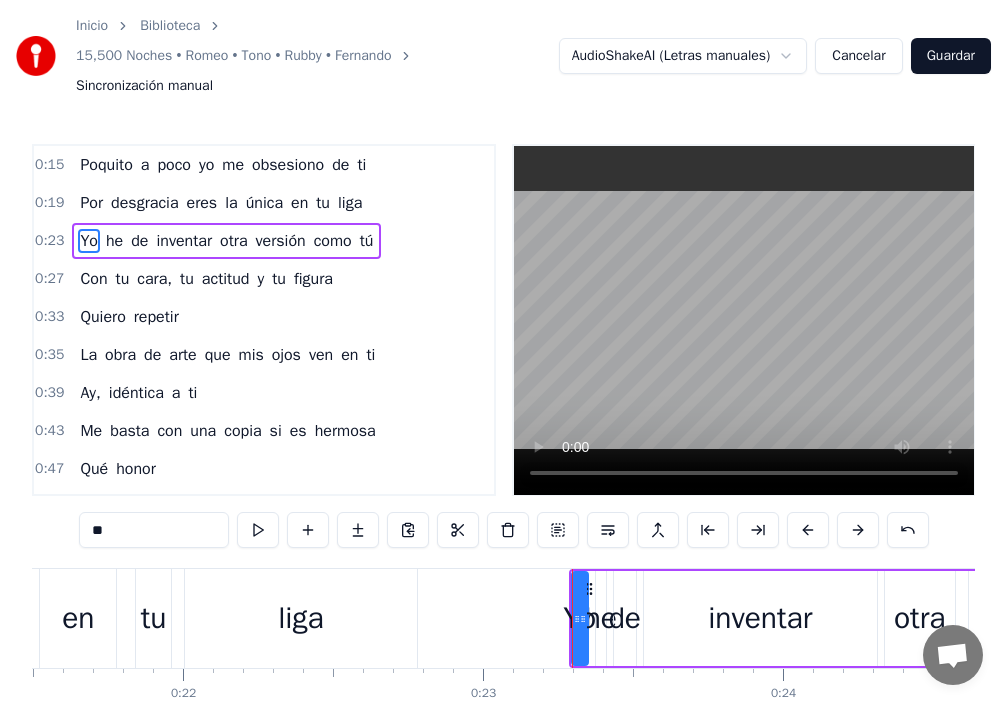 click on "Poquito a poco yo me obsesiono de ti Por desgracia eres la única en tu liga Yo he de inventar otra versión como tú Con tu cara, tu actitud y tu figura Quiero repetir La obra de arte que mis ojos ven en ti Ay, idéntica a ti Me basta con una copia si es hermosa Qué honor Yo quiero duplicar tu existir Conectarme con Dios y pedirle su molde Tal vez él me preste el pincel Y te logro clonar con otras condiciones Y así tendremos amores 15 500 noches Poquito a poco yo te voy a plagiar Aunque sea lo más difícil en la vida Quiero inventar otra versión como tú Con tu cara, tu actitud y tu figura Quiero repetir La obra de arte que mis ojos ven en ti Ah, idéntica a ti Me basta con una copia si es hermosa Qué honor Yo quiero duplicar tu existir Conectarme con Dios y pedirle su molde Tal vez él me preste el pincel Y te logro clonar con otras condiciones Y así tendremos amores 15 500 noches Yo quiero duplicar tu existir Conectarme con Dios y pedirle su molde Tal vez él me preste el pincel Y te logro clonar Y" at bounding box center (31580, 618) 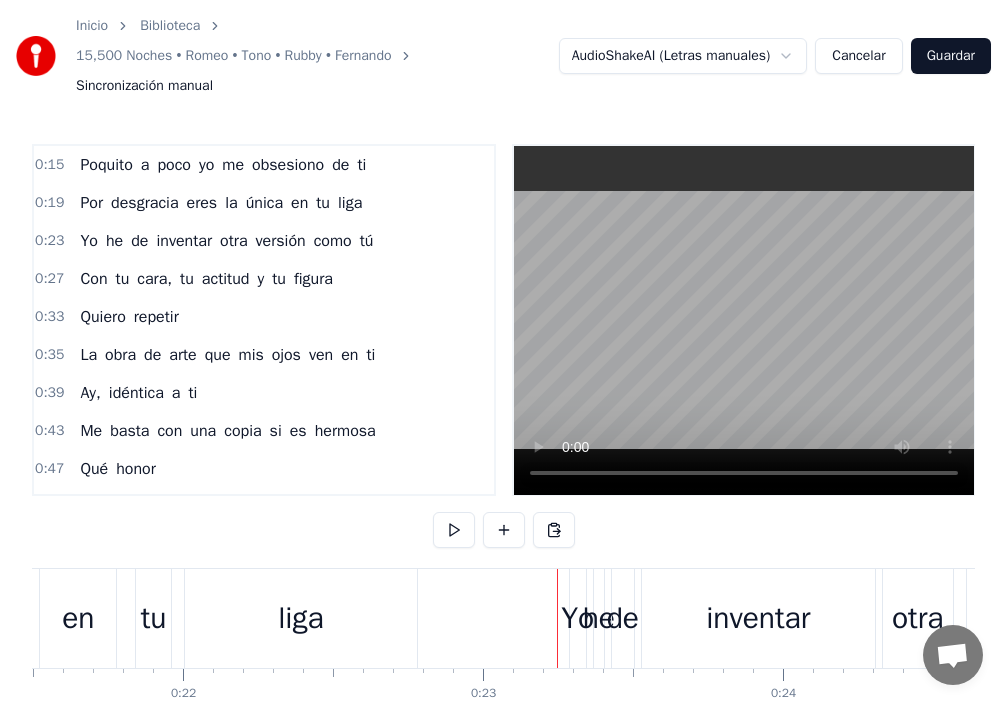 click on "Yo" at bounding box center (577, 618) 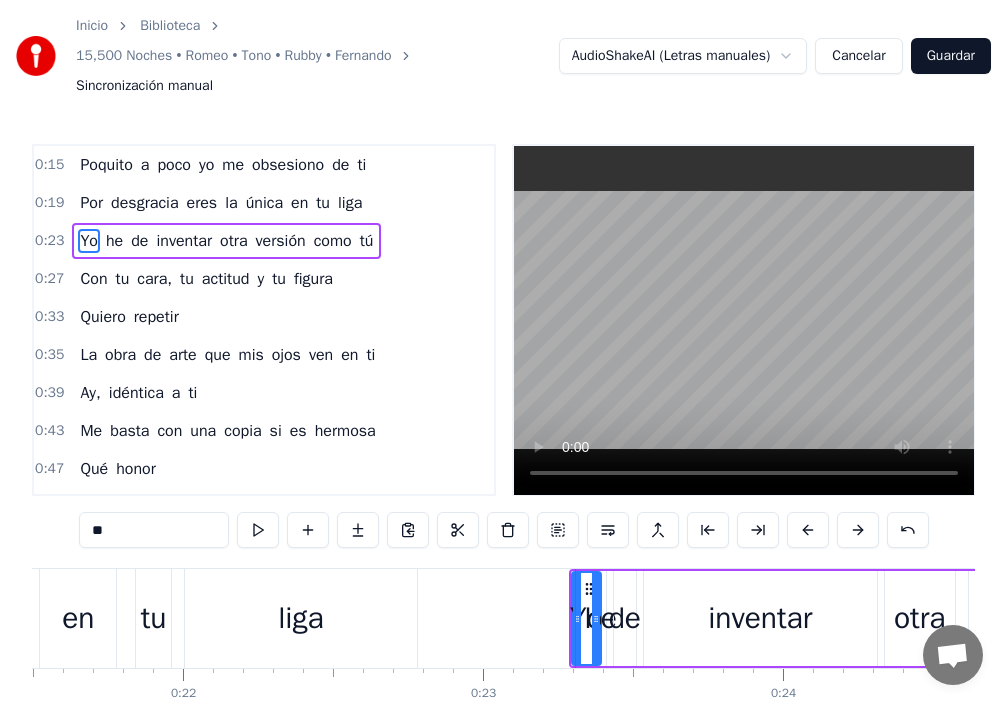 drag, startPoint x: 582, startPoint y: 620, endPoint x: 595, endPoint y: 622, distance: 13.152946 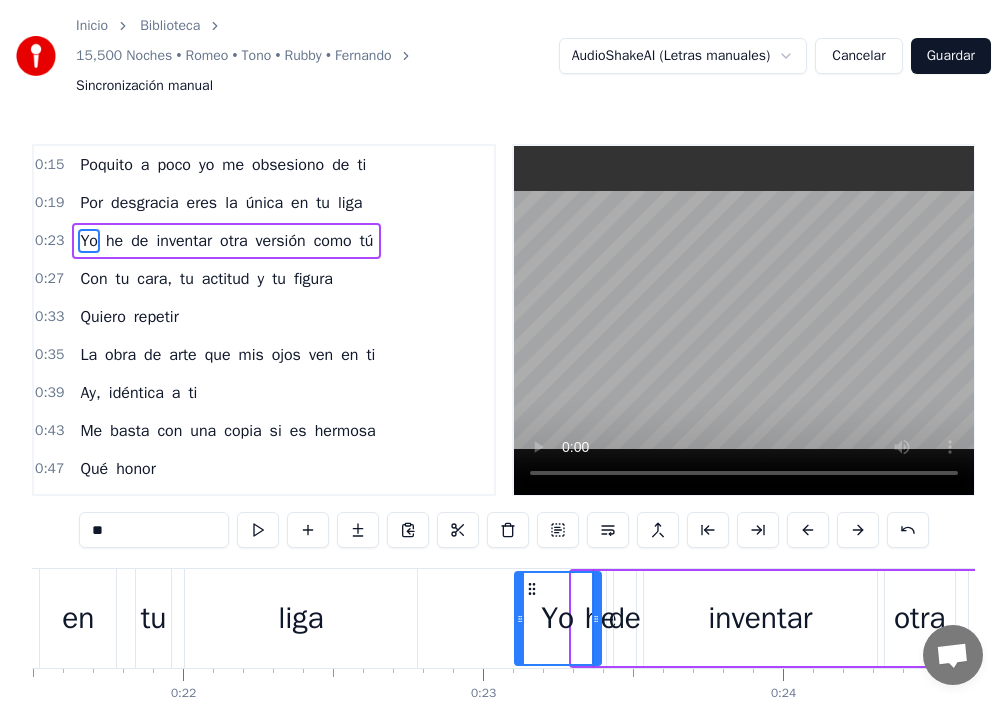 drag, startPoint x: 574, startPoint y: 621, endPoint x: 545, endPoint y: 620, distance: 29.017237 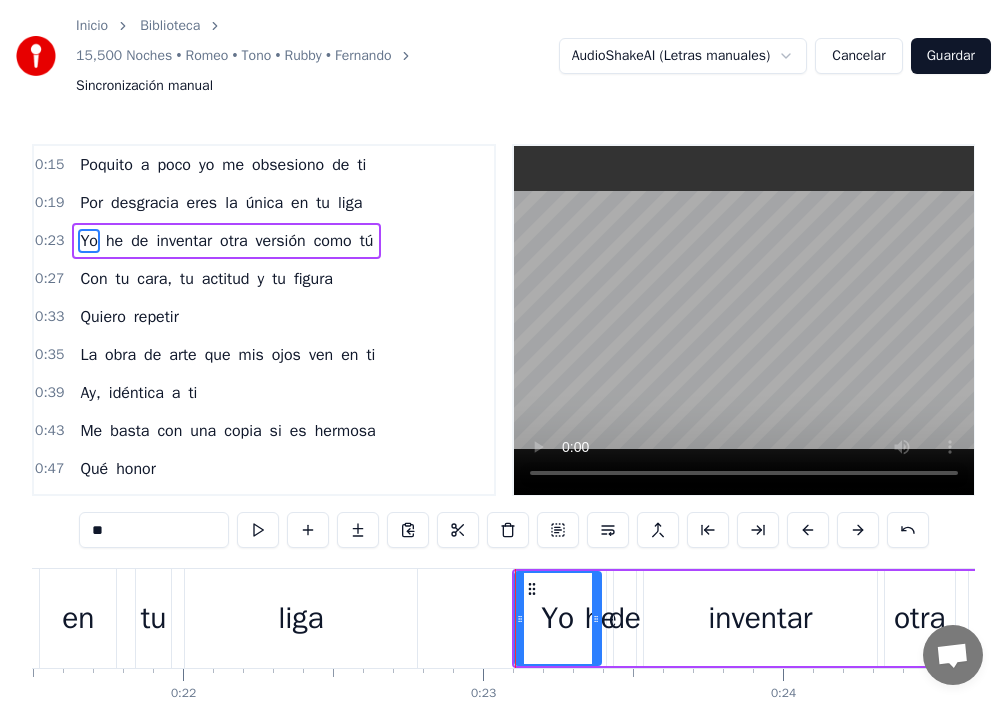 drag, startPoint x: 629, startPoint y: 622, endPoint x: 640, endPoint y: 620, distance: 11.18034 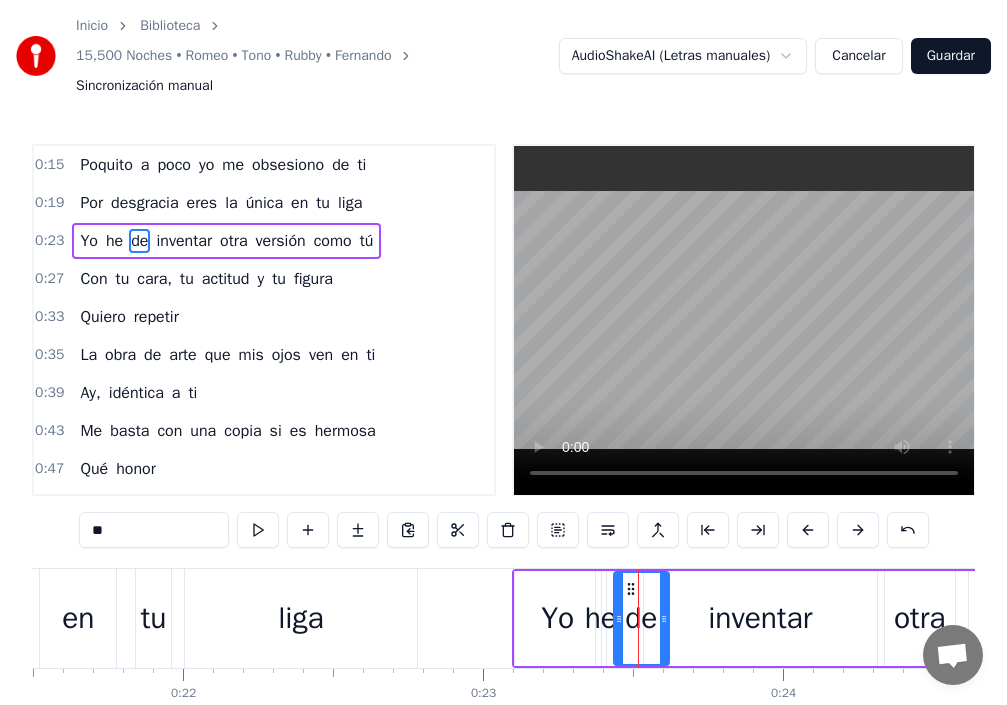 drag, startPoint x: 629, startPoint y: 611, endPoint x: 662, endPoint y: 610, distance: 33.01515 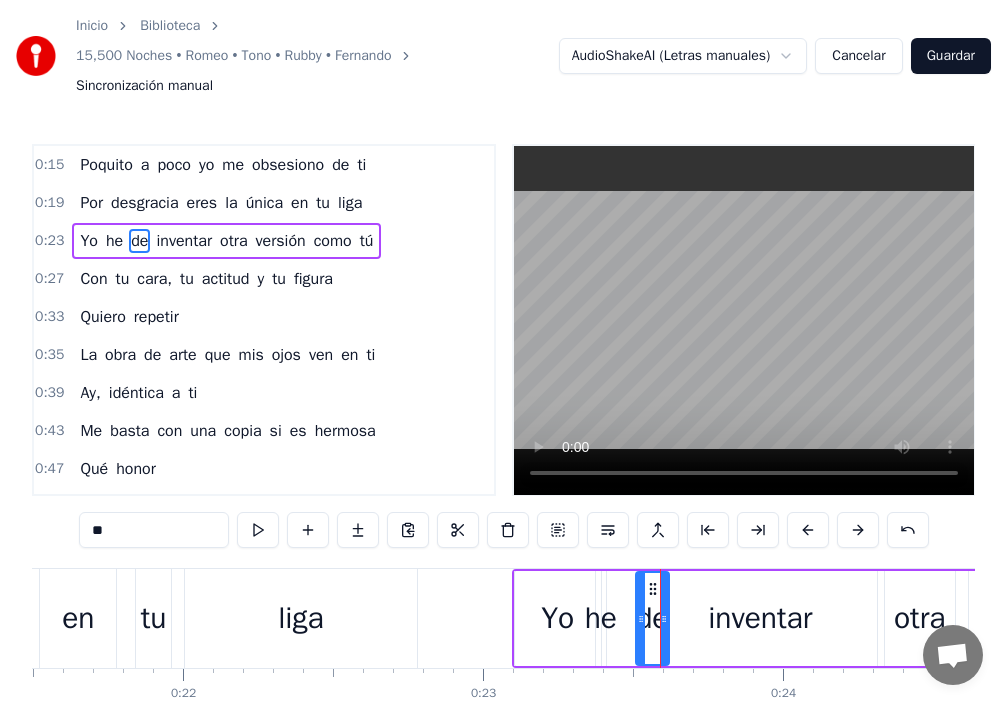 drag, startPoint x: 614, startPoint y: 608, endPoint x: 636, endPoint y: 607, distance: 22.022715 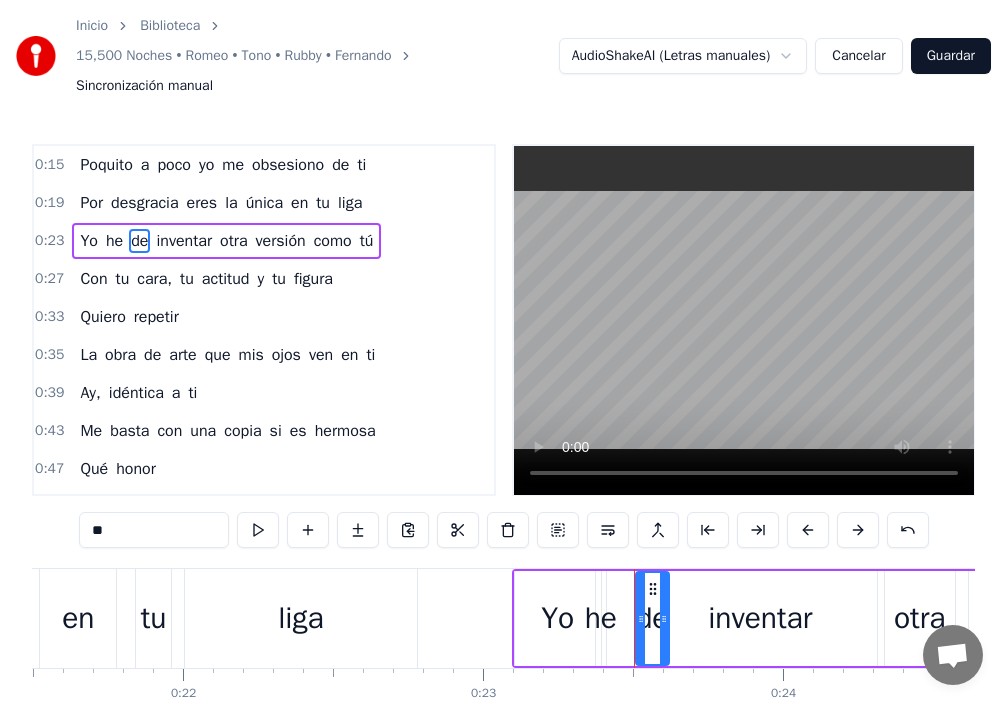 click on "Yo" at bounding box center (558, 618) 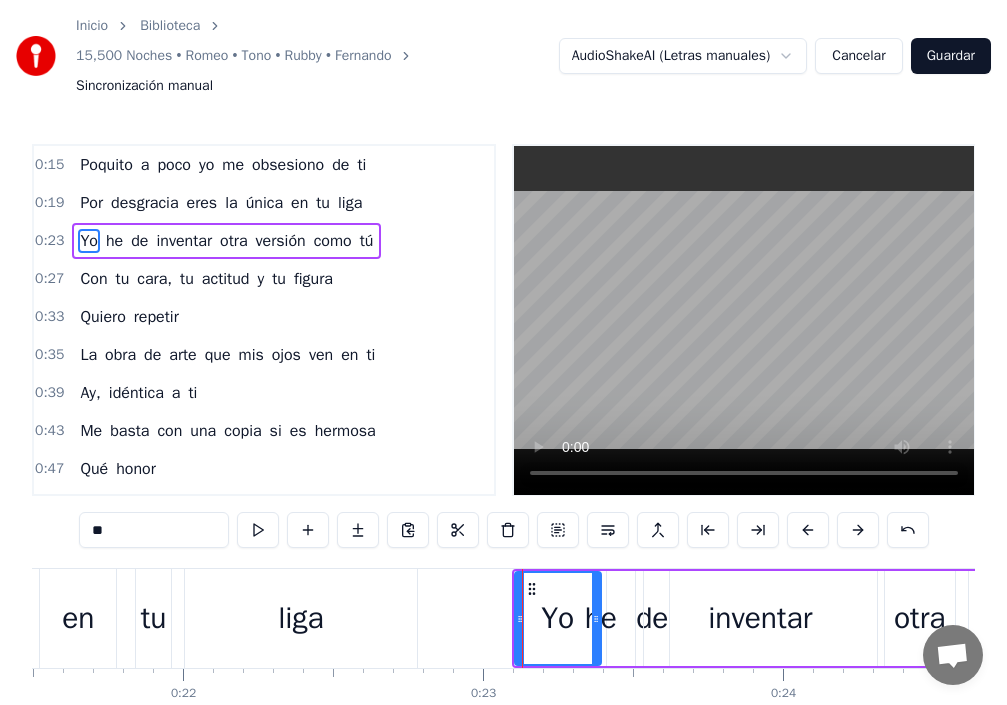 drag, startPoint x: 522, startPoint y: 618, endPoint x: 538, endPoint y: 619, distance: 16.03122 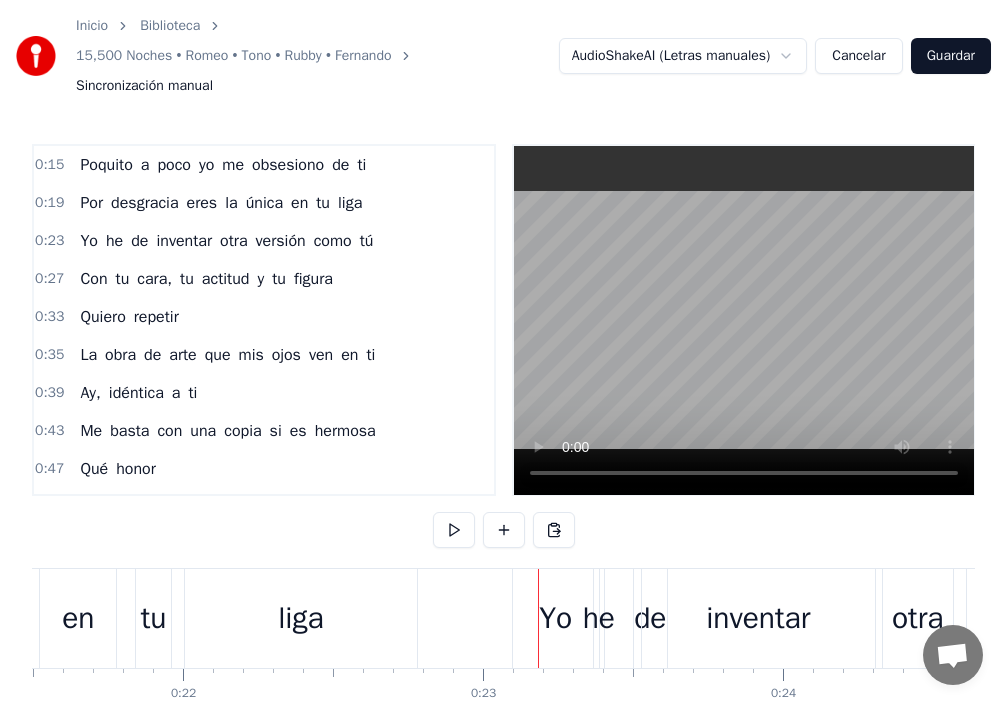 click on "Yo" at bounding box center [556, 618] 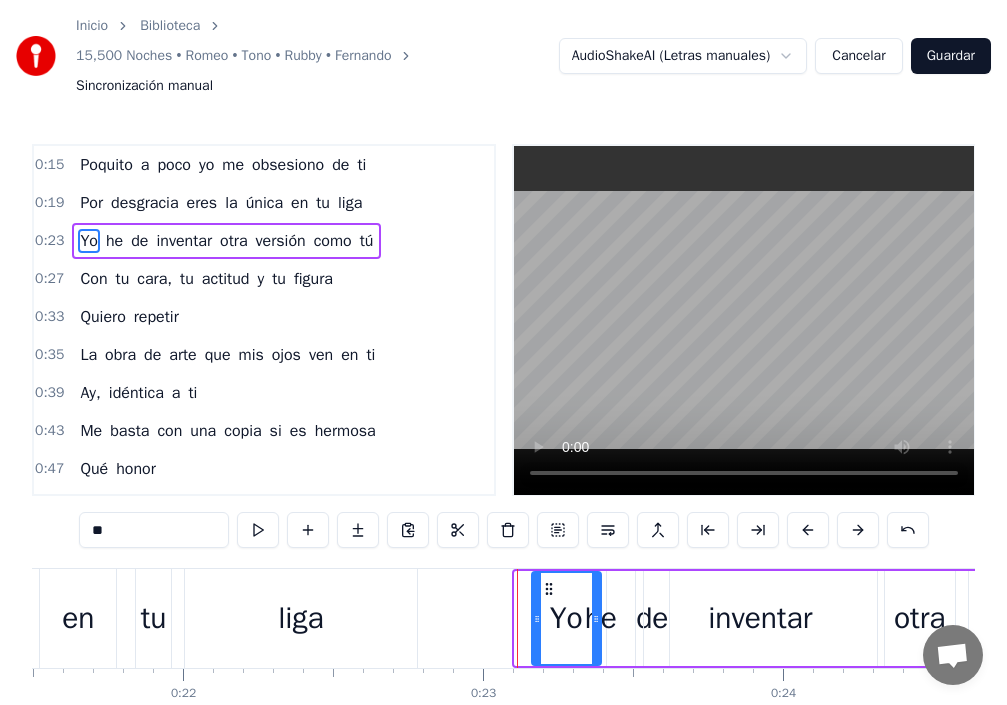 drag, startPoint x: 521, startPoint y: 614, endPoint x: 538, endPoint y: 615, distance: 17.029387 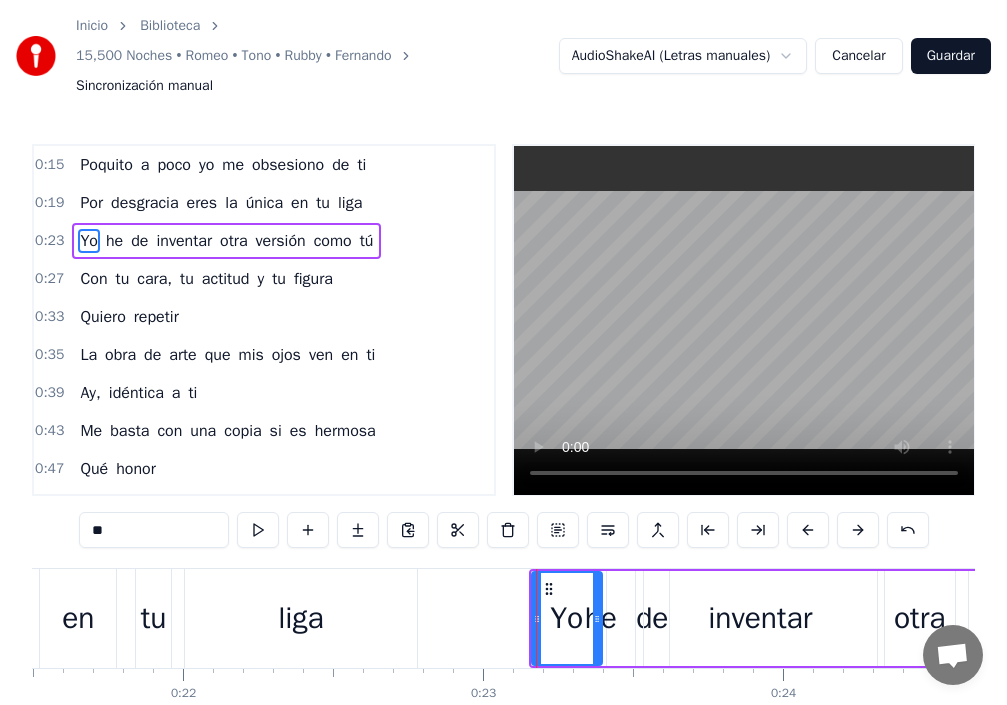click 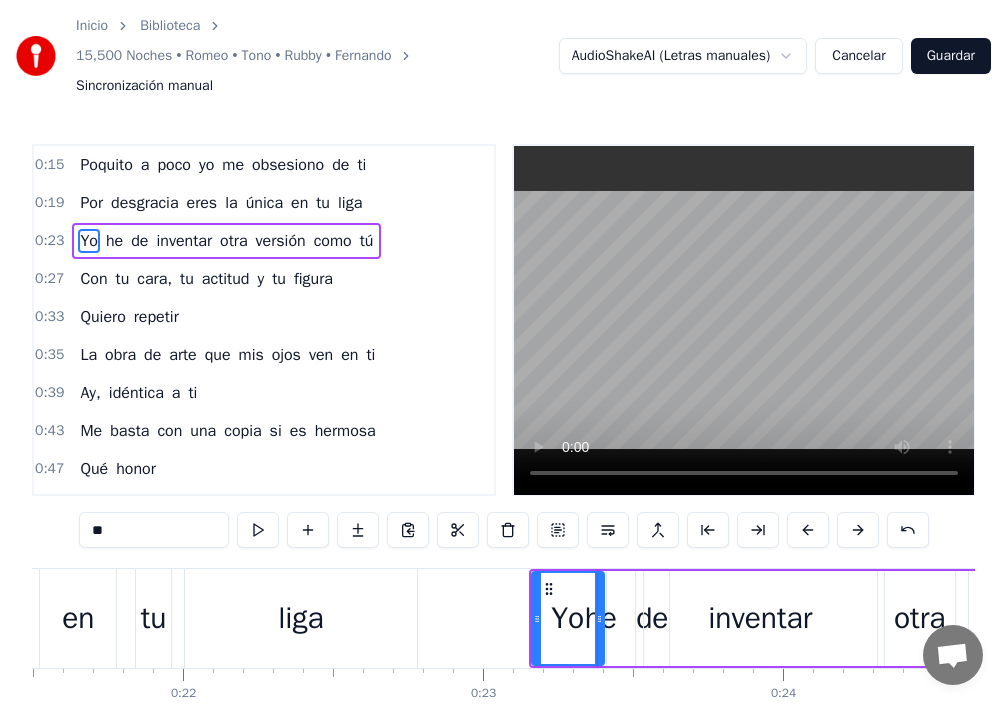 click on "Yo" at bounding box center (568, 618) 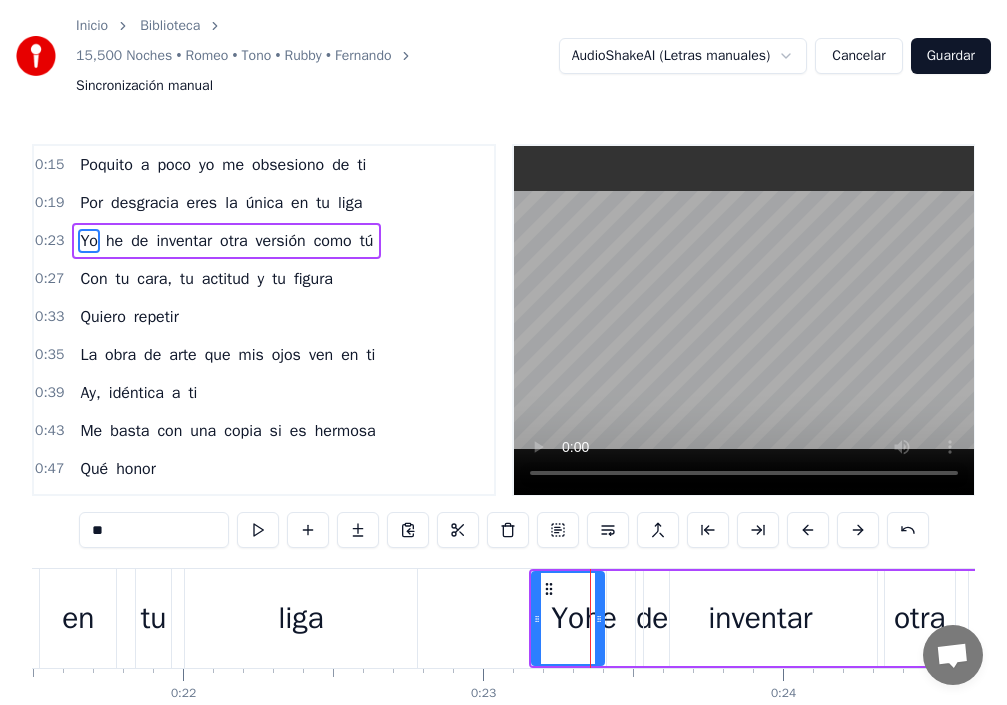 click on "he" at bounding box center [601, 618] 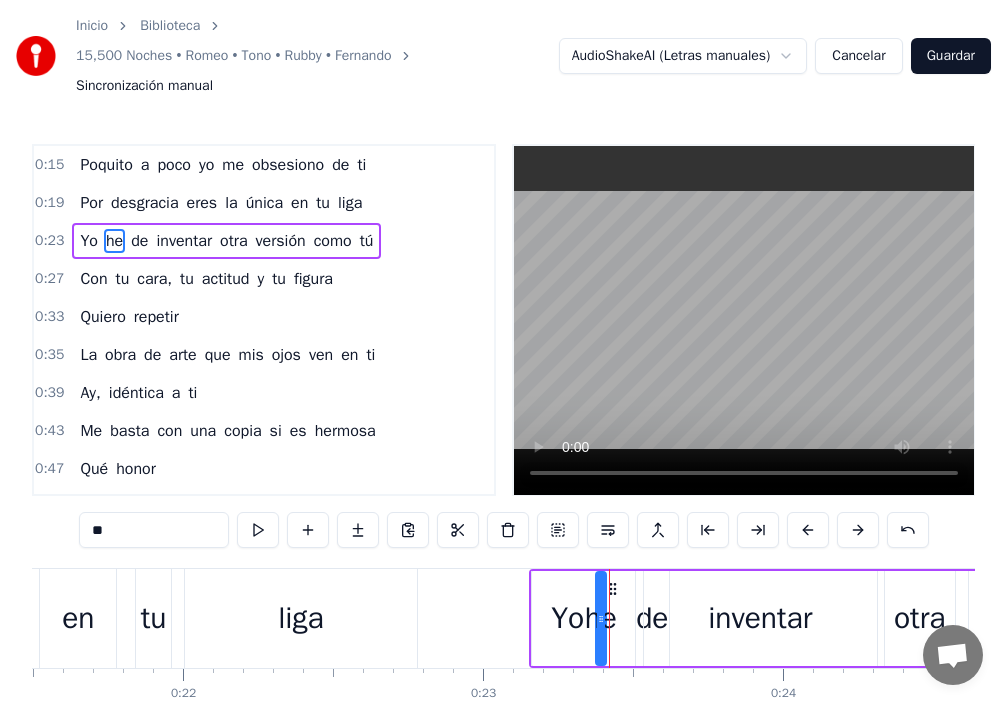 click on "Yo" at bounding box center [568, 618] 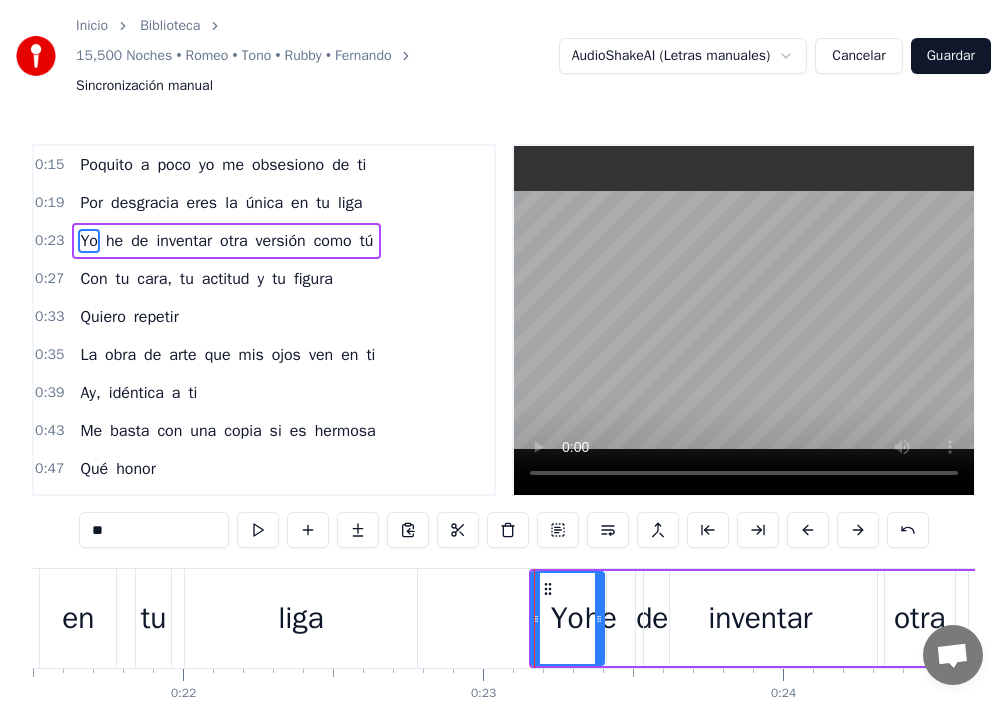 drag, startPoint x: 551, startPoint y: 639, endPoint x: 536, endPoint y: 639, distance: 15 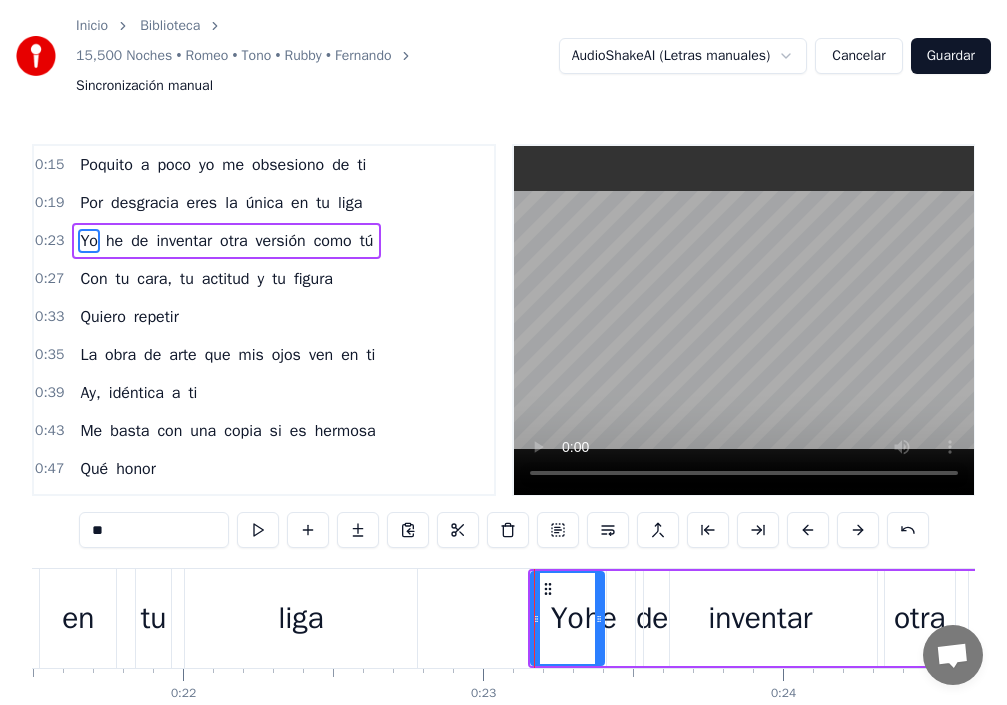 click on "he" at bounding box center [601, 618] 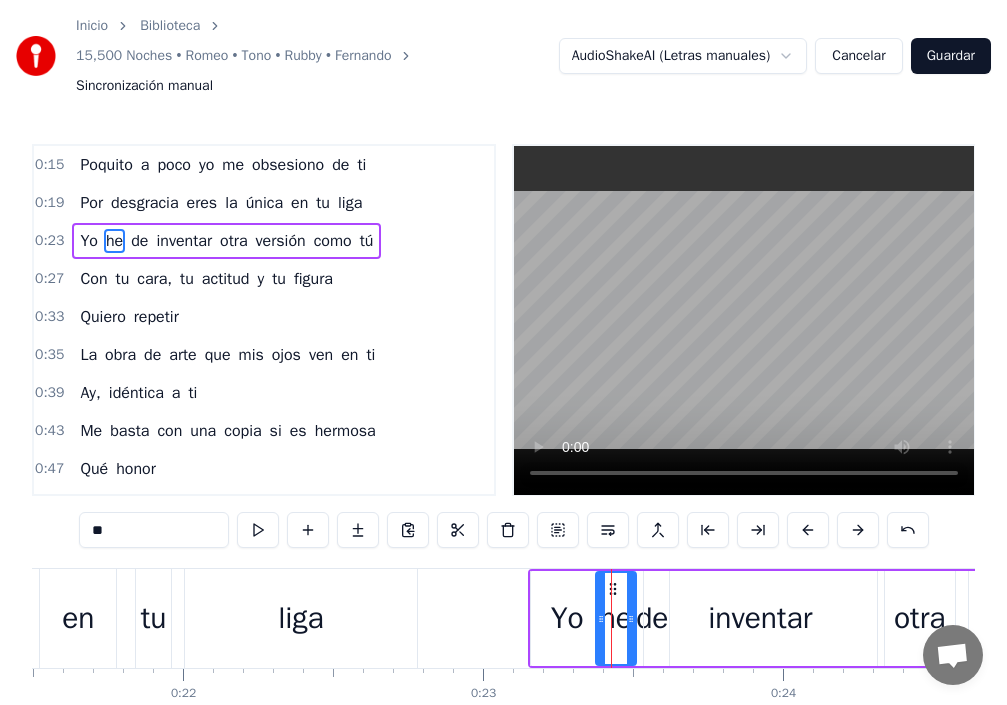 drag, startPoint x: 602, startPoint y: 620, endPoint x: 632, endPoint y: 620, distance: 30 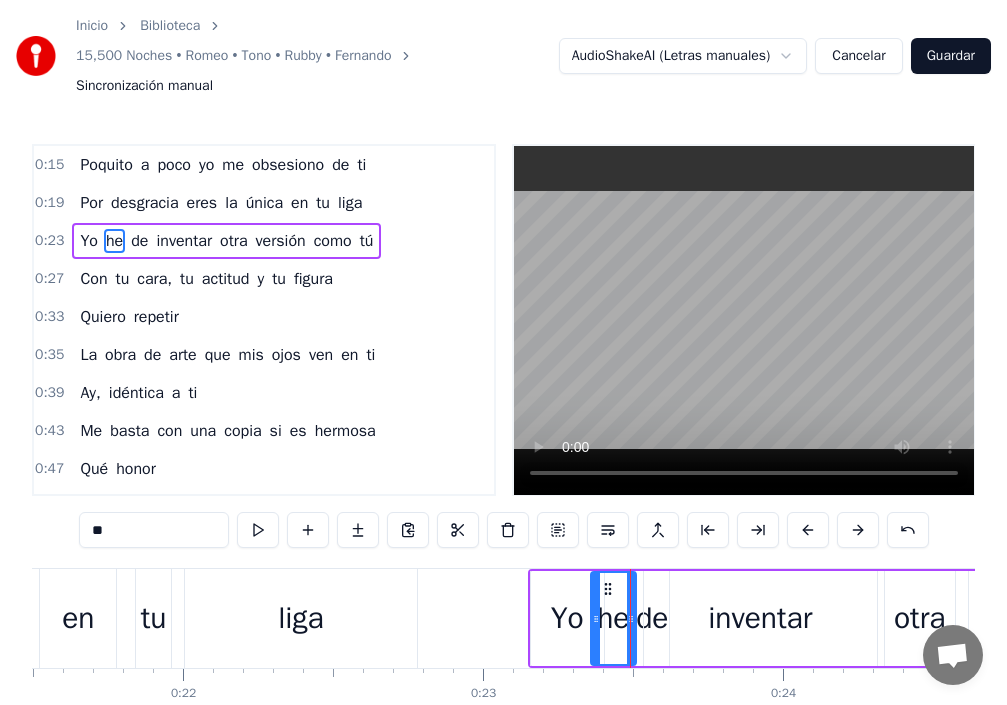 click 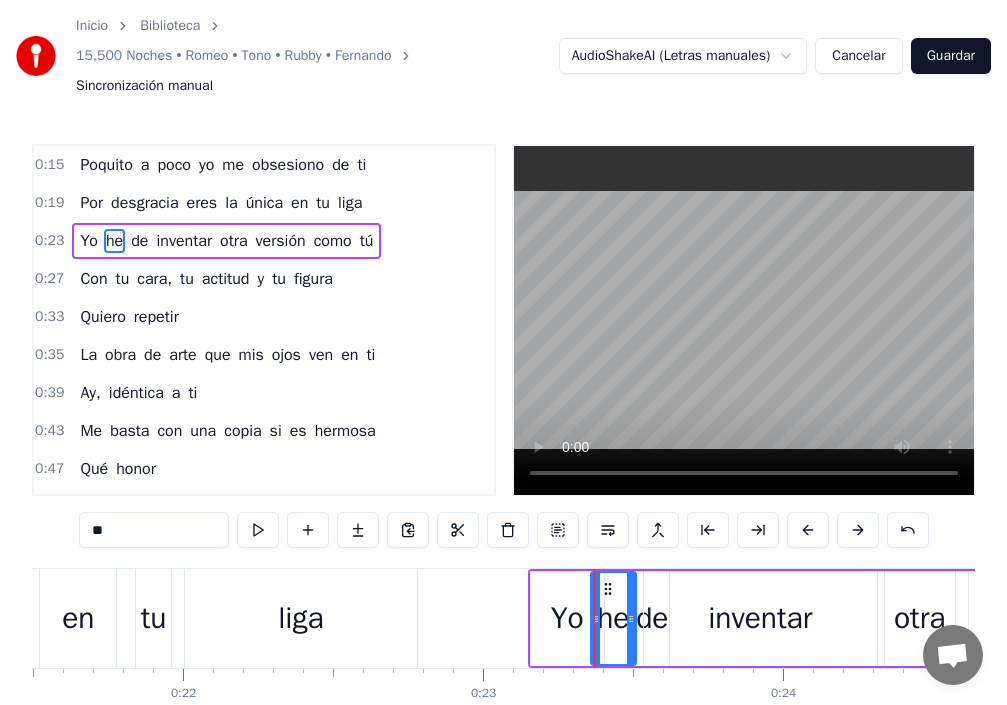 click on "inventar" at bounding box center [760, 618] 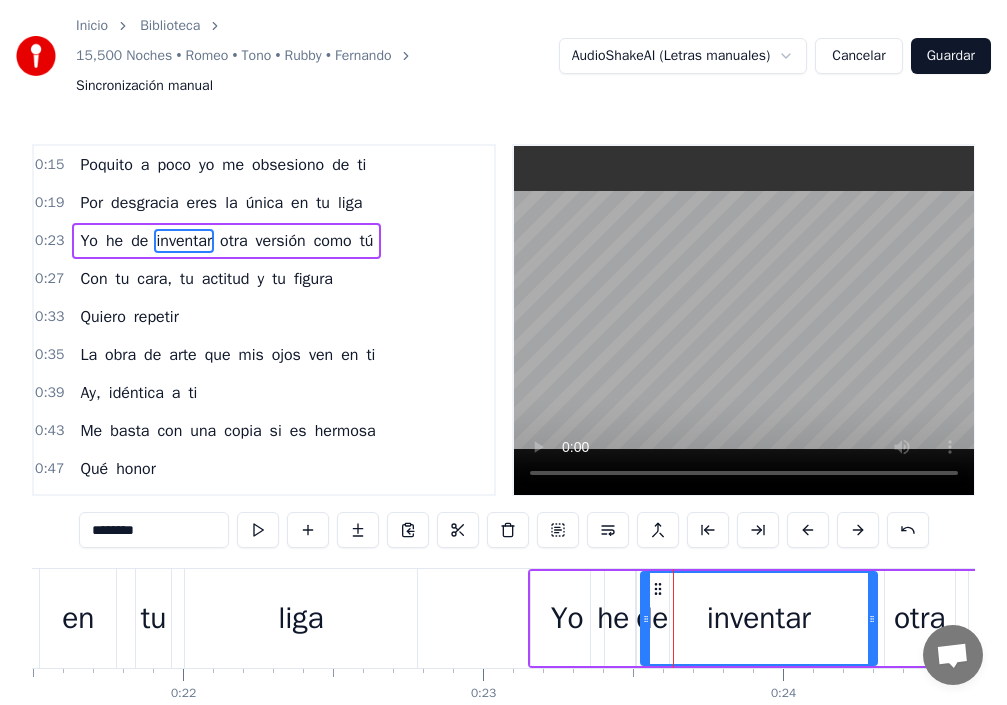 drag, startPoint x: 648, startPoint y: 623, endPoint x: 645, endPoint y: 634, distance: 11.401754 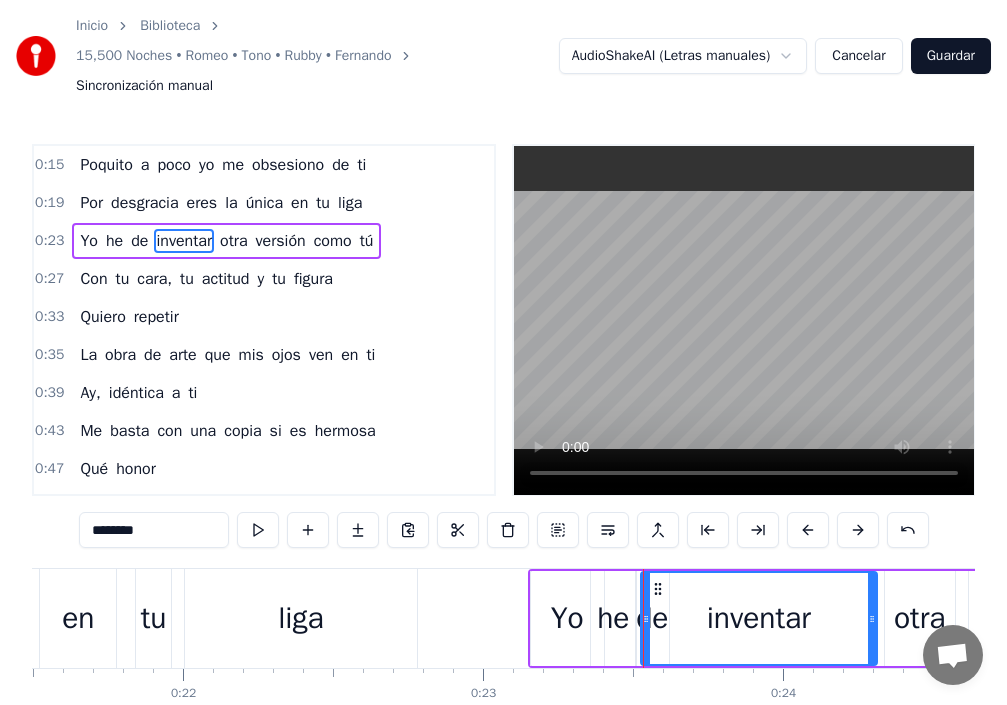 click on "Yo" at bounding box center (567, 618) 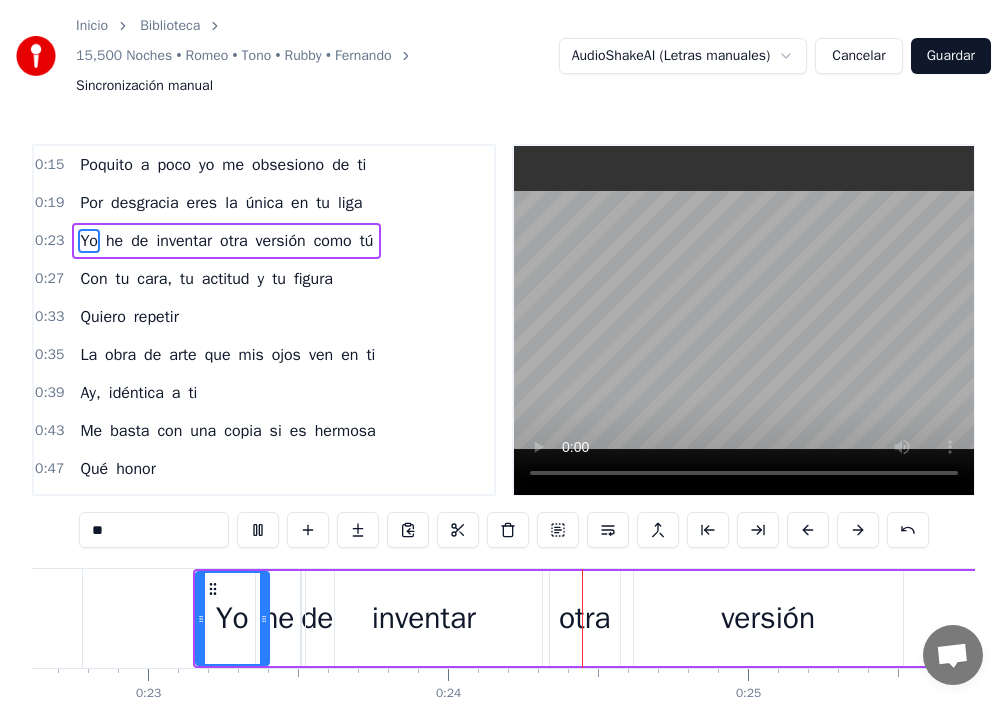scroll, scrollTop: 0, scrollLeft: 7139, axis: horizontal 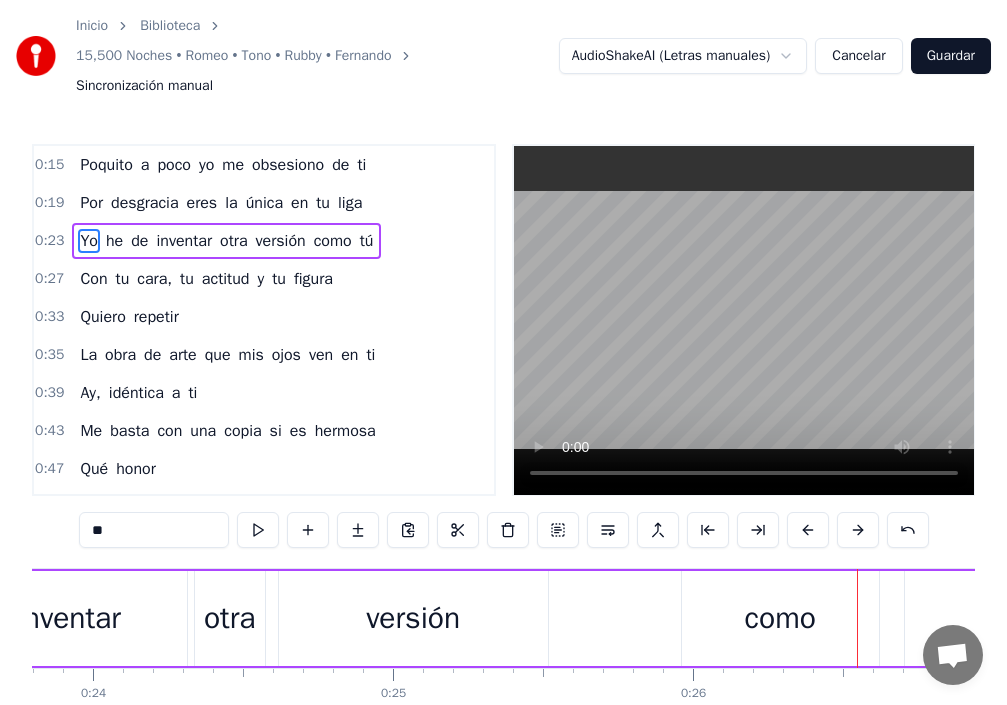 click on "como" at bounding box center [780, 618] 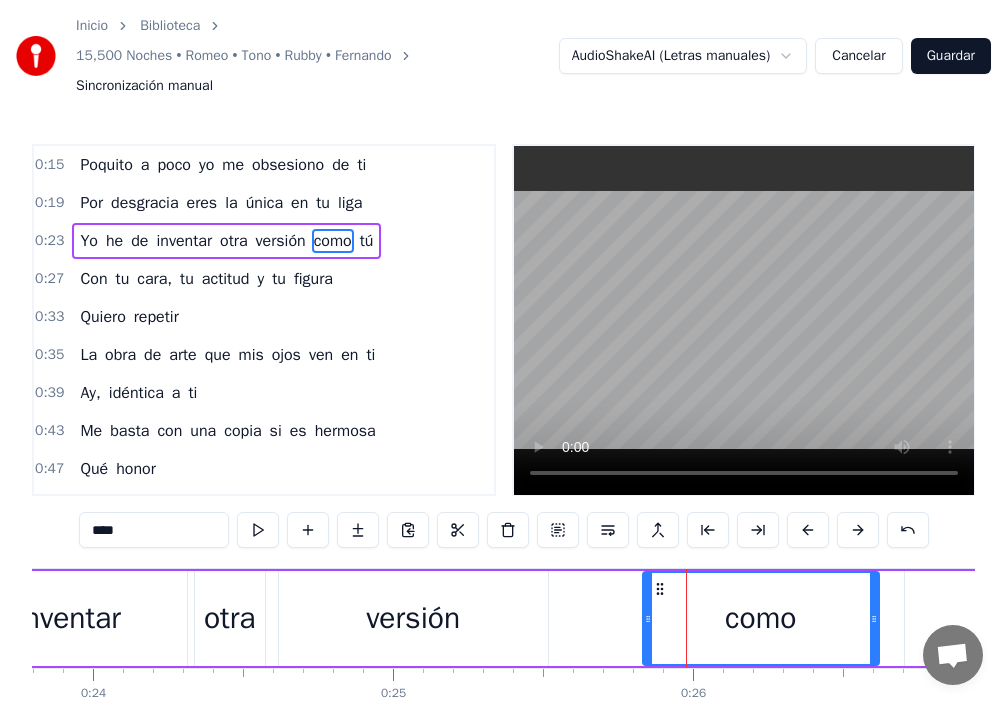 drag, startPoint x: 687, startPoint y: 623, endPoint x: 639, endPoint y: 634, distance: 49.24429 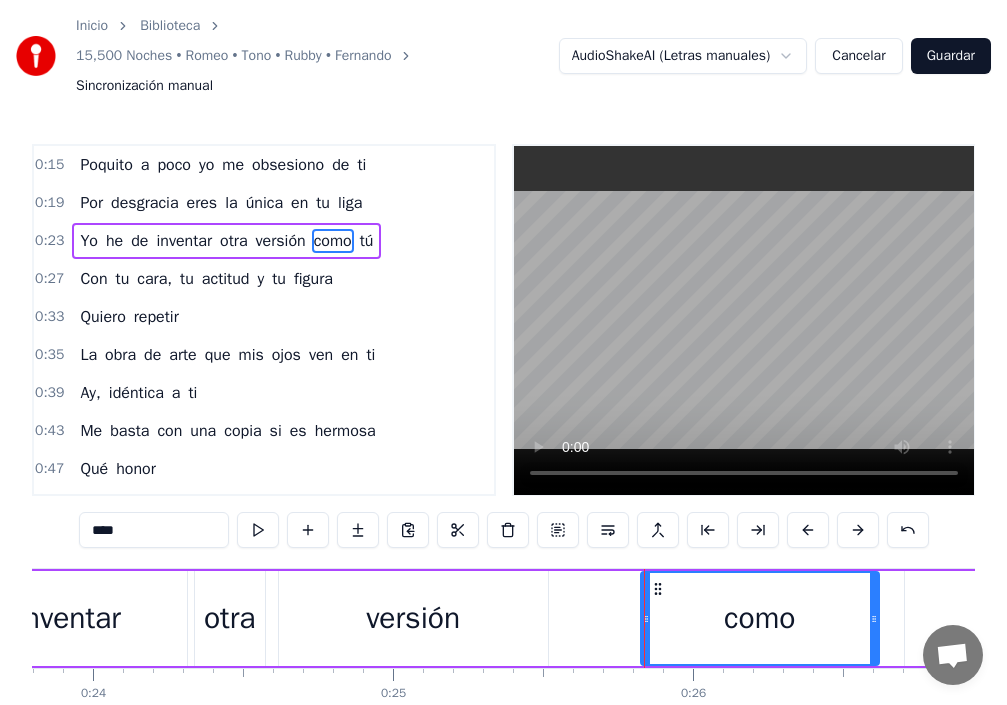 click on "otra" at bounding box center (230, 618) 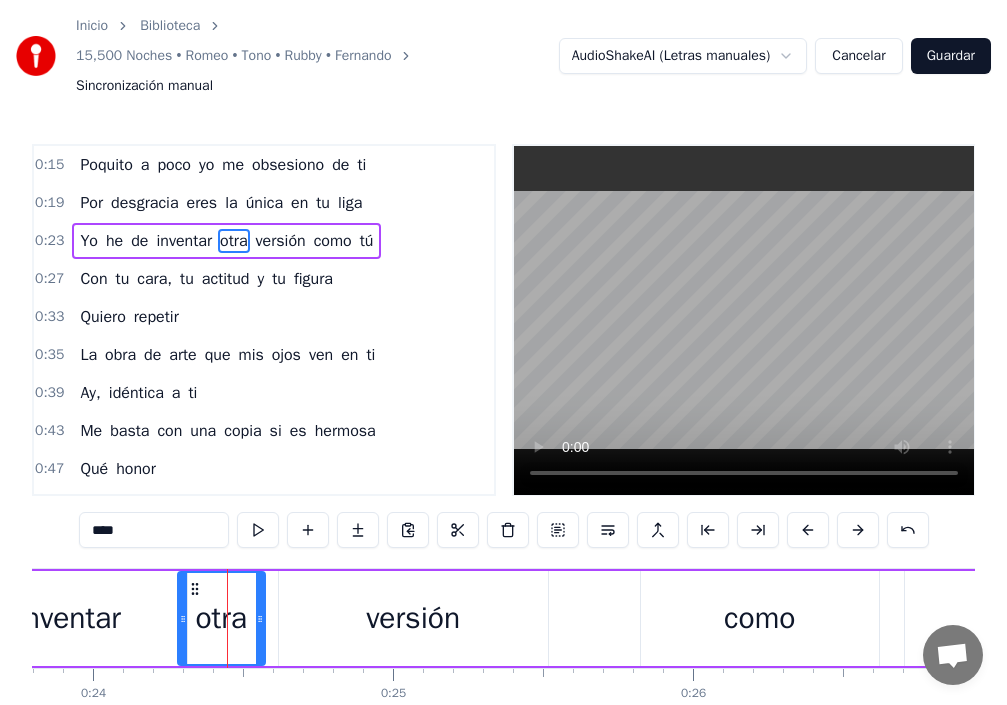 drag, startPoint x: 202, startPoint y: 631, endPoint x: 185, endPoint y: 635, distance: 17.464249 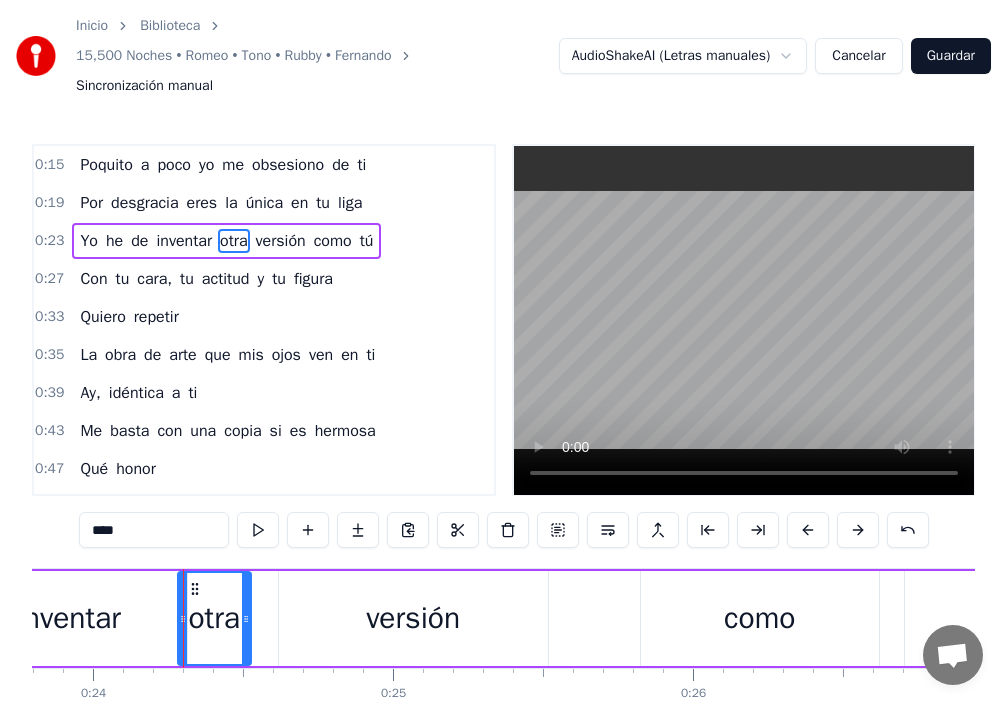 drag, startPoint x: 257, startPoint y: 624, endPoint x: 243, endPoint y: 629, distance: 14.866069 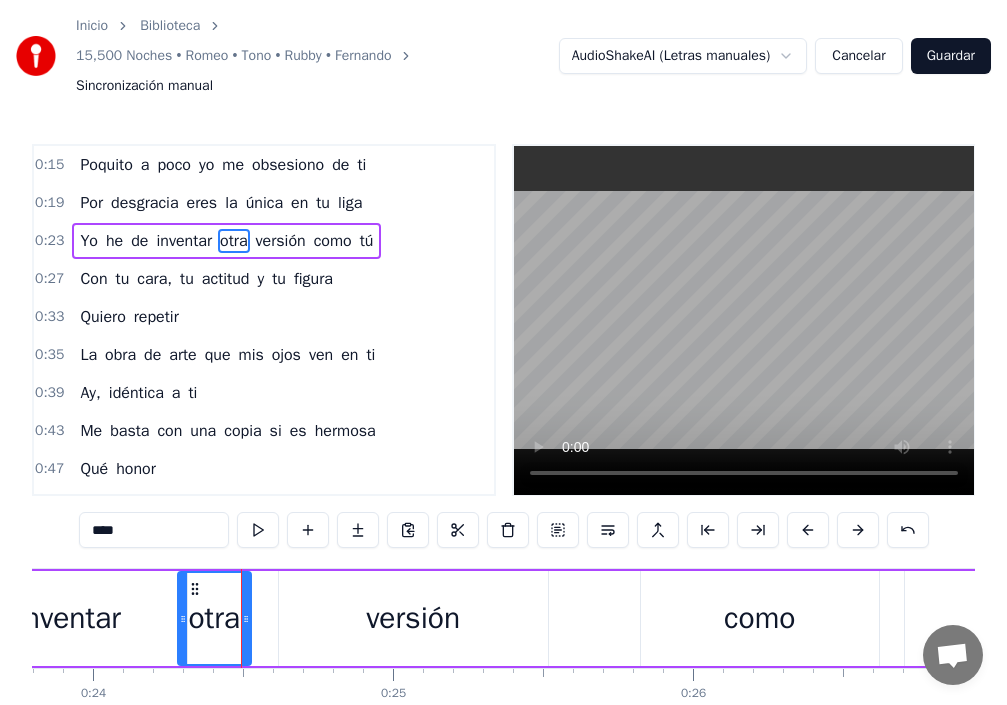 click on "versión" at bounding box center (413, 618) 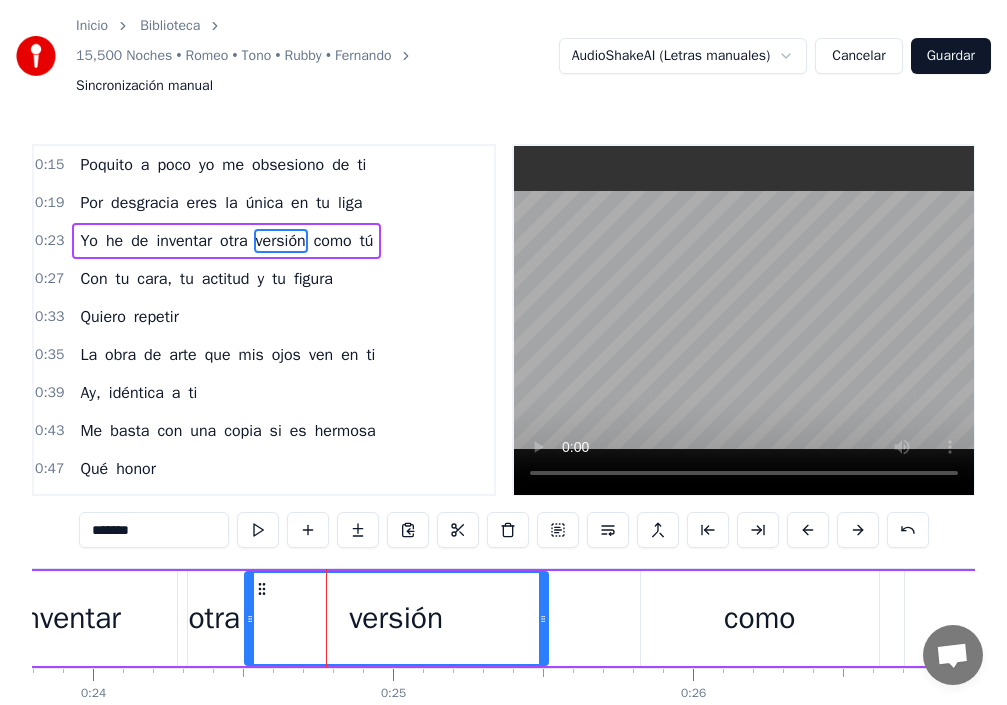 drag, startPoint x: 286, startPoint y: 624, endPoint x: 244, endPoint y: 633, distance: 42.953465 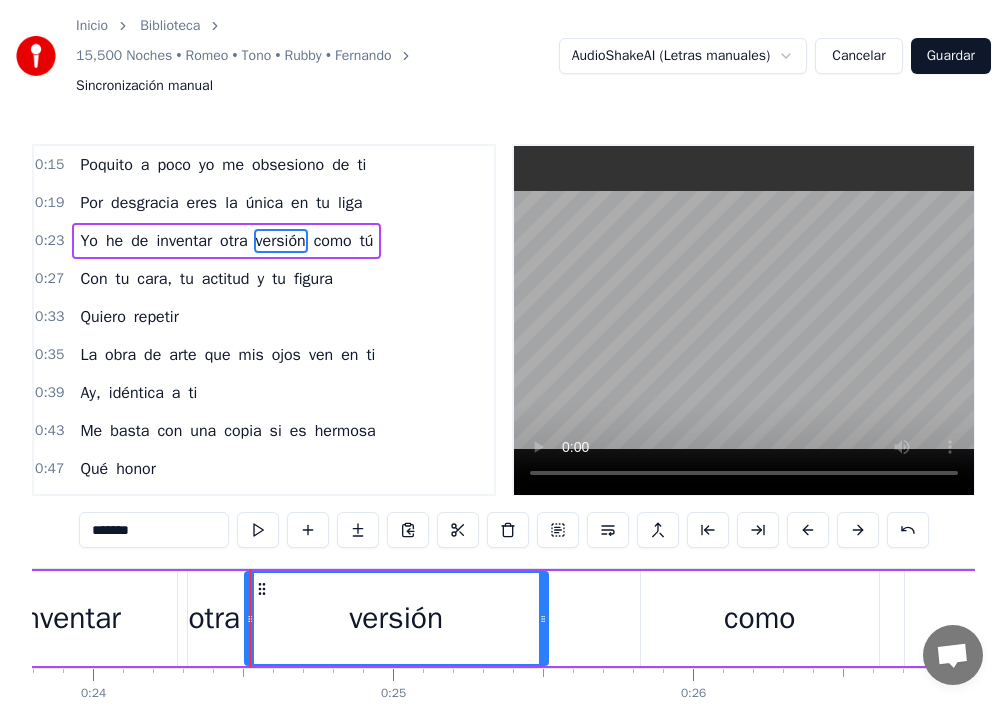 click on "inventar" at bounding box center (69, 618) 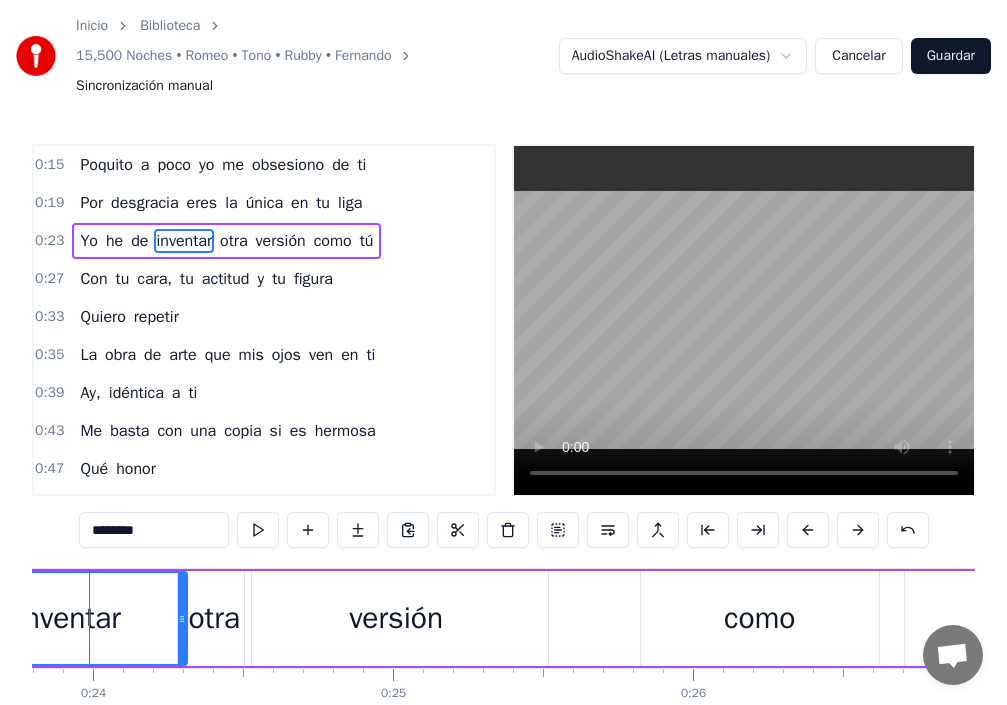 scroll, scrollTop: 0, scrollLeft: 7096, axis: horizontal 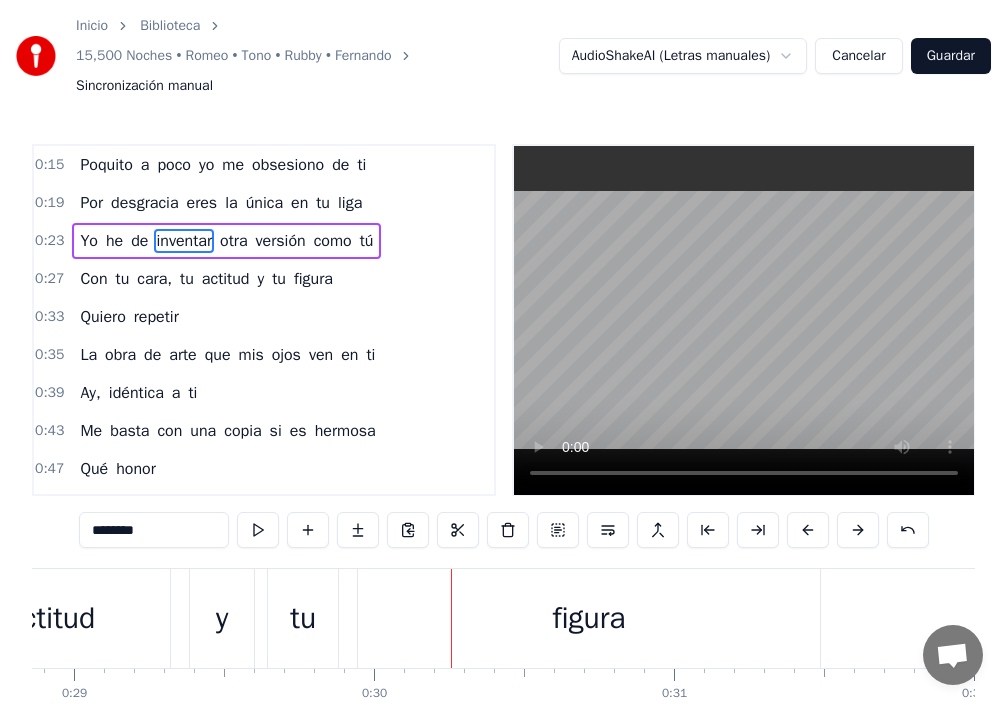 click on "figura" at bounding box center (588, 618) 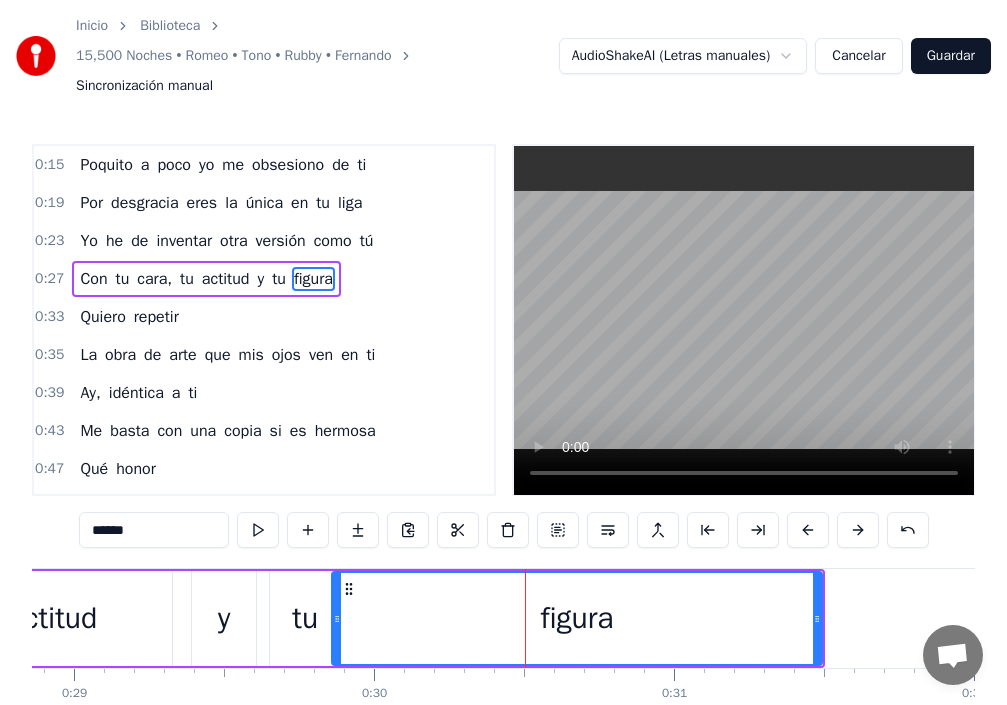 drag, startPoint x: 365, startPoint y: 633, endPoint x: 337, endPoint y: 640, distance: 28.86174 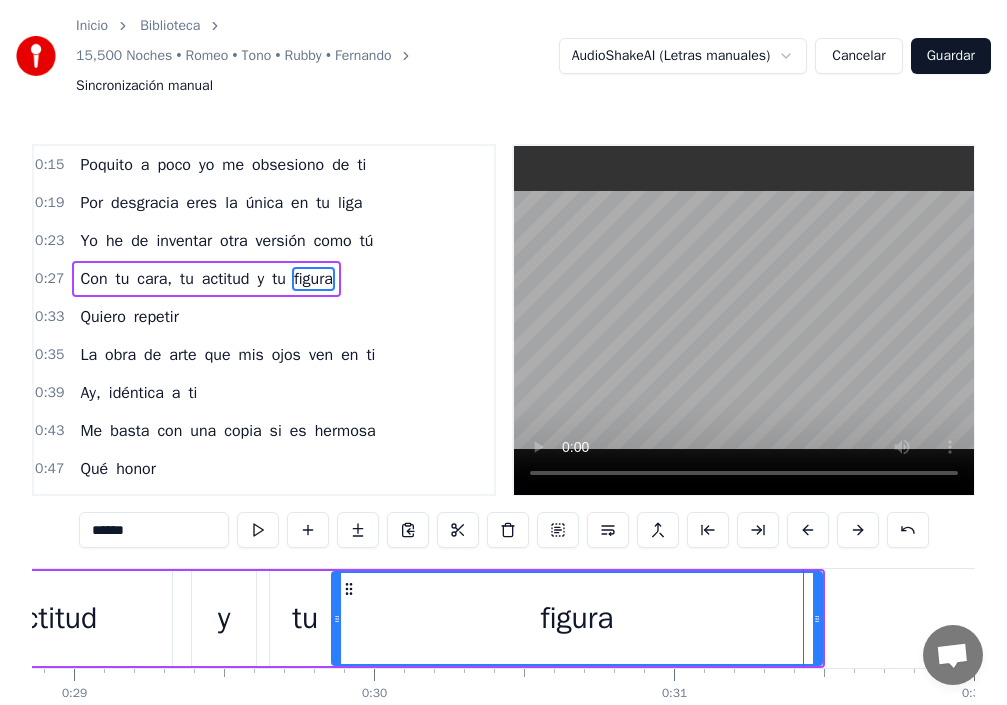 click on "tu" at bounding box center (305, 618) 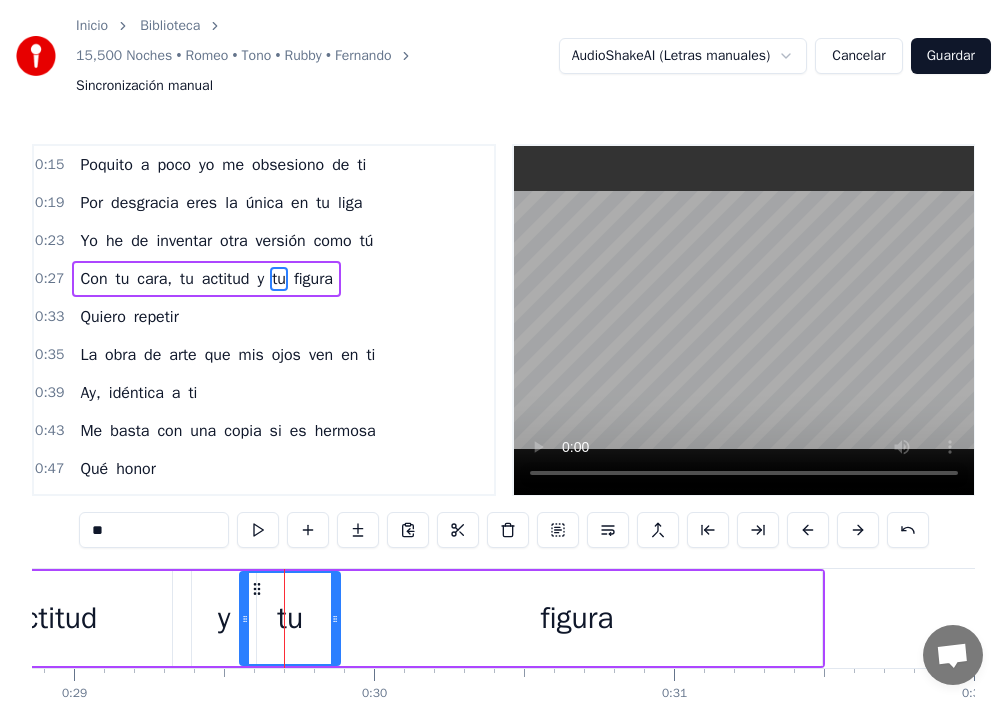 drag, startPoint x: 275, startPoint y: 638, endPoint x: 245, endPoint y: 642, distance: 30.265491 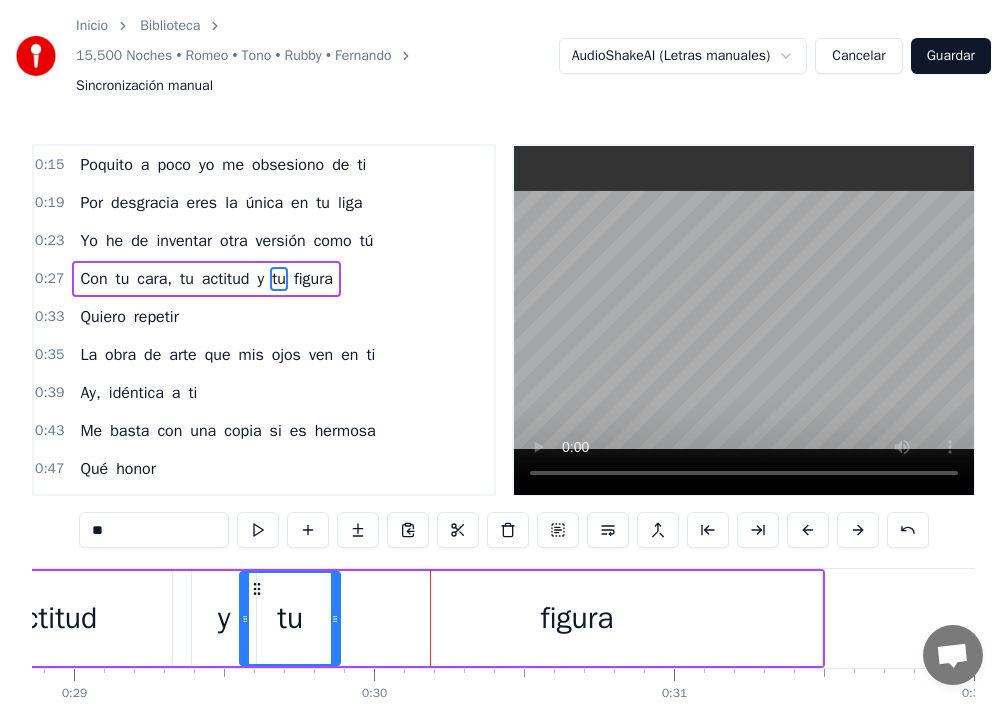 click on "y" at bounding box center (224, 618) 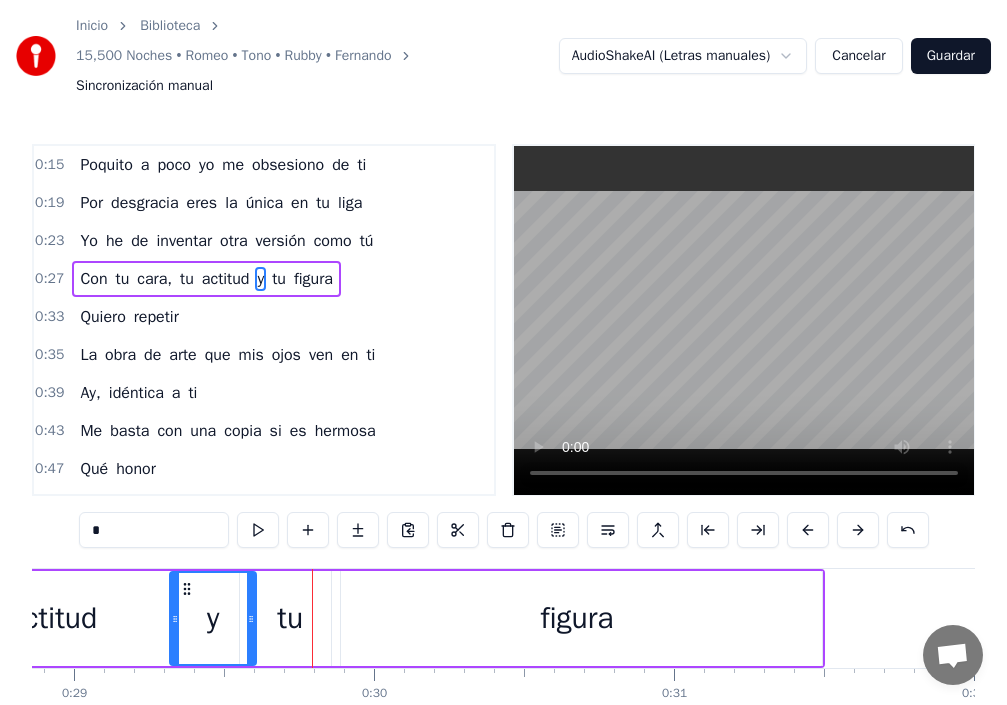 drag, startPoint x: 194, startPoint y: 643, endPoint x: 171, endPoint y: 645, distance: 23.086792 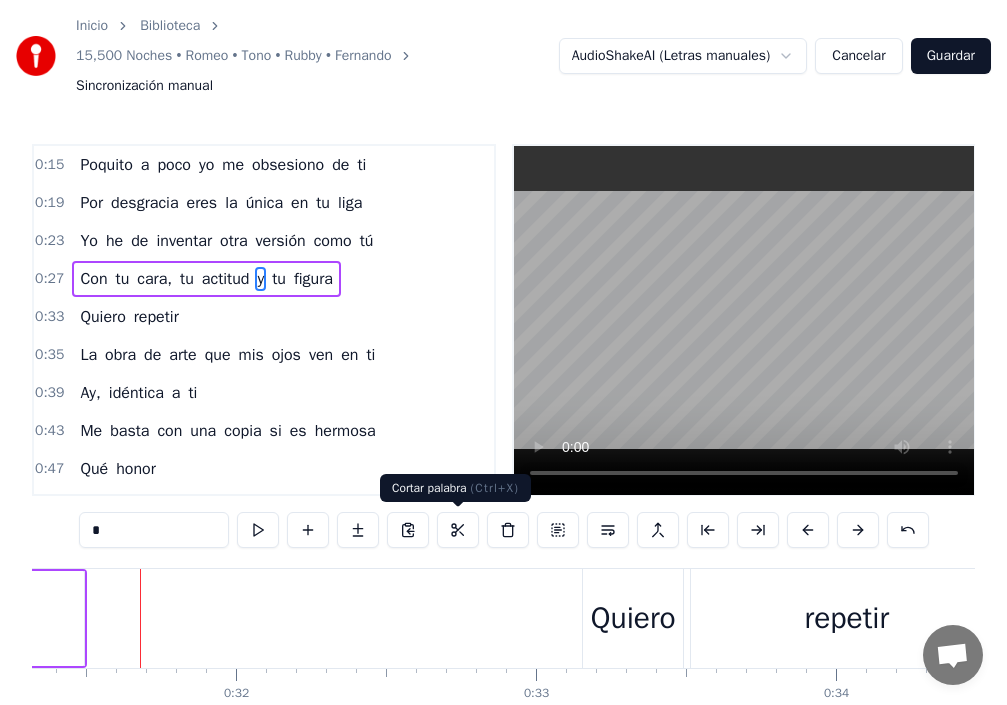 scroll, scrollTop: 0, scrollLeft: 9404, axis: horizontal 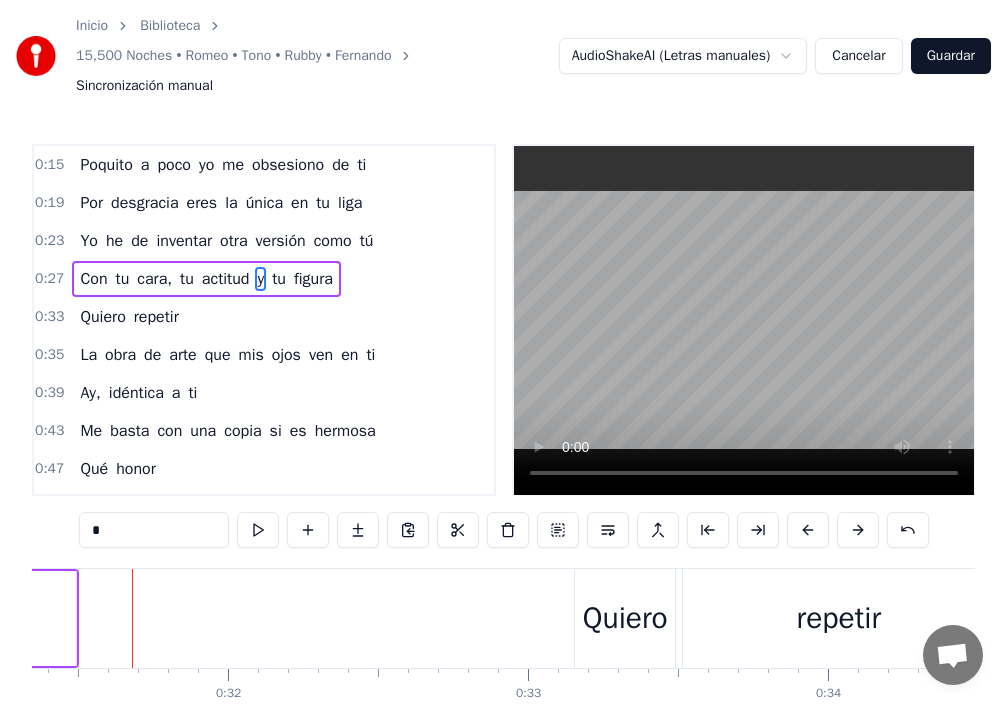 click on "figura" at bounding box center (-170, 618) 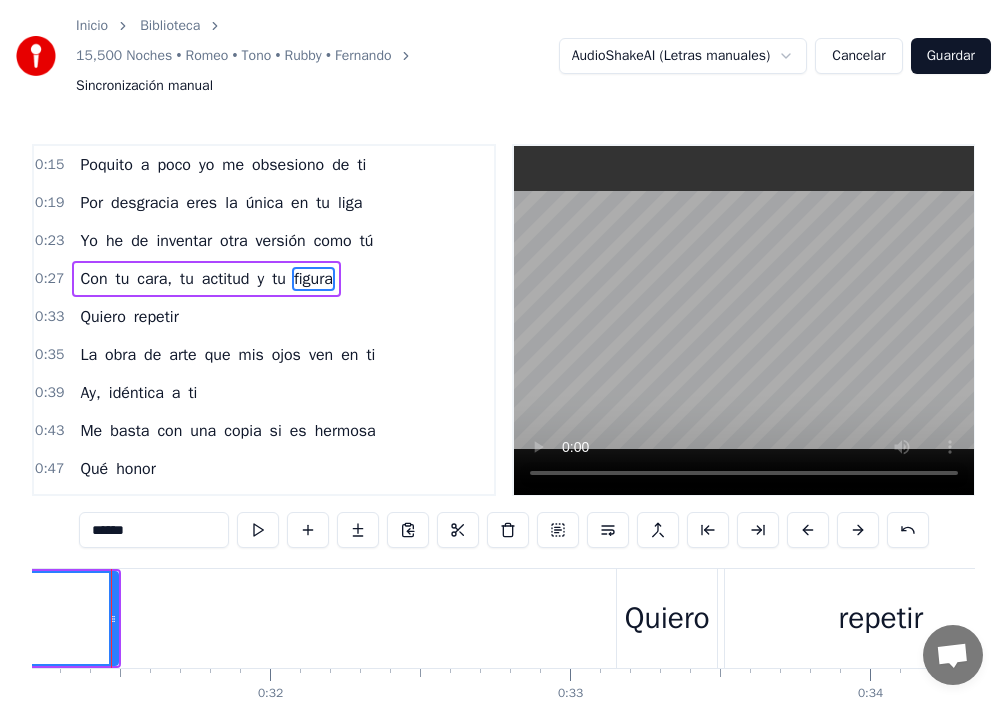 scroll, scrollTop: 0, scrollLeft: 9341, axis: horizontal 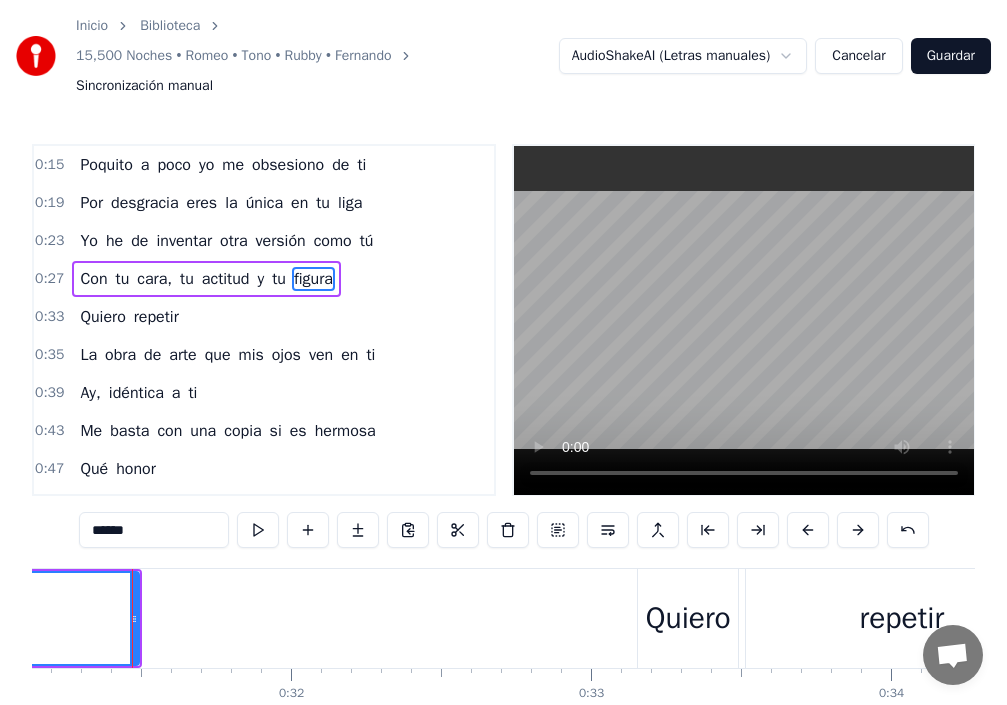 drag, startPoint x: 71, startPoint y: 611, endPoint x: 91, endPoint y: 612, distance: 20.024984 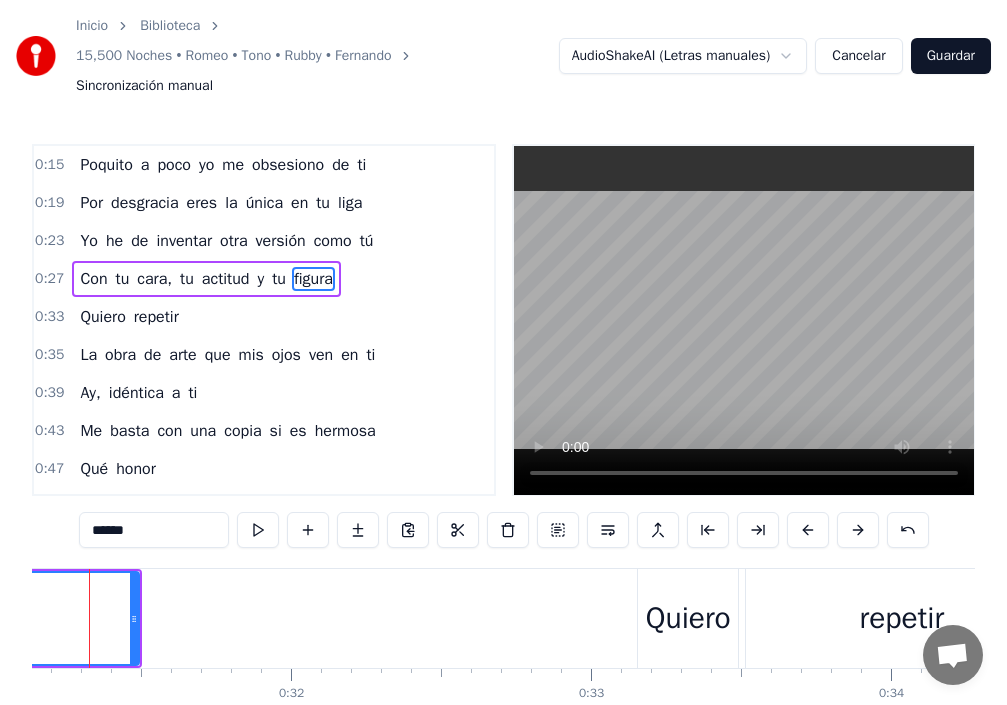 scroll, scrollTop: 0, scrollLeft: 9298, axis: horizontal 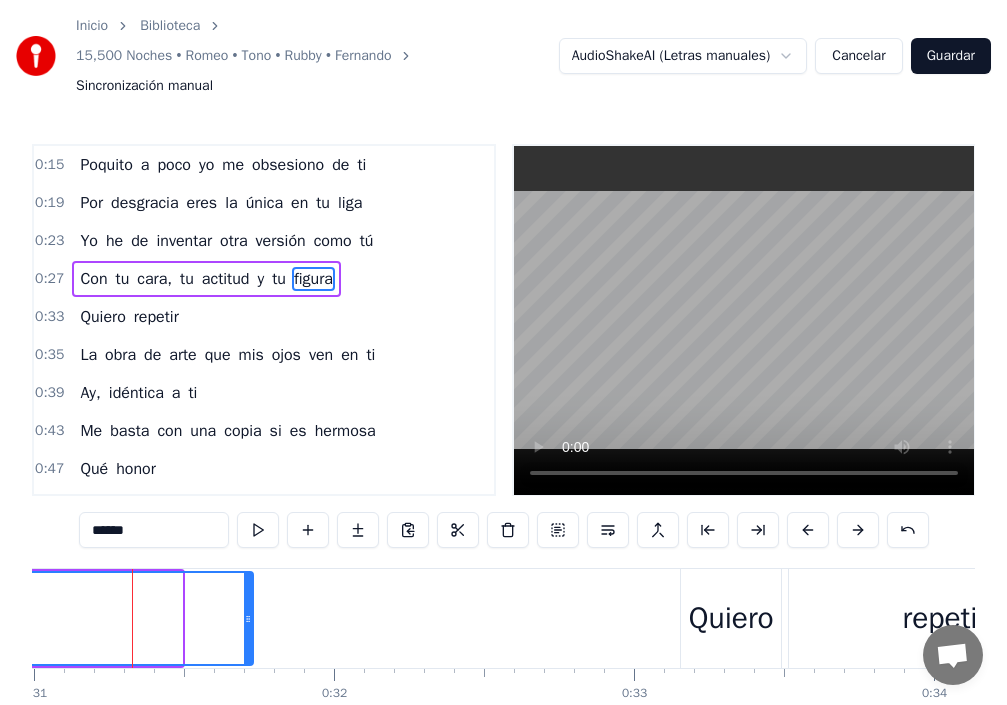 drag, startPoint x: 180, startPoint y: 610, endPoint x: 263, endPoint y: 616, distance: 83.21658 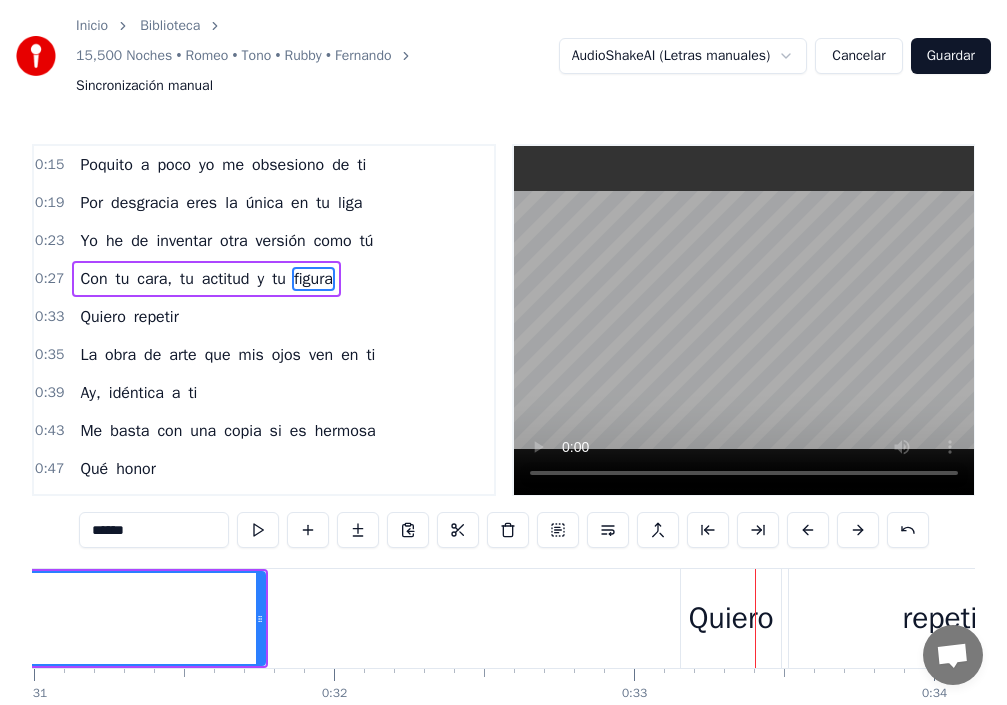 click on "Quiero" at bounding box center [731, 618] 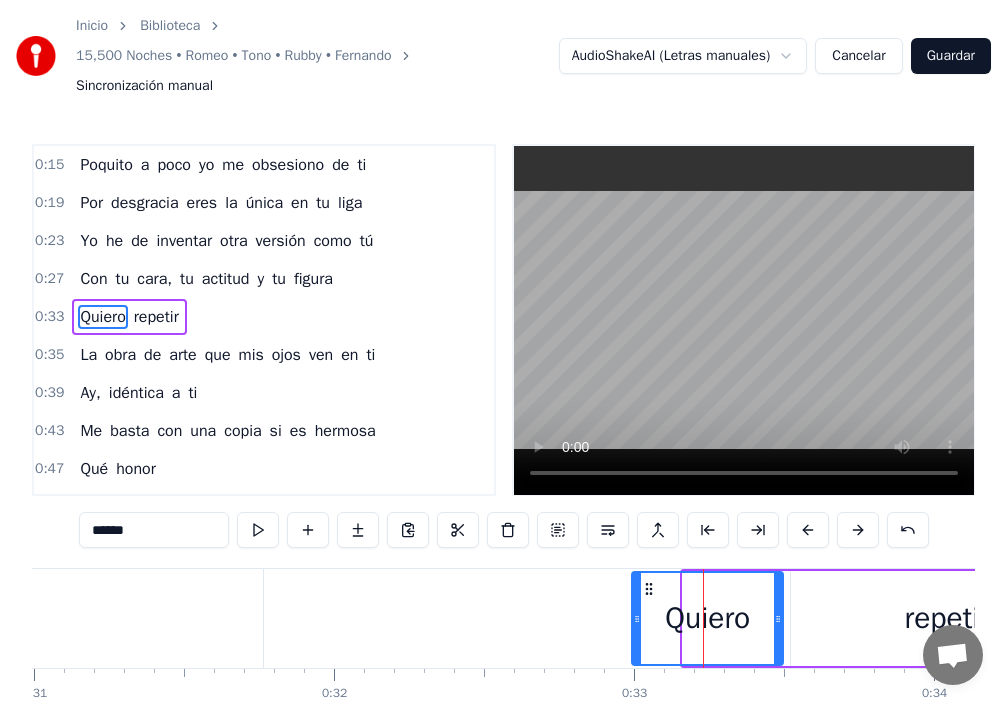 drag, startPoint x: 685, startPoint y: 633, endPoint x: 632, endPoint y: 633, distance: 53 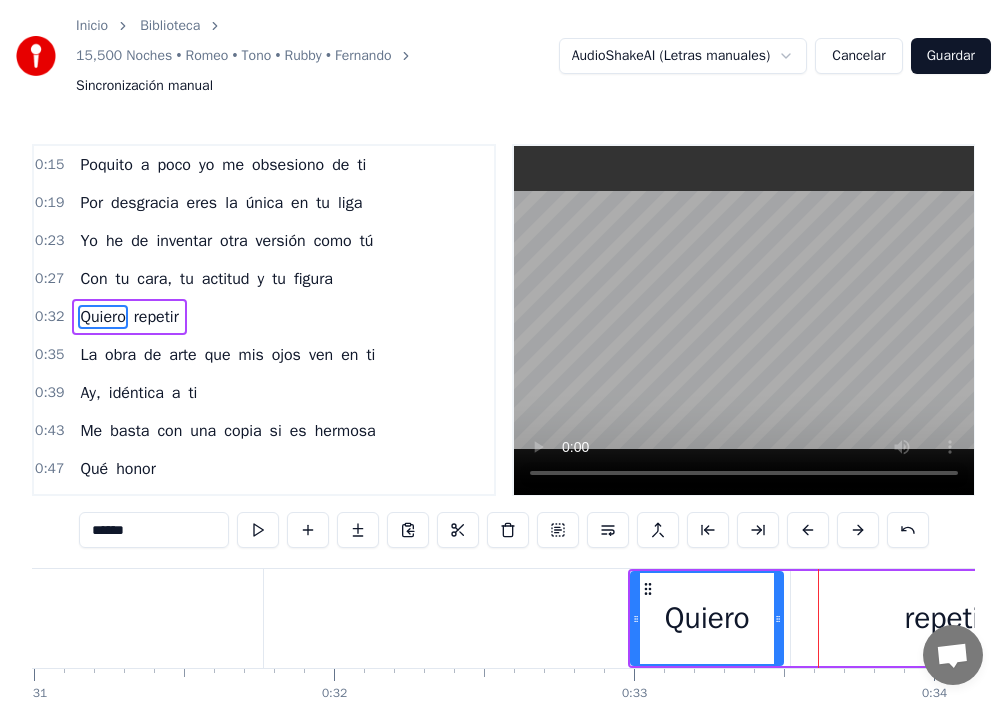 click on "repetir" at bounding box center (946, 618) 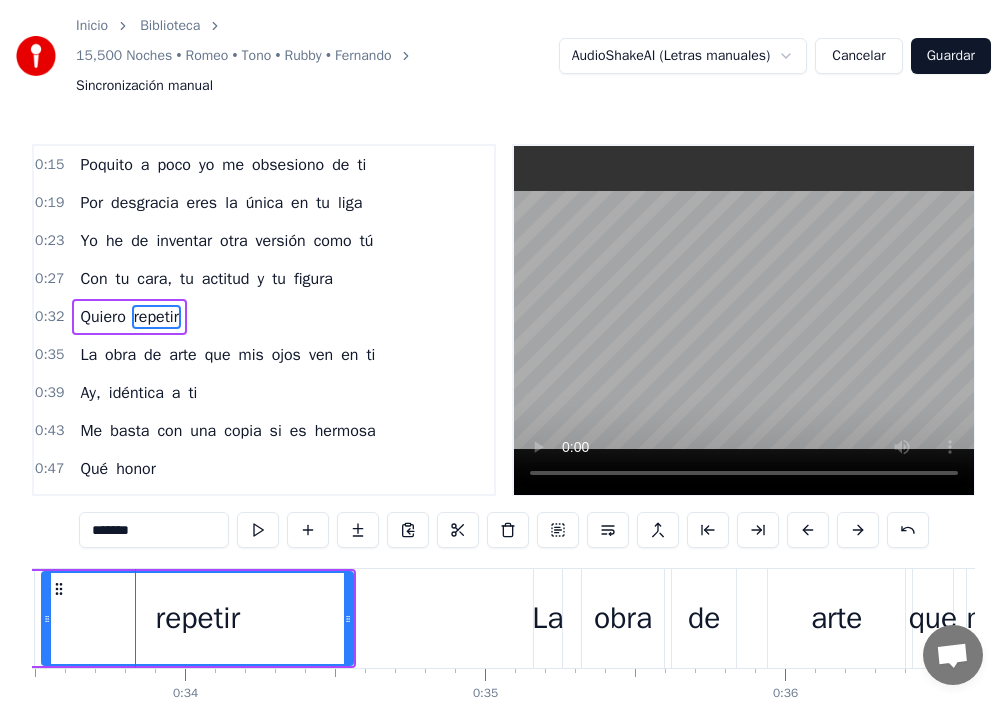 scroll, scrollTop: 0, scrollLeft: 10050, axis: horizontal 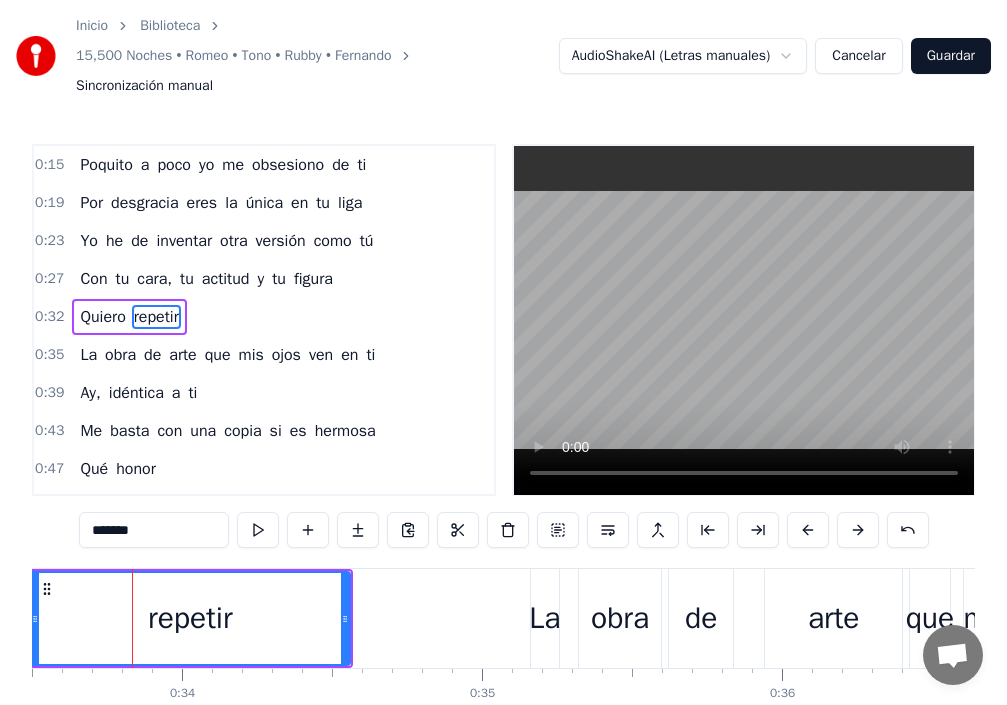 click 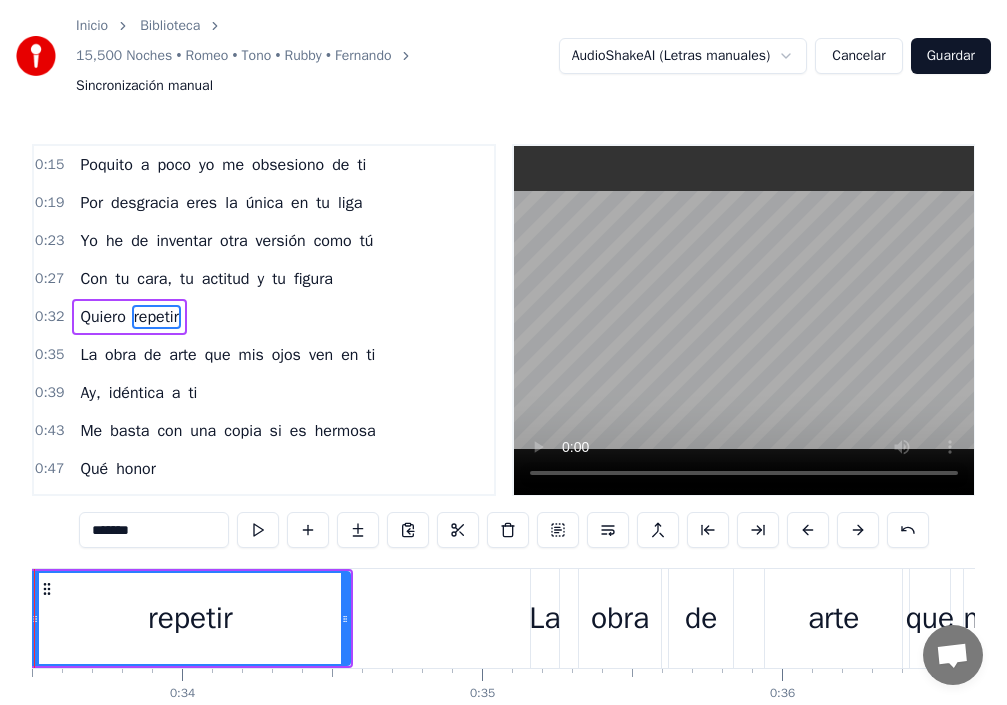 scroll, scrollTop: 0, scrollLeft: 9952, axis: horizontal 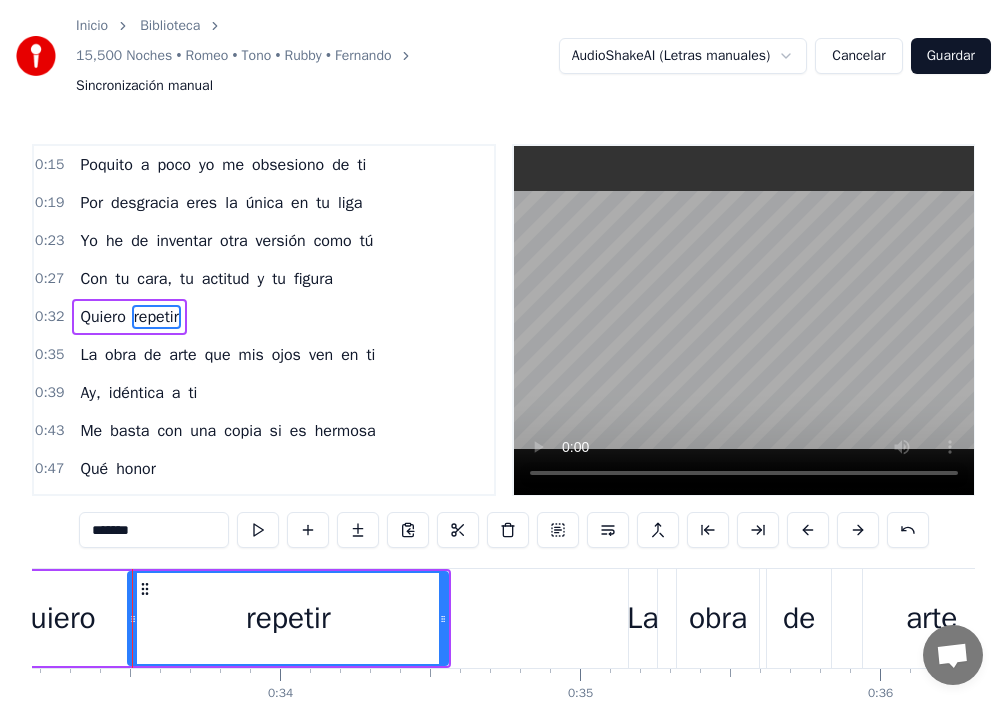 click on "Quiero" at bounding box center (53, 618) 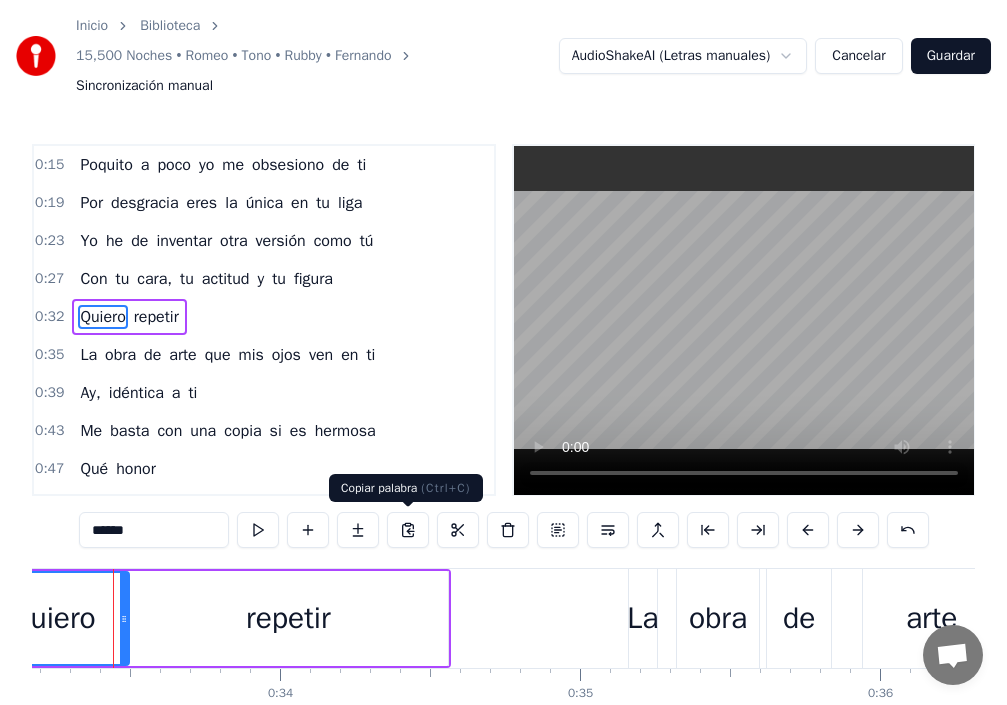 scroll, scrollTop: 0, scrollLeft: 9932, axis: horizontal 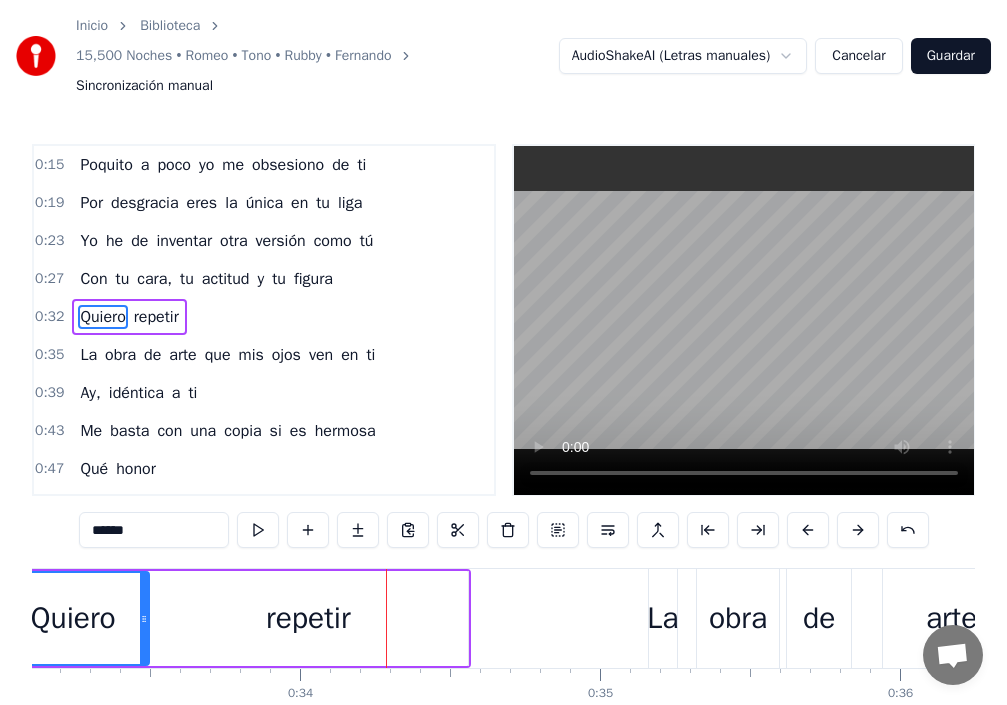 click on "Quiero" at bounding box center [73, 618] 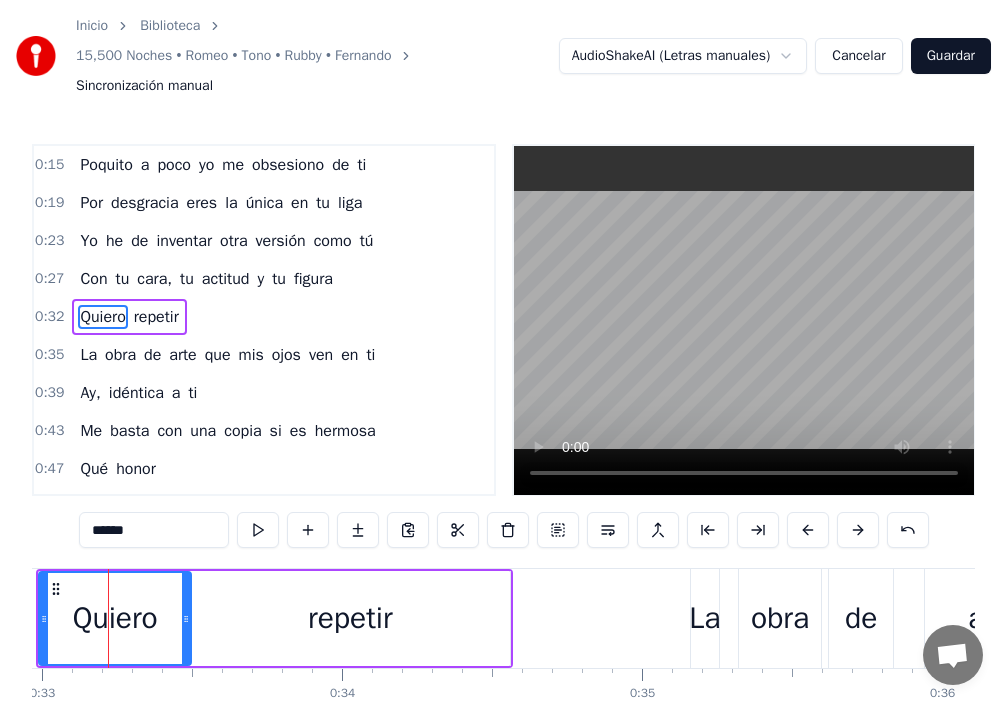 scroll, scrollTop: 0, scrollLeft: 9866, axis: horizontal 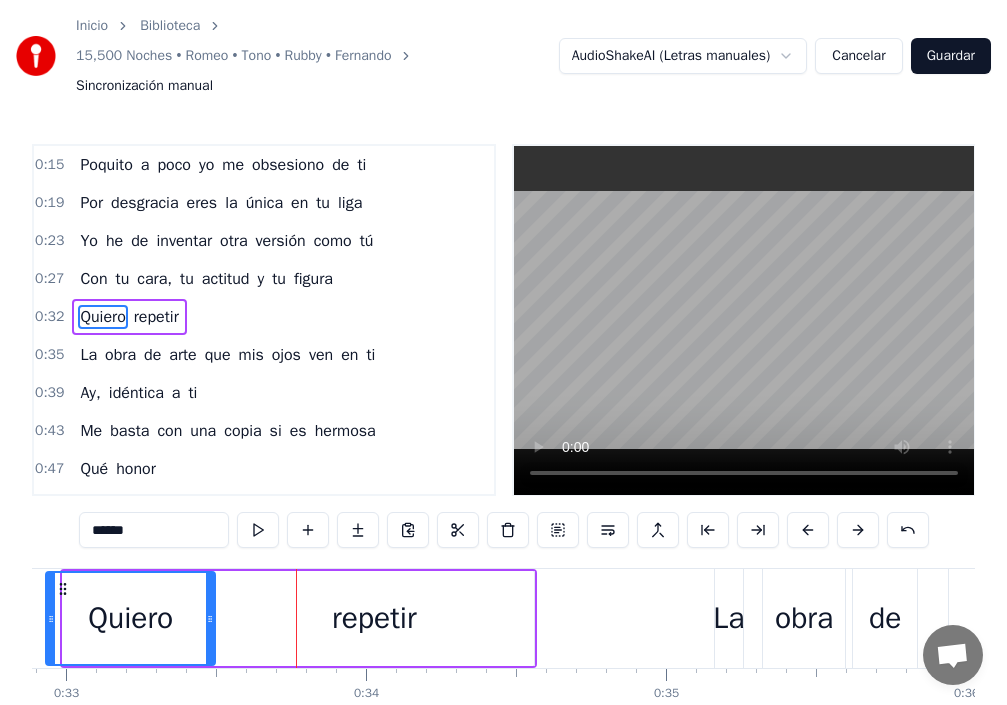 drag, startPoint x: 68, startPoint y: 629, endPoint x: 51, endPoint y: 629, distance: 17 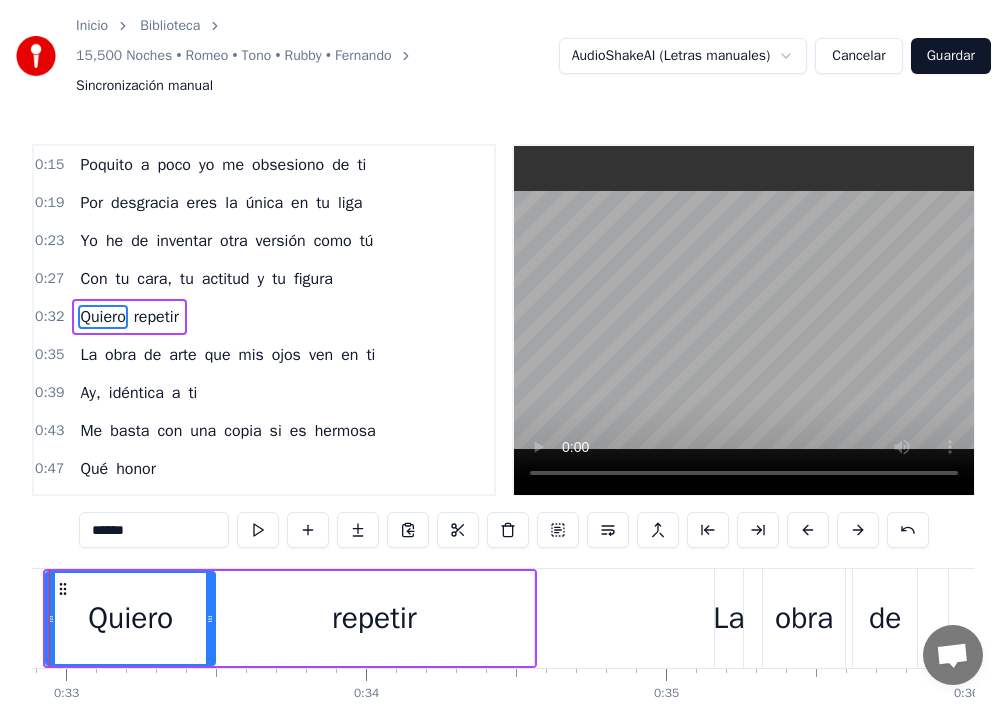 scroll, scrollTop: 0, scrollLeft: 9782, axis: horizontal 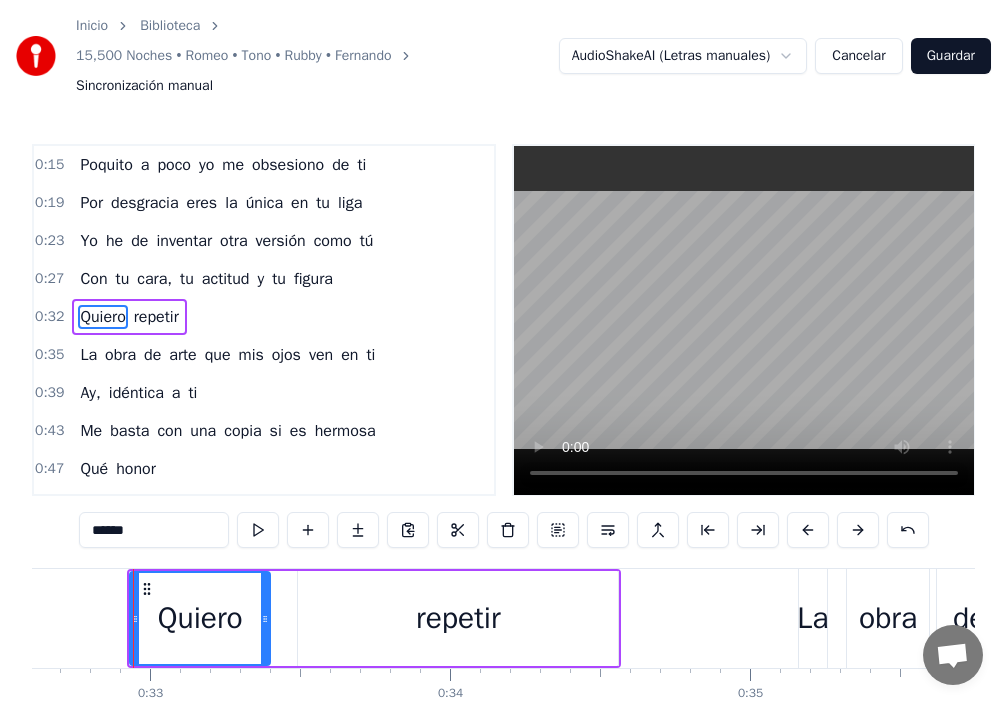 click at bounding box center (265, 618) 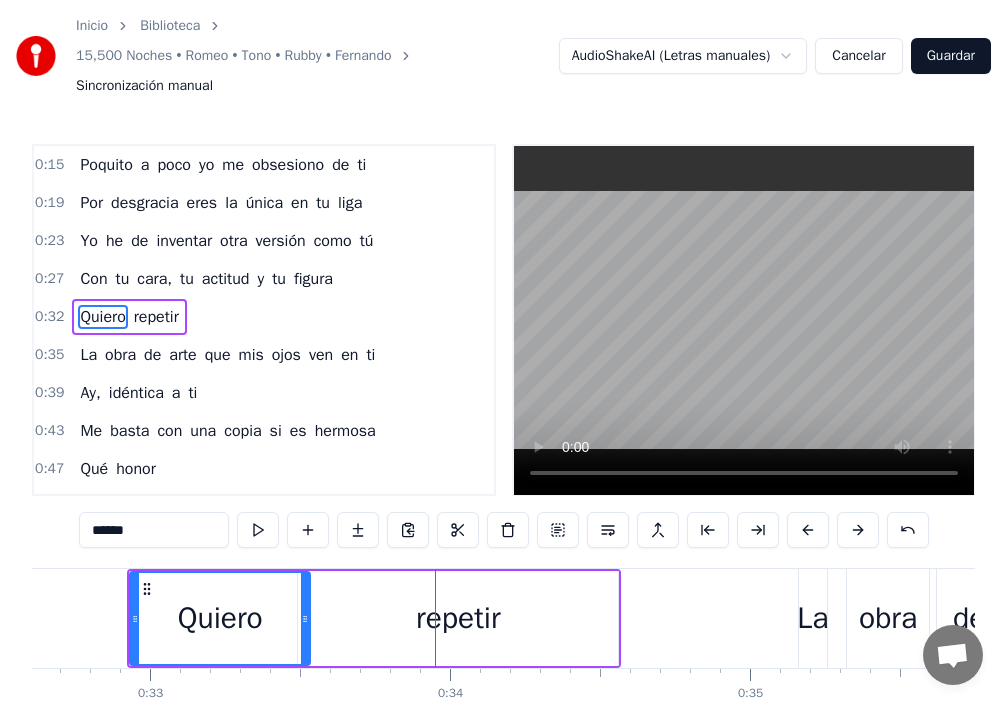 drag, startPoint x: 260, startPoint y: 629, endPoint x: 301, endPoint y: 639, distance: 42.201897 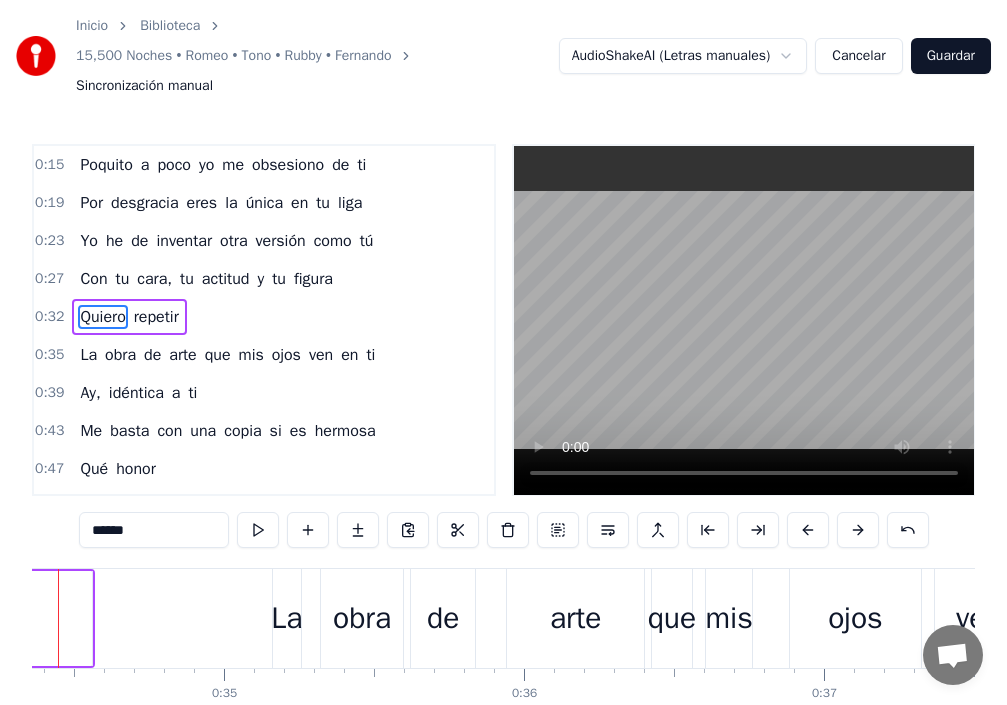 scroll, scrollTop: 0, scrollLeft: 10233, axis: horizontal 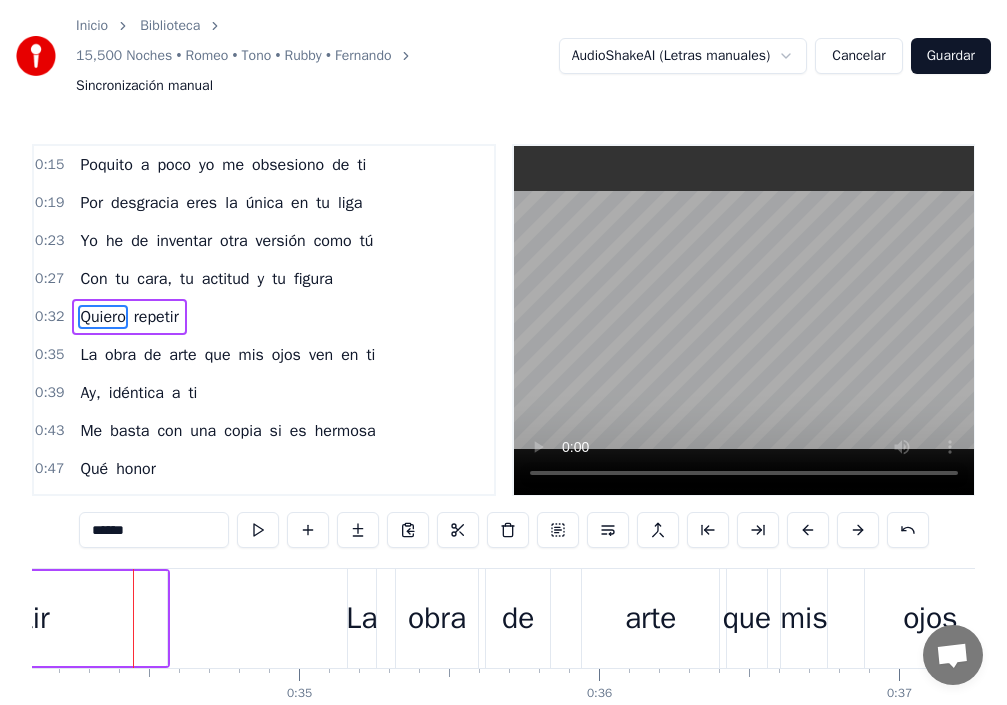 click on "La" at bounding box center (361, 618) 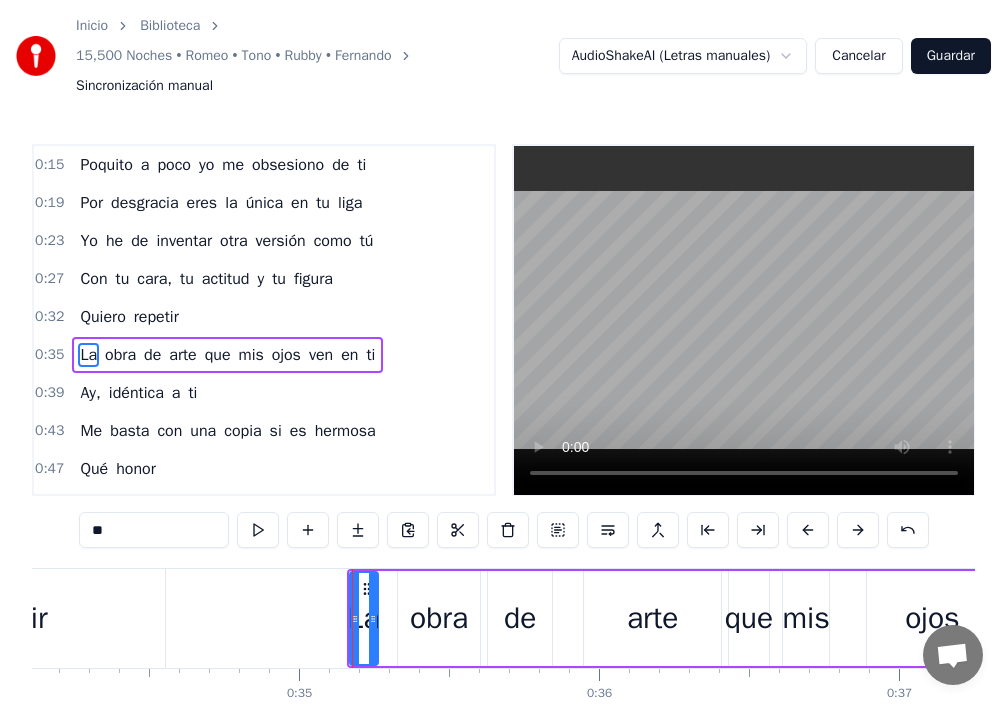 scroll, scrollTop: 34, scrollLeft: 0, axis: vertical 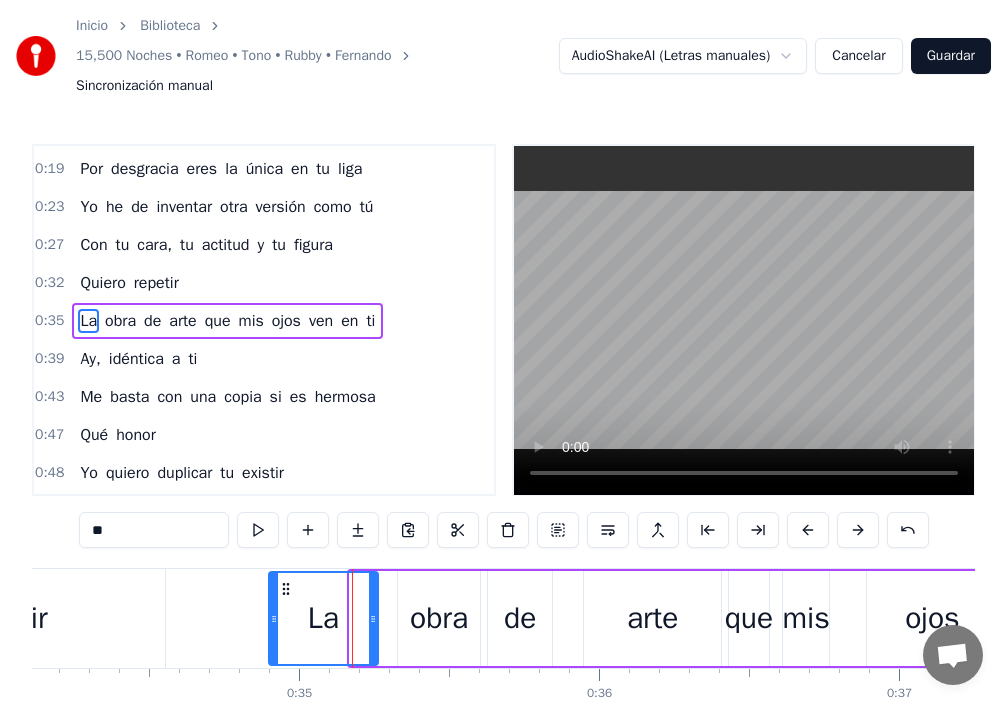 drag, startPoint x: 353, startPoint y: 624, endPoint x: 272, endPoint y: 633, distance: 81.49847 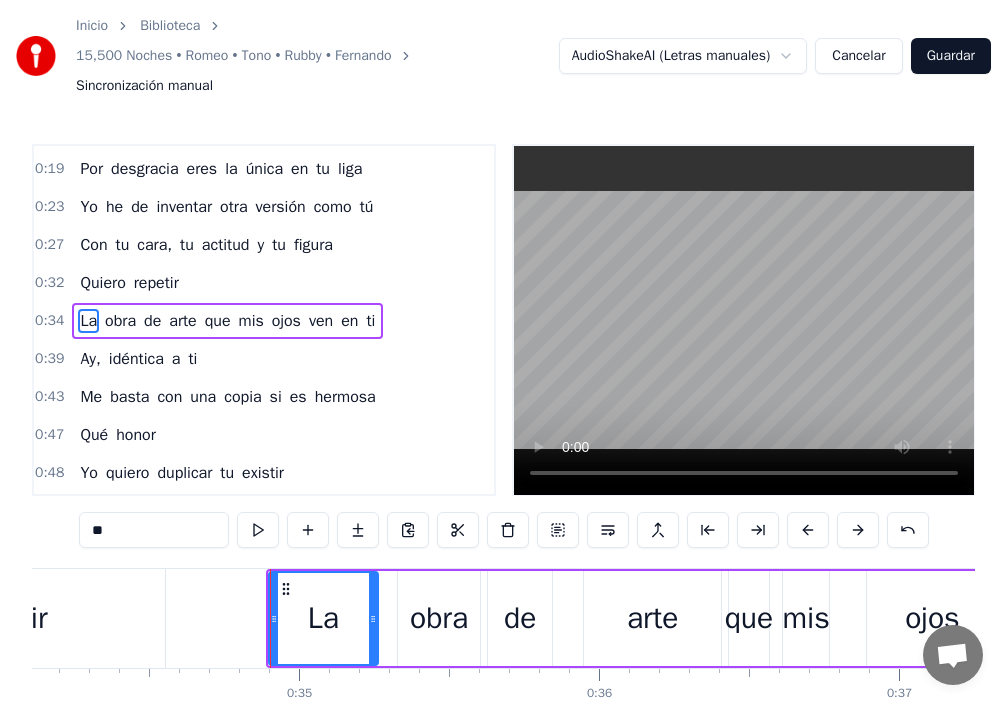 click on "obra" at bounding box center [439, 618] 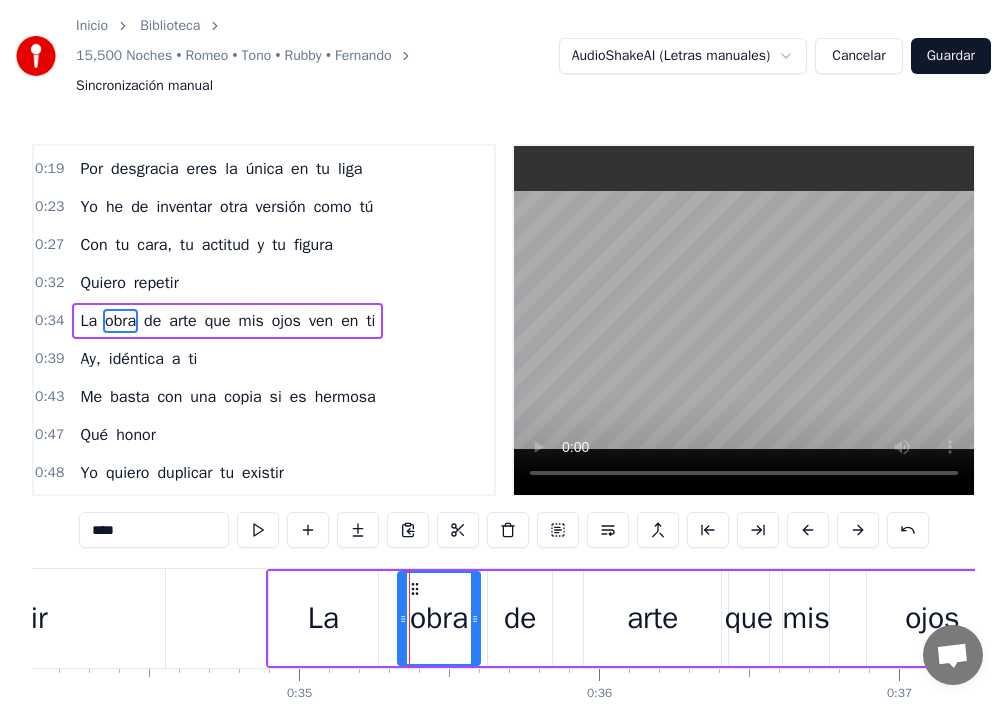 click on "La obra de arte que mis ojos ven en ti" at bounding box center (811, 618) 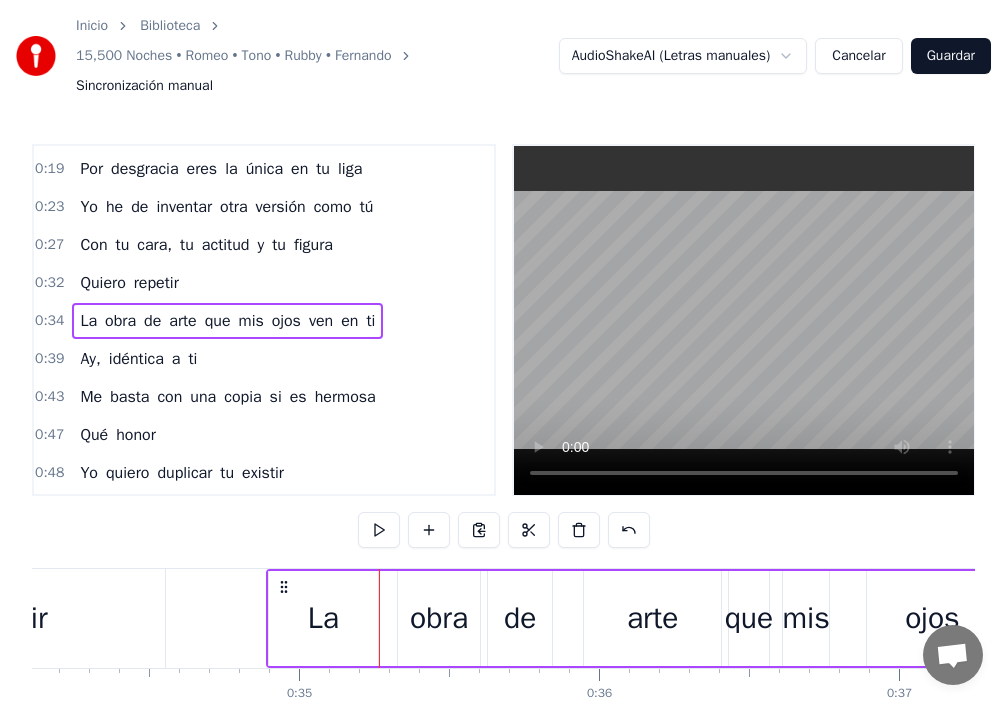 click on "obra" at bounding box center [439, 618] 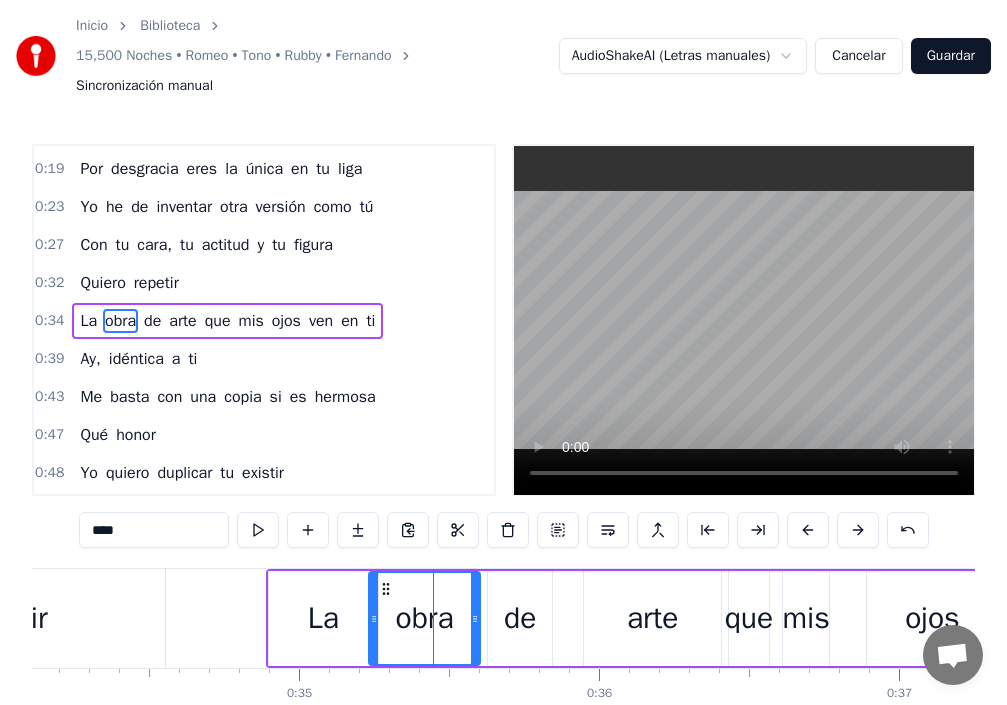 drag, startPoint x: 404, startPoint y: 618, endPoint x: 375, endPoint y: 621, distance: 29.15476 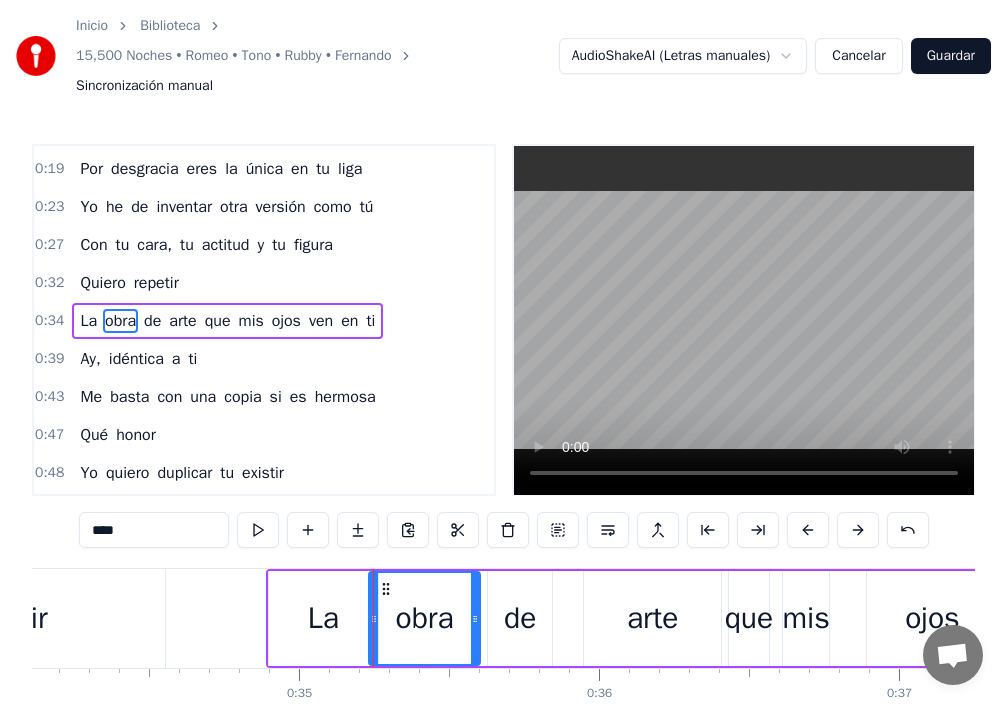 click on "de" at bounding box center [520, 618] 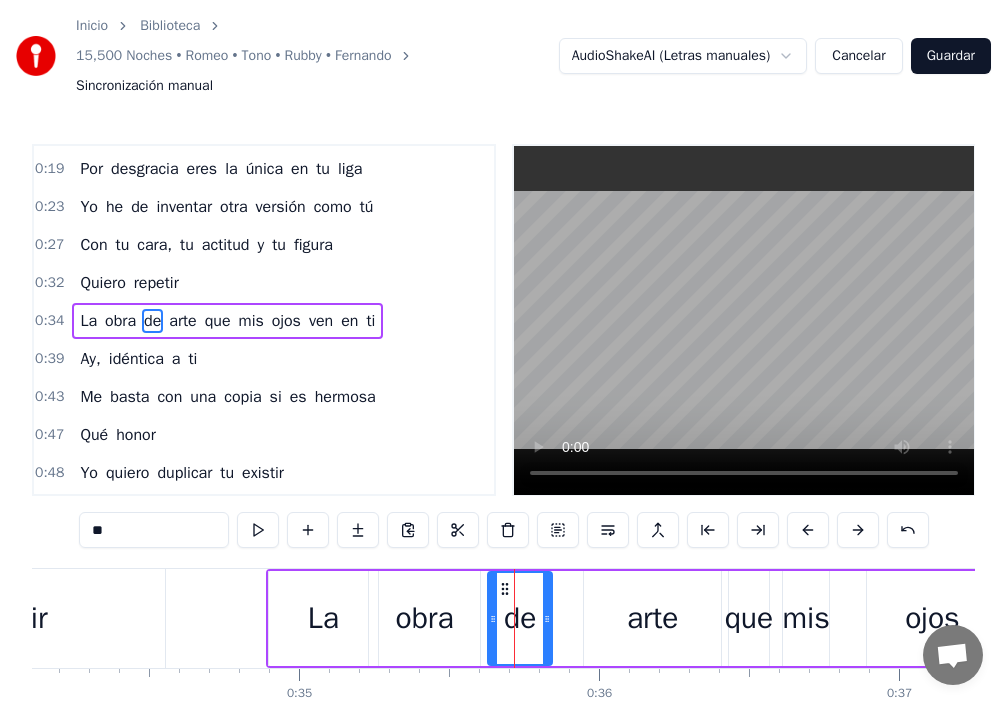 click on "La" at bounding box center [323, 618] 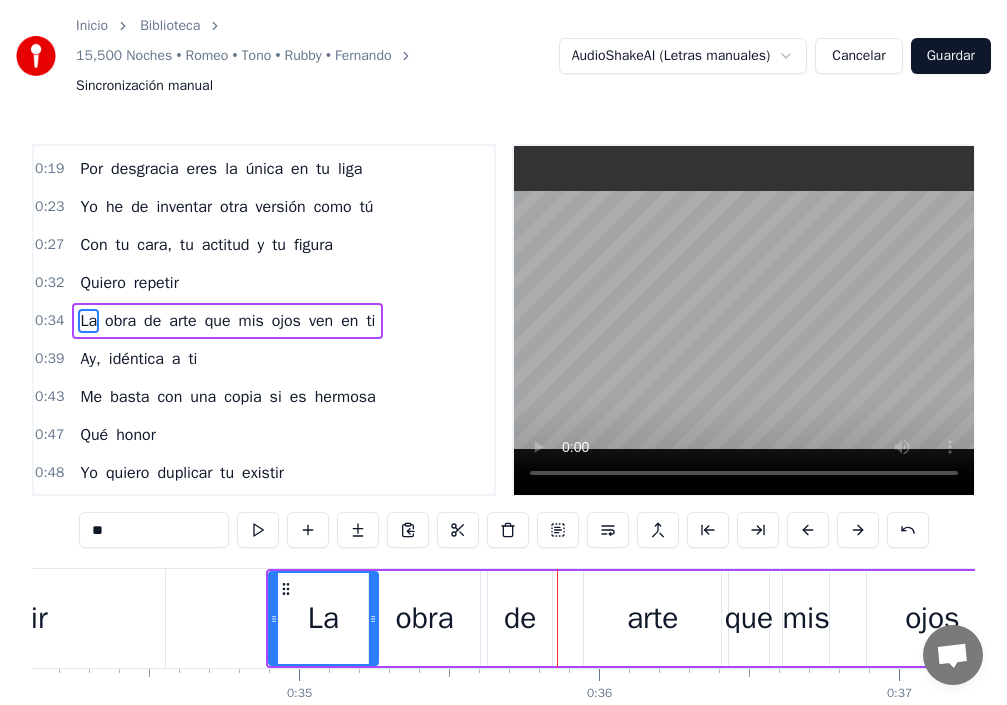 click on "de" at bounding box center [520, 618] 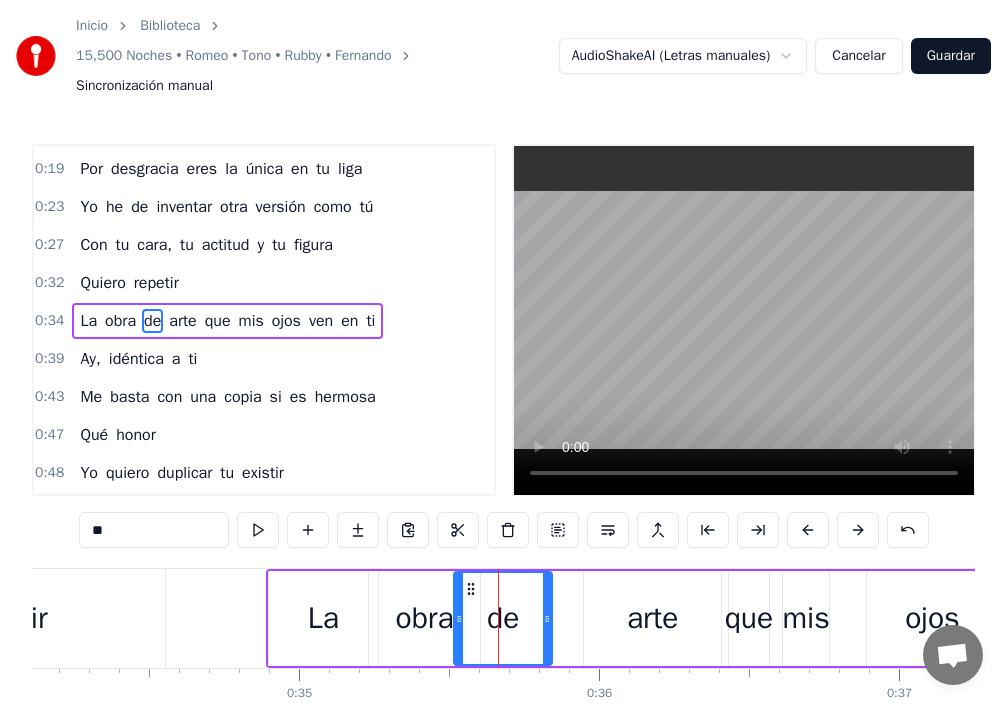 drag, startPoint x: 491, startPoint y: 629, endPoint x: 457, endPoint y: 636, distance: 34.713108 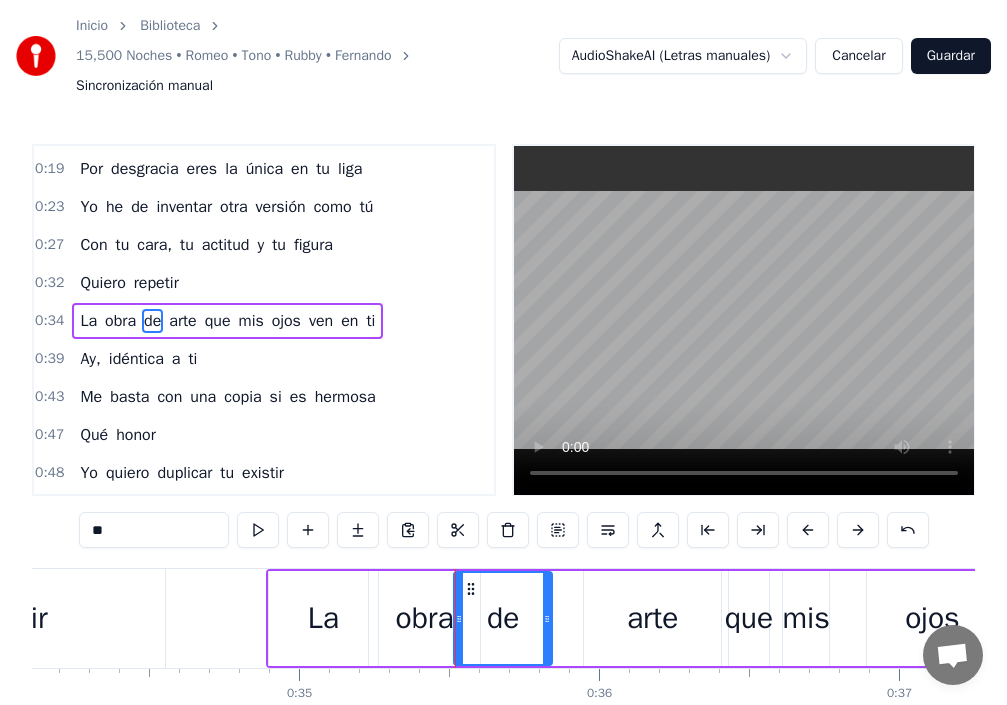 click on "obra" at bounding box center [424, 618] 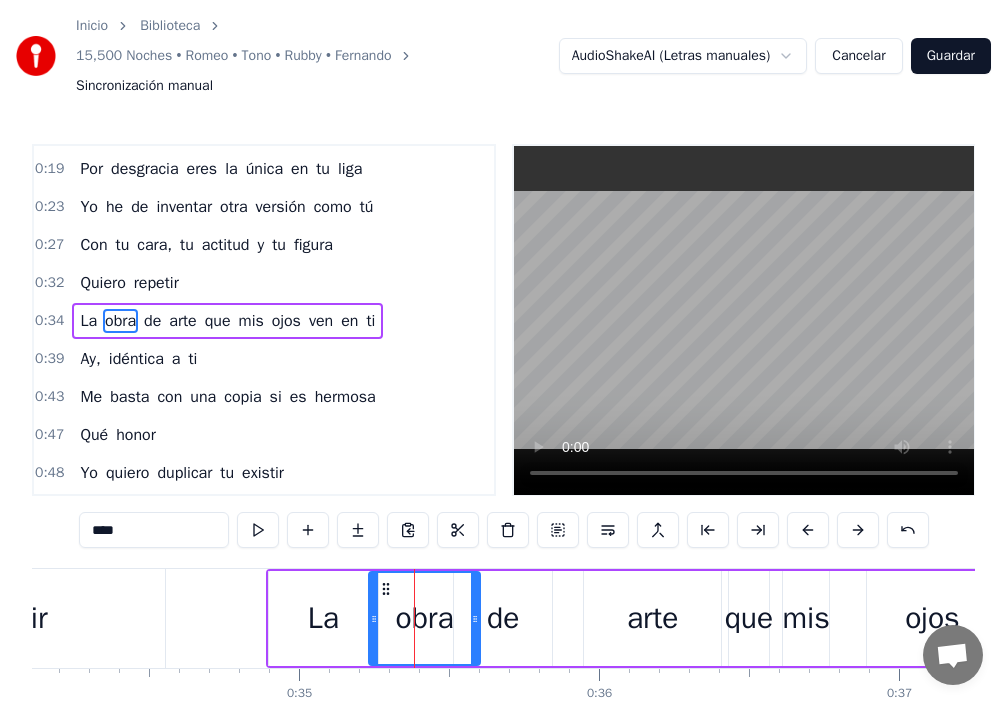 click on "La" at bounding box center (323, 618) 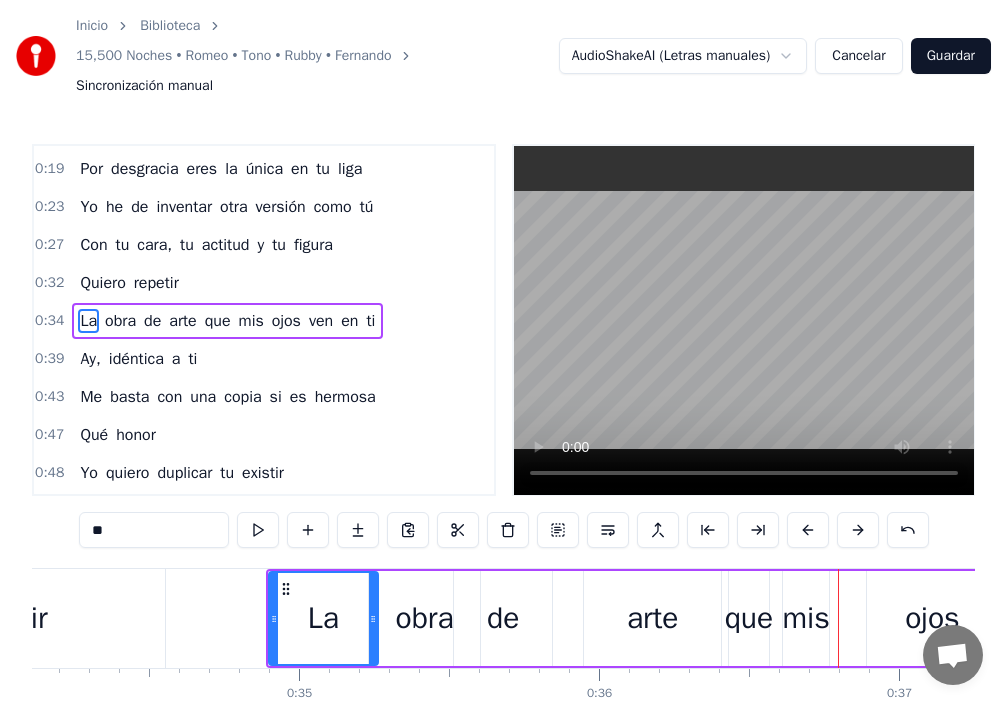 click on "arte" at bounding box center [653, 618] 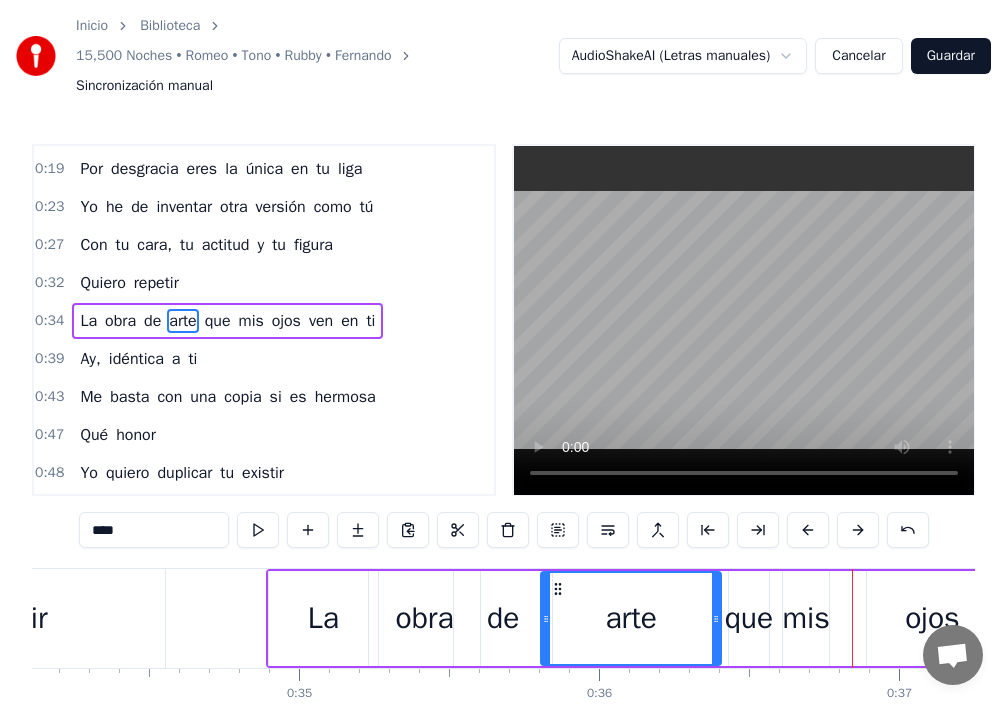 drag, startPoint x: 587, startPoint y: 640, endPoint x: 544, endPoint y: 637, distance: 43.104523 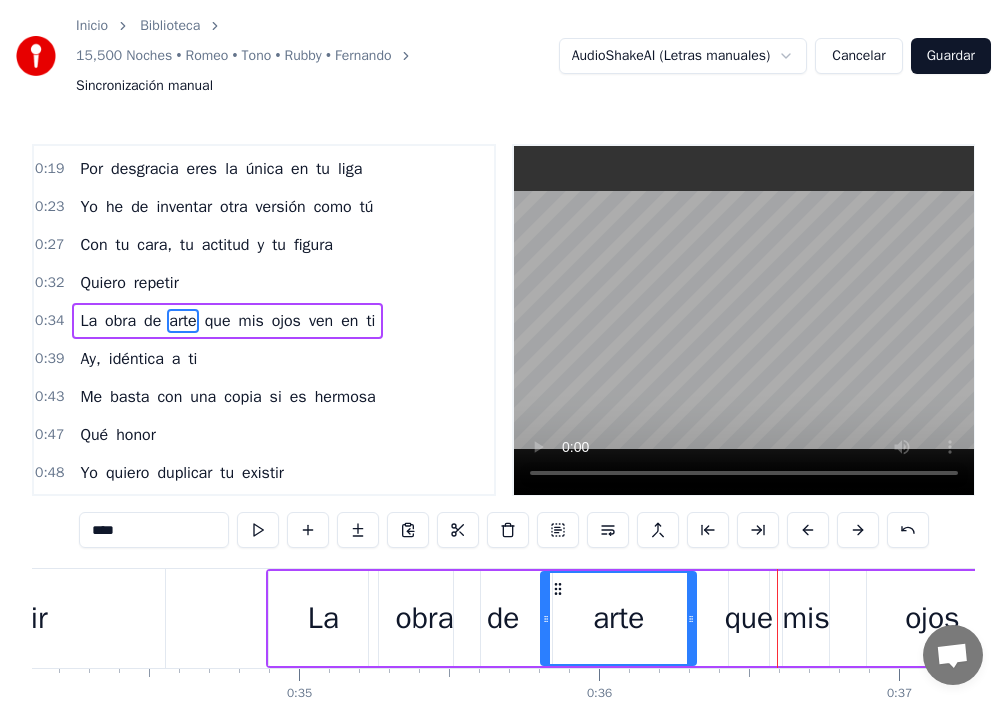 drag, startPoint x: 716, startPoint y: 624, endPoint x: 687, endPoint y: 633, distance: 30.364452 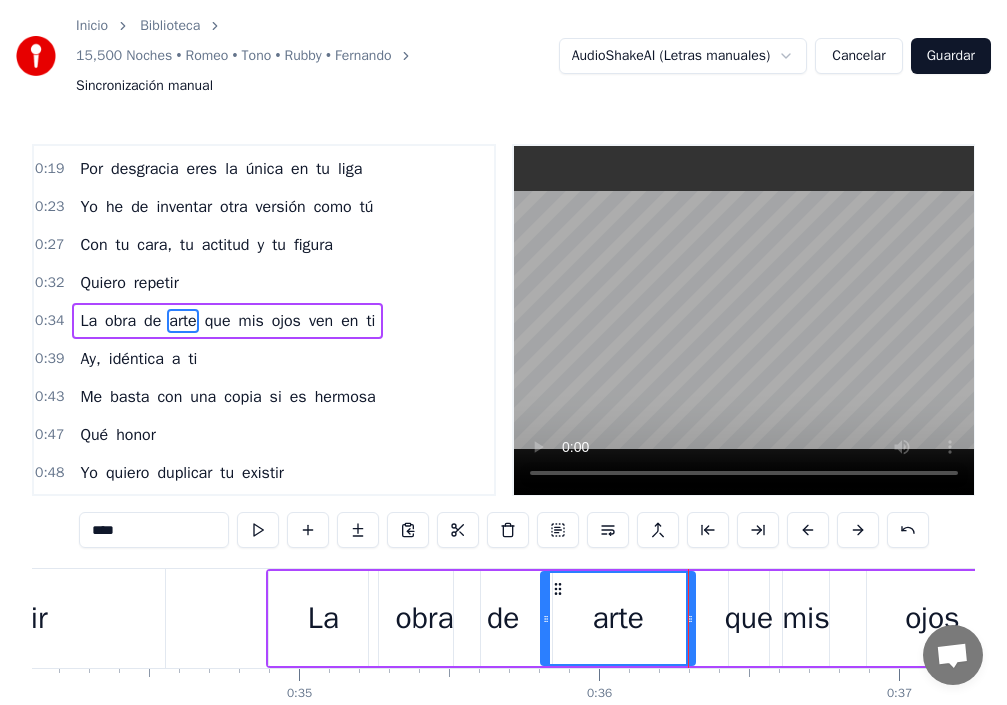 click on "que" at bounding box center (749, 618) 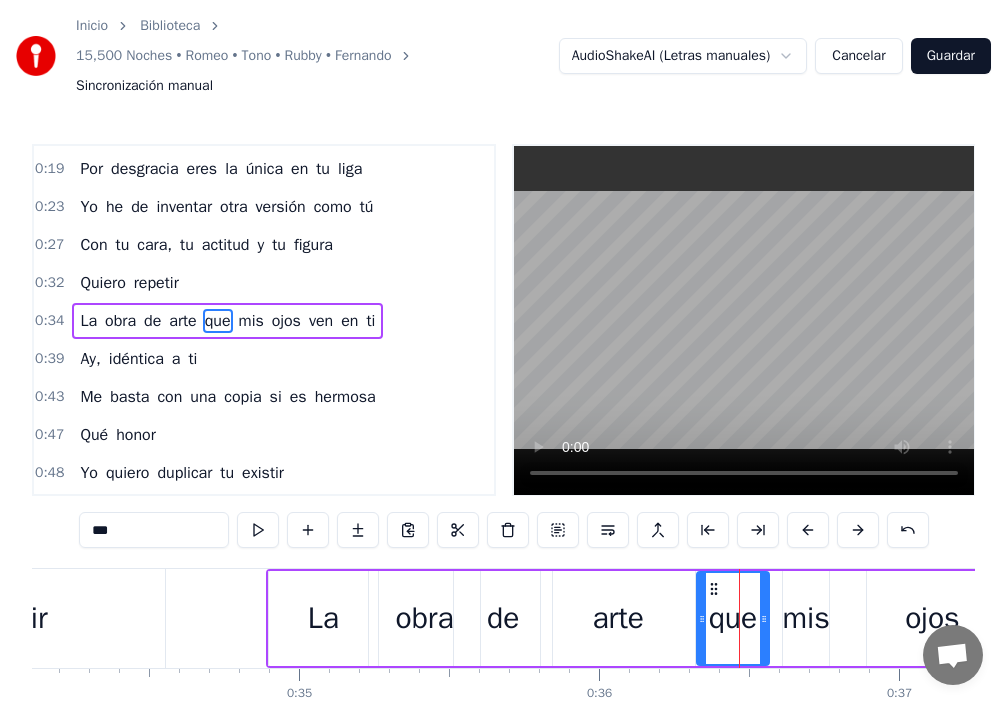 drag, startPoint x: 736, startPoint y: 626, endPoint x: 704, endPoint y: 632, distance: 32.55764 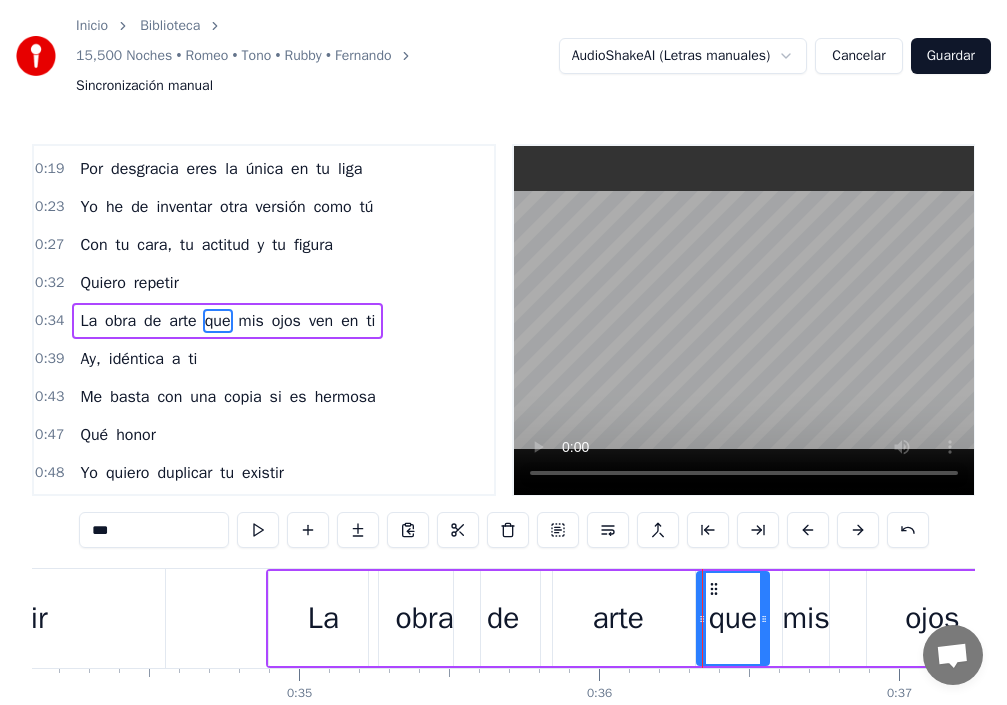 click on "de" at bounding box center [503, 618] 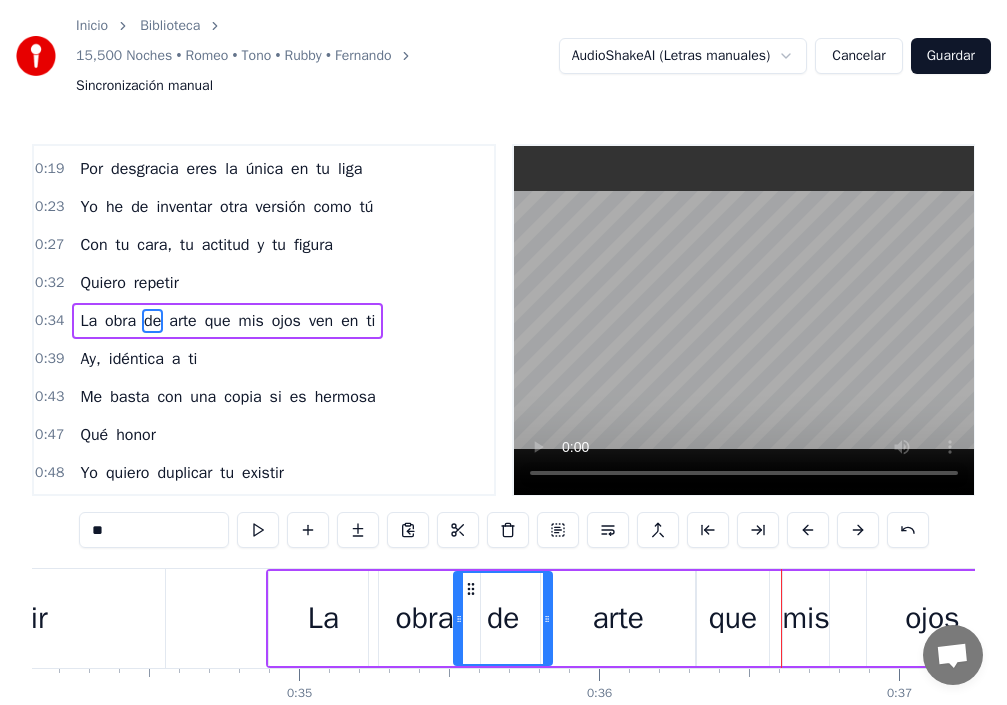 click on "mis" at bounding box center [805, 618] 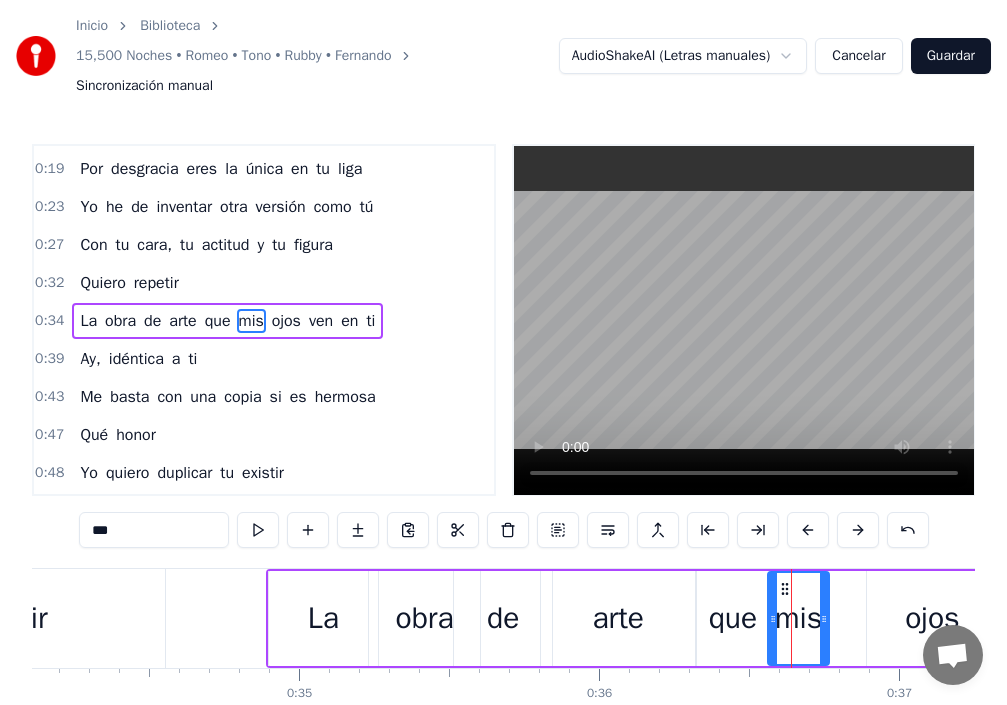 drag, startPoint x: 787, startPoint y: 629, endPoint x: 772, endPoint y: 638, distance: 17.492855 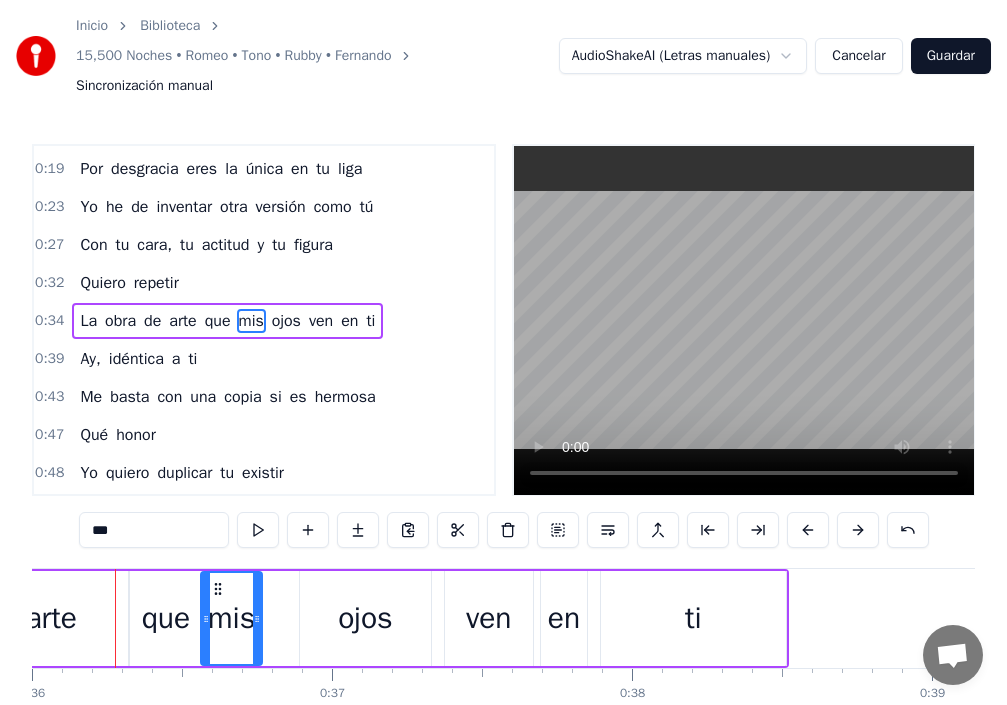 scroll, scrollTop: 0, scrollLeft: 10782, axis: horizontal 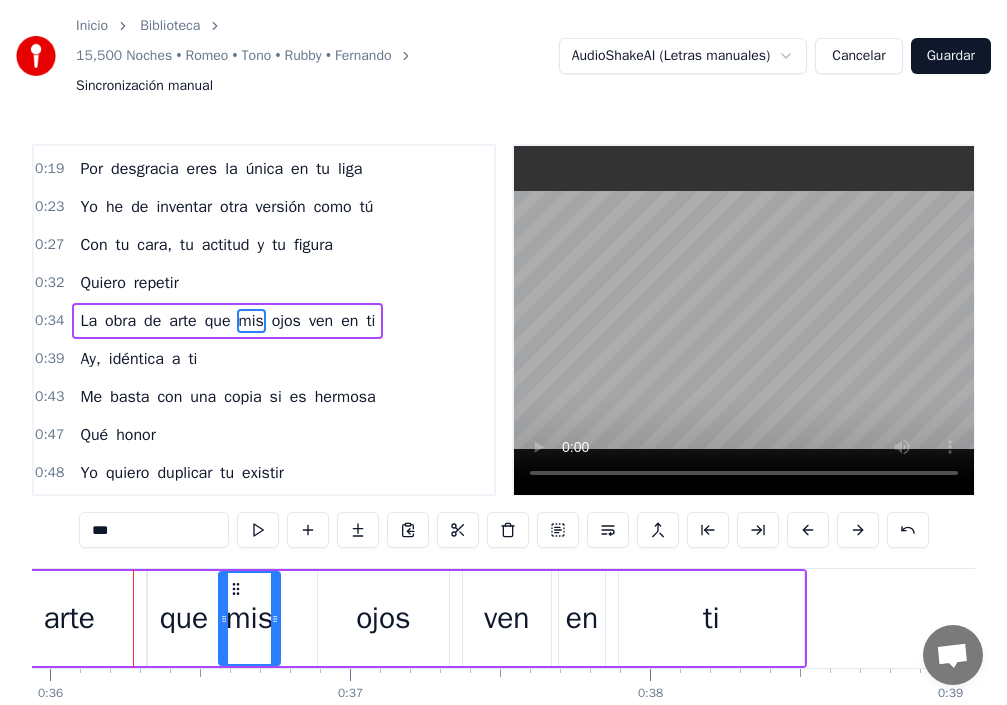 click on "ojos" at bounding box center (383, 618) 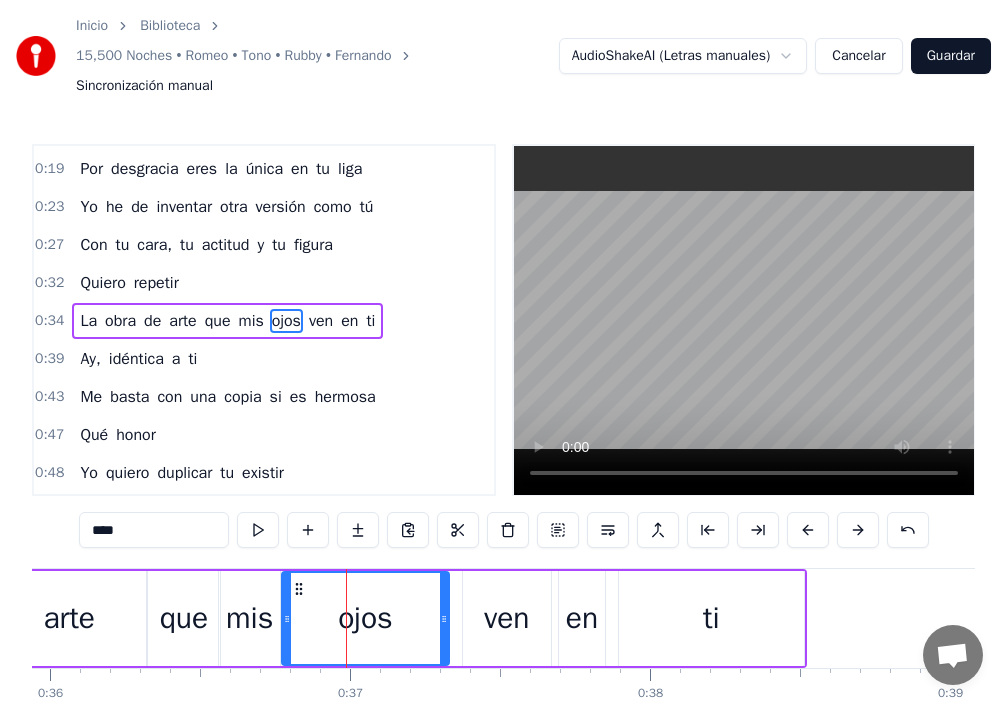 drag, startPoint x: 324, startPoint y: 633, endPoint x: 288, endPoint y: 636, distance: 36.124783 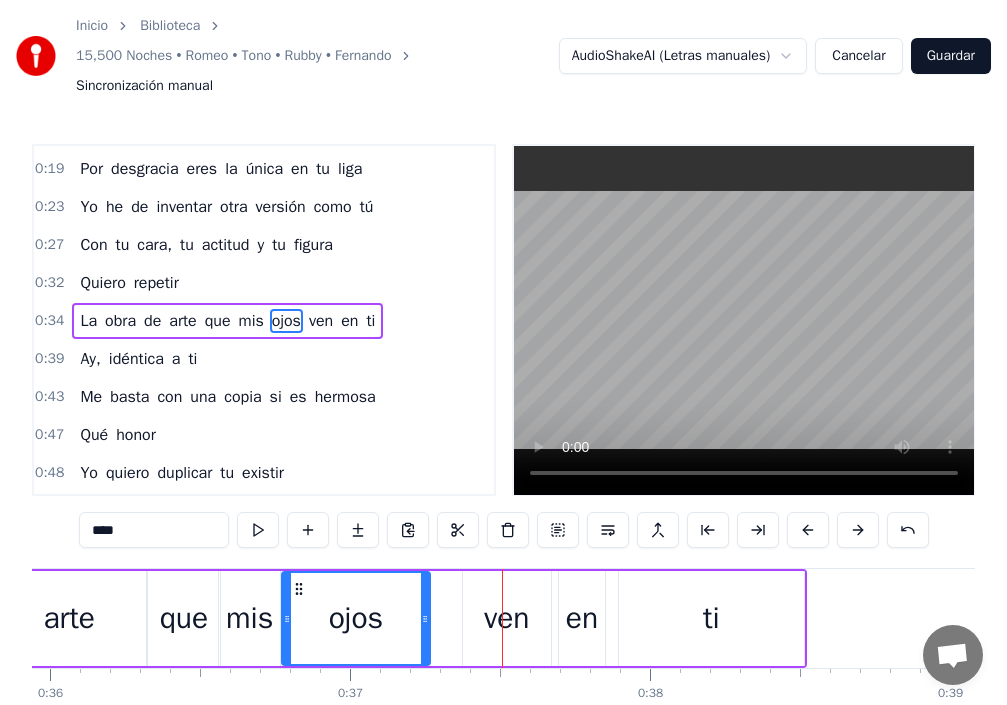drag, startPoint x: 439, startPoint y: 633, endPoint x: 423, endPoint y: 636, distance: 16.27882 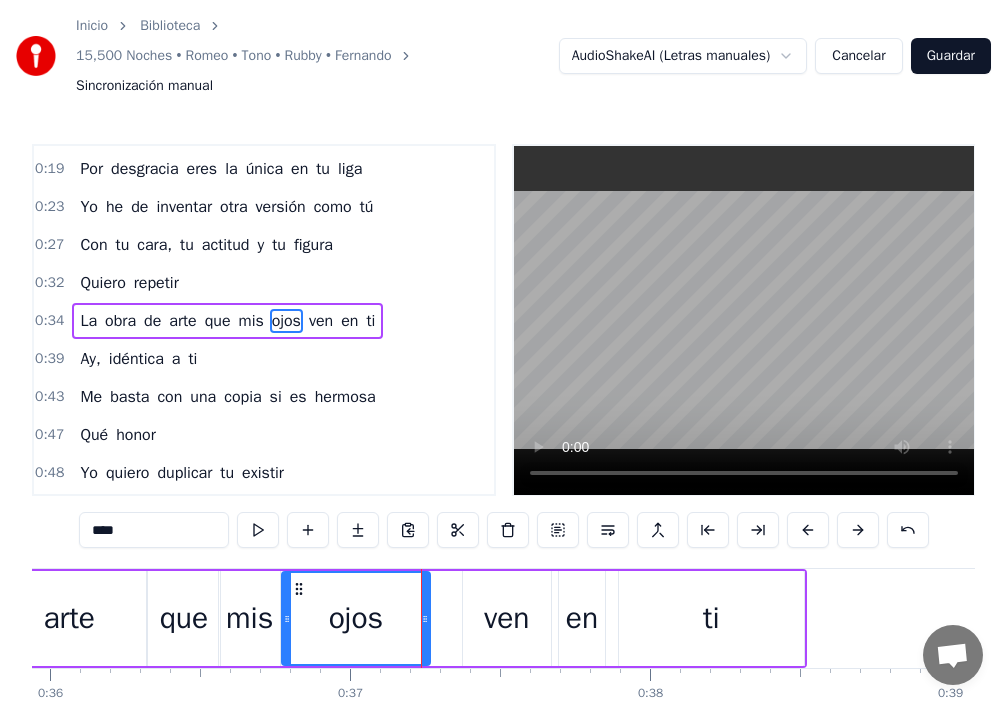 click on "ven" at bounding box center (507, 618) 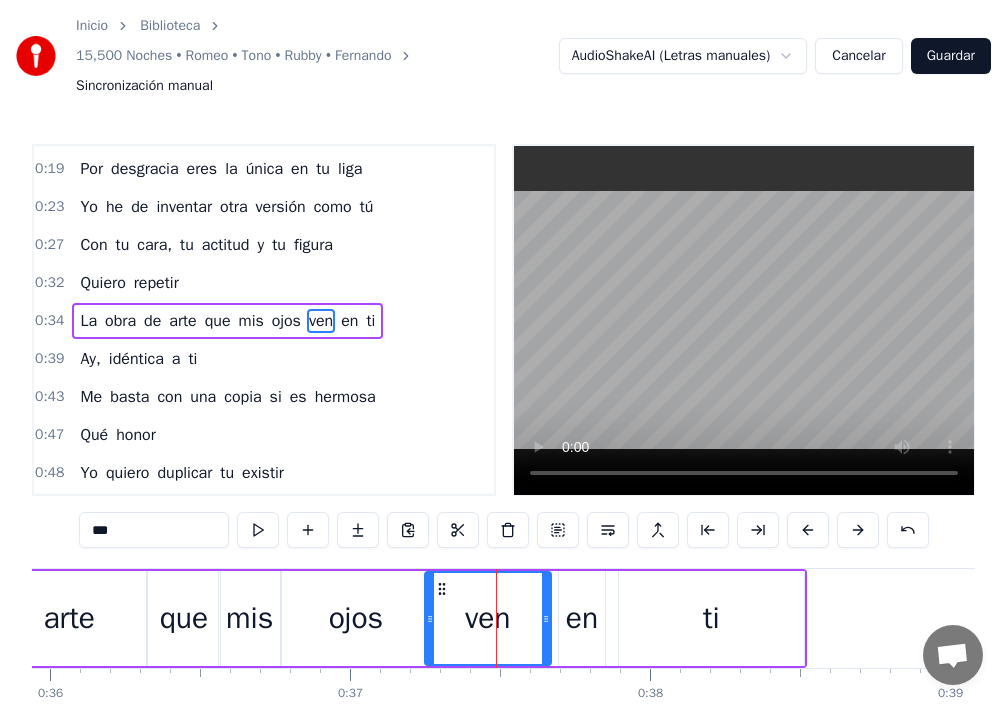 drag, startPoint x: 466, startPoint y: 630, endPoint x: 428, endPoint y: 633, distance: 38.118237 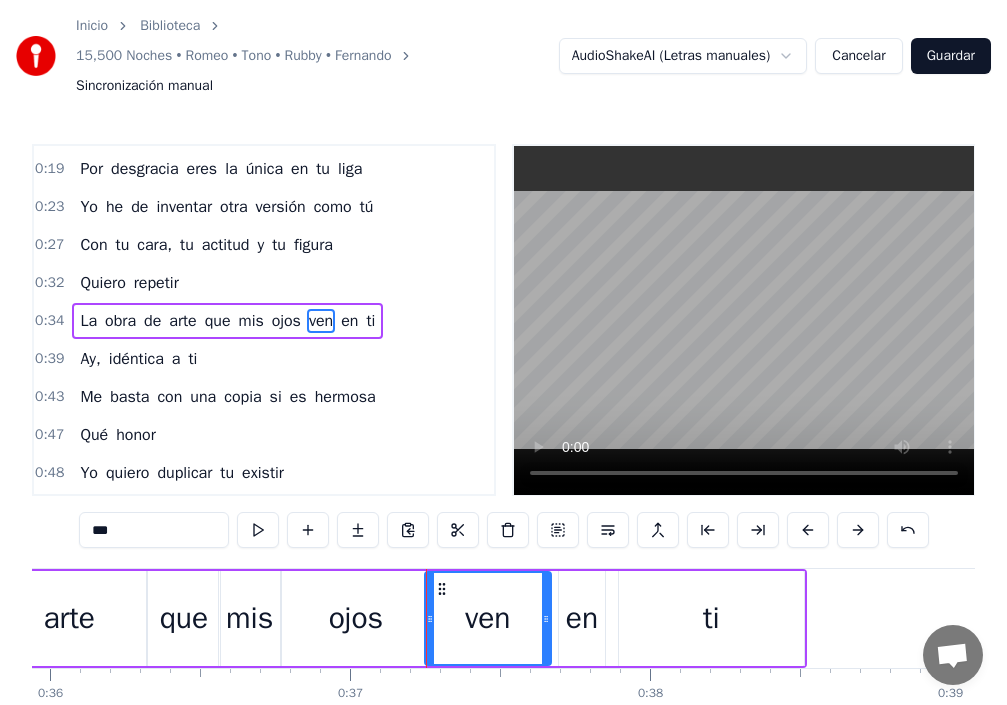 click on "que" at bounding box center [184, 618] 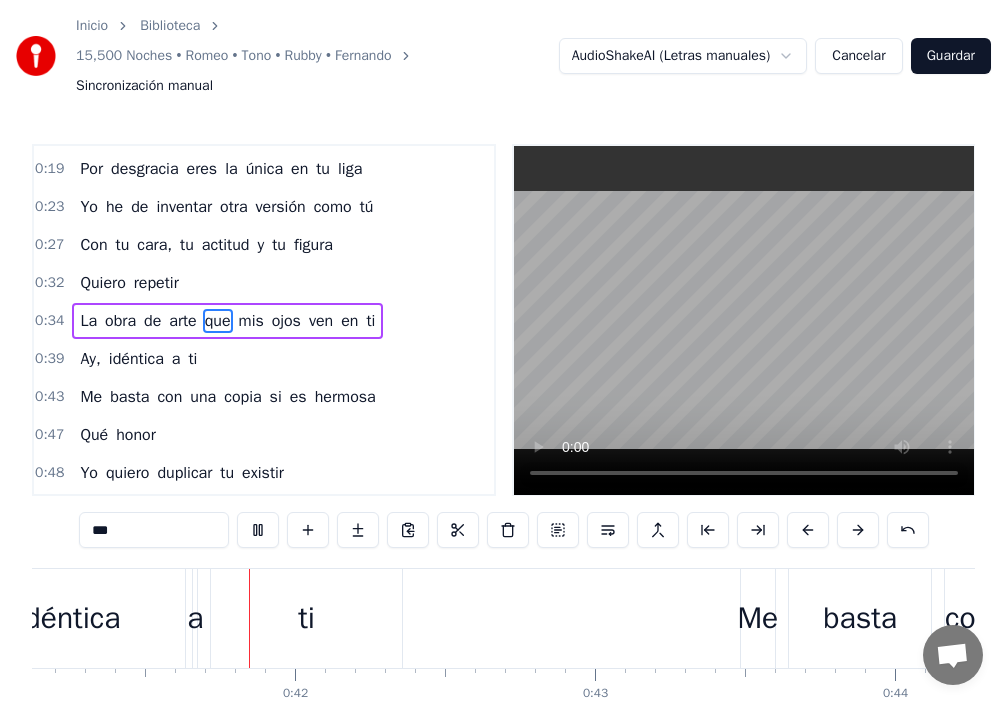 scroll, scrollTop: 0, scrollLeft: 12345, axis: horizontal 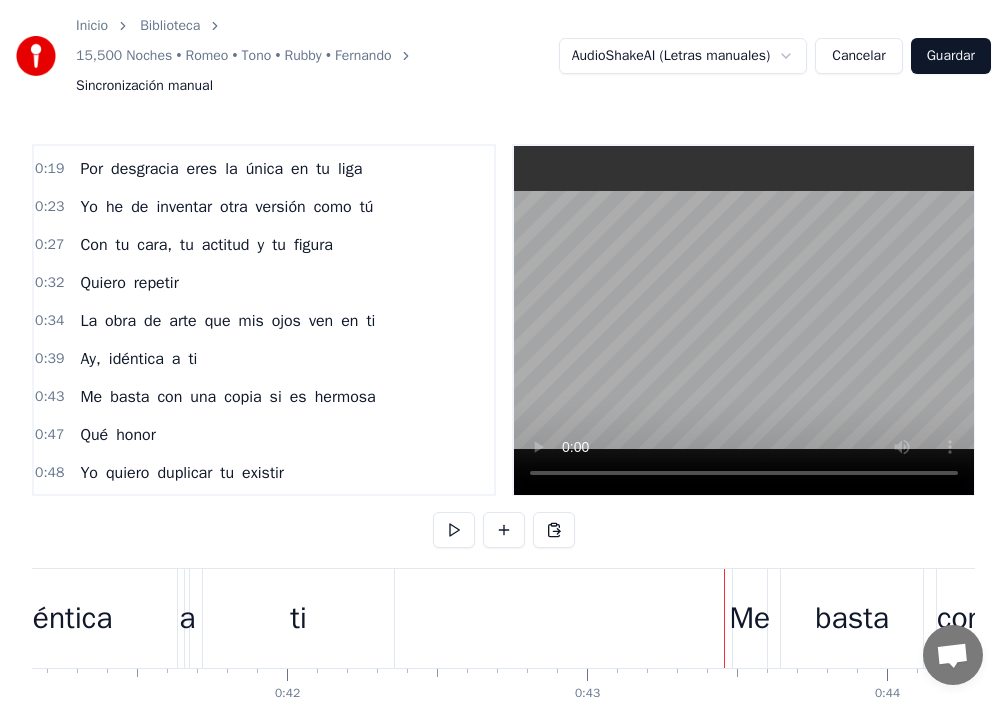 click on "Me basta con una copia si es hermosa" at bounding box center [1314, 618] 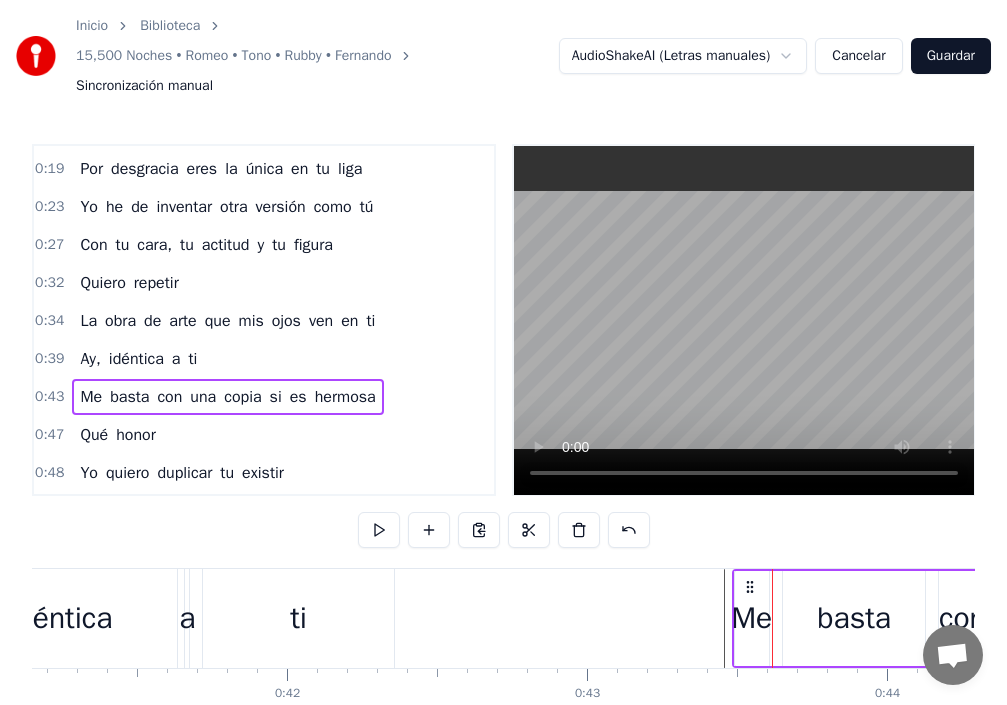 drag, startPoint x: 734, startPoint y: 622, endPoint x: 686, endPoint y: 622, distance: 48 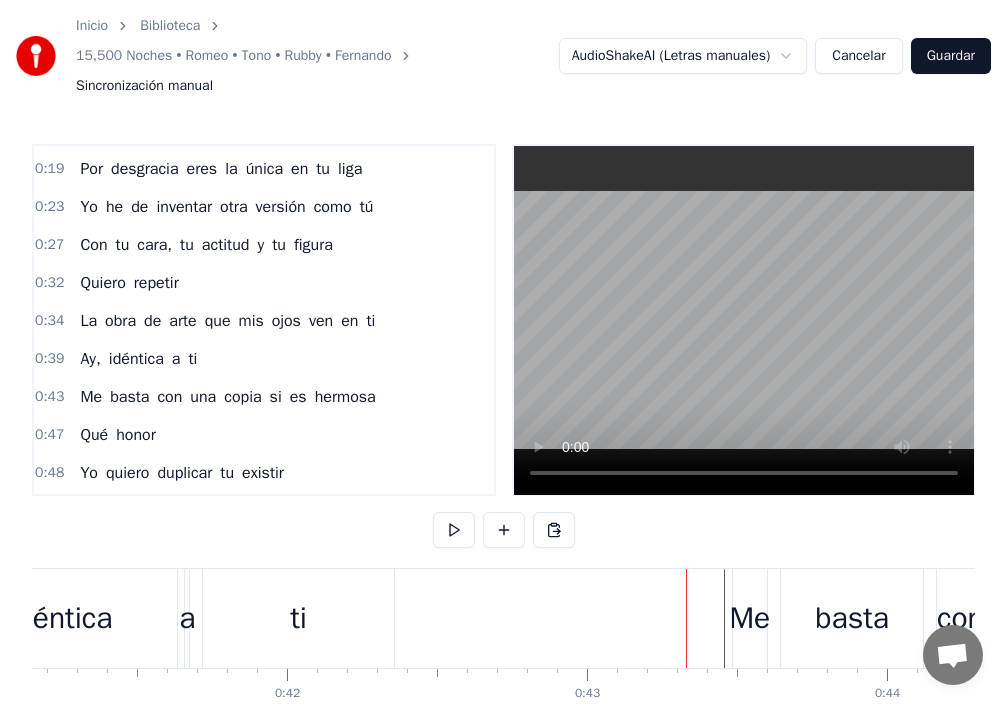 click on "Me" at bounding box center [749, 618] 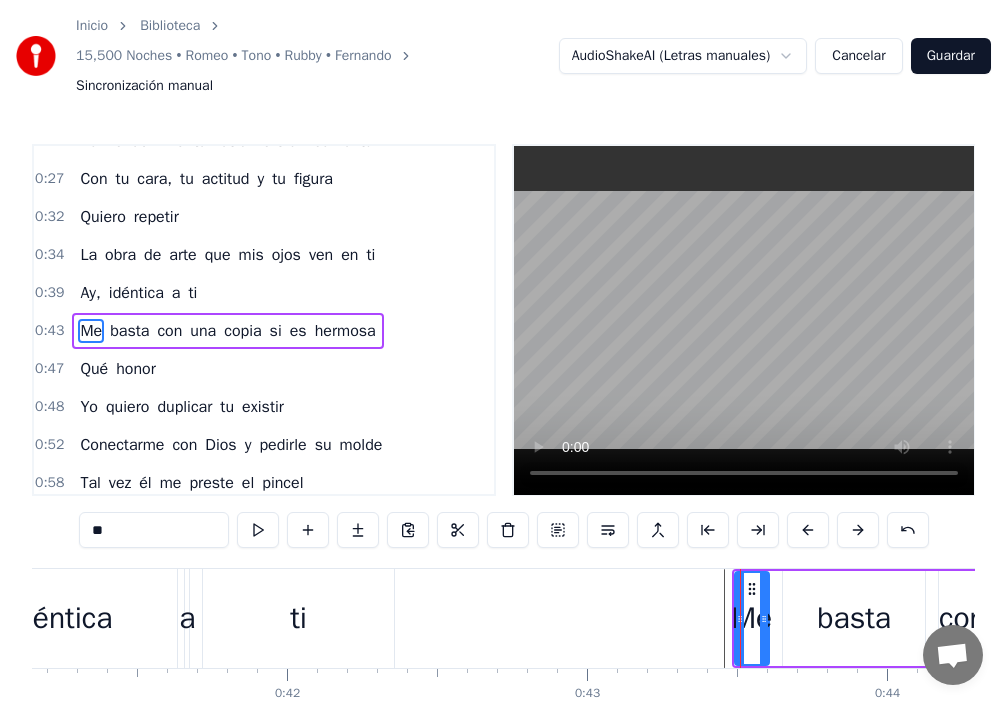 scroll, scrollTop: 110, scrollLeft: 0, axis: vertical 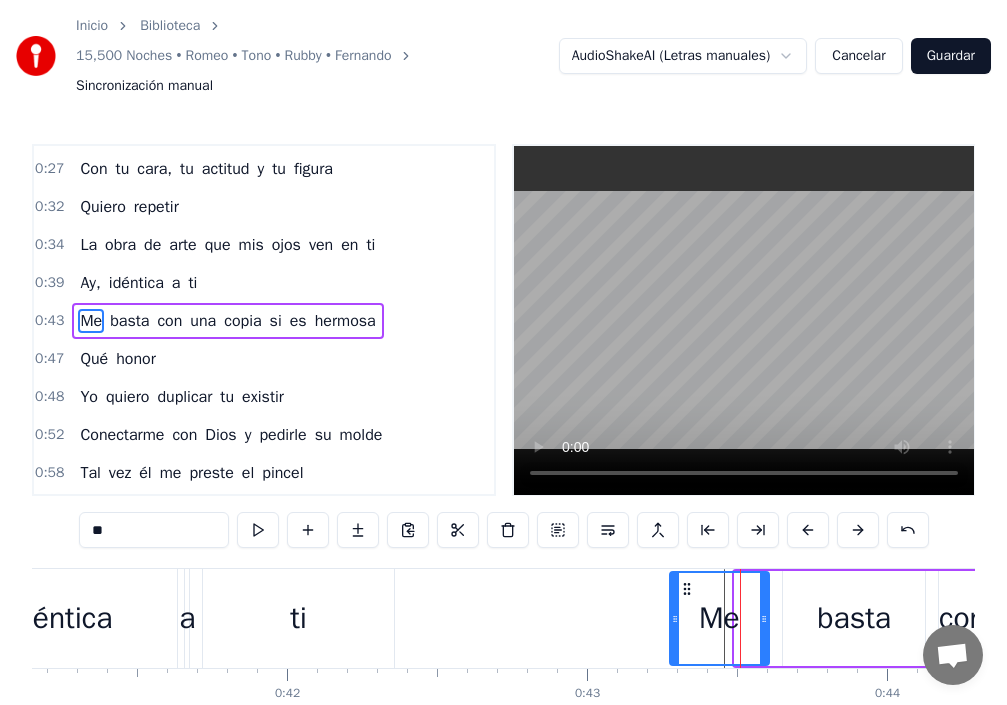drag, startPoint x: 737, startPoint y: 615, endPoint x: 672, endPoint y: 622, distance: 65.37584 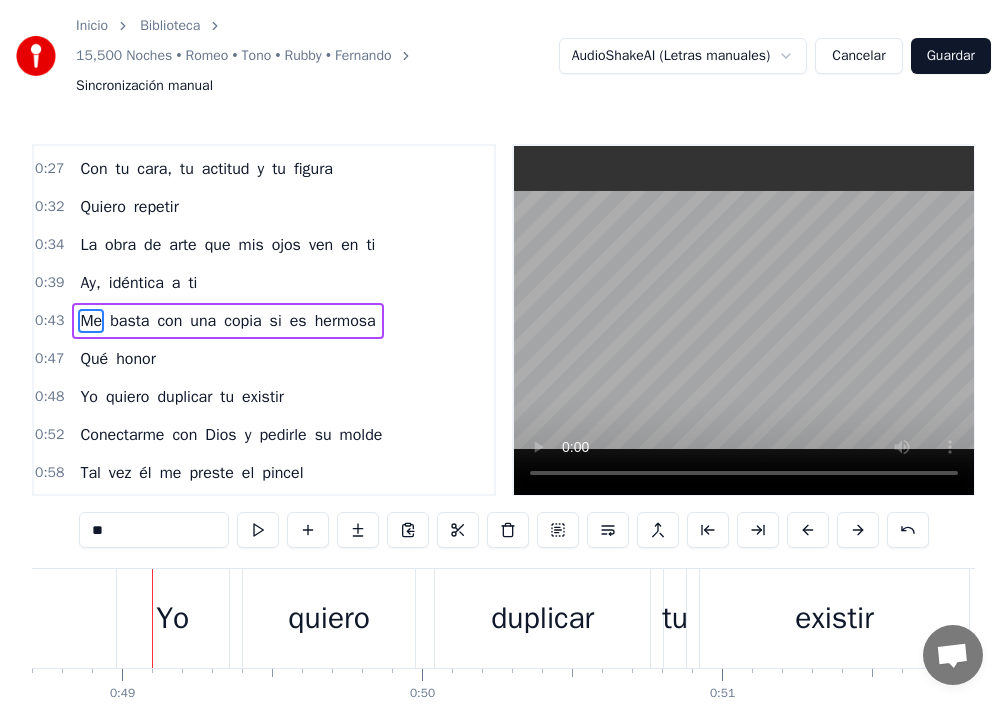 scroll, scrollTop: 0, scrollLeft: 14629, axis: horizontal 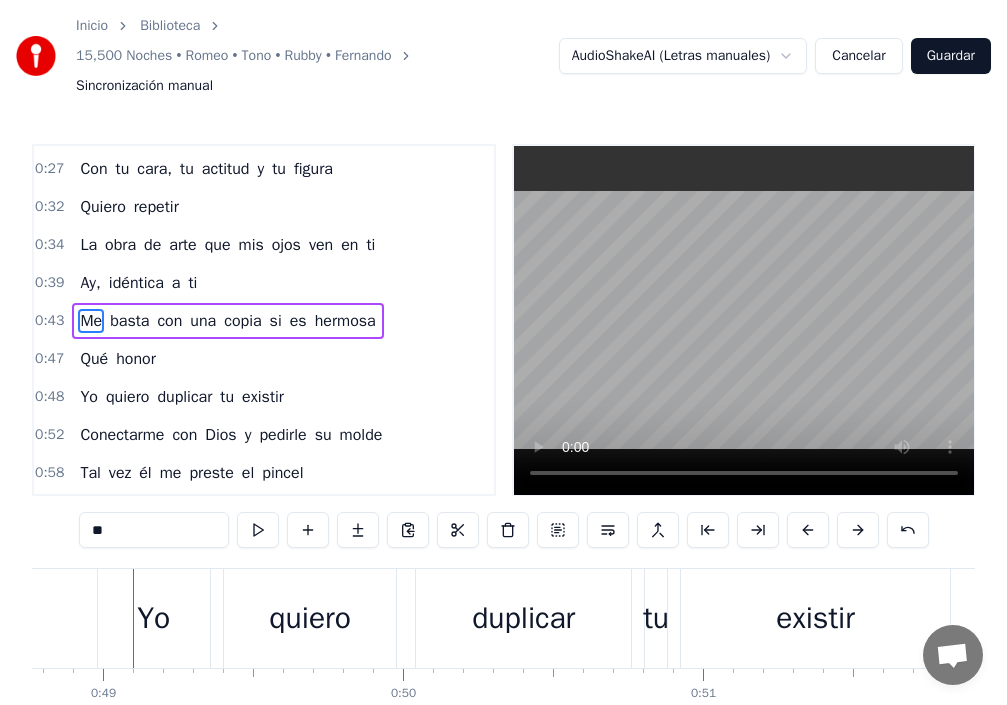 click on "Yo" at bounding box center (154, 618) 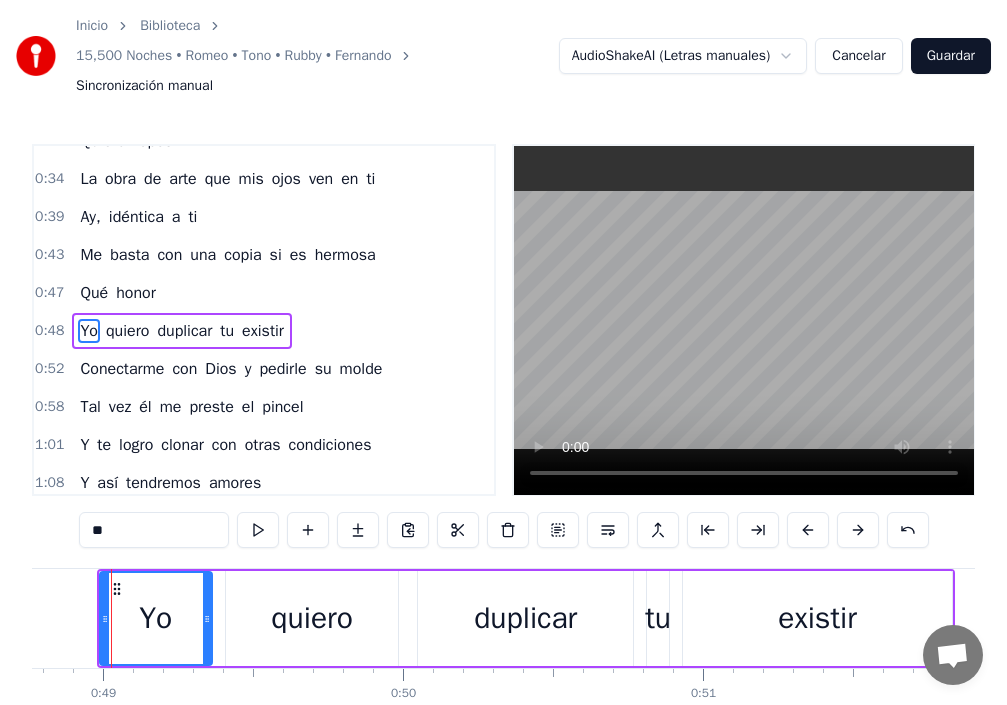 scroll, scrollTop: 186, scrollLeft: 0, axis: vertical 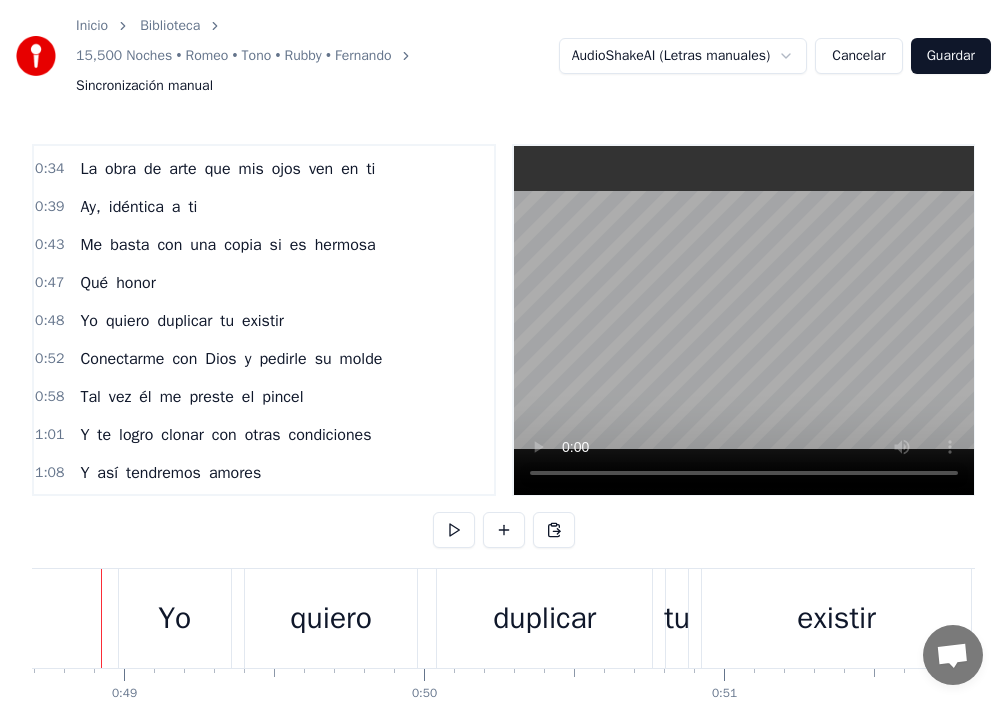 click on "Poquito a poco yo me obsesiono de ti Por desgracia eres la única en tu liga Yo he de inventar otra versión como tú Con tu cara, tu actitud y tu figura Quiero repetir La obra de arte que mis ojos ven en ti Ay, idéntica a ti Me basta con una copia si es hermosa Qué honor Yo quiero duplicar tu existir Conectarme con Dios y pedirle su molde Tal vez él me preste el pincel Y te logro clonar con otras condiciones Y así tendremos amores 15 500 noches Poquito a poco yo te voy a plagiar Aunque sea lo más difícil en la vida Quiero inventar otra versión como tú Con tu cara, tu actitud y tu figura Quiero repetir La obra de arte que mis ojos ven en ti Ah, idéntica a ti Me basta con una copia si es hermosa Qué honor Yo quiero duplicar tu existir Conectarme con Dios y pedirle su molde Tal vez él me preste el pincel Y te logro clonar con otras condiciones Y así tendremos amores 15 500 noches Yo quiero duplicar tu existir Conectarme con Dios y pedirle su molde Tal vez él me preste el pincel Y te logro clonar Y" at bounding box center (23421, 618) 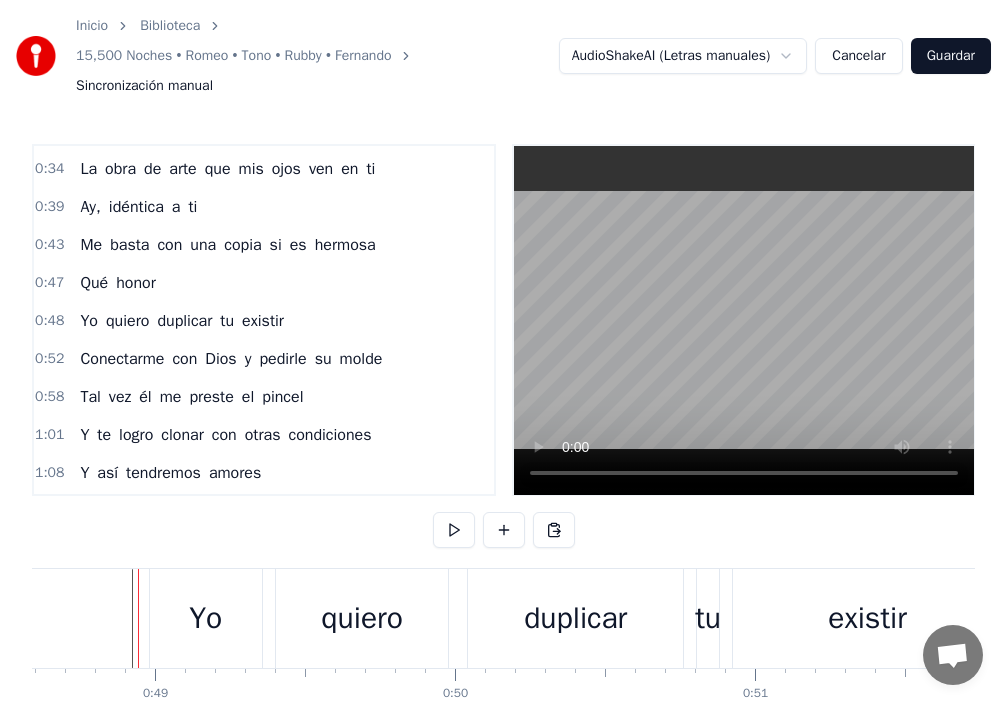 click on "Yo" at bounding box center [206, 618] 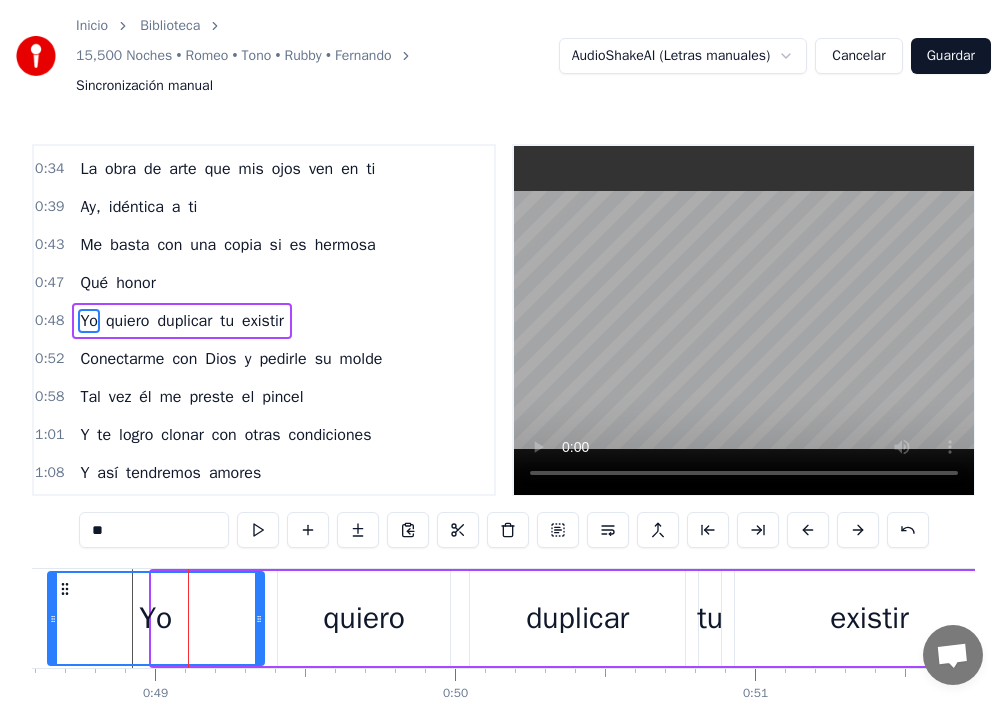 drag, startPoint x: 154, startPoint y: 621, endPoint x: 45, endPoint y: 624, distance: 109.041275 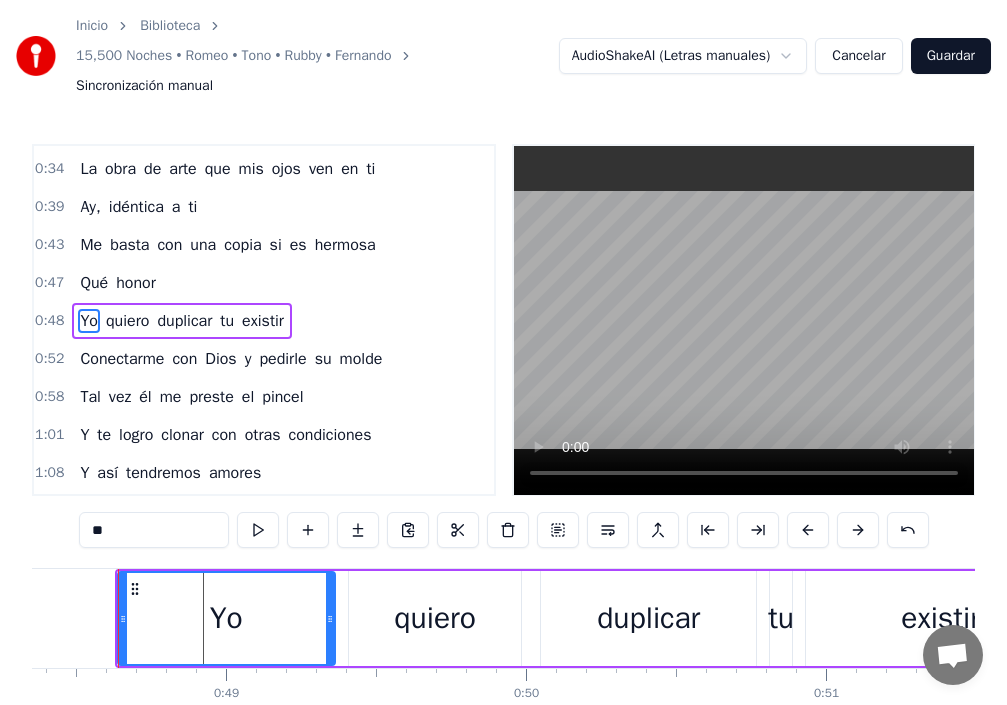 scroll, scrollTop: 0, scrollLeft: 14492, axis: horizontal 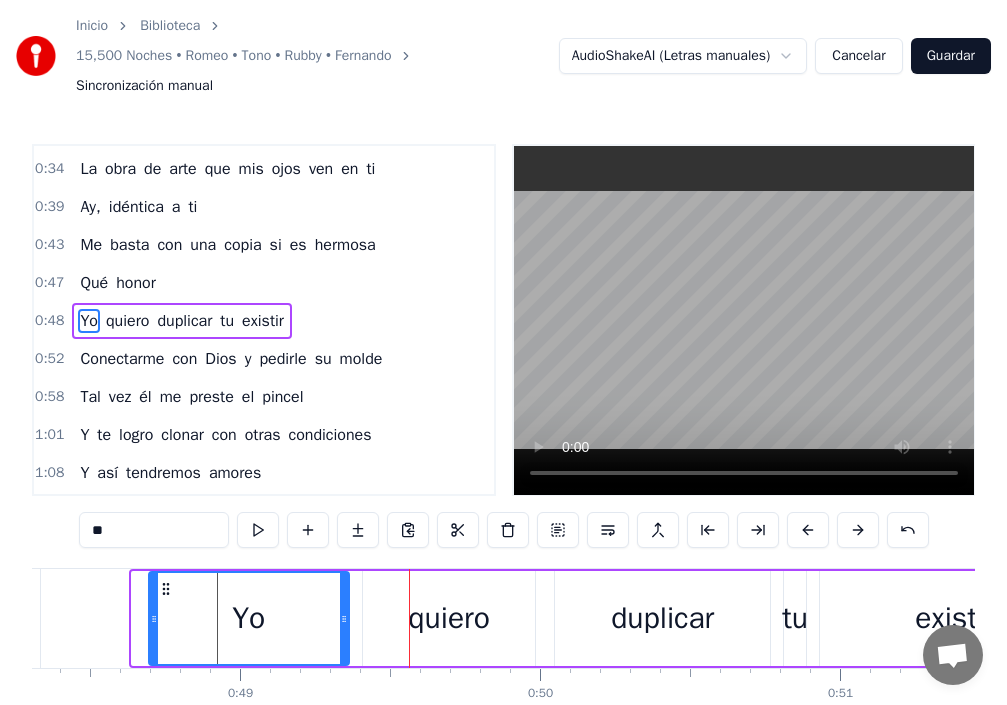 drag, startPoint x: 139, startPoint y: 621, endPoint x: 156, endPoint y: 632, distance: 20.248457 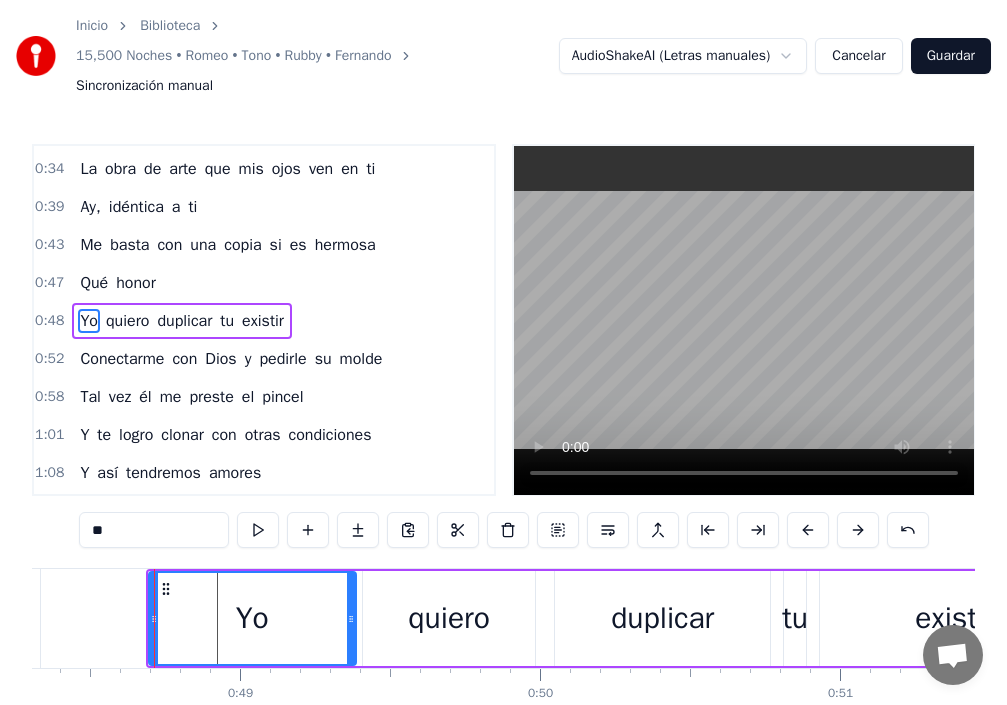 drag, startPoint x: 345, startPoint y: 625, endPoint x: 353, endPoint y: 636, distance: 13.601471 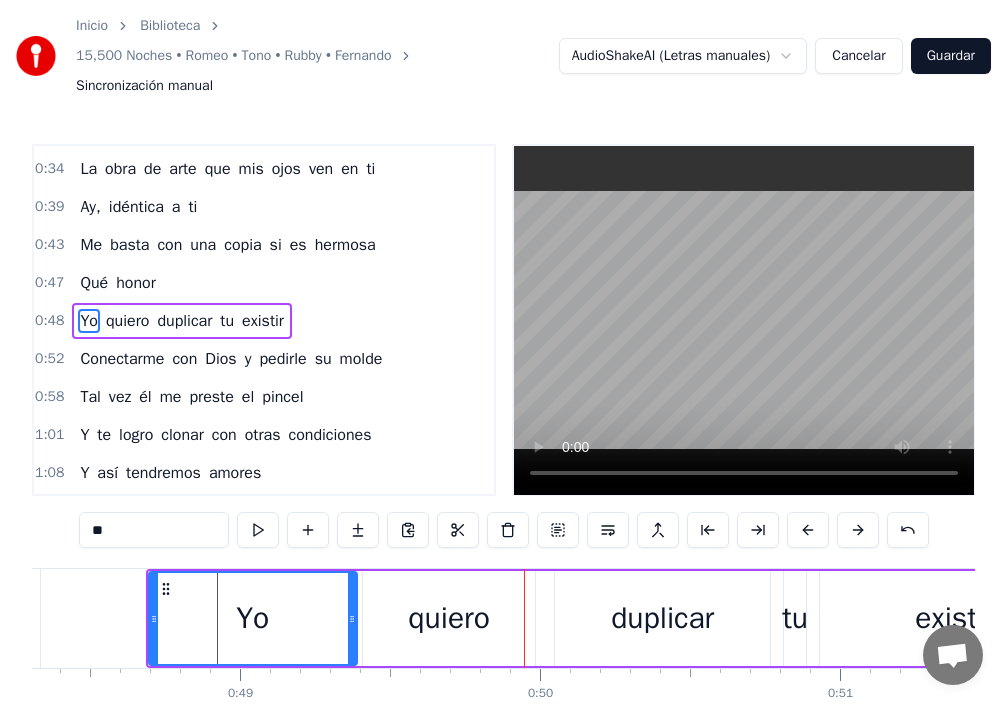 click on "quiero" at bounding box center (449, 618) 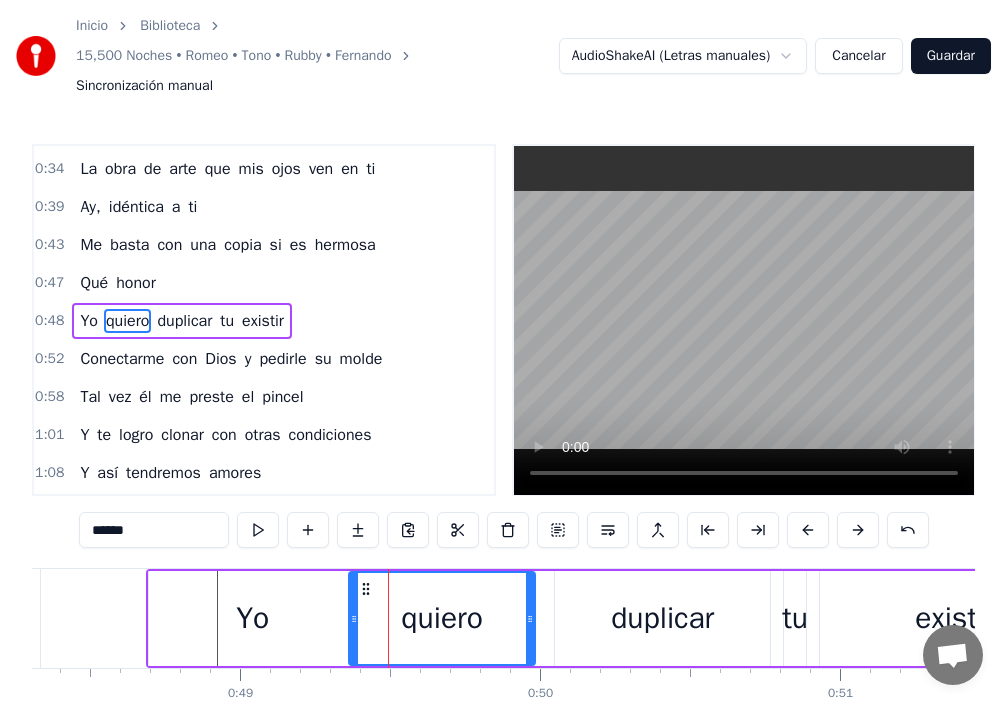 drag, startPoint x: 369, startPoint y: 626, endPoint x: 355, endPoint y: 630, distance: 14.56022 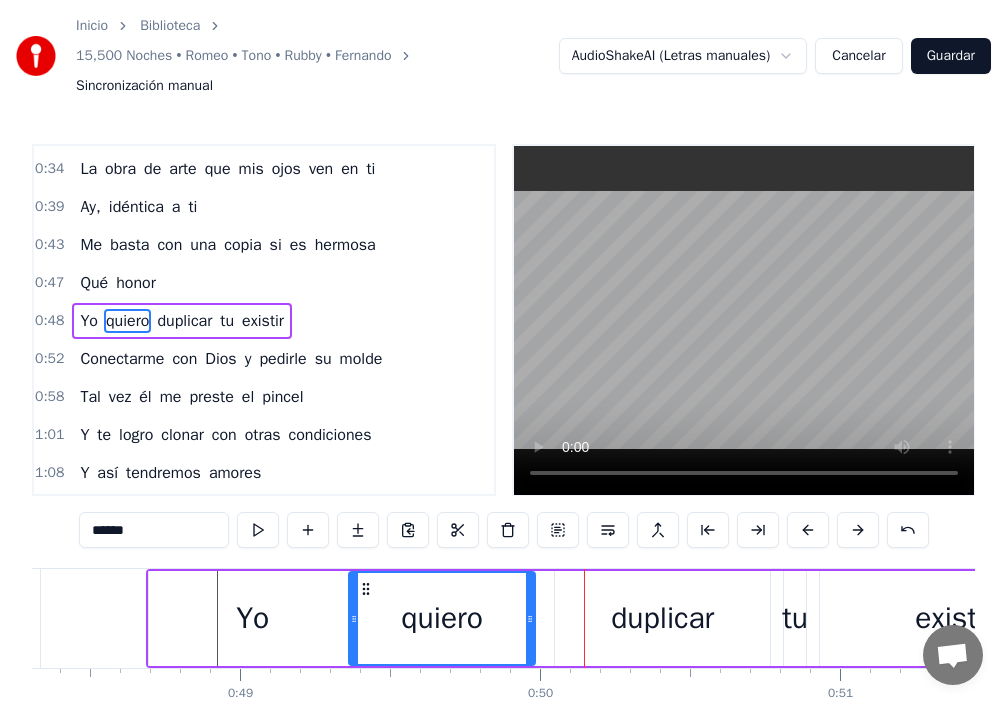 click on "duplicar" at bounding box center (662, 618) 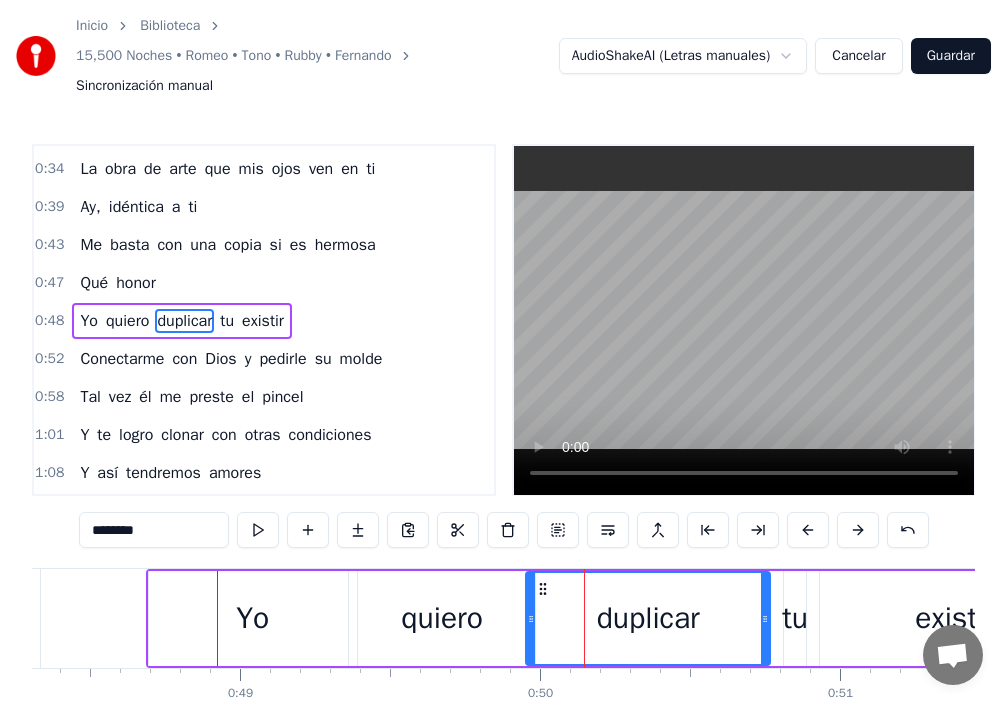 drag, startPoint x: 557, startPoint y: 612, endPoint x: 528, endPoint y: 613, distance: 29.017237 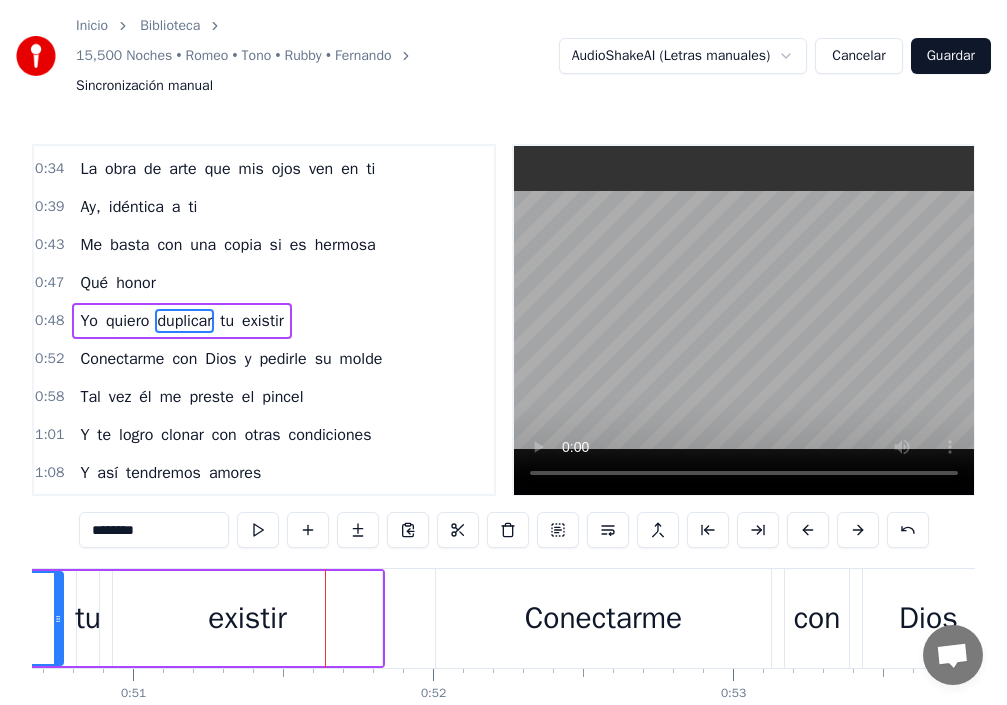 scroll, scrollTop: 0, scrollLeft: 15293, axis: horizontal 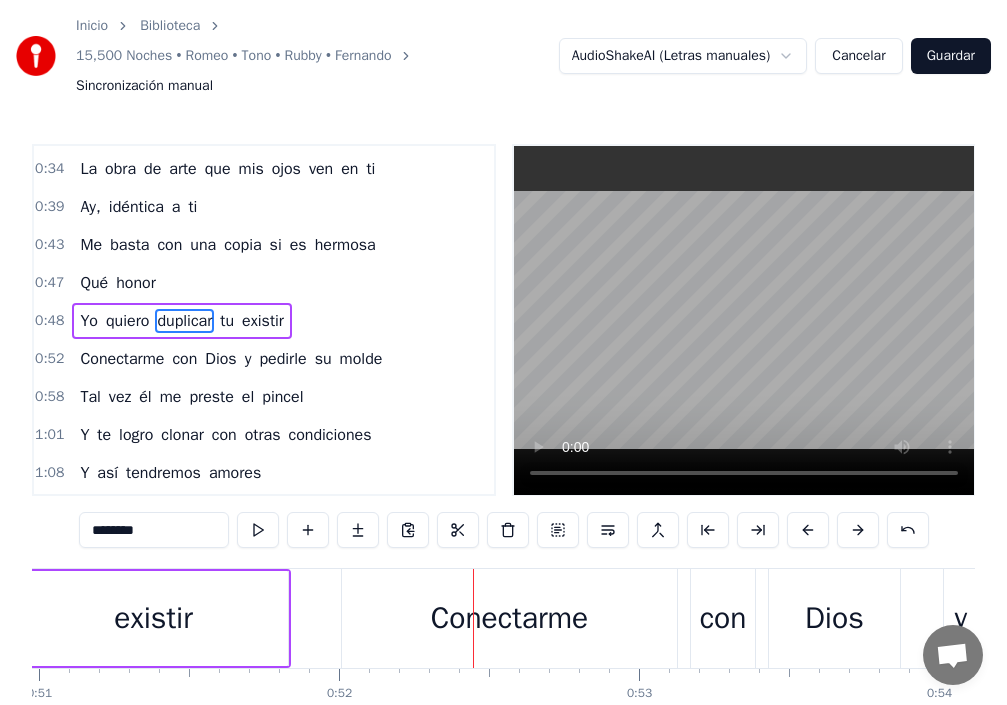 click on "Conectarme" at bounding box center (509, 618) 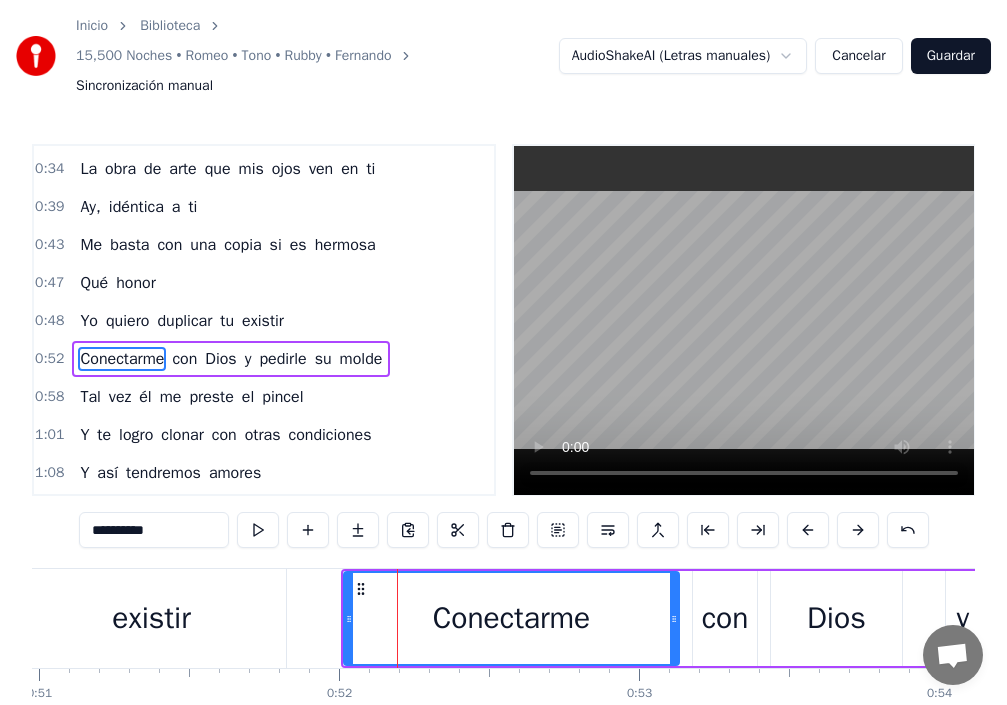 scroll, scrollTop: 224, scrollLeft: 0, axis: vertical 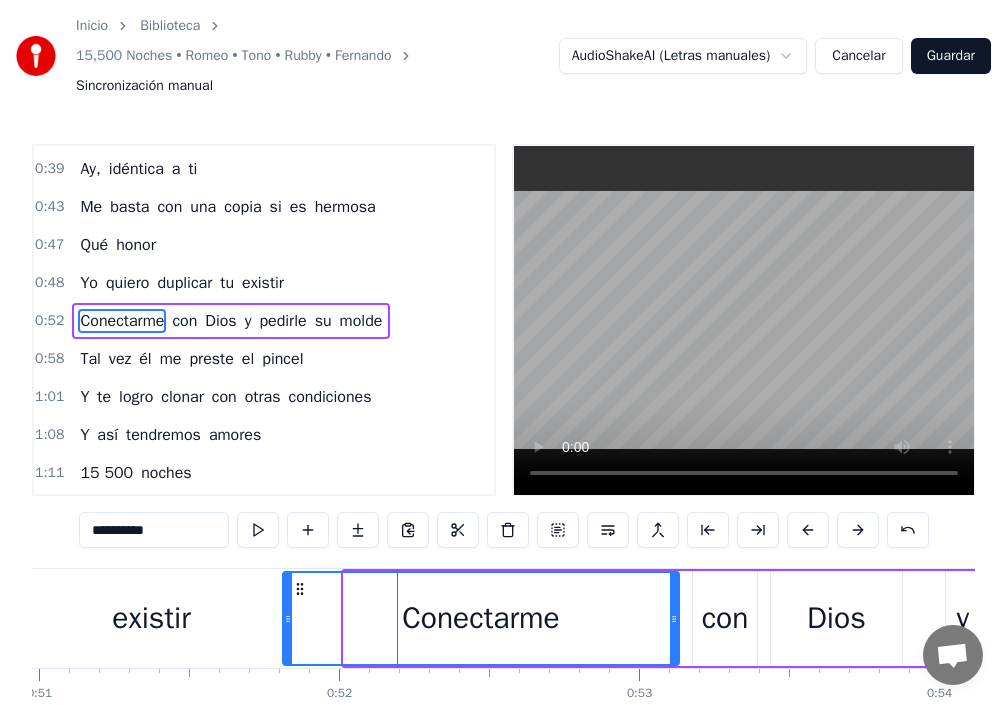 drag, startPoint x: 348, startPoint y: 634, endPoint x: 285, endPoint y: 640, distance: 63.28507 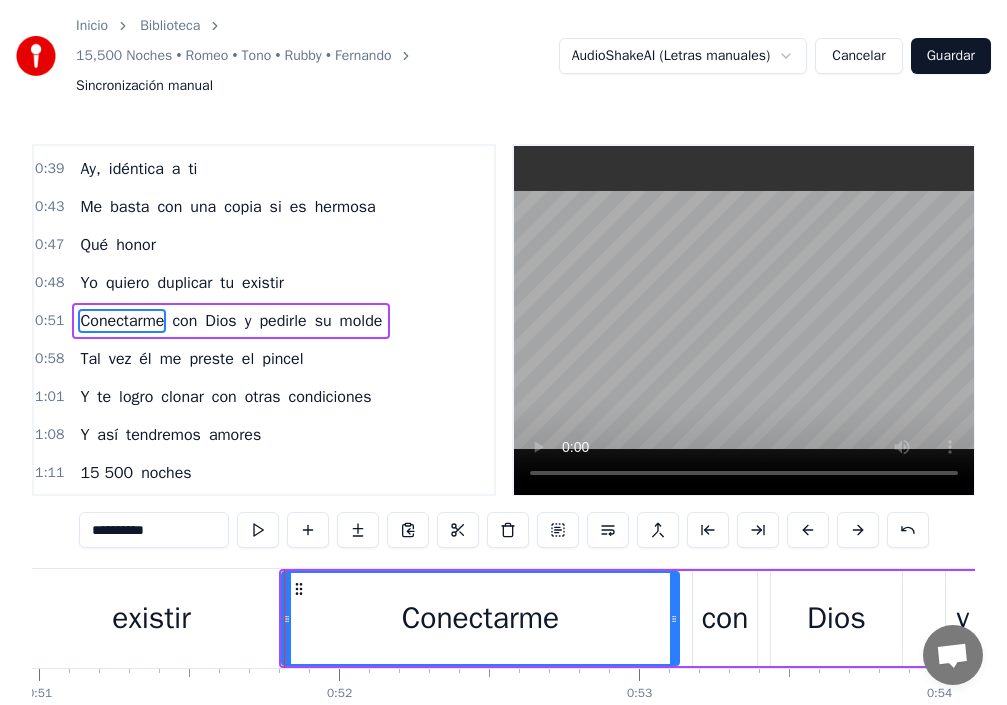 click on "con" at bounding box center [725, 618] 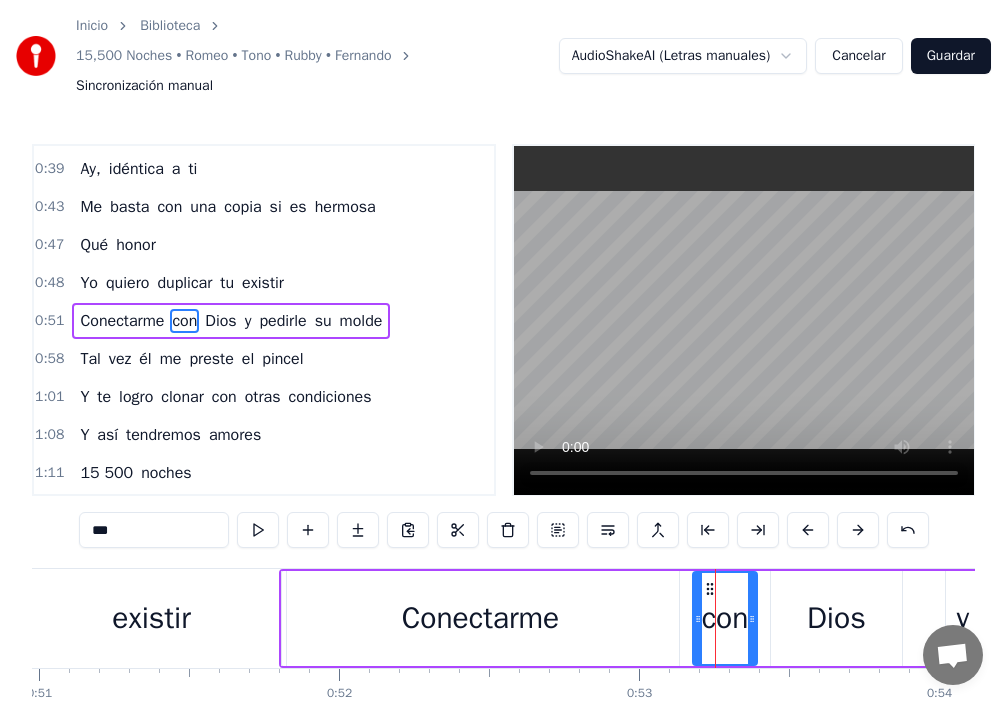 click on "Conectarme" at bounding box center (480, 618) 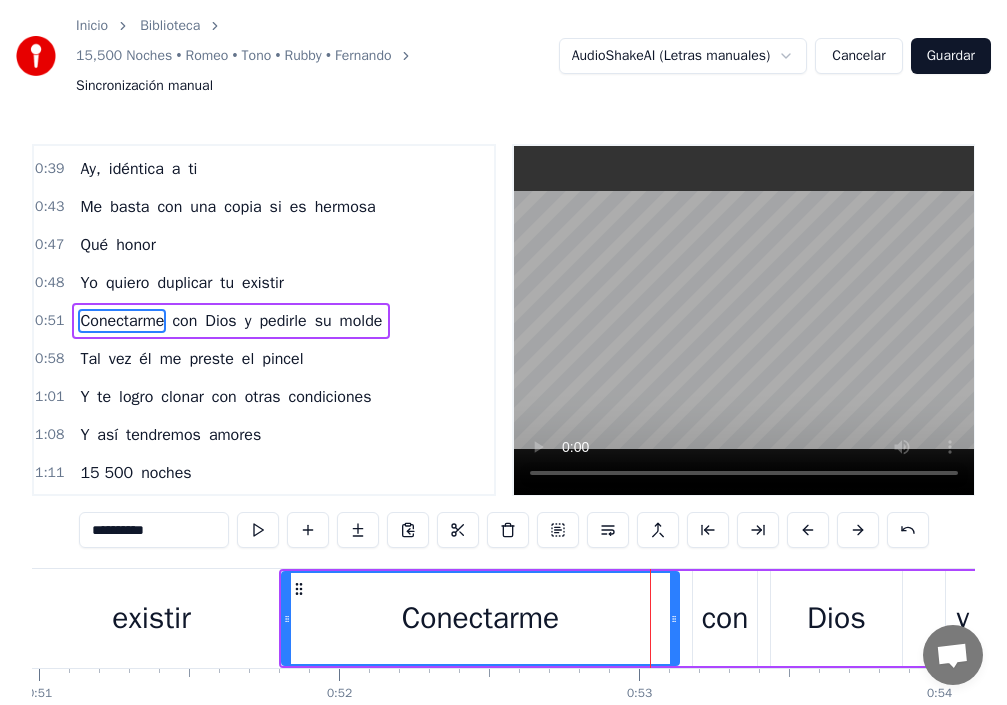 click on "Conectarme" at bounding box center [480, 618] 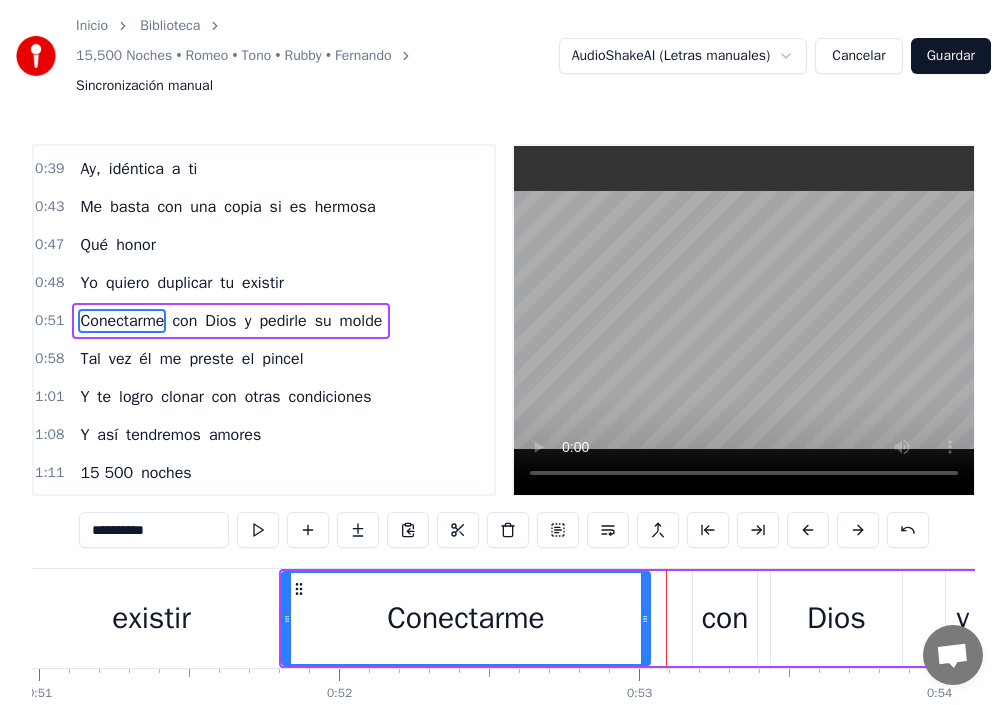 drag, startPoint x: 672, startPoint y: 622, endPoint x: 634, endPoint y: 632, distance: 39.293766 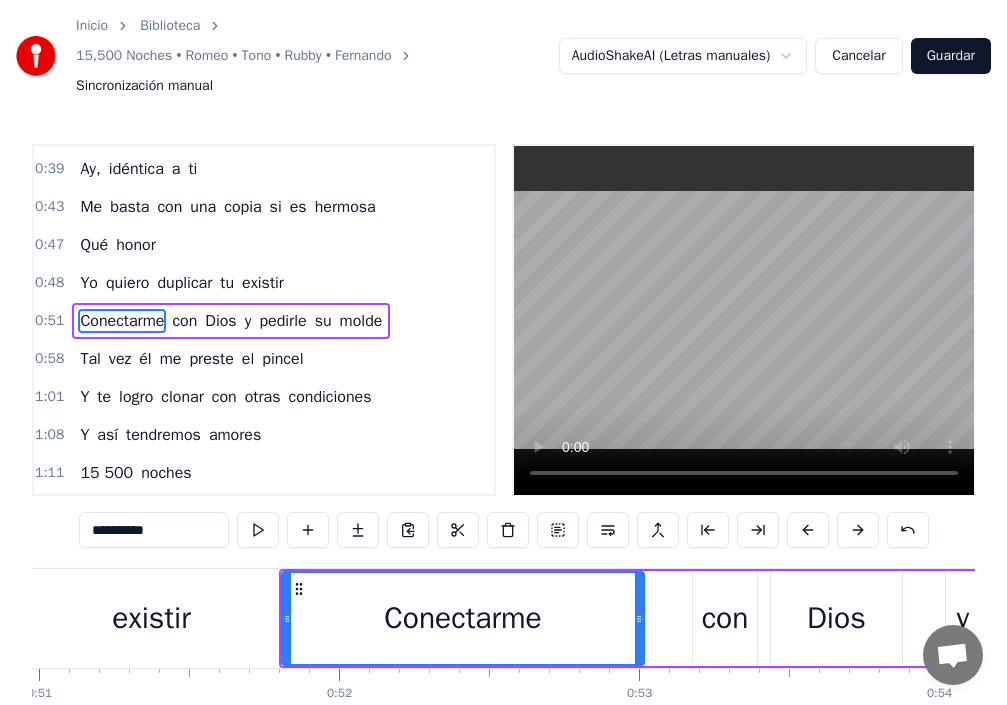click on "con" at bounding box center [725, 618] 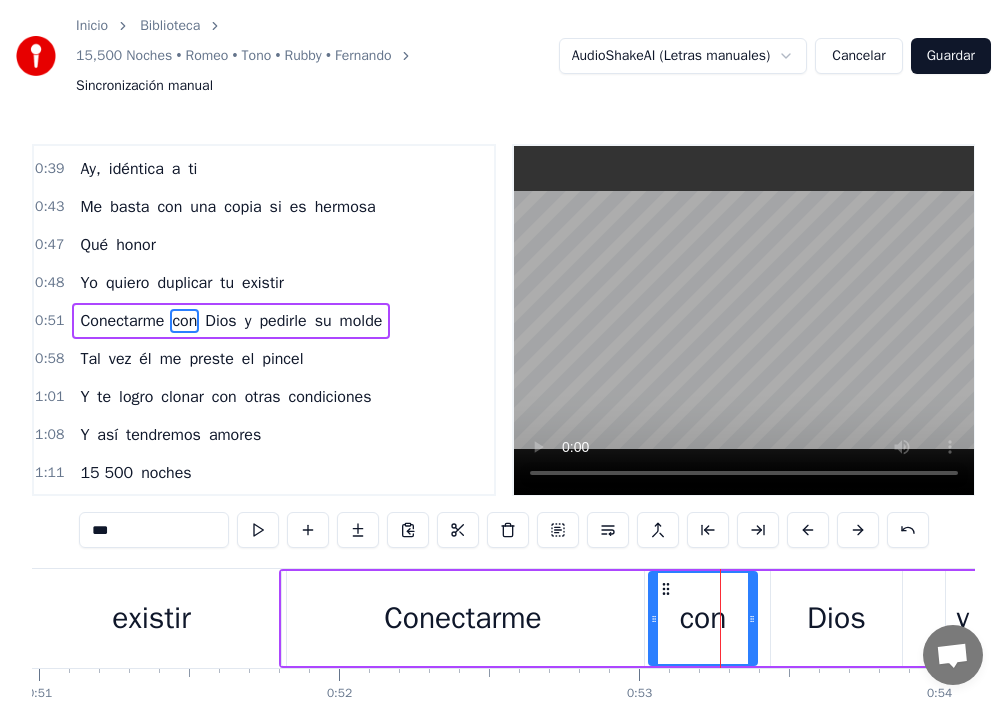 drag, startPoint x: 697, startPoint y: 623, endPoint x: 651, endPoint y: 631, distance: 46.69047 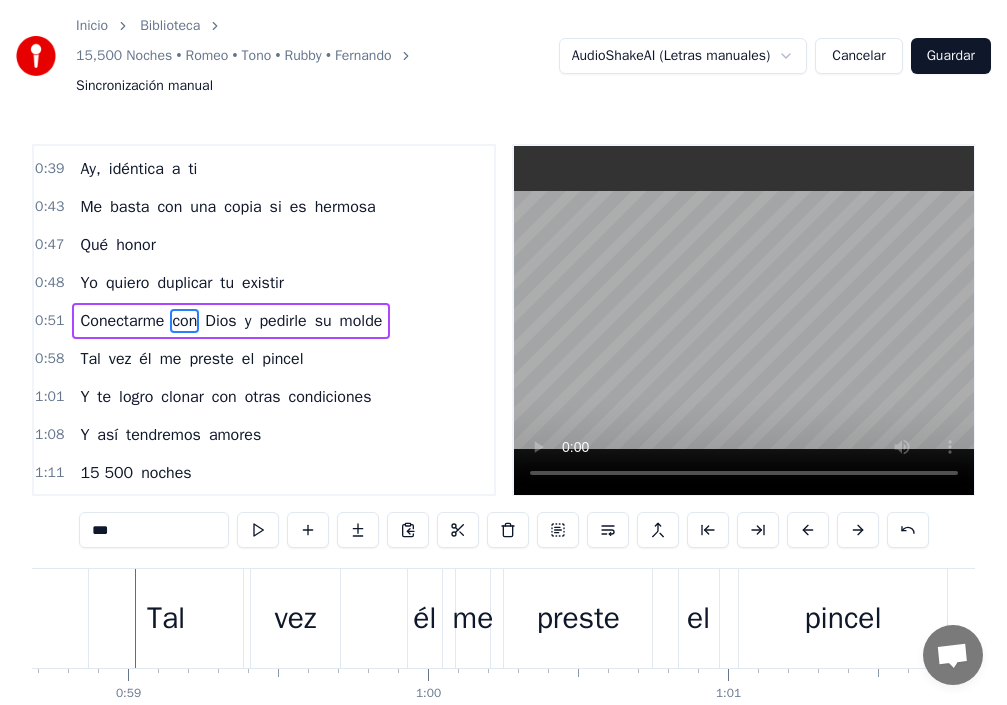scroll, scrollTop: 0, scrollLeft: 17607, axis: horizontal 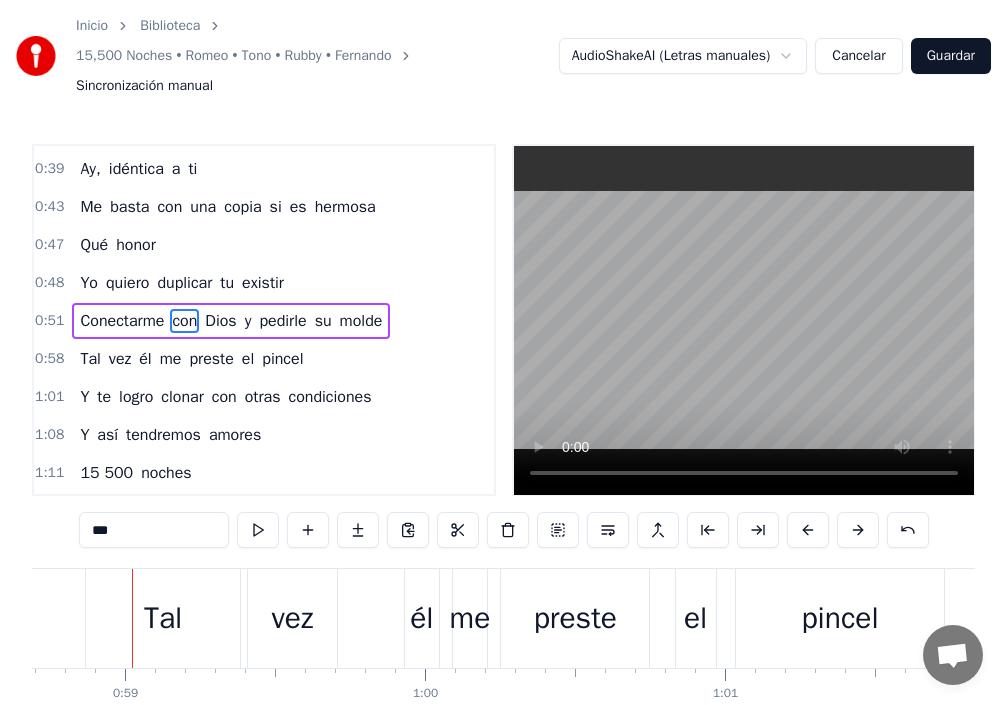 click on "Tal" at bounding box center [163, 618] 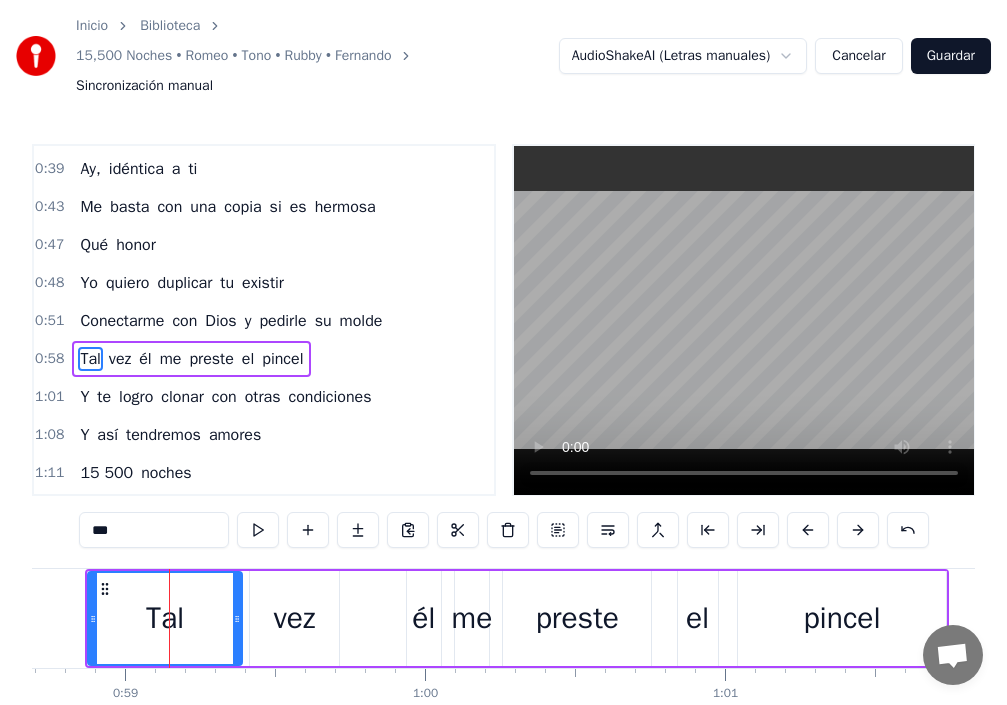 scroll, scrollTop: 262, scrollLeft: 0, axis: vertical 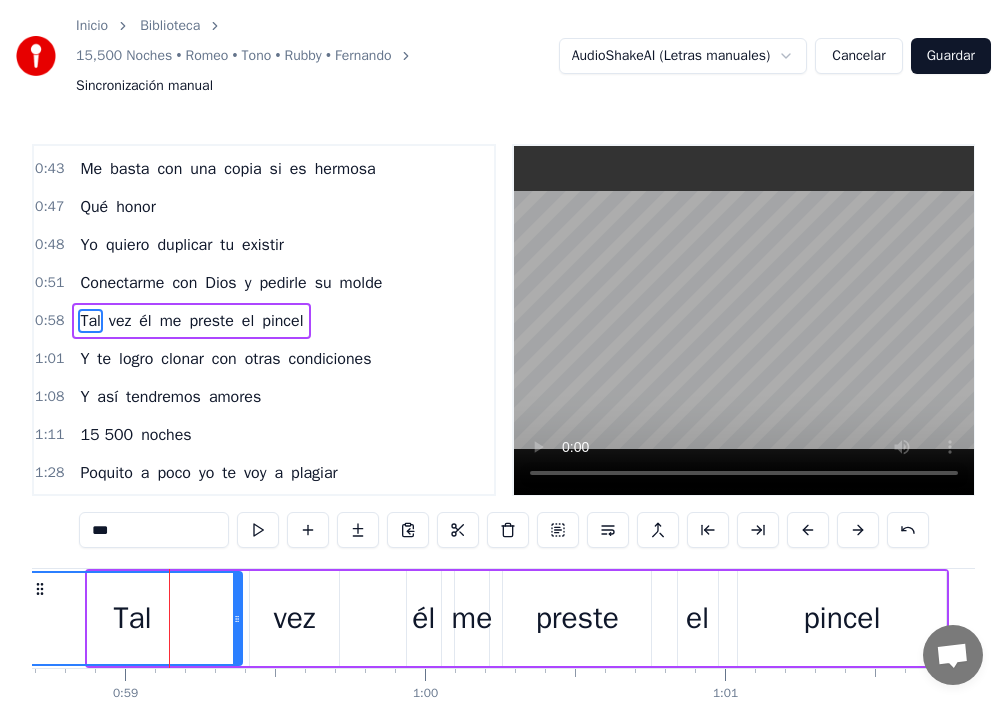 drag, startPoint x: 90, startPoint y: 619, endPoint x: 25, endPoint y: 612, distance: 65.37584 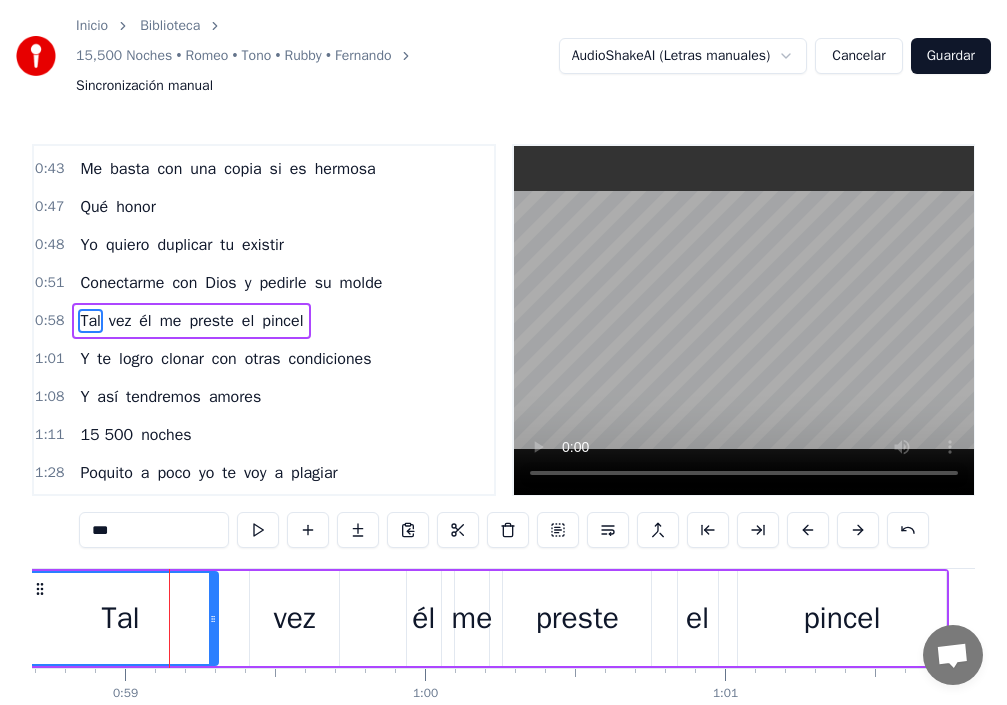 drag, startPoint x: 241, startPoint y: 608, endPoint x: 217, endPoint y: 614, distance: 24.738634 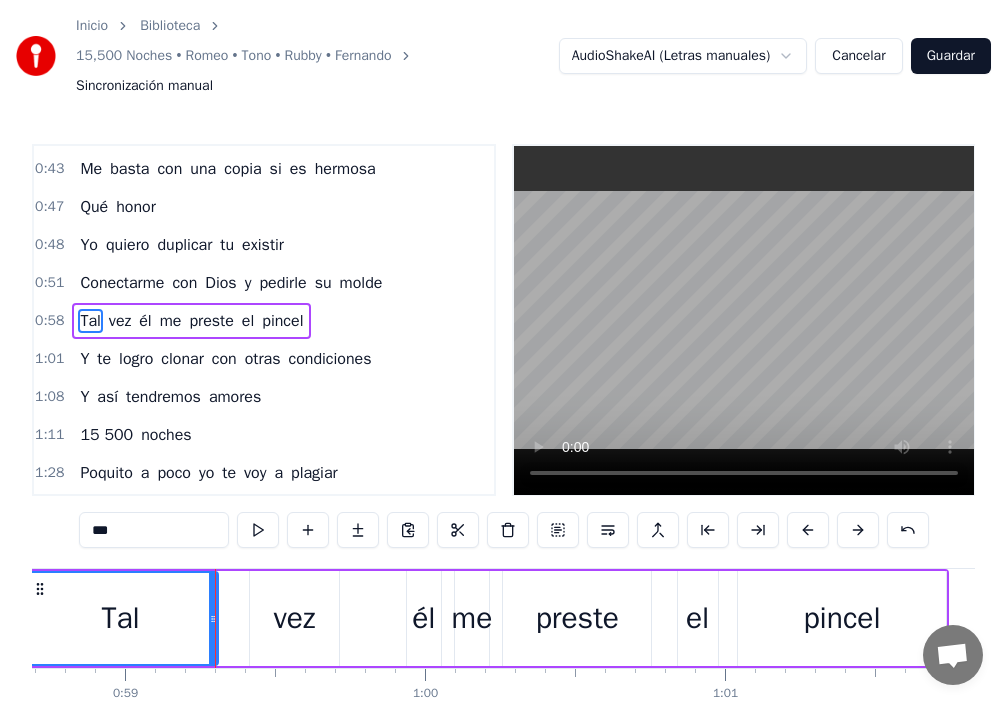 click on "vez" at bounding box center [294, 618] 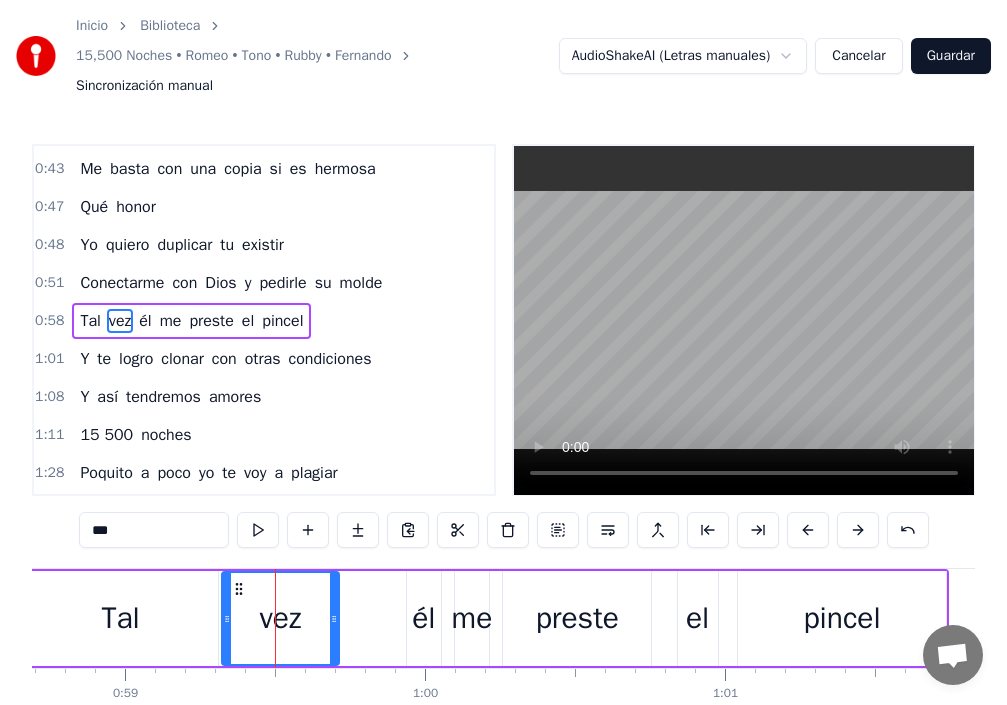 drag, startPoint x: 257, startPoint y: 626, endPoint x: 229, endPoint y: 630, distance: 28.284271 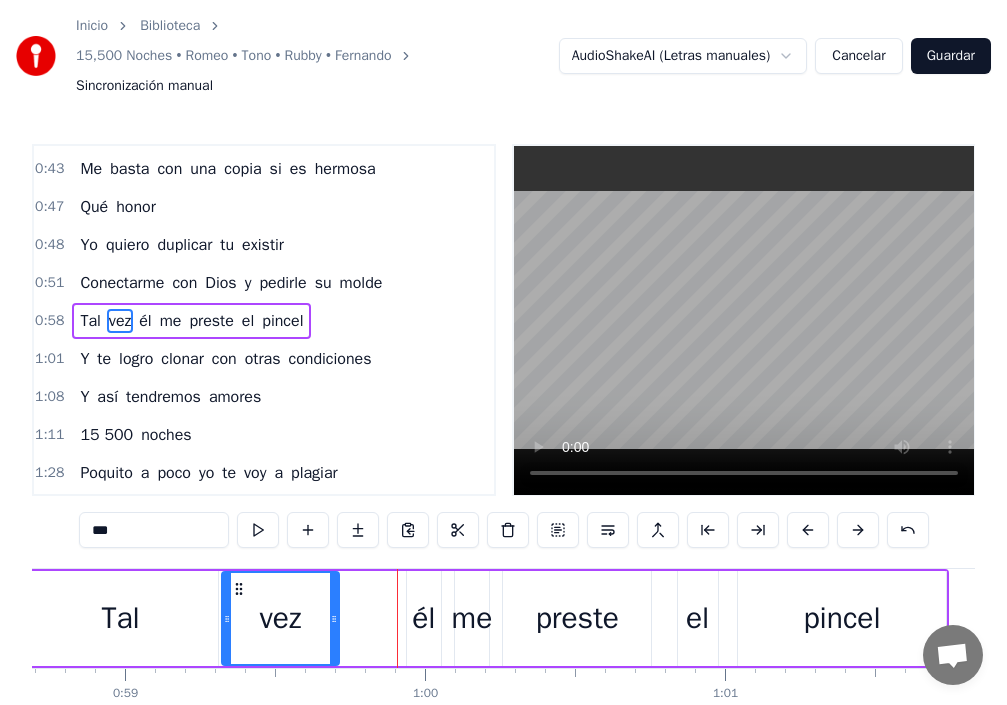 click on "él" at bounding box center [423, 618] 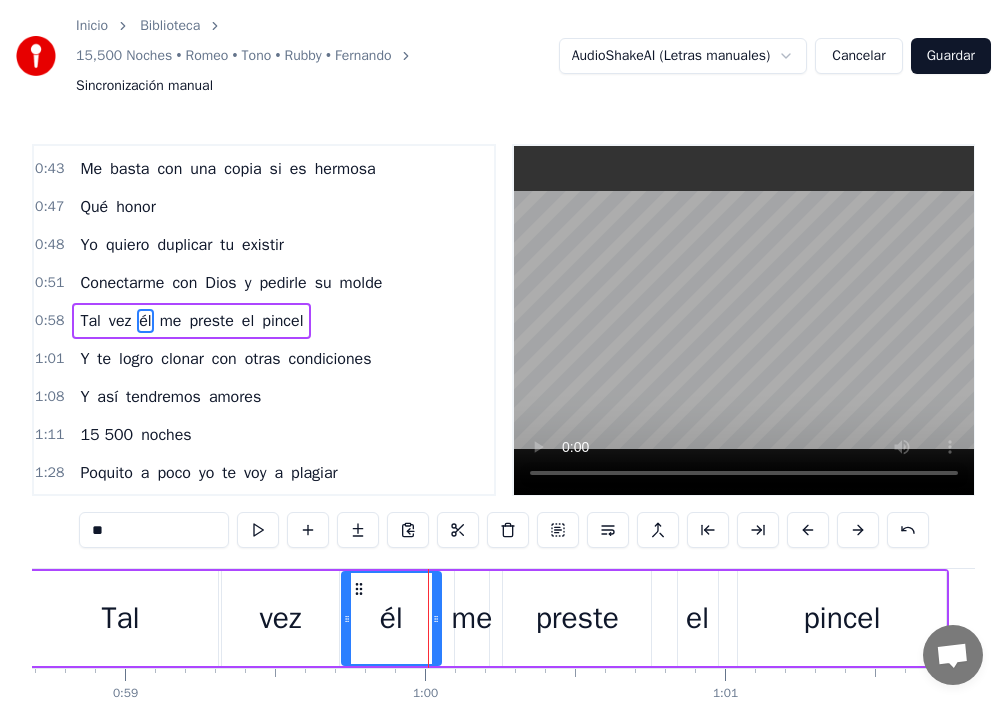 drag, startPoint x: 410, startPoint y: 621, endPoint x: 345, endPoint y: 635, distance: 66.4906 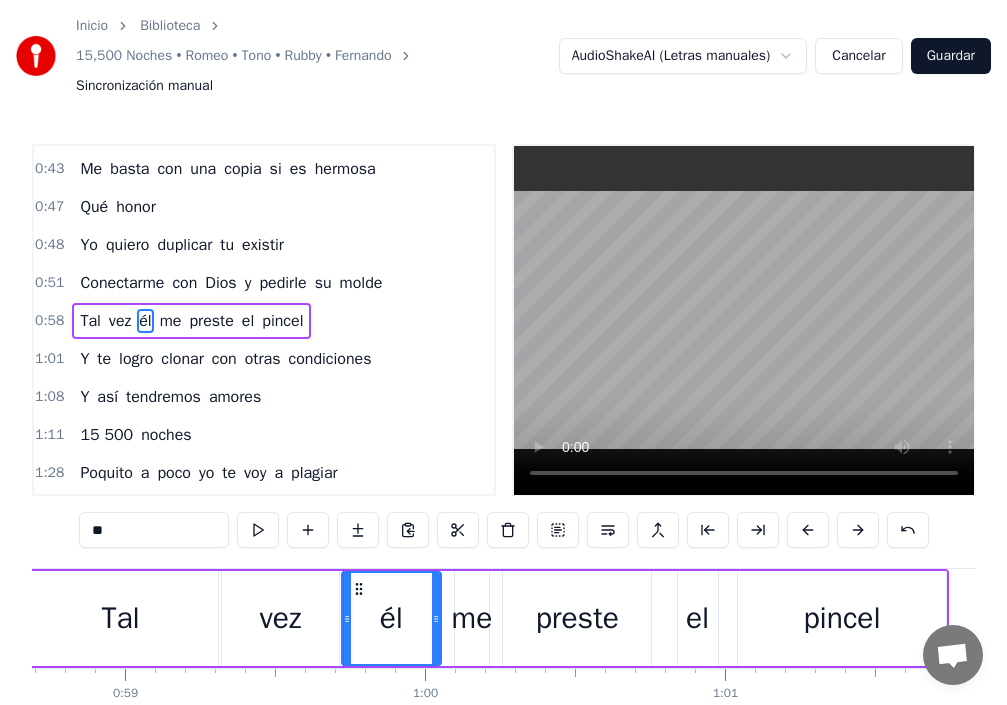 click on "vez" at bounding box center [280, 618] 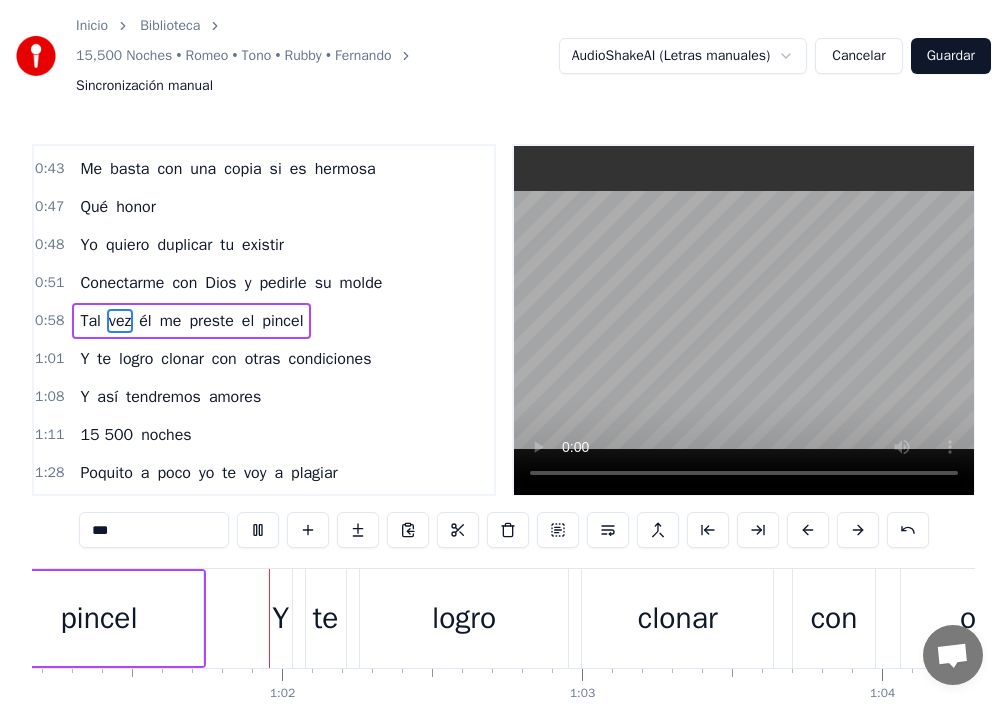 scroll, scrollTop: 0, scrollLeft: 18352, axis: horizontal 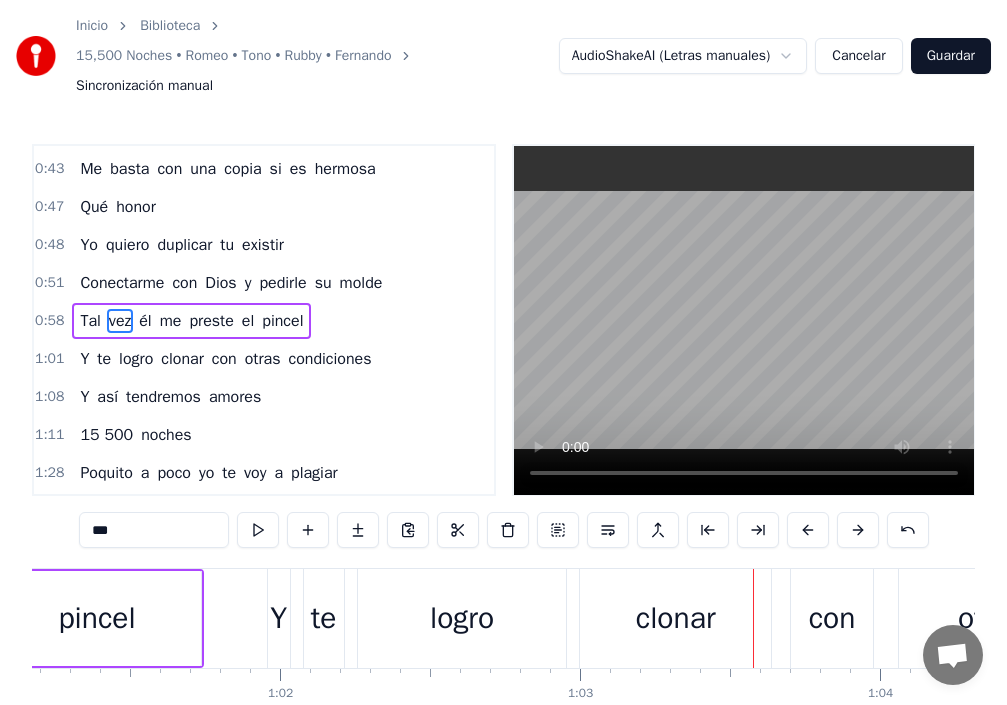 click on "clonar" at bounding box center [675, 618] 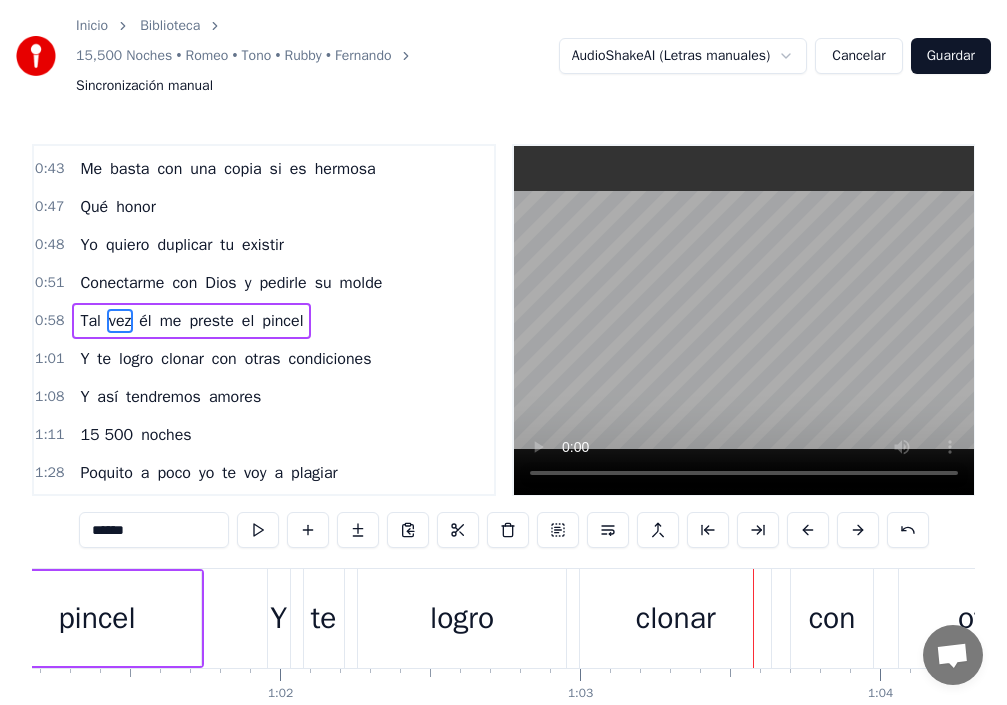 scroll, scrollTop: 300, scrollLeft: 0, axis: vertical 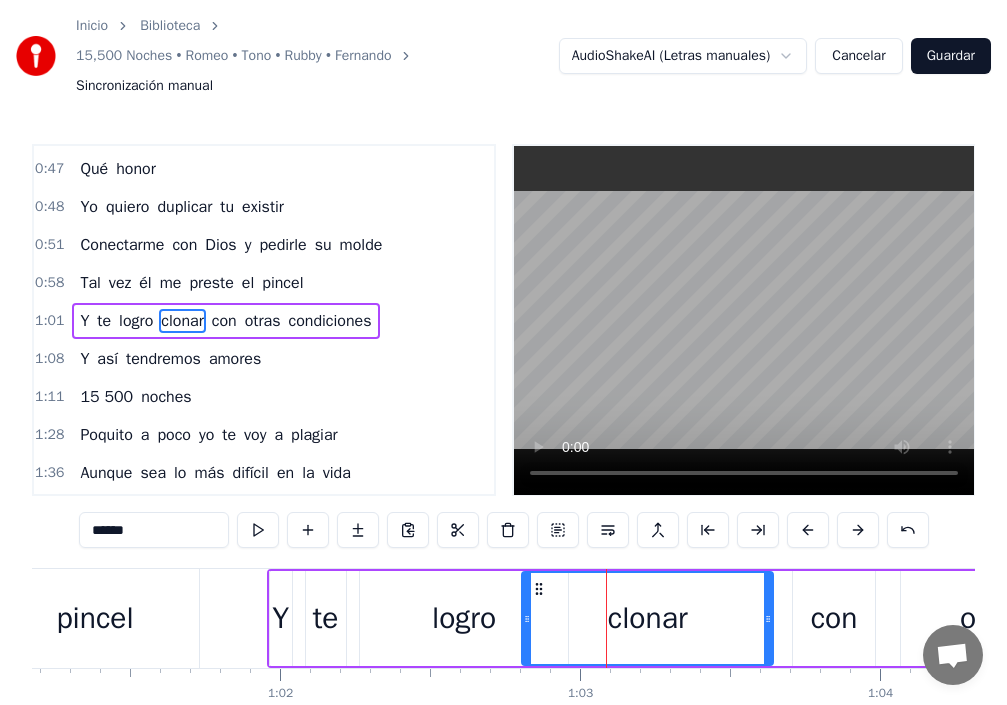 drag, startPoint x: 584, startPoint y: 627, endPoint x: 524, endPoint y: 640, distance: 61.39218 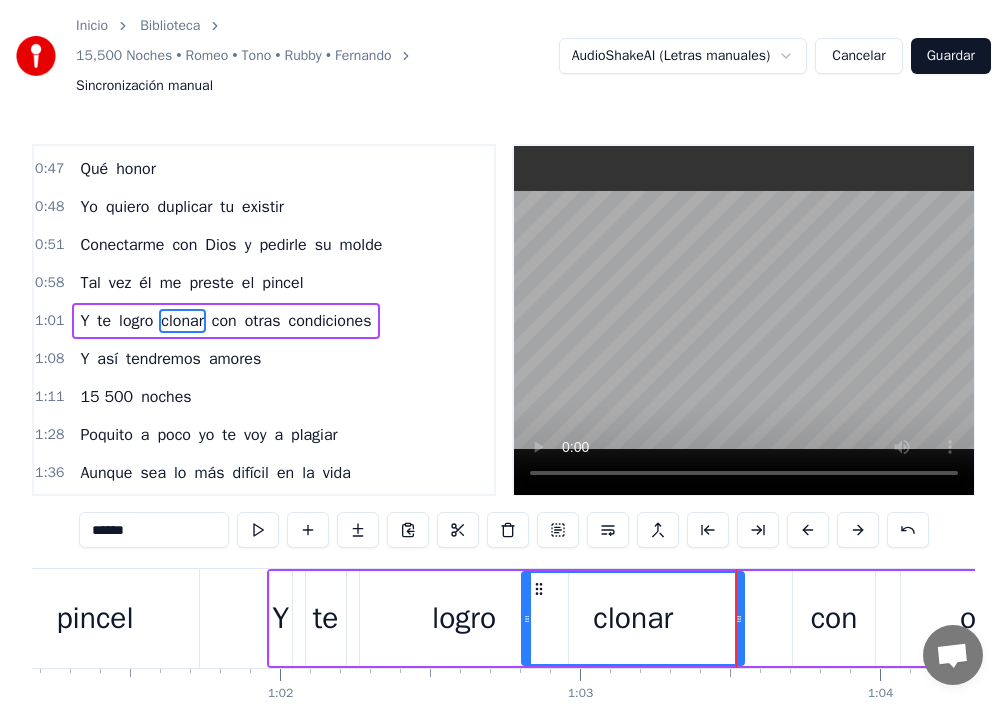 drag, startPoint x: 769, startPoint y: 625, endPoint x: 740, endPoint y: 623, distance: 29.068884 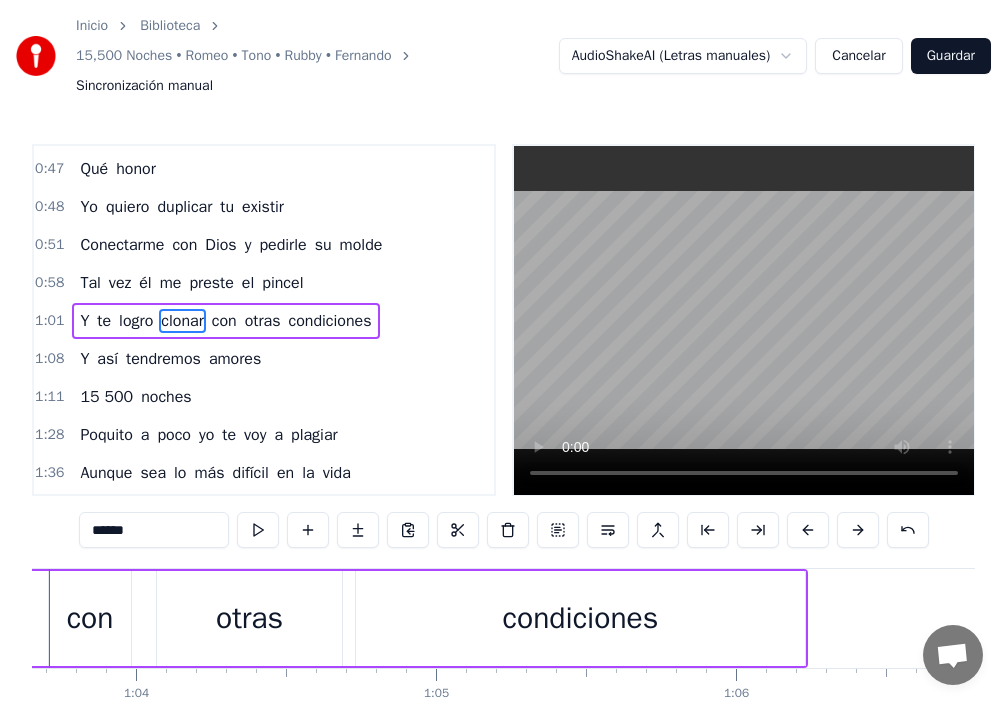 scroll, scrollTop: 0, scrollLeft: 19013, axis: horizontal 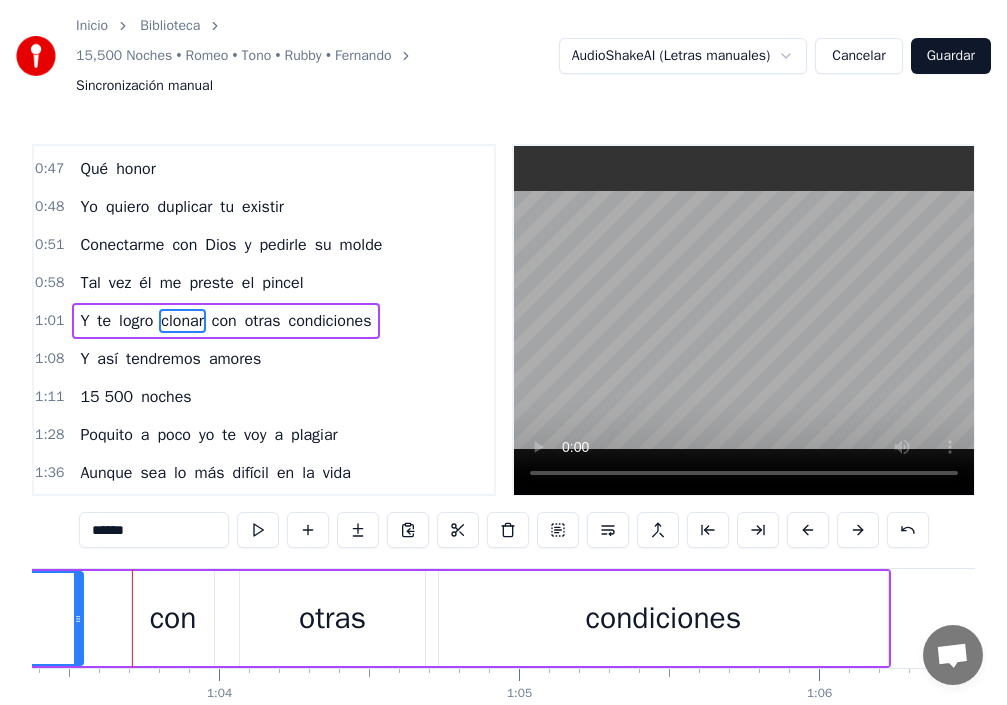 click on "otras" at bounding box center [332, 618] 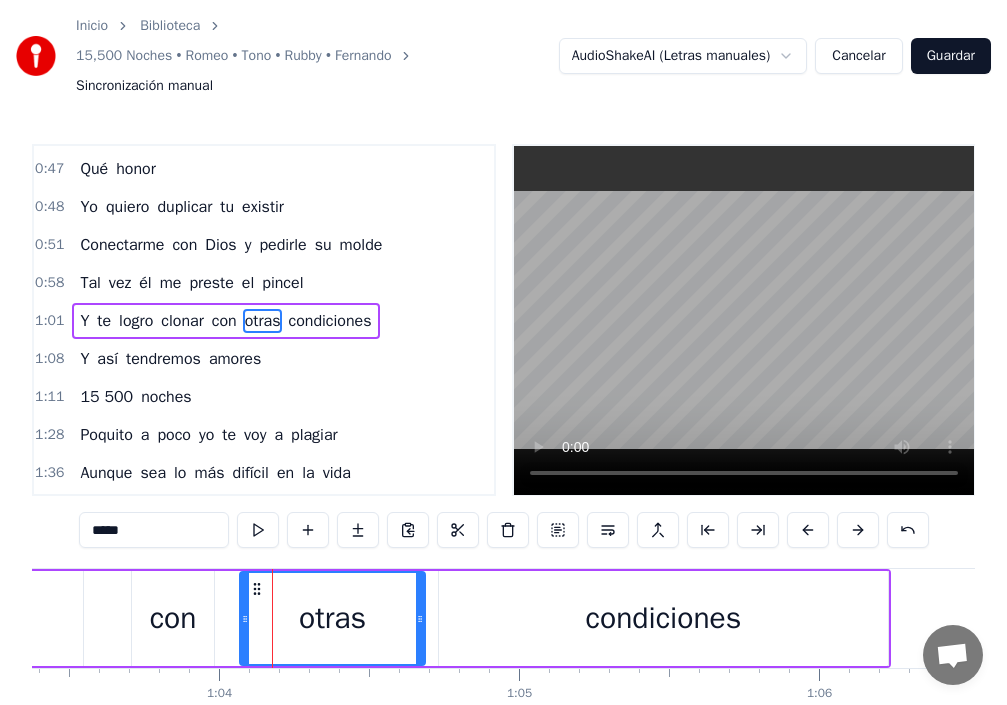click on "con" at bounding box center [173, 618] 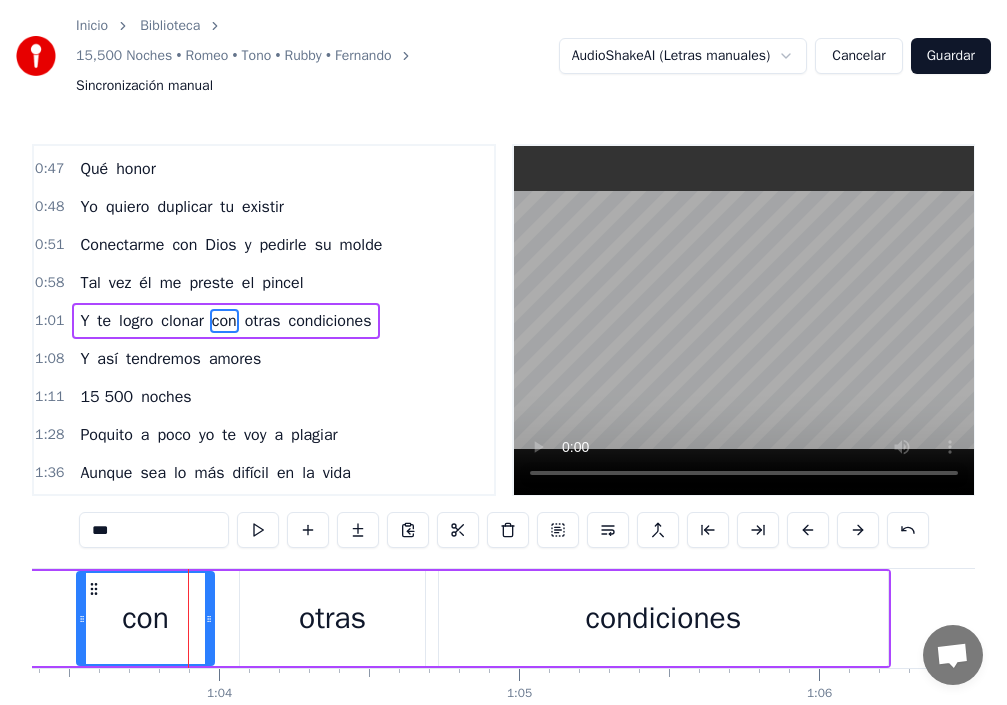 drag, startPoint x: 132, startPoint y: 628, endPoint x: 79, endPoint y: 623, distance: 53.235325 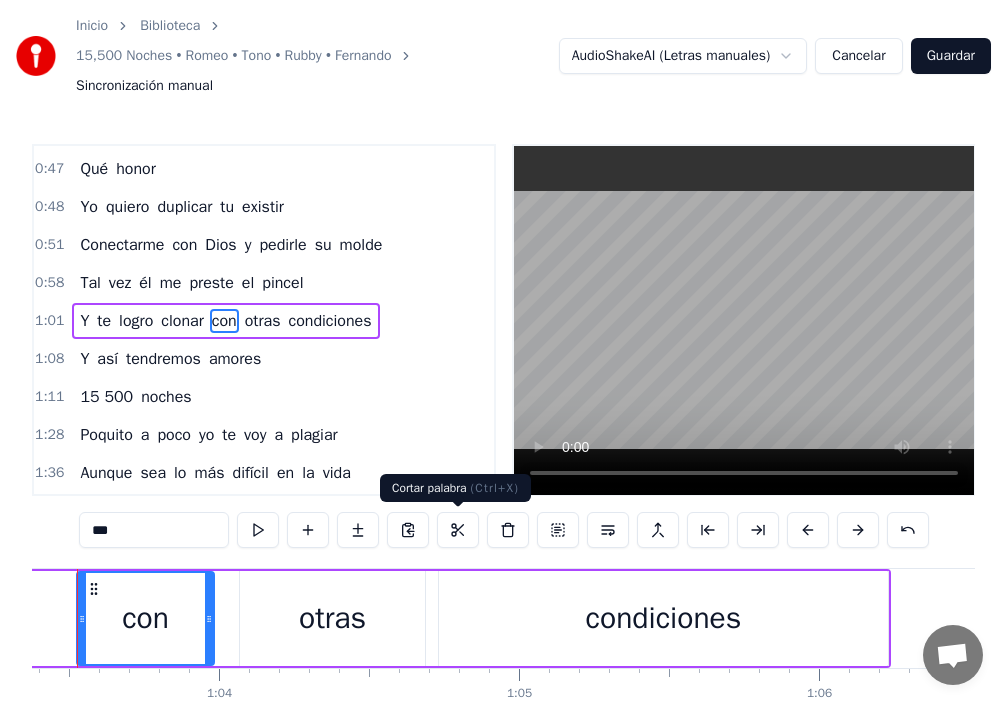 scroll, scrollTop: 0, scrollLeft: 18958, axis: horizontal 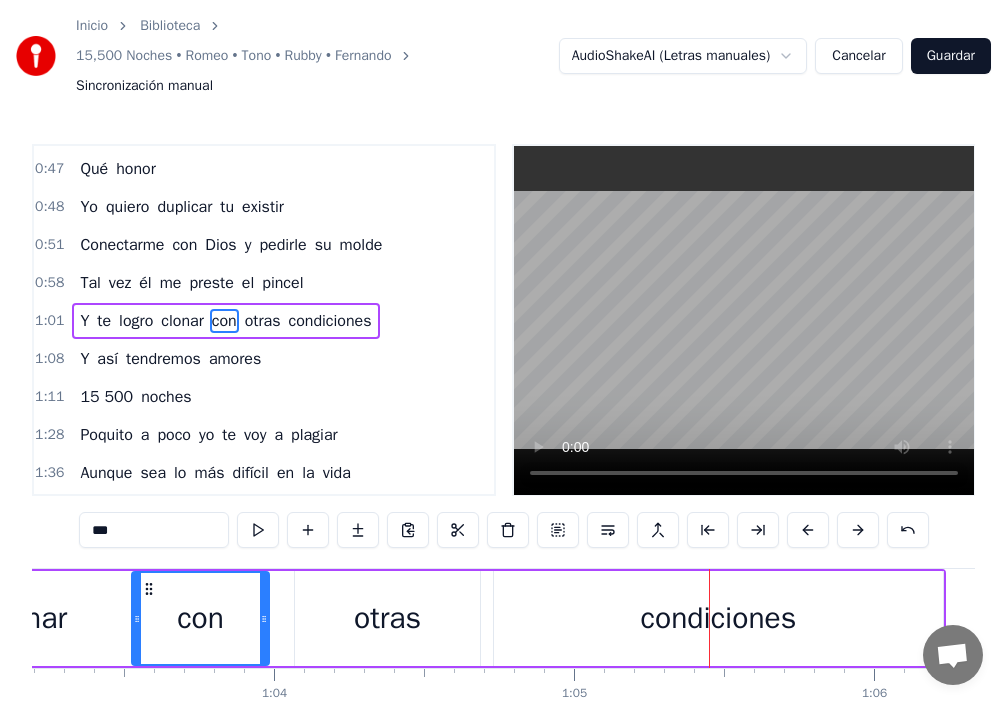 click on "condiciones" at bounding box center [718, 618] 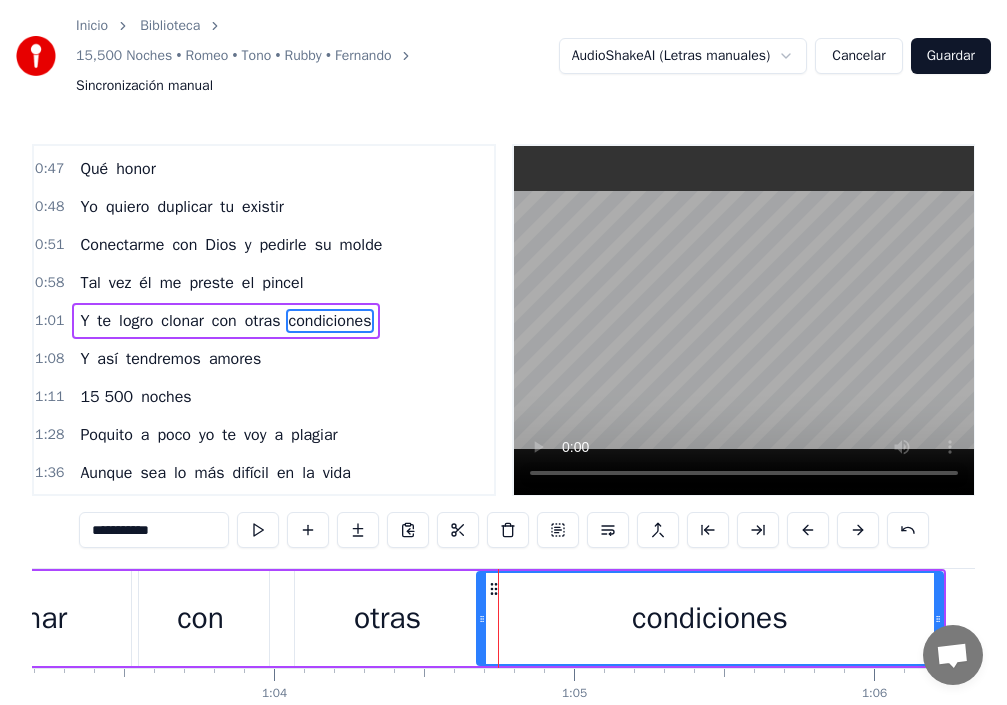 drag, startPoint x: 501, startPoint y: 633, endPoint x: 484, endPoint y: 637, distance: 17.464249 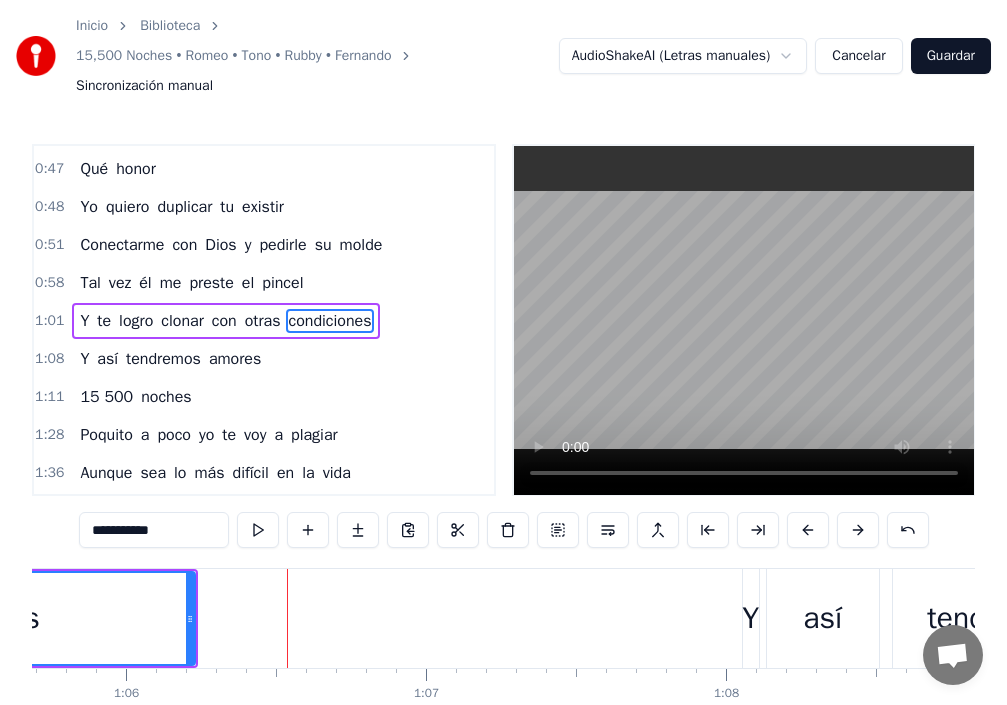 scroll, scrollTop: 0, scrollLeft: 19752, axis: horizontal 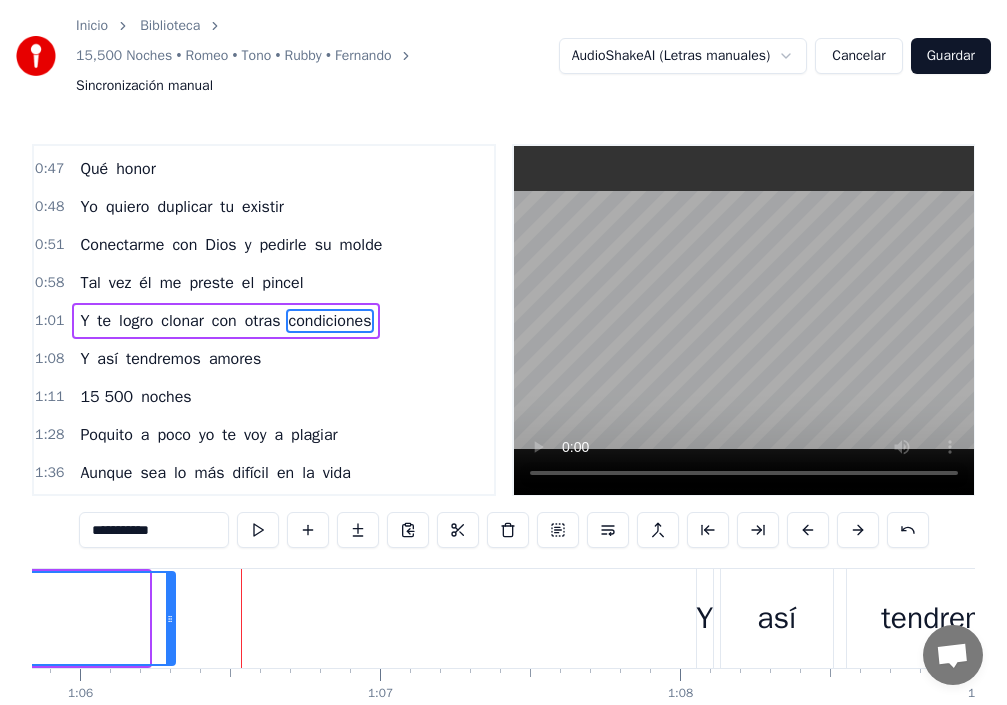 drag, startPoint x: 145, startPoint y: 619, endPoint x: 172, endPoint y: 619, distance: 27 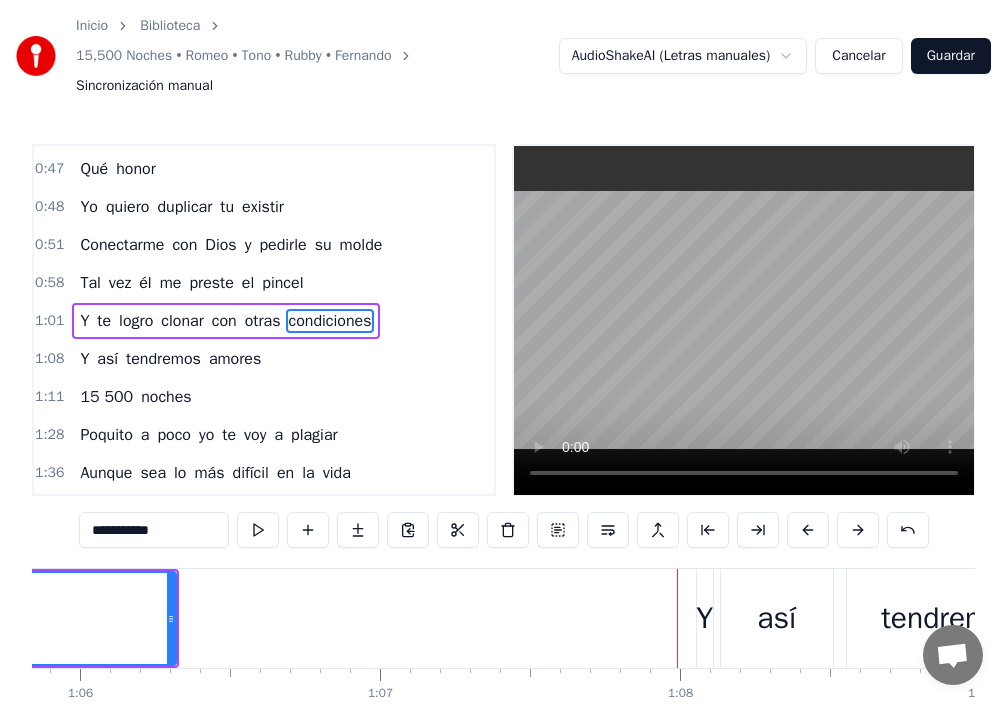 click on "Y" at bounding box center [704, 618] 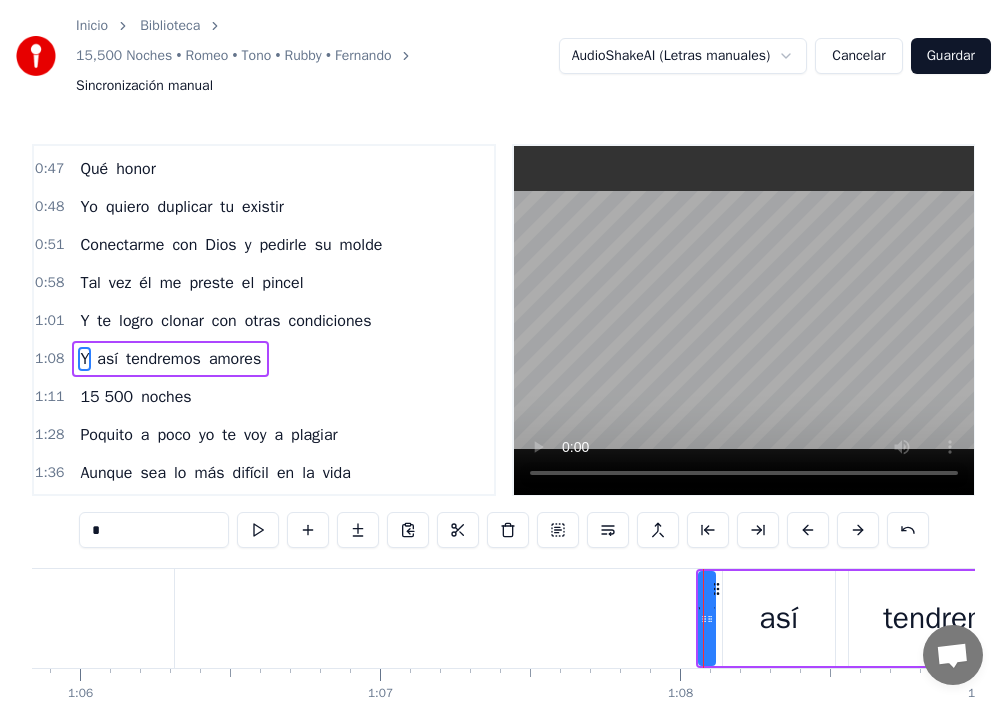 scroll, scrollTop: 338, scrollLeft: 0, axis: vertical 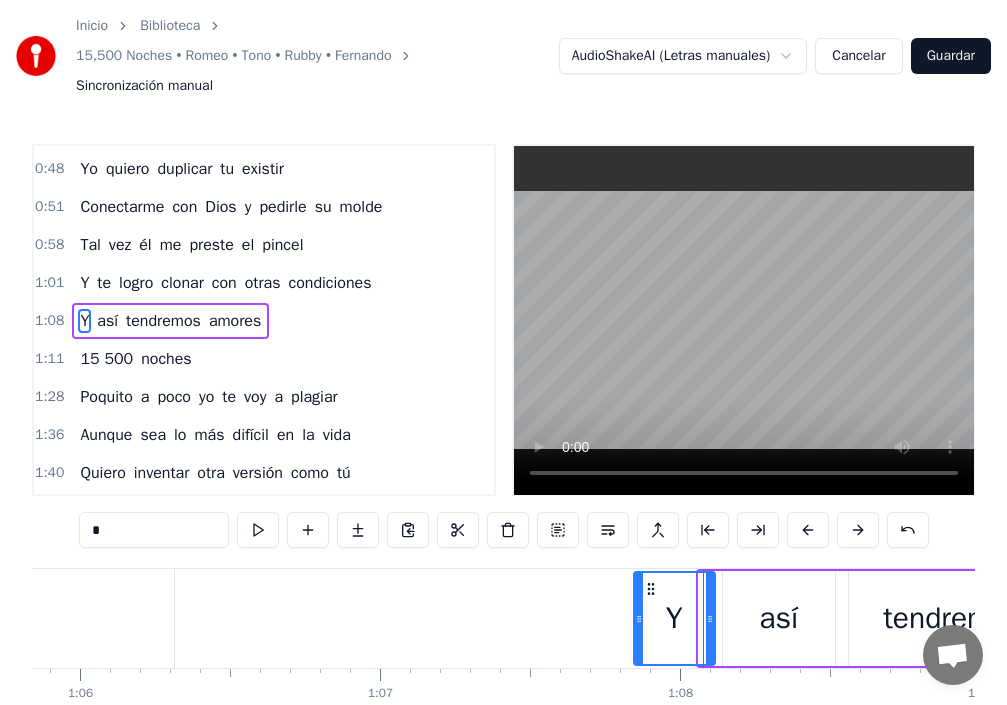 drag, startPoint x: 700, startPoint y: 616, endPoint x: 634, endPoint y: 632, distance: 67.911705 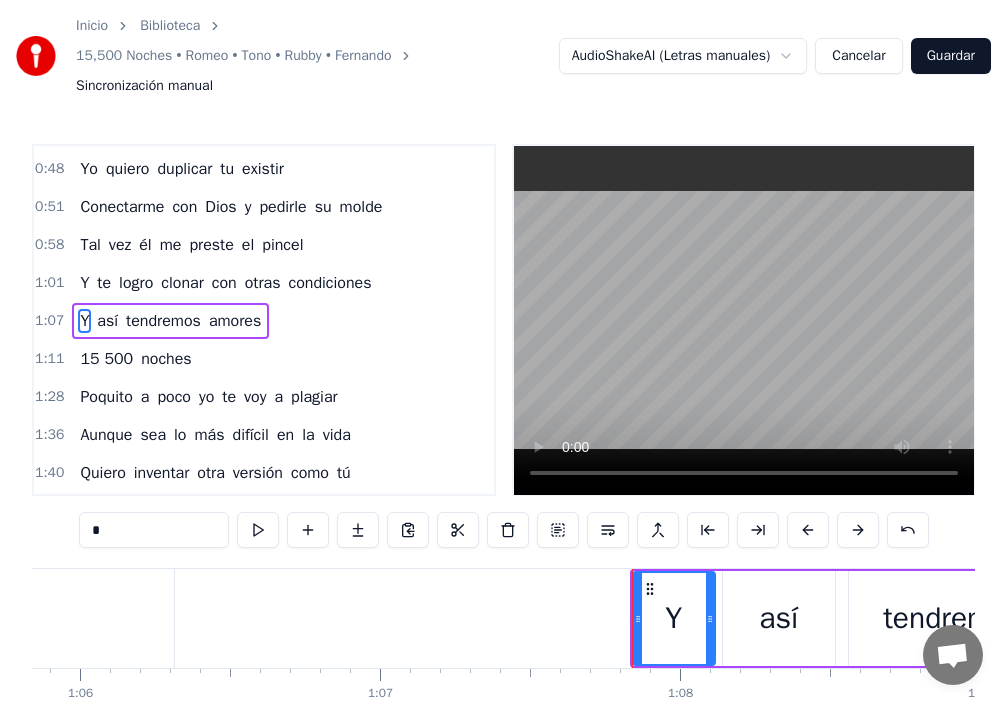 click on "así" at bounding box center [779, 618] 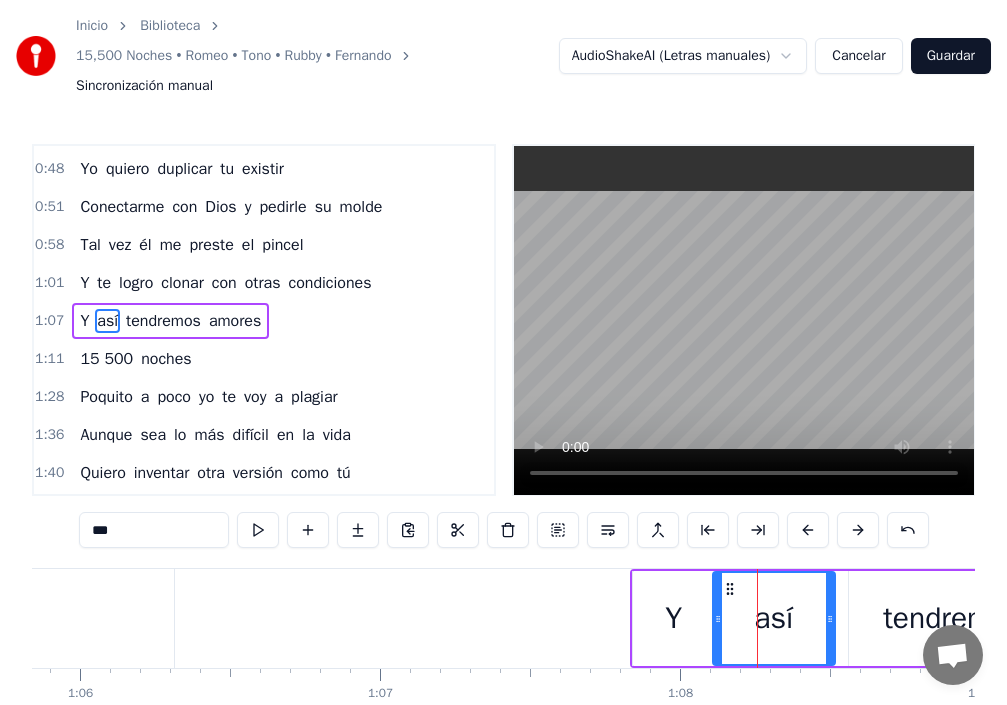 drag, startPoint x: 724, startPoint y: 625, endPoint x: 714, endPoint y: 631, distance: 11.661903 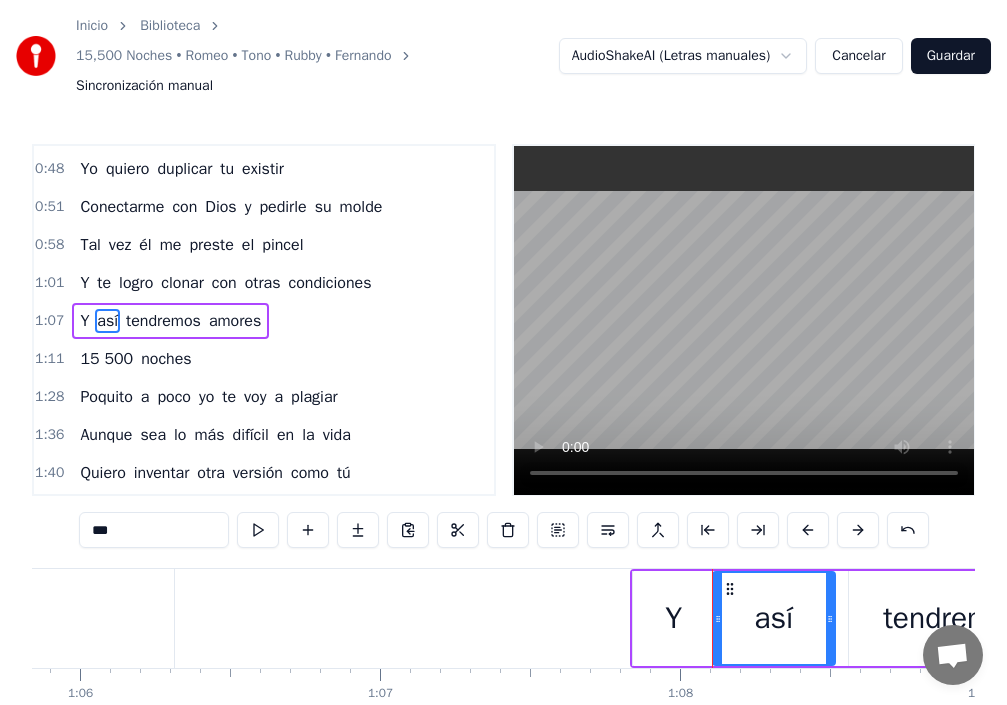 click on "Y" at bounding box center [674, 618] 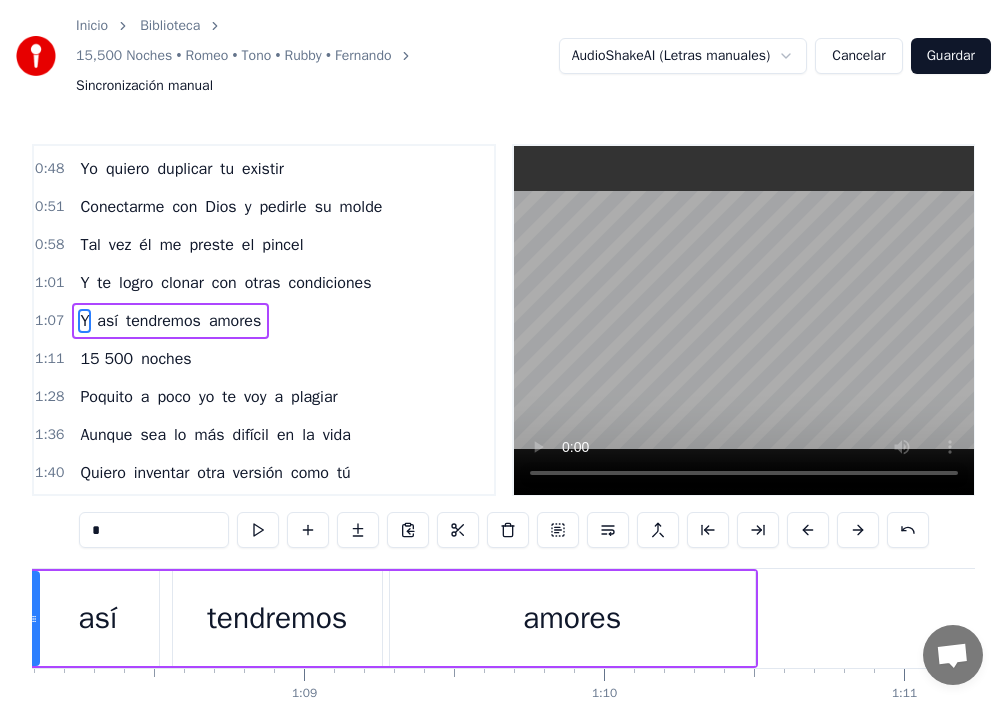 scroll, scrollTop: 0, scrollLeft: 20110, axis: horizontal 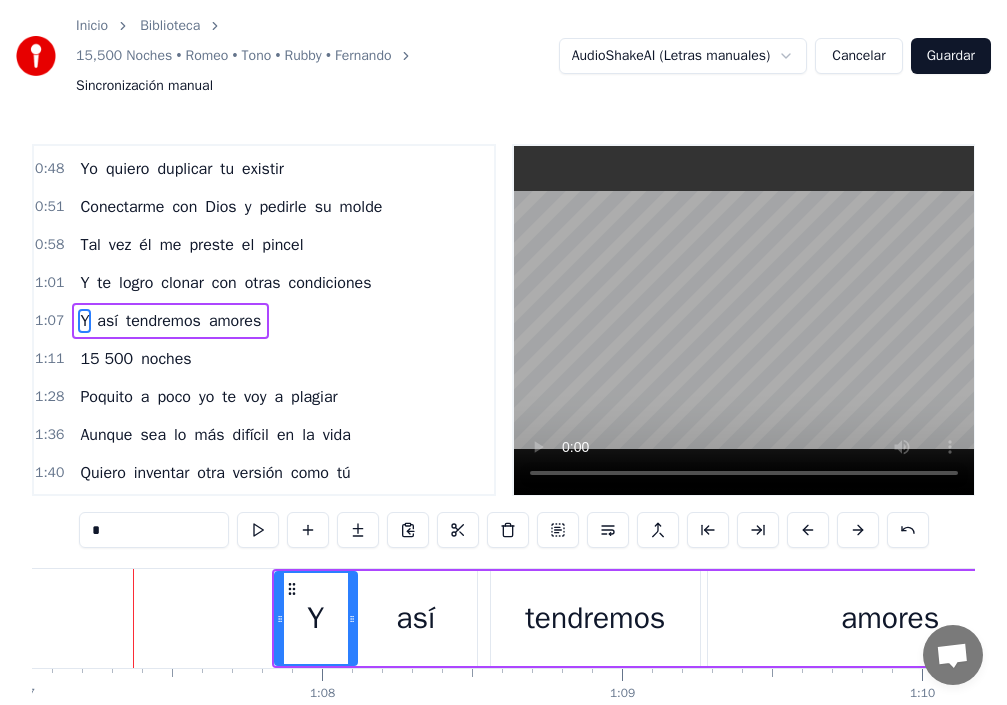 click on "tendremos" at bounding box center [595, 618] 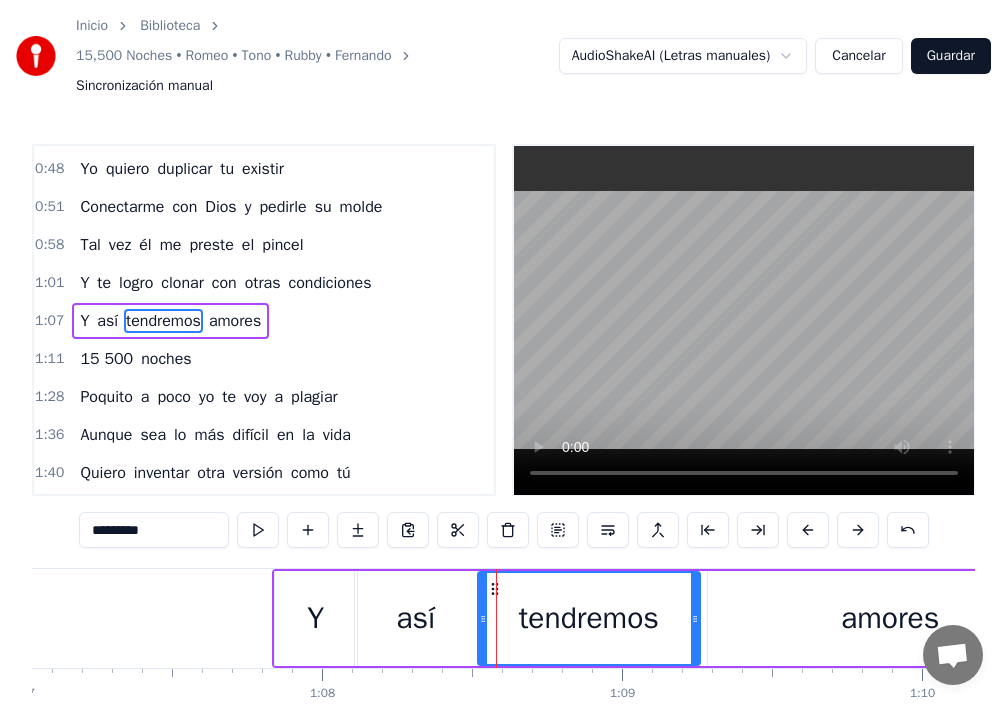 drag, startPoint x: 498, startPoint y: 622, endPoint x: 485, endPoint y: 633, distance: 17.029387 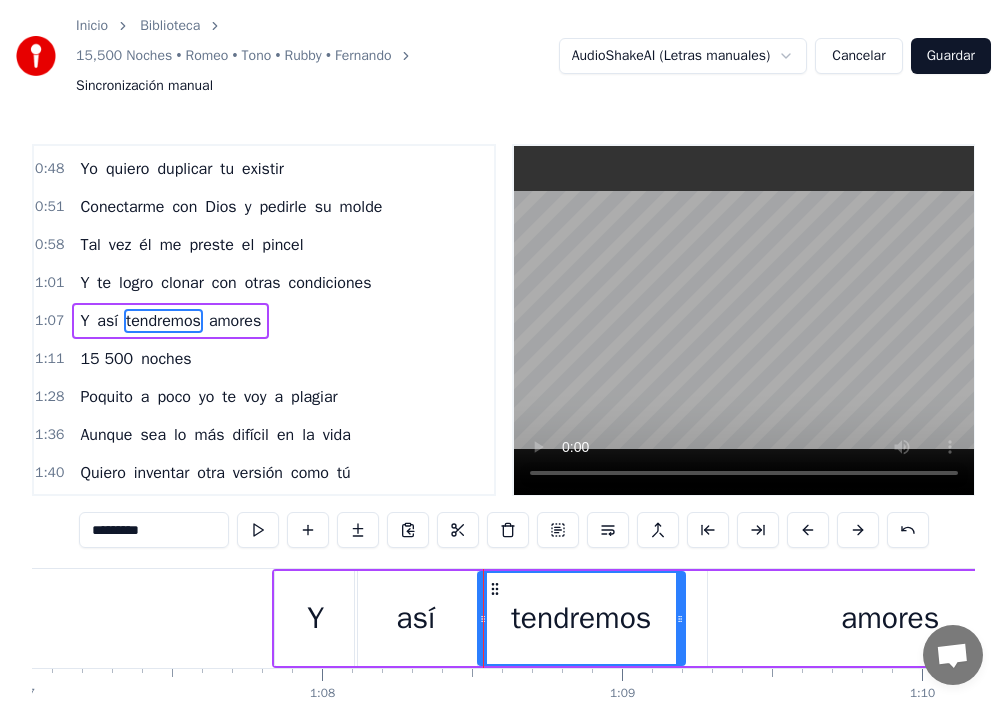 drag, startPoint x: 697, startPoint y: 618, endPoint x: 683, endPoint y: 623, distance: 14.866069 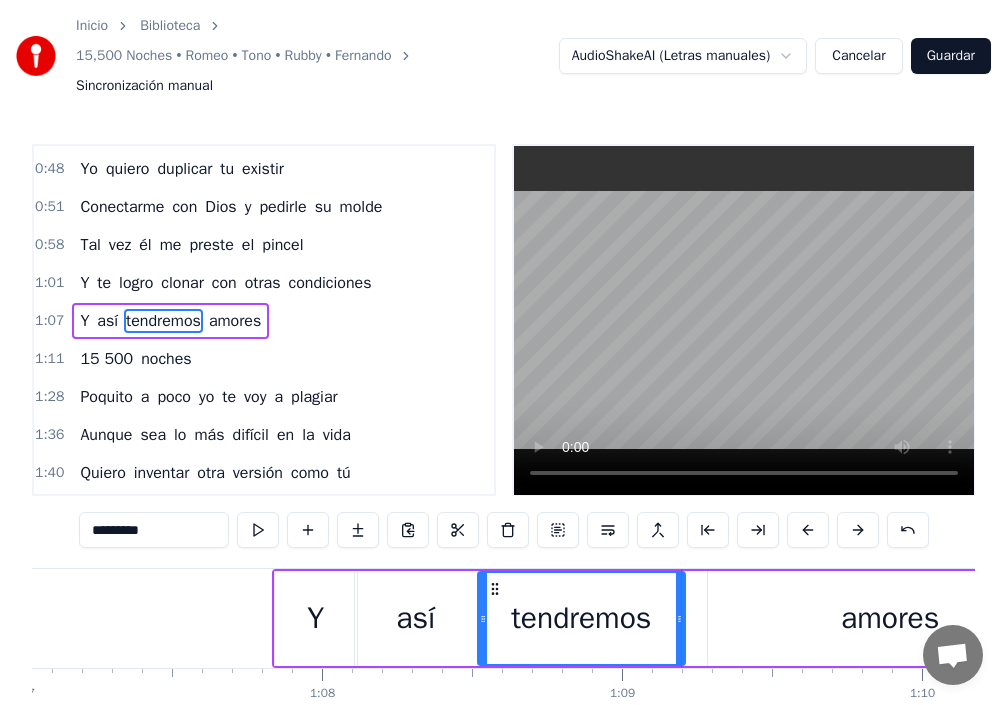 click on "amores" at bounding box center [890, 618] 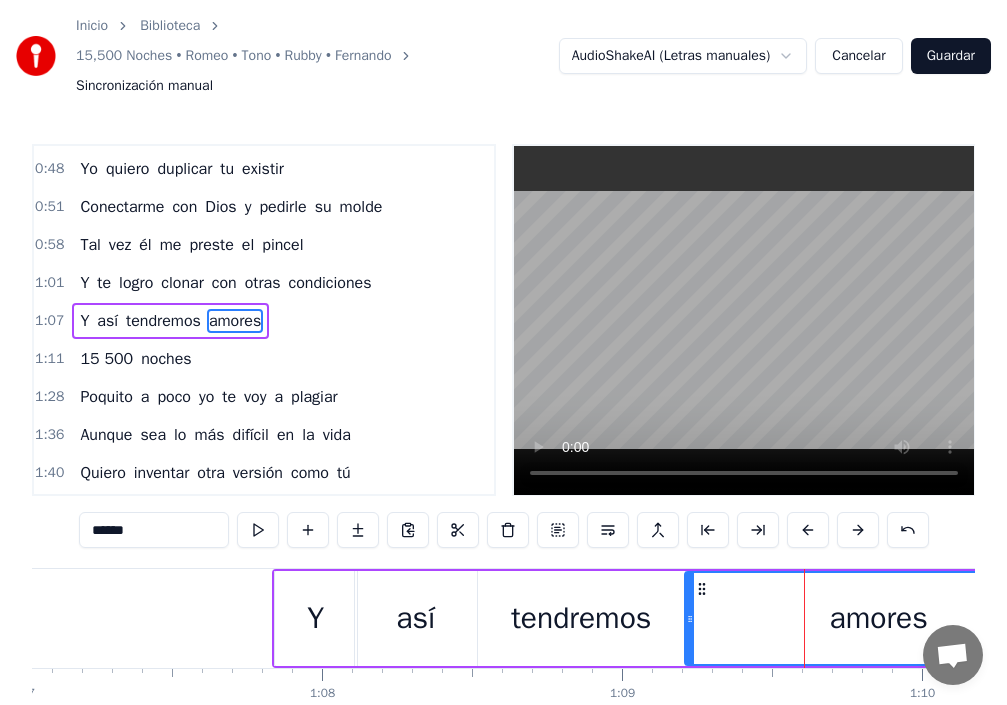 drag, startPoint x: 714, startPoint y: 623, endPoint x: 686, endPoint y: 630, distance: 28.86174 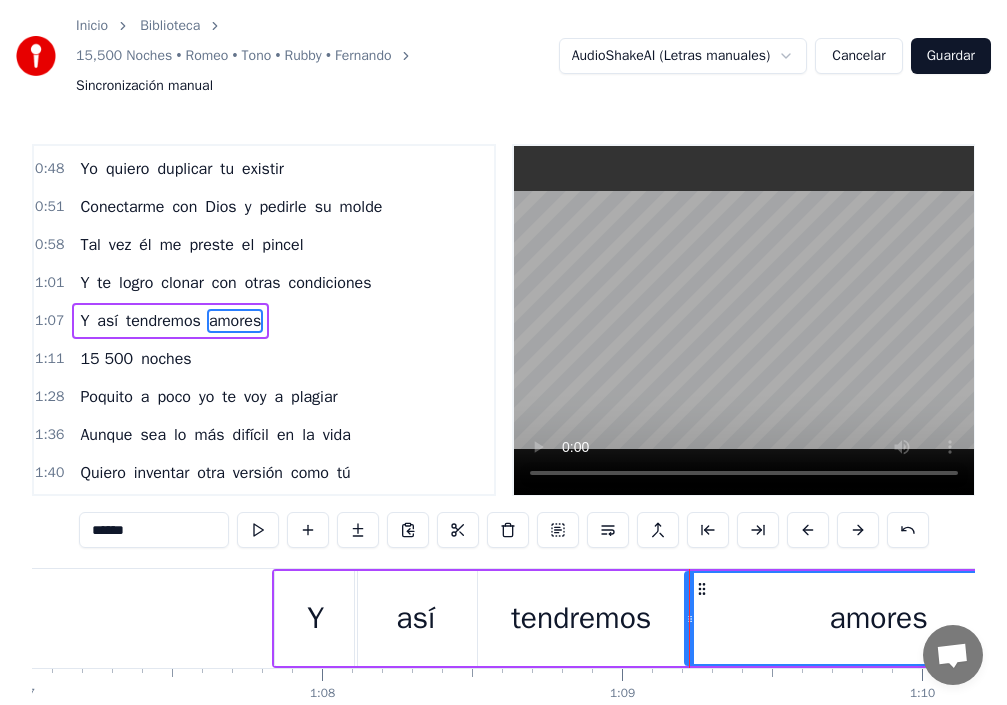 click on "así" at bounding box center (416, 618) 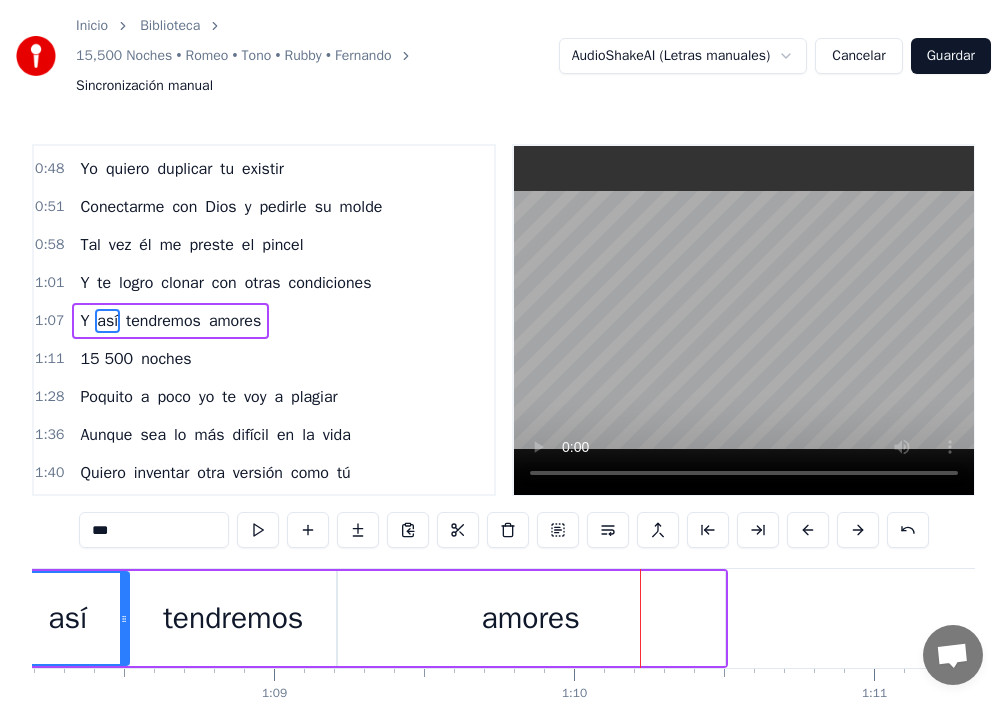 scroll, scrollTop: 0, scrollLeft: 20873, axis: horizontal 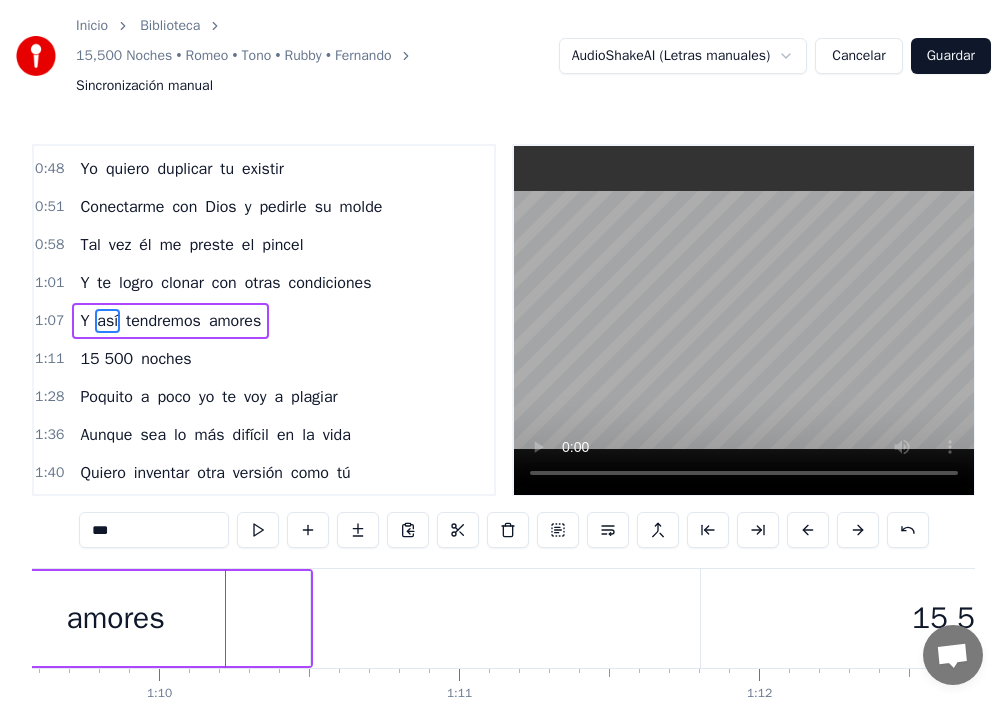 click on "amores" at bounding box center (116, 618) 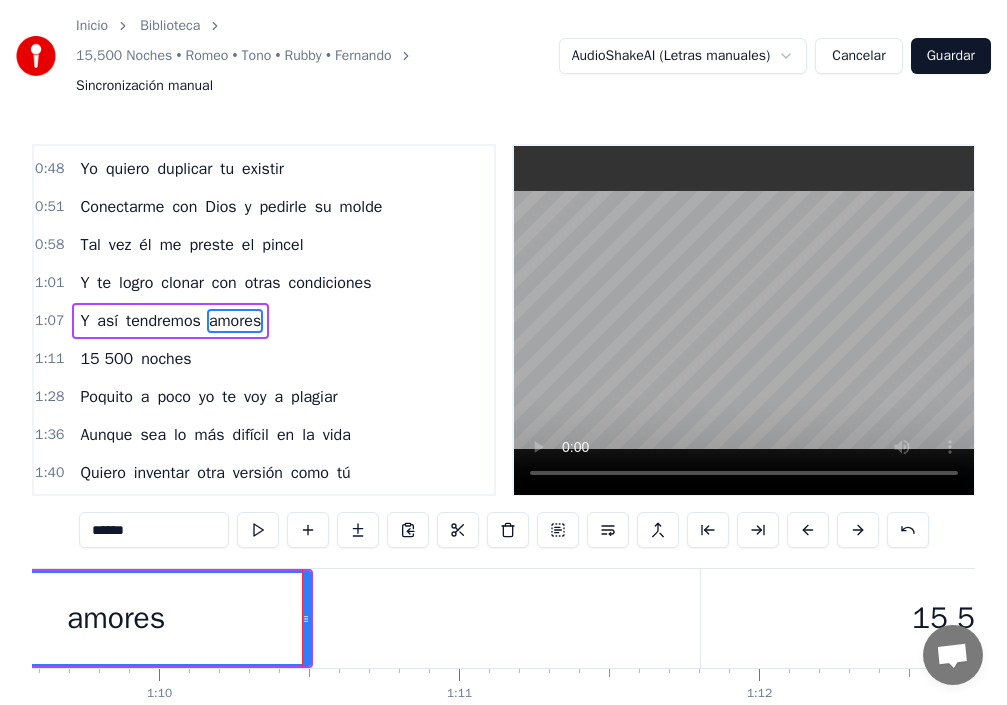 click 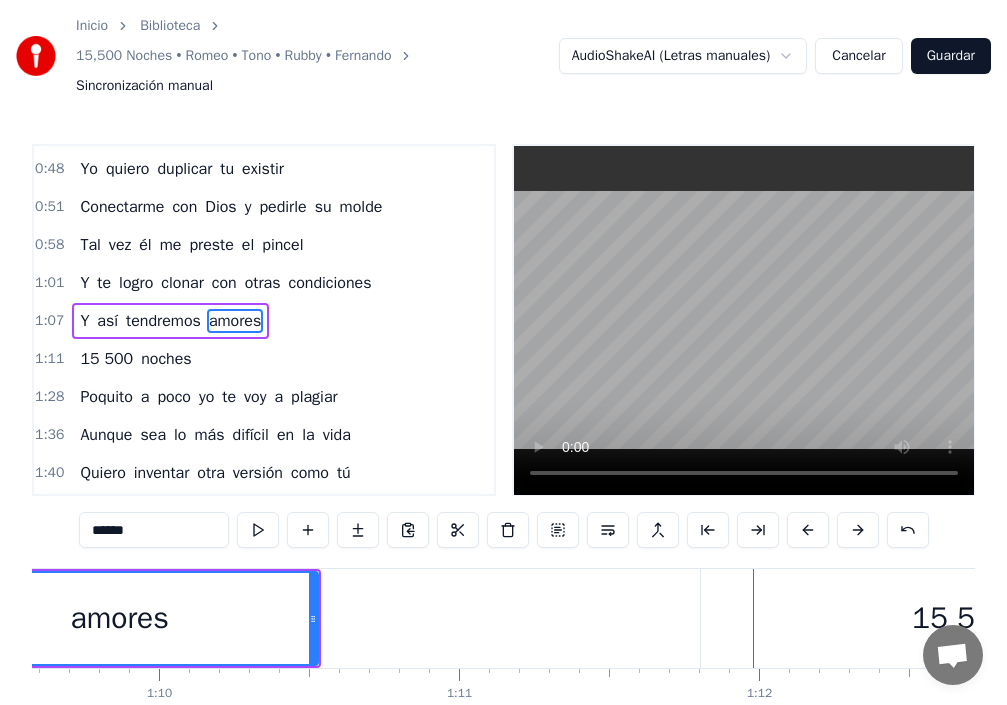 click on "15 500" at bounding box center [961, 618] 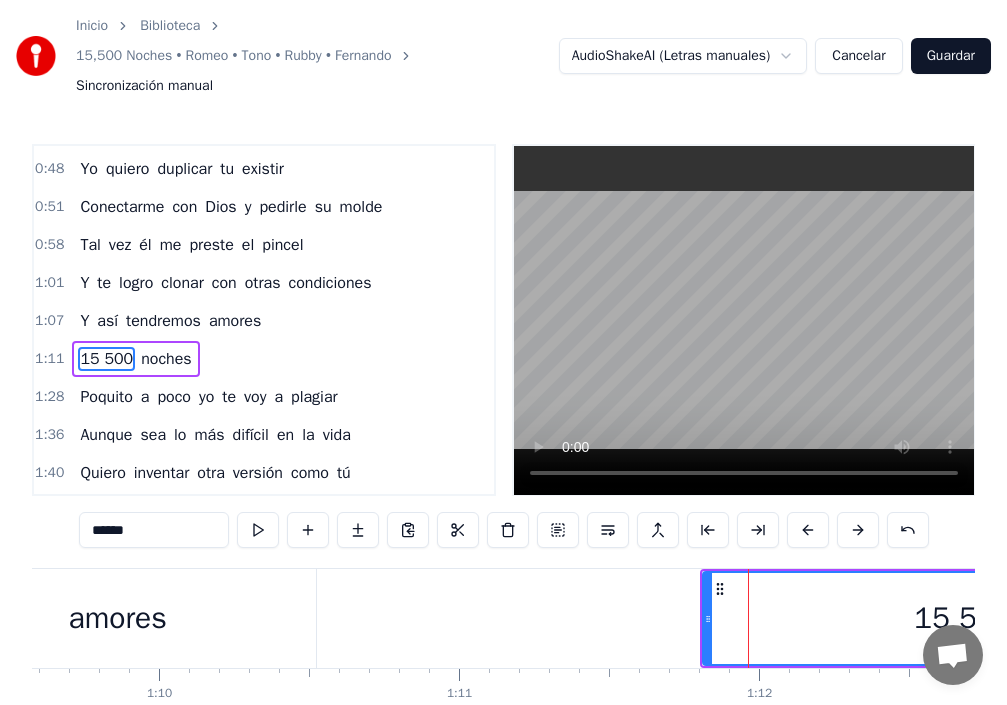 scroll, scrollTop: 376, scrollLeft: 0, axis: vertical 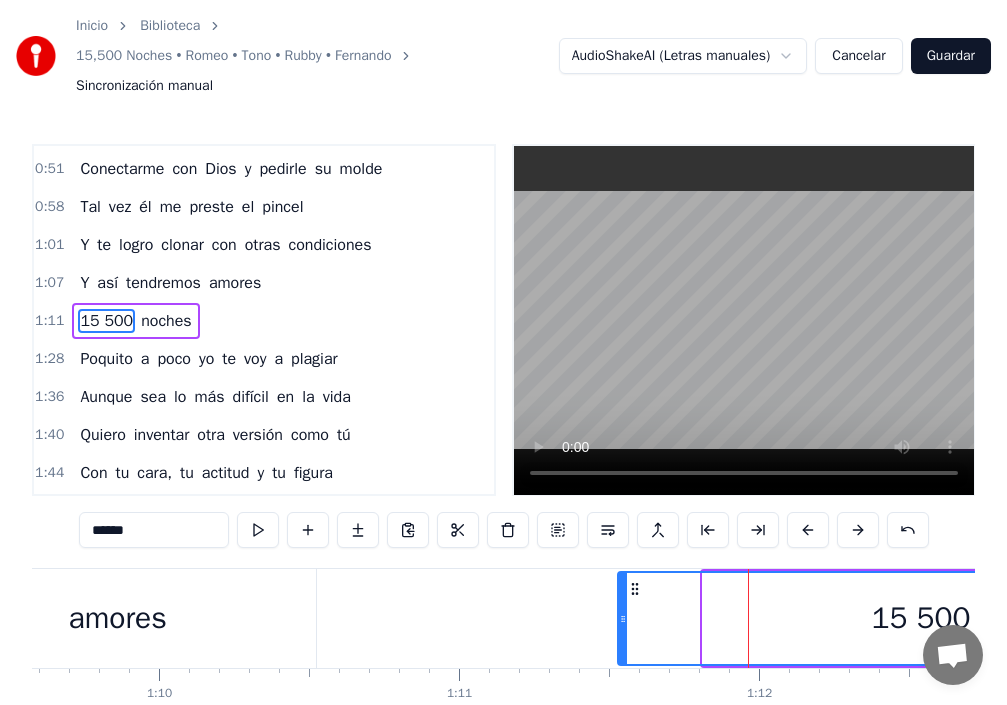drag, startPoint x: 707, startPoint y: 628, endPoint x: 622, endPoint y: 636, distance: 85.37564 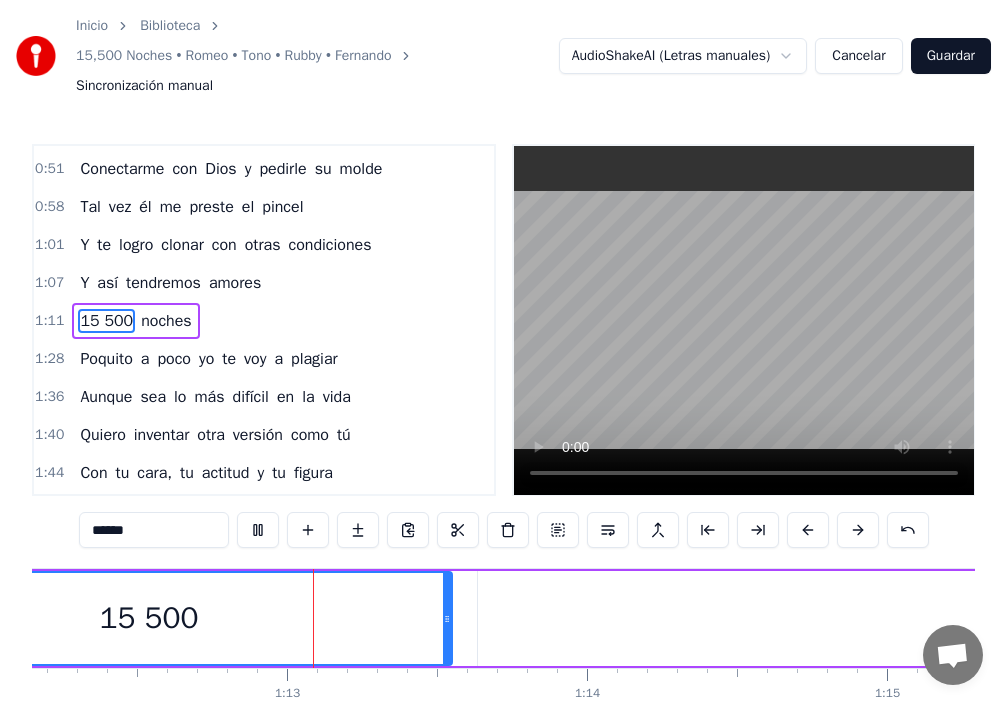 scroll, scrollTop: 0, scrollLeft: 21660, axis: horizontal 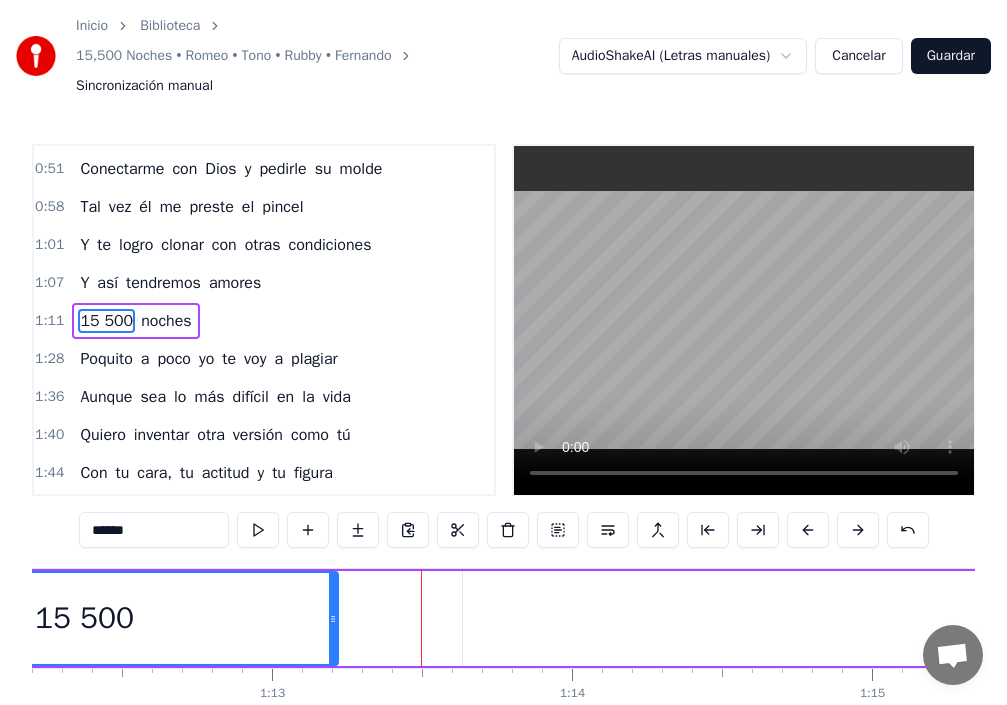 drag, startPoint x: 435, startPoint y: 628, endPoint x: 336, endPoint y: 626, distance: 99.0202 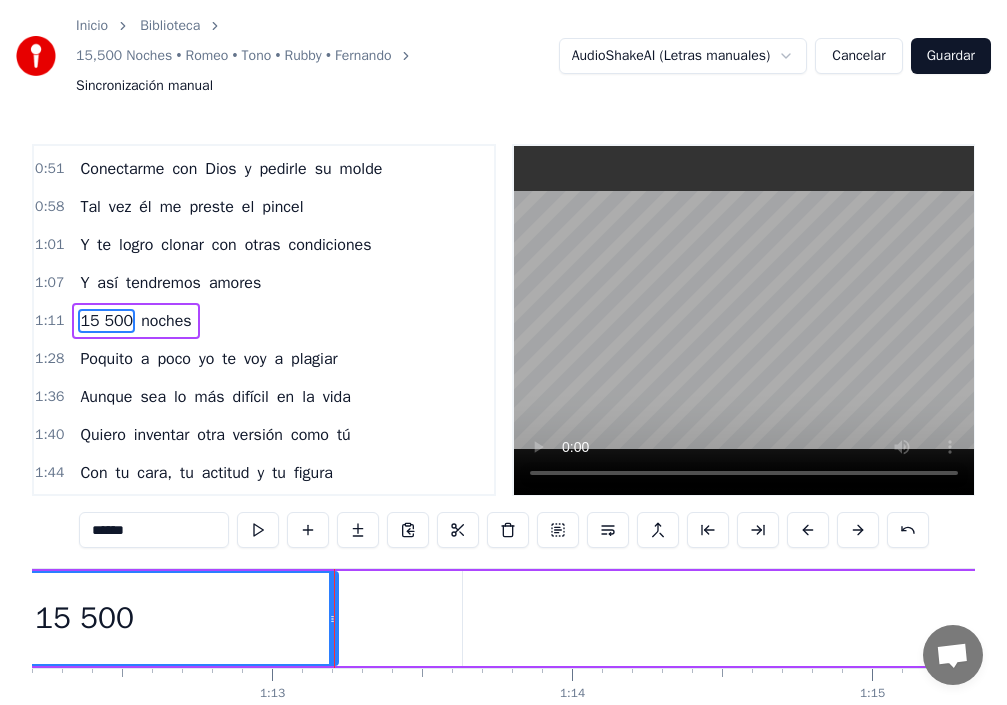 click on "noches" at bounding box center [2670, 618] 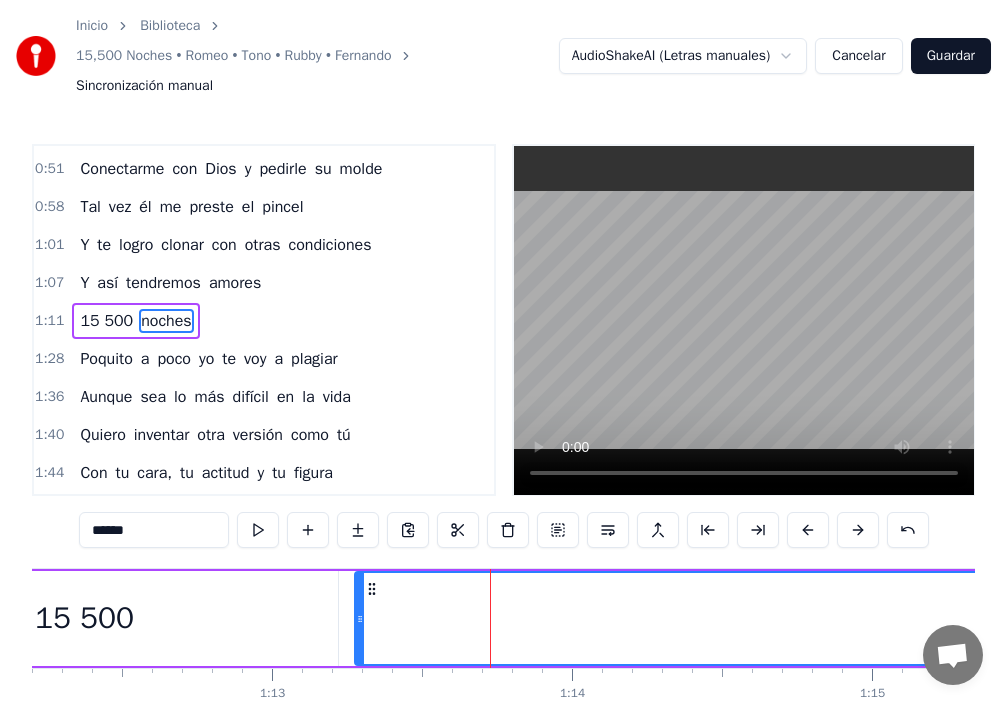 drag, startPoint x: 465, startPoint y: 627, endPoint x: 357, endPoint y: 632, distance: 108.11568 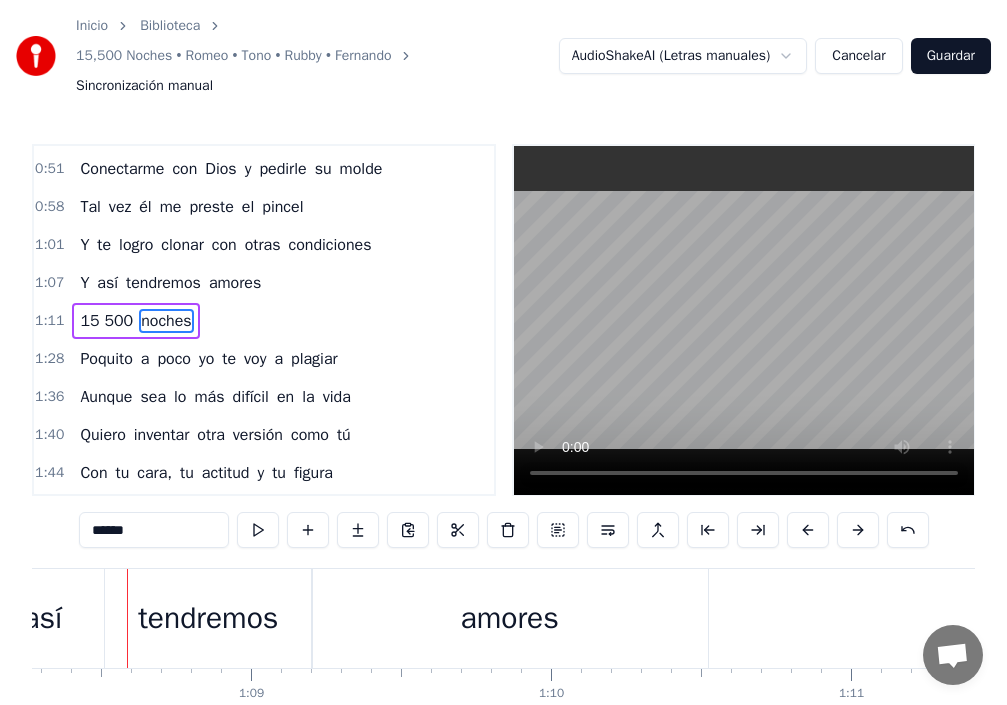 scroll, scrollTop: 0, scrollLeft: 20476, axis: horizontal 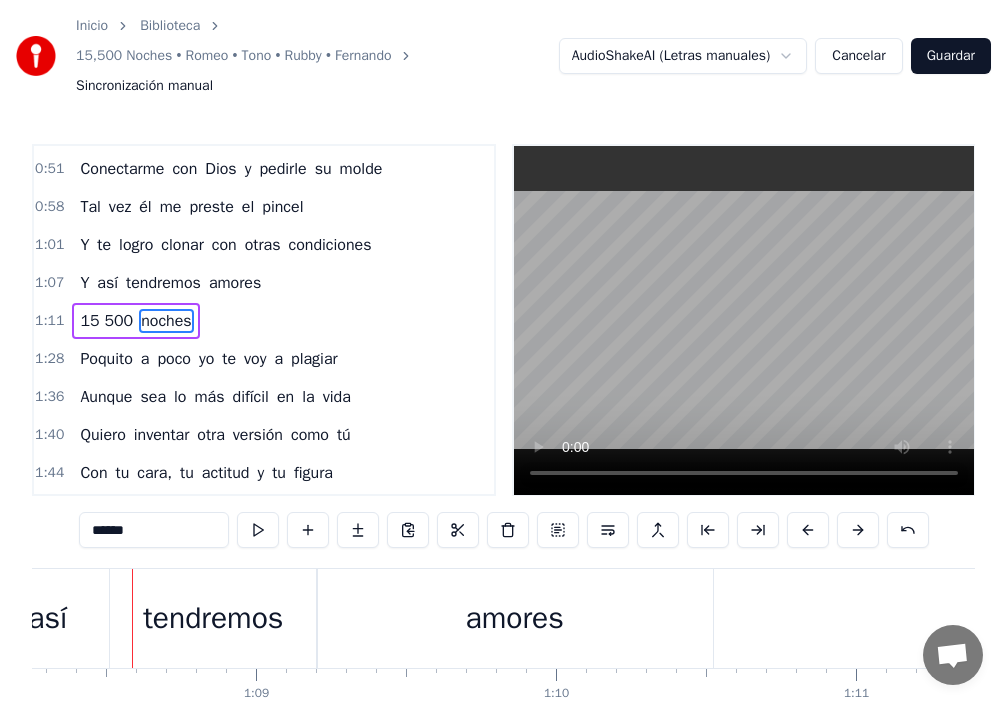 click on "tendremos" at bounding box center [213, 618] 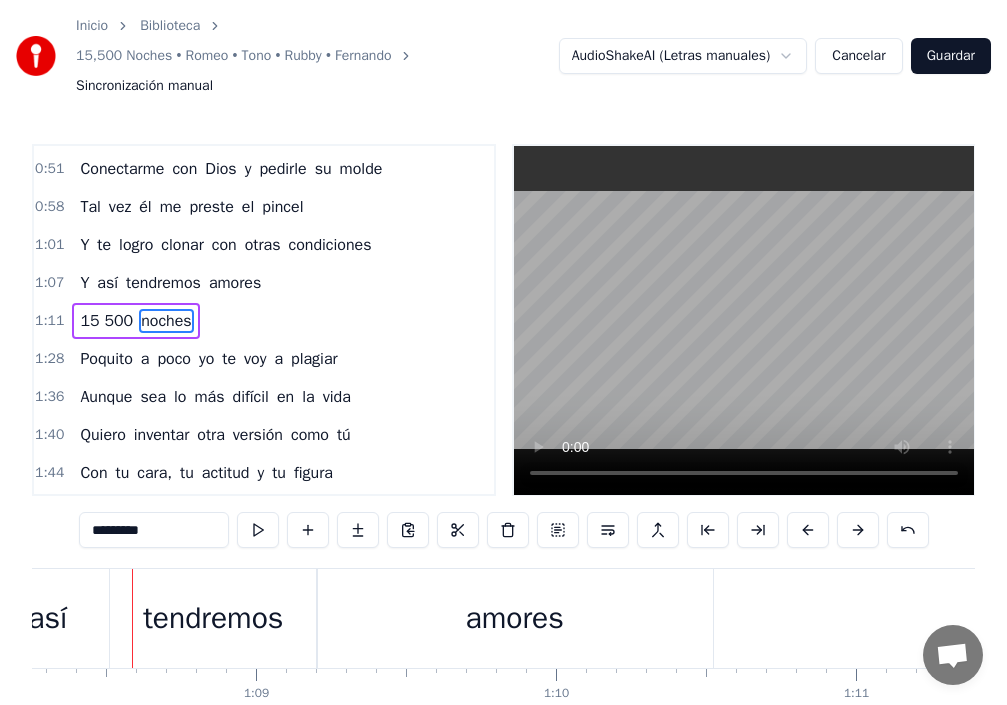 scroll, scrollTop: 338, scrollLeft: 0, axis: vertical 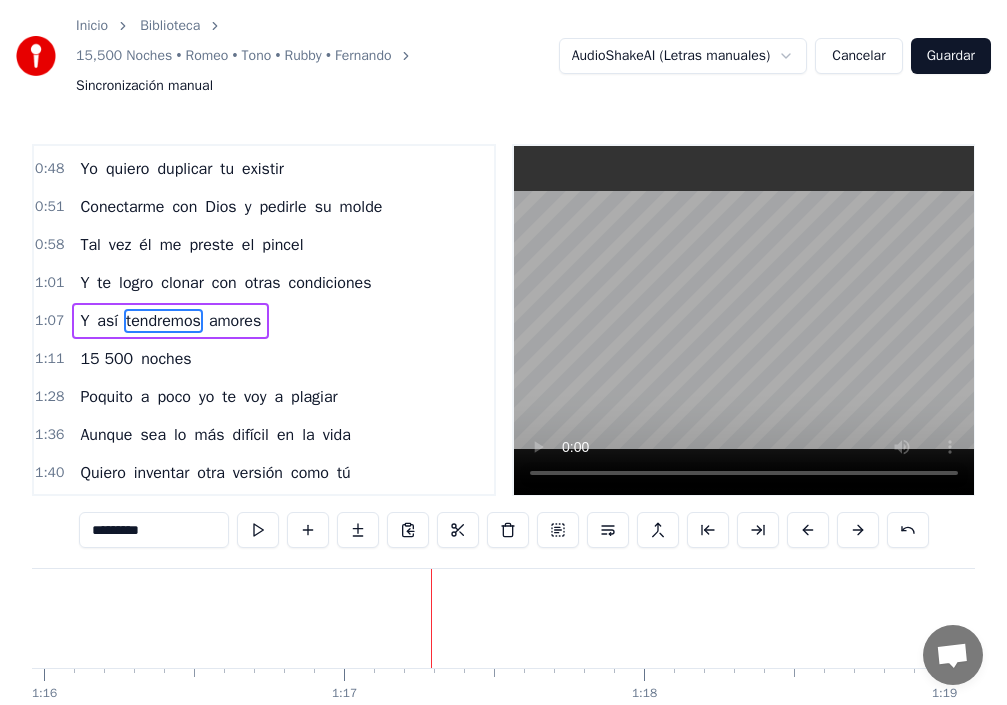 click on "noches" at bounding box center [166, 359] 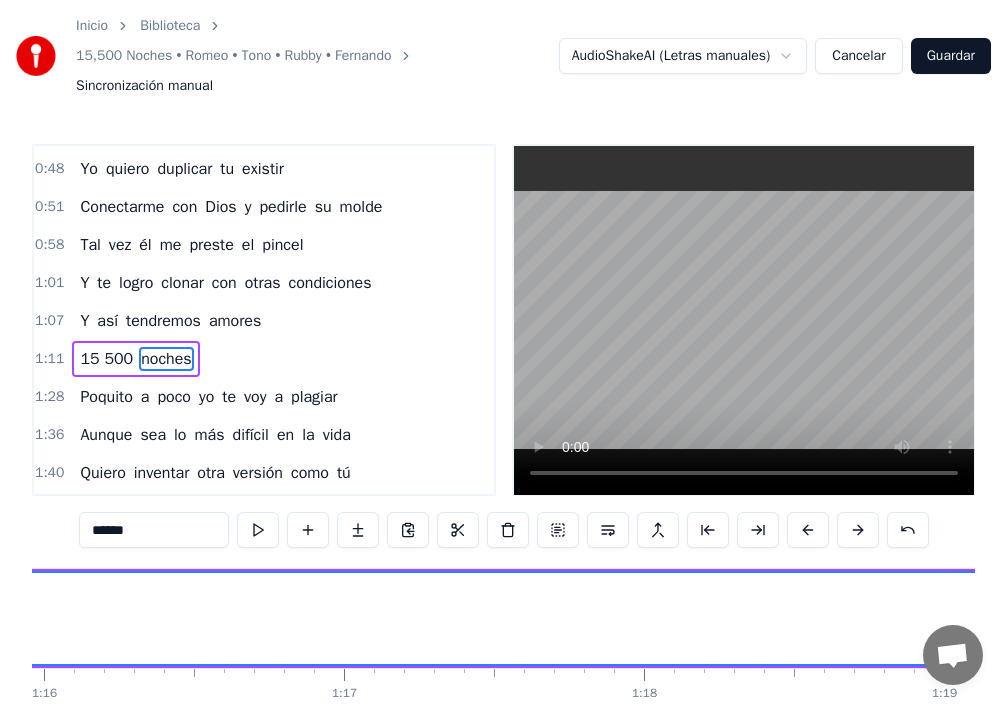 scroll, scrollTop: 376, scrollLeft: 0, axis: vertical 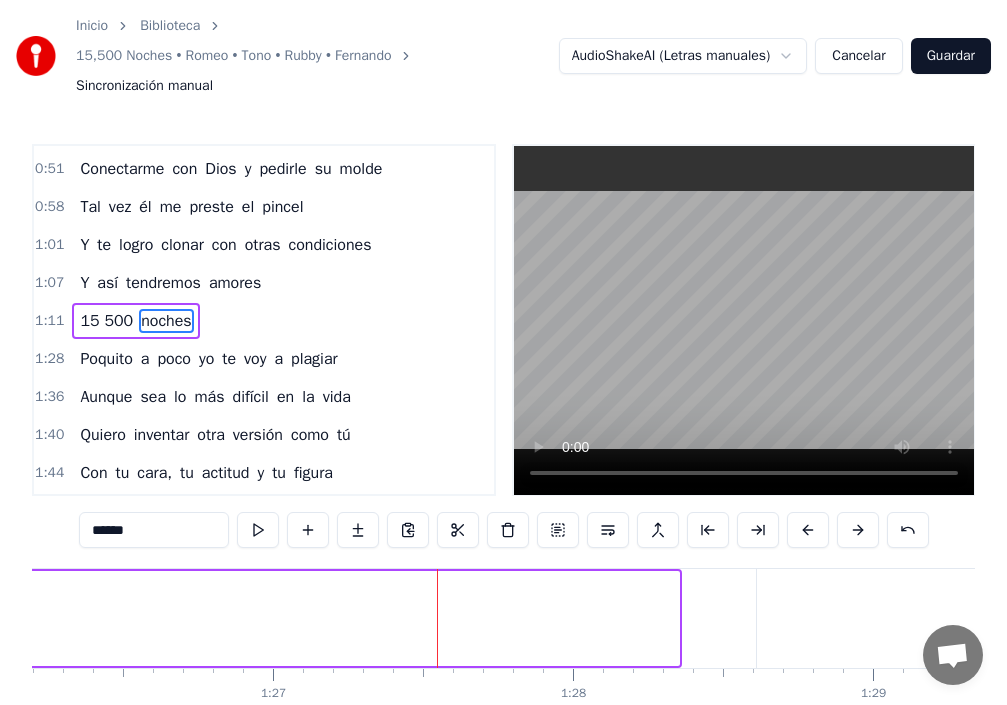 drag, startPoint x: 656, startPoint y: 613, endPoint x: 0, endPoint y: 595, distance: 656.2469 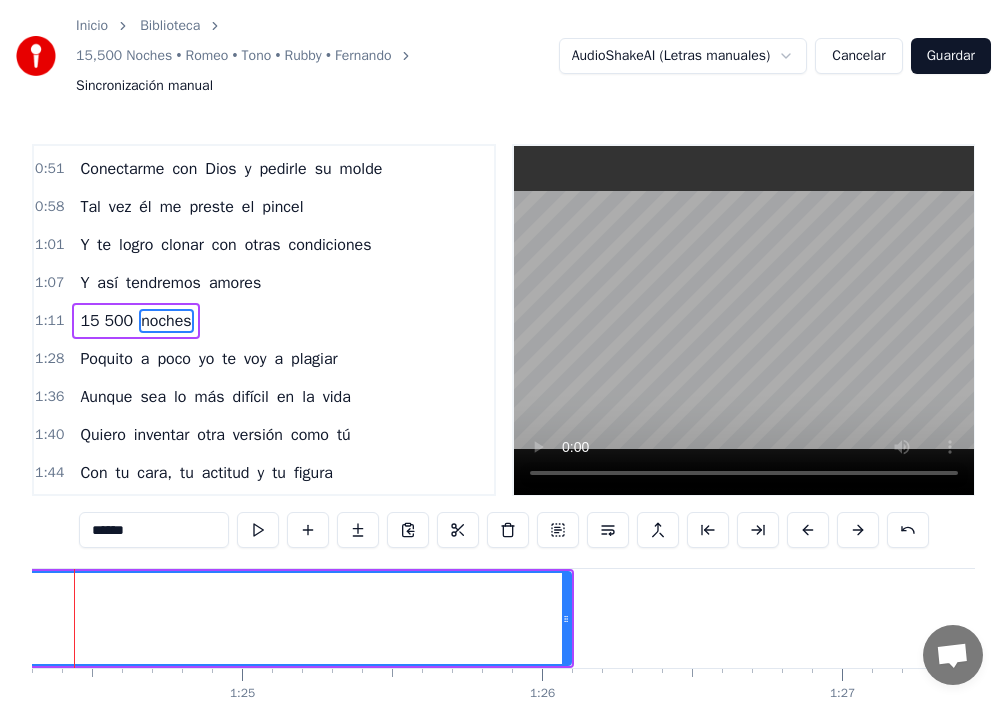 scroll, scrollTop: 0, scrollLeft: 25231, axis: horizontal 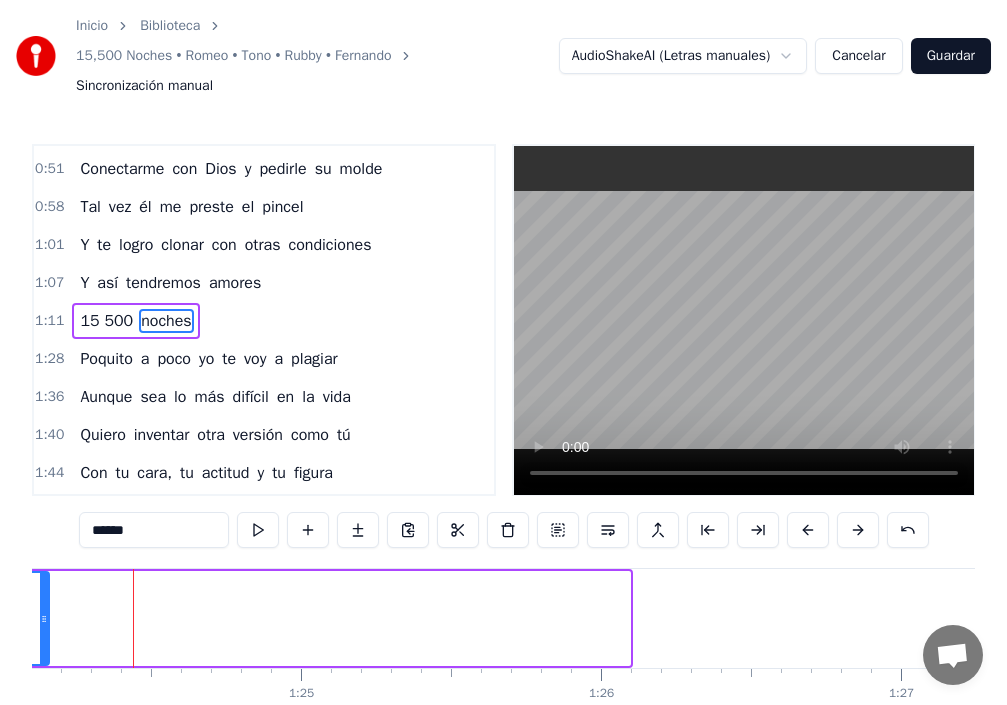 drag, startPoint x: 627, startPoint y: 615, endPoint x: 11, endPoint y: 605, distance: 616.0812 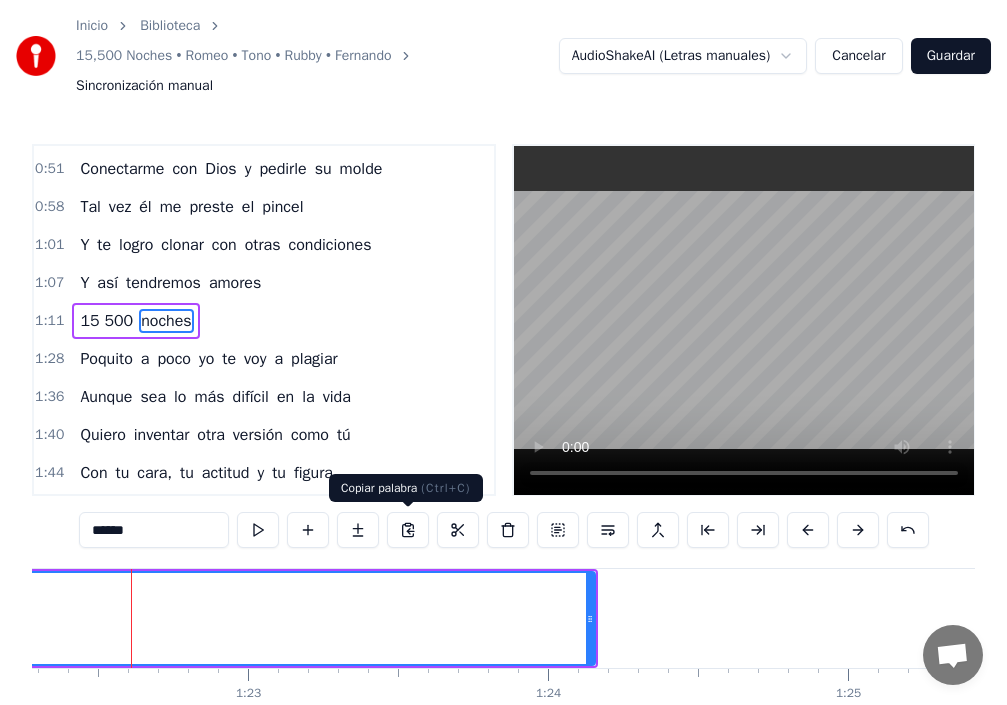 scroll, scrollTop: 0, scrollLeft: 24682, axis: horizontal 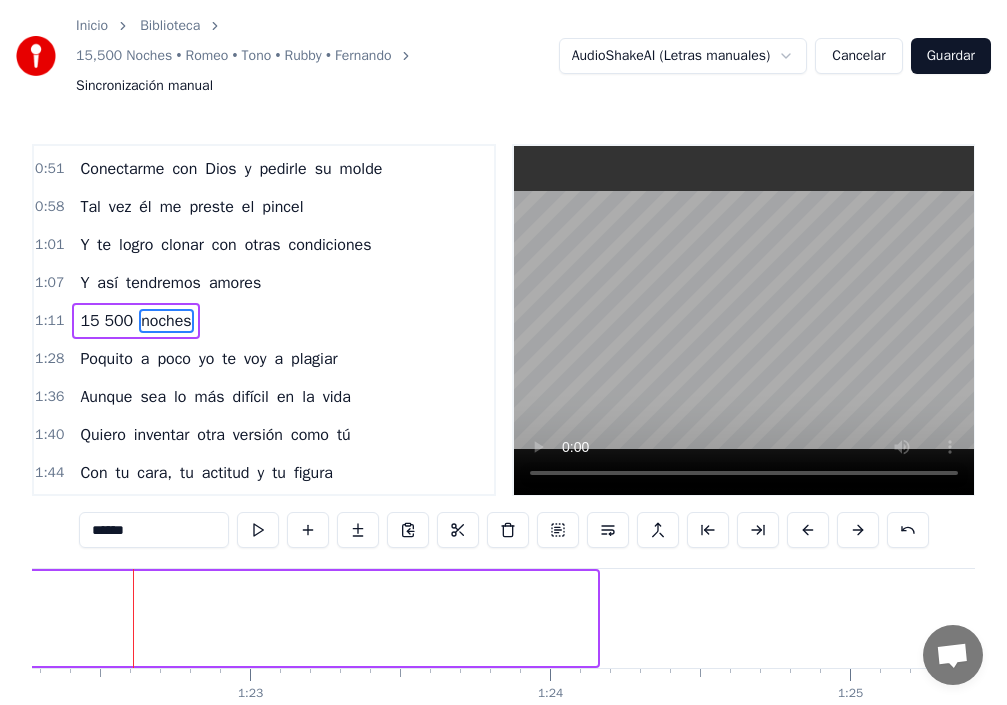 drag, startPoint x: 592, startPoint y: 617, endPoint x: 0, endPoint y: 621, distance: 592.0135 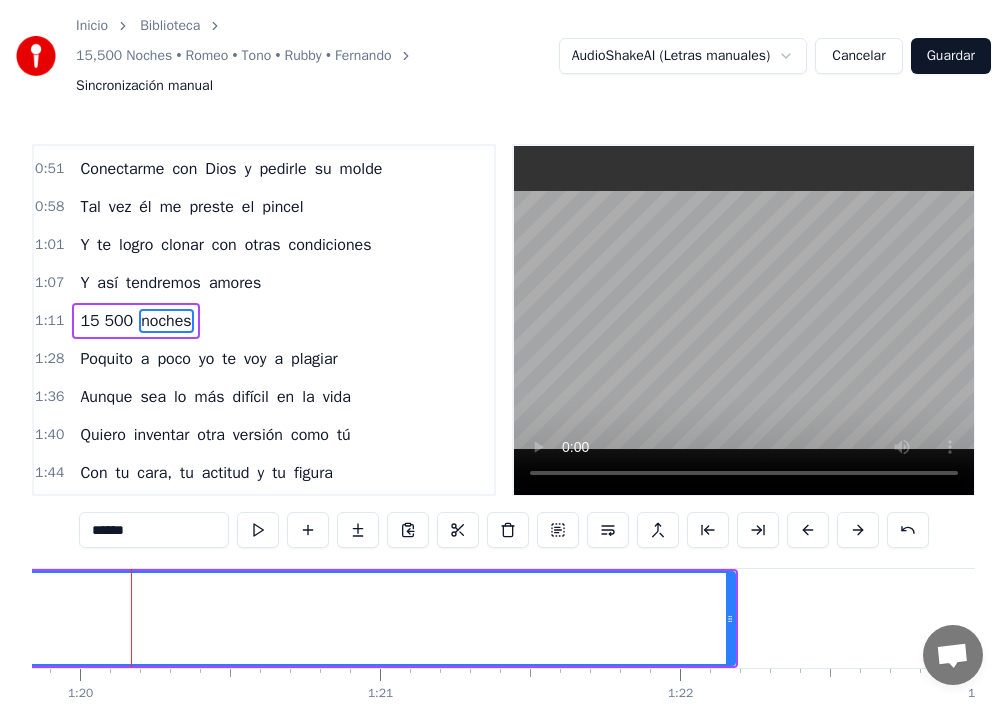 scroll, scrollTop: 0, scrollLeft: 23951, axis: horizontal 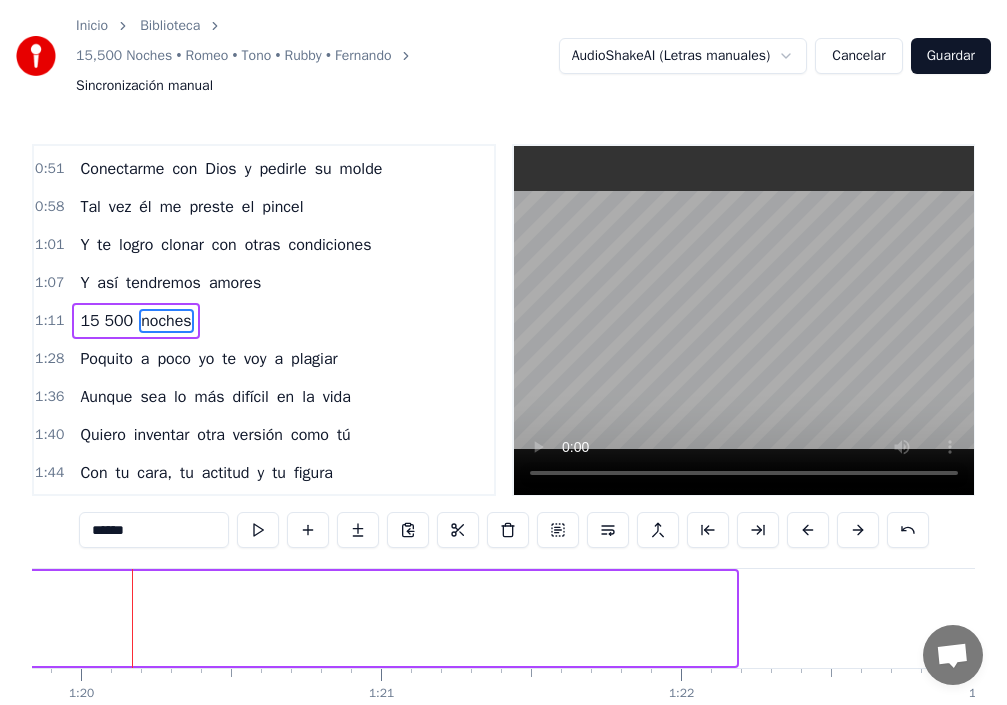 drag, startPoint x: 732, startPoint y: 619, endPoint x: 0, endPoint y: 641, distance: 732.3305 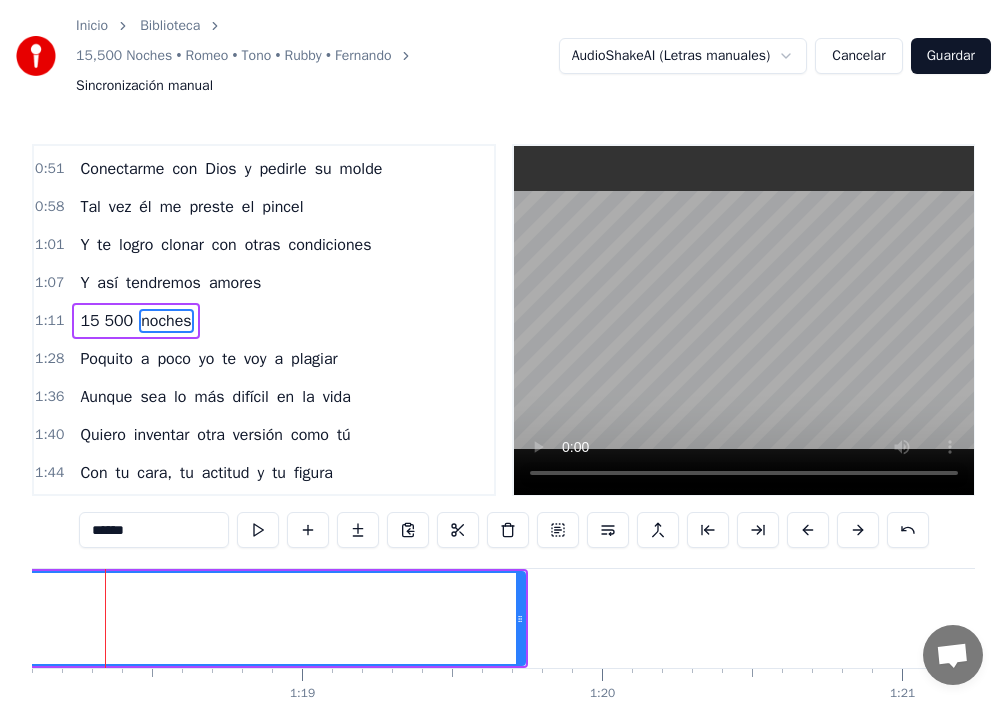 scroll, scrollTop: 0, scrollLeft: 23402, axis: horizontal 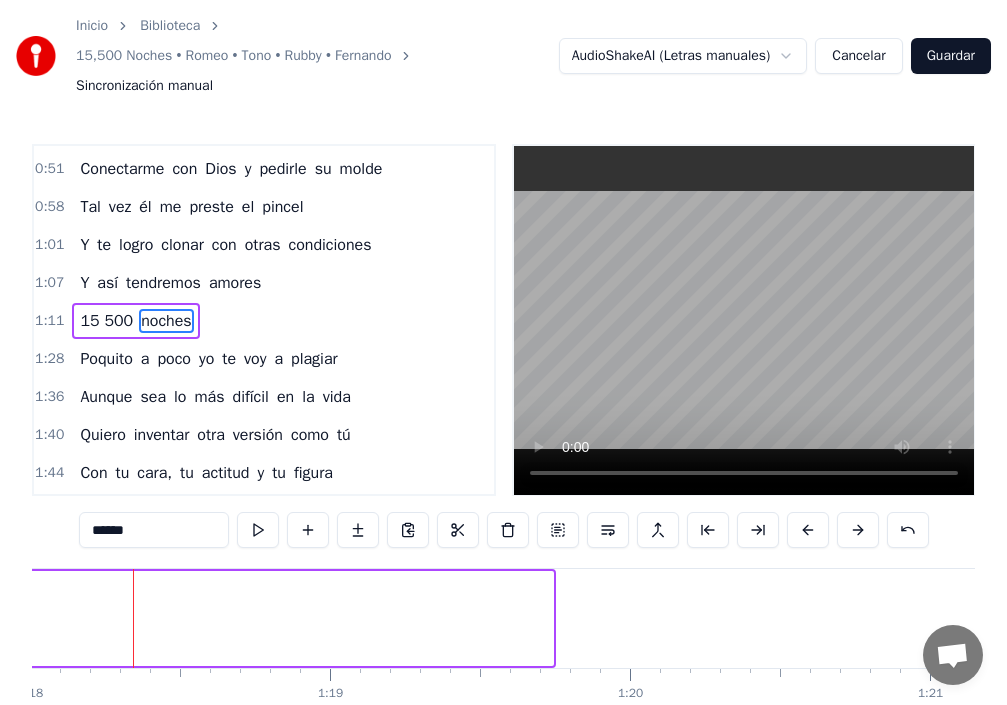 drag, startPoint x: 548, startPoint y: 624, endPoint x: 0, endPoint y: 628, distance: 548.0146 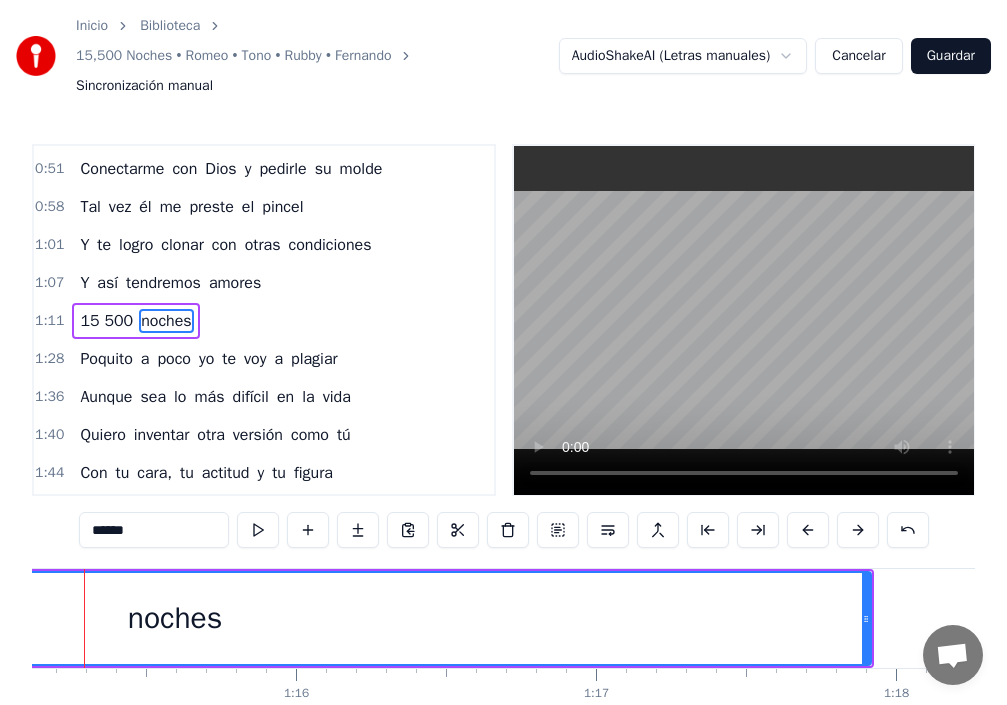 scroll, scrollTop: 0, scrollLeft: 22488, axis: horizontal 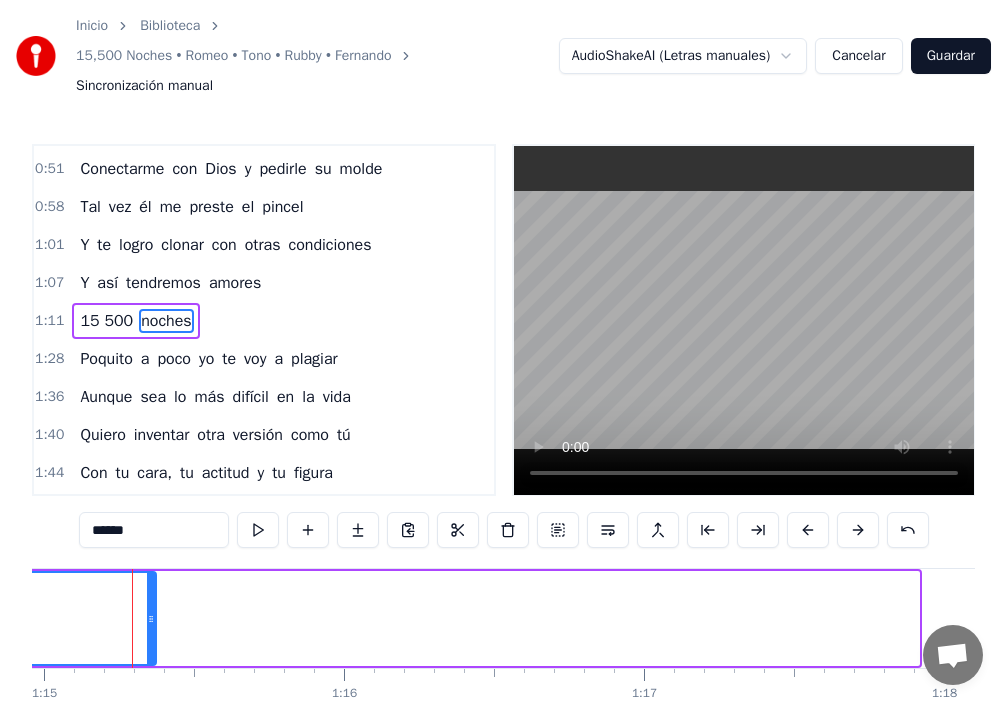 drag, startPoint x: 917, startPoint y: 612, endPoint x: 153, endPoint y: 642, distance: 764.5888 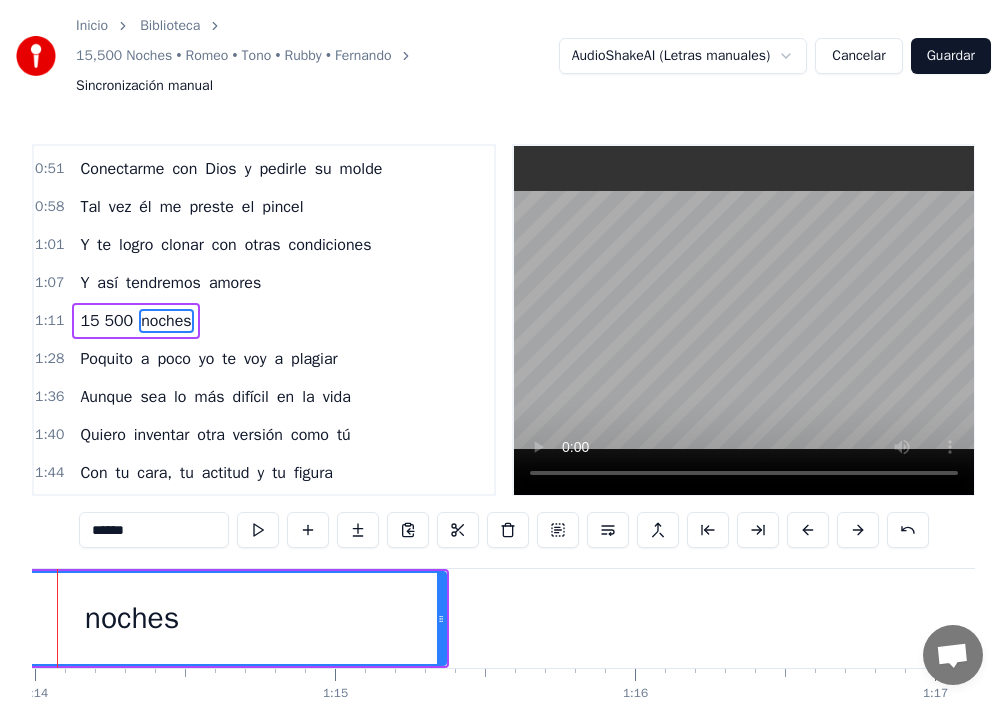 scroll, scrollTop: 0, scrollLeft: 22122, axis: horizontal 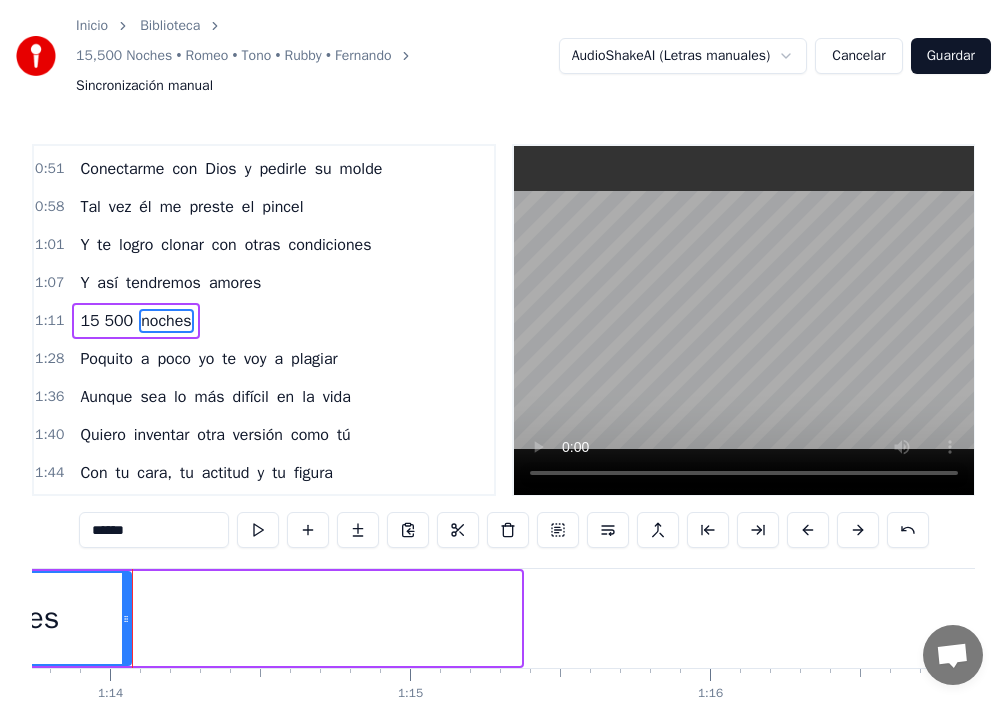 drag, startPoint x: 516, startPoint y: 627, endPoint x: 56, endPoint y: 597, distance: 460.97723 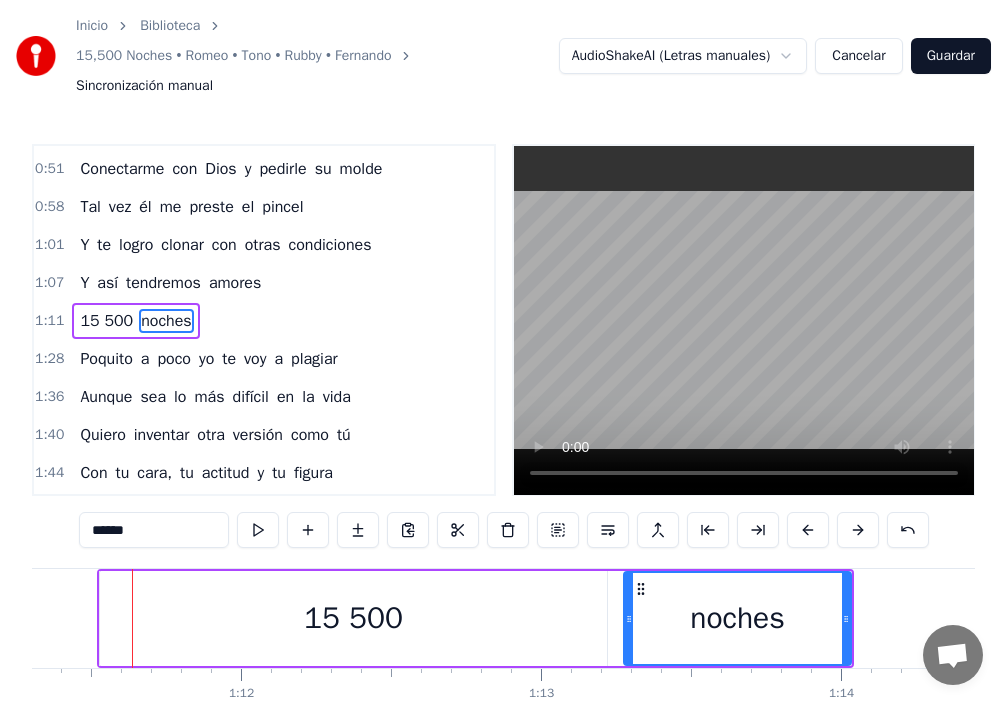 scroll, scrollTop: 0, scrollLeft: 21390, axis: horizontal 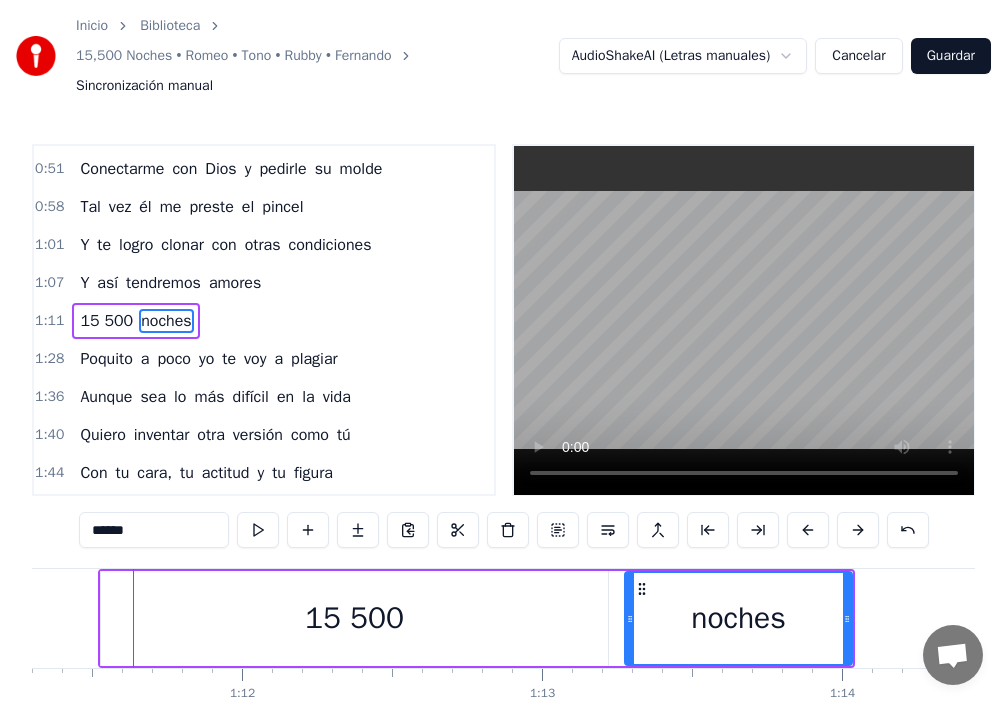 click on "15 500" at bounding box center (354, 618) 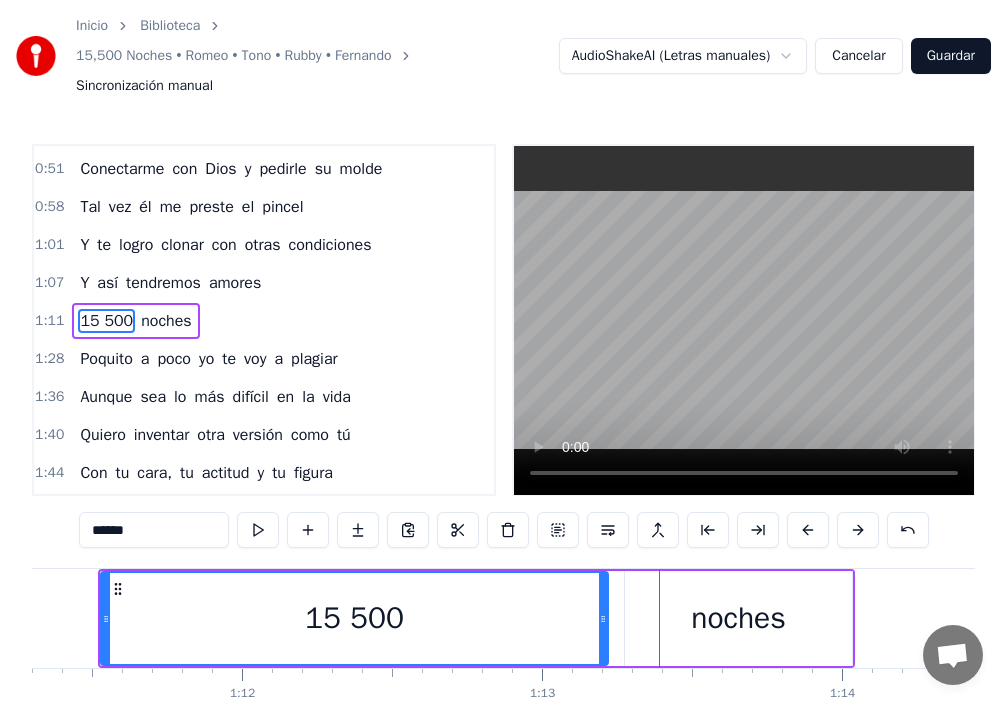 click on "noches" at bounding box center (738, 618) 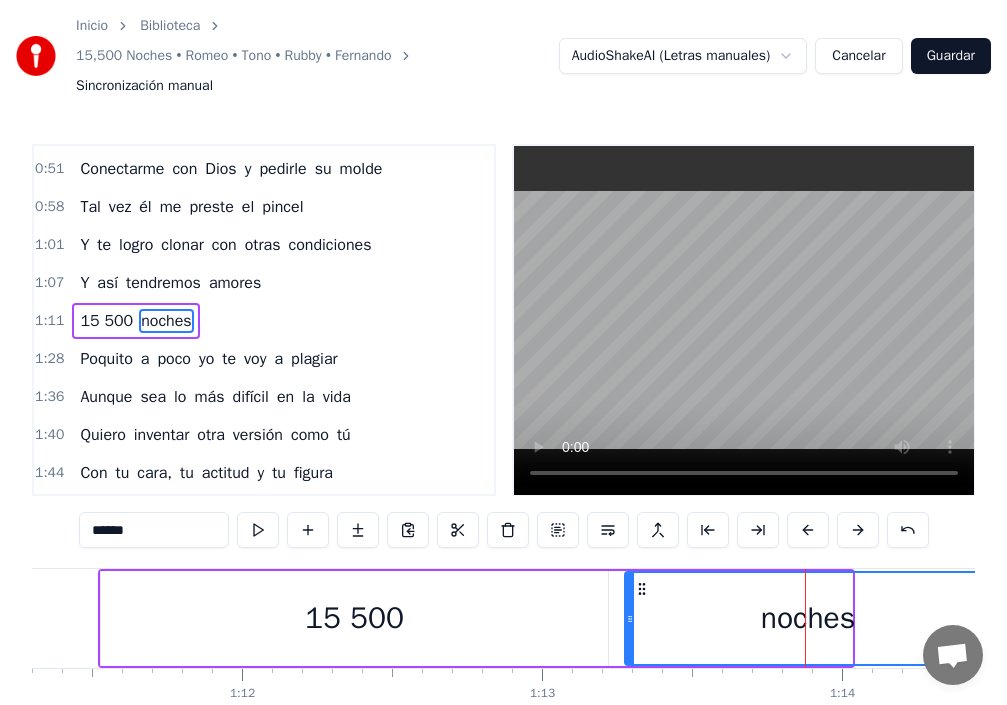 drag, startPoint x: 854, startPoint y: 617, endPoint x: 996, endPoint y: 614, distance: 142.0317 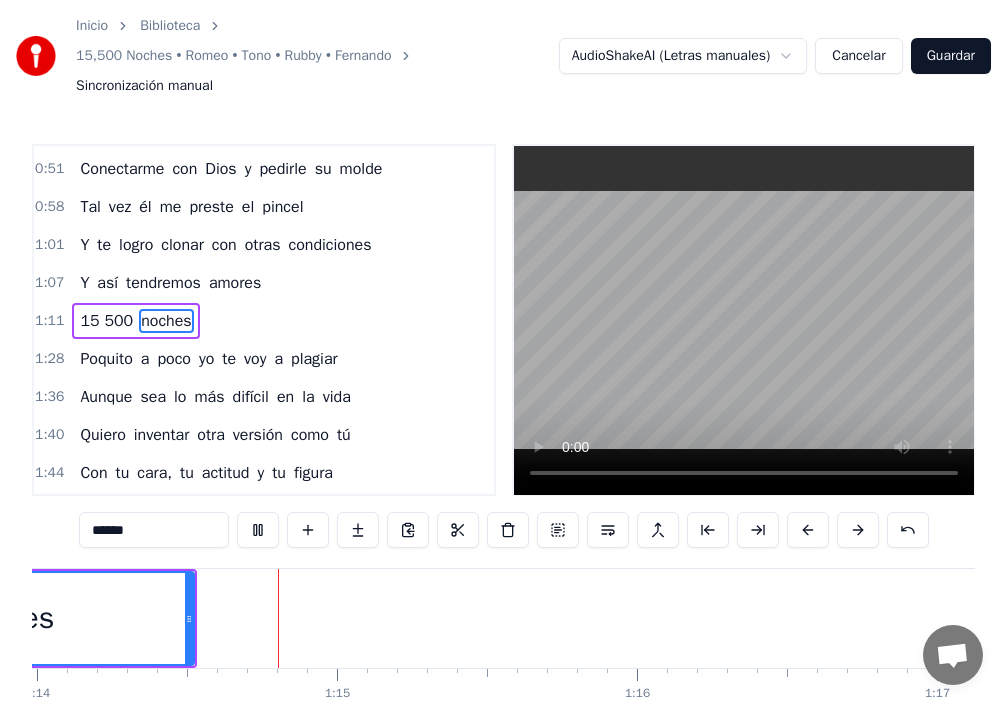 scroll, scrollTop: 0, scrollLeft: 22205, axis: horizontal 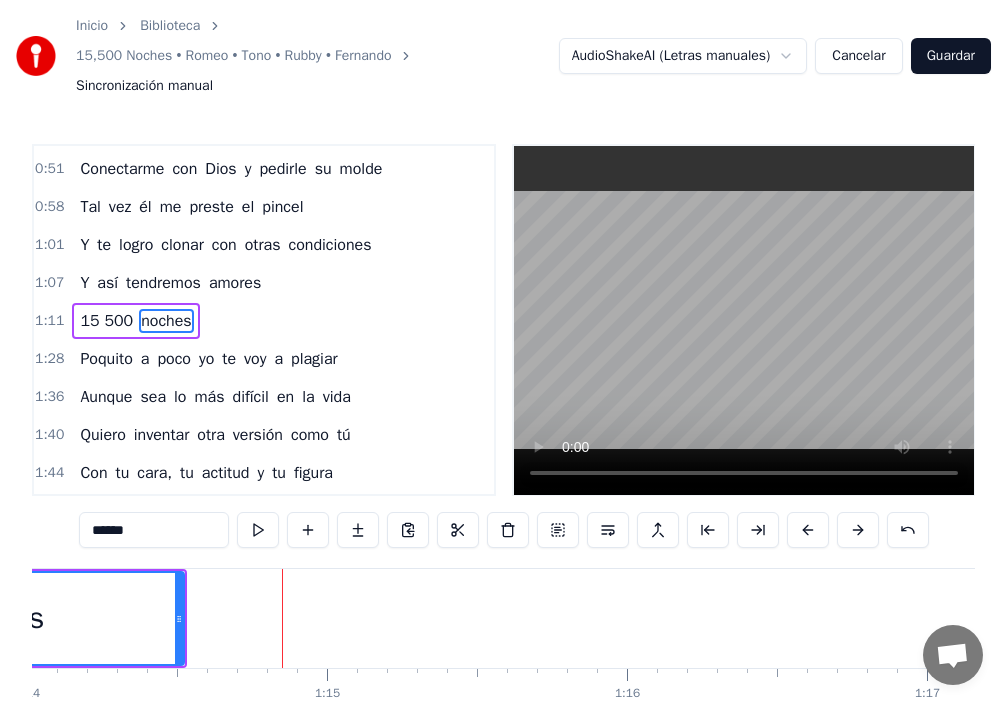 click on "Poquito a poco yo me obsesiono de ti Por desgracia eres la única en tu liga Yo he de inventar otra versión como tú Con tu cara, tu actitud y tu figura Quiero repetir La obra de arte que mis ojos ven en ti Ay, idéntica a ti Me basta con una copia si es hermosa Qué honor Yo quiero duplicar tu existir Conectarme con Dios y pedirle su molde Tal vez él me preste el pincel Y te logro clonar con otras condiciones Y así tendremos amores 15 500 noches Poquito a poco yo te voy a plagiar Aunque sea lo más difícil en la vida Quiero inventar otra versión como tú Con tu cara, tu actitud y tu figura Quiero repetir La obra de arte que mis ojos ven en ti Ah, idéntica a ti Me basta con una copia si es hermosa Qué honor Yo quiero duplicar tu existir Conectarme con Dios y pedirle su molde Tal vez él me preste el pincel Y te logro clonar con otras condiciones Y así tendremos amores 15 500 noches Yo quiero duplicar tu existir Conectarme con Dios y pedirle su molde Tal vez él me preste el pincel Y te logro clonar Y" at bounding box center [15824, 618] 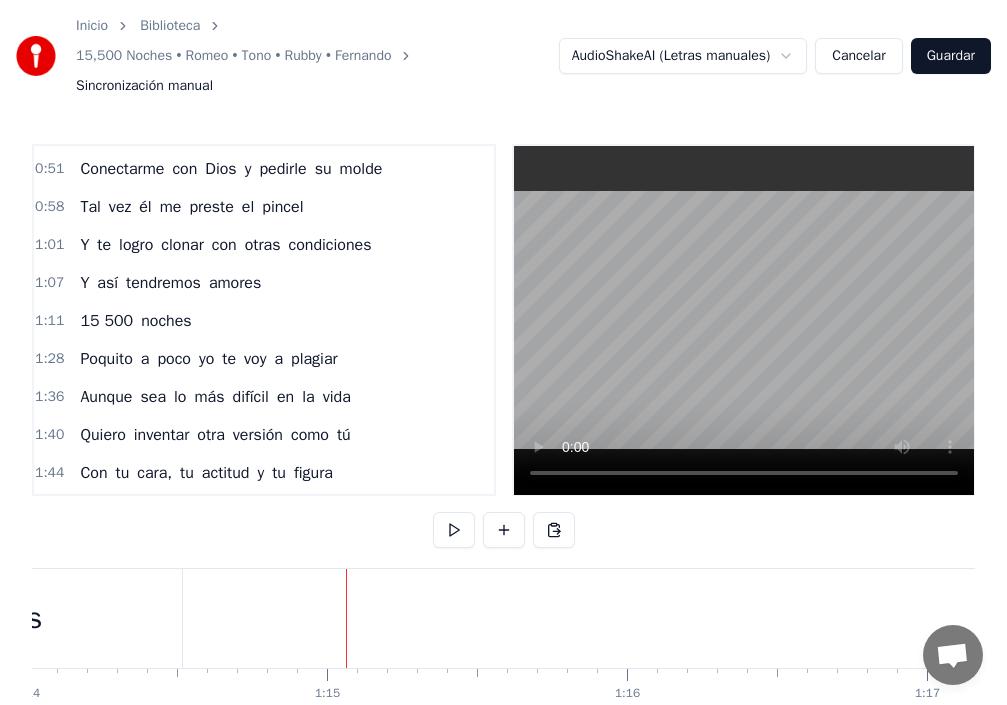click on "noches" at bounding box center [-6, 618] 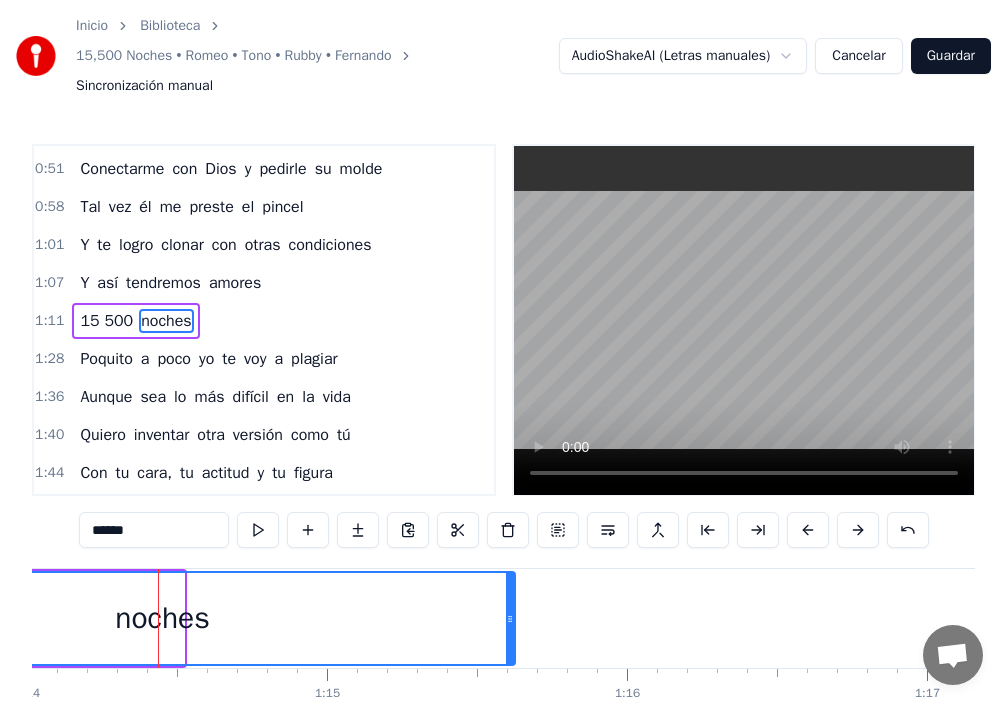 drag, startPoint x: 181, startPoint y: 610, endPoint x: 511, endPoint y: 660, distance: 333.7664 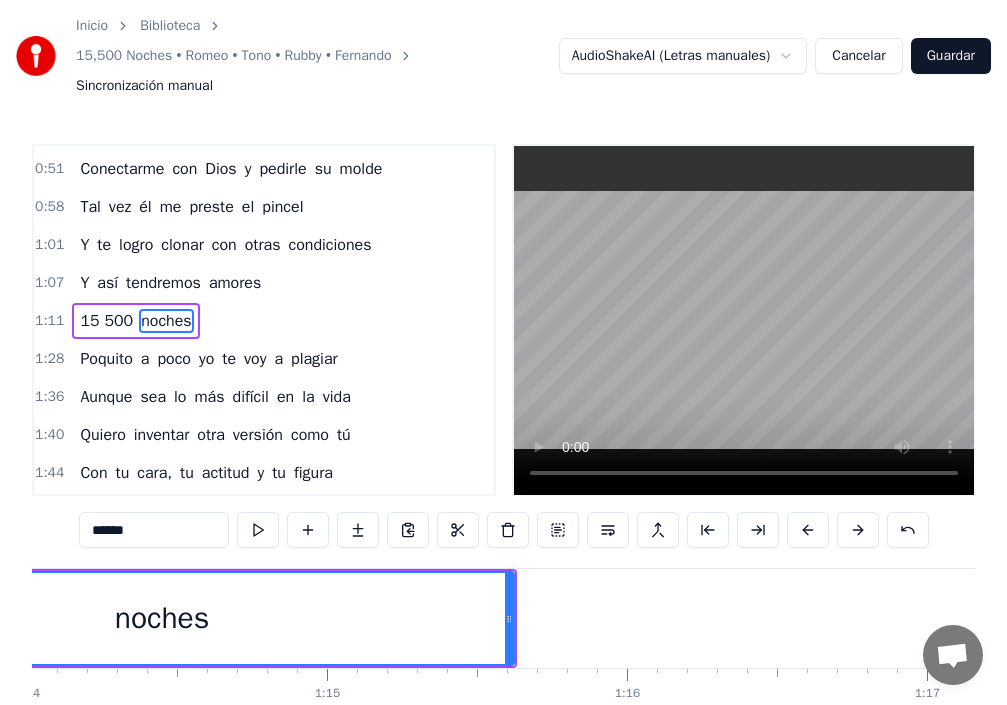 click on "15 500" at bounding box center [106, 321] 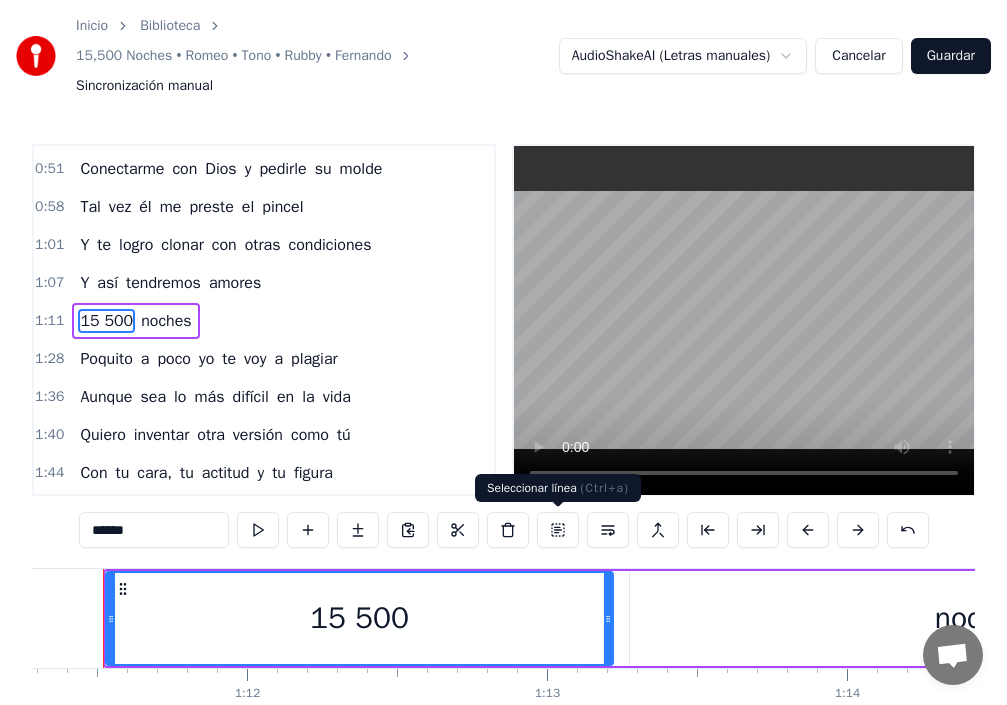 scroll, scrollTop: 0, scrollLeft: 21355, axis: horizontal 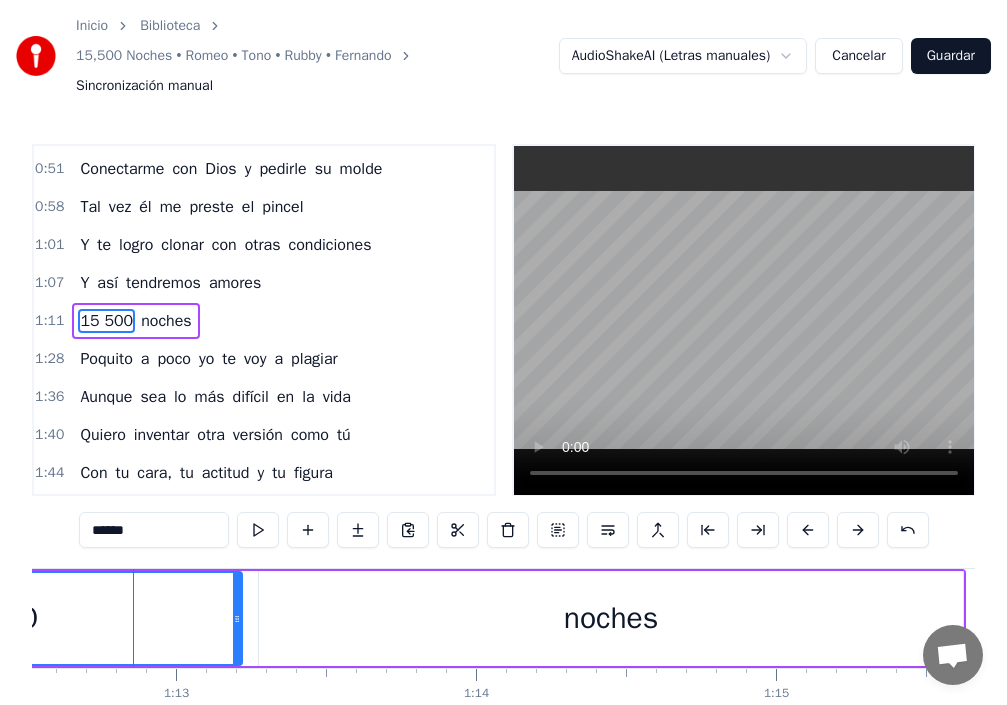 click on "noches" at bounding box center [610, 618] 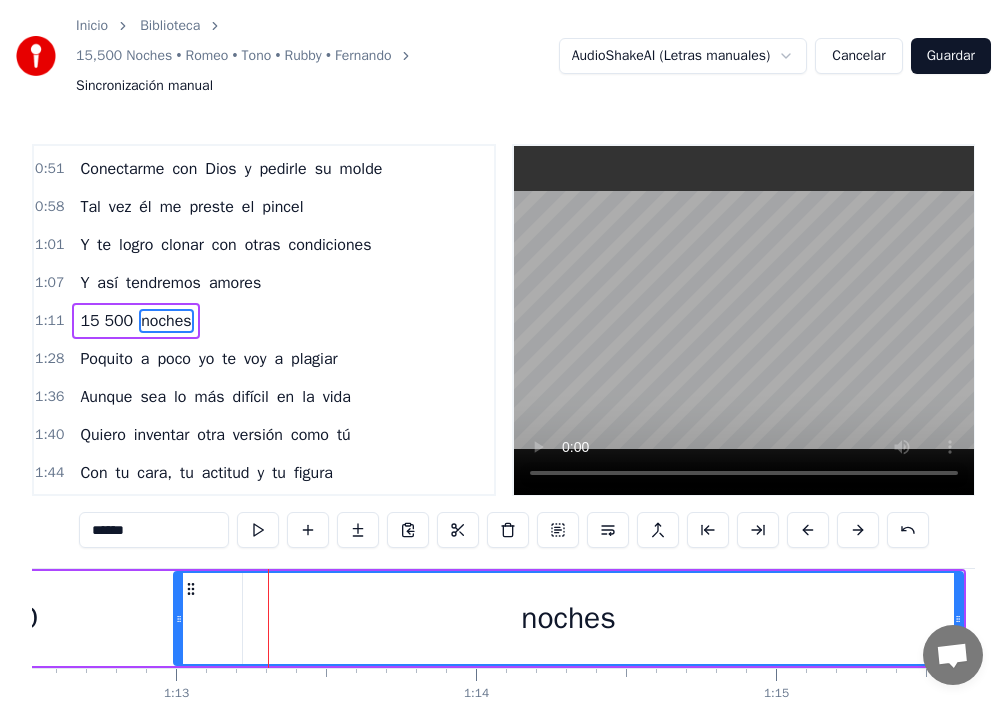 drag, startPoint x: 263, startPoint y: 621, endPoint x: 178, endPoint y: 632, distance: 85.70881 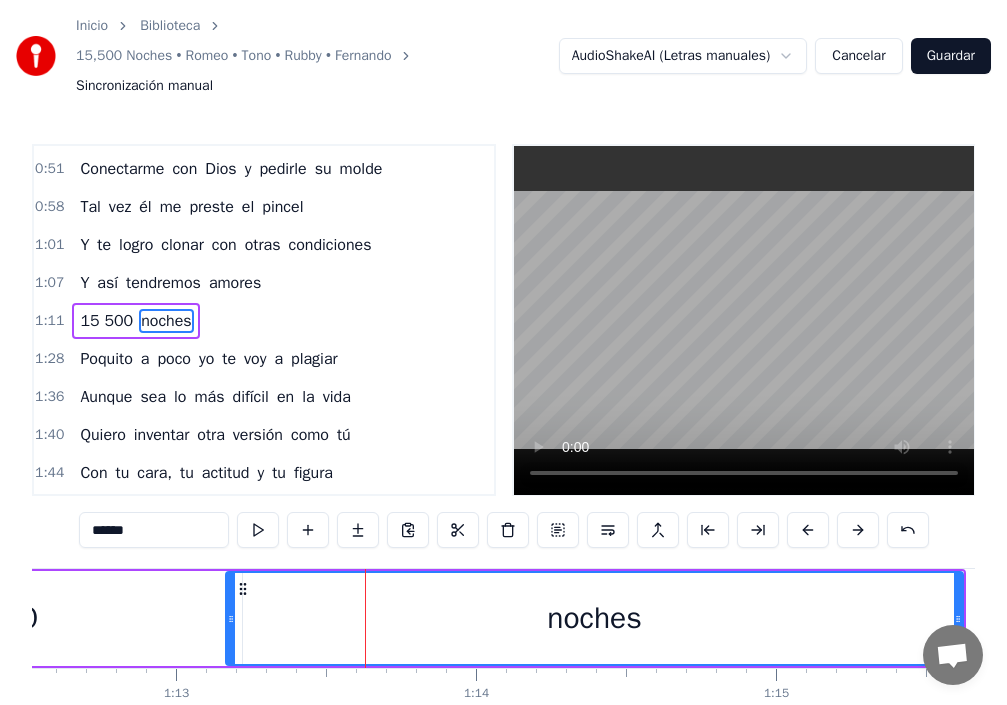 drag, startPoint x: 180, startPoint y: 636, endPoint x: 230, endPoint y: 644, distance: 50.635956 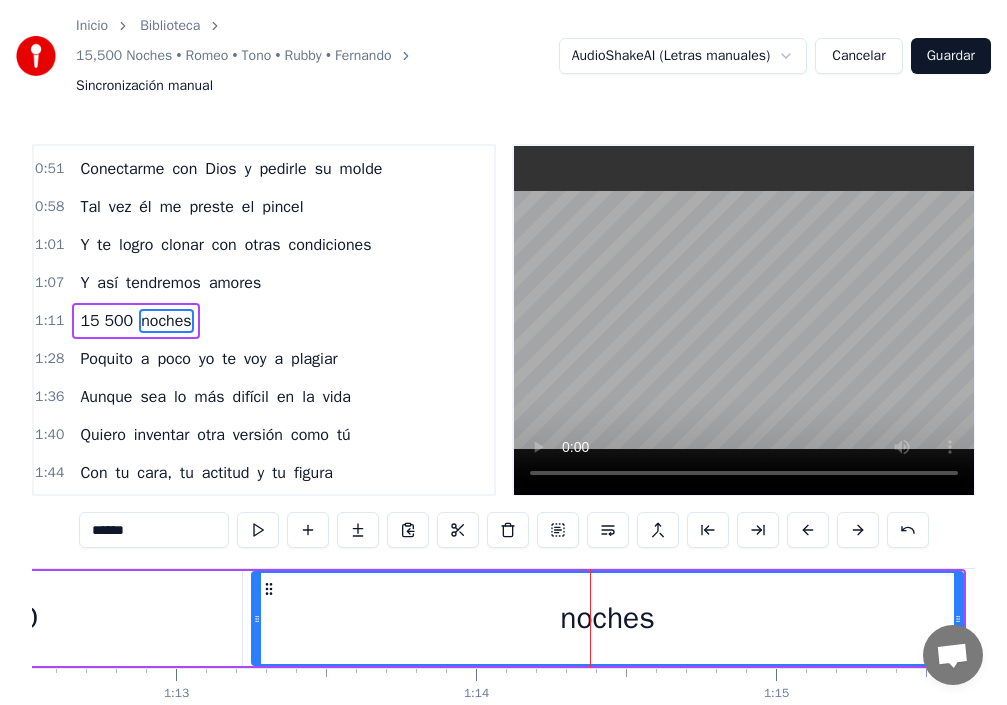 drag, startPoint x: 231, startPoint y: 623, endPoint x: 255, endPoint y: 628, distance: 24.5153 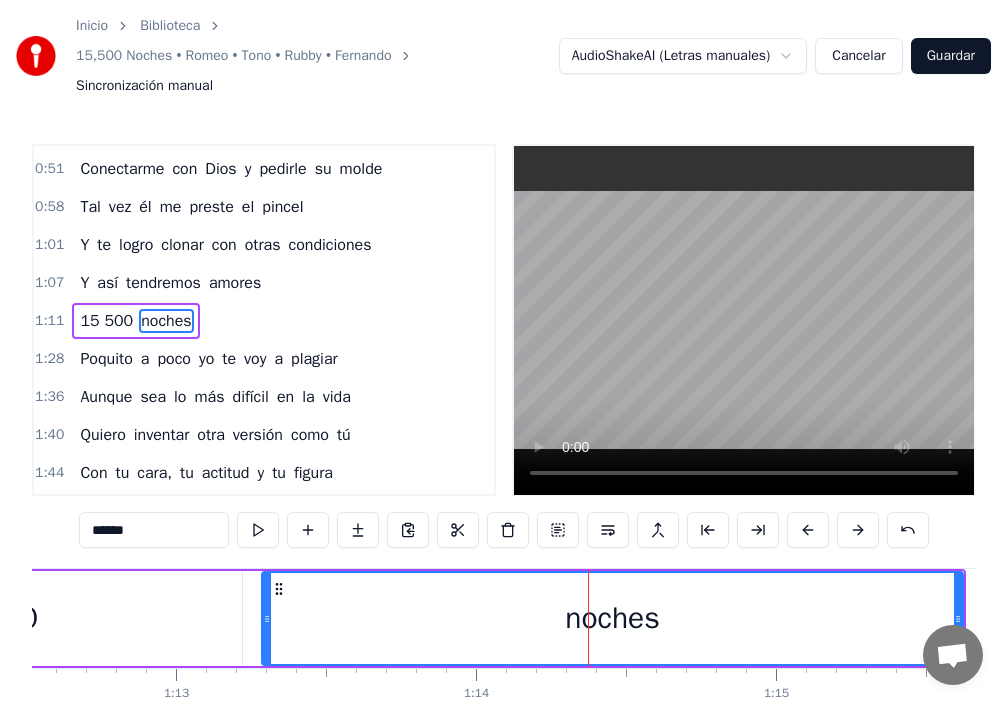 click at bounding box center (267, 618) 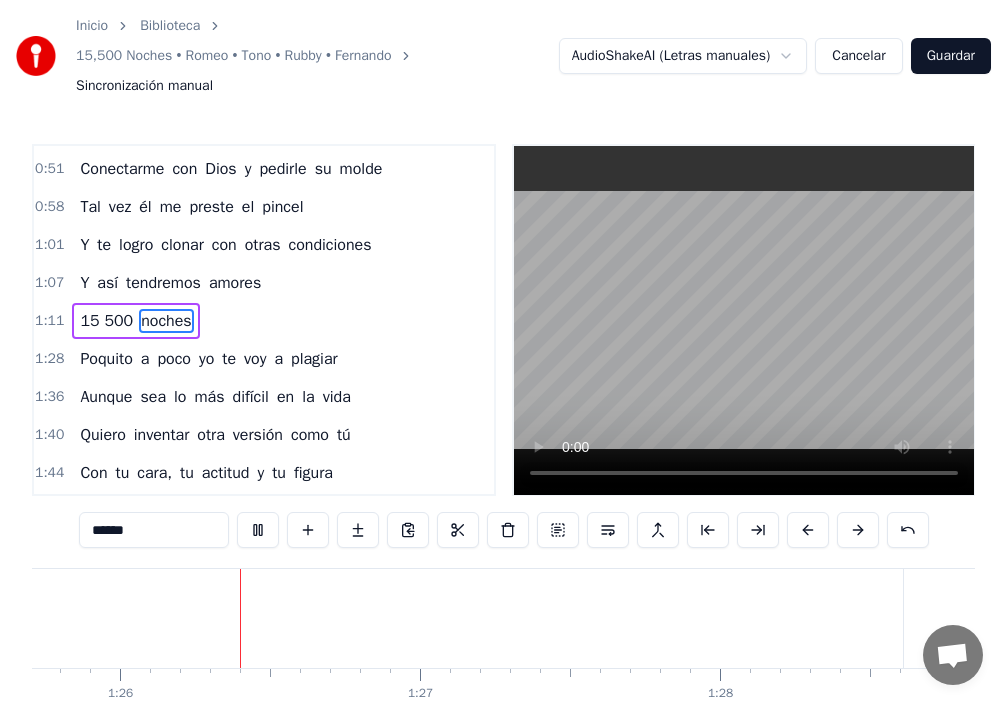 scroll, scrollTop: 0, scrollLeft: 25720, axis: horizontal 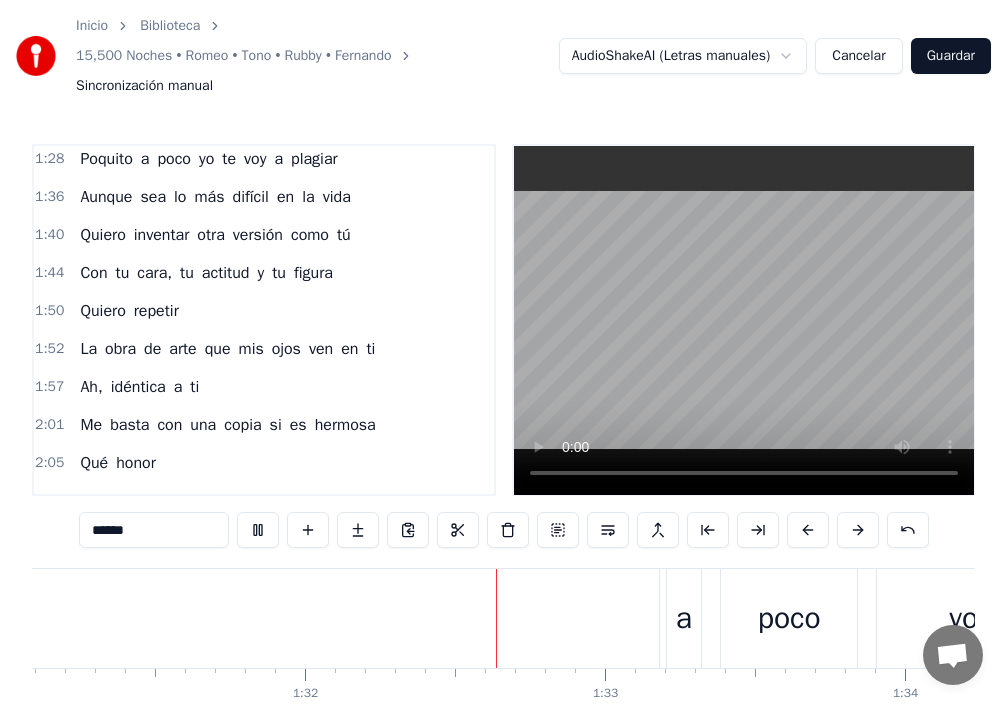 click on "Guardar" at bounding box center (951, 56) 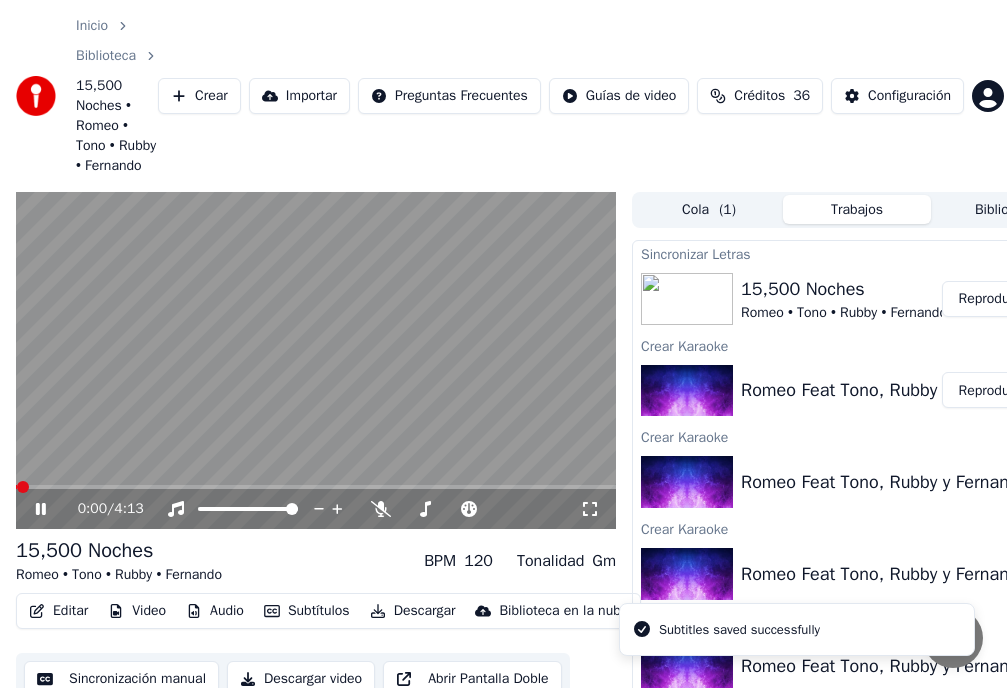 click on "Reproducir" at bounding box center [991, 299] 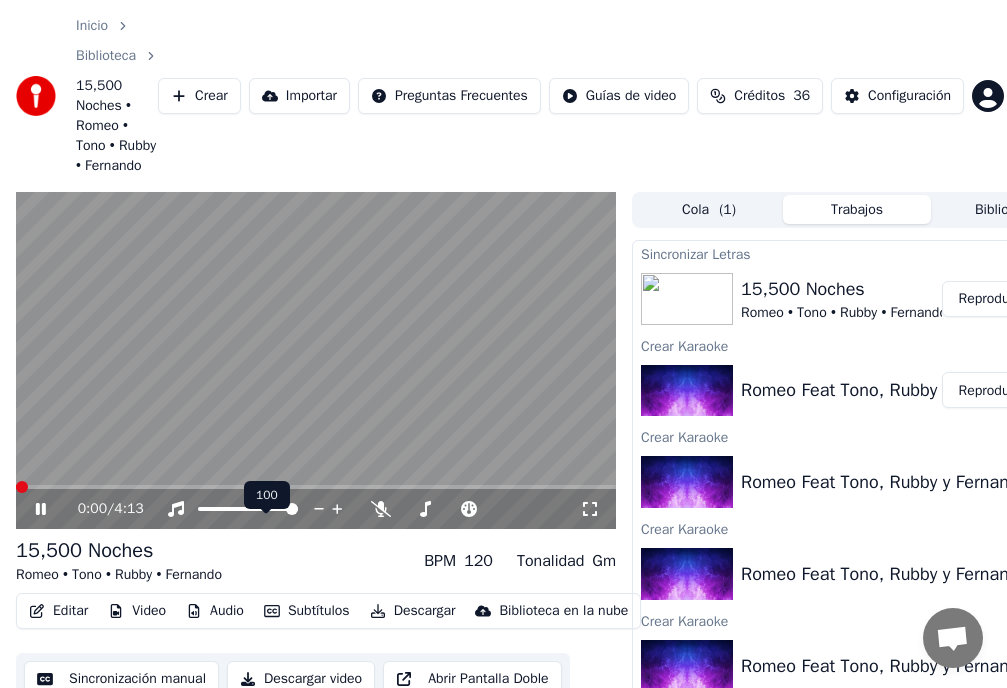 click 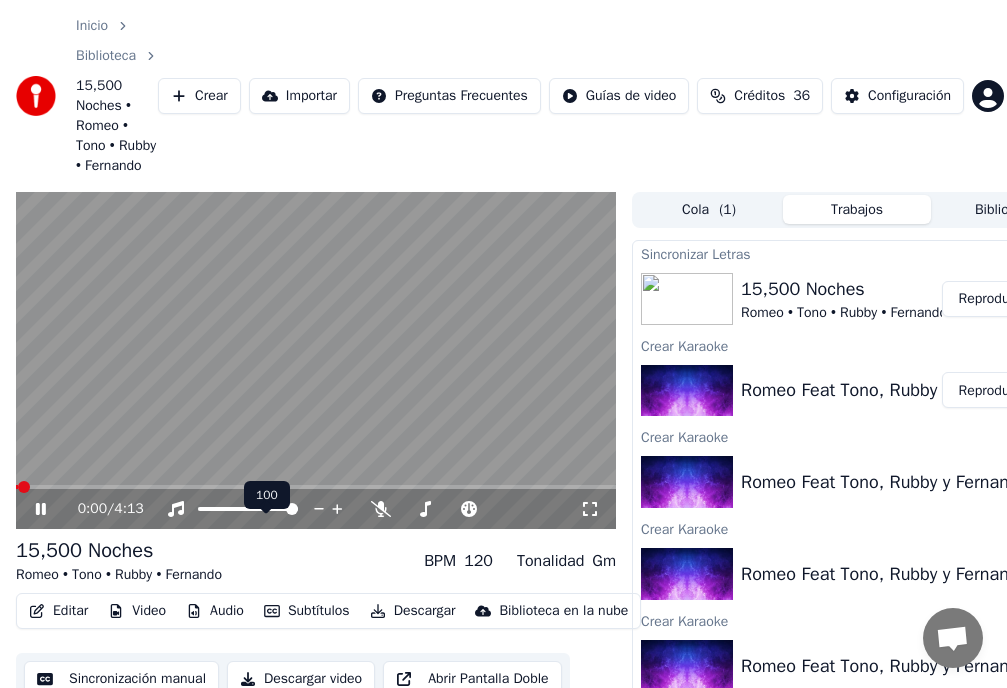 click 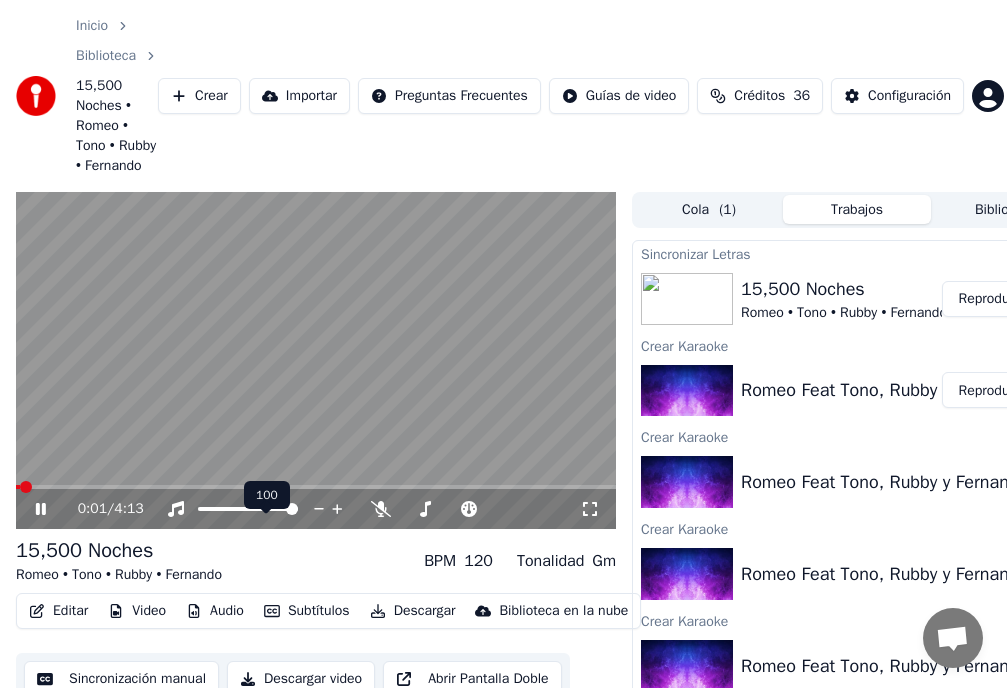 click on "100 100" at bounding box center (267, 495) 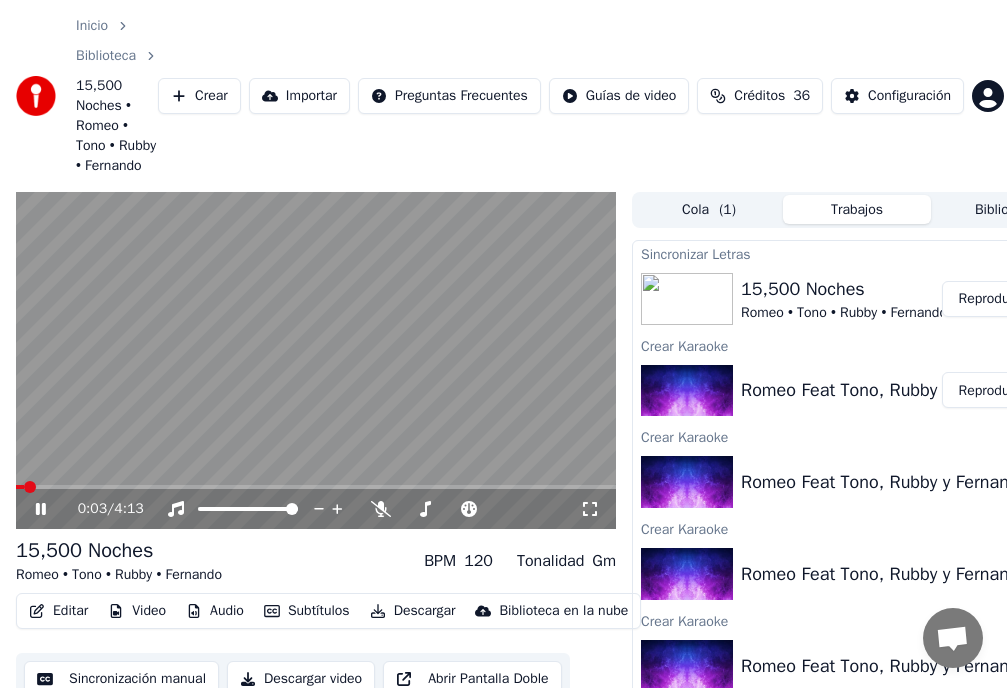 click 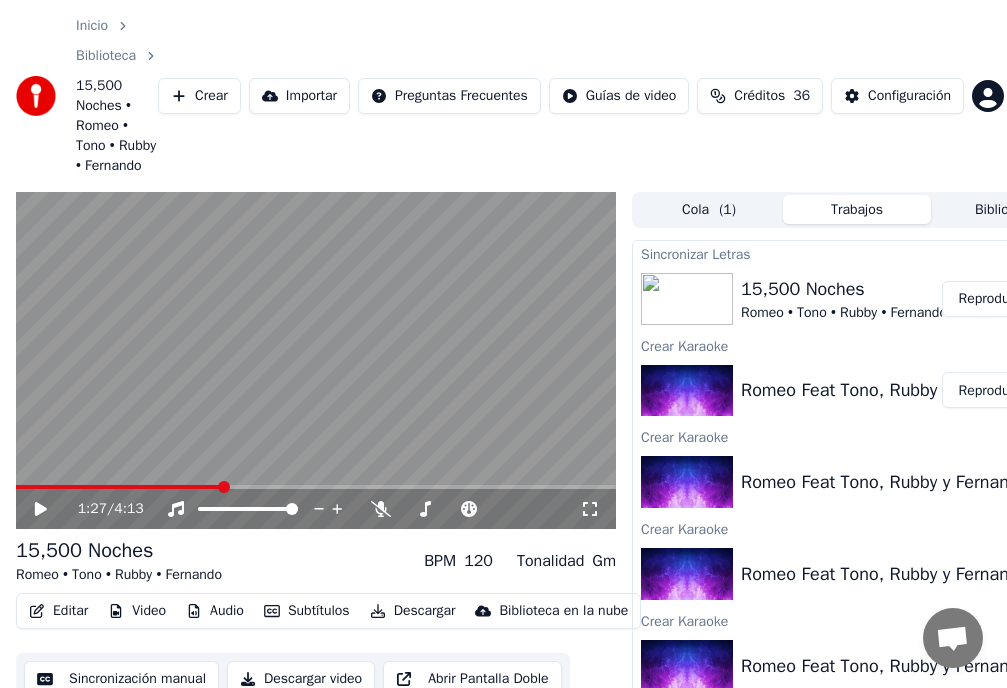 click at bounding box center [224, 487] 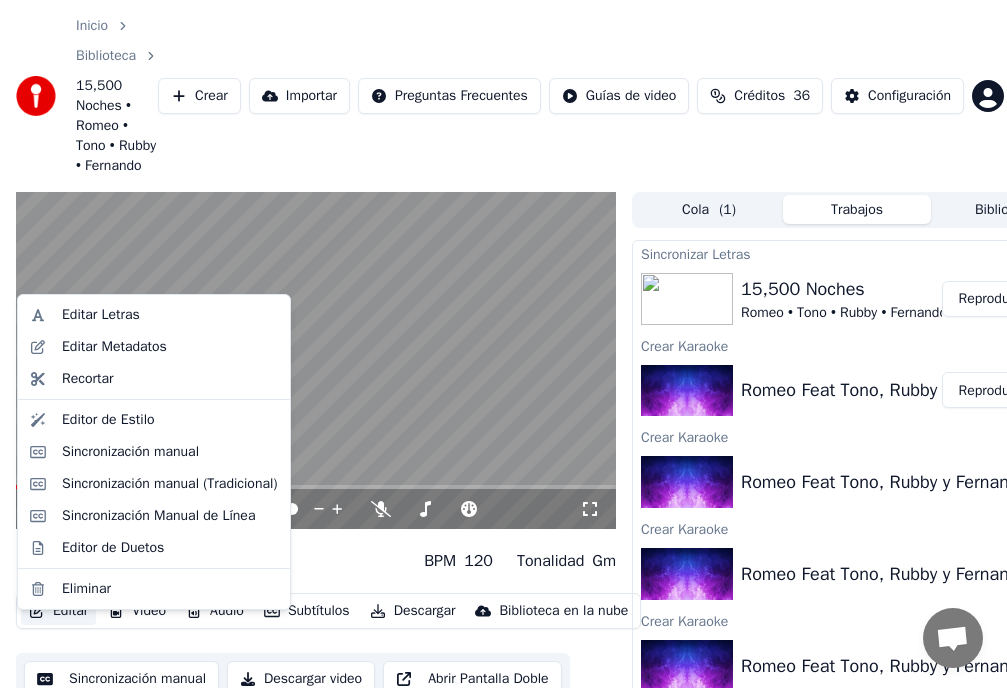 click on "Editar" at bounding box center (58, 611) 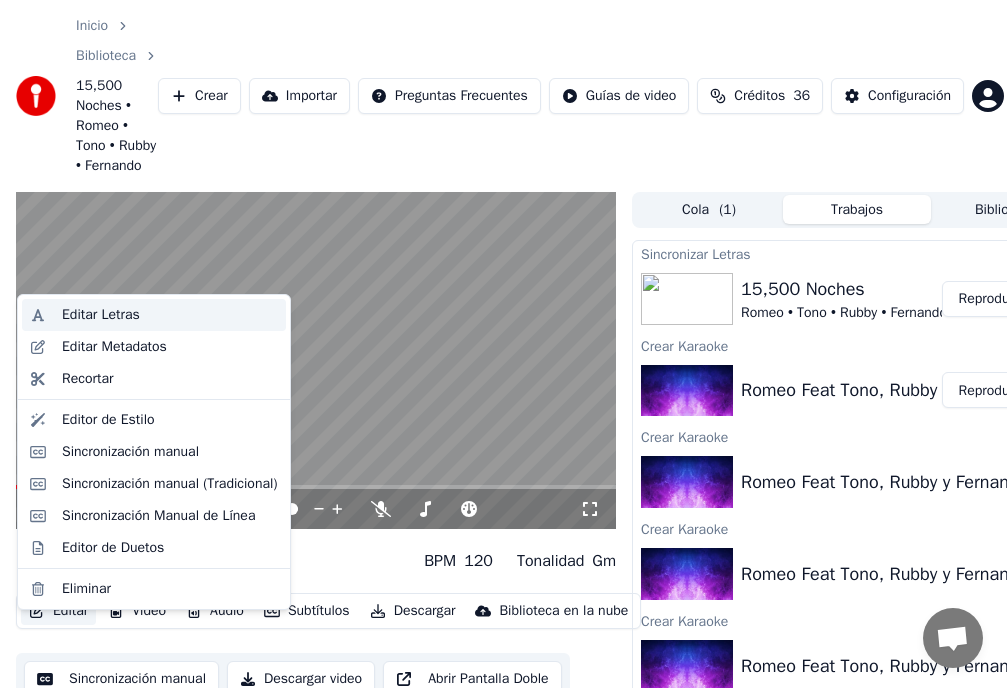 click on "Editar Letras" at bounding box center [101, 315] 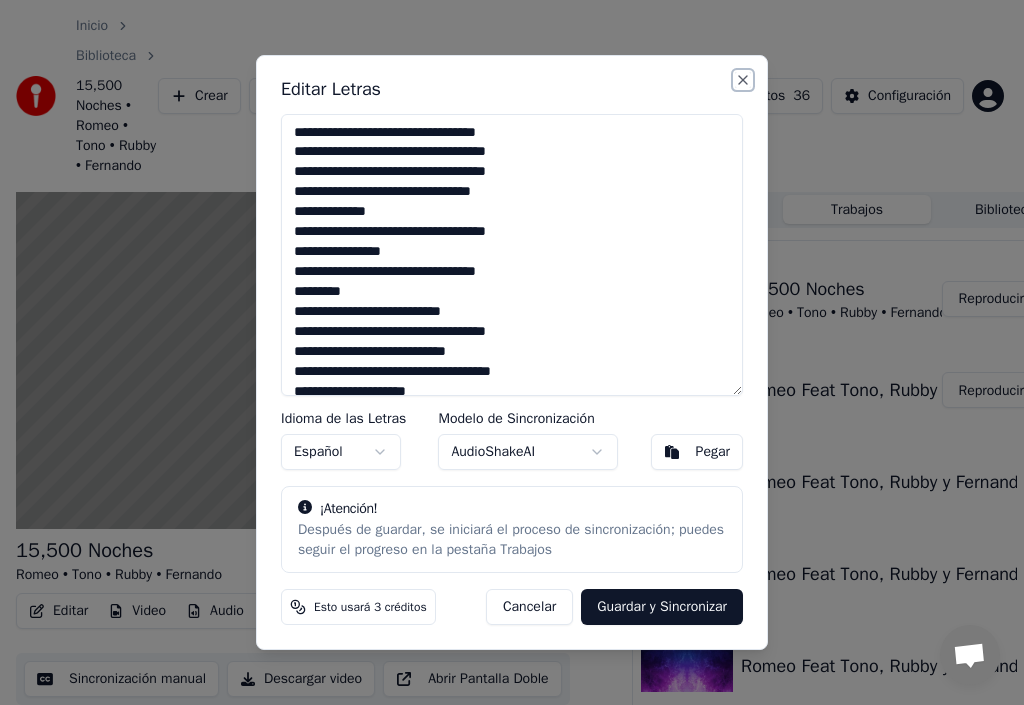 click on "Close" at bounding box center [743, 80] 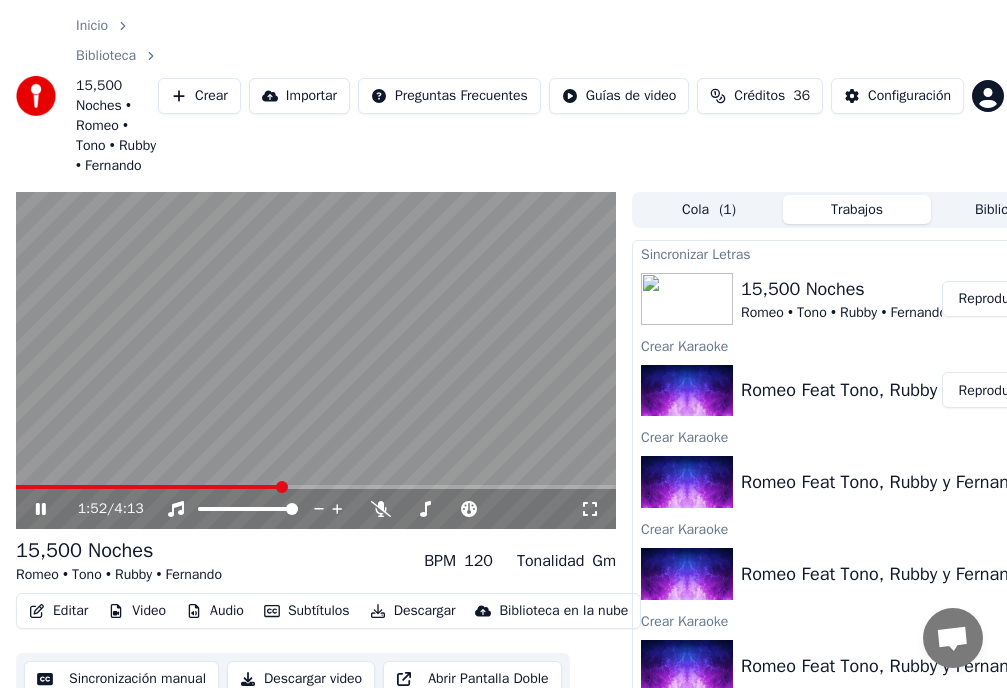 click 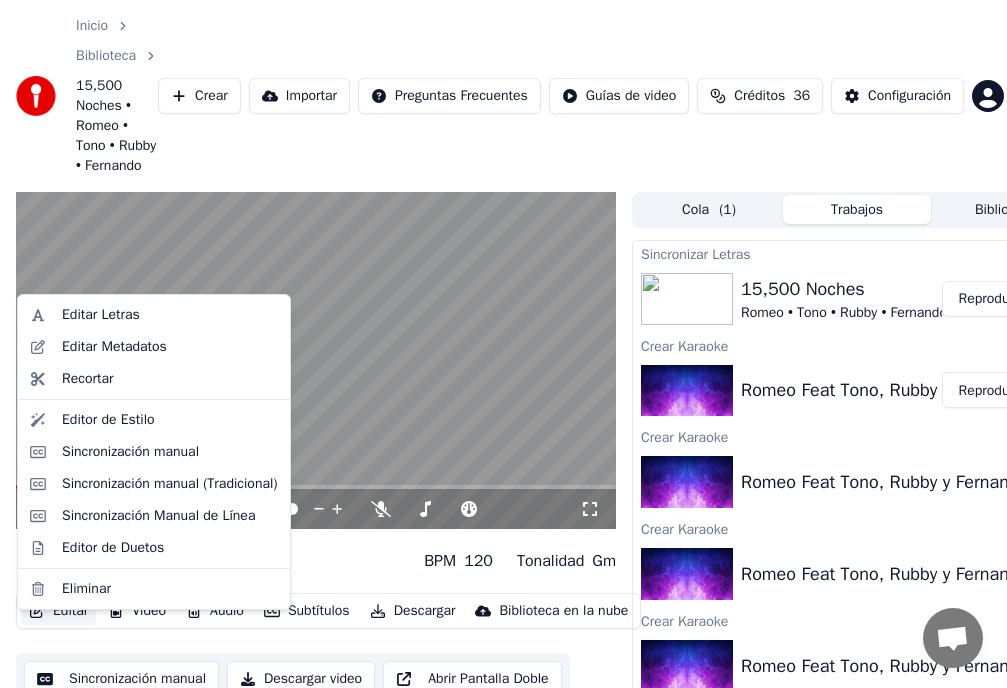 click on "Editar" at bounding box center [58, 611] 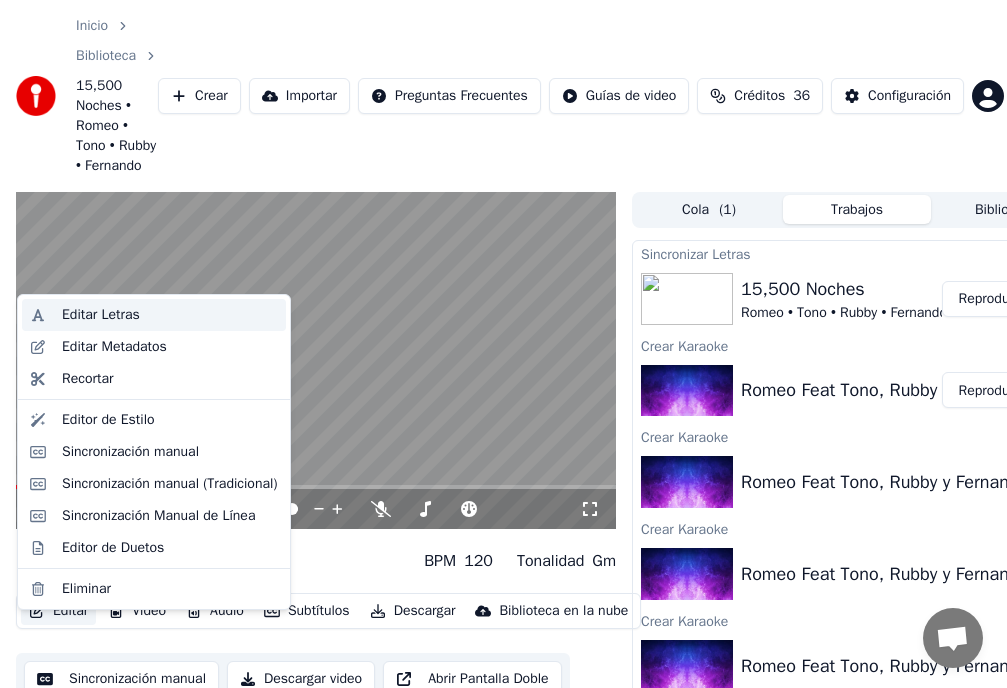 click on "Editar Letras" at bounding box center [101, 315] 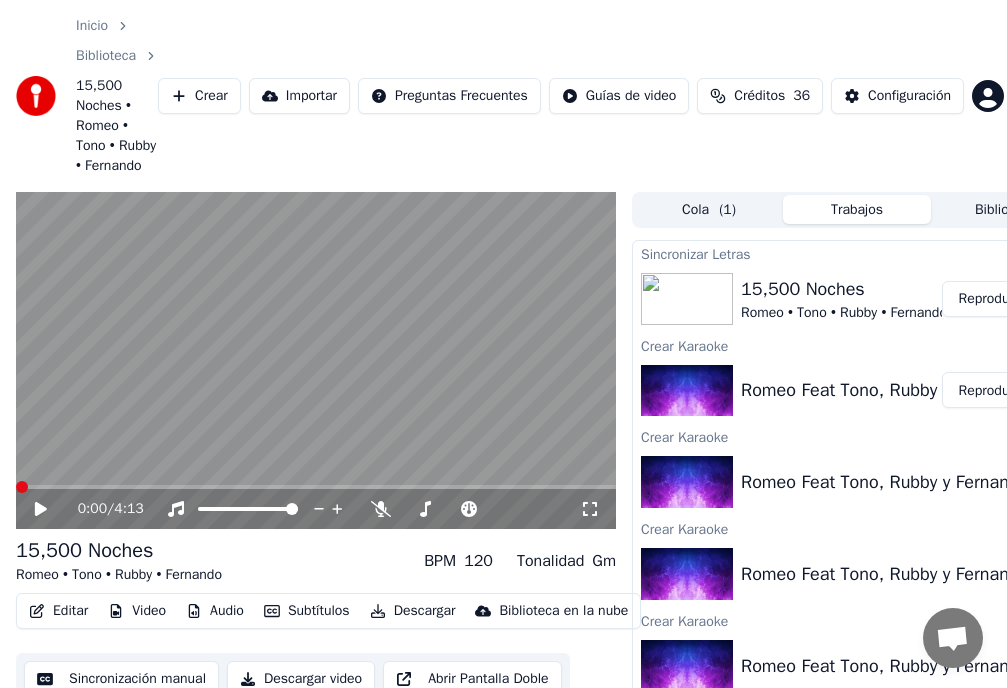 click at bounding box center (22, 487) 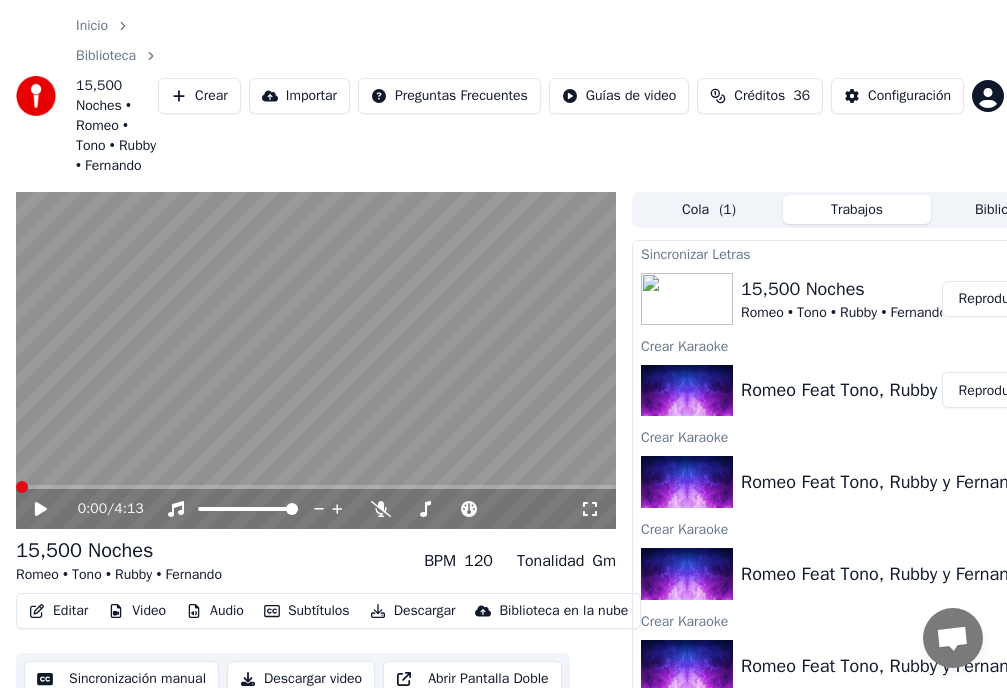 click on "Editar" at bounding box center (58, 611) 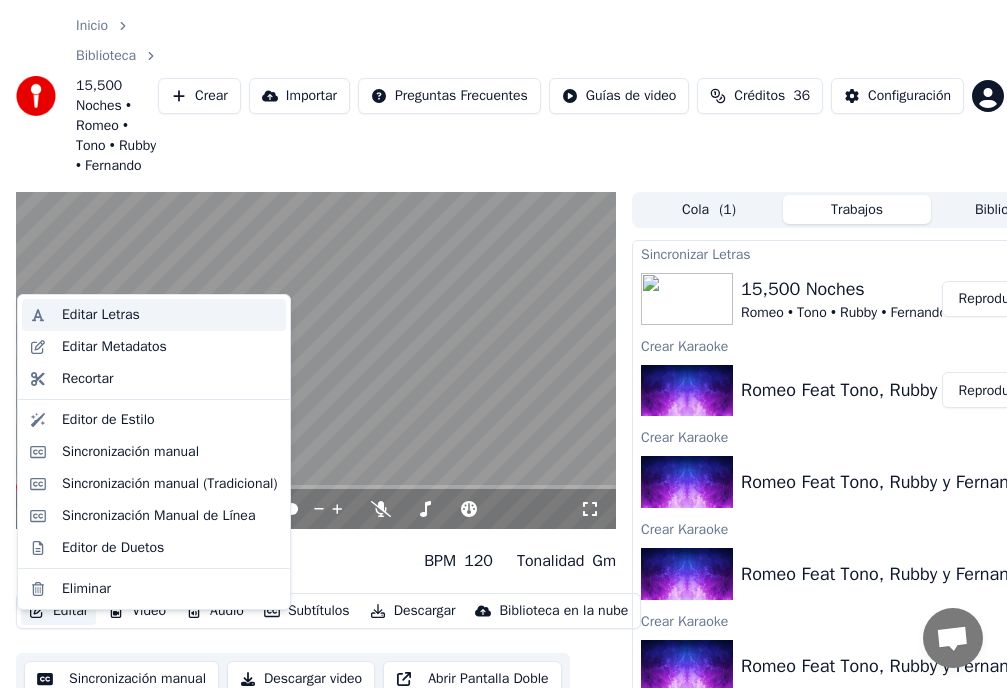 click on "Editar Letras" at bounding box center [101, 315] 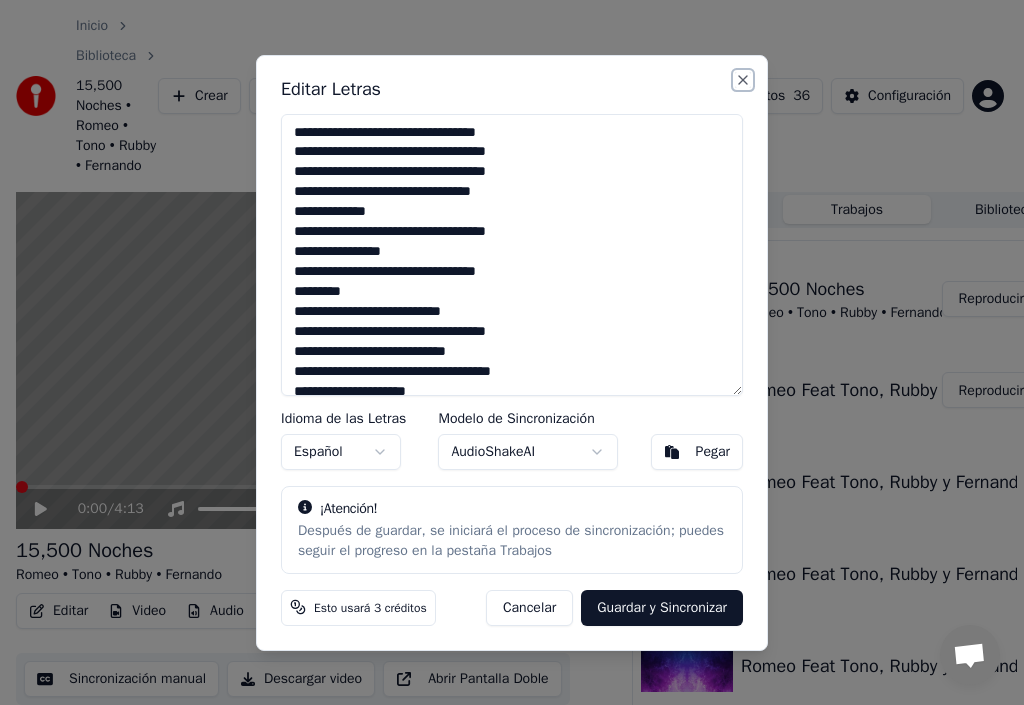 click on "Close" at bounding box center (743, 80) 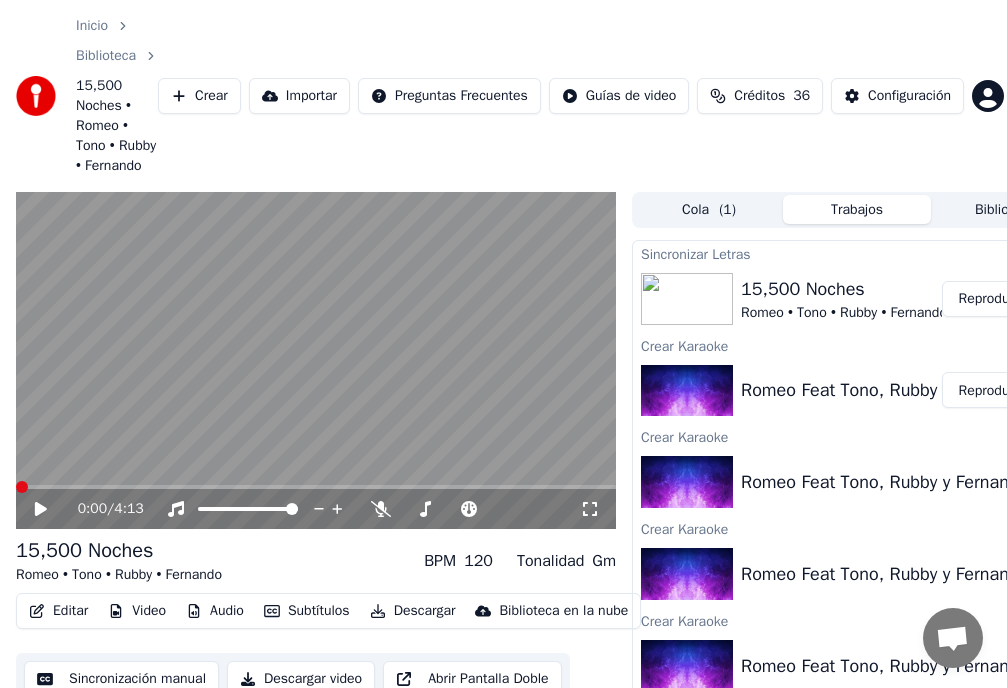 click on "Editar" at bounding box center (58, 611) 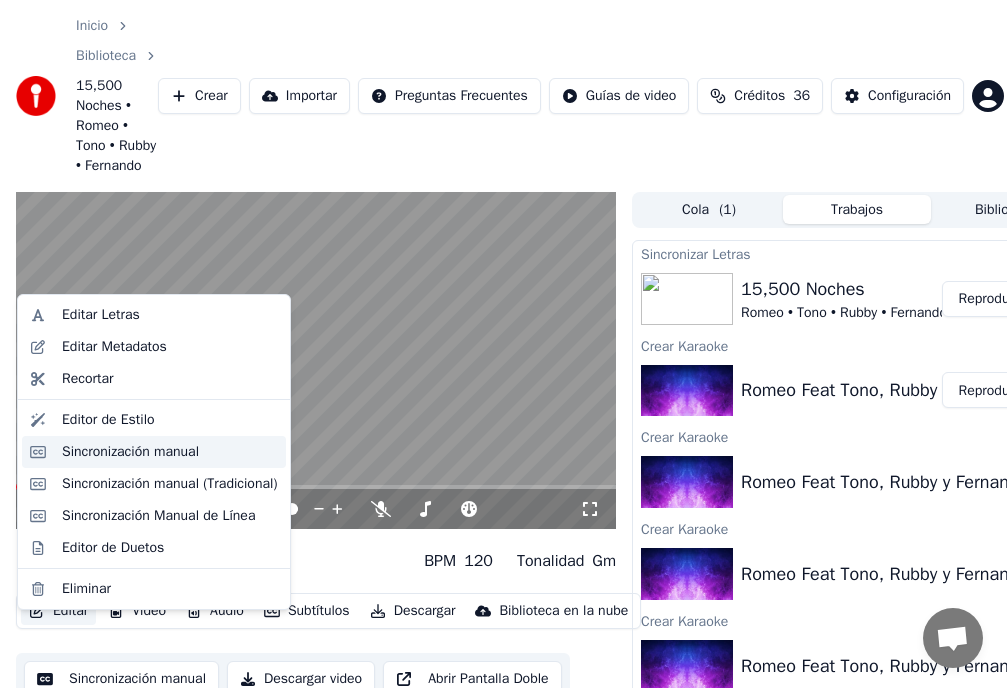click on "Sincronización manual" at bounding box center (130, 452) 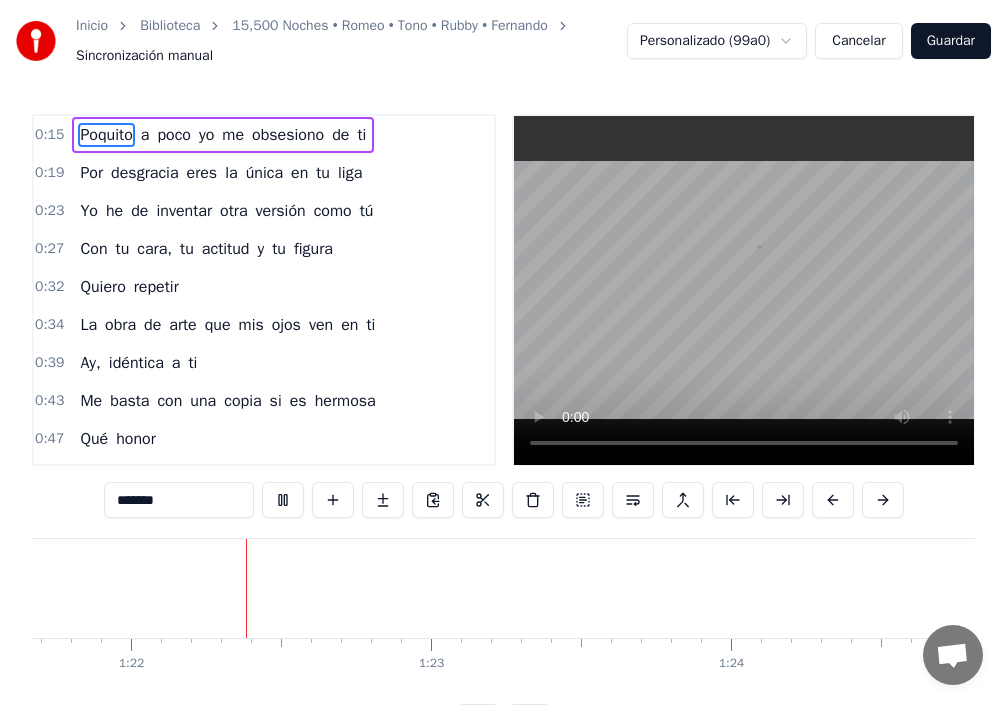 scroll, scrollTop: 0, scrollLeft: 24504, axis: horizontal 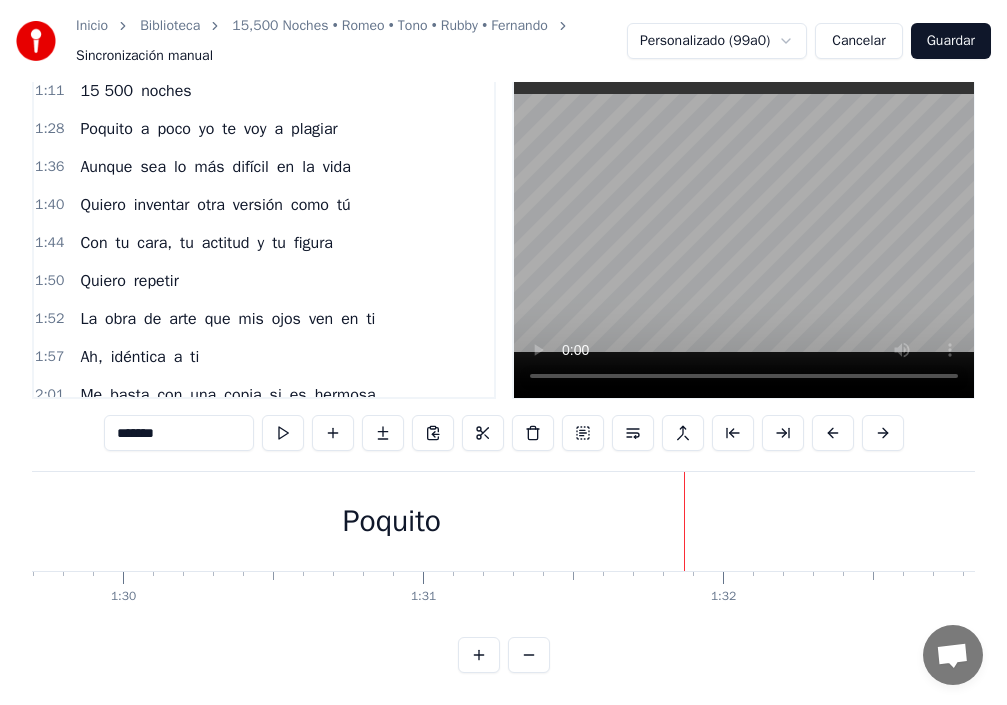type 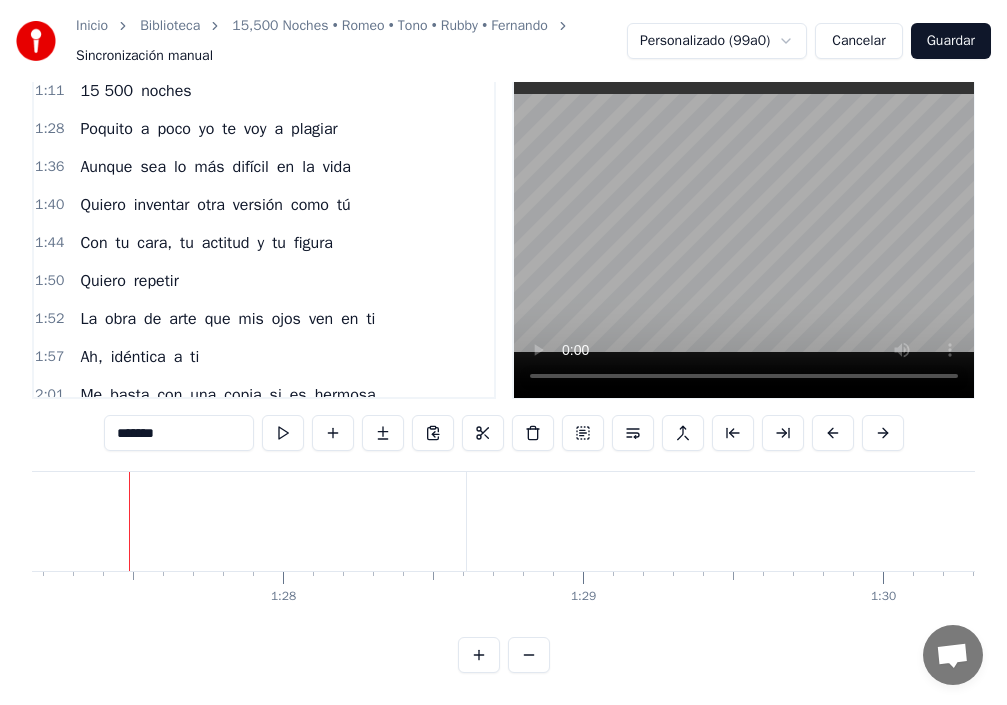 scroll, scrollTop: 0, scrollLeft: 26146, axis: horizontal 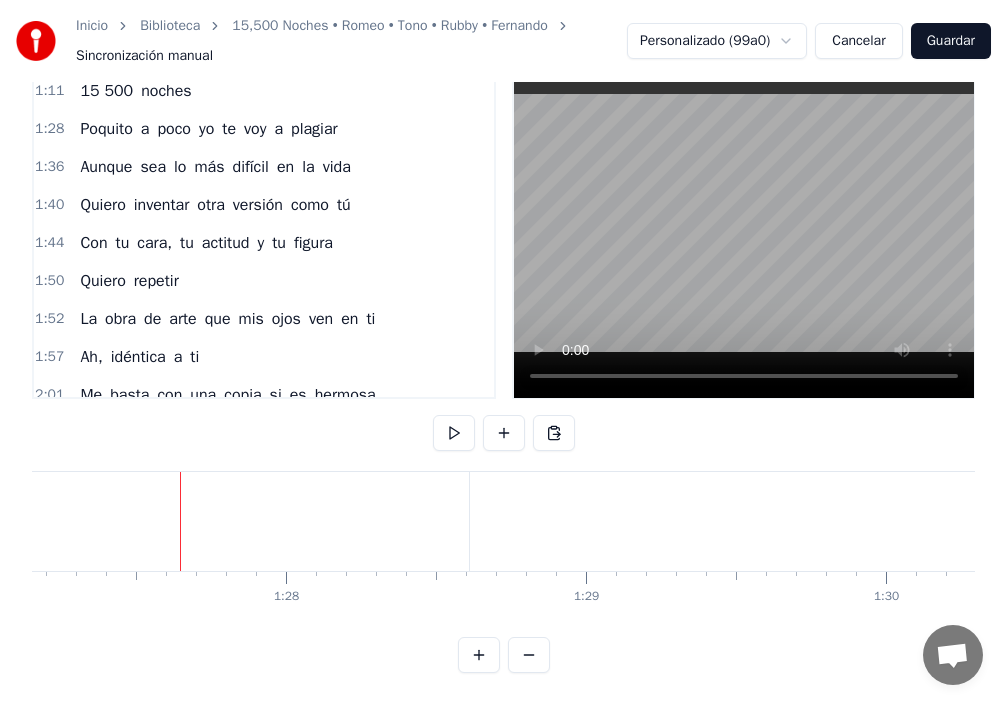 click on "Poquito" at bounding box center [1155, 521] 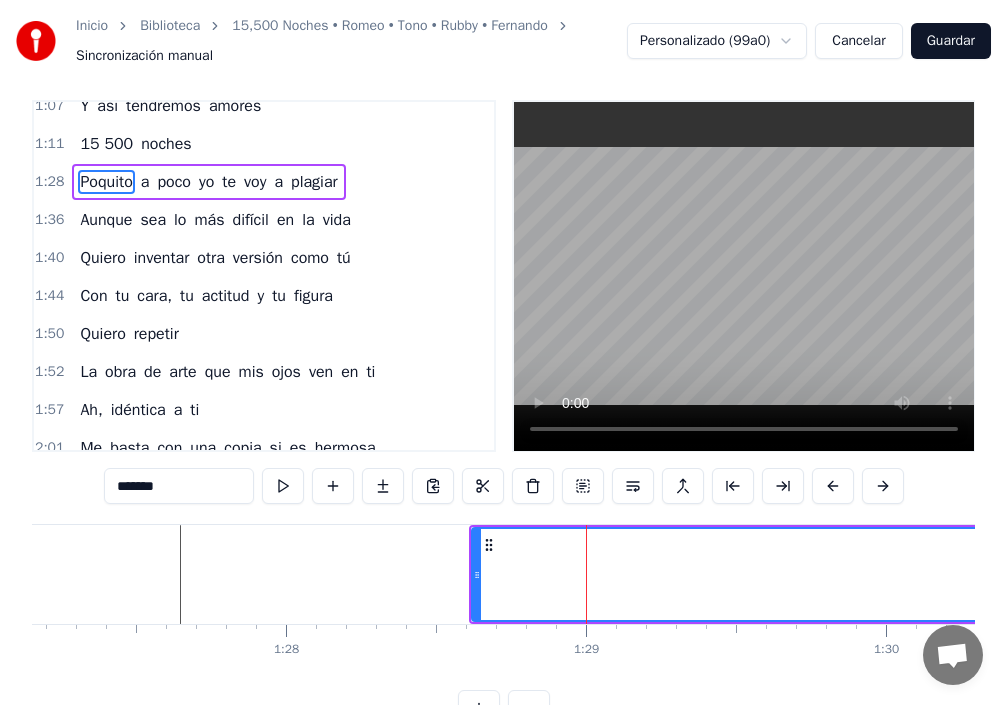 scroll, scrollTop: 0, scrollLeft: 0, axis: both 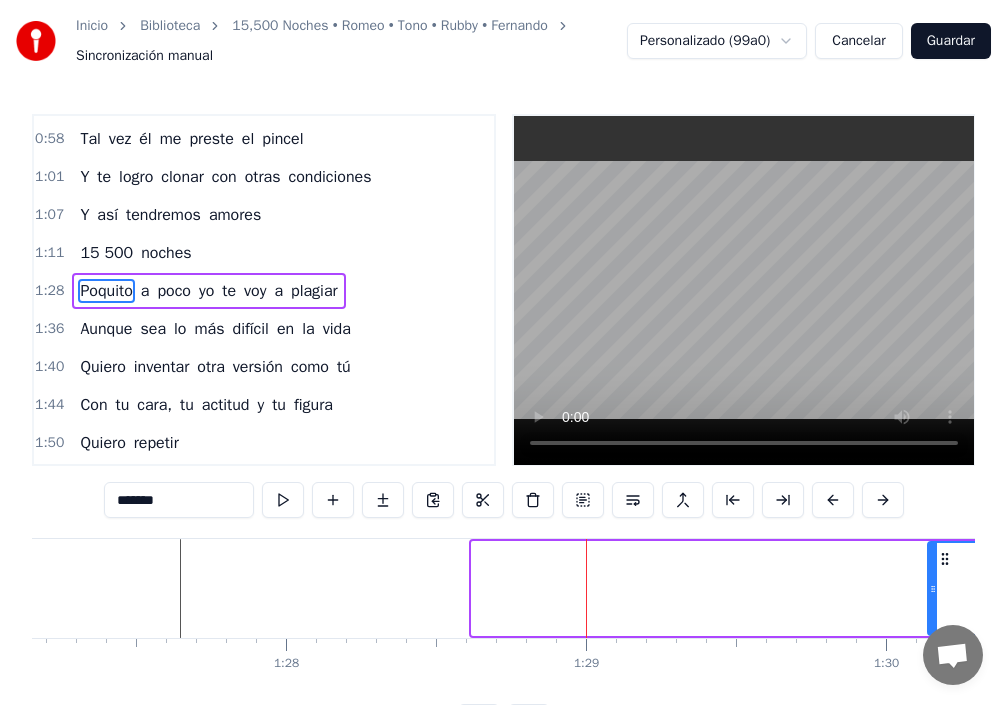 drag, startPoint x: 476, startPoint y: 588, endPoint x: 964, endPoint y: 619, distance: 488.98364 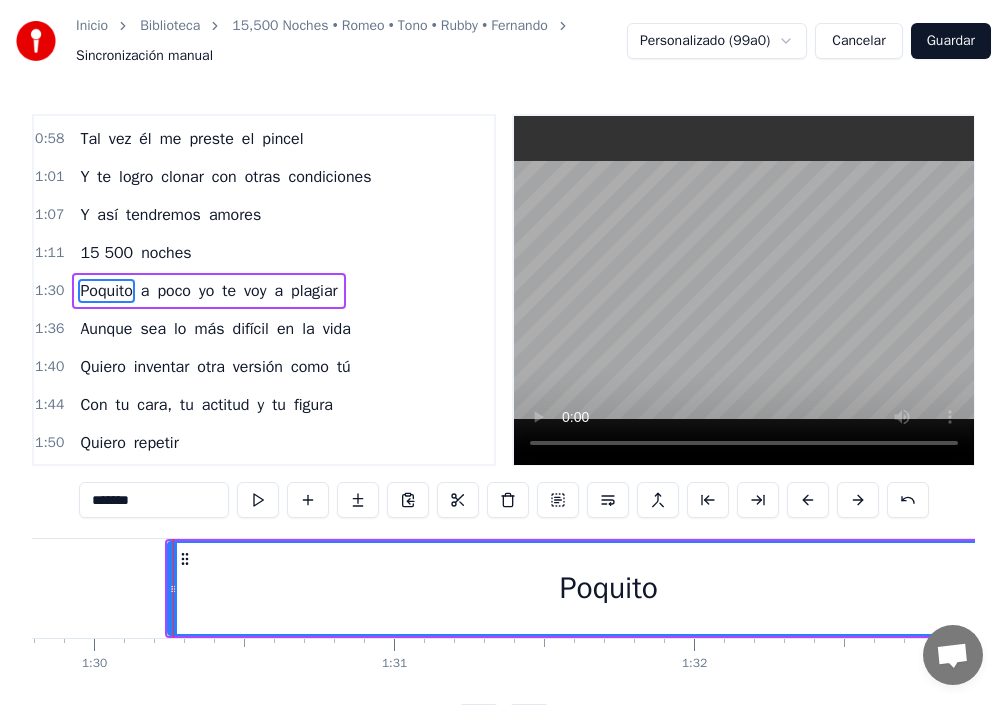 scroll, scrollTop: 0, scrollLeft: 26979, axis: horizontal 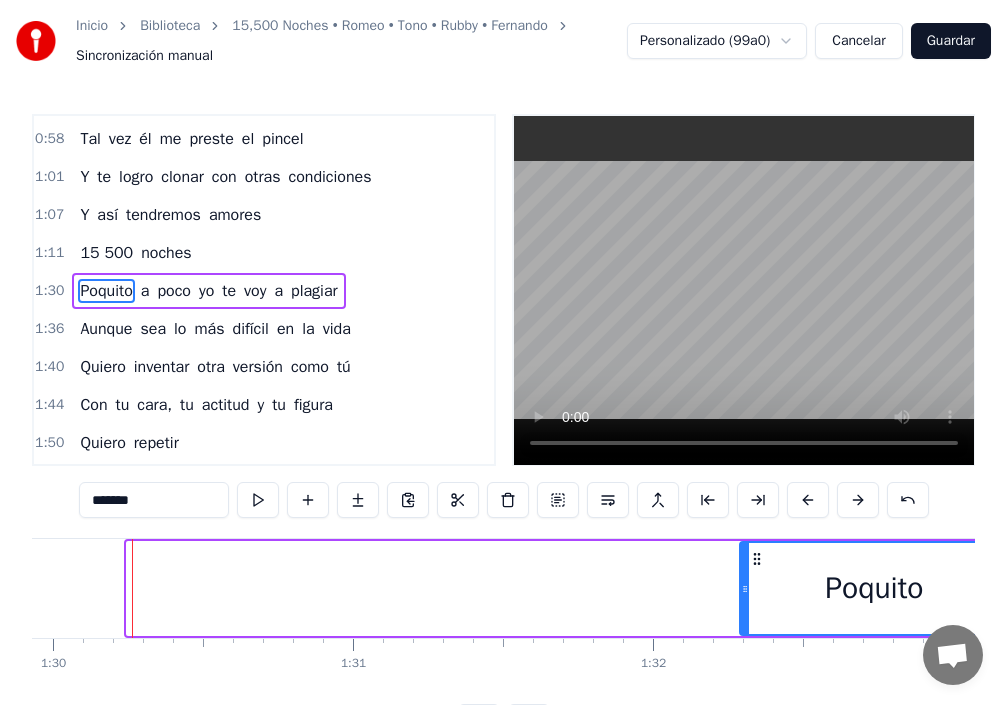 drag, startPoint x: 158, startPoint y: 587, endPoint x: 741, endPoint y: 656, distance: 587.069 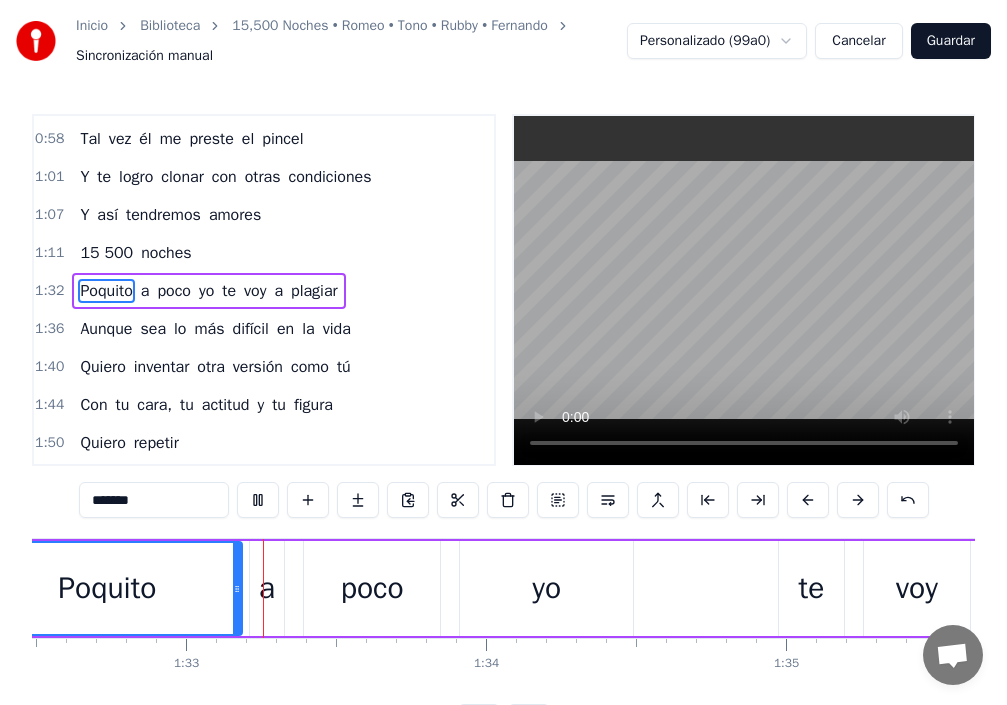 scroll, scrollTop: 0, scrollLeft: 27760, axis: horizontal 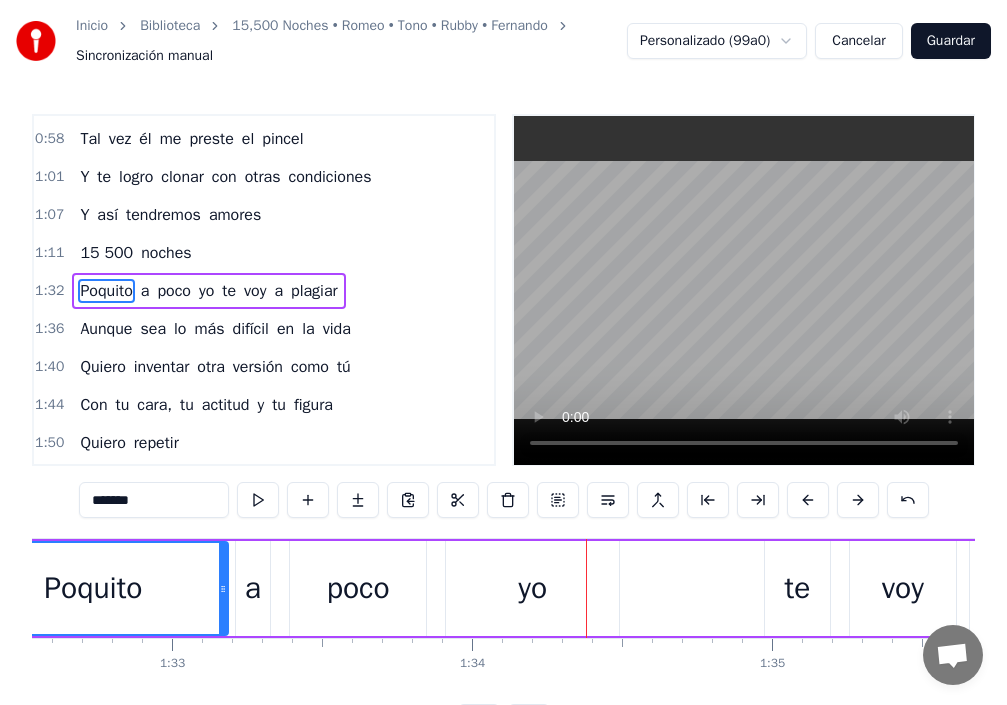 click on "yo" at bounding box center [532, 588] 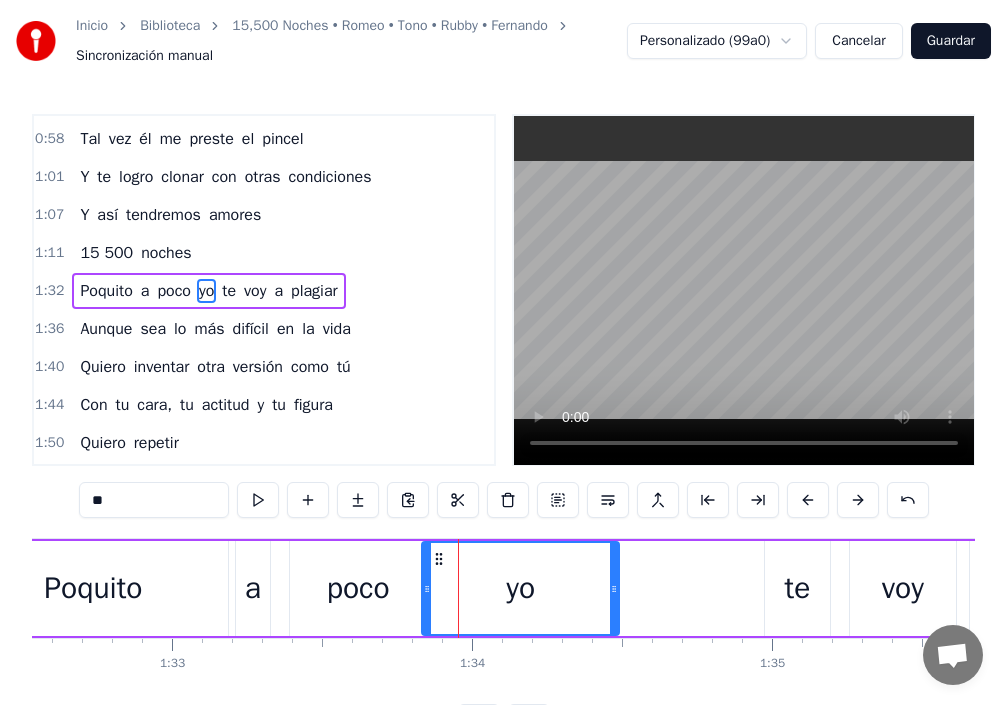 drag, startPoint x: 451, startPoint y: 600, endPoint x: 414, endPoint y: 601, distance: 37.01351 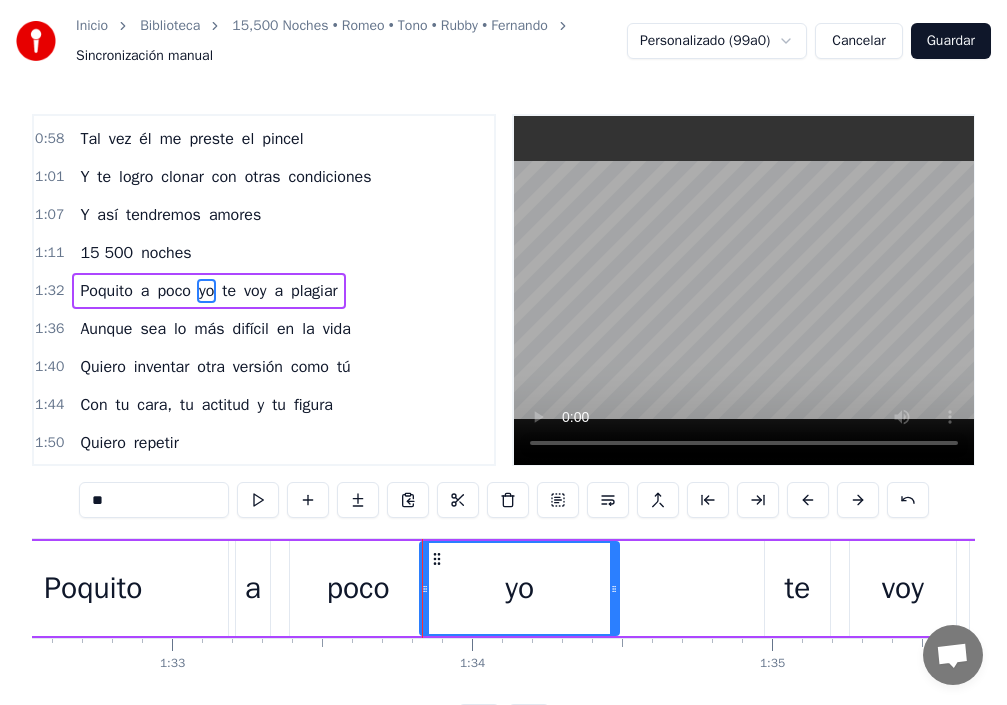 click on "poco" at bounding box center (358, 588) 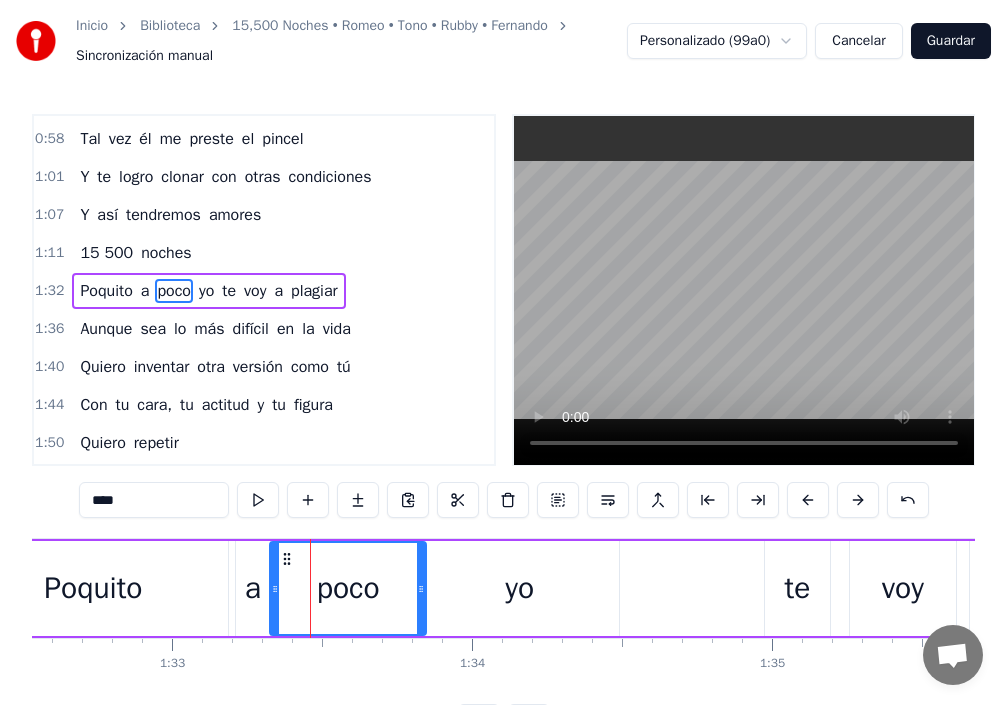 drag, startPoint x: 294, startPoint y: 602, endPoint x: 274, endPoint y: 608, distance: 20.880613 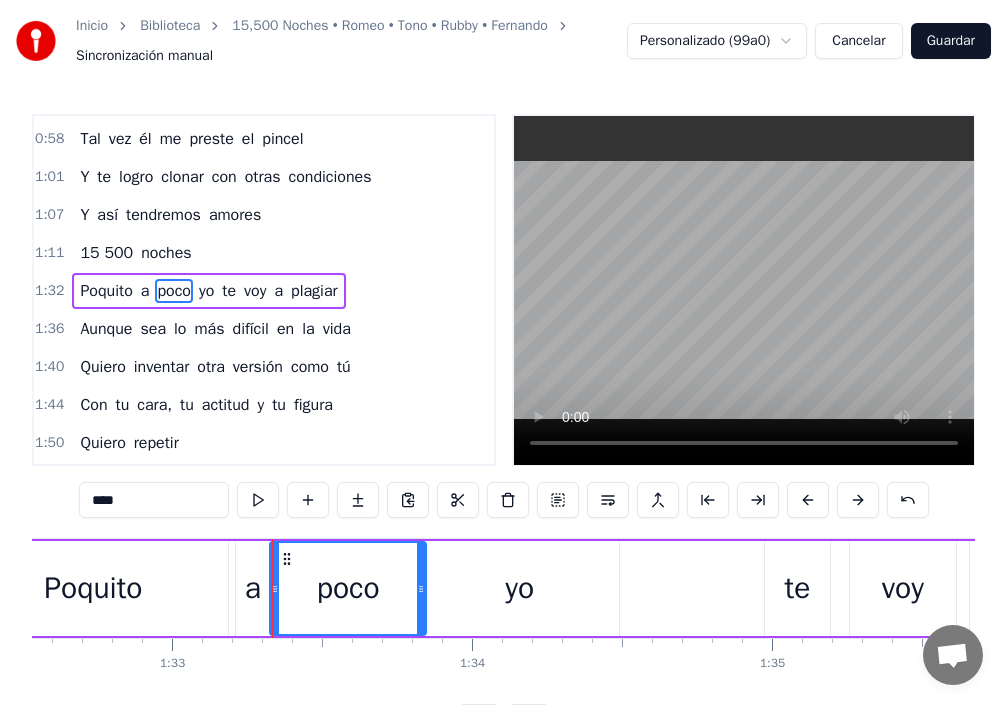 click on "Poquito" at bounding box center (93, 588) 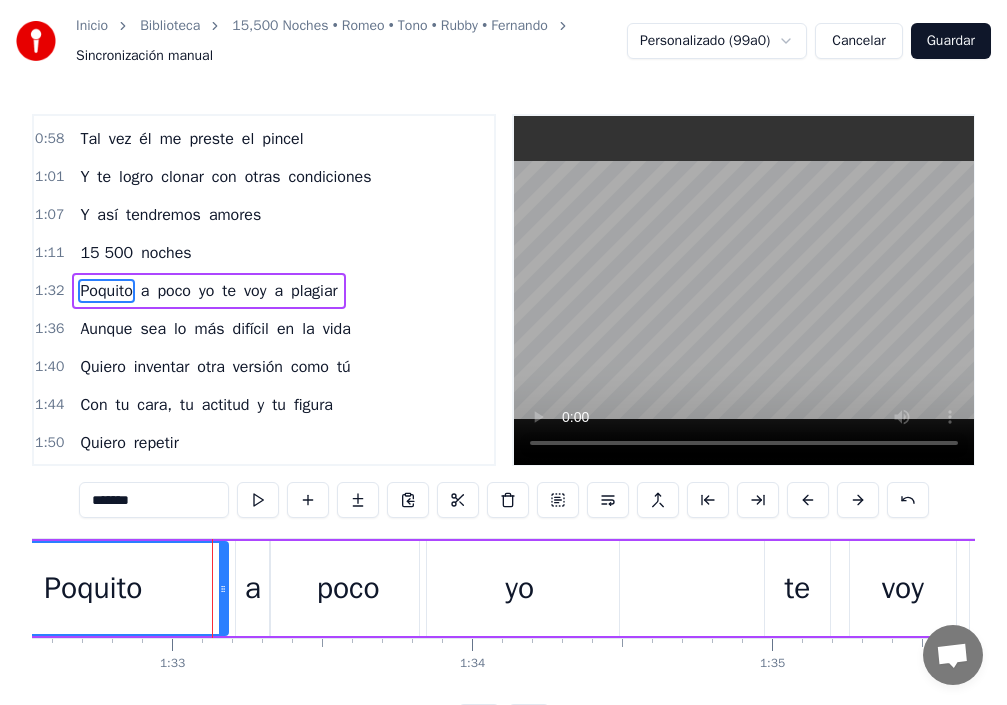 click on "Poquito a poco yo te voy a plagiar" at bounding box center (605, 588) 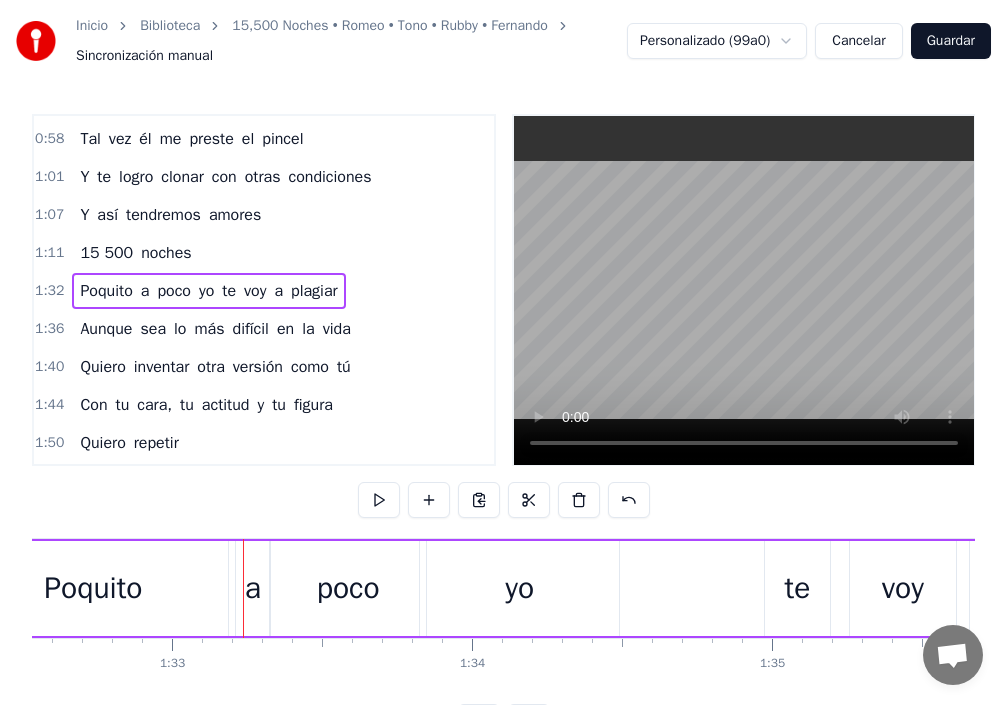 click on "Poquito" at bounding box center [93, 588] 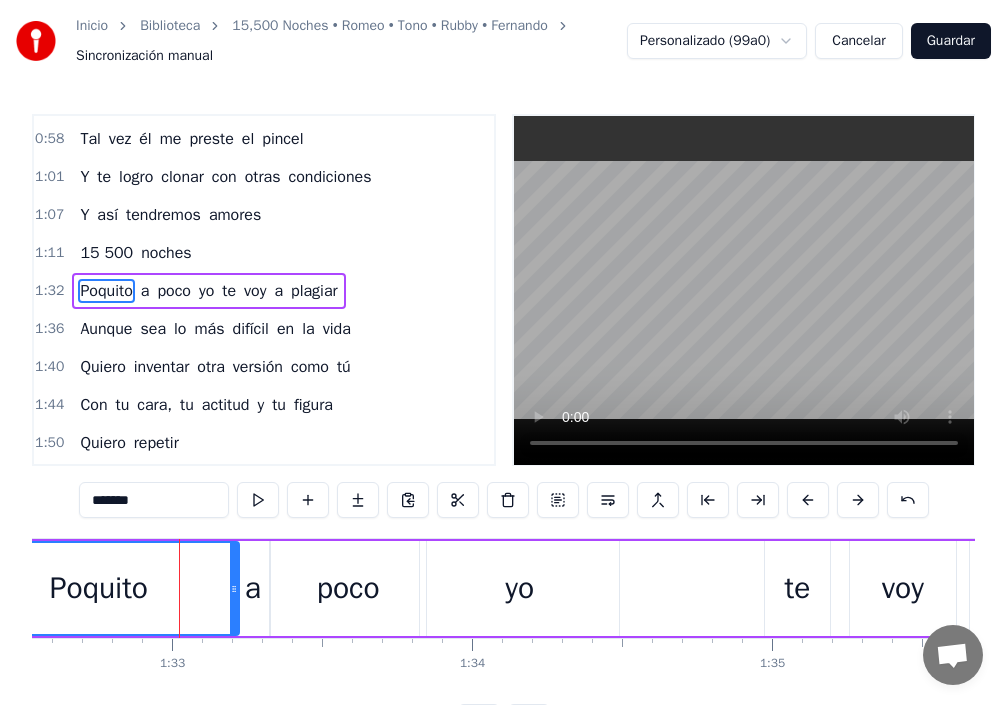 drag, startPoint x: 226, startPoint y: 593, endPoint x: 237, endPoint y: 595, distance: 11.18034 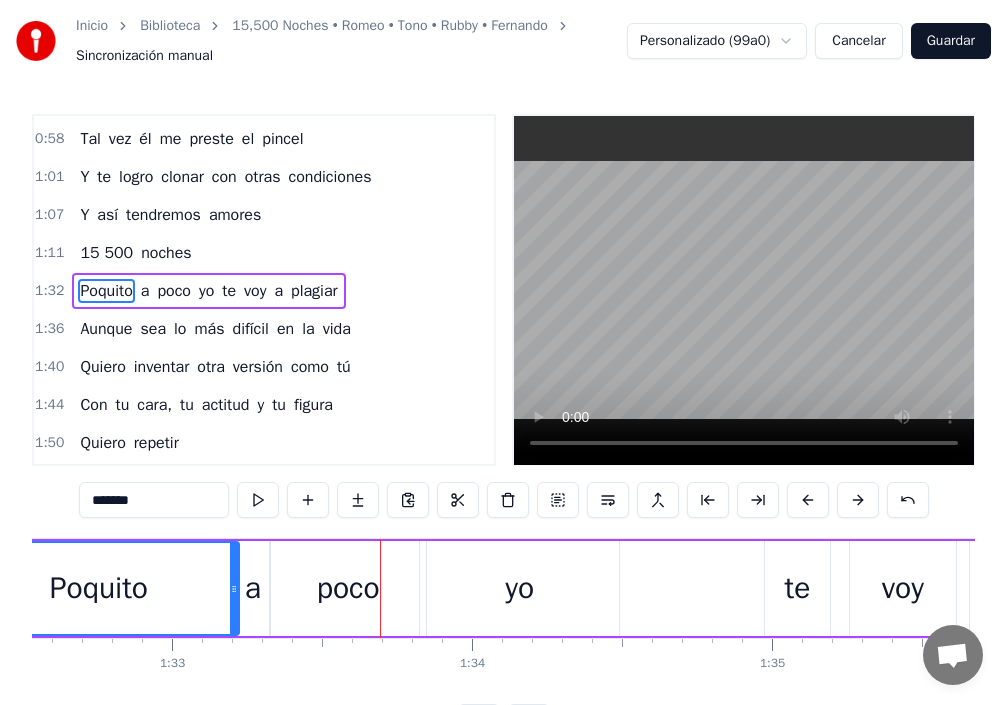 drag, startPoint x: 148, startPoint y: 564, endPoint x: 176, endPoint y: 558, distance: 28.635643 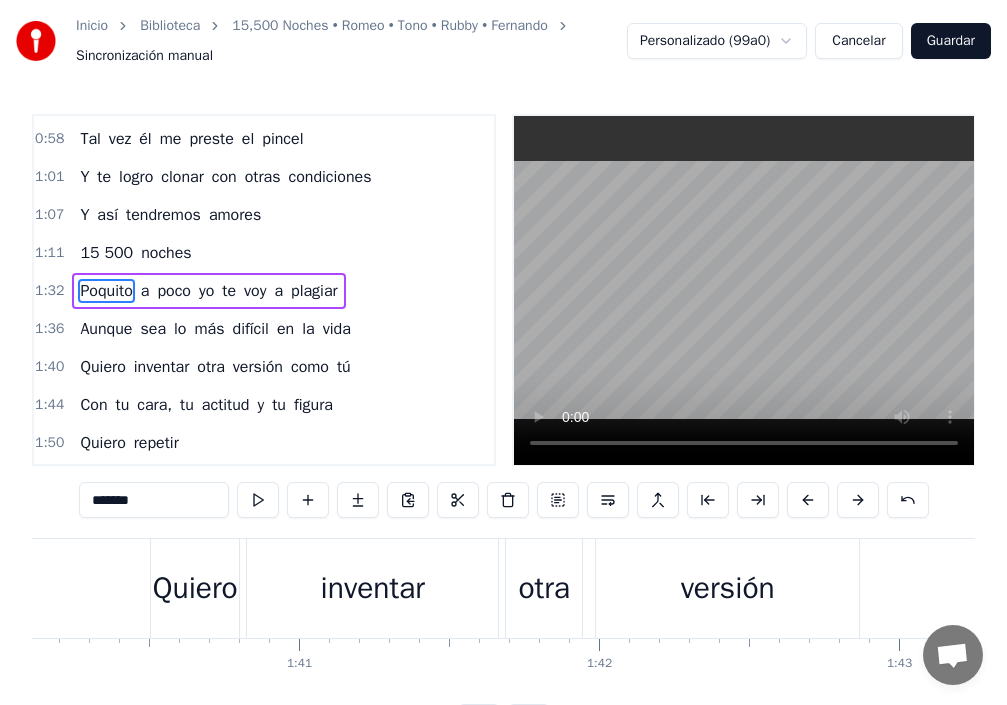 scroll, scrollTop: 0, scrollLeft: 29804, axis: horizontal 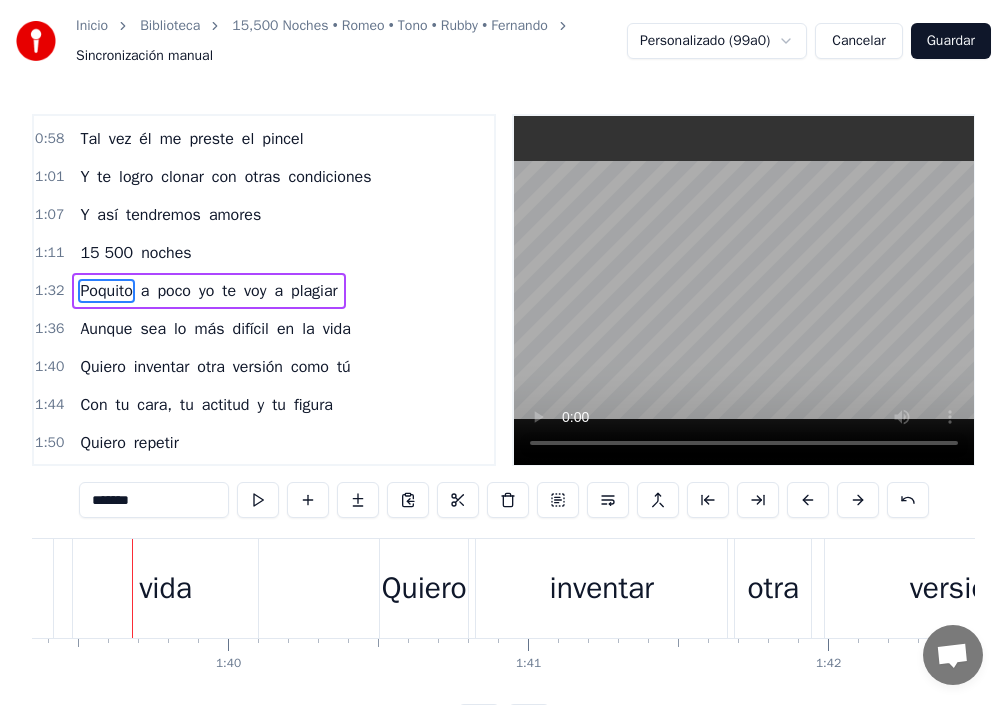 click on "Quiero" at bounding box center (424, 588) 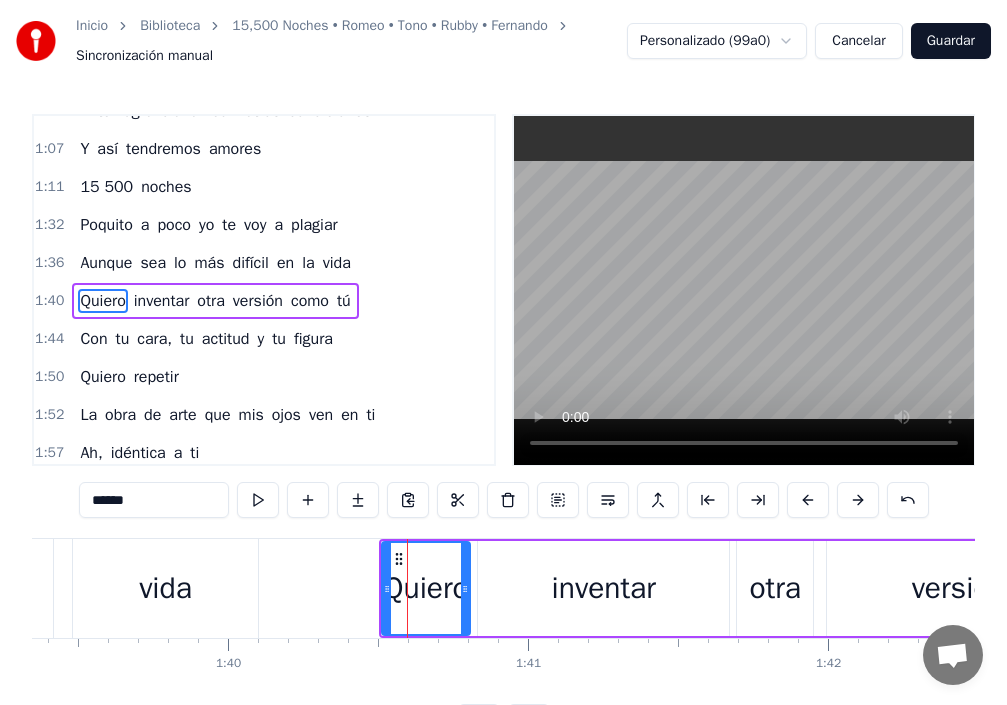scroll, scrollTop: 490, scrollLeft: 0, axis: vertical 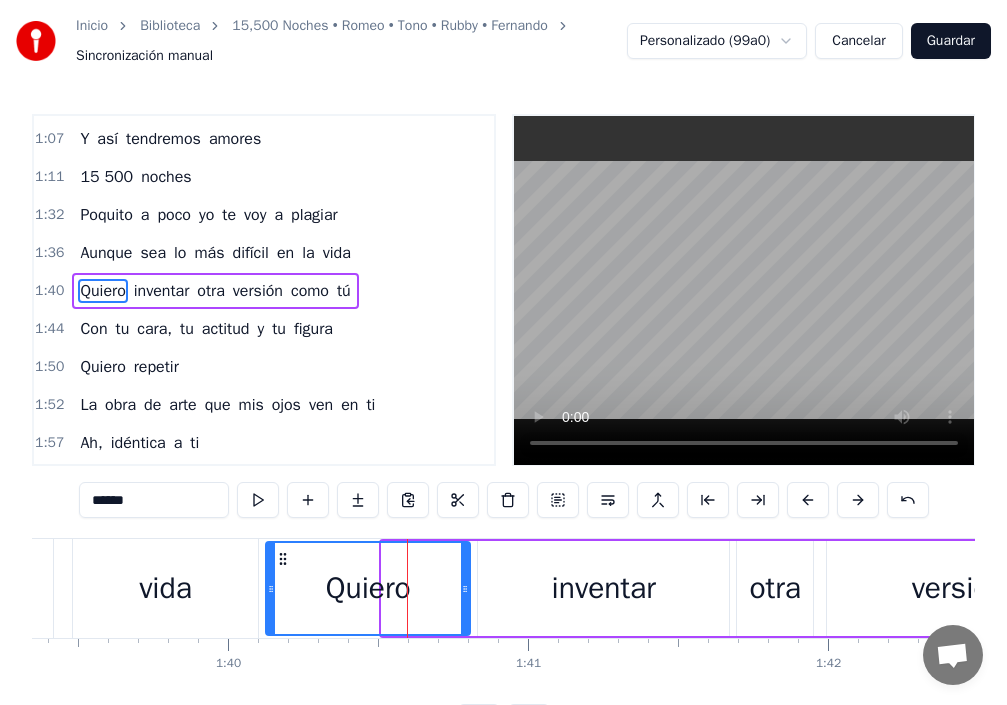 drag, startPoint x: 386, startPoint y: 593, endPoint x: 402, endPoint y: 569, distance: 28.84441 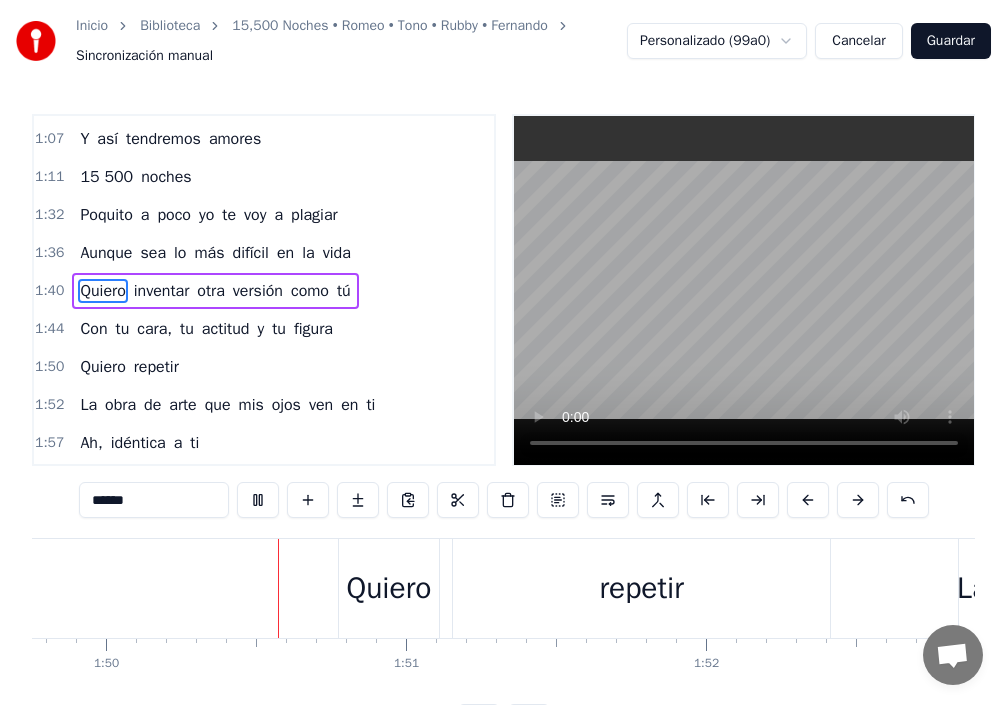 scroll, scrollTop: 0, scrollLeft: 32930, axis: horizontal 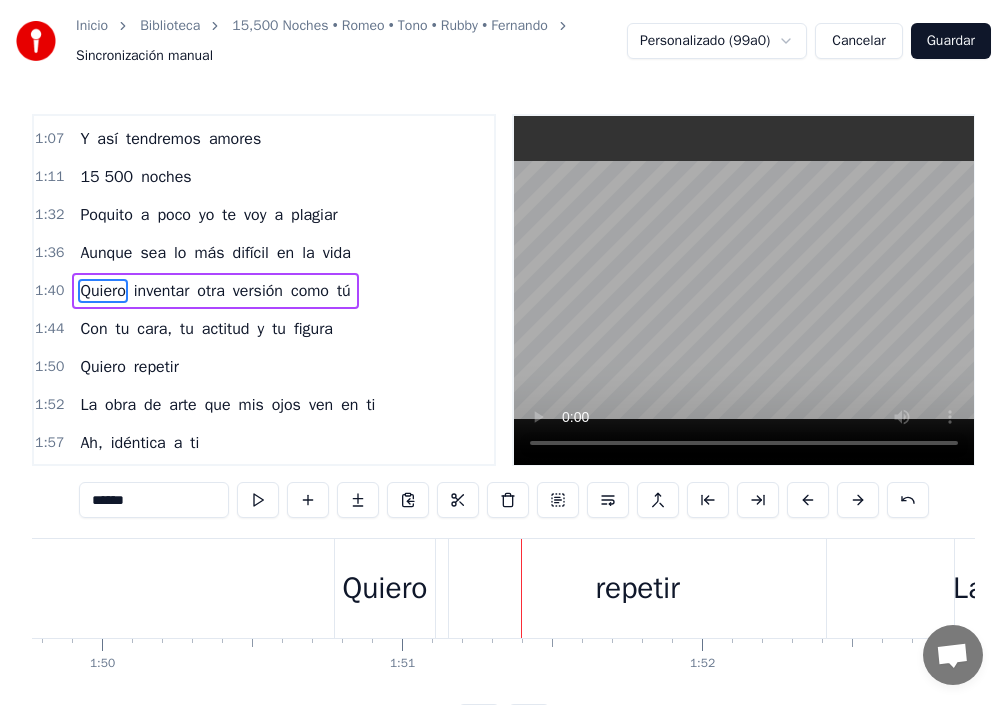 click on "Quiero" at bounding box center [384, 588] 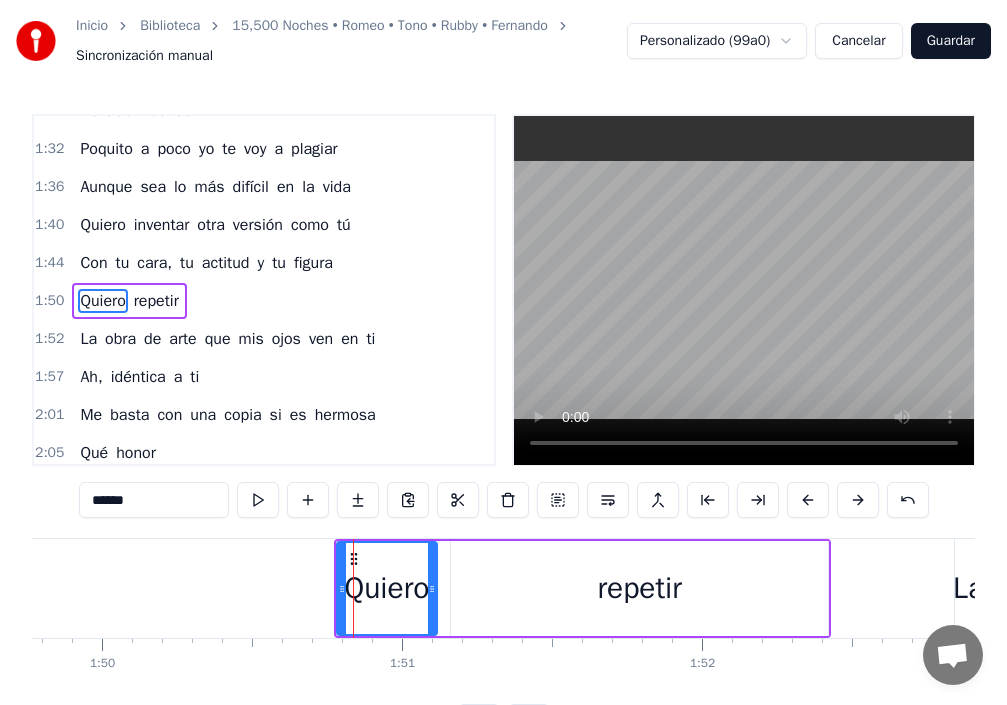 scroll, scrollTop: 566, scrollLeft: 0, axis: vertical 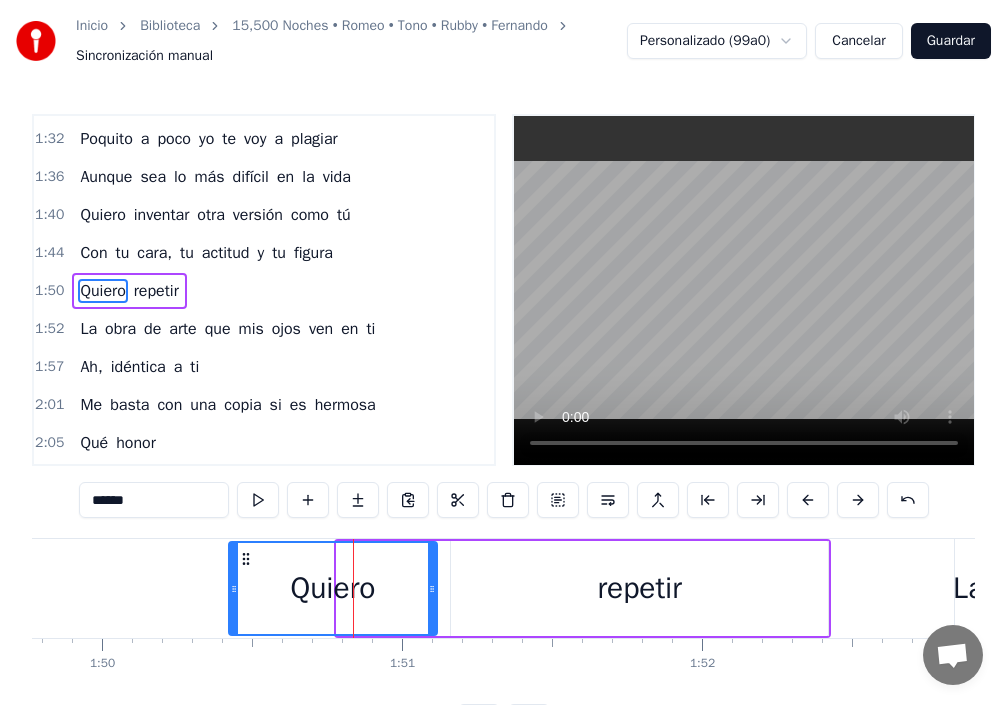 drag, startPoint x: 339, startPoint y: 587, endPoint x: 267, endPoint y: 587, distance: 72 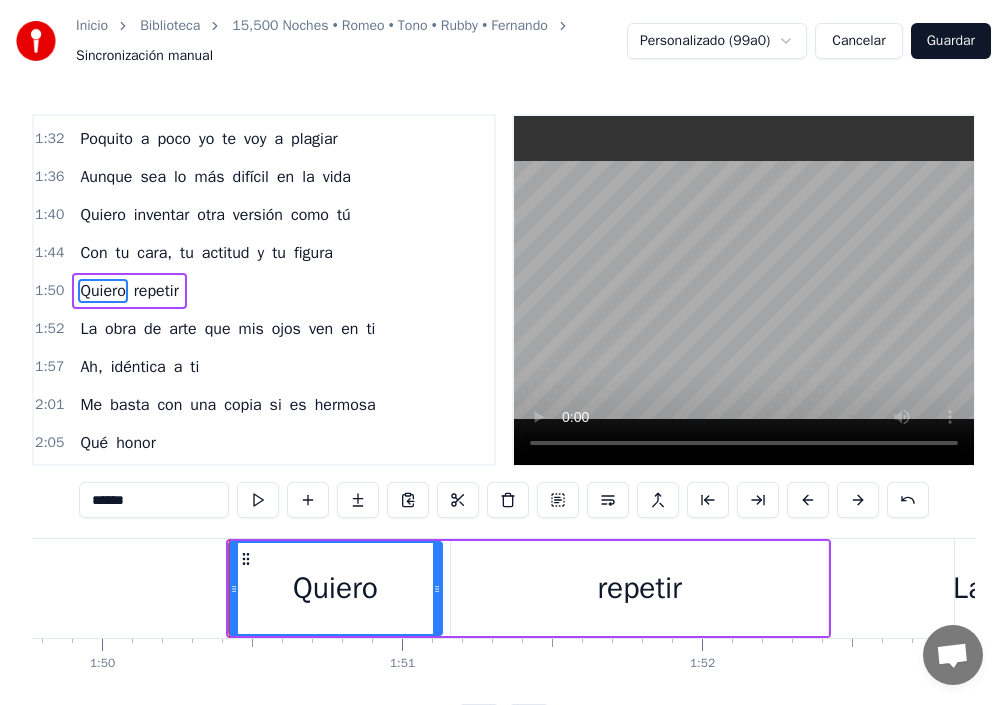click 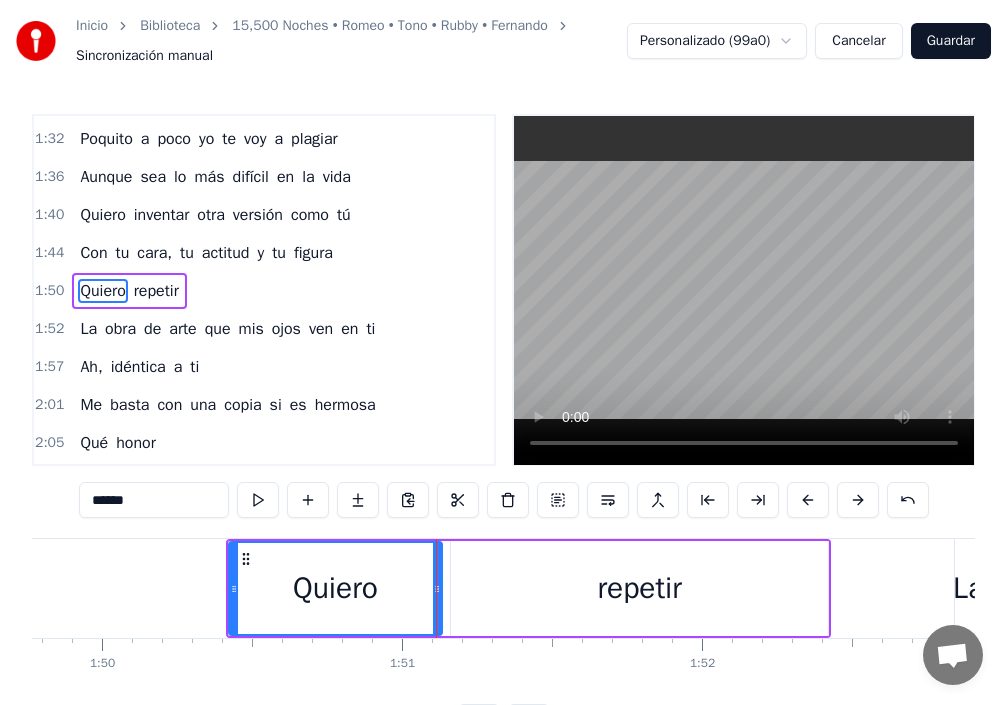 click on "repetir" at bounding box center [639, 588] 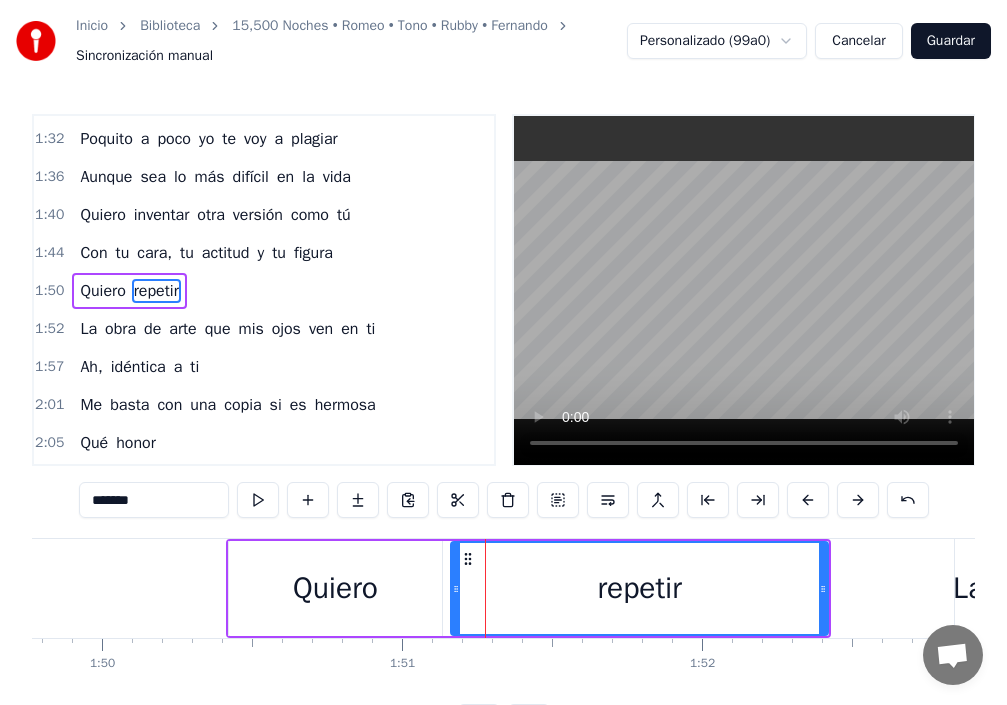 click on "repetir" at bounding box center [639, 588] 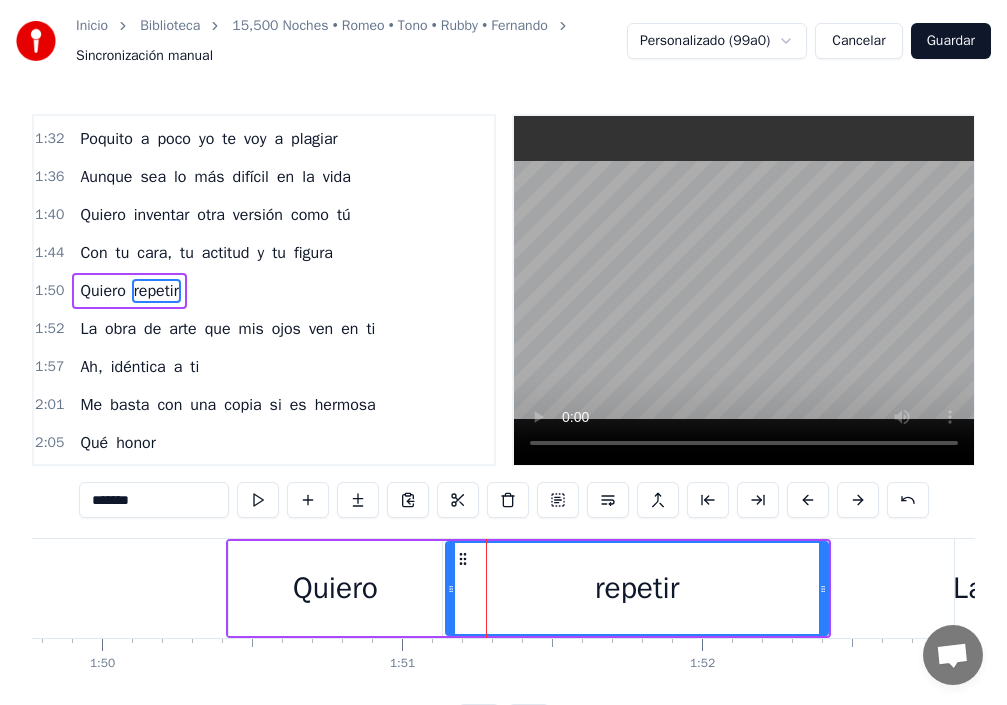 click 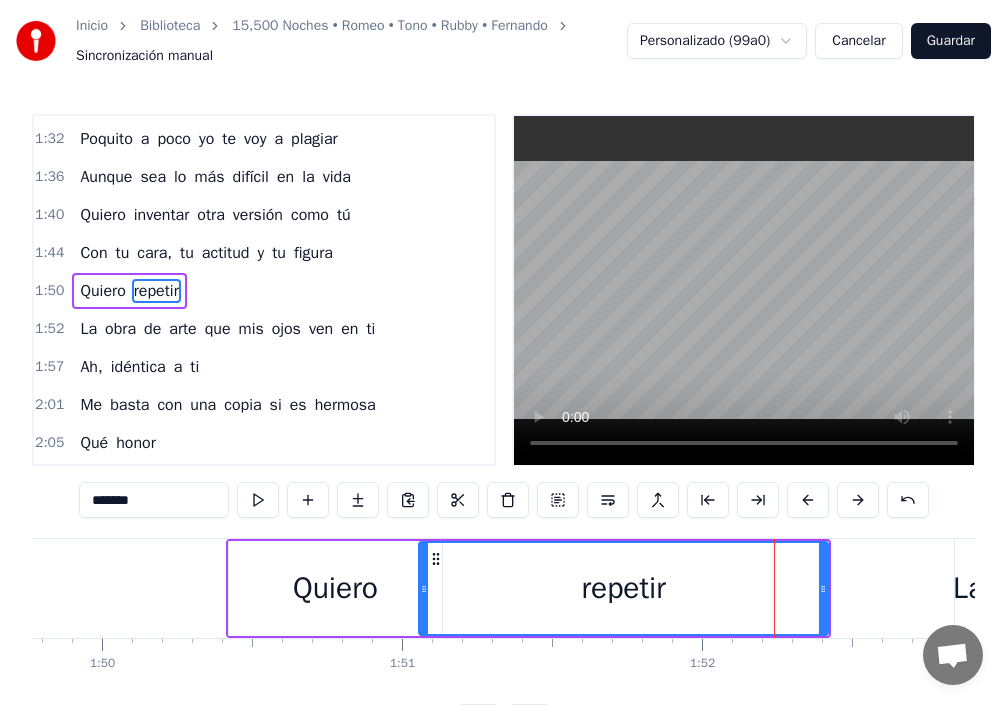 drag, startPoint x: 449, startPoint y: 583, endPoint x: 421, endPoint y: 591, distance: 29.12044 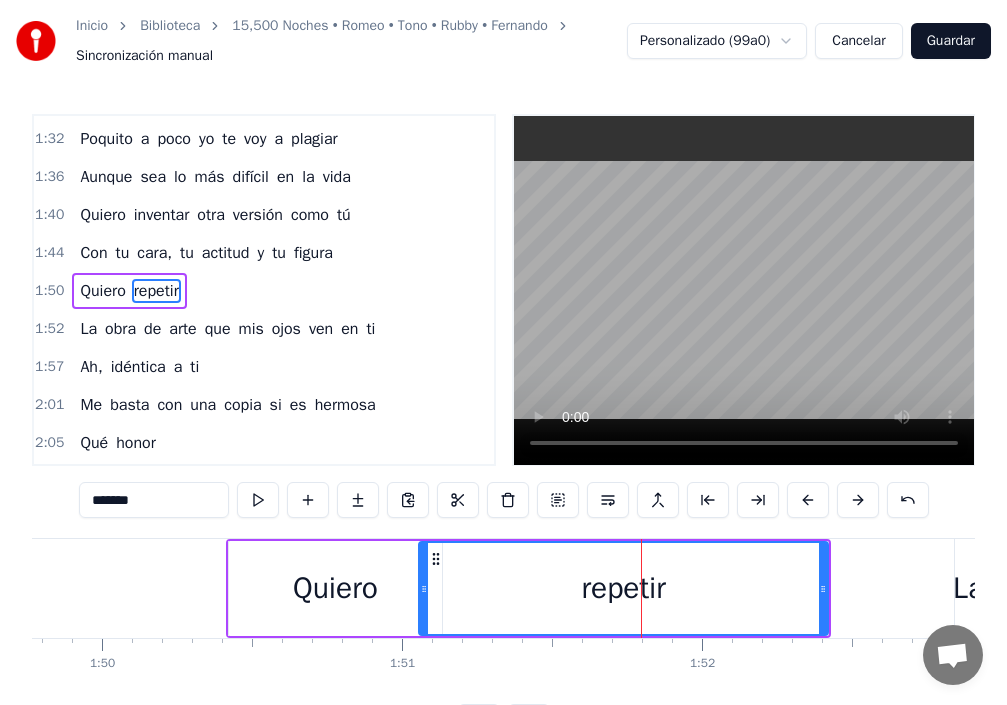 click on "repetir" at bounding box center [623, 588] 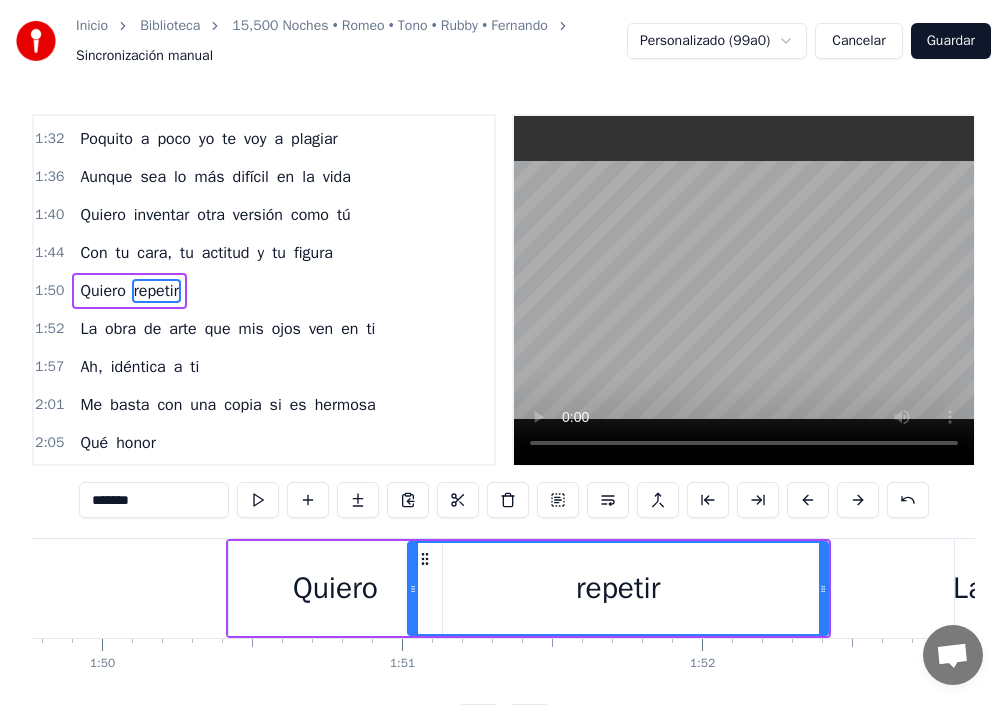 drag, startPoint x: 422, startPoint y: 594, endPoint x: 409, endPoint y: 595, distance: 13.038404 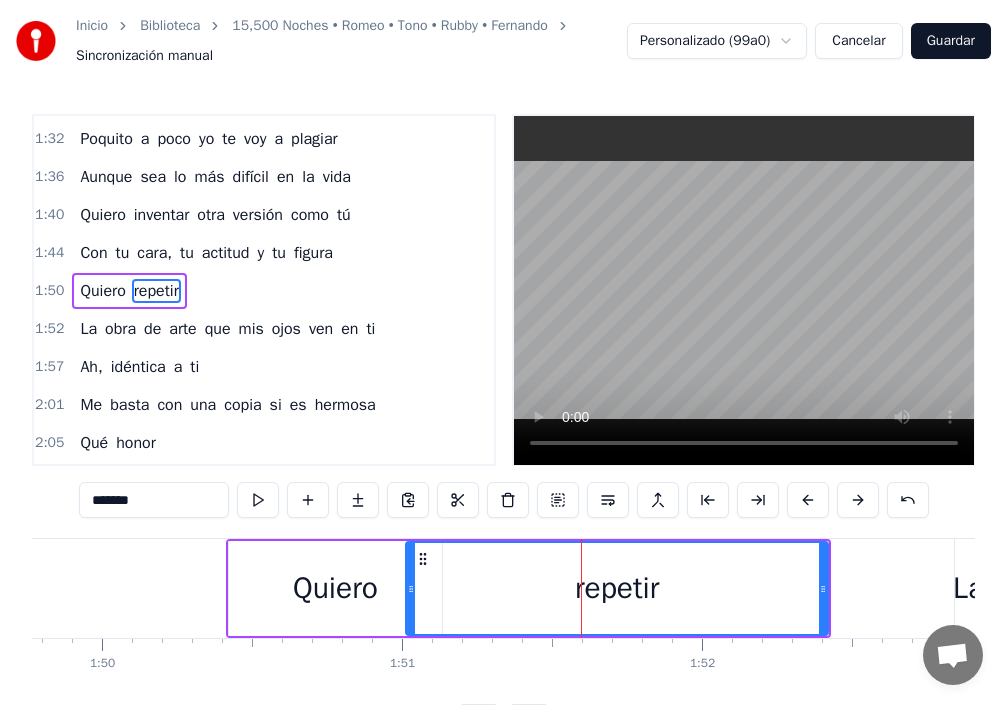 click on "Quiero" at bounding box center (335, 588) 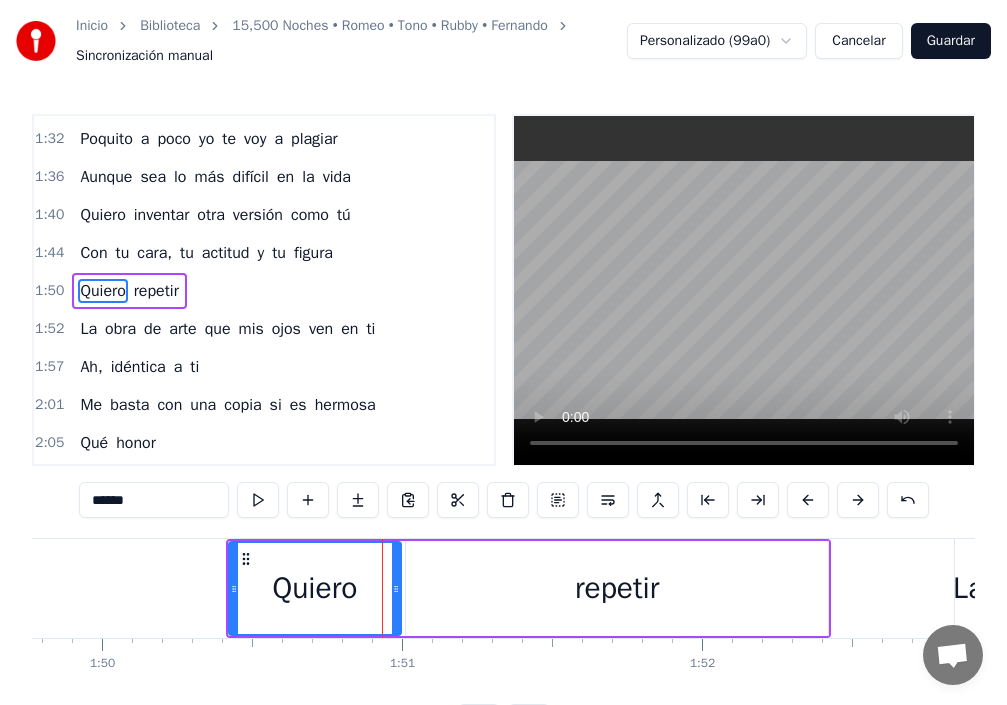 drag, startPoint x: 437, startPoint y: 595, endPoint x: 396, endPoint y: 606, distance: 42.44997 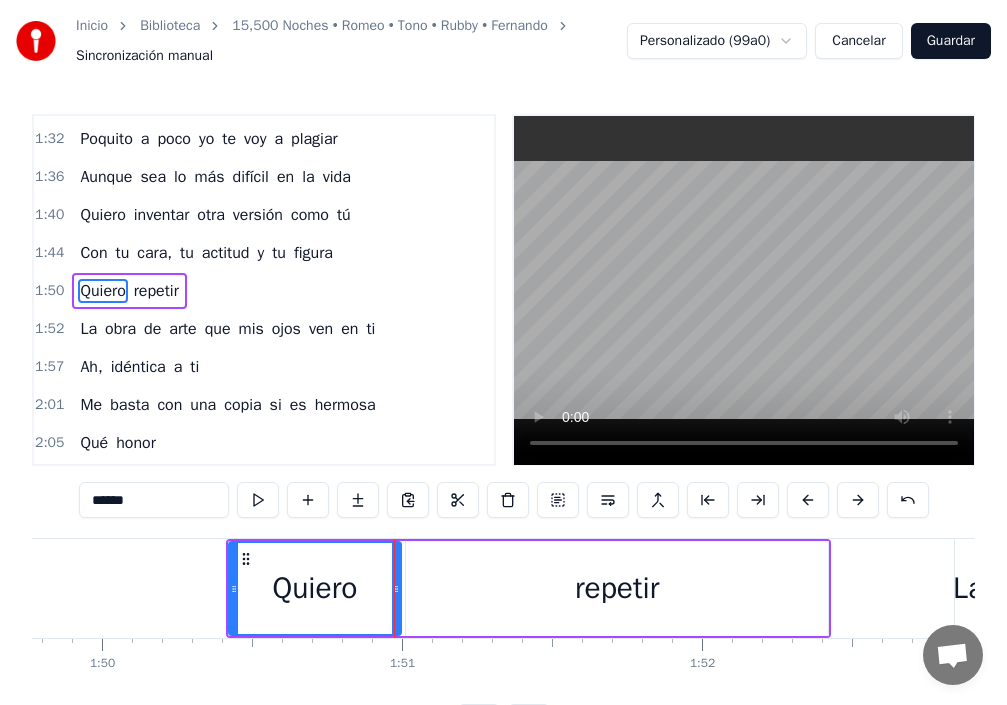 click on "repetir" at bounding box center (617, 588) 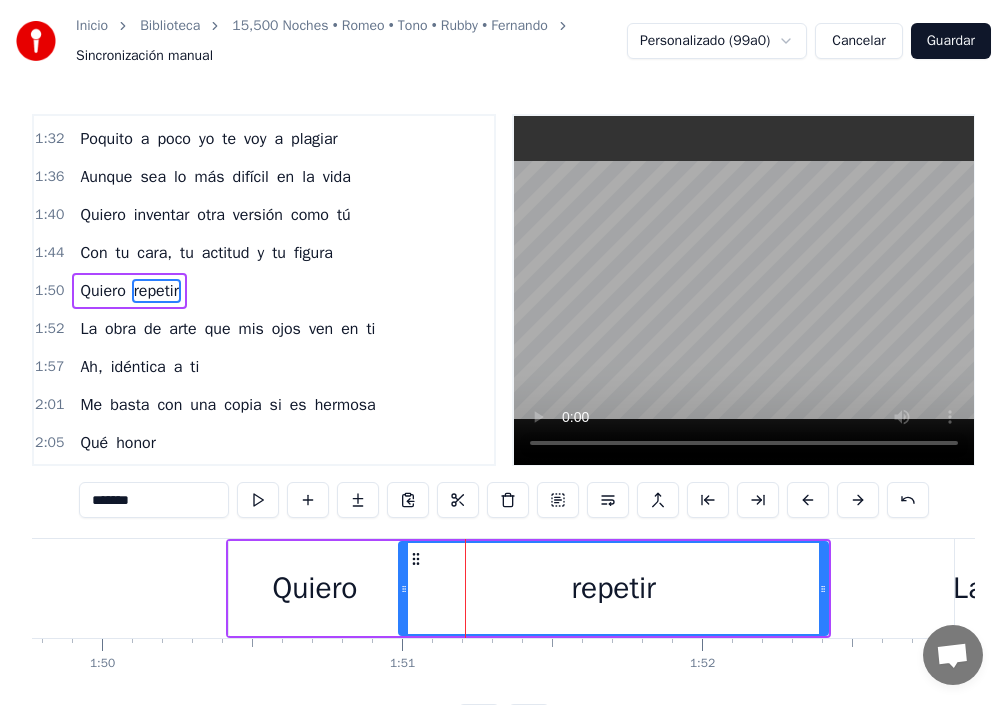 click 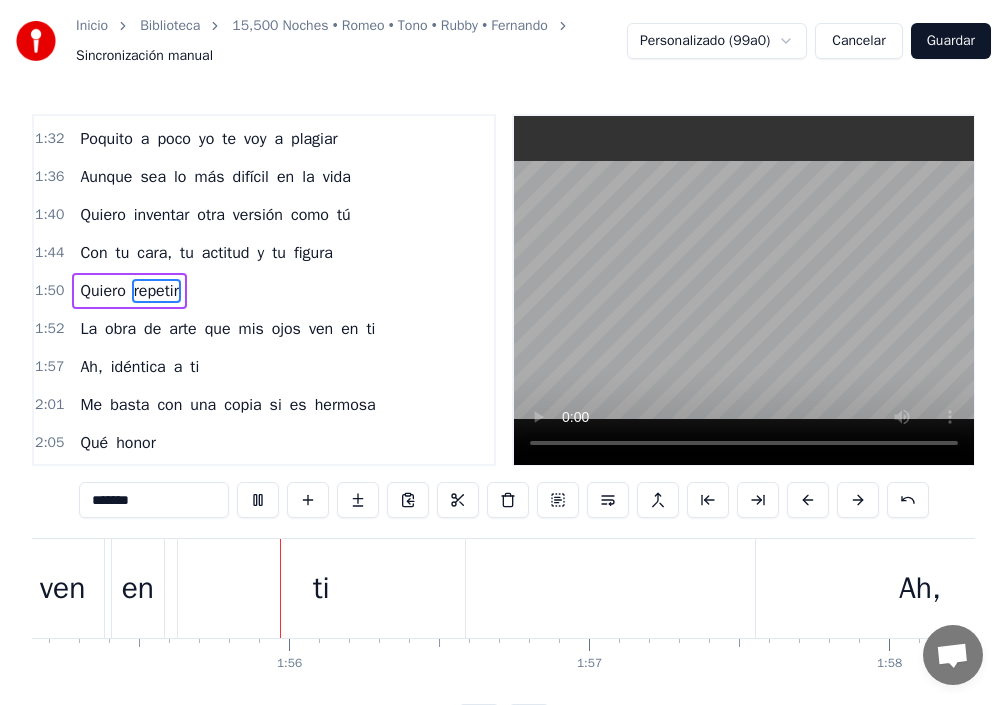 scroll, scrollTop: 0, scrollLeft: 34563, axis: horizontal 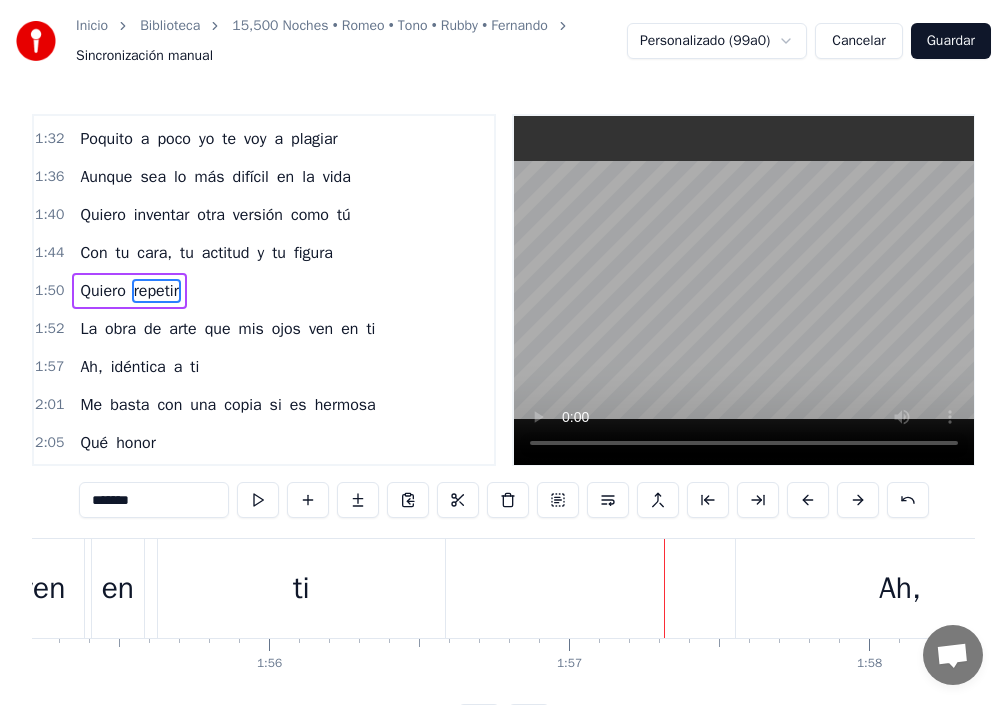 click on "Ah," at bounding box center (900, 588) 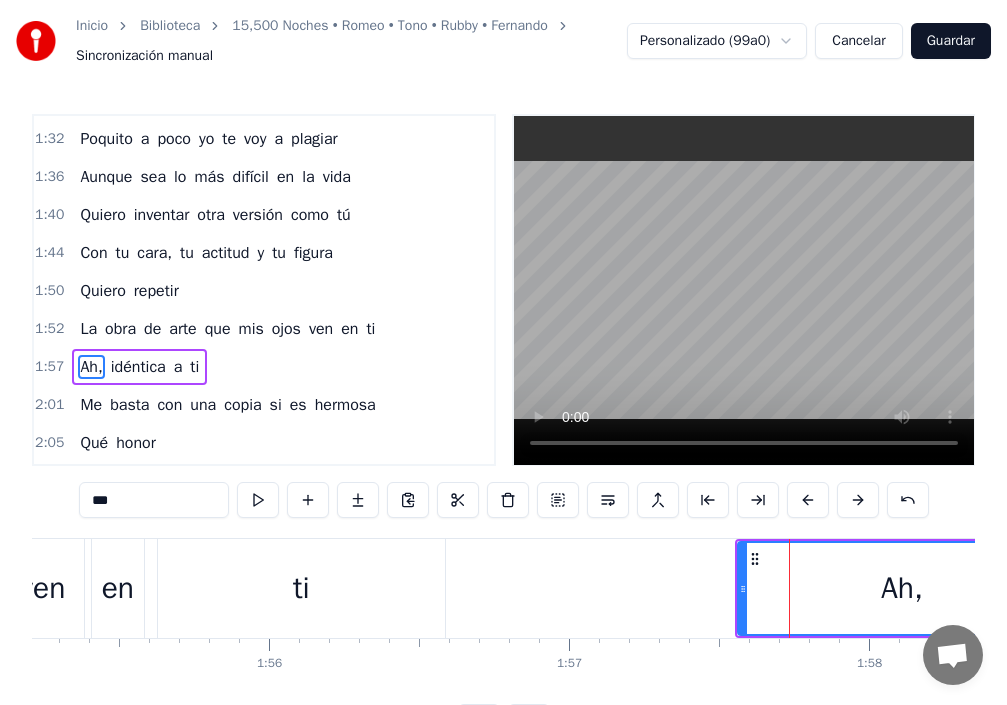 scroll, scrollTop: 642, scrollLeft: 0, axis: vertical 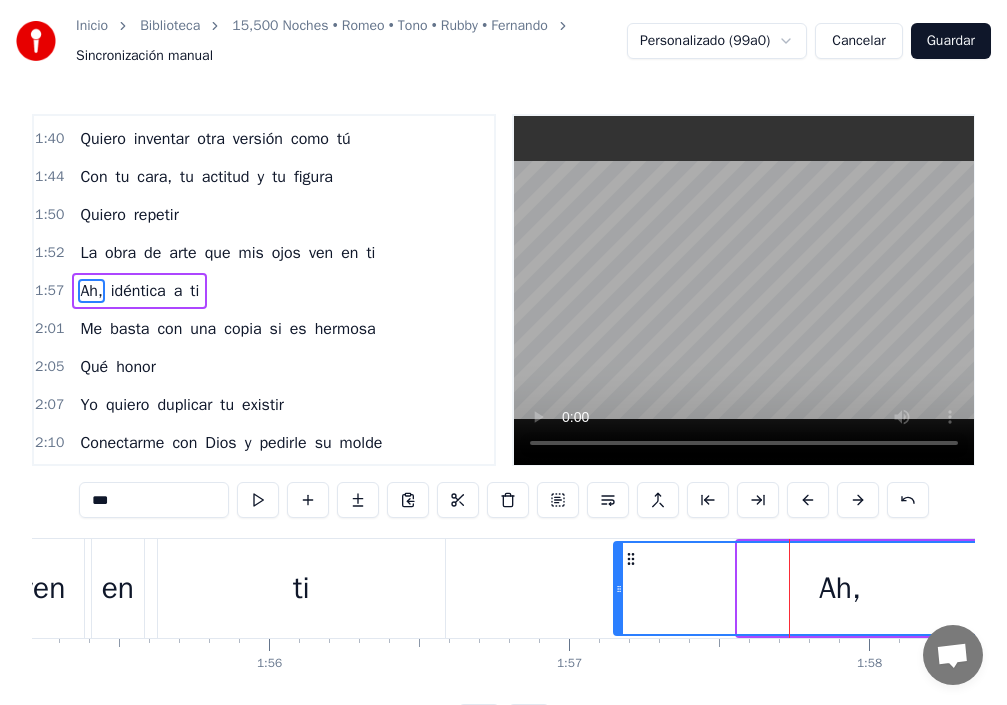 drag, startPoint x: 738, startPoint y: 588, endPoint x: 614, endPoint y: 603, distance: 124.90396 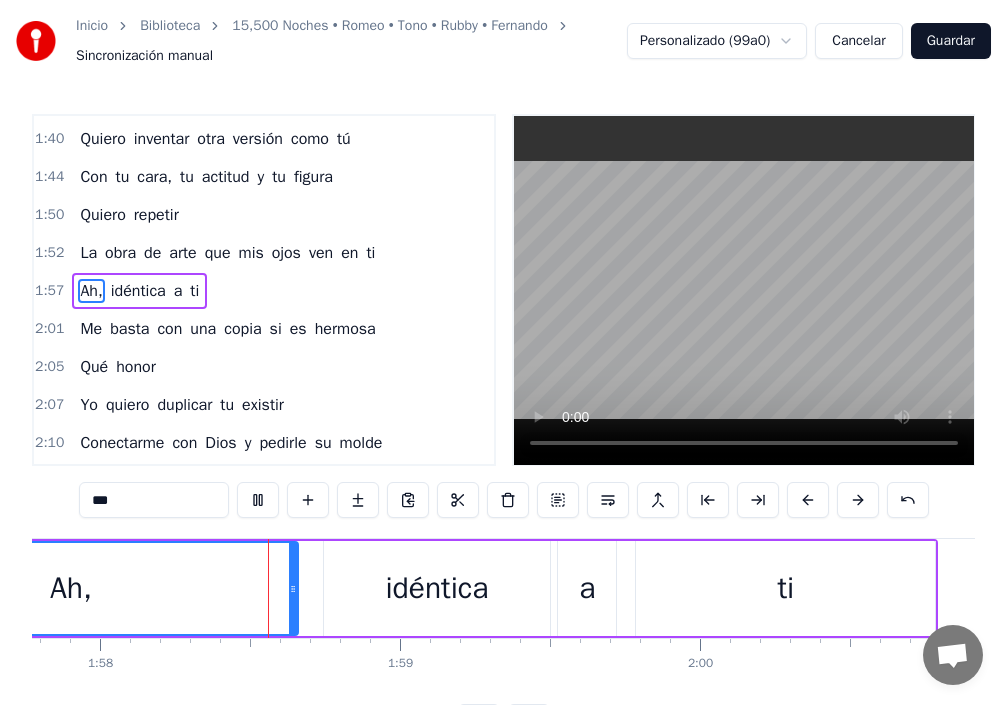 scroll, scrollTop: 0, scrollLeft: 35346, axis: horizontal 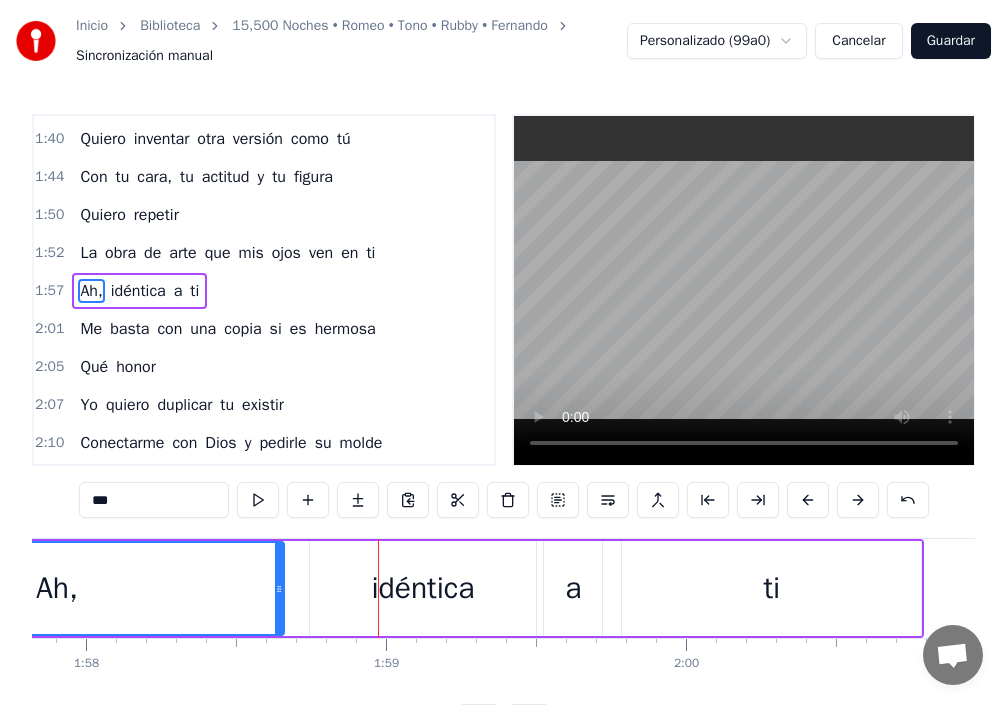 click on "idéntica" at bounding box center (422, 588) 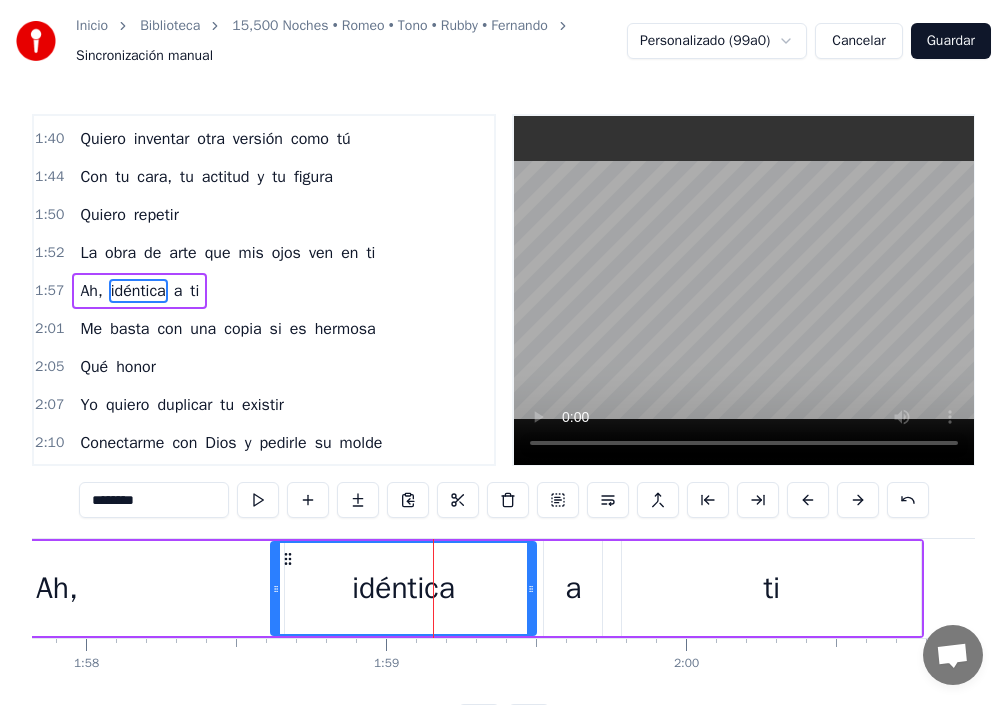 drag, startPoint x: 310, startPoint y: 585, endPoint x: 245, endPoint y: 584, distance: 65.00769 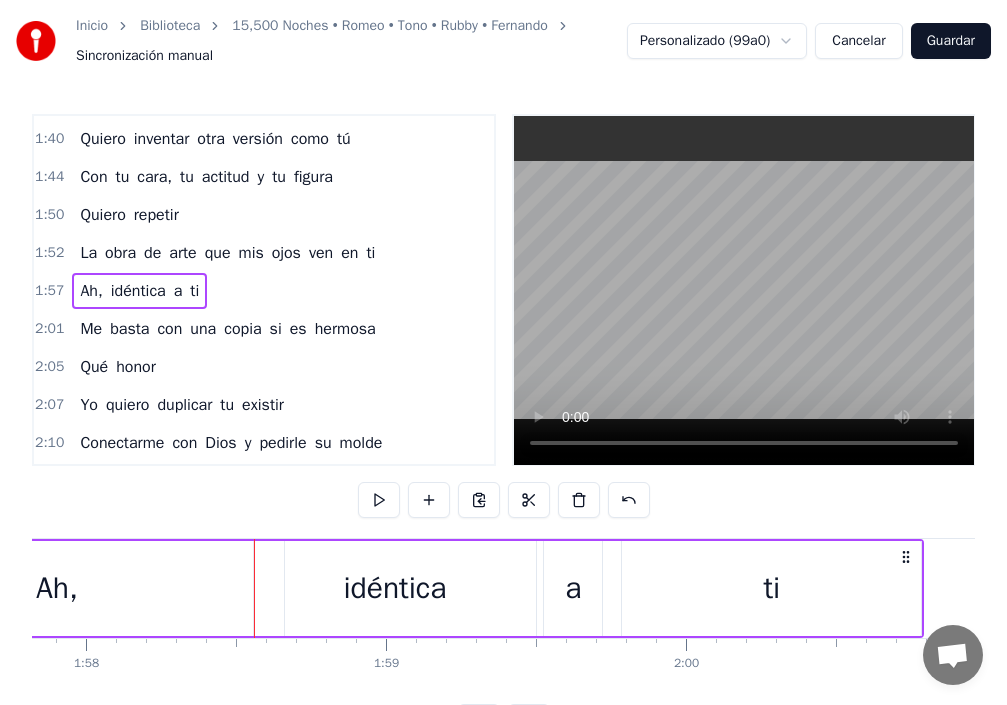 click on "idéntica" at bounding box center [394, 588] 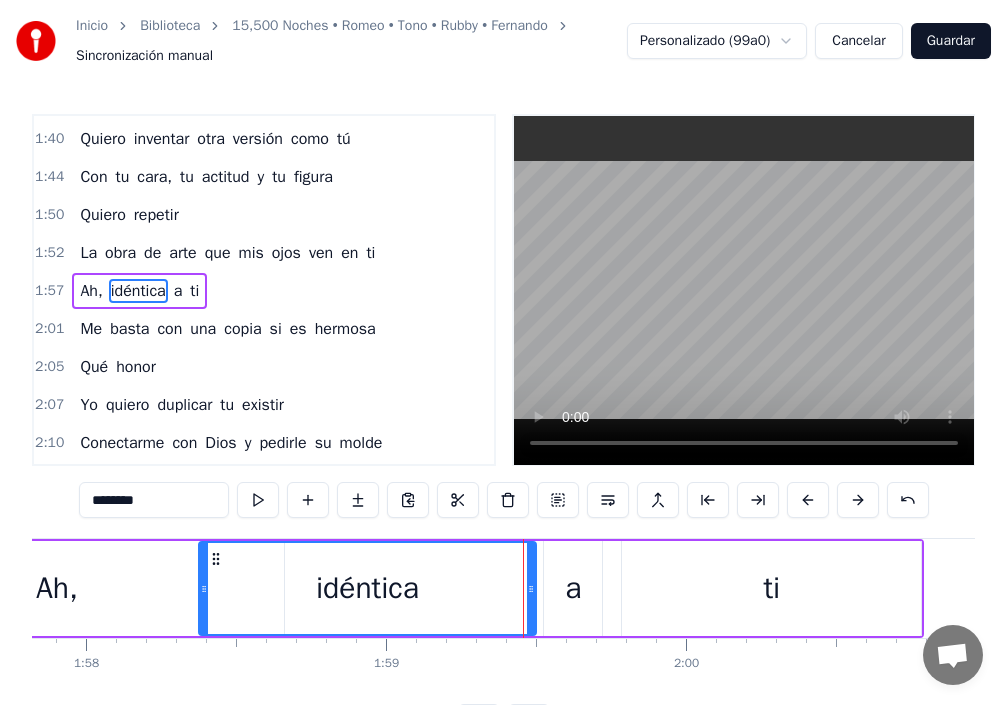 drag, startPoint x: 260, startPoint y: 598, endPoint x: 205, endPoint y: 599, distance: 55.00909 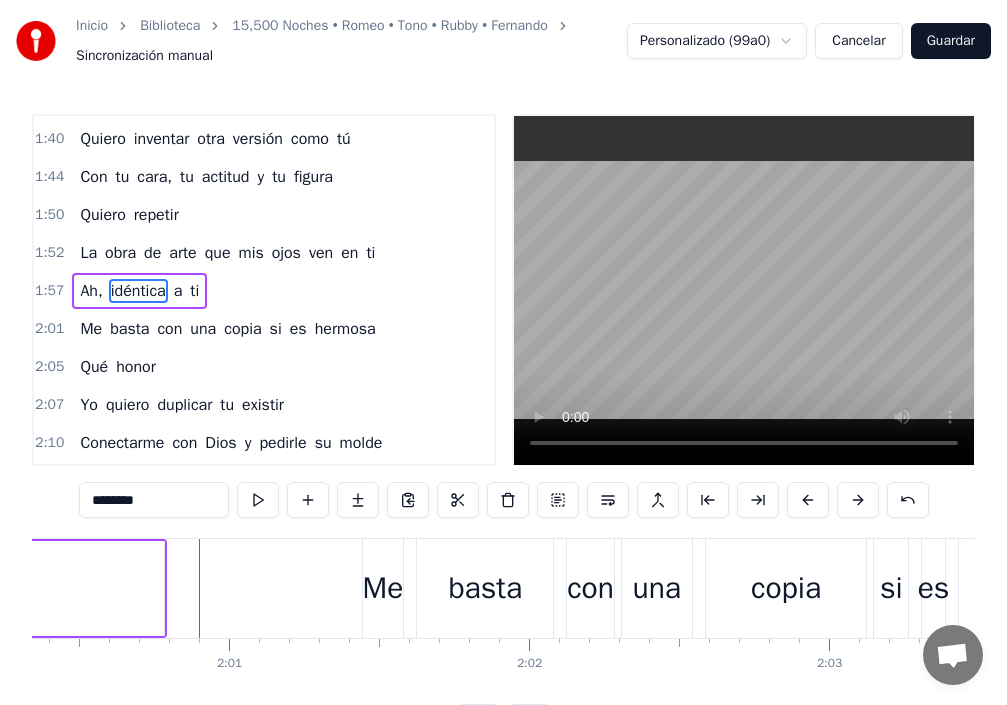 scroll, scrollTop: 0, scrollLeft: 36170, axis: horizontal 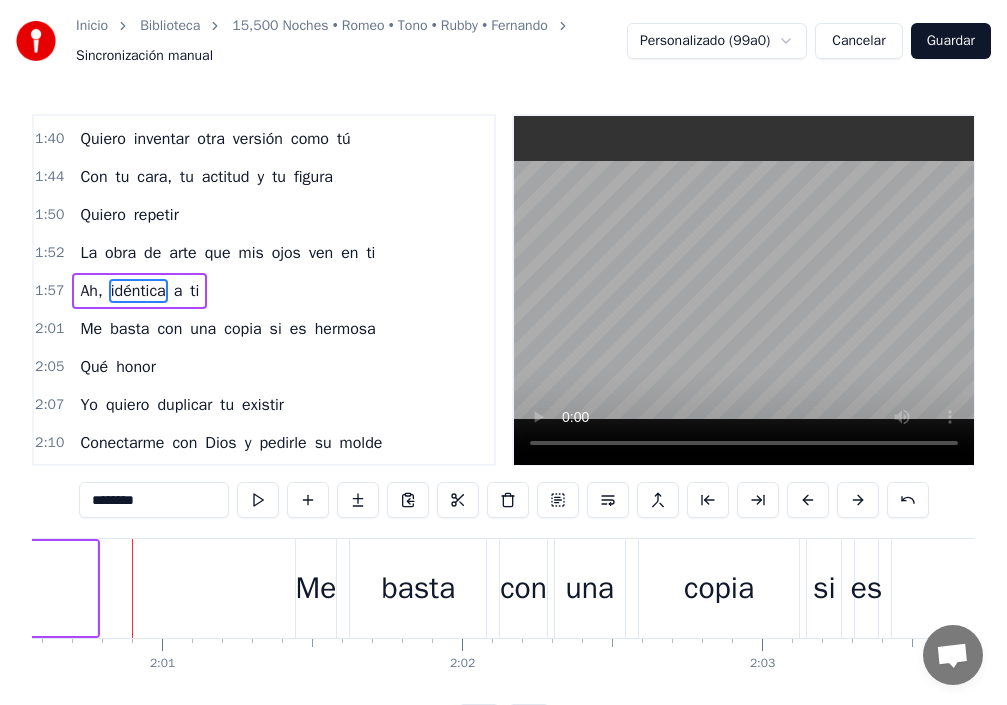 click on "Me" at bounding box center [316, 588] 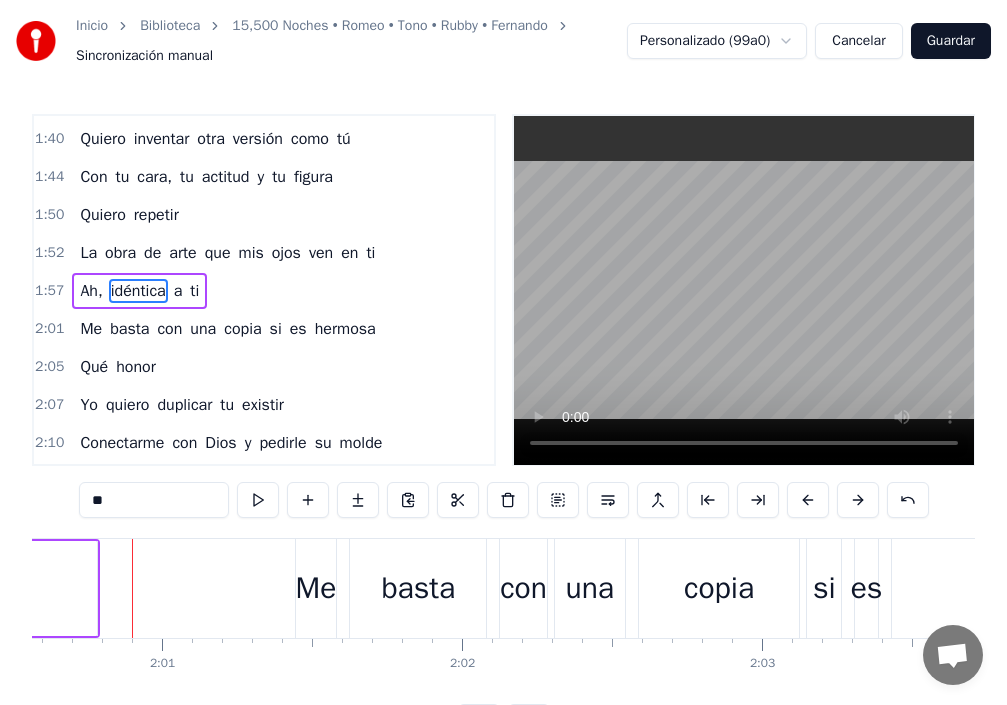 scroll, scrollTop: 680, scrollLeft: 0, axis: vertical 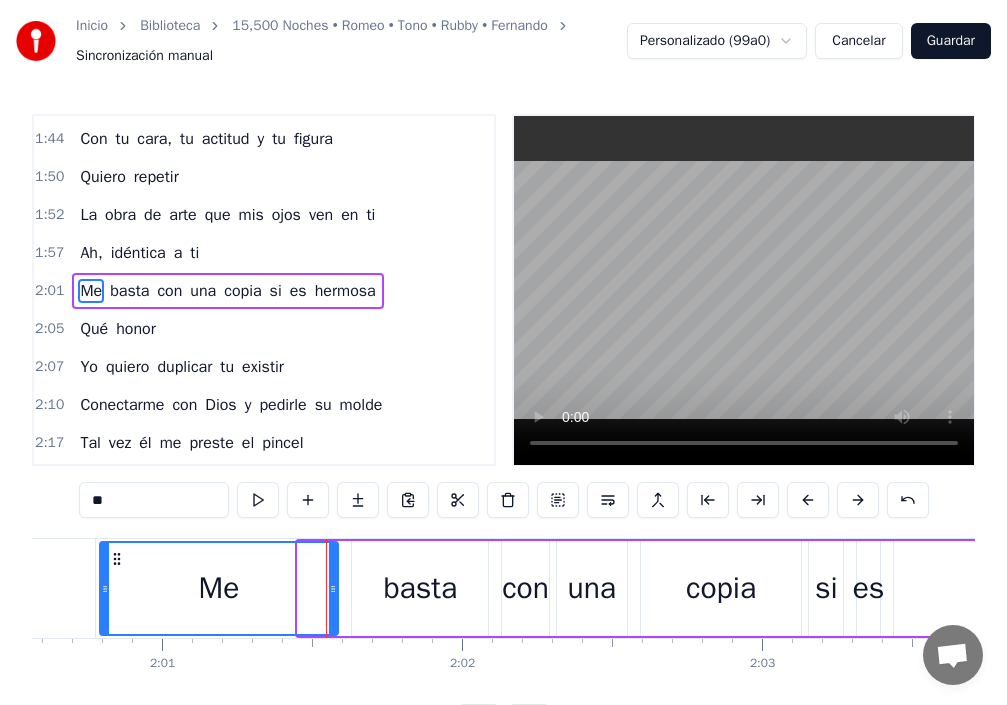 drag, startPoint x: 302, startPoint y: 605, endPoint x: 104, endPoint y: 583, distance: 199.21848 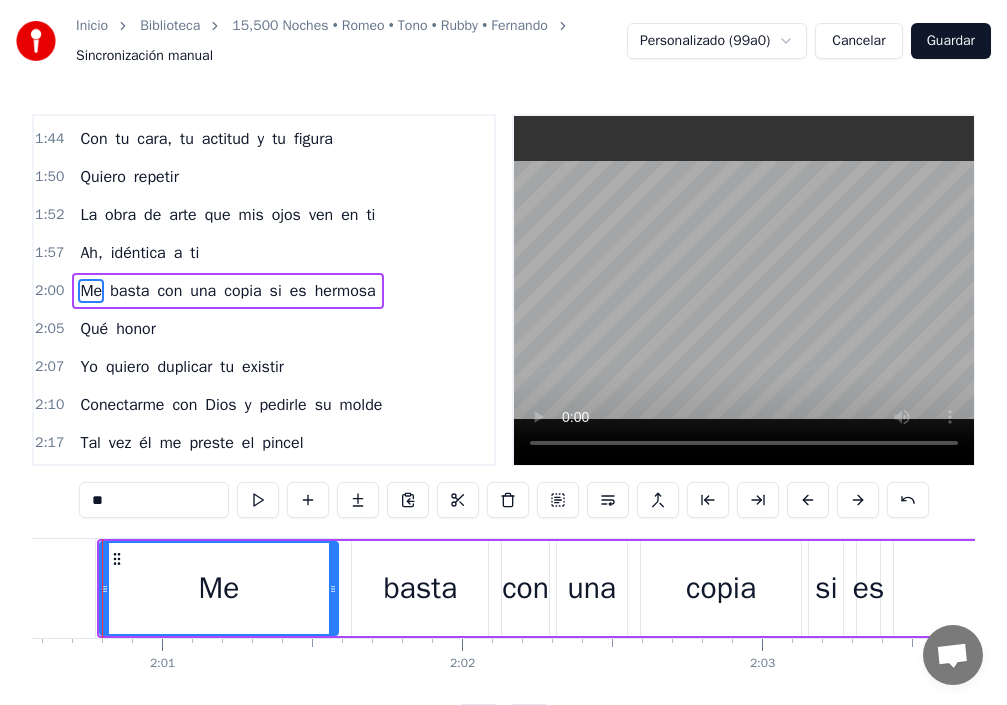 scroll, scrollTop: 0, scrollLeft: 36140, axis: horizontal 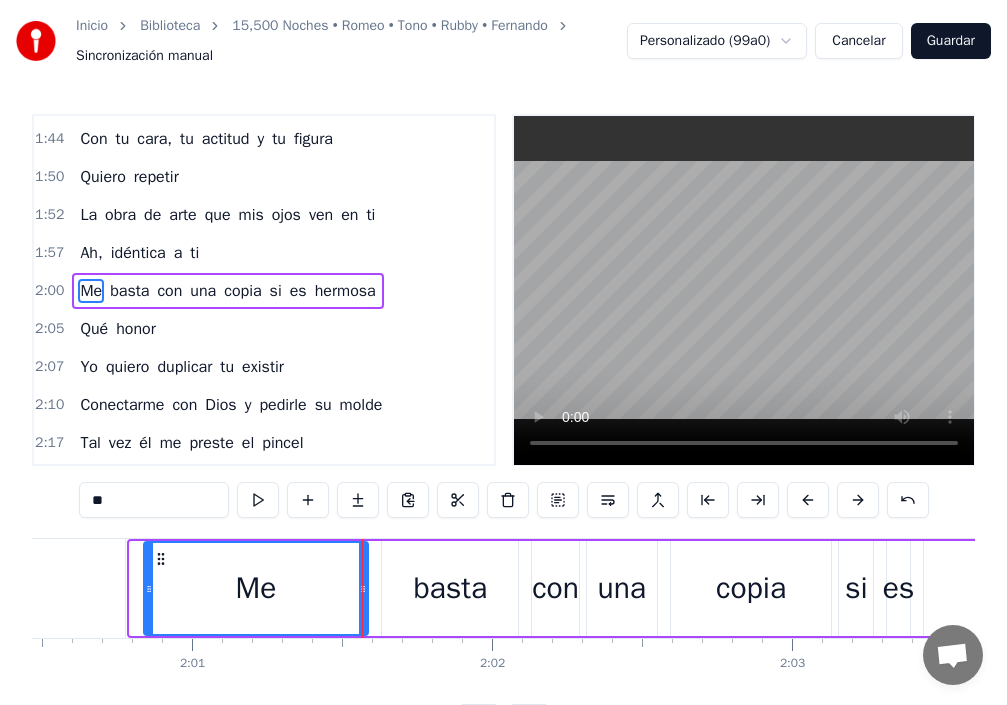 drag, startPoint x: 139, startPoint y: 595, endPoint x: 150, endPoint y: 596, distance: 11.045361 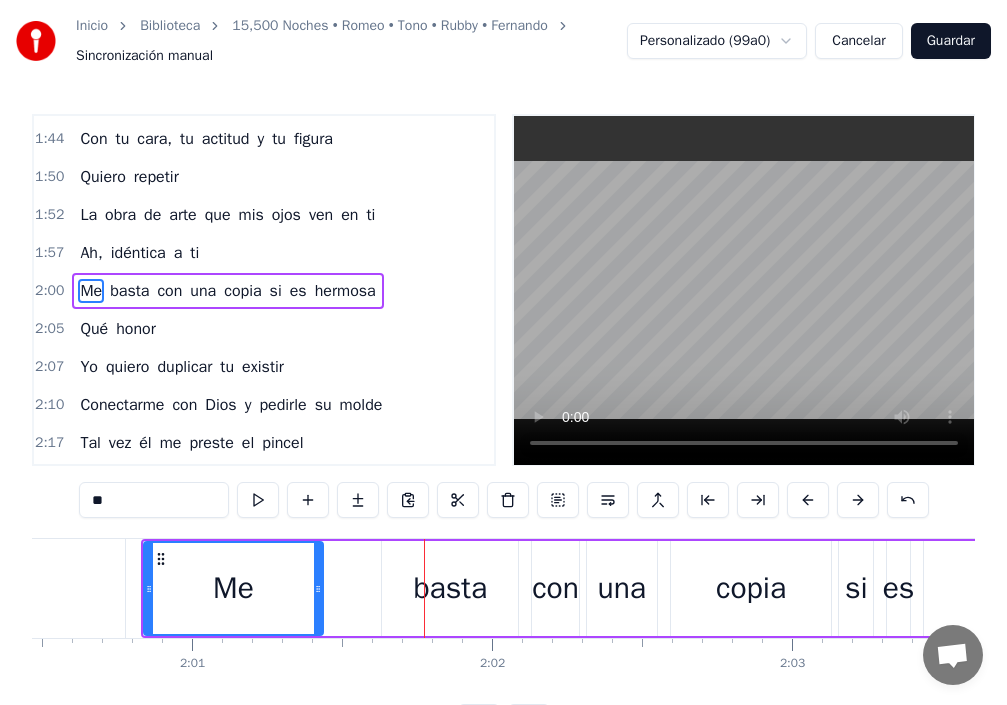 drag, startPoint x: 360, startPoint y: 587, endPoint x: 315, endPoint y: 588, distance: 45.01111 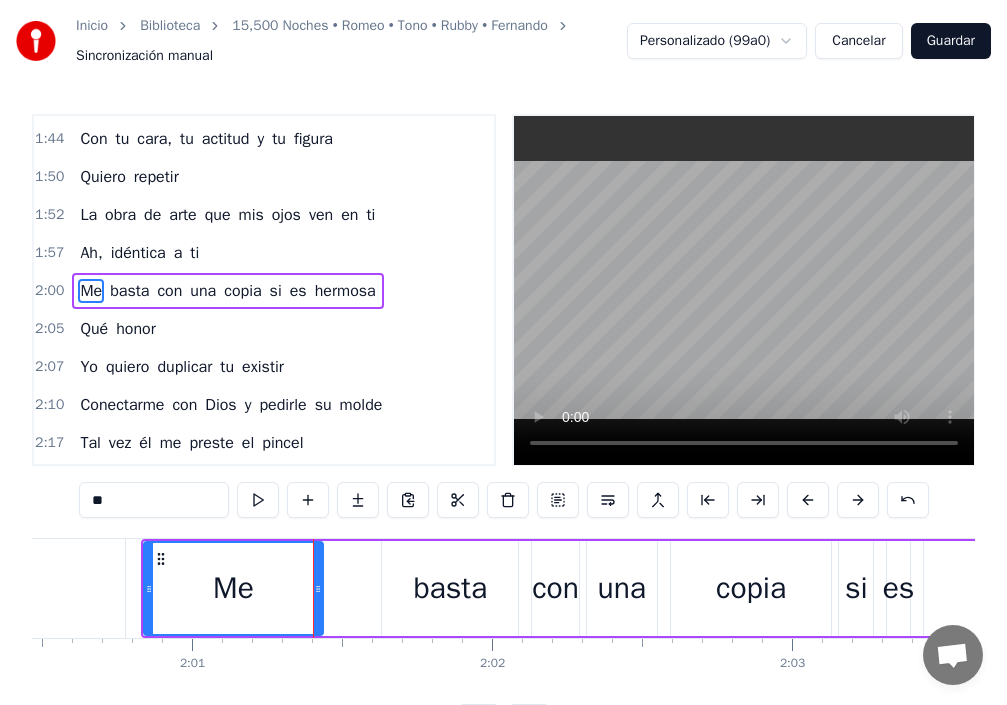 click on "basta" at bounding box center (450, 588) 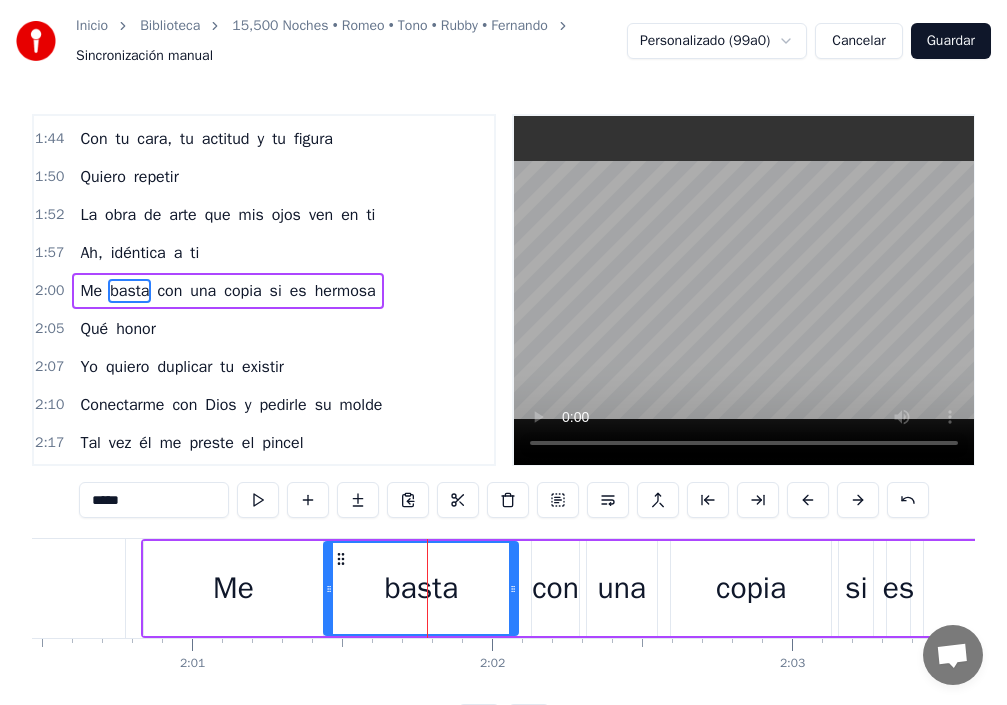 drag, startPoint x: 385, startPoint y: 588, endPoint x: 326, endPoint y: 595, distance: 59.413803 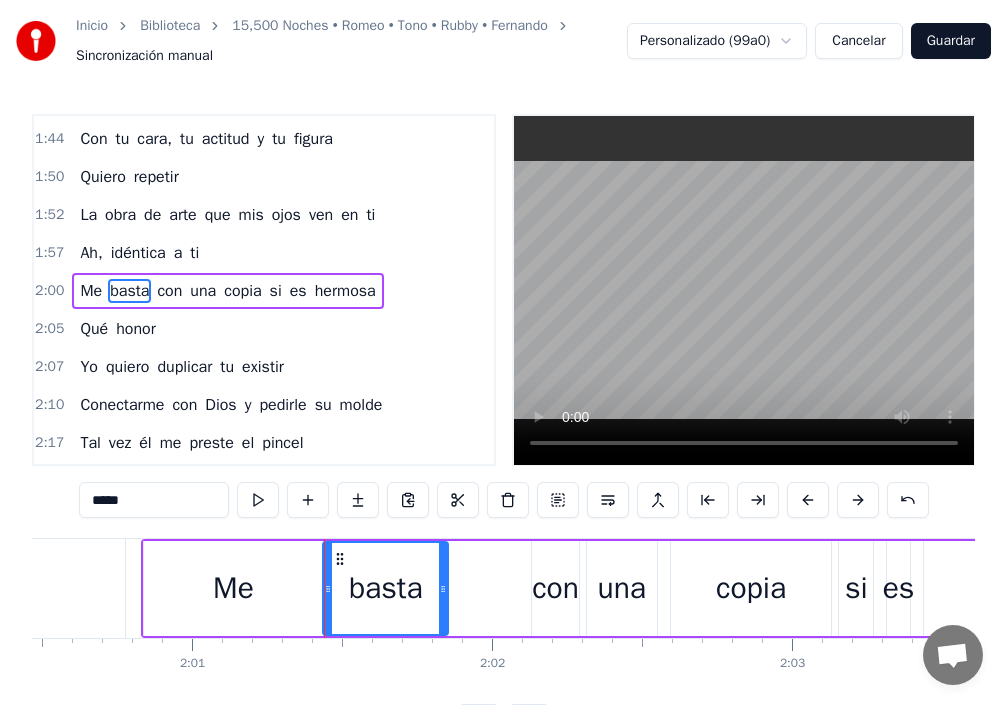 drag, startPoint x: 508, startPoint y: 585, endPoint x: 418, endPoint y: 591, distance: 90.199776 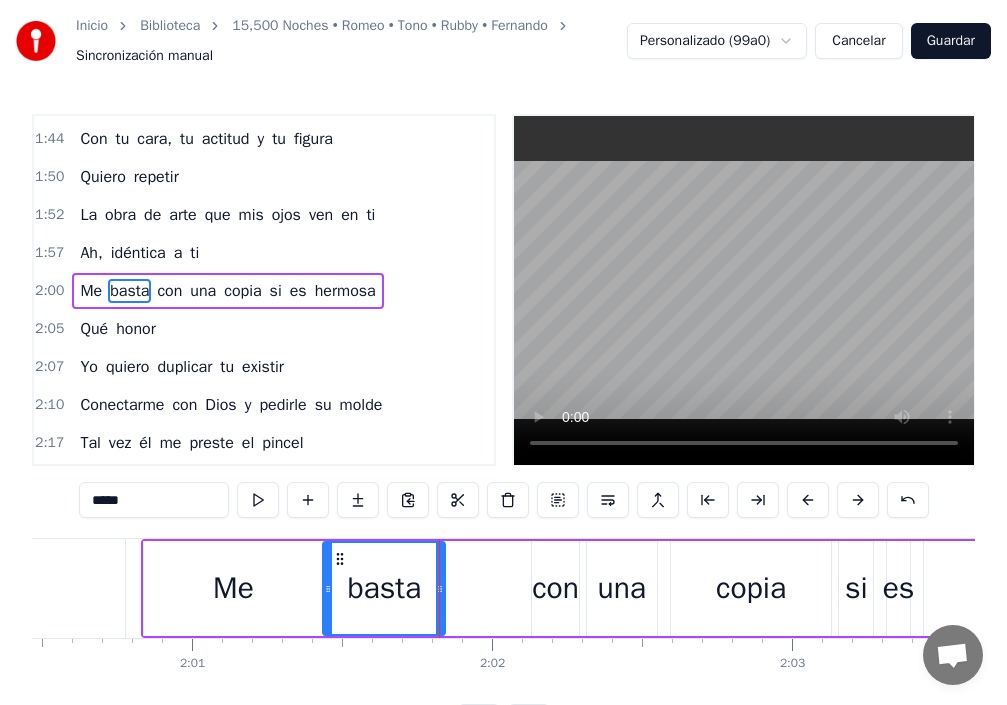 click on "basta" at bounding box center [384, 588] 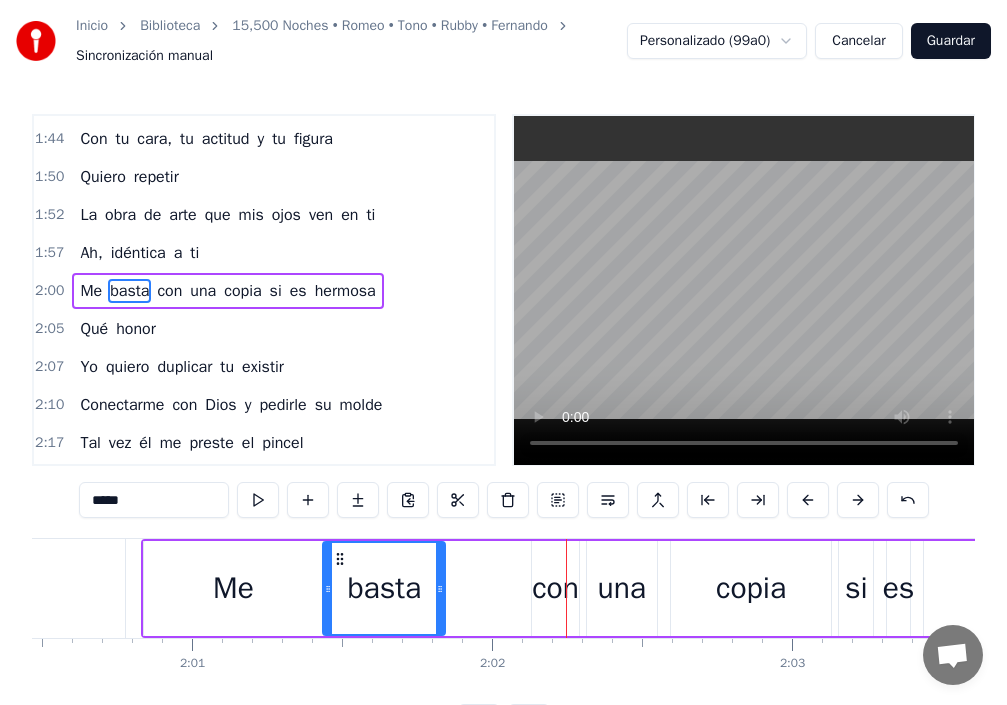click on "con" at bounding box center [555, 588] 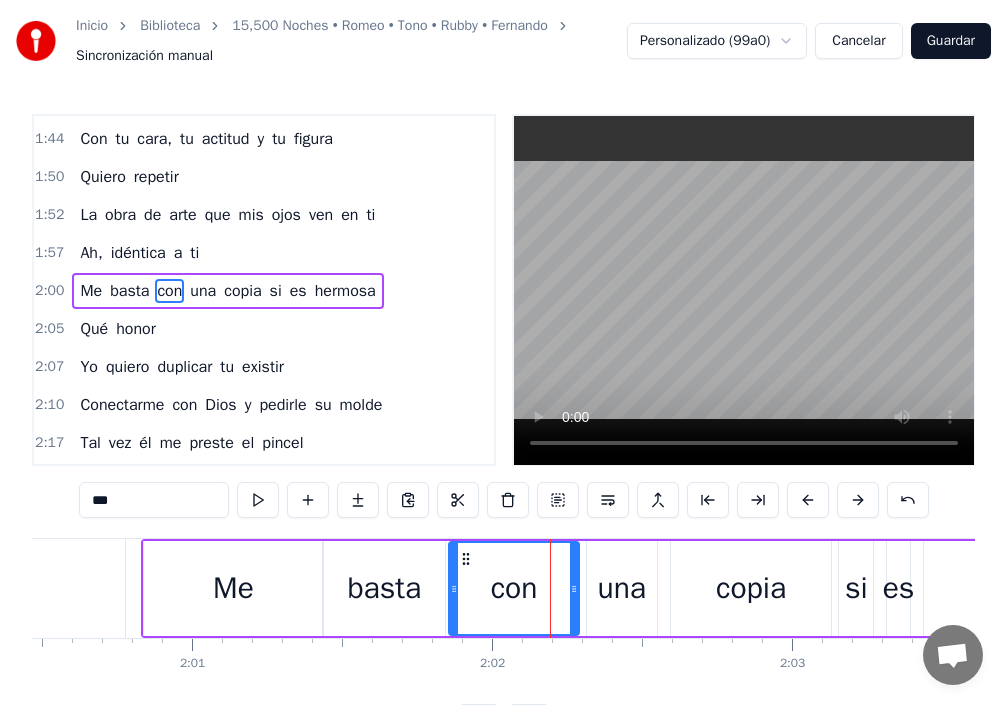 drag, startPoint x: 537, startPoint y: 594, endPoint x: 454, endPoint y: 599, distance: 83.15047 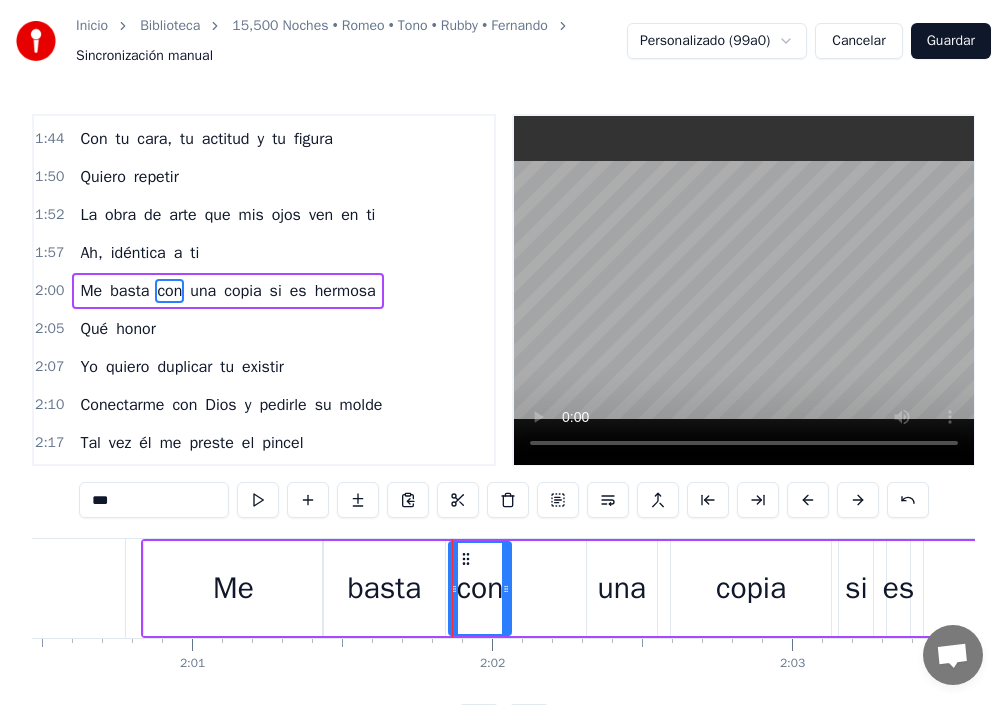 drag, startPoint x: 577, startPoint y: 586, endPoint x: 508, endPoint y: 594, distance: 69.46222 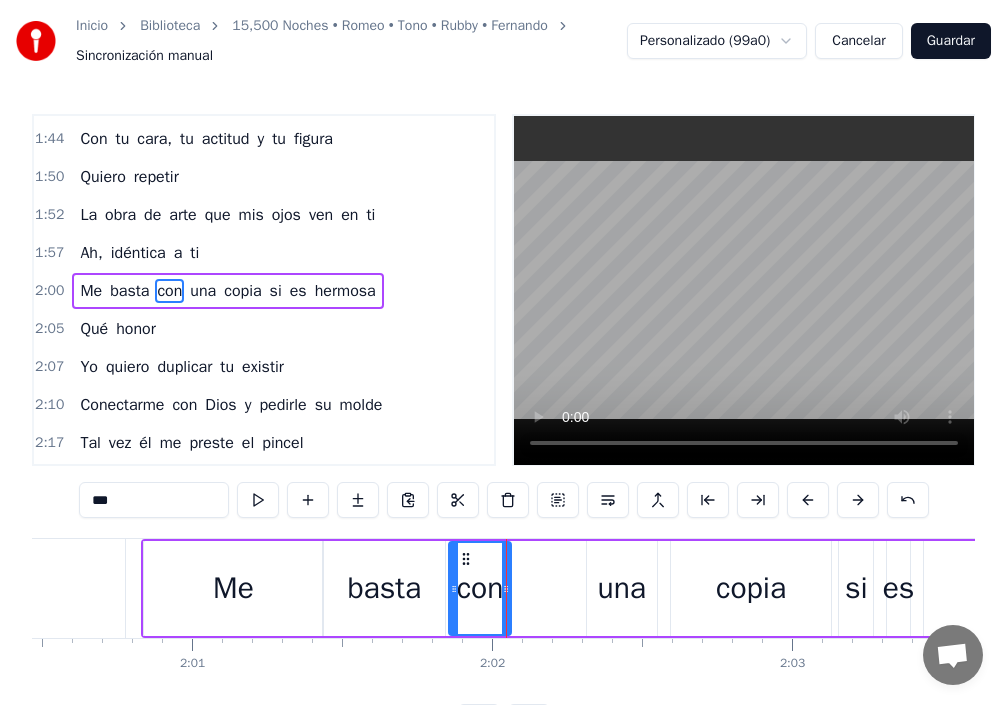 click on "una" at bounding box center [621, 588] 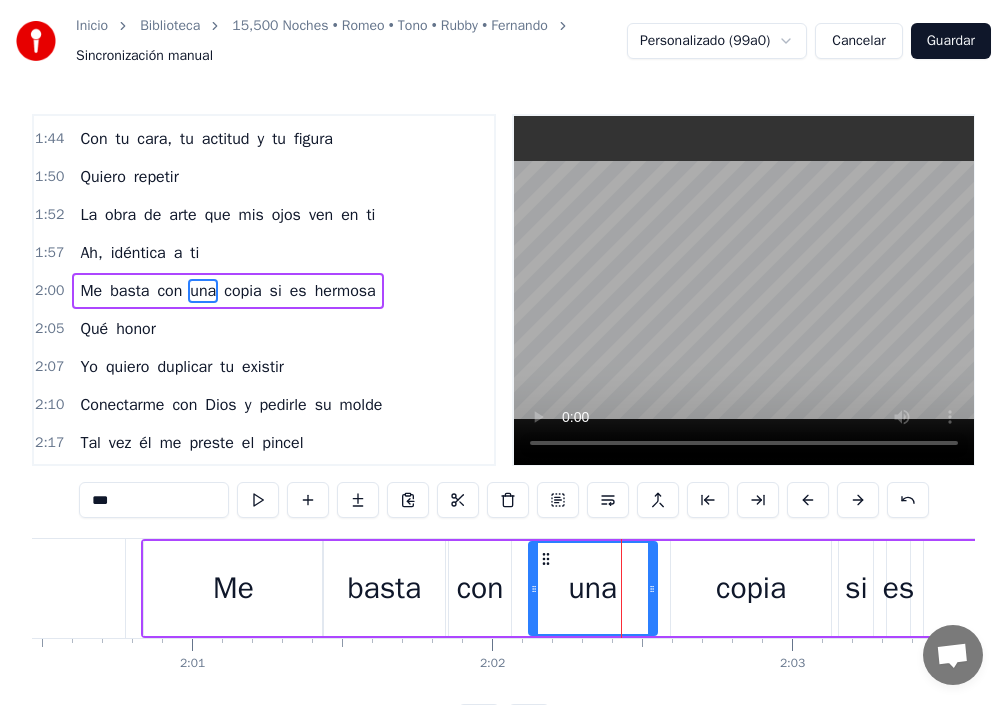 drag, startPoint x: 590, startPoint y: 588, endPoint x: 532, endPoint y: 598, distance: 58.855755 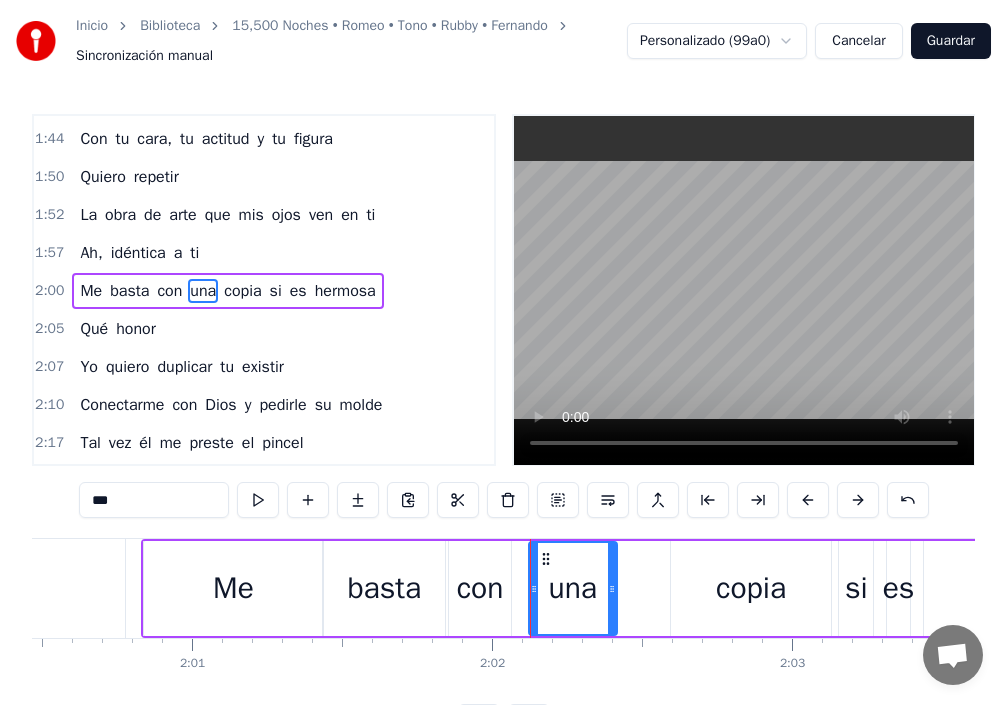 drag, startPoint x: 651, startPoint y: 587, endPoint x: 599, endPoint y: 598, distance: 53.15073 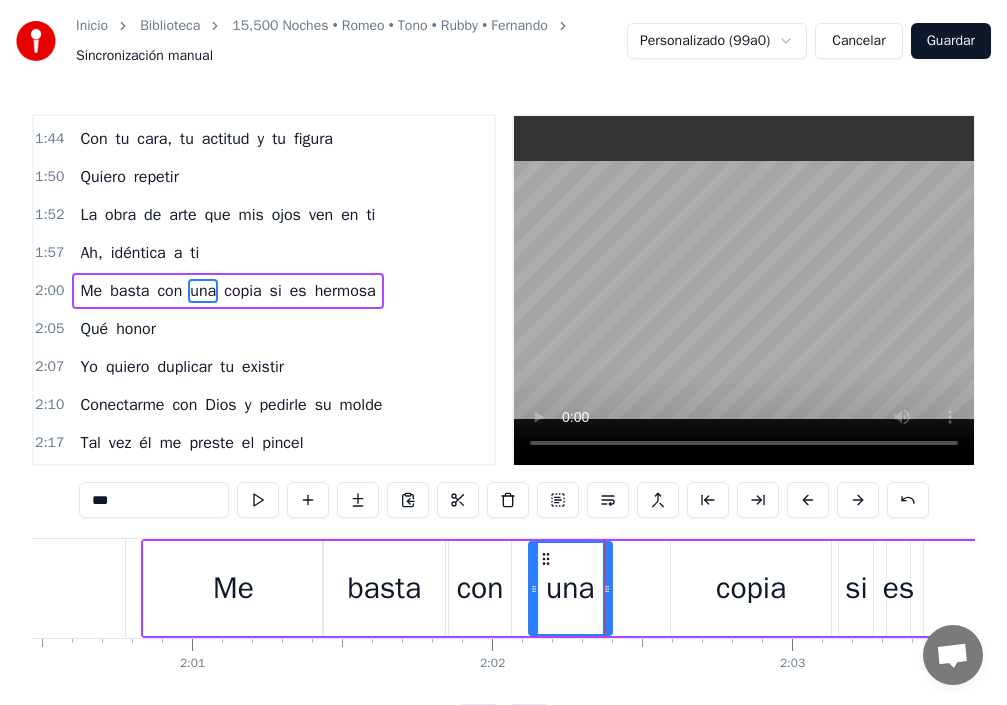 click on "una" at bounding box center (570, 588) 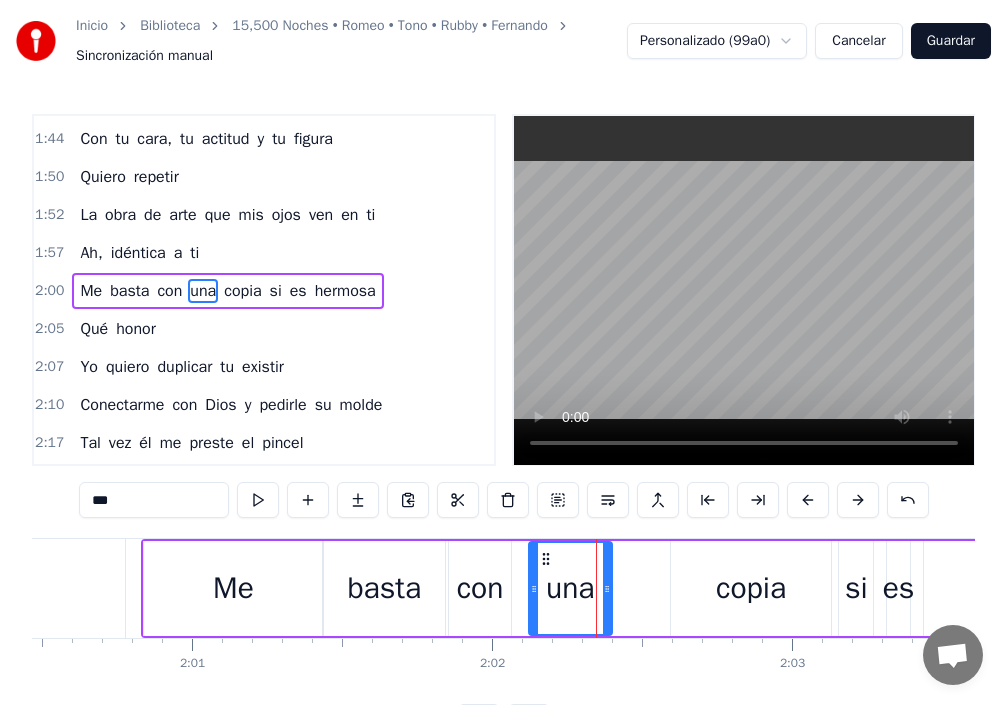 click on "copia" at bounding box center [751, 588] 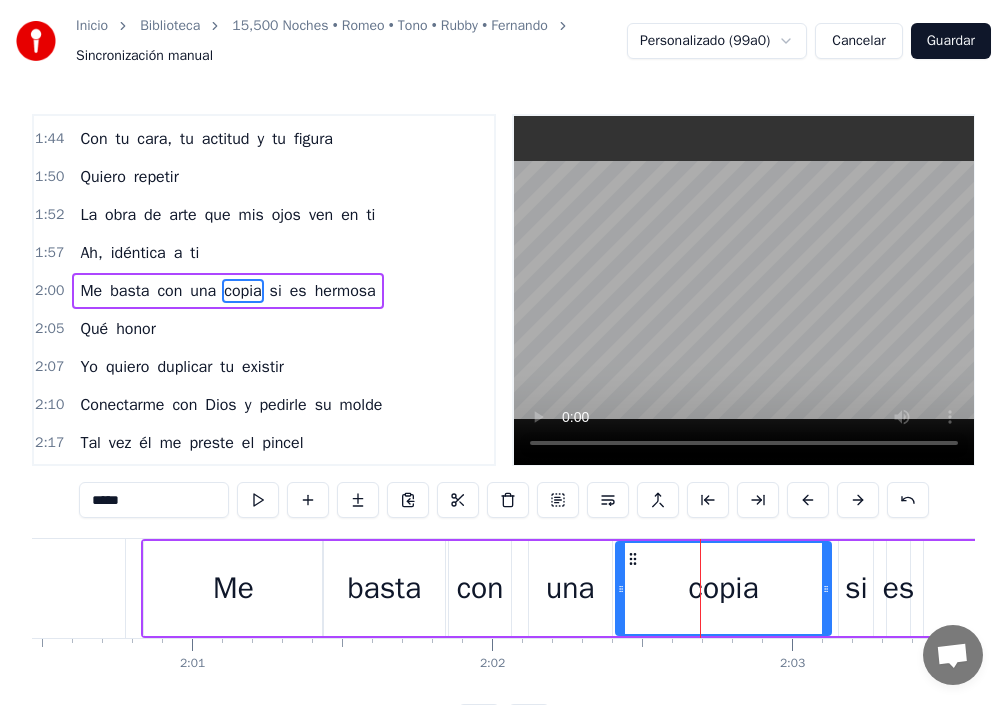drag, startPoint x: 678, startPoint y: 587, endPoint x: 616, endPoint y: 599, distance: 63.15061 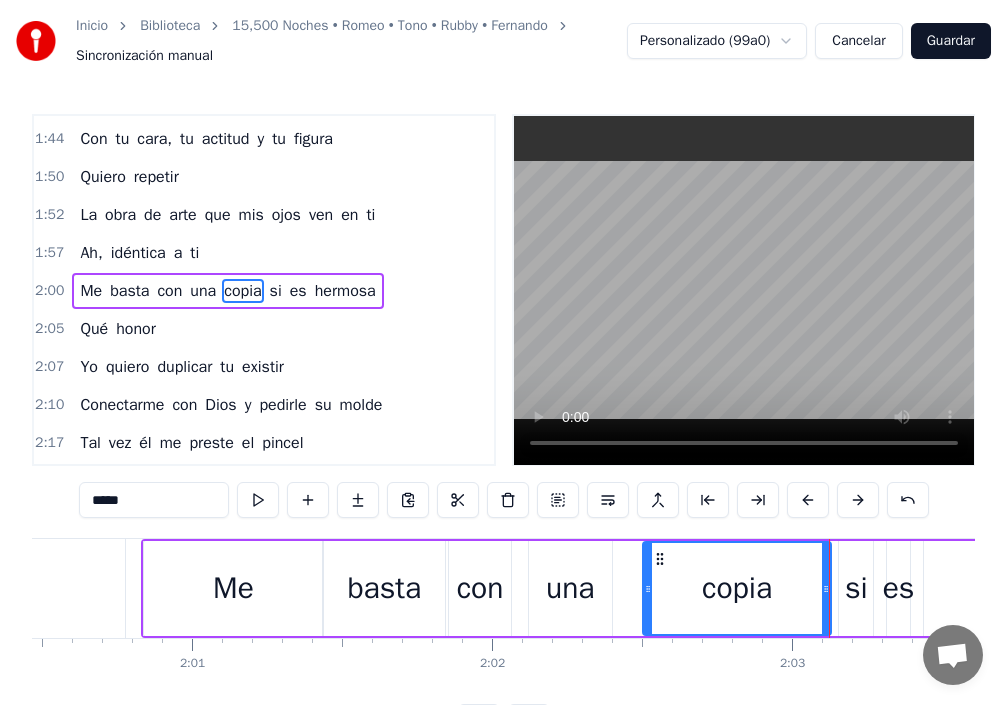 drag, startPoint x: 613, startPoint y: 591, endPoint x: 644, endPoint y: 595, distance: 31.257 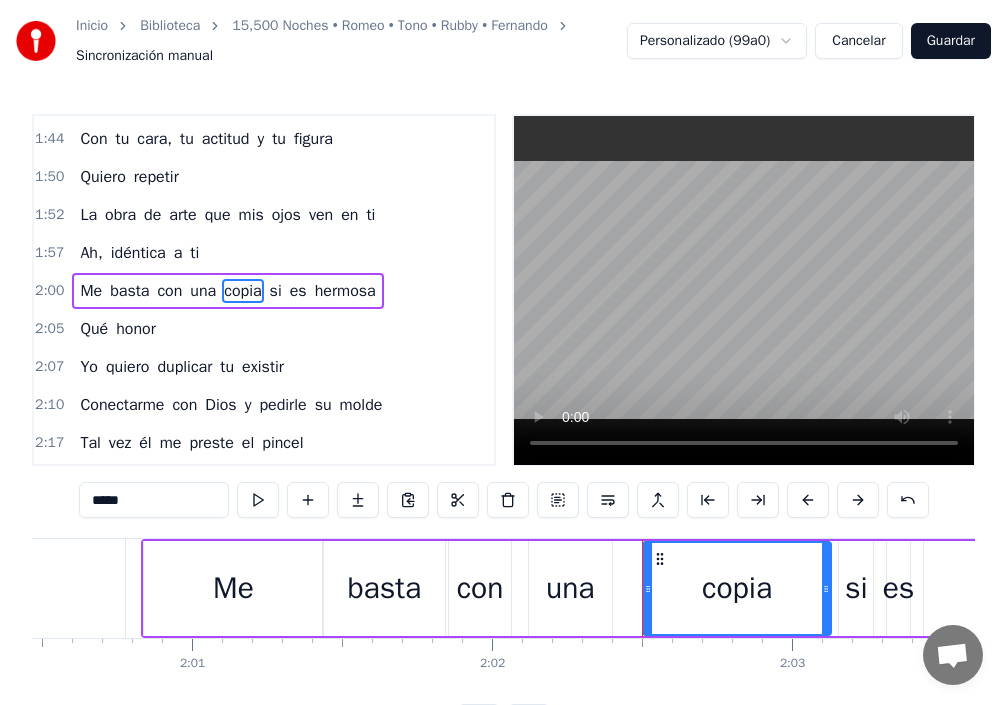 click on "una" at bounding box center (570, 588) 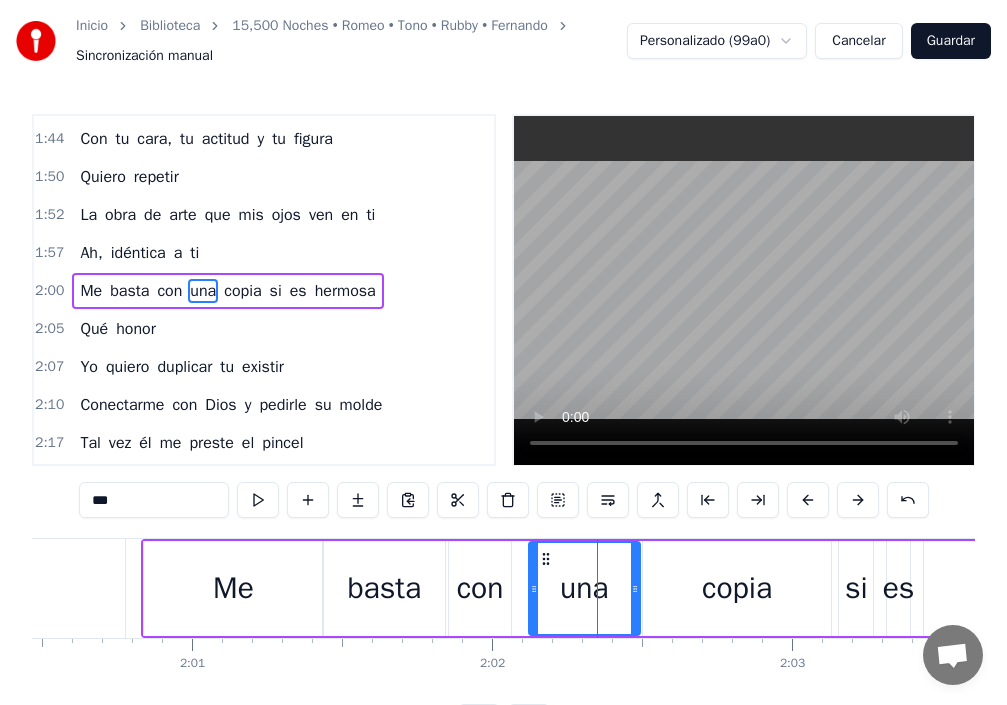drag, startPoint x: 610, startPoint y: 588, endPoint x: 633, endPoint y: 588, distance: 23 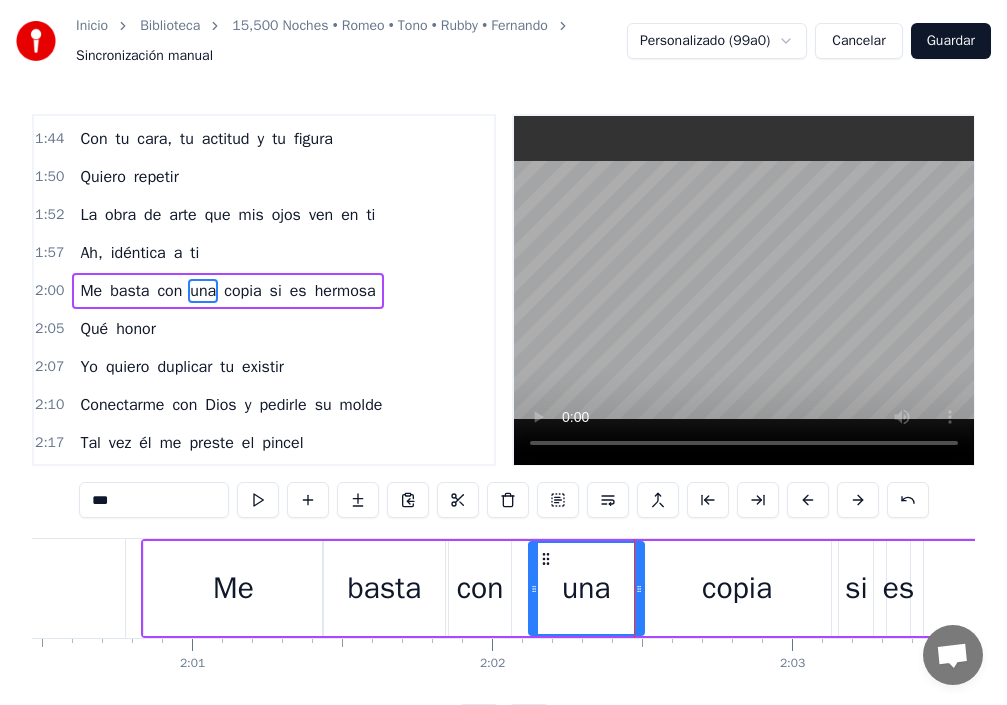 click on "con" at bounding box center [480, 588] 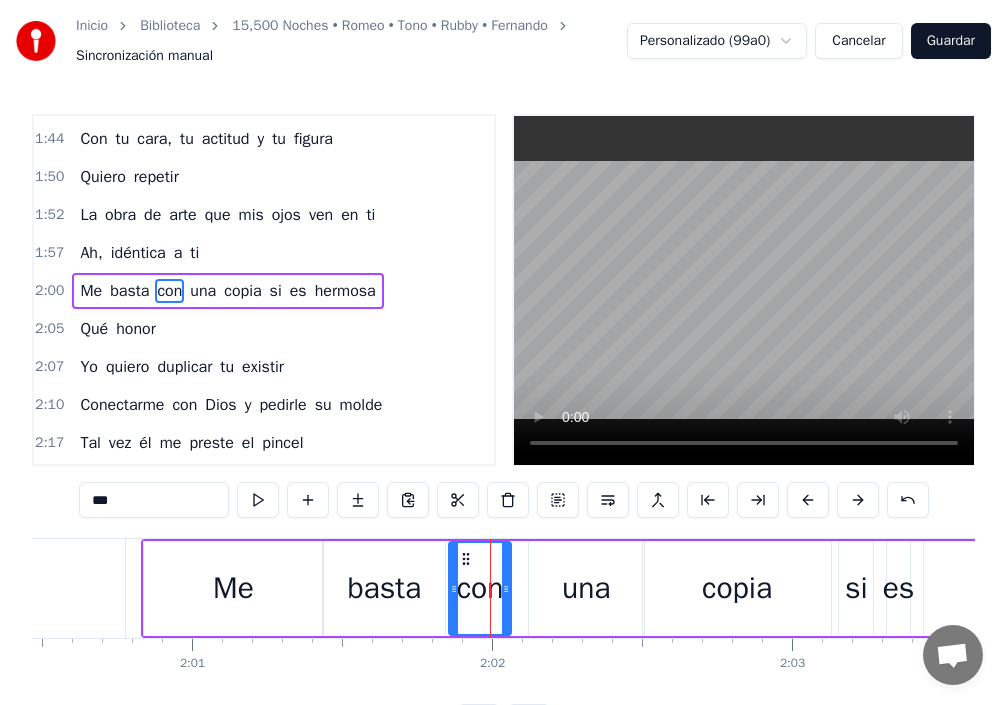 click on "Me basta con una copia si es hermosa" at bounding box center [815, 588] 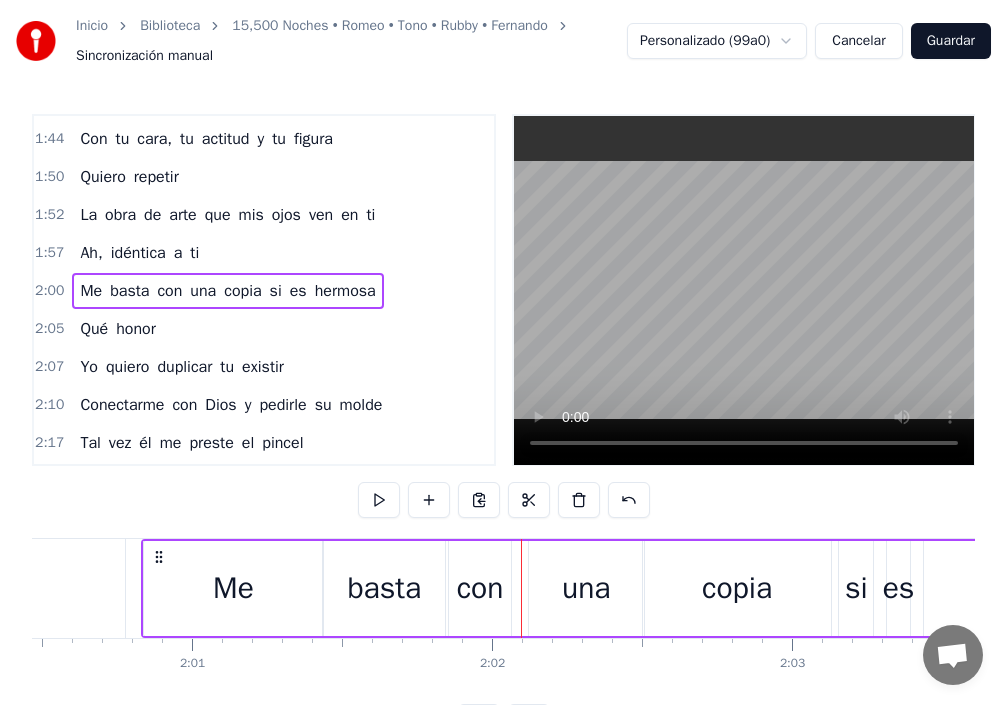 click on "con" at bounding box center (480, 588) 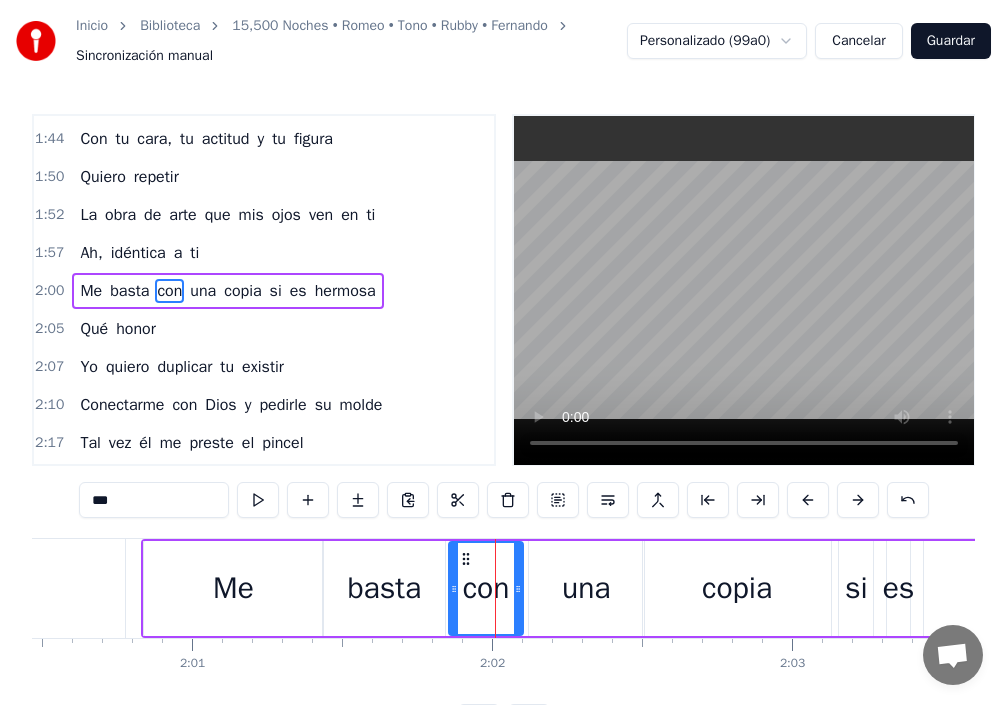 drag, startPoint x: 505, startPoint y: 572, endPoint x: 517, endPoint y: 572, distance: 12 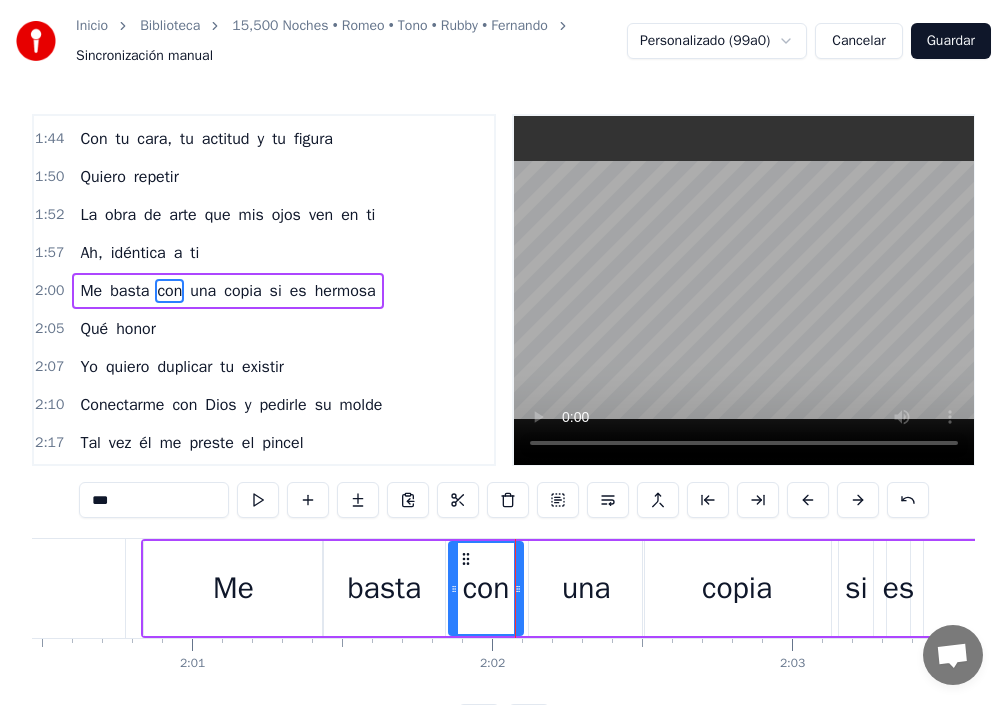 drag, startPoint x: 281, startPoint y: 569, endPoint x: 328, endPoint y: 555, distance: 49.0408 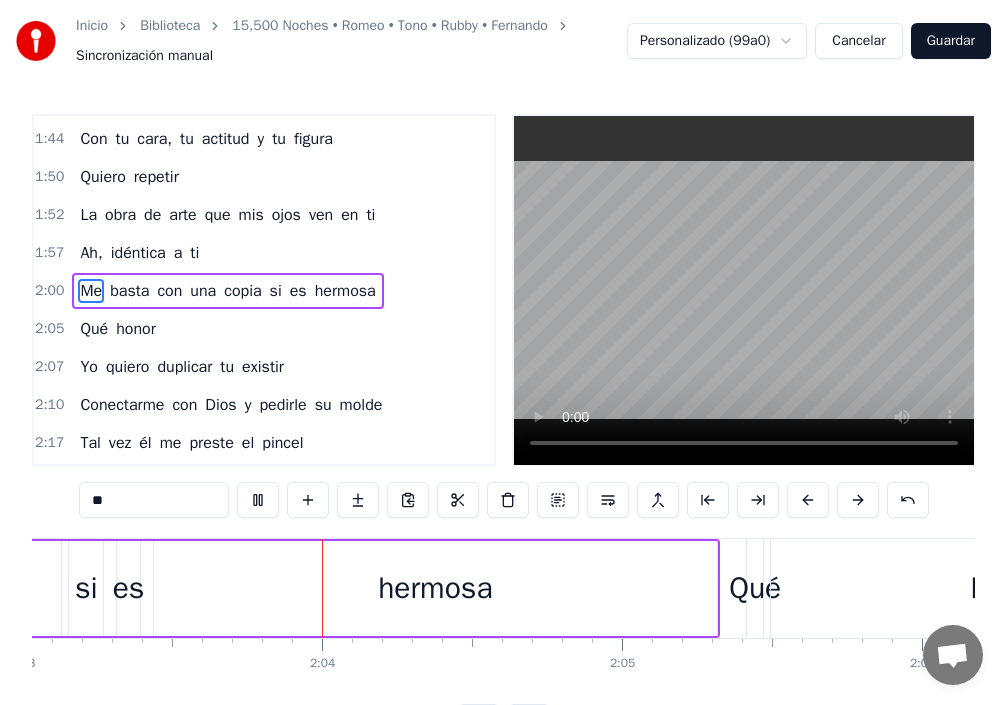 scroll, scrollTop: 0, scrollLeft: 36924, axis: horizontal 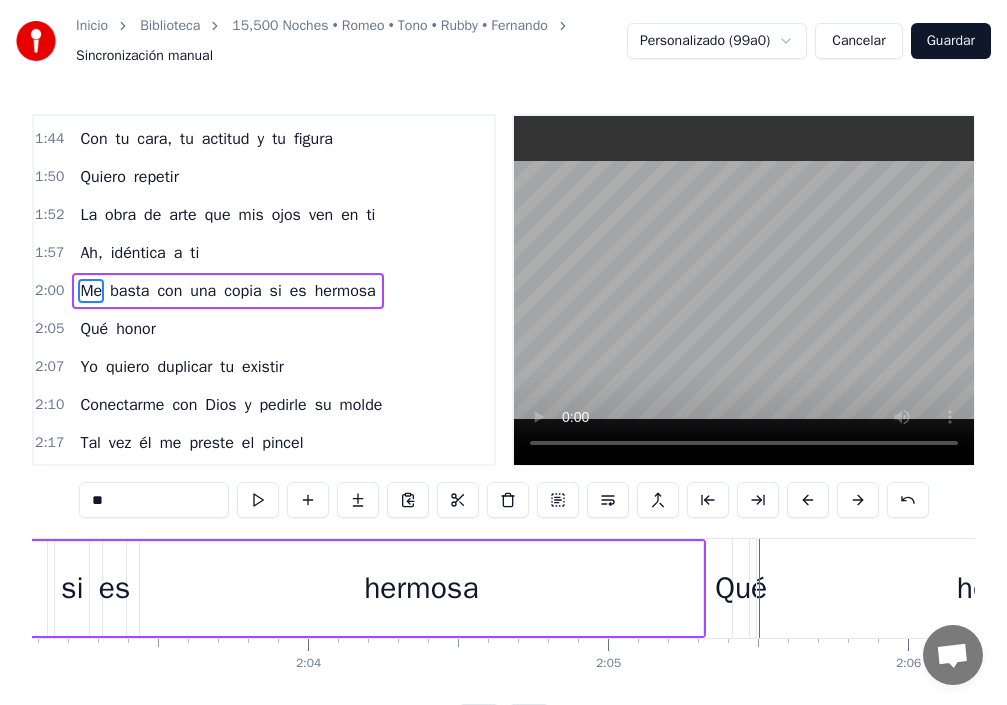 click on "Qué" at bounding box center (741, 588) 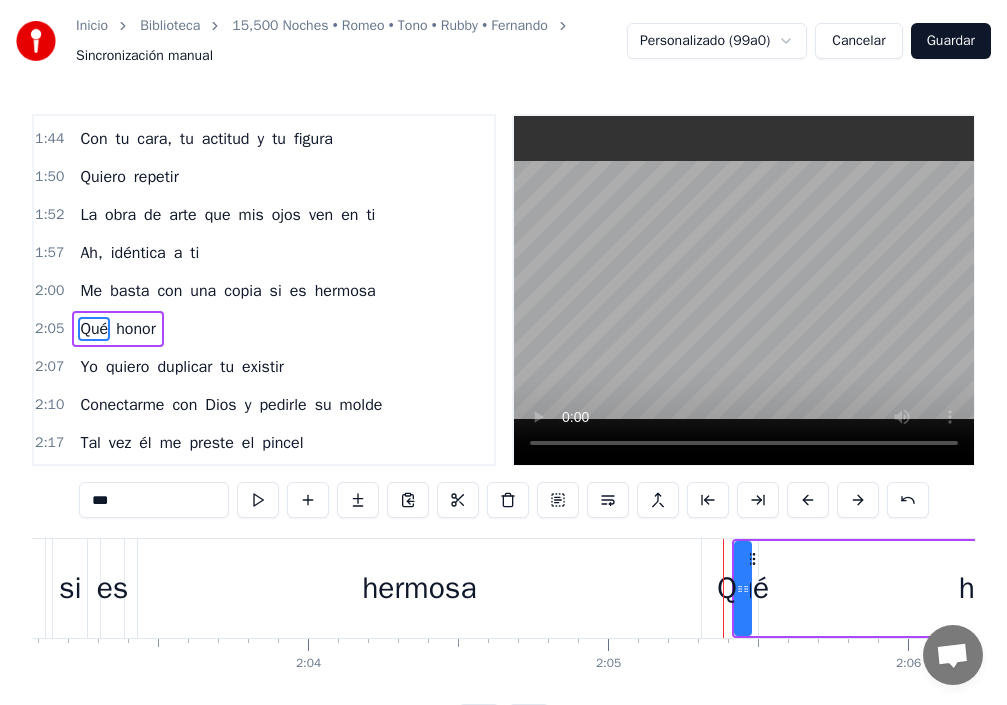 scroll, scrollTop: 718, scrollLeft: 0, axis: vertical 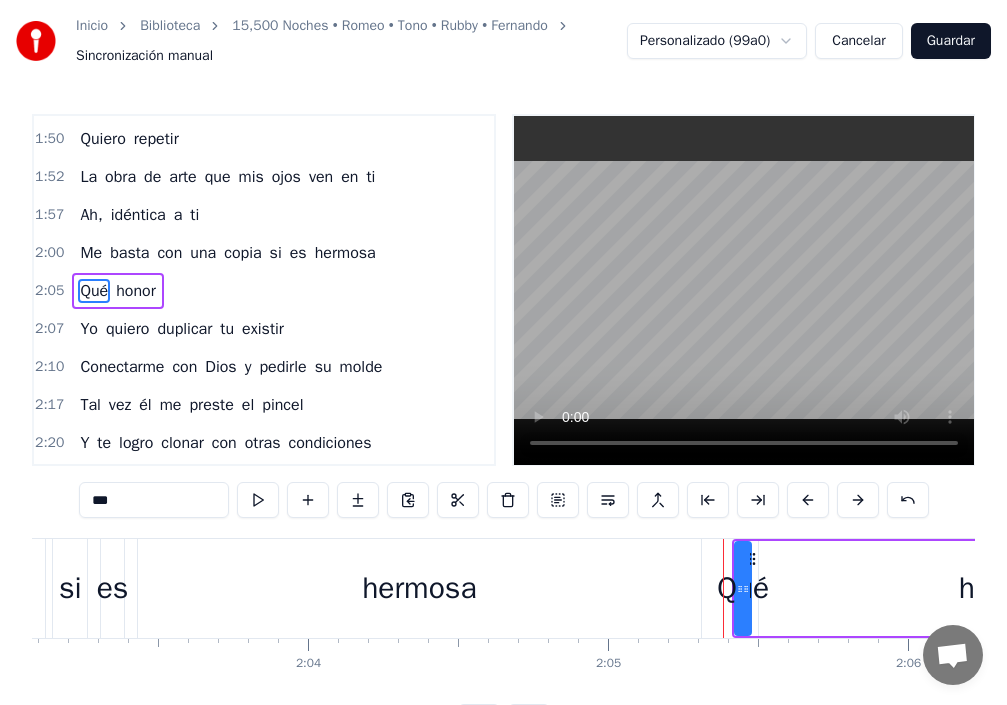 click 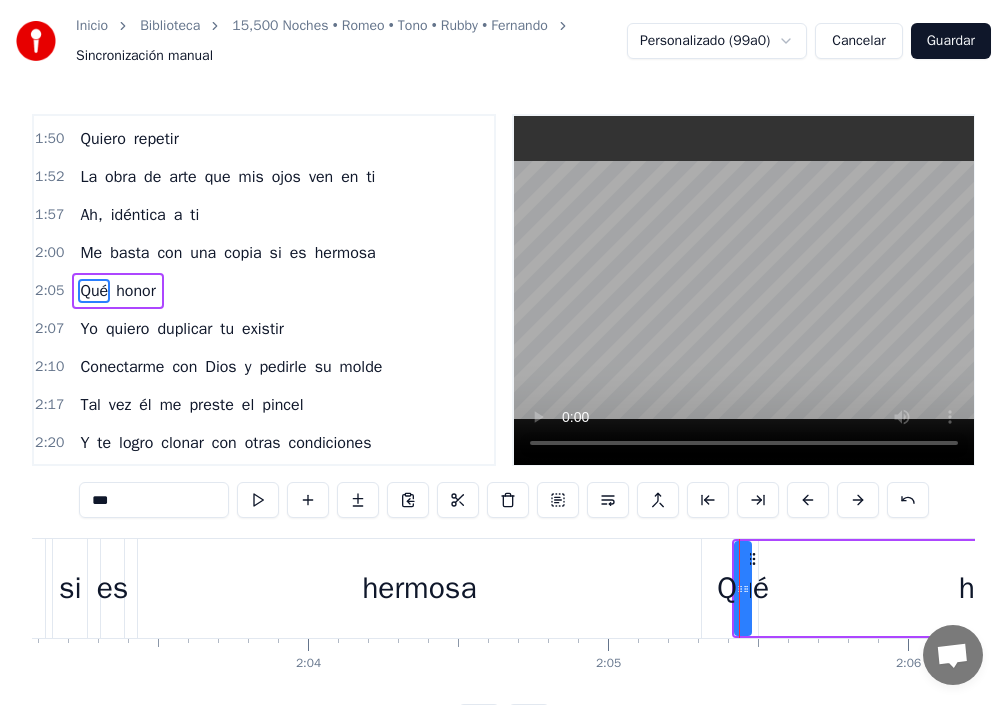 drag, startPoint x: 739, startPoint y: 588, endPoint x: 683, endPoint y: 586, distance: 56.0357 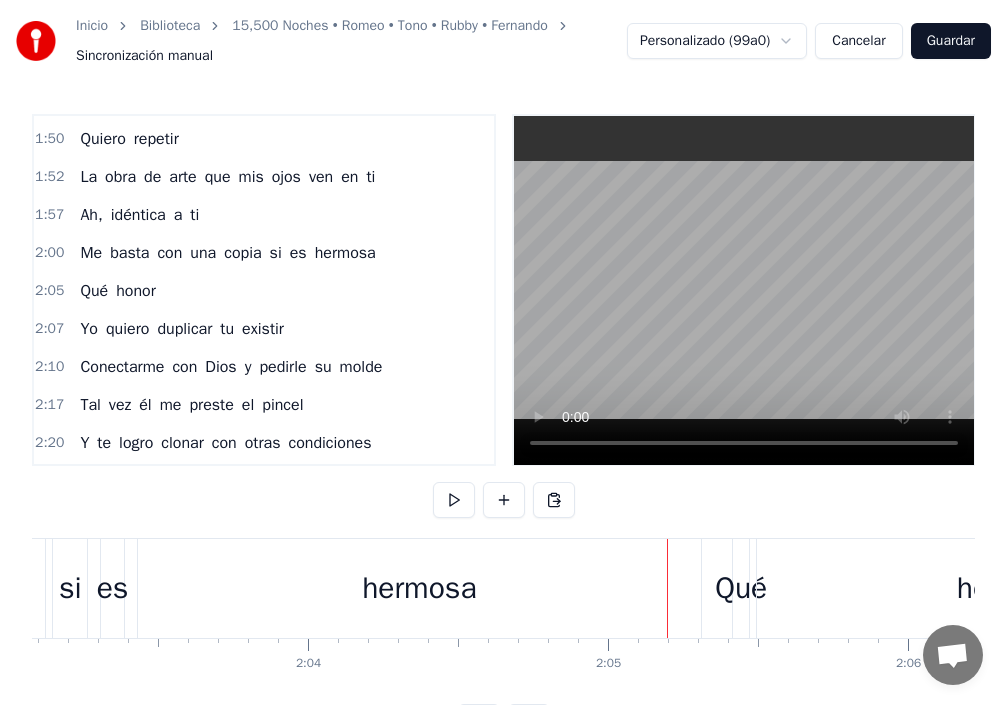 click on "Qué" at bounding box center [741, 588] 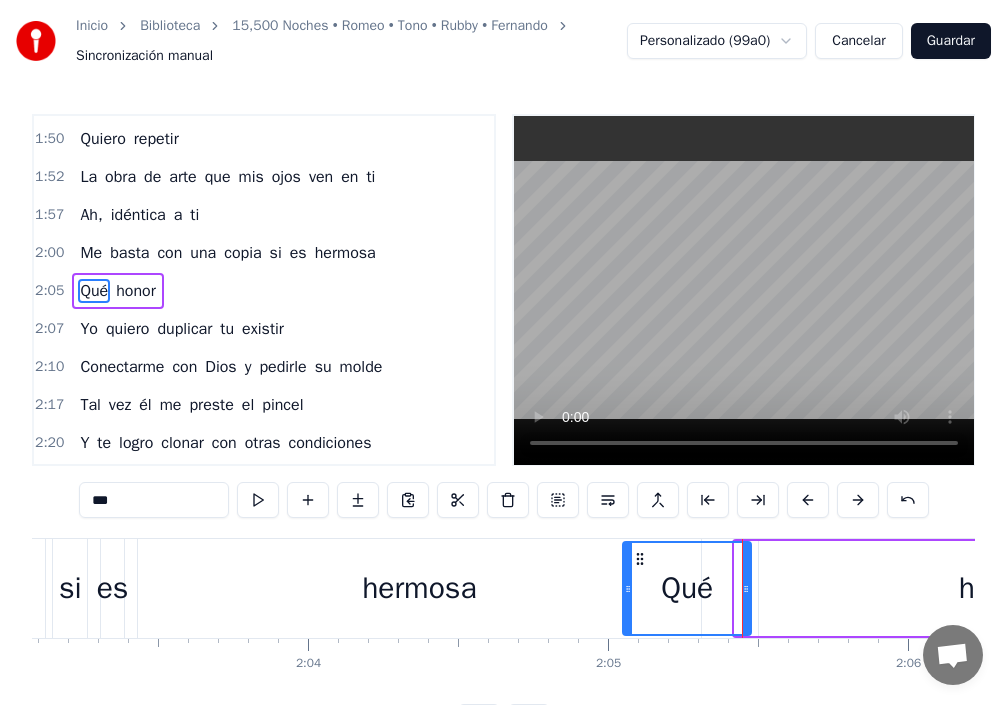 drag, startPoint x: 742, startPoint y: 590, endPoint x: 628, endPoint y: 601, distance: 114.52947 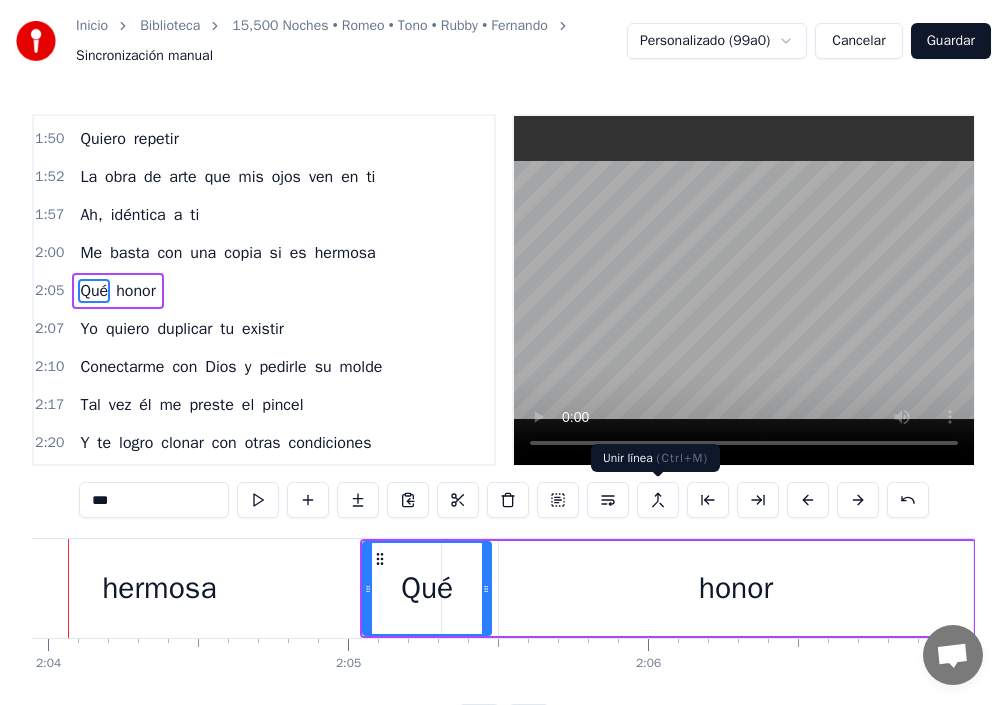 scroll, scrollTop: 0, scrollLeft: 37120, axis: horizontal 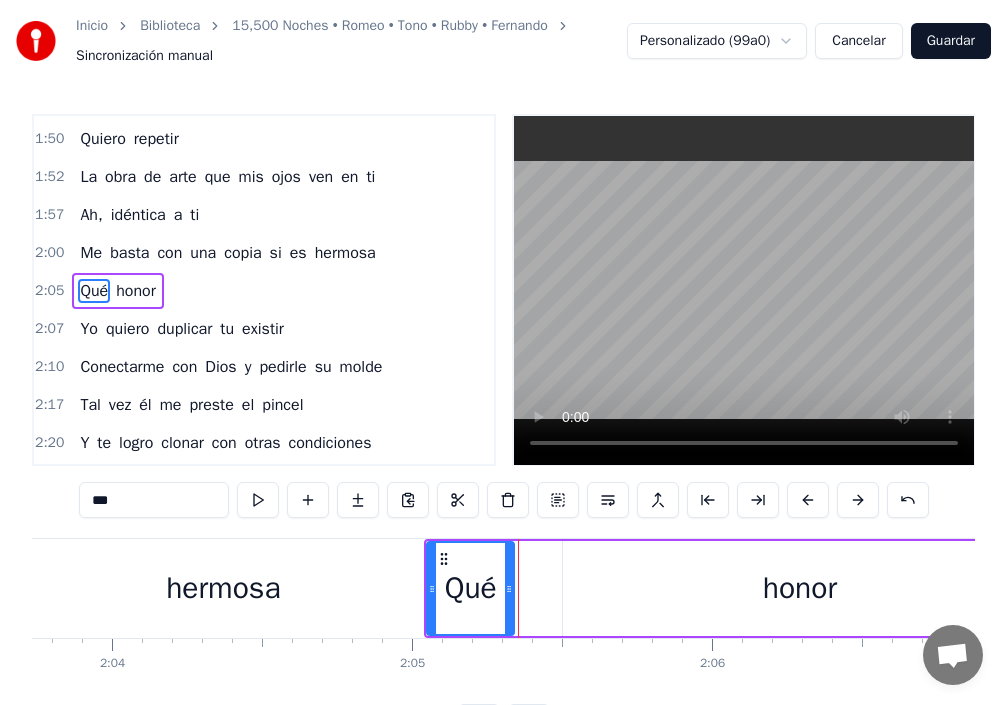 drag, startPoint x: 549, startPoint y: 592, endPoint x: 508, endPoint y: 601, distance: 41.976185 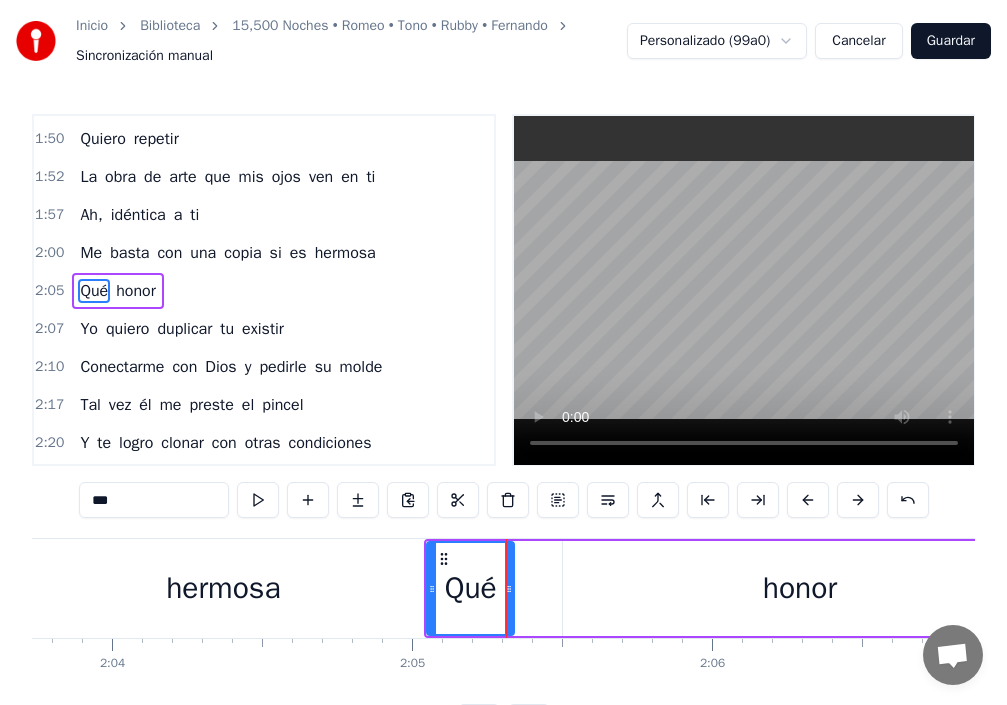 click on "honor" at bounding box center [799, 588] 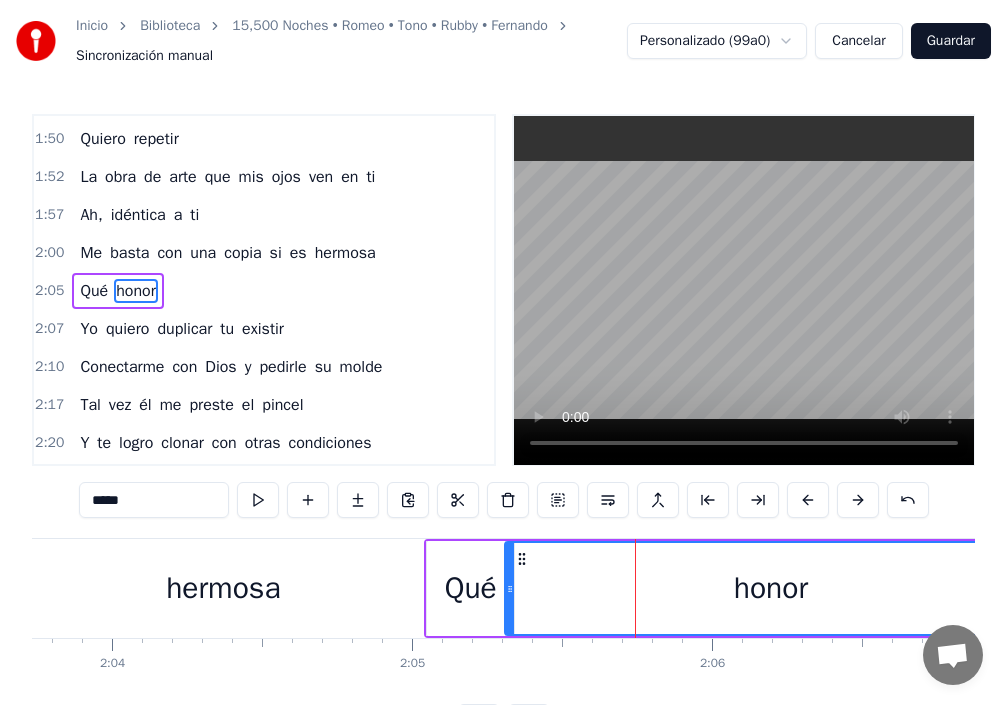 drag, startPoint x: 567, startPoint y: 595, endPoint x: 509, endPoint y: 605, distance: 58.855755 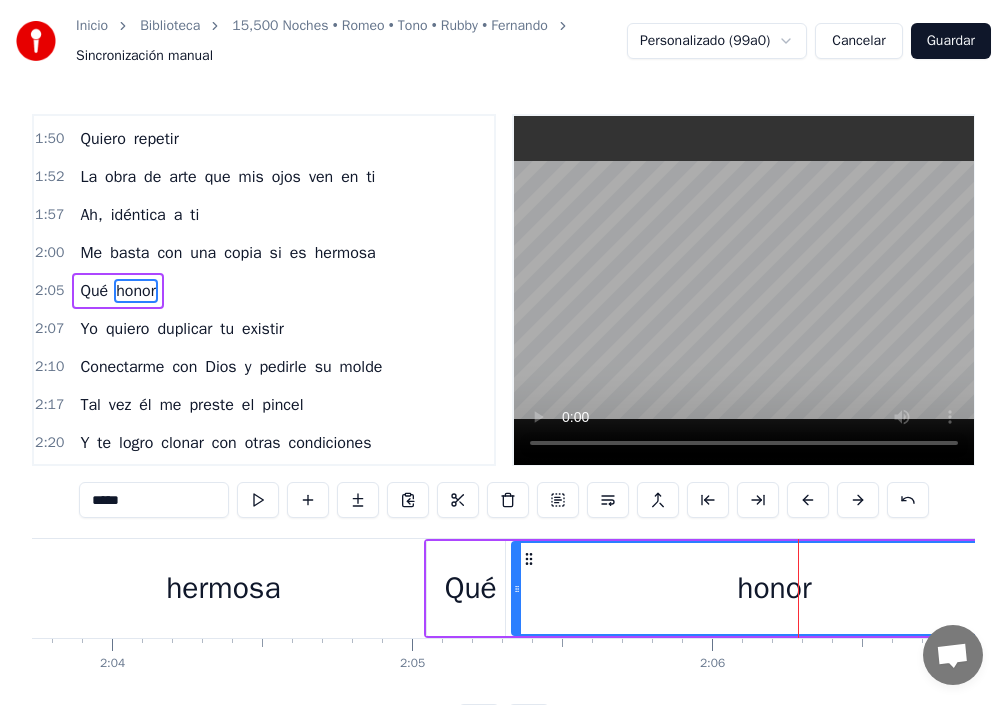 click at bounding box center (517, 588) 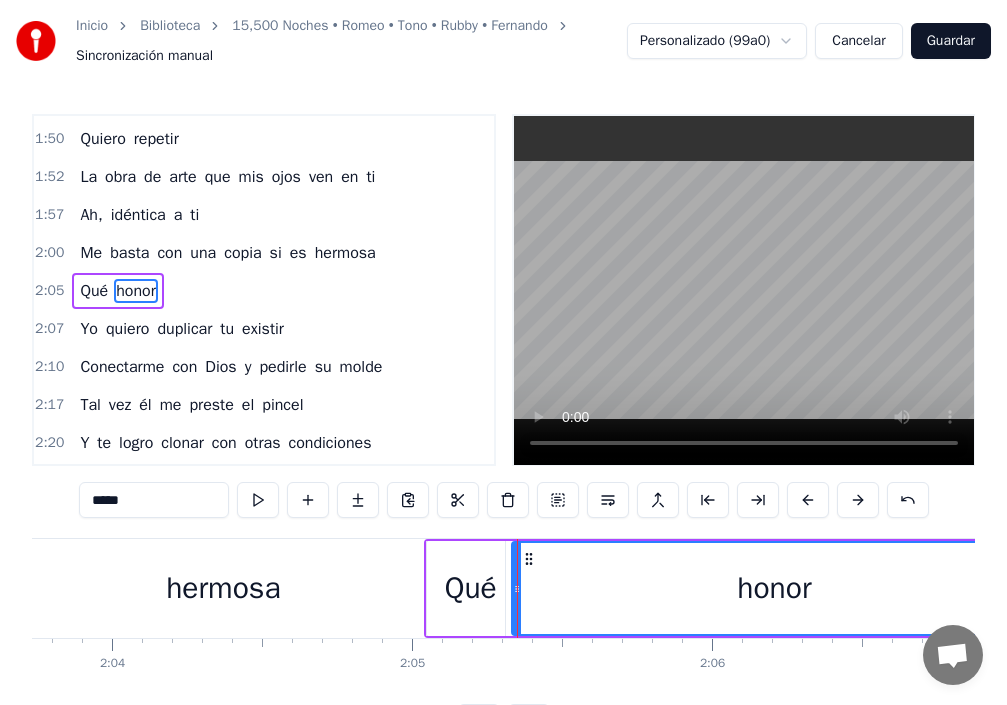 click on "Qué" at bounding box center [470, 588] 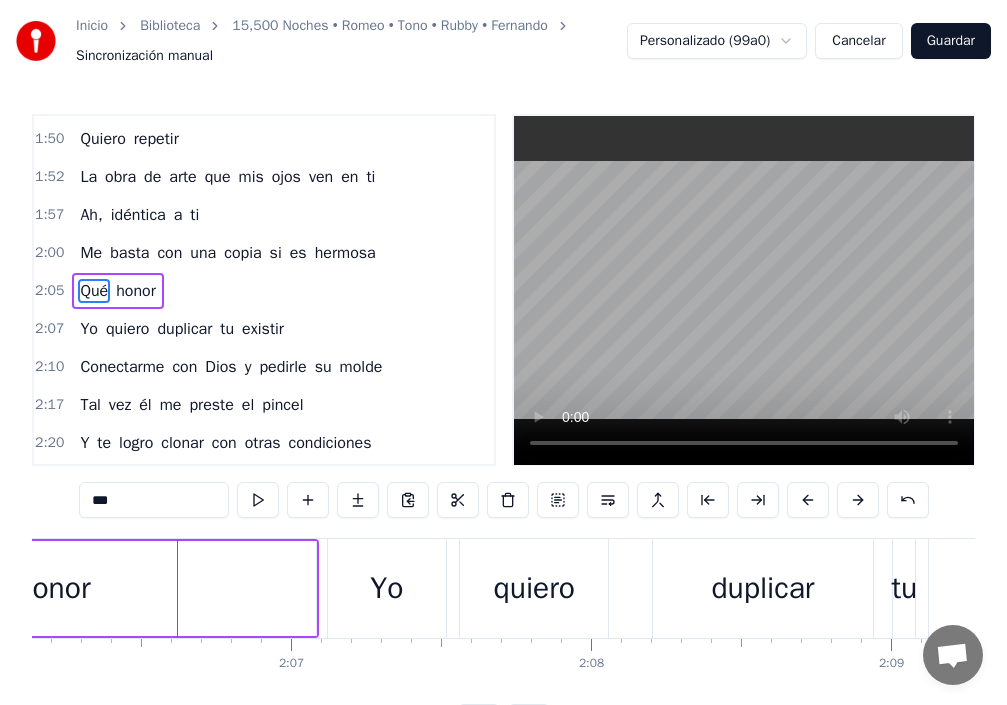 scroll, scrollTop: 0, scrollLeft: 37885, axis: horizontal 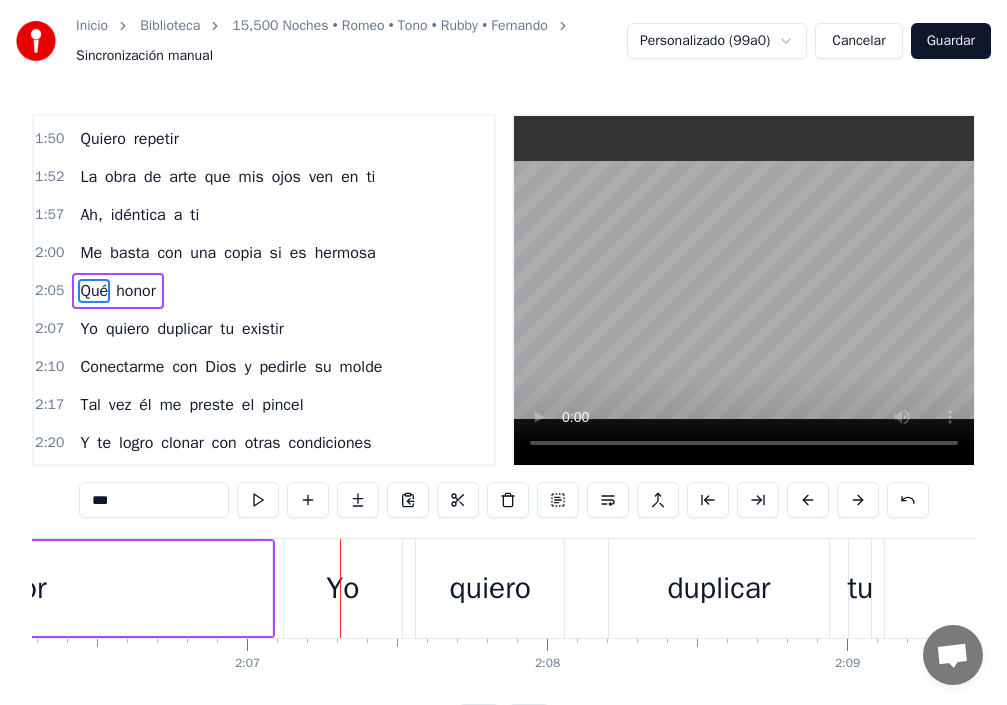 click on "Yo" at bounding box center (343, 588) 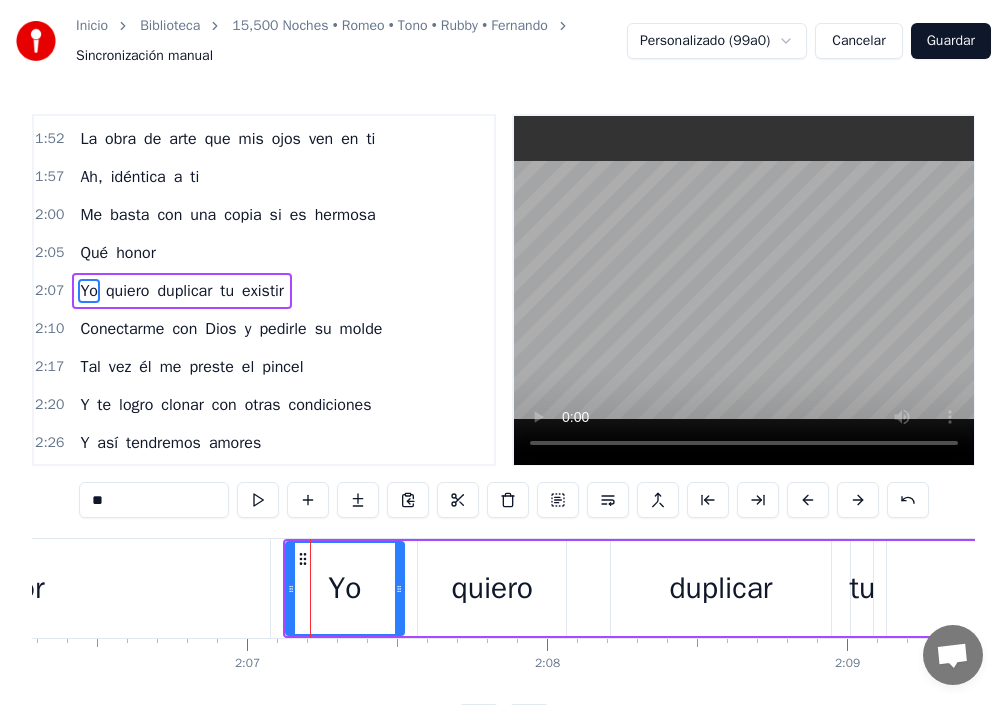 click on "honor" at bounding box center [7, 588] 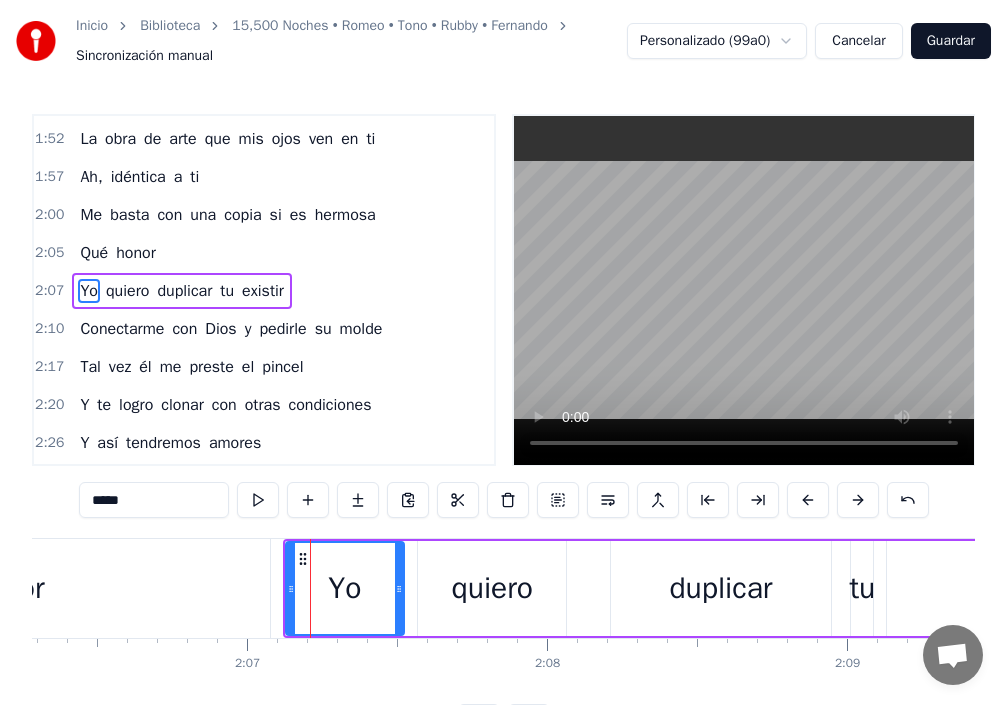 scroll, scrollTop: 718, scrollLeft: 0, axis: vertical 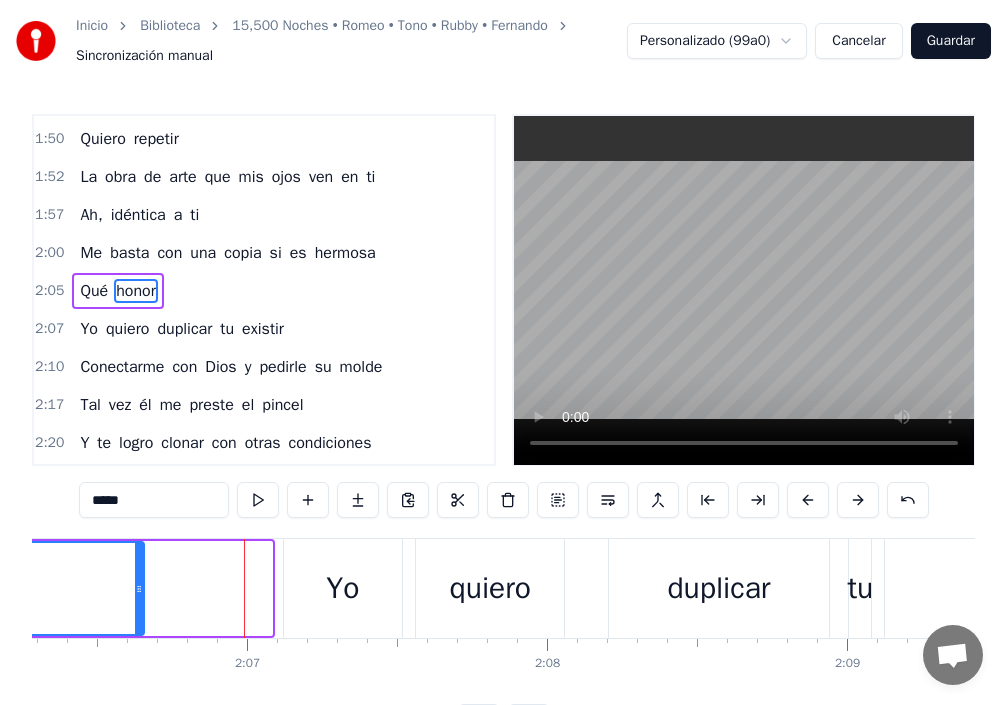 drag, startPoint x: 267, startPoint y: 588, endPoint x: 142, endPoint y: 596, distance: 125.25574 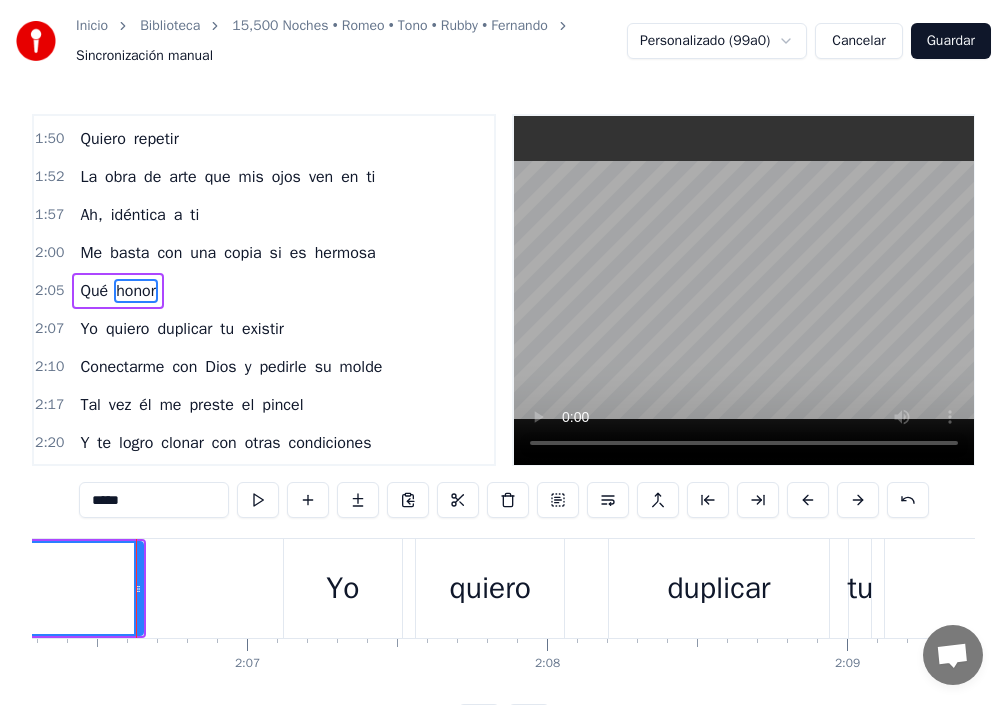 click on "Yo" at bounding box center [343, 588] 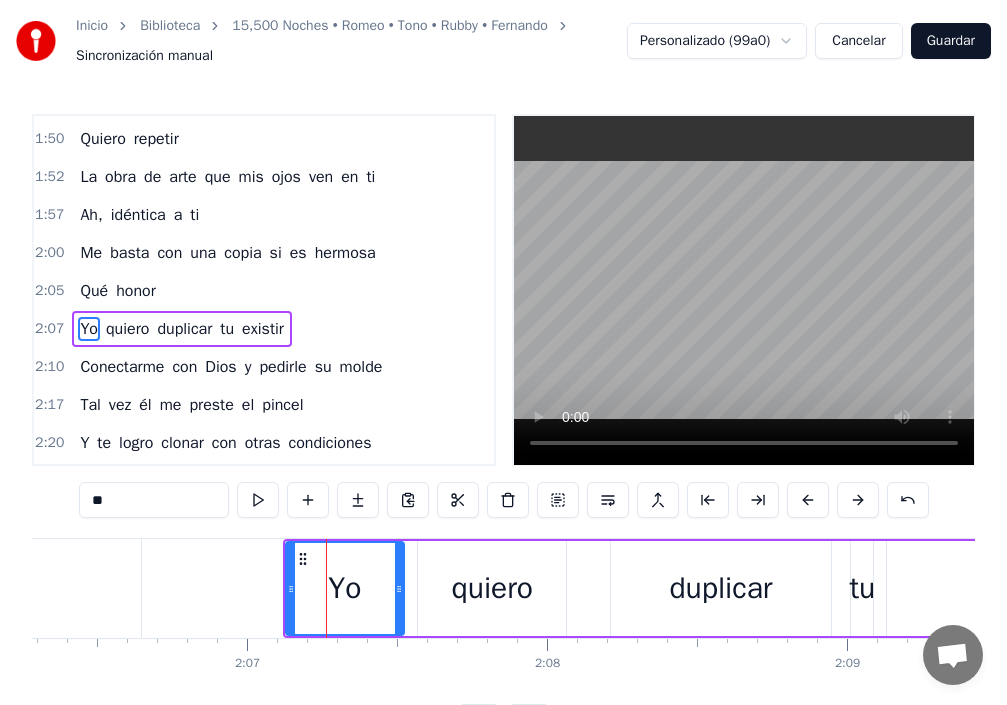 scroll, scrollTop: 756, scrollLeft: 0, axis: vertical 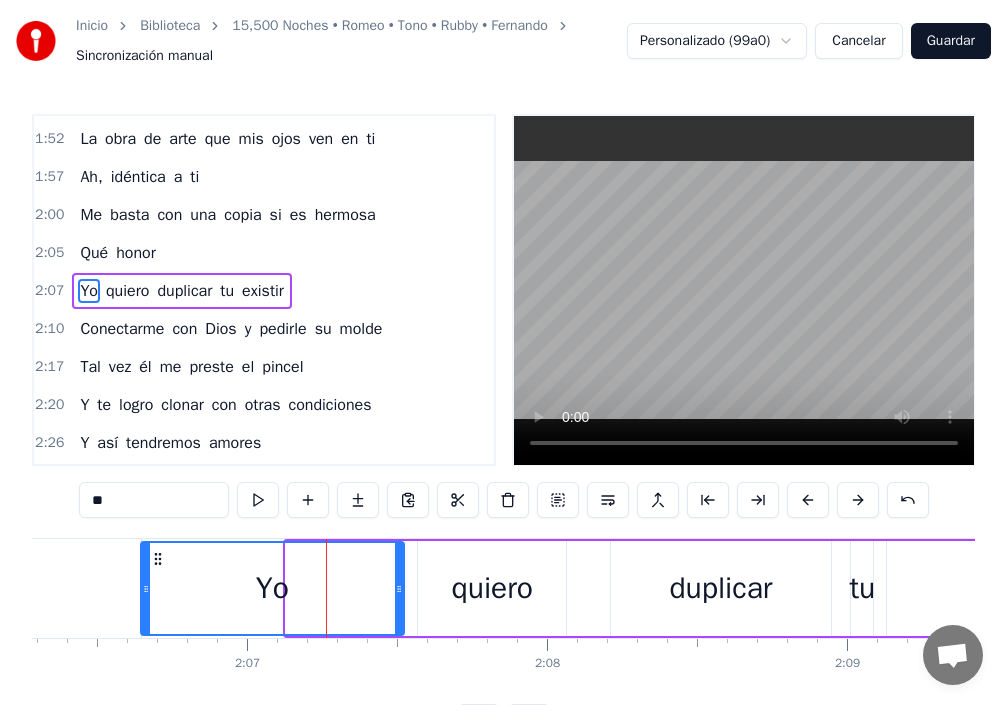 drag, startPoint x: 285, startPoint y: 590, endPoint x: 167, endPoint y: 602, distance: 118.6086 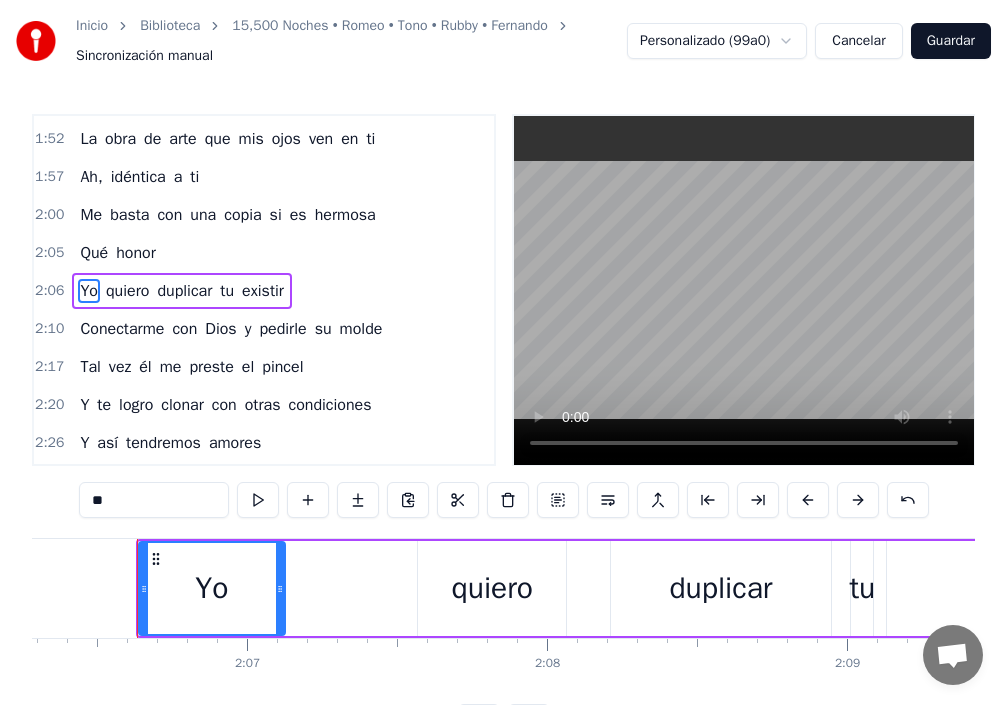 drag, startPoint x: 395, startPoint y: 590, endPoint x: 285, endPoint y: 596, distance: 110.16351 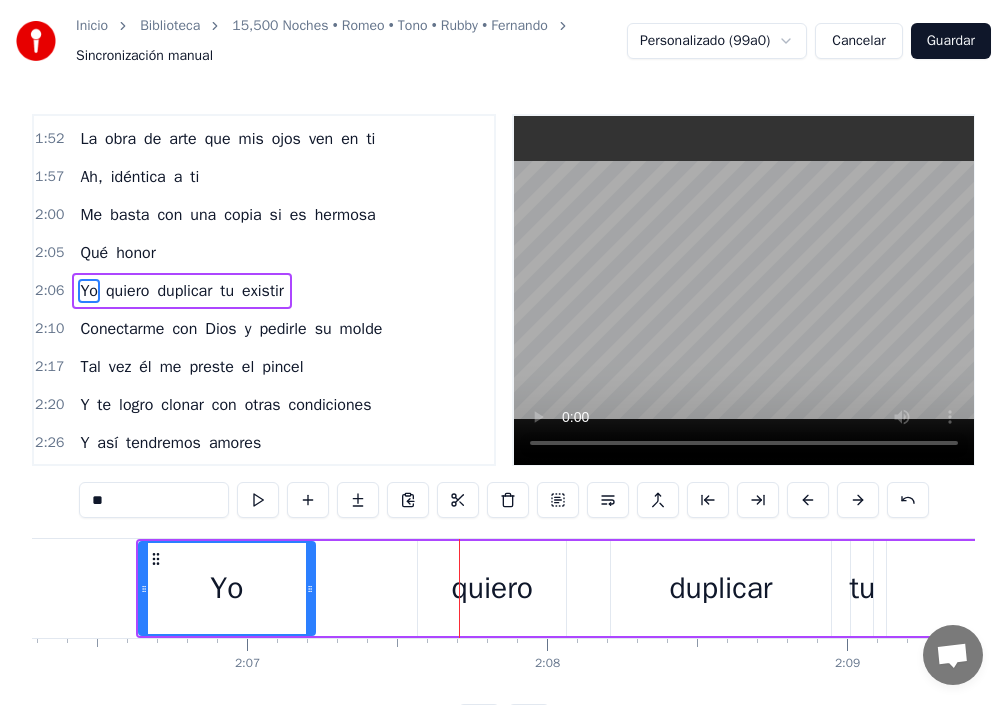 drag, startPoint x: 281, startPoint y: 591, endPoint x: 327, endPoint y: 600, distance: 46.872166 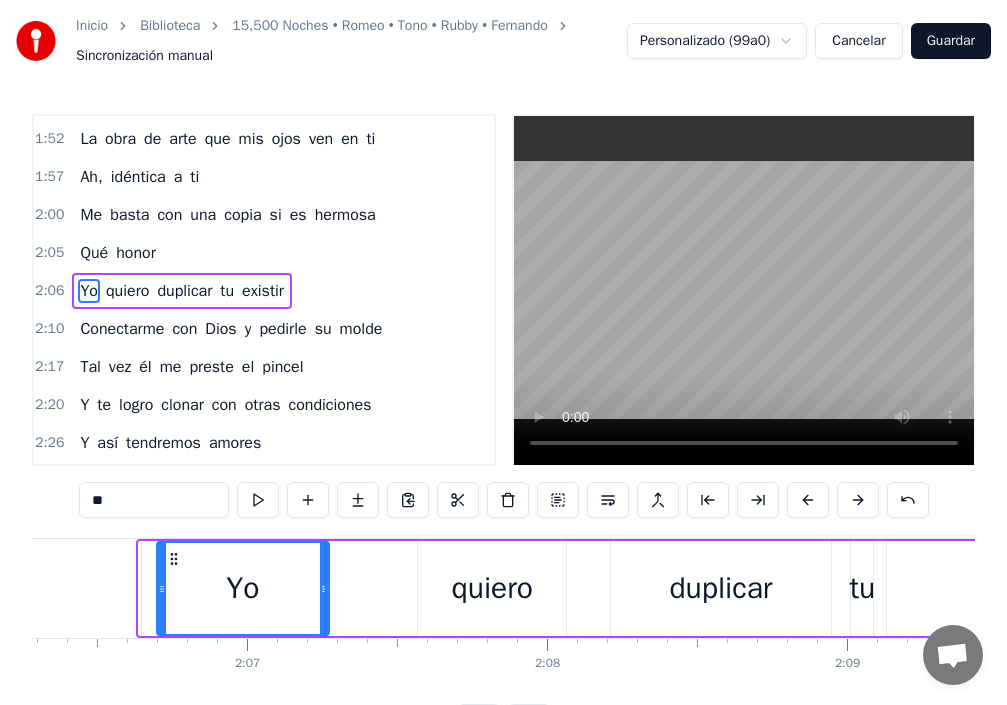 drag, startPoint x: 141, startPoint y: 588, endPoint x: 159, endPoint y: 593, distance: 18.681541 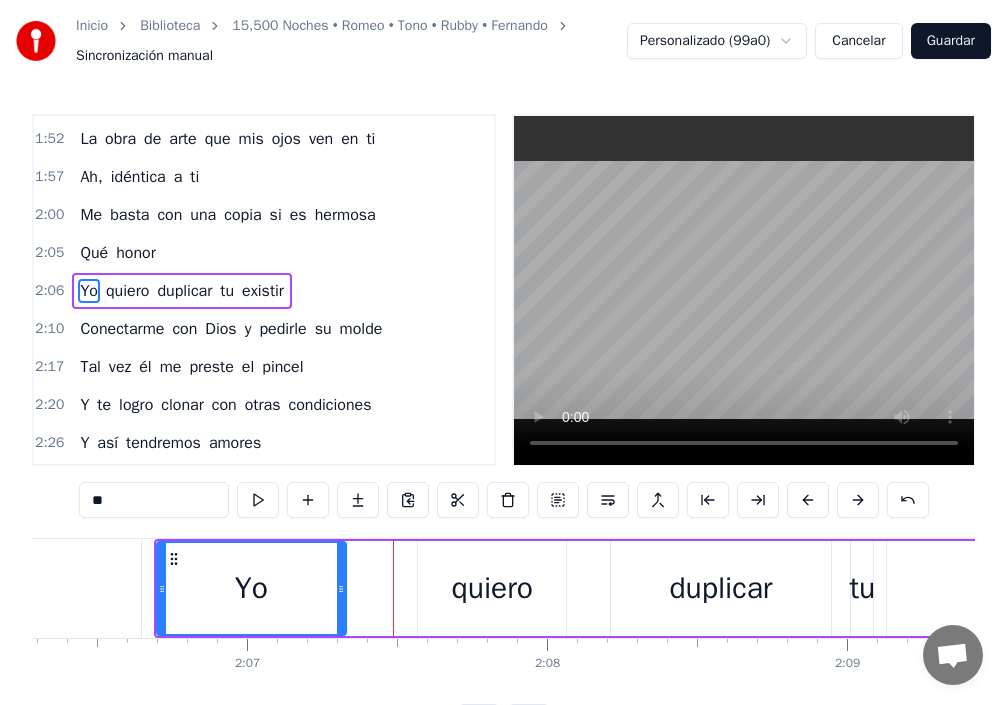 drag, startPoint x: 323, startPoint y: 593, endPoint x: 340, endPoint y: 602, distance: 19.235384 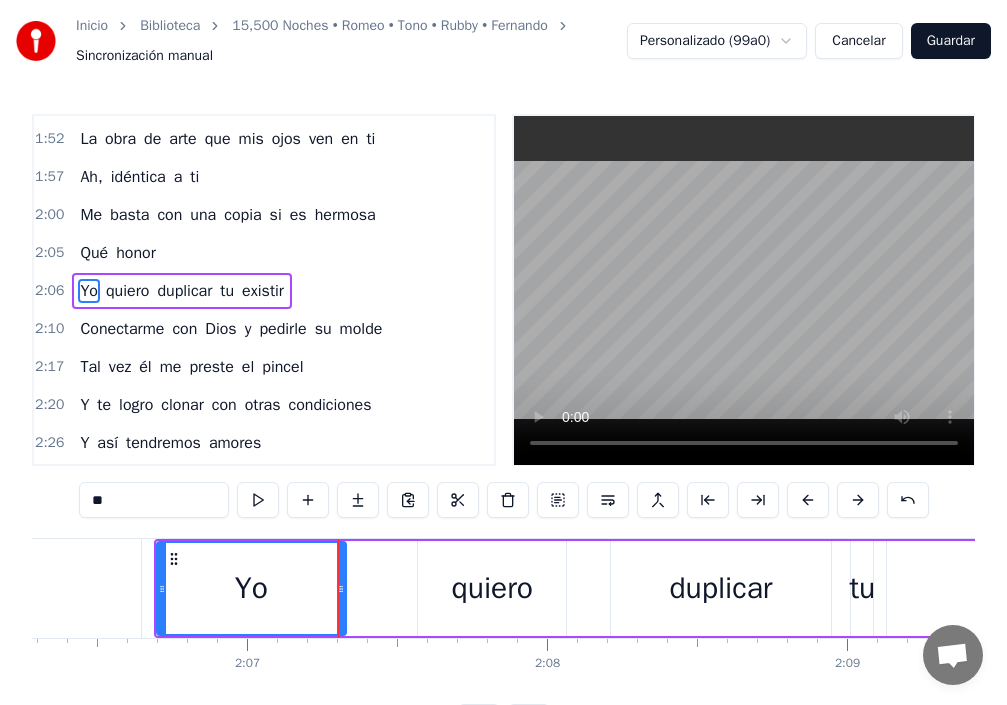 click on "quiero" at bounding box center [492, 588] 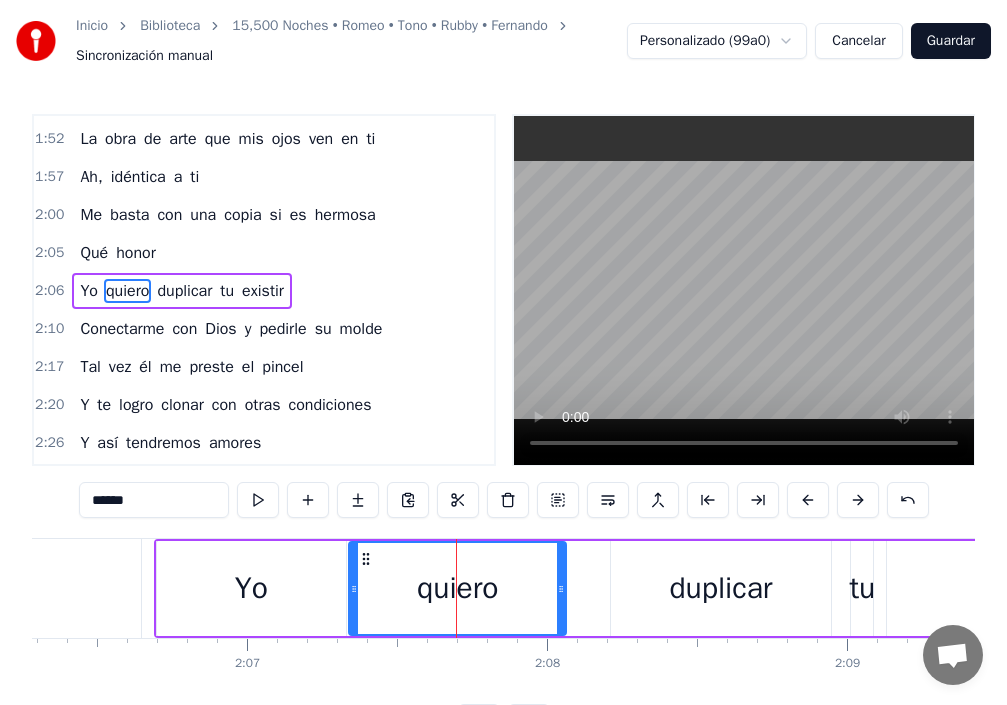 drag, startPoint x: 420, startPoint y: 604, endPoint x: 351, endPoint y: 620, distance: 70.83079 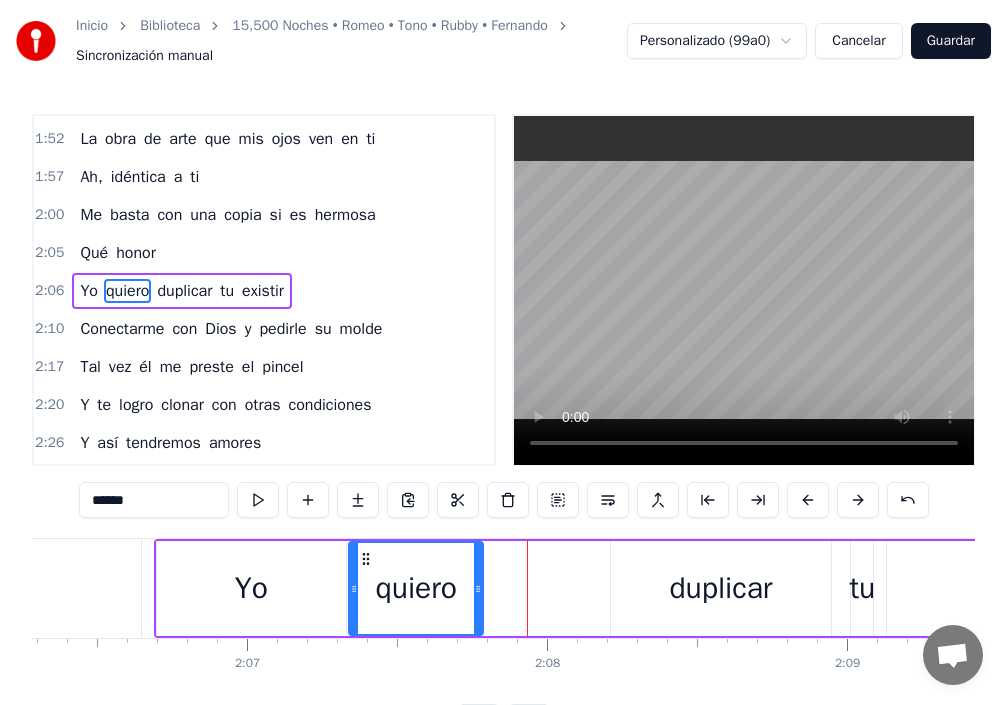 drag, startPoint x: 561, startPoint y: 599, endPoint x: 548, endPoint y: 613, distance: 19.104973 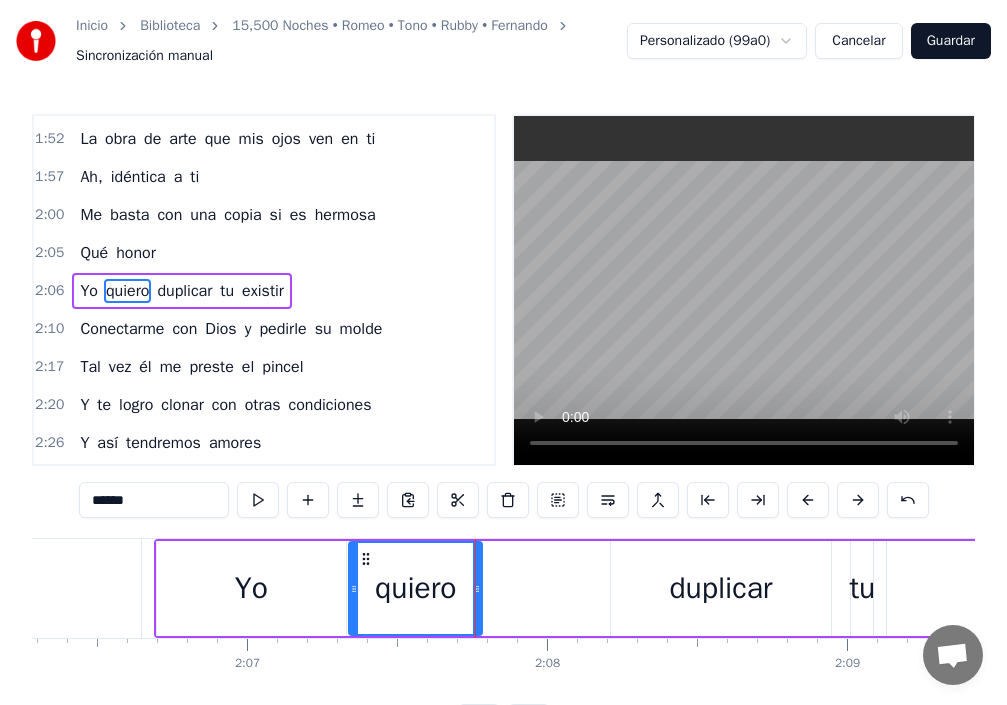click on "duplicar" at bounding box center [720, 588] 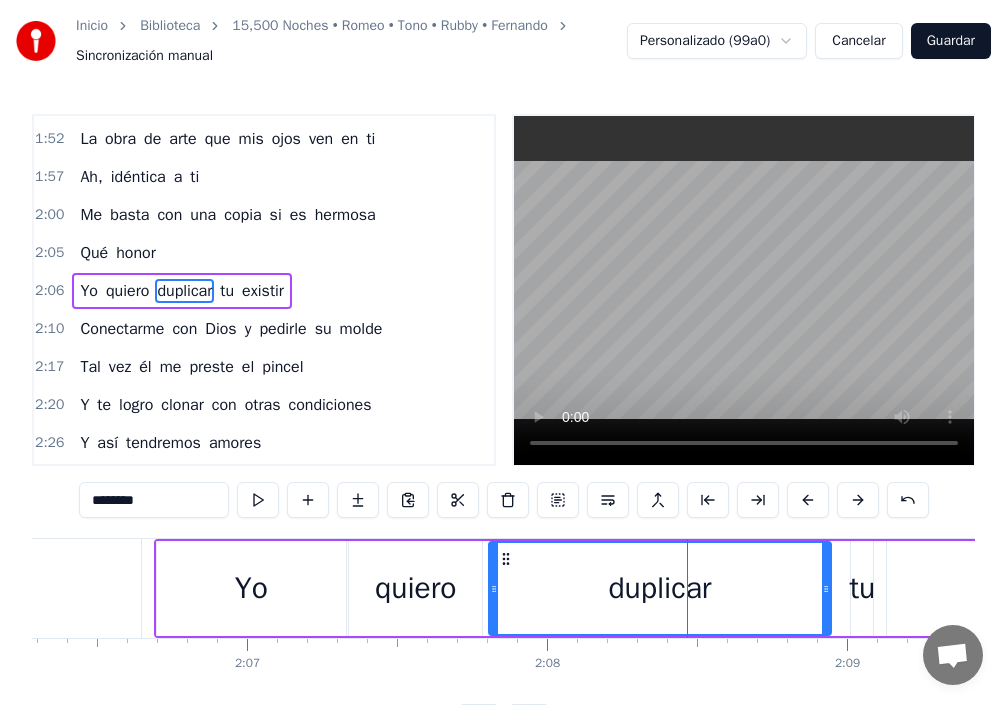 drag, startPoint x: 613, startPoint y: 599, endPoint x: 482, endPoint y: 623, distance: 133.18033 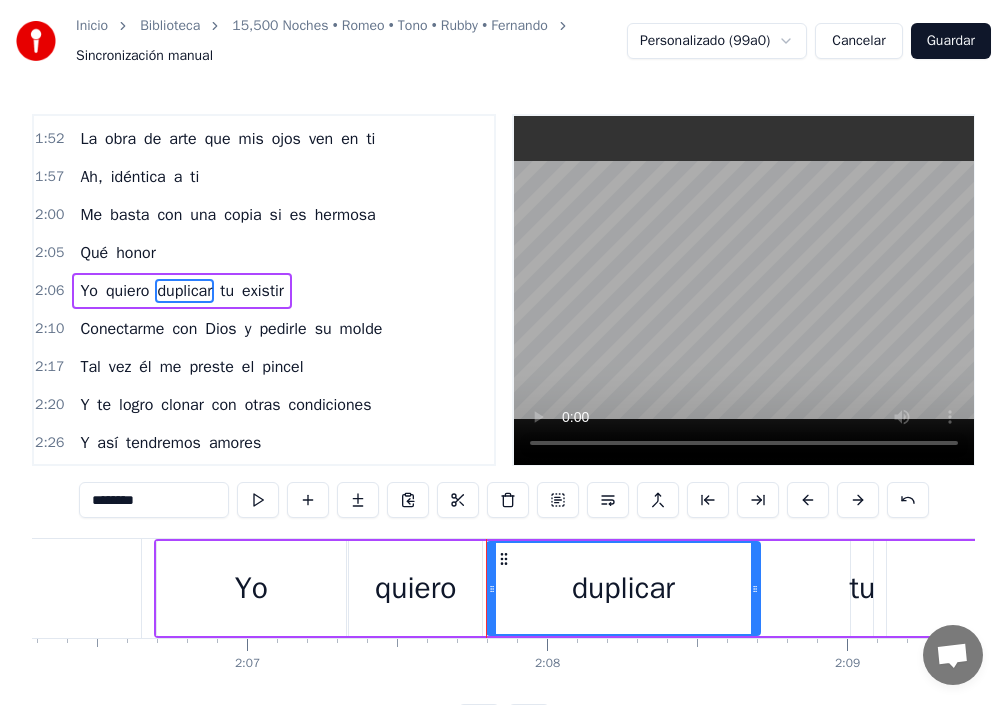 drag, startPoint x: 826, startPoint y: 596, endPoint x: 735, endPoint y: 610, distance: 92.070625 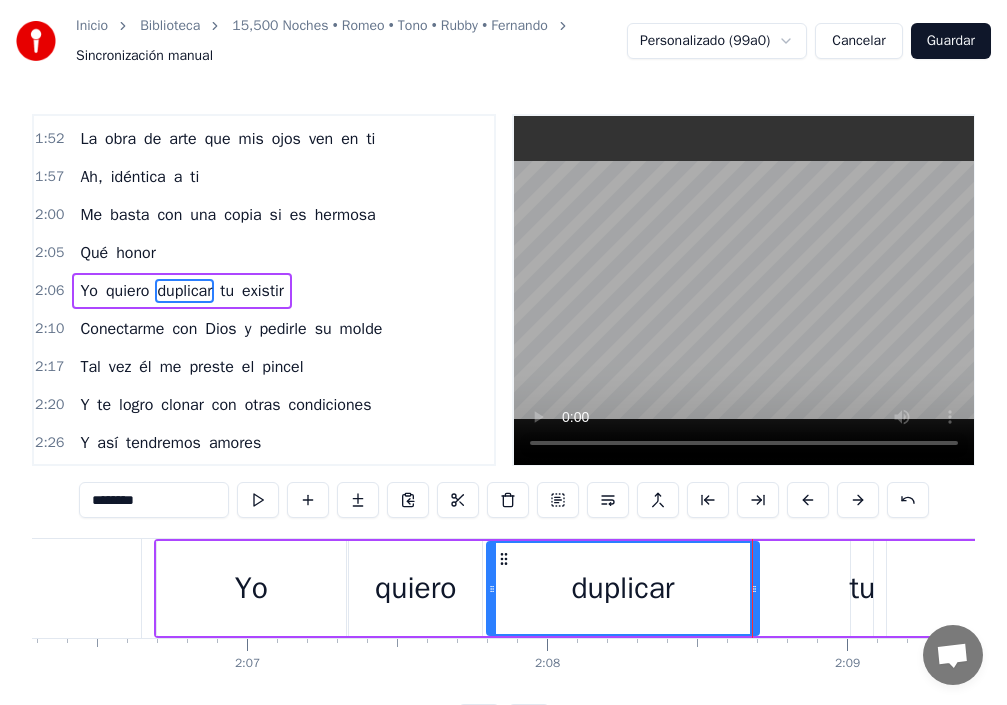 click on "quiero" at bounding box center [415, 588] 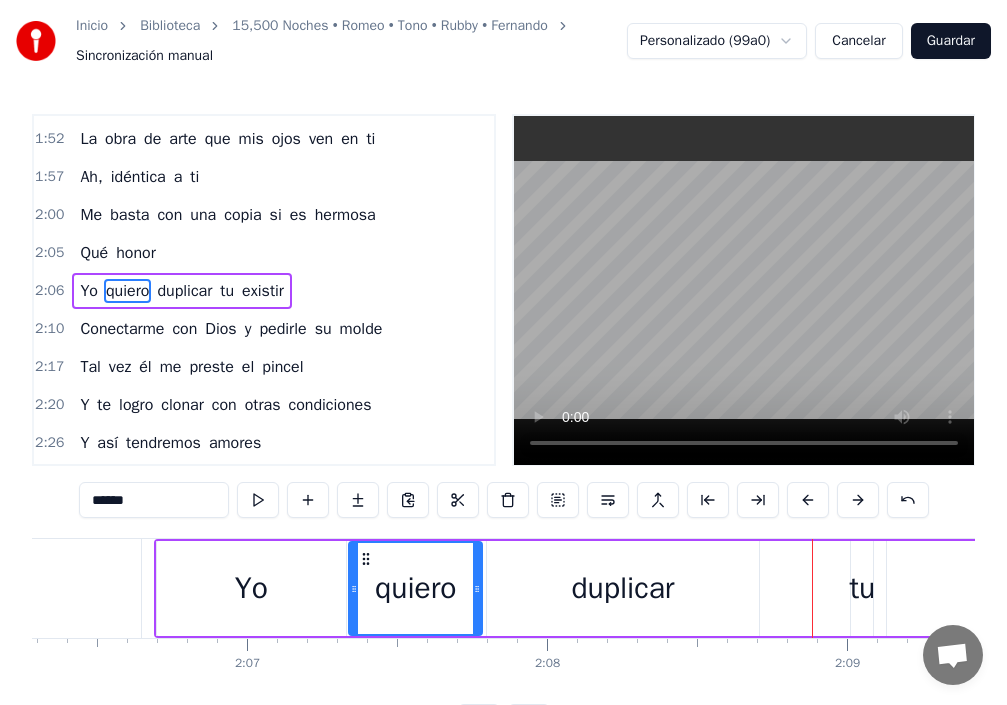 click on "Yo quiero duplicar tu existir" at bounding box center (659, 588) 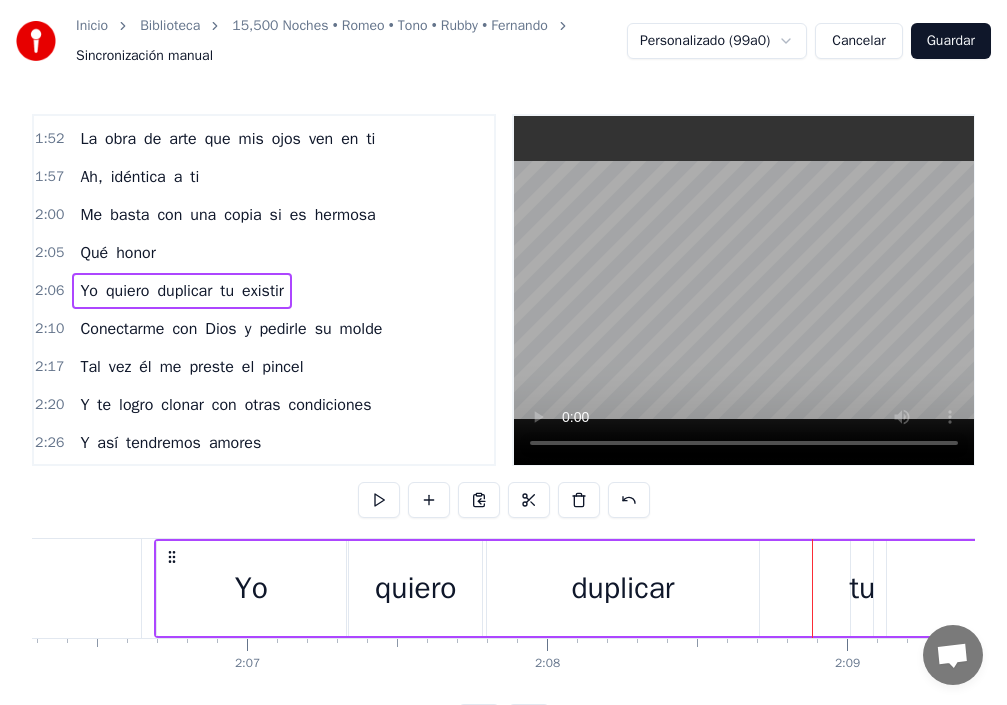 click on "tu" at bounding box center [862, 588] 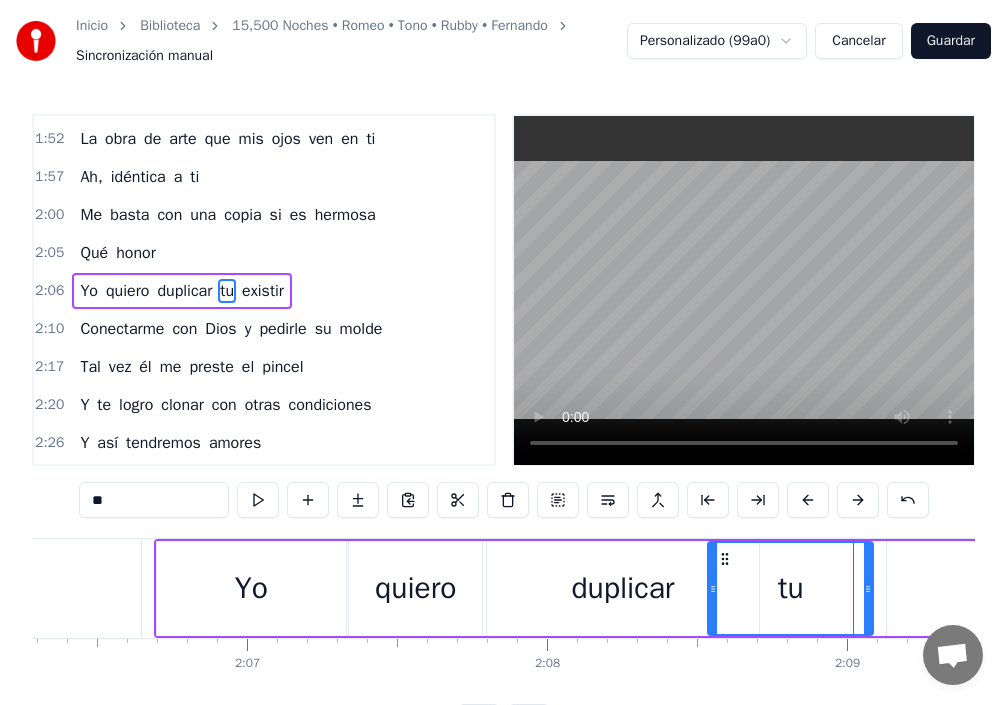drag, startPoint x: 855, startPoint y: 592, endPoint x: 712, endPoint y: 623, distance: 146.32156 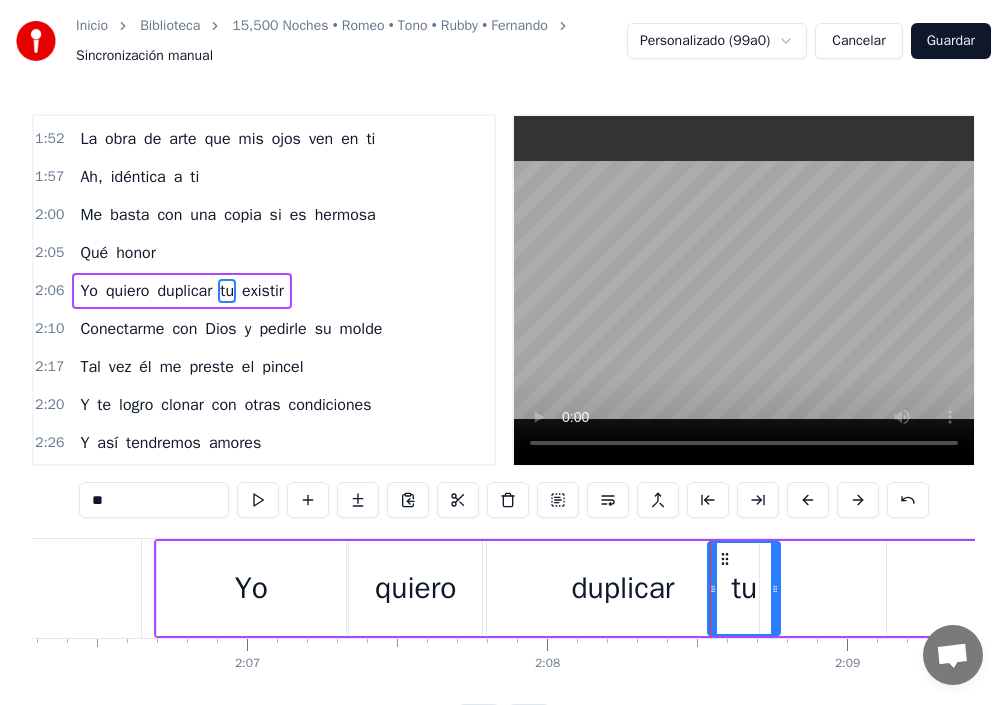 drag, startPoint x: 870, startPoint y: 591, endPoint x: 777, endPoint y: 610, distance: 94.92102 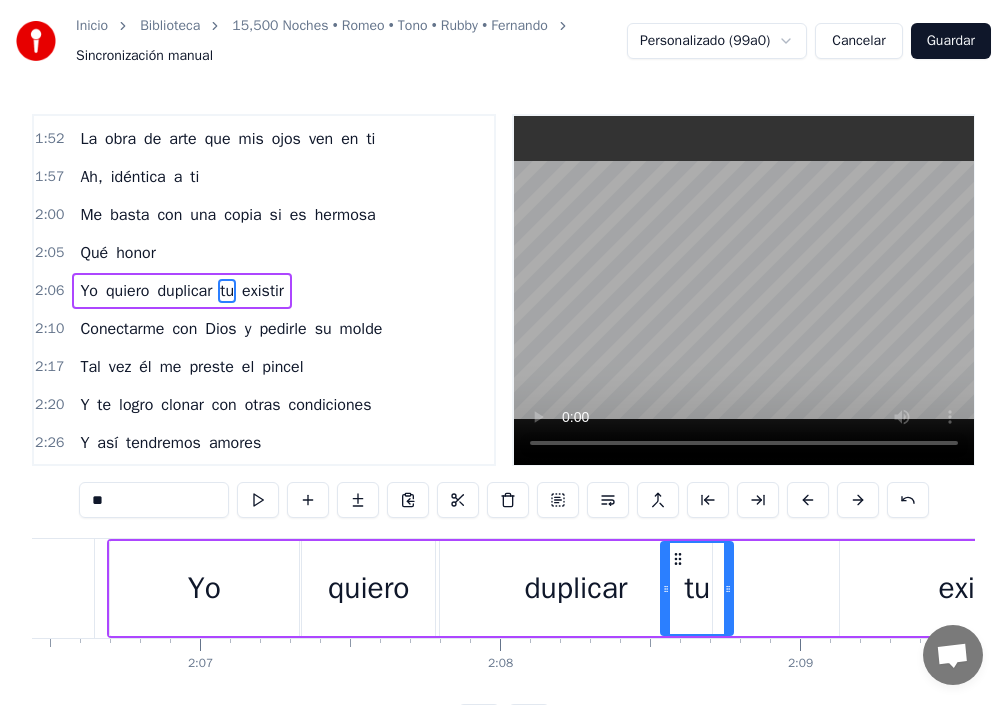 scroll, scrollTop: 0, scrollLeft: 37668, axis: horizontal 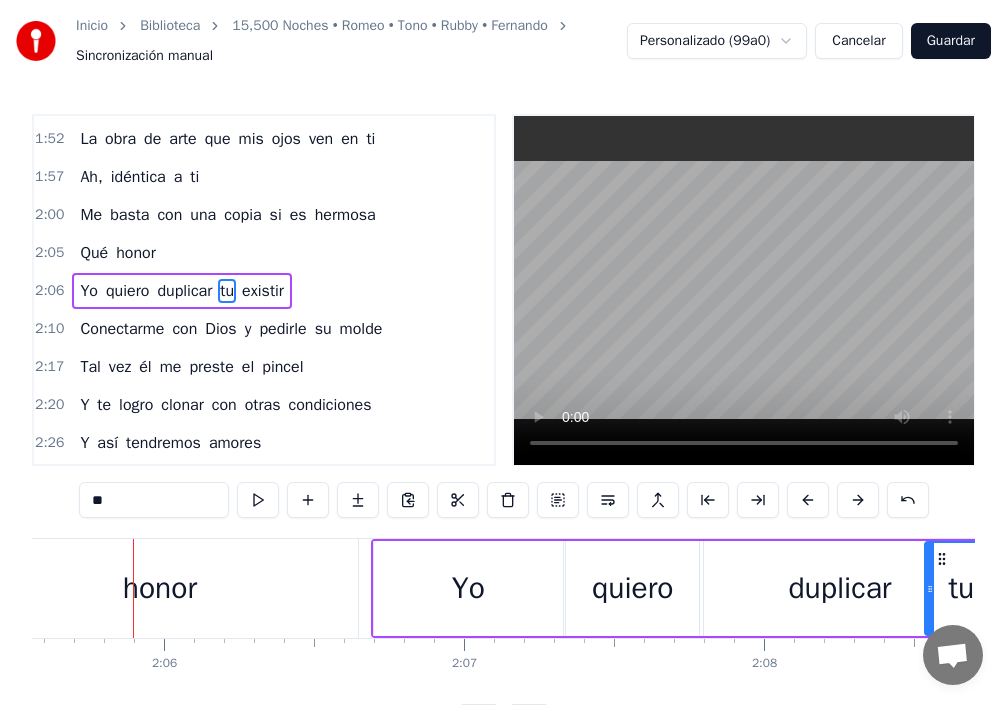 click on "duplicar" at bounding box center (839, 588) 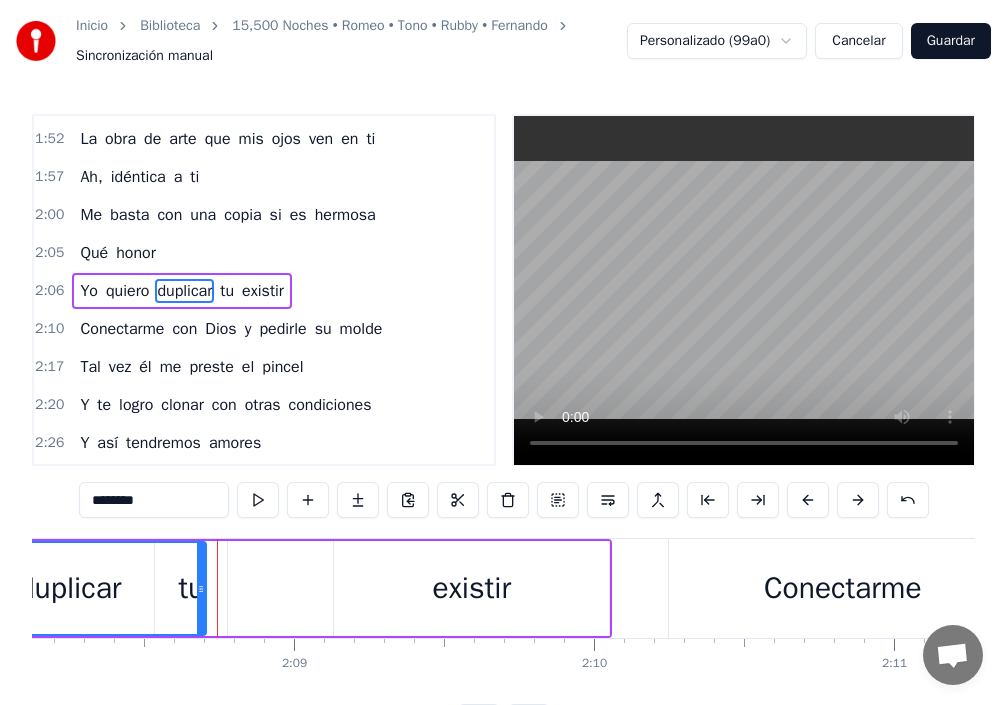 scroll, scrollTop: 0, scrollLeft: 38469, axis: horizontal 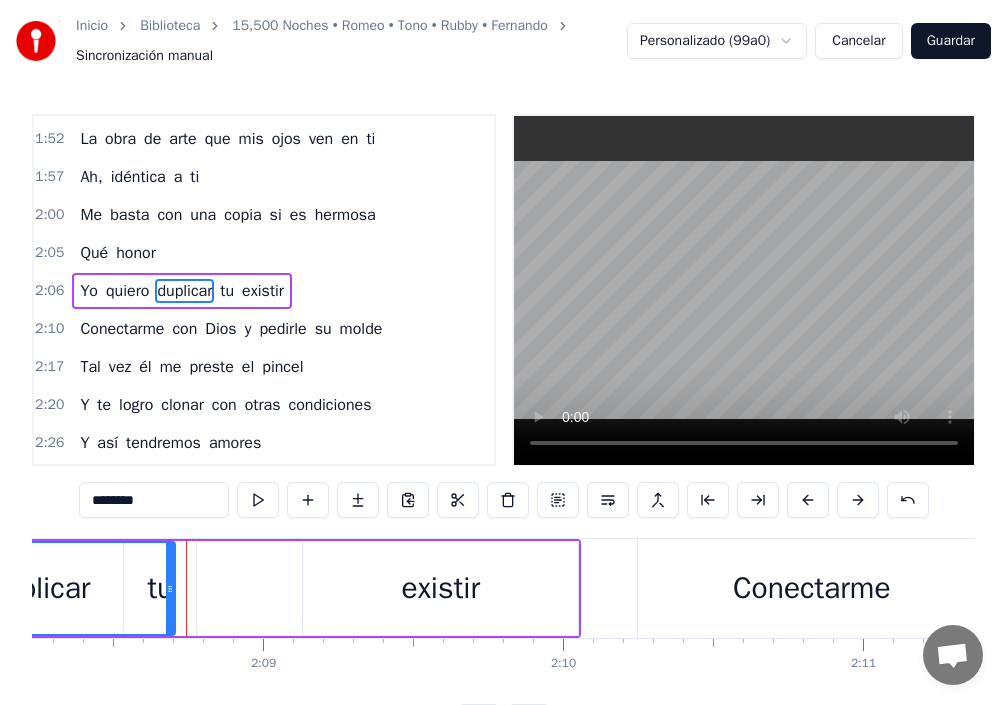 click on "duplicar" at bounding box center [39, 588] 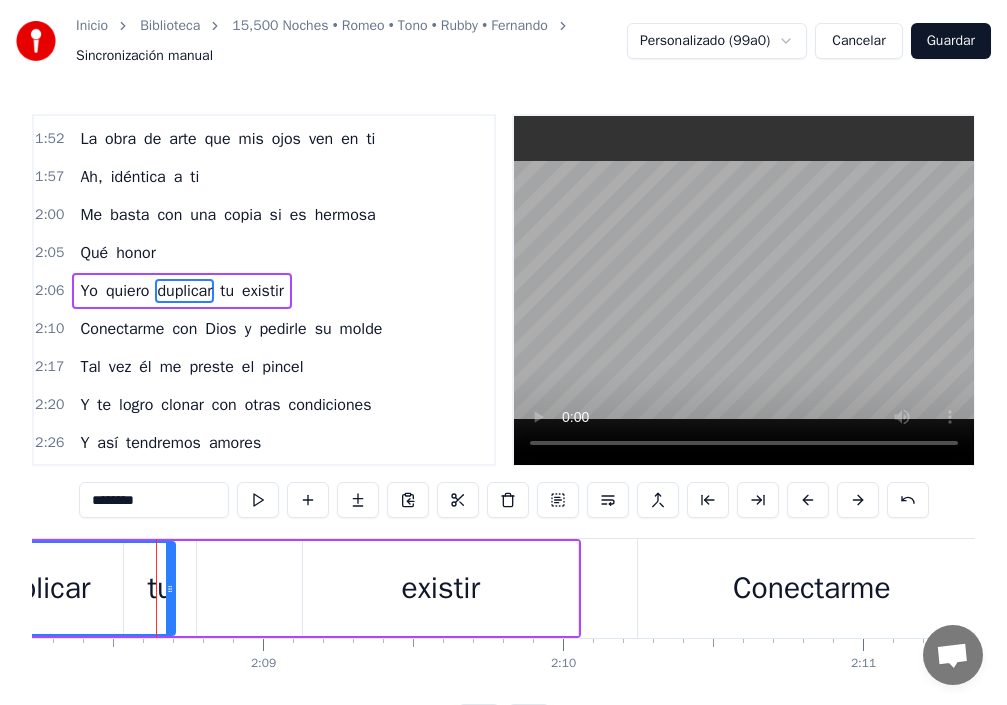 click 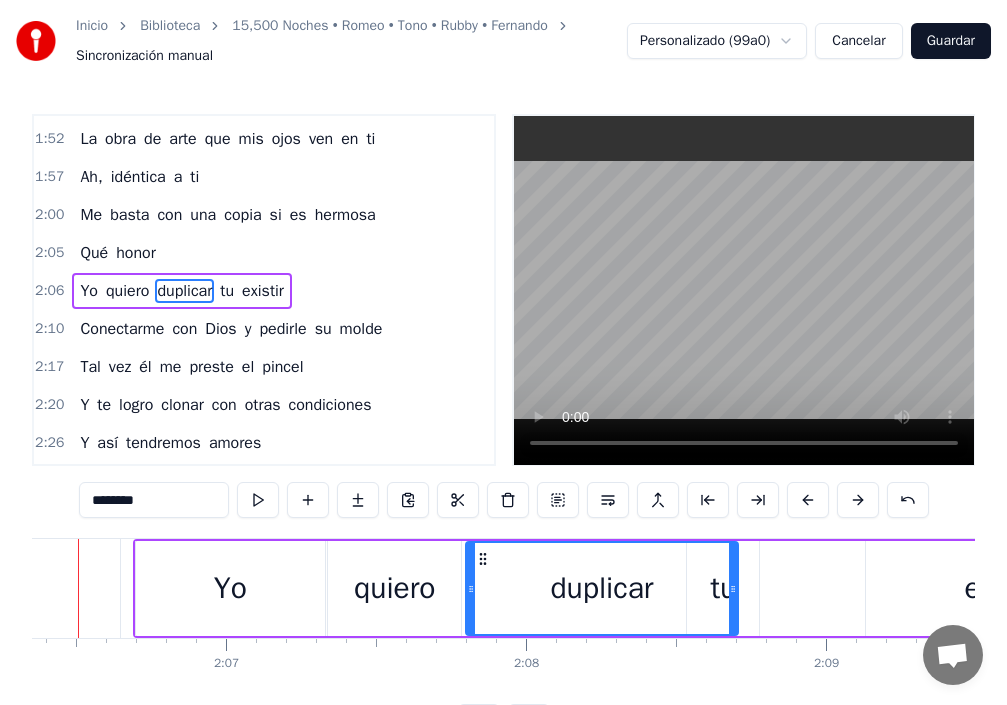 scroll, scrollTop: 0, scrollLeft: 37851, axis: horizontal 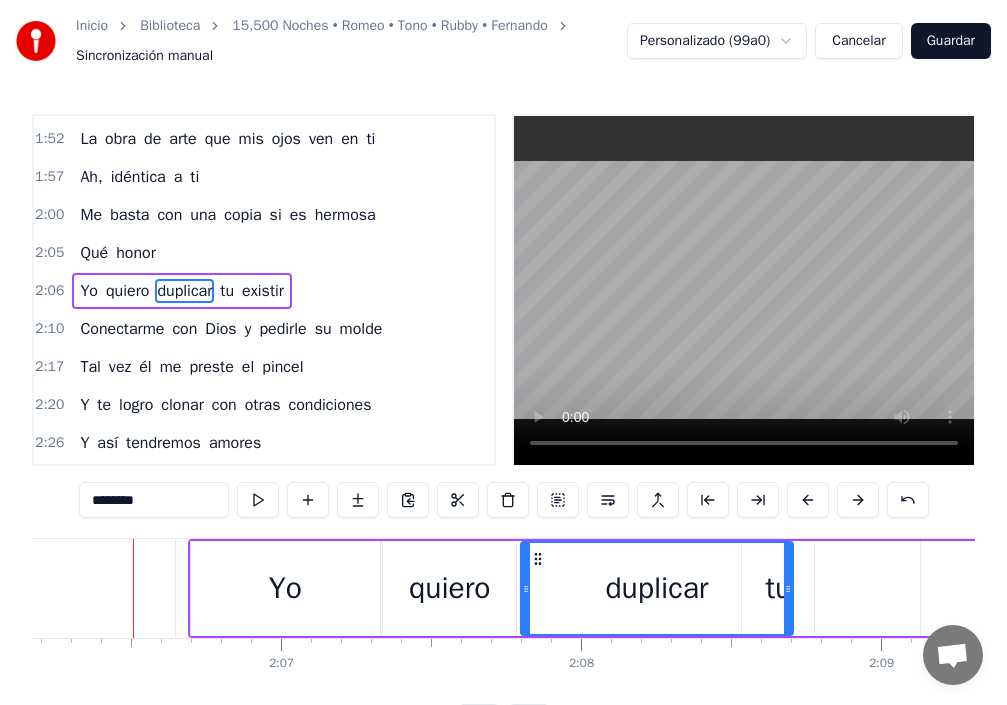 click on "duplicar" at bounding box center (656, 588) 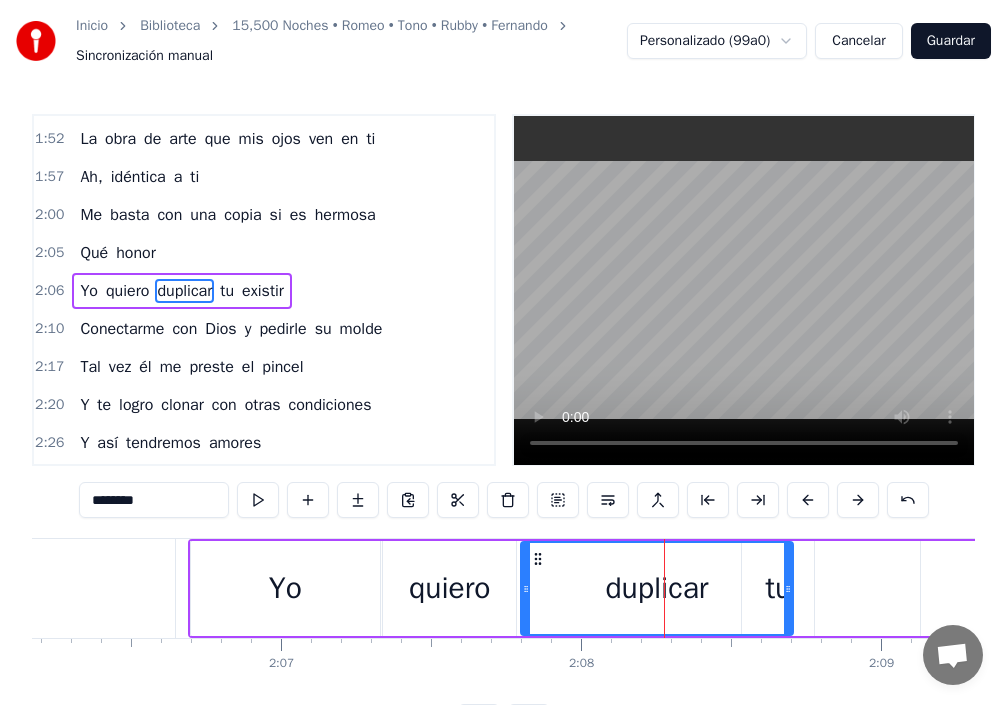 click on "Yo quiero duplicar tu existir" at bounding box center [693, 588] 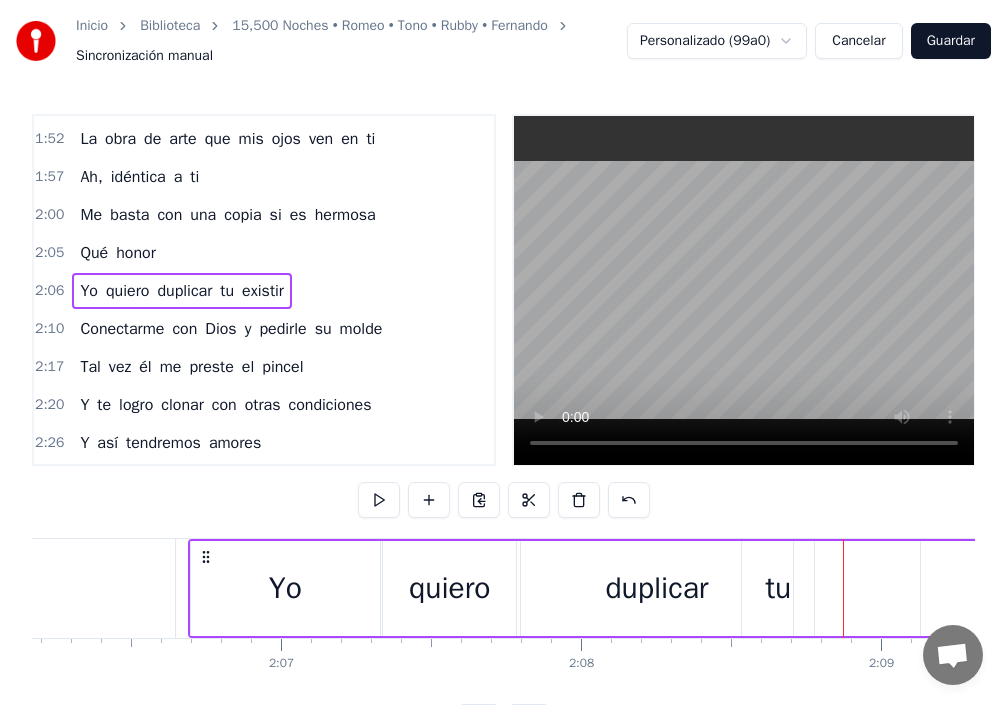 click on "tu" at bounding box center (778, 588) 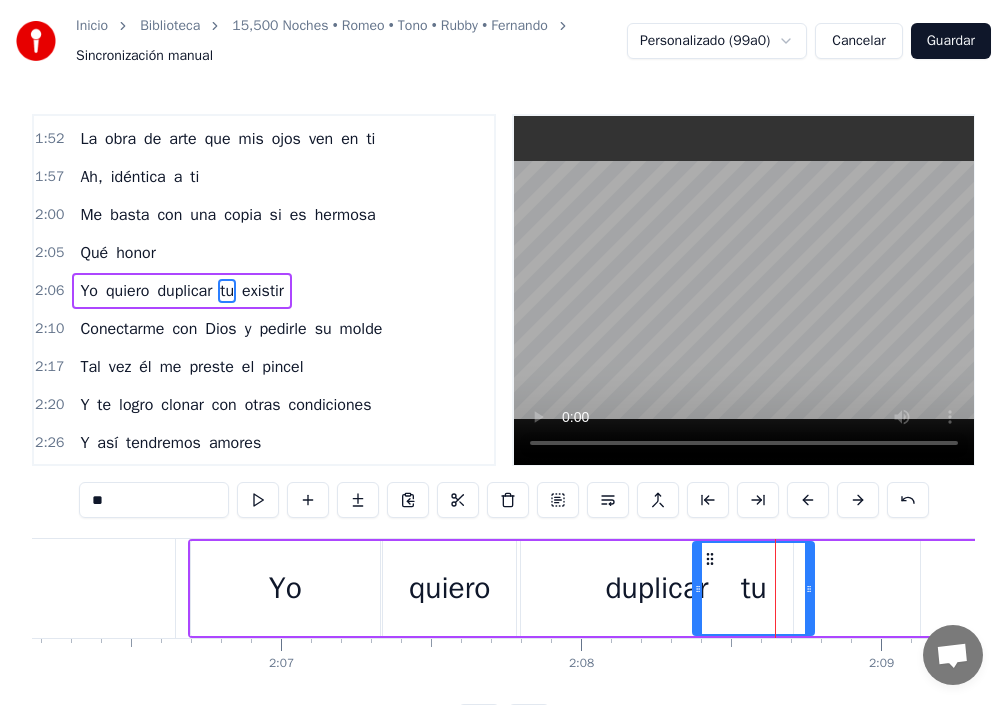 drag, startPoint x: 745, startPoint y: 596, endPoint x: 696, endPoint y: 602, distance: 49.365982 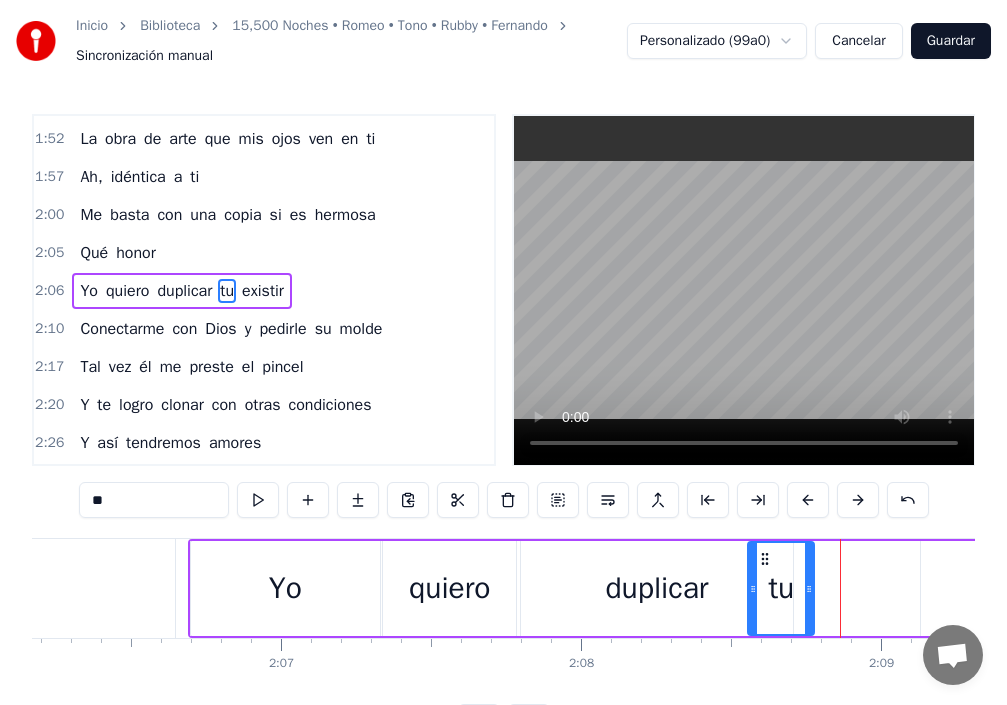 drag, startPoint x: 700, startPoint y: 588, endPoint x: 753, endPoint y: 603, distance: 55.081757 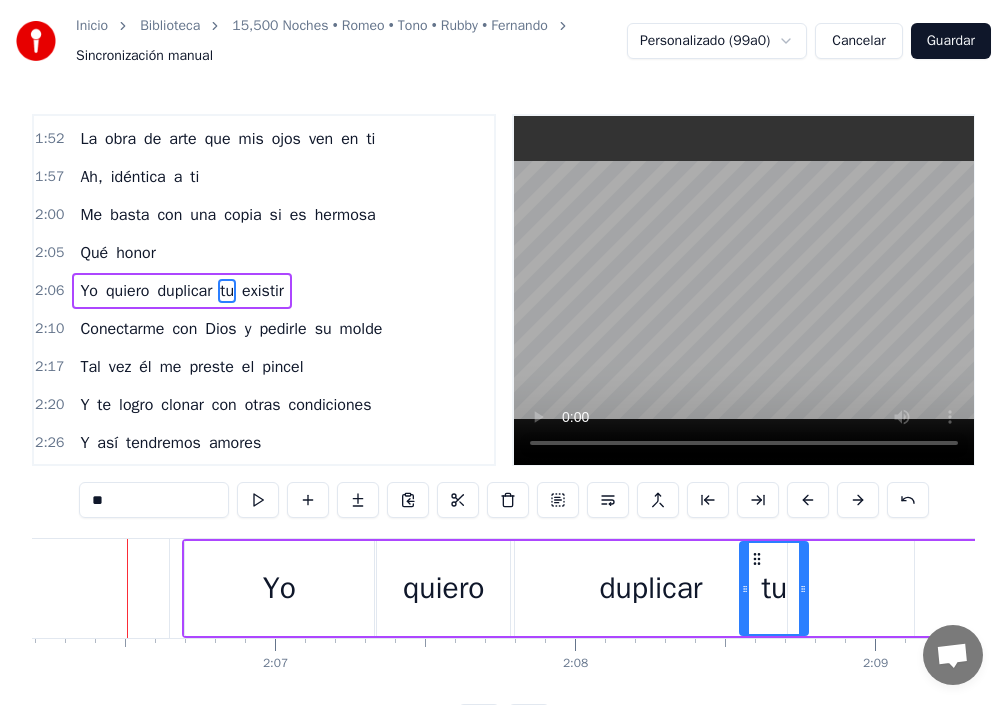 scroll, scrollTop: 0, scrollLeft: 37851, axis: horizontal 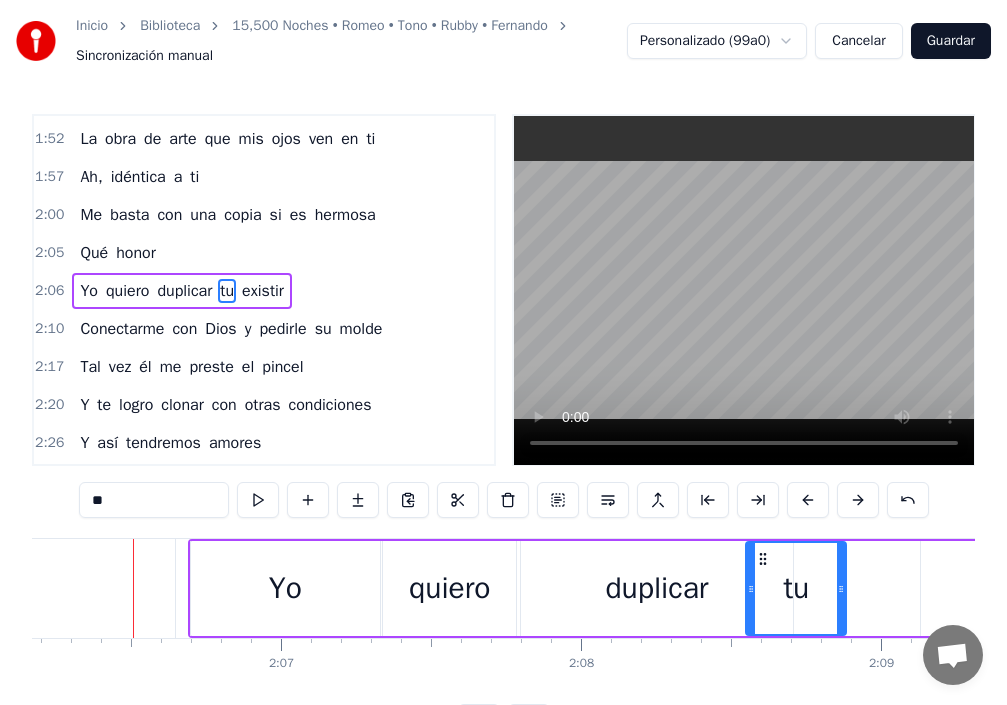 drag, startPoint x: 811, startPoint y: 598, endPoint x: 838, endPoint y: 589, distance: 28.460499 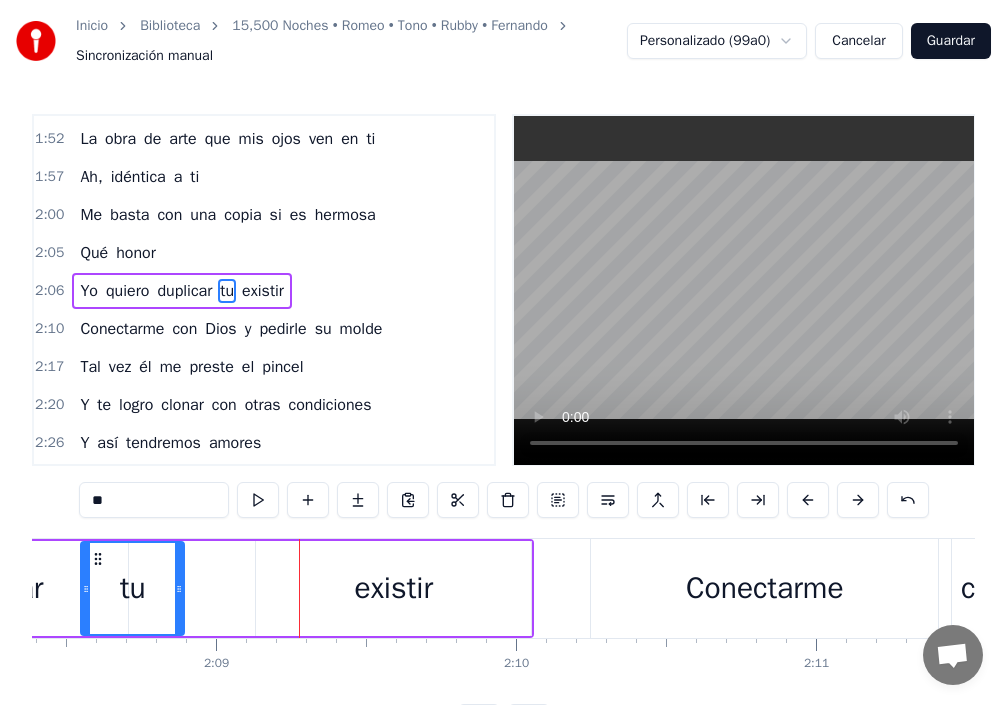 scroll, scrollTop: 0, scrollLeft: 38621, axis: horizontal 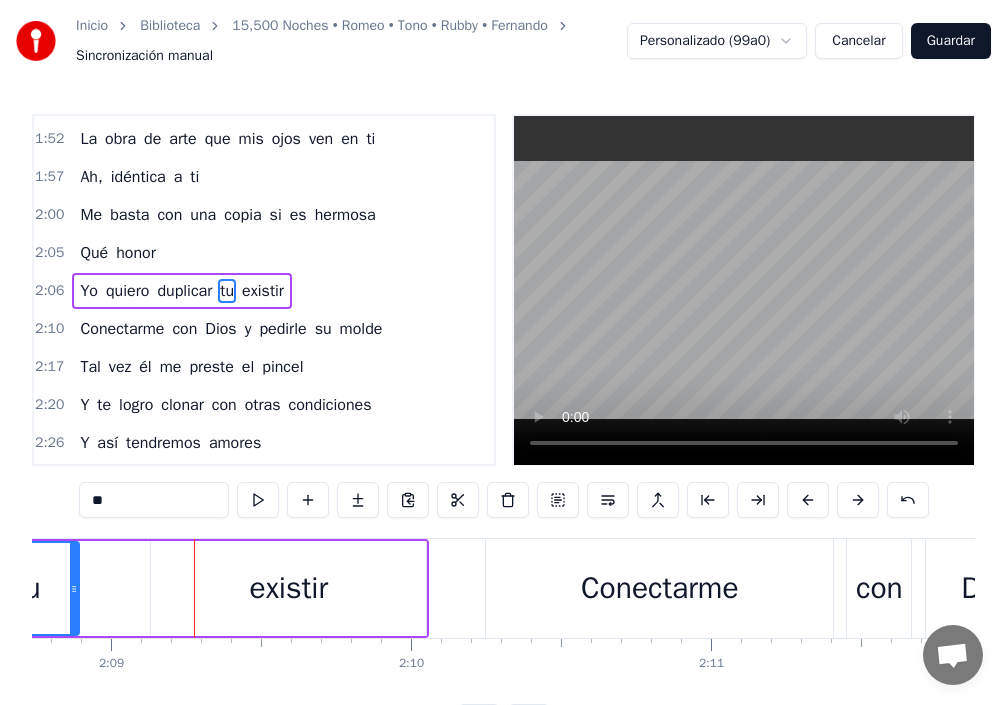 click on "existir" at bounding box center [288, 588] 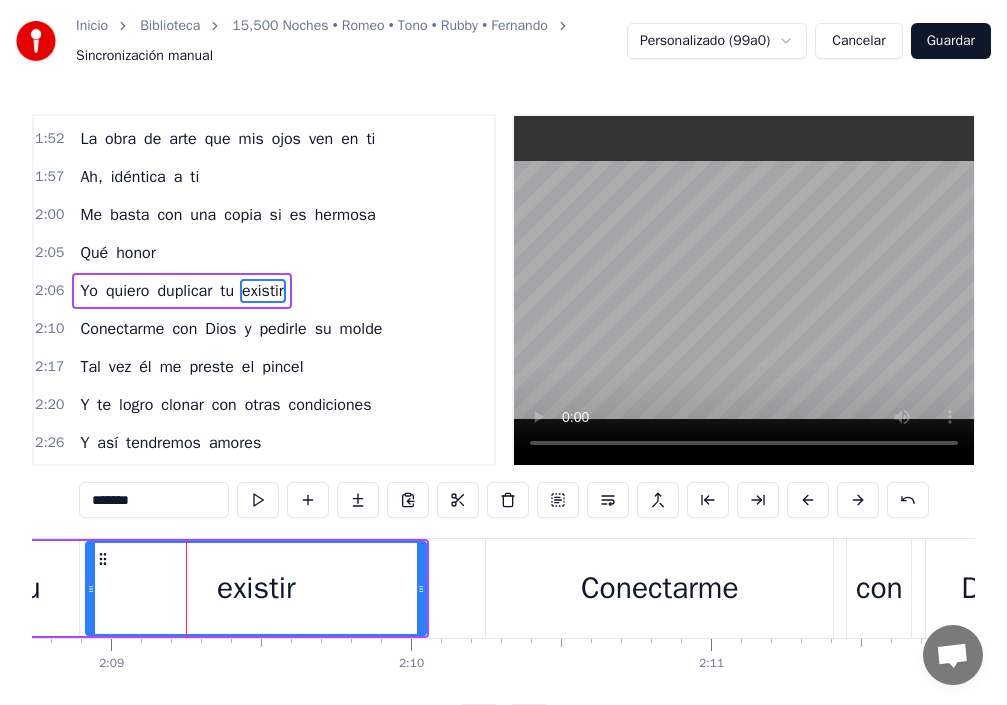 drag, startPoint x: 157, startPoint y: 605, endPoint x: 92, endPoint y: 610, distance: 65.192024 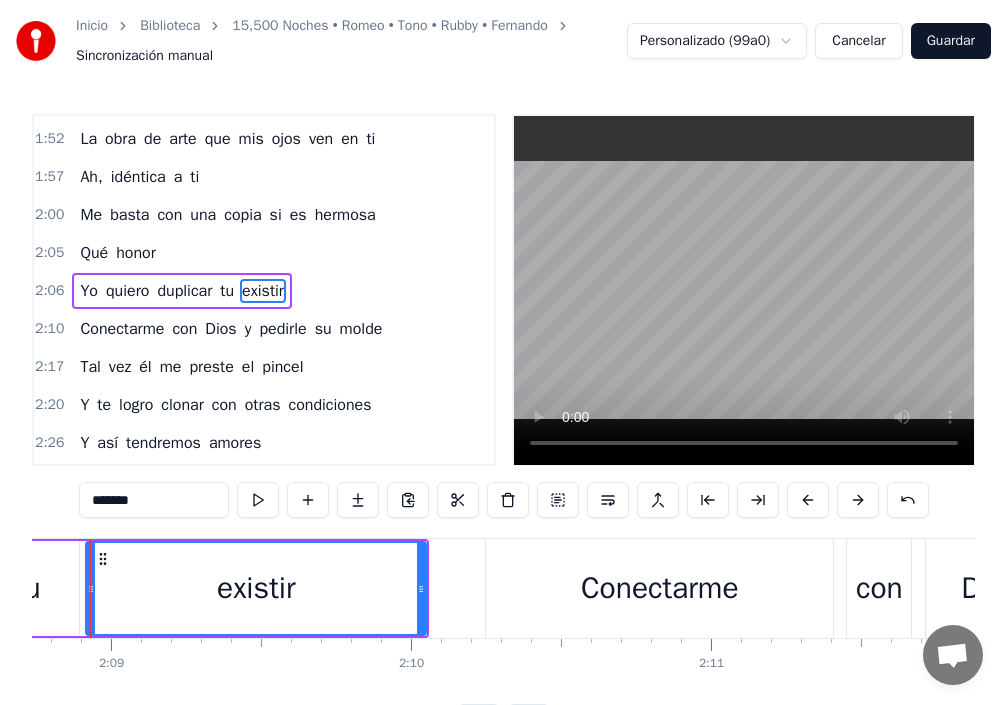 scroll, scrollTop: 0, scrollLeft: 38579, axis: horizontal 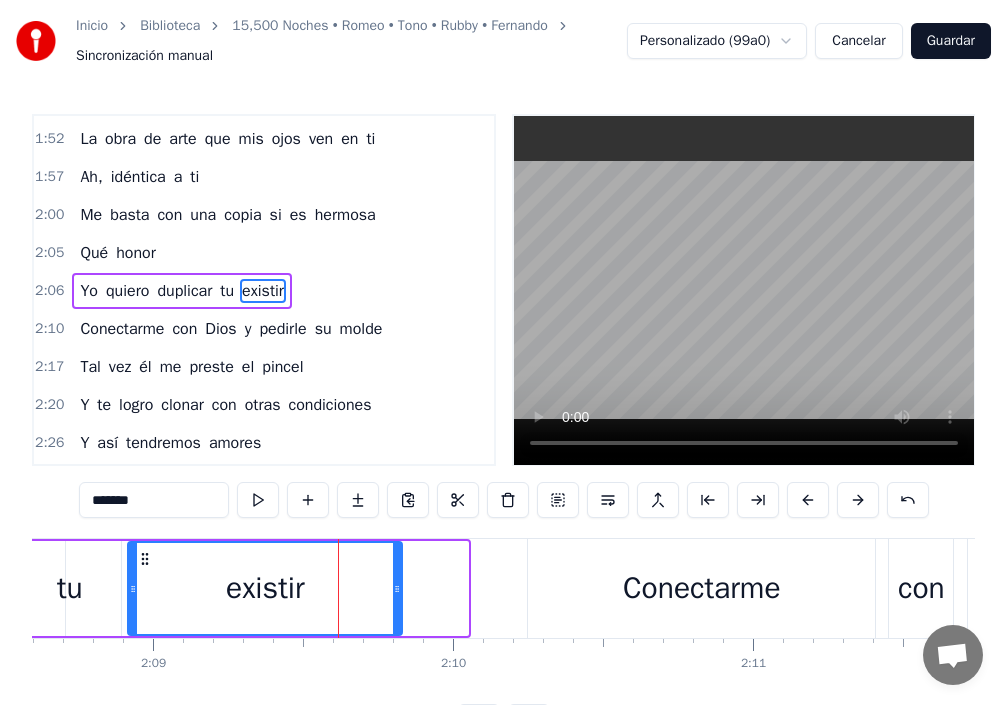 drag, startPoint x: 465, startPoint y: 596, endPoint x: 390, endPoint y: 593, distance: 75.059975 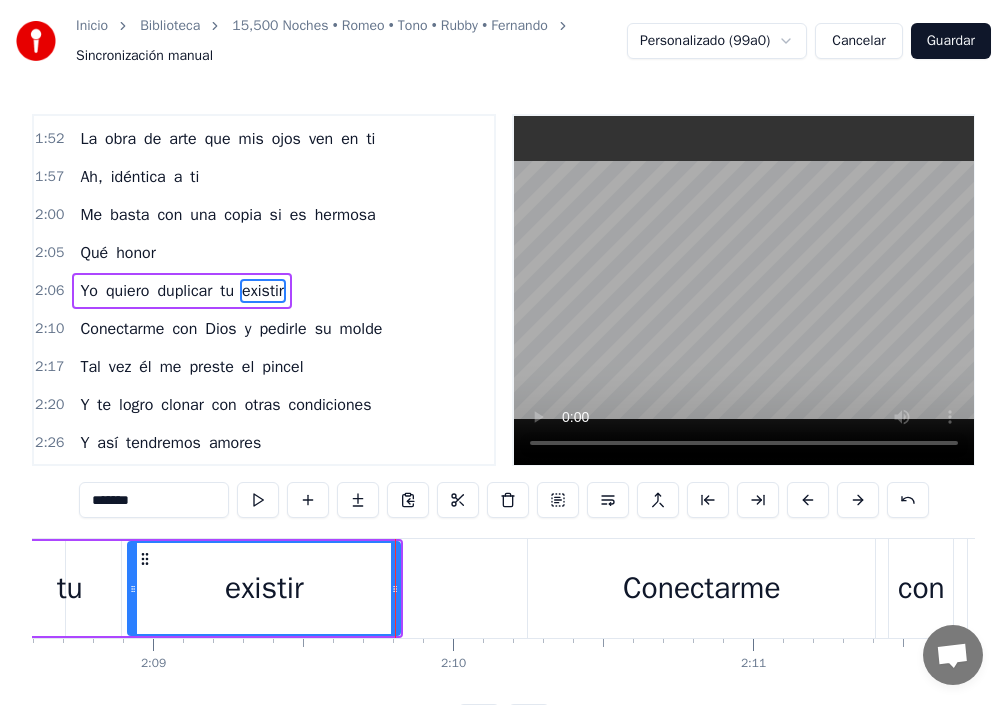 click on "Conectarme" at bounding box center [701, 588] 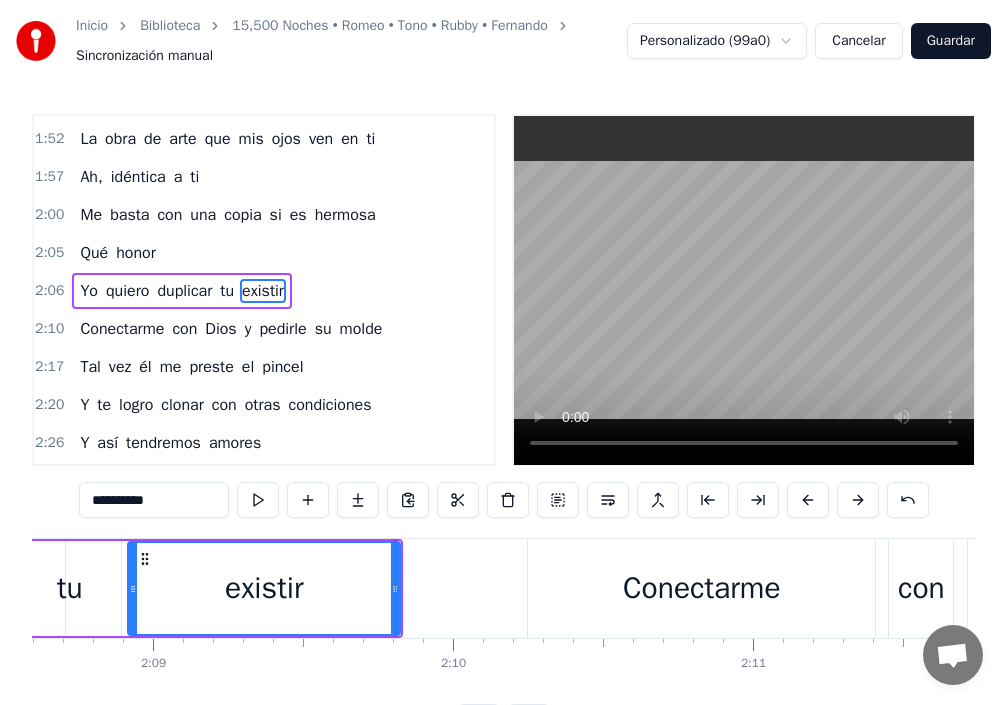 scroll, scrollTop: 794, scrollLeft: 0, axis: vertical 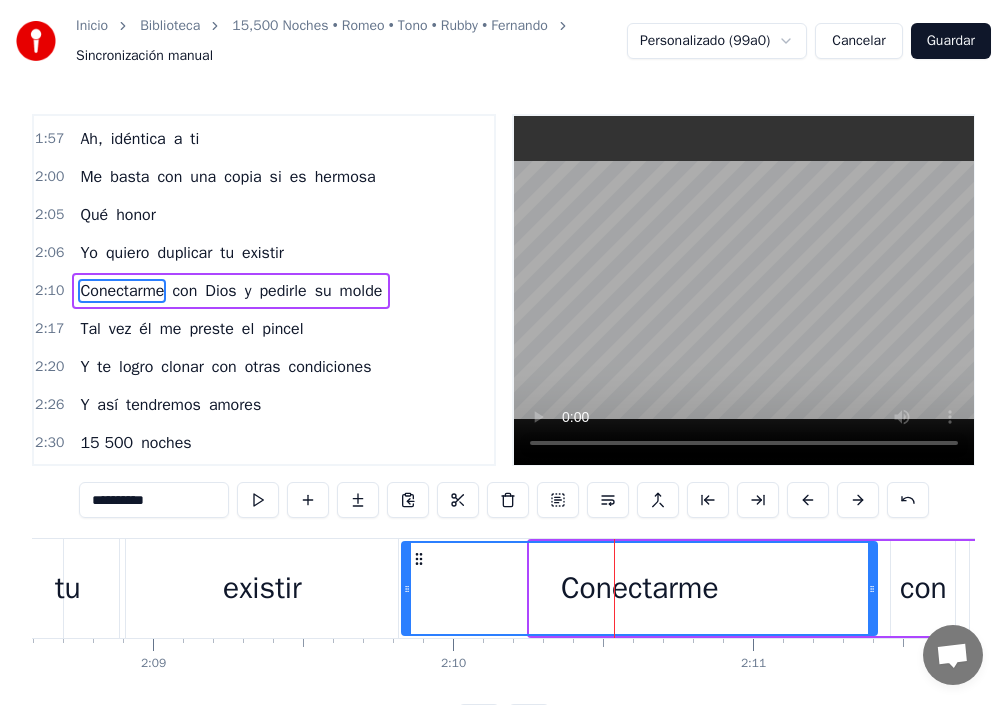 drag, startPoint x: 533, startPoint y: 596, endPoint x: 405, endPoint y: 602, distance: 128.14055 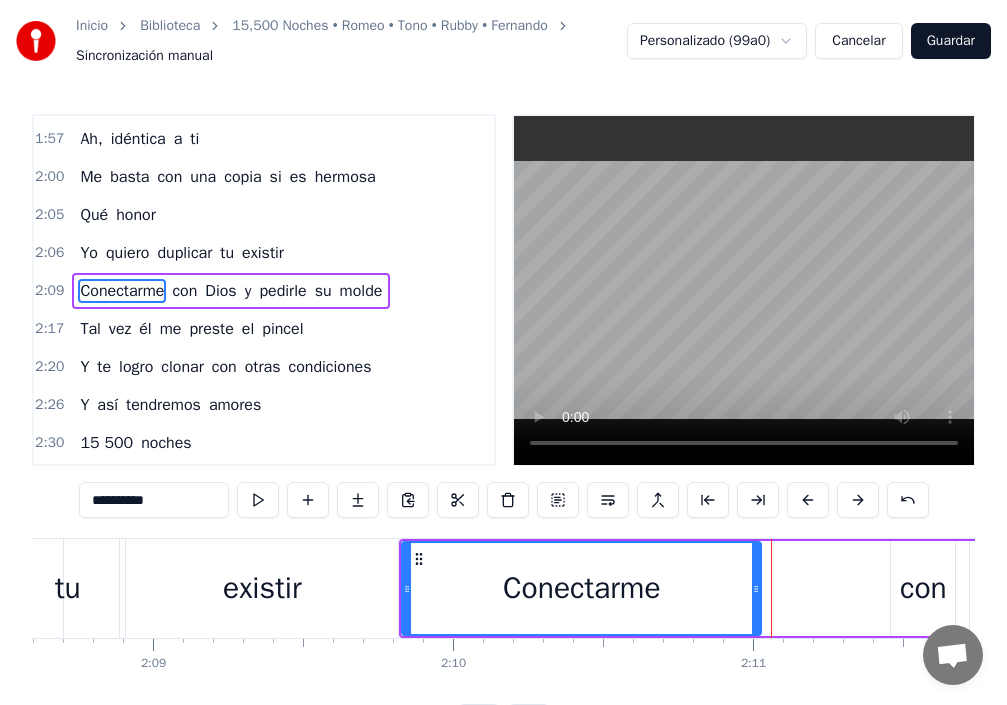 drag, startPoint x: 870, startPoint y: 599, endPoint x: 750, endPoint y: 608, distance: 120.33703 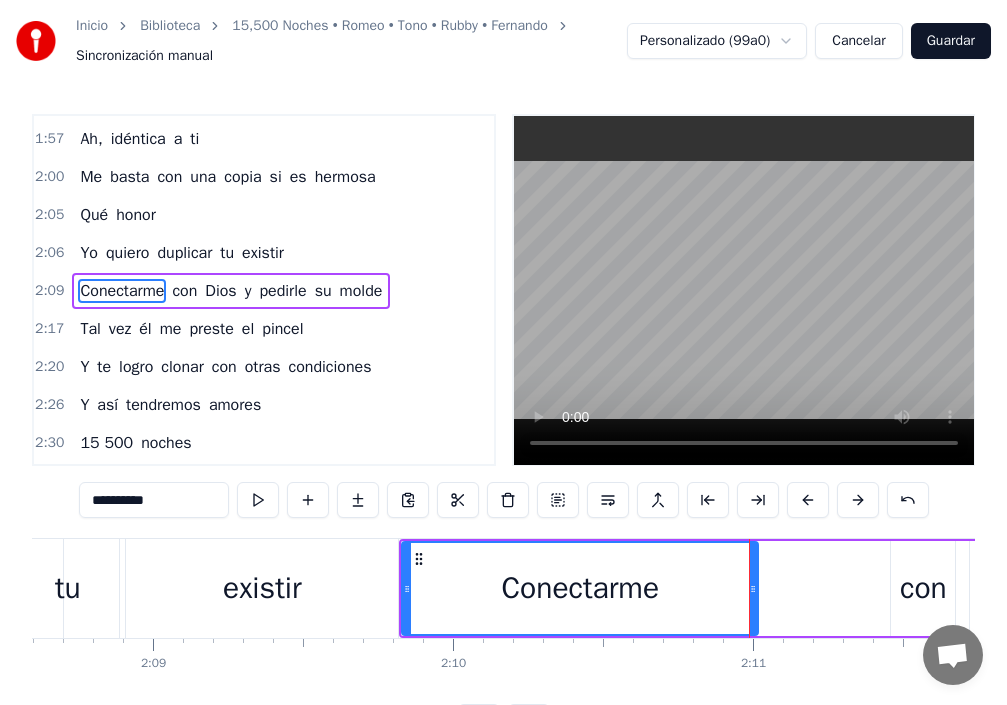 click on "con" at bounding box center [923, 588] 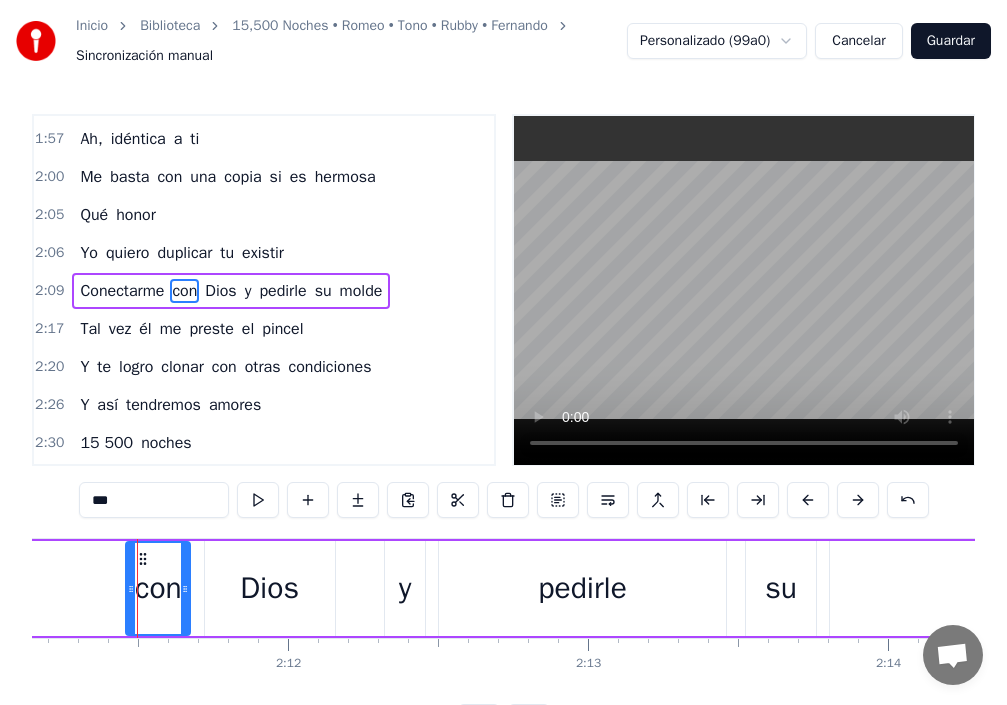 scroll, scrollTop: 0, scrollLeft: 39349, axis: horizontal 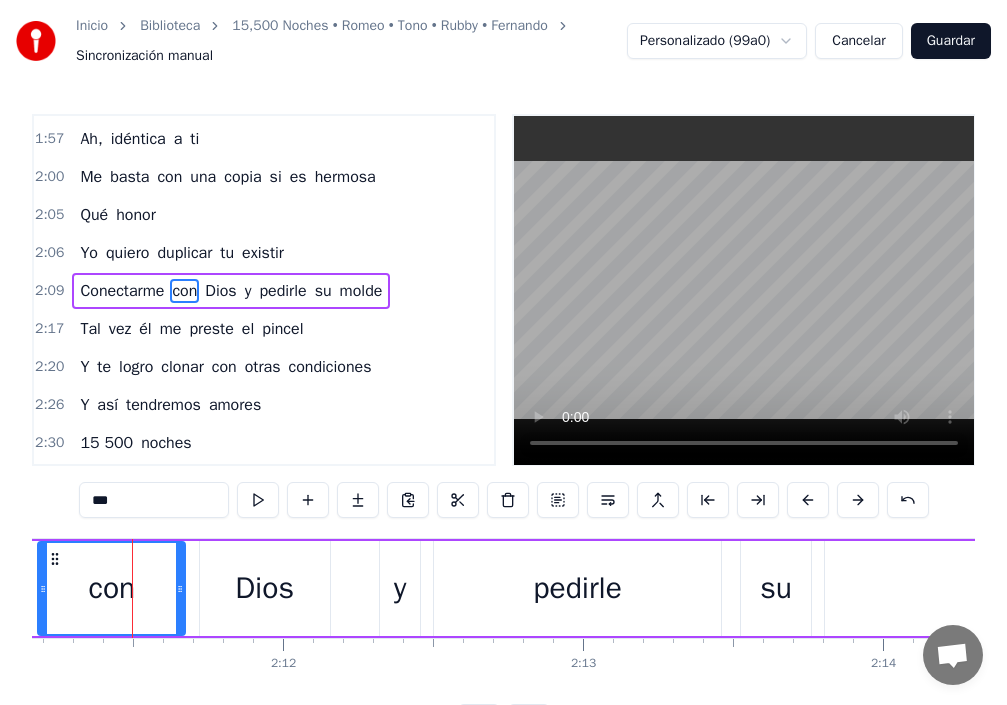 drag, startPoint x: 123, startPoint y: 596, endPoint x: 9, endPoint y: 587, distance: 114.35471 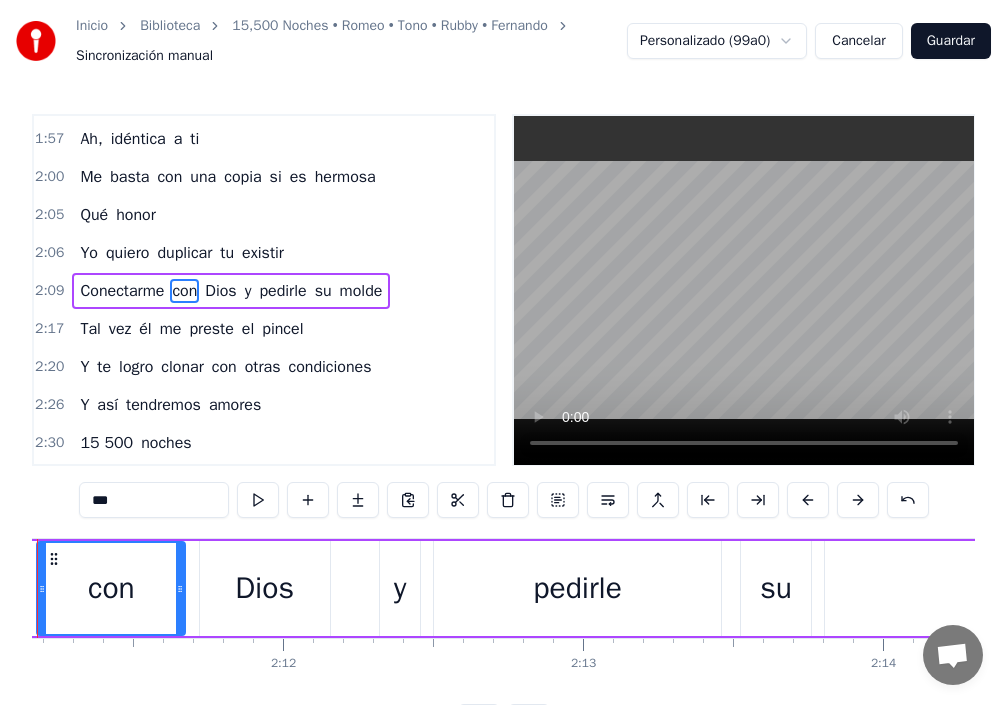 scroll, scrollTop: 0, scrollLeft: 39254, axis: horizontal 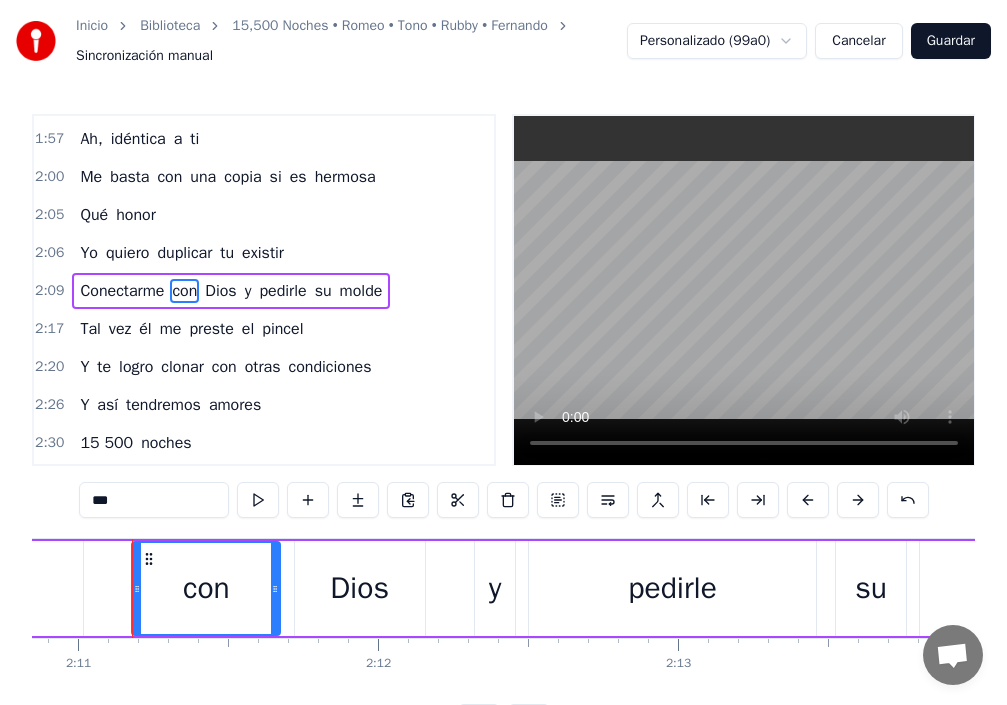 click on "con" at bounding box center (206, 588) 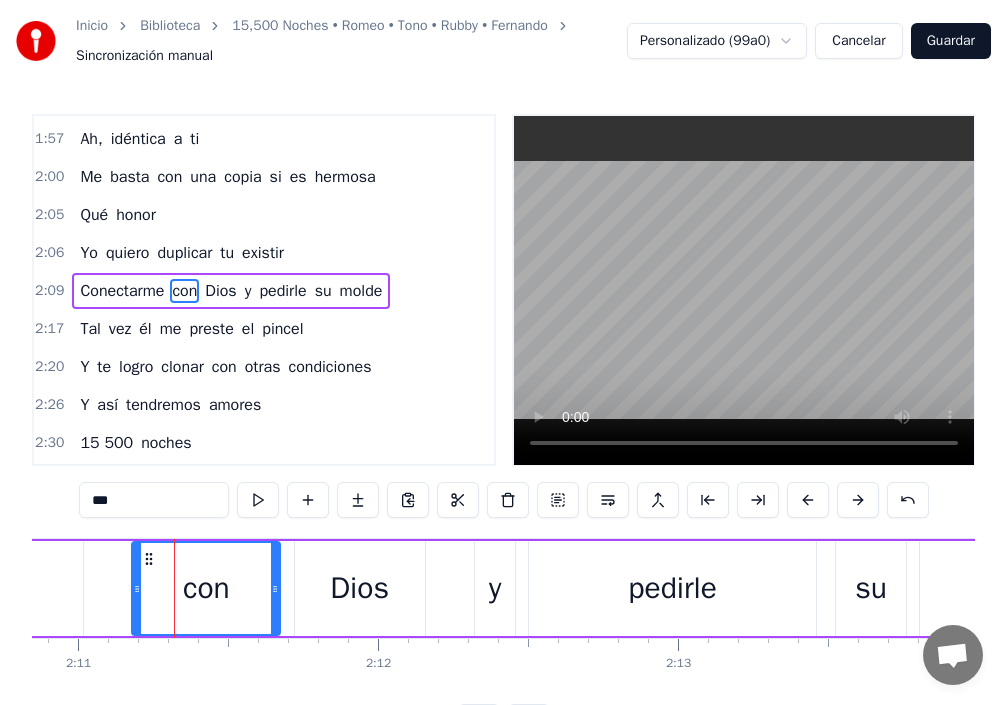 click on "Conectarme con Dios y pedirle su molde" at bounding box center [554, 588] 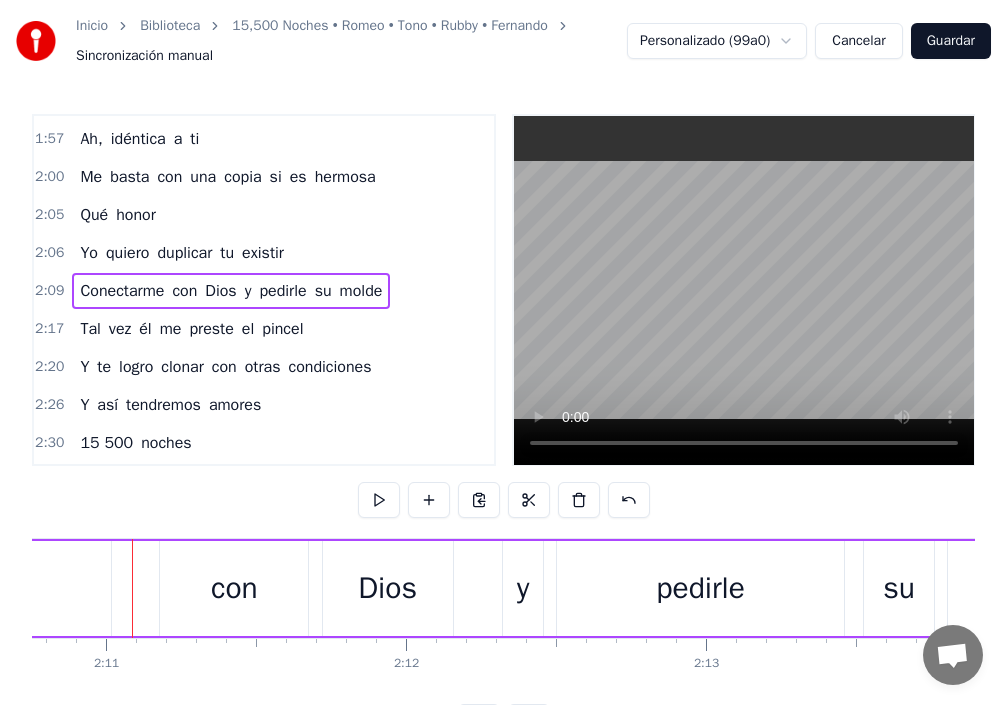 click on "con" at bounding box center [234, 588] 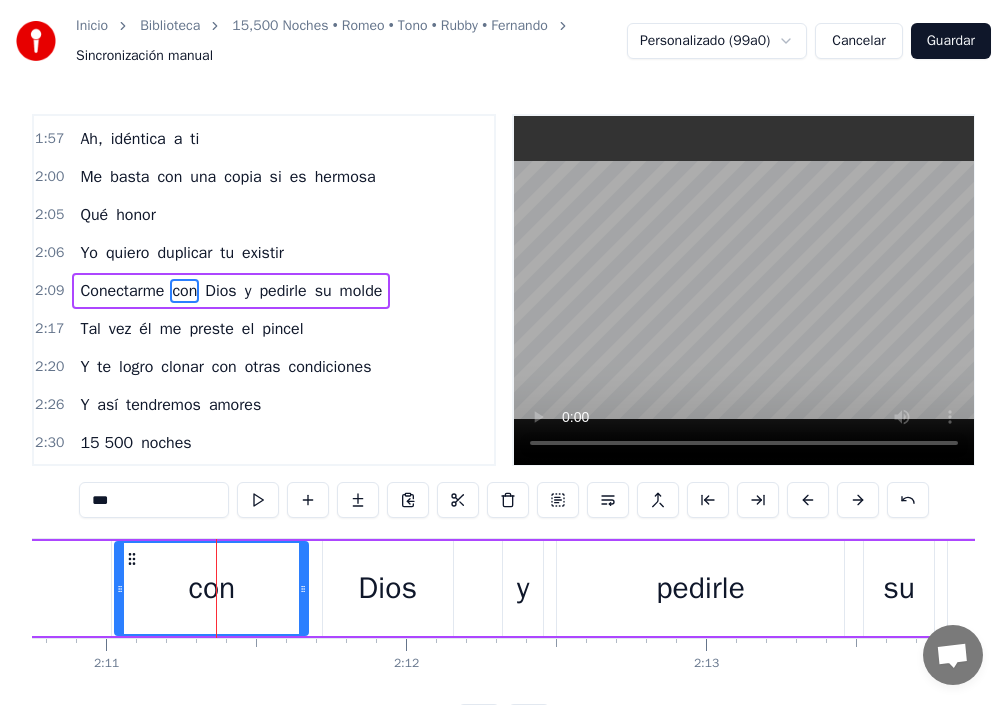 drag, startPoint x: 163, startPoint y: 590, endPoint x: 118, endPoint y: 590, distance: 45 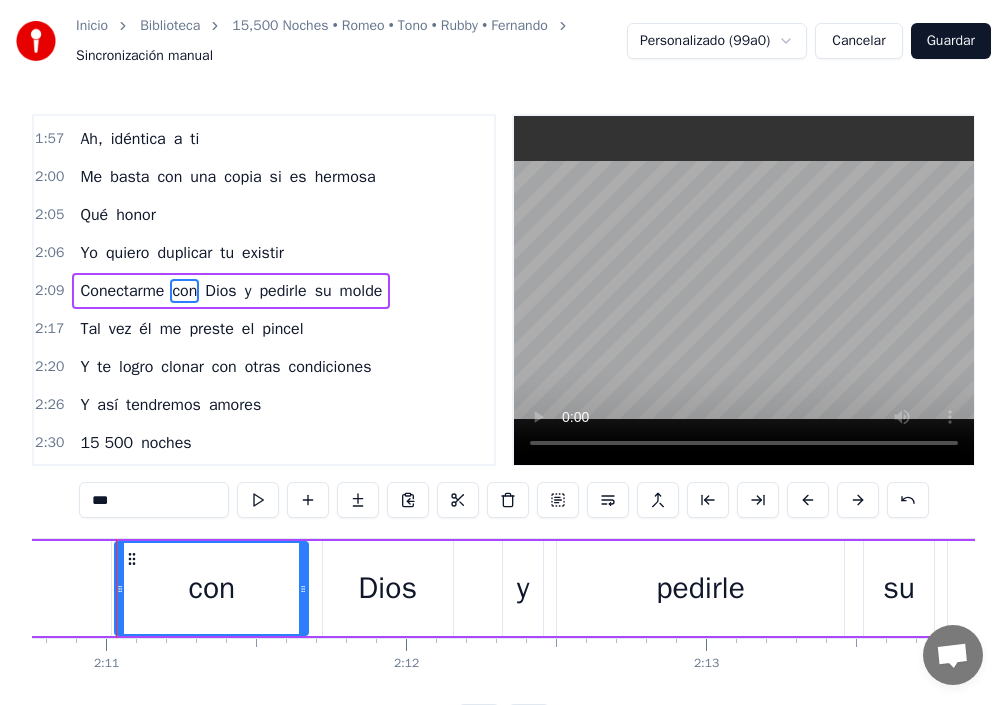 scroll, scrollTop: 0, scrollLeft: 39210, axis: horizontal 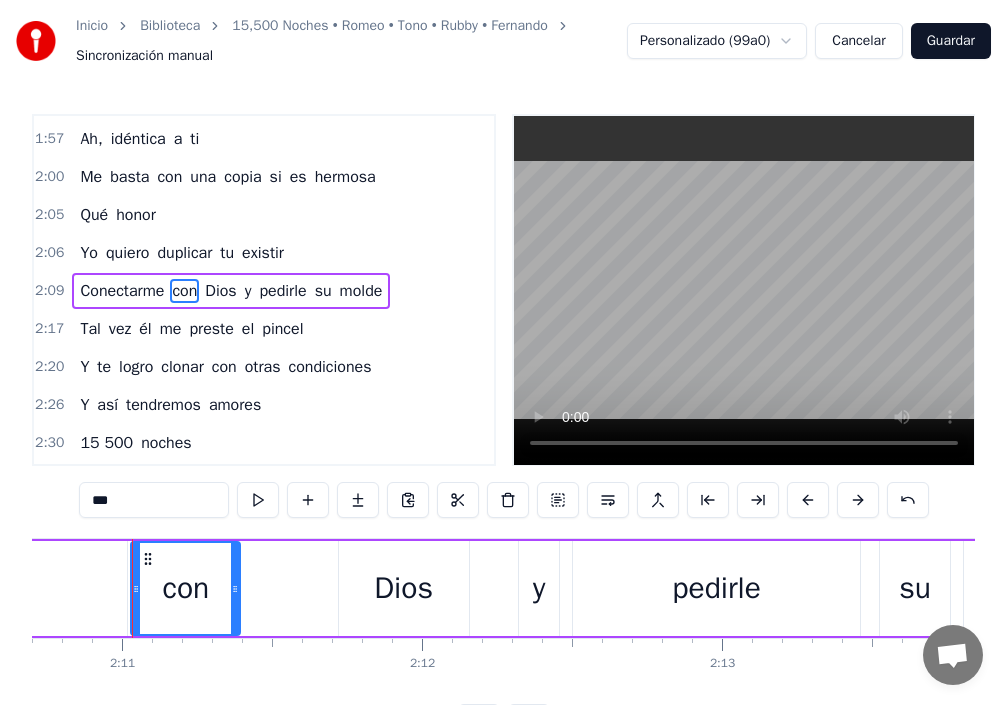 drag, startPoint x: 321, startPoint y: 594, endPoint x: 228, endPoint y: 601, distance: 93.26307 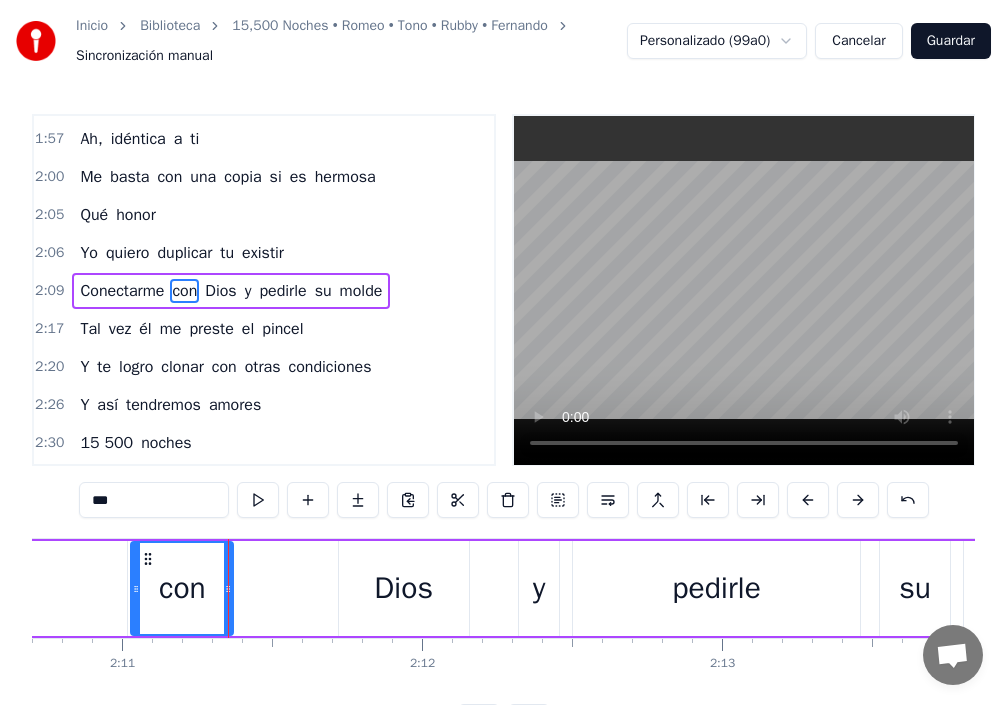 click on "Conectarme" at bounding box center (-51, 588) 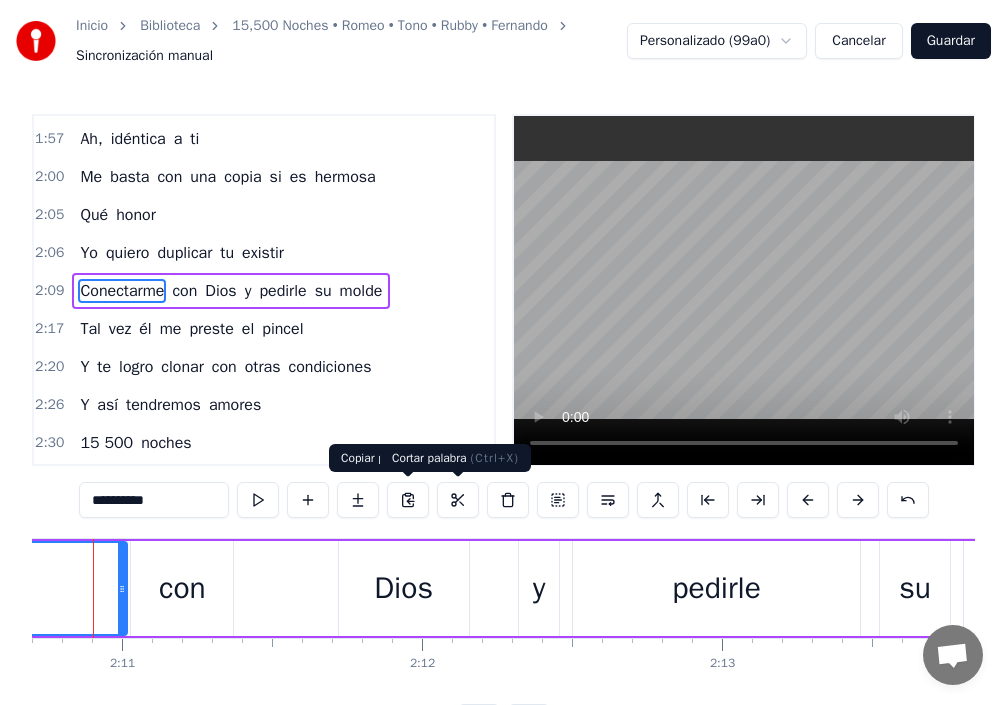 scroll, scrollTop: 0, scrollLeft: 39171, axis: horizontal 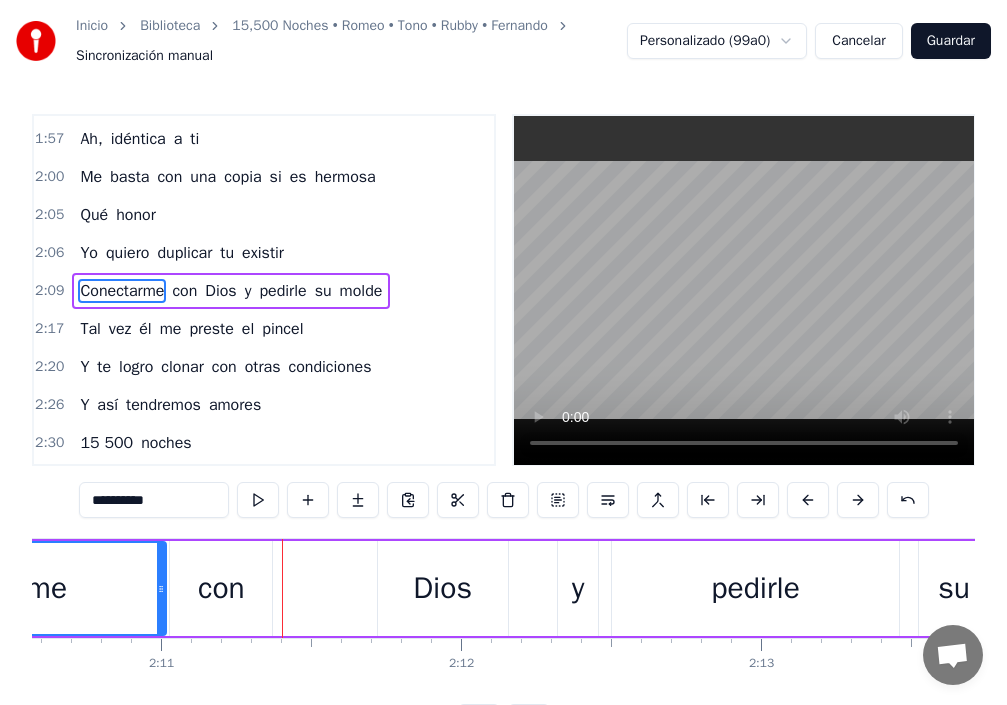 click on "Dios" at bounding box center [443, 588] 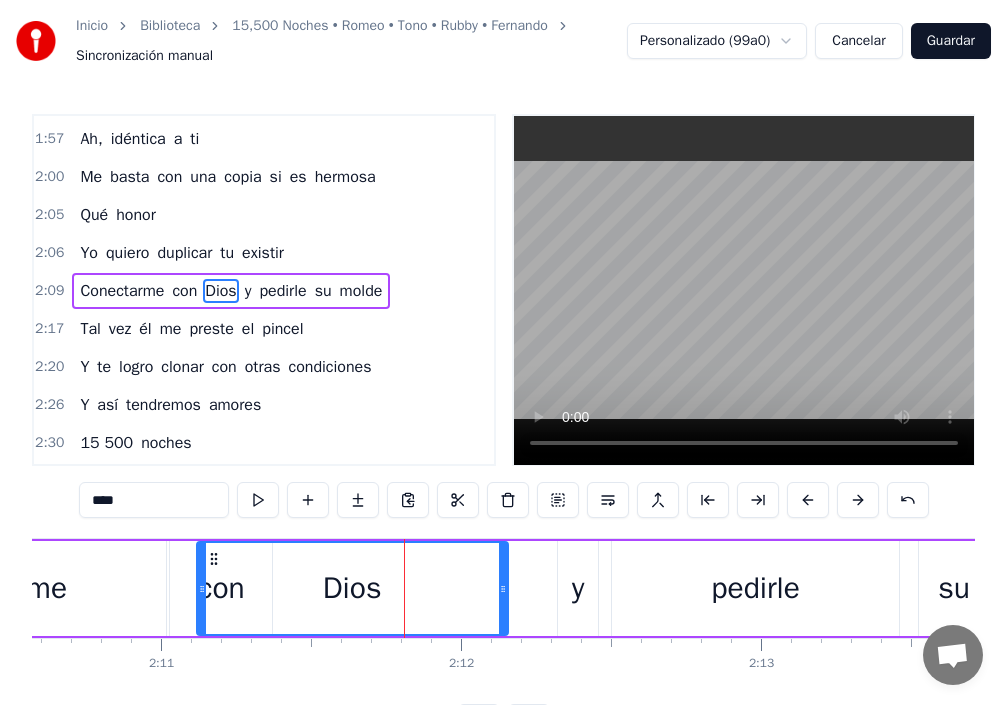drag, startPoint x: 384, startPoint y: 587, endPoint x: 201, endPoint y: 581, distance: 183.09833 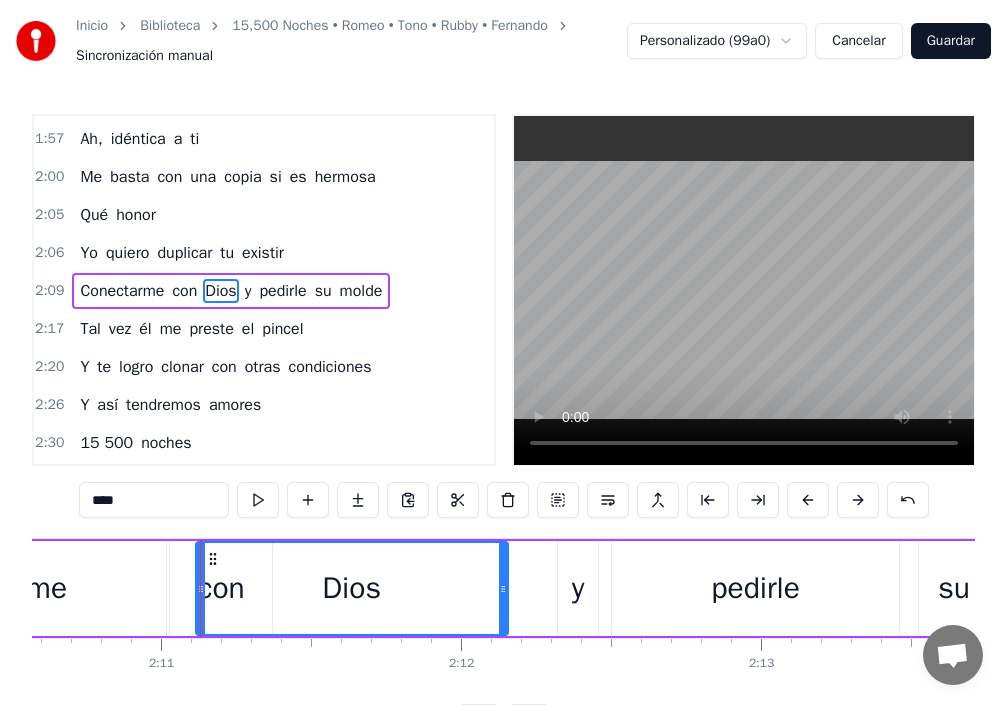 drag, startPoint x: 201, startPoint y: 578, endPoint x: 232, endPoint y: 579, distance: 31.016125 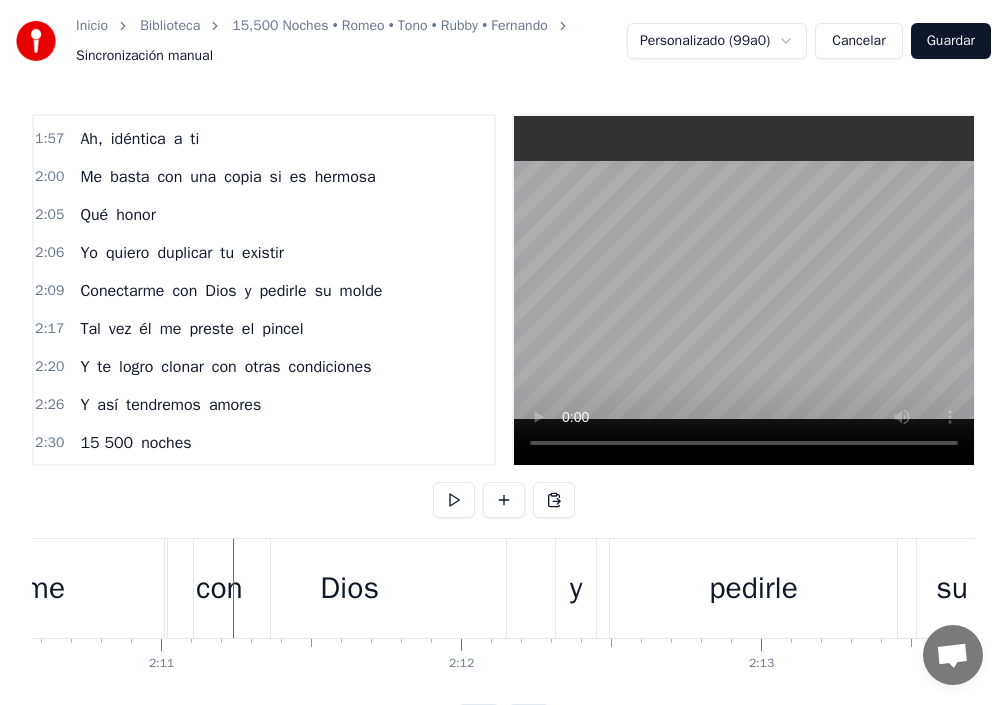 click on "Dios" at bounding box center (350, 588) 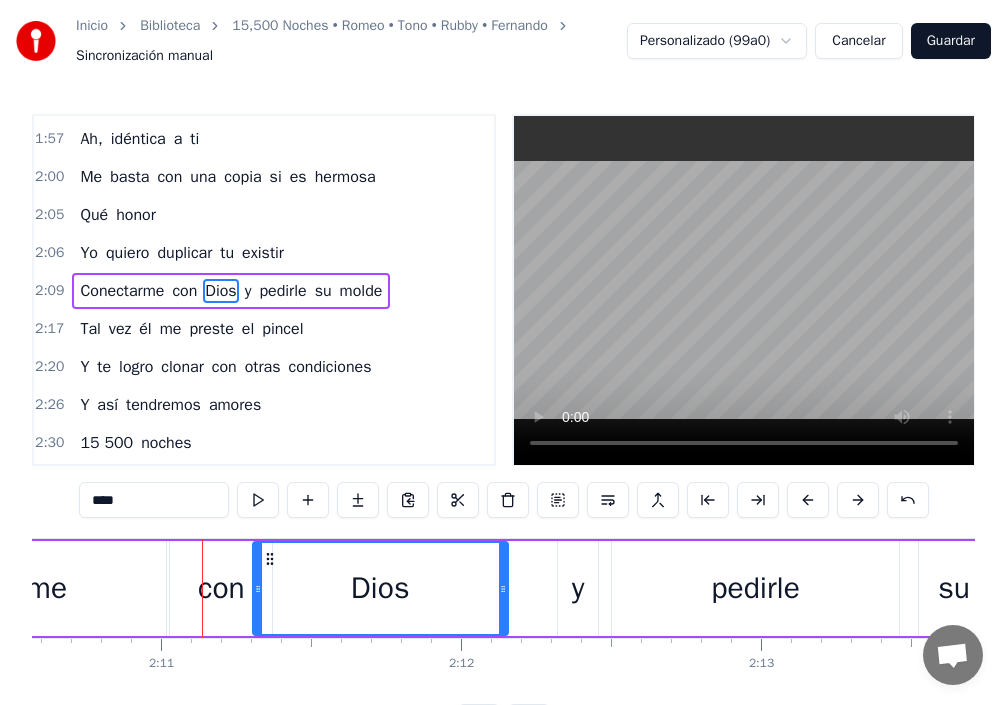 drag, startPoint x: 199, startPoint y: 574, endPoint x: 256, endPoint y: 579, distance: 57.21888 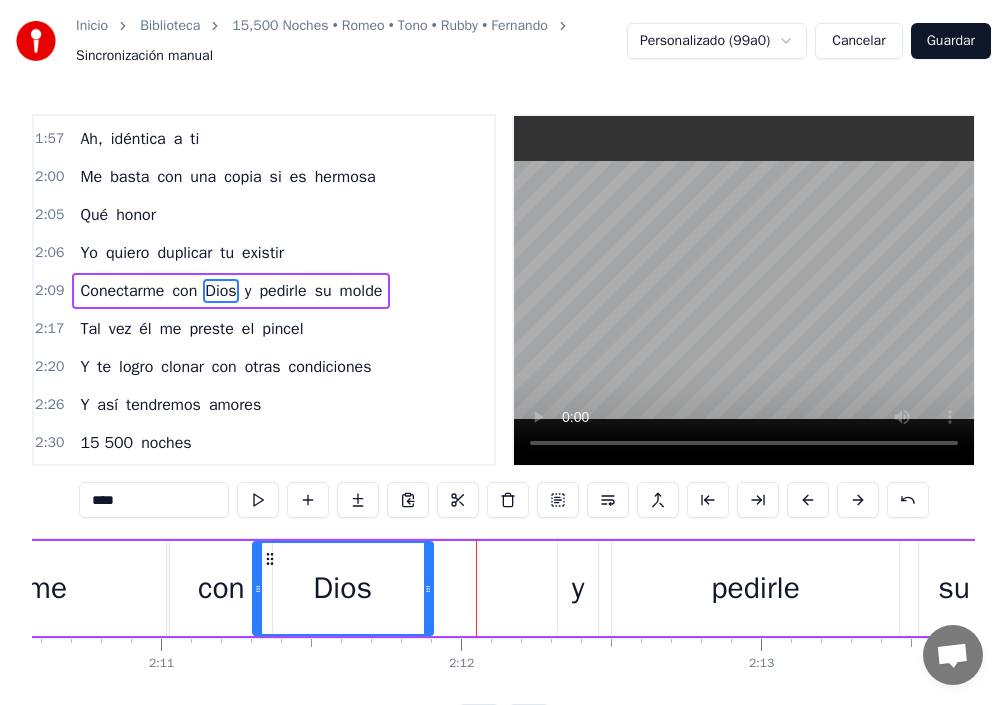 drag, startPoint x: 506, startPoint y: 588, endPoint x: 426, endPoint y: 582, distance: 80.224686 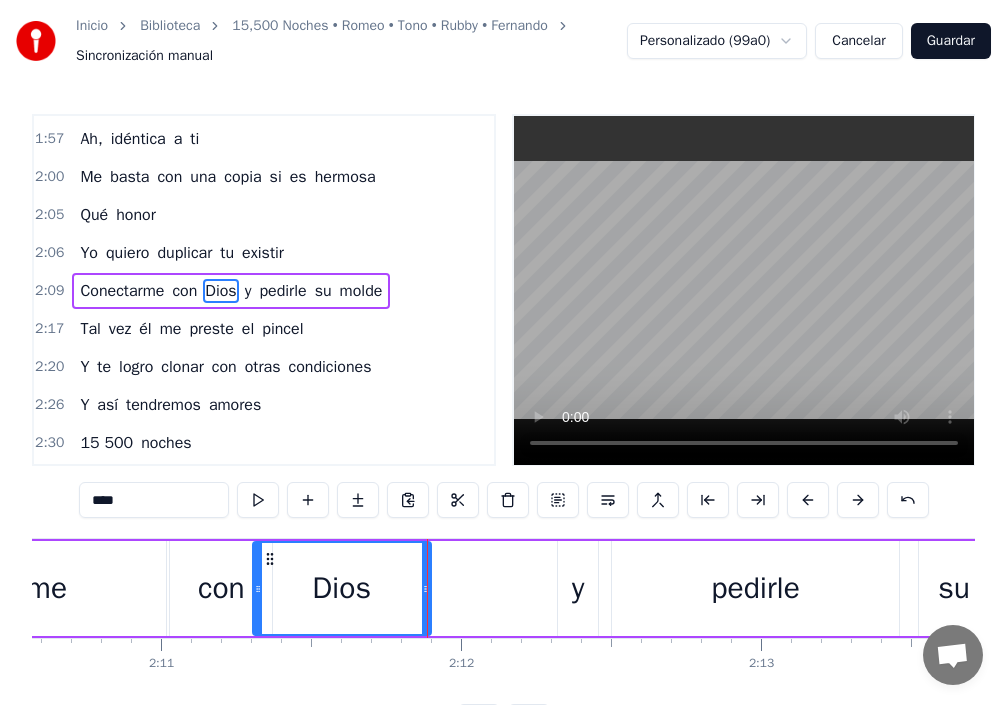 click on "y" at bounding box center (578, 588) 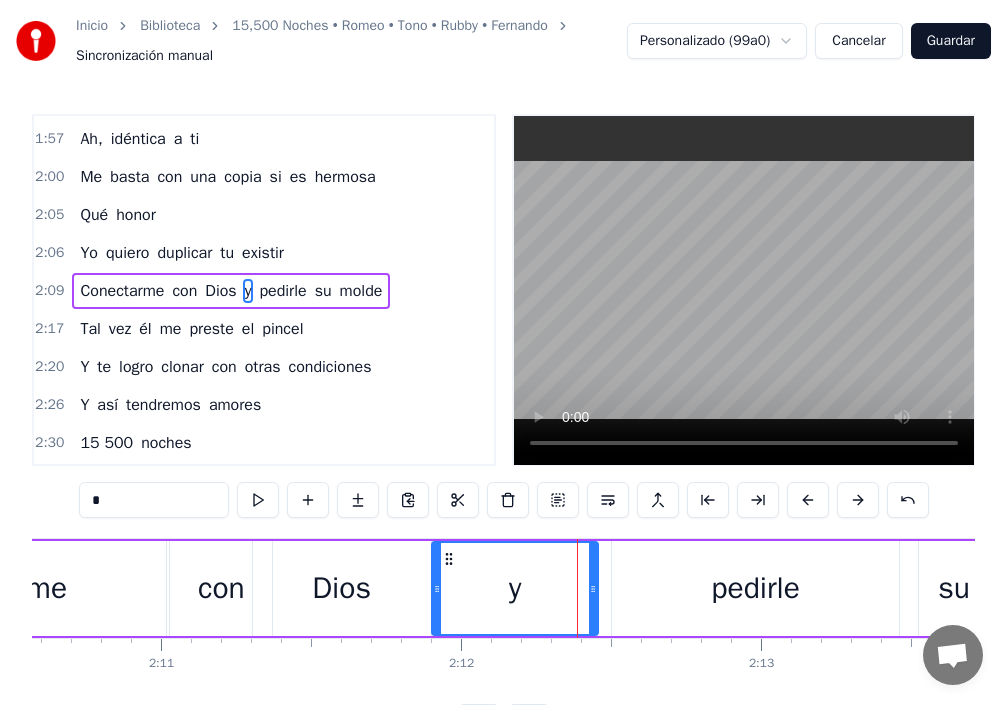 drag, startPoint x: 563, startPoint y: 589, endPoint x: 437, endPoint y: 592, distance: 126.035706 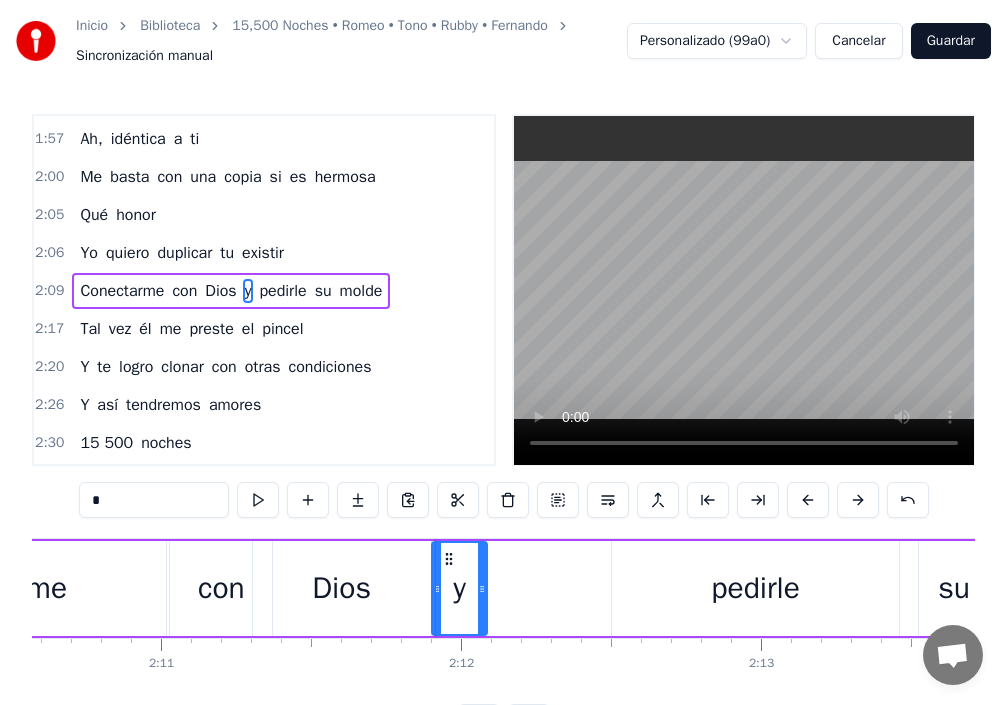 drag, startPoint x: 595, startPoint y: 604, endPoint x: 485, endPoint y: 611, distance: 110.2225 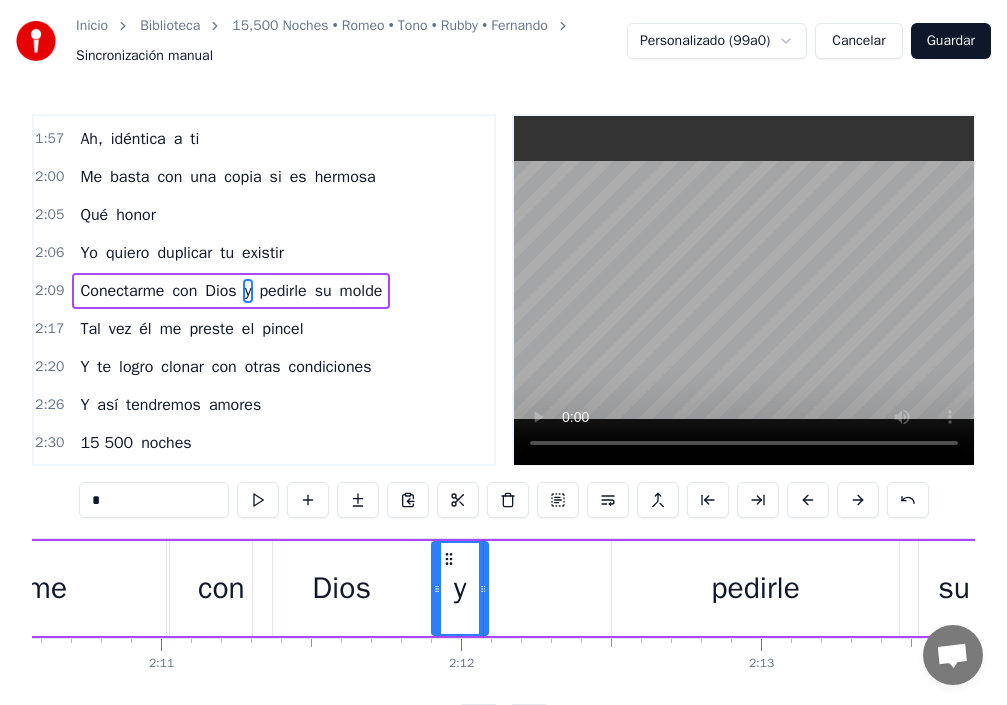 click on "pedirle" at bounding box center (755, 588) 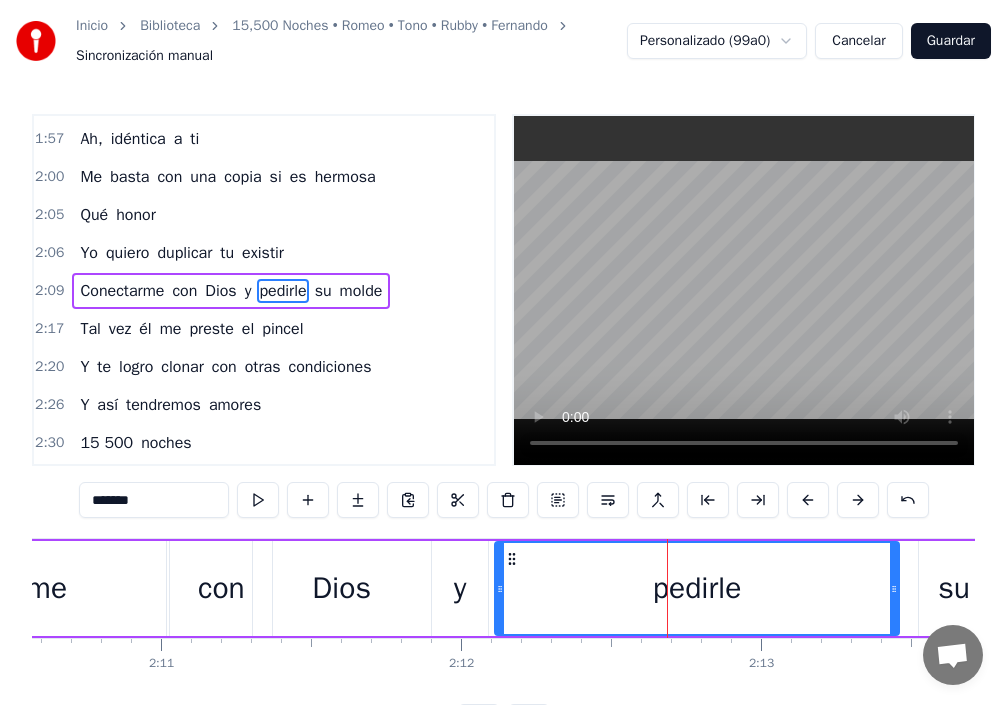 drag, startPoint x: 596, startPoint y: 593, endPoint x: 497, endPoint y: 604, distance: 99.60924 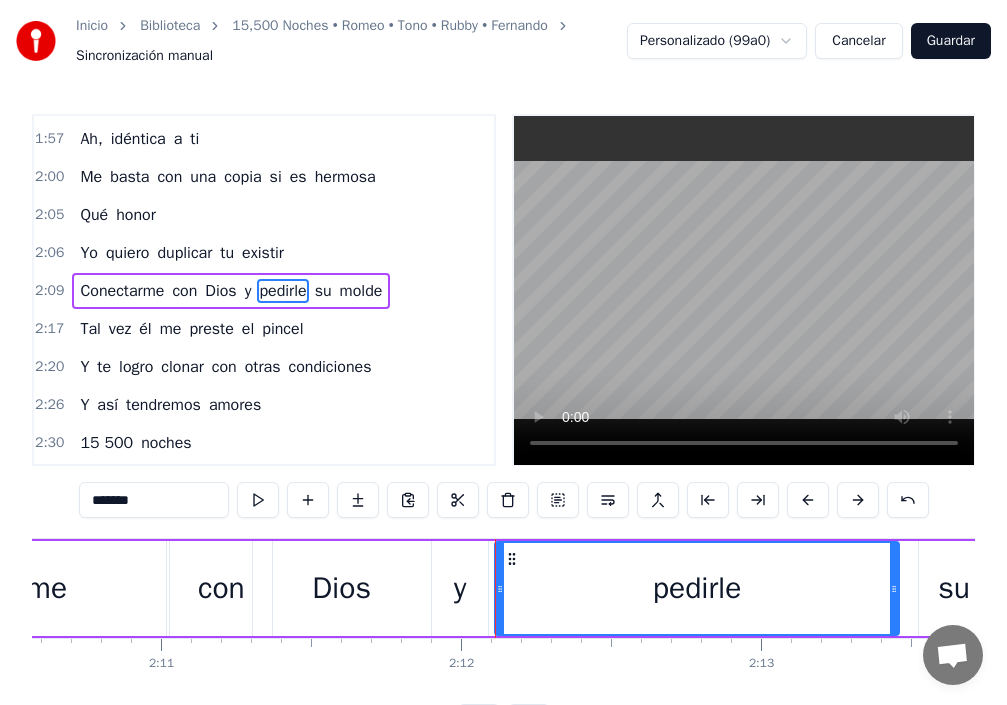 click on "Dios" at bounding box center (341, 588) 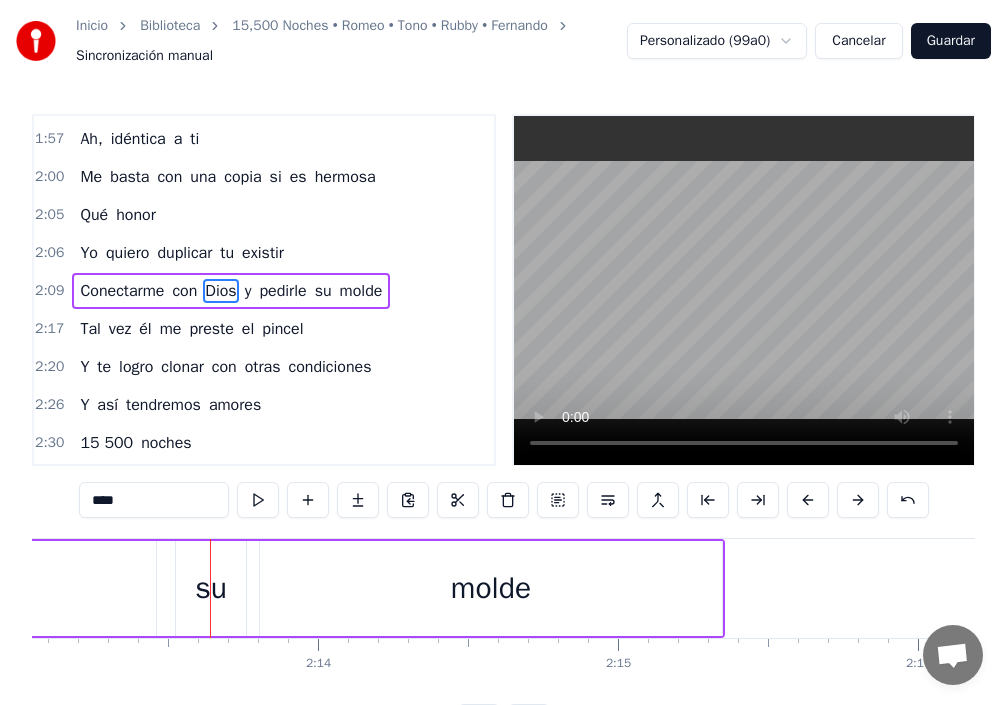 scroll, scrollTop: 0, scrollLeft: 39992, axis: horizontal 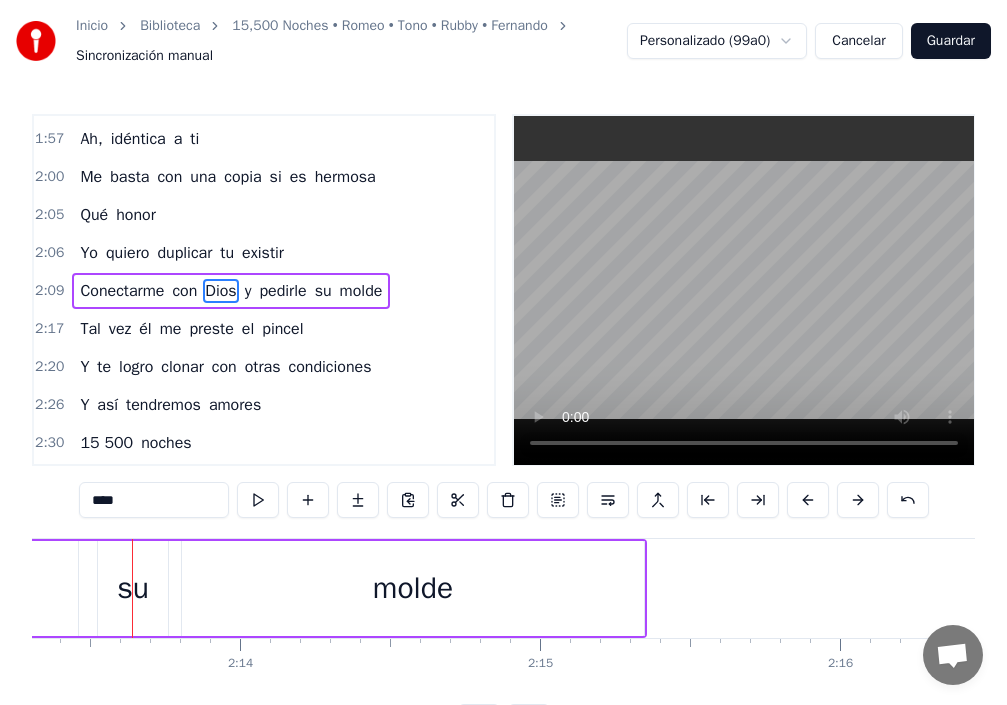 click on "su" at bounding box center (133, 588) 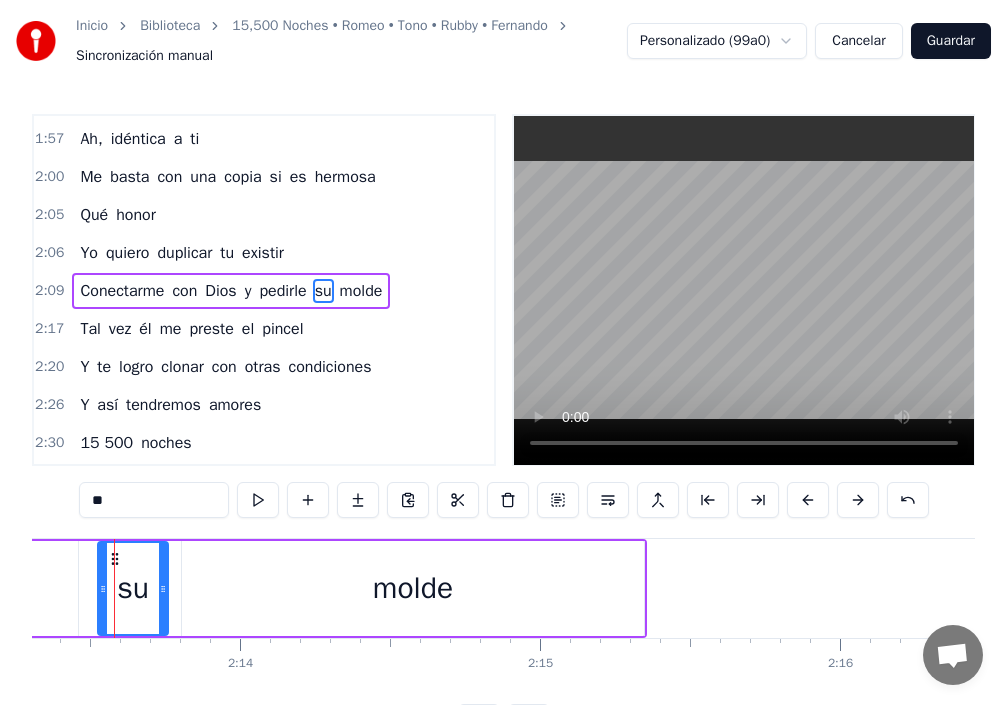 scroll, scrollTop: 0, scrollLeft: 39974, axis: horizontal 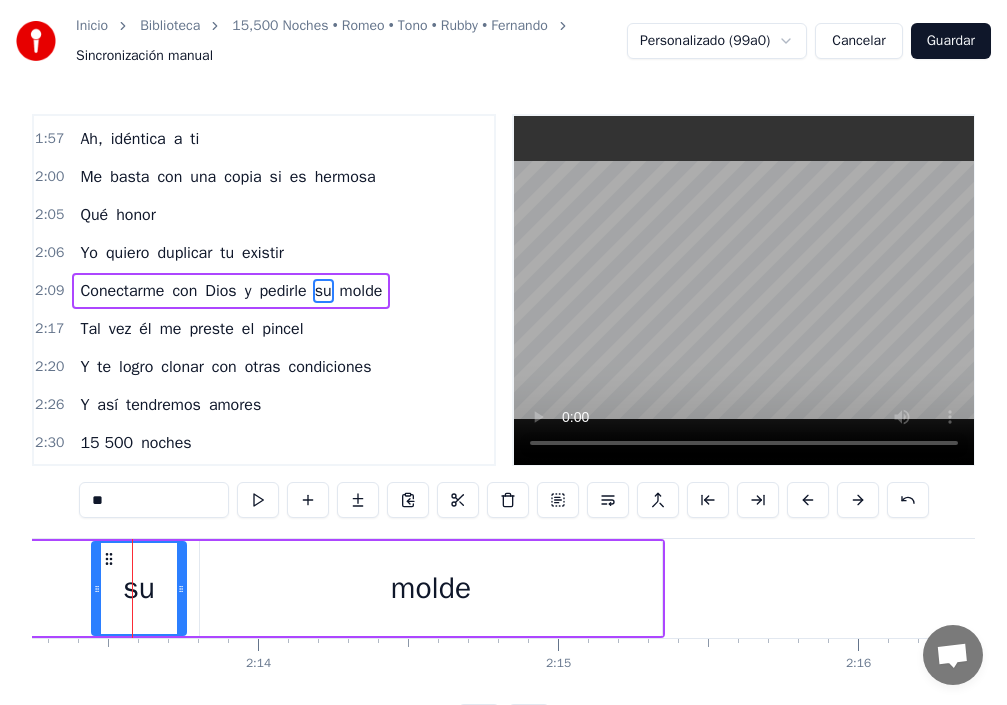 drag, startPoint x: 122, startPoint y: 603, endPoint x: 98, endPoint y: 600, distance: 24.186773 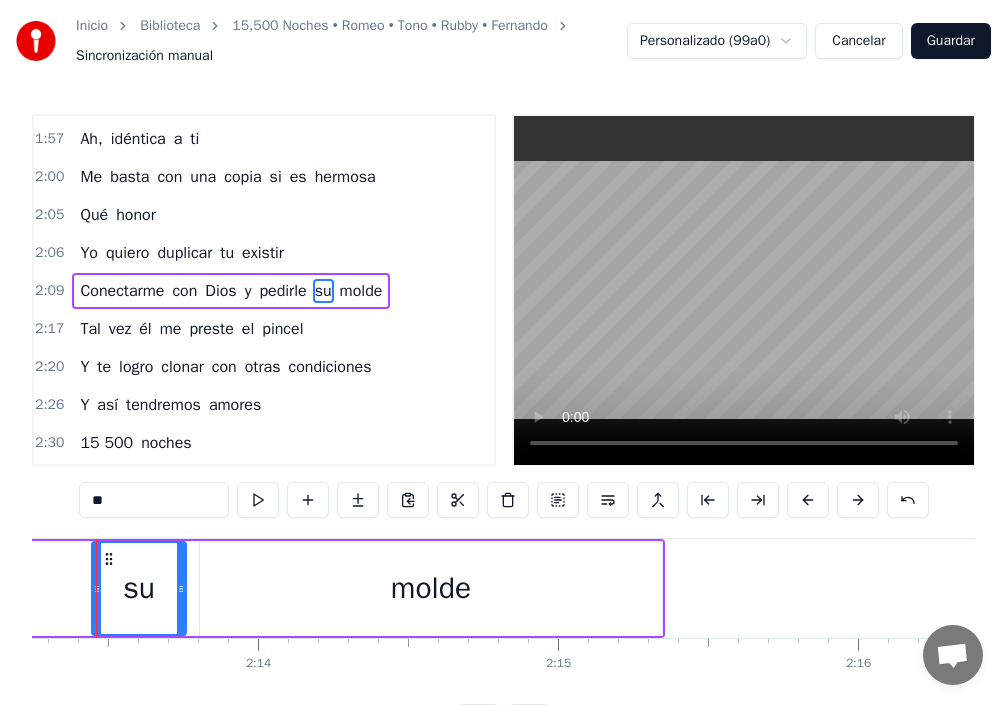 scroll, scrollTop: 0, scrollLeft: 39938, axis: horizontal 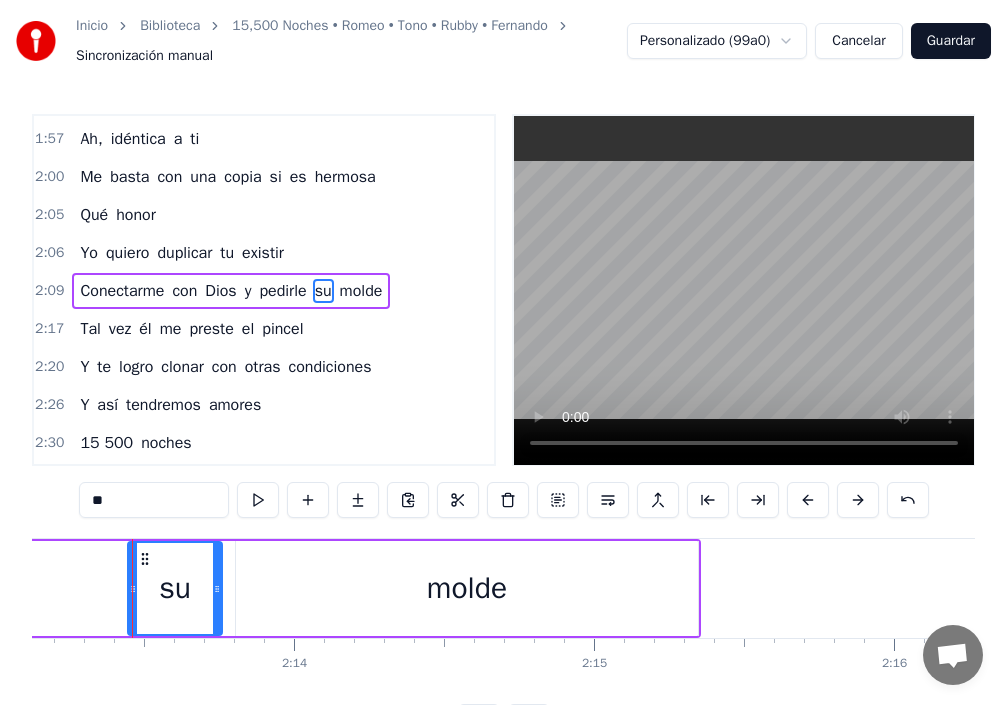 click on "molde" at bounding box center (466, 588) 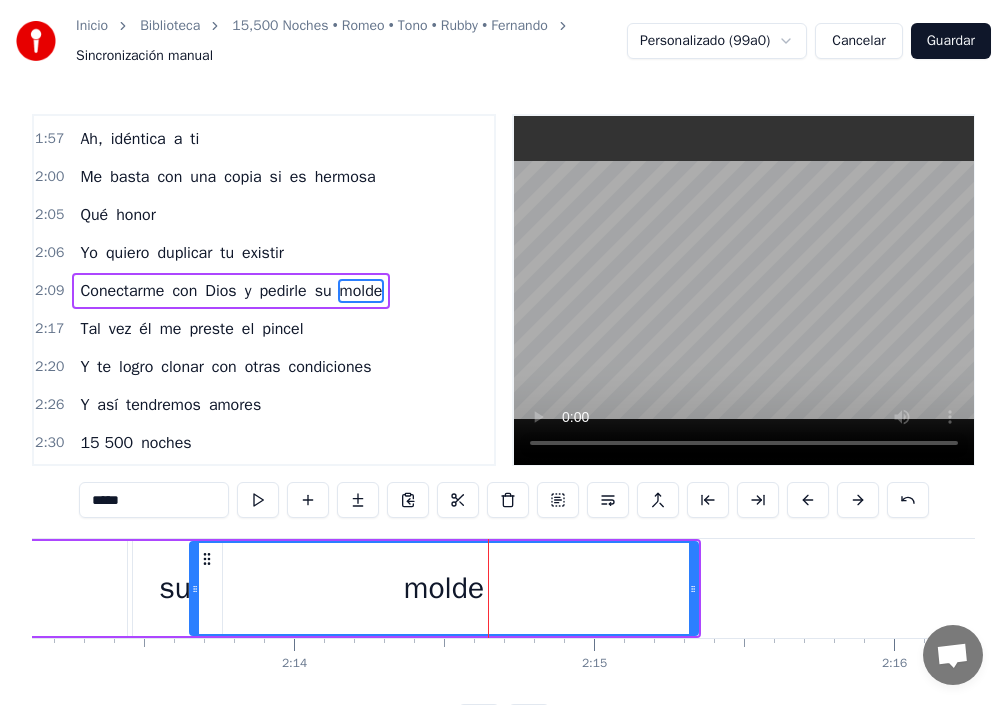 drag, startPoint x: 238, startPoint y: 600, endPoint x: 192, endPoint y: 604, distance: 46.173584 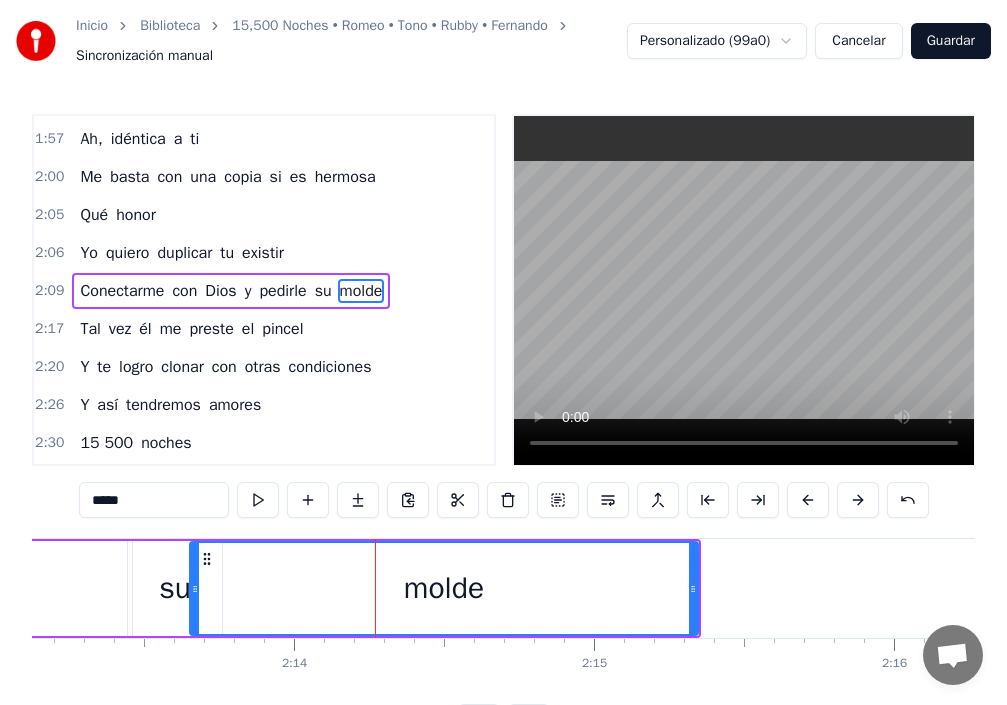 click on "su" at bounding box center (175, 588) 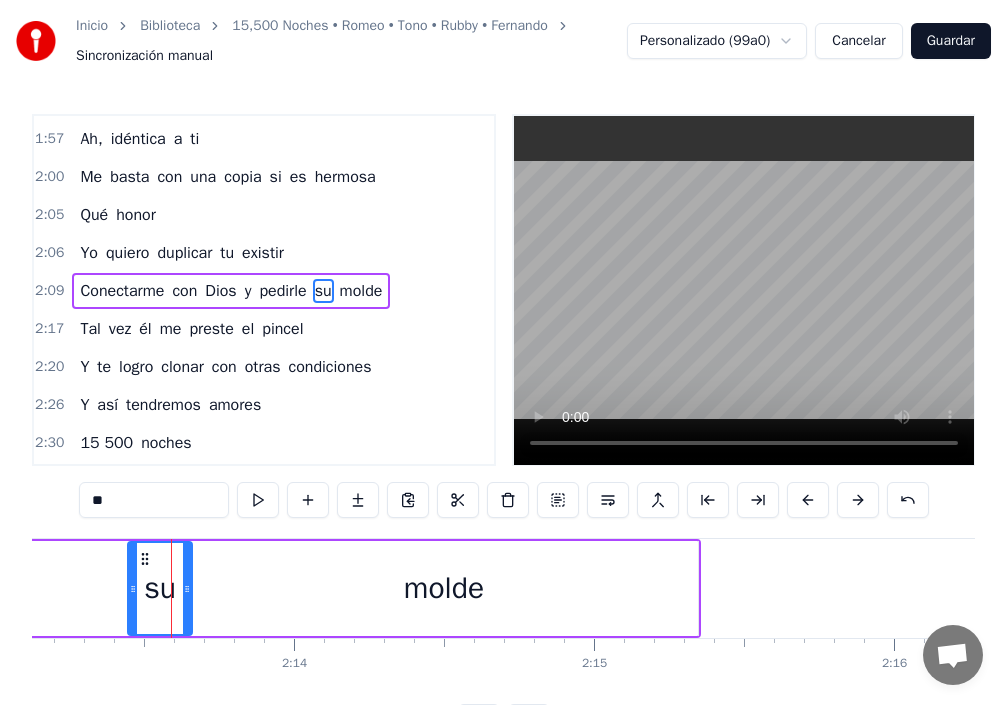 drag, startPoint x: 218, startPoint y: 593, endPoint x: 187, endPoint y: 597, distance: 31.257 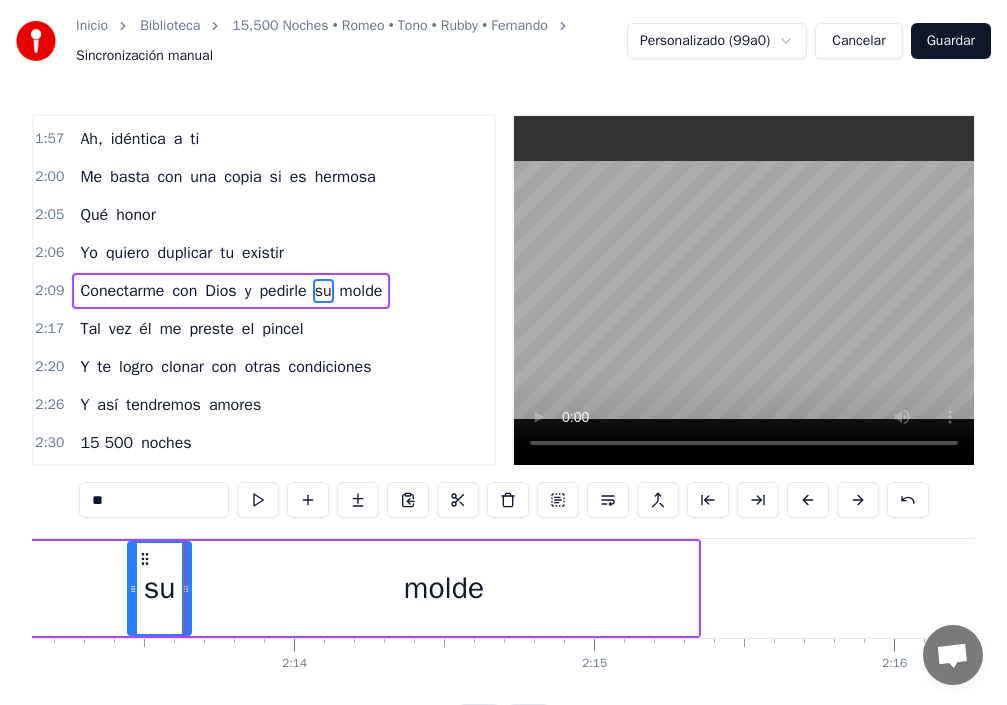 click on "molde" at bounding box center (443, 588) 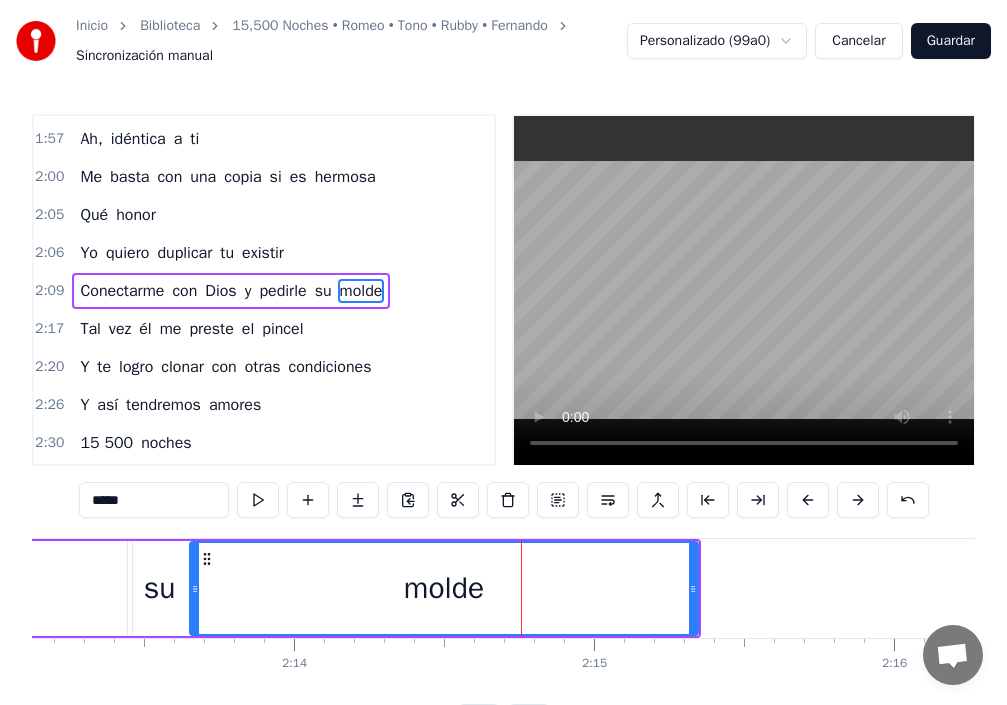 click on "su" at bounding box center (160, 588) 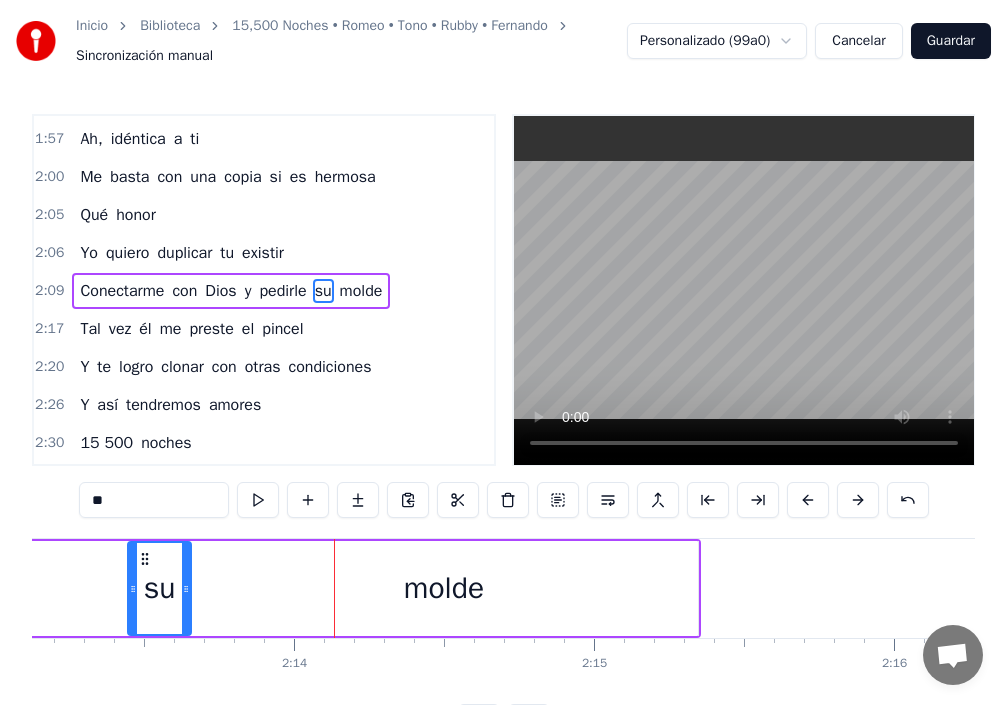 click on "molde" at bounding box center (444, 588) 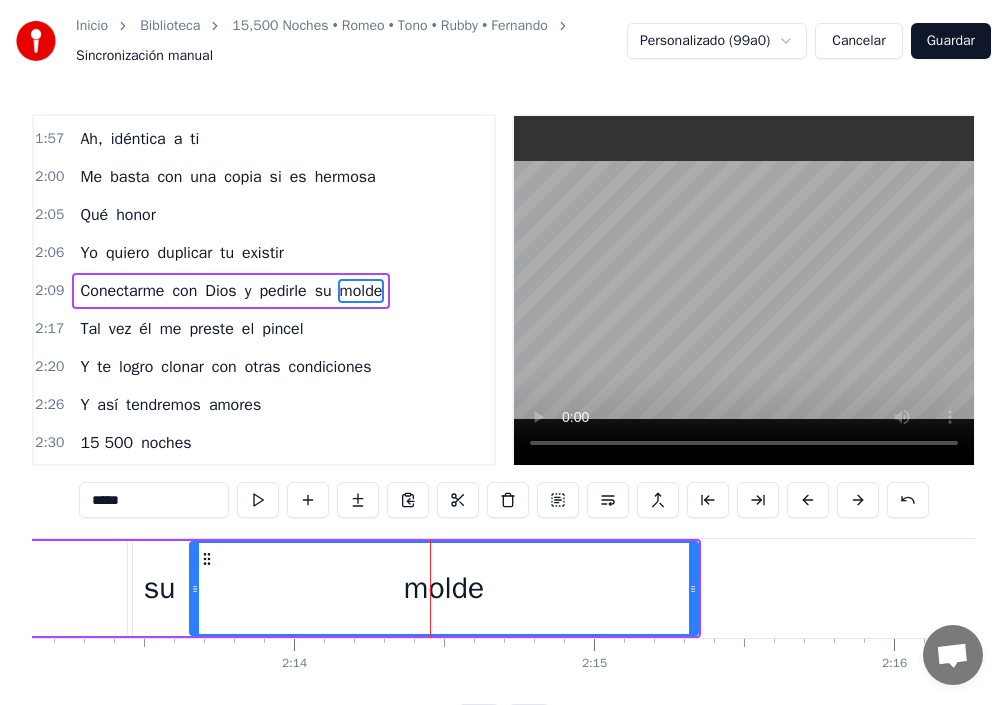 click on "su" at bounding box center (159, 588) 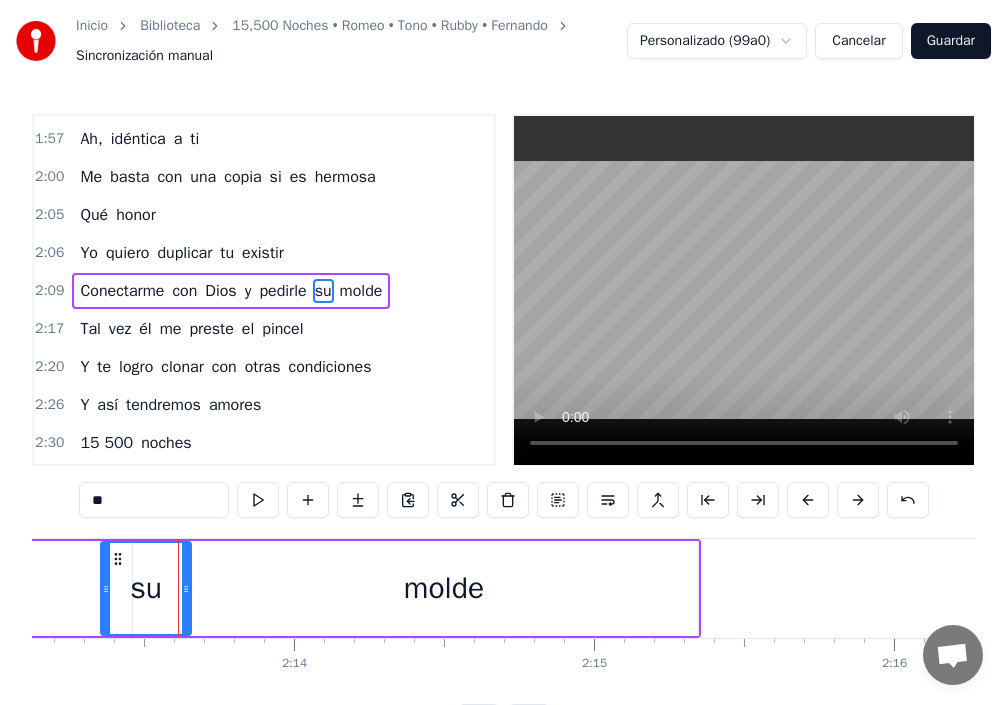 drag, startPoint x: 131, startPoint y: 596, endPoint x: 104, endPoint y: 590, distance: 27.658634 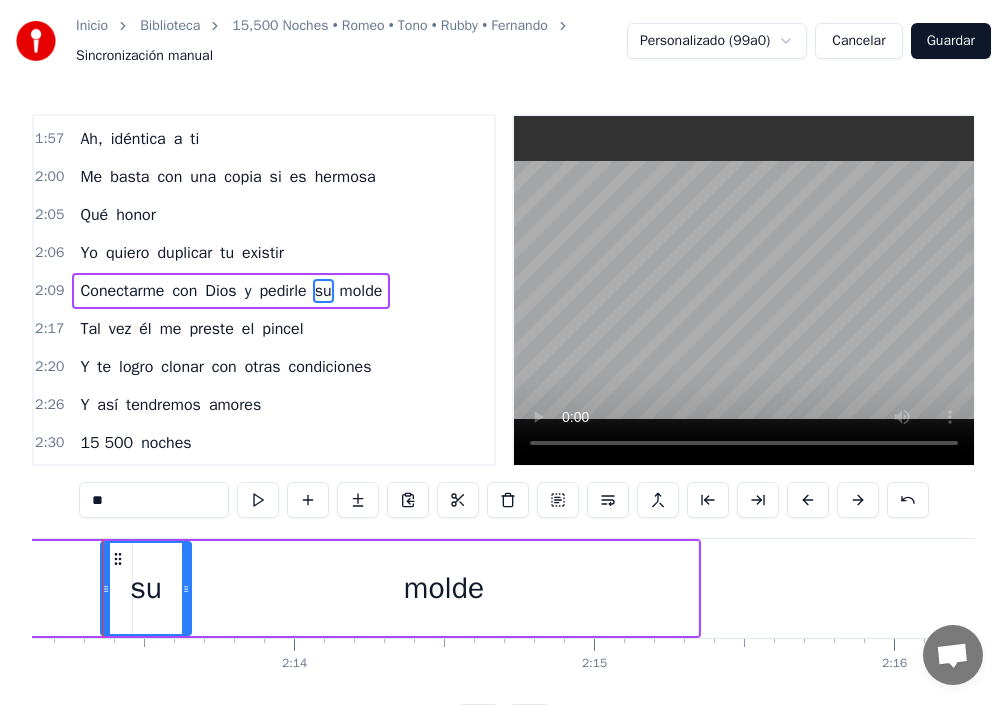 scroll, scrollTop: 0, scrollLeft: 39908, axis: horizontal 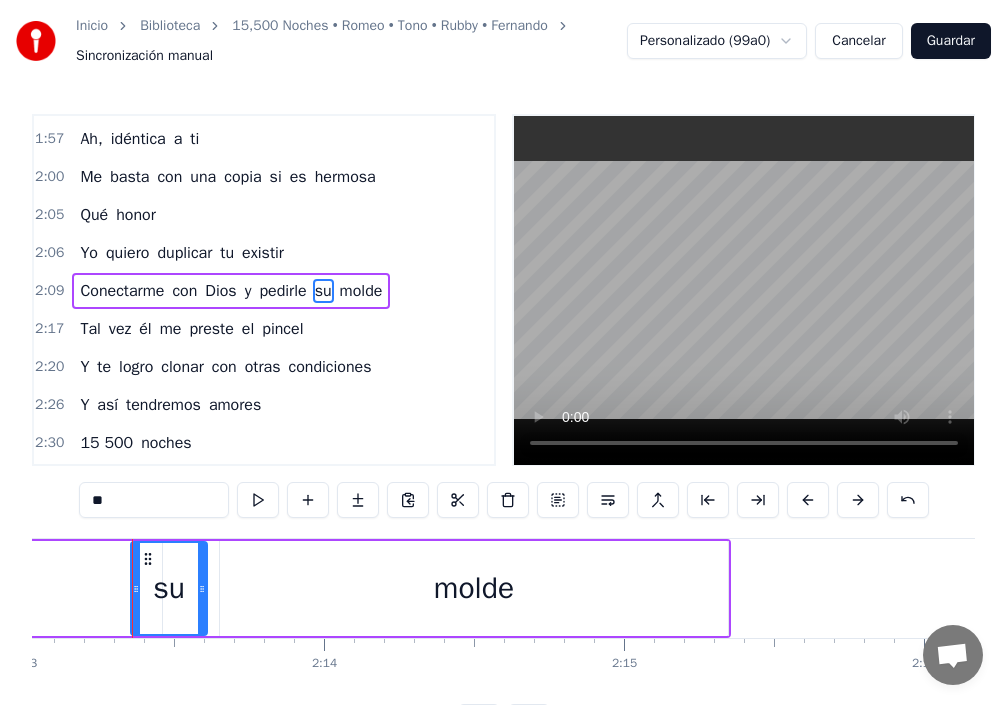 drag, startPoint x: 215, startPoint y: 587, endPoint x: 202, endPoint y: 589, distance: 13.152946 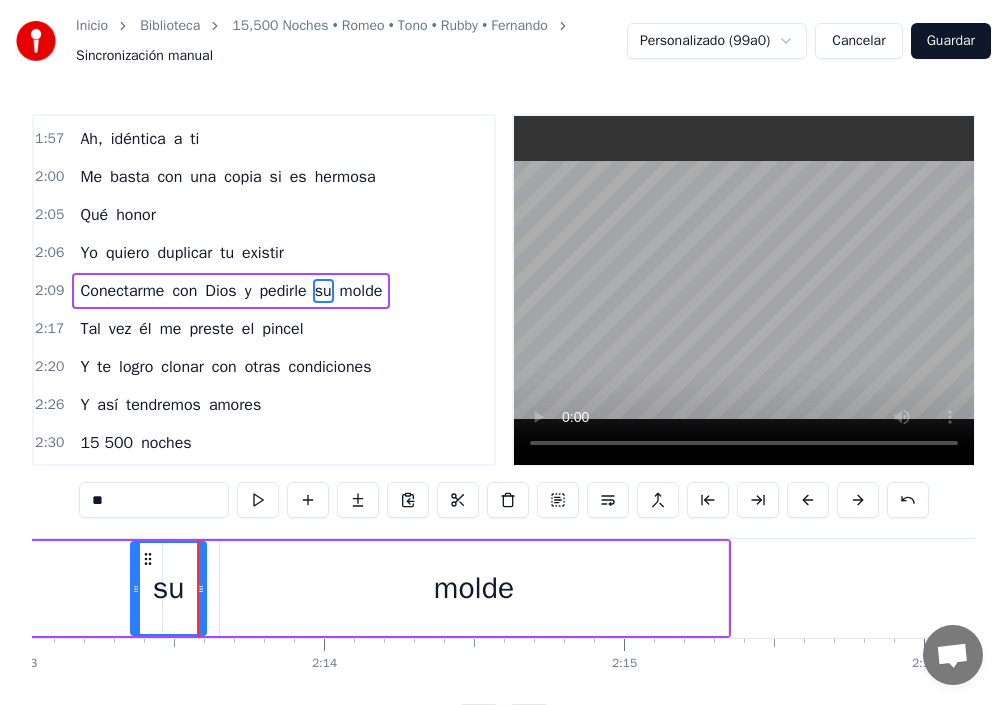 click on "molde" at bounding box center [473, 588] 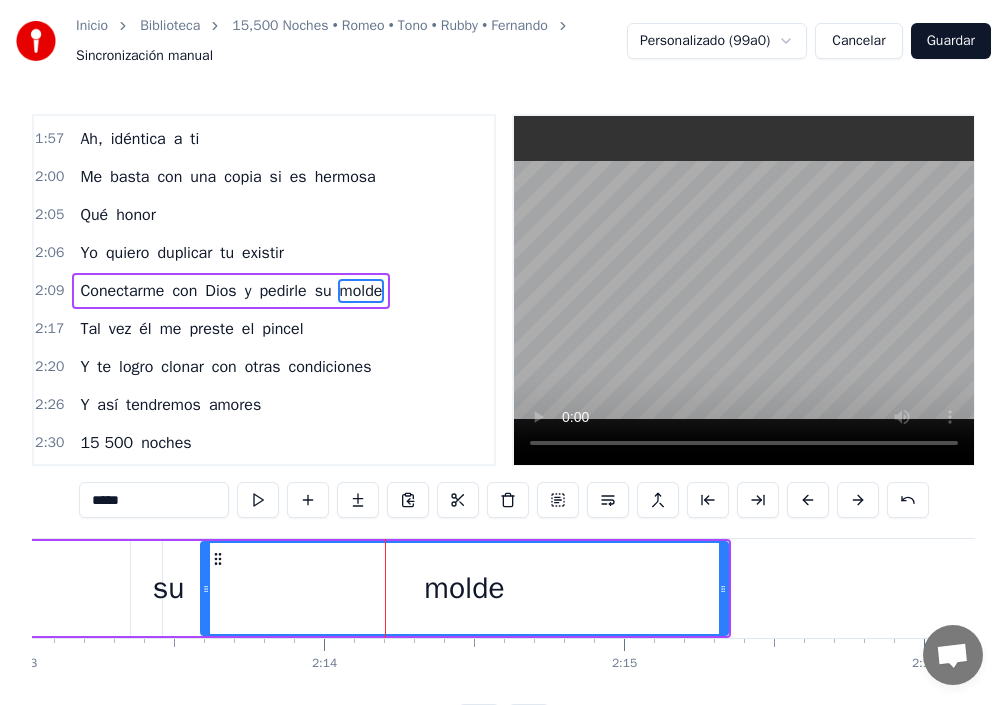drag, startPoint x: 222, startPoint y: 602, endPoint x: 203, endPoint y: 604, distance: 19.104973 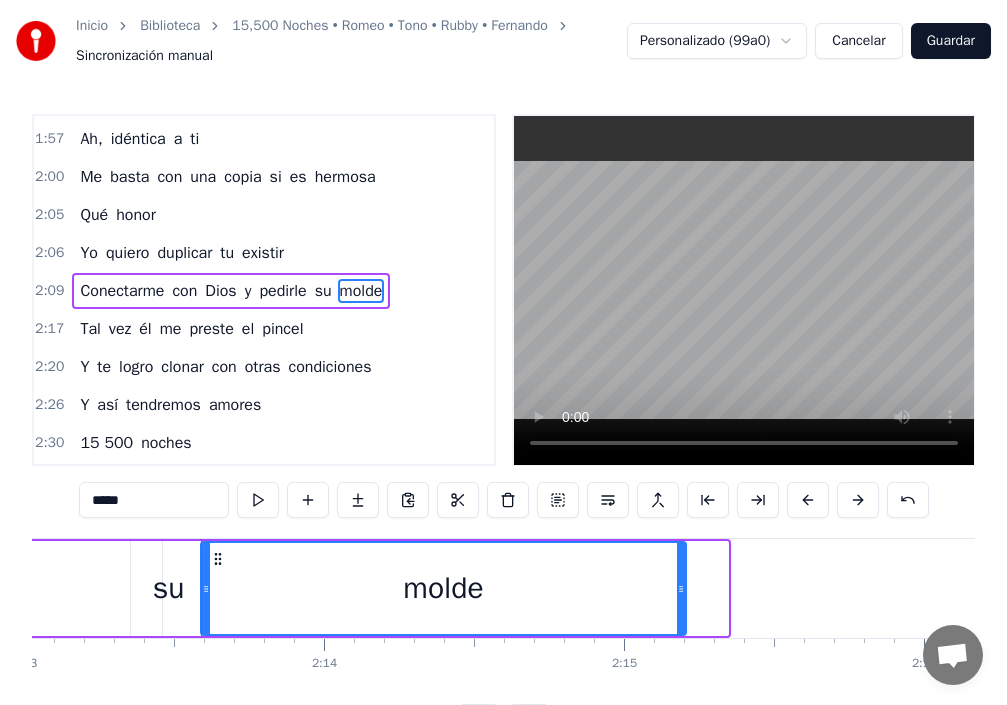 drag, startPoint x: 699, startPoint y: 602, endPoint x: 665, endPoint y: 596, distance: 34.525352 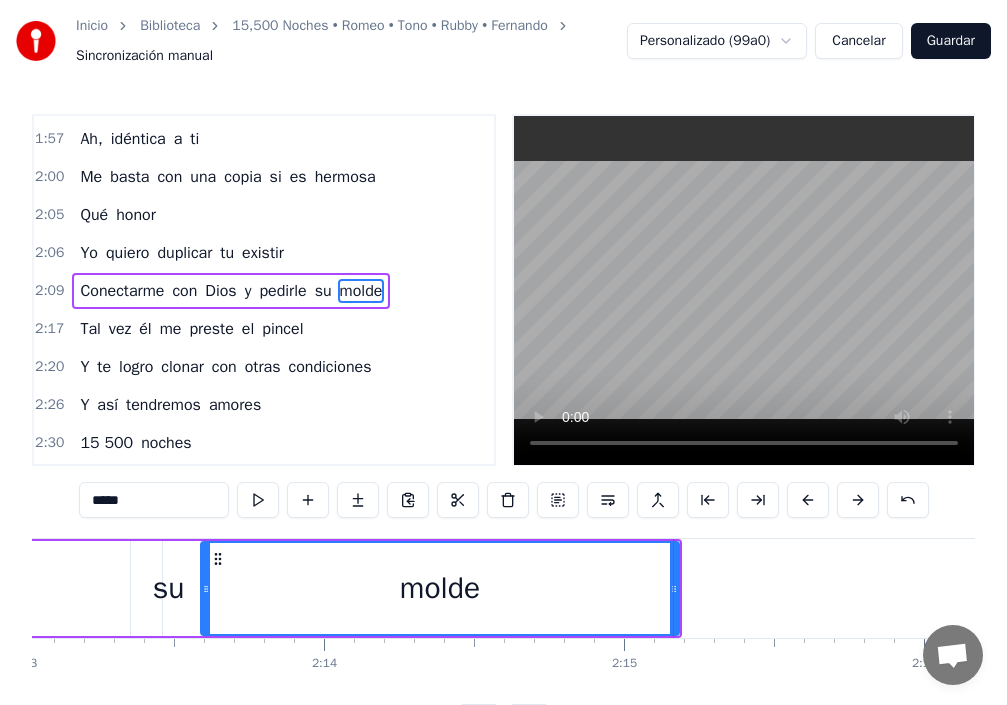 click on "molde" at bounding box center [439, 588] 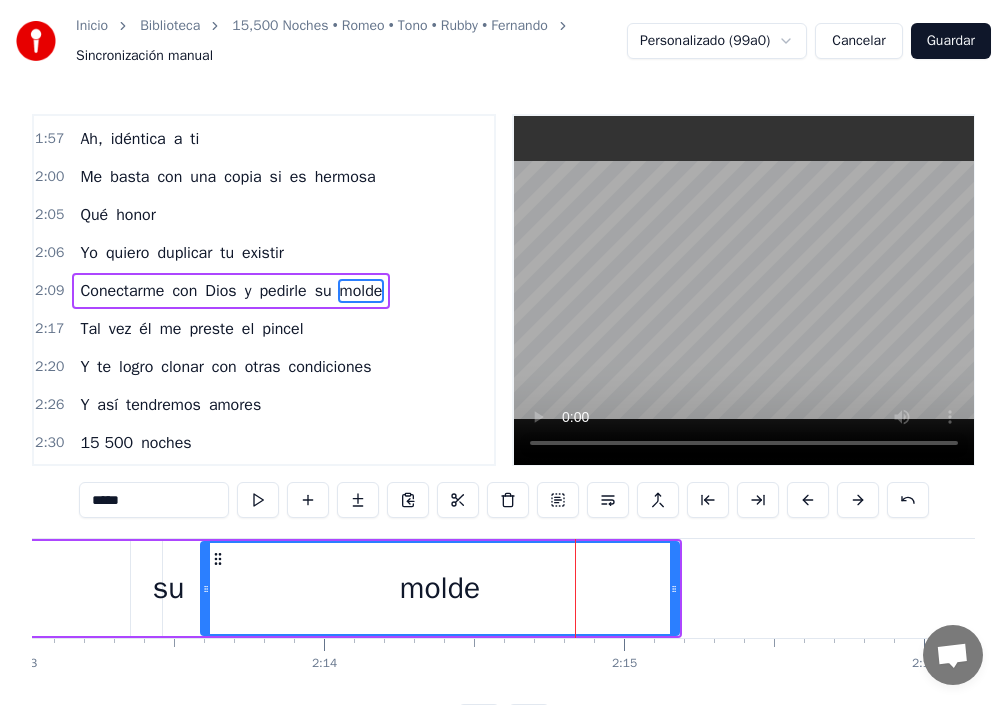 click on "su" at bounding box center (169, 588) 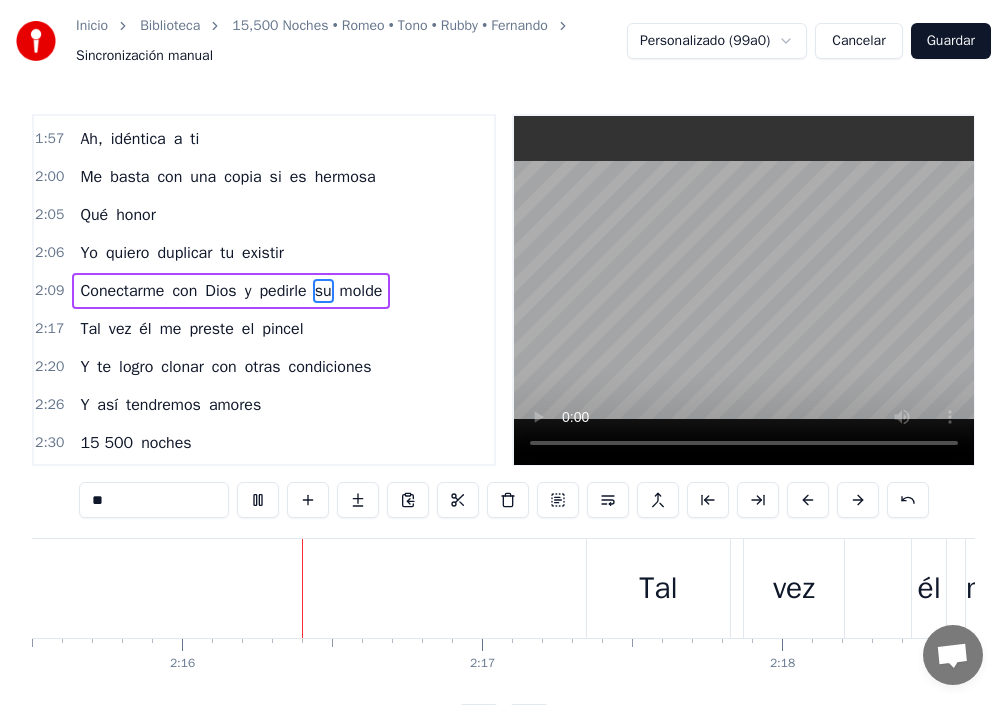 scroll, scrollTop: 0, scrollLeft: 40658, axis: horizontal 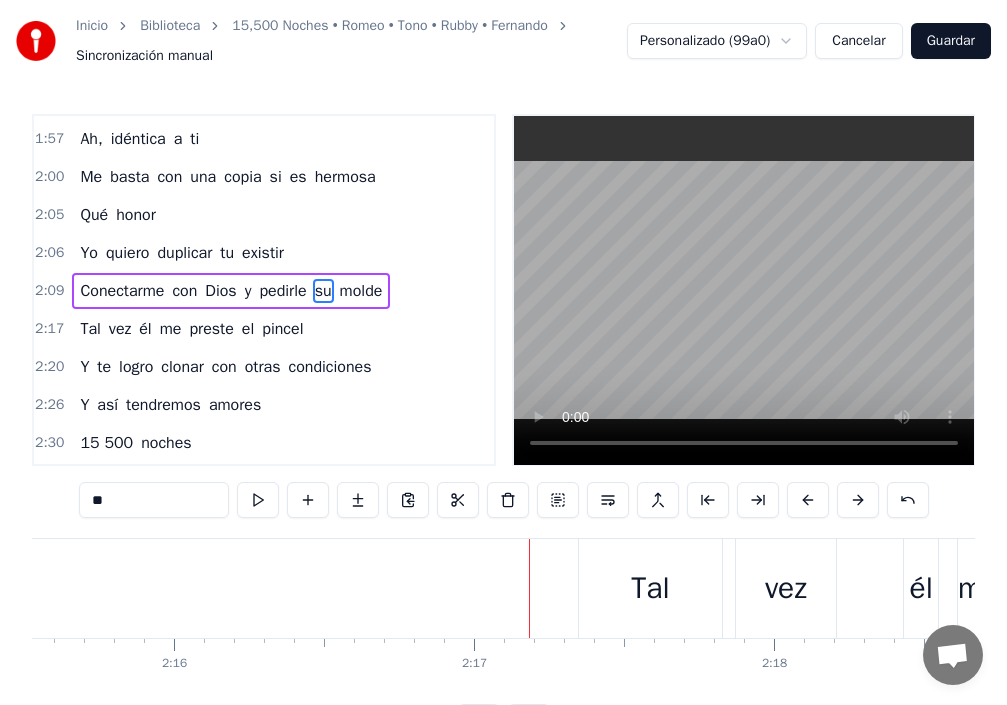 click on "Tal" at bounding box center (650, 588) 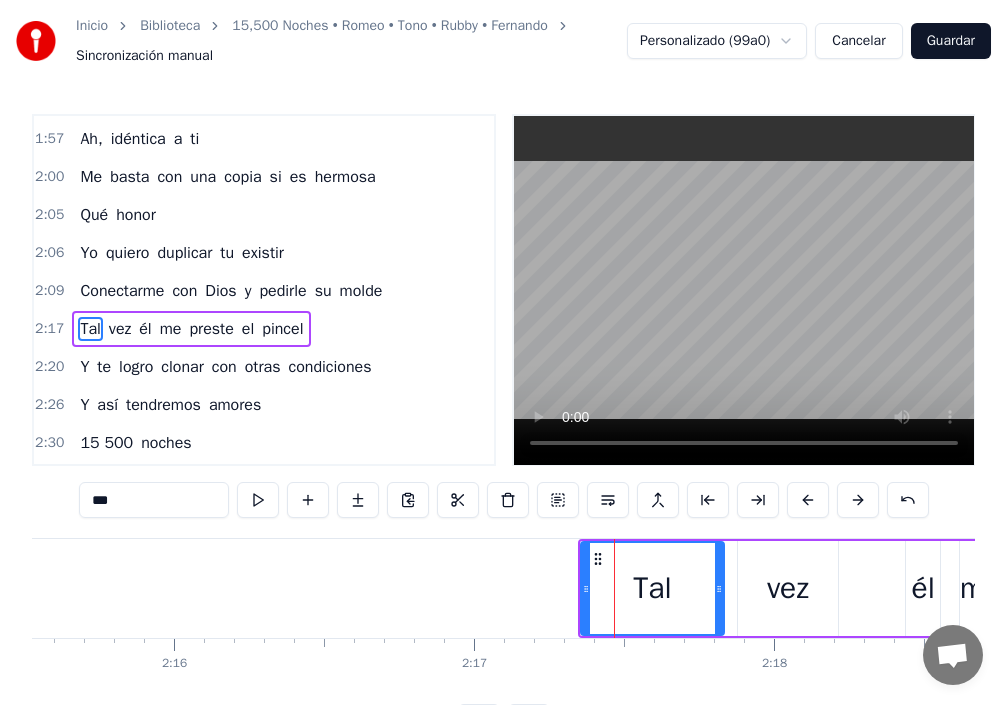 scroll, scrollTop: 832, scrollLeft: 0, axis: vertical 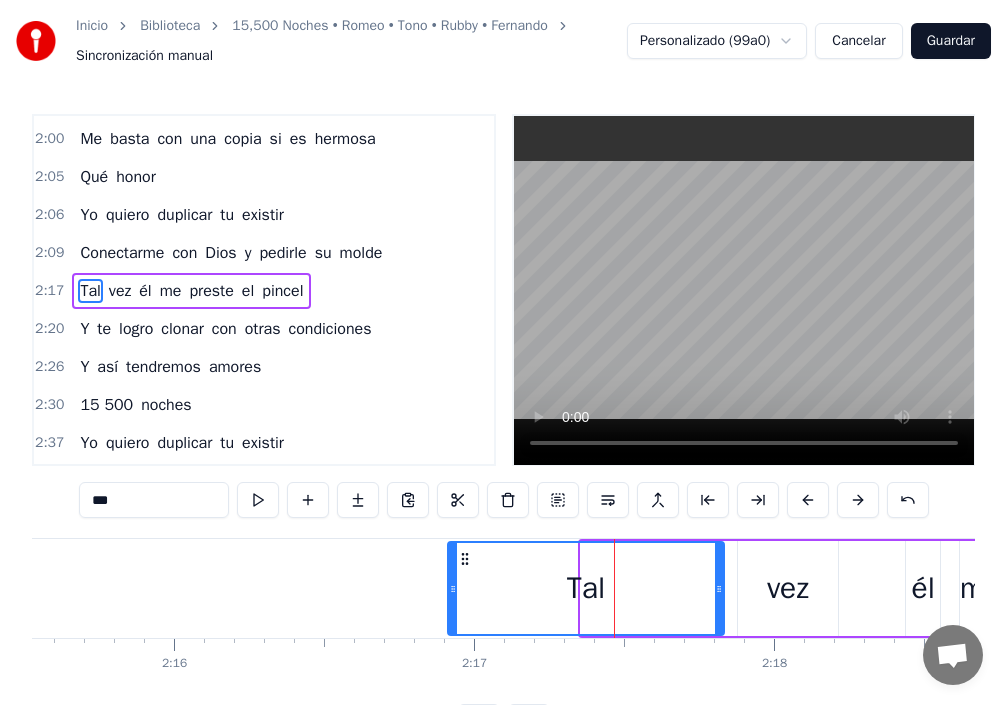 drag, startPoint x: 587, startPoint y: 592, endPoint x: 455, endPoint y: 592, distance: 132 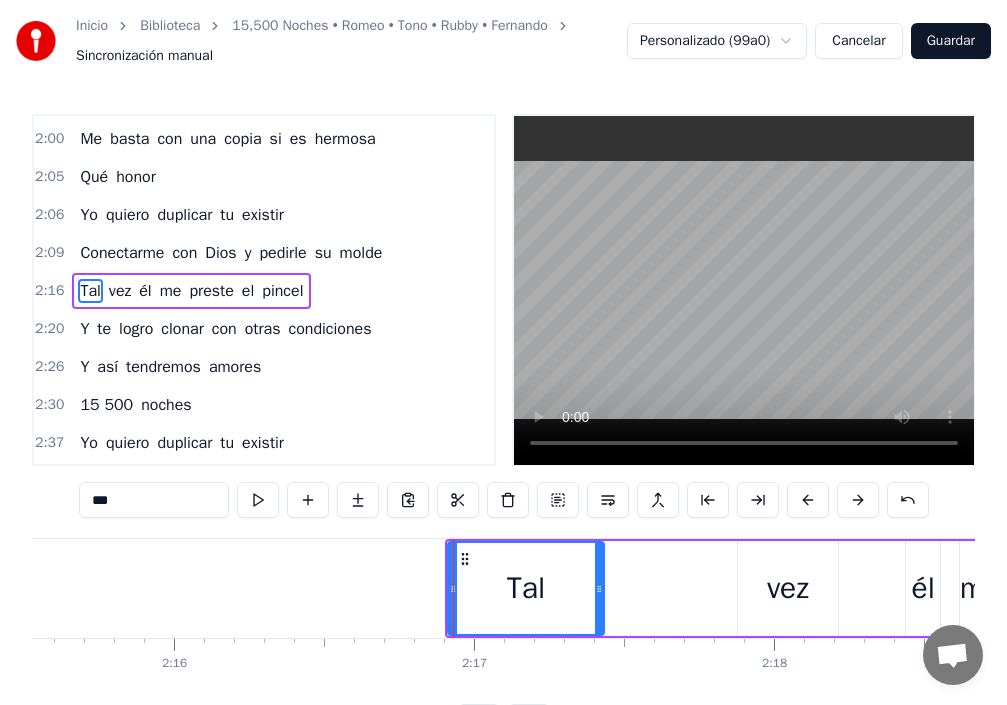 drag, startPoint x: 718, startPoint y: 590, endPoint x: 579, endPoint y: 602, distance: 139.51703 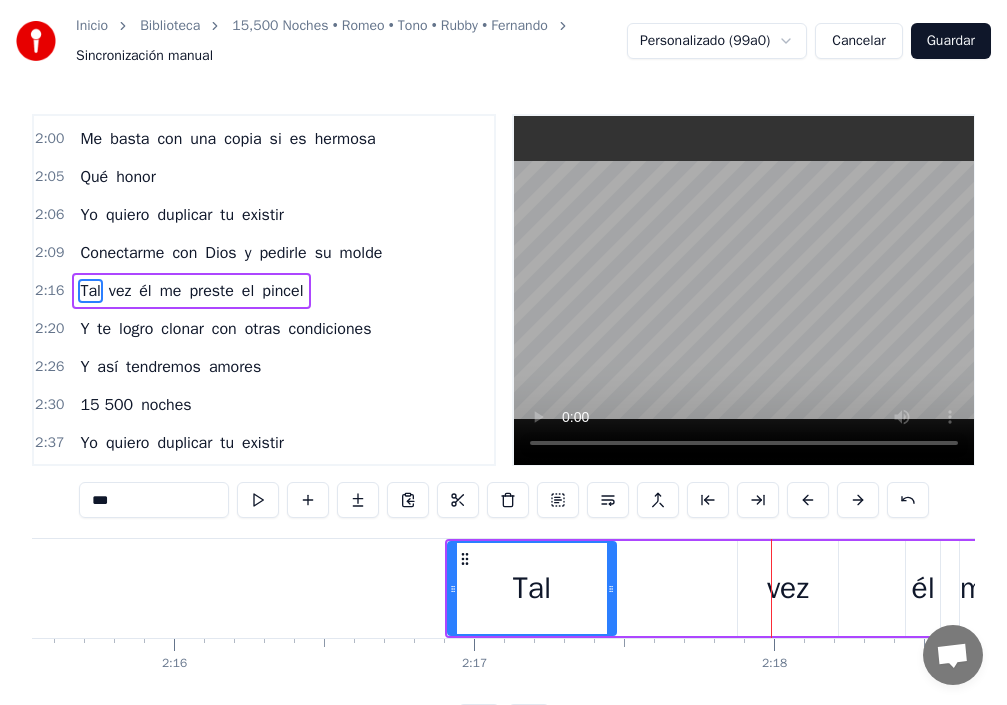 drag, startPoint x: 593, startPoint y: 607, endPoint x: 613, endPoint y: 606, distance: 20.024984 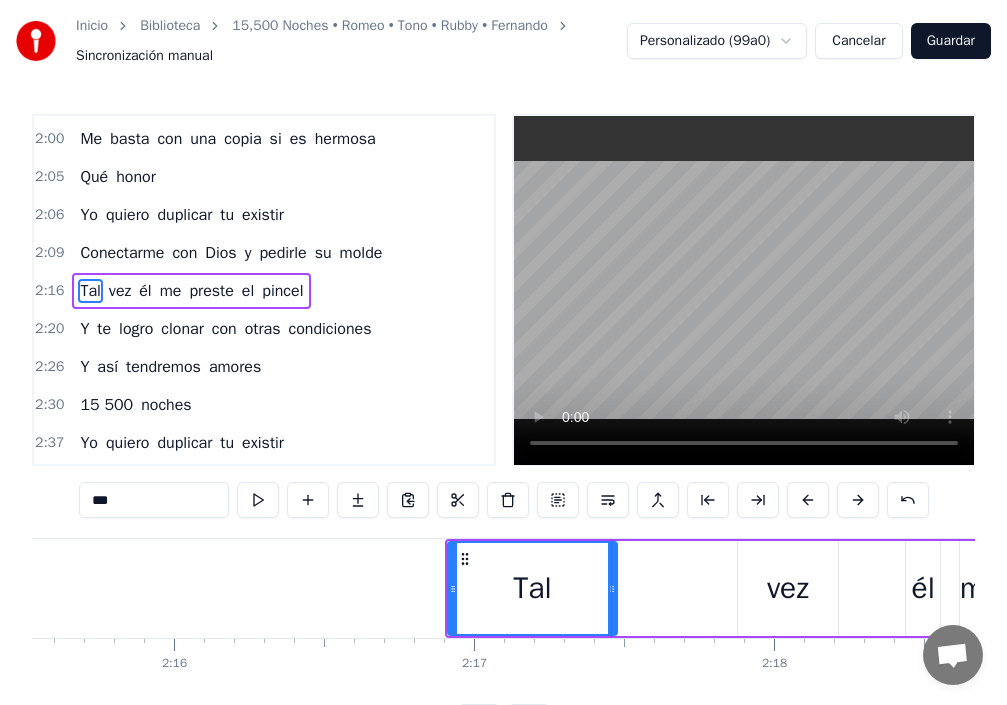click on "vez" at bounding box center (788, 588) 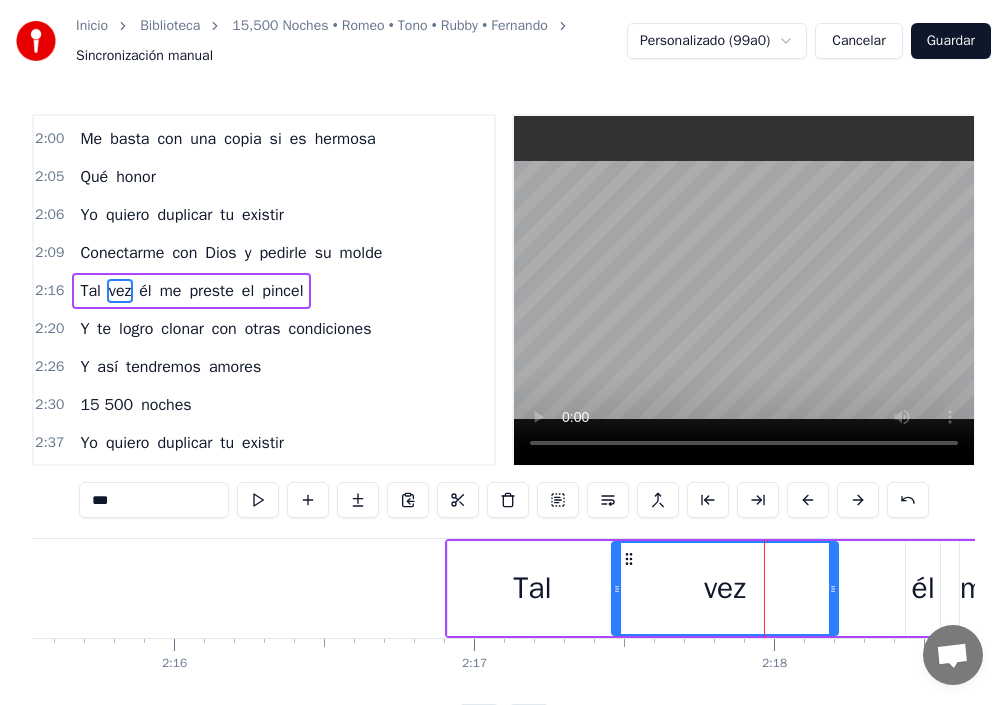 drag, startPoint x: 742, startPoint y: 605, endPoint x: 626, endPoint y: 614, distance: 116.34862 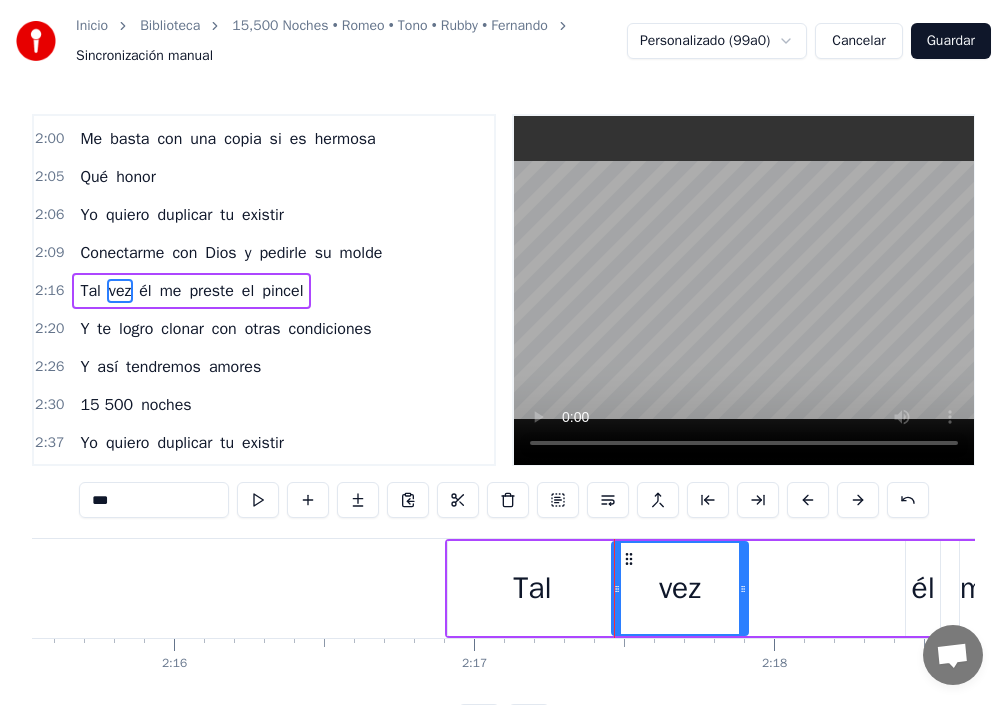 drag, startPoint x: 837, startPoint y: 603, endPoint x: 743, endPoint y: 613, distance: 94.53042 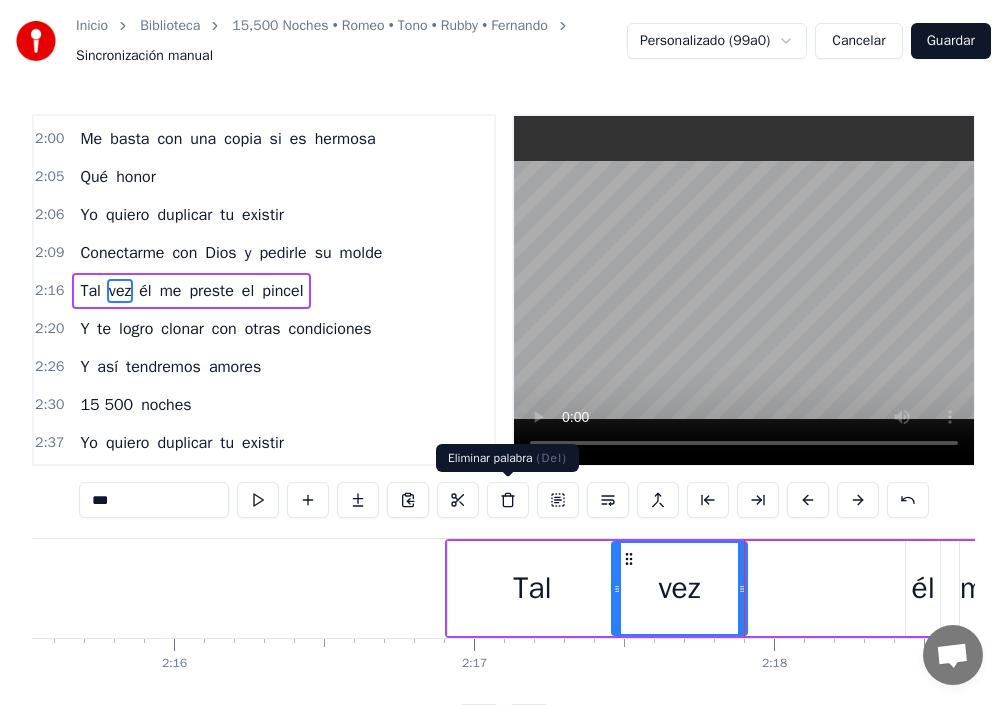 drag, startPoint x: 520, startPoint y: 574, endPoint x: 534, endPoint y: 515, distance: 60.63827 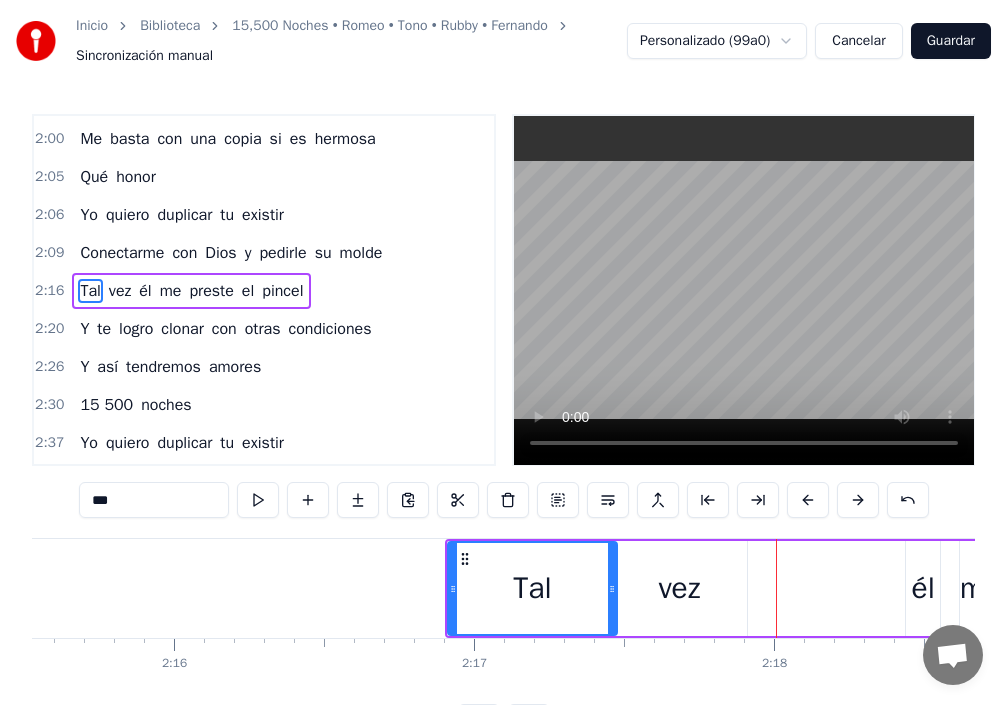 click on "él" at bounding box center (923, 588) 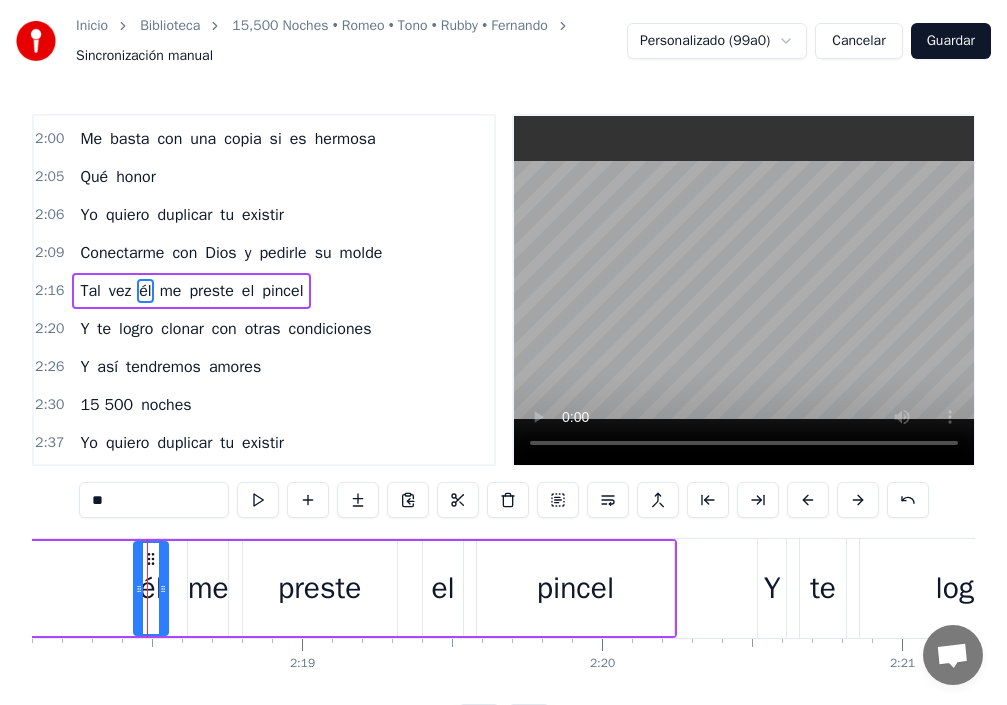 scroll, scrollTop: 0, scrollLeft: 41445, axis: horizontal 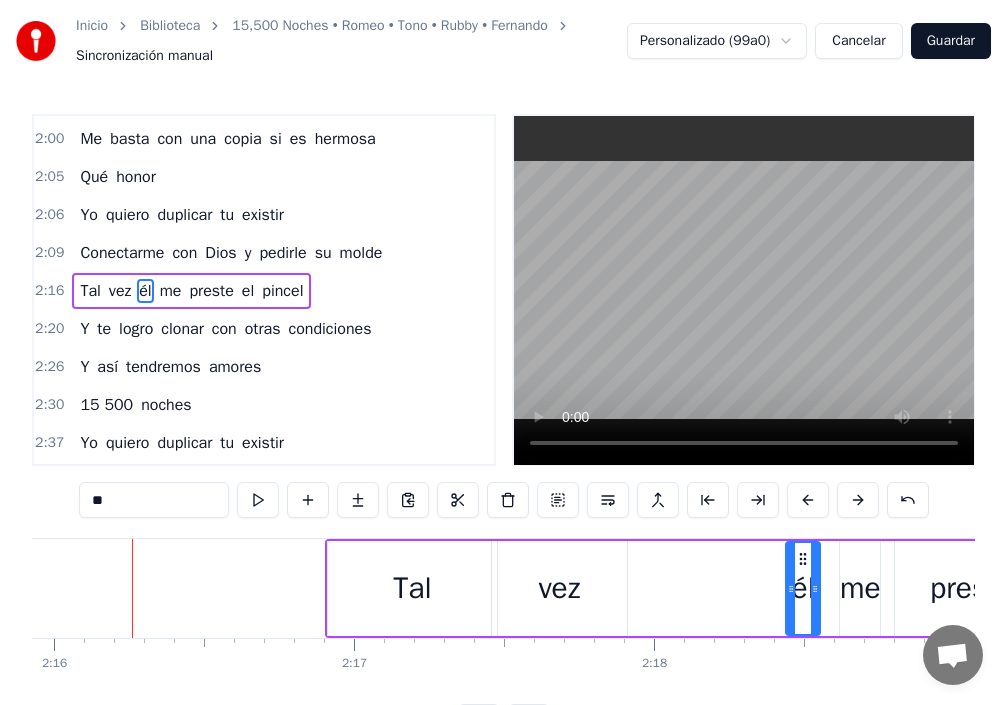 drag, startPoint x: 786, startPoint y: 610, endPoint x: 722, endPoint y: 597, distance: 65.30697 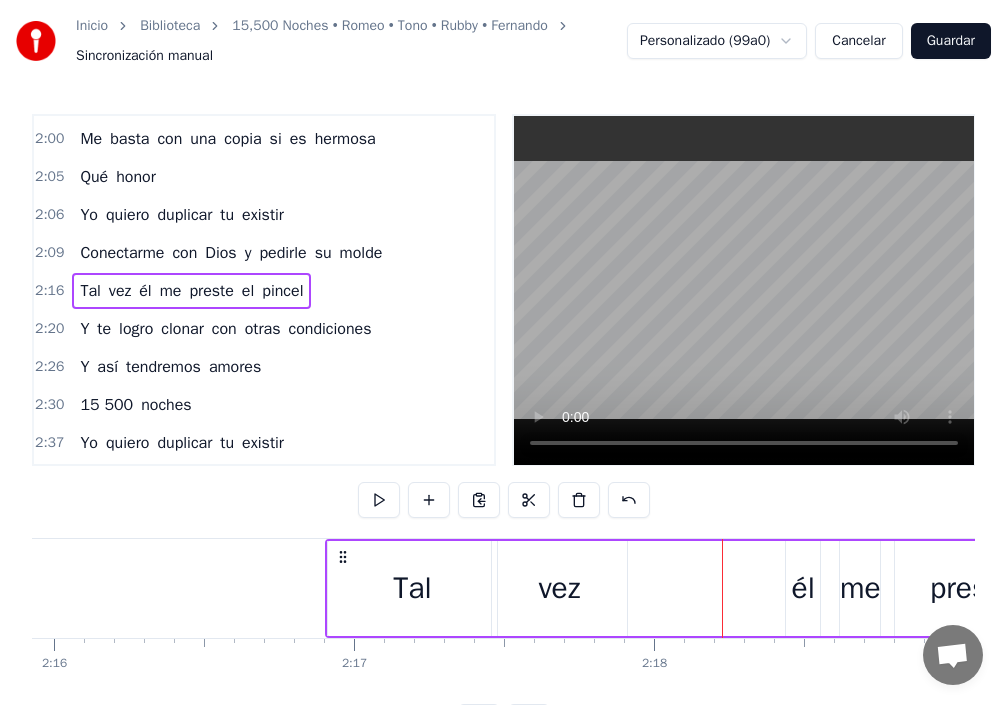 click on "él" at bounding box center [803, 588] 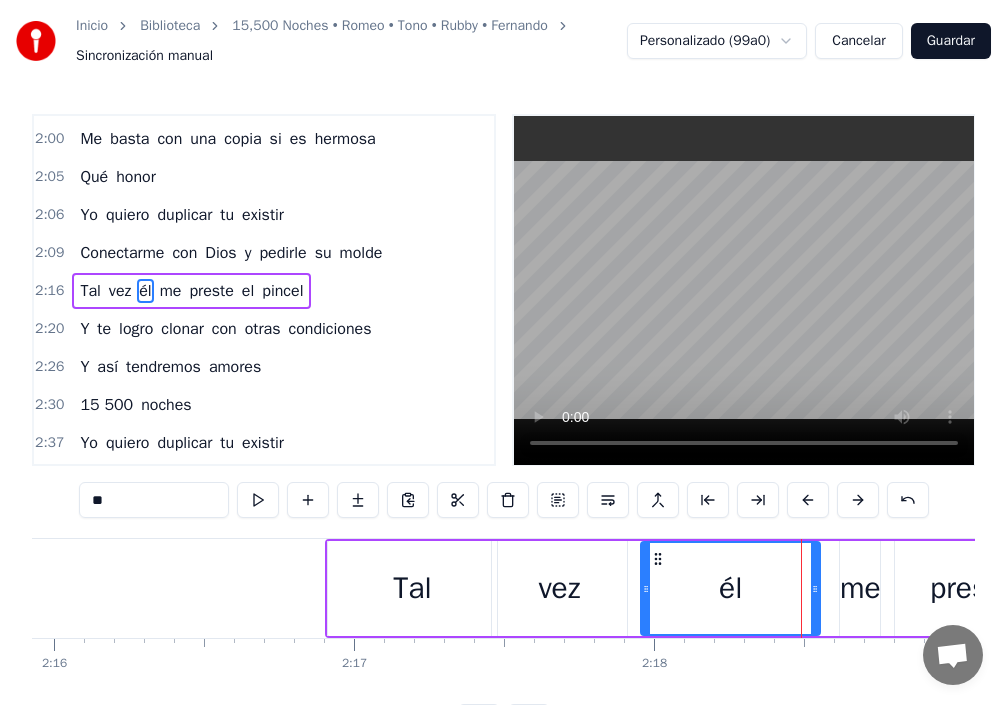 drag, startPoint x: 790, startPoint y: 592, endPoint x: 636, endPoint y: 602, distance: 154.32434 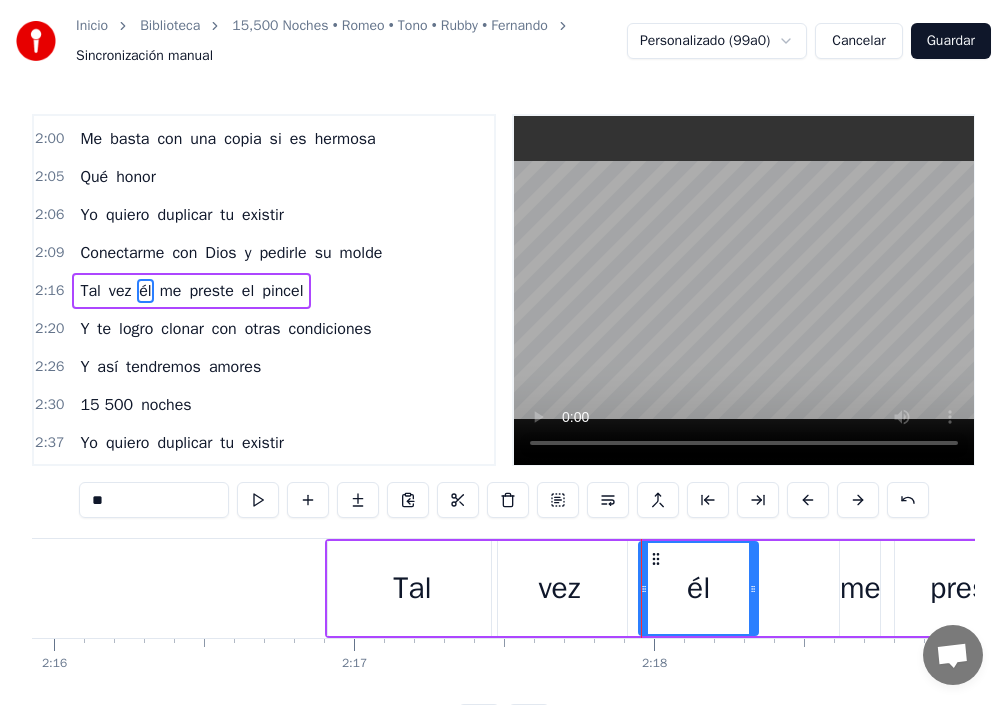 drag, startPoint x: 818, startPoint y: 596, endPoint x: 666, endPoint y: 595, distance: 152.0033 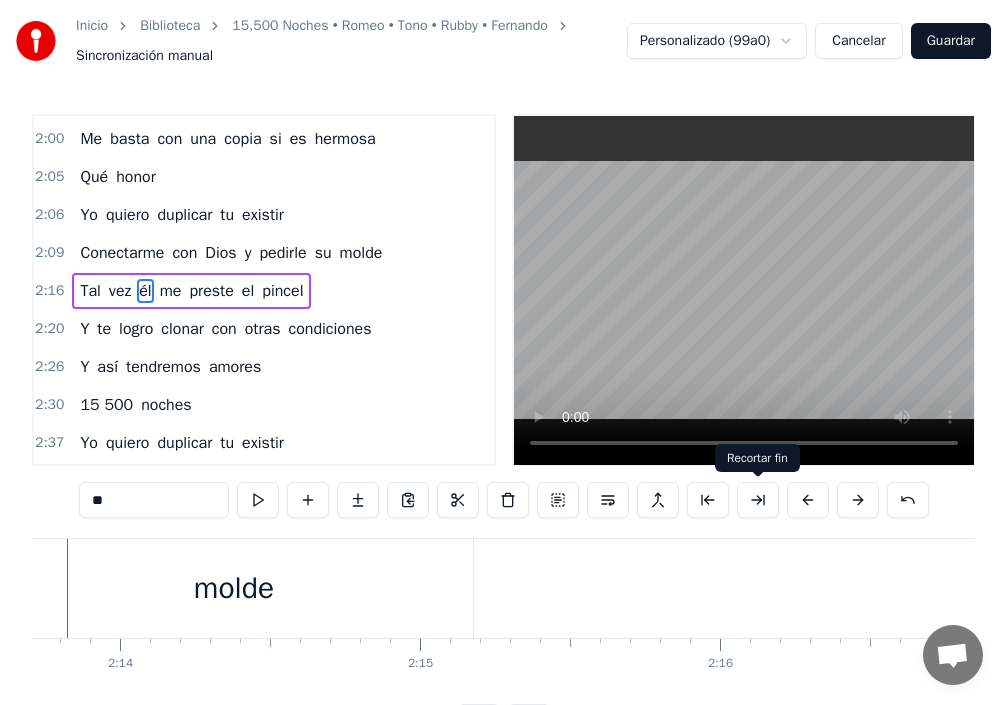 scroll, scrollTop: 0, scrollLeft: 40046, axis: horizontal 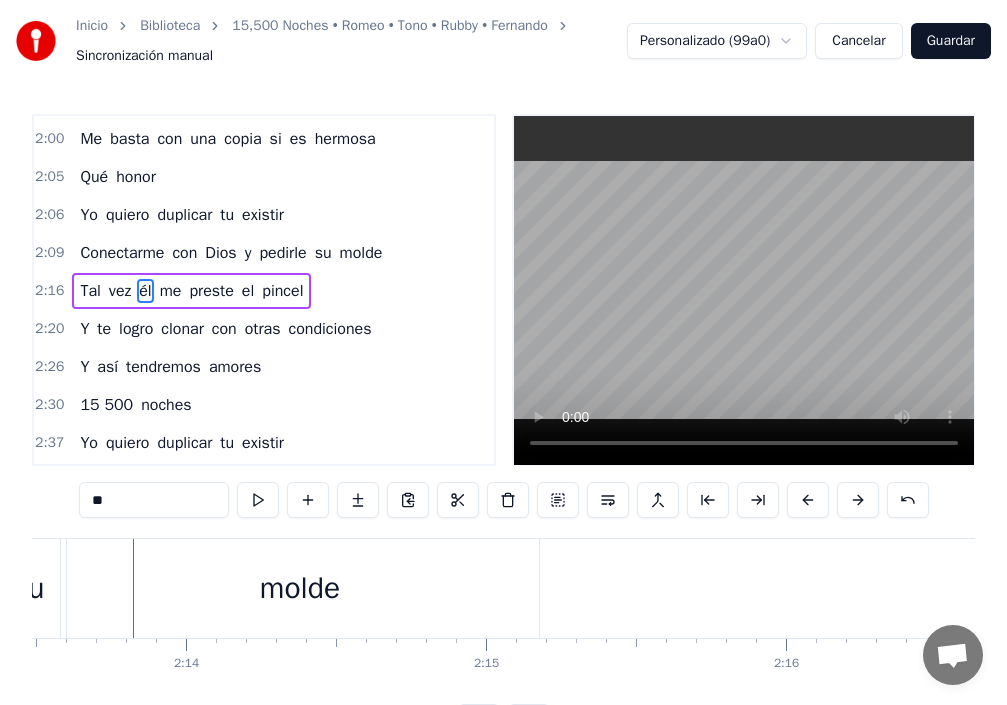 click on "molde" at bounding box center (300, 588) 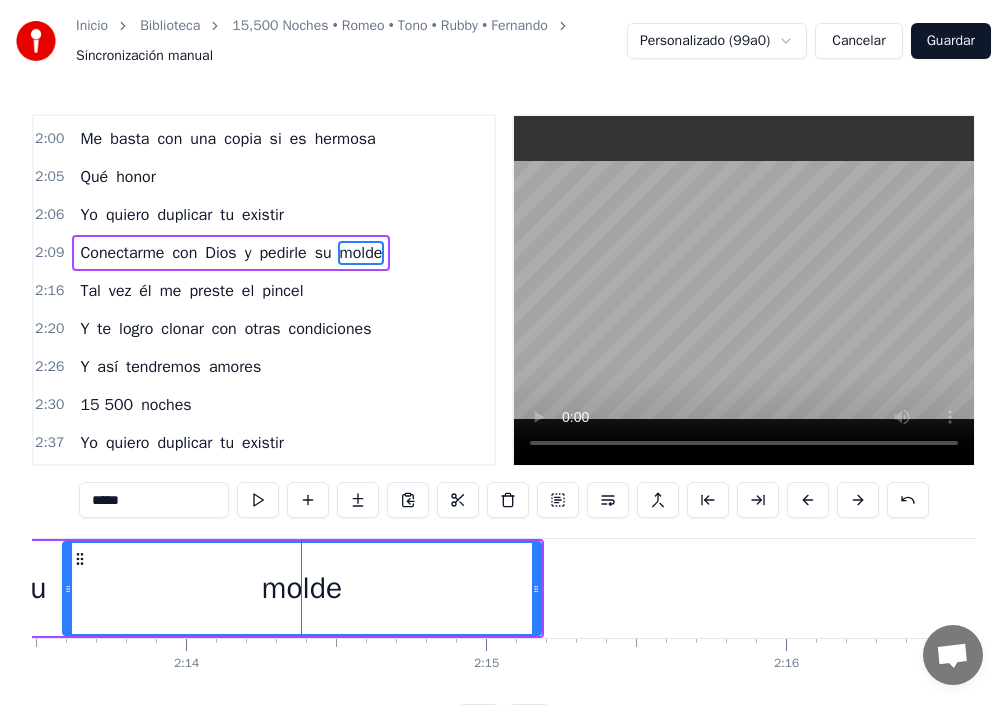 scroll, scrollTop: 794, scrollLeft: 0, axis: vertical 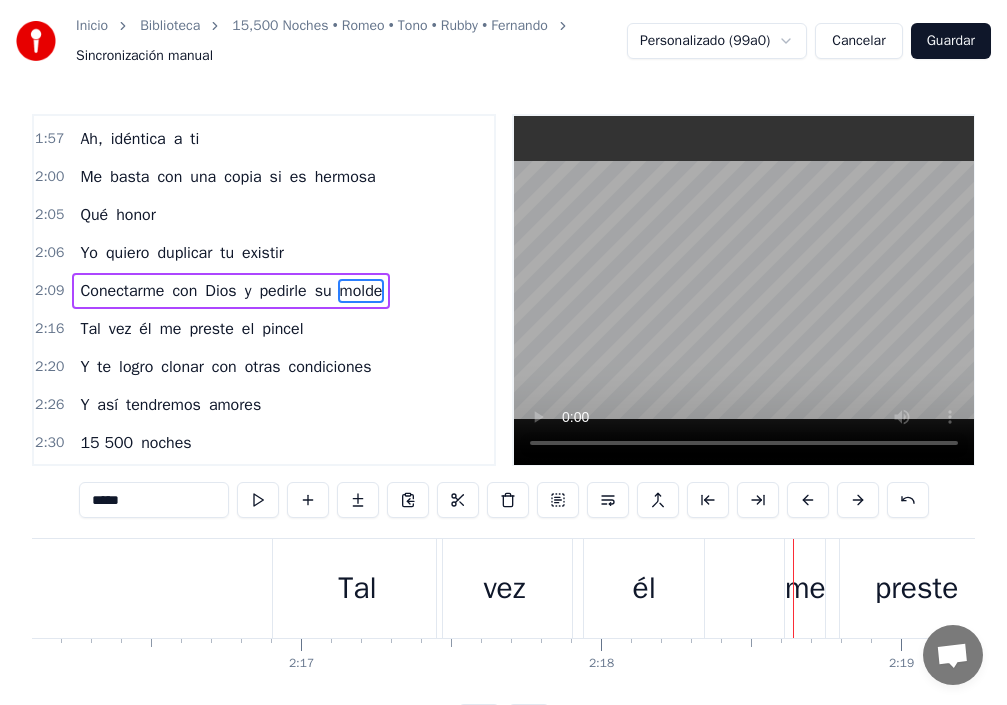 click on "me" at bounding box center (805, 588) 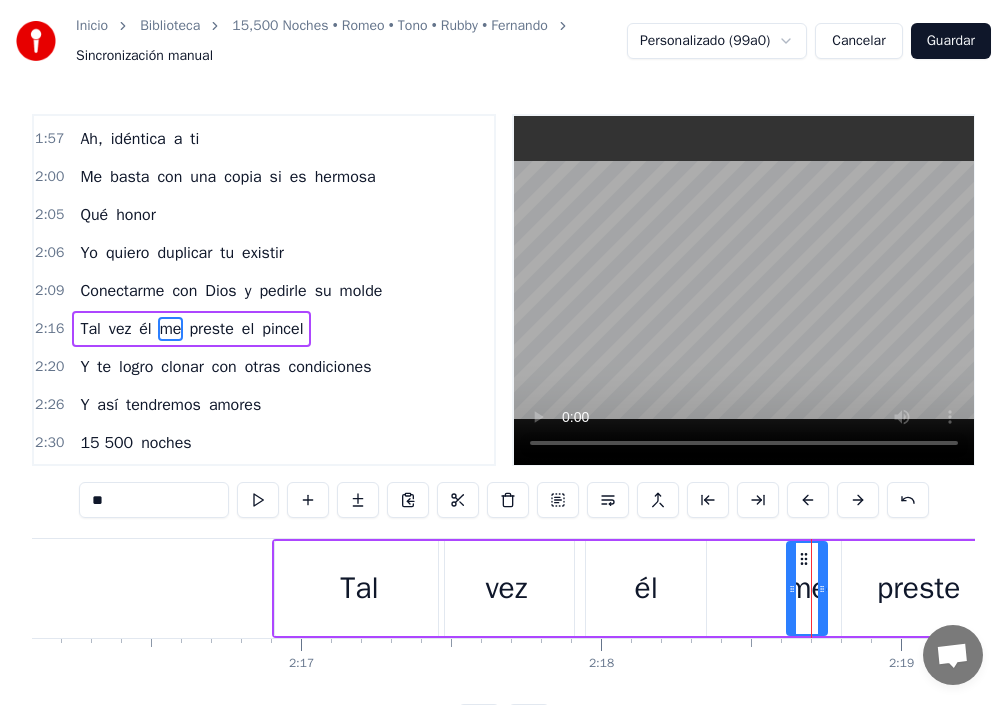 scroll, scrollTop: 832, scrollLeft: 0, axis: vertical 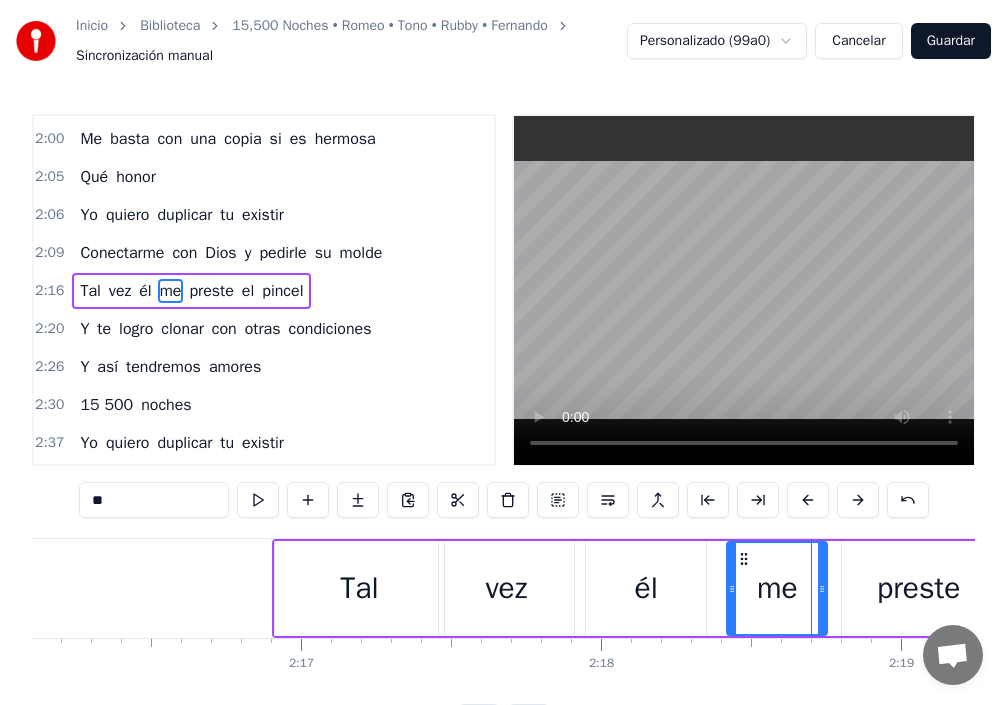 drag, startPoint x: 790, startPoint y: 597, endPoint x: 714, endPoint y: 603, distance: 76.23647 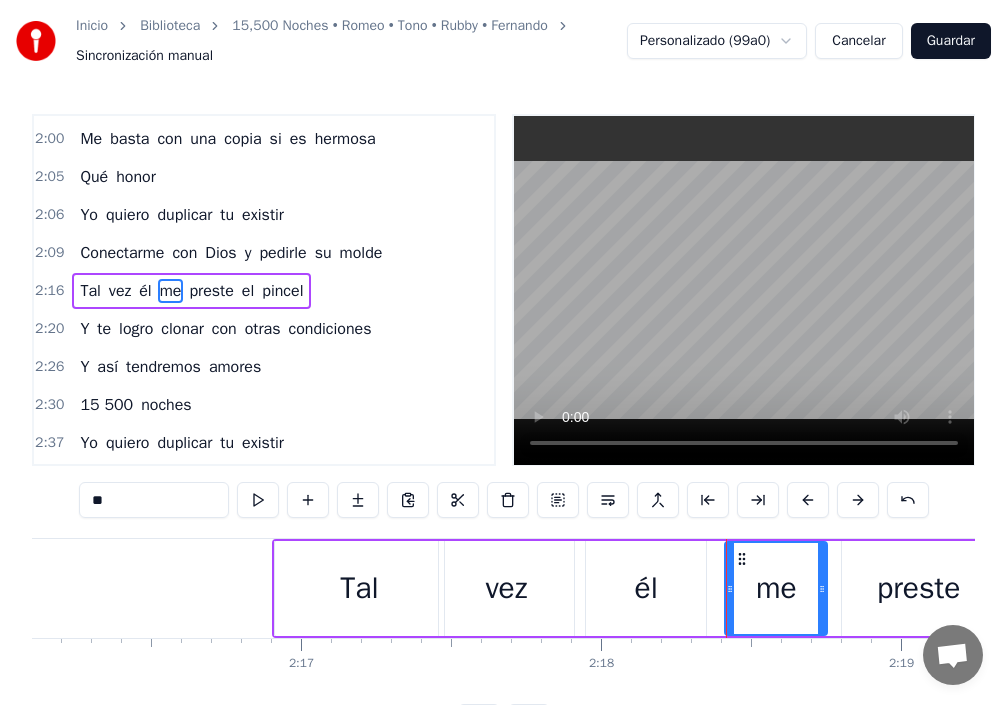 click on "preste" at bounding box center (919, 588) 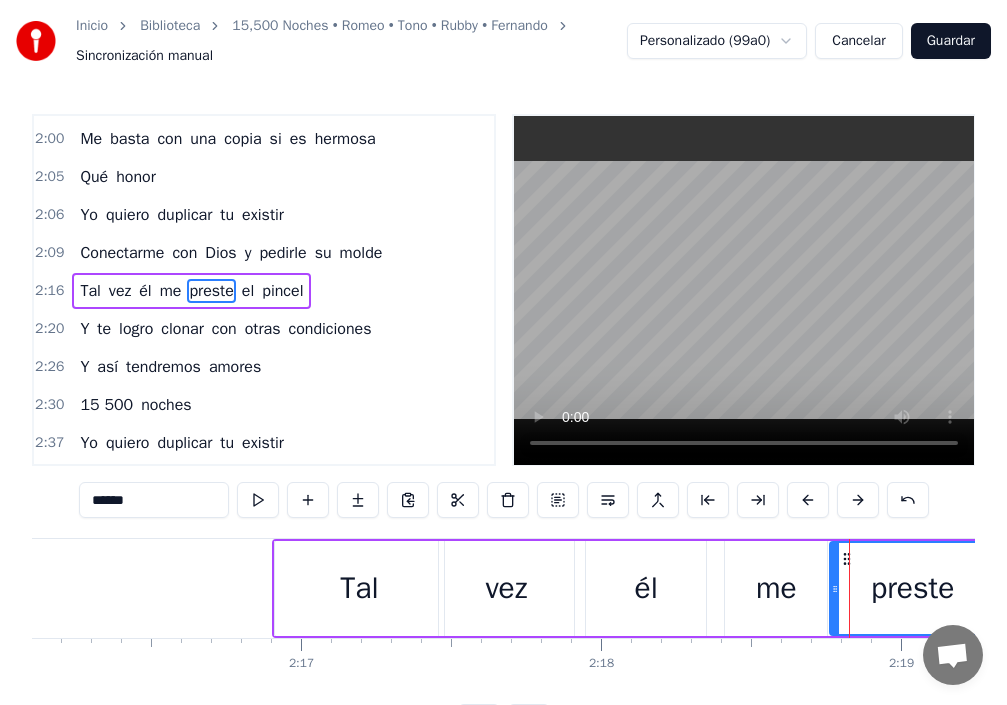 drag, startPoint x: 847, startPoint y: 589, endPoint x: 832, endPoint y: 594, distance: 15.811388 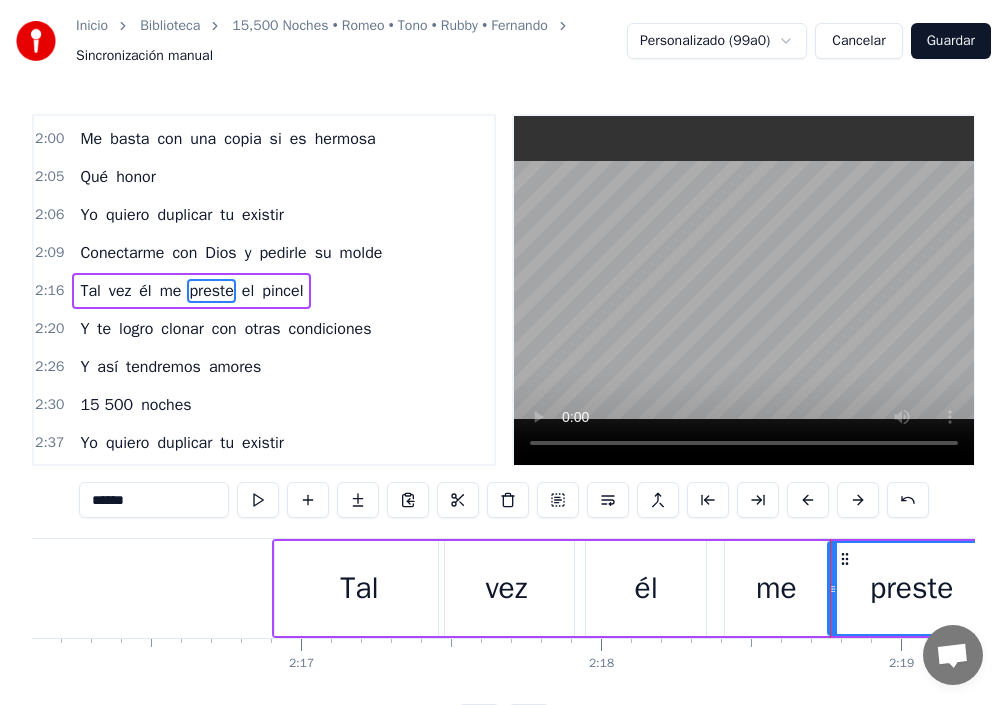 click on "vez" at bounding box center (506, 588) 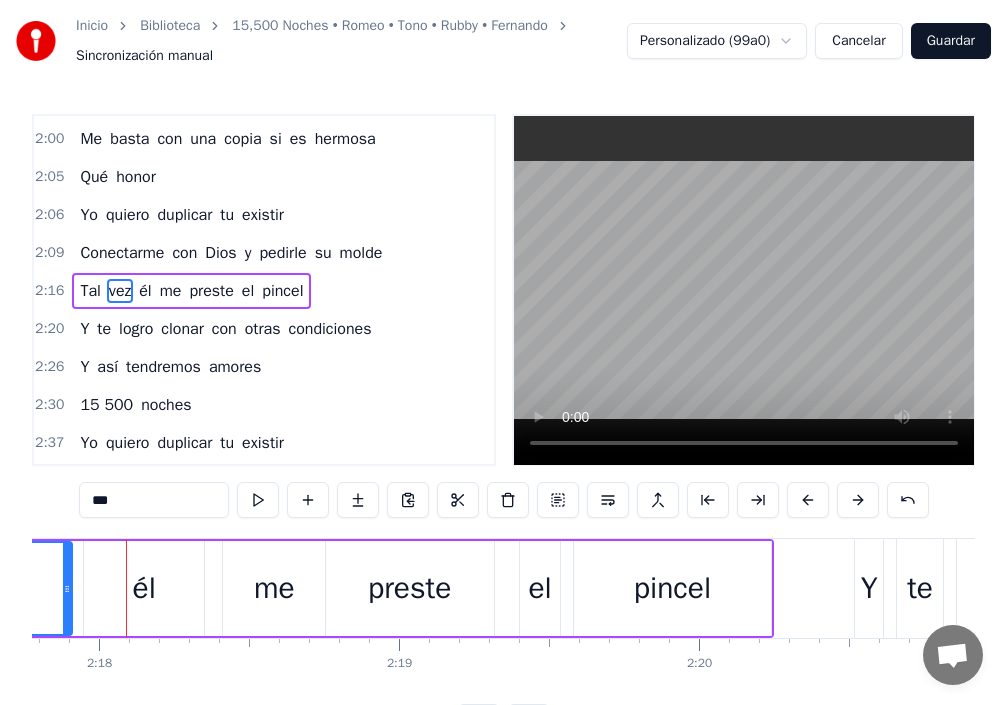 scroll, scrollTop: 0, scrollLeft: 41326, axis: horizontal 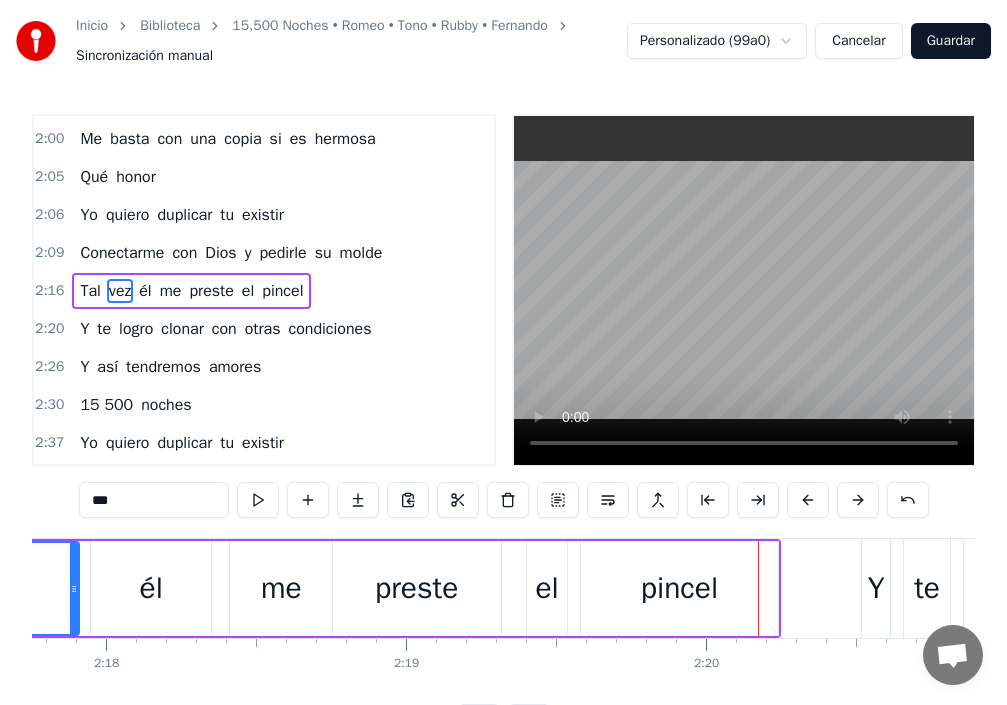 click on "pincel" at bounding box center (679, 588) 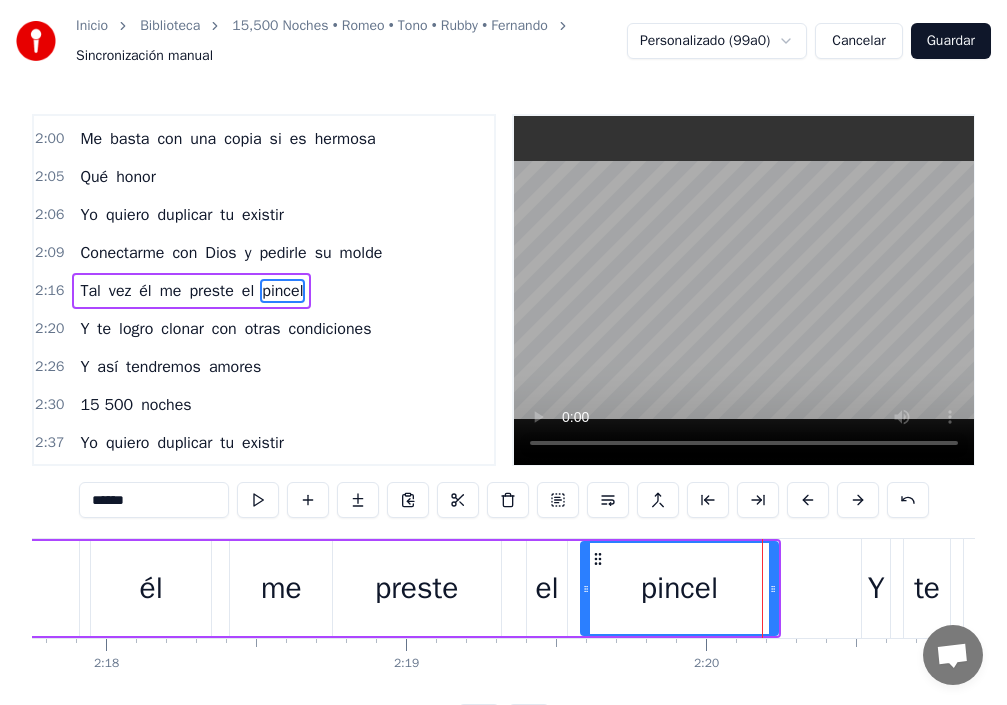 click on "el" at bounding box center [546, 588] 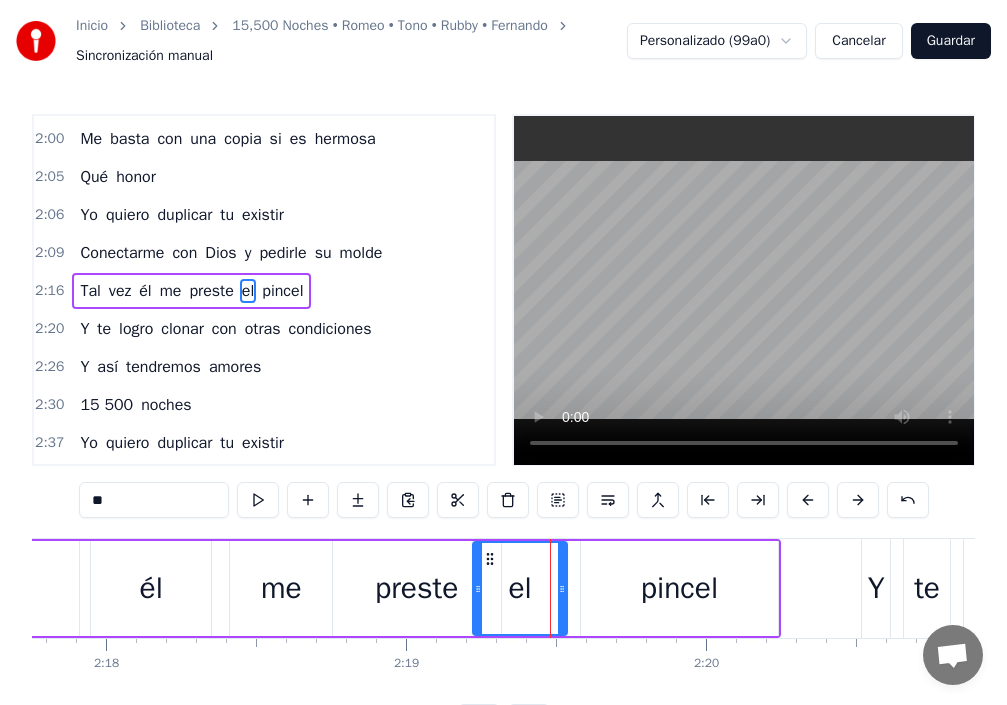 drag, startPoint x: 531, startPoint y: 592, endPoint x: 474, endPoint y: 593, distance: 57.00877 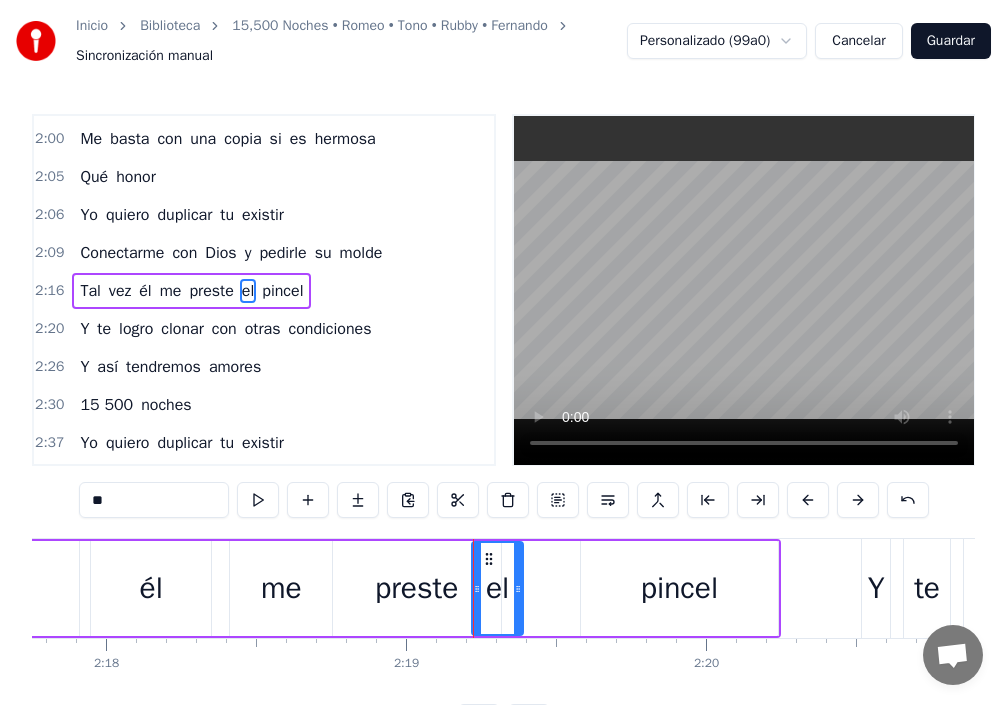 drag, startPoint x: 559, startPoint y: 584, endPoint x: 509, endPoint y: 598, distance: 51.92302 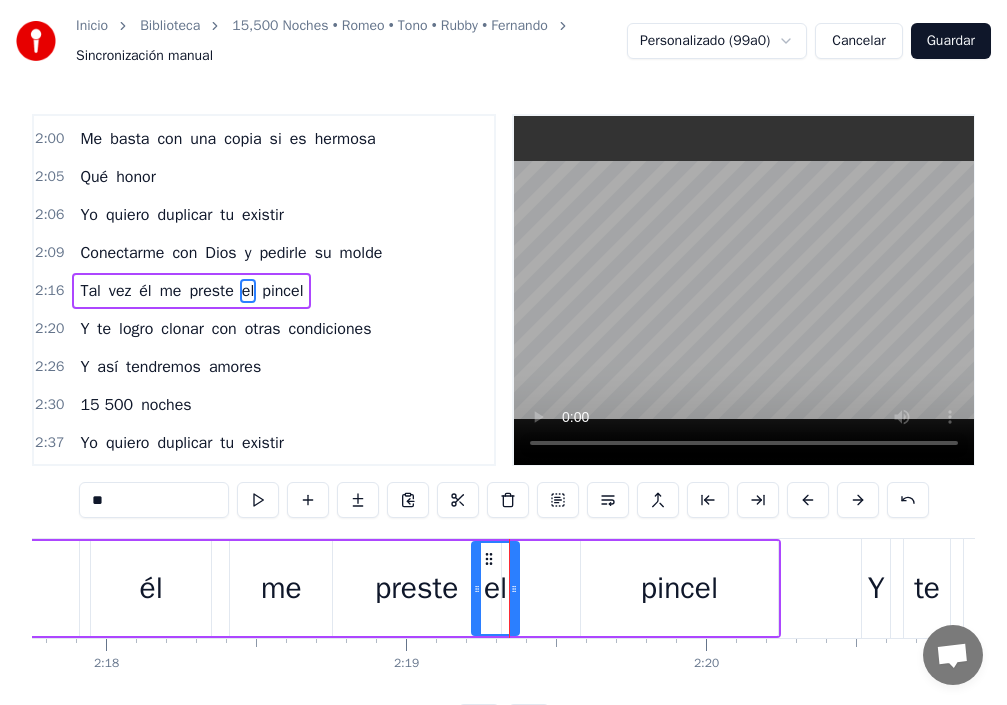 click on "pincel" at bounding box center [679, 588] 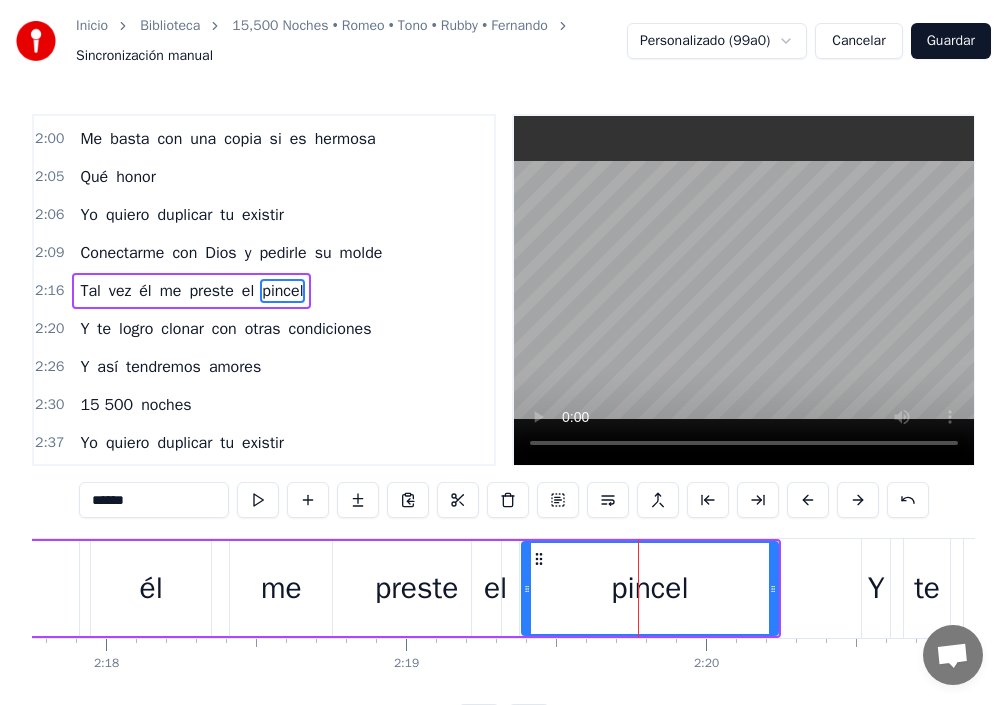 drag, startPoint x: 585, startPoint y: 594, endPoint x: 526, endPoint y: 614, distance: 62.297672 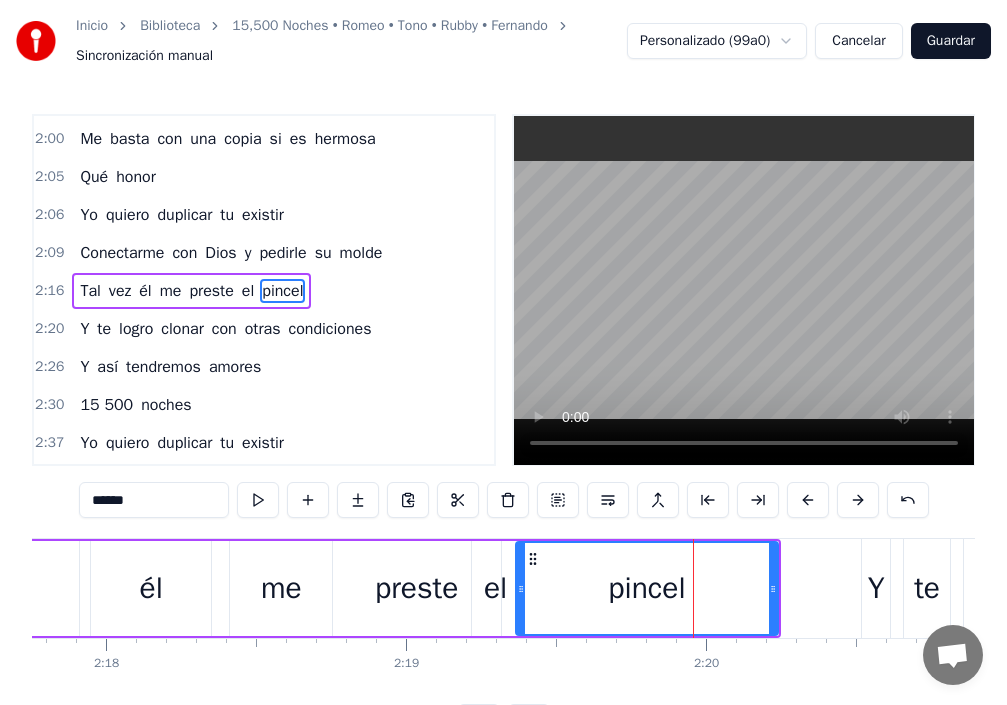 drag, startPoint x: 526, startPoint y: 598, endPoint x: 510, endPoint y: 603, distance: 16.763054 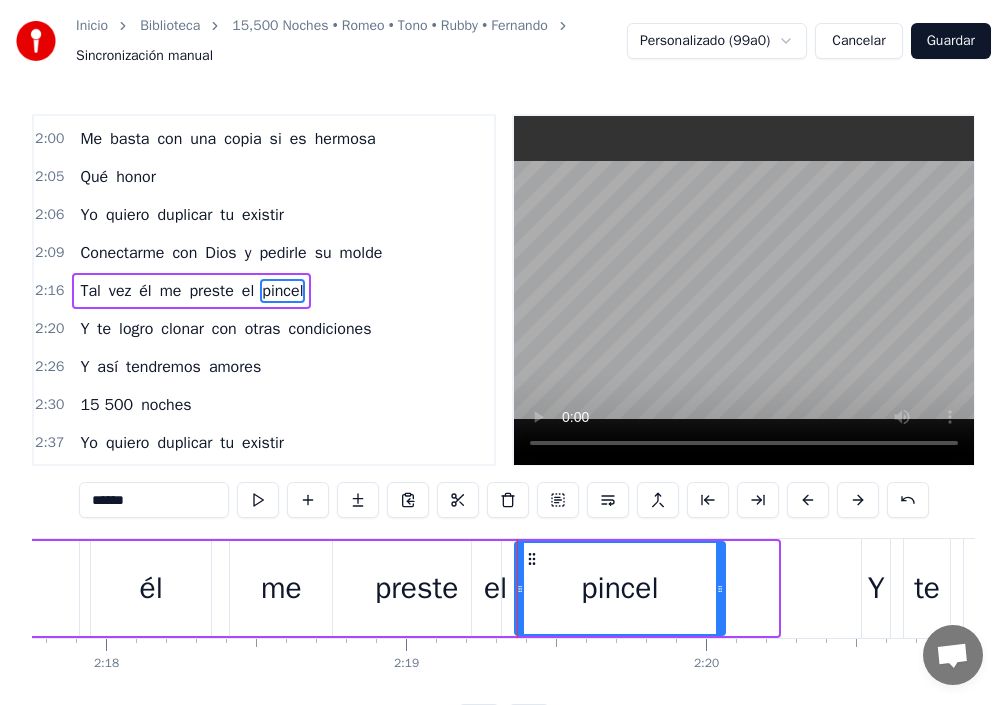 drag, startPoint x: 777, startPoint y: 596, endPoint x: 692, endPoint y: 587, distance: 85.47514 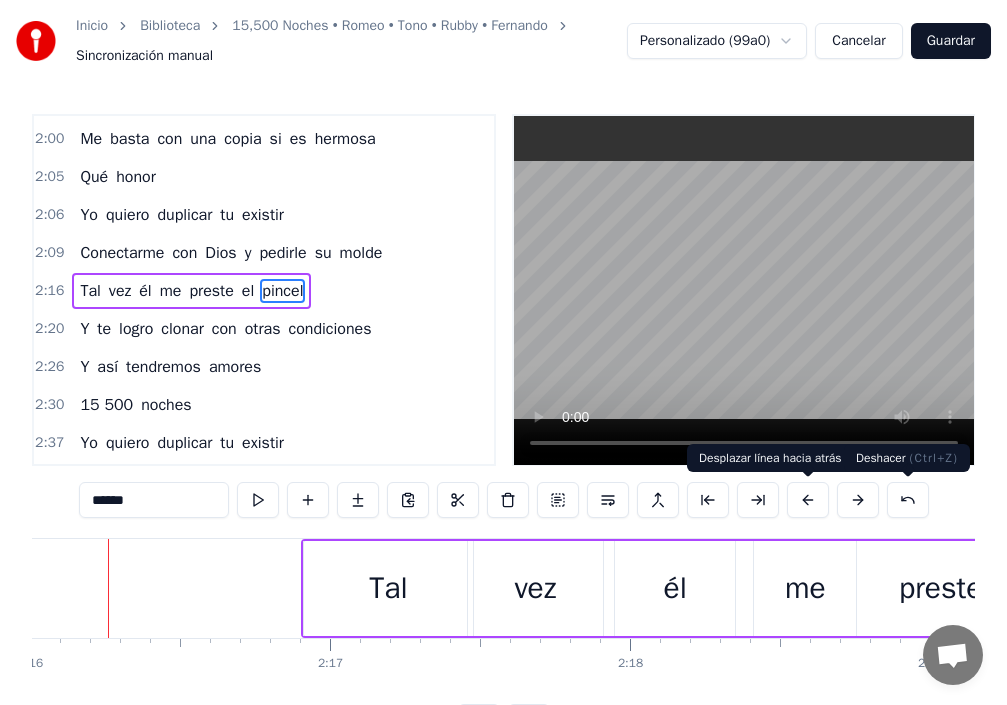 scroll, scrollTop: 0, scrollLeft: 40778, axis: horizontal 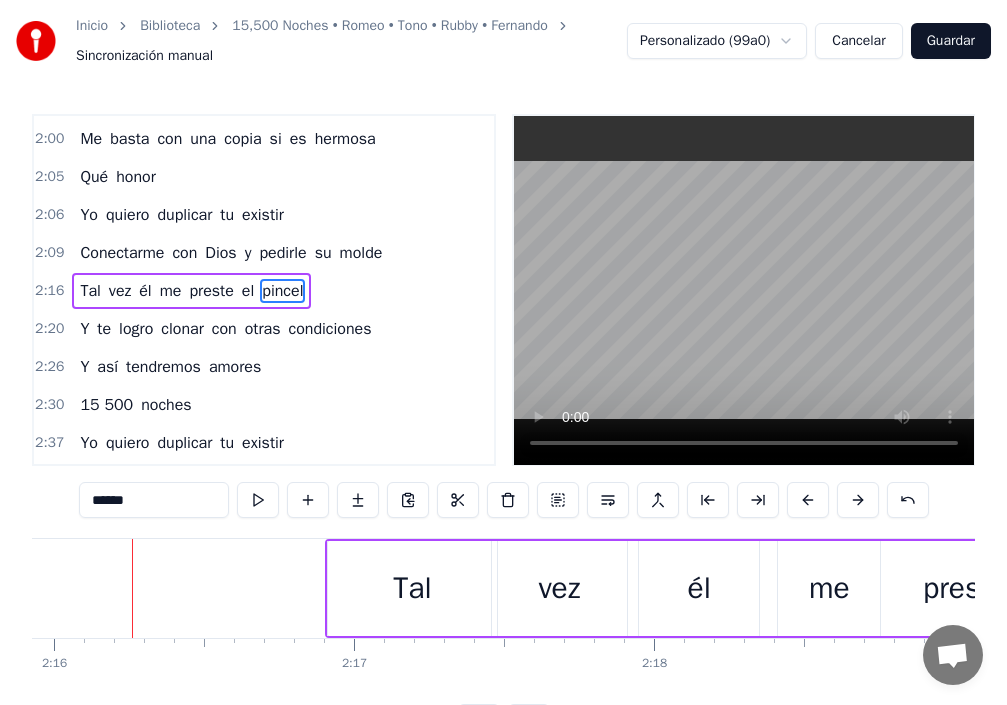 click on "Tal" at bounding box center [412, 588] 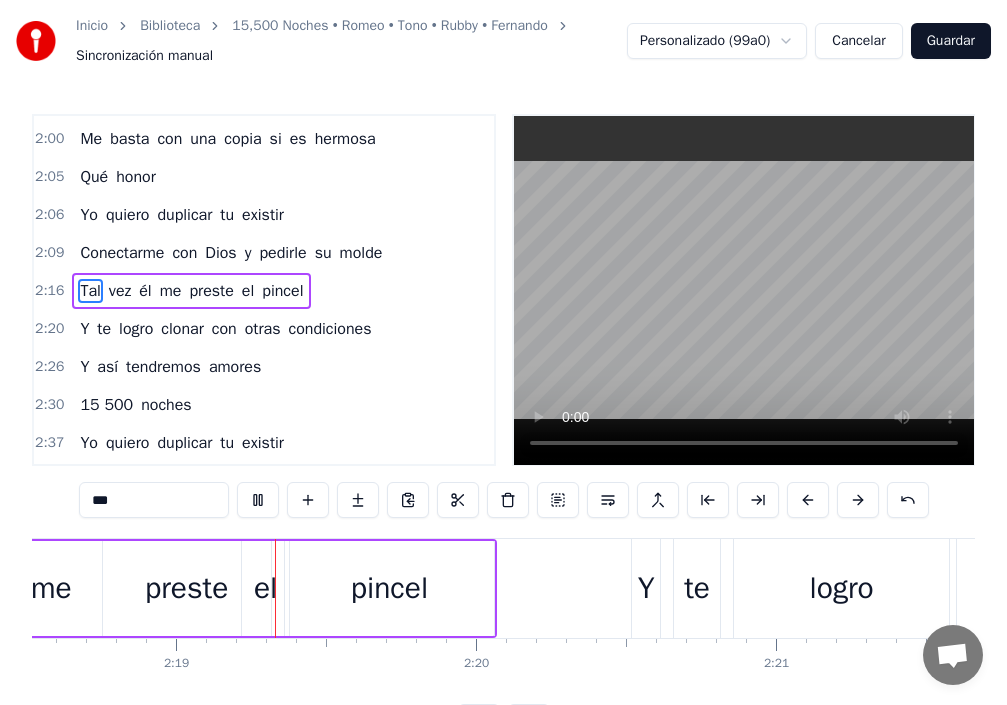 scroll, scrollTop: 0, scrollLeft: 41557, axis: horizontal 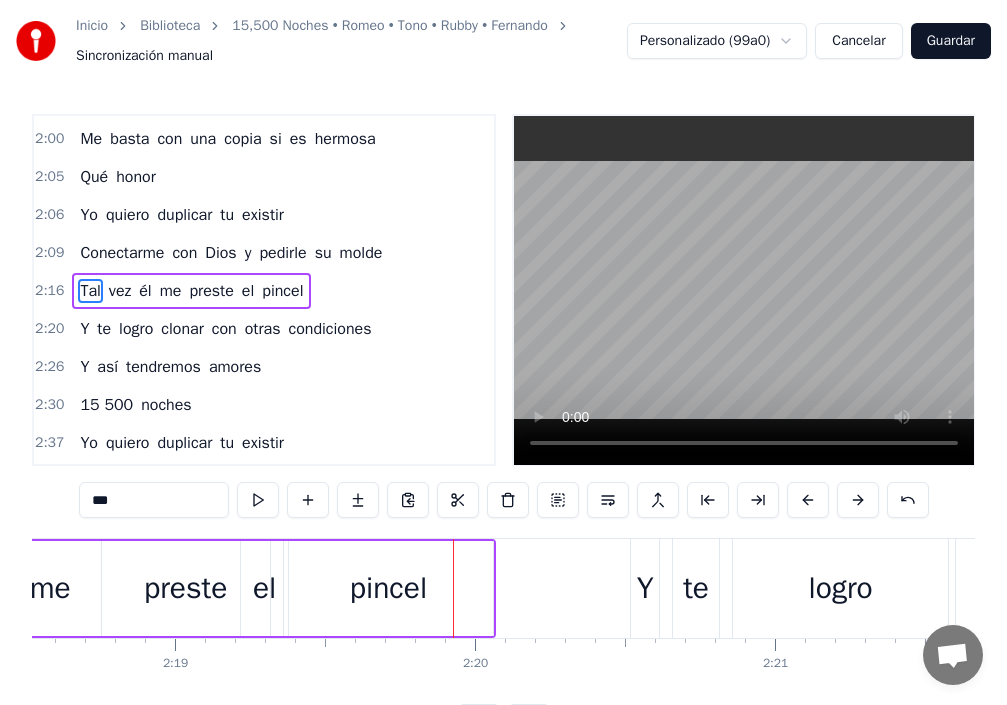 click on "Y" at bounding box center [645, 588] 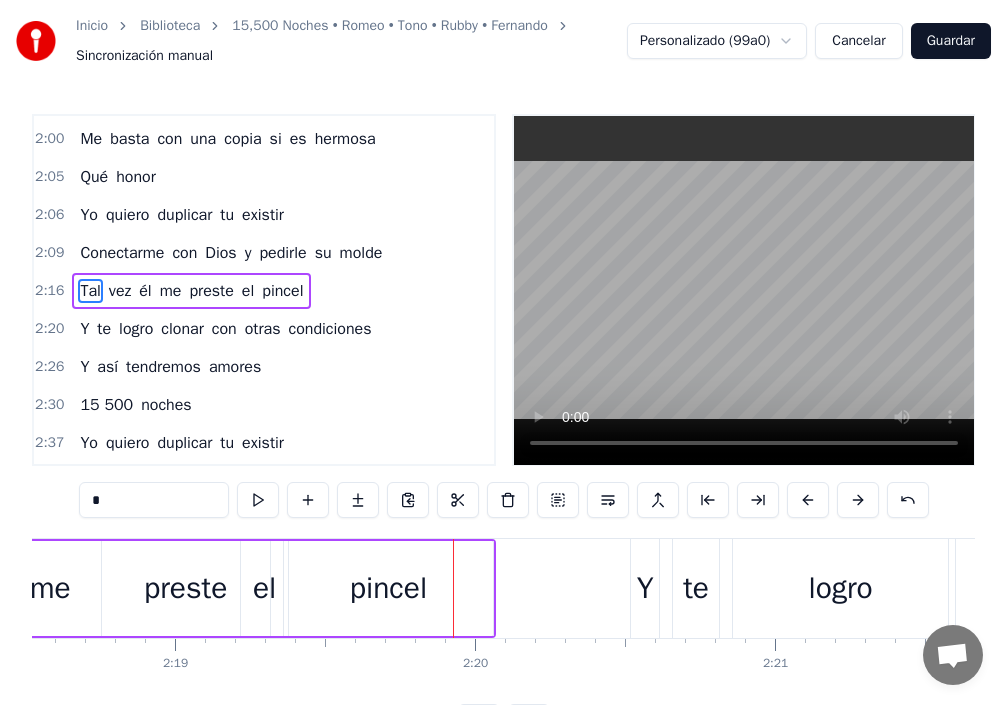 scroll, scrollTop: 870, scrollLeft: 0, axis: vertical 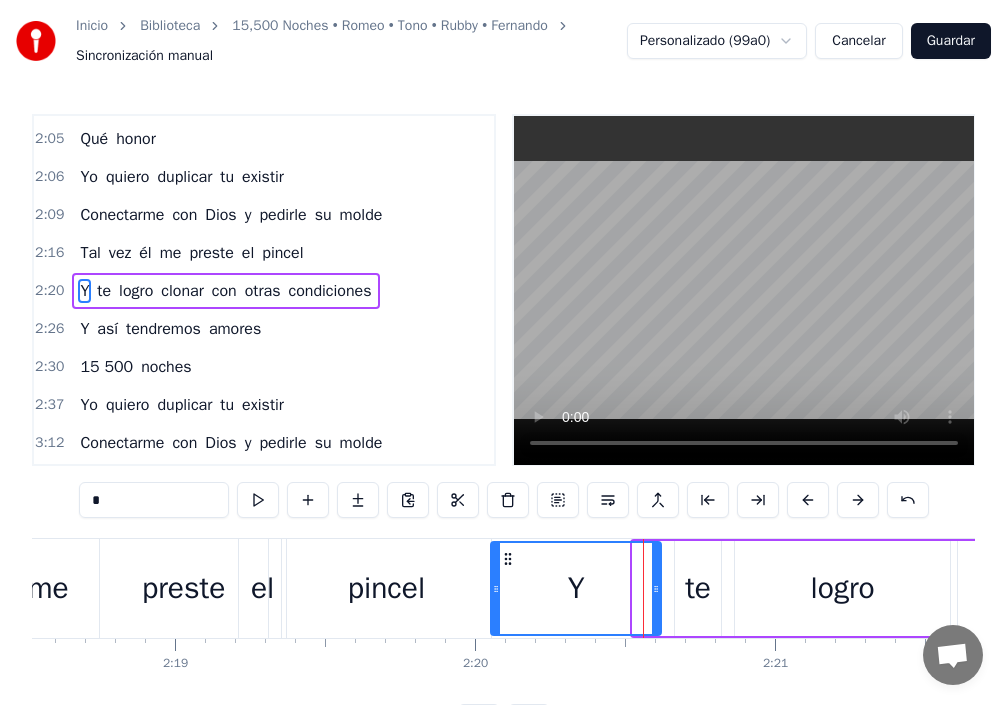 drag, startPoint x: 636, startPoint y: 593, endPoint x: 521, endPoint y: 611, distance: 116.40017 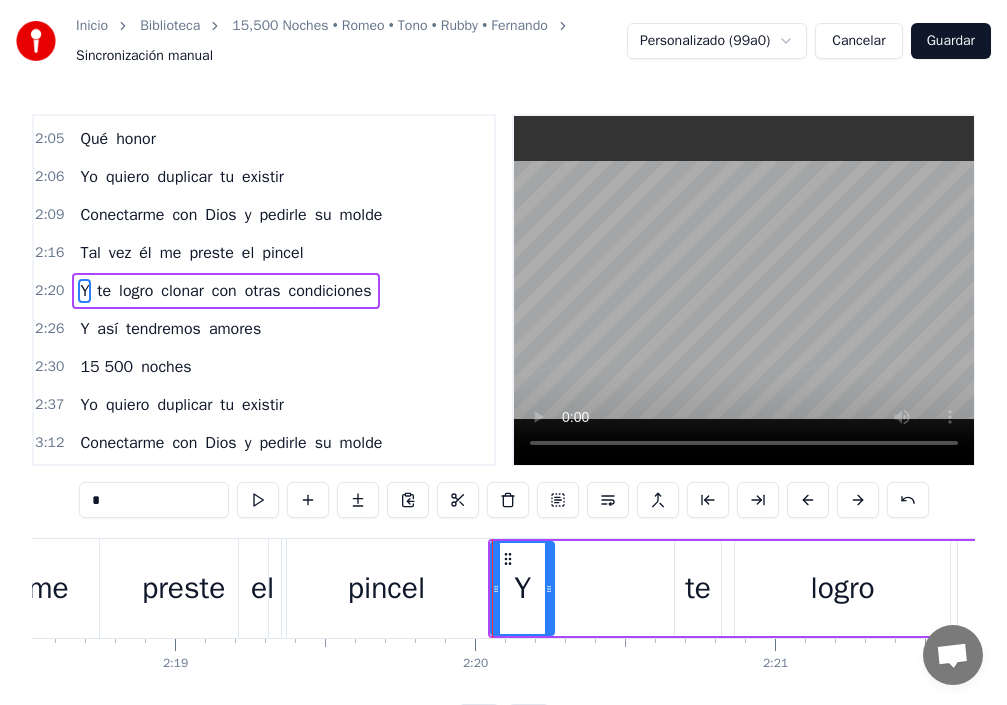 drag, startPoint x: 655, startPoint y: 585, endPoint x: 599, endPoint y: 609, distance: 60.926186 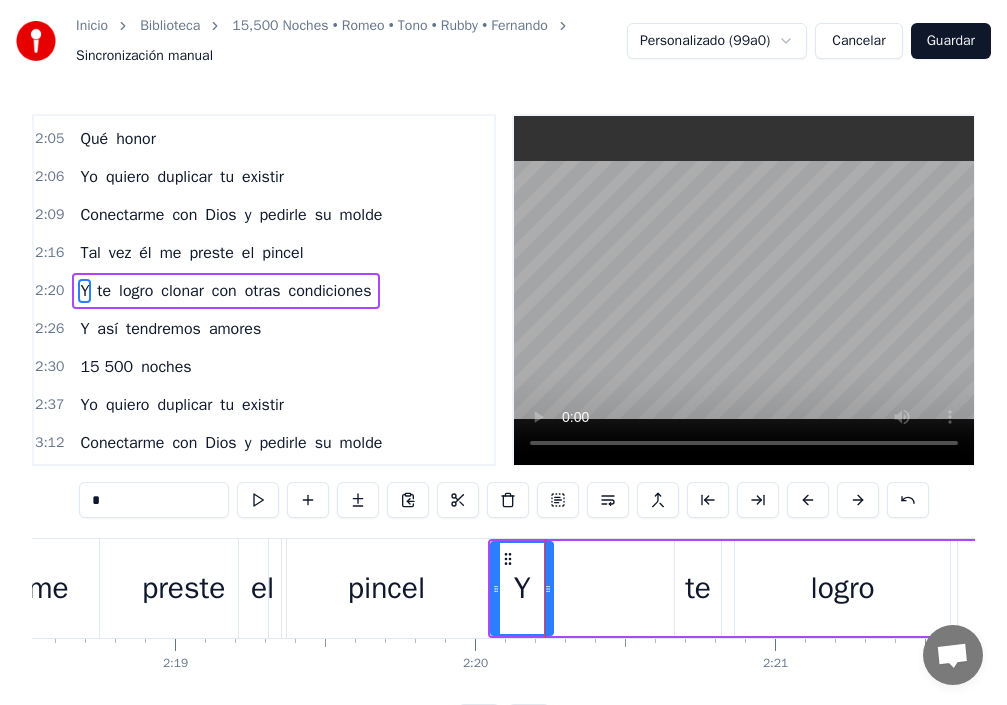 click on "te" at bounding box center (698, 588) 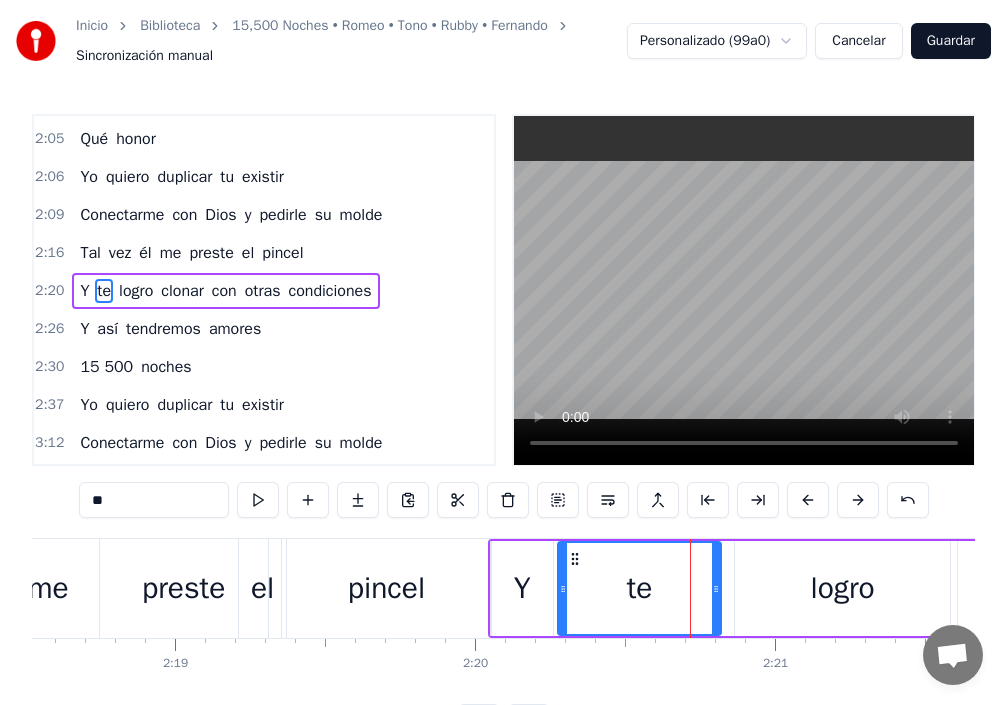 drag, startPoint x: 680, startPoint y: 590, endPoint x: 557, endPoint y: 615, distance: 125.51494 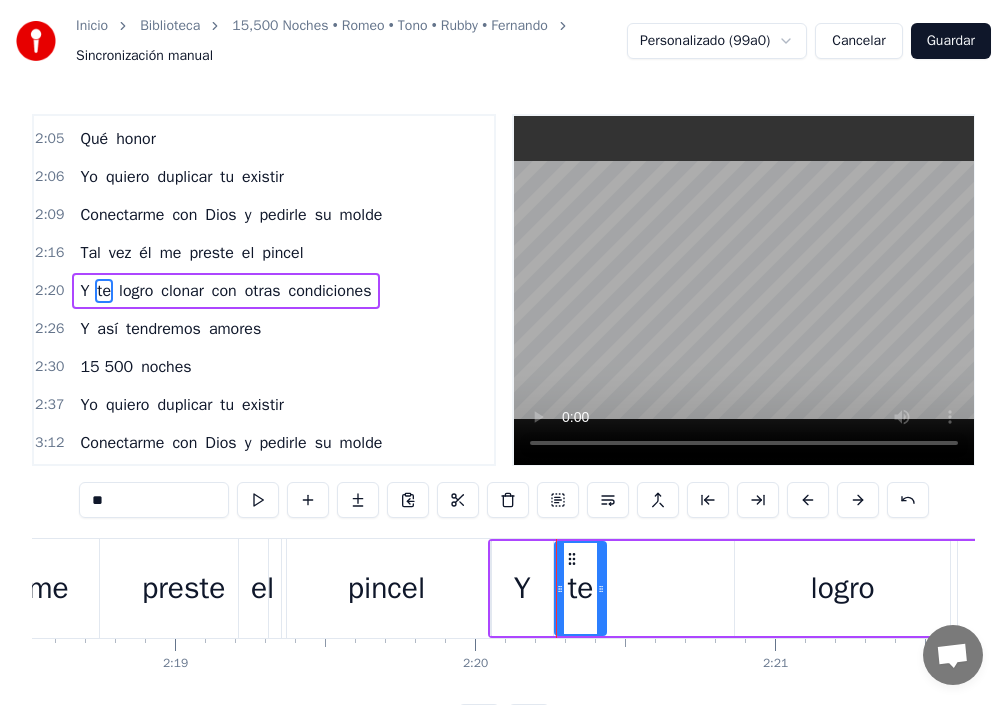 drag, startPoint x: 717, startPoint y: 589, endPoint x: 730, endPoint y: 610, distance: 24.698177 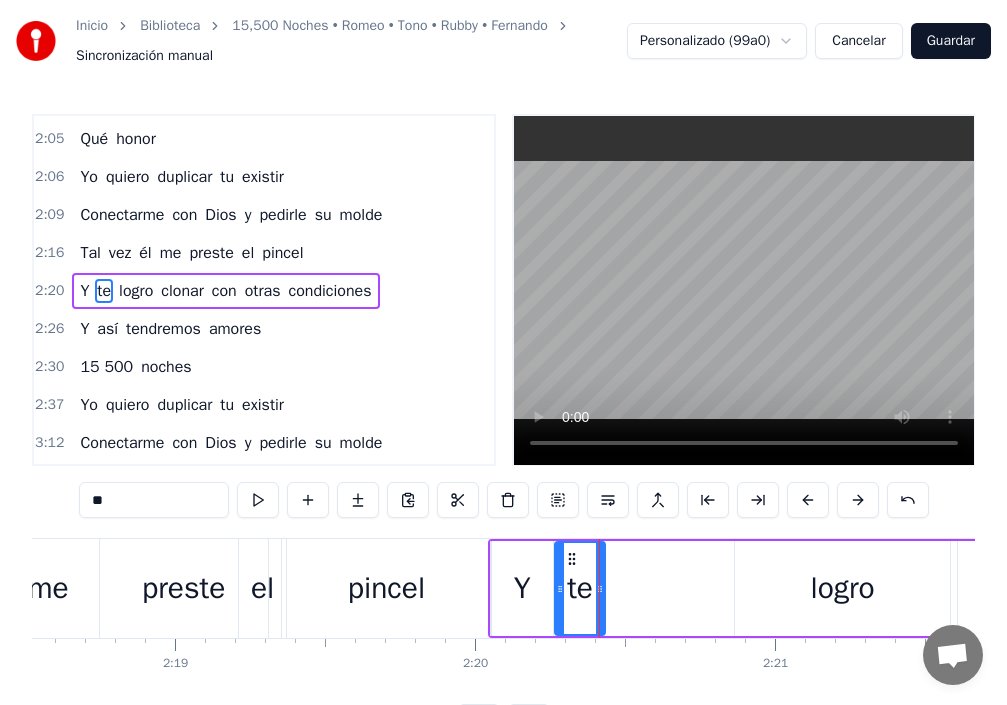 click on "logro" at bounding box center (843, 588) 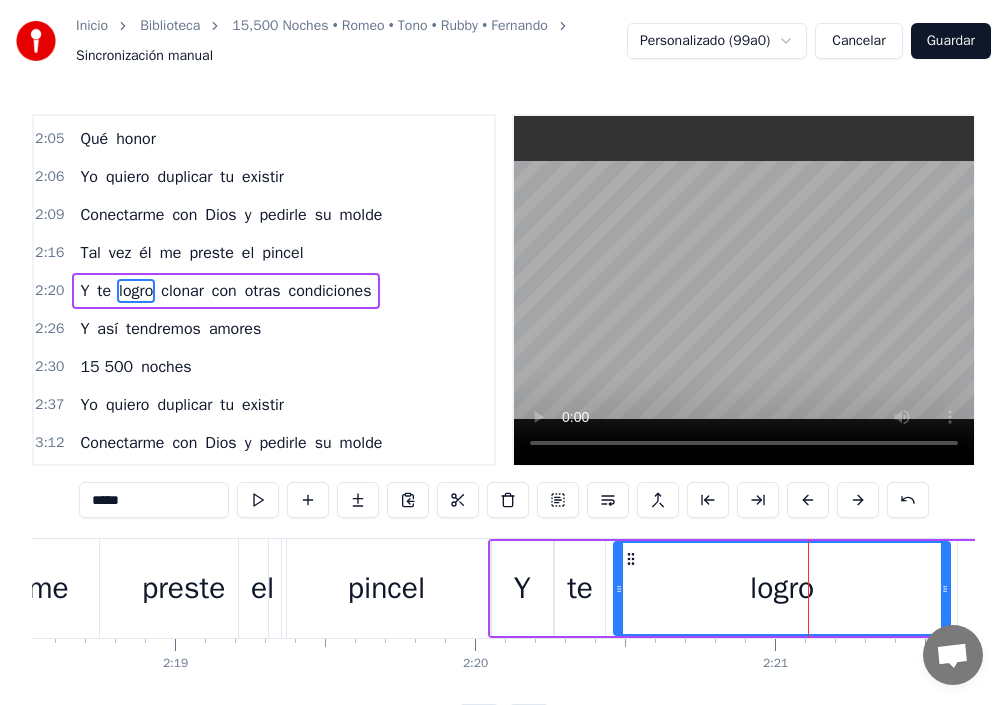drag, startPoint x: 743, startPoint y: 593, endPoint x: 622, endPoint y: 624, distance: 124.90797 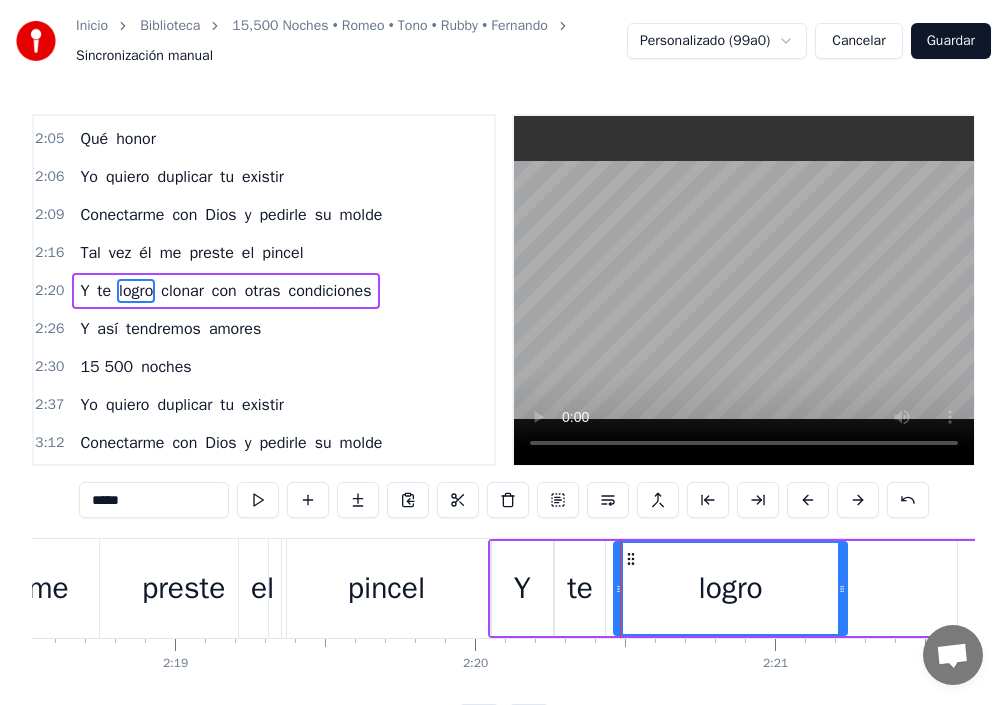 drag, startPoint x: 947, startPoint y: 587, endPoint x: 821, endPoint y: 595, distance: 126.253716 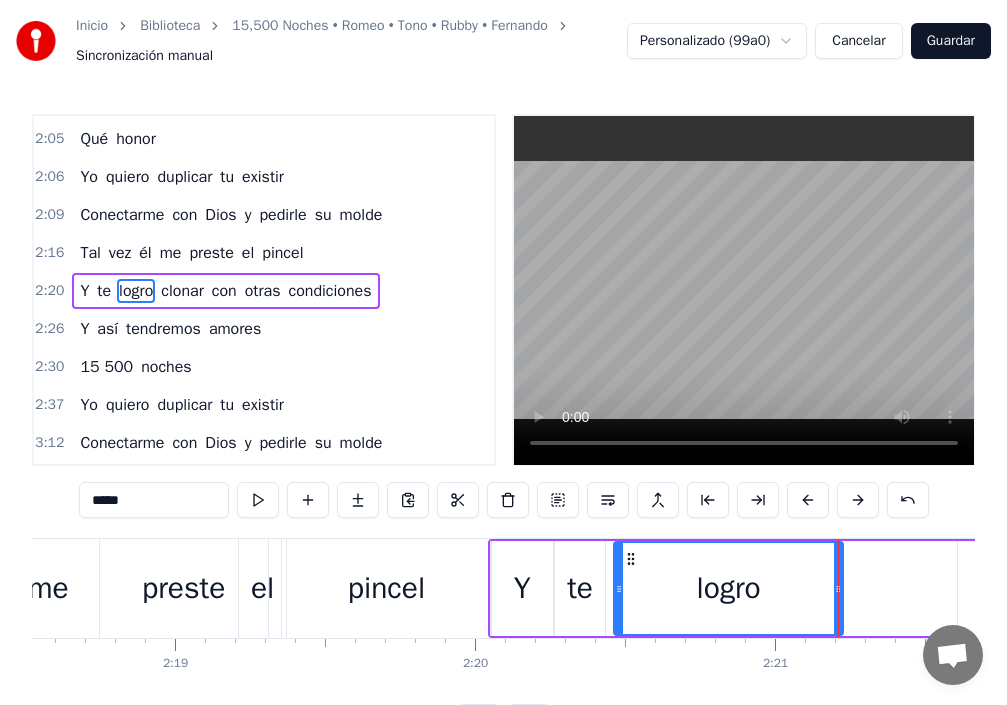 click on "Y" at bounding box center [522, 588] 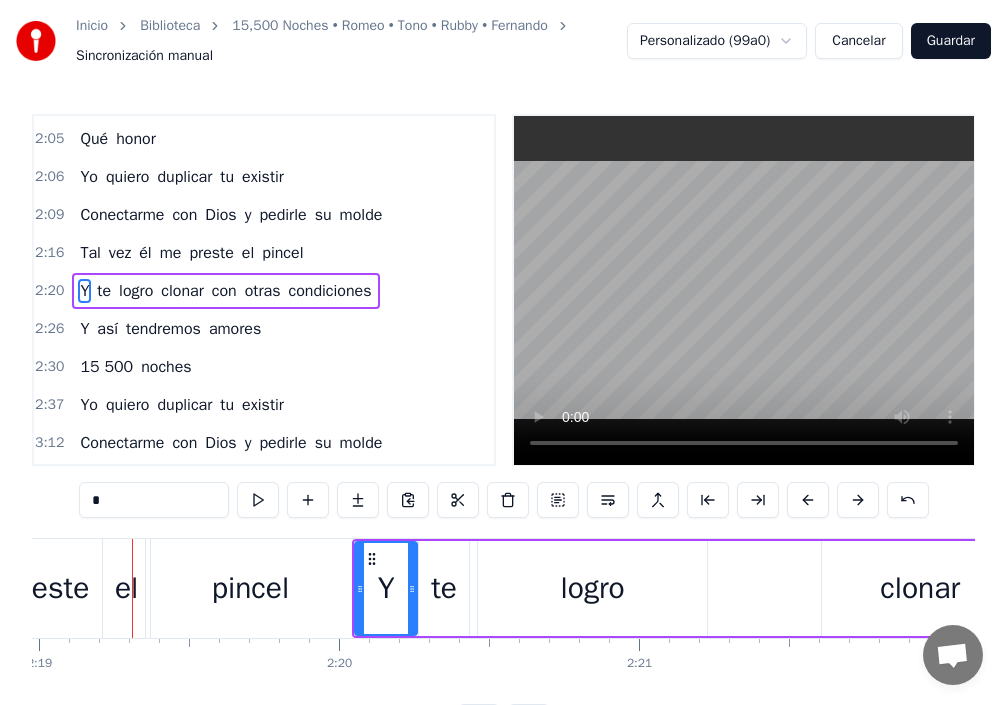 scroll, scrollTop: 0, scrollLeft: 41692, axis: horizontal 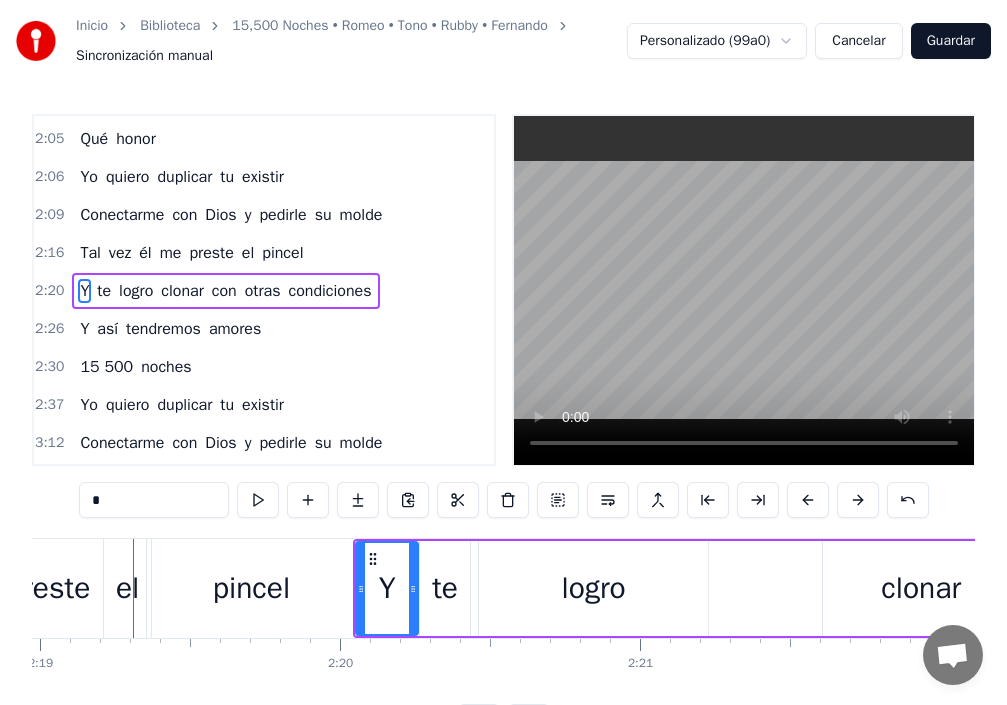 click on "clonar" at bounding box center [921, 588] 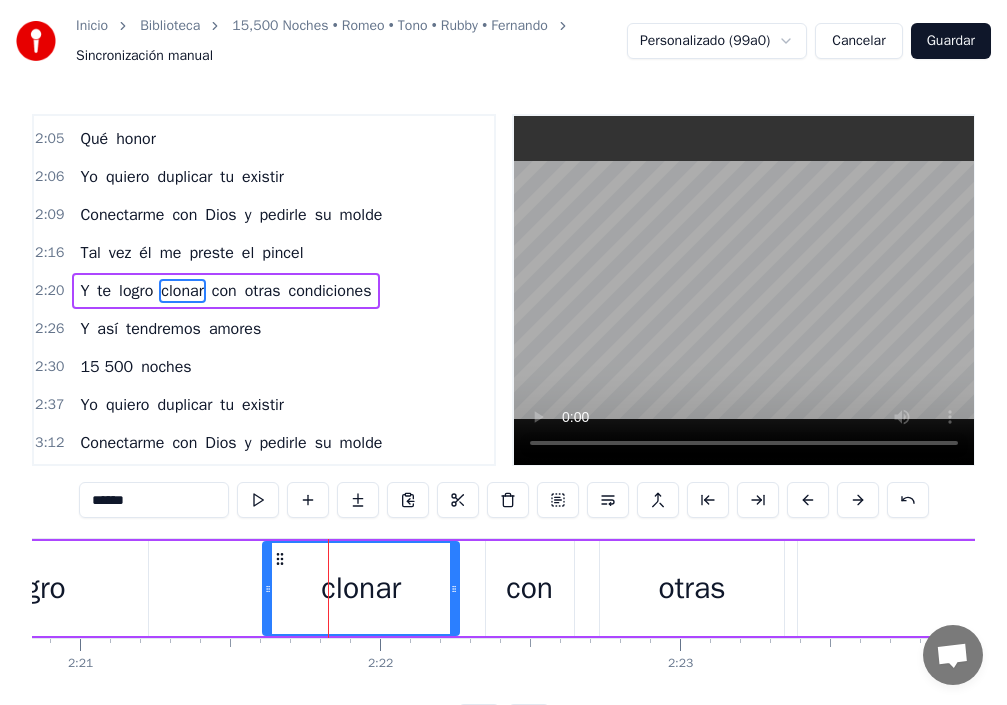 scroll, scrollTop: 0, scrollLeft: 42448, axis: horizontal 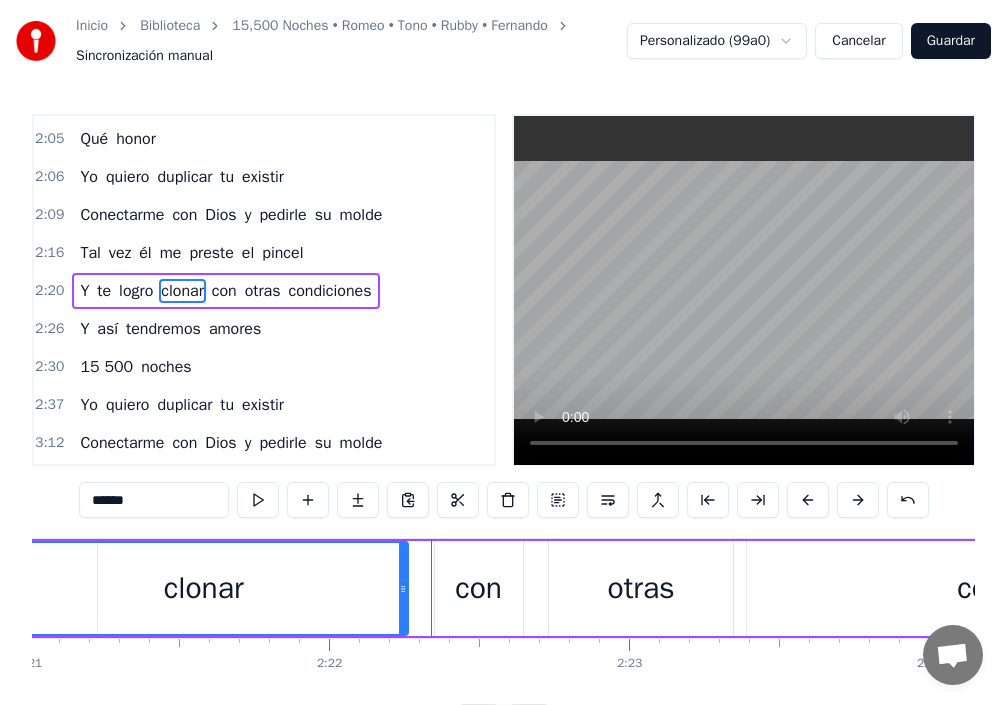 drag, startPoint x: 213, startPoint y: 595, endPoint x: 0, endPoint y: 554, distance: 216.91013 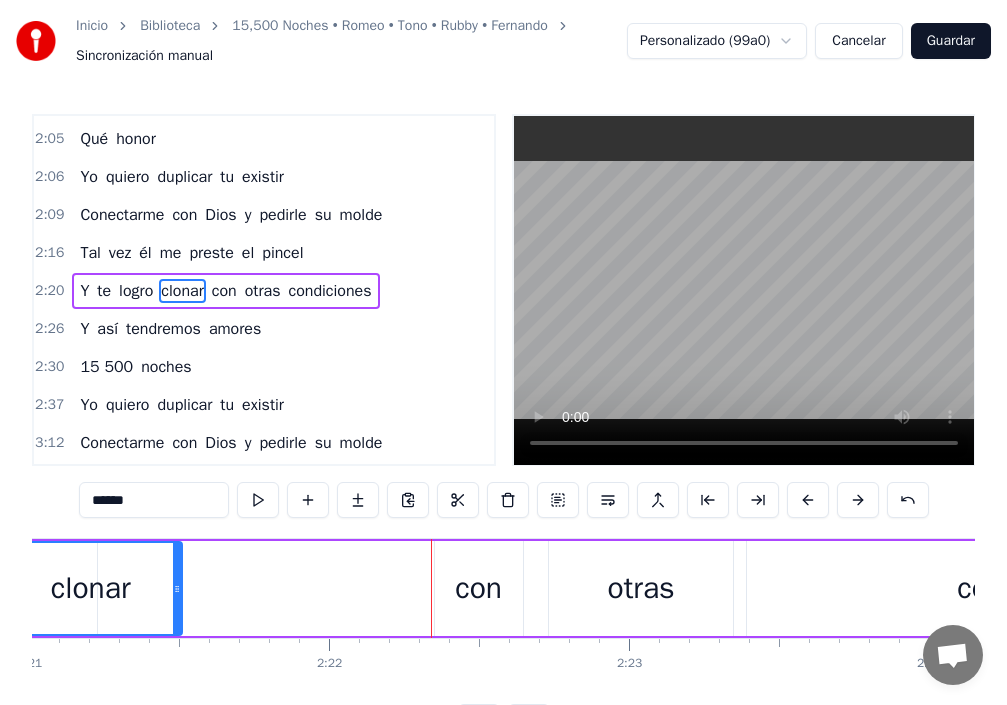 drag, startPoint x: 405, startPoint y: 591, endPoint x: 196, endPoint y: 574, distance: 209.69025 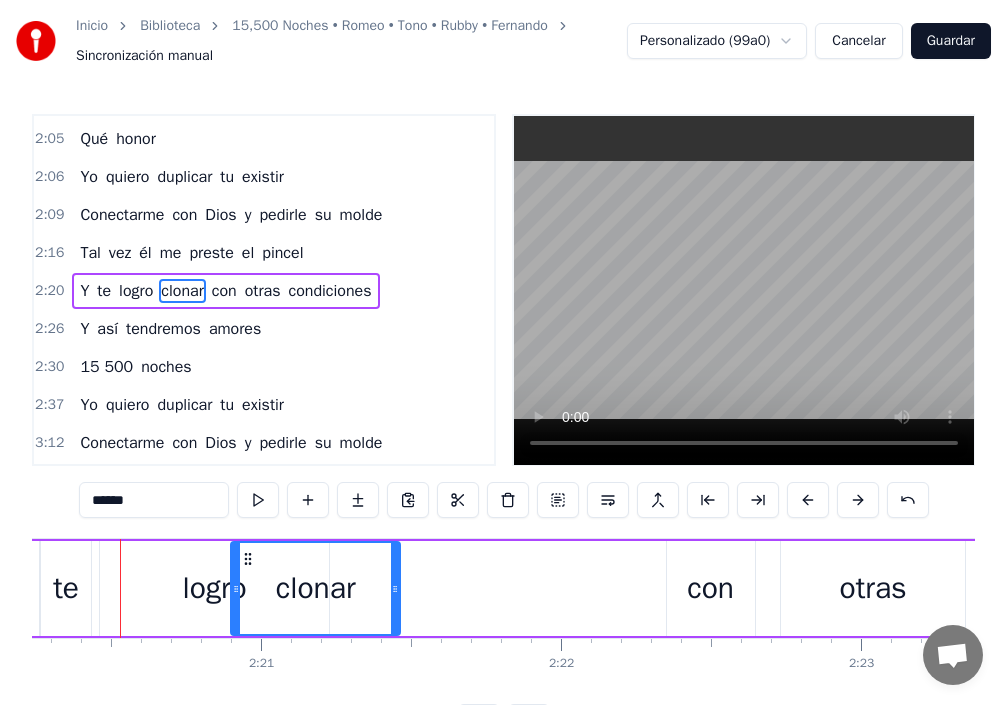 scroll, scrollTop: 0, scrollLeft: 42058, axis: horizontal 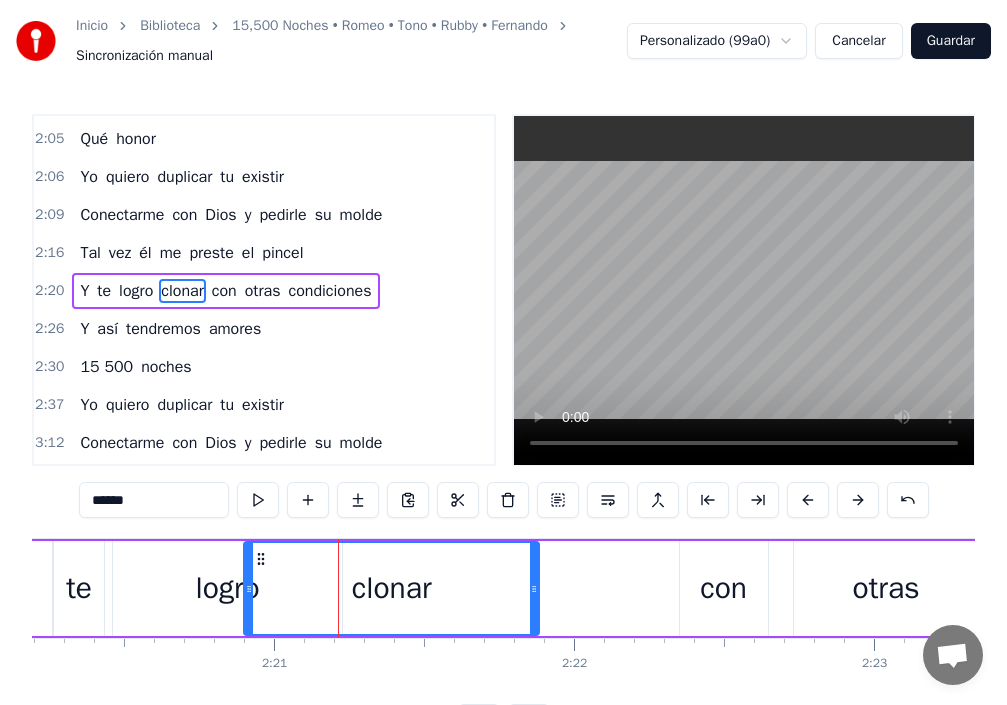 drag, startPoint x: 410, startPoint y: 593, endPoint x: 519, endPoint y: 601, distance: 109.29318 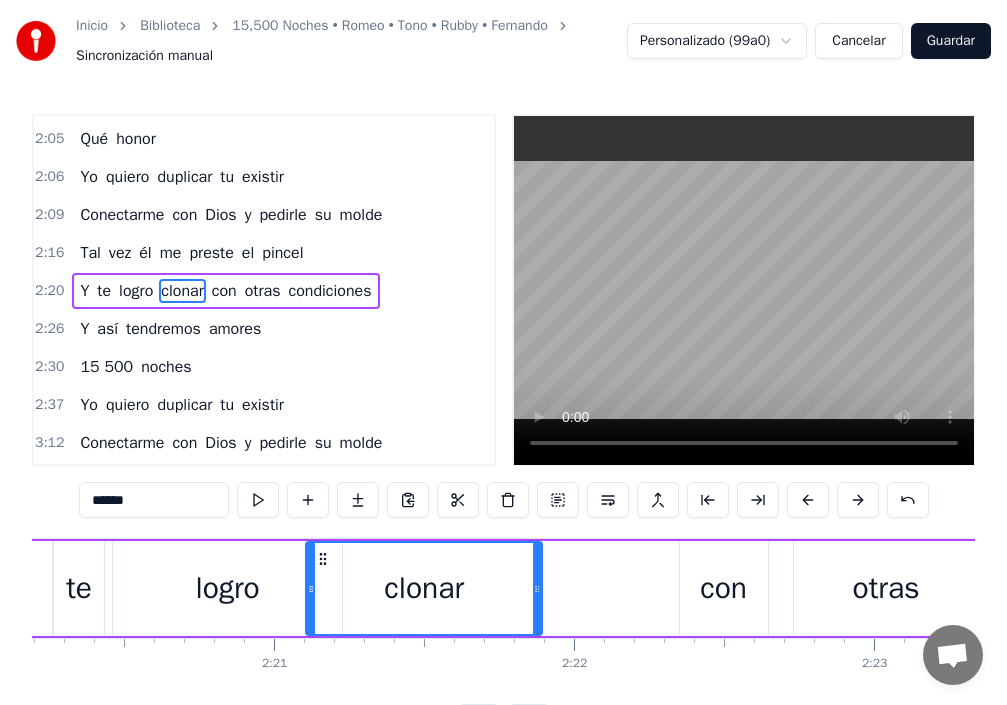 drag, startPoint x: 247, startPoint y: 588, endPoint x: 309, endPoint y: 601, distance: 63.348244 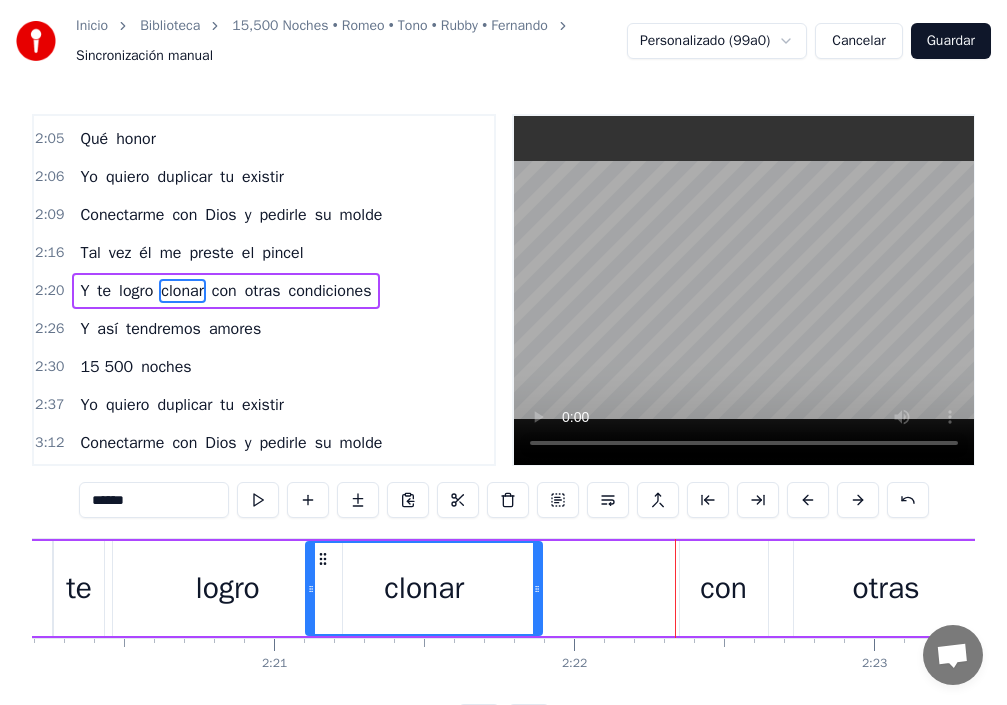 click on "con" at bounding box center (723, 588) 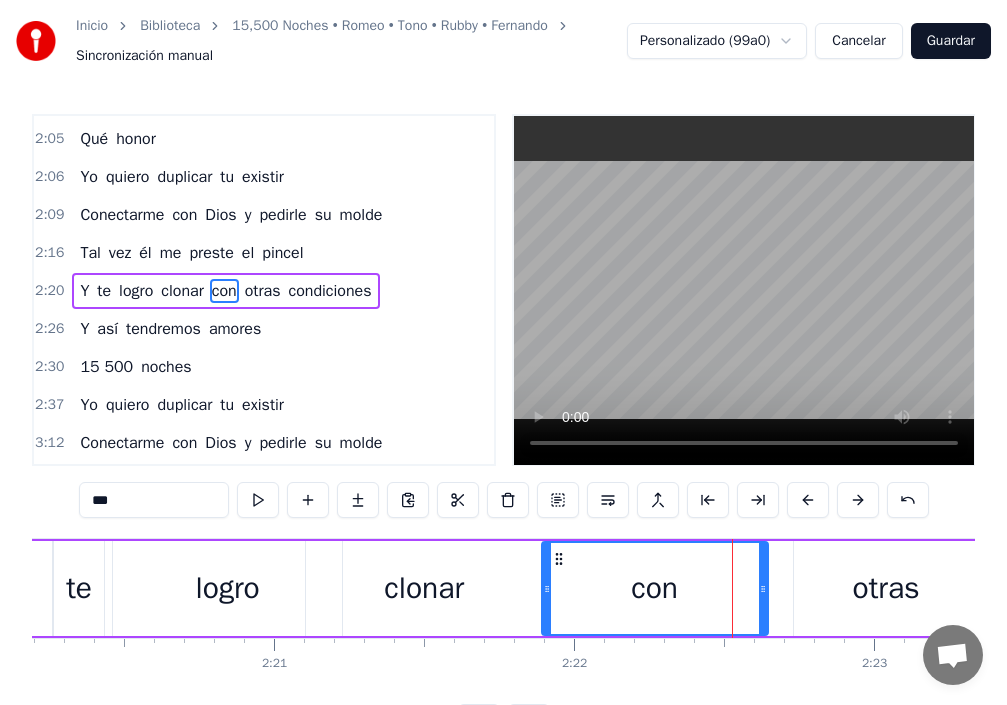 drag, startPoint x: 682, startPoint y: 599, endPoint x: 544, endPoint y: 615, distance: 138.92444 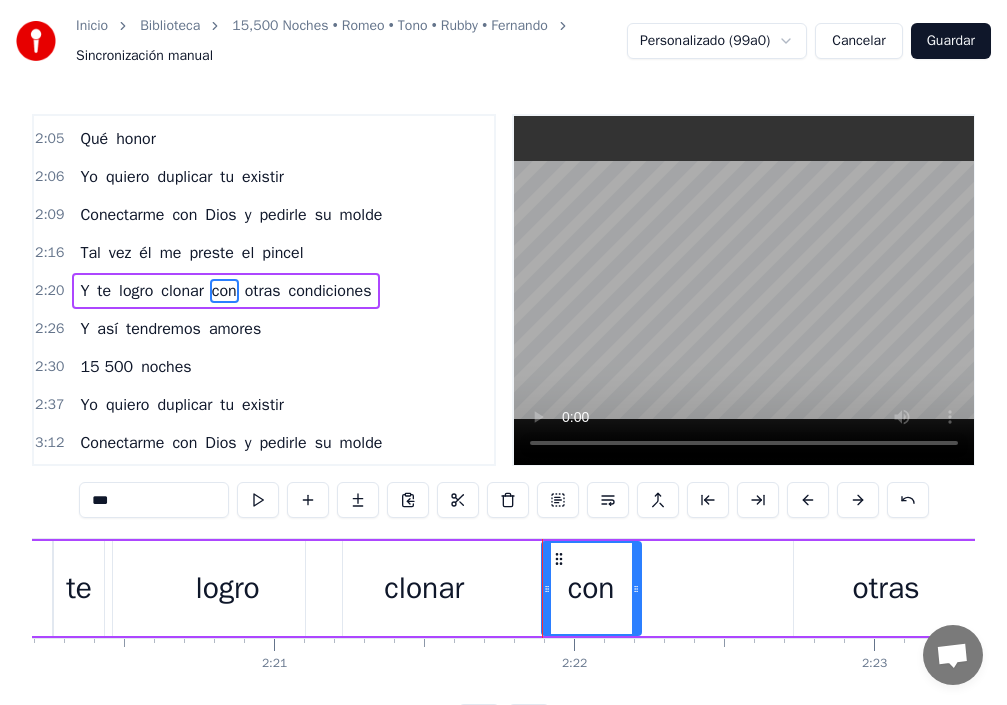 drag, startPoint x: 762, startPoint y: 597, endPoint x: 755, endPoint y: 621, distance: 25 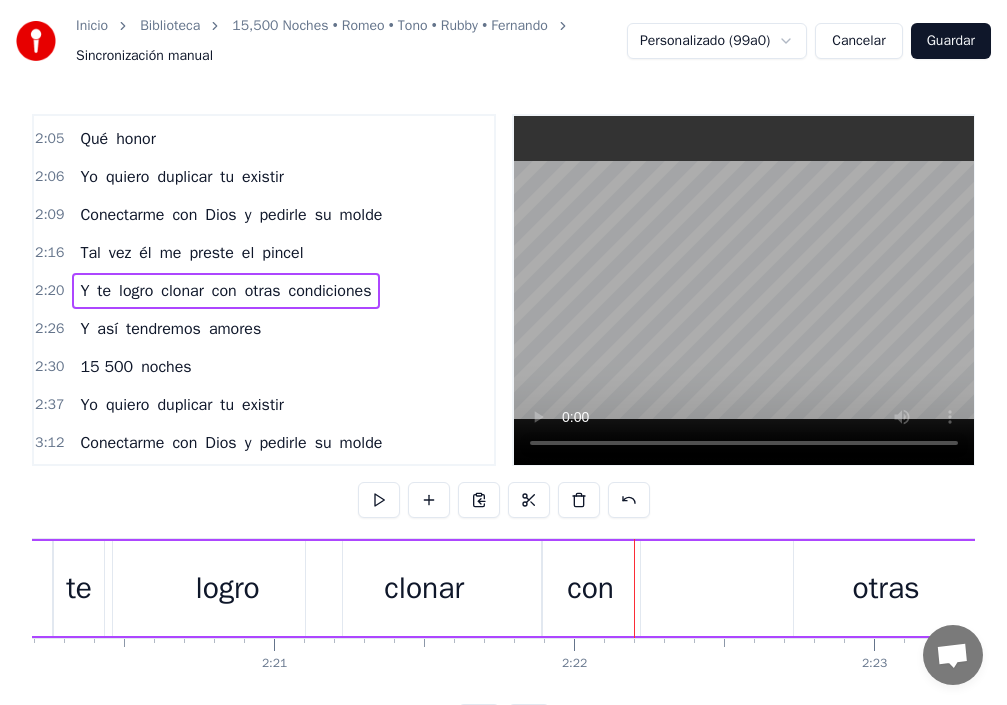 click on "otras" at bounding box center [886, 588] 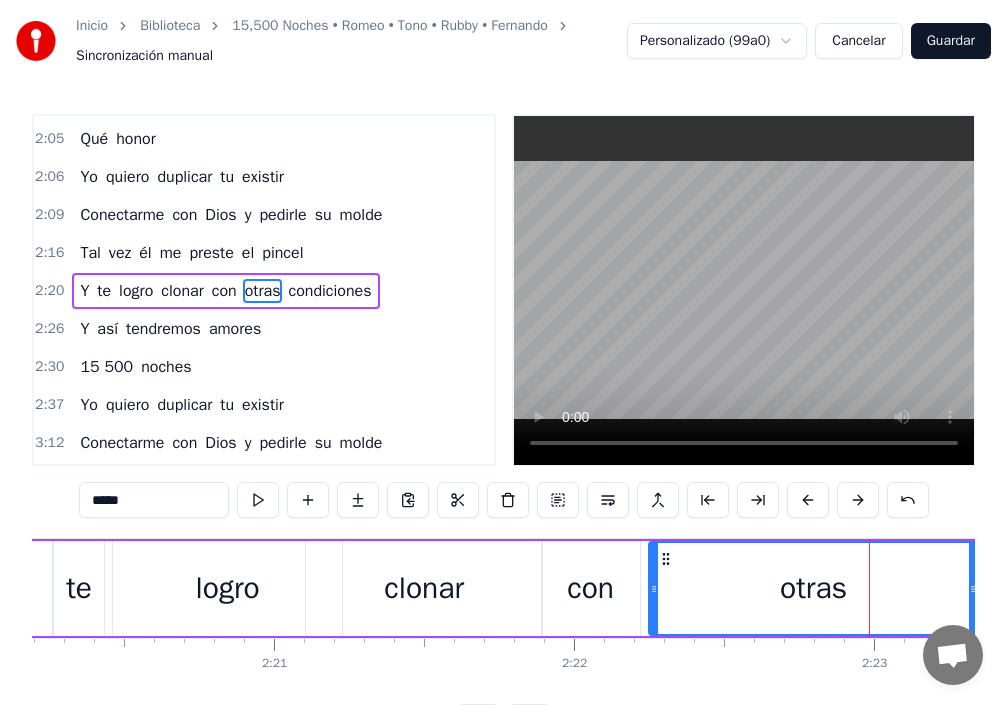 drag, startPoint x: 797, startPoint y: 601, endPoint x: 638, endPoint y: 628, distance: 161.27615 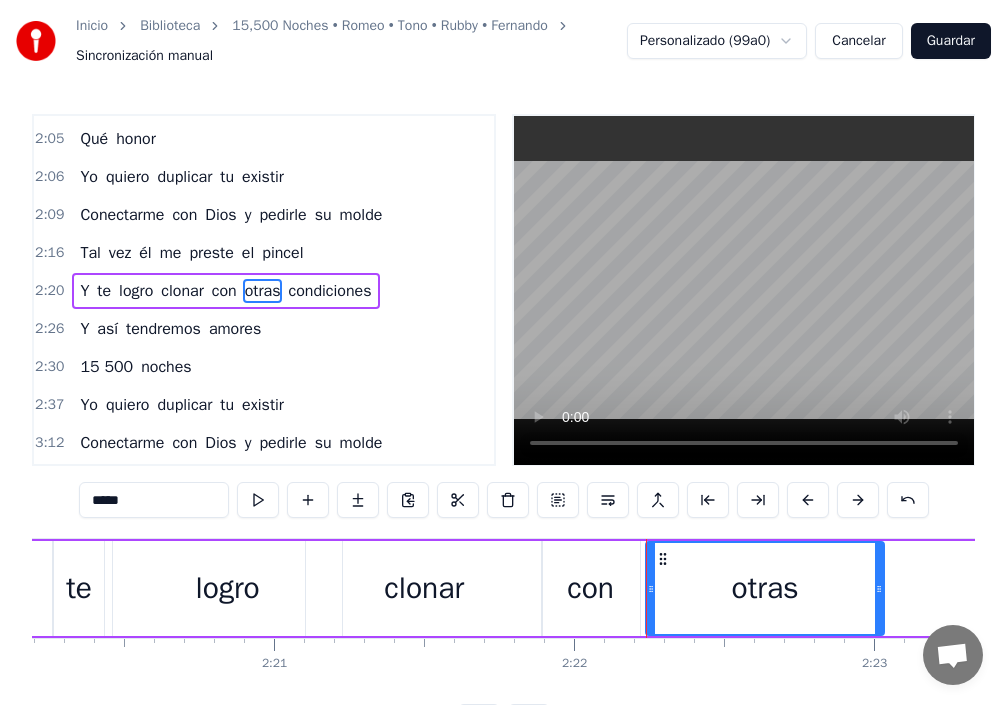 drag, startPoint x: 972, startPoint y: 586, endPoint x: 835, endPoint y: 601, distance: 137.81873 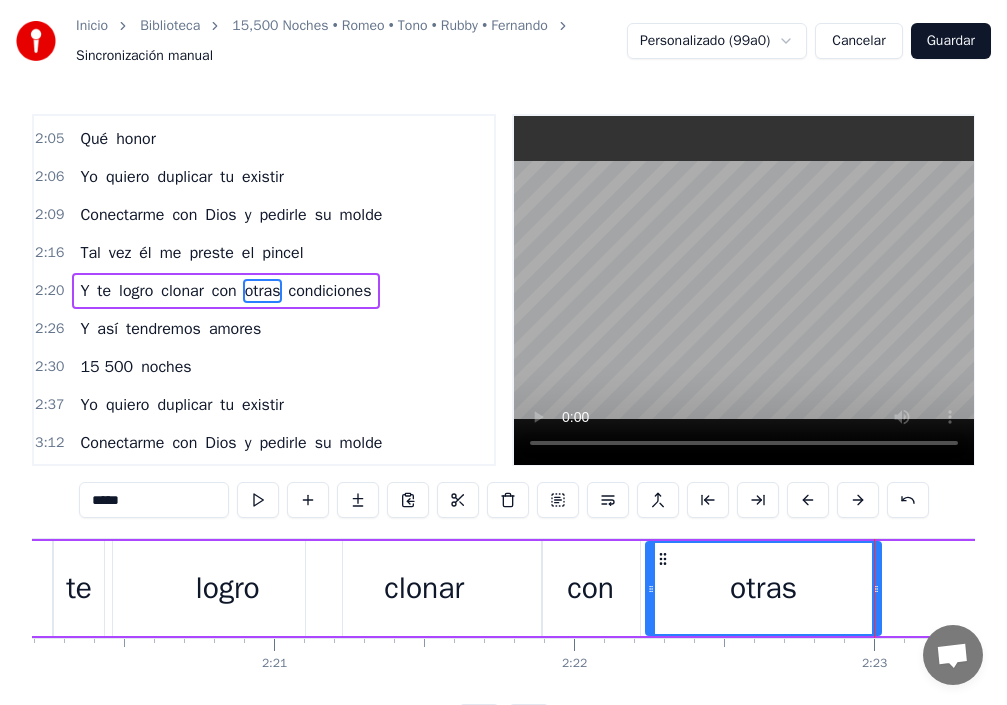 click on "con" at bounding box center (590, 588) 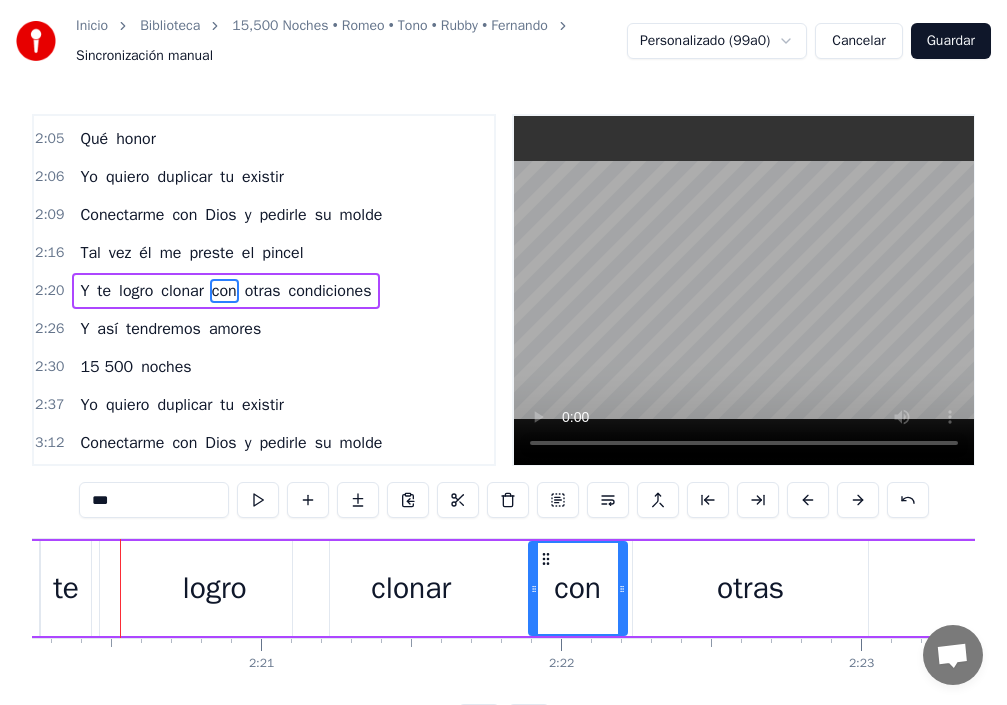 scroll, scrollTop: 0, scrollLeft: 42058, axis: horizontal 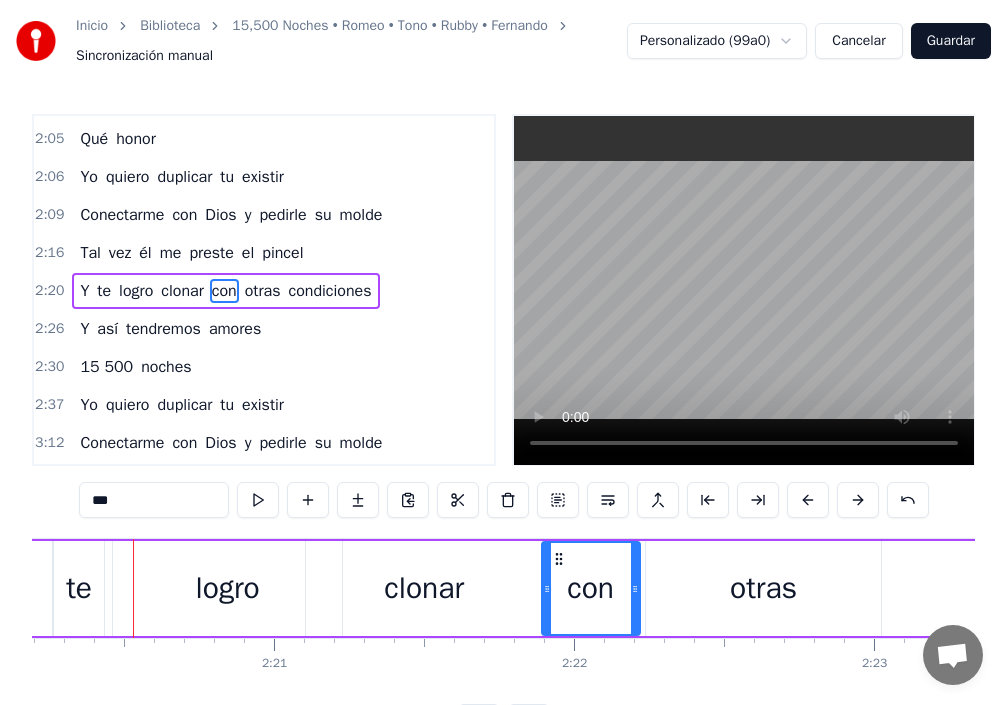 click on "otras" at bounding box center [764, 588] 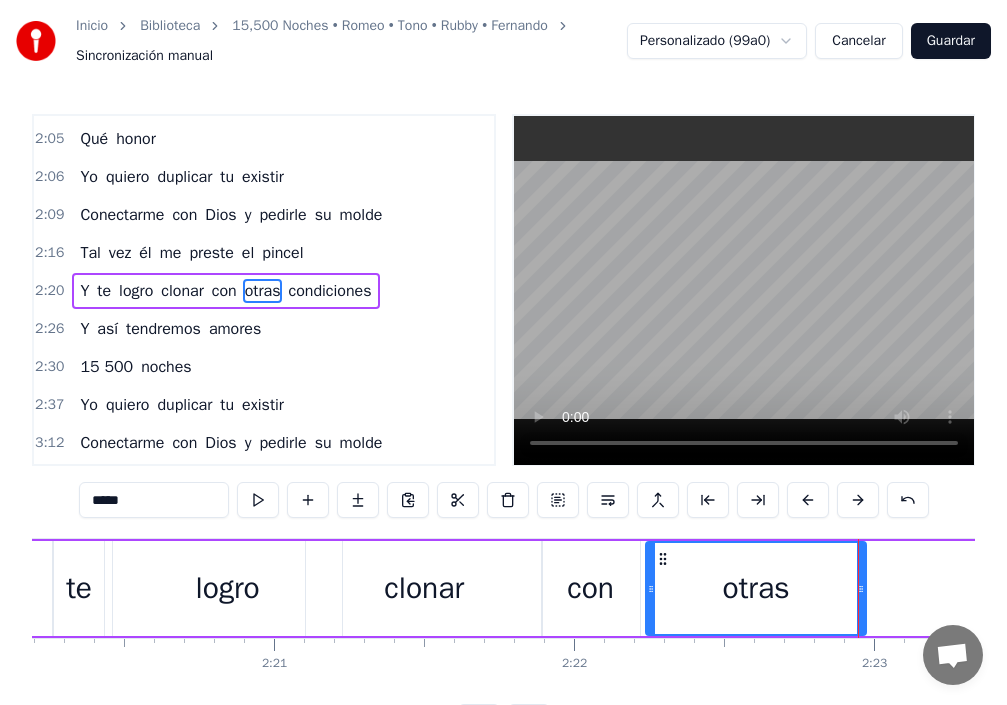 drag, startPoint x: 876, startPoint y: 590, endPoint x: 858, endPoint y: 589, distance: 18.027756 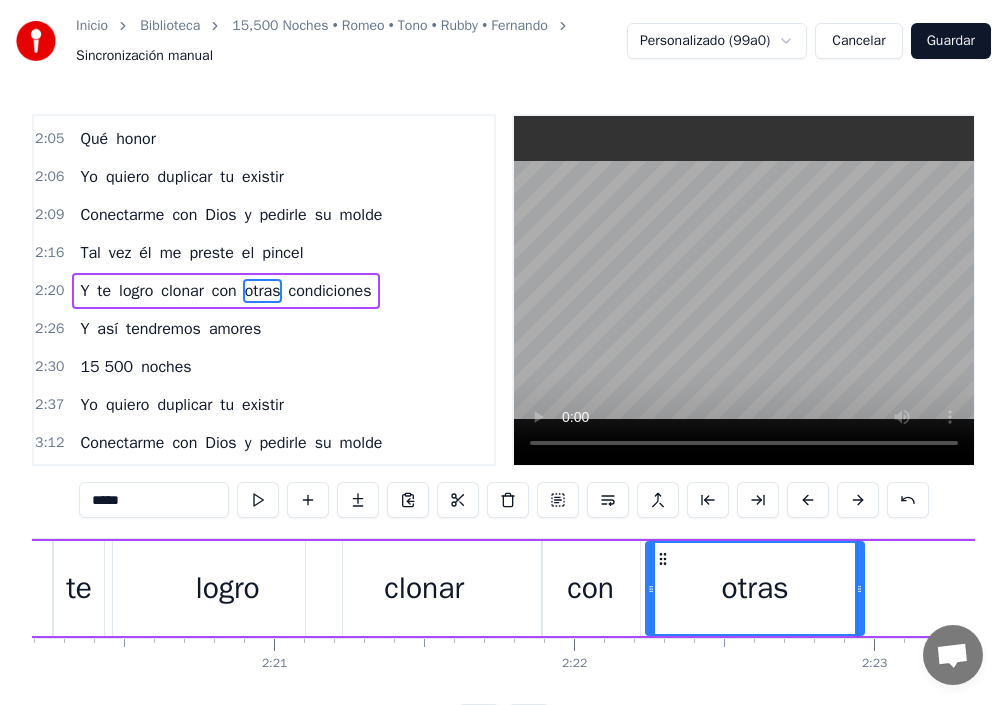 click on "Y te logro clonar con otras condiciones" at bounding box center (779, 588) 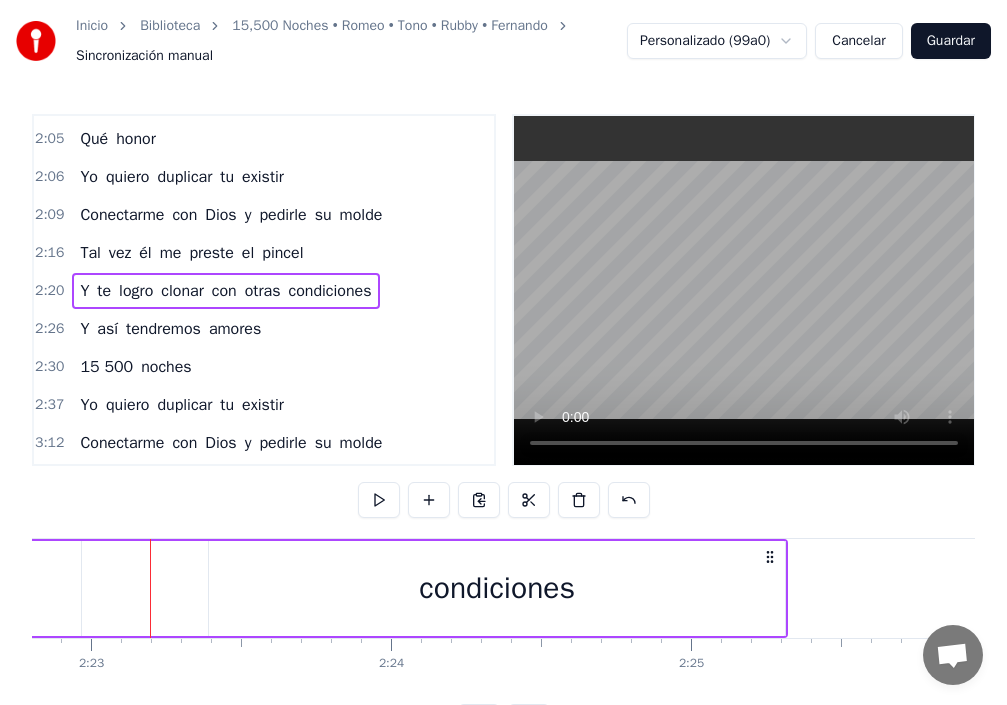 scroll, scrollTop: 0, scrollLeft: 42859, axis: horizontal 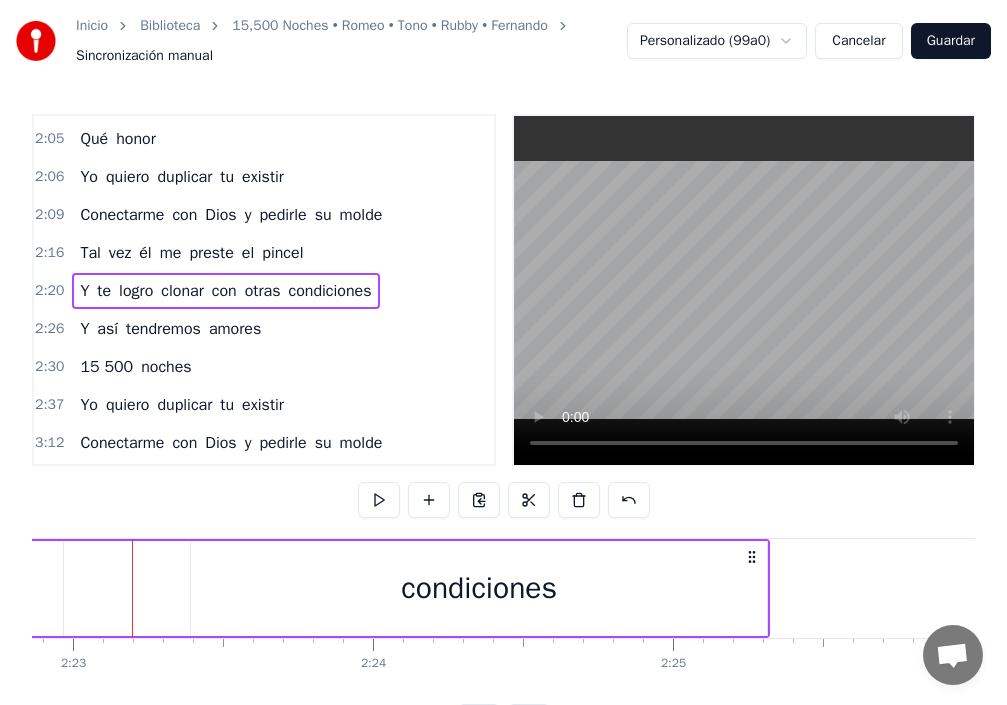 click on "condiciones" at bounding box center (479, 588) 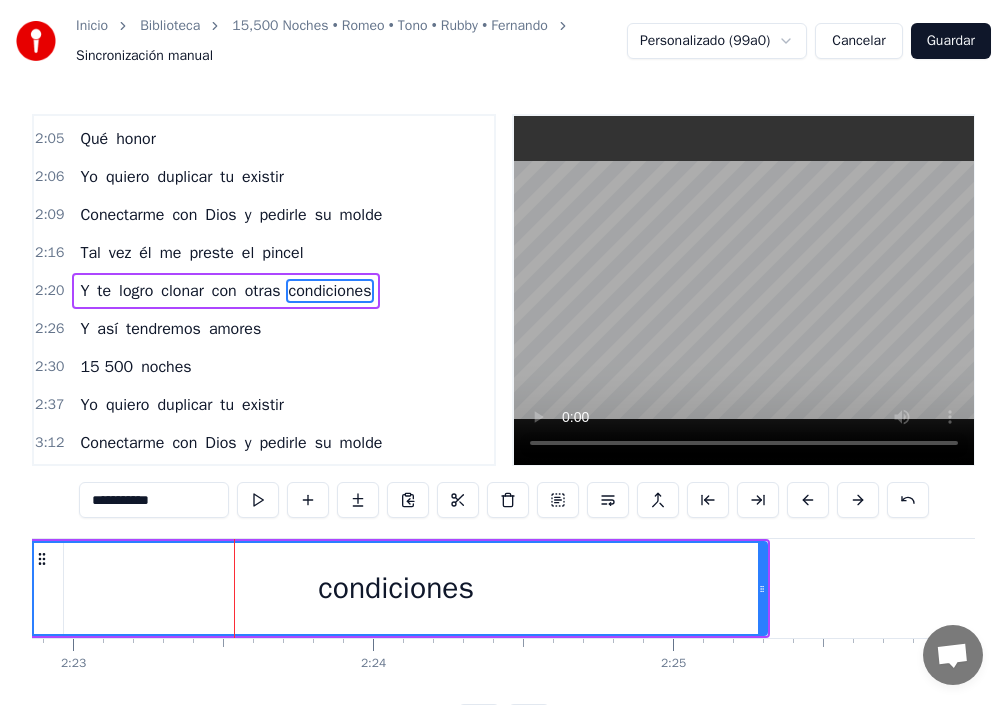 drag, startPoint x: 194, startPoint y: 587, endPoint x: 28, endPoint y: 571, distance: 166.7693 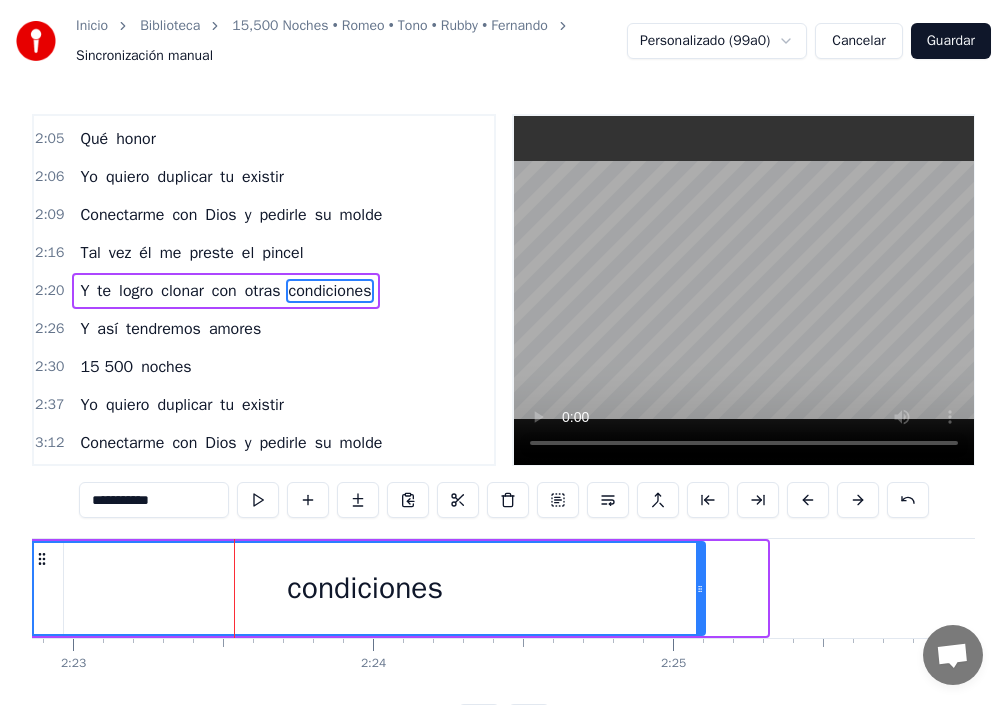 drag, startPoint x: 752, startPoint y: 587, endPoint x: 631, endPoint y: 585, distance: 121.016525 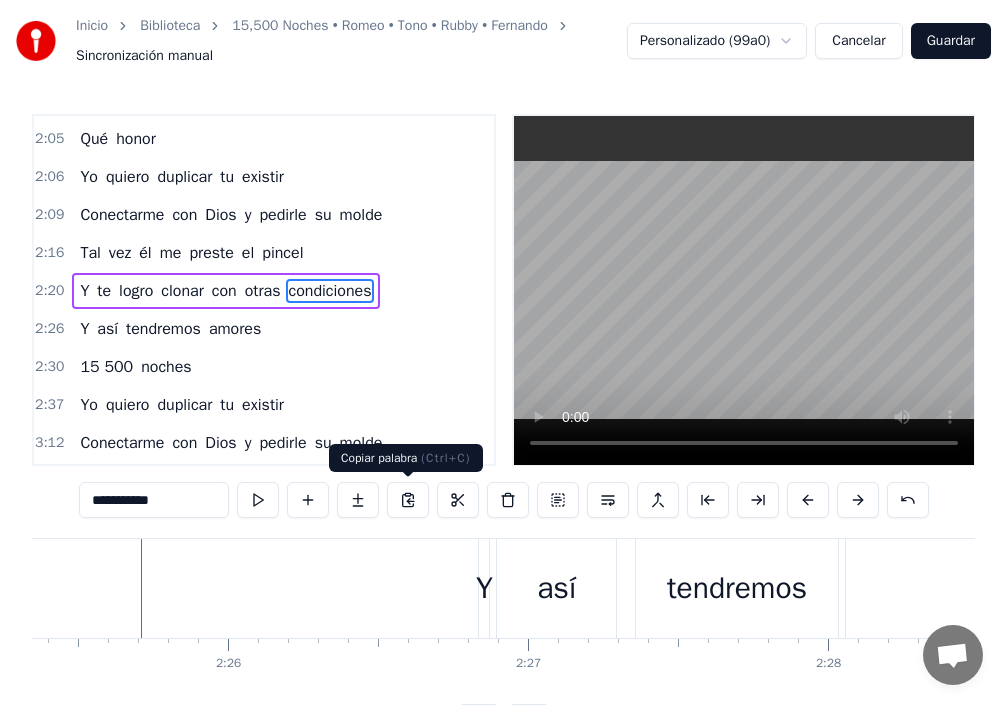 scroll, scrollTop: 0, scrollLeft: 43613, axis: horizontal 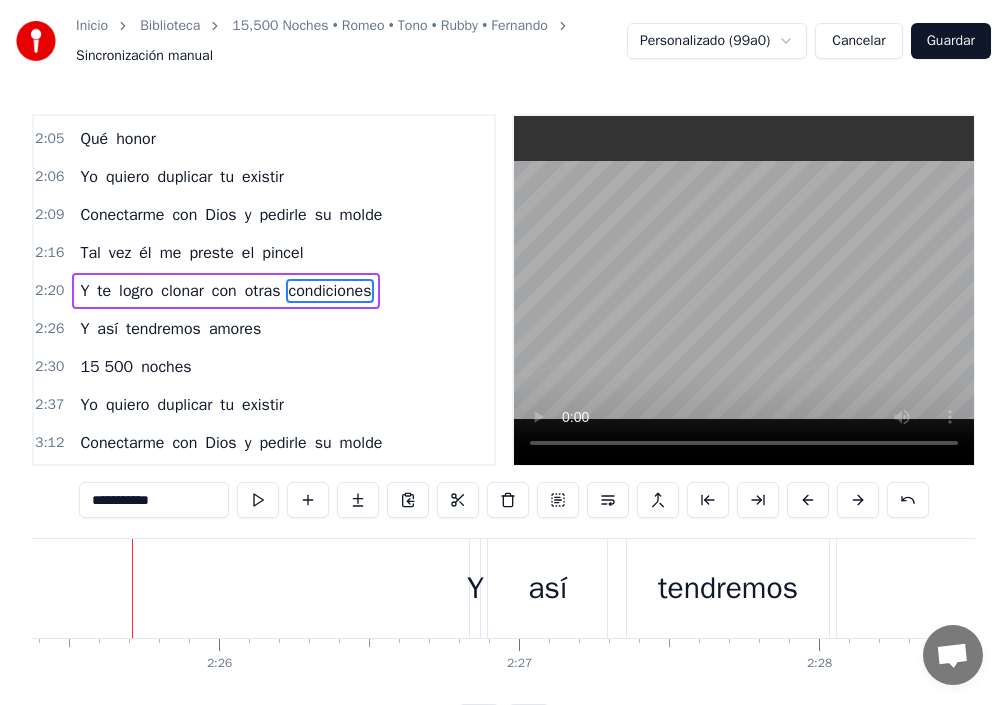 click on "condiciones" at bounding box center (329, 291) 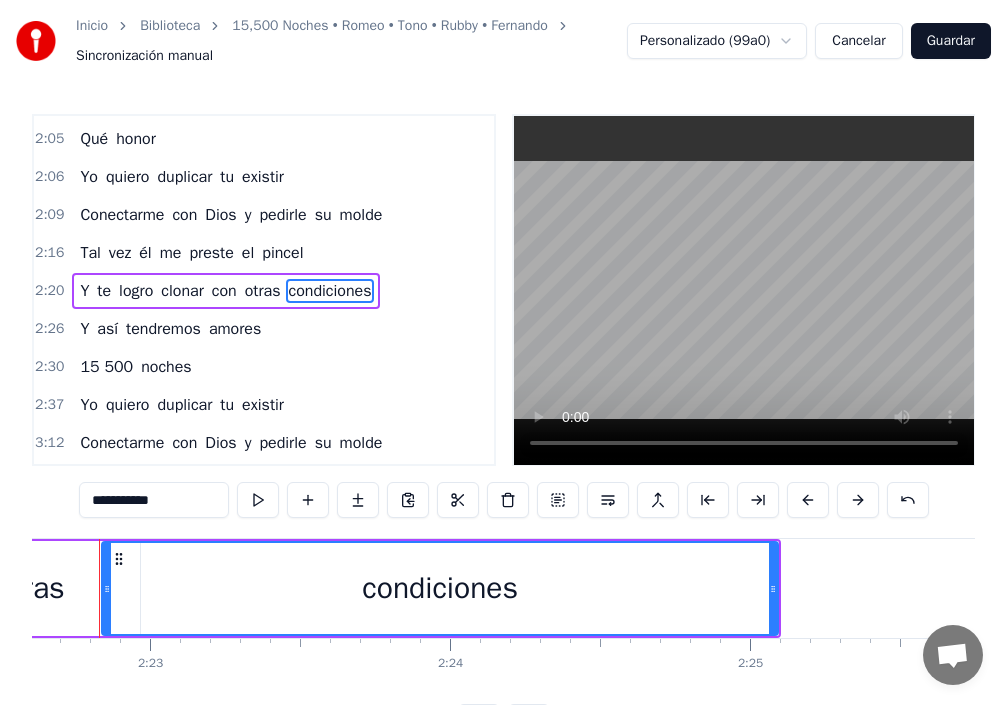 scroll, scrollTop: 0, scrollLeft: 42749, axis: horizontal 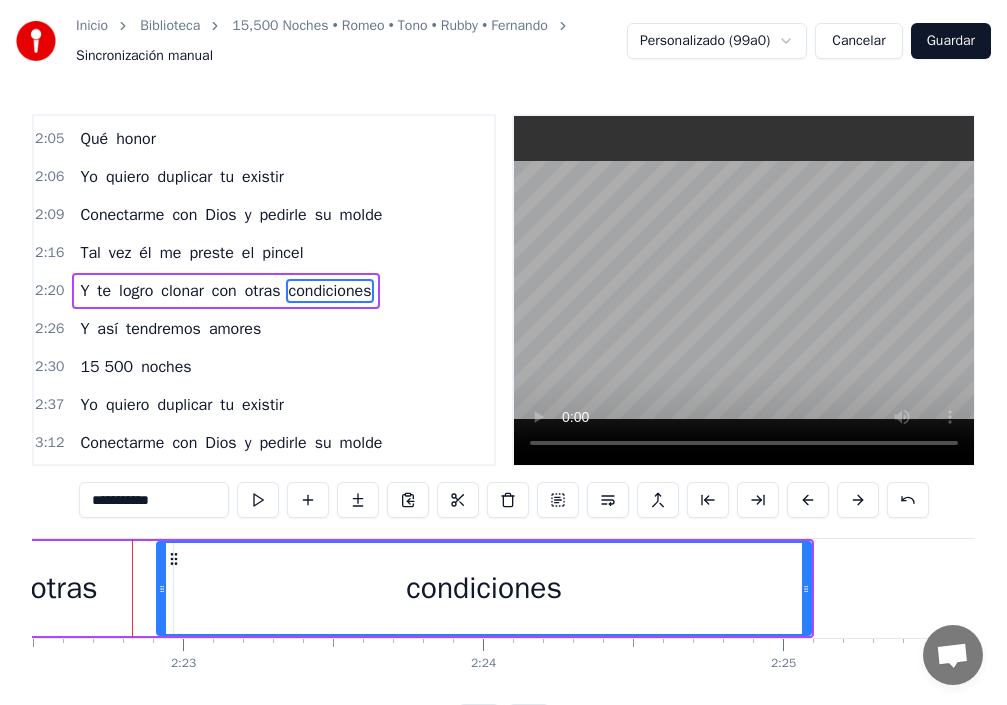 drag, startPoint x: 141, startPoint y: 592, endPoint x: 163, endPoint y: 591, distance: 22.022715 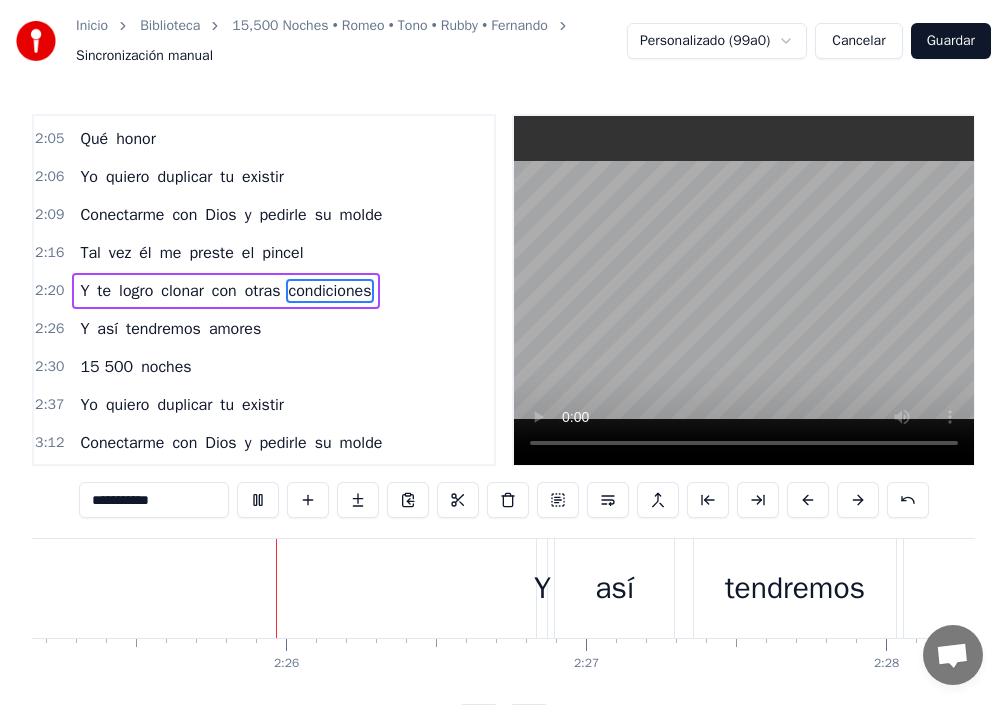 scroll, scrollTop: 0, scrollLeft: 43555, axis: horizontal 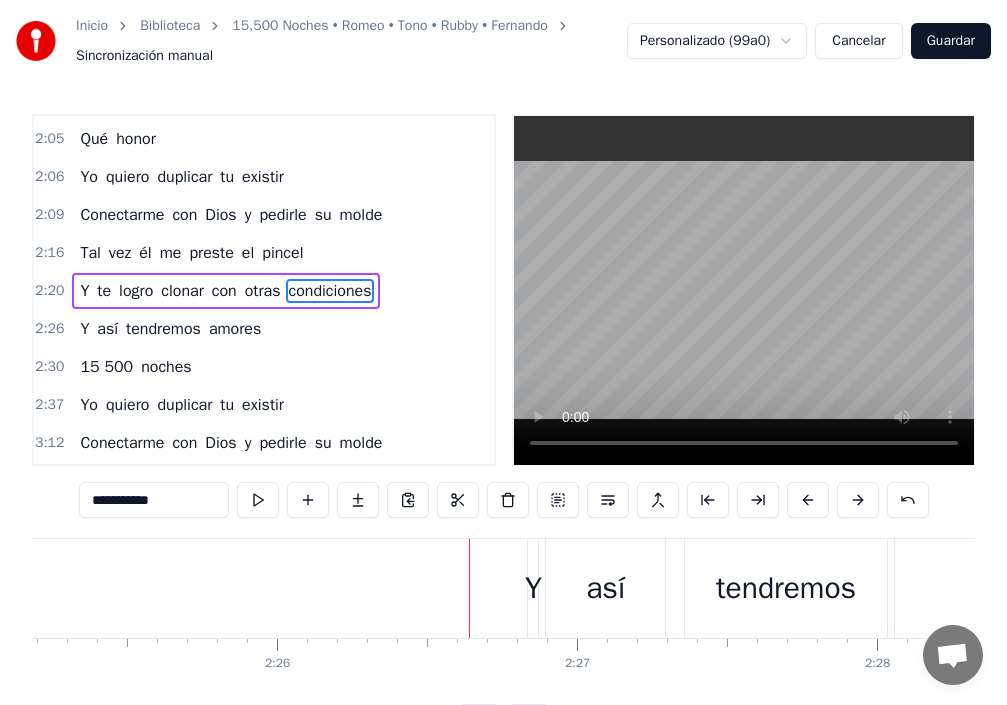 click on "Y" at bounding box center [533, 588] 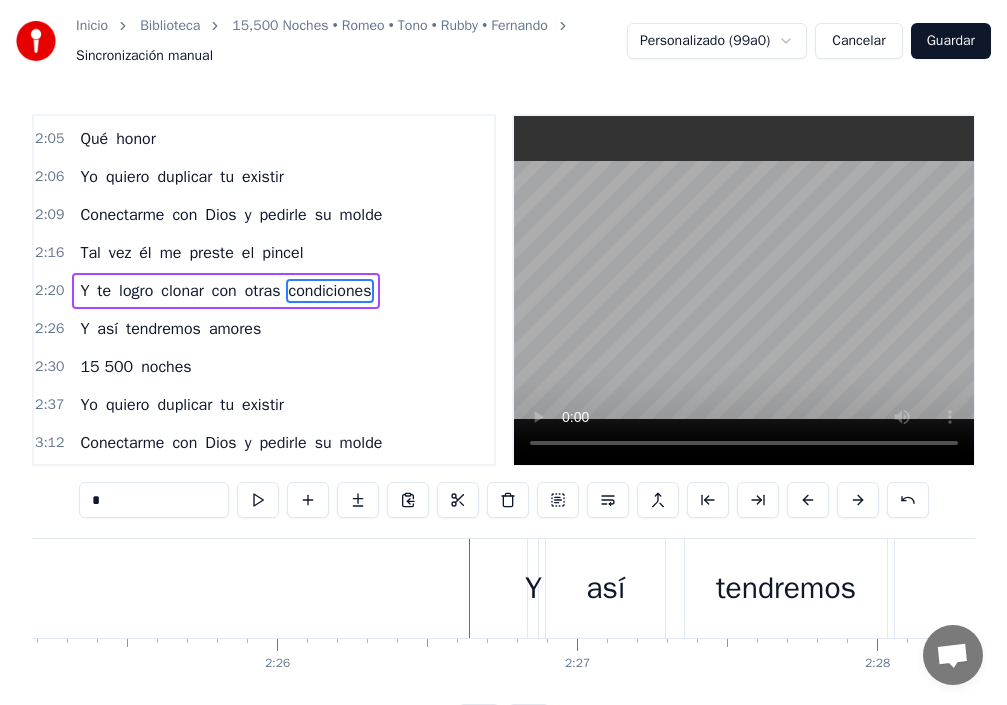 scroll, scrollTop: 908, scrollLeft: 0, axis: vertical 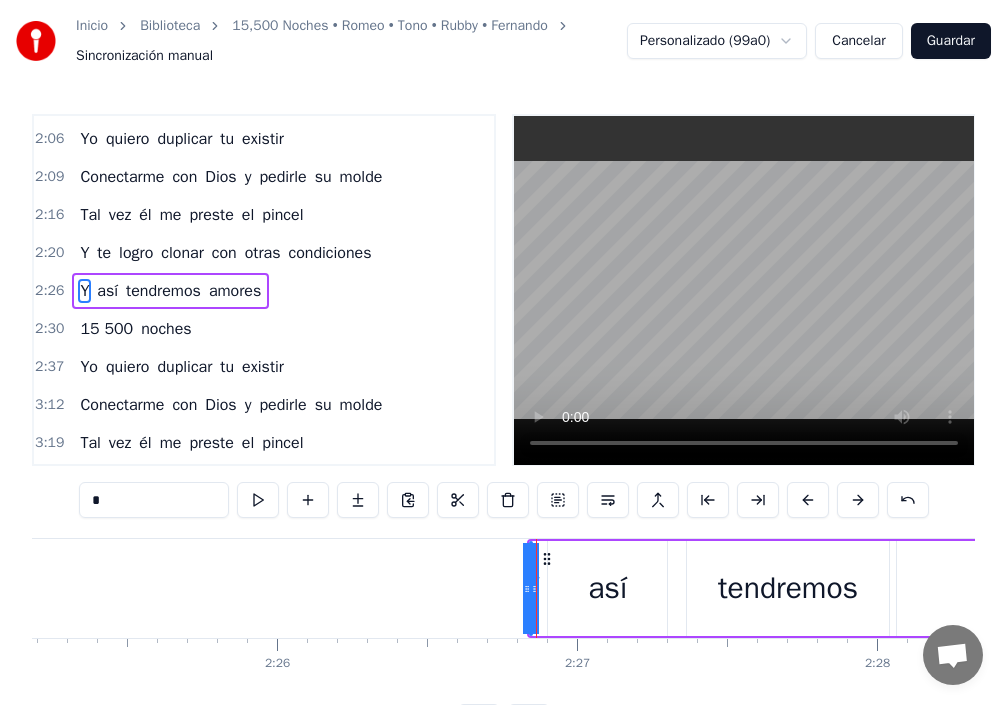 click on "Poquito a poco yo me obsesiono de ti Por desgracia eres la única en tu liga Yo he de inventar otra versión como tú Con tu cara, tu actitud y tu figura Quiero repetir La obra de arte que mis ojos ven en ti Ay, idéntica a ti Me basta con una copia si es hermosa Qué honor Yo quiero duplicar tu existir Conectarme con Dios y pedirle su molde Tal vez él me preste el pincel Y te logro clonar con otras condiciones Y así tendremos amores 15 500 noches Poquito a poco yo te voy a plagiar Aunque sea lo más difícil en la vida Quiero inventar otra versión como tú Con tu cara, tu actitud y tu figura Quiero repetir La obra de arte que mis ojos ven en ti Ah, idéntica a ti Me basta con una copia si es hermosa Qué honor Yo quiero duplicar tu existir Conectarme con Dios y pedirle su molde Tal vez él me preste el pincel Y te logro clonar con otras condiciones Y así tendremos amores 15 500 noches Yo quiero duplicar tu existir Conectarme con Dios y pedirle su molde Tal vez él me preste el pincel Y te logro clonar Y" at bounding box center [-5526, 588] 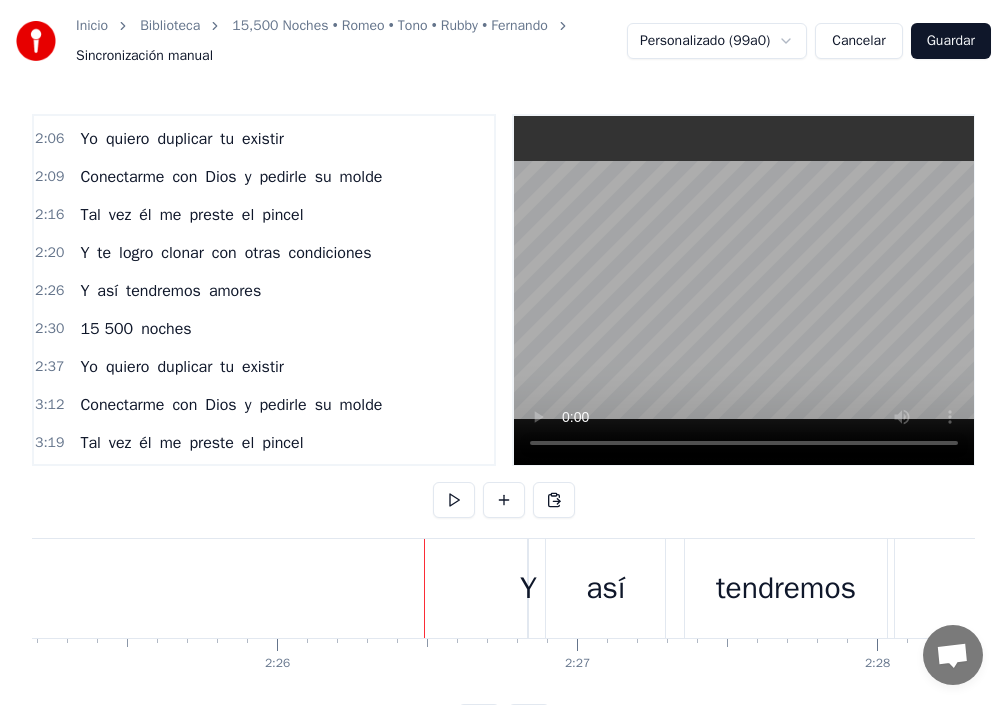 click on "Y" at bounding box center (528, 588) 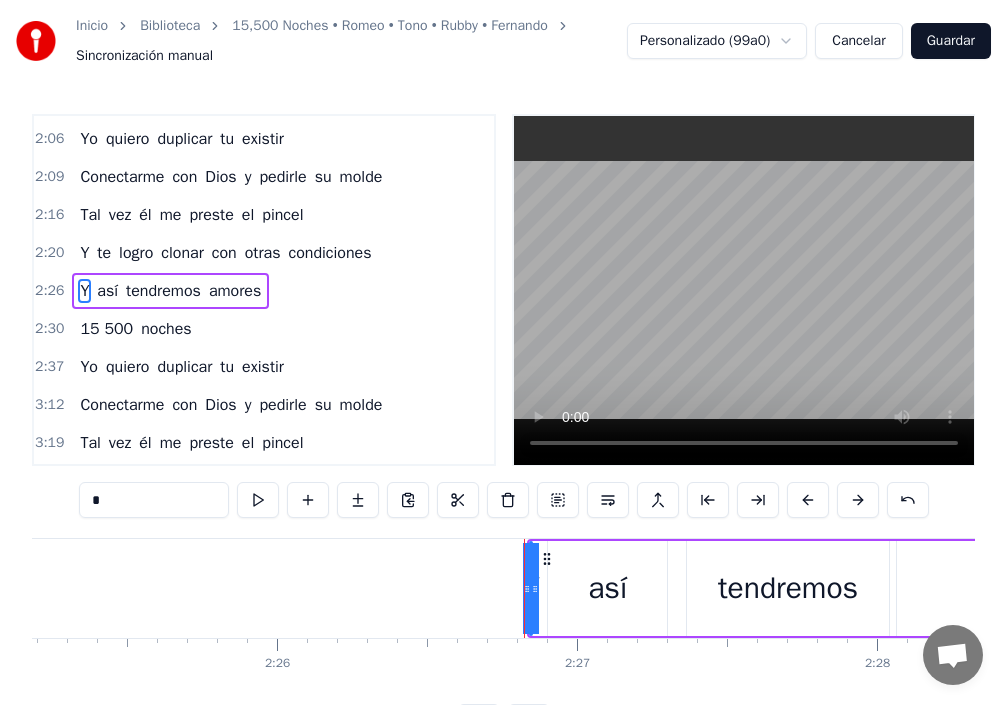 click on "Poquito a poco yo me obsesiono de ti Por desgracia eres la única en tu liga Yo he de inventar otra versión como tú Con tu cara, tu actitud y tu figura Quiero repetir La obra de arte que mis ojos ven en ti Ay, idéntica a ti Me basta con una copia si es hermosa Qué honor Yo quiero duplicar tu existir Conectarme con Dios y pedirle su molde Tal vez él me preste el pincel Y te logro clonar con otras condiciones Y así tendremos amores 15 500 noches Poquito a poco yo te voy a plagiar Aunque sea lo más difícil en la vida Quiero inventar otra versión como tú Con tu cara, tu actitud y tu figura Quiero repetir La obra de arte que mis ojos ven en ti Ah, idéntica a ti Me basta con una copia si es hermosa Qué honor Yo quiero duplicar tu existir Conectarme con Dios y pedirle su molde Tal vez él me preste el pincel Y te logro clonar con otras condiciones Y así tendremos amores 15 500 noches Yo quiero duplicar tu existir Conectarme con Dios y pedirle su molde Tal vez él me preste el pincel Y te logro clonar Y" at bounding box center [-5526, 588] 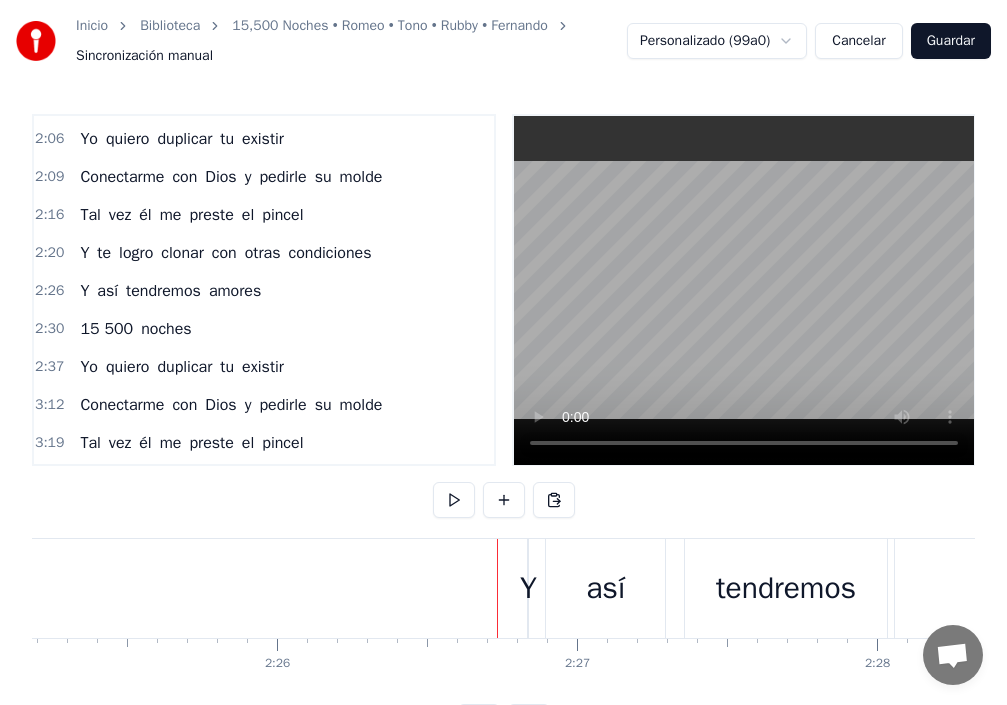 click on "Poquito a poco yo me obsesiono de ti Por desgracia eres la única en tu liga Yo he de inventar otra versión como tú Con tu cara, tu actitud y tu figura Quiero repetir La obra de arte que mis ojos ven en ti Ay, idéntica a ti Me basta con una copia si es hermosa Qué honor Yo quiero duplicar tu existir Conectarme con Dios y pedirle su molde Tal vez él me preste el pincel Y te logro clonar con otras condiciones Y así tendremos amores 15 500 noches Poquito a poco yo te voy a plagiar Aunque sea lo más difícil en la vida Quiero inventar otra versión como tú Con tu cara, tu actitud y tu figura Quiero repetir La obra de arte que mis ojos ven en ti Ah, idéntica a ti Me basta con una copia si es hermosa Qué honor Yo quiero duplicar tu existir Conectarme con Dios y pedirle su molde Tal vez él me preste el pincel Y te logro clonar con otras condiciones Y así tendremos amores 15 500 noches Yo quiero duplicar tu existir Conectarme con Dios y pedirle su molde Tal vez él me preste el pincel Y te logro clonar Y" at bounding box center [-5526, 588] 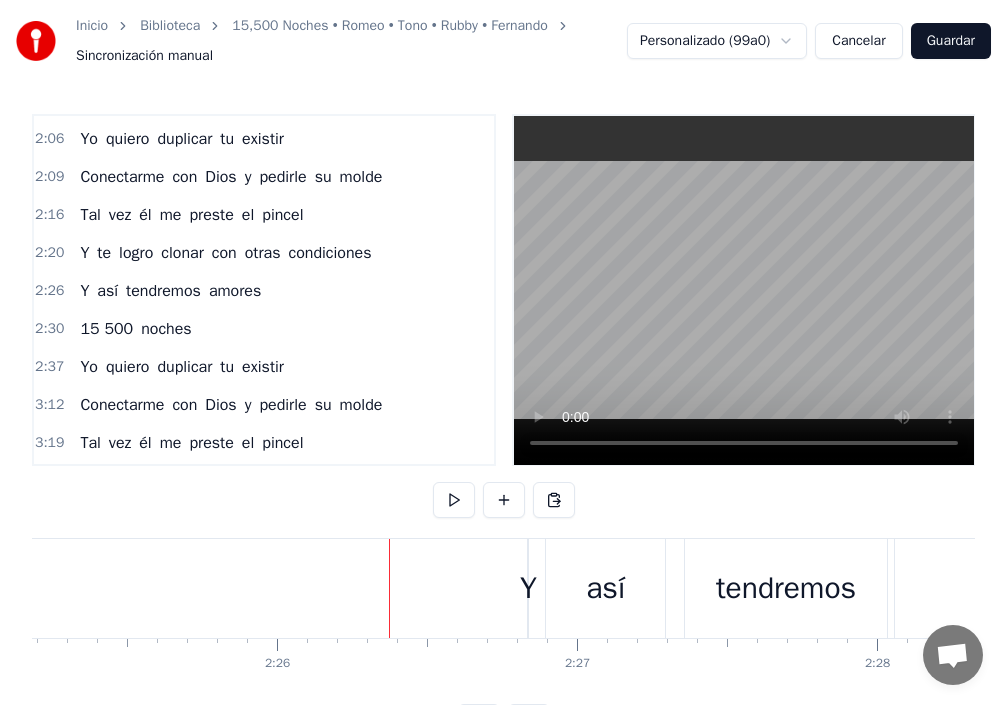 click on "Y" at bounding box center [528, 588] 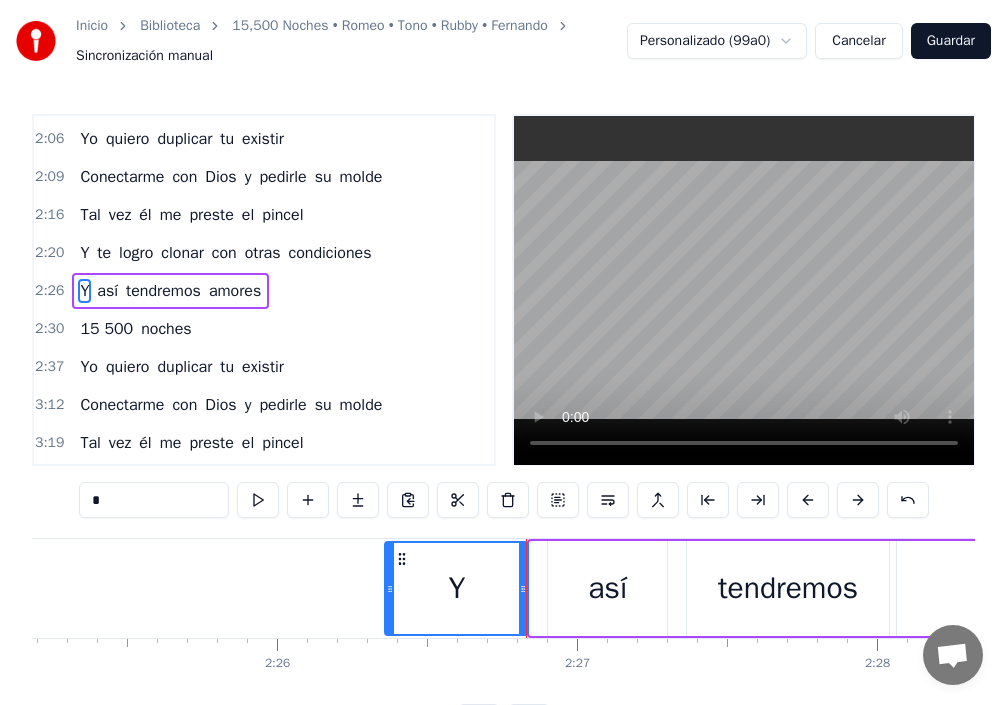 drag, startPoint x: 532, startPoint y: 589, endPoint x: 387, endPoint y: 590, distance: 145.00345 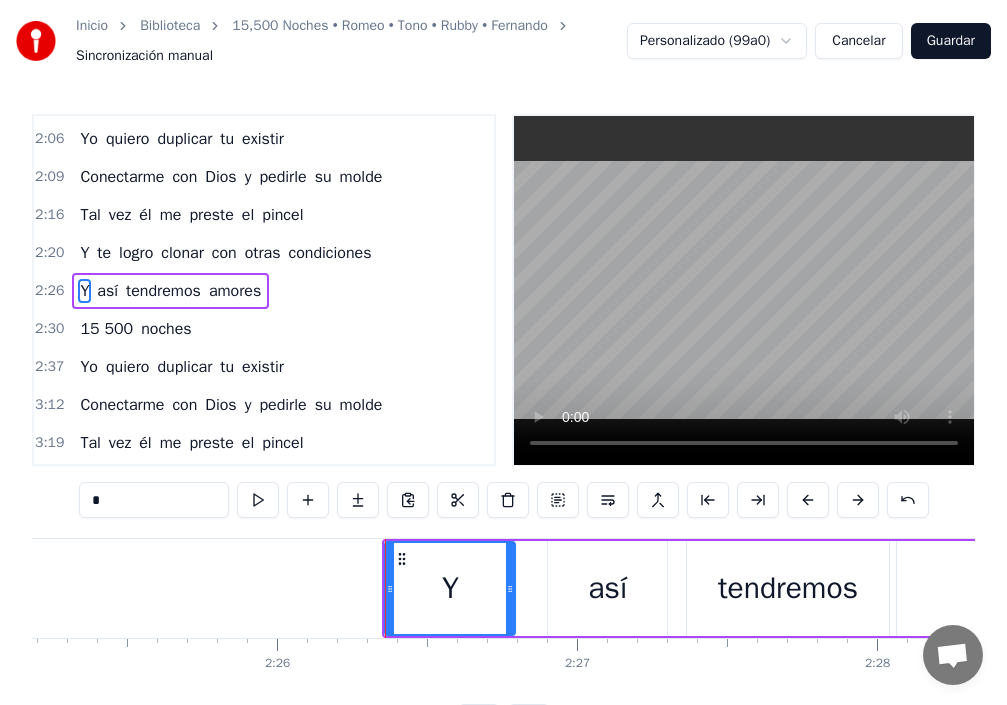 drag, startPoint x: 526, startPoint y: 583, endPoint x: 494, endPoint y: 579, distance: 32.24903 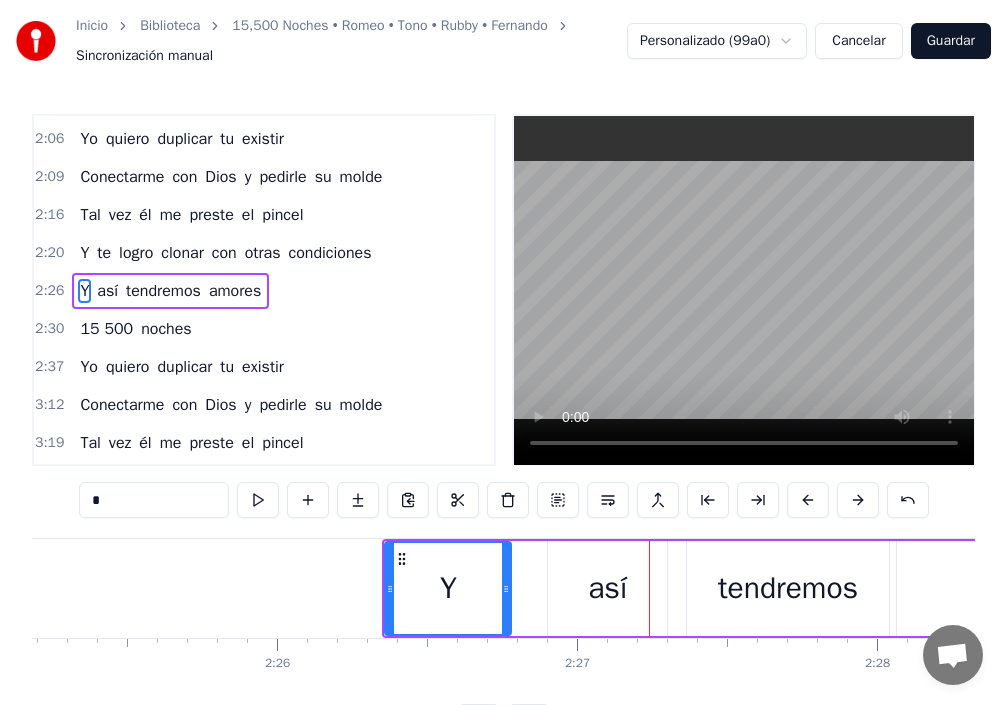 click on "Y" at bounding box center [448, 588] 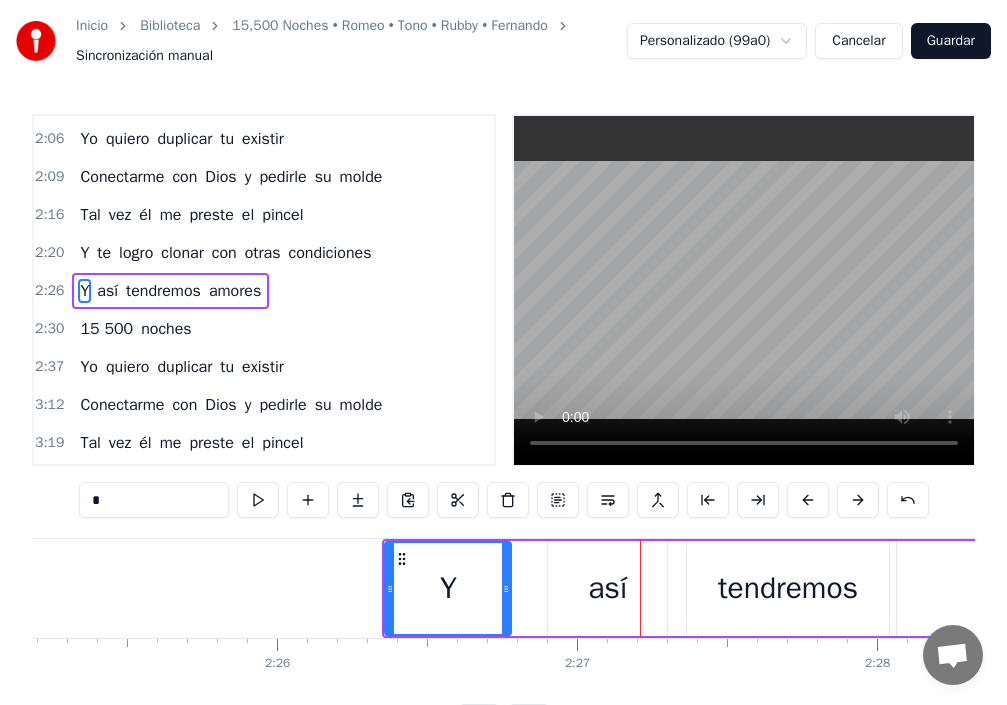 click on "así" at bounding box center [607, 588] 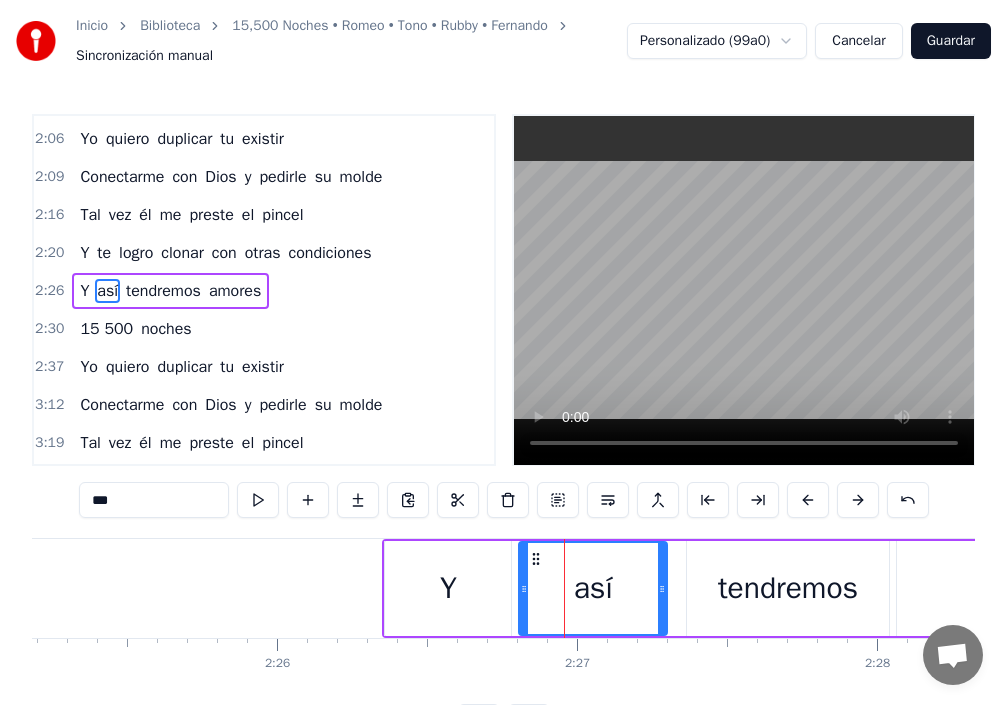 drag, startPoint x: 549, startPoint y: 588, endPoint x: 518, endPoint y: 604, distance: 34.88553 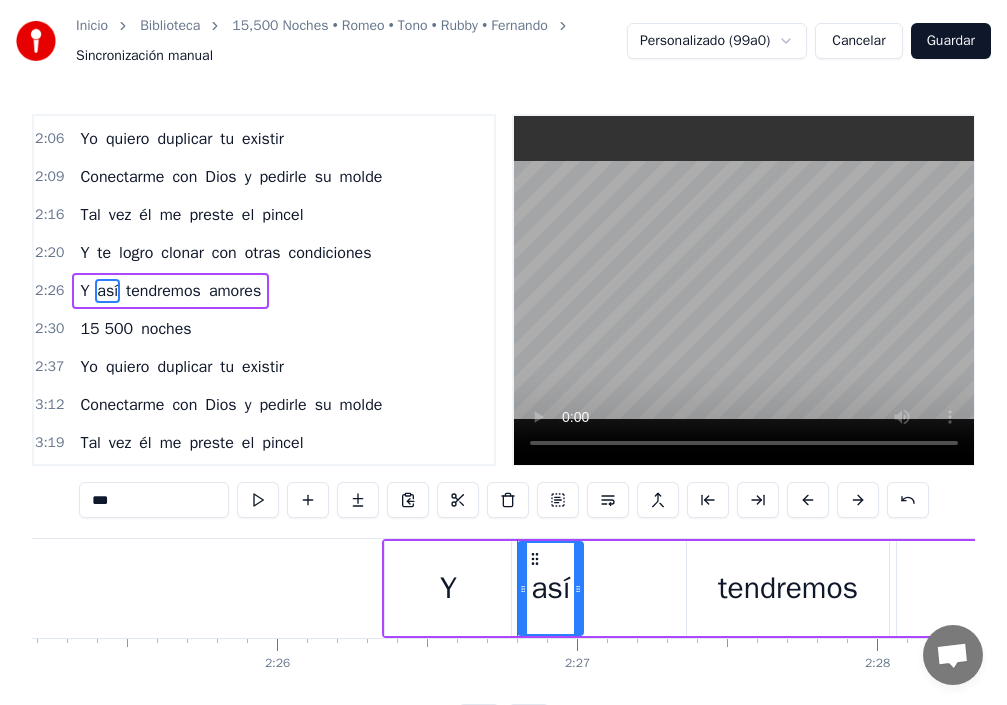 drag, startPoint x: 663, startPoint y: 595, endPoint x: 626, endPoint y: 605, distance: 38.327538 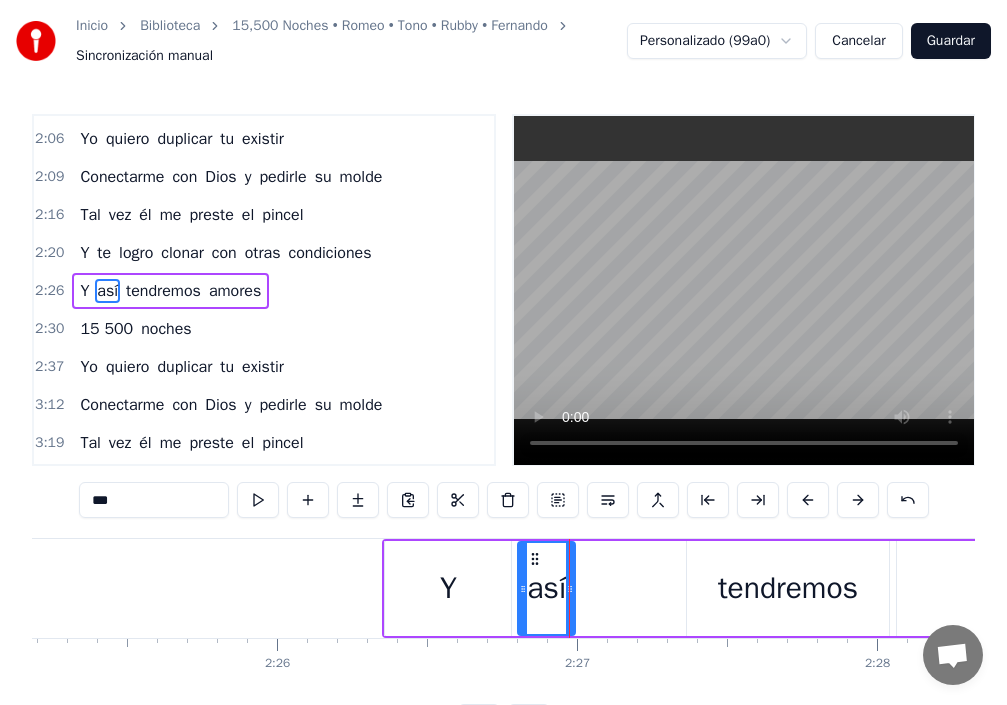 click on "tendremos" at bounding box center (788, 588) 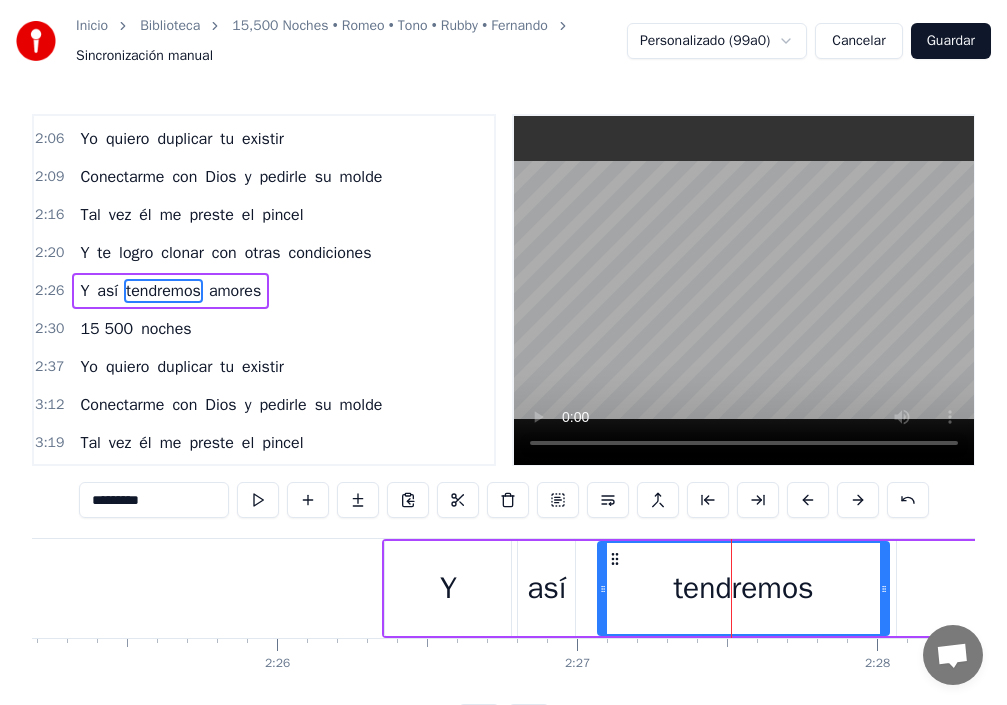 drag, startPoint x: 688, startPoint y: 603, endPoint x: 585, endPoint y: 605, distance: 103.01942 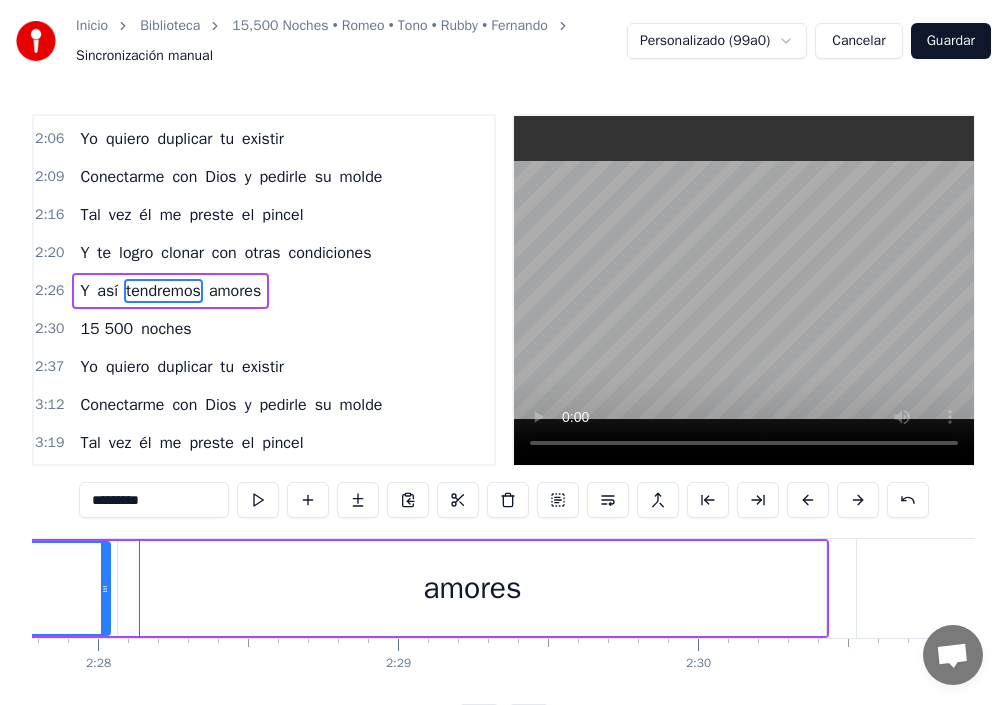 scroll, scrollTop: 0, scrollLeft: 44341, axis: horizontal 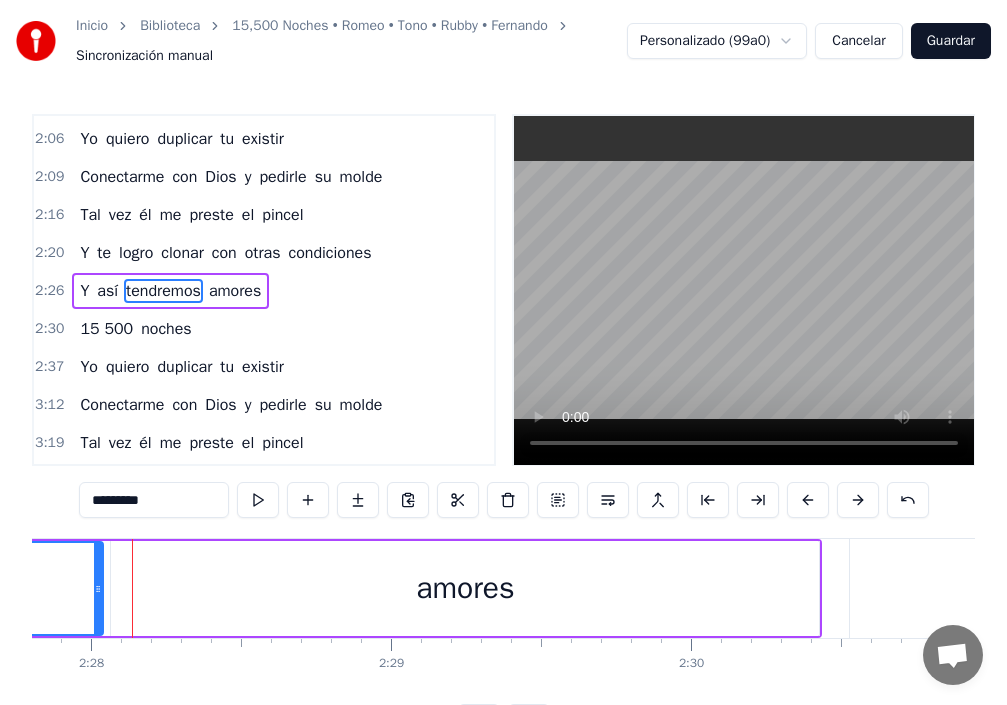 click on "amores" at bounding box center (465, 588) 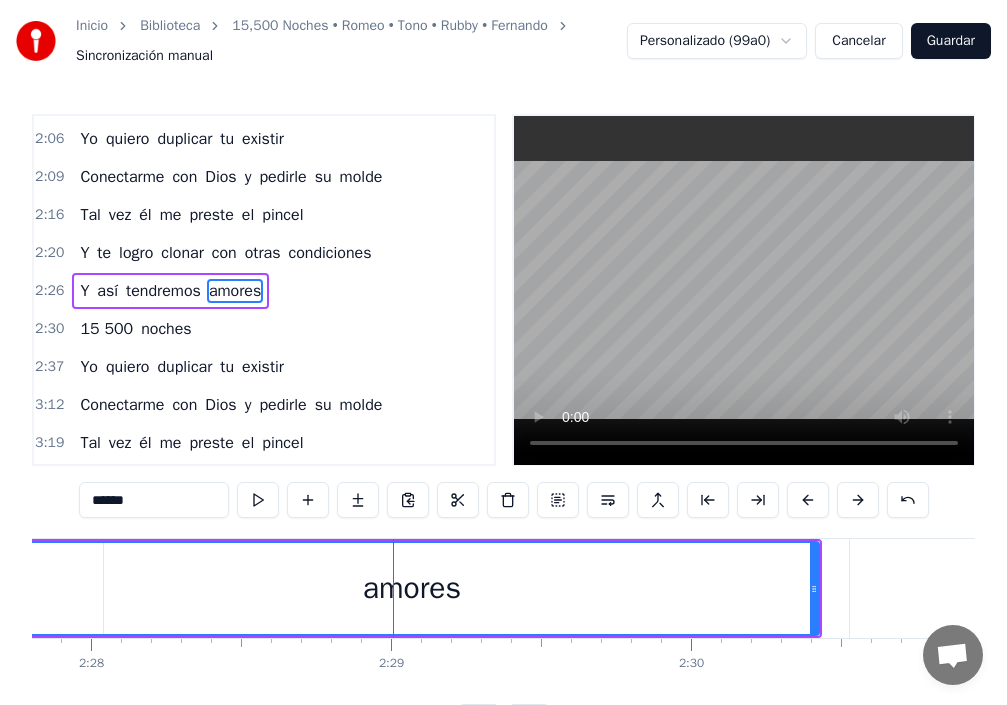 drag, startPoint x: 118, startPoint y: 586, endPoint x: 11, endPoint y: 578, distance: 107.298645 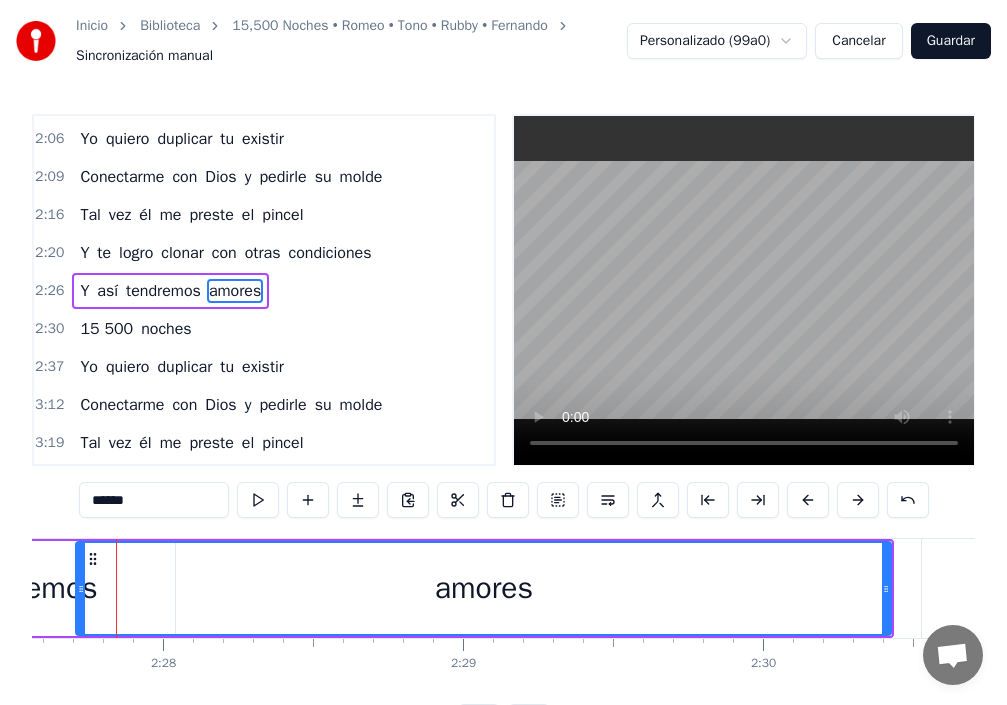 scroll, scrollTop: 0, scrollLeft: 44253, axis: horizontal 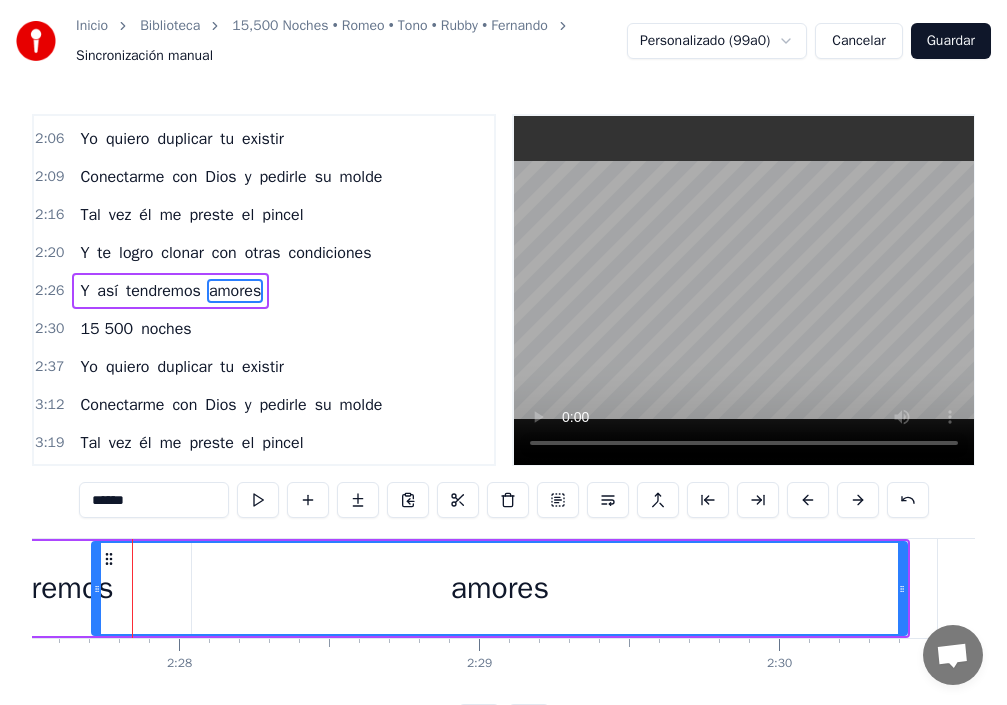 click on "tendremos" at bounding box center (44, 588) 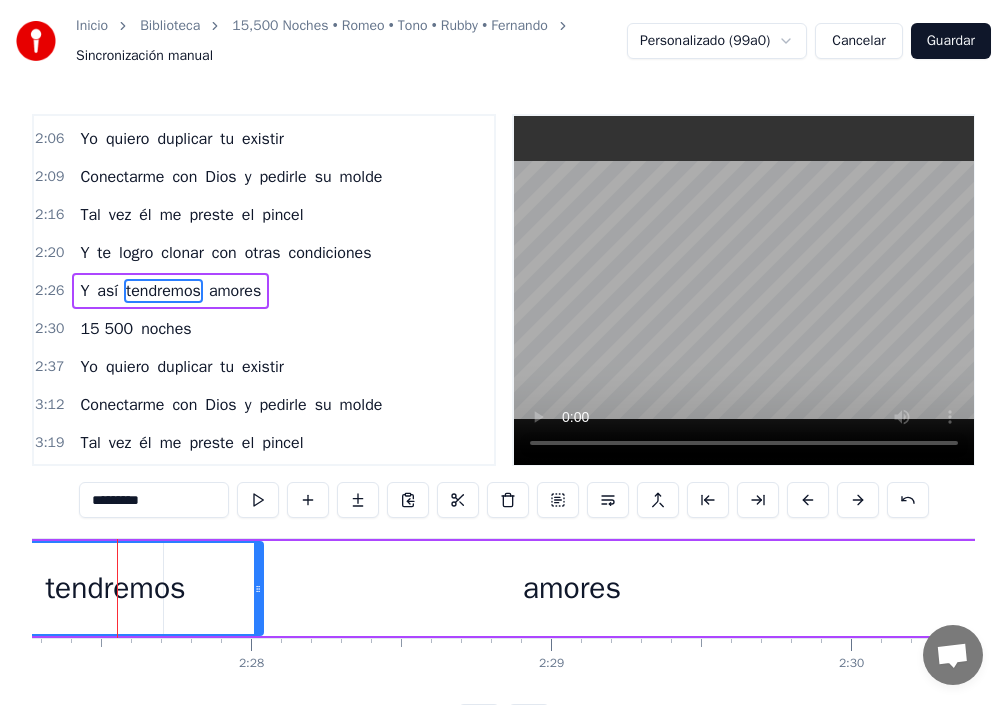 scroll, scrollTop: 0, scrollLeft: 44166, axis: horizontal 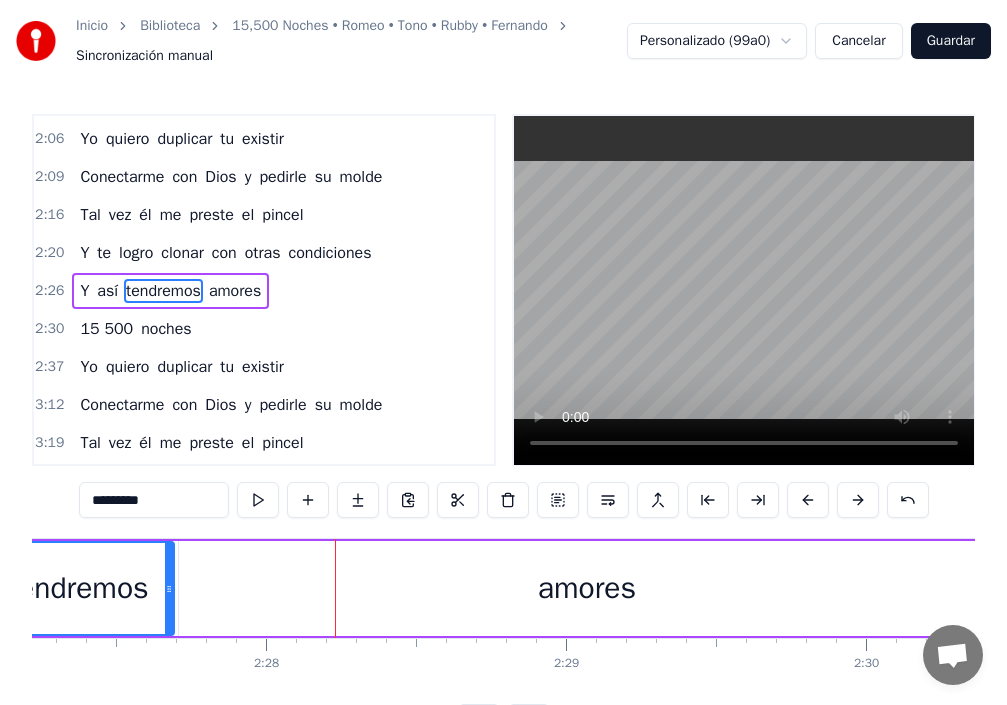drag, startPoint x: 275, startPoint y: 599, endPoint x: 171, endPoint y: 609, distance: 104.47966 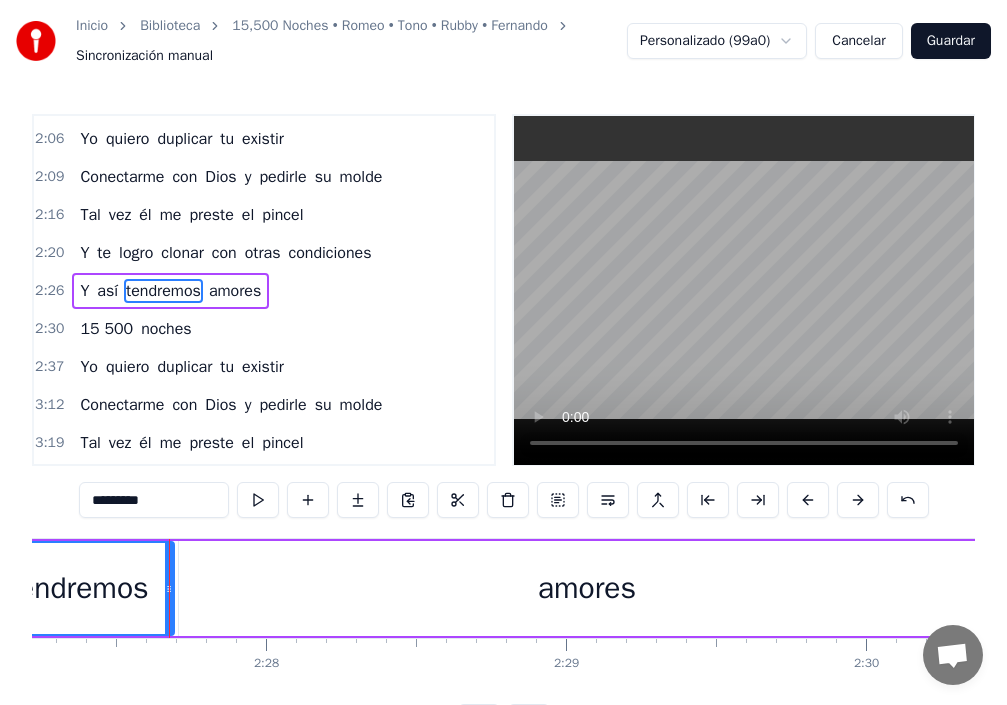 click on "amores" at bounding box center [586, 588] 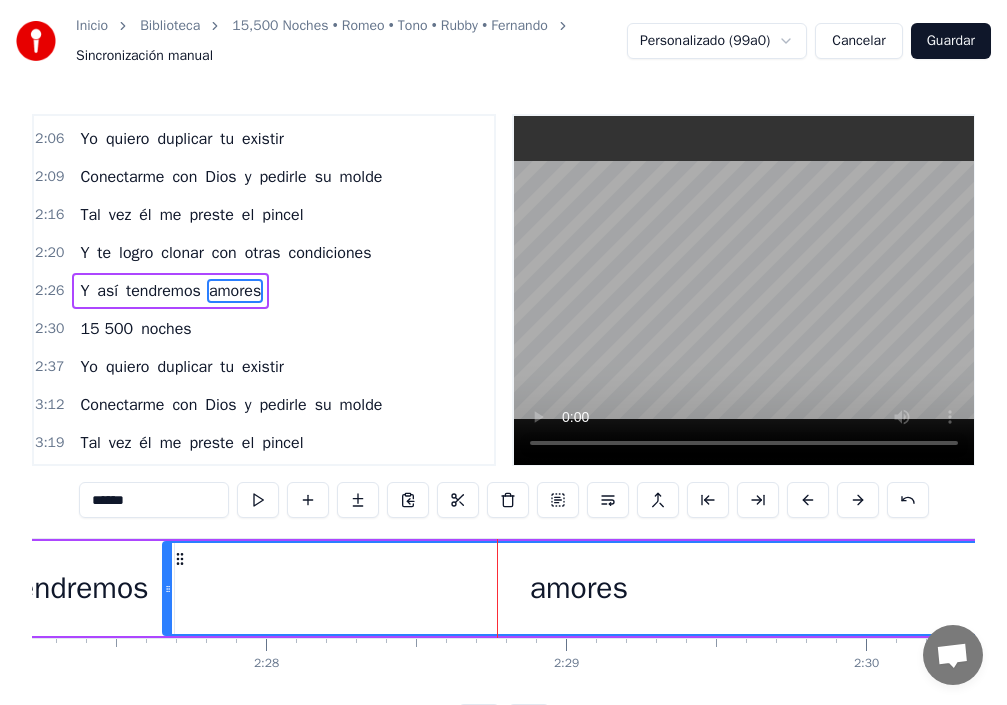 drag, startPoint x: 183, startPoint y: 590, endPoint x: 167, endPoint y: 593, distance: 16.27882 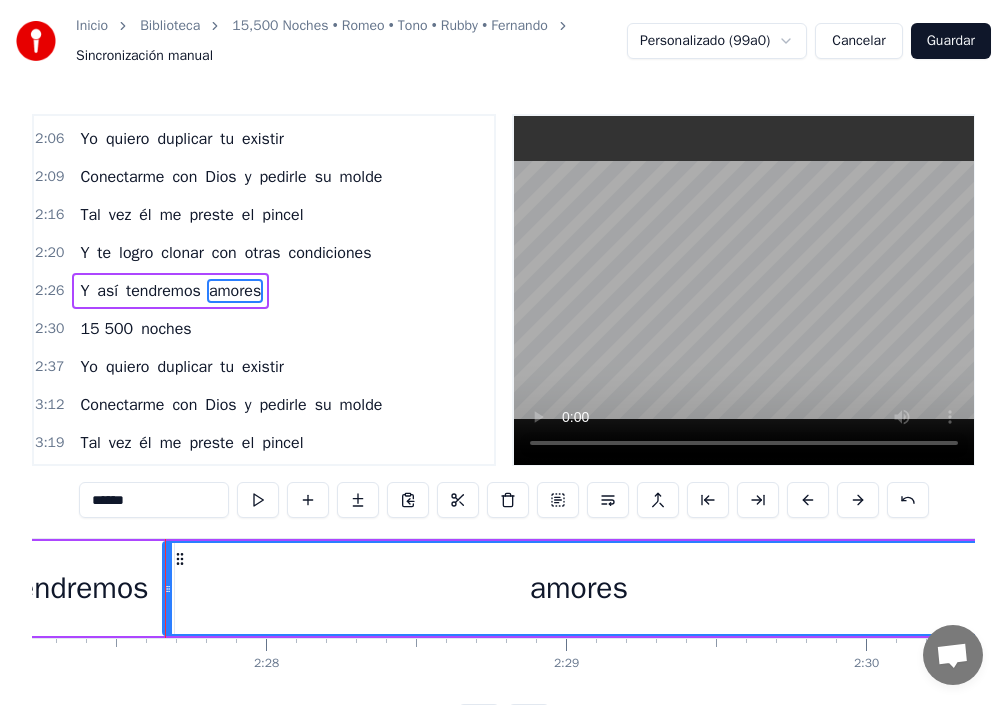 click on "tendremos" at bounding box center [79, 588] 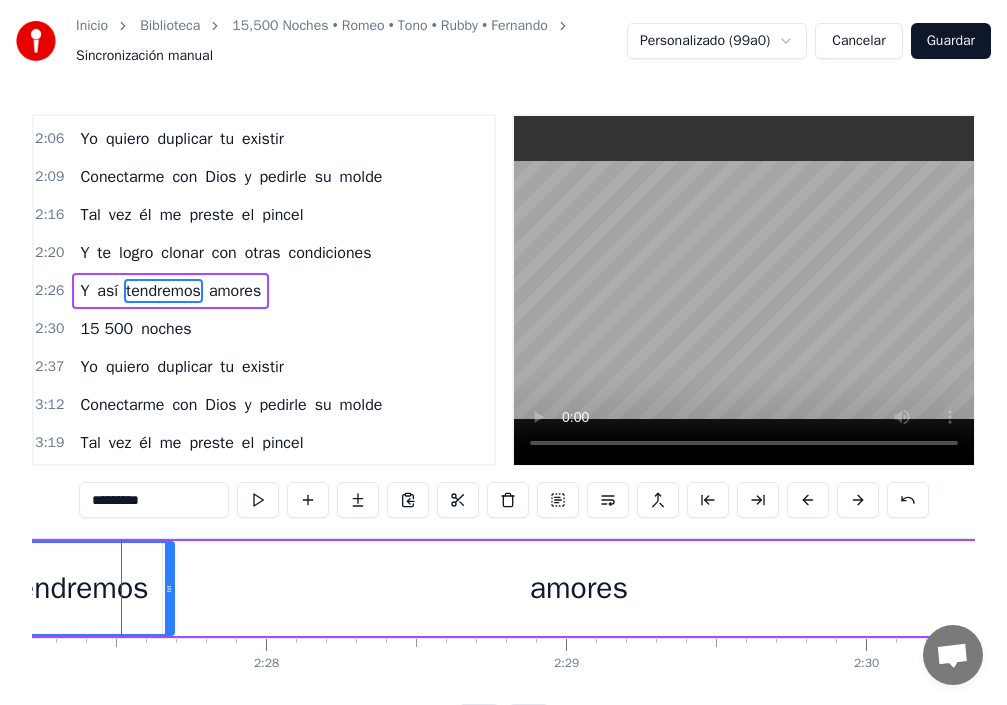 scroll, scrollTop: 0, scrollLeft: 44155, axis: horizontal 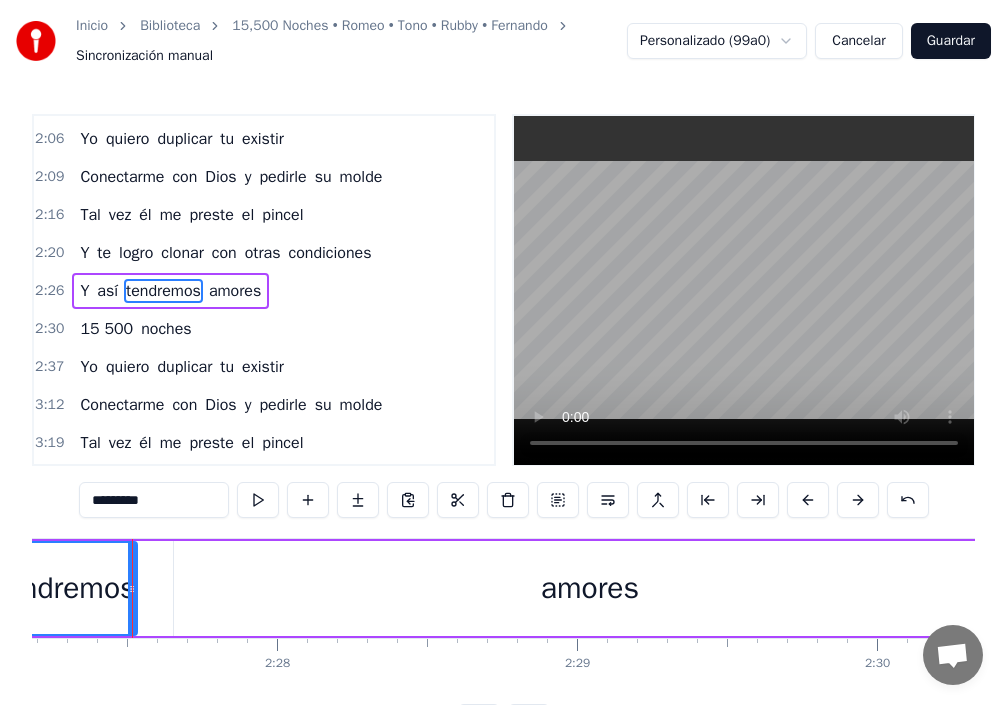 drag, startPoint x: 180, startPoint y: 587, endPoint x: 115, endPoint y: 589, distance: 65.03076 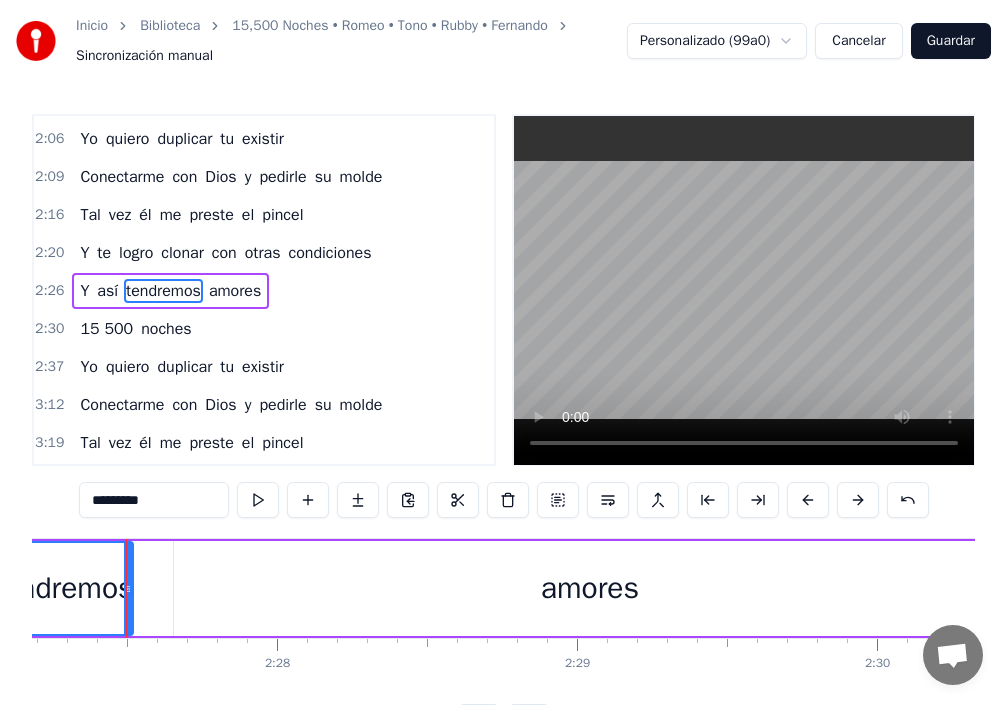 scroll, scrollTop: 0, scrollLeft: 44149, axis: horizontal 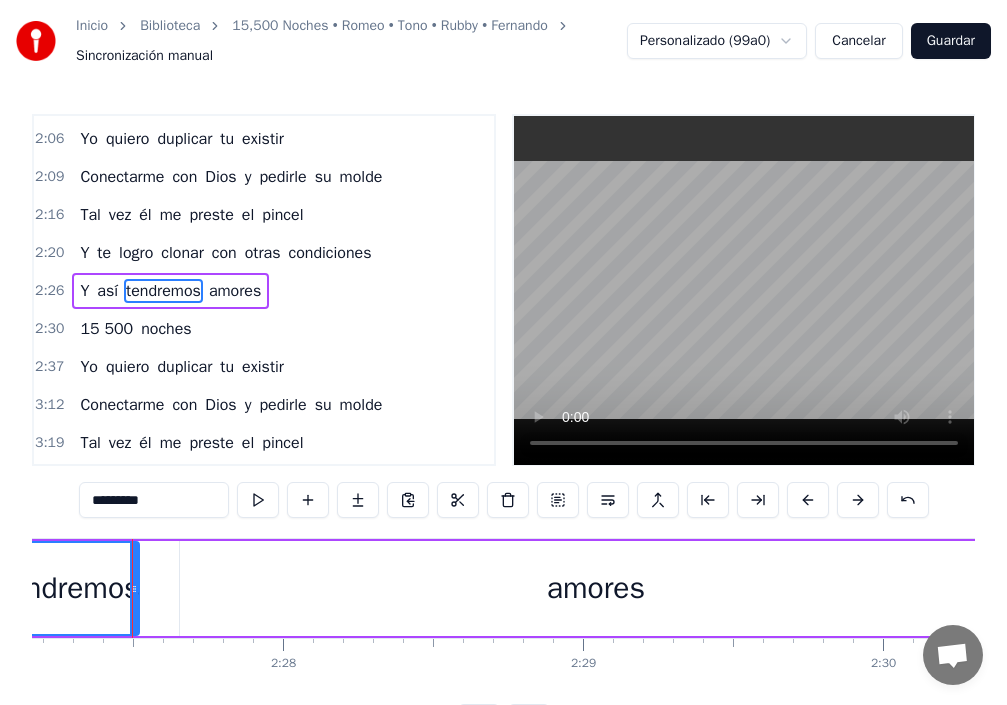 click on "amores" at bounding box center (595, 588) 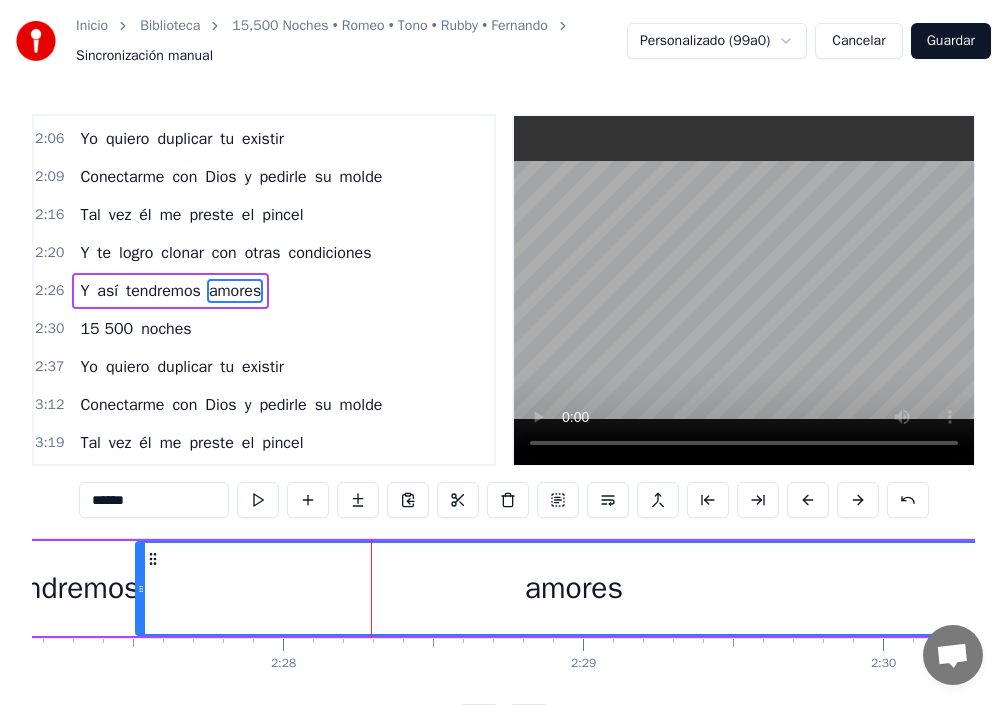 drag, startPoint x: 181, startPoint y: 588, endPoint x: 137, endPoint y: 594, distance: 44.407207 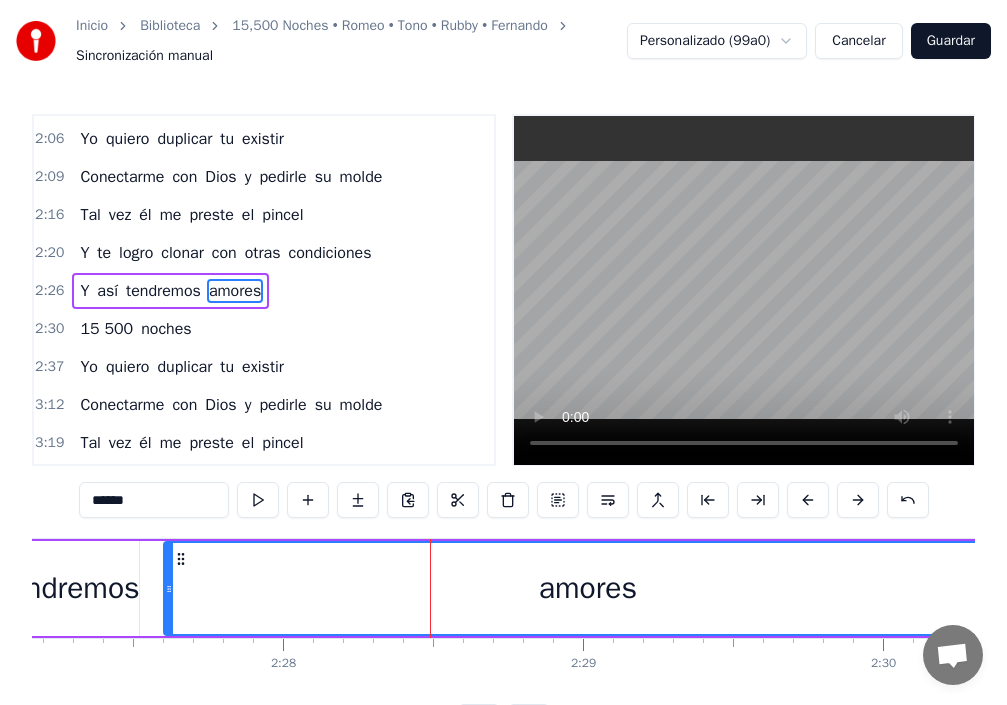 drag, startPoint x: 140, startPoint y: 591, endPoint x: 170, endPoint y: 598, distance: 30.805843 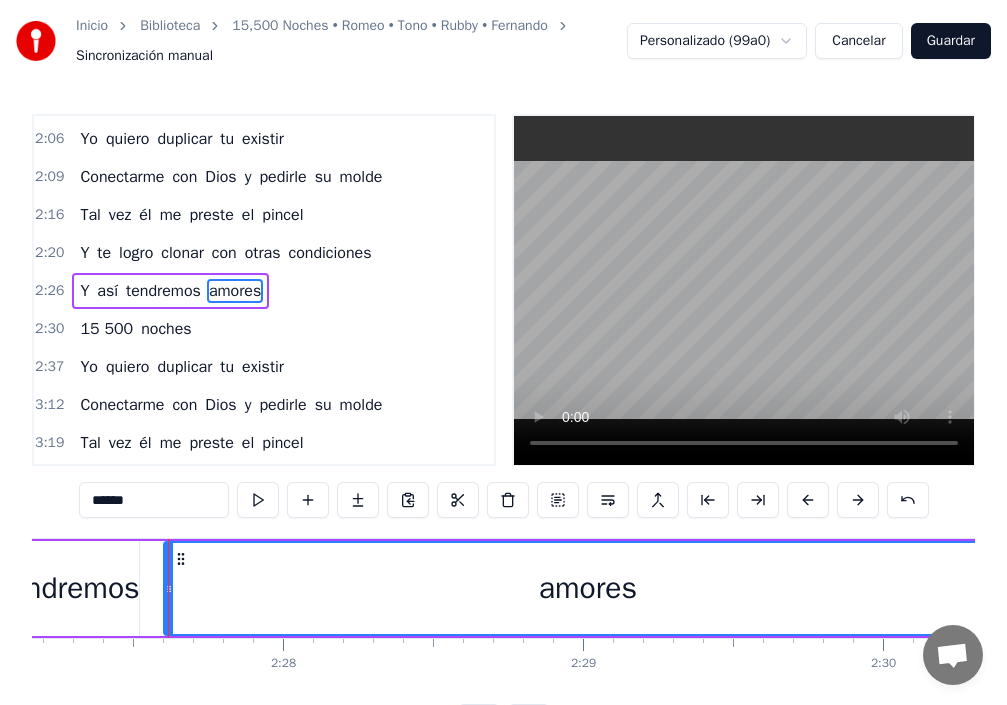 click on "tendremos" at bounding box center (70, 588) 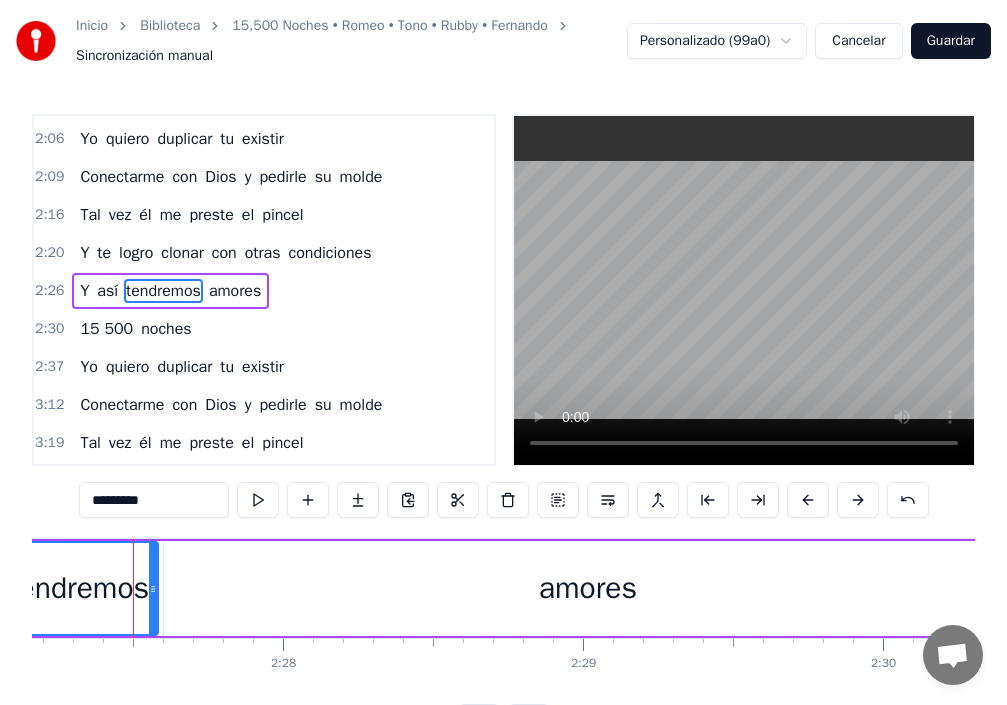 drag, startPoint x: 135, startPoint y: 601, endPoint x: 155, endPoint y: 605, distance: 20.396078 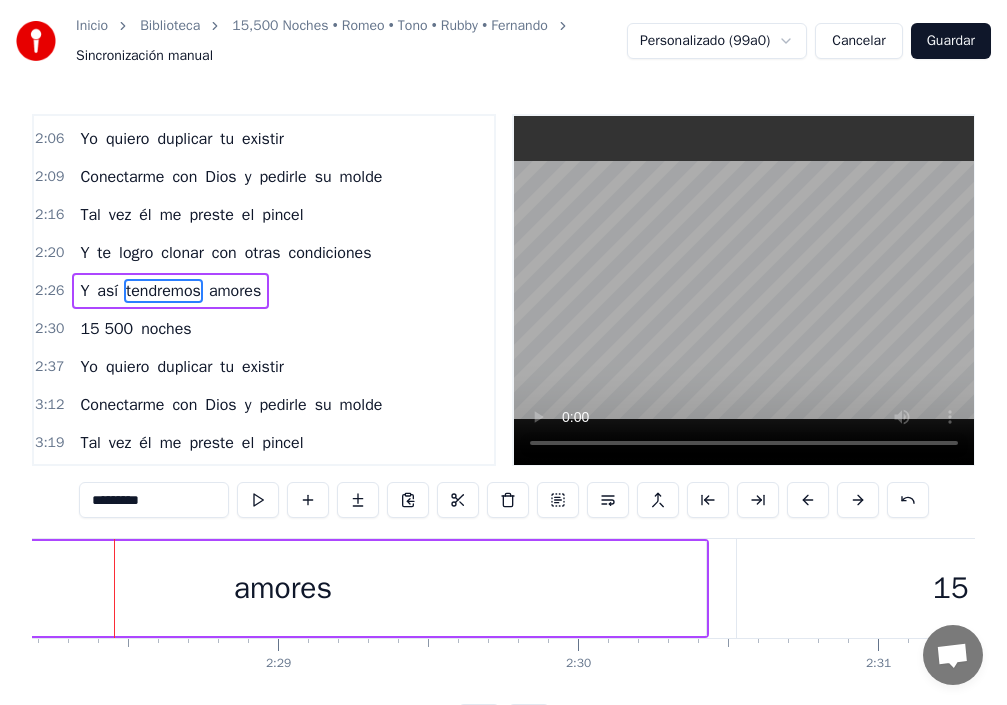scroll, scrollTop: 0, scrollLeft: 44436, axis: horizontal 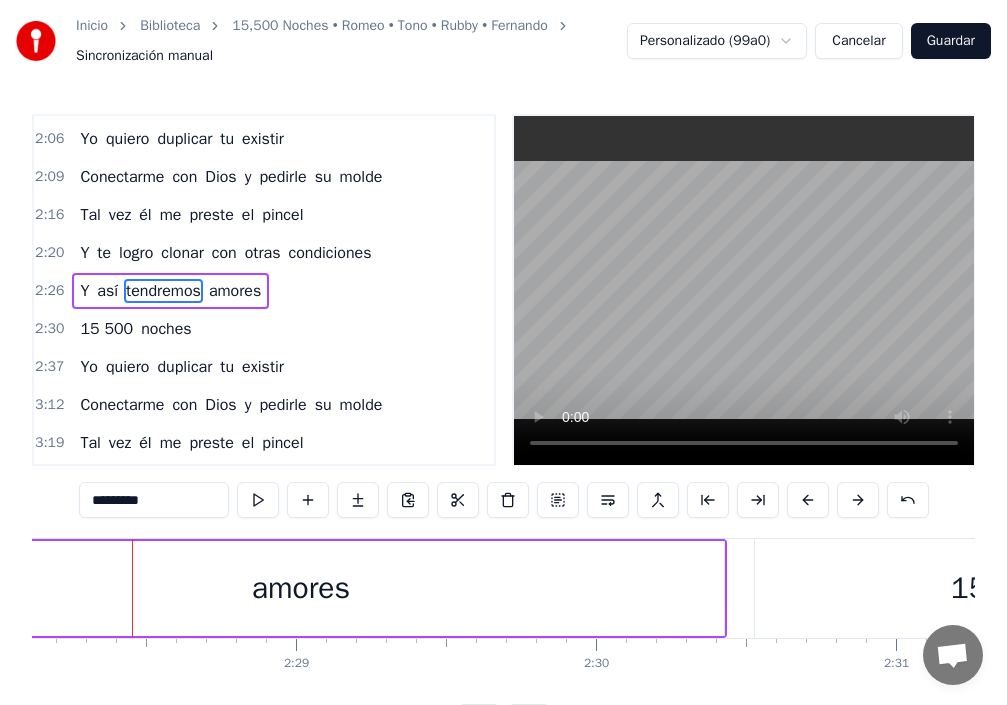 click on "amores" at bounding box center (300, 588) 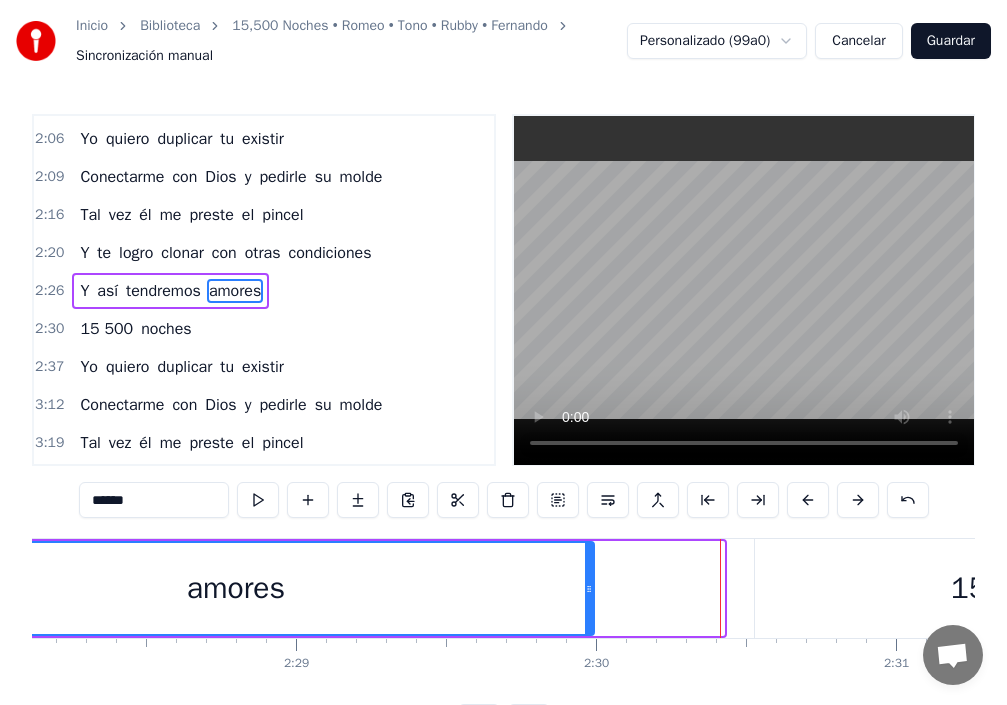drag, startPoint x: 722, startPoint y: 594, endPoint x: 574, endPoint y: 590, distance: 148.05405 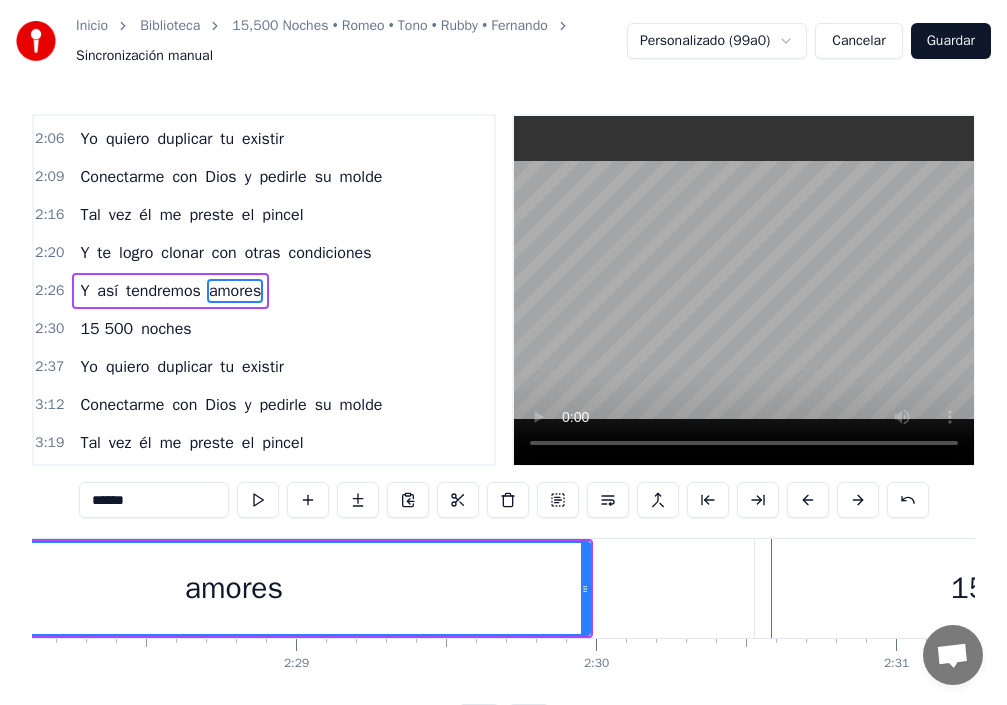click on "15 500" at bounding box center (1000, 588) 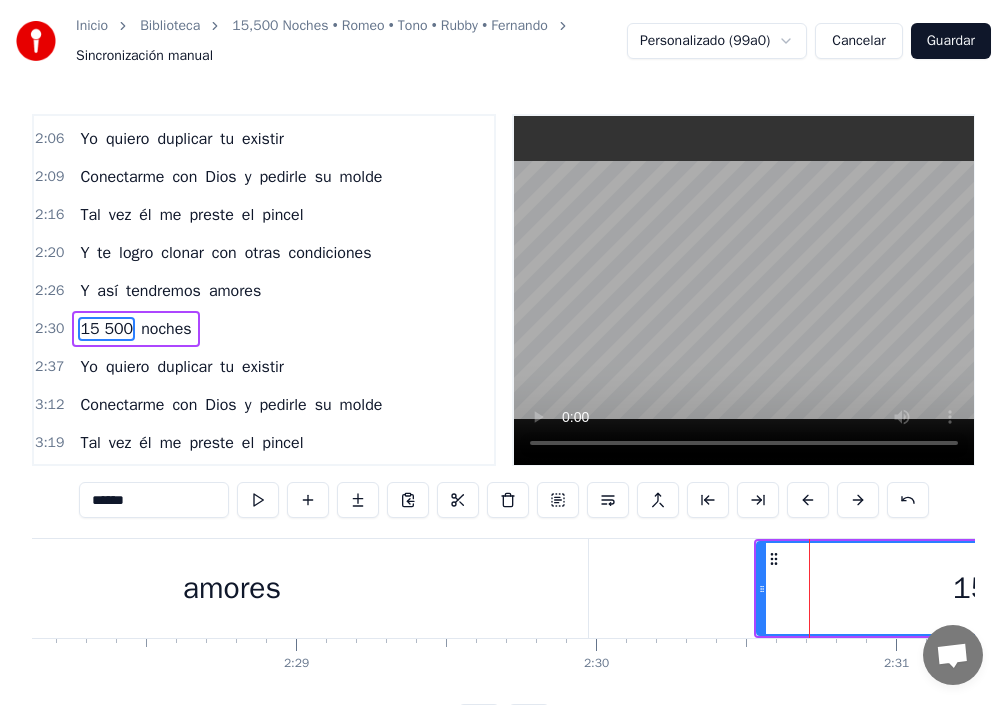 scroll, scrollTop: 946, scrollLeft: 0, axis: vertical 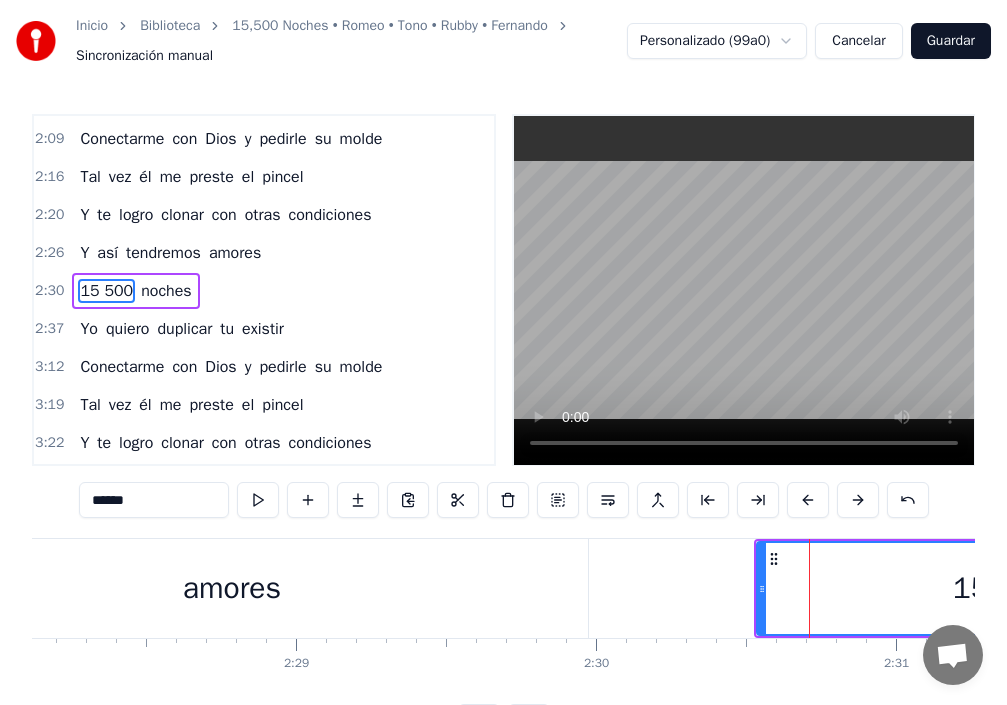 drag, startPoint x: 756, startPoint y: 597, endPoint x: 760, endPoint y: 608, distance: 11.7046995 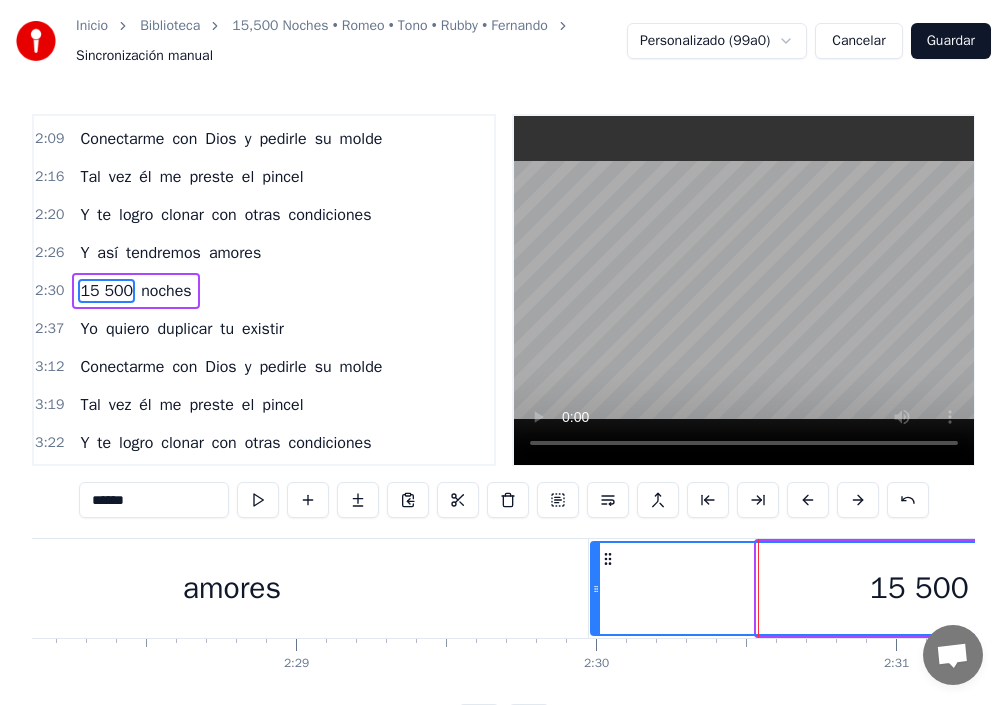 drag, startPoint x: 760, startPoint y: 601, endPoint x: 601, endPoint y: 606, distance: 159.0786 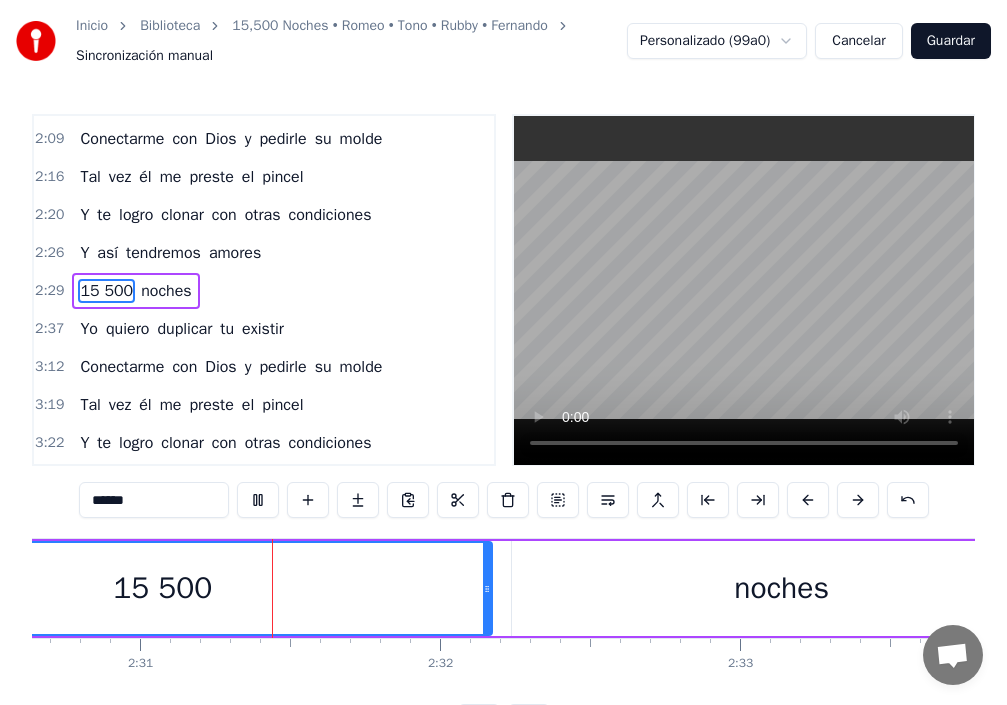 scroll, scrollTop: 0, scrollLeft: 45196, axis: horizontal 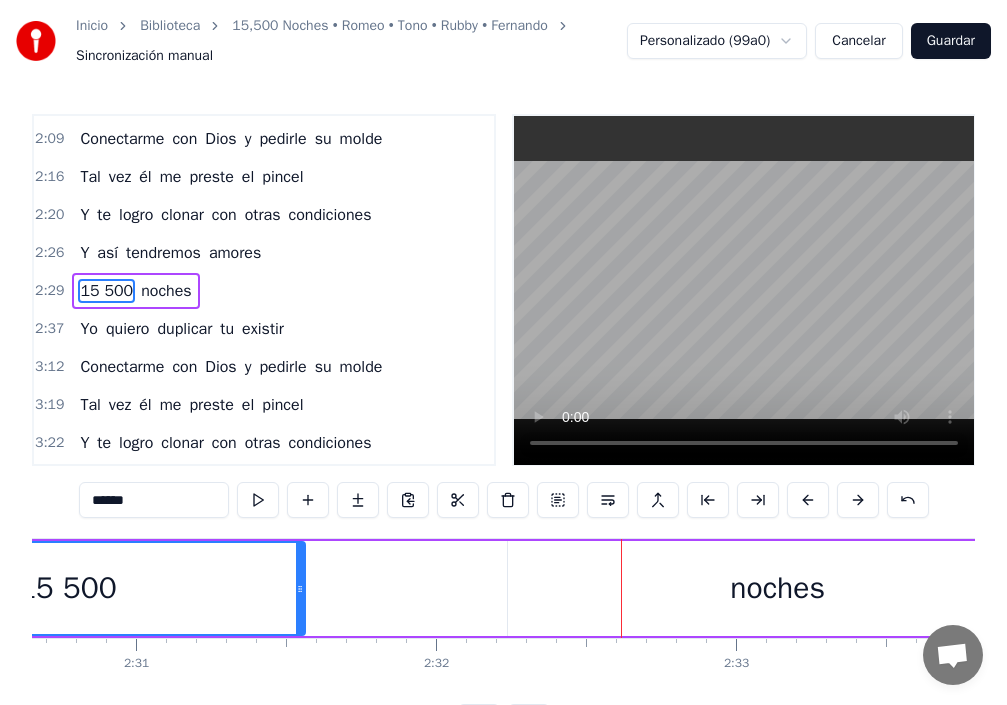 drag, startPoint x: 486, startPoint y: 587, endPoint x: 310, endPoint y: 597, distance: 176.28386 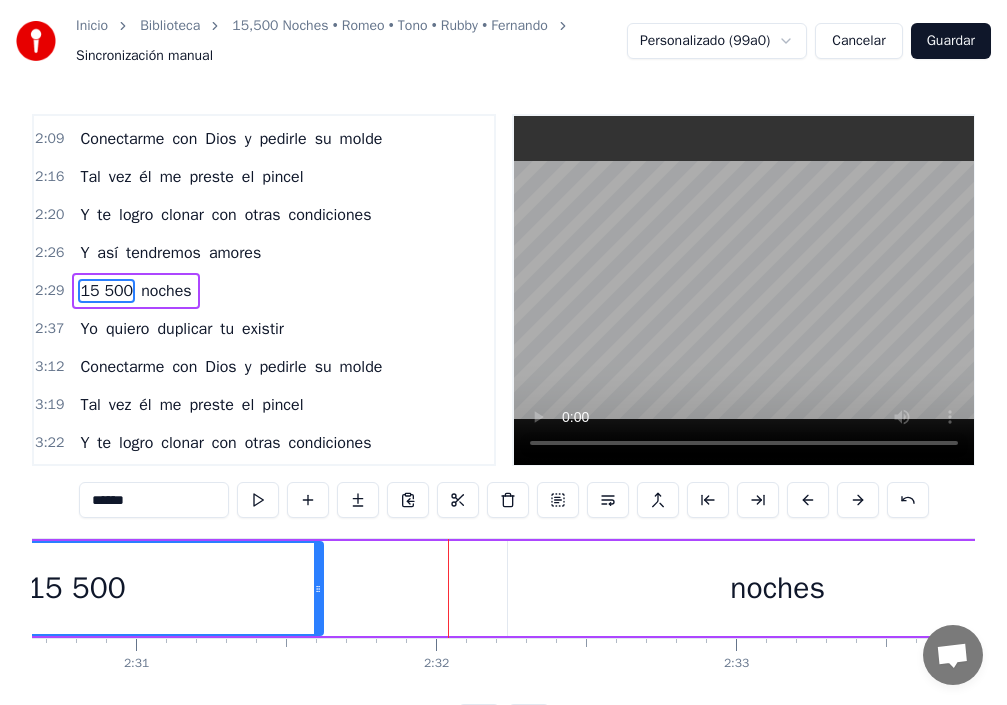 drag, startPoint x: 299, startPoint y: 599, endPoint x: 318, endPoint y: 598, distance: 19.026299 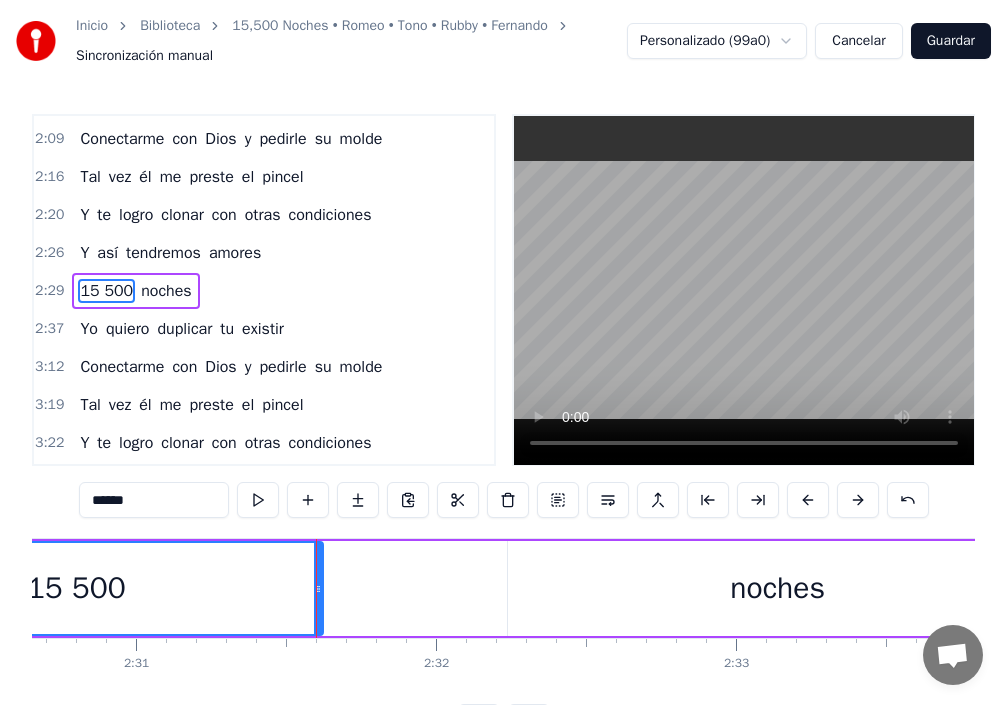 click on "noches" at bounding box center [778, 588] 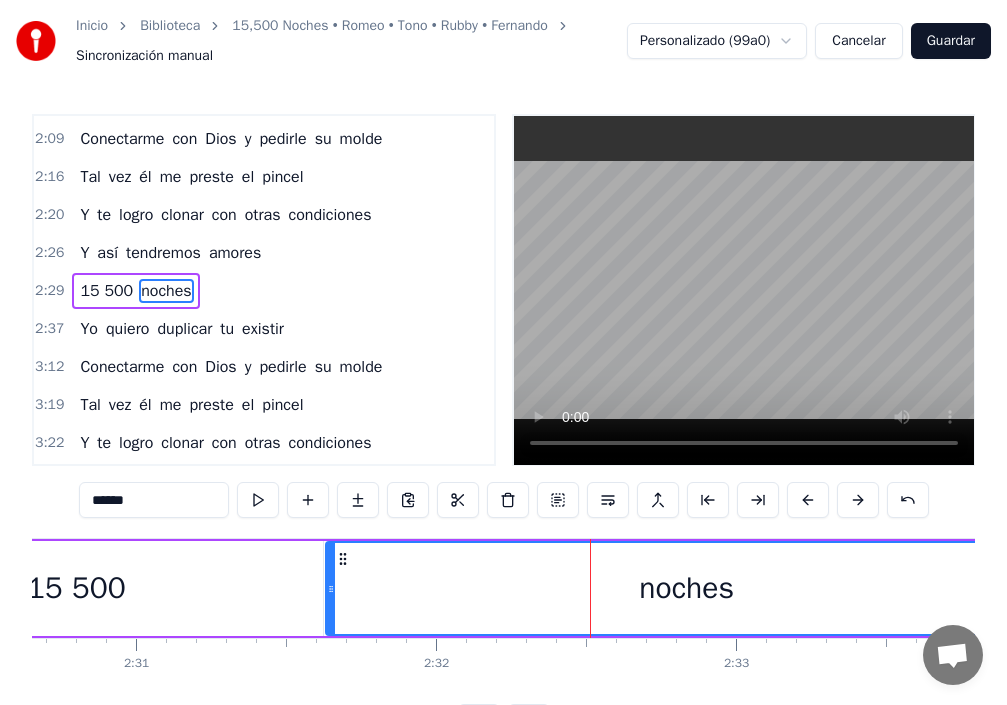 drag, startPoint x: 515, startPoint y: 599, endPoint x: 332, endPoint y: 609, distance: 183.27303 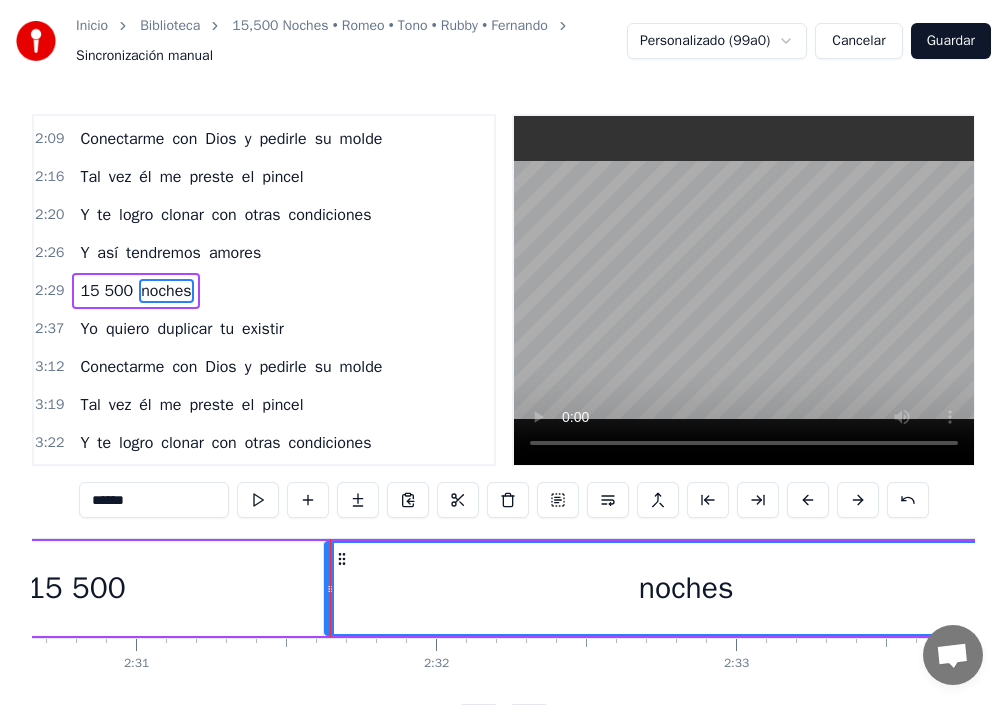 click on "15 500" at bounding box center (76, 588) 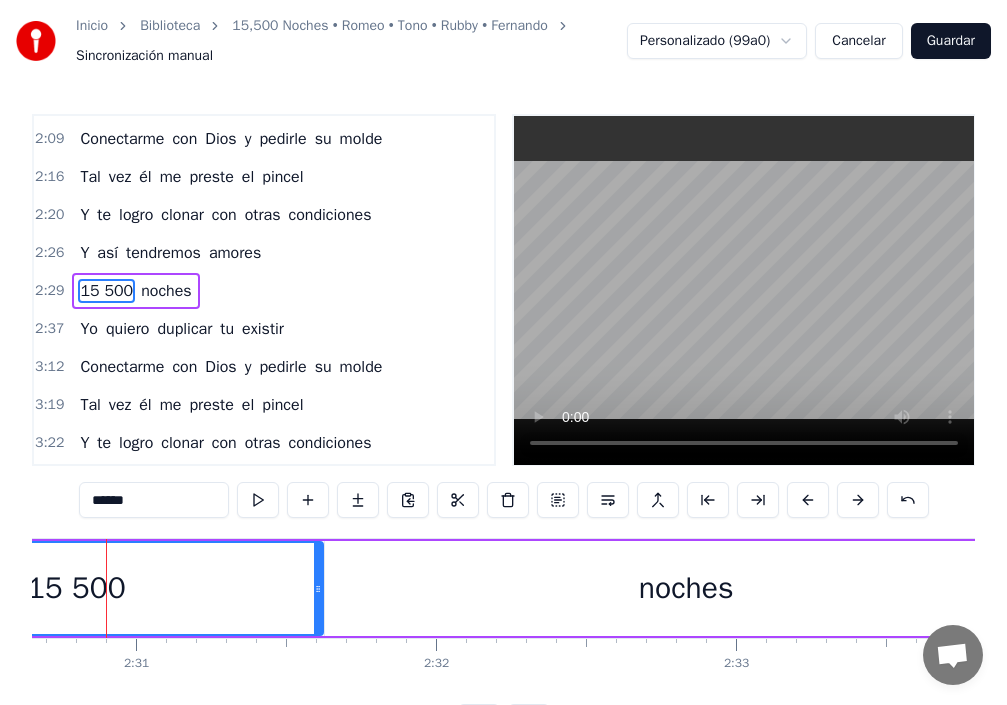 scroll, scrollTop: 0, scrollLeft: 45170, axis: horizontal 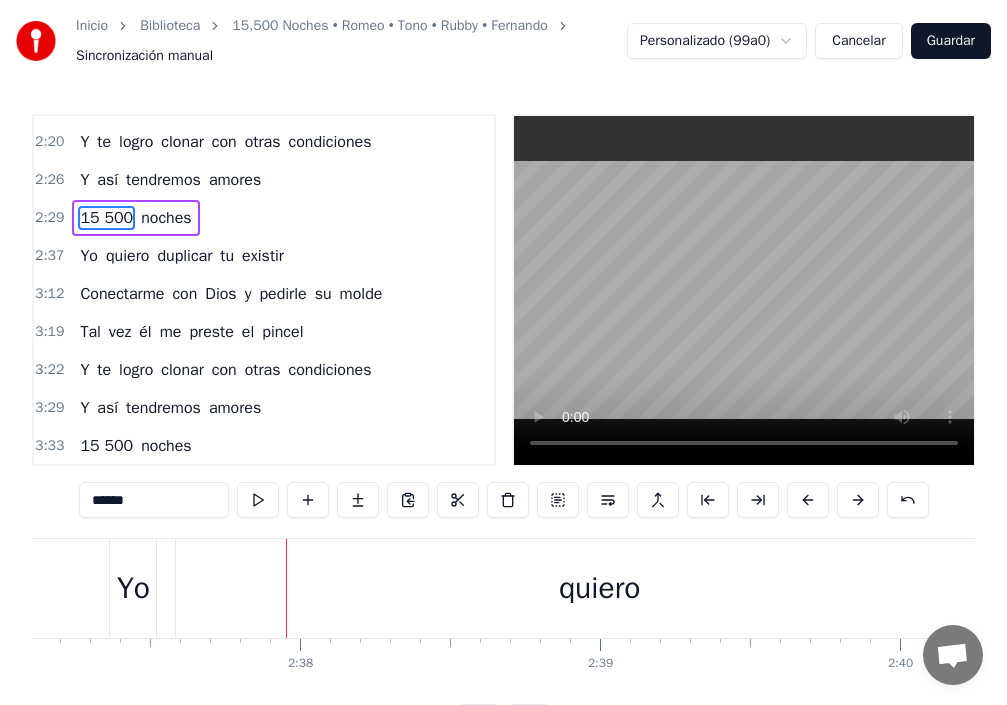 drag, startPoint x: 535, startPoint y: 591, endPoint x: 601, endPoint y: 596, distance: 66.189125 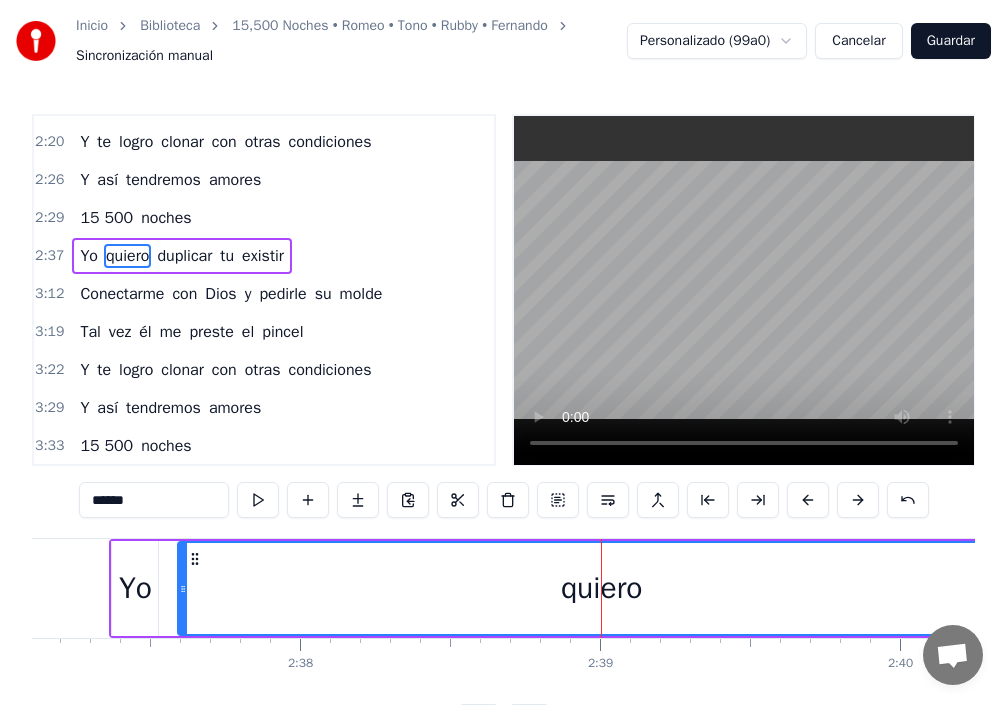 scroll, scrollTop: 984, scrollLeft: 0, axis: vertical 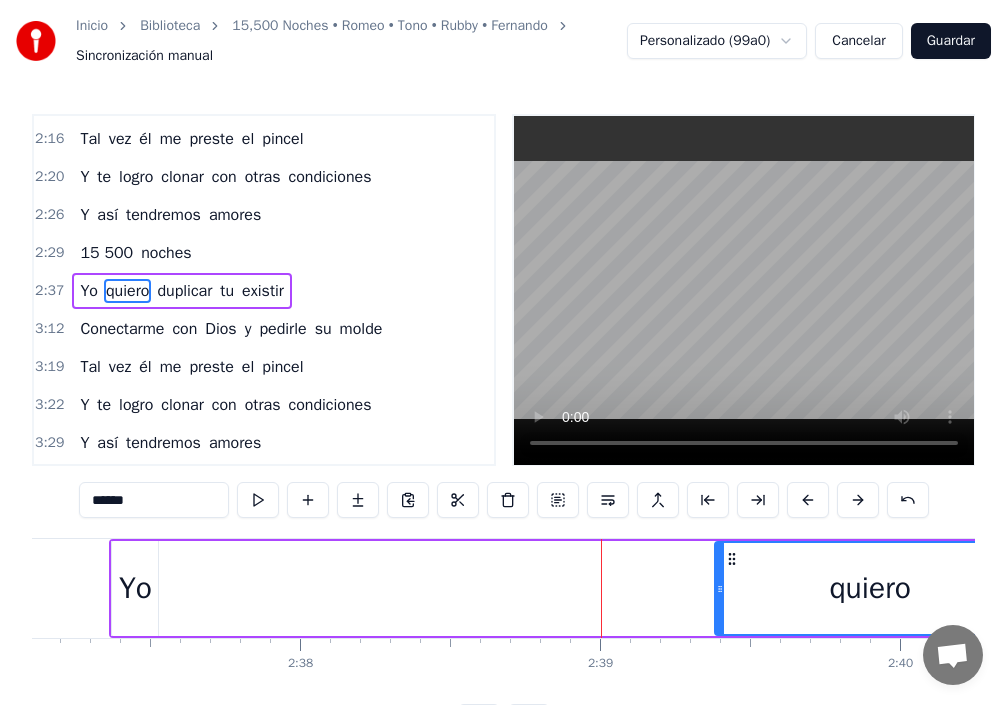 drag, startPoint x: 185, startPoint y: 588, endPoint x: 640, endPoint y: 649, distance: 459.0708 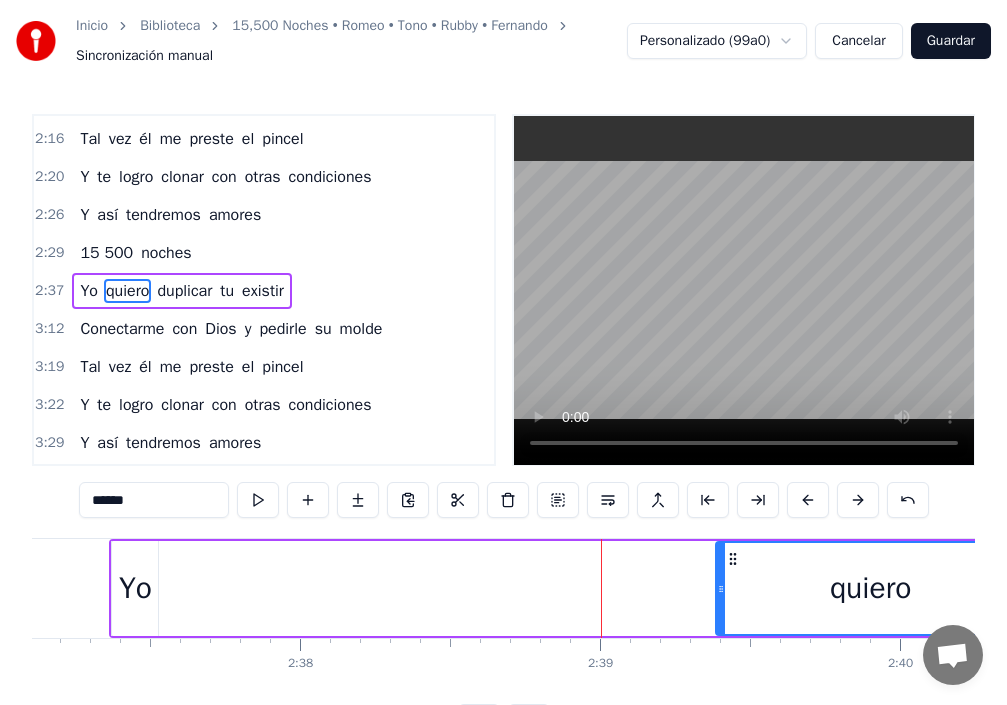 click on "Yo quiero duplicar tu existir" at bounding box center (5324, 588) 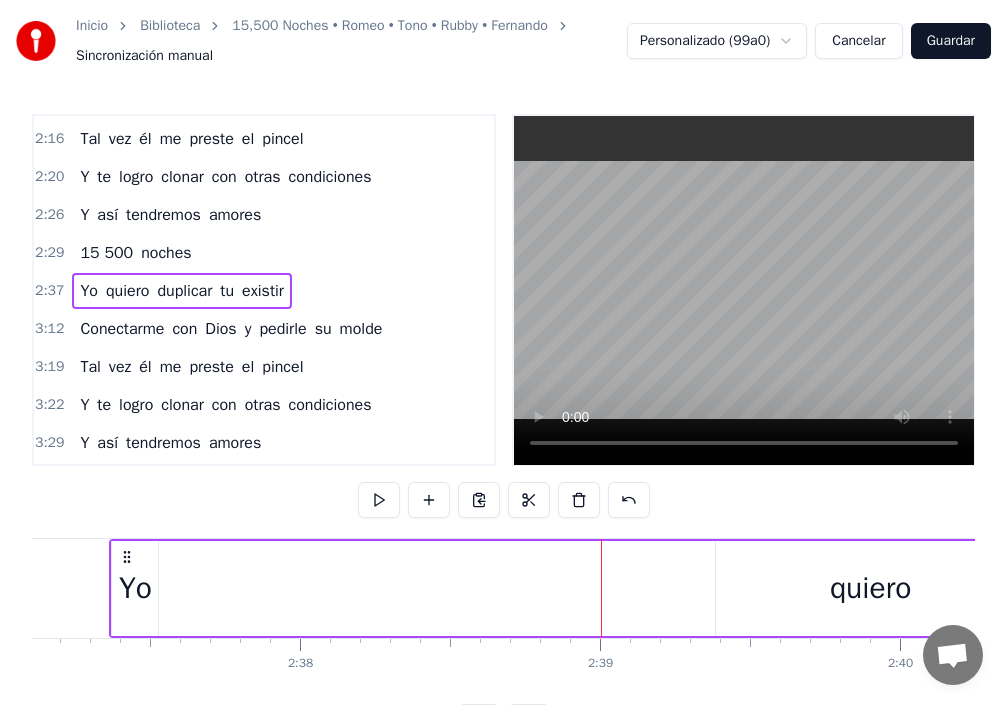 click on "Yo" at bounding box center (135, 588) 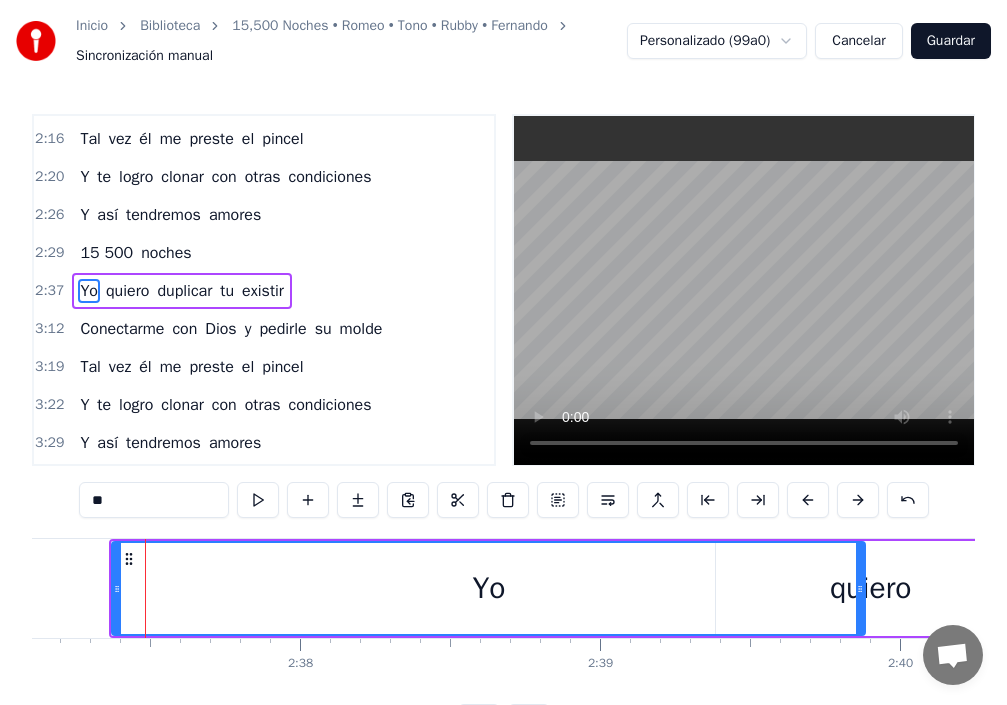 drag, startPoint x: 153, startPoint y: 585, endPoint x: 699, endPoint y: 649, distance: 549.7381 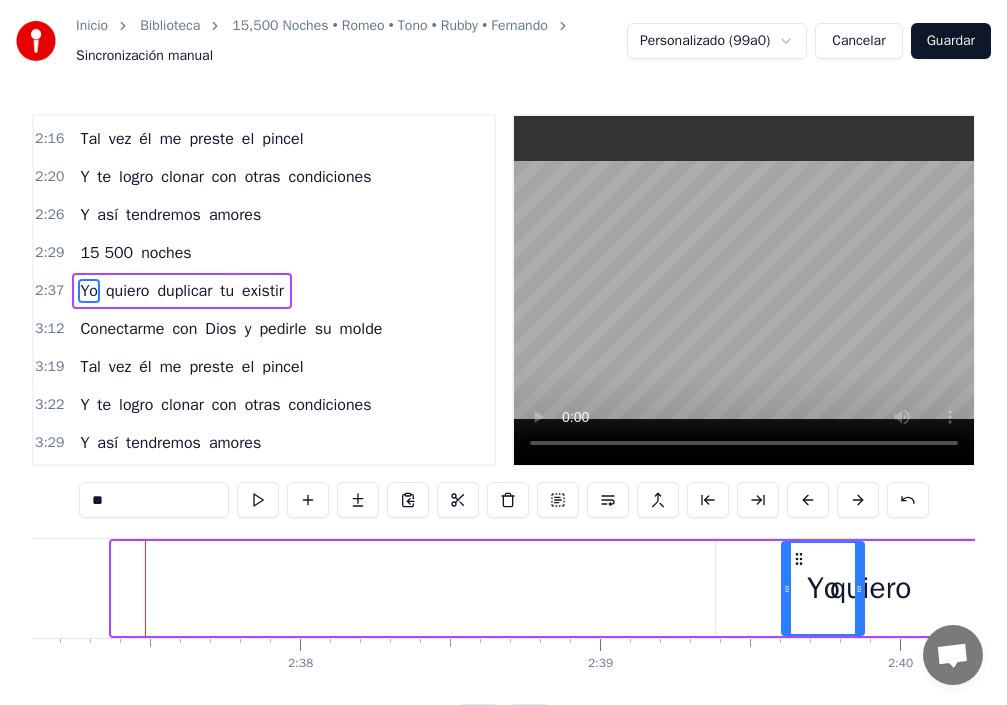 drag, startPoint x: 171, startPoint y: 592, endPoint x: 790, endPoint y: 701, distance: 628.5237 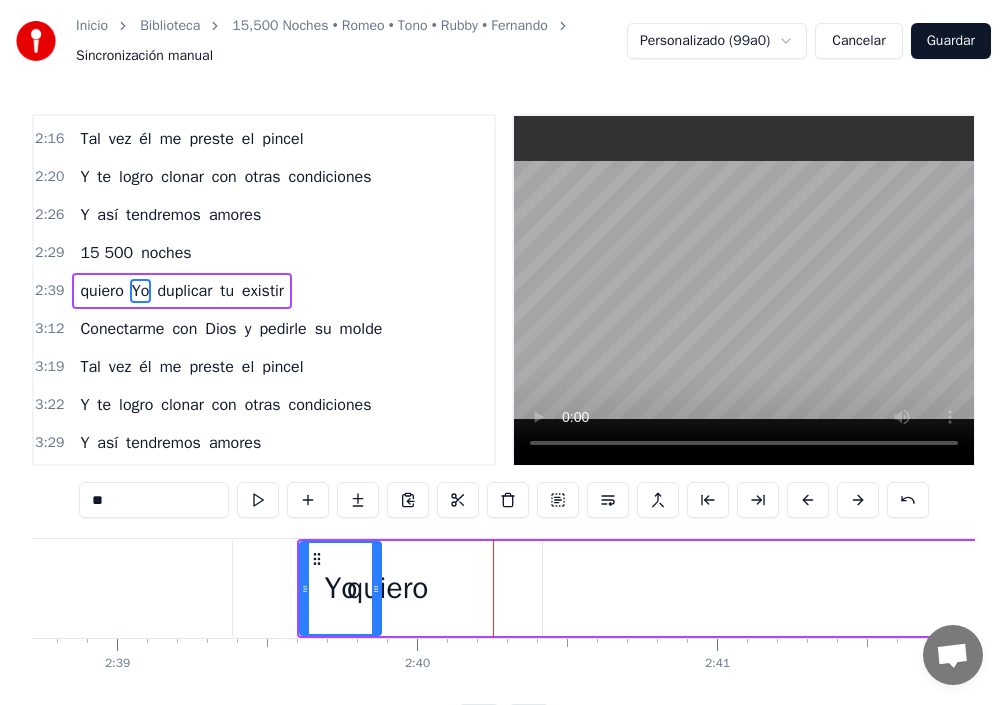 scroll, scrollTop: 0, scrollLeft: 47907, axis: horizontal 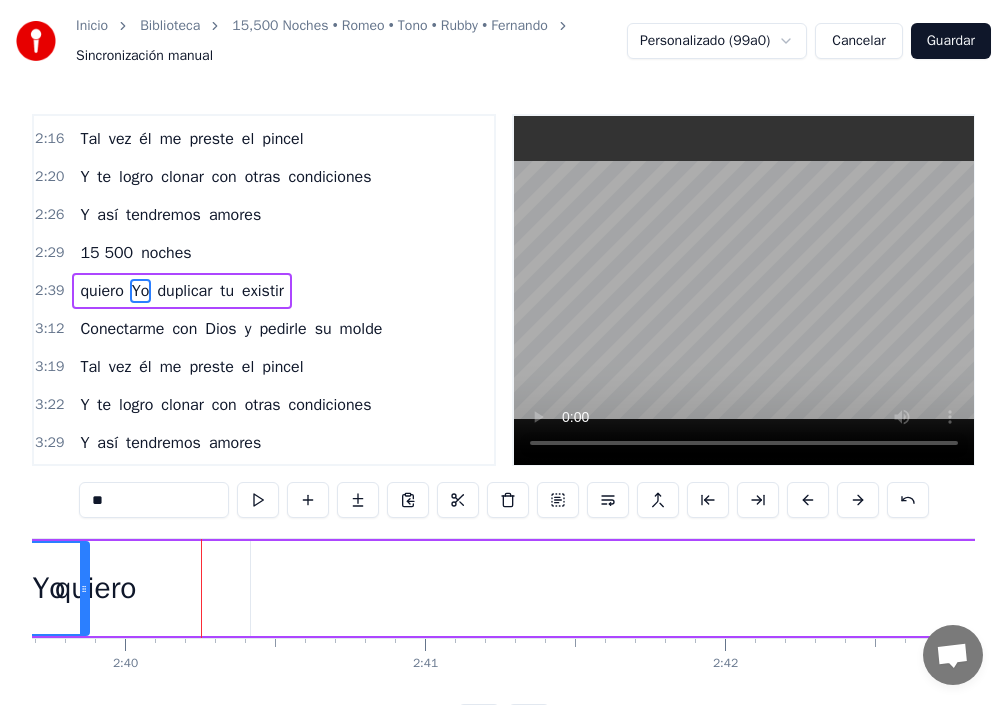 click on "quiero" at bounding box center (95, 588) 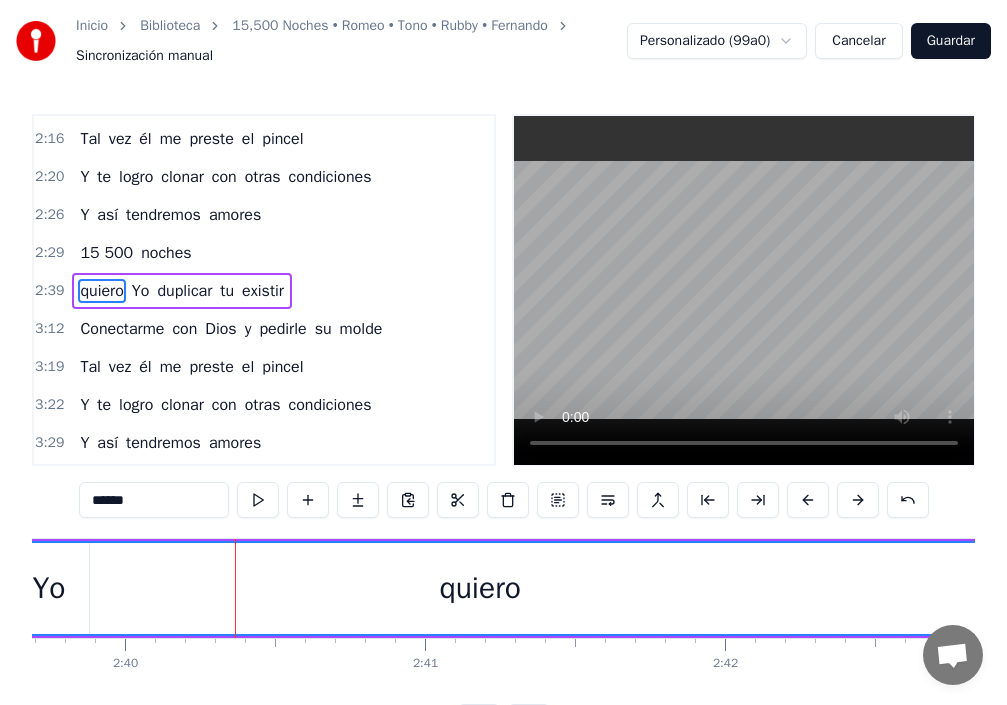 drag, startPoint x: 246, startPoint y: 589, endPoint x: 1017, endPoint y: 651, distance: 773.48883 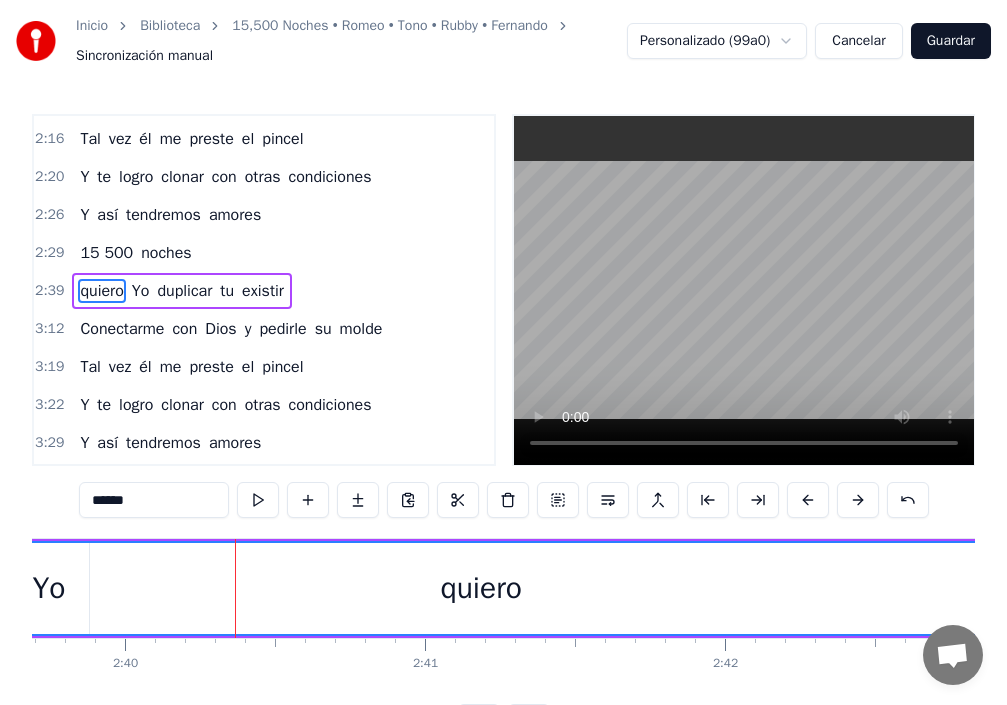 click on "quiero" at bounding box center [481, 588] 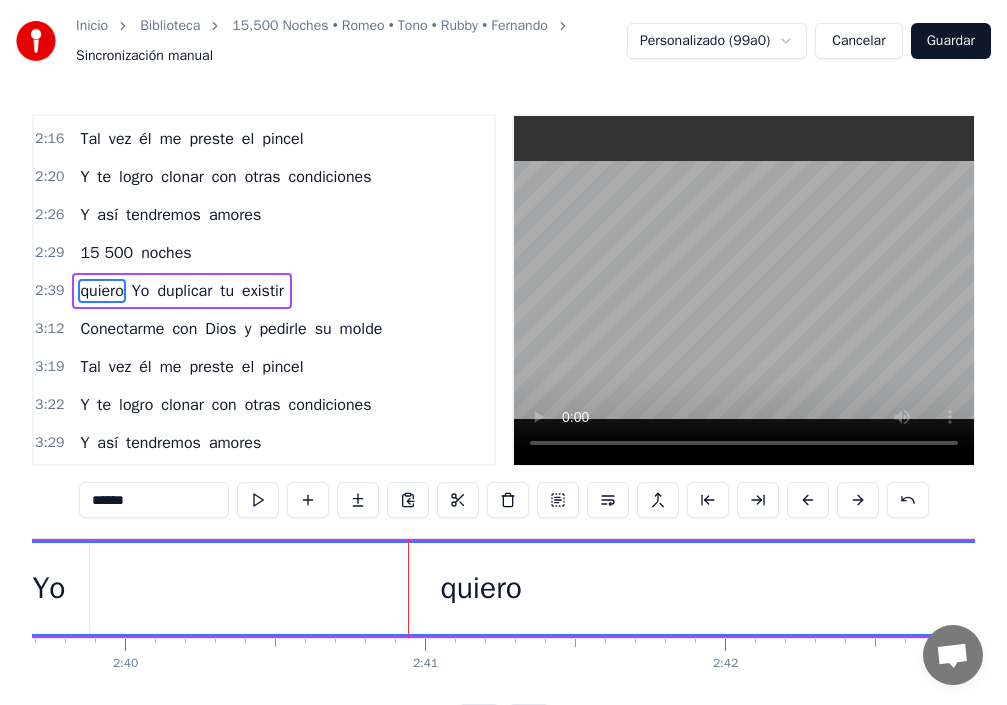 click on "Inicio Biblioteca 15,500 Noches • Romeo • Tono • Rubby • Fernando Sincronización manual Personalizado (99a0) Cancelar Guardar 0:15 Poquito a poco yo me obsesiono de ti 0:19 Por desgracia eres la única en tu liga 0:23 Yo he de inventar otra versión como tú 0:27 Con tu cara, tu actitud y tu figura 0:32 Quiero repetir 0:34 La obra de arte que mis ojos ven en ti 0:39 Ay, idéntica a ti 0:43 Me basta con una copia si es hermosa 0:47 Qué honor 0:48 Yo quiero duplicar tu existir 0:51 Conectarme con Dios y pedirle su molde 0:58 Tal vez él me preste el pincel 1:01 Y te logro clonar con otras condiciones 1:07 Y así tendremos amores 1:11 15 500 noches 1:32 Poquito a poco yo te voy a plagiar 1:36 Aunque sea lo más difícil en la vida 1:40 Quiero inventar otra versión como tú 1:44 Con tu cara, tu actitud y tu figura 1:50 Quiero repetir 1:52 La obra de arte que mis ojos ven en ti 1:57 Ah, idéntica a ti 2:00 Me basta con una copia si es hermosa 2:05 Qué honor 2:06 Yo quiero duplicar tu existir 2:09 con y" at bounding box center (503, 370) 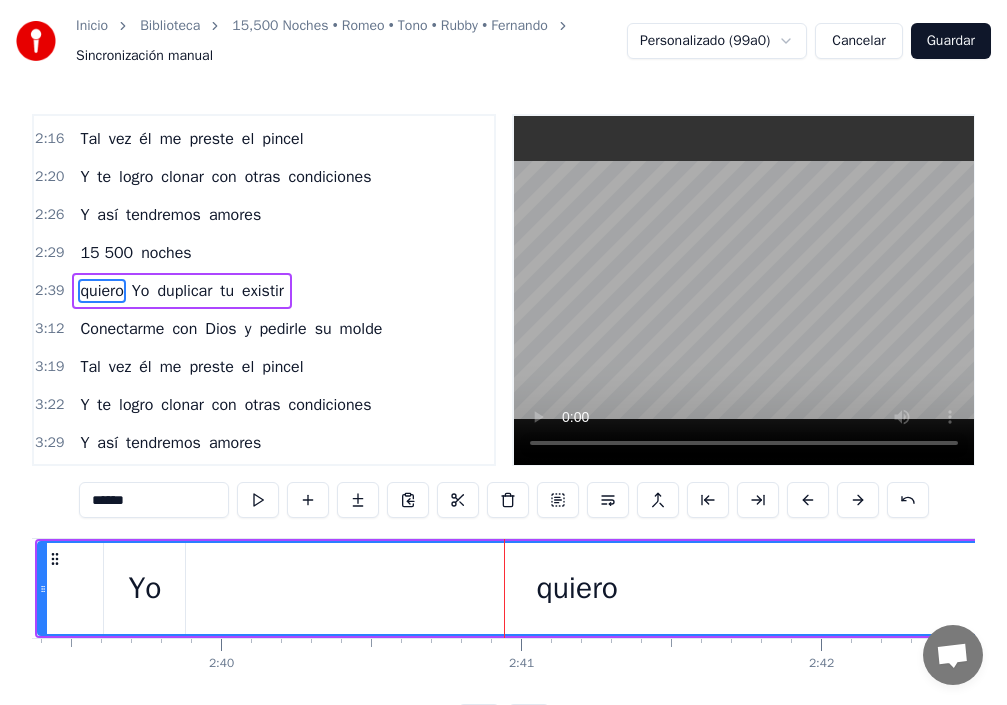 click on "quiero" at bounding box center (577, 588) 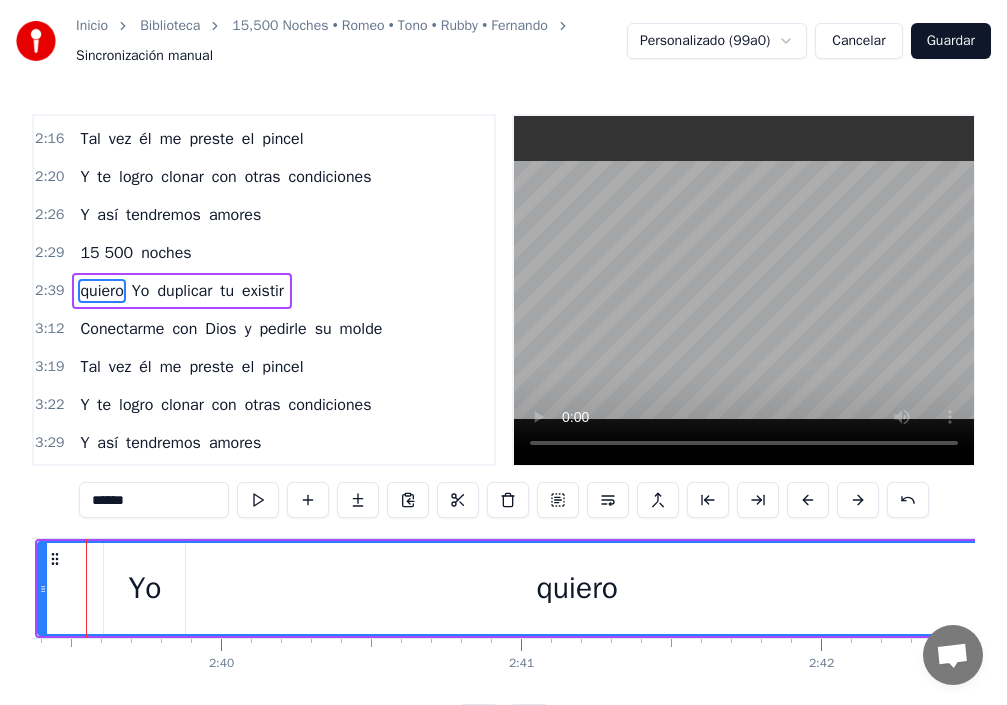 scroll, scrollTop: 0, scrollLeft: 47765, axis: horizontal 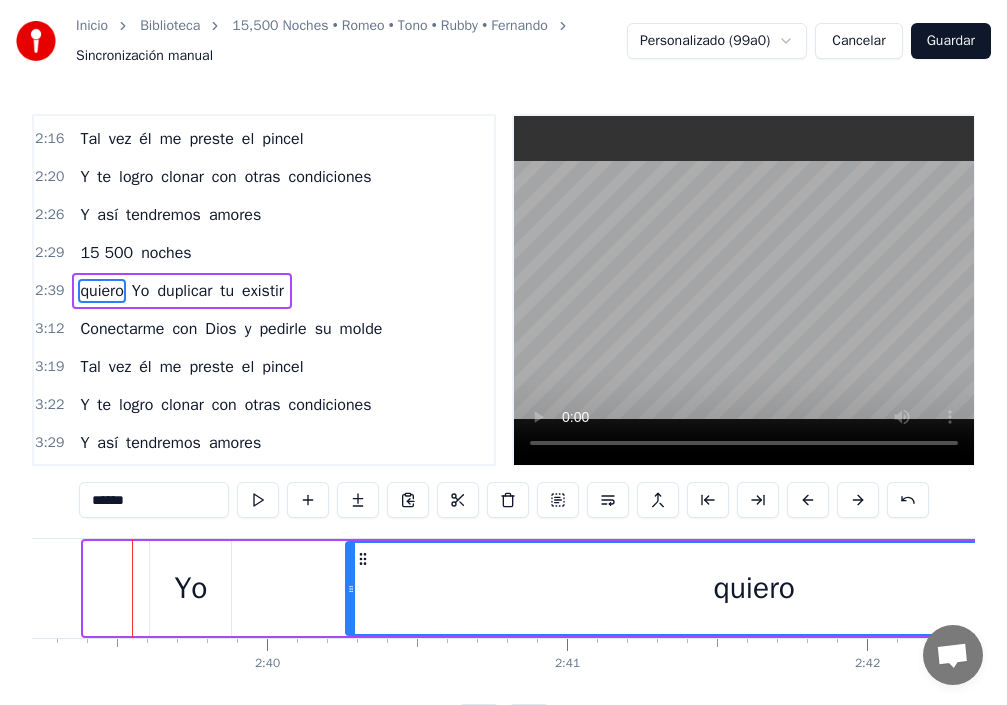 drag, startPoint x: 85, startPoint y: 587, endPoint x: 372, endPoint y: 644, distance: 292.60553 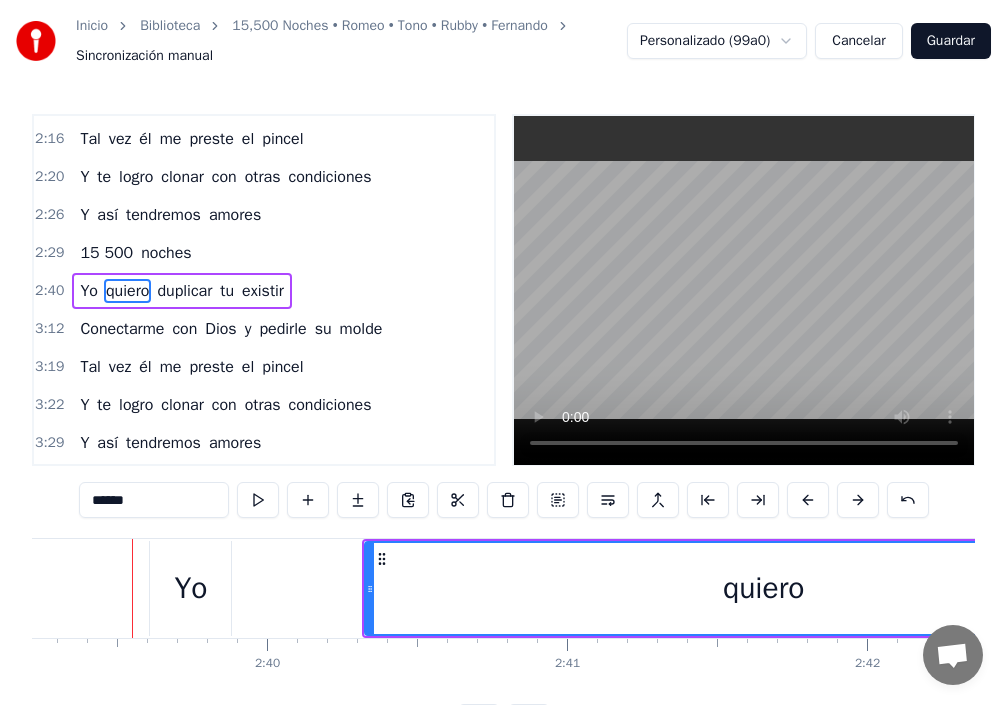 drag, startPoint x: 372, startPoint y: 644, endPoint x: 427, endPoint y: 633, distance: 56.089214 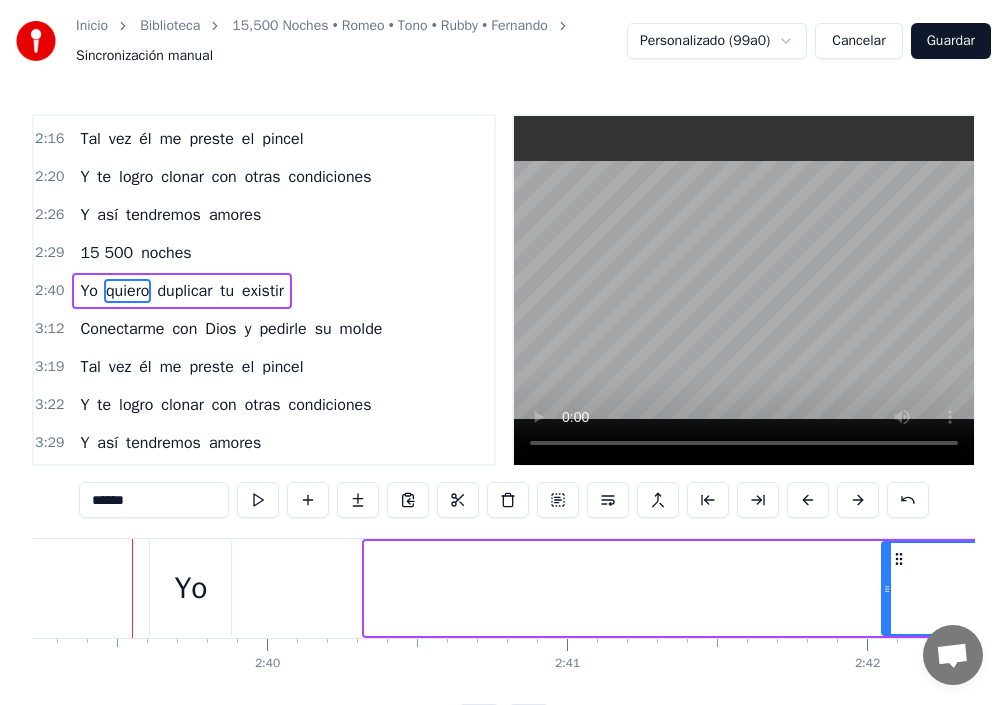 drag, startPoint x: 365, startPoint y: 593, endPoint x: 787, endPoint y: 631, distance: 423.70746 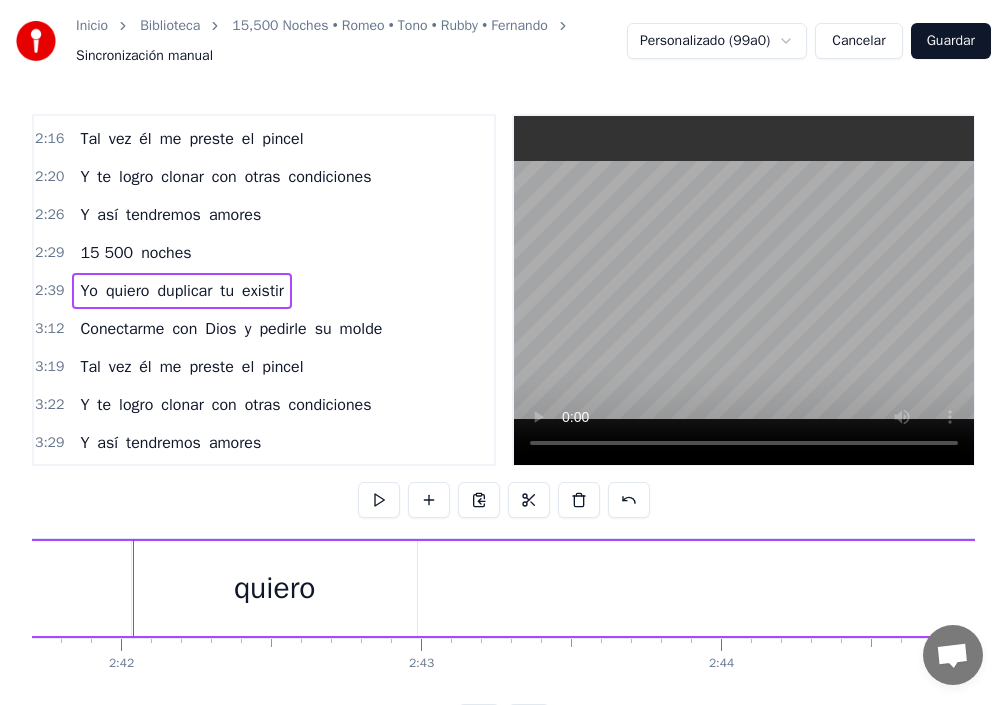 scroll, scrollTop: 0, scrollLeft: 48512, axis: horizontal 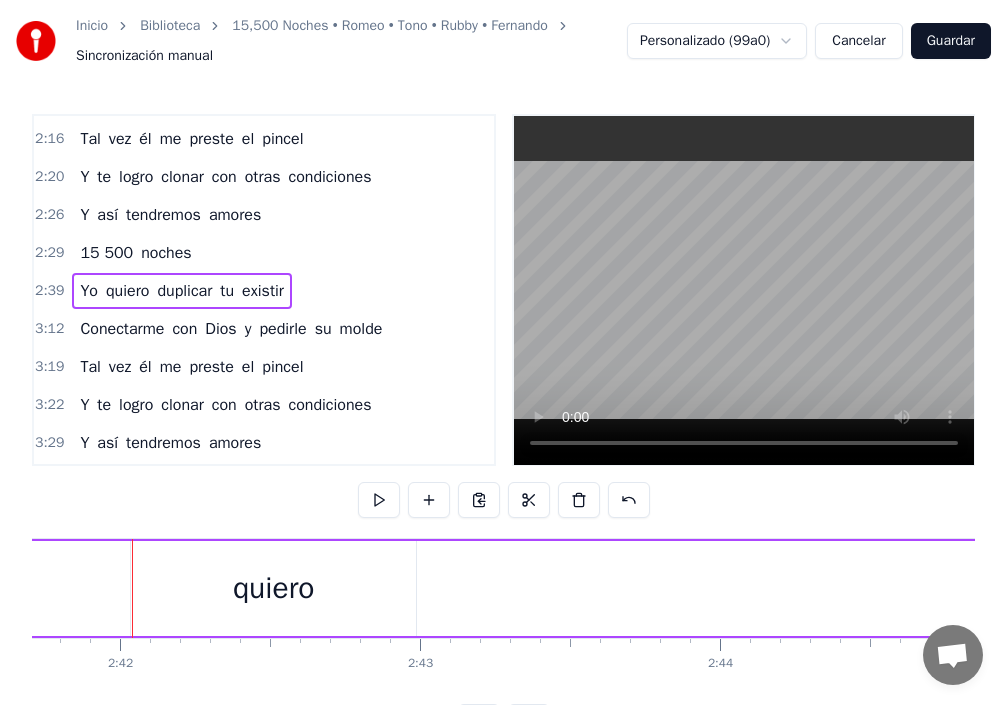 click on "Yo" at bounding box center [89, 291] 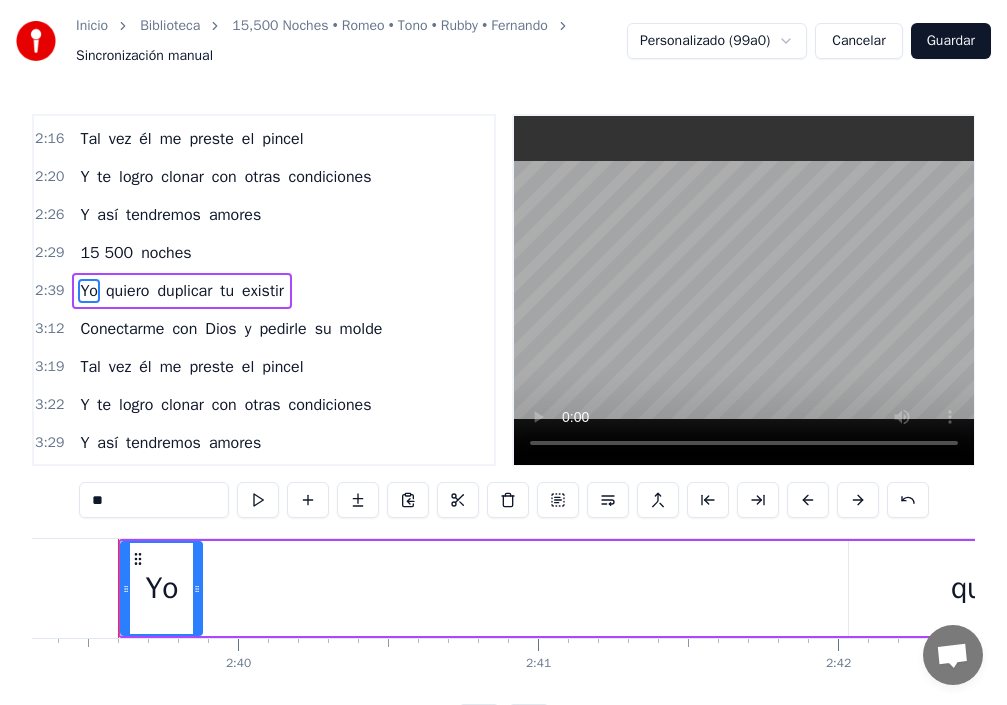 scroll, scrollTop: 0, scrollLeft: 47780, axis: horizontal 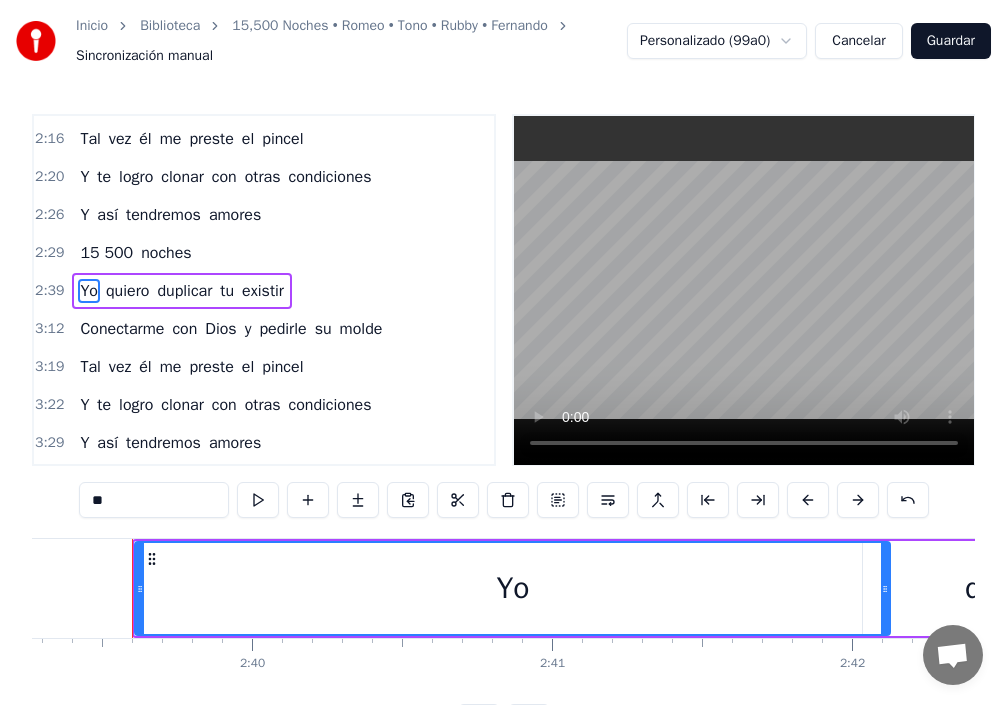 drag, startPoint x: 237, startPoint y: 615, endPoint x: 719, endPoint y: 658, distance: 483.91425 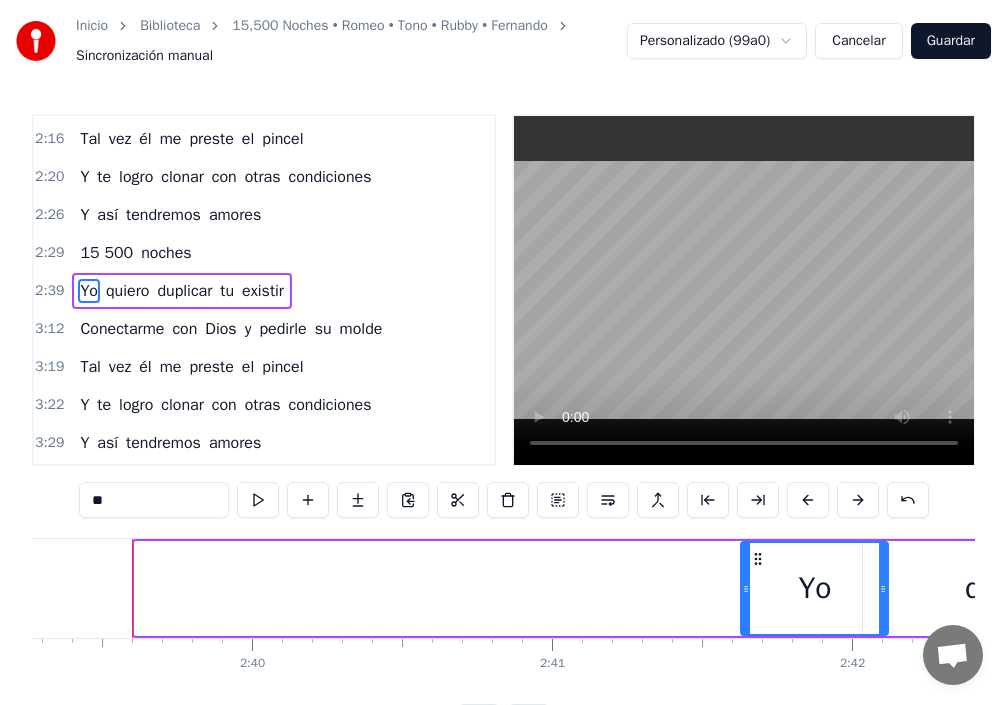 drag, startPoint x: 139, startPoint y: 594, endPoint x: 741, endPoint y: 650, distance: 604.59906 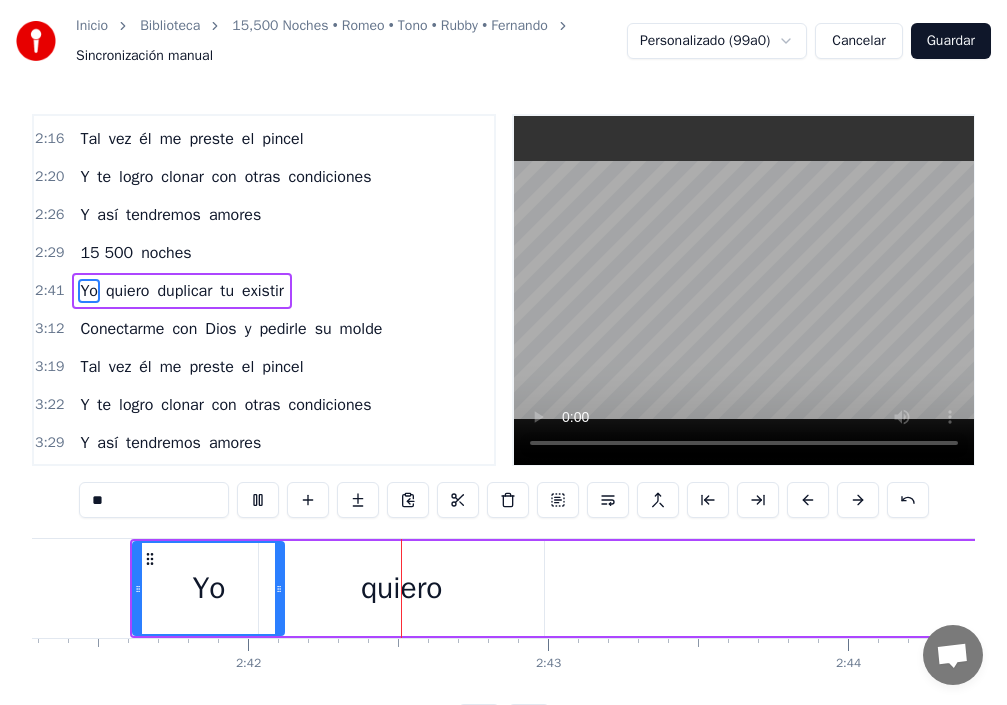 click at bounding box center [744, 290] 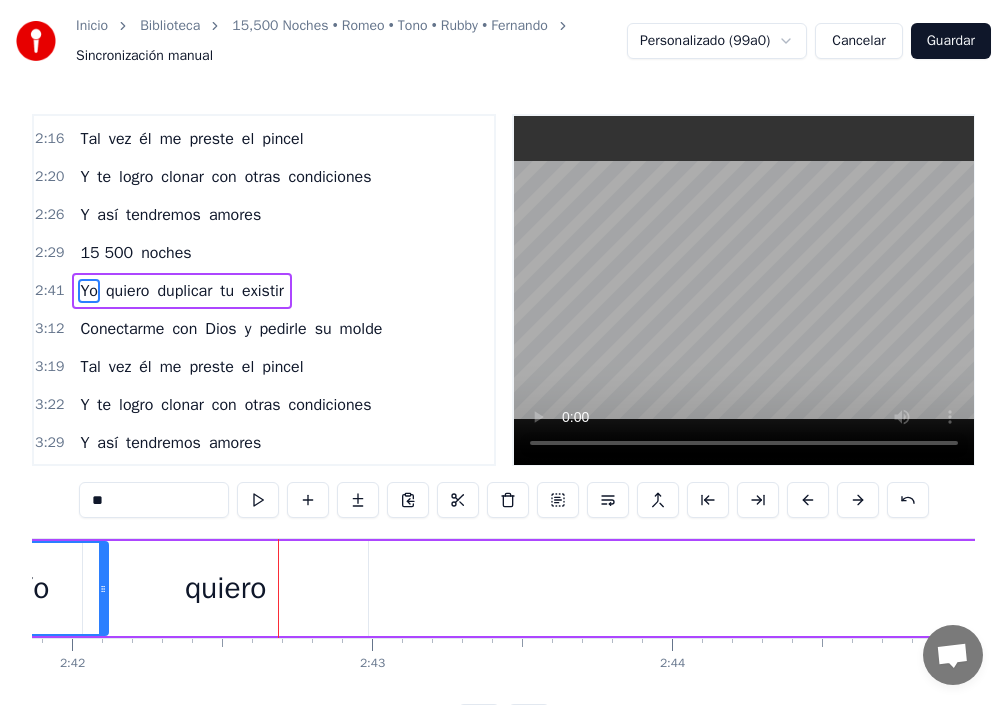 click on "quiero" at bounding box center [225, 588] 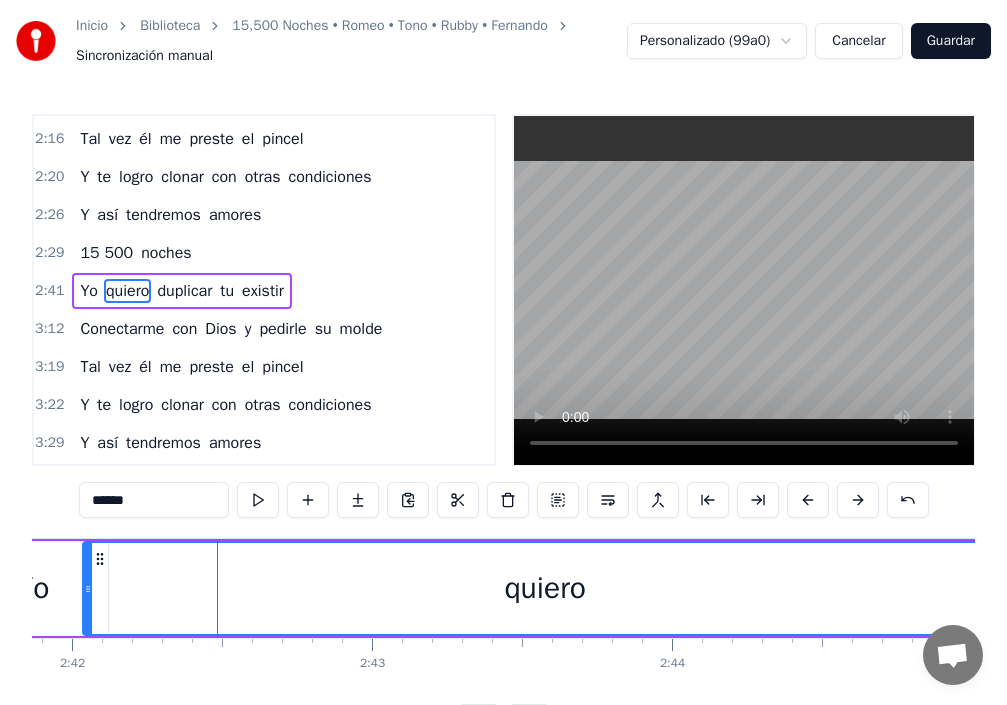 drag, startPoint x: 460, startPoint y: 591, endPoint x: 1019, endPoint y: 649, distance: 562.0009 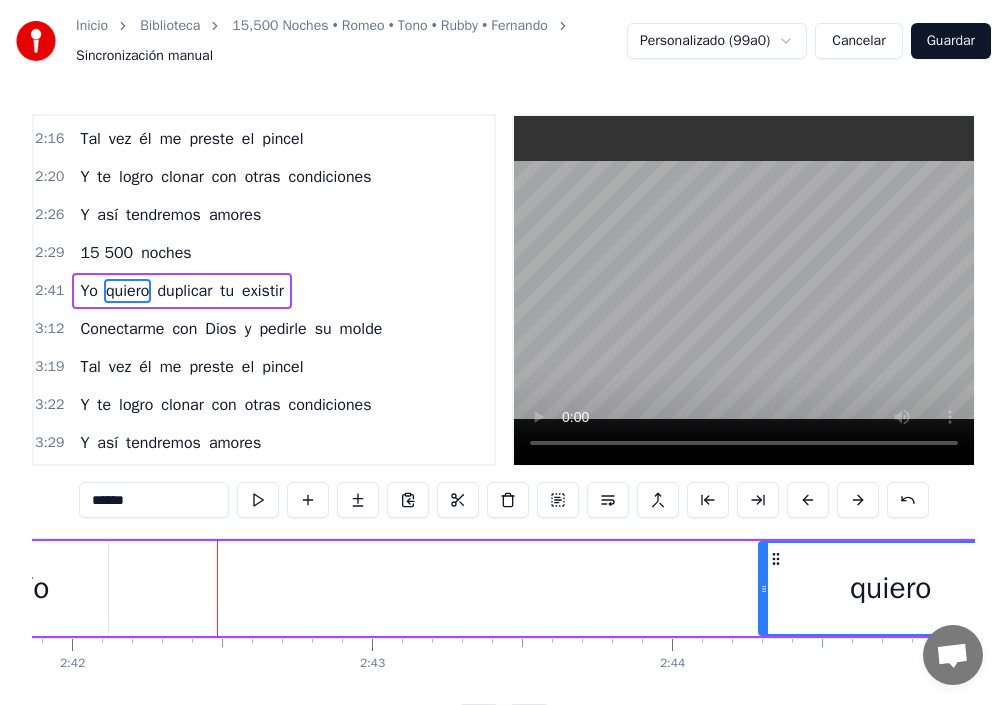 drag, startPoint x: 89, startPoint y: 586, endPoint x: 765, endPoint y: 659, distance: 679.9301 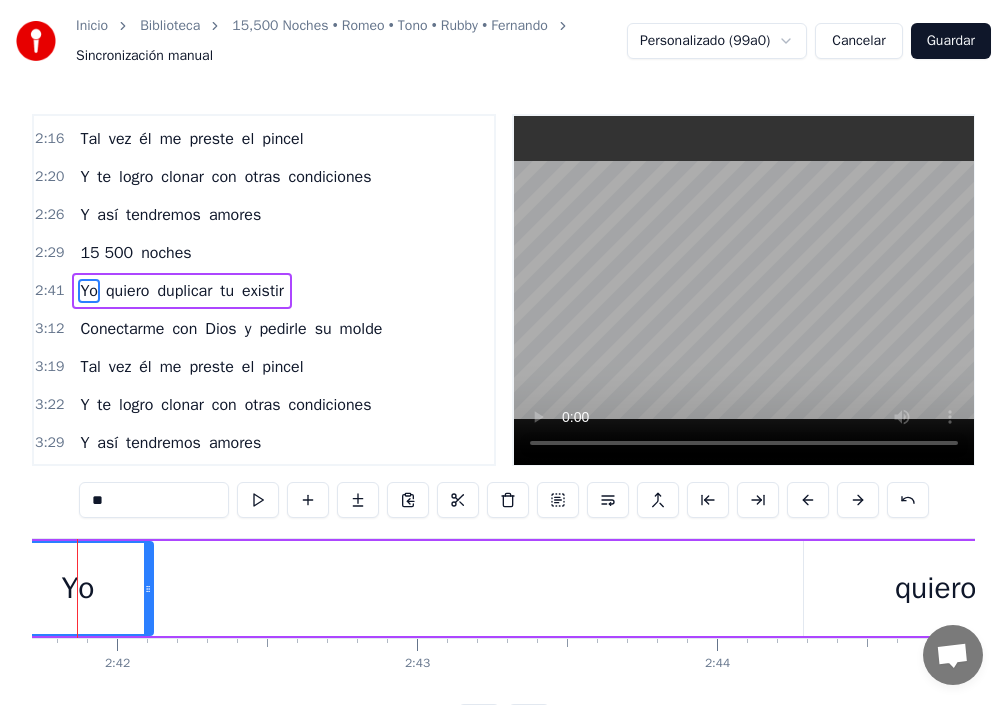 scroll, scrollTop: 0, scrollLeft: 48460, axis: horizontal 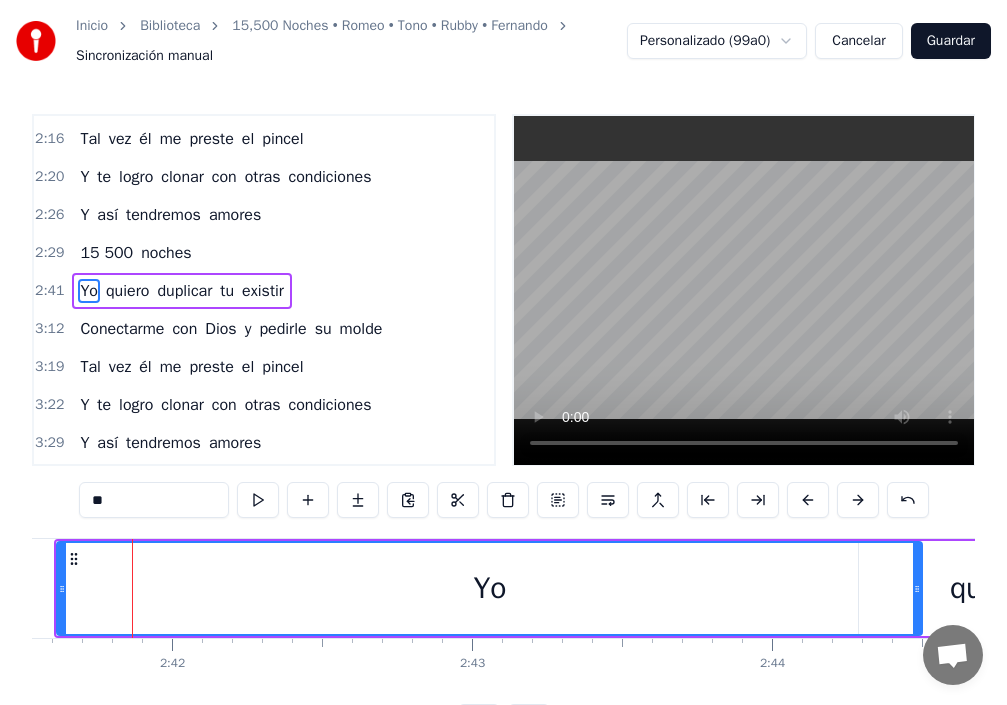 drag, startPoint x: 205, startPoint y: 587, endPoint x: 919, endPoint y: 686, distance: 720.83075 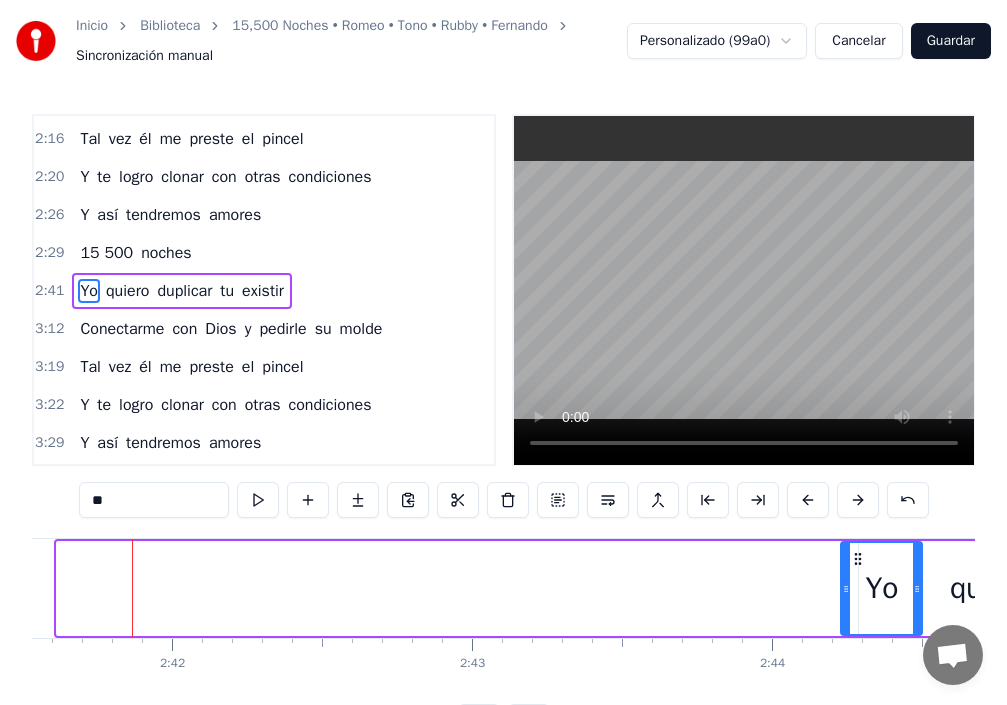 drag, startPoint x: 65, startPoint y: 584, endPoint x: 803, endPoint y: 677, distance: 743.8367 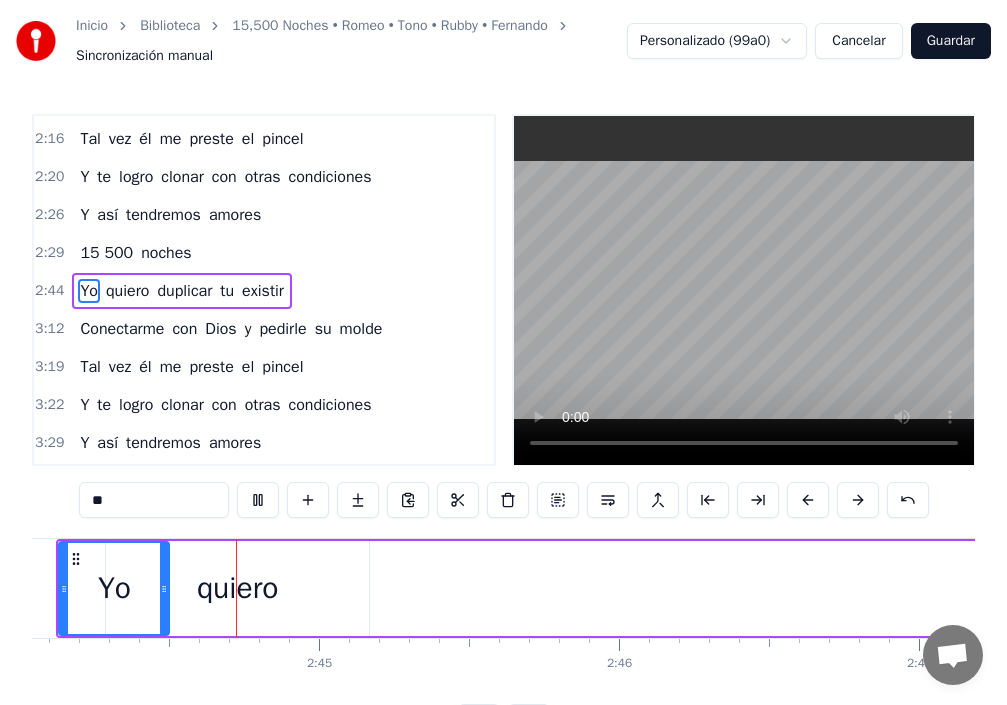 scroll, scrollTop: 0, scrollLeft: 49223, axis: horizontal 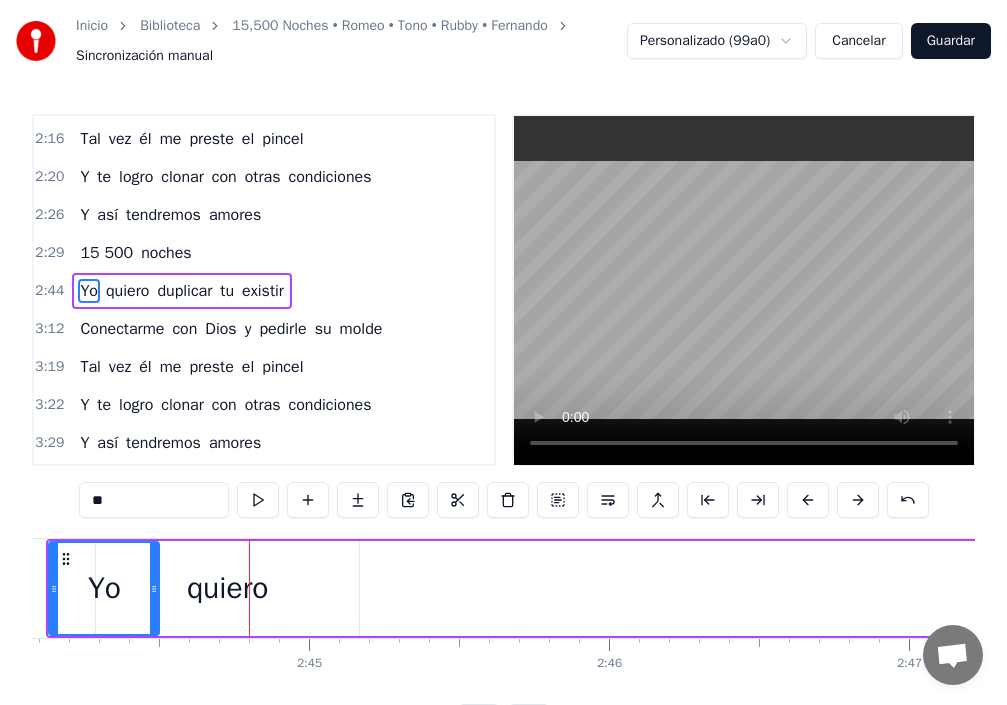 click on "quiero" at bounding box center [227, 588] 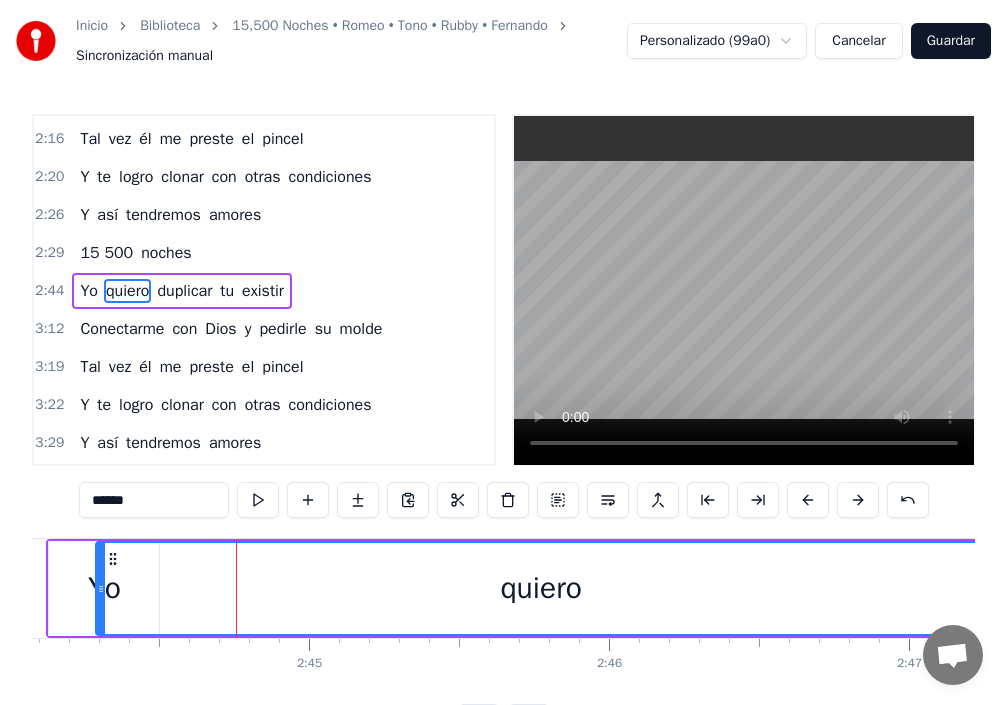 drag, startPoint x: 352, startPoint y: 586, endPoint x: 979, endPoint y: 645, distance: 629.7698 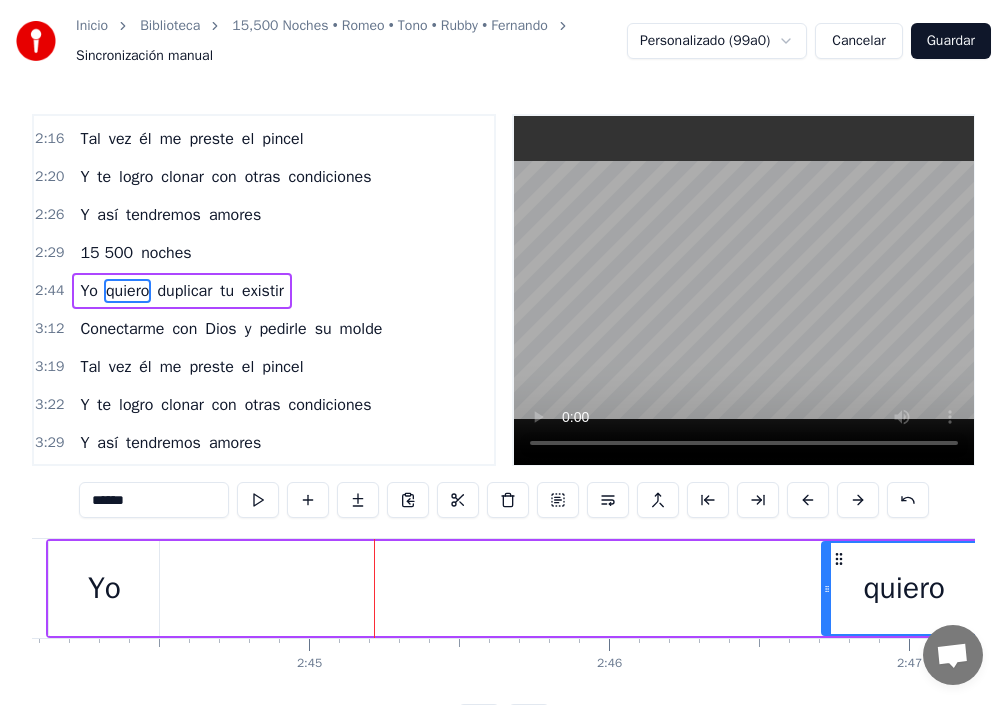 drag, startPoint x: 98, startPoint y: 583, endPoint x: 824, endPoint y: 667, distance: 730.8433 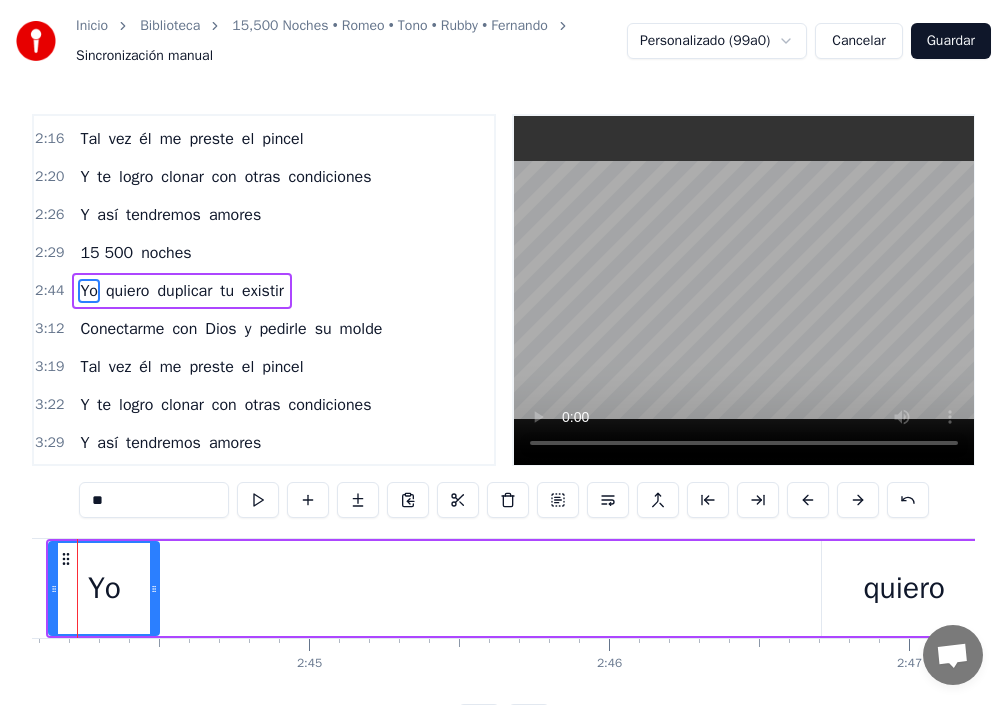 scroll, scrollTop: 0, scrollLeft: 49168, axis: horizontal 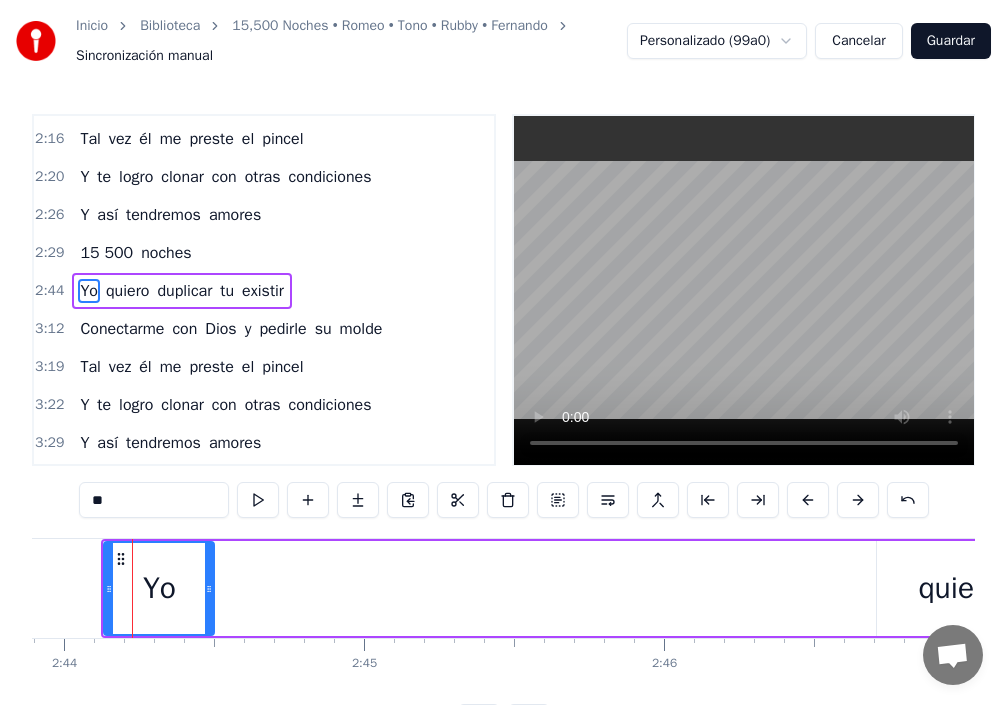 drag, startPoint x: 214, startPoint y: 585, endPoint x: 611, endPoint y: 612, distance: 397.91708 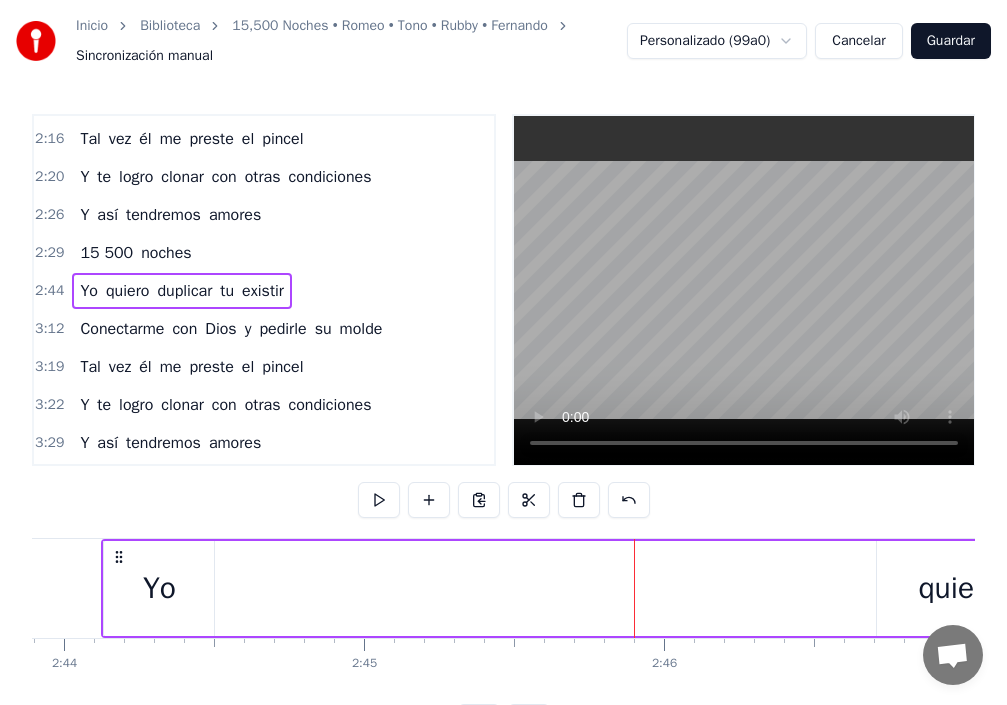 click on "Yo" at bounding box center (159, 588) 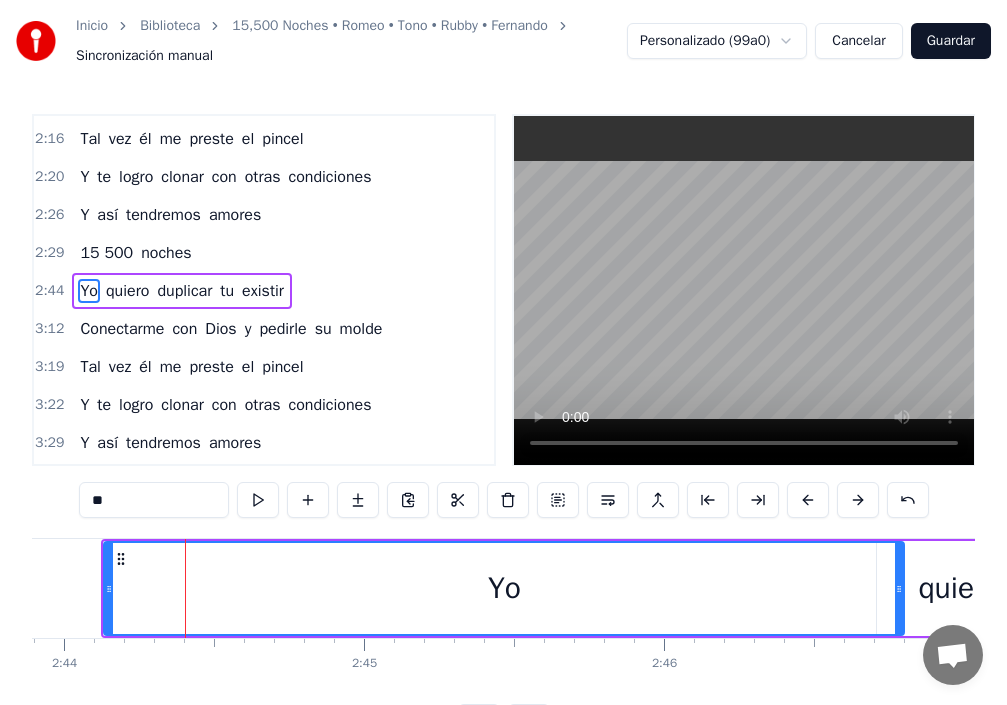 drag, startPoint x: 211, startPoint y: 584, endPoint x: 890, endPoint y: 619, distance: 679.9015 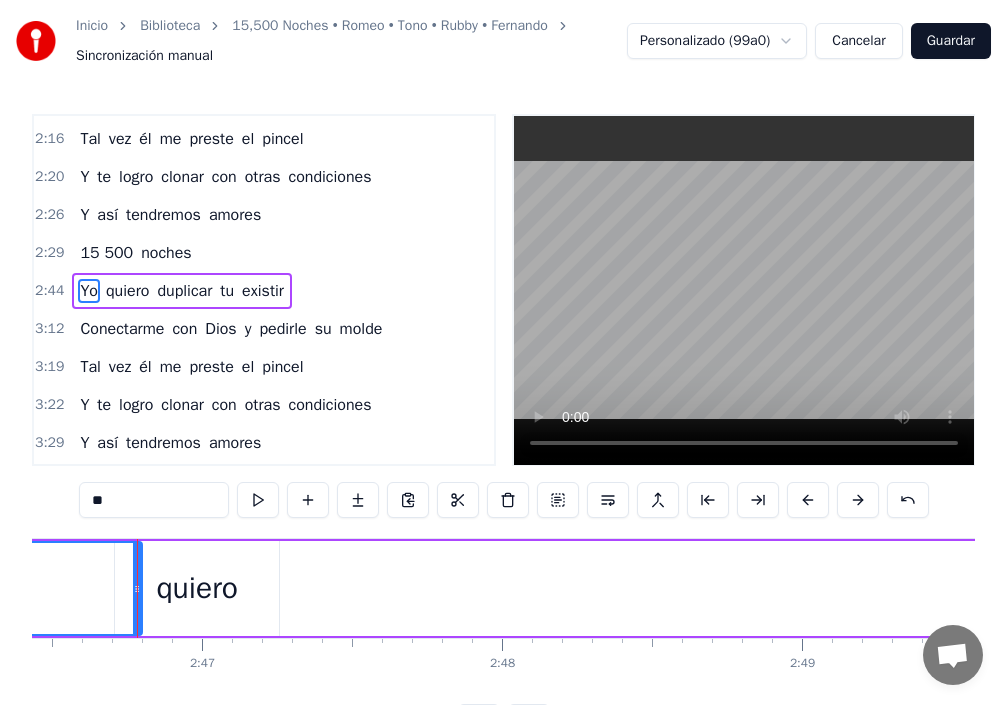 scroll, scrollTop: 0, scrollLeft: 49935, axis: horizontal 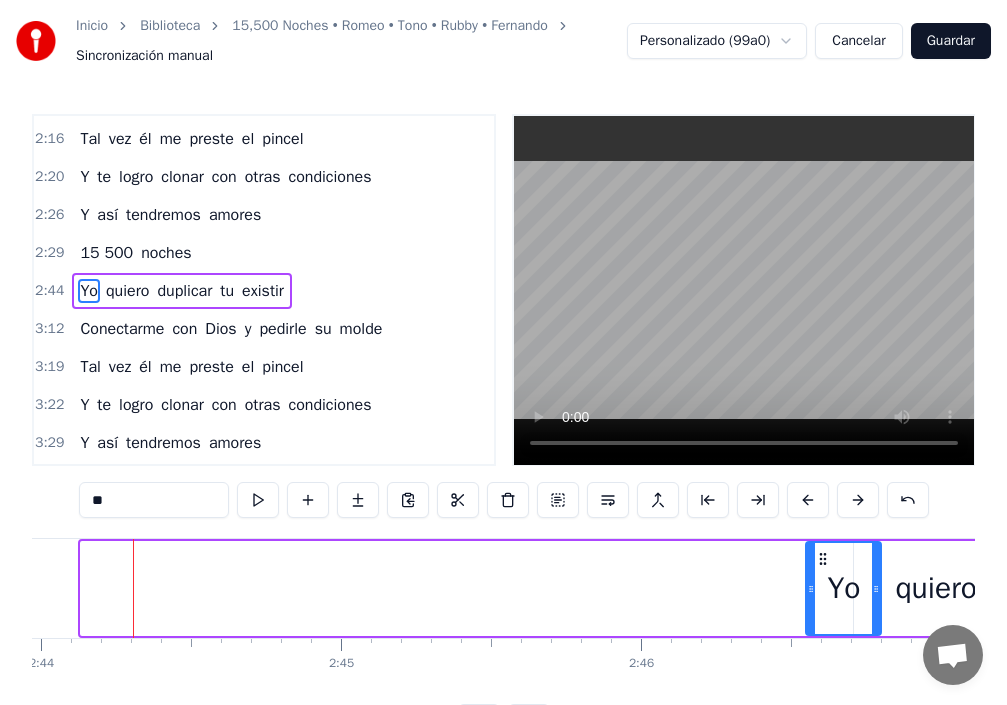 drag, startPoint x: 85, startPoint y: 579, endPoint x: 810, endPoint y: 632, distance: 726.93463 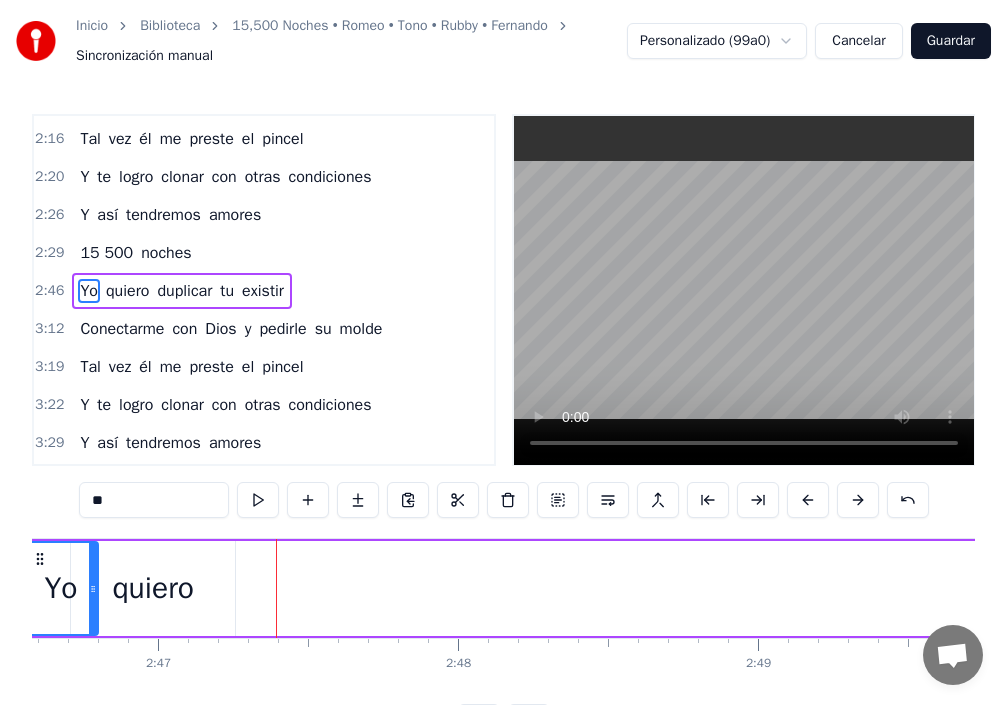 scroll, scrollTop: 0, scrollLeft: 49992, axis: horizontal 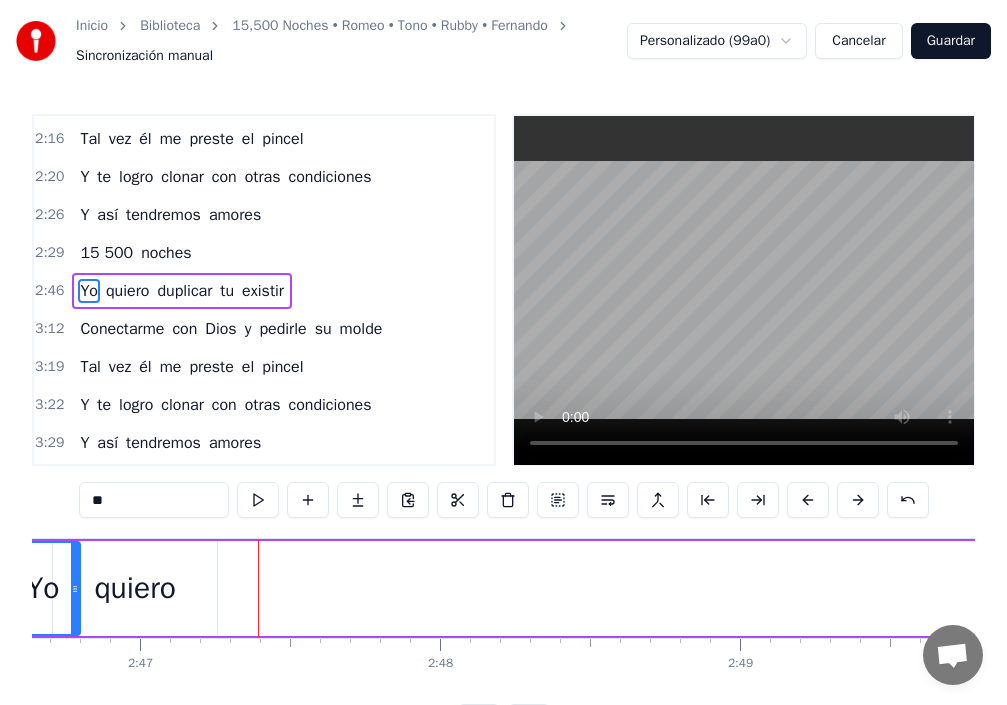 click on "quiero" at bounding box center (134, 588) 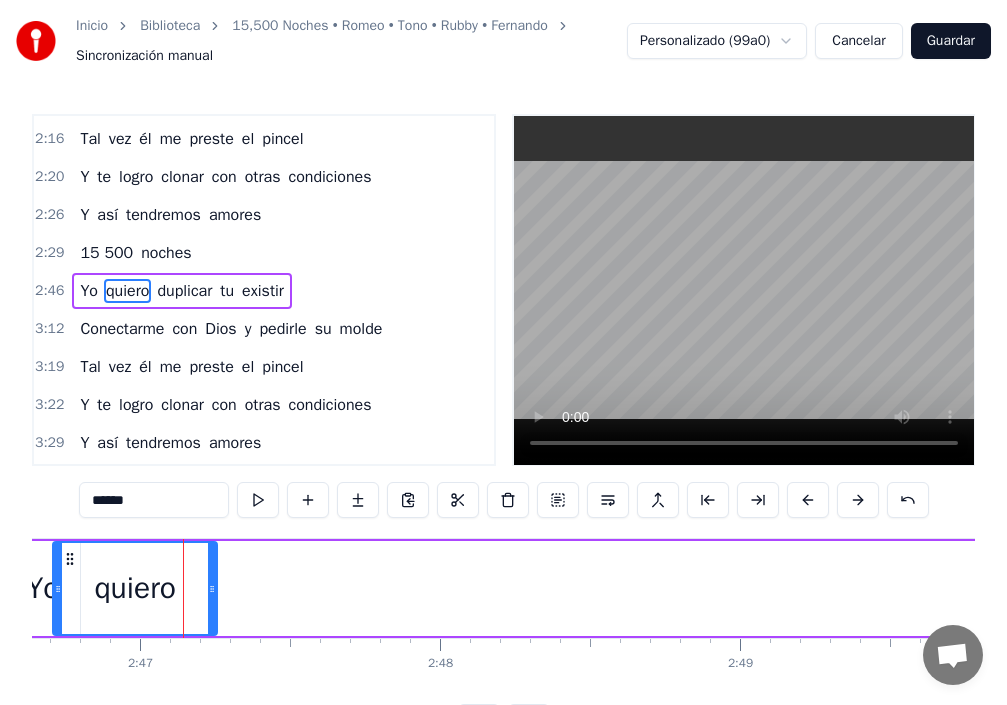 drag, startPoint x: 144, startPoint y: 593, endPoint x: 206, endPoint y: 599, distance: 62.289646 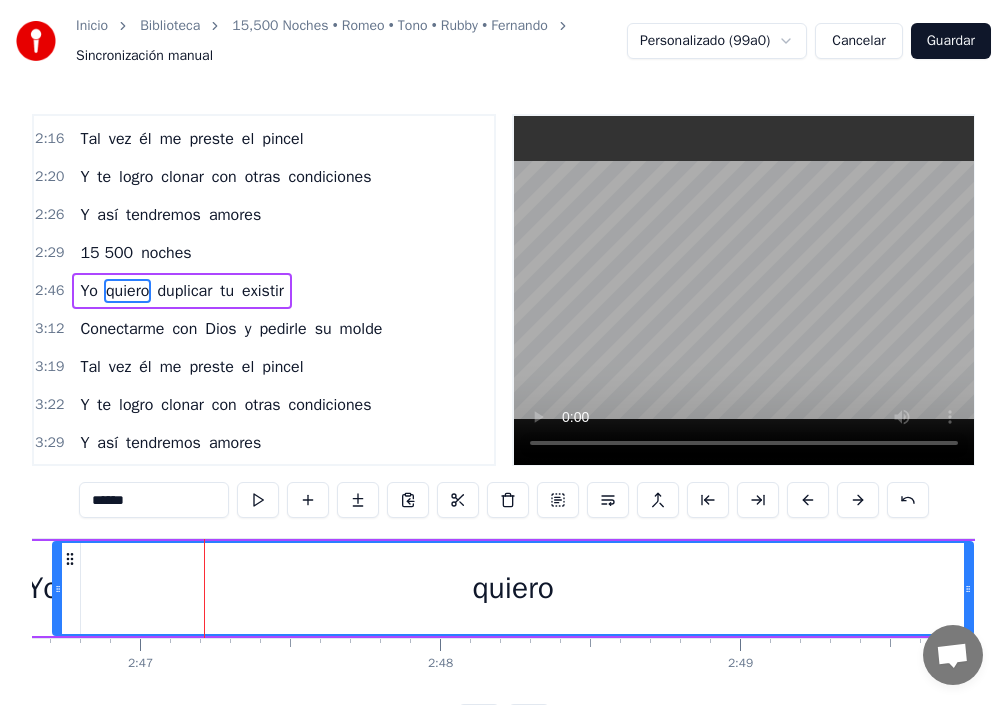 drag, startPoint x: 212, startPoint y: 589, endPoint x: 976, endPoint y: 649, distance: 766.3524 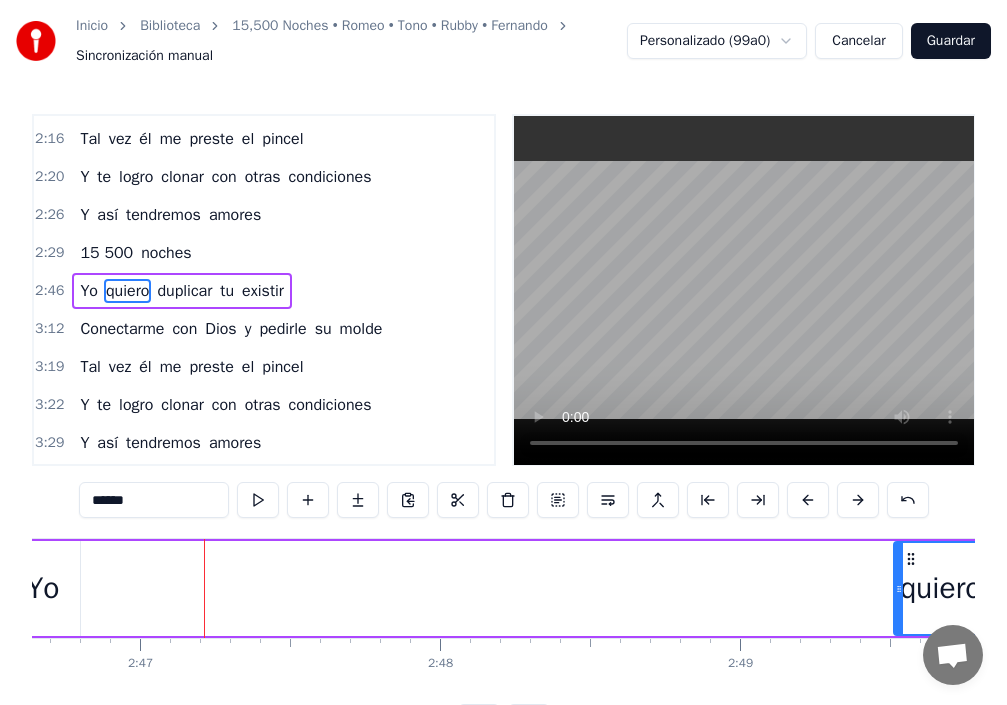 drag, startPoint x: 55, startPoint y: 589, endPoint x: 896, endPoint y: 645, distance: 842.86237 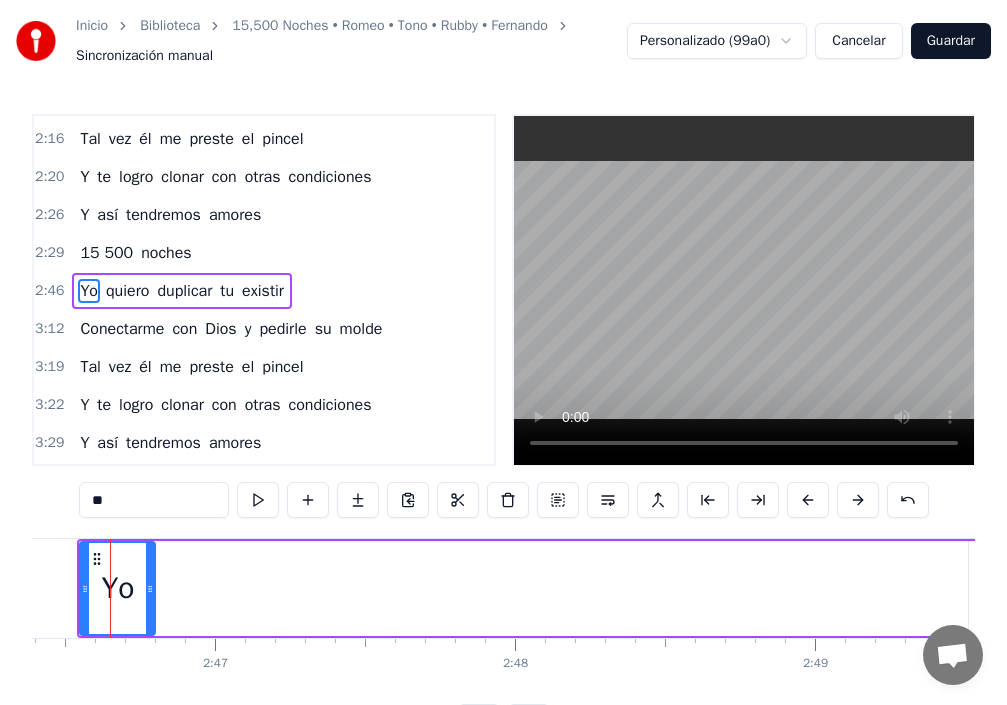 scroll, scrollTop: 0, scrollLeft: 49895, axis: horizontal 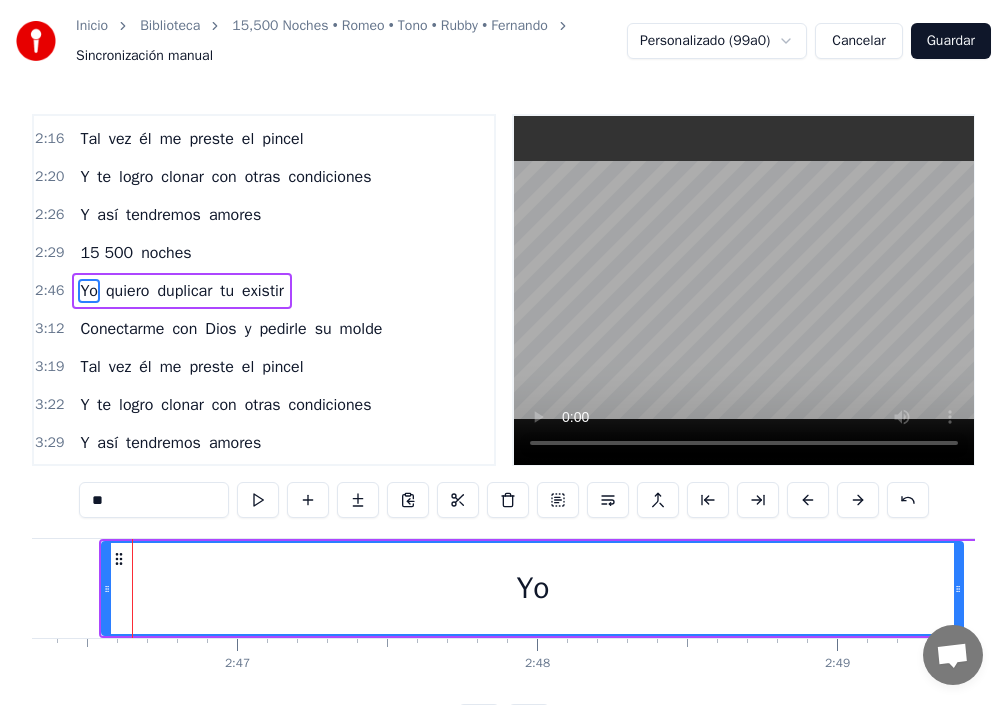 drag, startPoint x: 173, startPoint y: 583, endPoint x: 970, endPoint y: 601, distance: 797.20325 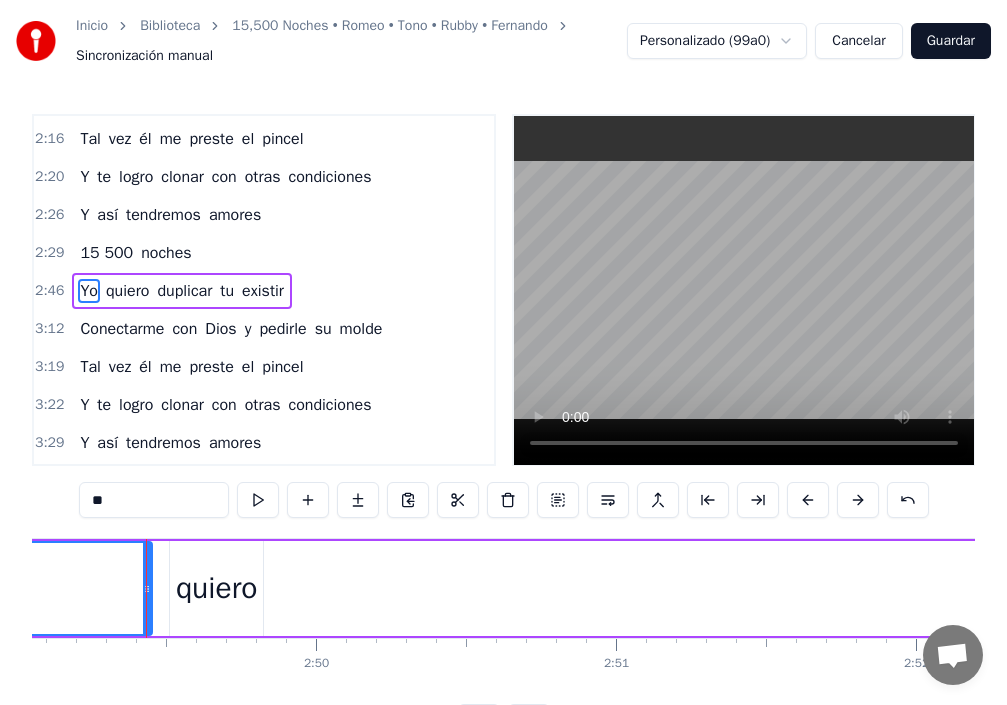 scroll, scrollTop: 0, scrollLeft: 50730, axis: horizontal 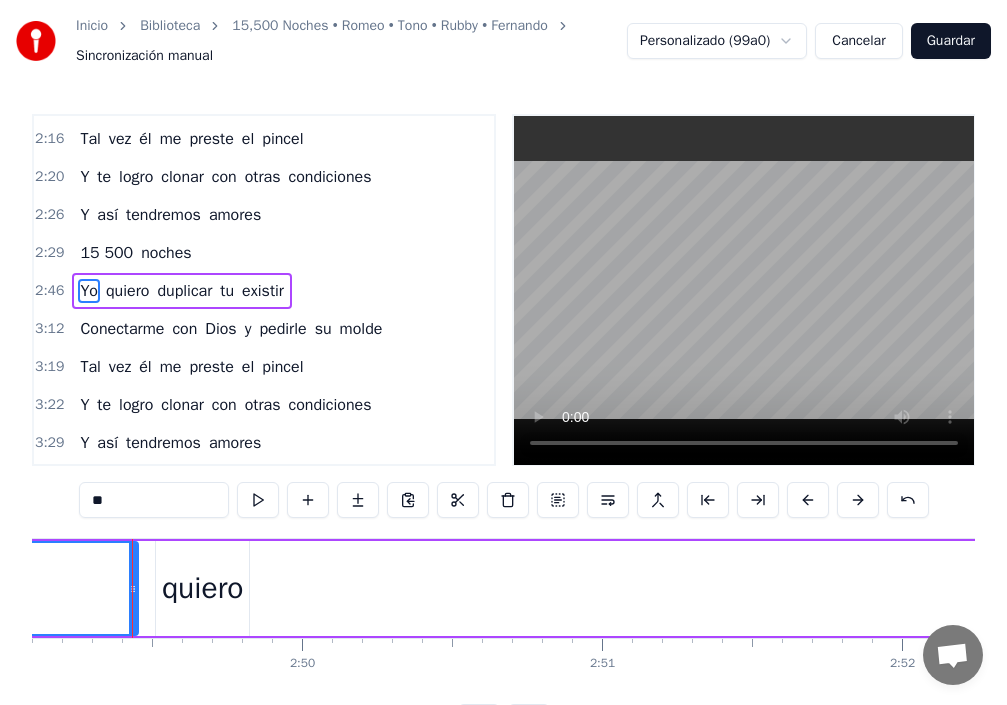 click on "Yo" at bounding box center (89, 291) 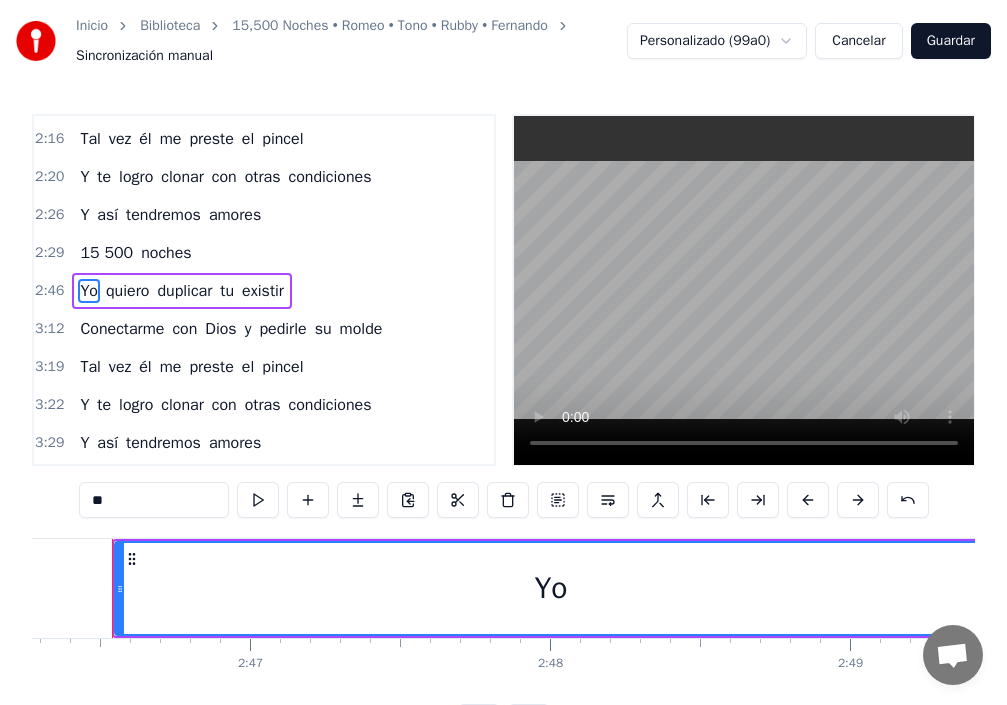 scroll, scrollTop: 0, scrollLeft: 49862, axis: horizontal 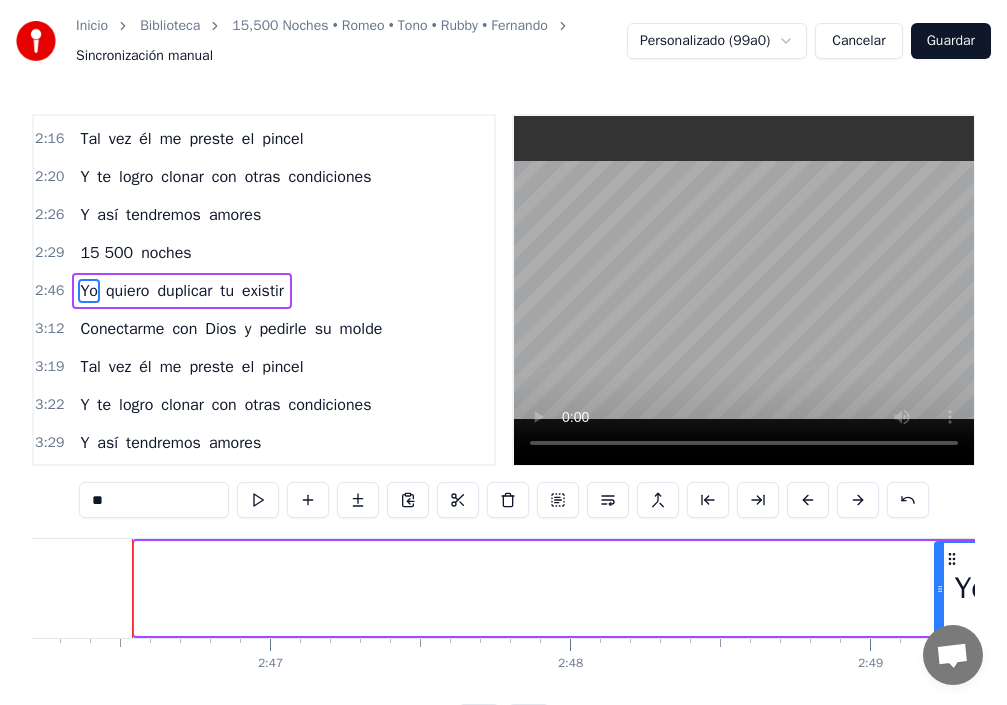 drag, startPoint x: 139, startPoint y: 582, endPoint x: 942, endPoint y: 627, distance: 804.2599 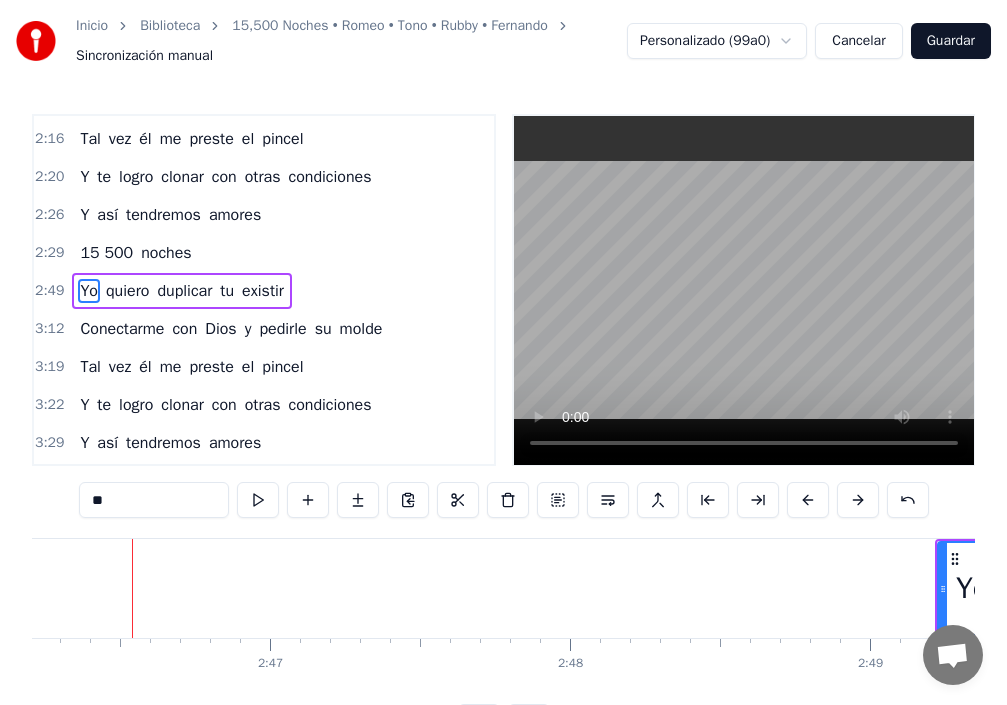 click on "quiero" at bounding box center (127, 291) 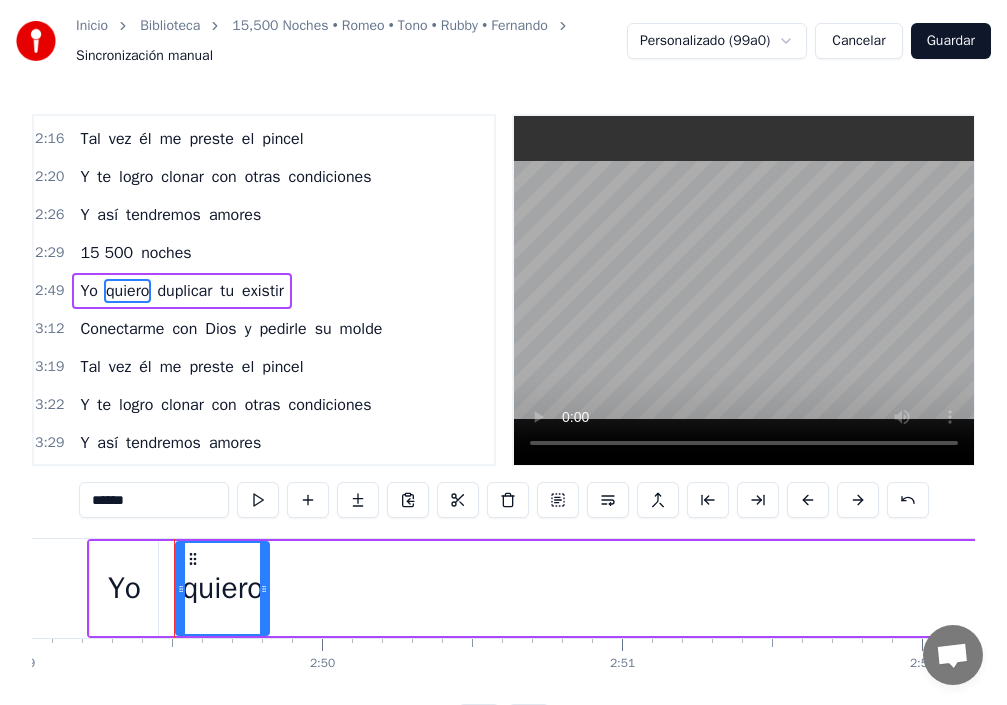scroll, scrollTop: 0, scrollLeft: 50751, axis: horizontal 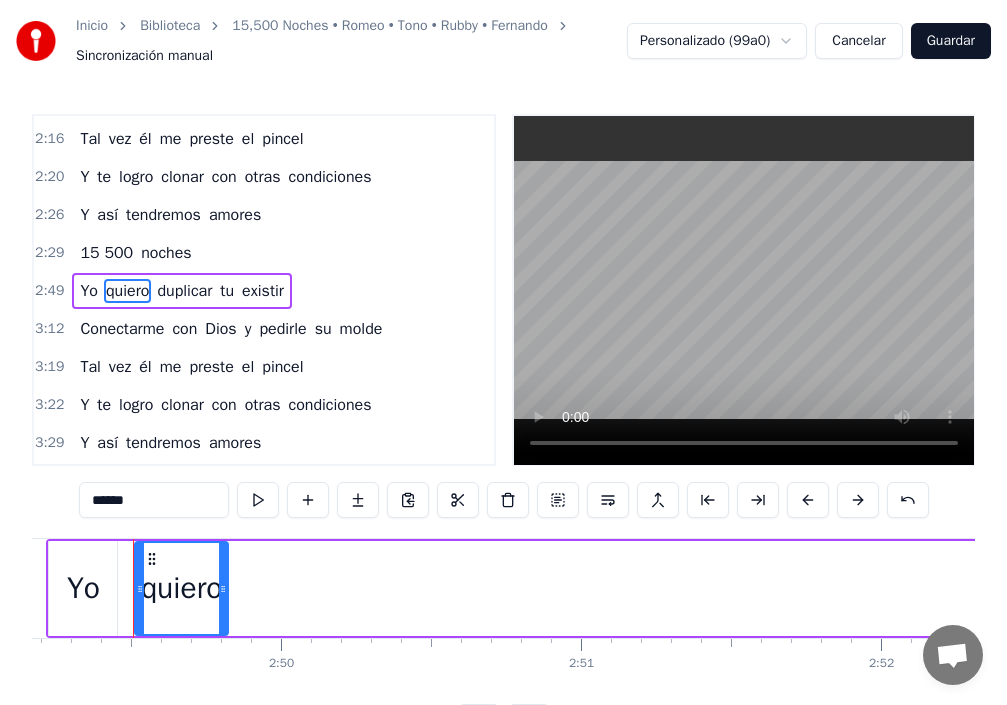 click on "quiero" at bounding box center (181, 588) 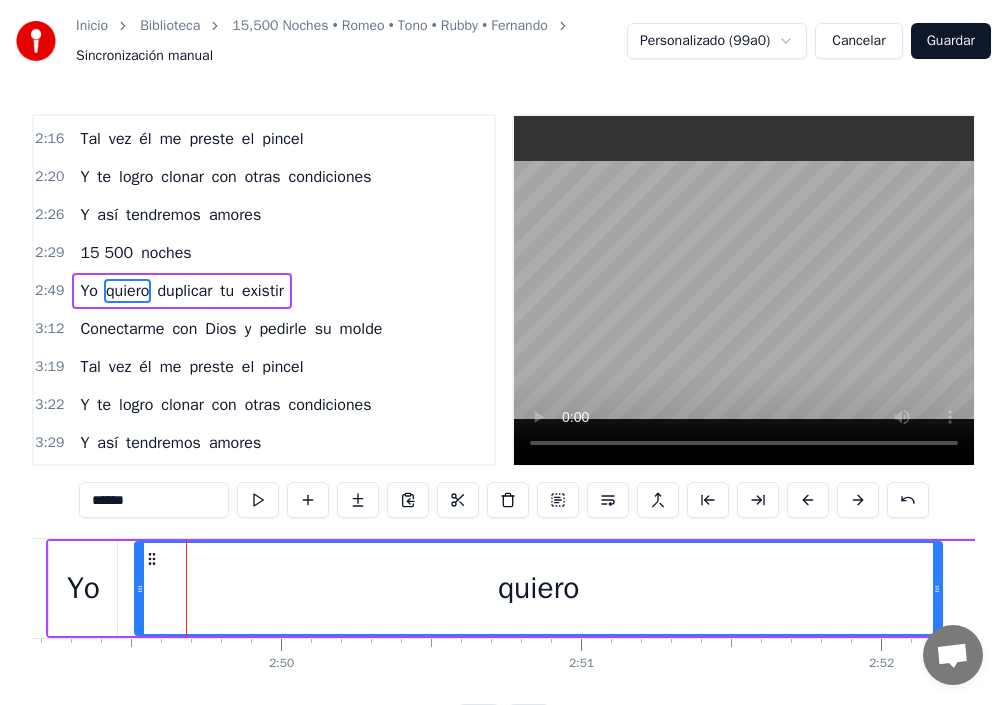 drag, startPoint x: 224, startPoint y: 589, endPoint x: 932, endPoint y: 651, distance: 710.70953 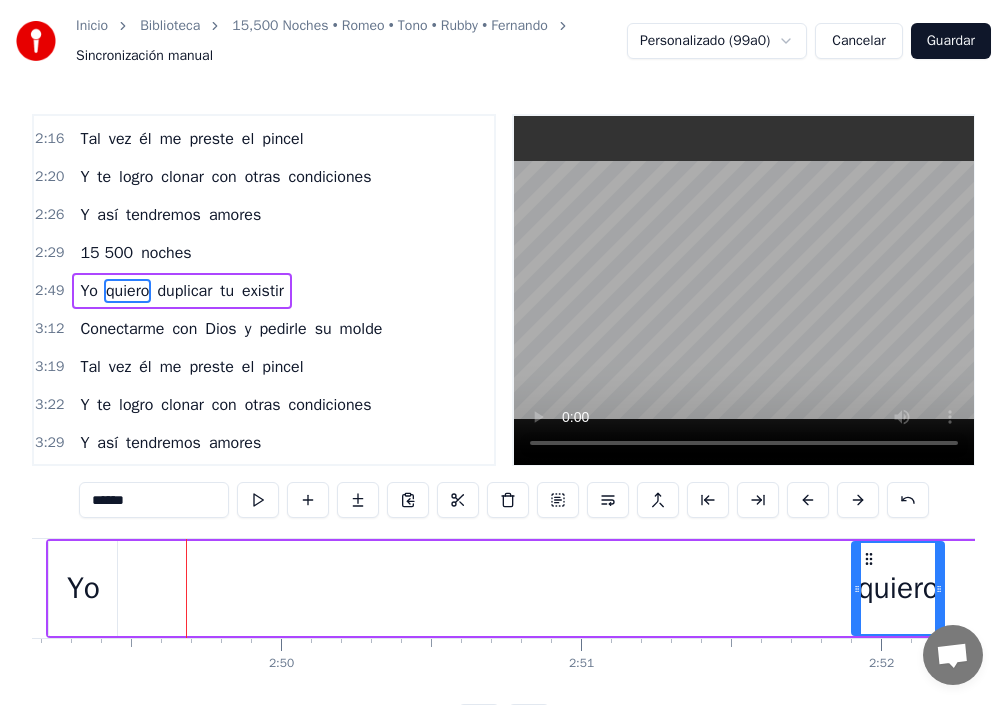 drag, startPoint x: 138, startPoint y: 588, endPoint x: 862, endPoint y: 628, distance: 725.1041 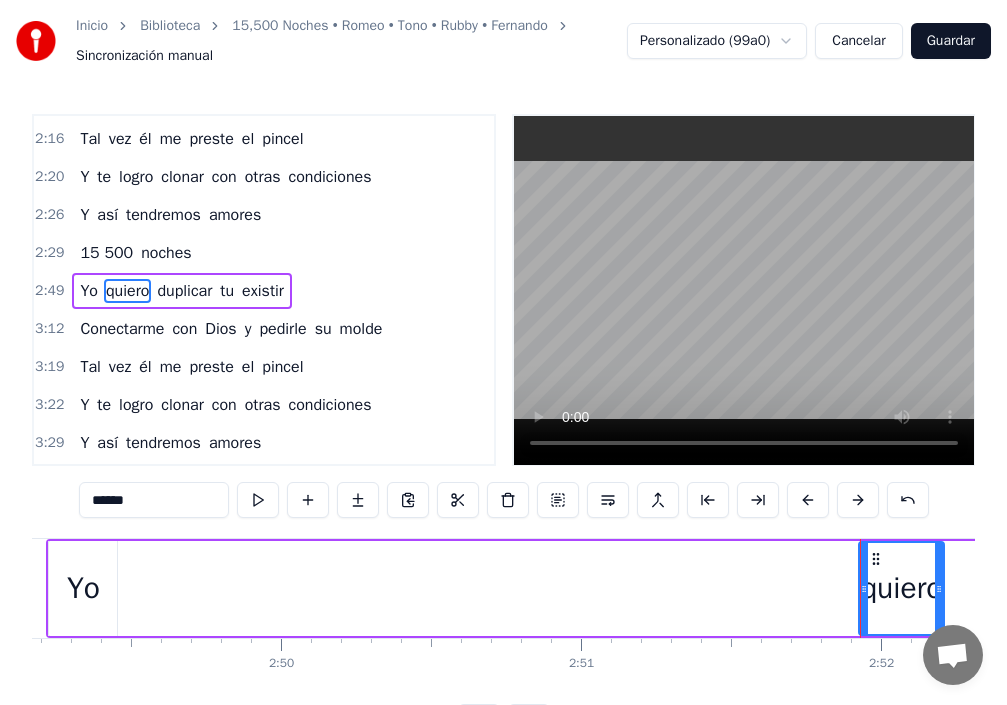 click on "Yo" at bounding box center [83, 588] 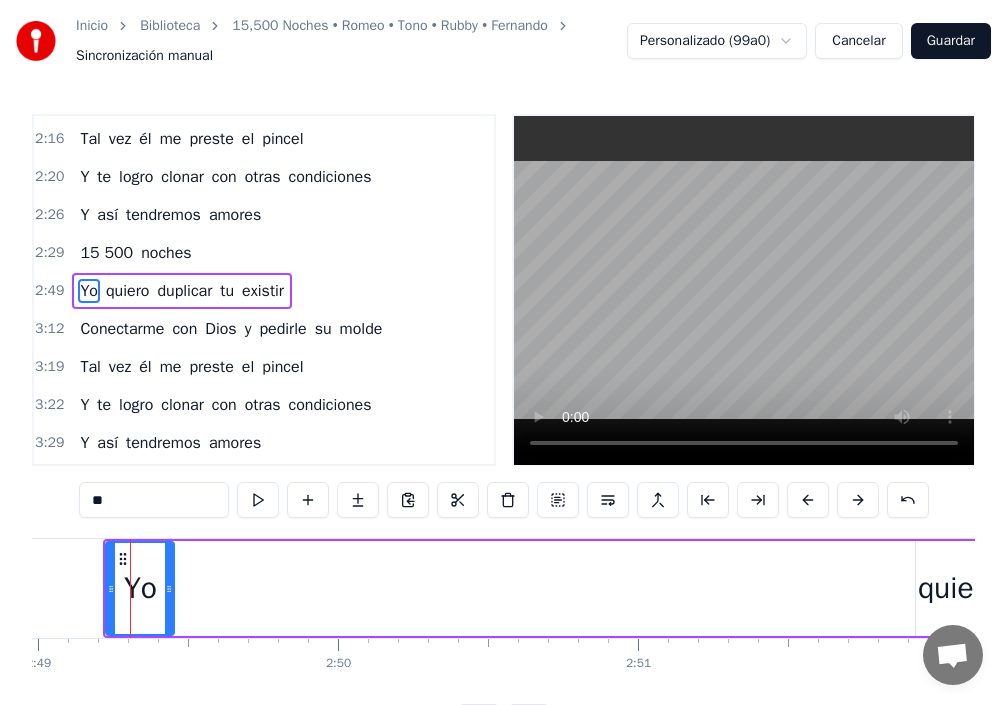 scroll, scrollTop: 0, scrollLeft: 50692, axis: horizontal 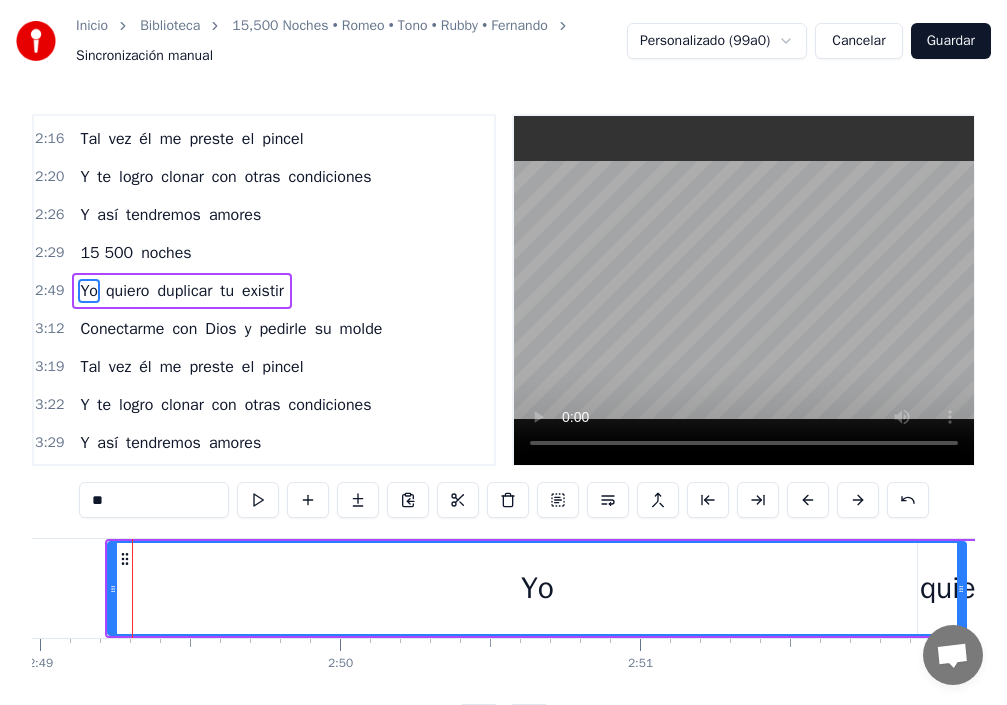 drag, startPoint x: 173, startPoint y: 585, endPoint x: 963, endPoint y: 670, distance: 794.55963 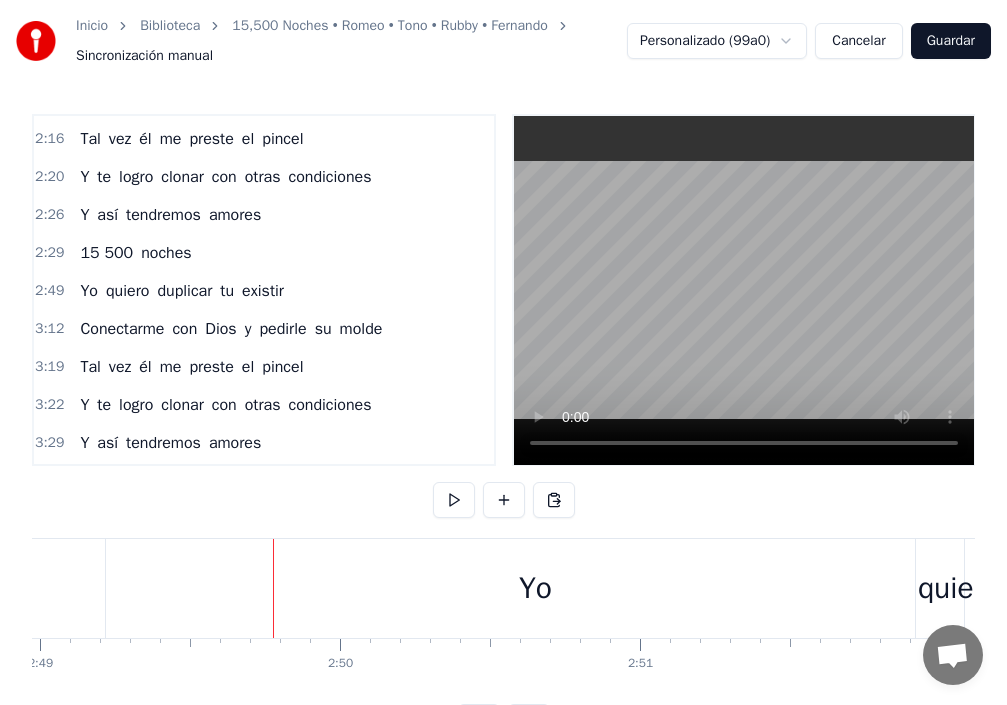 click on "Yo" at bounding box center (535, 588) 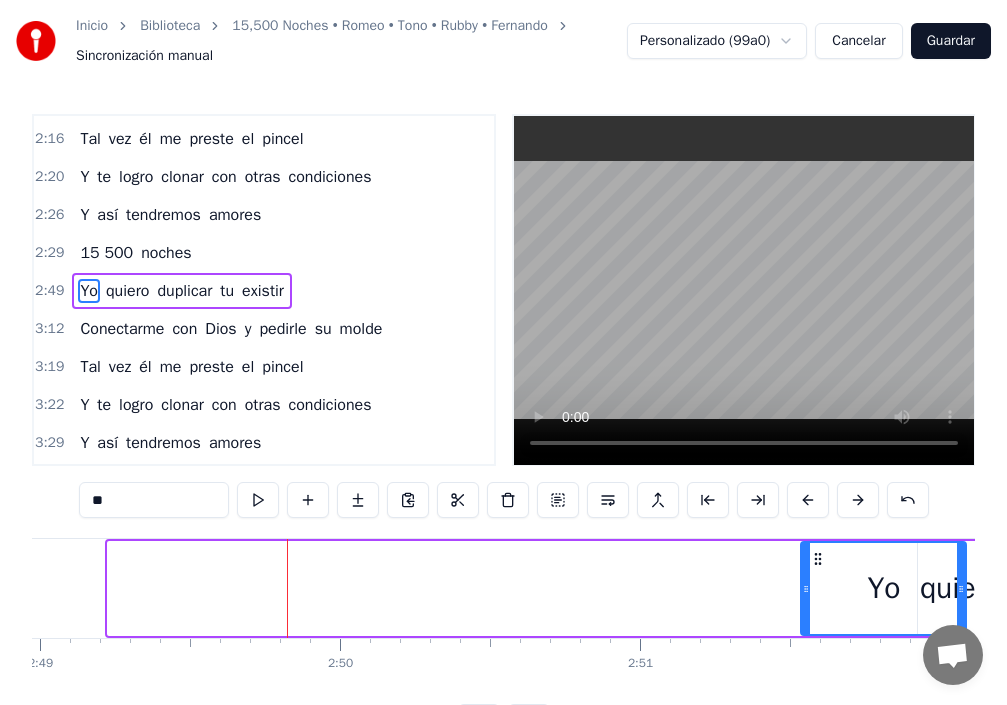 drag, startPoint x: 109, startPoint y: 590, endPoint x: 811, endPoint y: 670, distance: 706.5437 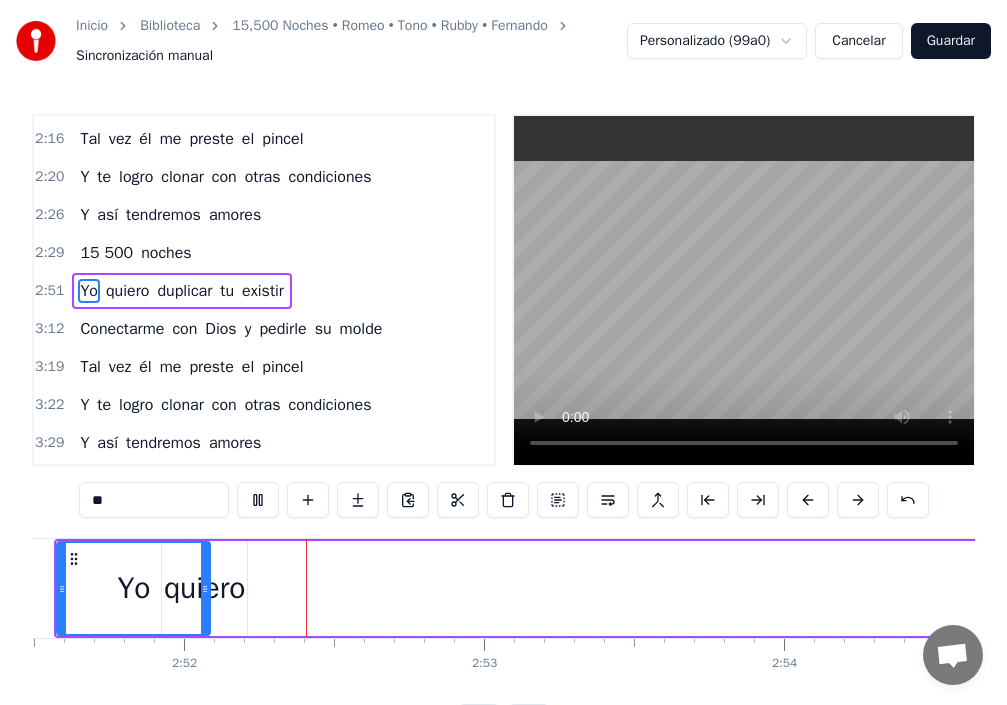 scroll, scrollTop: 0, scrollLeft: 51459, axis: horizontal 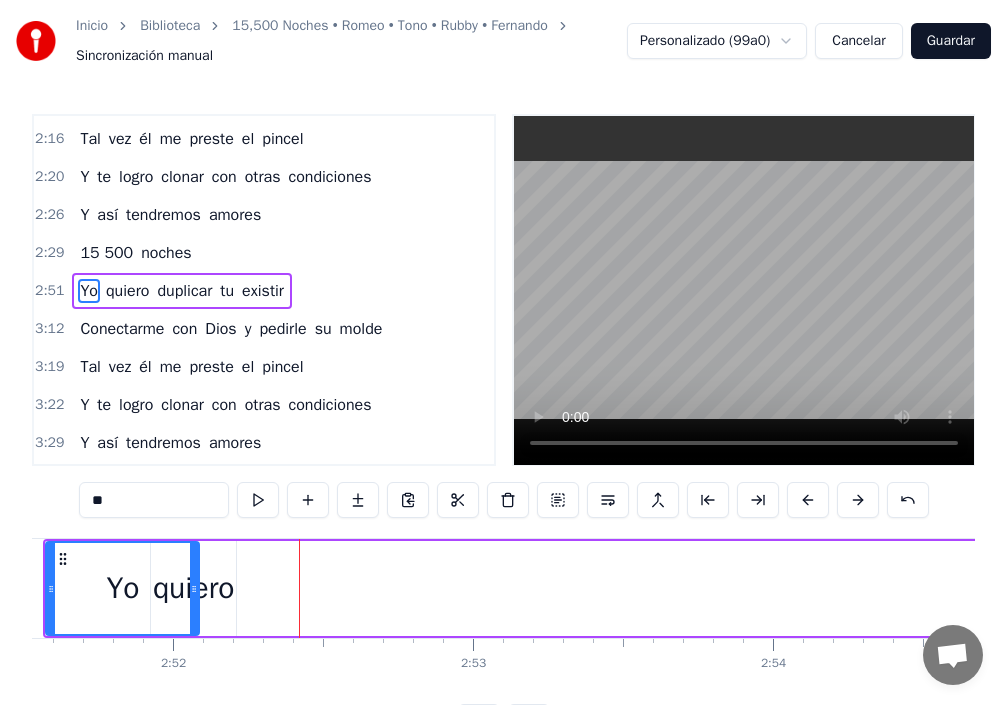 click on "quiero" at bounding box center (193, 588) 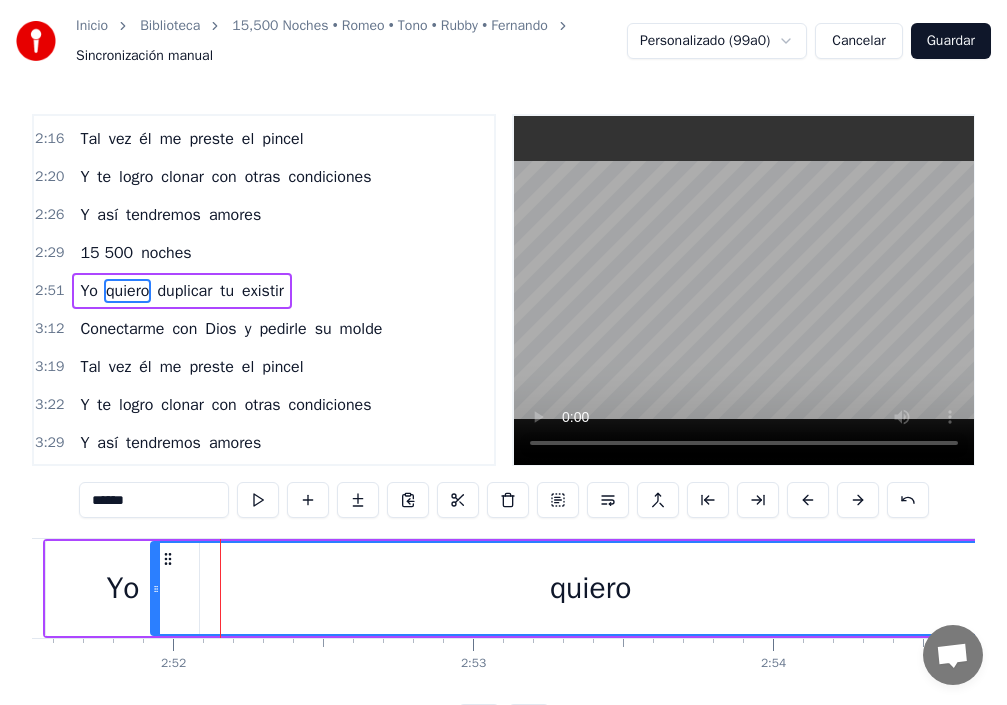 drag, startPoint x: 229, startPoint y: 598, endPoint x: 848, endPoint y: 615, distance: 619.2334 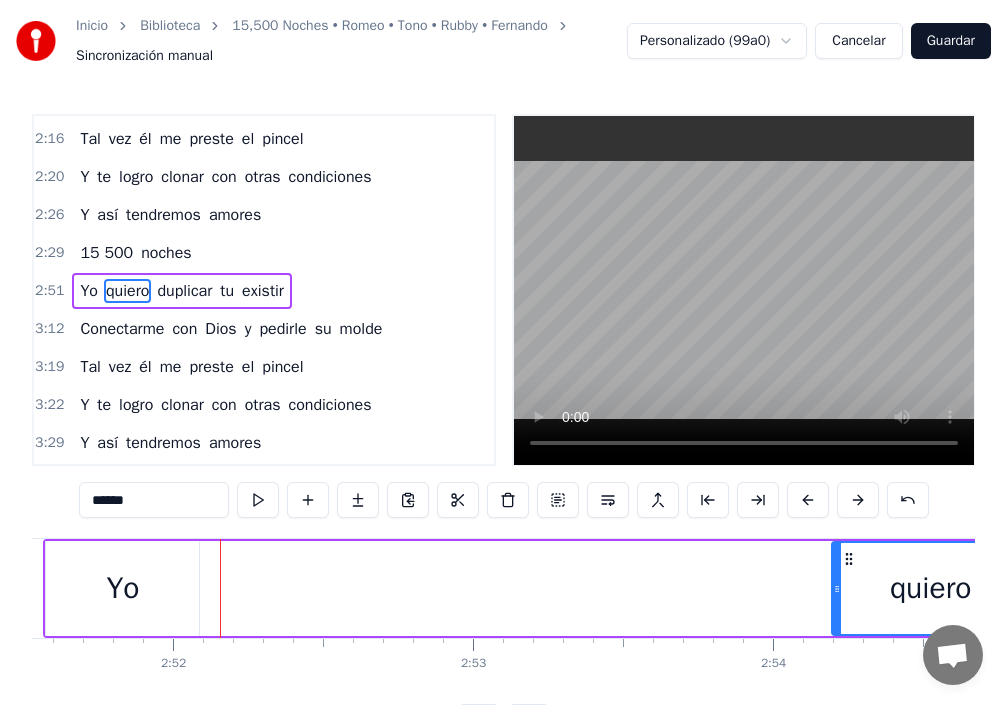 drag, startPoint x: 155, startPoint y: 580, endPoint x: 836, endPoint y: 586, distance: 681.0264 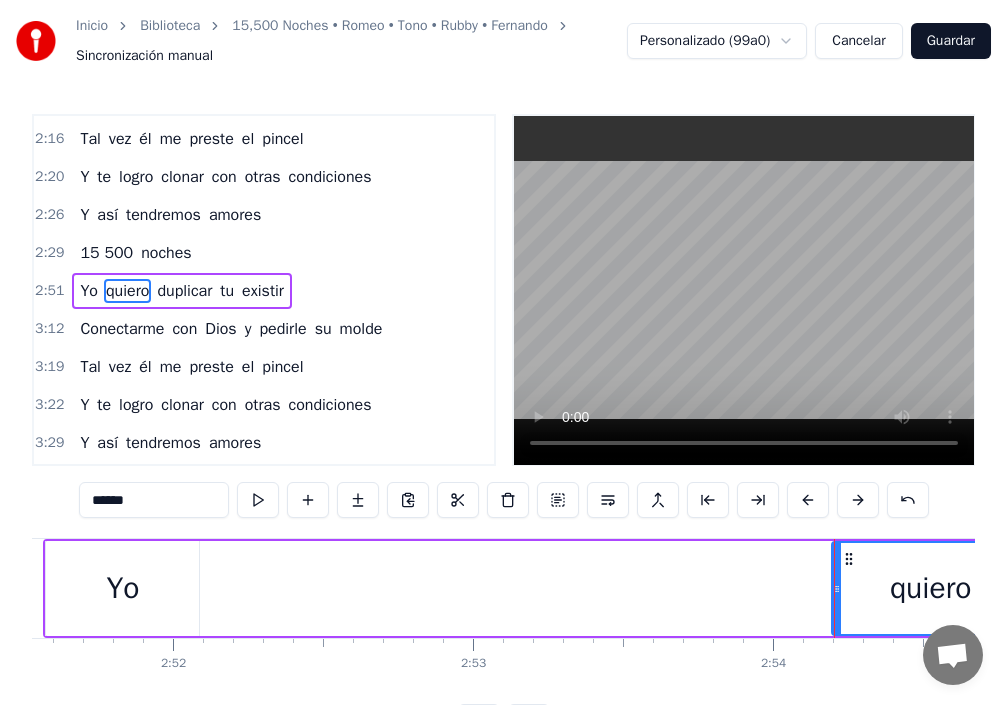 click on "Yo" at bounding box center (122, 588) 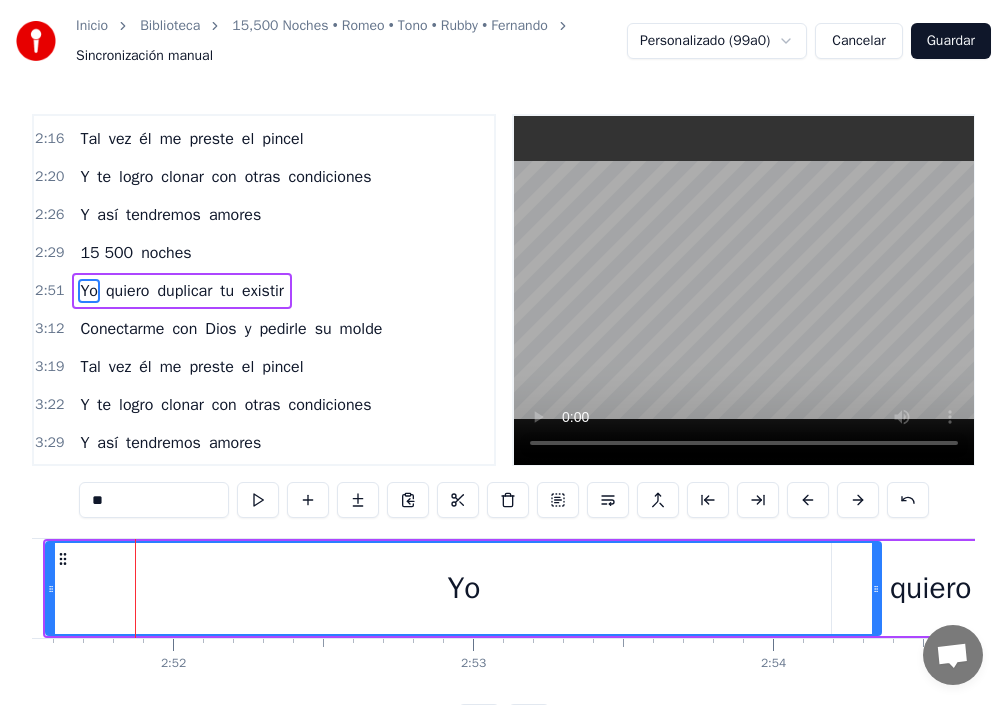 drag, startPoint x: 197, startPoint y: 581, endPoint x: 879, endPoint y: 645, distance: 684.99634 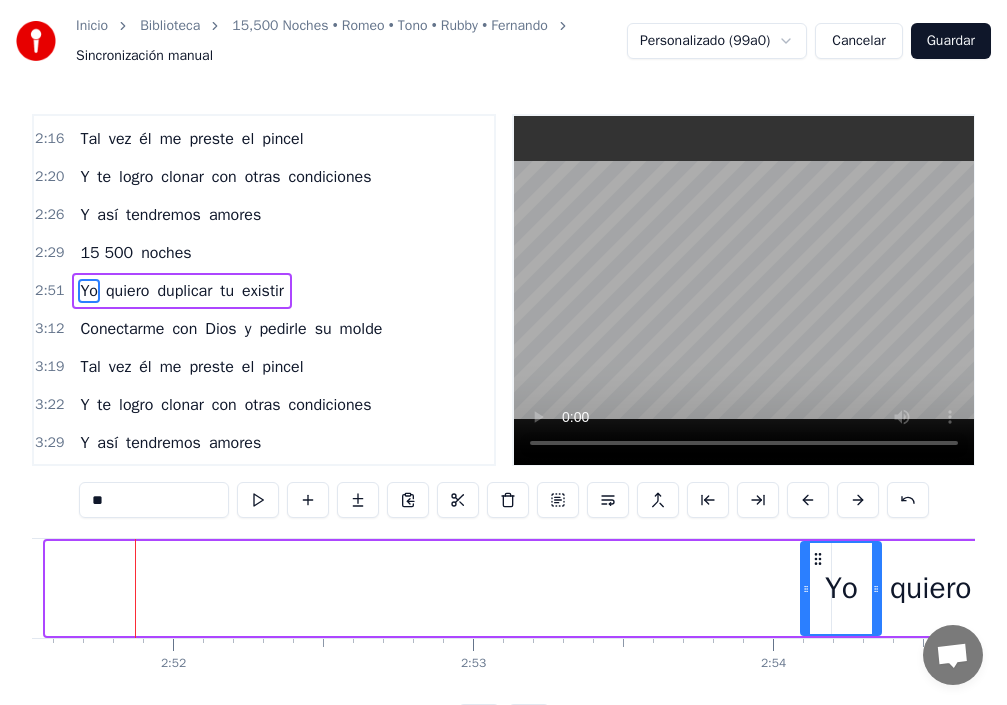 drag, startPoint x: 50, startPoint y: 585, endPoint x: 805, endPoint y: 638, distance: 756.858 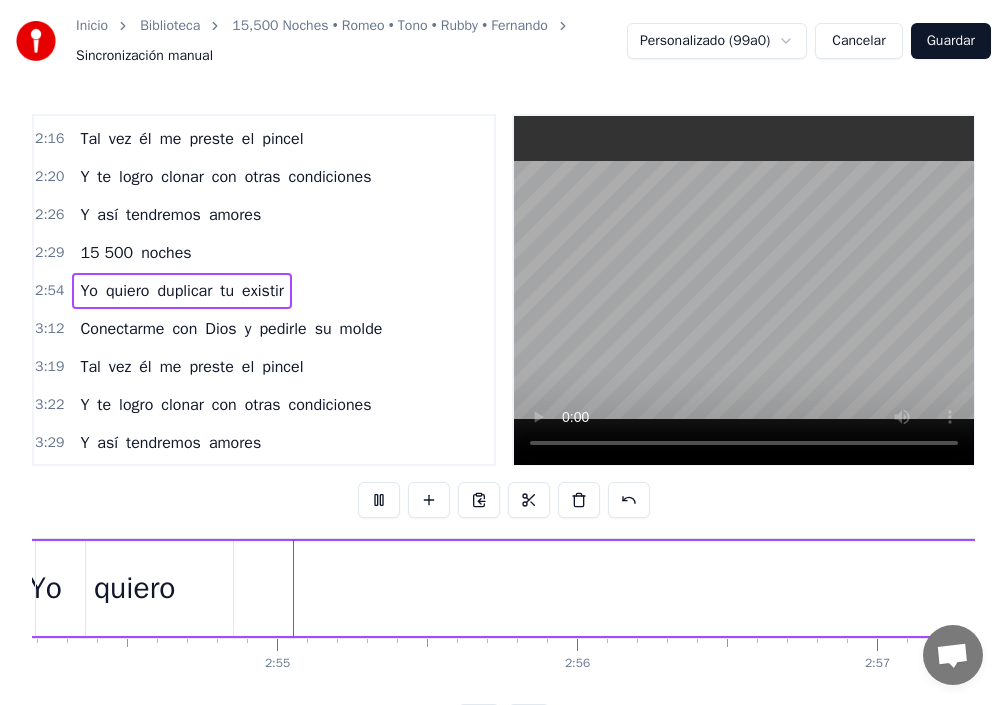 scroll, scrollTop: 0, scrollLeft: 52258, axis: horizontal 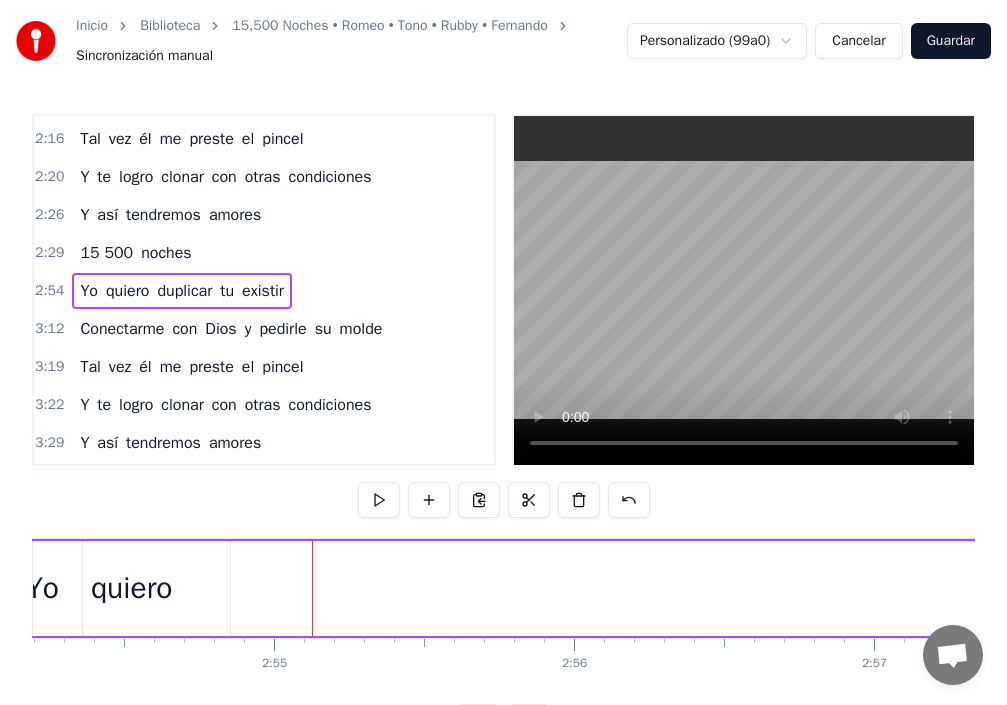 click on "quiero" at bounding box center [131, 588] 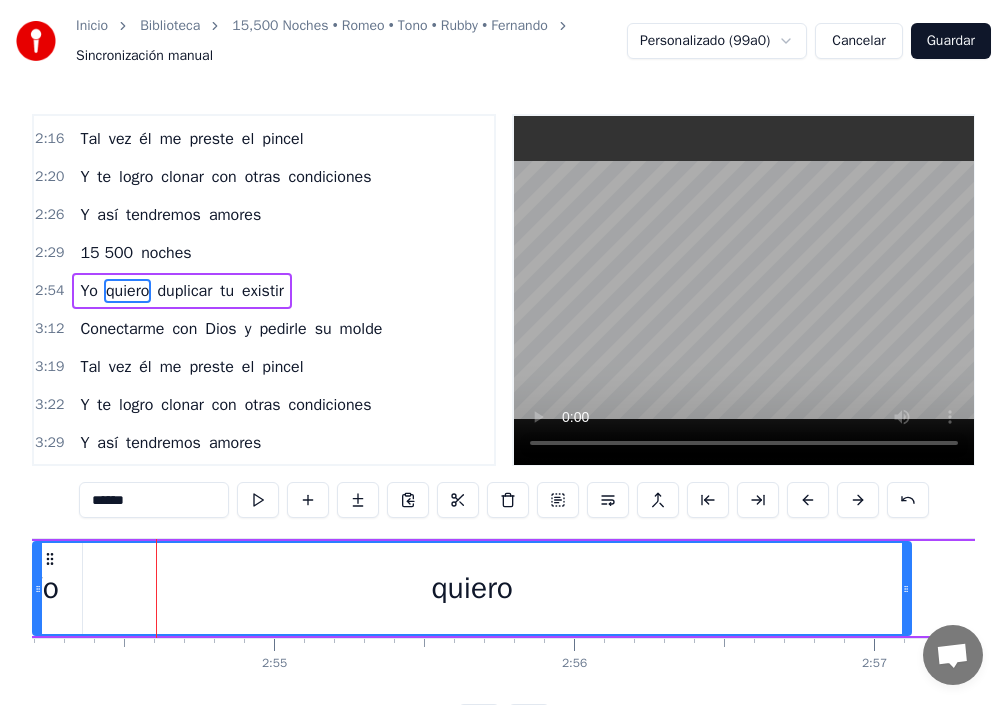 drag, startPoint x: 223, startPoint y: 584, endPoint x: 893, endPoint y: 607, distance: 670.39465 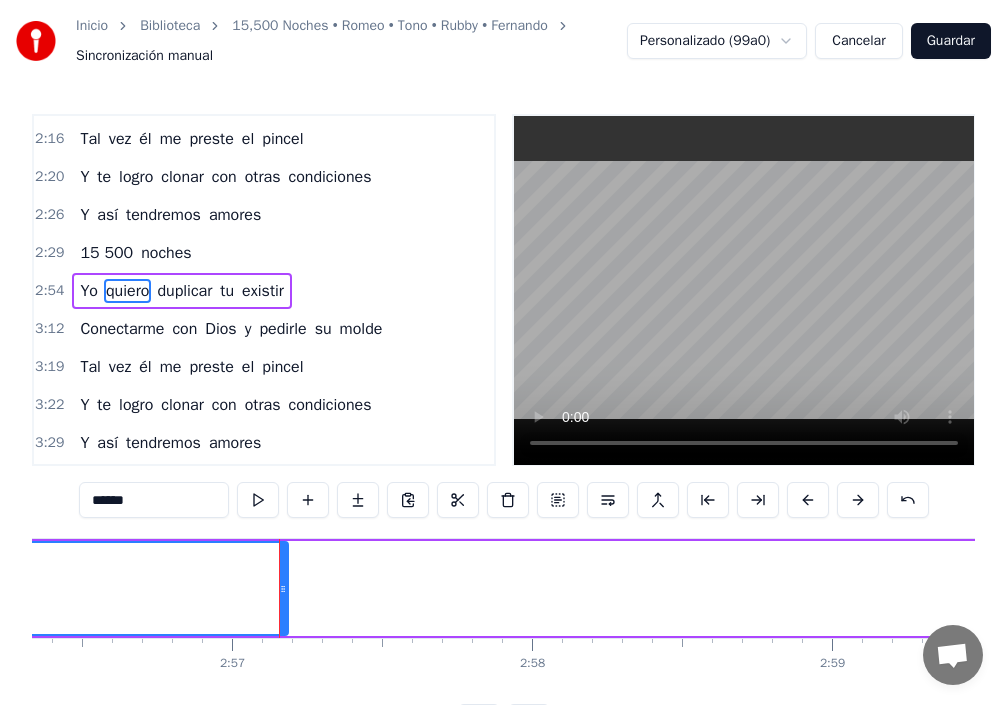 scroll, scrollTop: 0, scrollLeft: 53047, axis: horizontal 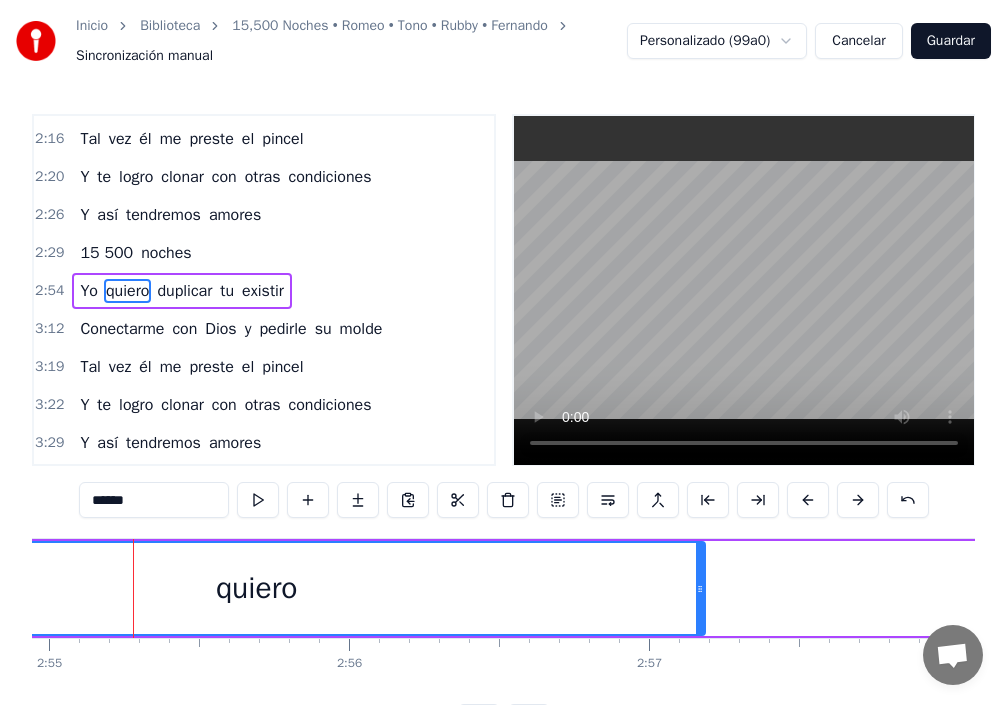 click on "quiero" at bounding box center [256, 588] 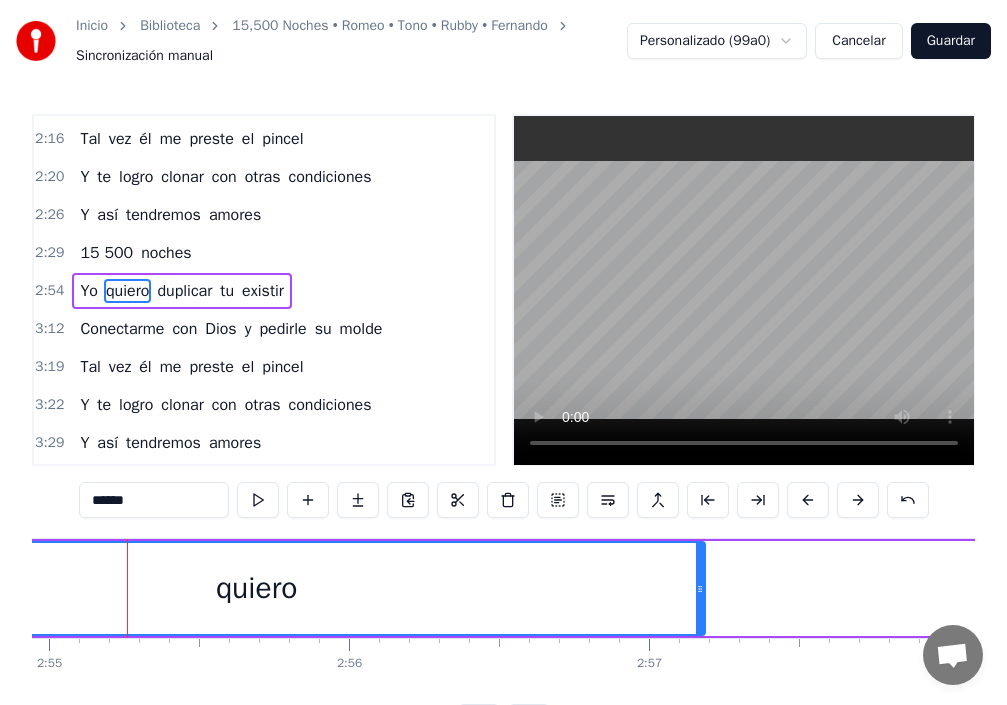 scroll, scrollTop: 0, scrollLeft: 52478, axis: horizontal 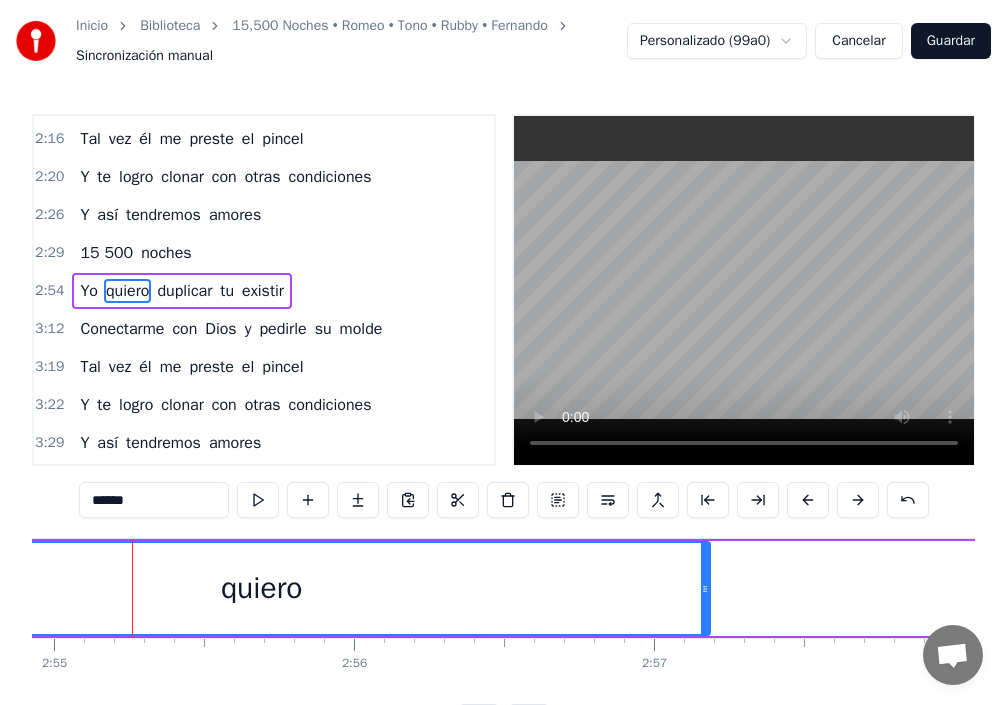 click on "Yo" at bounding box center (89, 291) 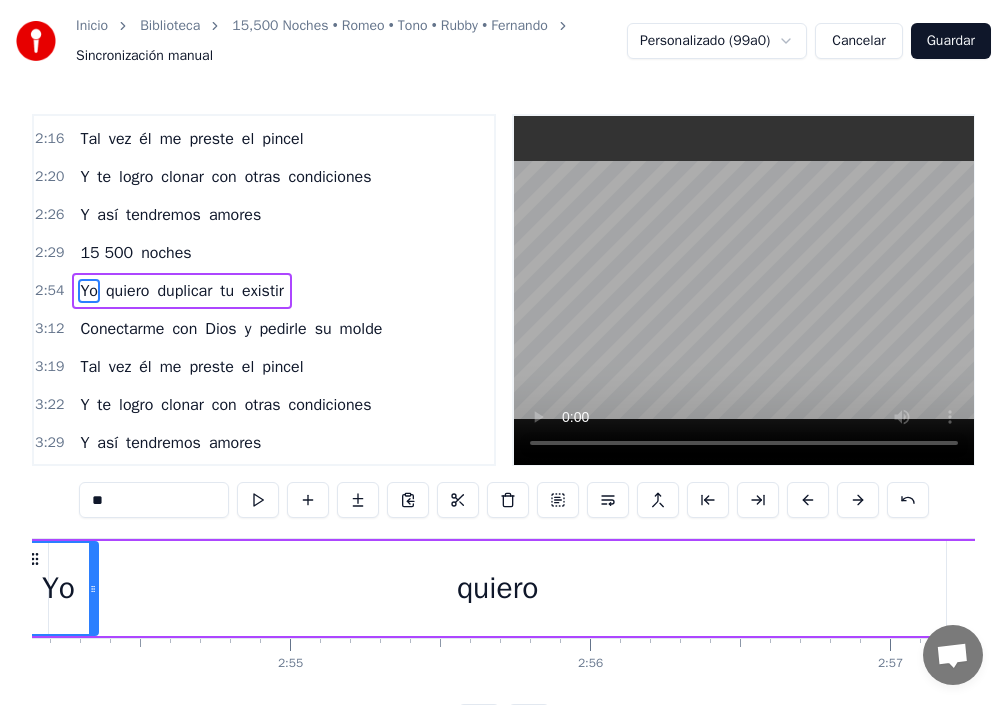 scroll, scrollTop: 0, scrollLeft: 52125, axis: horizontal 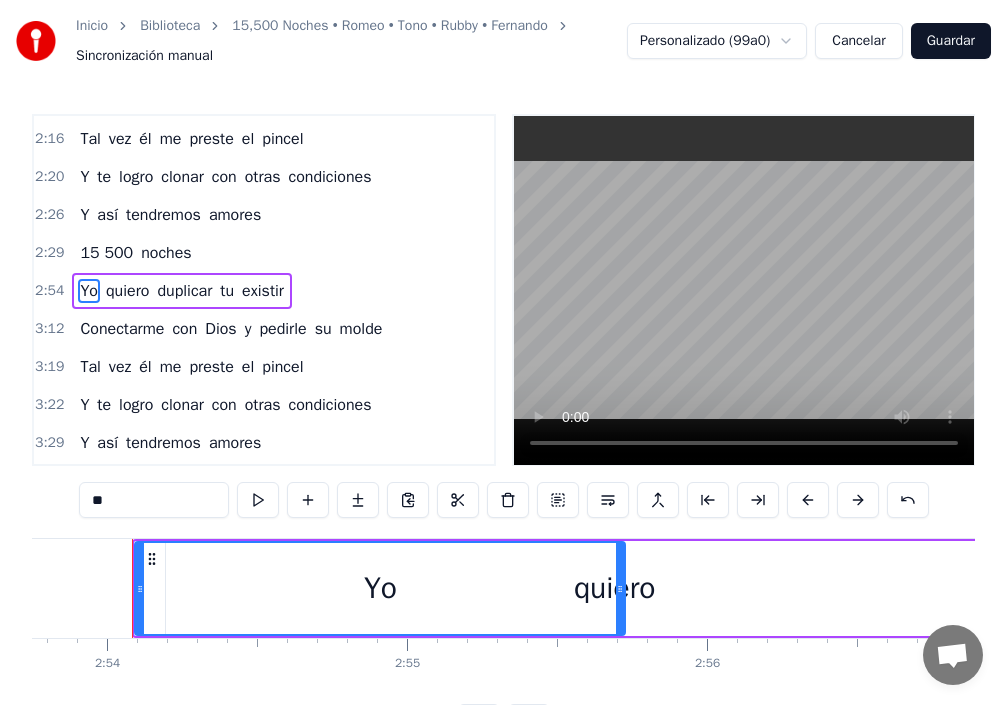 drag, startPoint x: 213, startPoint y: 586, endPoint x: 623, endPoint y: 612, distance: 410.82358 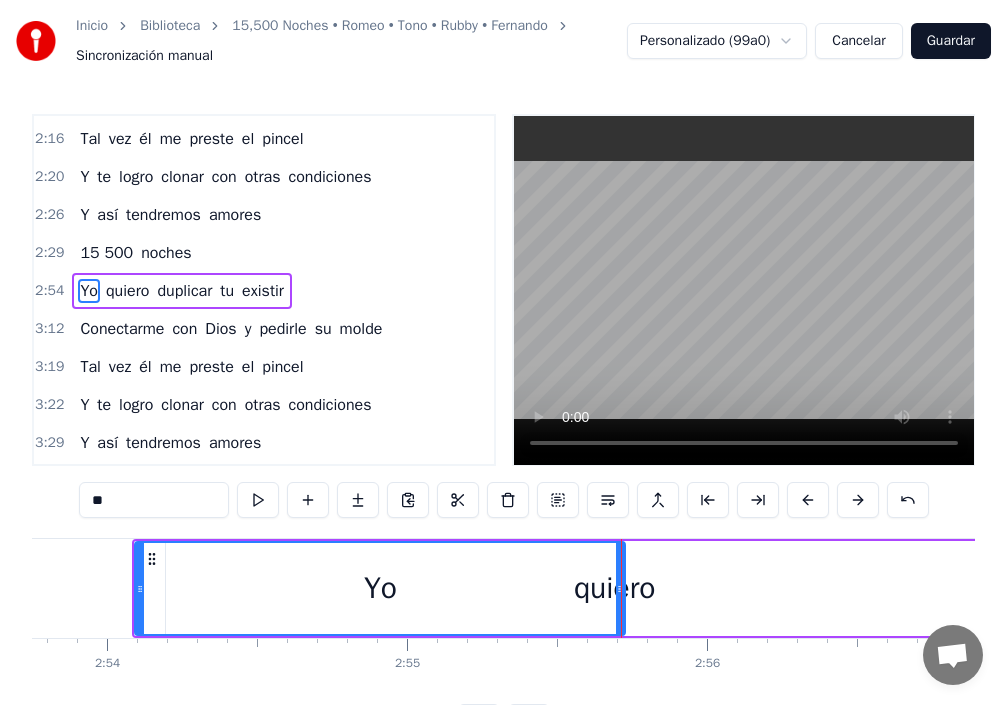 click on "Yo" at bounding box center (380, 588) 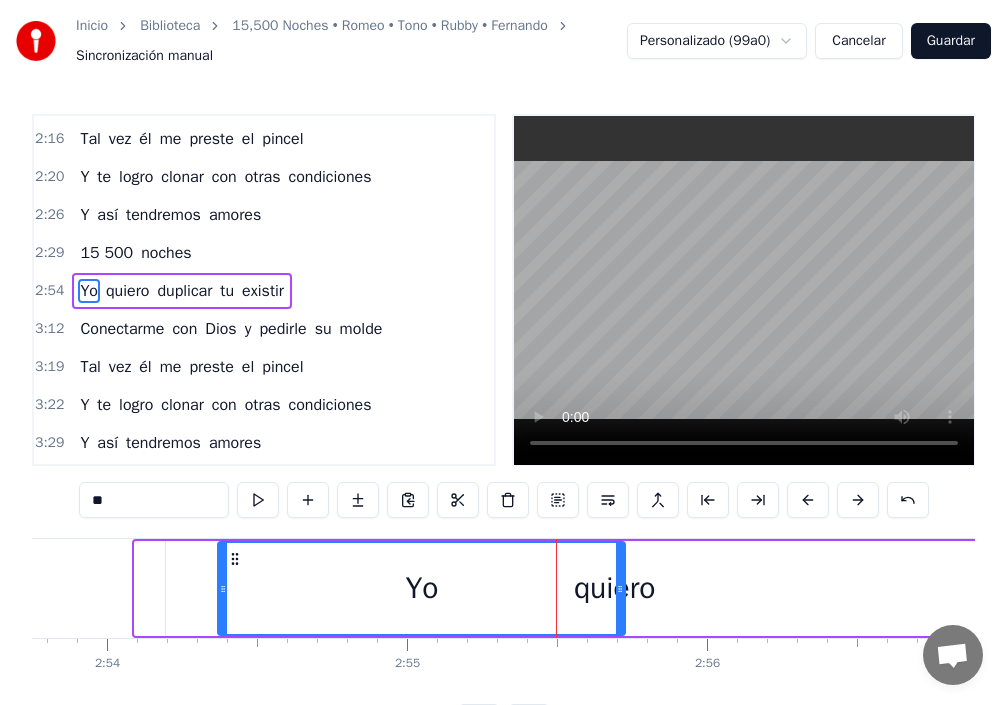 drag, startPoint x: 168, startPoint y: 591, endPoint x: 224, endPoint y: 600, distance: 56.718605 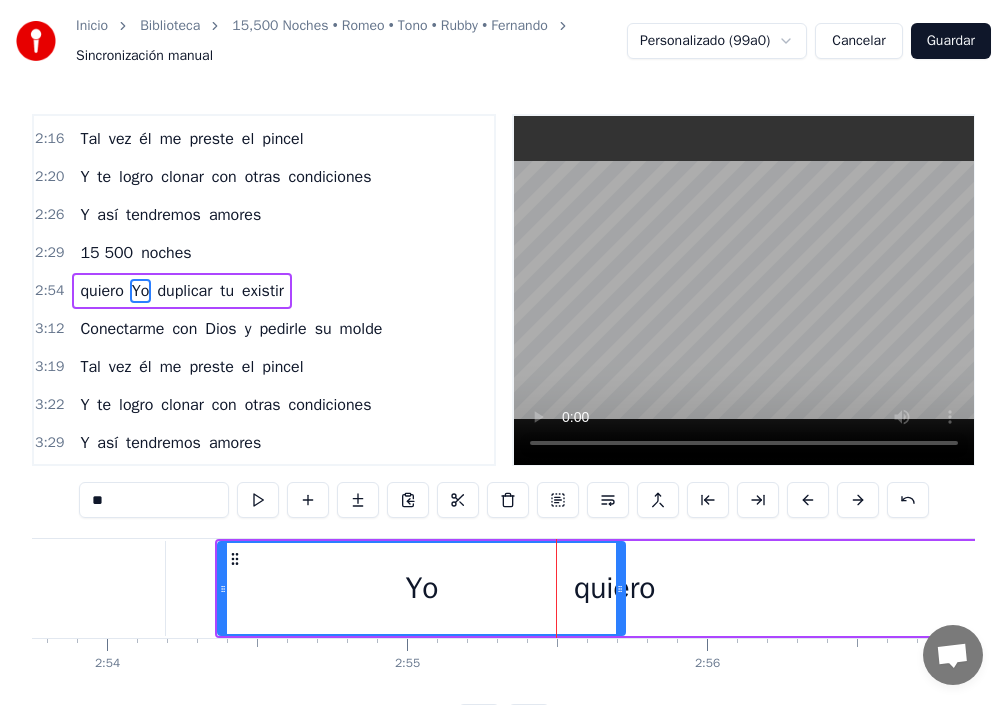 click on "quiero" at bounding box center (614, 588) 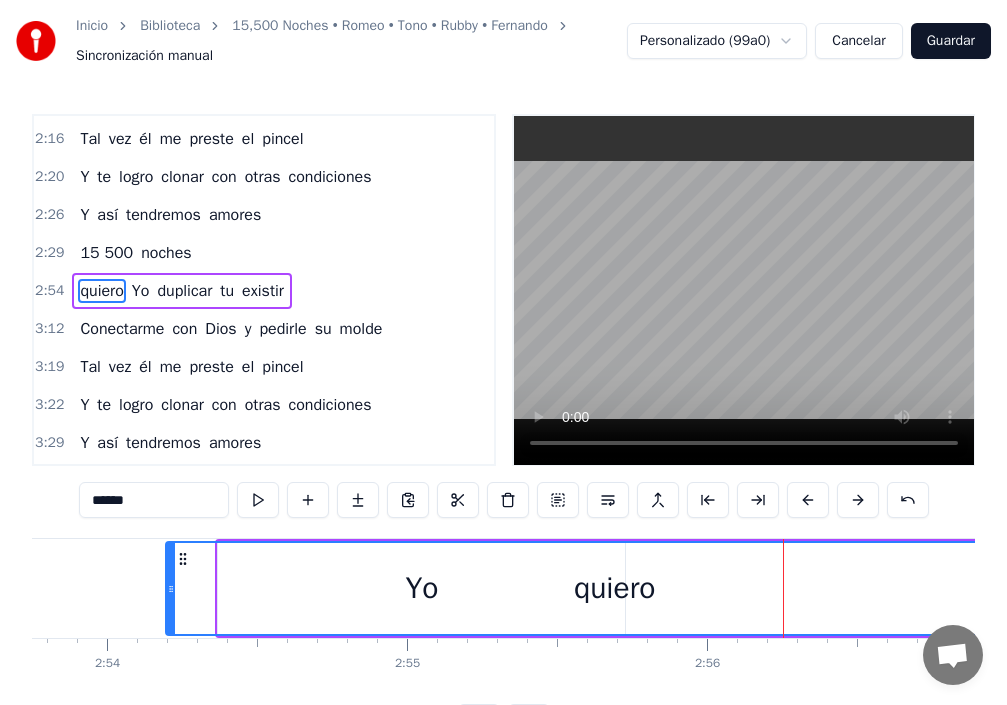 click on "quiero" at bounding box center (614, 588) 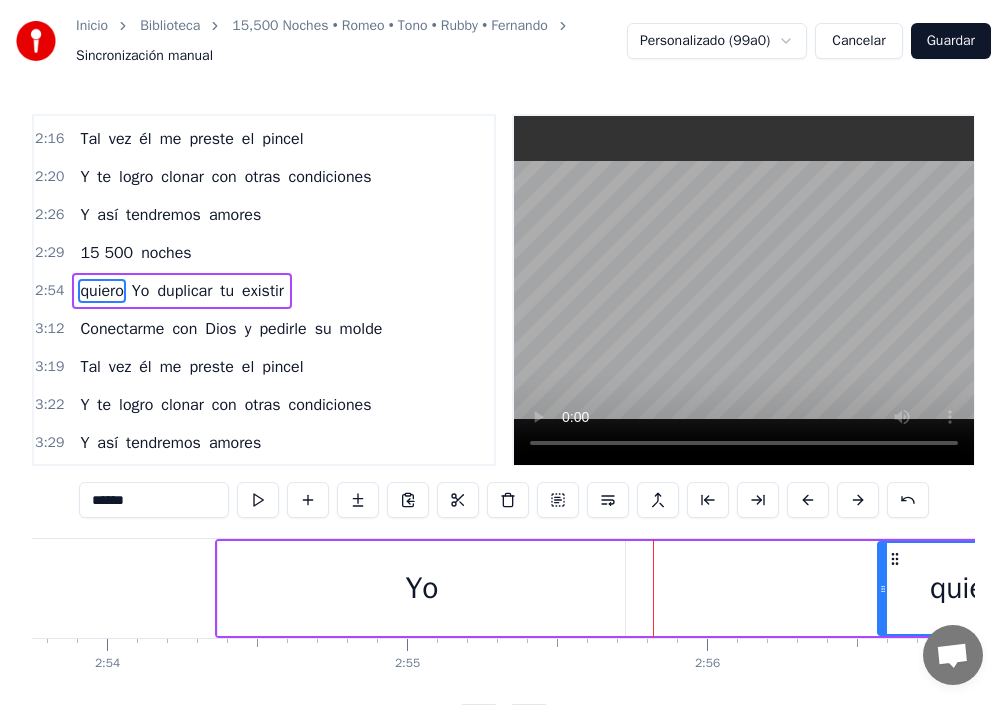 drag, startPoint x: 171, startPoint y: 585, endPoint x: 883, endPoint y: 699, distance: 721.06866 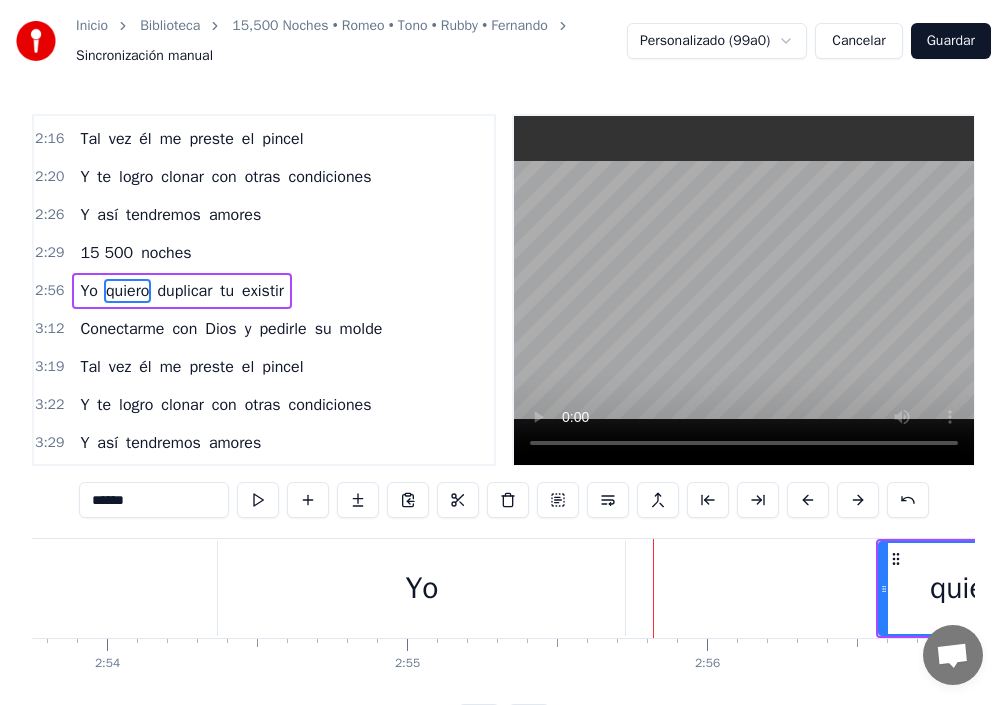 click on "Yo" at bounding box center (421, 588) 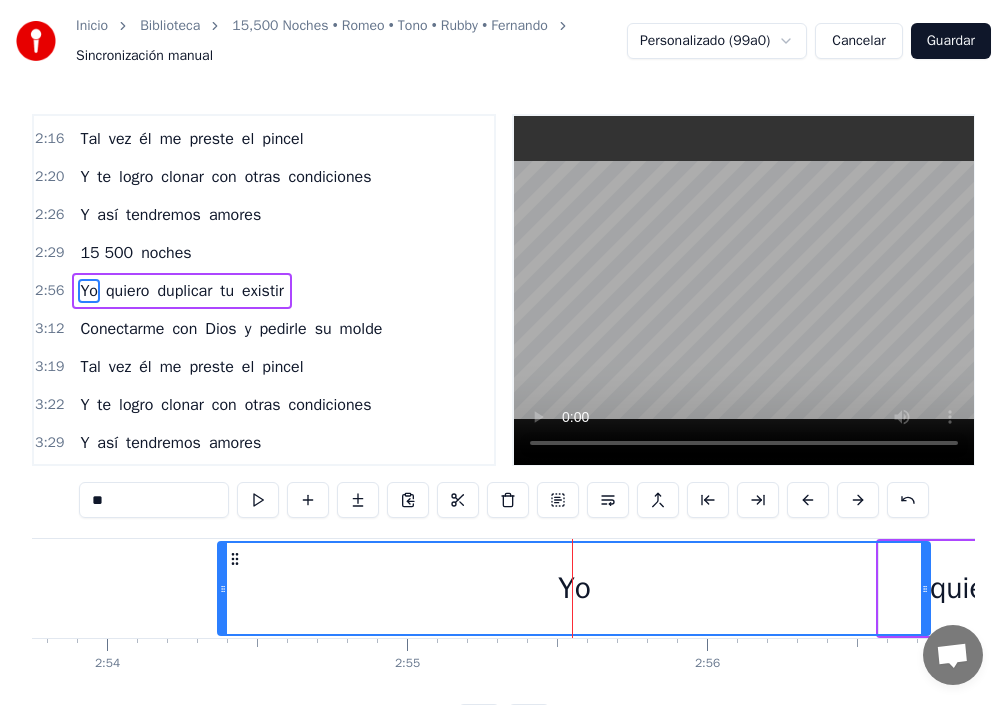drag, startPoint x: 619, startPoint y: 591, endPoint x: 924, endPoint y: 610, distance: 305.59122 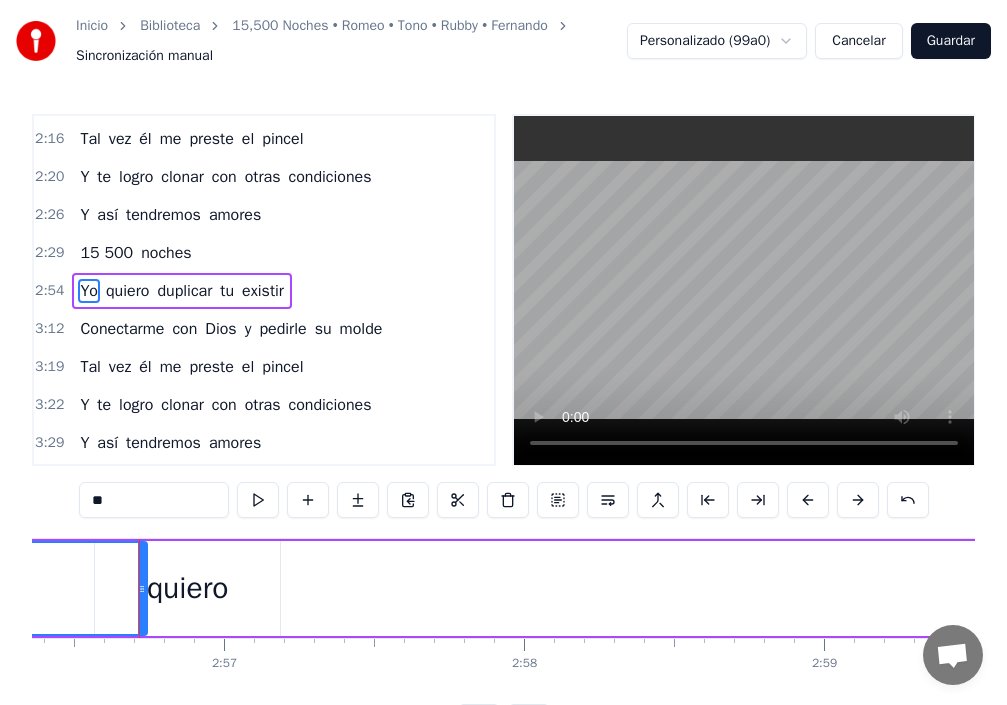 scroll, scrollTop: 0, scrollLeft: 52915, axis: horizontal 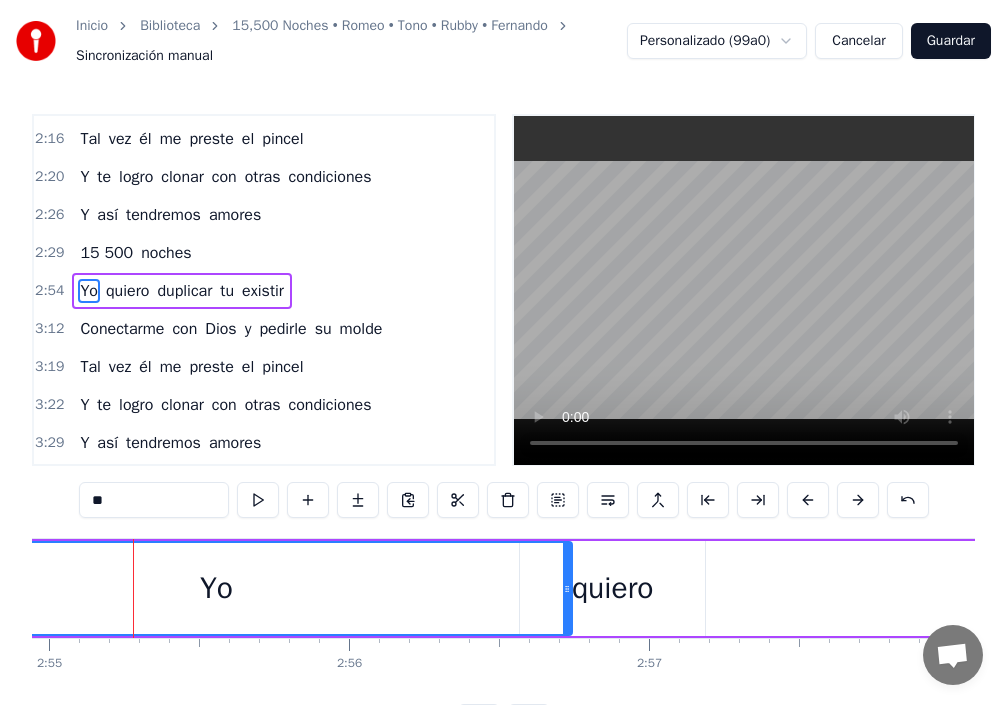 click on "Yo" at bounding box center [89, 291] 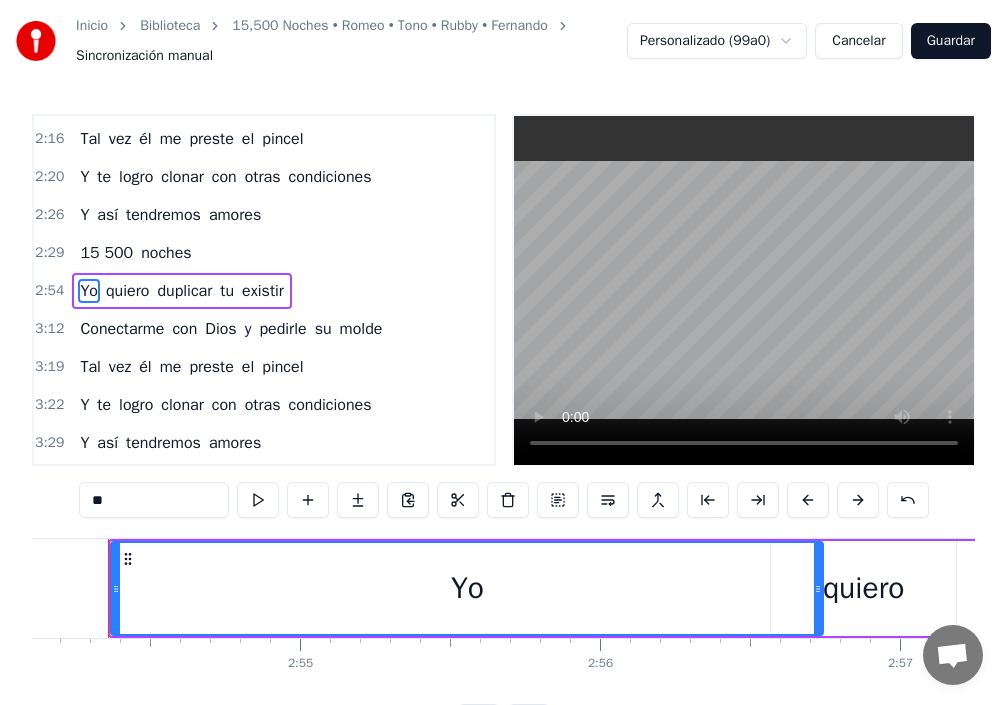 scroll, scrollTop: 0, scrollLeft: 52208, axis: horizontal 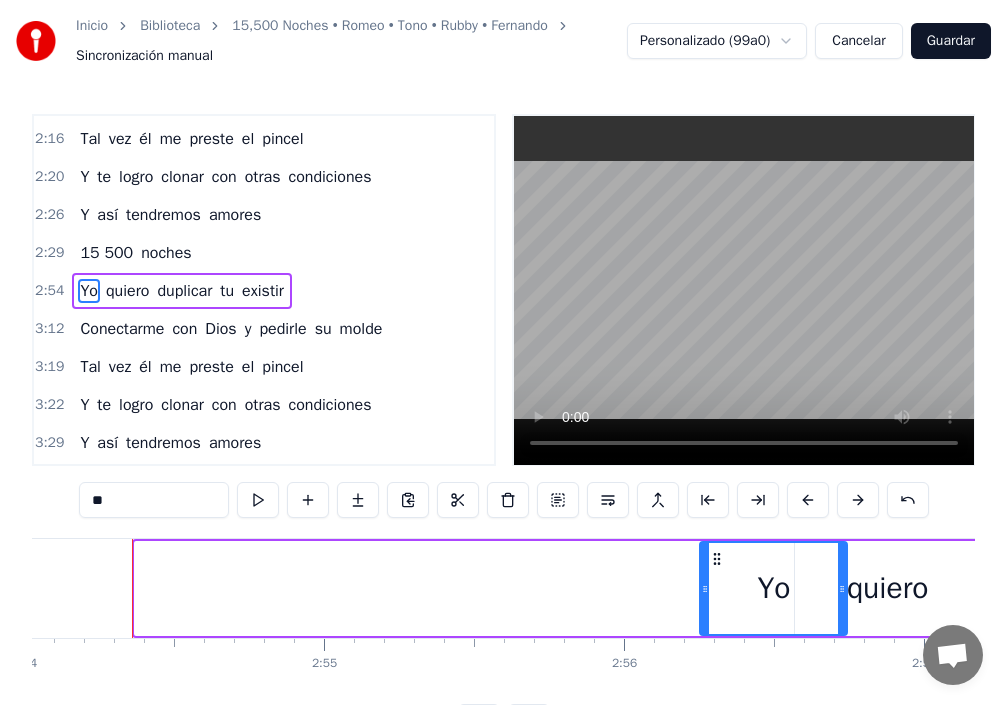 drag, startPoint x: 138, startPoint y: 583, endPoint x: 704, endPoint y: 598, distance: 566.1987 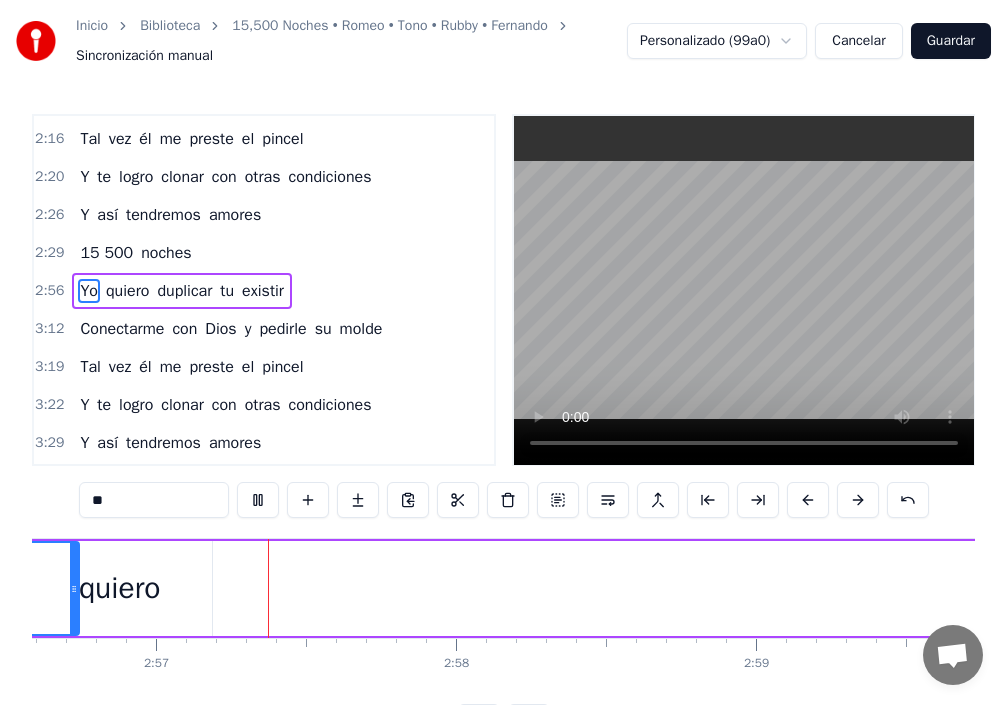 scroll, scrollTop: 0, scrollLeft: 52990, axis: horizontal 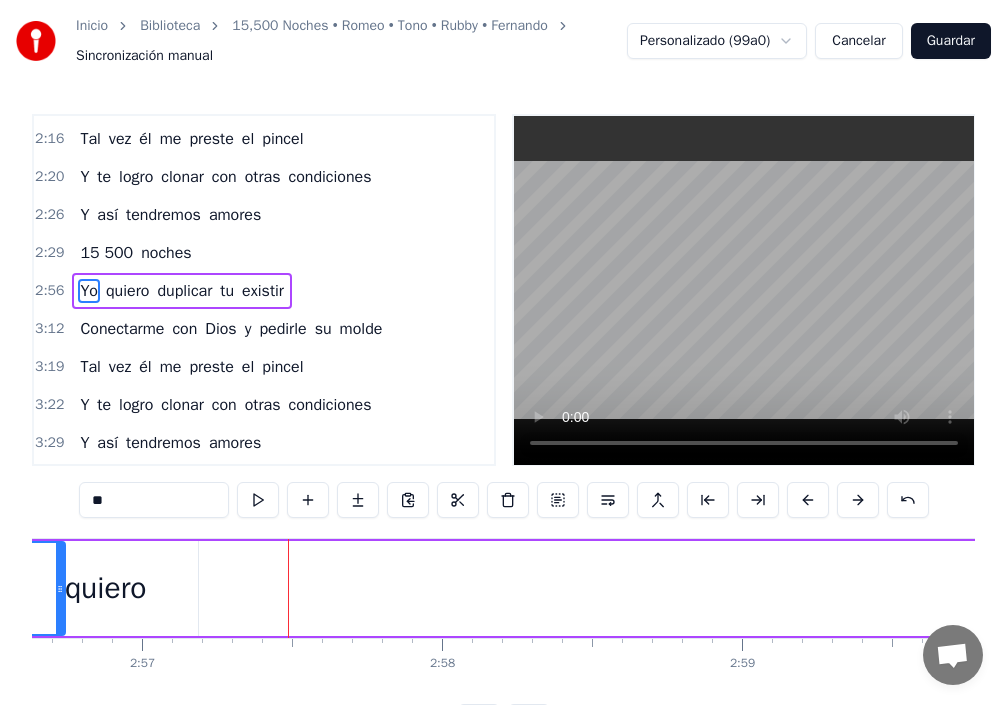 click on "quiero" at bounding box center (105, 588) 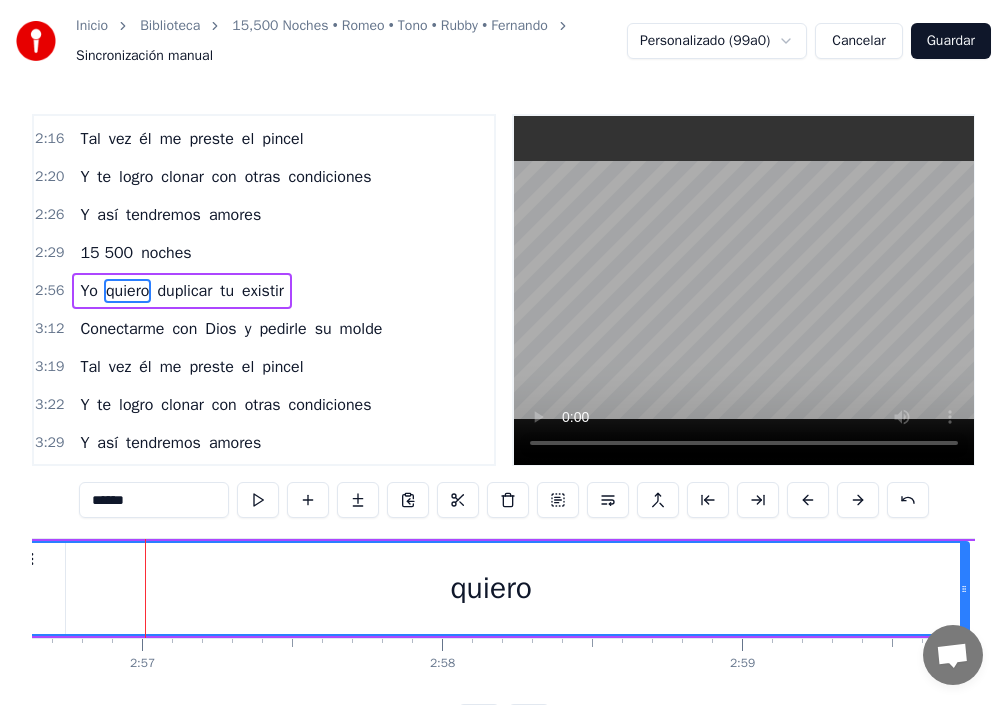 drag, startPoint x: 193, startPoint y: 584, endPoint x: 965, endPoint y: 651, distance: 774.9019 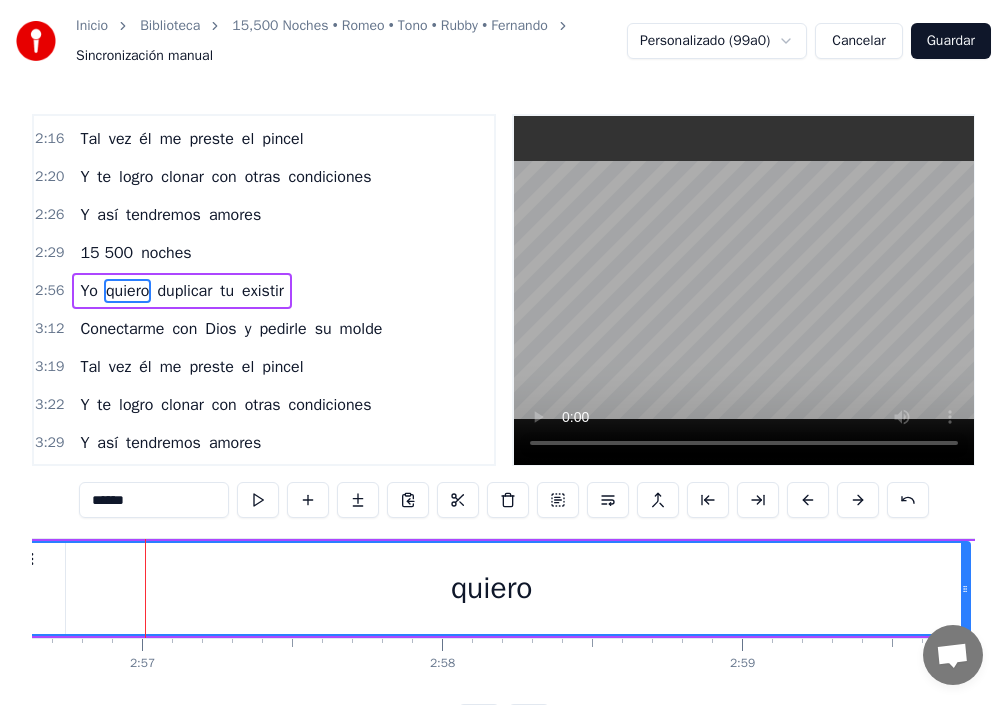 click on "Yo" at bounding box center [89, 291] 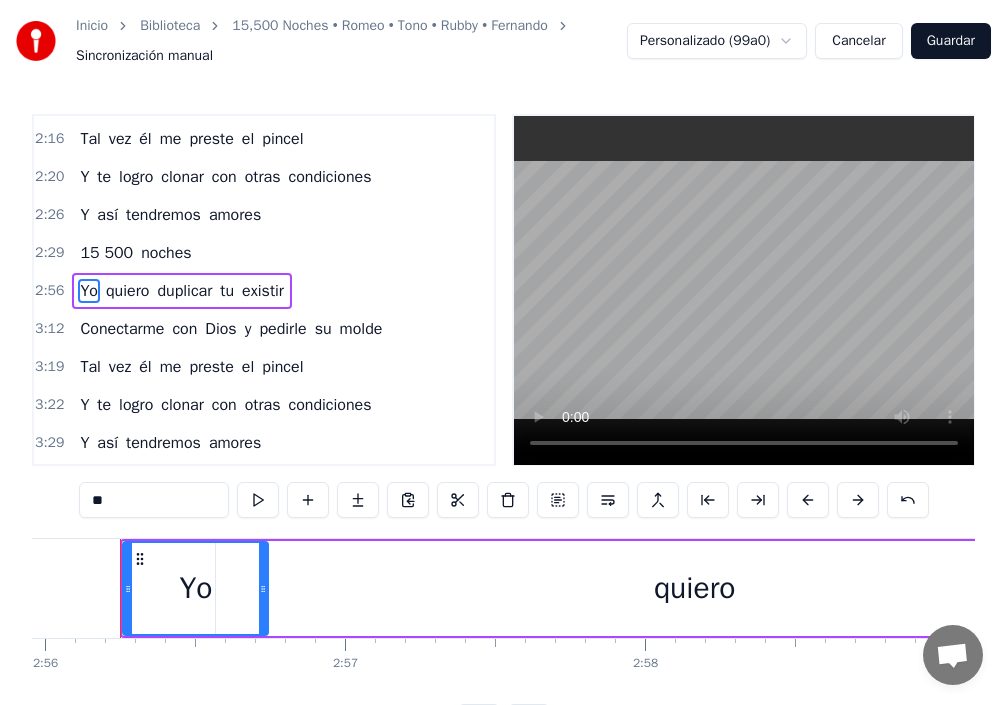 scroll, scrollTop: 0, scrollLeft: 52775, axis: horizontal 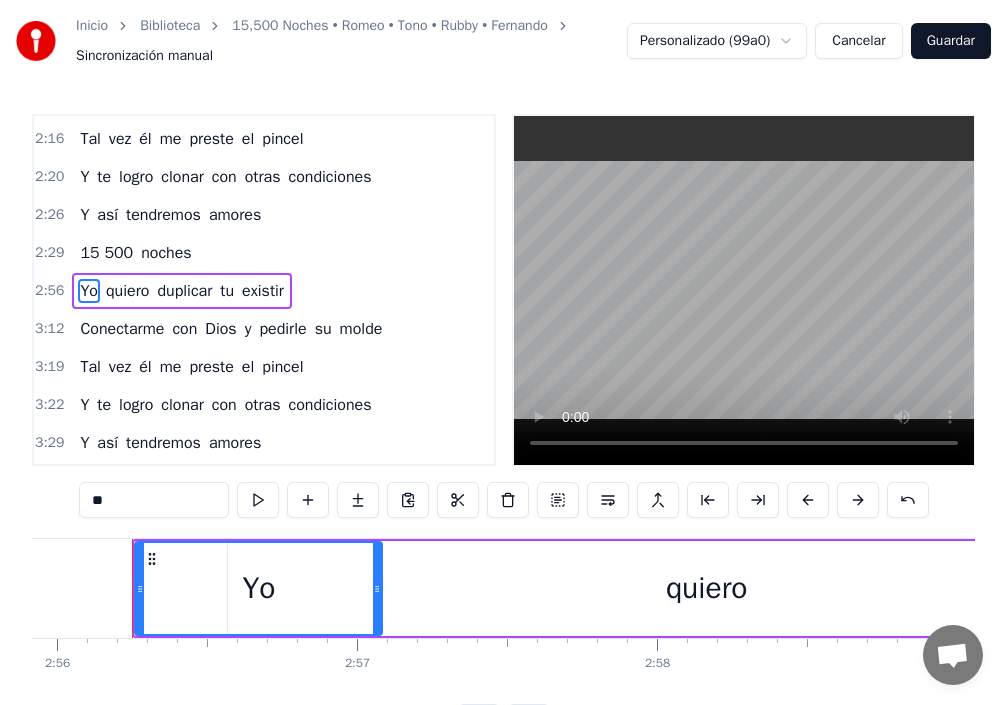 drag, startPoint x: 275, startPoint y: 584, endPoint x: 399, endPoint y: 601, distance: 125.1599 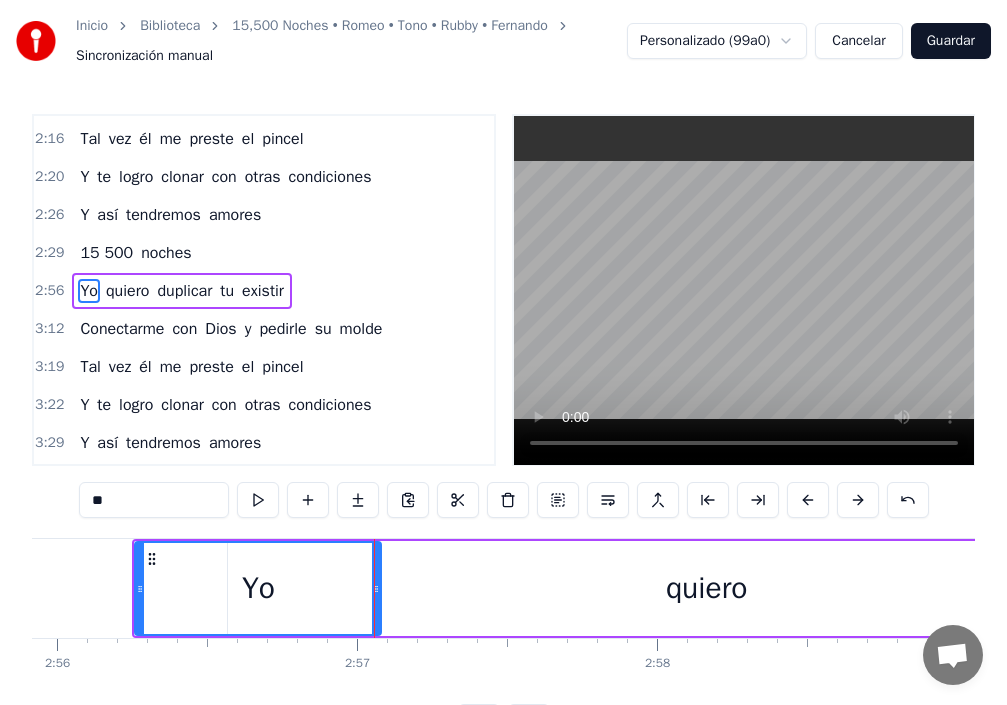 click on "quiero" at bounding box center [706, 588] 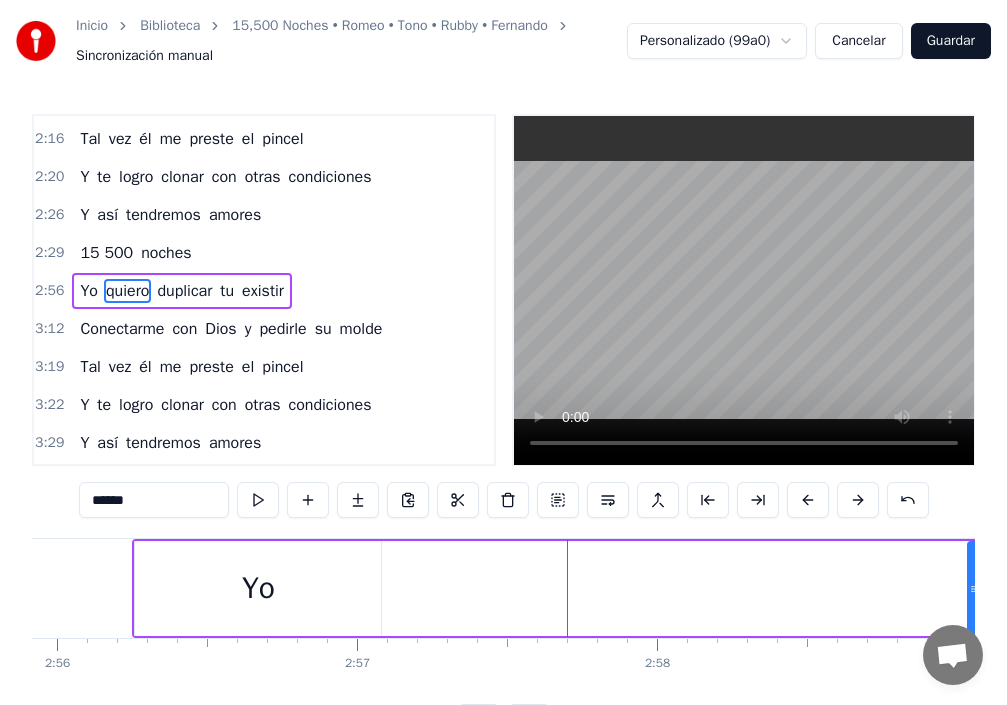 drag, startPoint x: 232, startPoint y: 588, endPoint x: 972, endPoint y: 605, distance: 740.19525 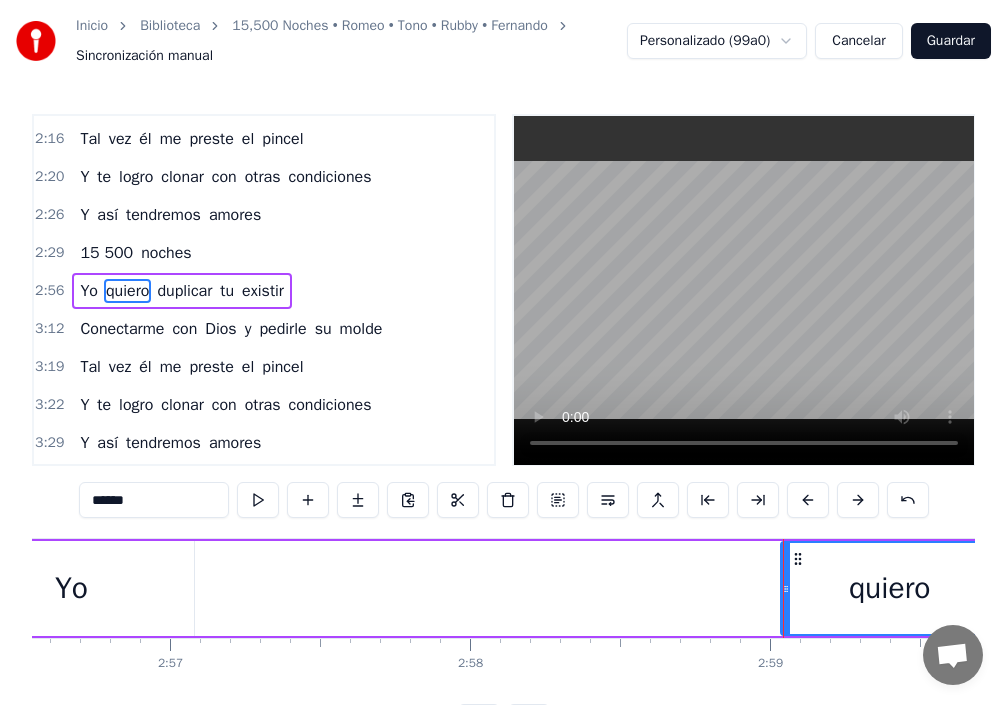 click on "Yo quiero duplicar tu existir" at bounding box center (2327, 588) 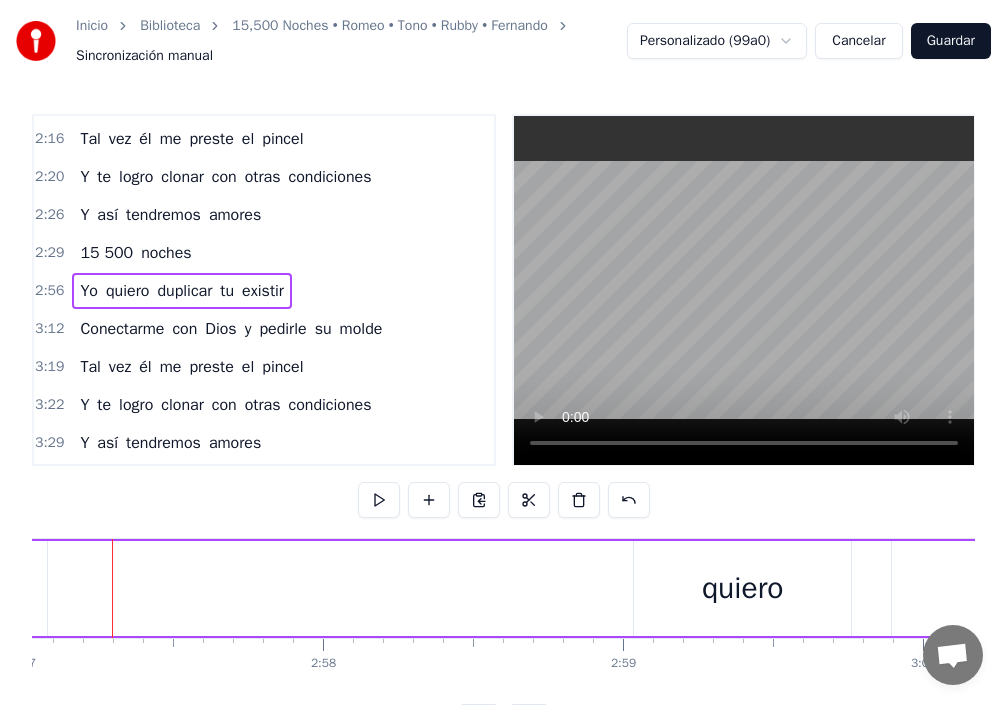 scroll, scrollTop: 0, scrollLeft: 53089, axis: horizontal 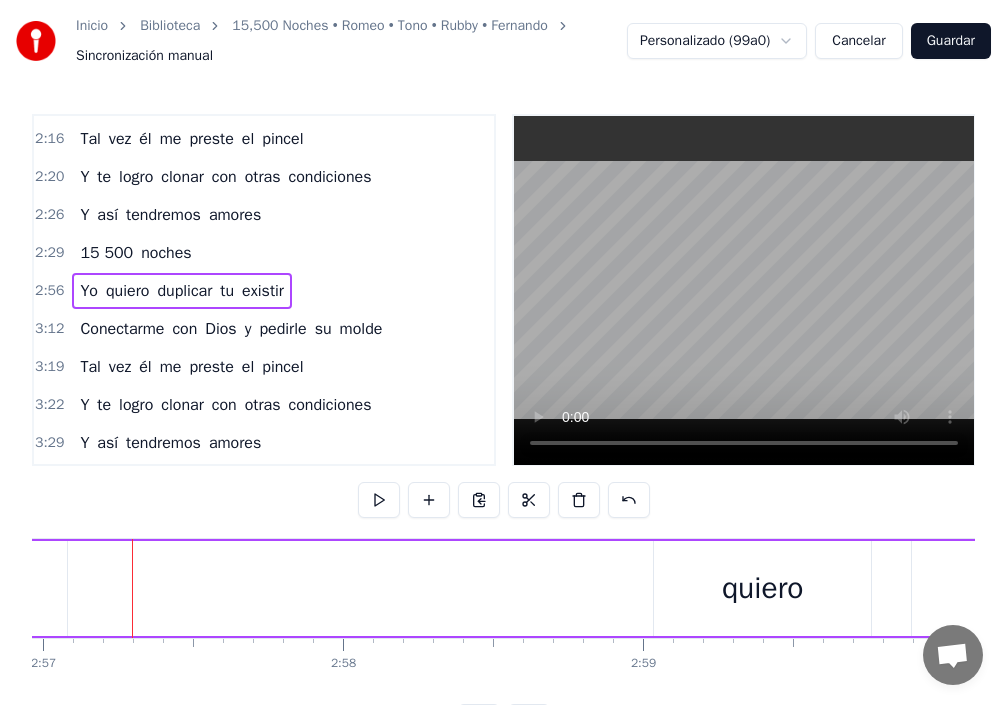 click on "Yo" at bounding box center (89, 291) 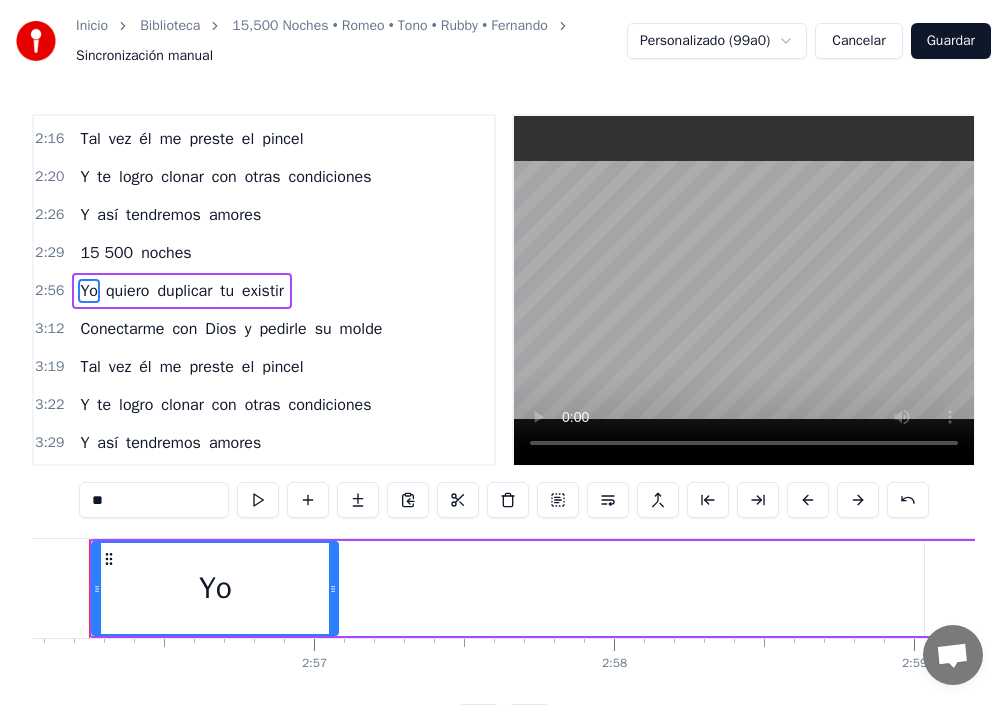 scroll, scrollTop: 0, scrollLeft: 52775, axis: horizontal 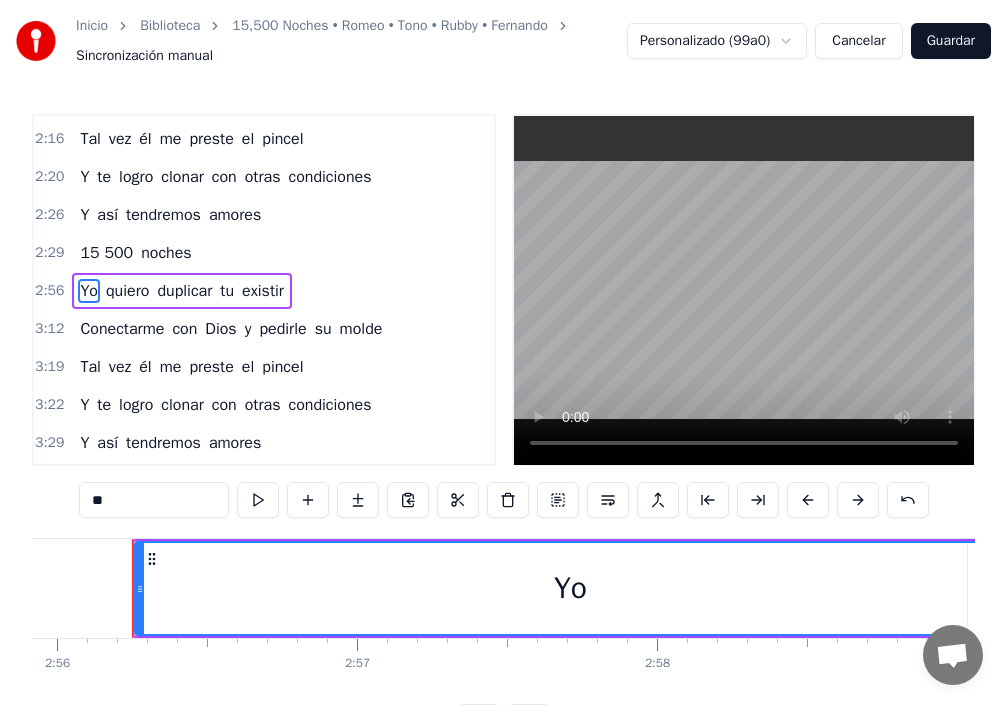 drag, startPoint x: 376, startPoint y: 595, endPoint x: 793, endPoint y: 565, distance: 418.07776 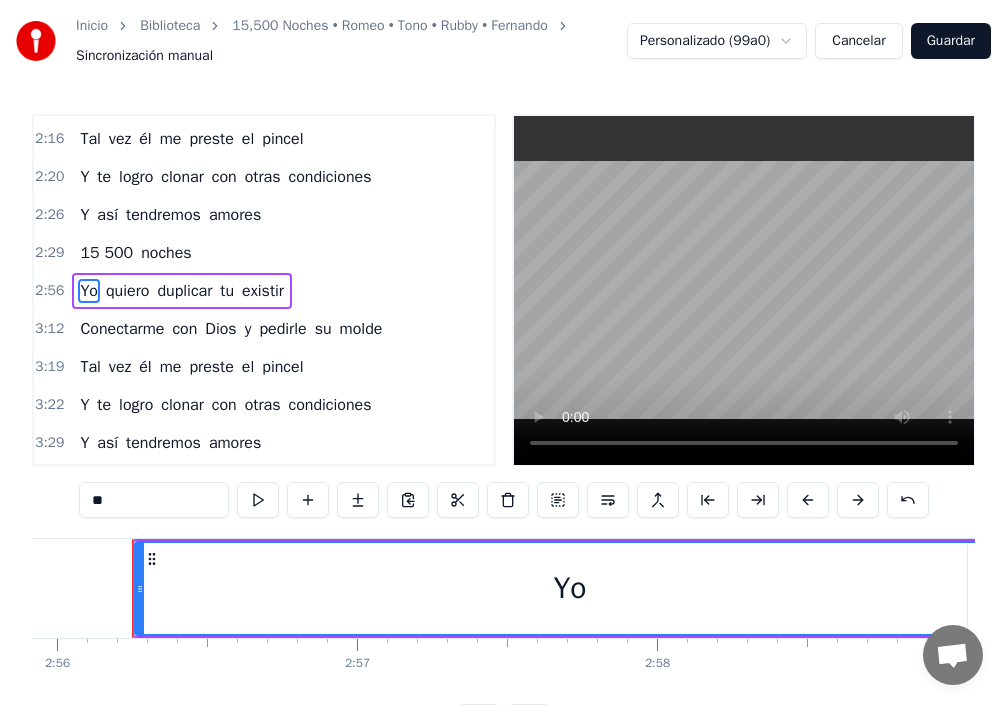 click on "Poquito a poco yo me obsesiono de ti Por desgracia eres la única en tu liga Yo he de inventar otra versión como tú Con tu cara, tu actitud y tu figura Quiero repetir La obra de arte que mis ojos ven en ti Ay, idéntica a ti Me basta con una copia si es hermosa Qué honor Yo quiero duplicar tu existir Conectarme con Dios y pedirle su molde Tal vez él me preste el pincel Y te logro clonar con otras condiciones Y así tendremos amores 15 500 noches Poquito a poco yo te voy a plagiar Aunque sea lo más difícil en la vida Quiero inventar otra versión como tú Con tu cara, tu actitud y tu figura Quiero repetir La obra de arte que mis ojos ven en ti Ah, idéntica a ti Me basta con una copia si es hermosa Qué honor Yo quiero duplicar tu existir Conectarme con Dios y pedirle su molde Tal vez él me preste el pincel Y te logro clonar con otras condiciones Y así tendremos amores 15 500 noches Yo quiero duplicar tu existir Conectarme con Dios y pedirle su molde Tal vez él me preste el pincel Y te logro clonar Y" at bounding box center [-14746, 588] 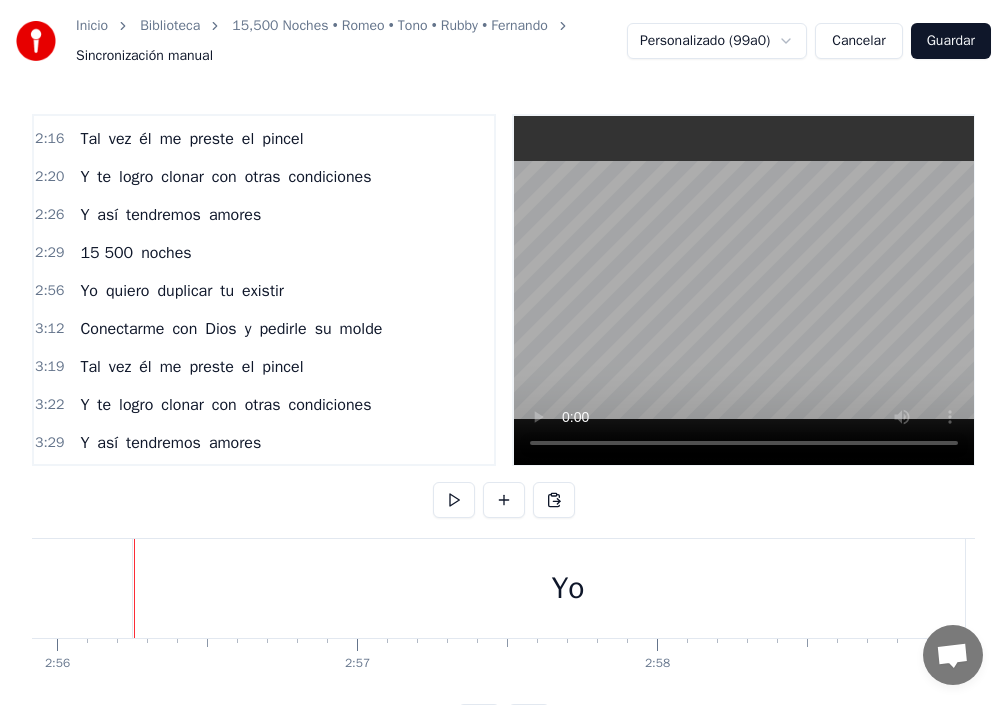 click at bounding box center [134, 588] 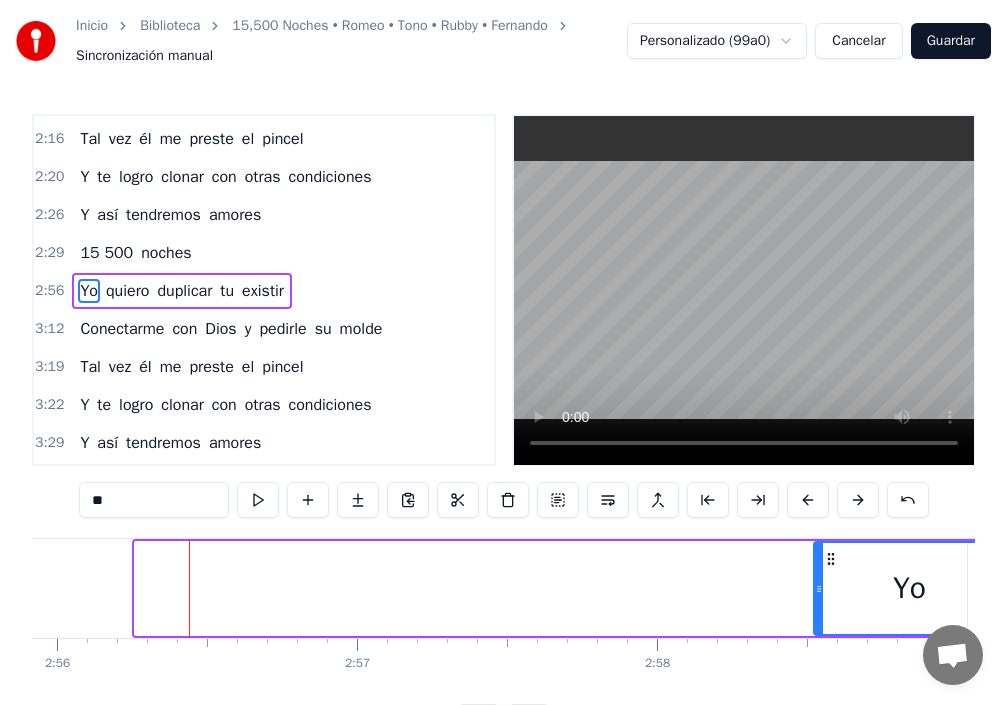 drag, startPoint x: 140, startPoint y: 584, endPoint x: 819, endPoint y: 596, distance: 679.106 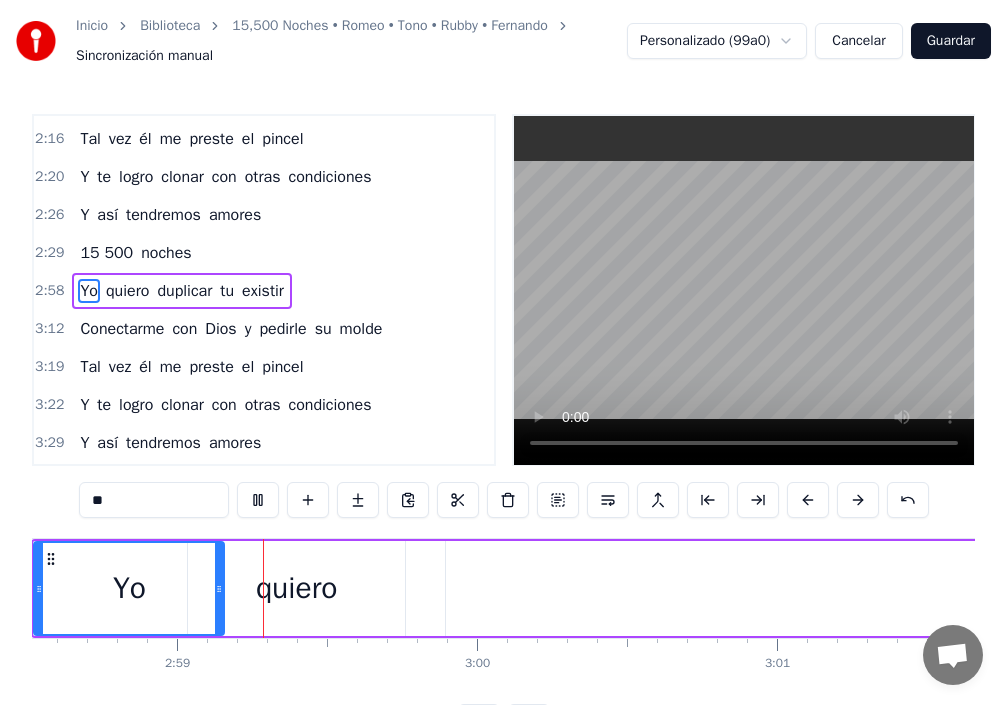 scroll, scrollTop: 0, scrollLeft: 53590, axis: horizontal 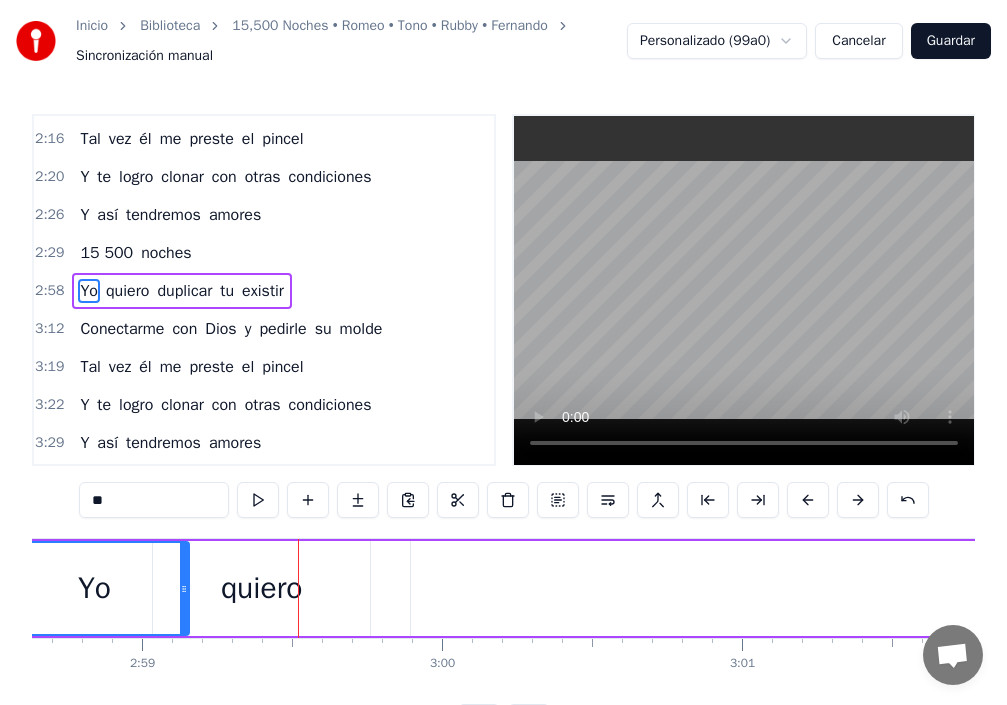 click on "quiero" at bounding box center [261, 588] 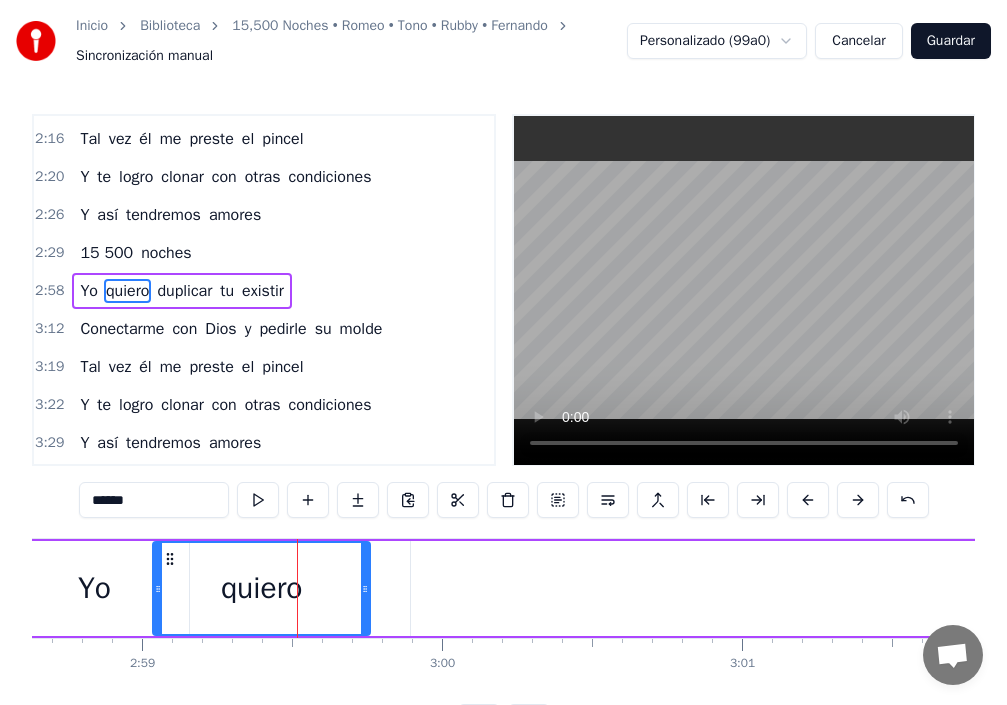 click on "duplicar" at bounding box center [2067, 588] 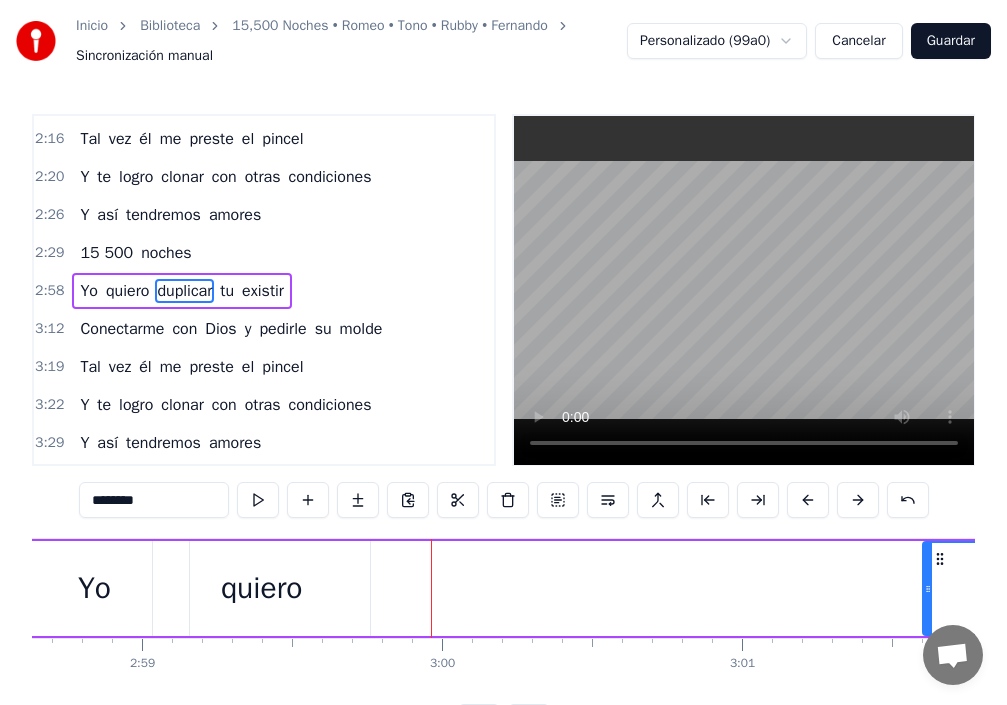 drag, startPoint x: 416, startPoint y: 592, endPoint x: 960, endPoint y: 579, distance: 544.15533 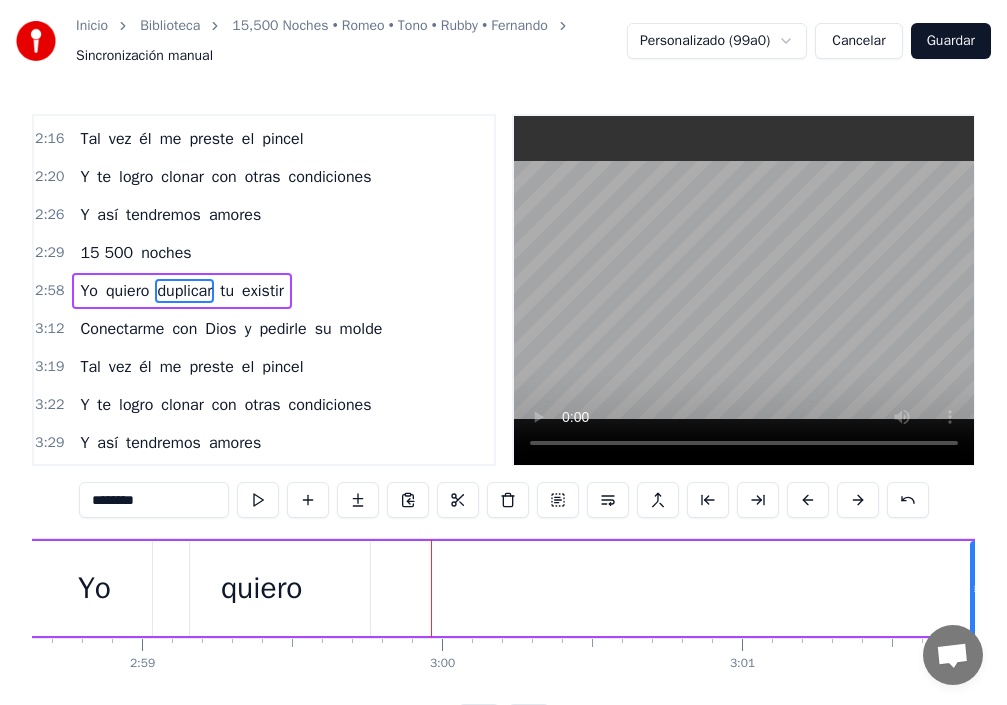 click on "quiero" at bounding box center [261, 588] 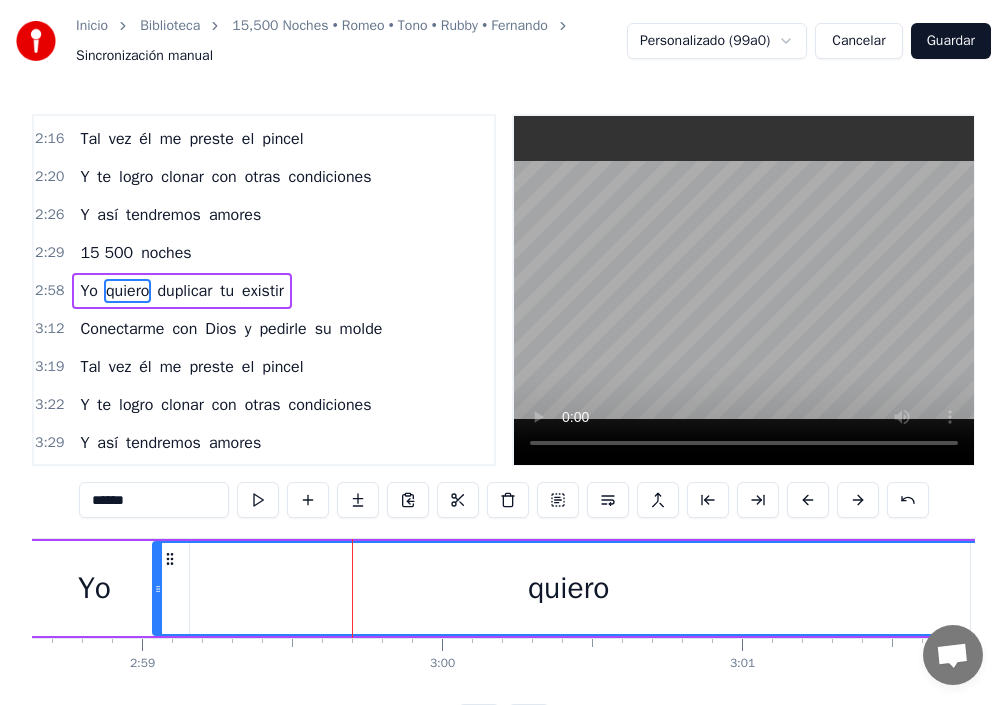 drag, startPoint x: 365, startPoint y: 584, endPoint x: 983, endPoint y: 575, distance: 618.06555 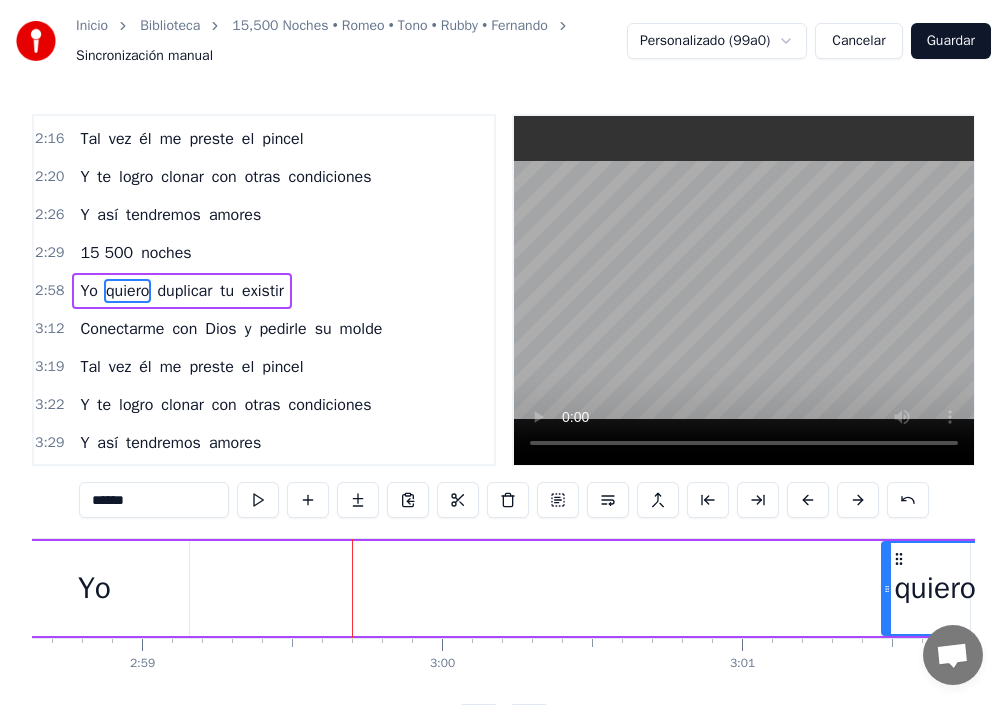drag, startPoint x: 156, startPoint y: 592, endPoint x: 717, endPoint y: 595, distance: 561.008 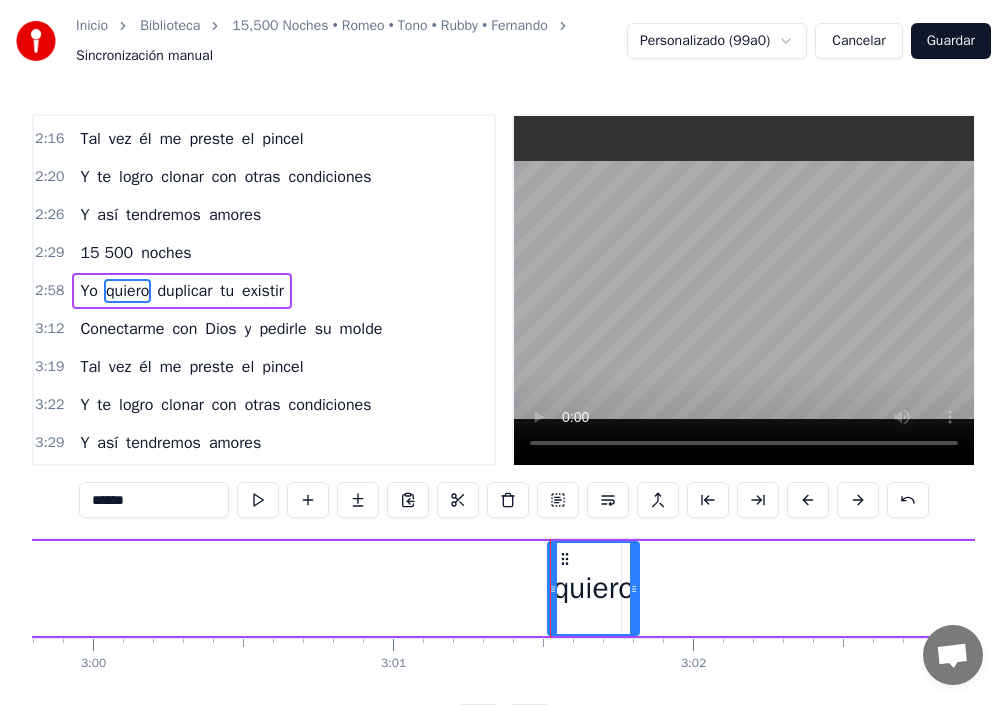 click on "Yo quiero duplicar tu existir" at bounding box center [1690, 588] 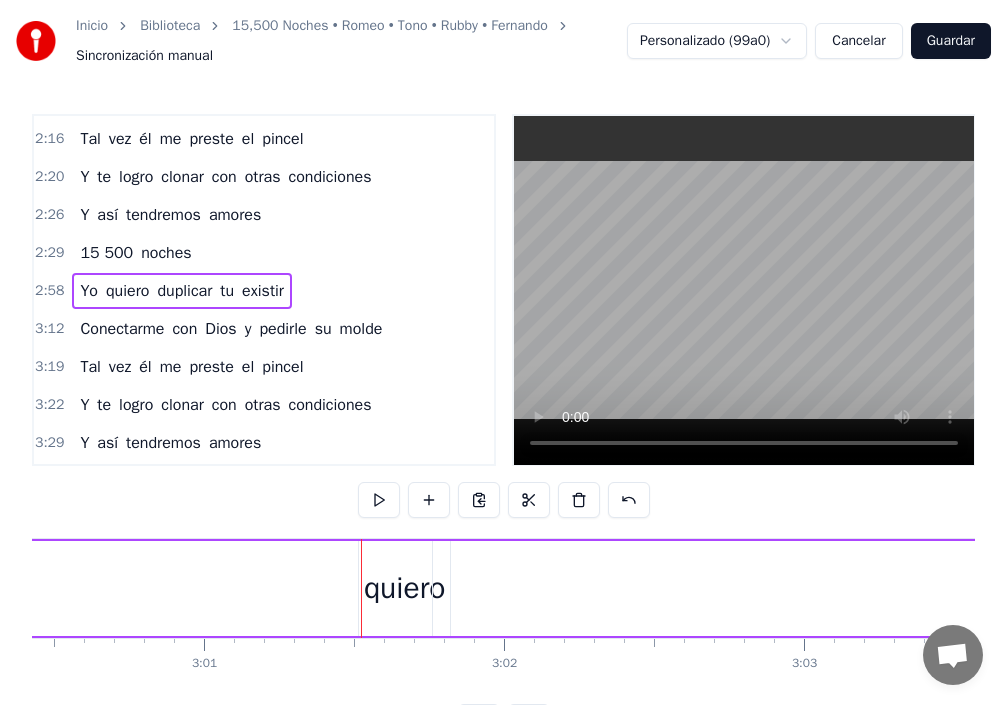 scroll, scrollTop: 0, scrollLeft: 54124, axis: horizontal 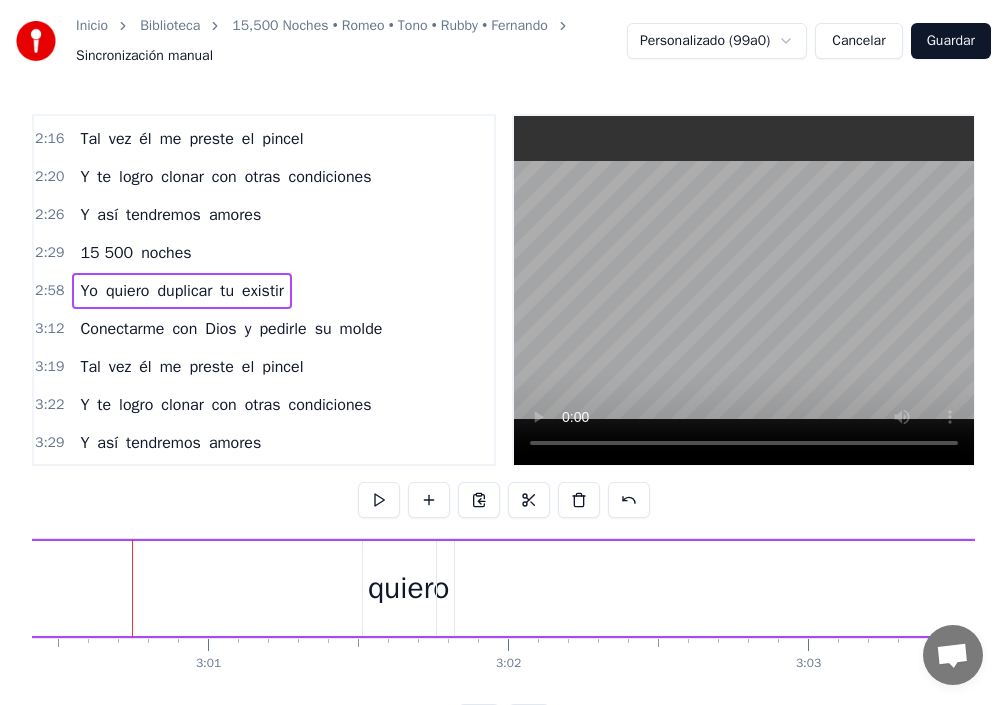 click on "Yo" at bounding box center (89, 291) 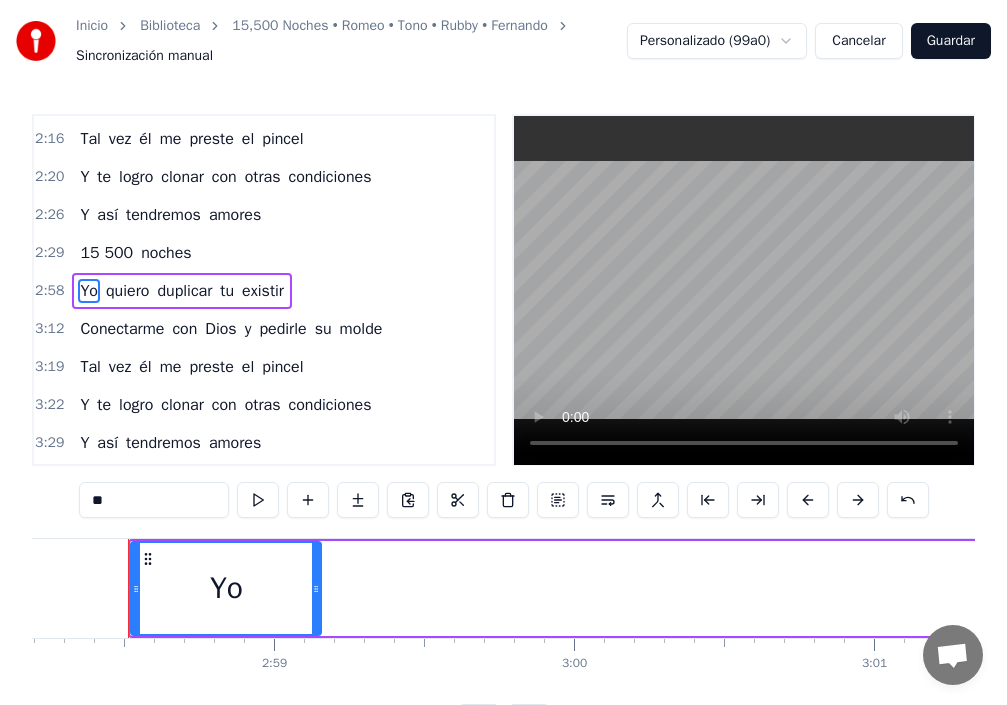 scroll, scrollTop: 0, scrollLeft: 53454, axis: horizontal 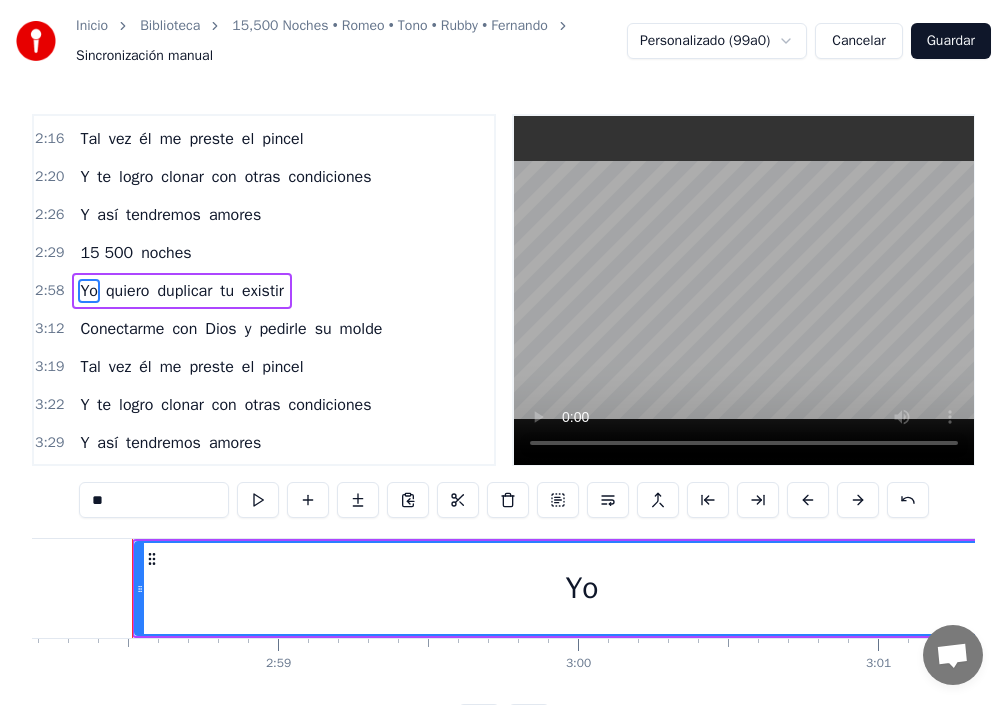 drag, startPoint x: 320, startPoint y: 584, endPoint x: 1023, endPoint y: 568, distance: 703.18207 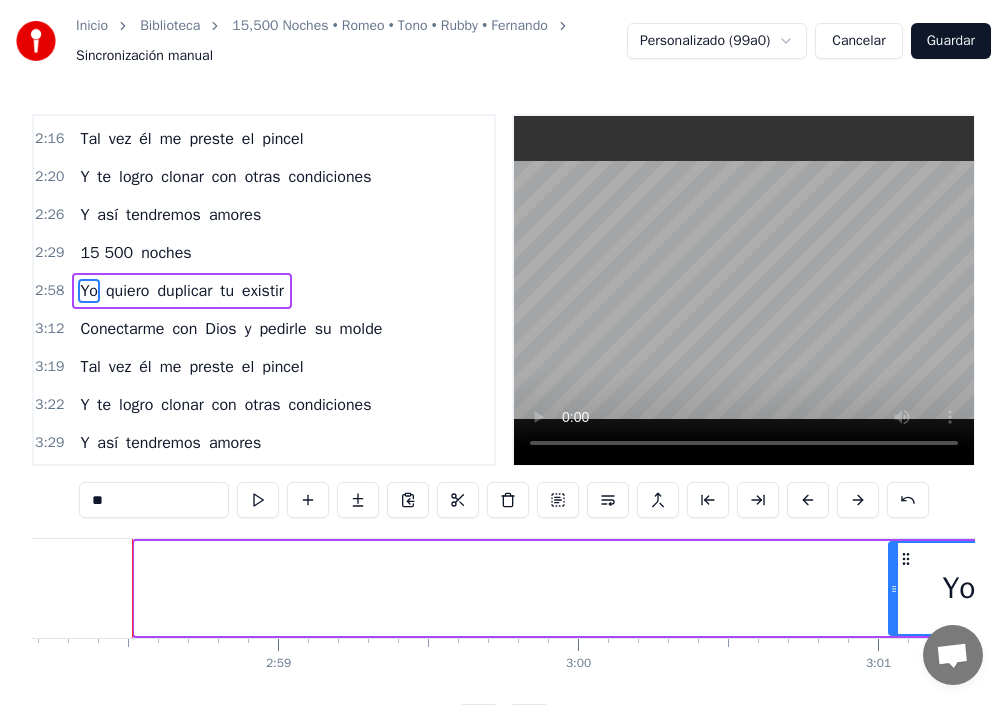 drag, startPoint x: 142, startPoint y: 587, endPoint x: 896, endPoint y: 583, distance: 754.0106 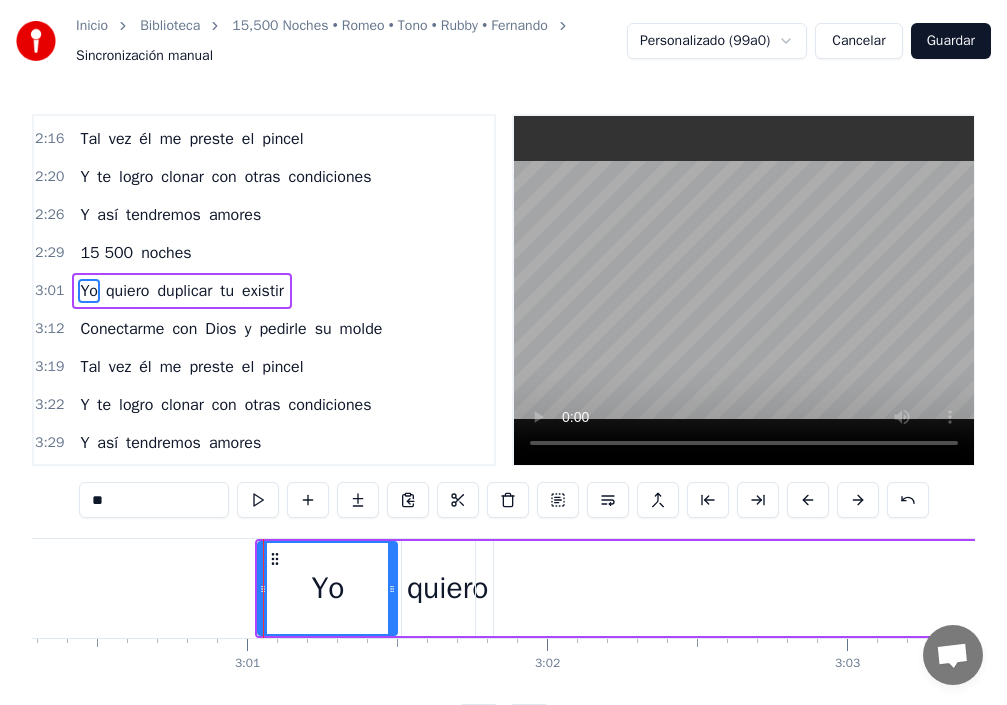 scroll, scrollTop: 0, scrollLeft: 54216, axis: horizontal 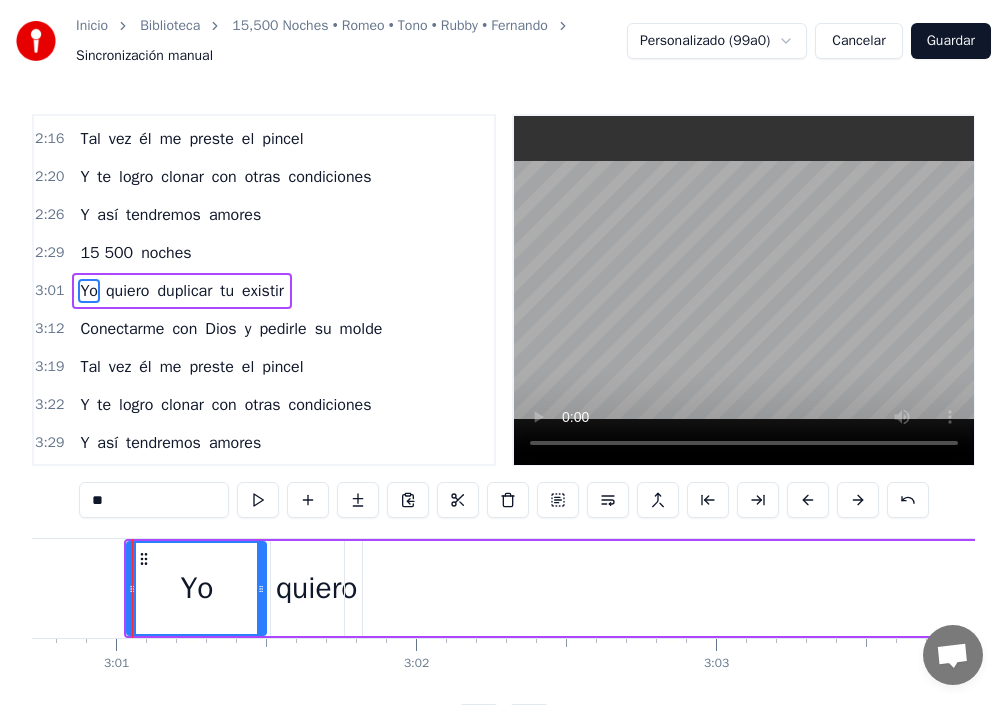 click on "quiero" at bounding box center [316, 588] 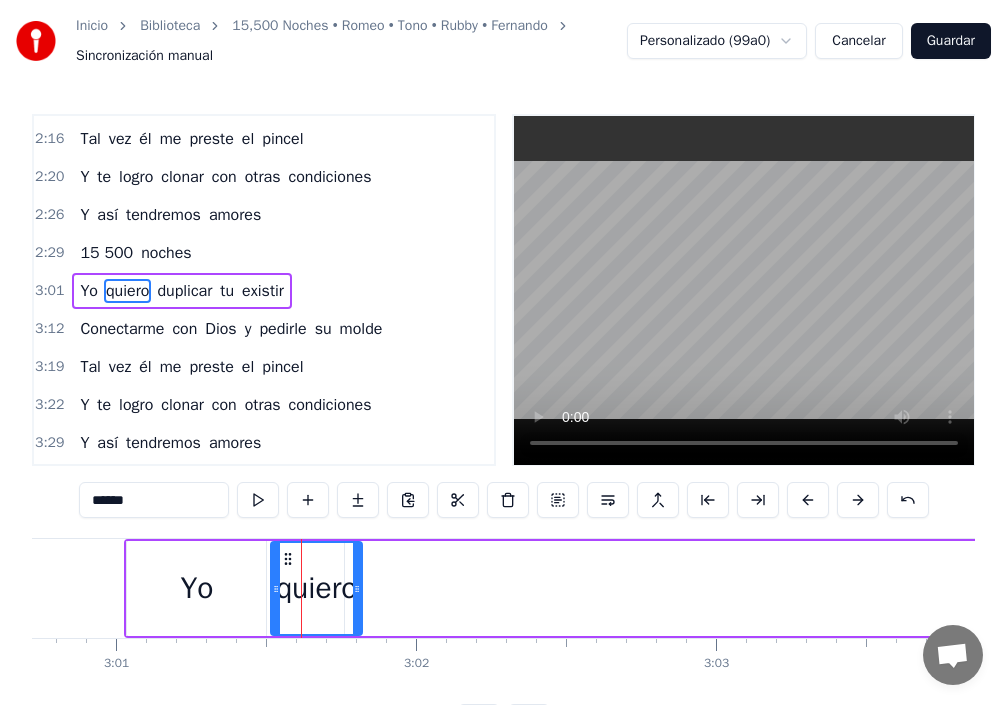 click on "duplicar" at bounding box center (1721, 588) 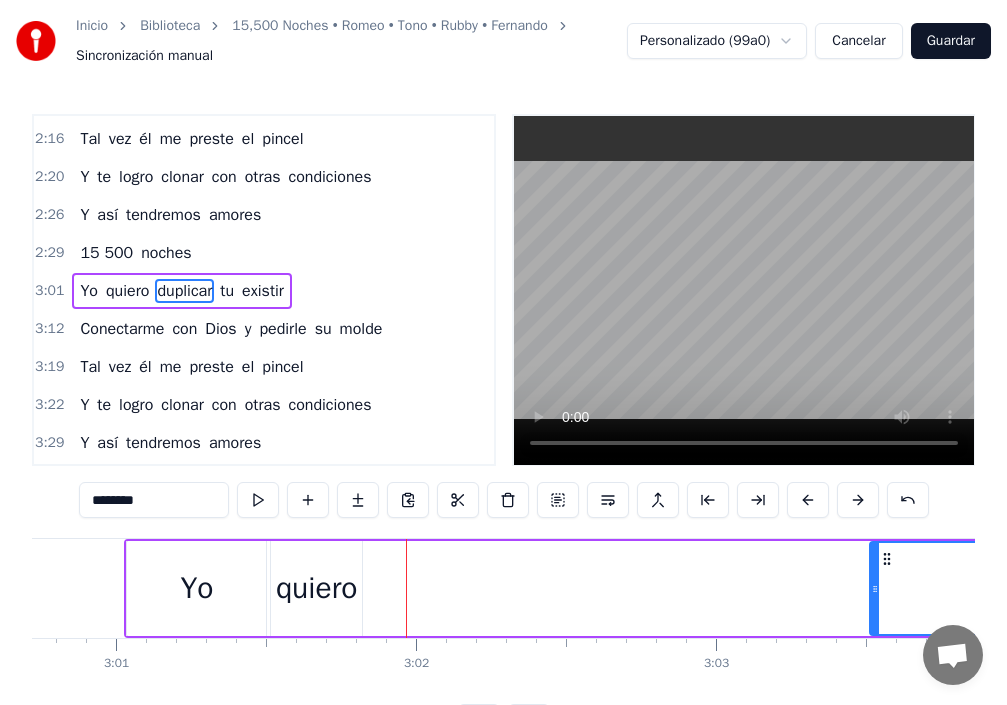 drag, startPoint x: 349, startPoint y: 570, endPoint x: 870, endPoint y: 566, distance: 521.0154 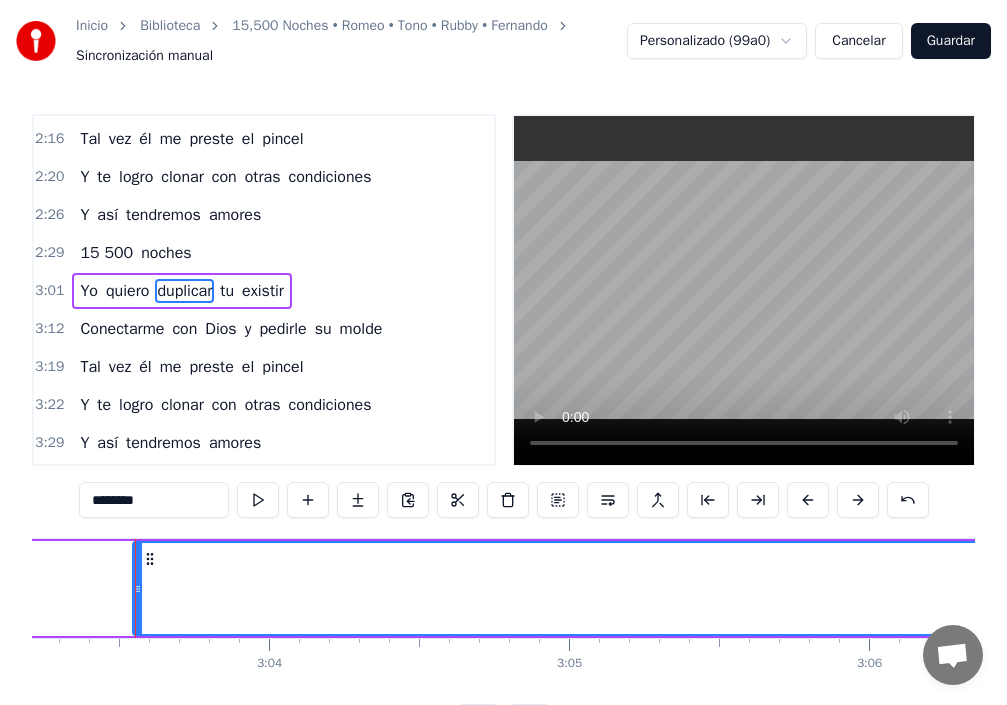 scroll, scrollTop: 0, scrollLeft: 54966, axis: horizontal 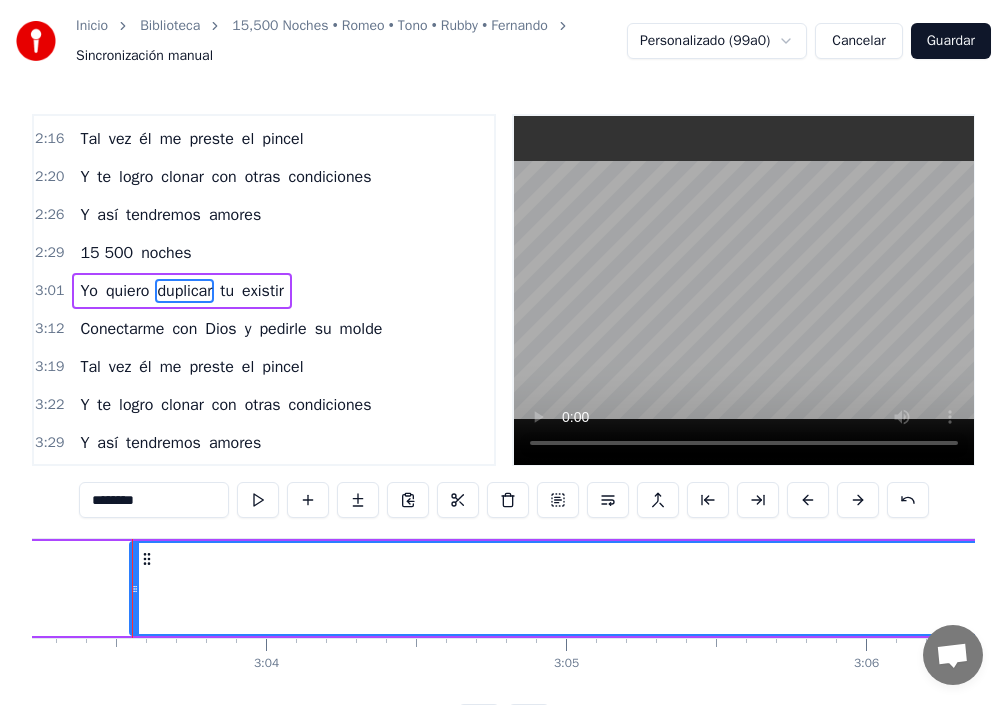 click on "quiero" at bounding box center (127, 291) 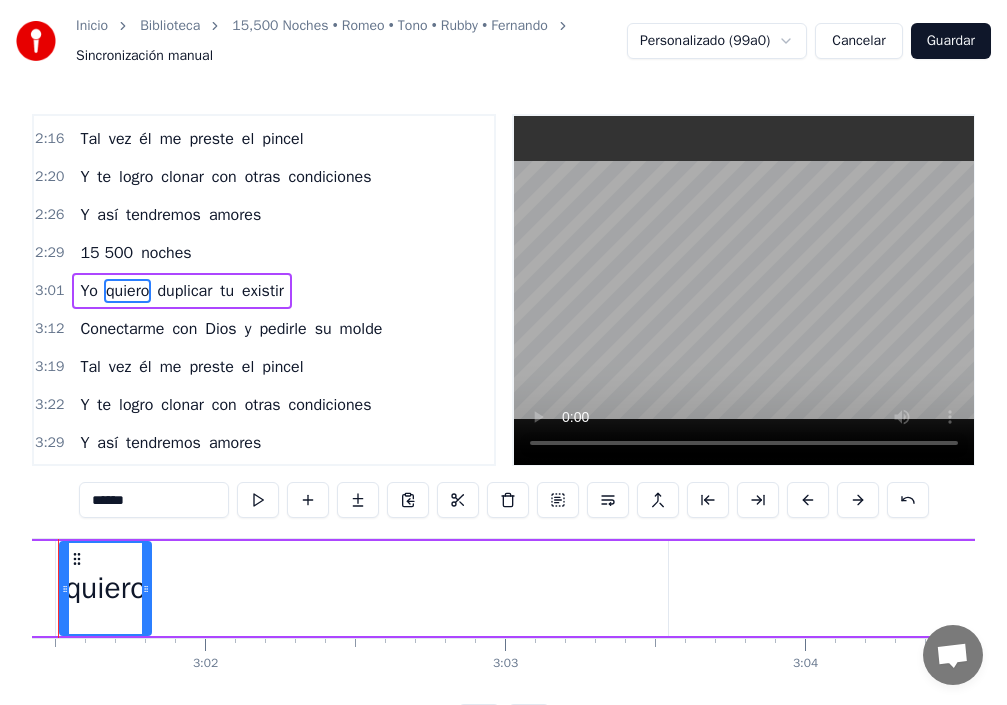 scroll, scrollTop: 0, scrollLeft: 54352, axis: horizontal 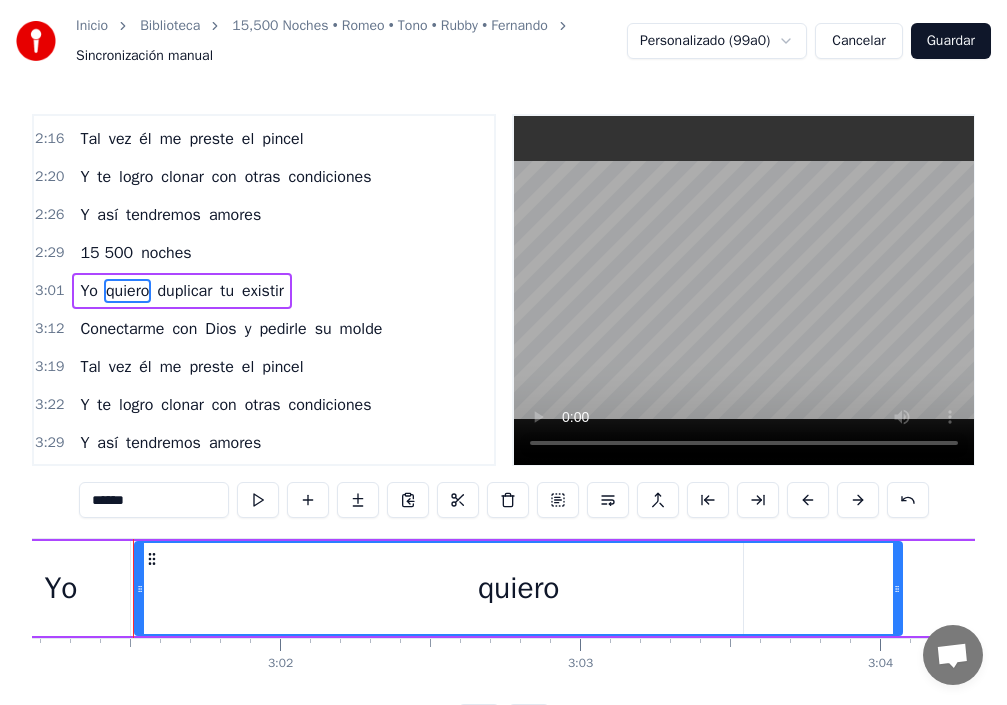 drag, startPoint x: 221, startPoint y: 593, endPoint x: 912, endPoint y: 591, distance: 691.00287 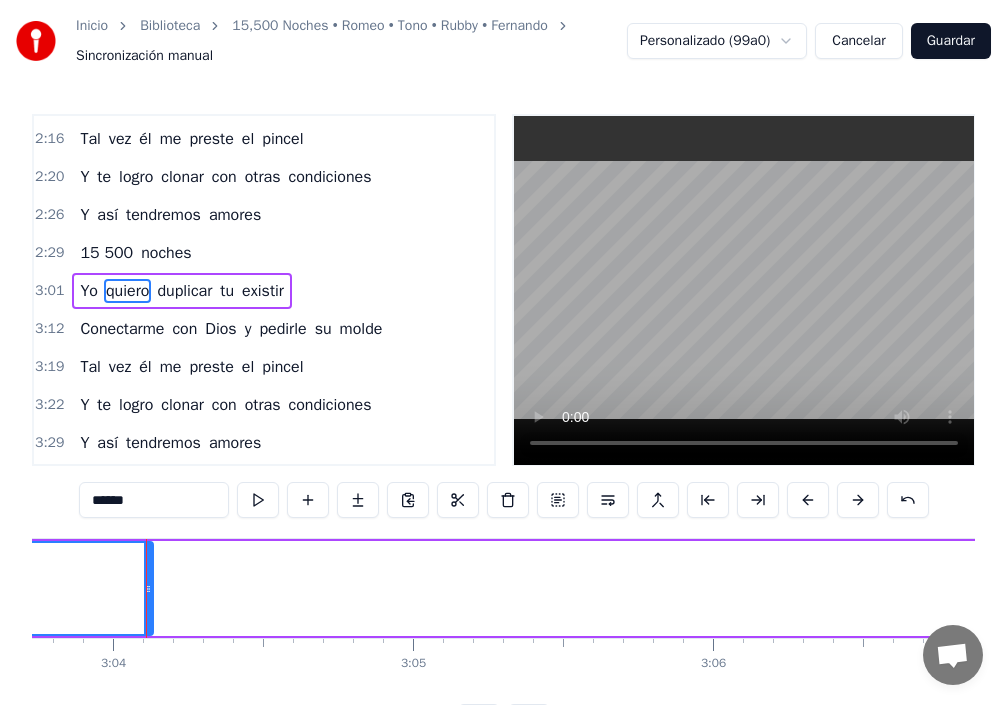 scroll, scrollTop: 0, scrollLeft: 55133, axis: horizontal 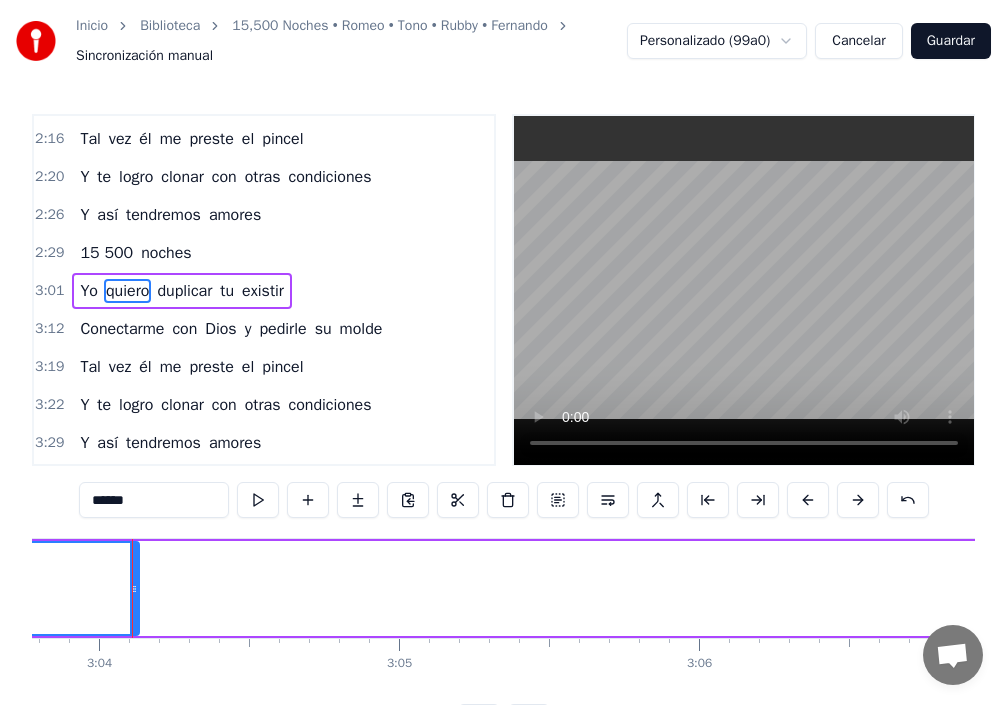 click on "quiero" at bounding box center (127, 291) 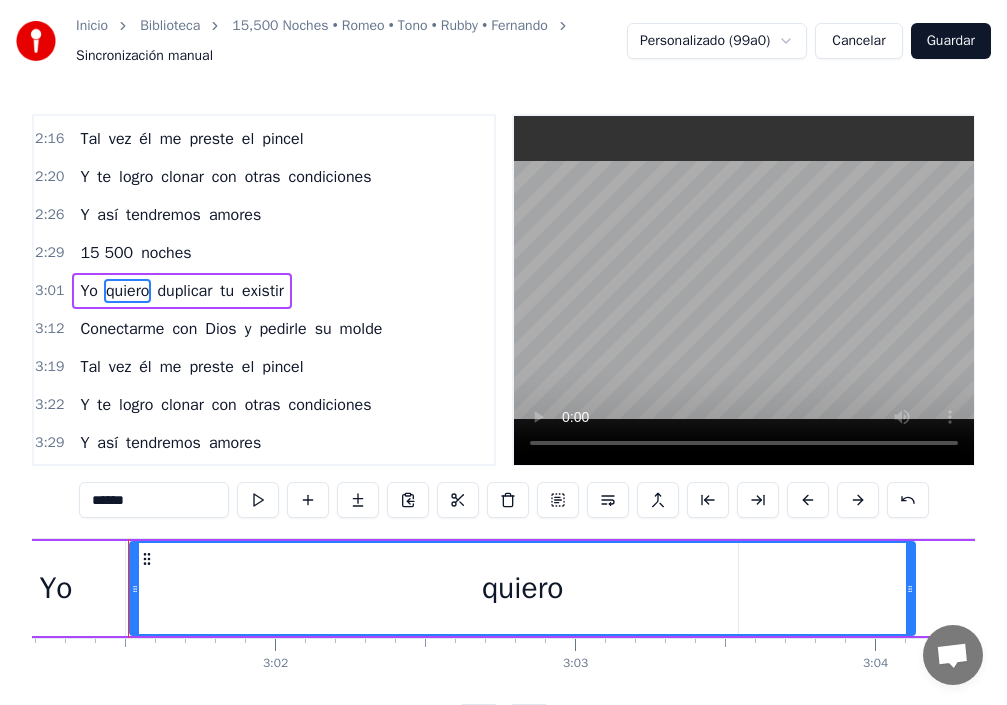 scroll, scrollTop: 0, scrollLeft: 54352, axis: horizontal 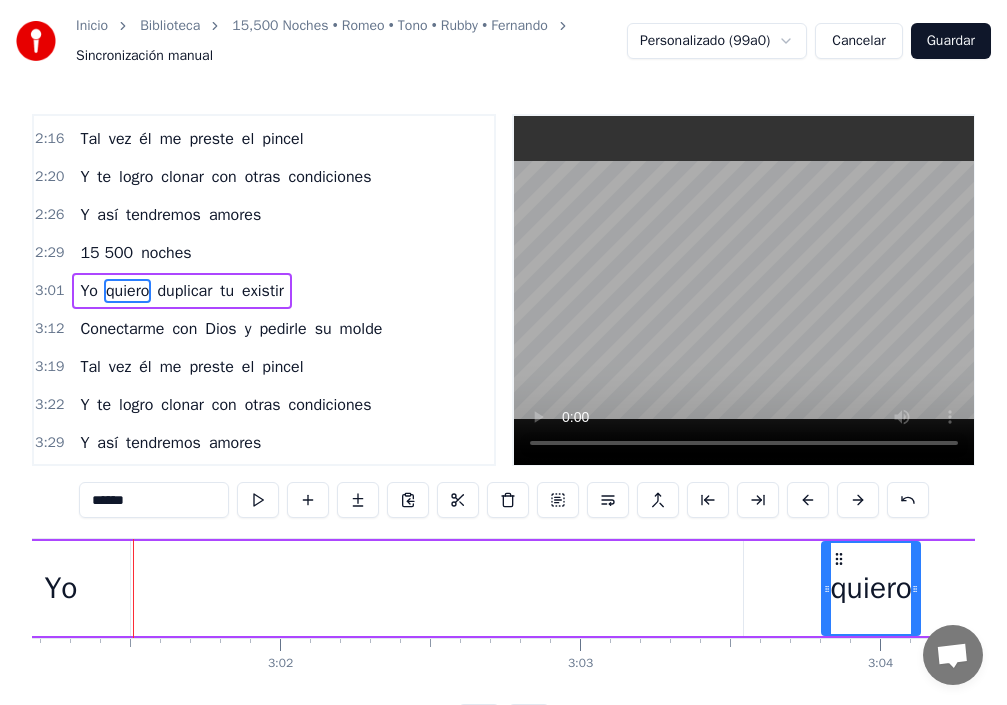 drag, startPoint x: 138, startPoint y: 591, endPoint x: 774, endPoint y: 616, distance: 636.49115 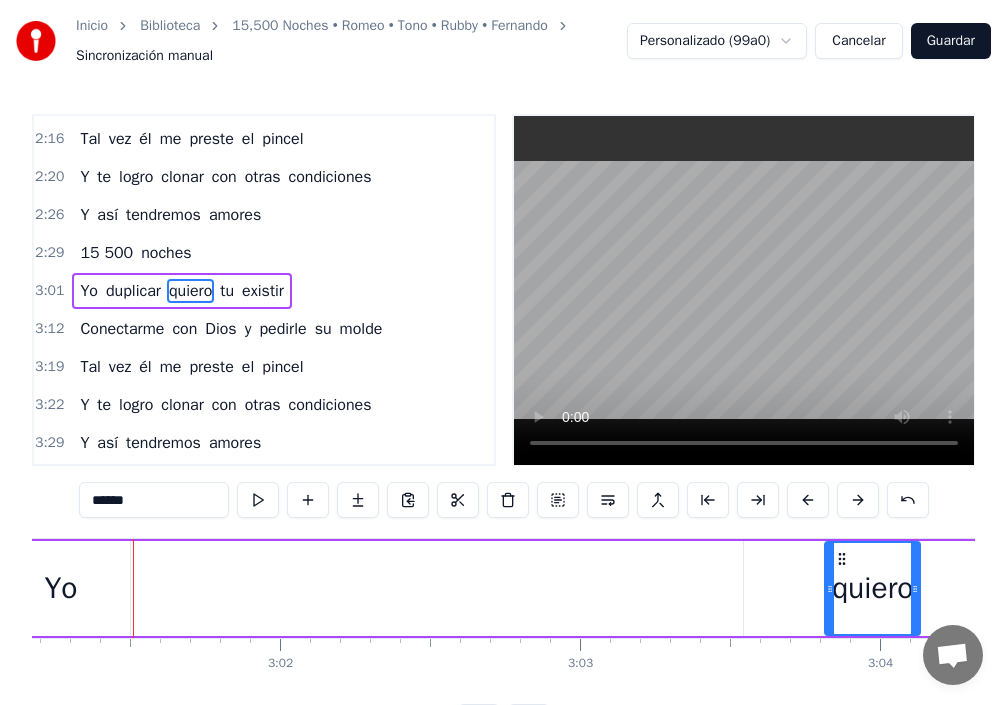 click on "Yo" at bounding box center (60, 588) 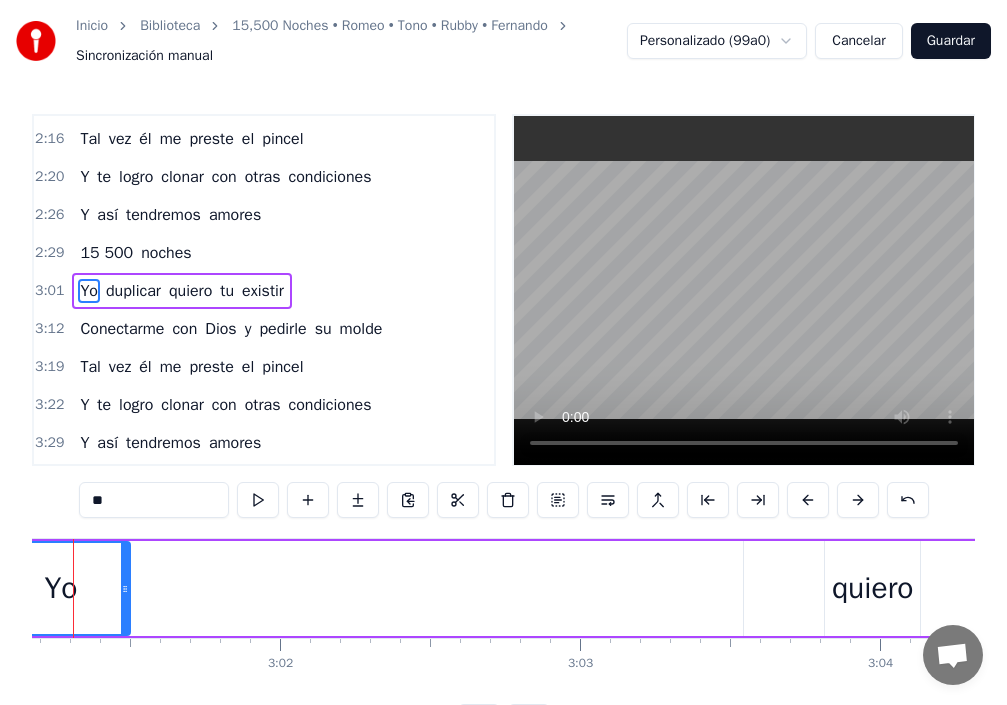 scroll, scrollTop: 0, scrollLeft: 54293, axis: horizontal 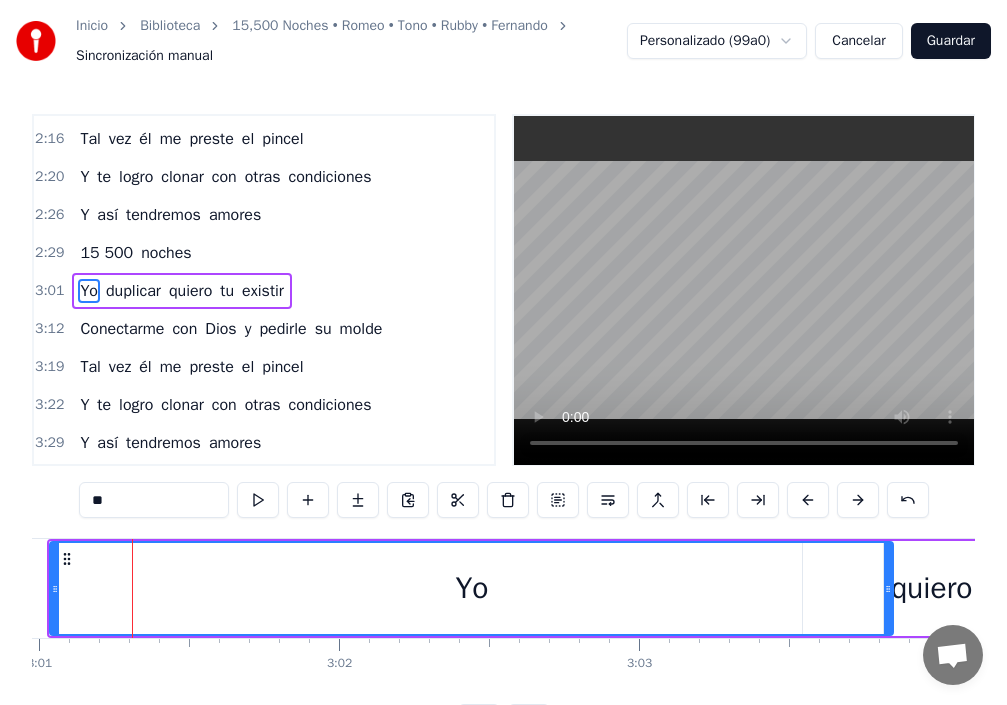 drag, startPoint x: 188, startPoint y: 586, endPoint x: 873, endPoint y: 596, distance: 685.073 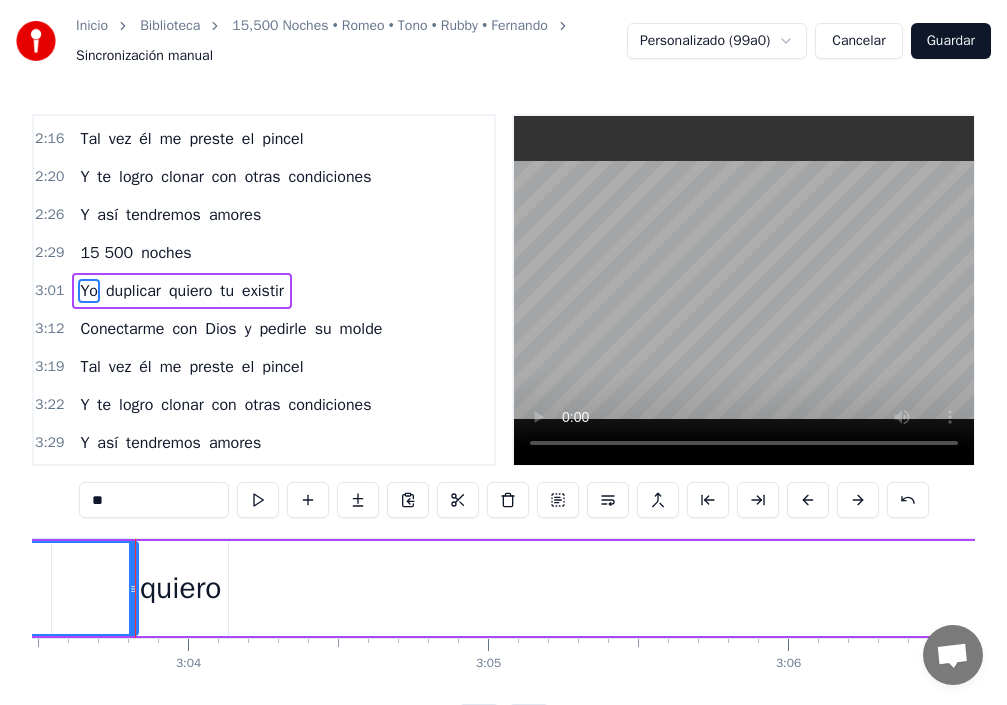 scroll, scrollTop: 0, scrollLeft: 55047, axis: horizontal 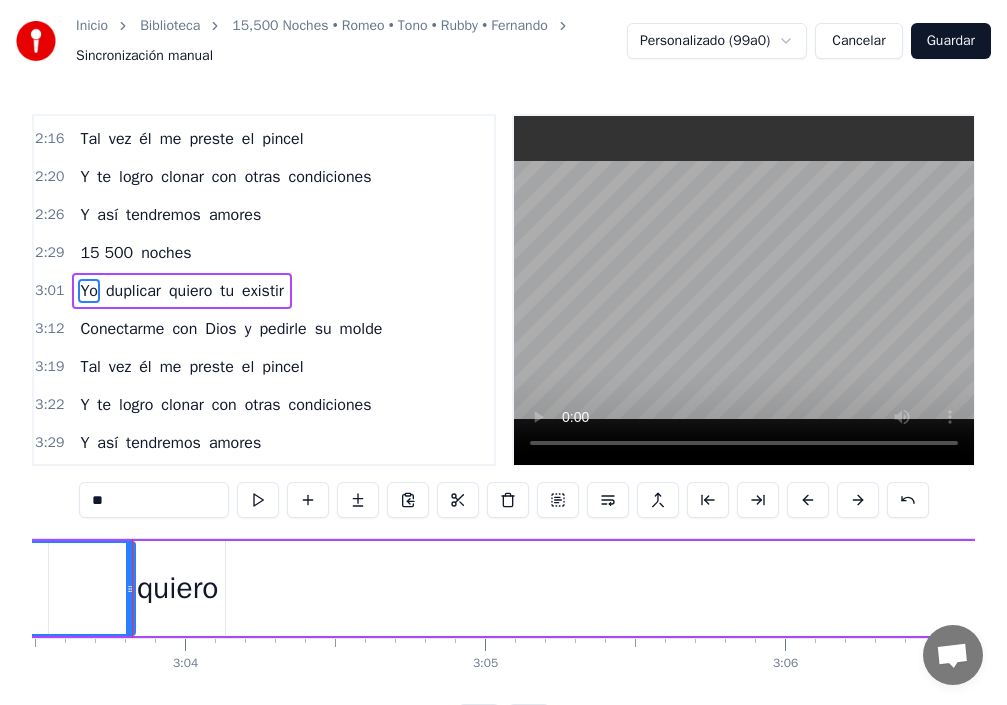 click on "Yo" at bounding box center [89, 291] 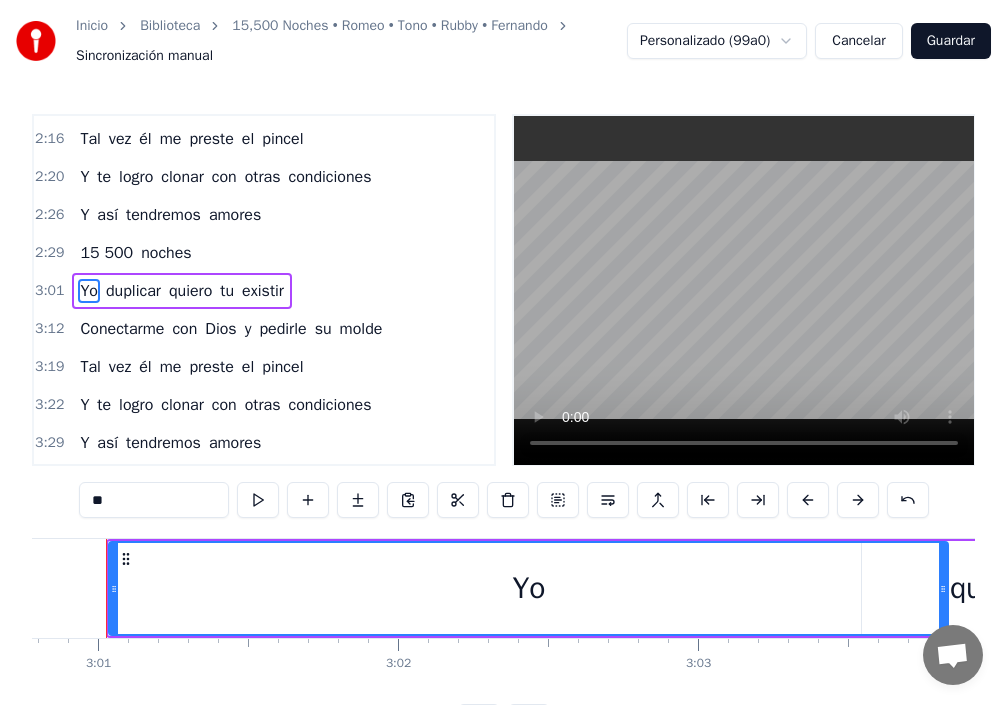 scroll, scrollTop: 0, scrollLeft: 54208, axis: horizontal 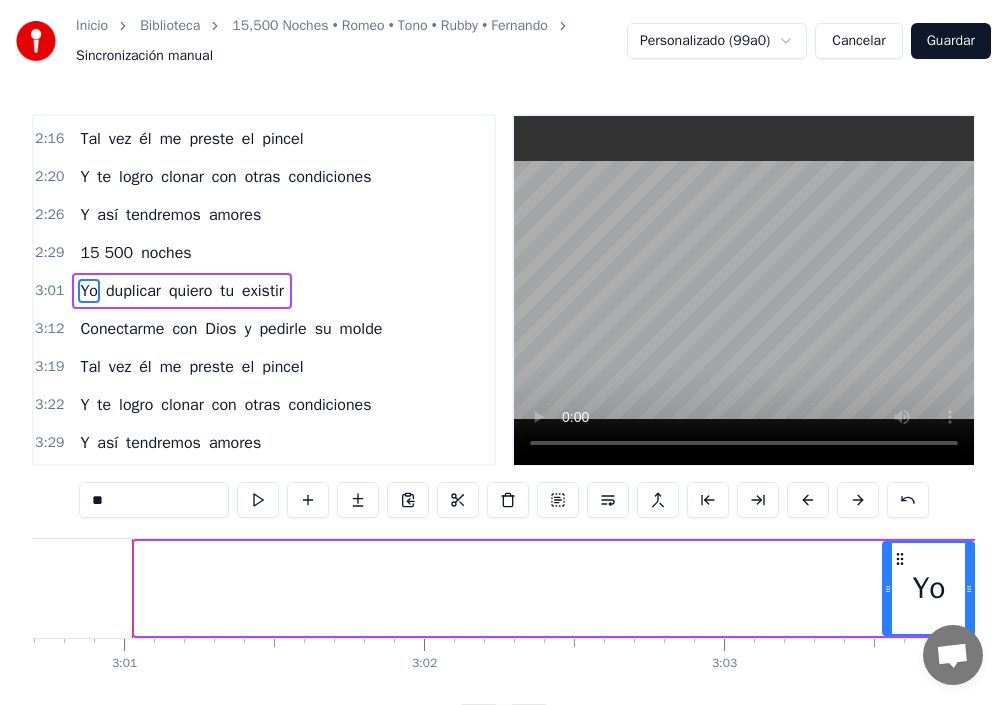 drag, startPoint x: 138, startPoint y: 586, endPoint x: 883, endPoint y: 587, distance: 745.0007 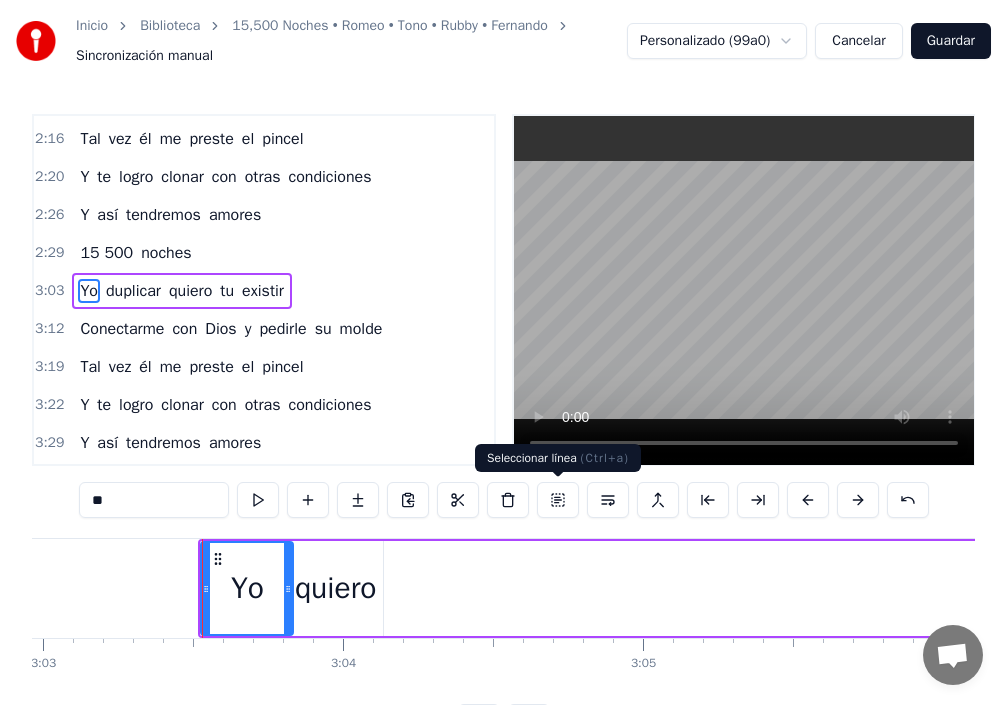 scroll, scrollTop: 0, scrollLeft: 54959, axis: horizontal 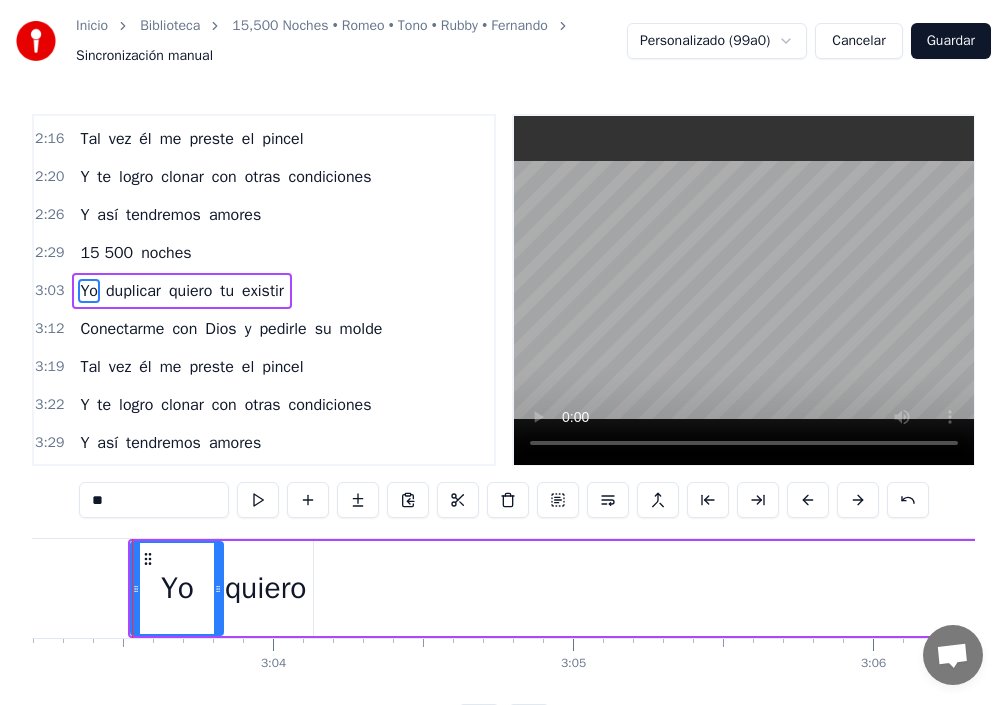 click on "quiero" at bounding box center (265, 588) 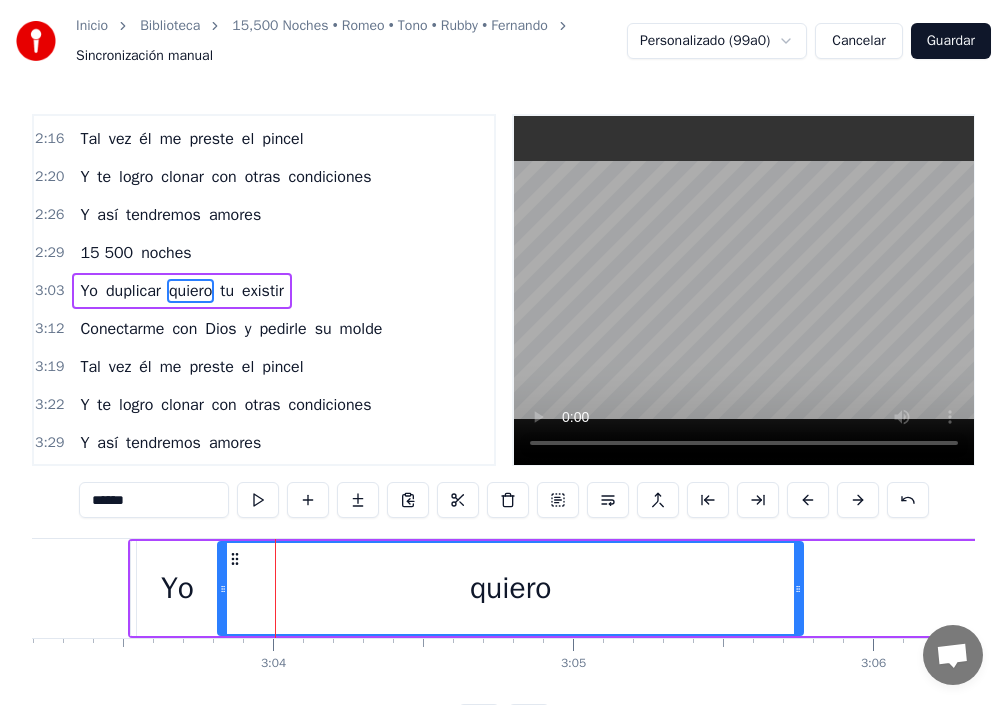 drag, startPoint x: 308, startPoint y: 582, endPoint x: 798, endPoint y: 605, distance: 490.5395 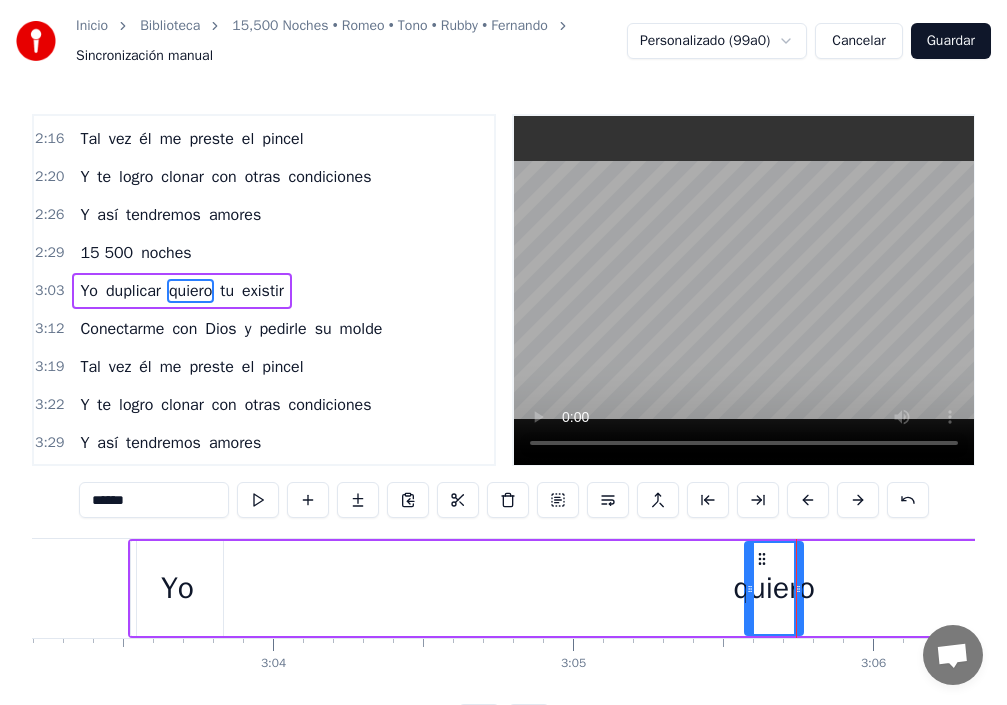 drag, startPoint x: 220, startPoint y: 586, endPoint x: 755, endPoint y: 597, distance: 535.1131 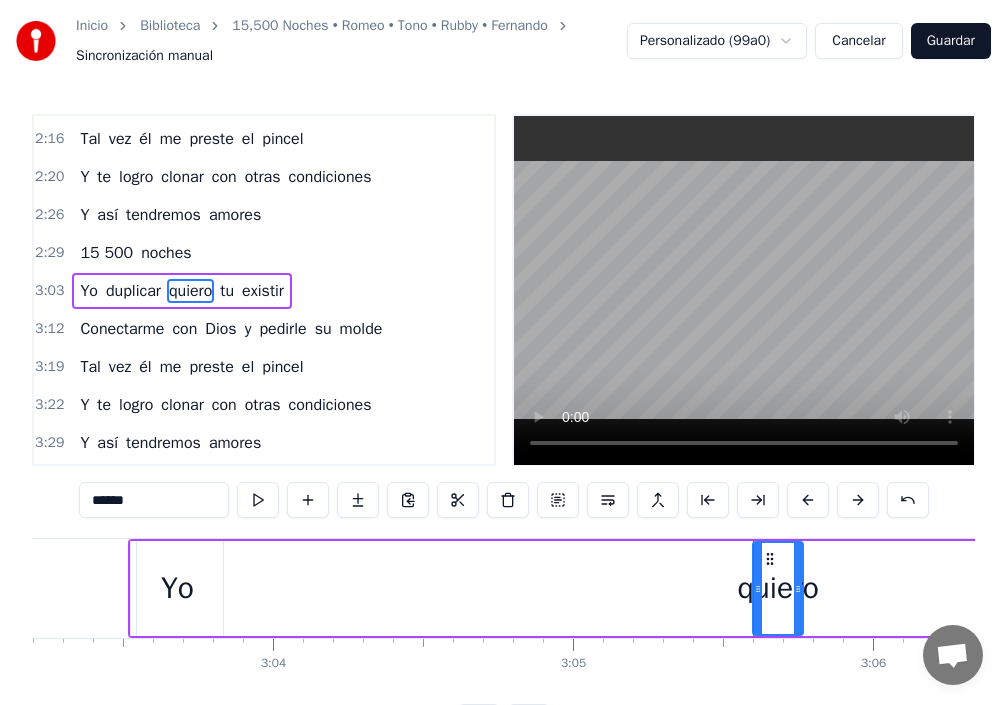 click on "duplicar" at bounding box center [1246, 588] 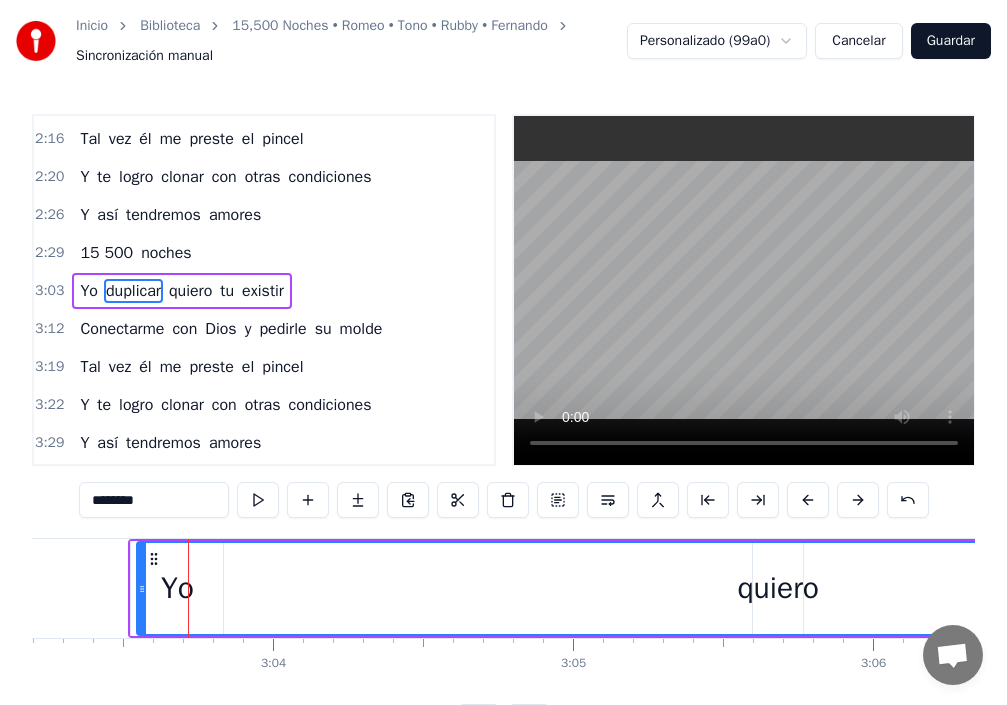 click on "duplicar" at bounding box center (1246, 588) 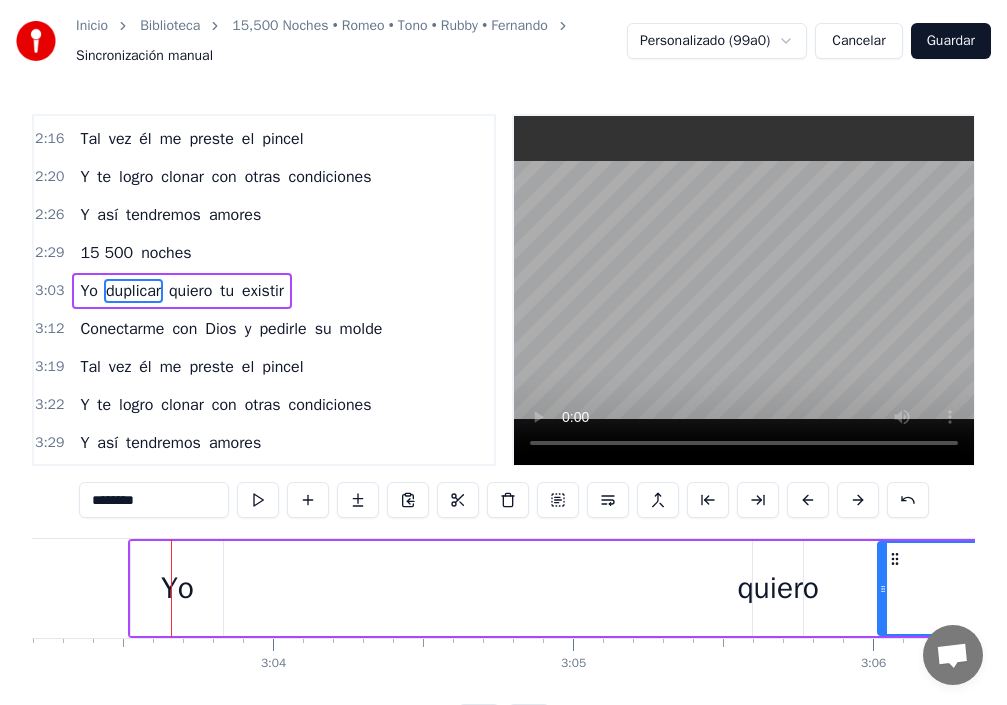 drag, startPoint x: 140, startPoint y: 582, endPoint x: 900, endPoint y: 579, distance: 760.0059 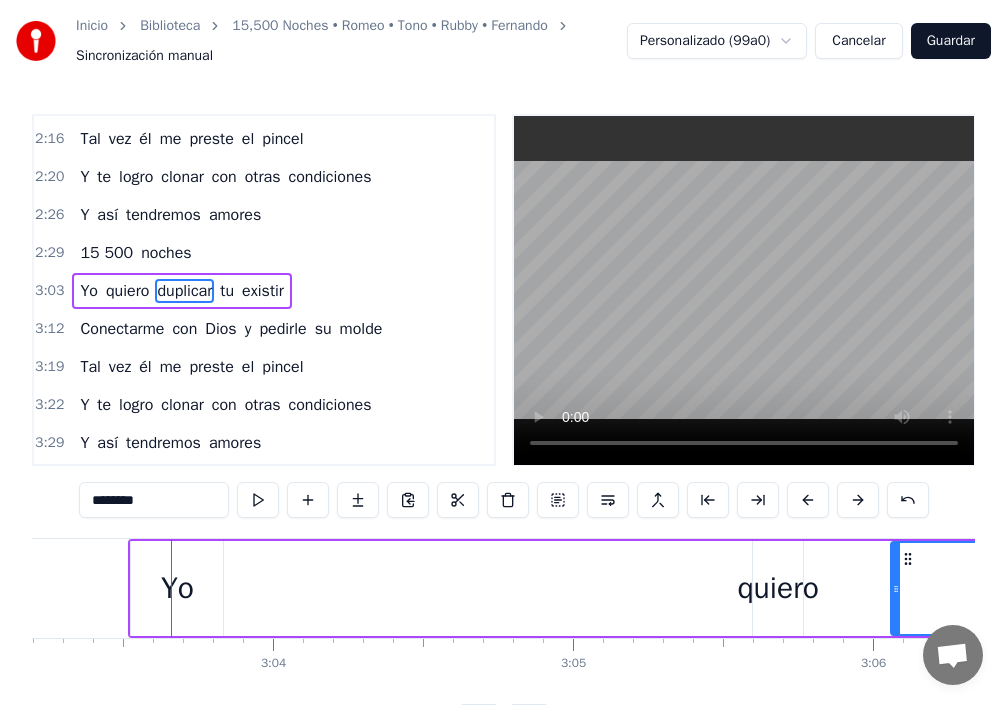 click on "Yo" at bounding box center (177, 588) 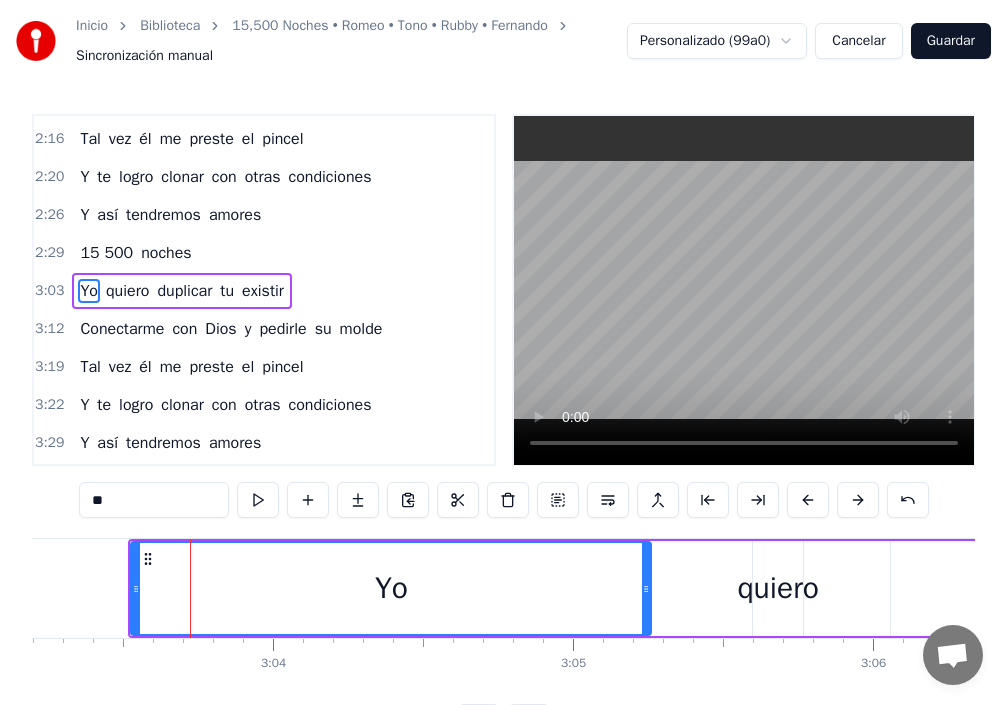drag, startPoint x: 220, startPoint y: 590, endPoint x: 648, endPoint y: 627, distance: 429.5963 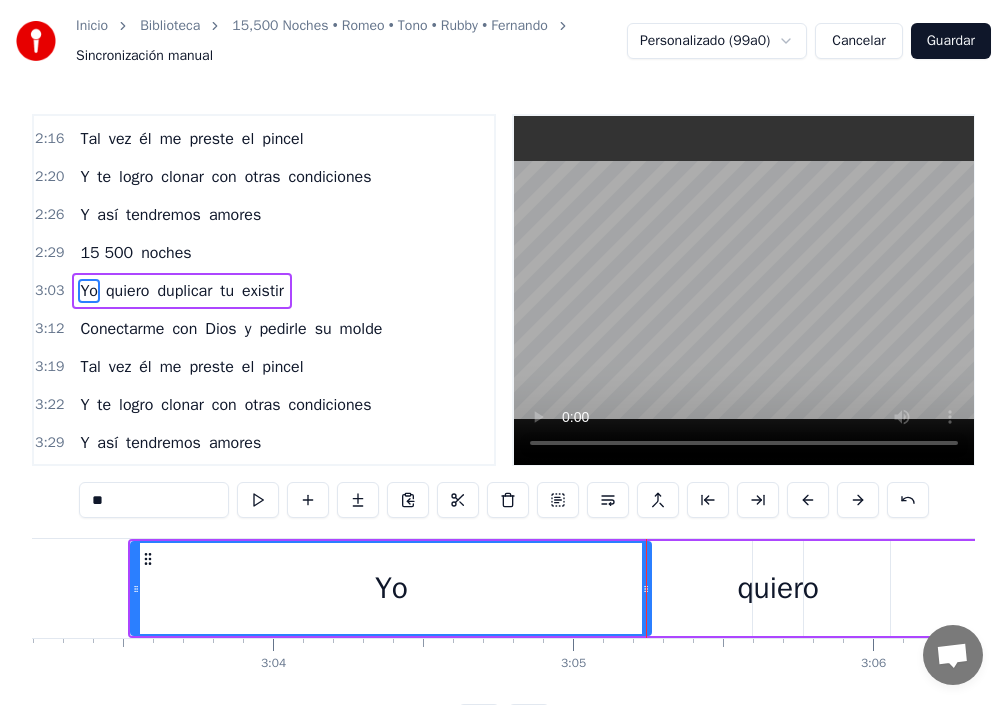 drag, startPoint x: 646, startPoint y: 614, endPoint x: 677, endPoint y: 616, distance: 31.06445 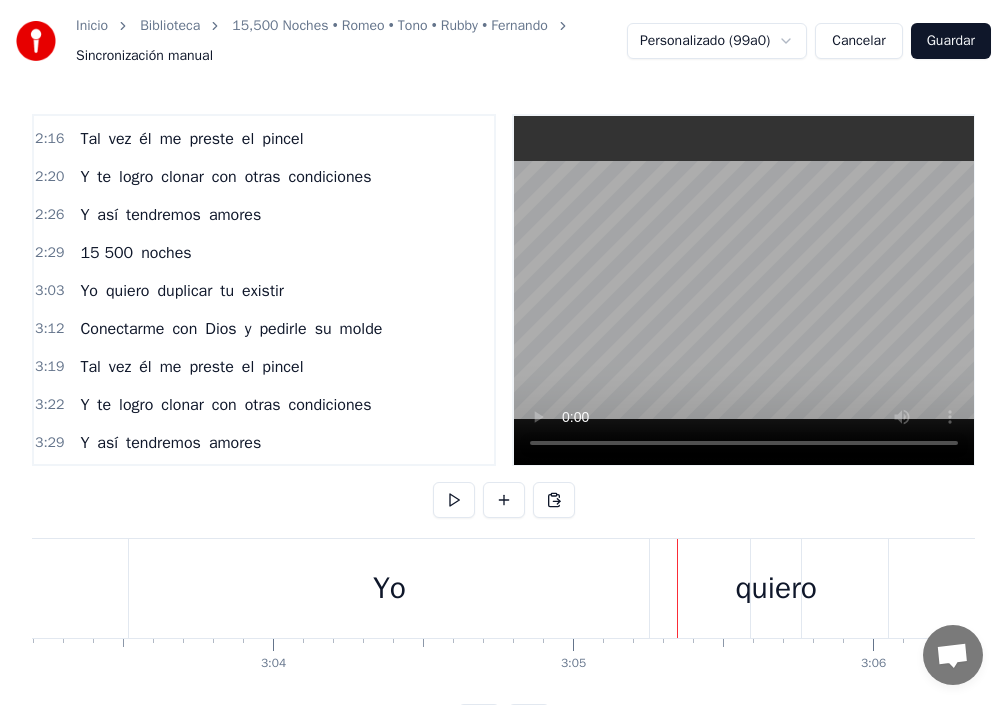 click on "Yo" at bounding box center [389, 588] 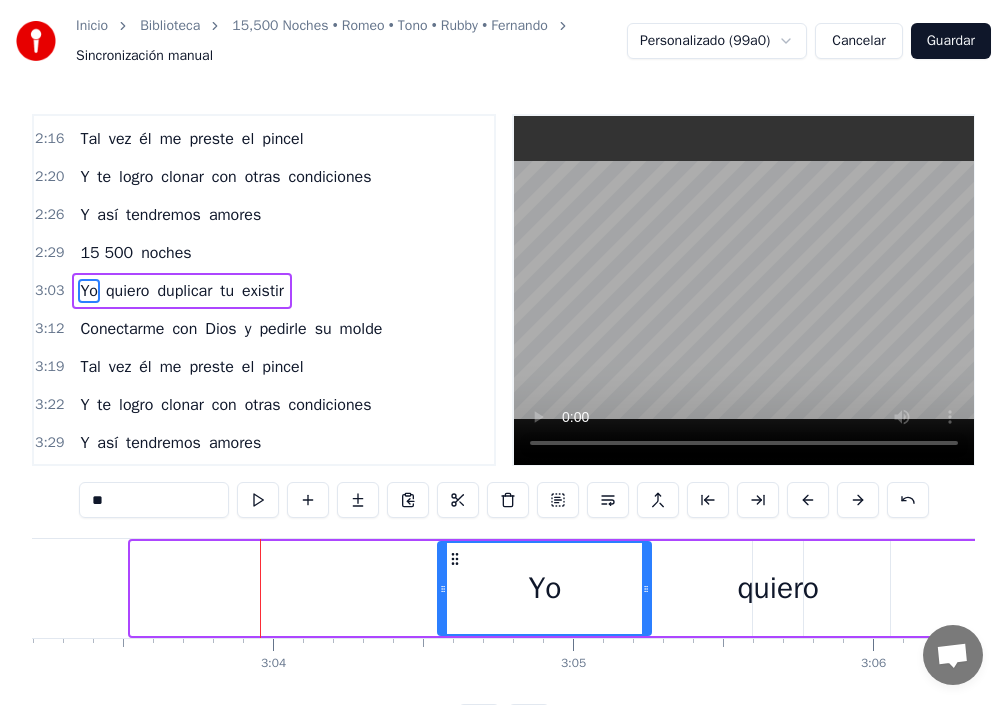 drag, startPoint x: 299, startPoint y: 601, endPoint x: 440, endPoint y: 619, distance: 142.14429 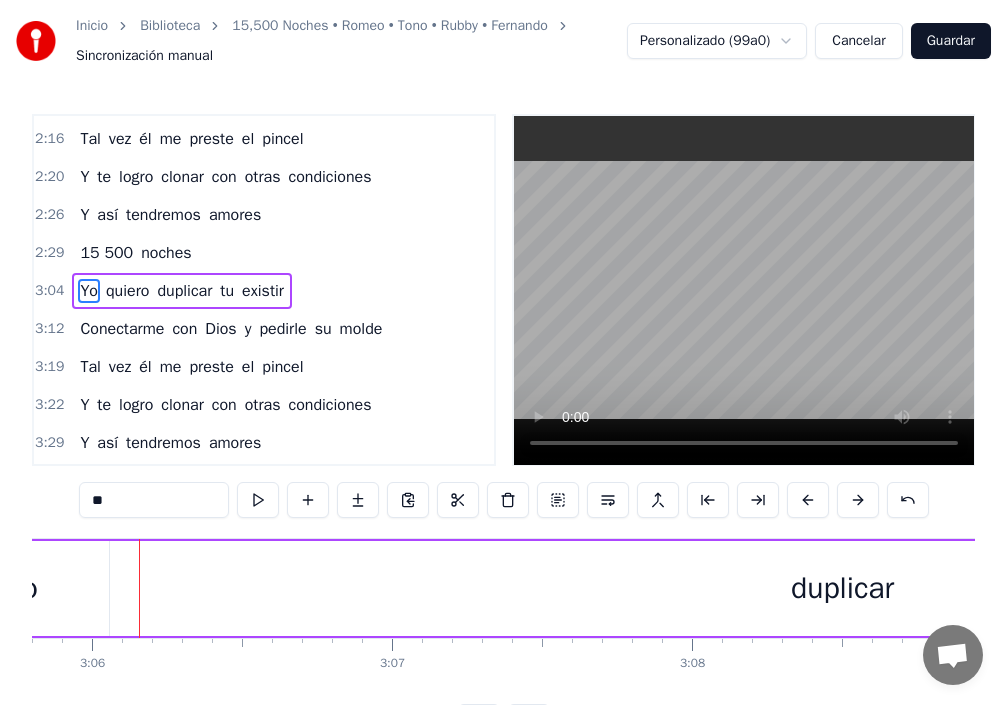 scroll, scrollTop: 0, scrollLeft: 55746, axis: horizontal 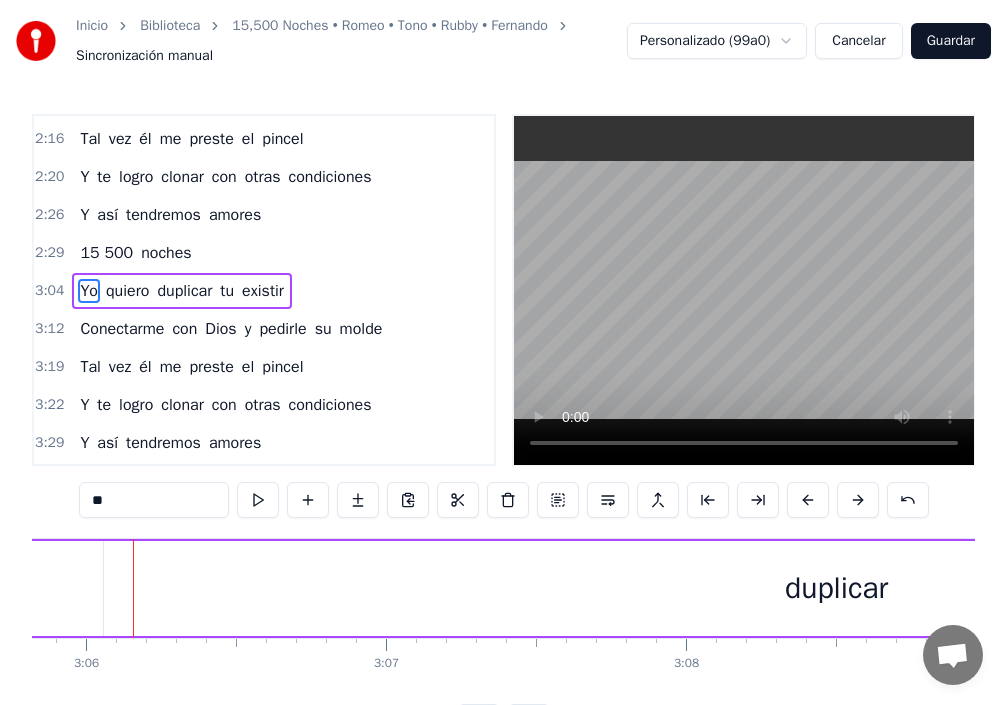 click on "duplicar" at bounding box center [836, 588] 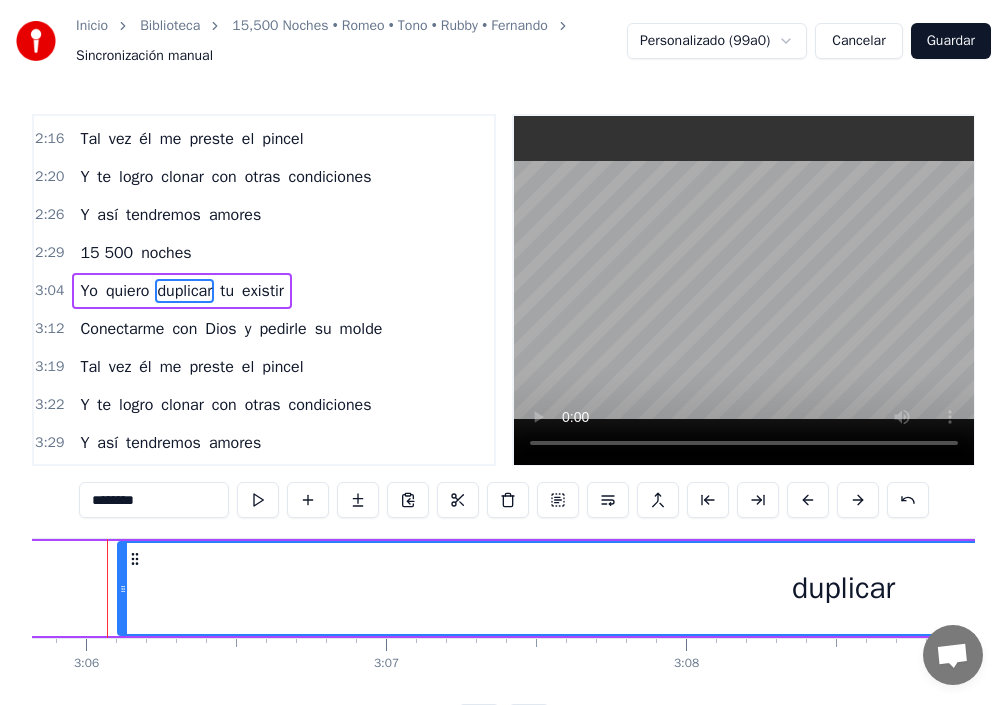 scroll, scrollTop: 0, scrollLeft: 55721, axis: horizontal 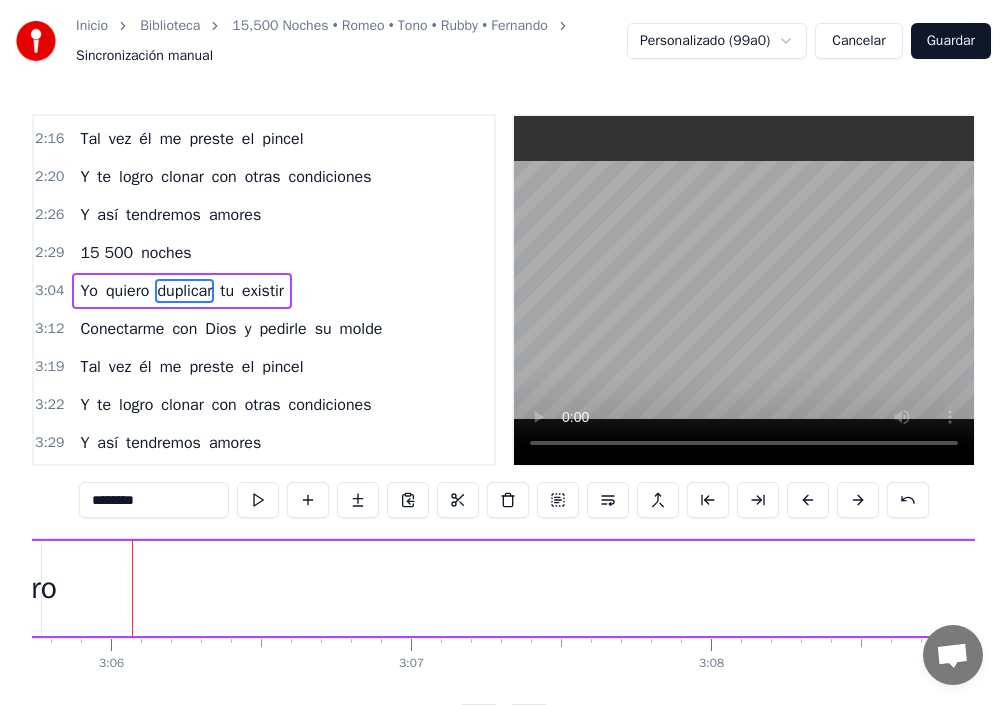 drag, startPoint x: 109, startPoint y: 587, endPoint x: 974, endPoint y: 663, distance: 868.33234 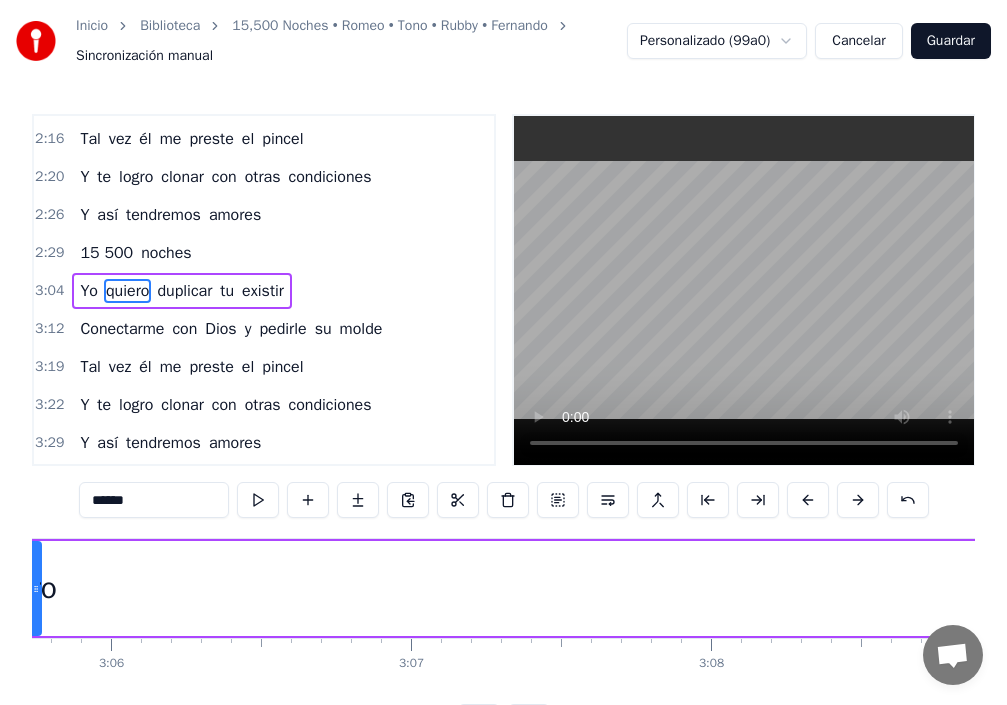 scroll, scrollTop: 0, scrollLeft: 55577, axis: horizontal 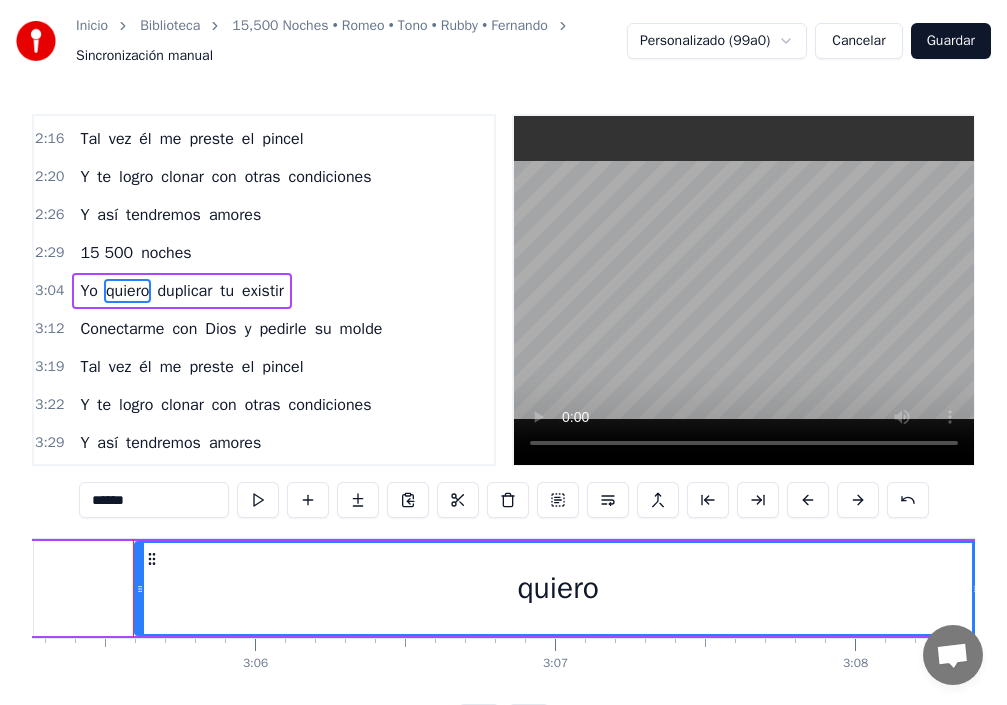 drag, startPoint x: 178, startPoint y: 590, endPoint x: 974, endPoint y: 648, distance: 798.1103 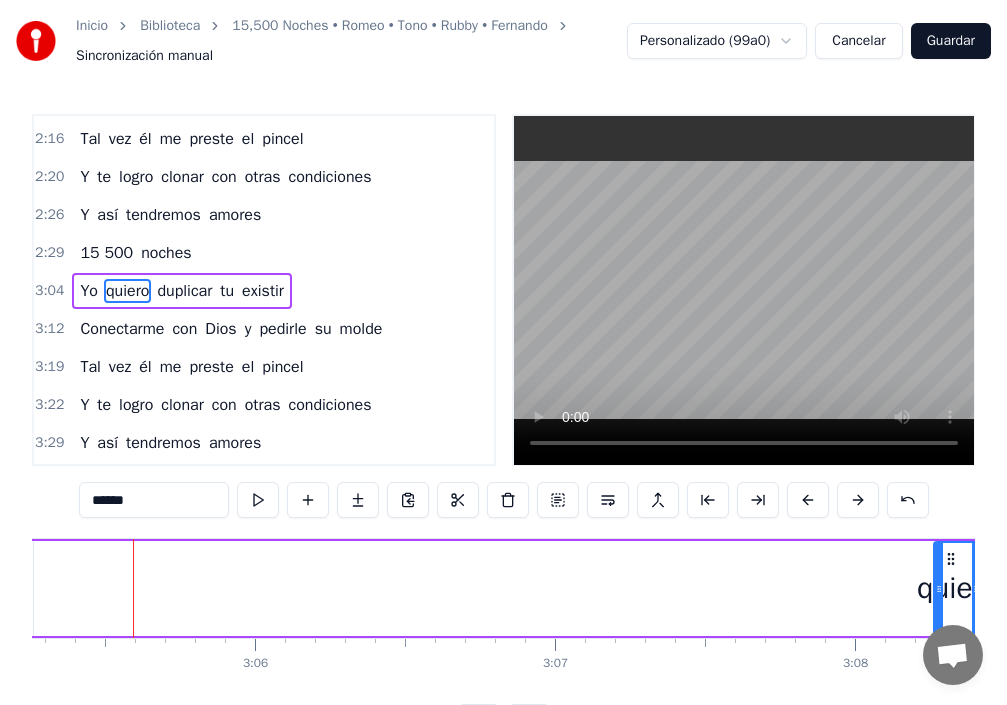 drag, startPoint x: 137, startPoint y: 586, endPoint x: 936, endPoint y: 632, distance: 800.32306 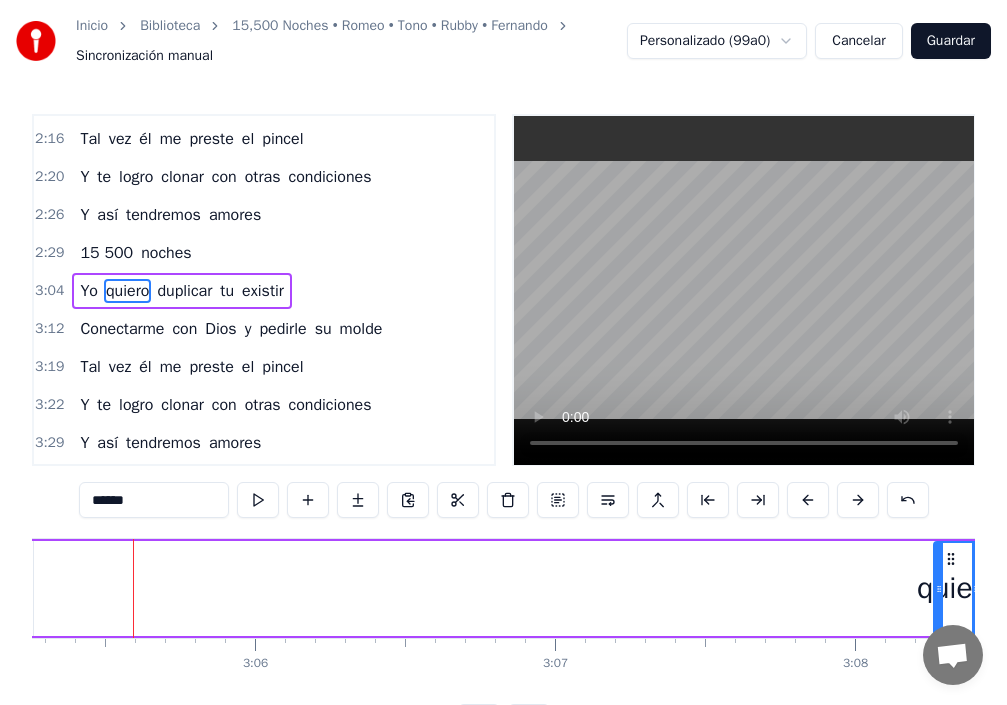 click on "Yo" at bounding box center (89, 291) 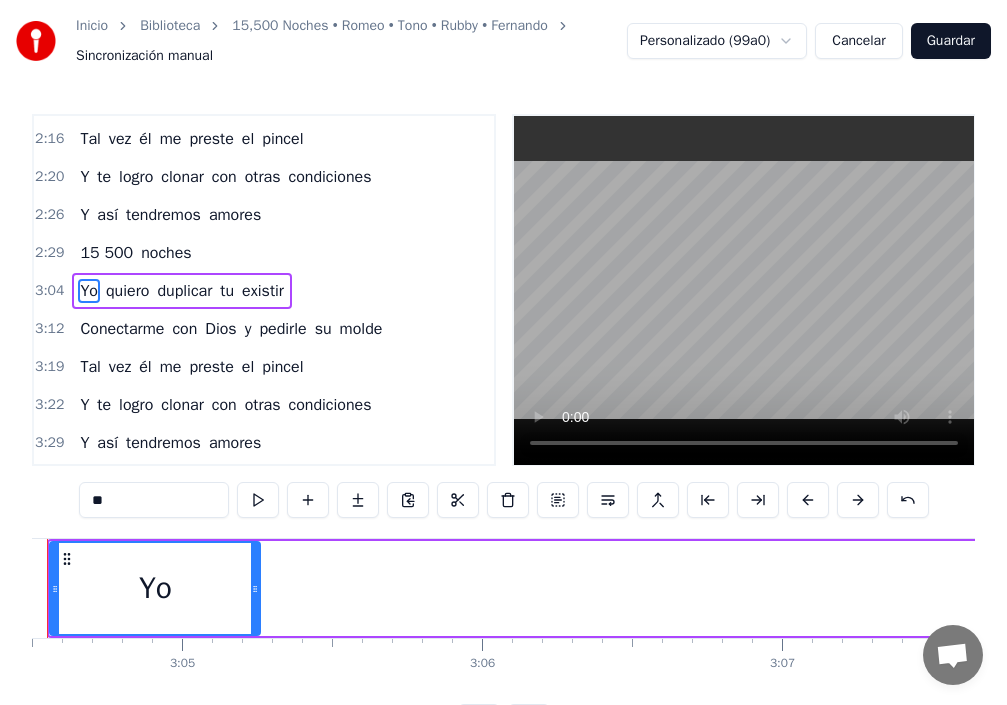 scroll, scrollTop: 0, scrollLeft: 55265, axis: horizontal 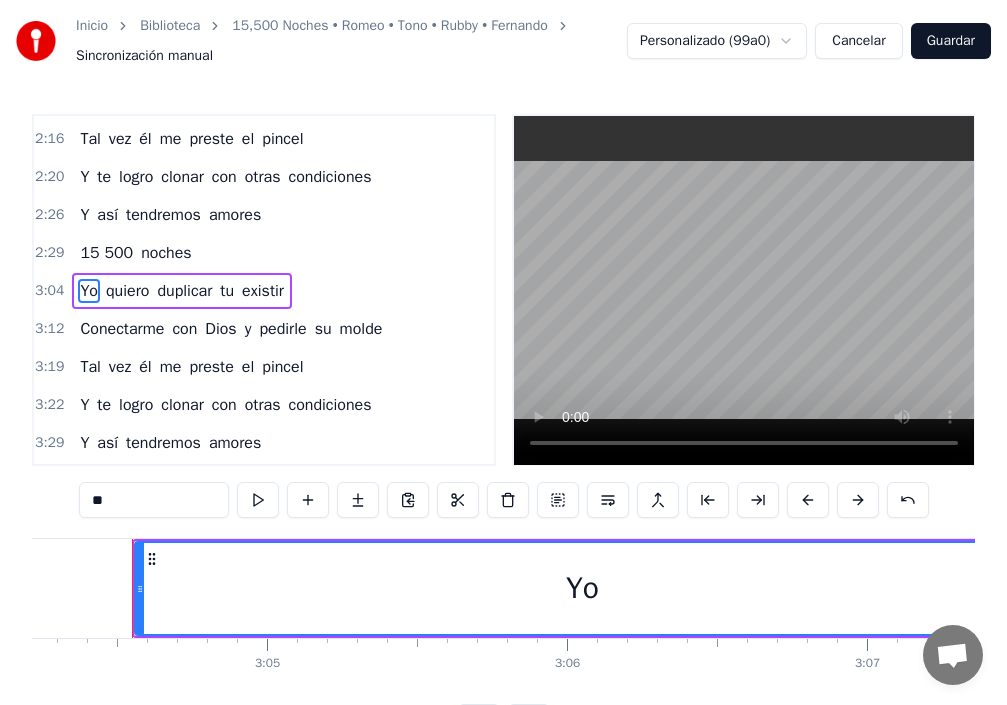 drag, startPoint x: 339, startPoint y: 598, endPoint x: 1023, endPoint y: 611, distance: 684.12354 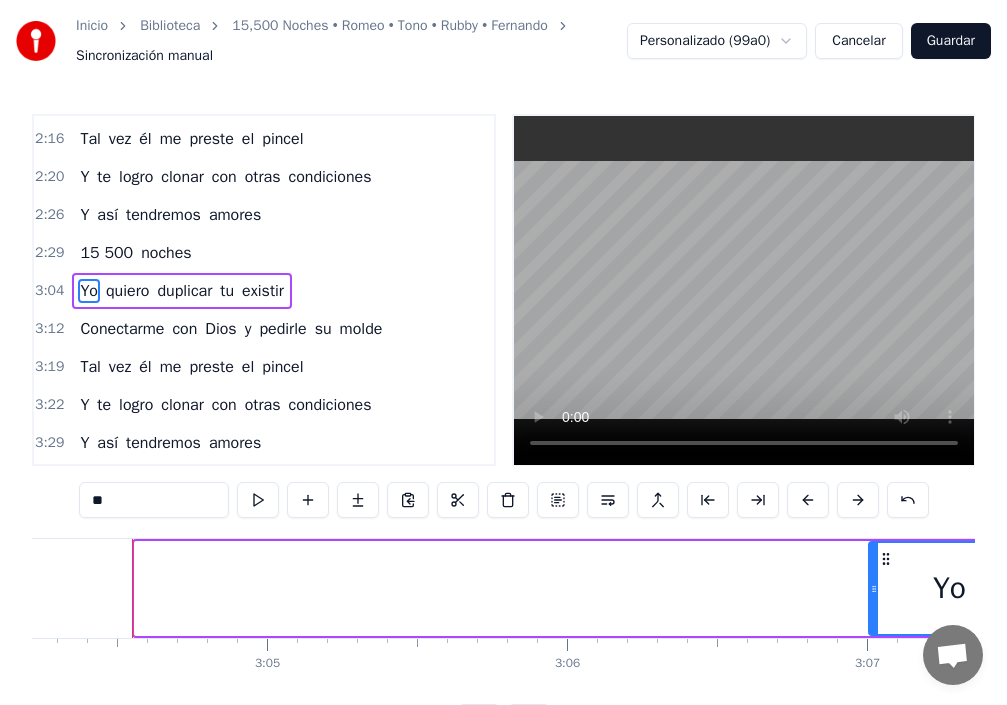 drag, startPoint x: 137, startPoint y: 580, endPoint x: 896, endPoint y: 603, distance: 759.3484 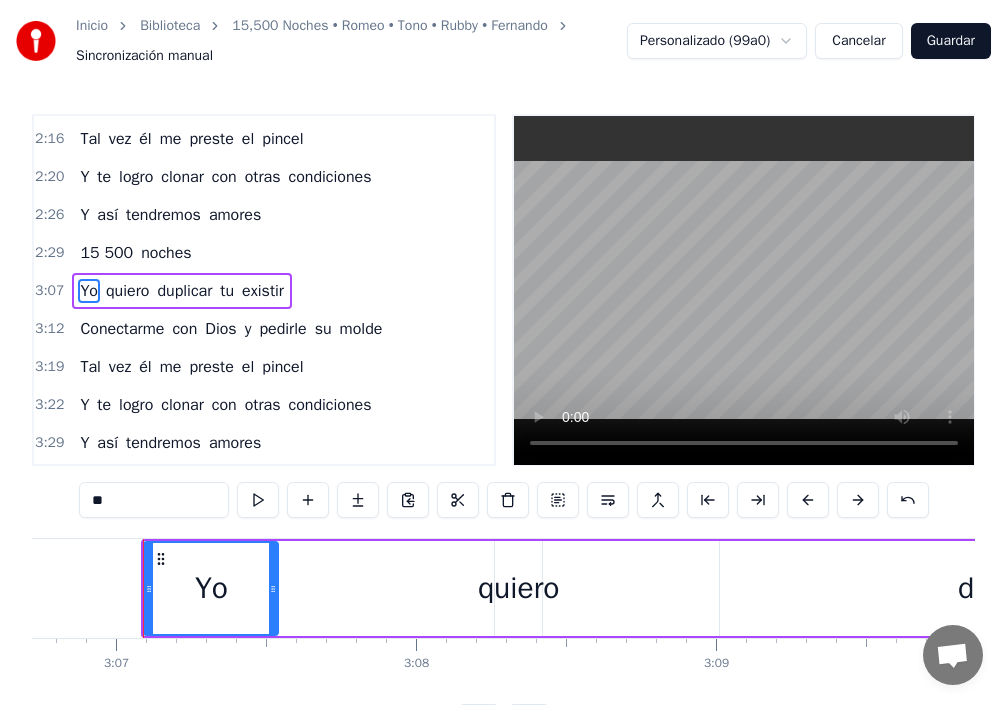 scroll, scrollTop: 0, scrollLeft: 56027, axis: horizontal 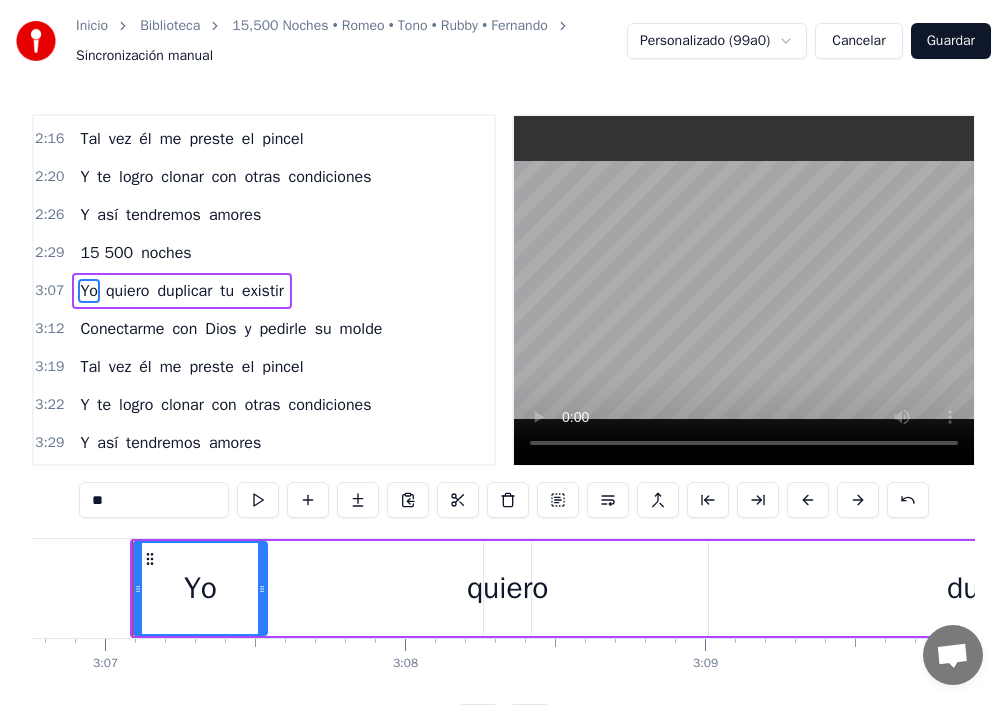 click on "quiero" at bounding box center [507, 588] 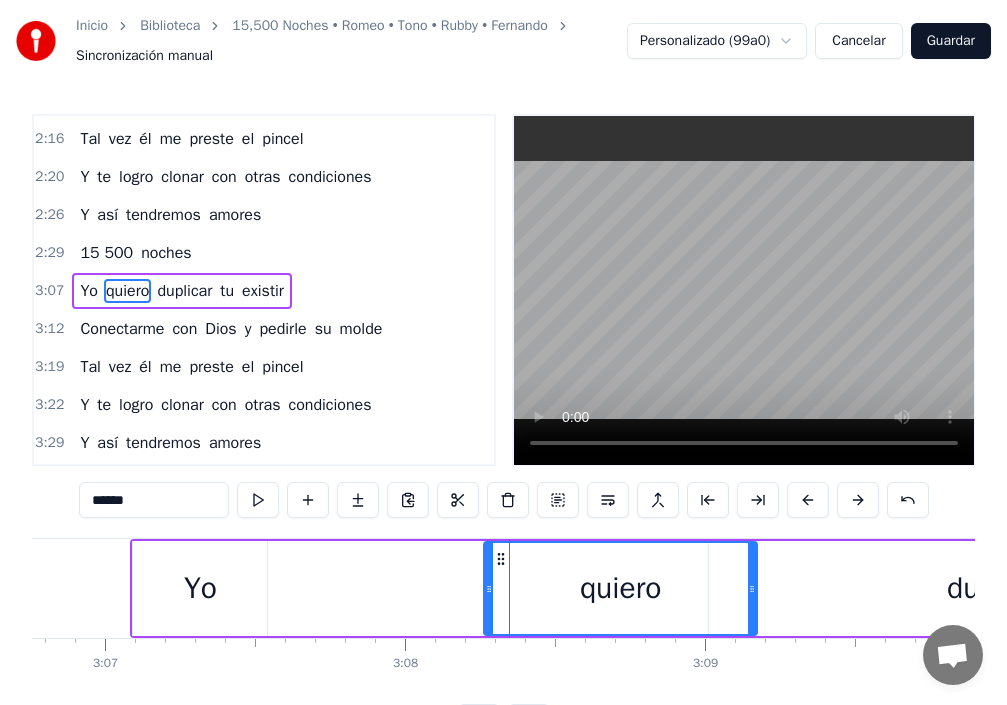 drag, startPoint x: 581, startPoint y: 591, endPoint x: 881, endPoint y: 605, distance: 300.32648 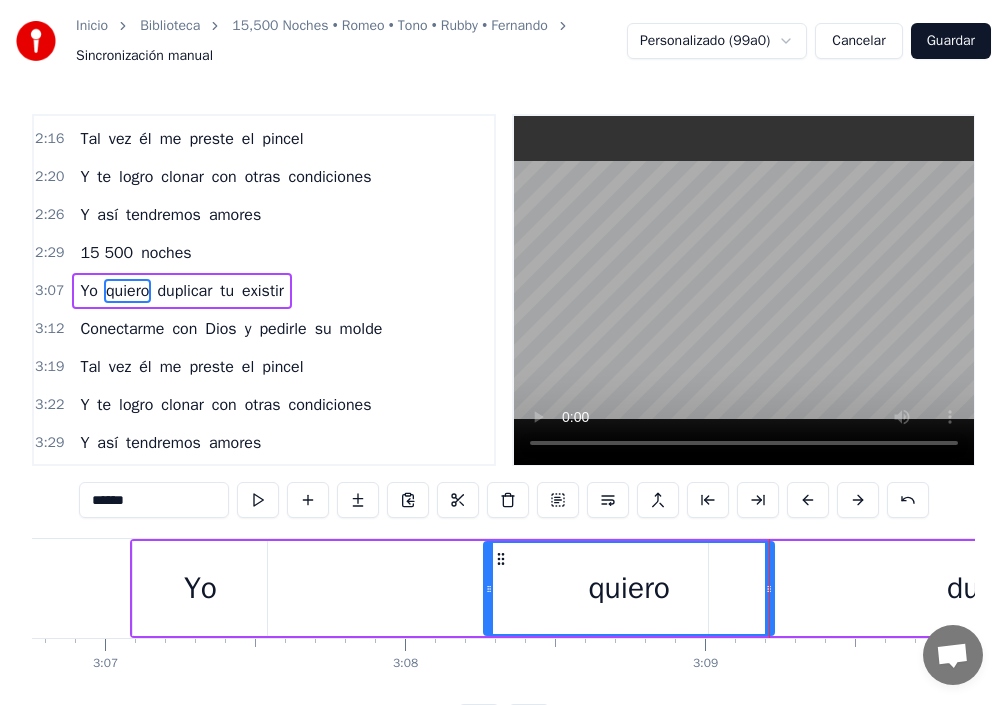 click on "Inicio Biblioteca 15,500 Noches • Romeo • Tono • Rubby • Fernando Sincronización manual Personalizado (99a0) Cancelar Guardar 0:15 Poquito a poco yo me obsesiono de ti 0:19 Por desgracia eres la única en tu liga 0:23 Yo he de inventar otra versión como tú 0:27 Con tu cara, tu actitud y tu figura 0:32 Quiero repetir 0:34 La obra de arte que mis ojos ven en ti 0:39 Ay, idéntica a ti 0:43 Me basta con una copia si es hermosa 0:47 Qué honor 0:48 Yo quiero duplicar tu existir 0:51 Conectarme con Dios y pedirle su molde 0:58 Tal vez él me preste el pincel 1:01 Y te logro clonar con otras condiciones 1:07 Y así tendremos amores 1:11 15 500 noches 1:32 Poquito a poco yo te voy a plagiar 1:36 Aunque sea lo más difícil en la vida 1:40 Quiero inventar otra versión como tú 1:44 Con tu cara, tu actitud y tu figura 1:50 Quiero repetir 1:52 La obra de arte que mis ojos ven en ti 1:57 Ah, idéntica a ti 2:00 Me basta con una copia si es hermosa 2:05 Qué honor 2:06 Yo quiero duplicar tu existir 2:09 con y" at bounding box center (503, 370) 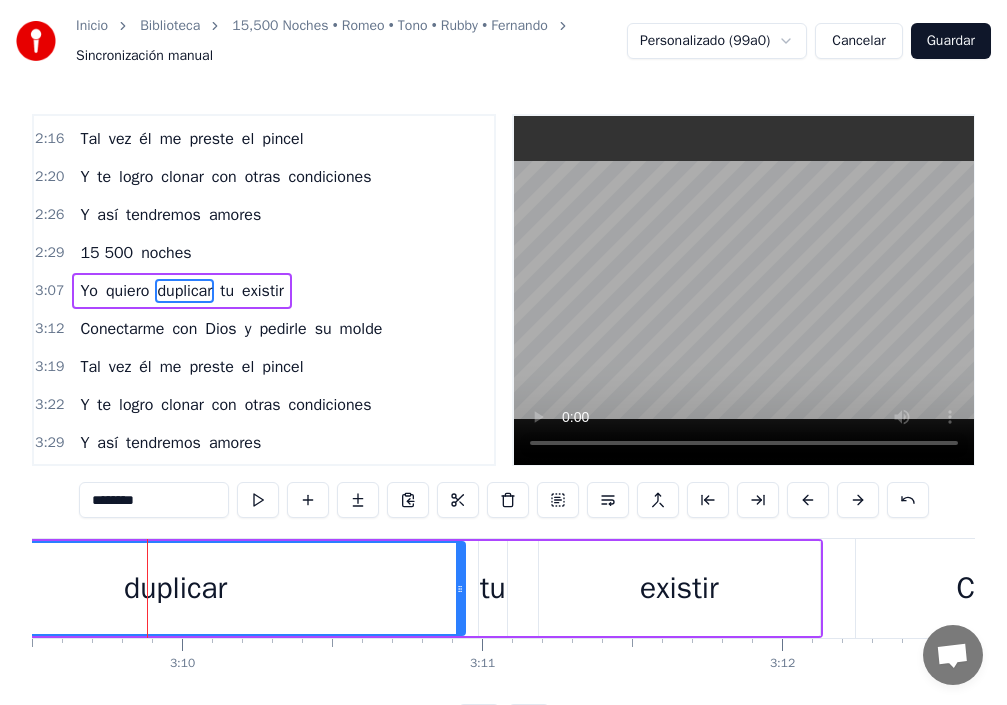 scroll, scrollTop: 0, scrollLeft: 56865, axis: horizontal 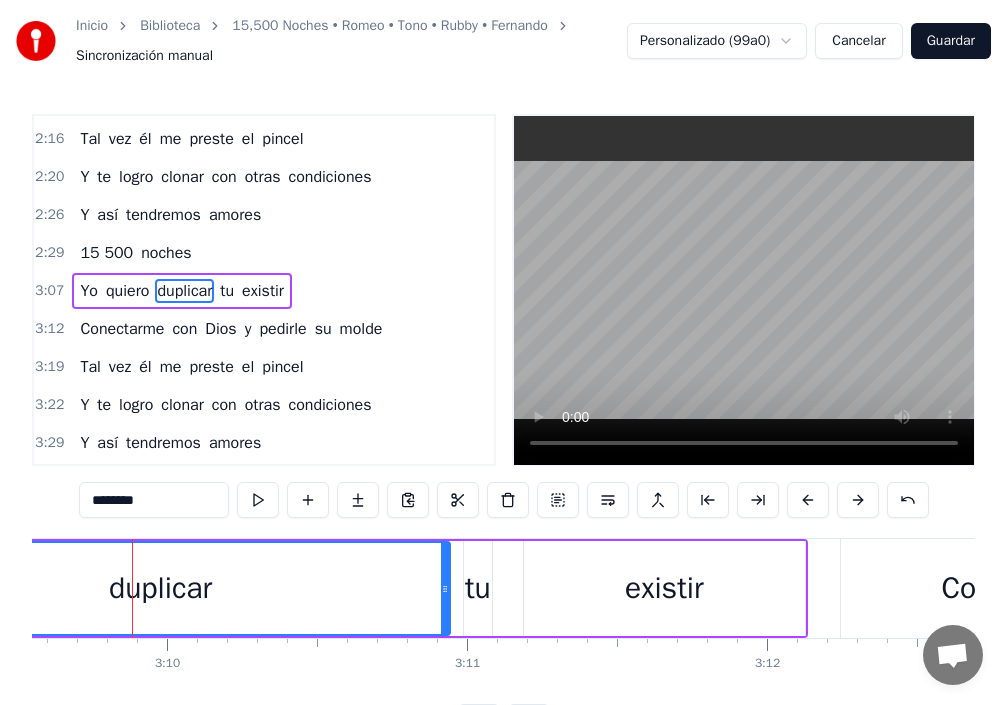 click on "Yo" at bounding box center [89, 291] 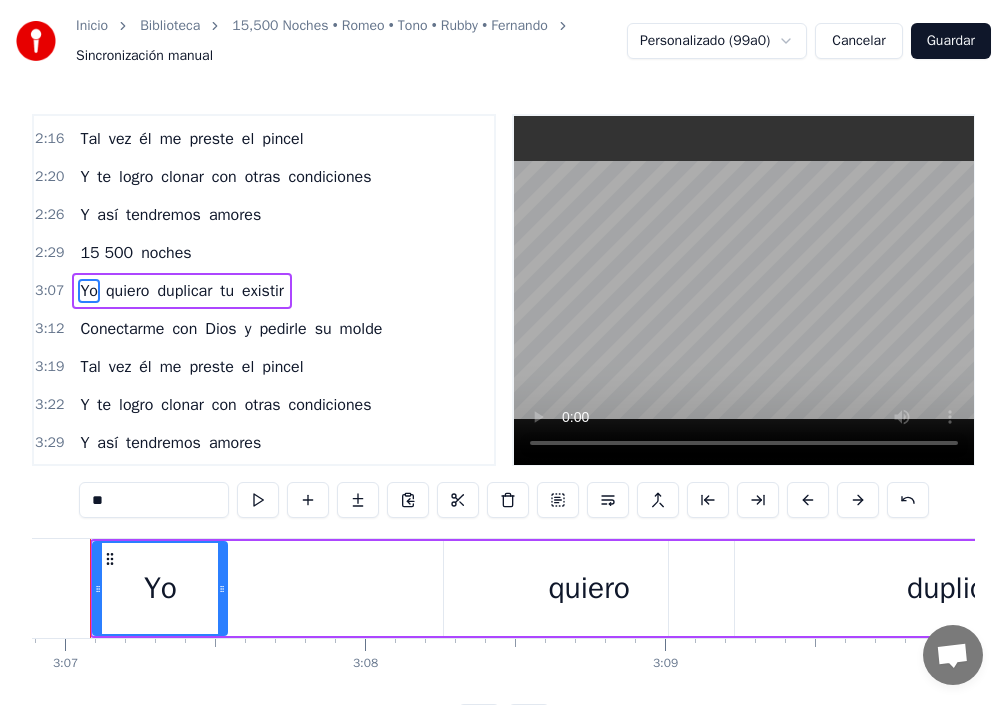 scroll, scrollTop: 0, scrollLeft: 56025, axis: horizontal 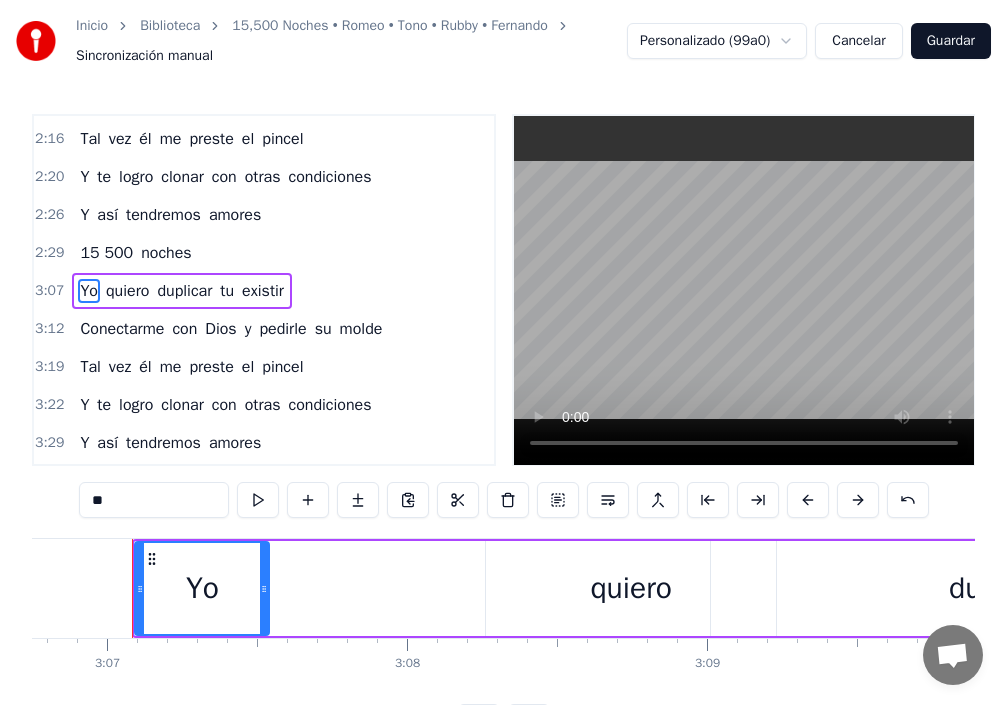 click on "quiero" at bounding box center [630, 588] 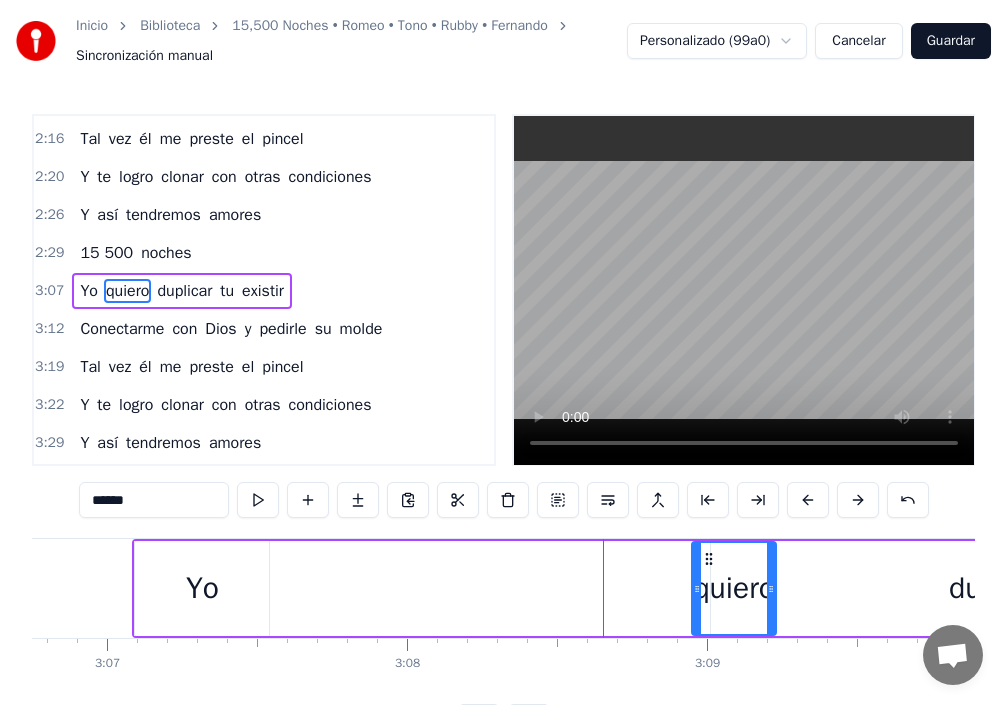 drag, startPoint x: 491, startPoint y: 589, endPoint x: 697, endPoint y: 602, distance: 206.40979 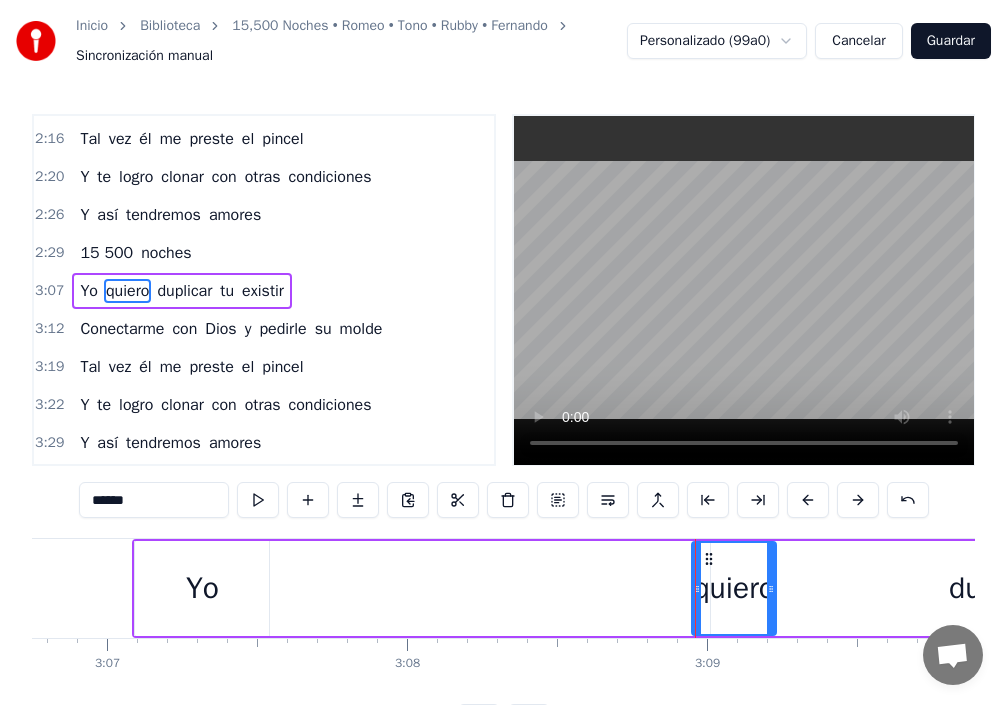 click on "Yo" at bounding box center [202, 588] 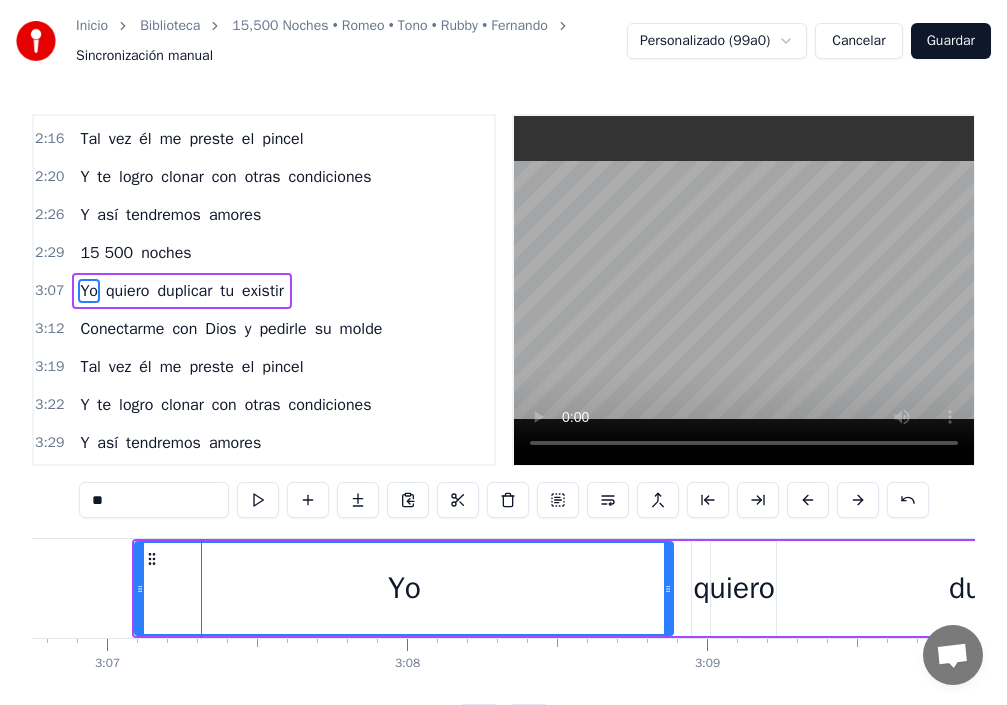 drag, startPoint x: 267, startPoint y: 582, endPoint x: 677, endPoint y: 623, distance: 412.0449 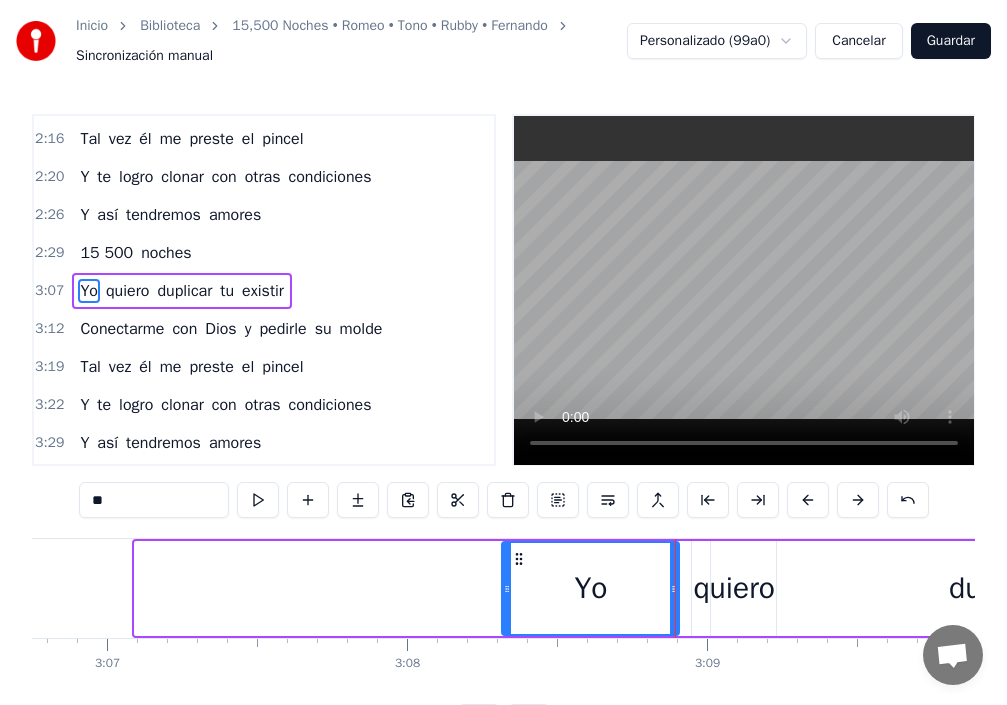 drag, startPoint x: 138, startPoint y: 588, endPoint x: 505, endPoint y: 614, distance: 367.91983 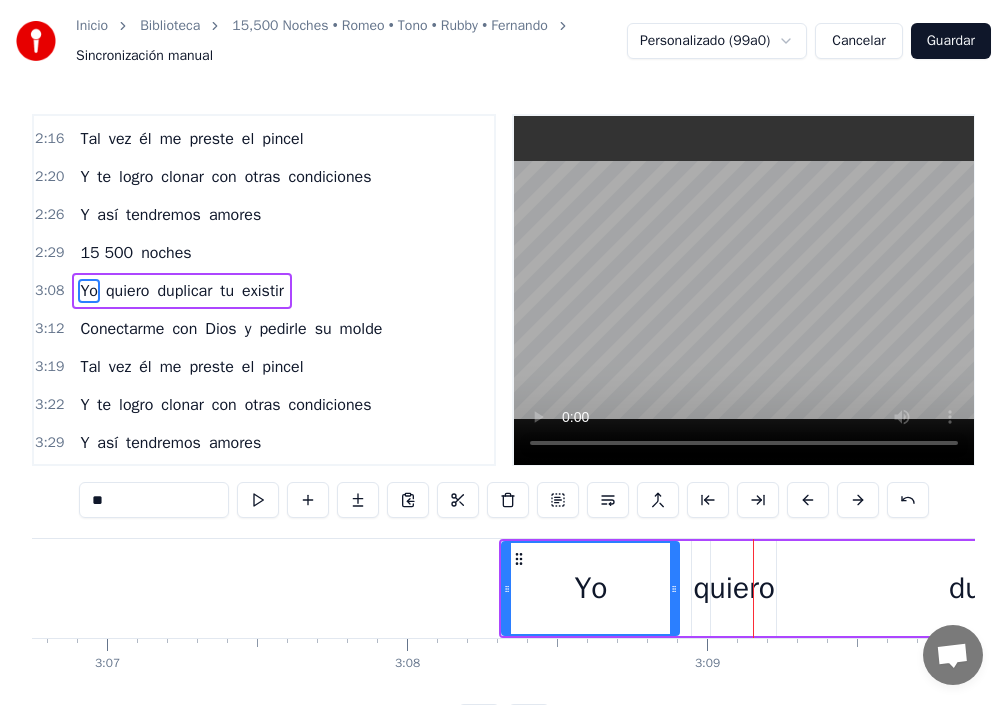 click on "quiero" at bounding box center [733, 588] 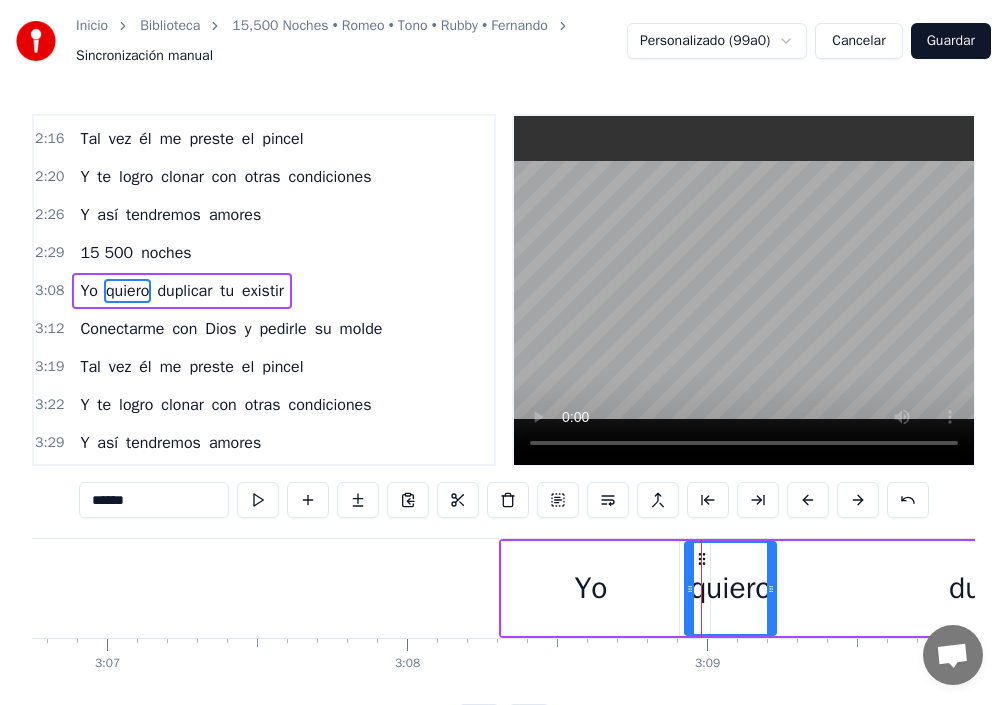 drag, startPoint x: 697, startPoint y: 592, endPoint x: 726, endPoint y: 594, distance: 29.068884 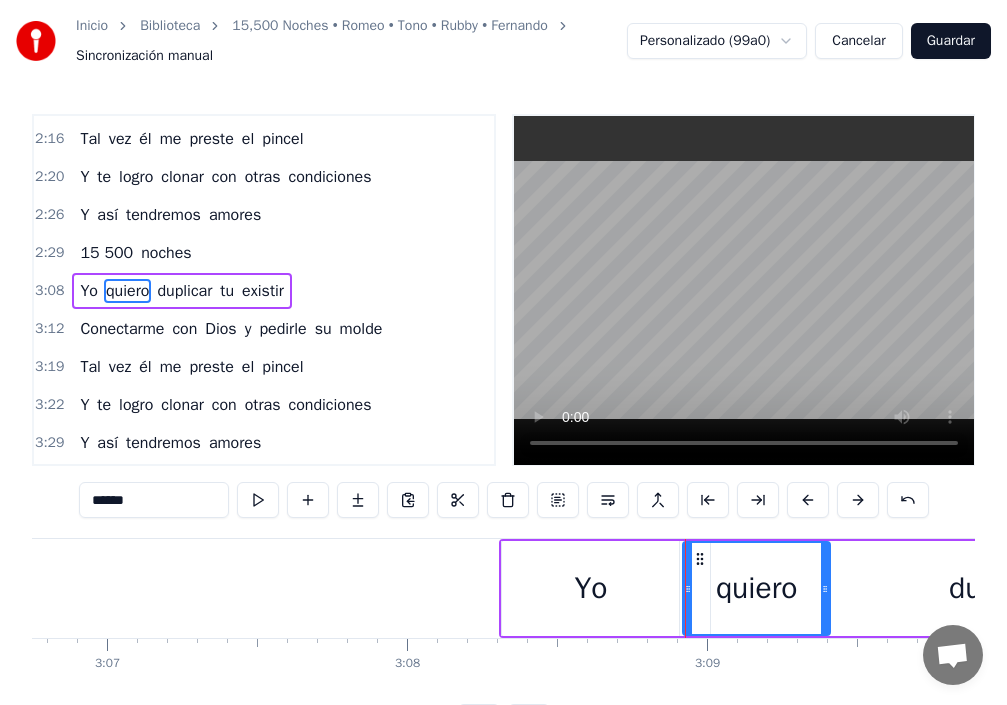 click 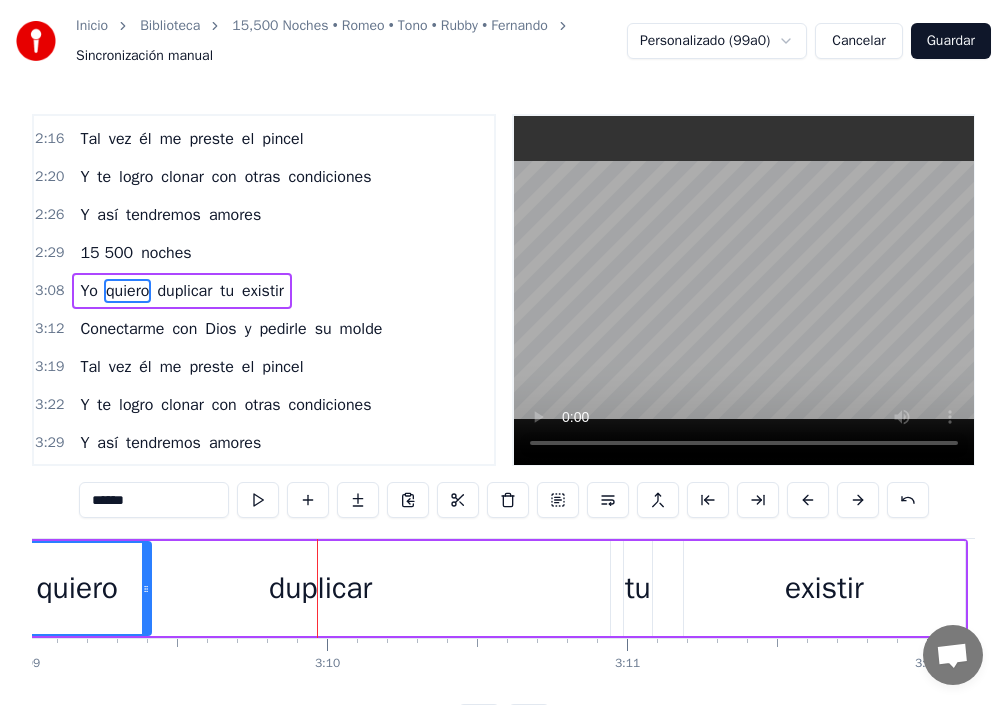 scroll, scrollTop: 0, scrollLeft: 56775, axis: horizontal 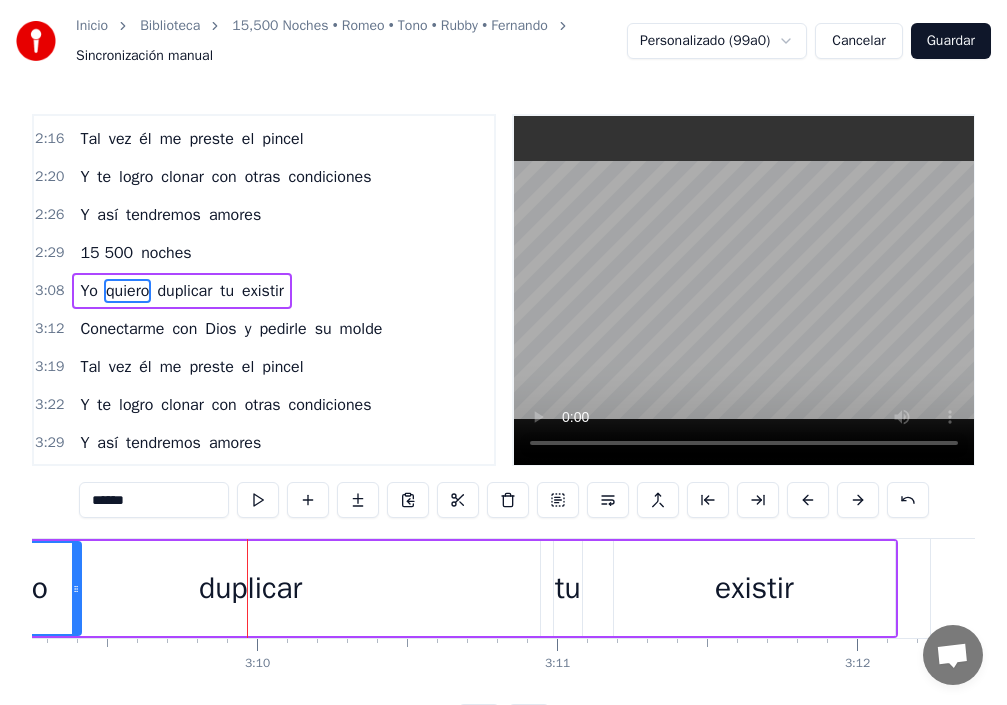 click on "duplicar" at bounding box center (250, 588) 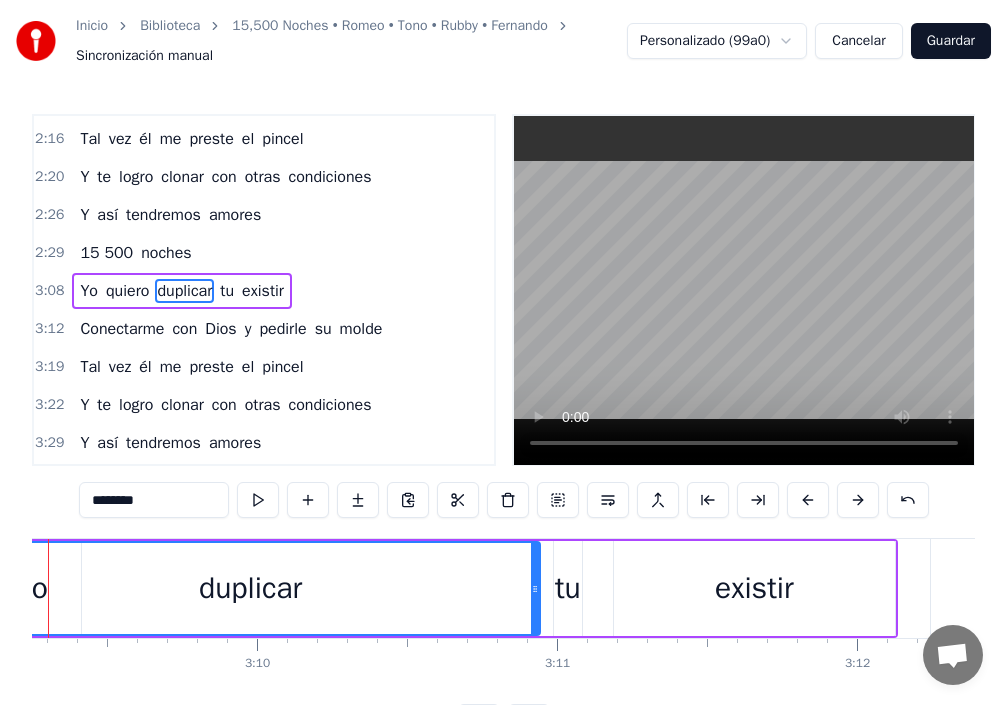 scroll, scrollTop: 0, scrollLeft: 56690, axis: horizontal 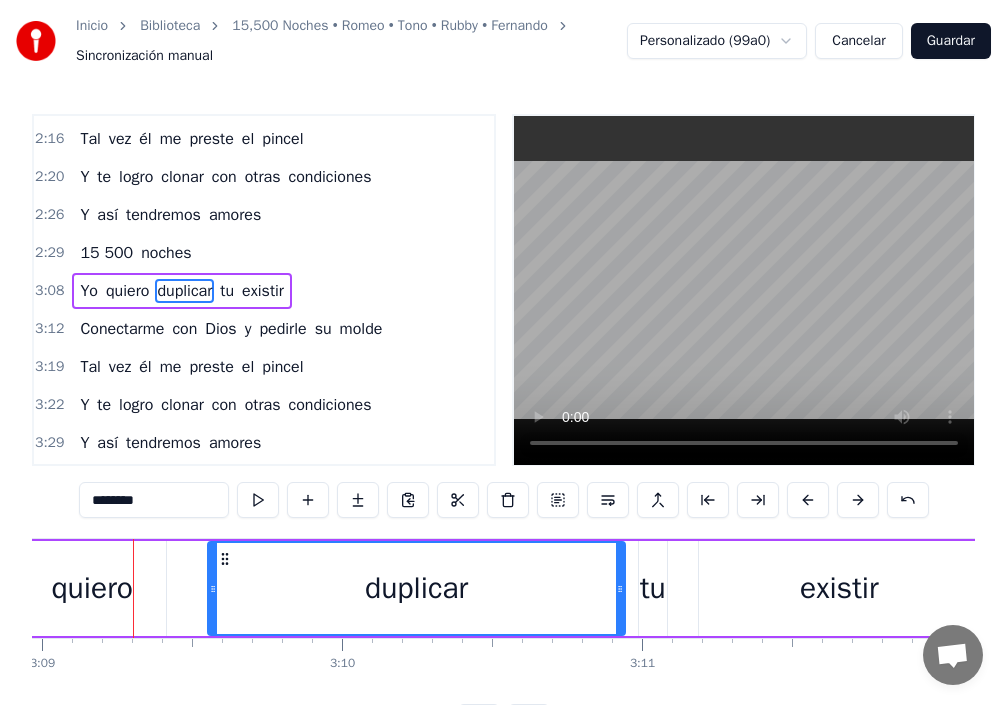 drag, startPoint x: 51, startPoint y: 605, endPoint x: 213, endPoint y: 632, distance: 164.23459 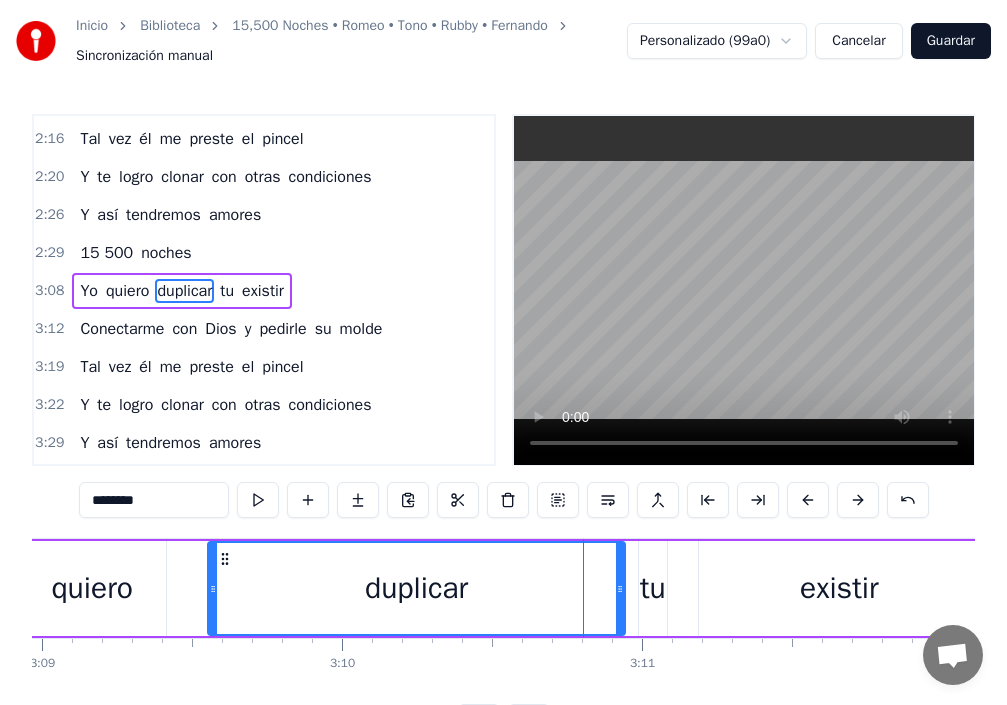 click on "tu" at bounding box center [653, 588] 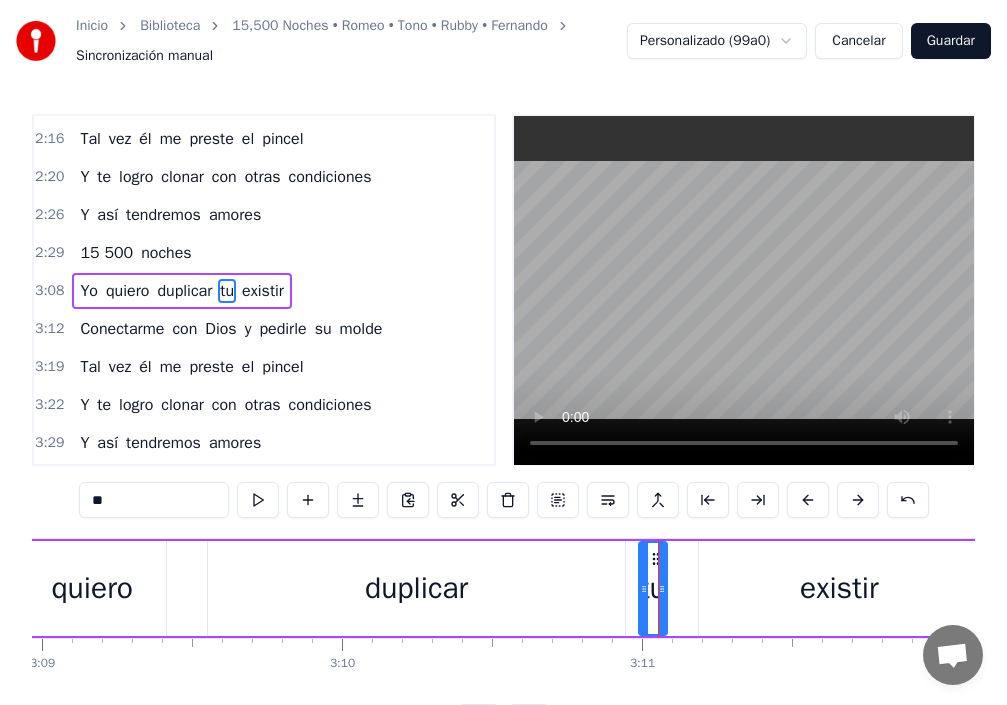 click on "duplicar" at bounding box center [416, 588] 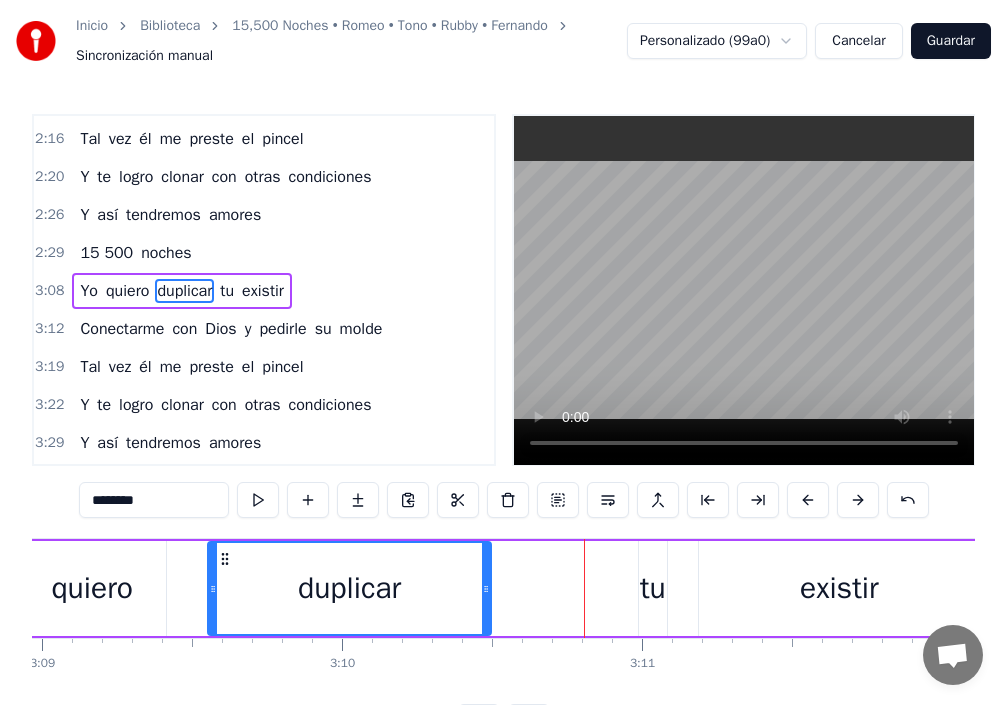drag, startPoint x: 617, startPoint y: 590, endPoint x: 517, endPoint y: 596, distance: 100.17984 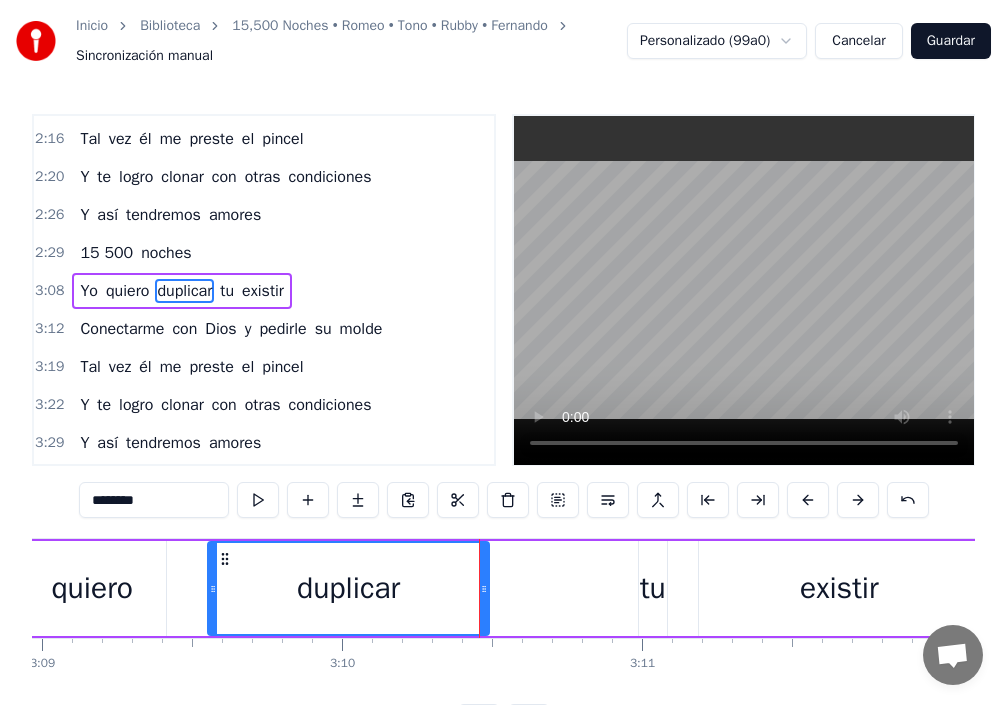 click on "tu" at bounding box center (653, 588) 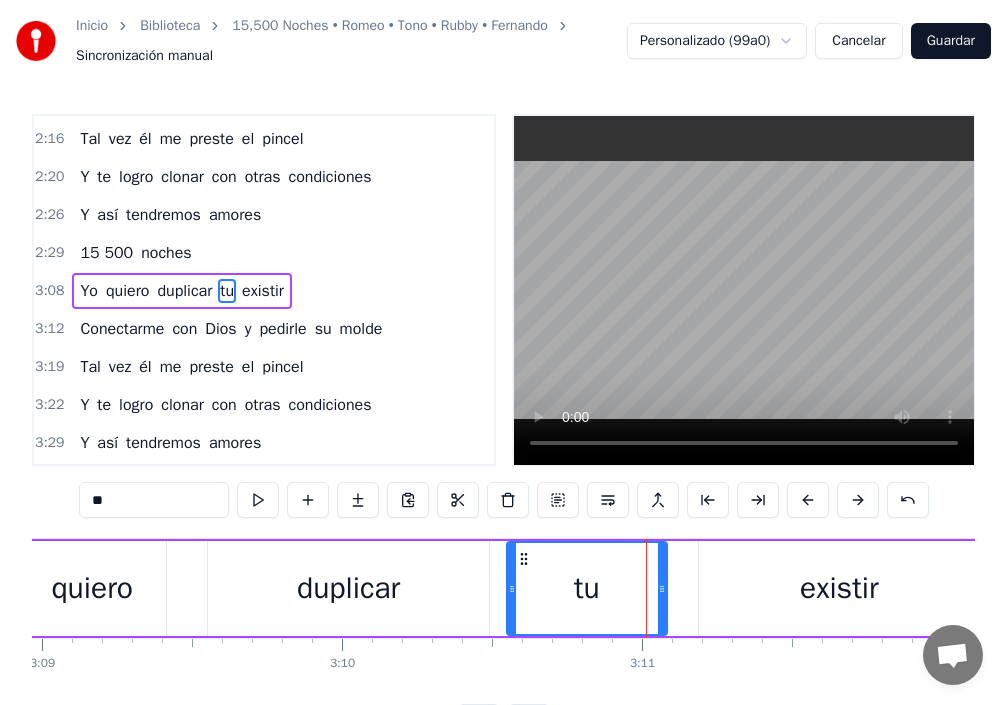 drag, startPoint x: 645, startPoint y: 589, endPoint x: 547, endPoint y: 607, distance: 99.63935 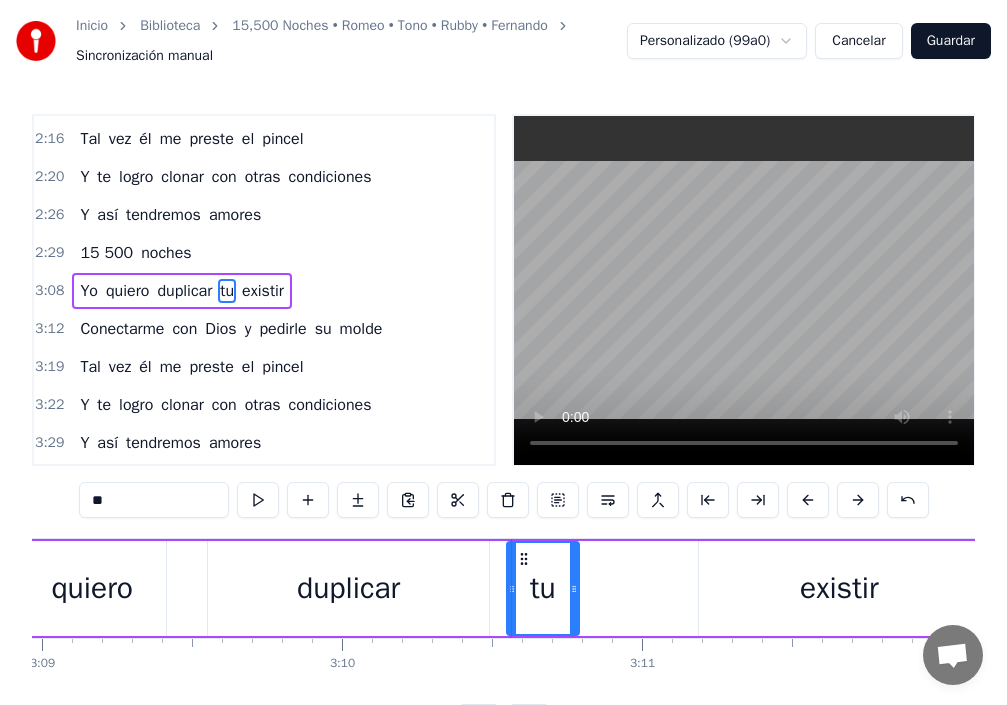 drag, startPoint x: 661, startPoint y: 587, endPoint x: 559, endPoint y: 605, distance: 103.57606 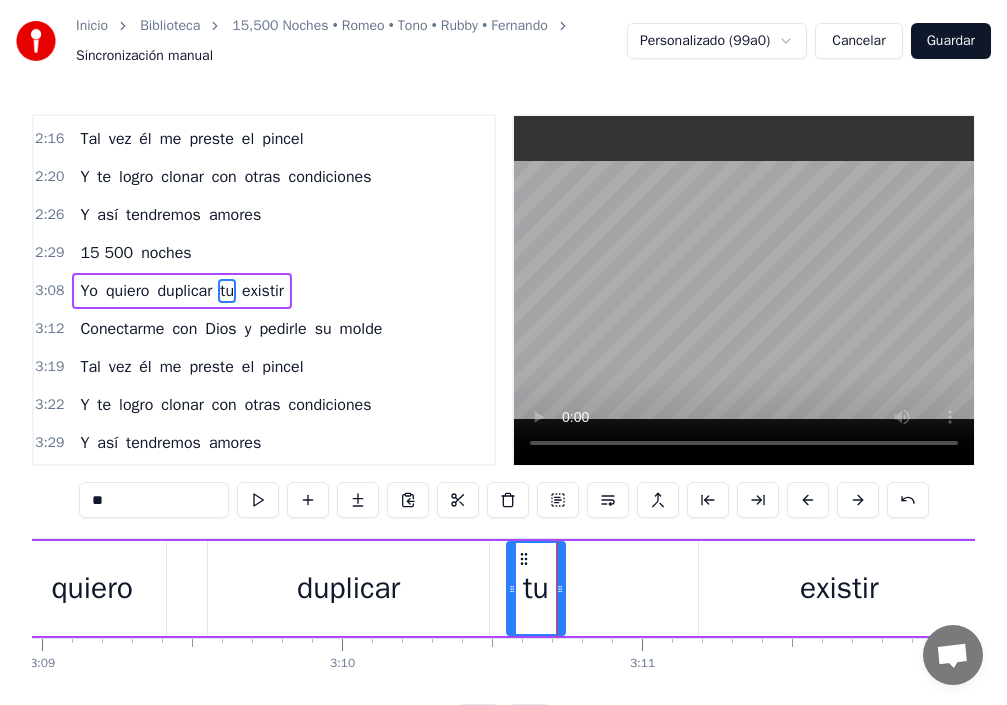 drag, startPoint x: 149, startPoint y: 587, endPoint x: 202, endPoint y: 573, distance: 54.81788 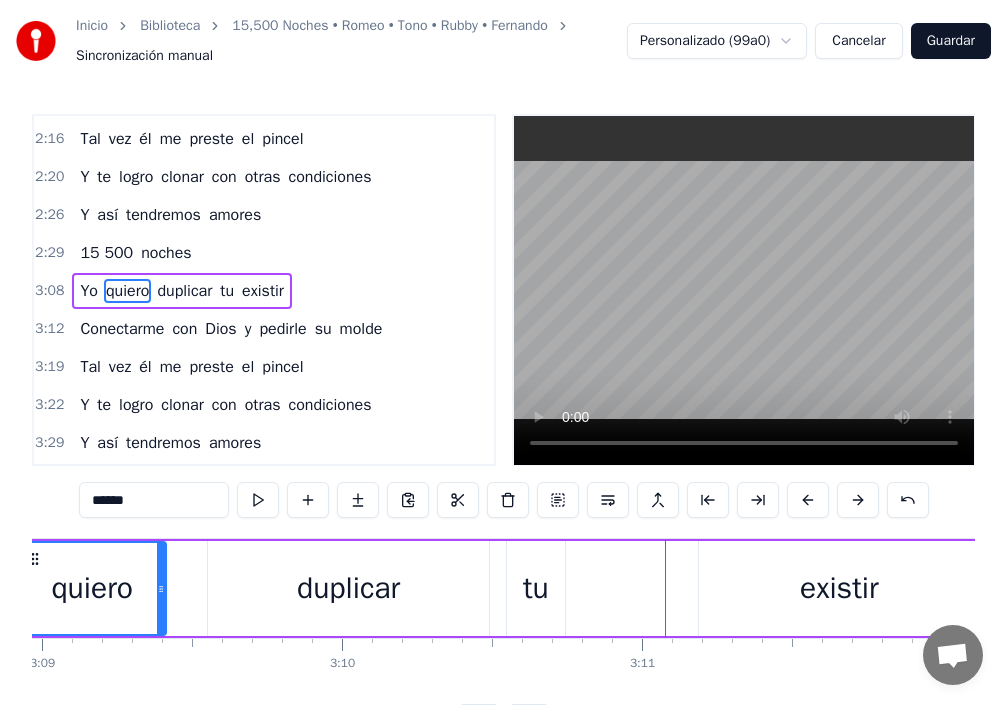 click on "existir" at bounding box center (839, 588) 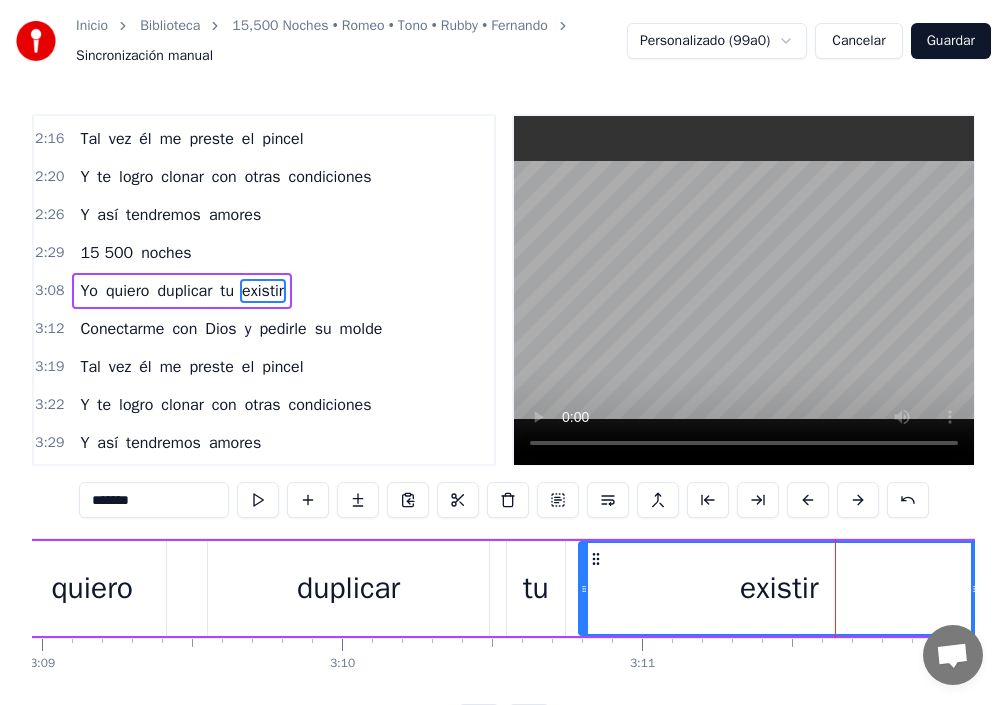 drag, startPoint x: 700, startPoint y: 588, endPoint x: 580, endPoint y: 611, distance: 122.18429 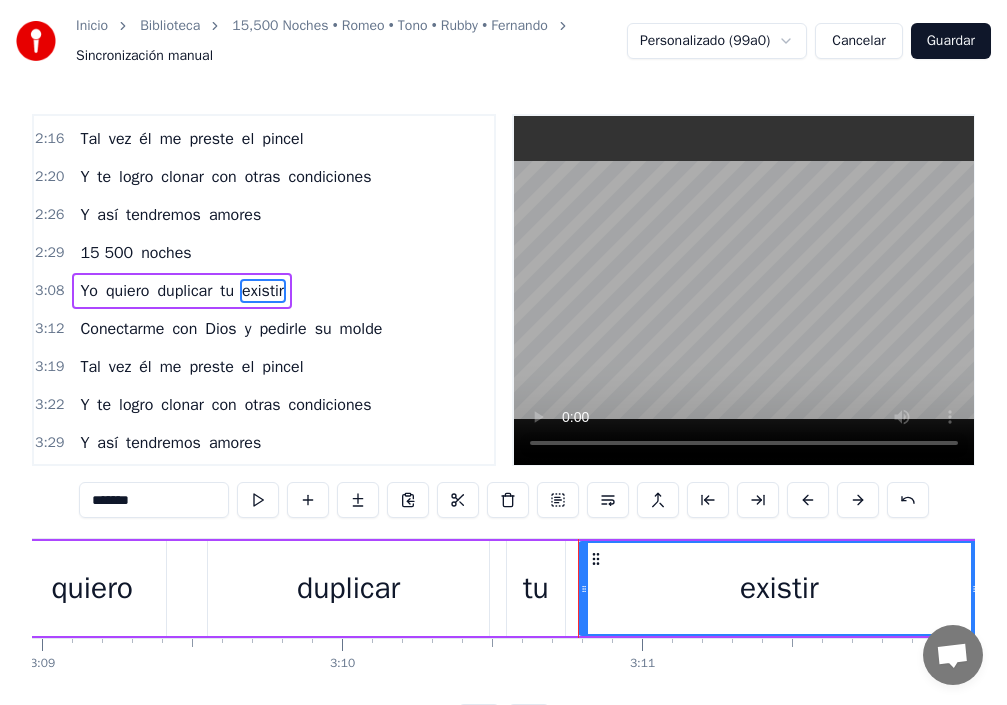click on "tu" at bounding box center [536, 588] 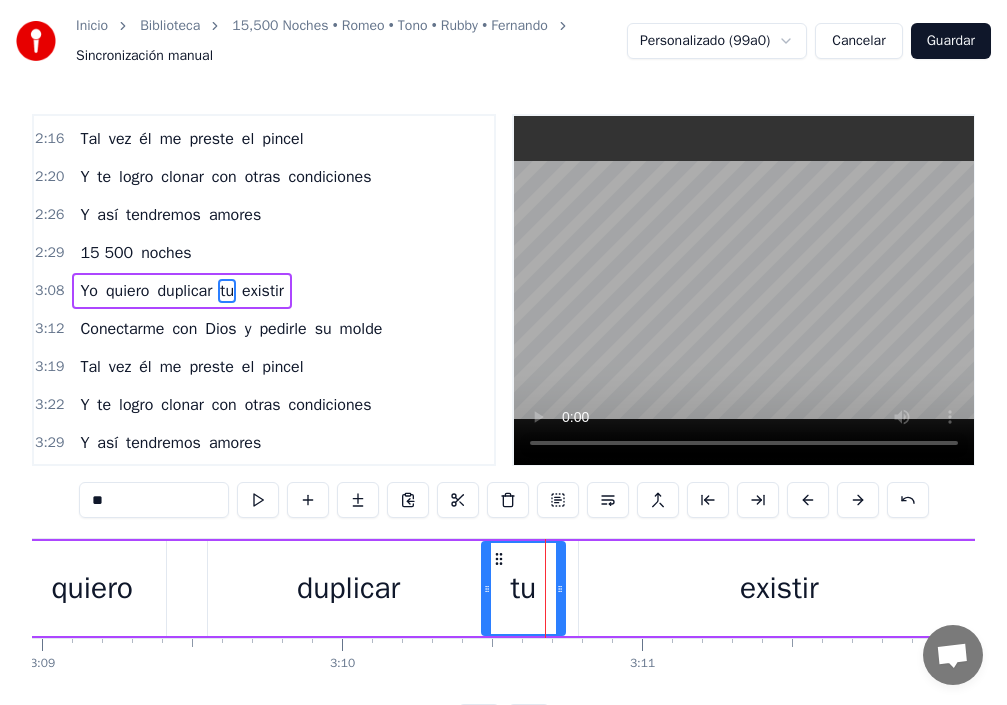 drag, startPoint x: 509, startPoint y: 588, endPoint x: 487, endPoint y: 596, distance: 23.409399 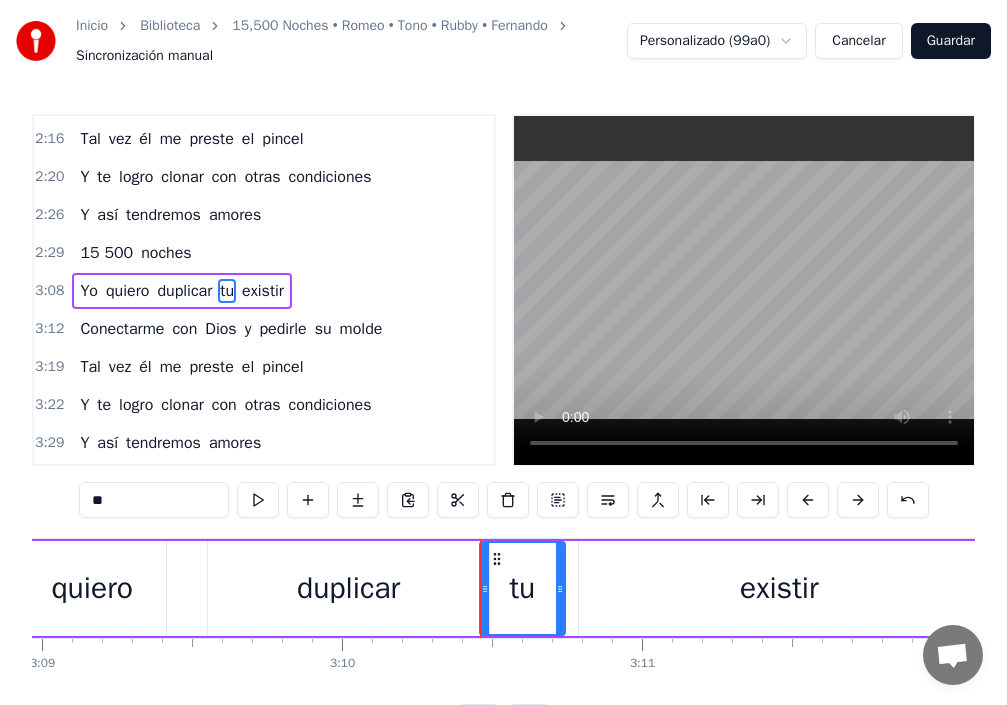 click on "duplicar" at bounding box center (348, 588) 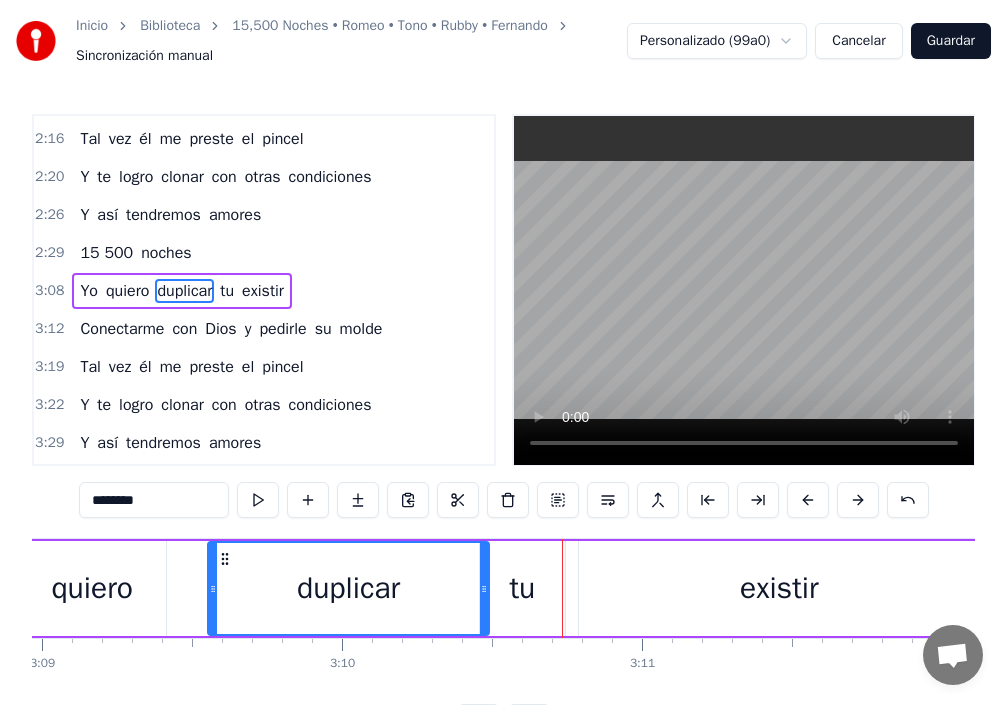 click on "duplicar" at bounding box center [348, 588] 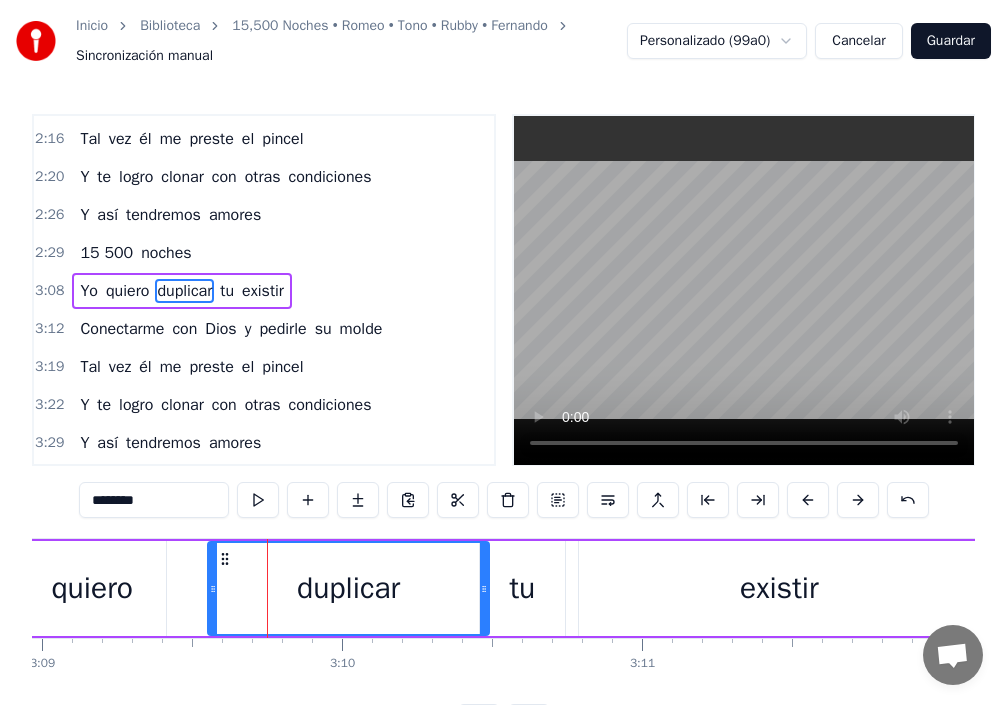 click on "quiero" at bounding box center [91, 588] 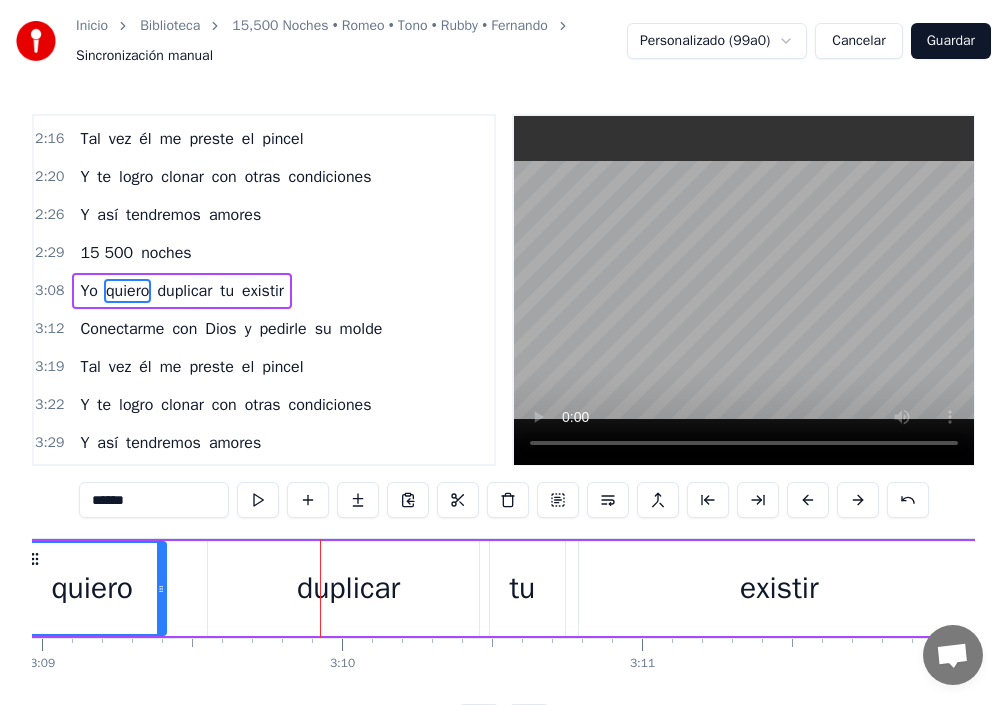 click on "duplicar" at bounding box center [348, 588] 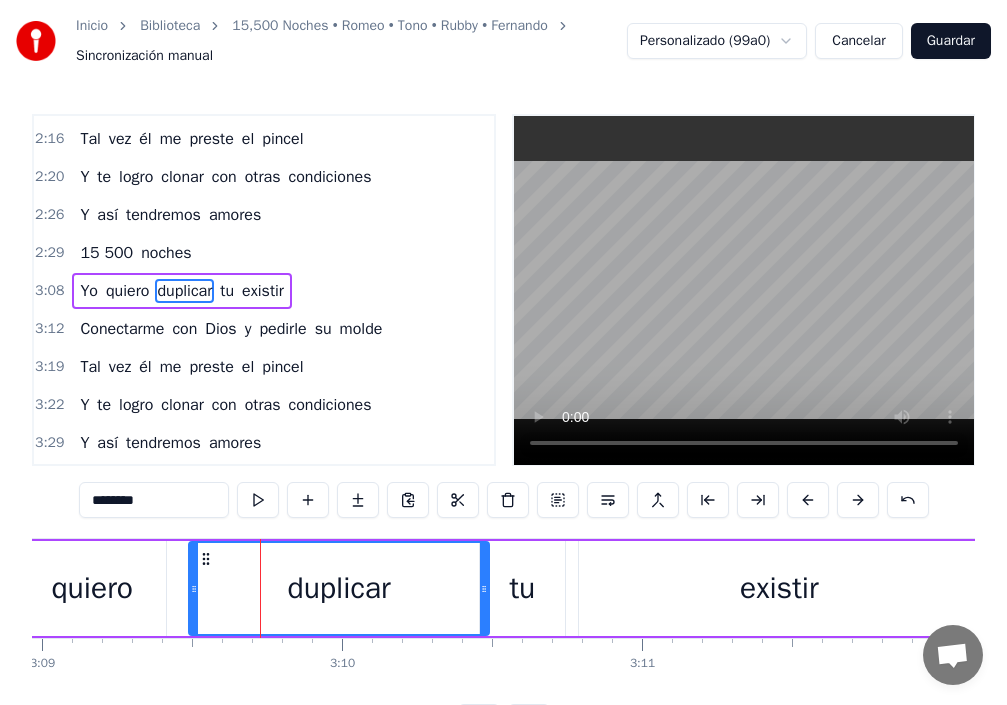 drag, startPoint x: 210, startPoint y: 584, endPoint x: 186, endPoint y: 591, distance: 25 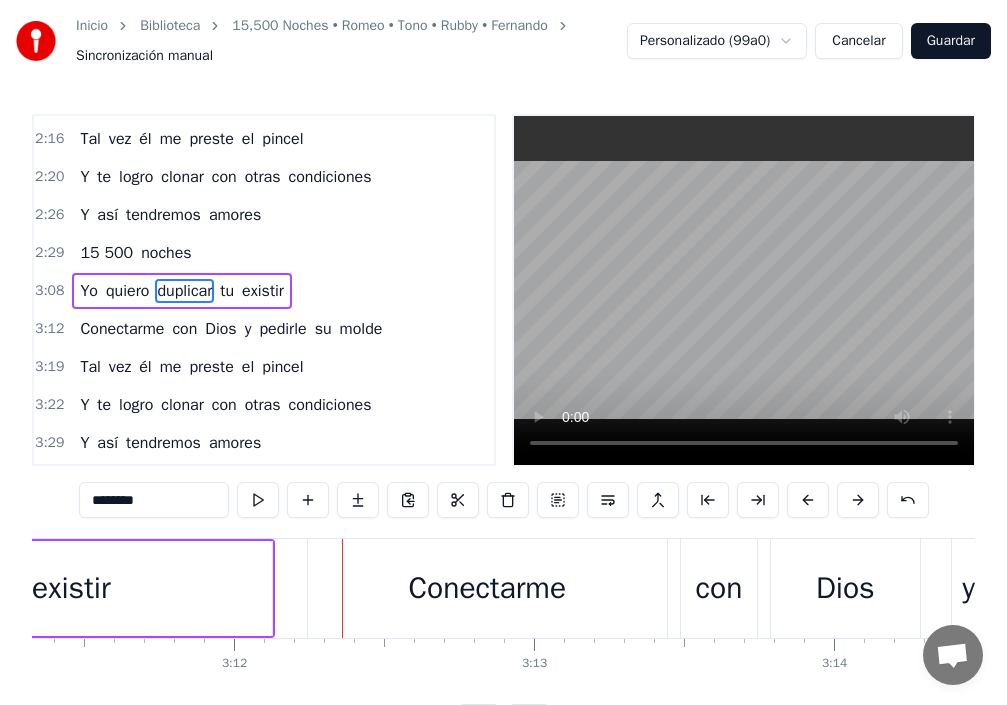 scroll, scrollTop: 0, scrollLeft: 57492, axis: horizontal 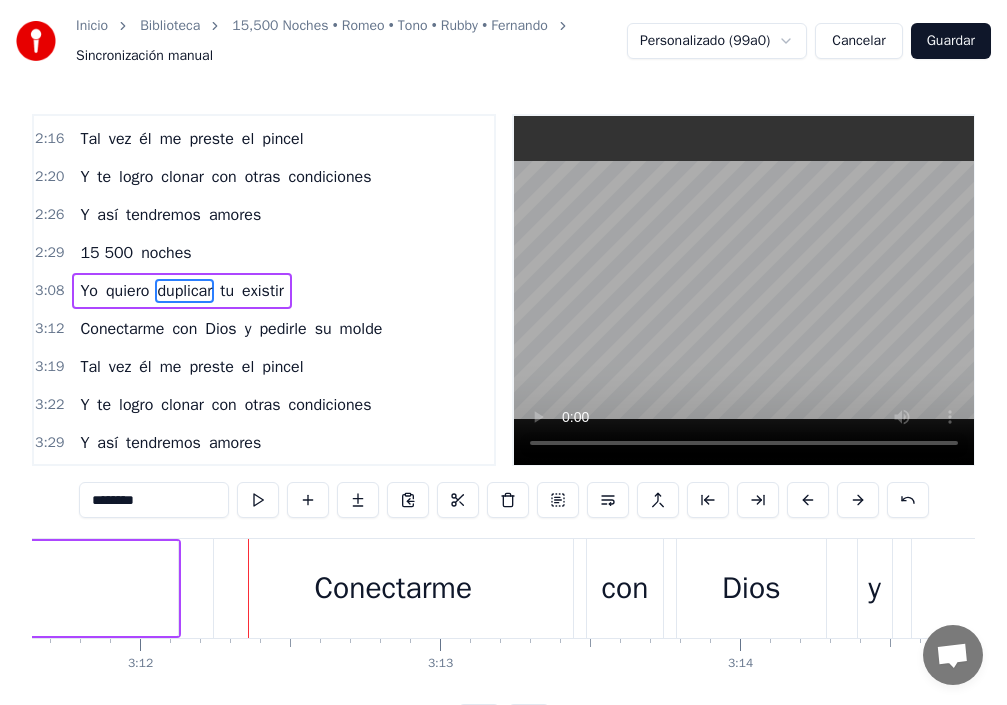 click on "Conectarme" at bounding box center (394, 588) 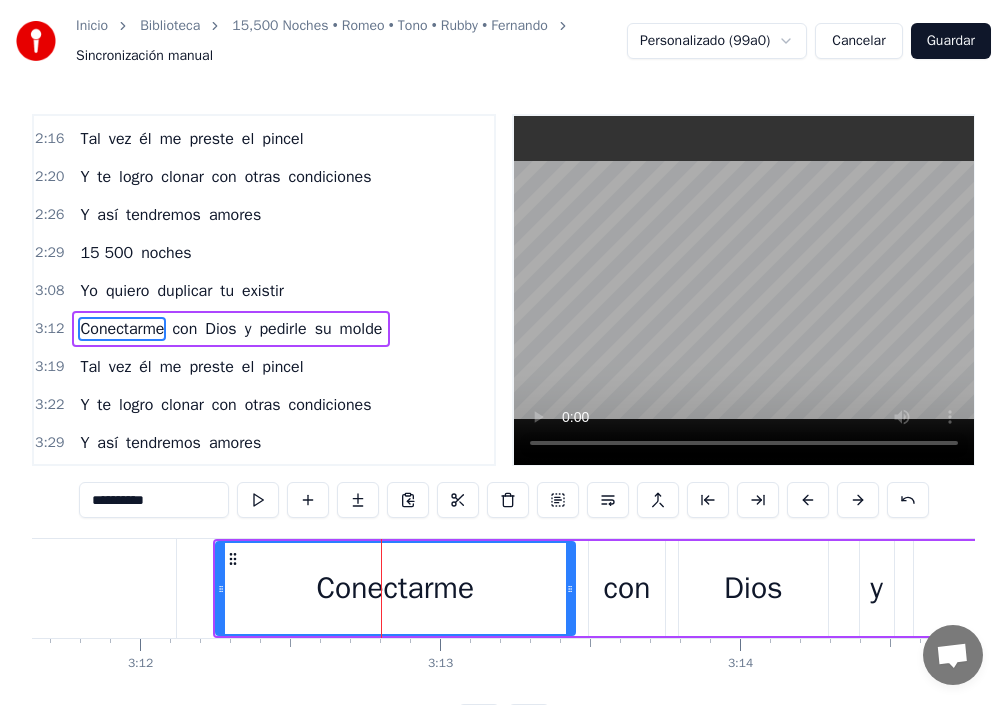 scroll, scrollTop: 1019, scrollLeft: 0, axis: vertical 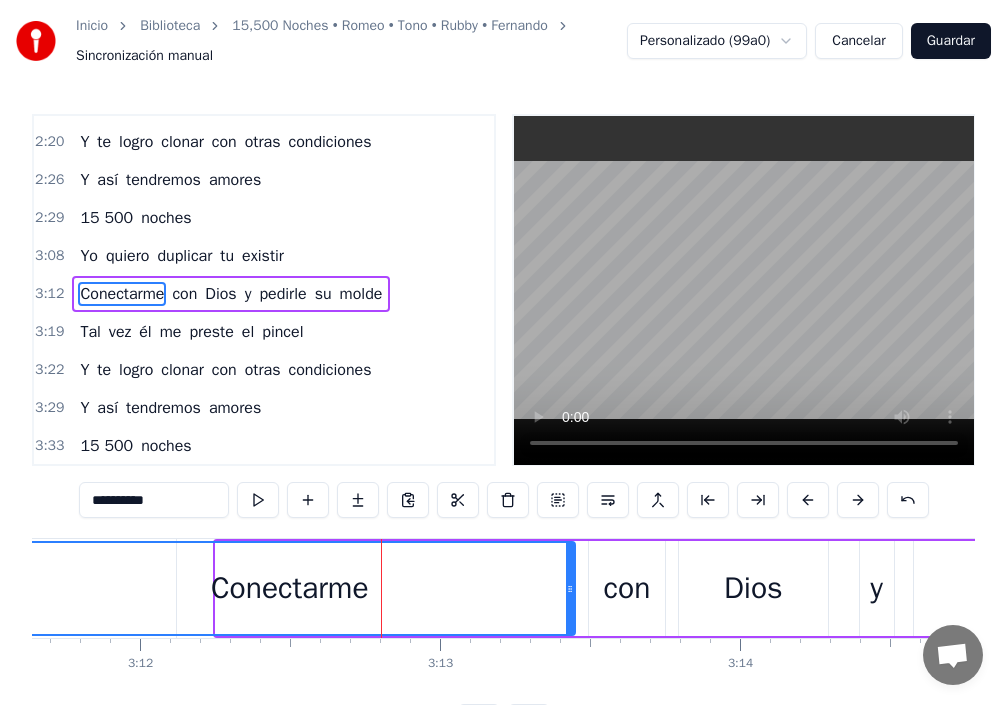 drag, startPoint x: 220, startPoint y: 595, endPoint x: 9, endPoint y: 602, distance: 211.11609 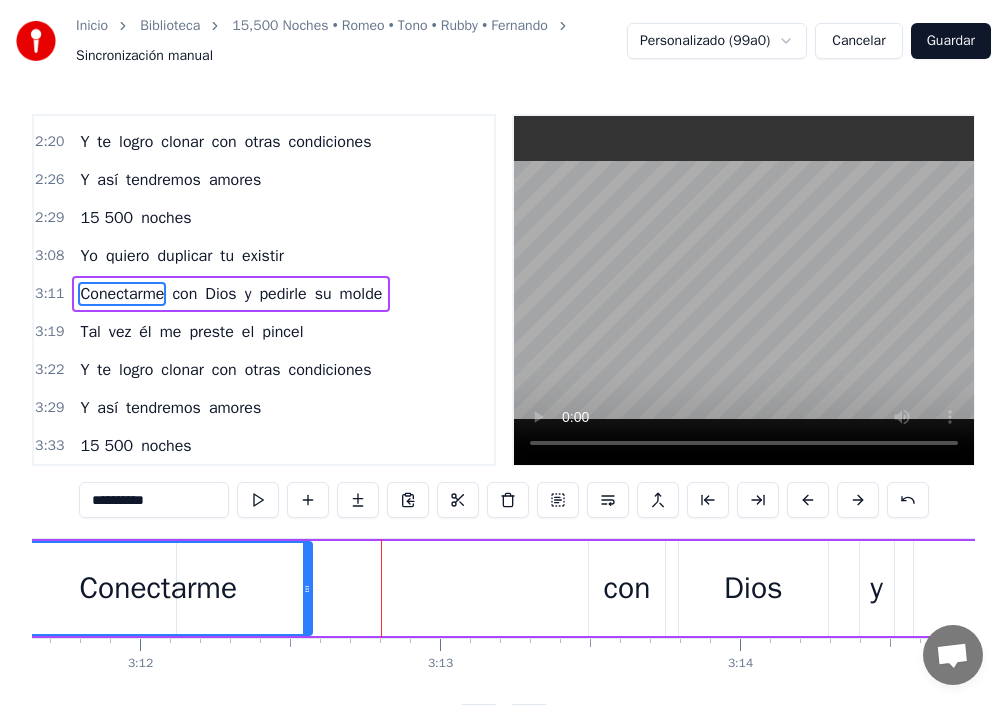 drag, startPoint x: 572, startPoint y: 594, endPoint x: 258, endPoint y: 615, distance: 314.70145 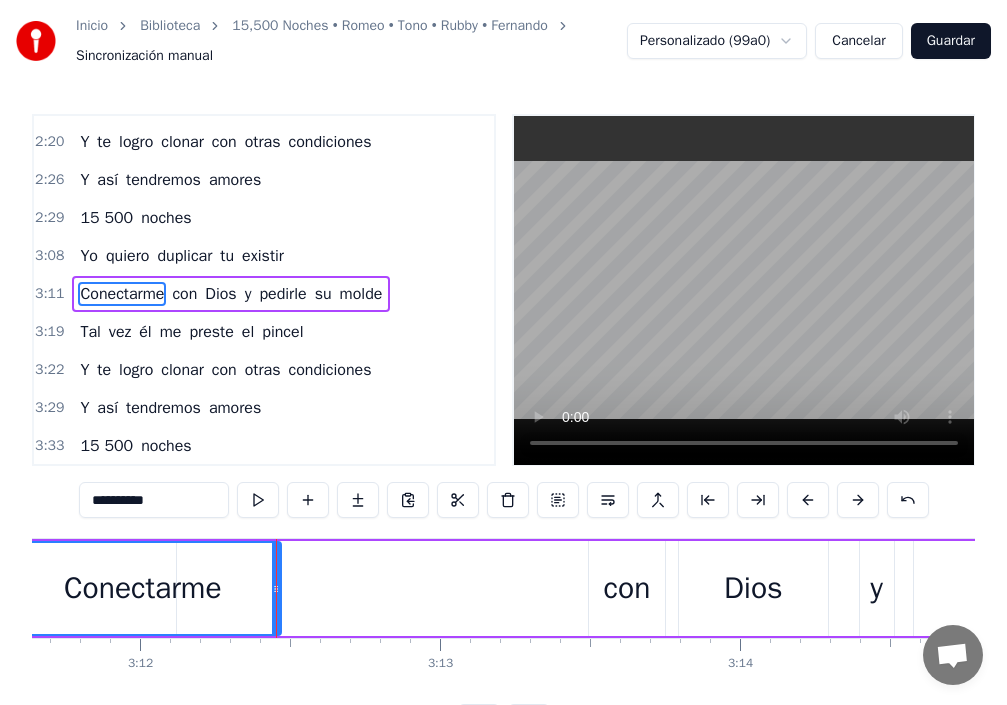 click on "existir" at bounding box center [263, 256] 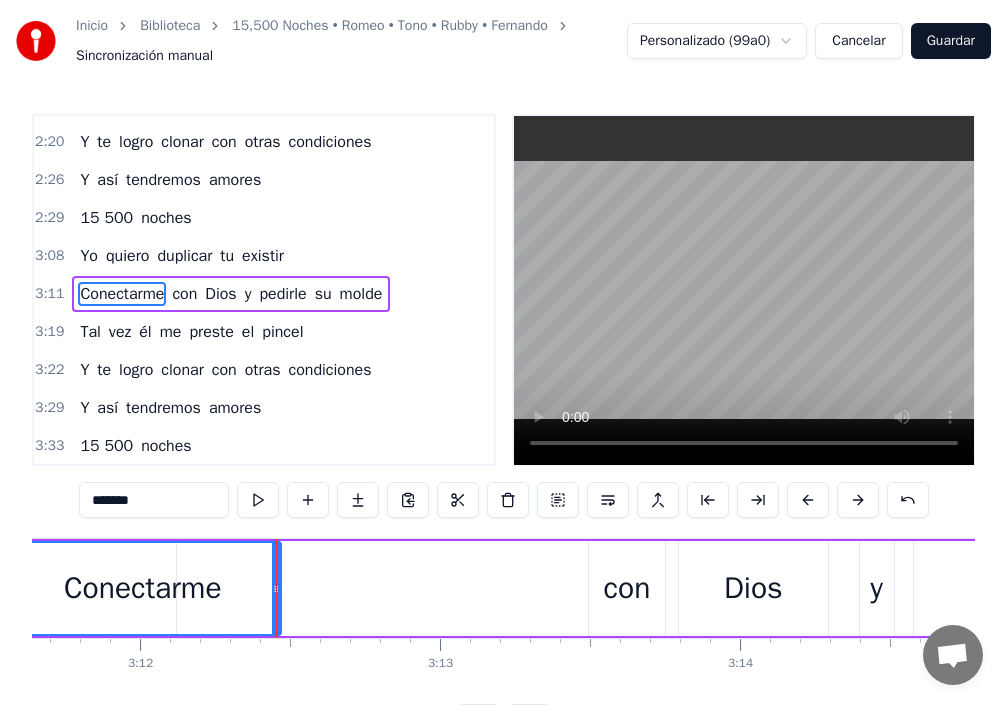scroll, scrollTop: 984, scrollLeft: 0, axis: vertical 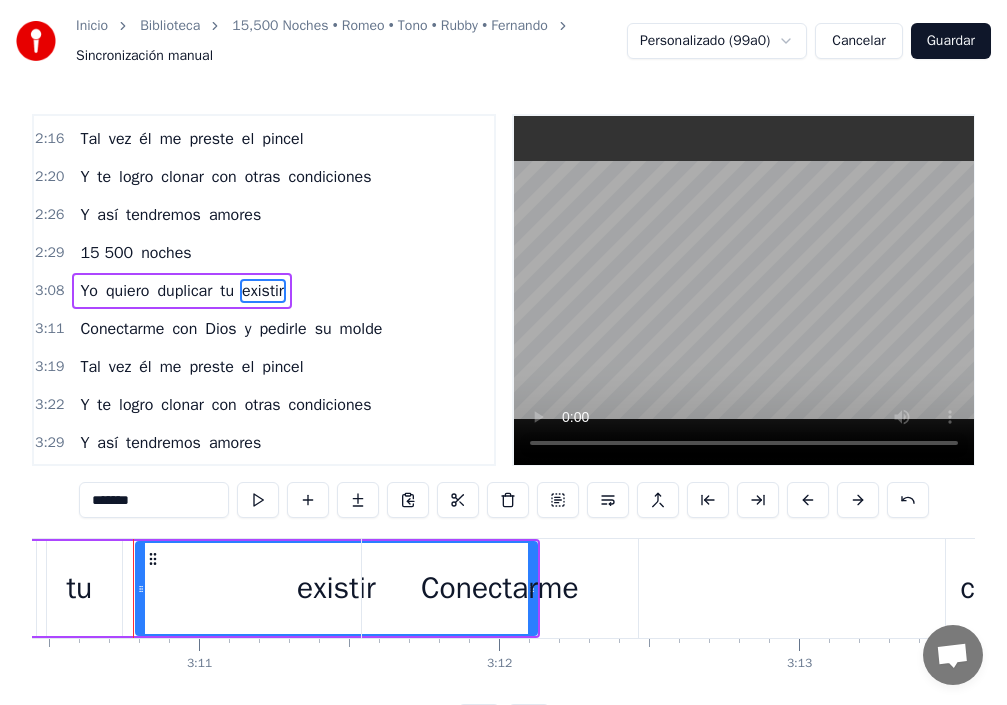 click on "existir" at bounding box center [336, 588] 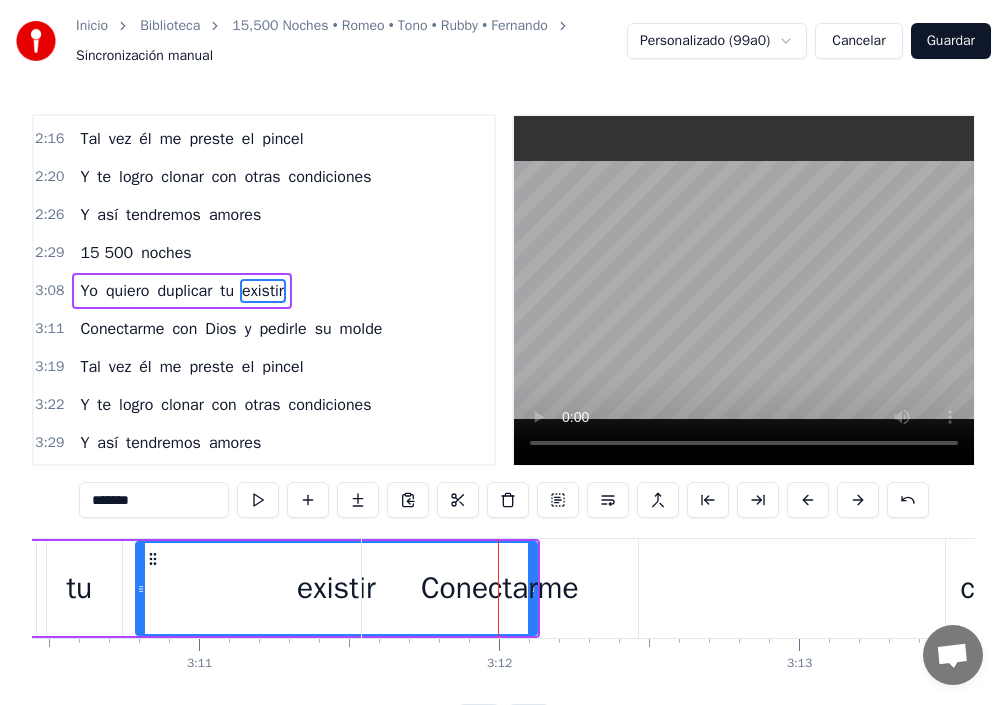 click on "Conectarme" at bounding box center (500, 588) 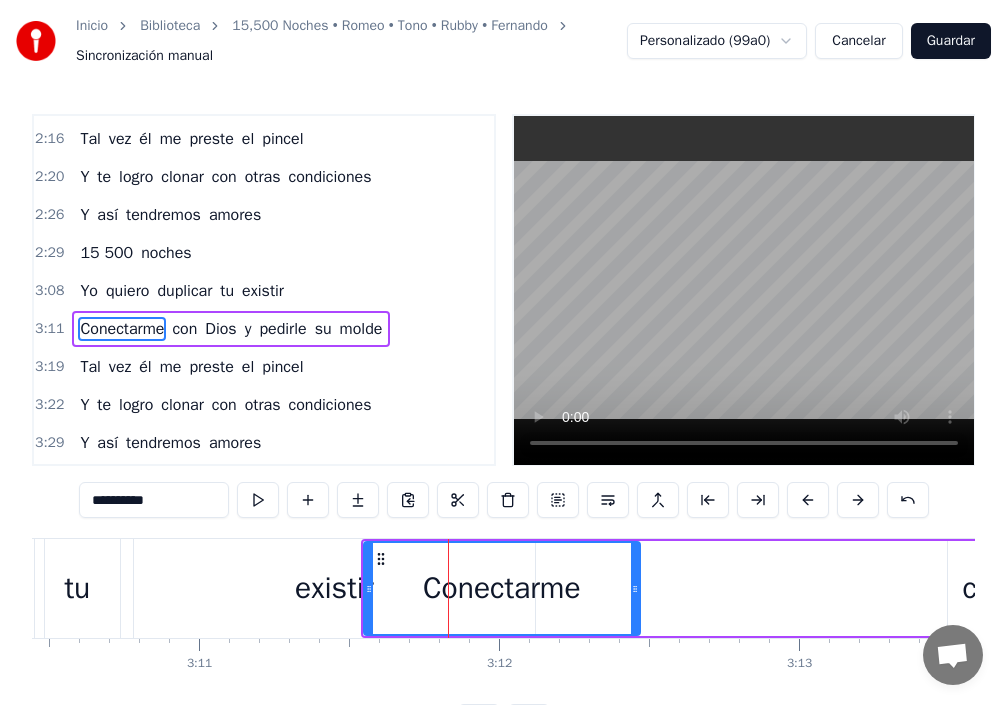 scroll, scrollTop: 1019, scrollLeft: 0, axis: vertical 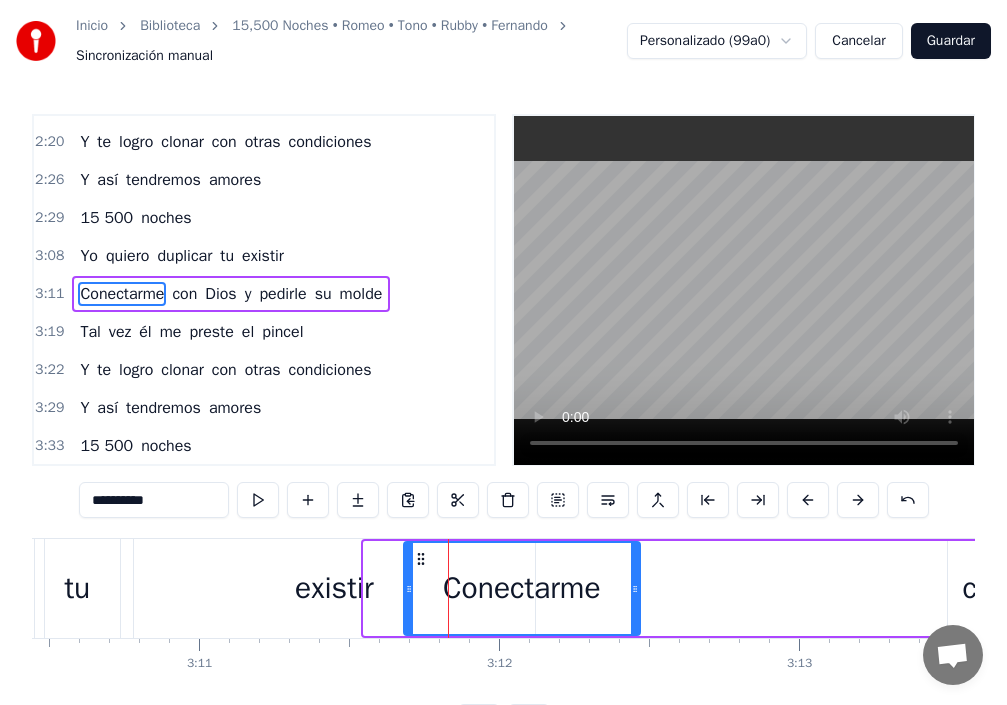 drag, startPoint x: 365, startPoint y: 595, endPoint x: 405, endPoint y: 609, distance: 42.379242 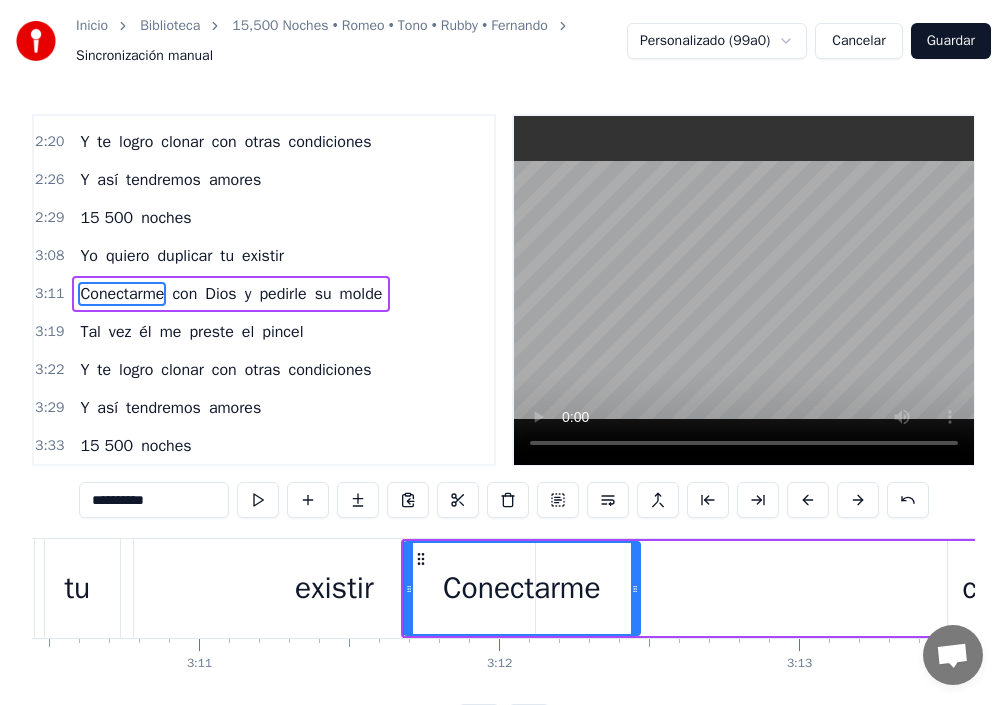 click on "existir" at bounding box center (334, 588) 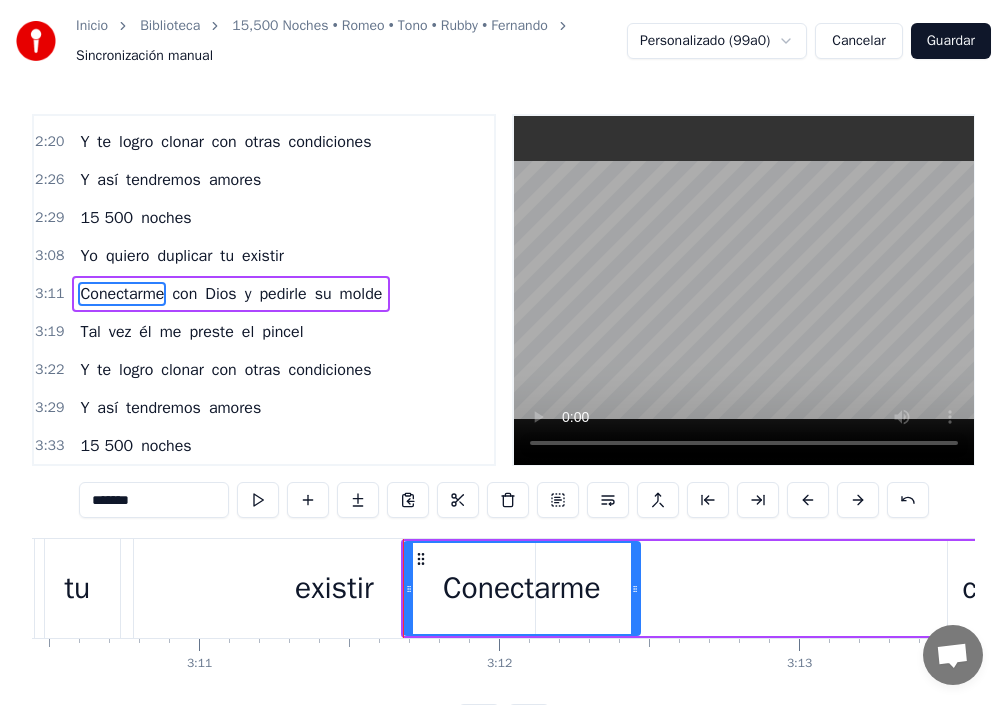 scroll, scrollTop: 984, scrollLeft: 0, axis: vertical 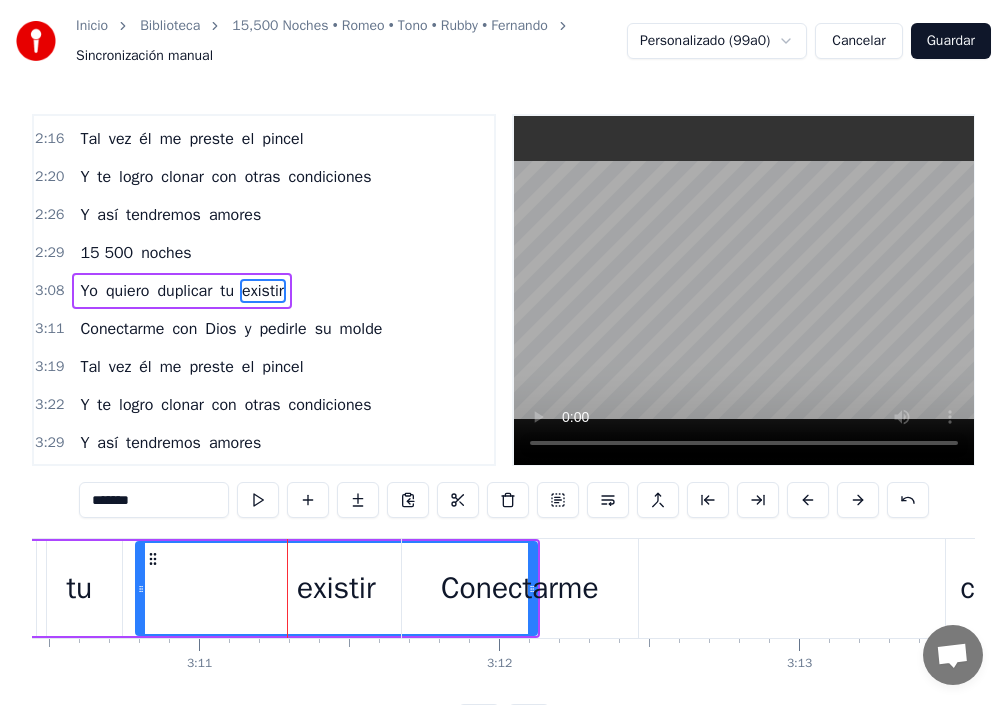 drag, startPoint x: 532, startPoint y: 585, endPoint x: 454, endPoint y: 596, distance: 78.77182 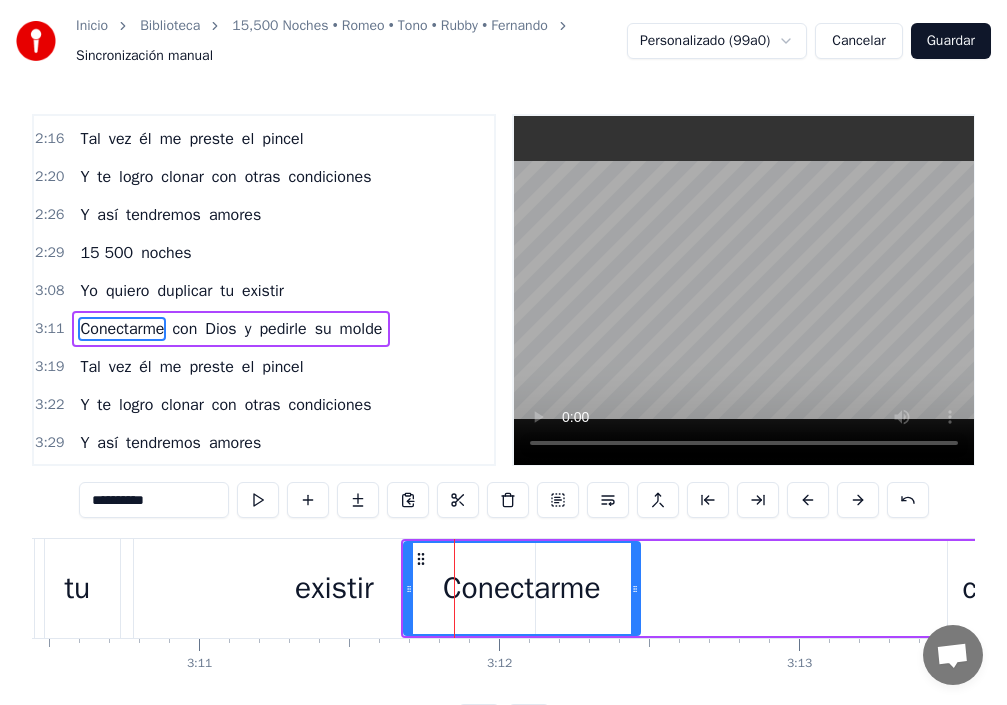 scroll, scrollTop: 1019, scrollLeft: 0, axis: vertical 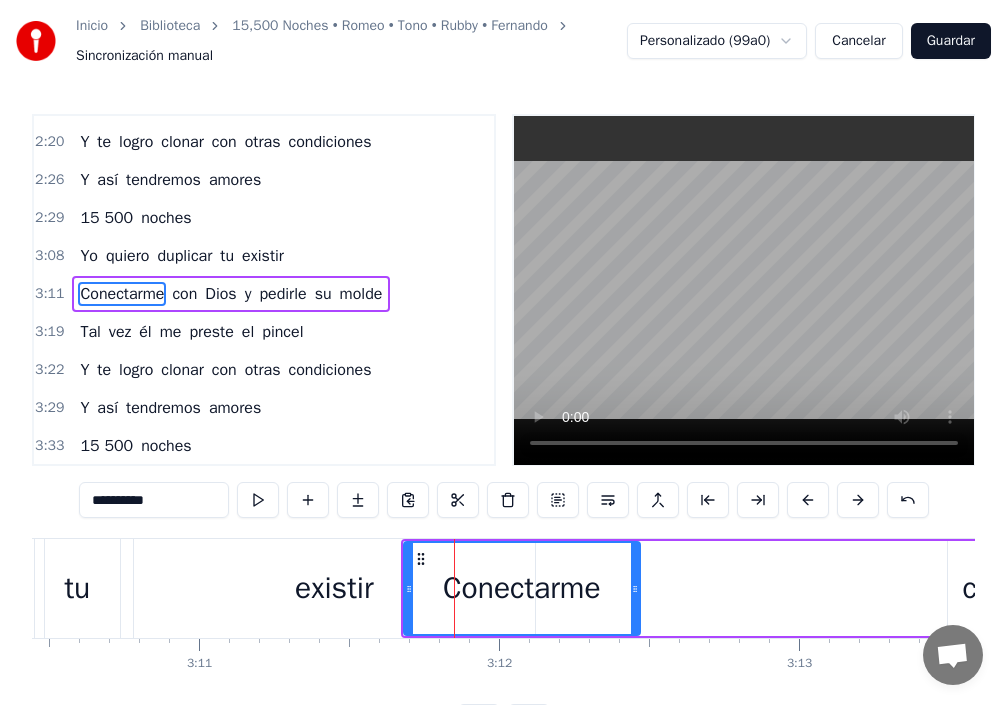 click on "existir" at bounding box center (334, 588) 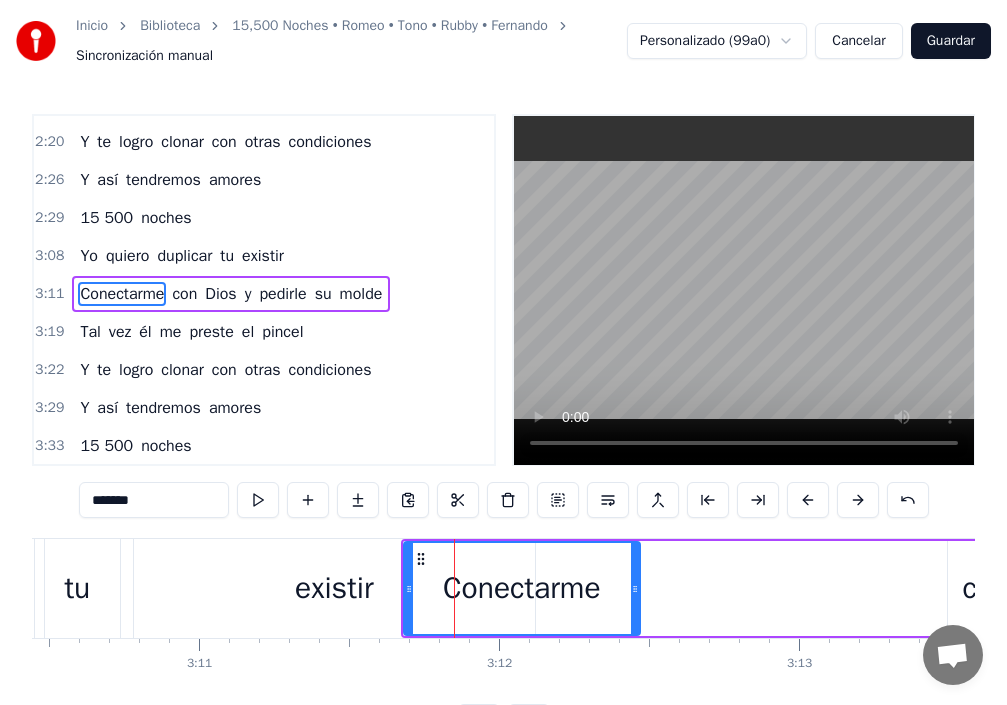 scroll, scrollTop: 984, scrollLeft: 0, axis: vertical 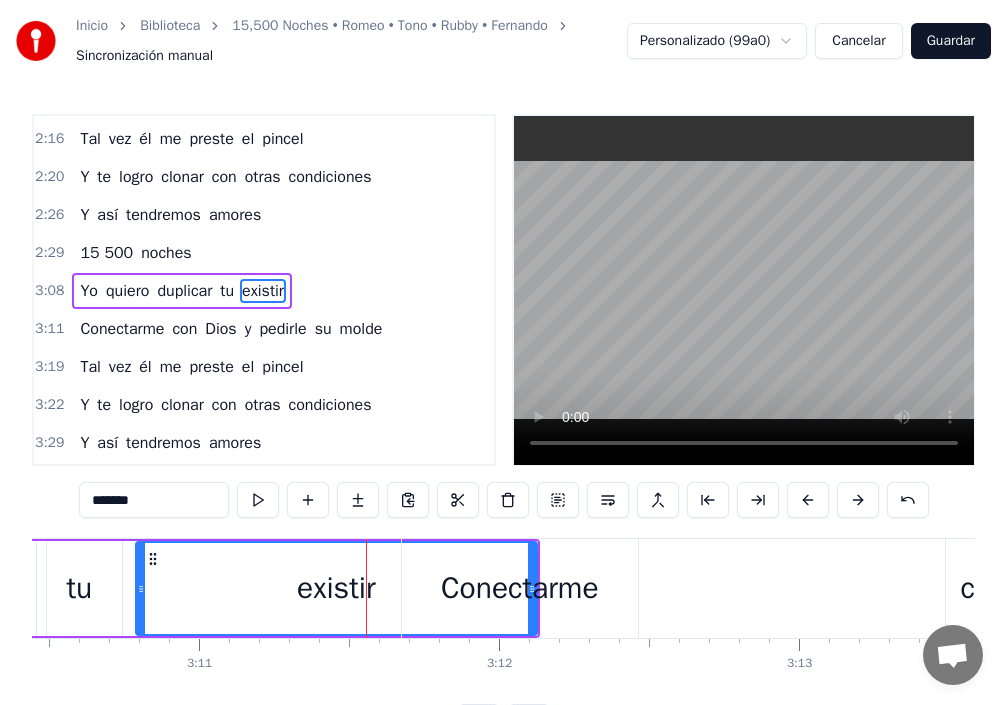 drag, startPoint x: 538, startPoint y: 570, endPoint x: 505, endPoint y: 574, distance: 33.24154 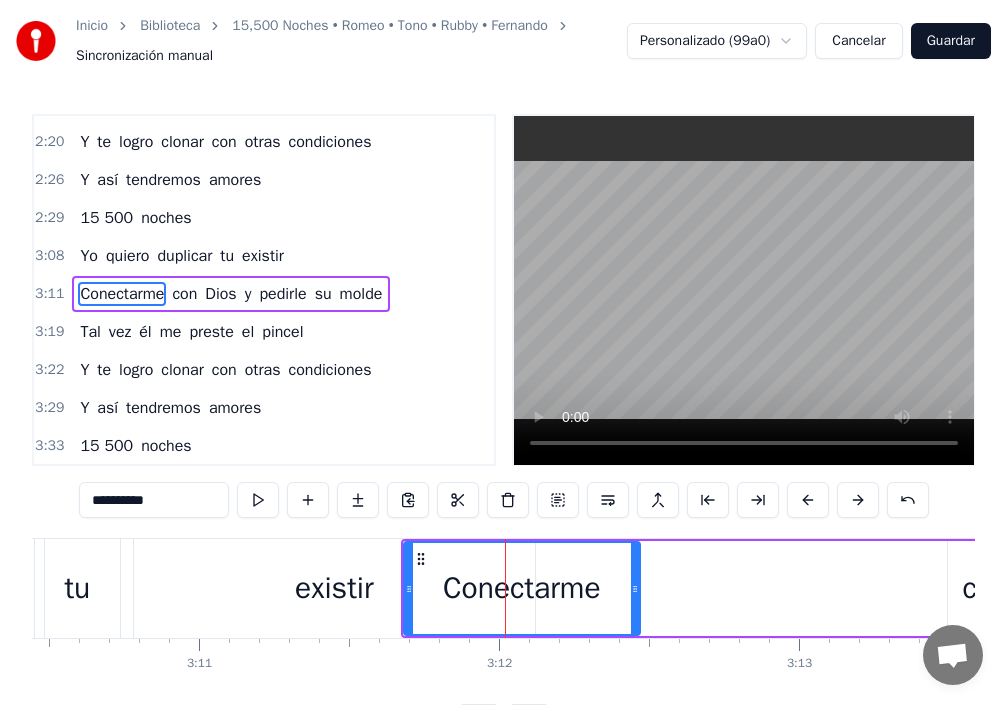 click on "existir" at bounding box center (334, 588) 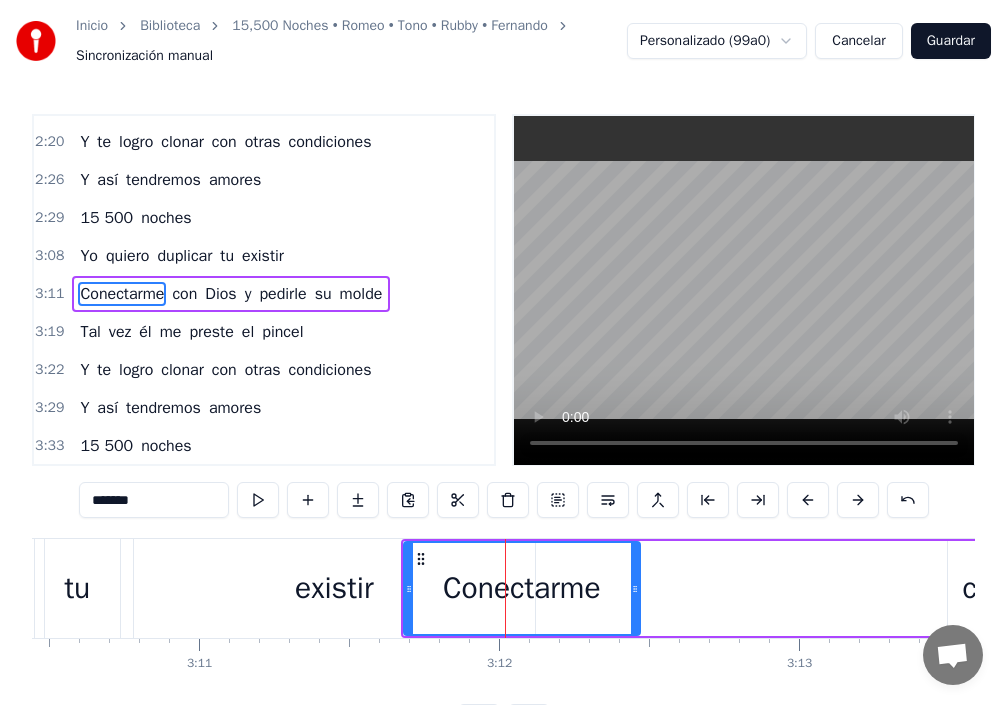 scroll, scrollTop: 984, scrollLeft: 0, axis: vertical 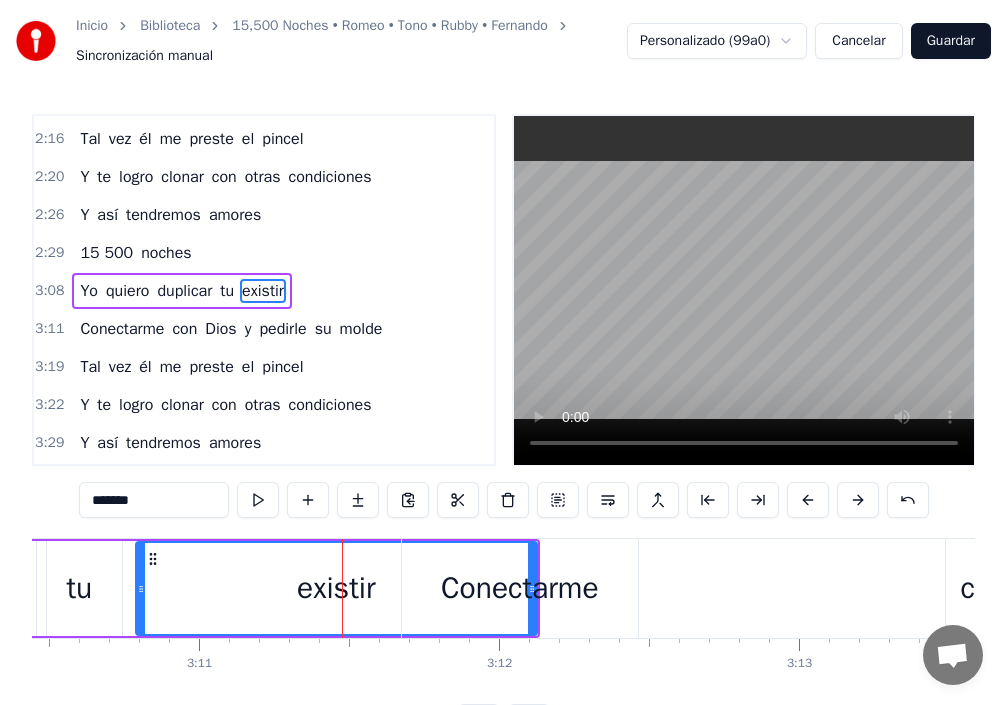 click on "Conectarme" at bounding box center (520, 588) 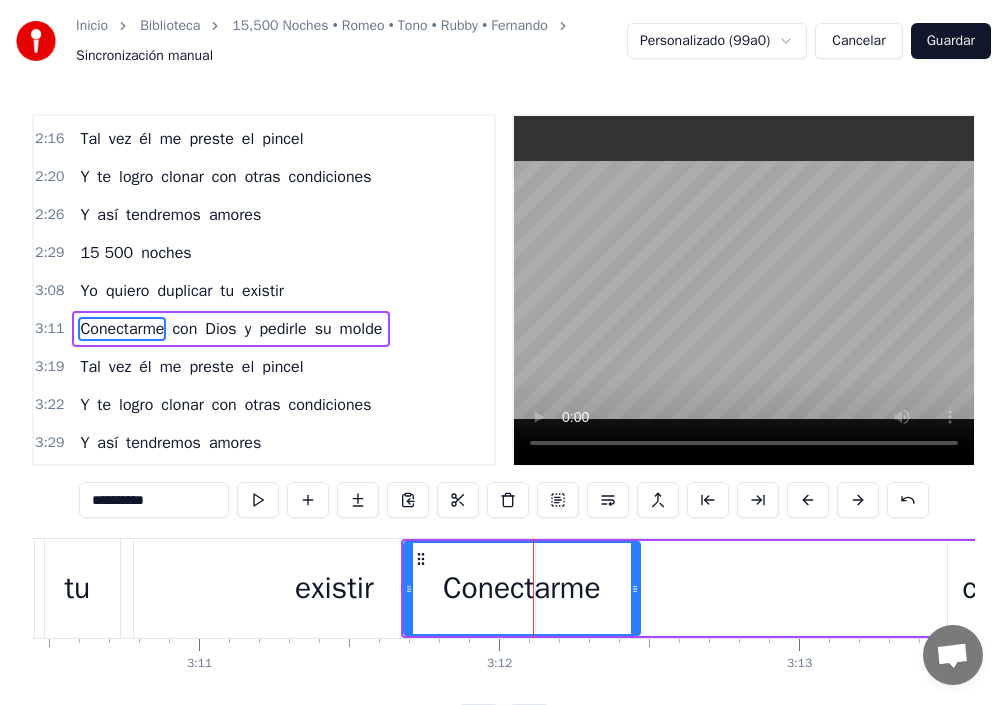 scroll, scrollTop: 1019, scrollLeft: 0, axis: vertical 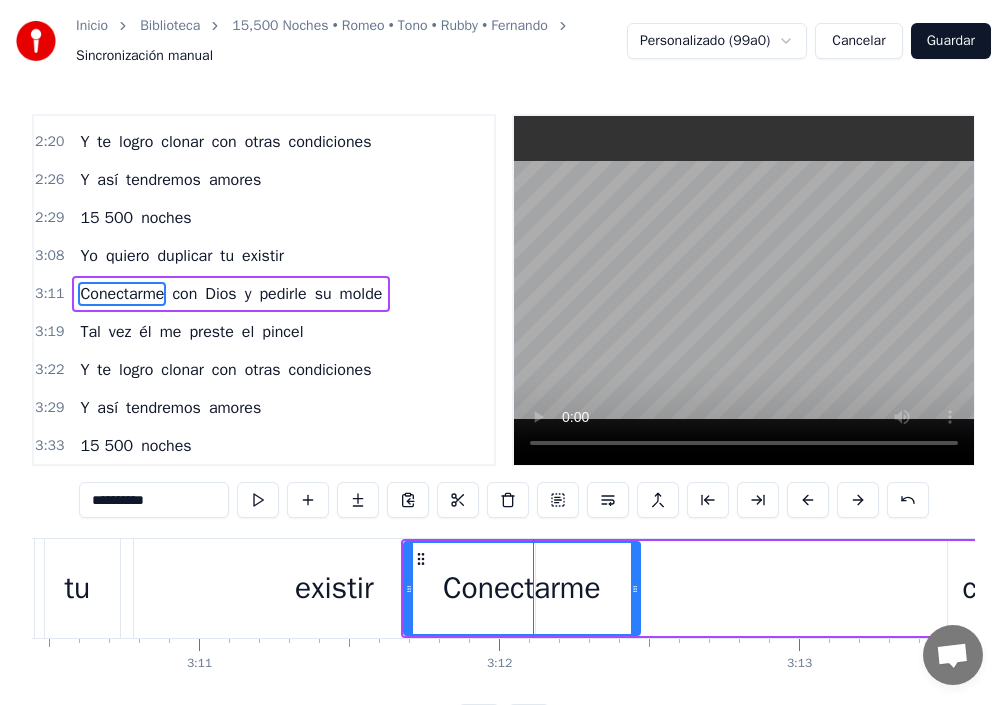 click on "existir" at bounding box center [334, 588] 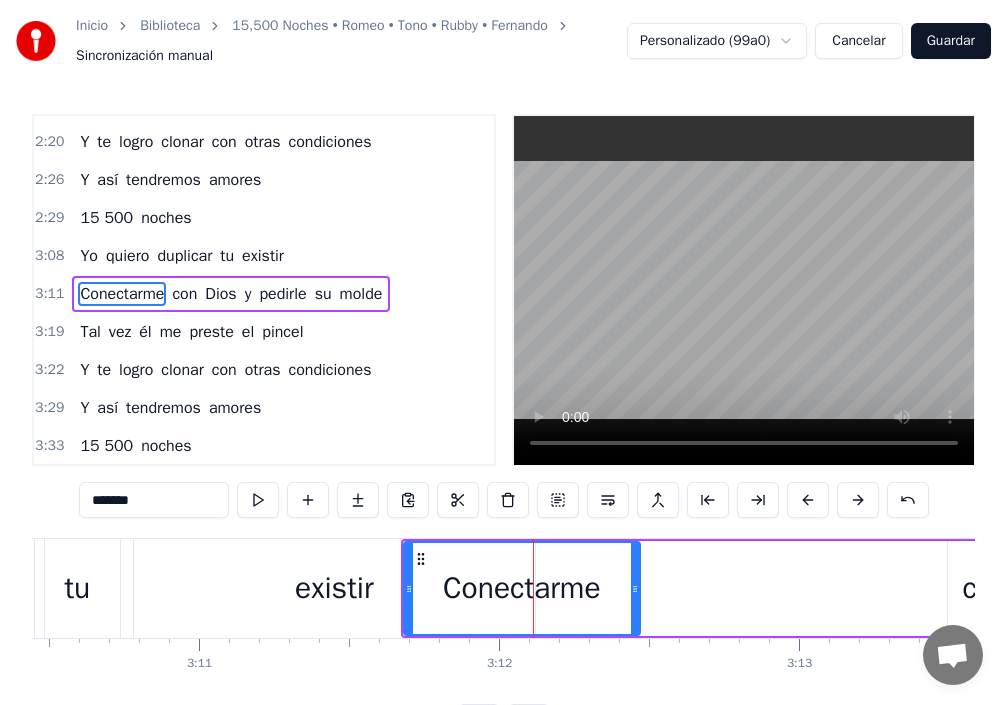 scroll, scrollTop: 984, scrollLeft: 0, axis: vertical 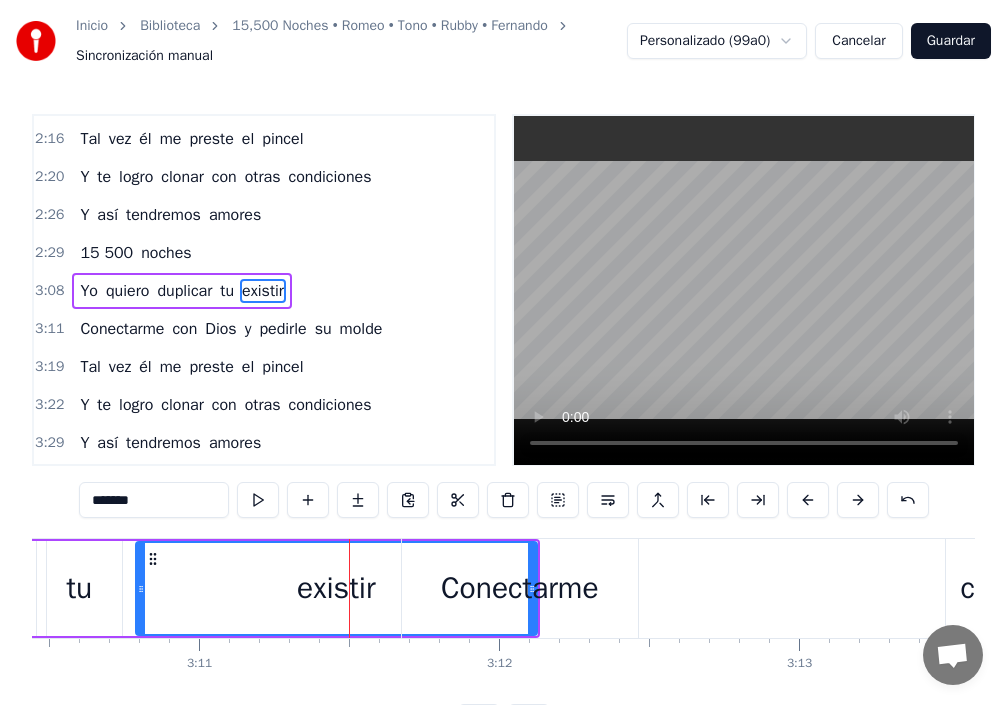 drag, startPoint x: 563, startPoint y: 593, endPoint x: 600, endPoint y: 596, distance: 37.12142 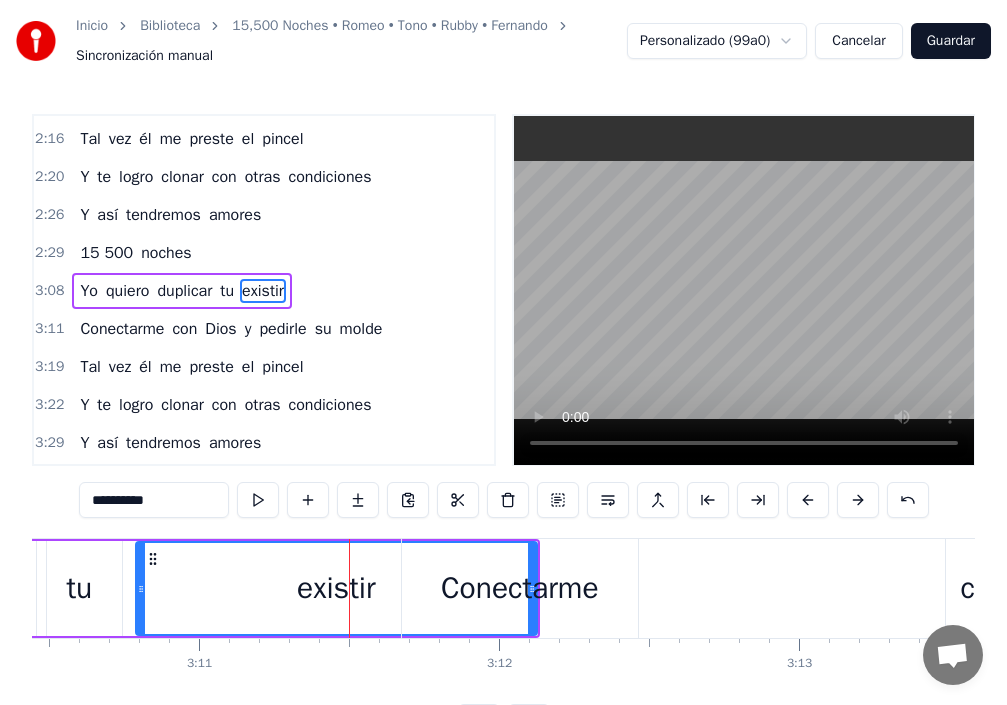 scroll, scrollTop: 1019, scrollLeft: 0, axis: vertical 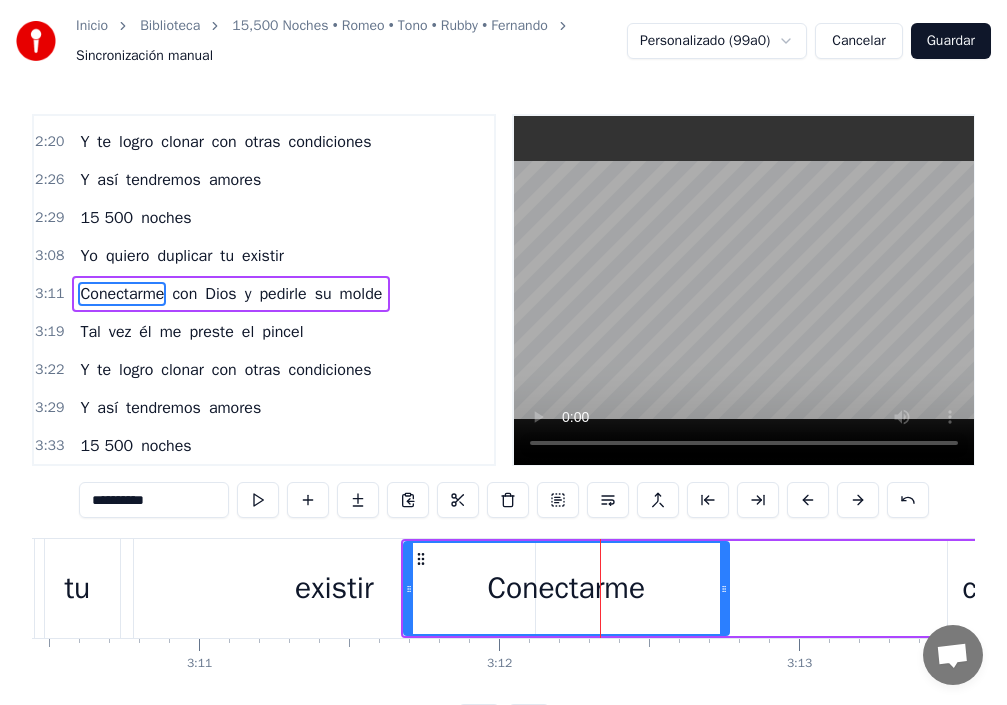 drag, startPoint x: 637, startPoint y: 584, endPoint x: 787, endPoint y: 576, distance: 150.21318 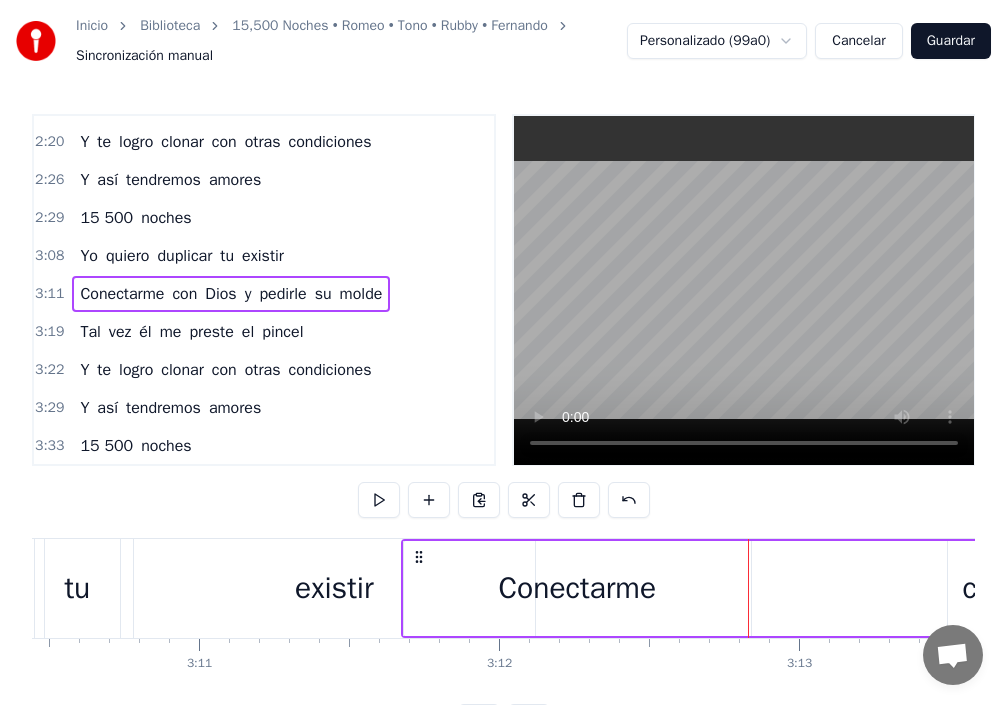 click on "existir" at bounding box center (334, 588) 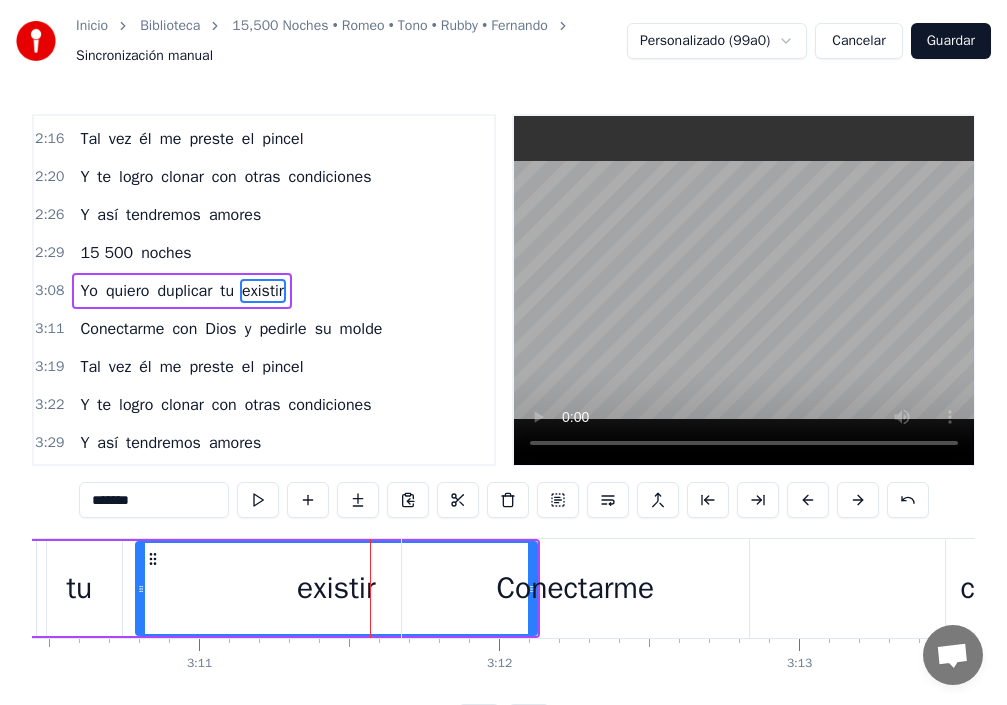 drag, startPoint x: 531, startPoint y: 575, endPoint x: 335, endPoint y: 591, distance: 196.65198 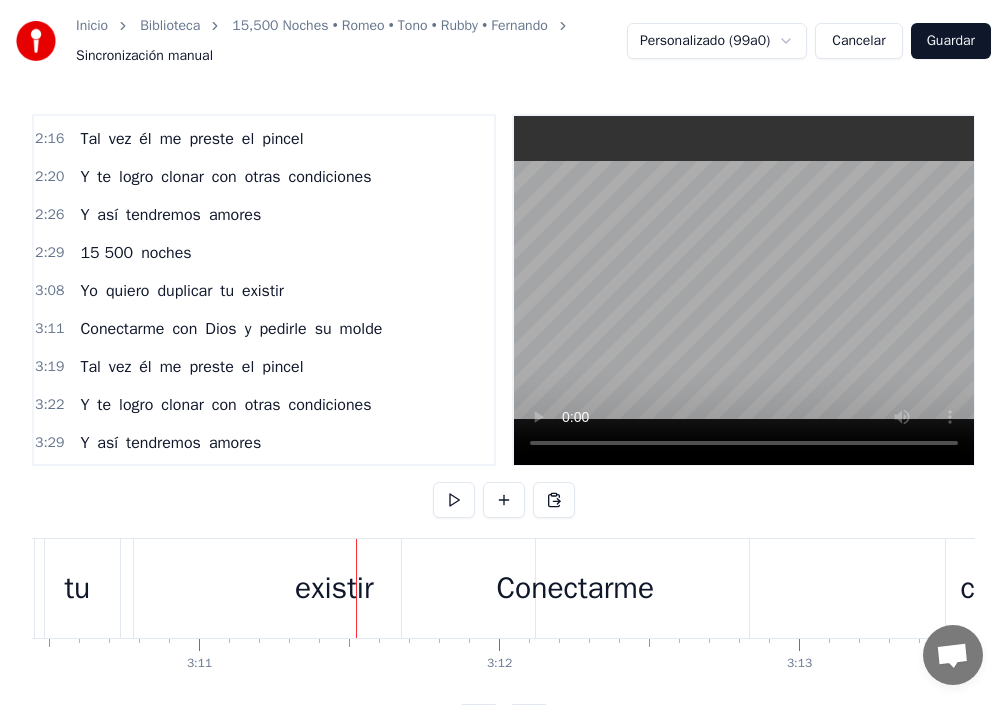 click on "existir" at bounding box center (334, 588) 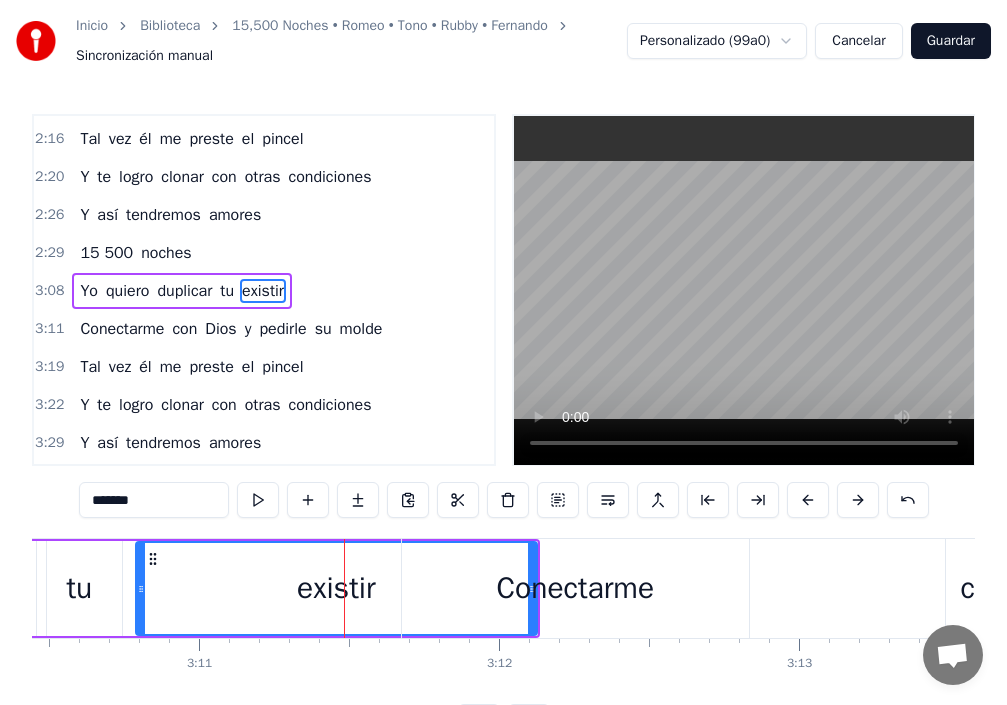 drag, startPoint x: 531, startPoint y: 550, endPoint x: 449, endPoint y: 555, distance: 82.1523 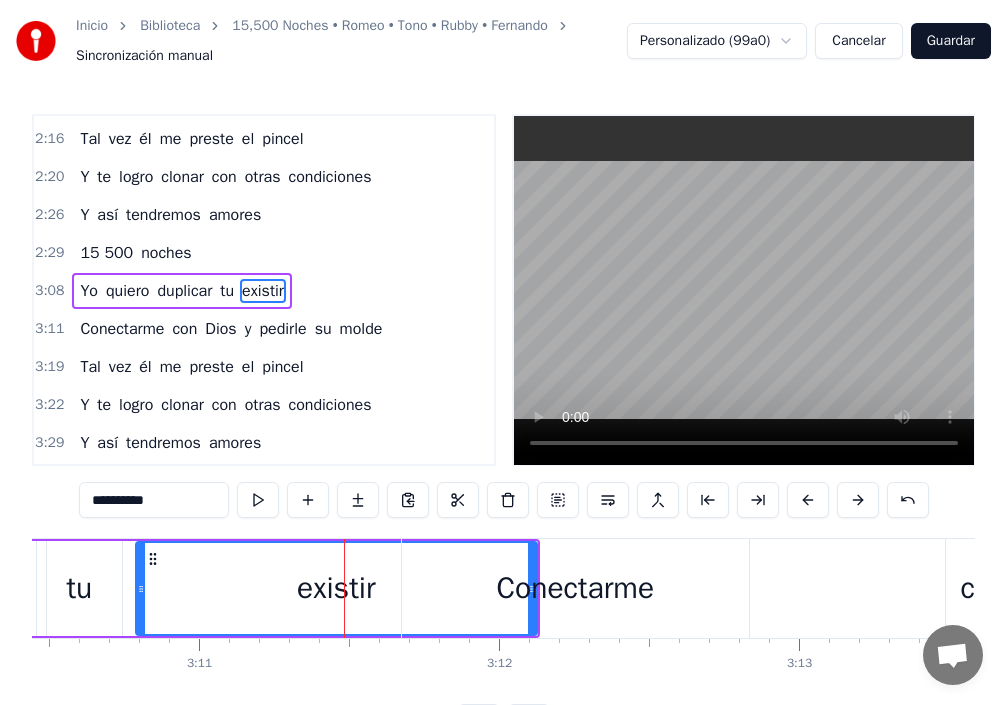 scroll, scrollTop: 1019, scrollLeft: 0, axis: vertical 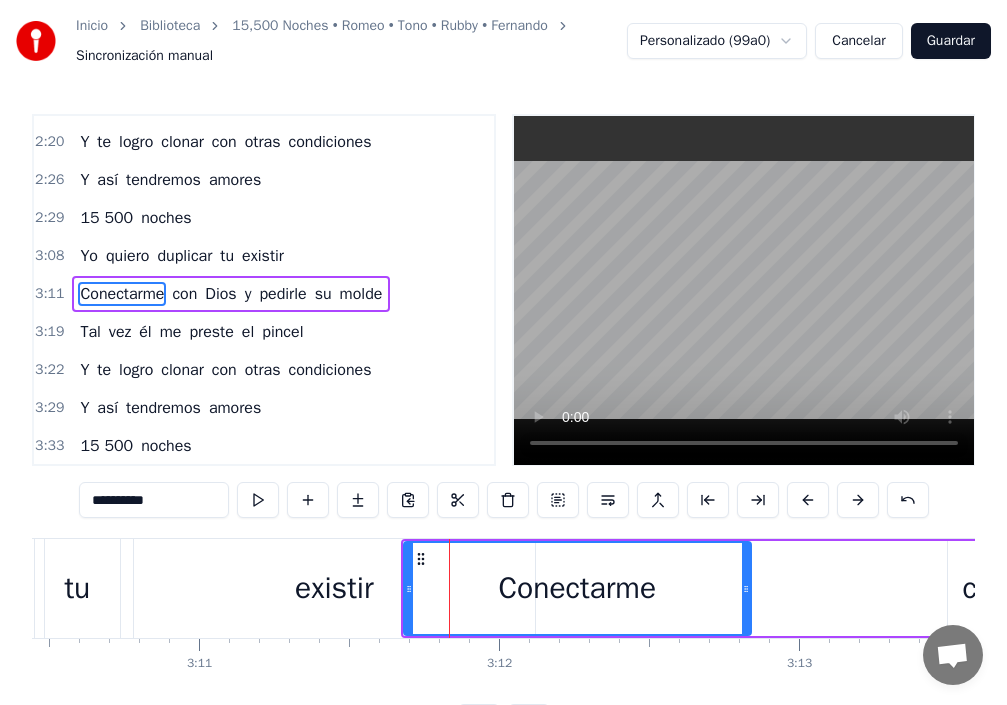 click on "Conectarme" at bounding box center (578, 588) 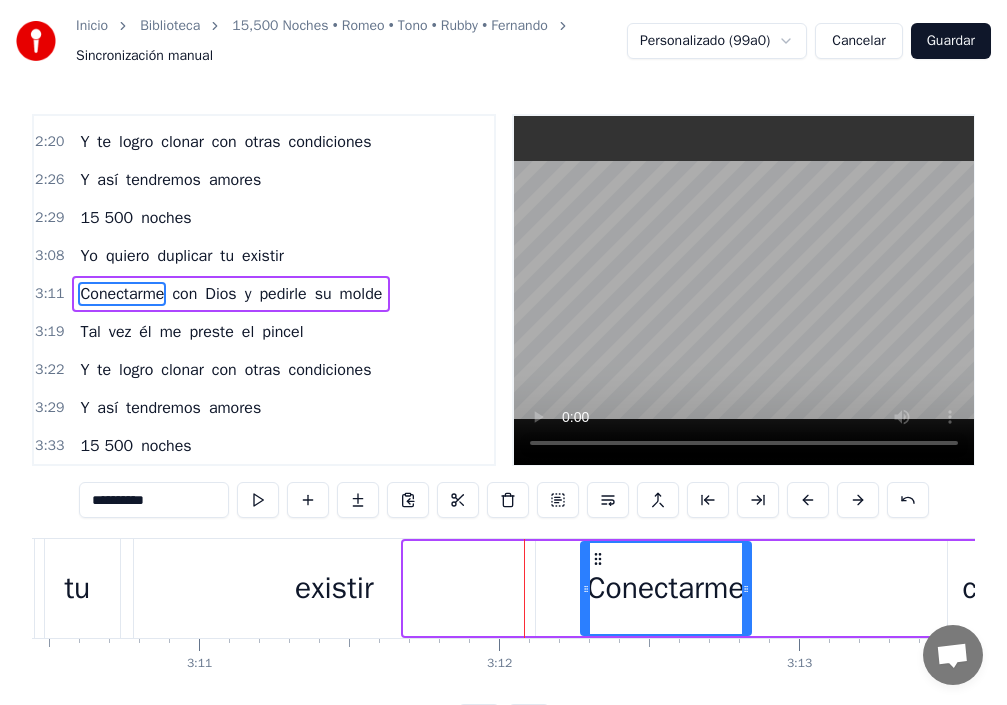 drag, startPoint x: 406, startPoint y: 586, endPoint x: 577, endPoint y: 604, distance: 171.94476 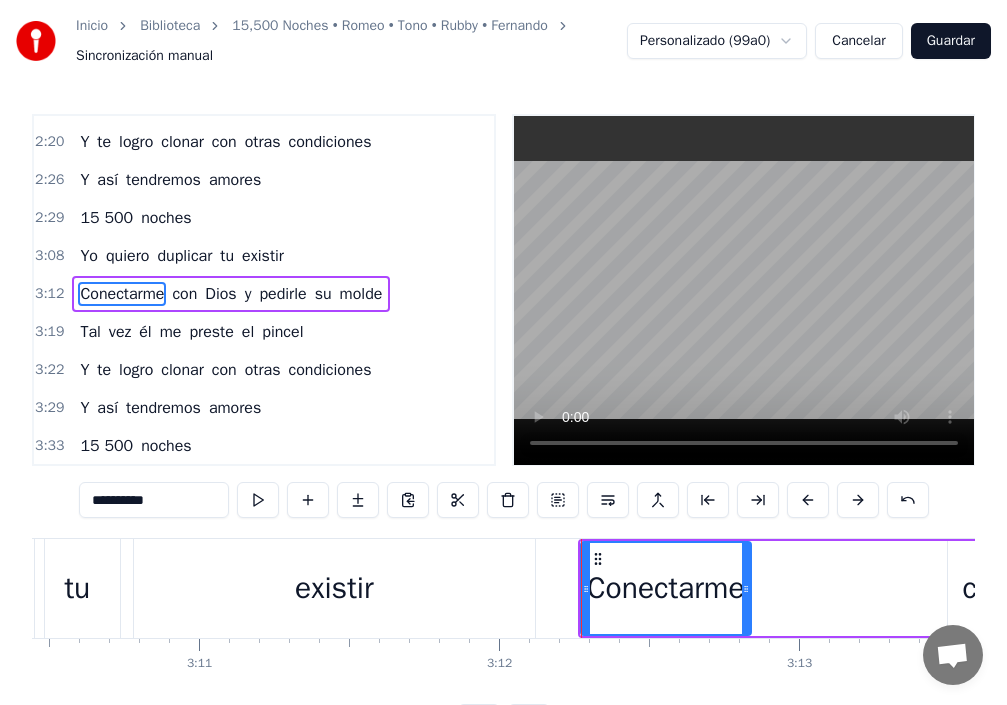 click on "existir" at bounding box center (334, 588) 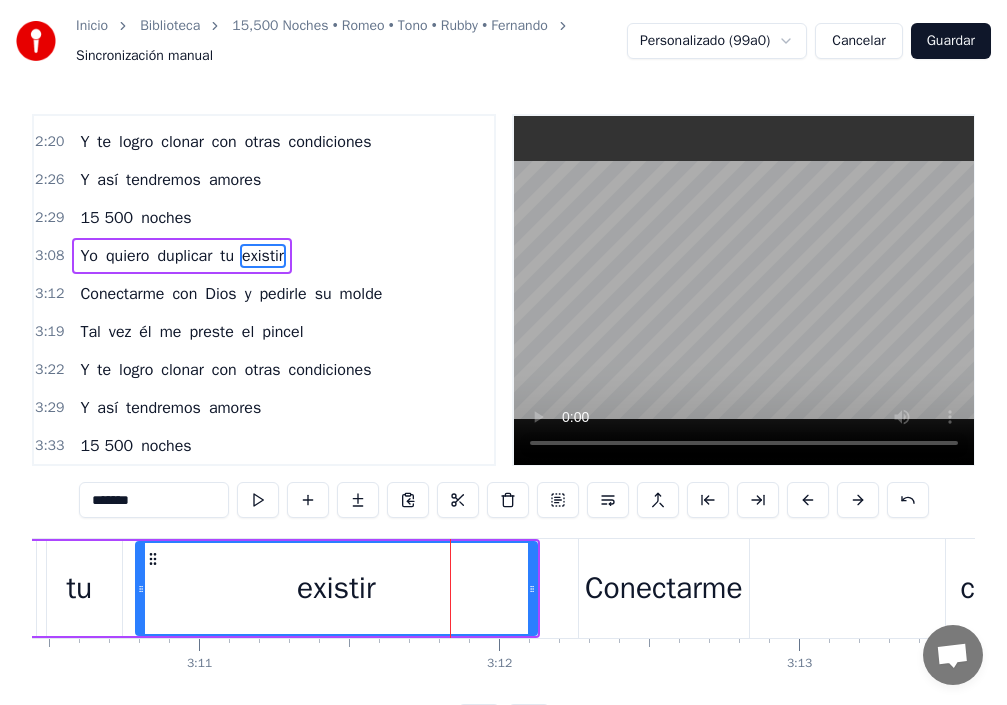 scroll, scrollTop: 984, scrollLeft: 0, axis: vertical 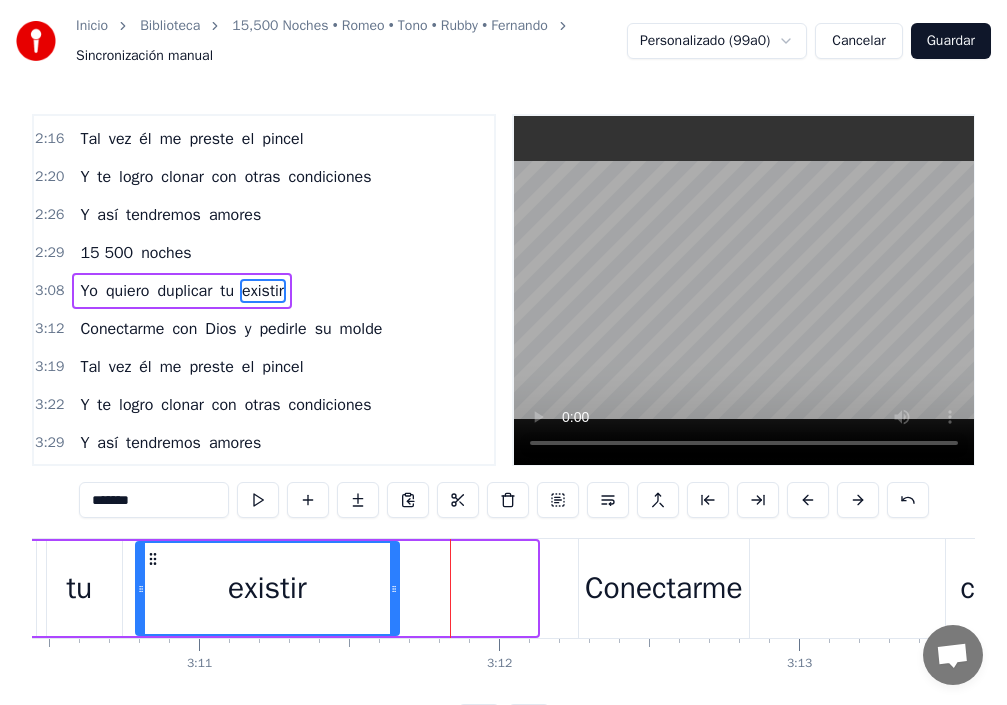 drag, startPoint x: 534, startPoint y: 592, endPoint x: 396, endPoint y: 591, distance: 138.00362 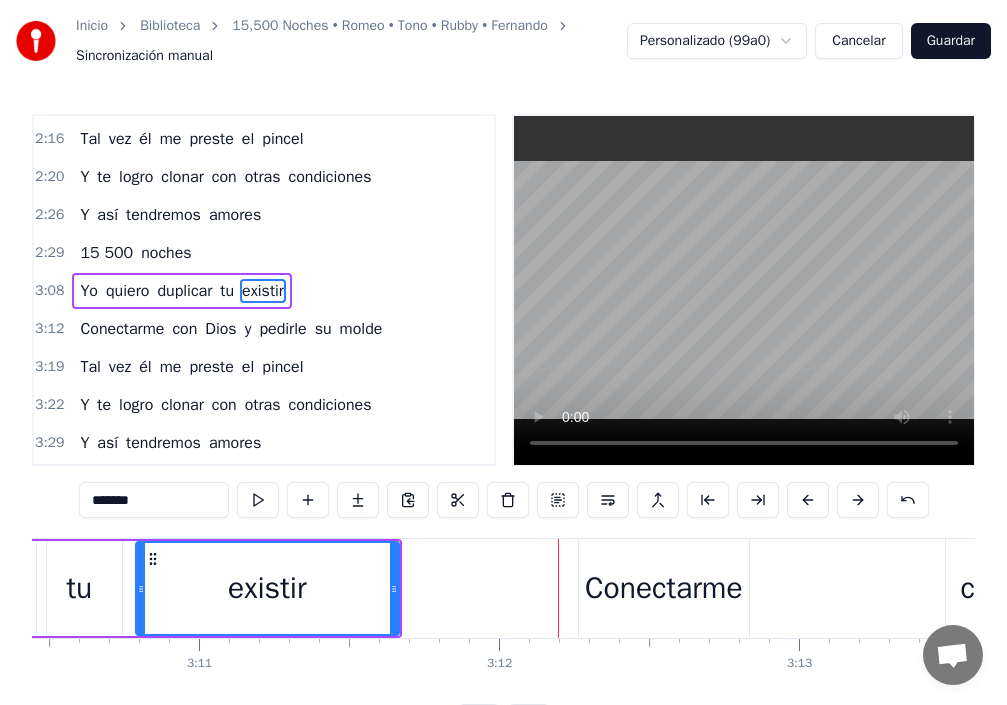 click on "existir" at bounding box center [267, 588] 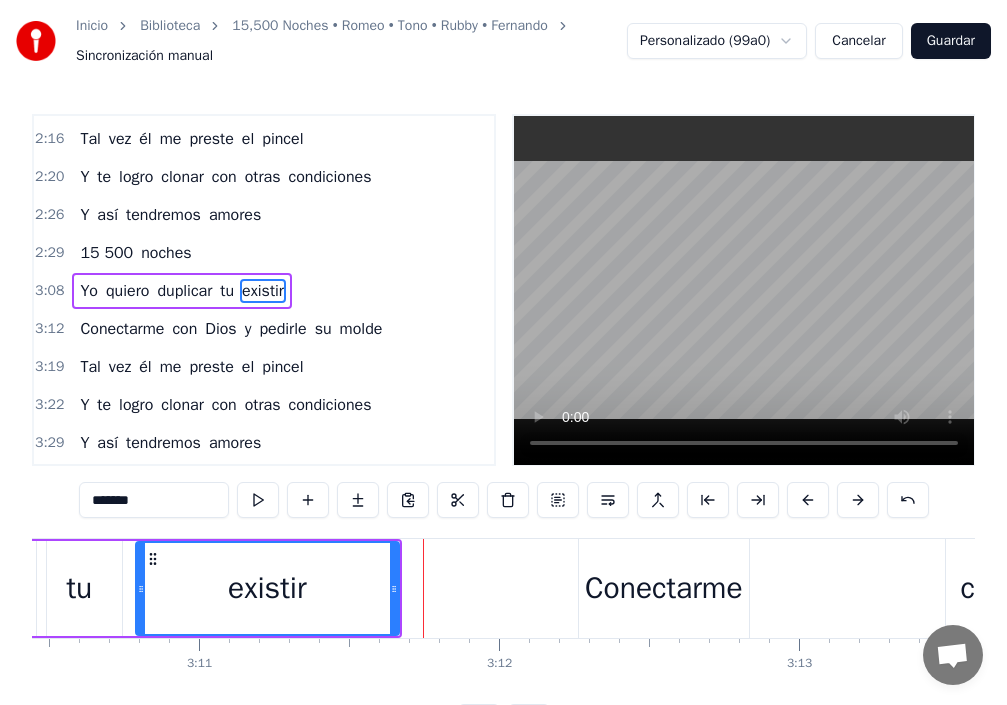 click on "Yo quiero duplicar tu existir" at bounding box center [-104, 588] 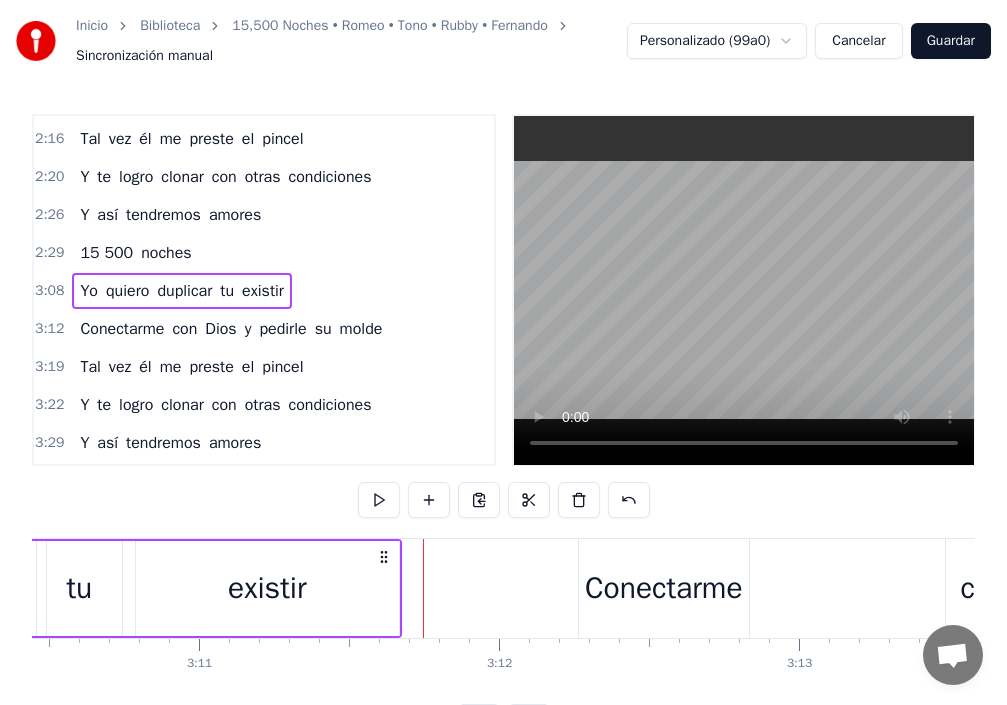 scroll, scrollTop: 0, scrollLeft: 57125, axis: horizontal 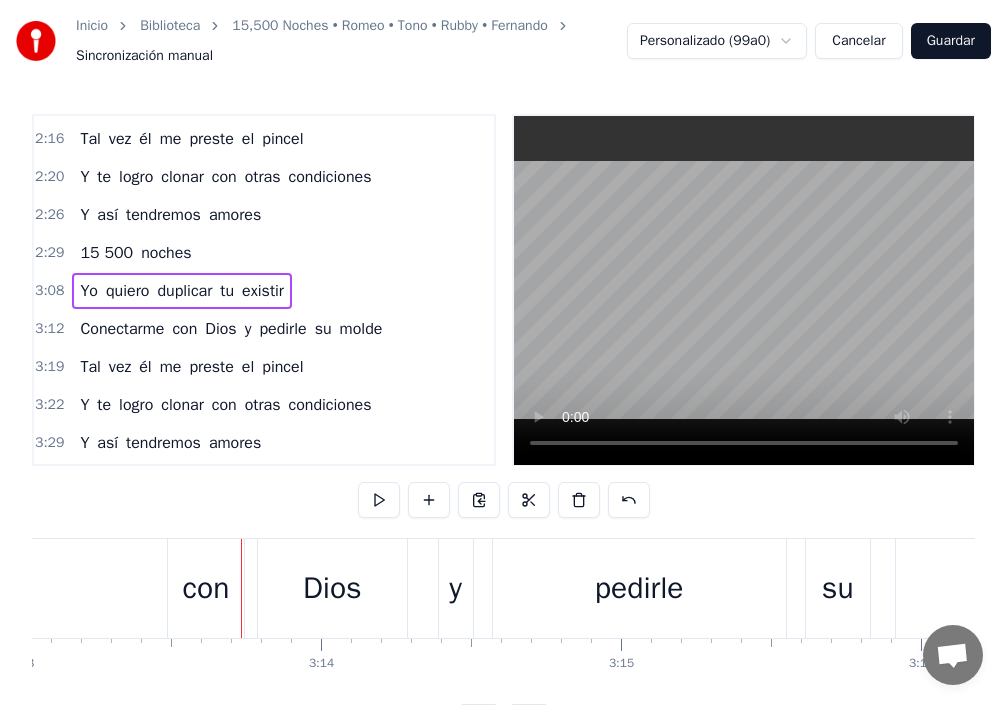 click on "Conectarme" at bounding box center (122, 329) 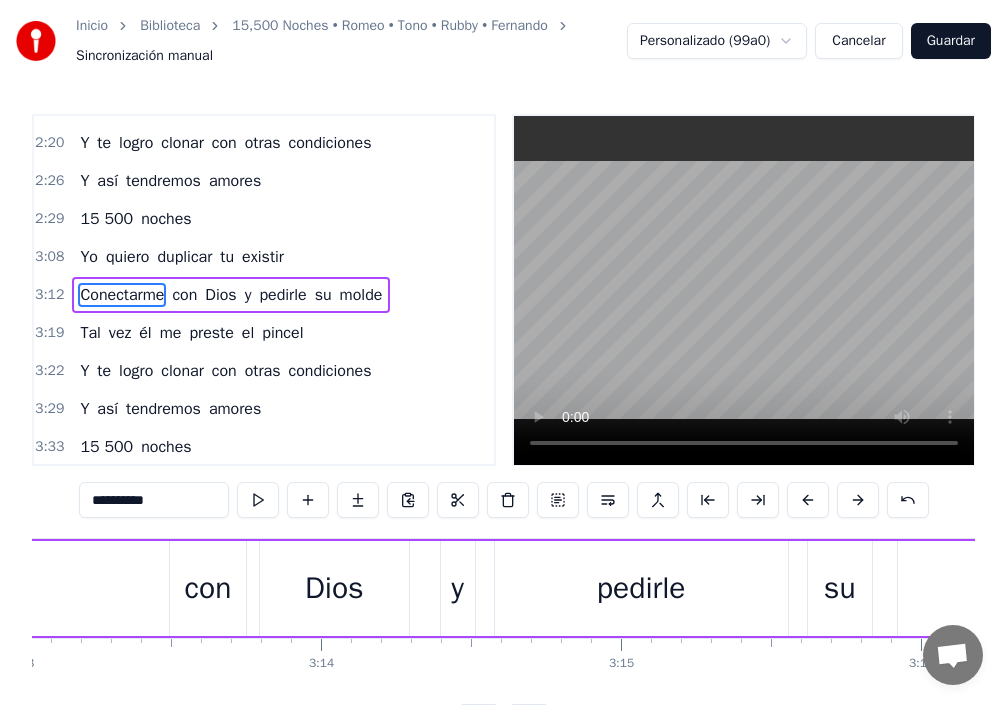 scroll, scrollTop: 1019, scrollLeft: 0, axis: vertical 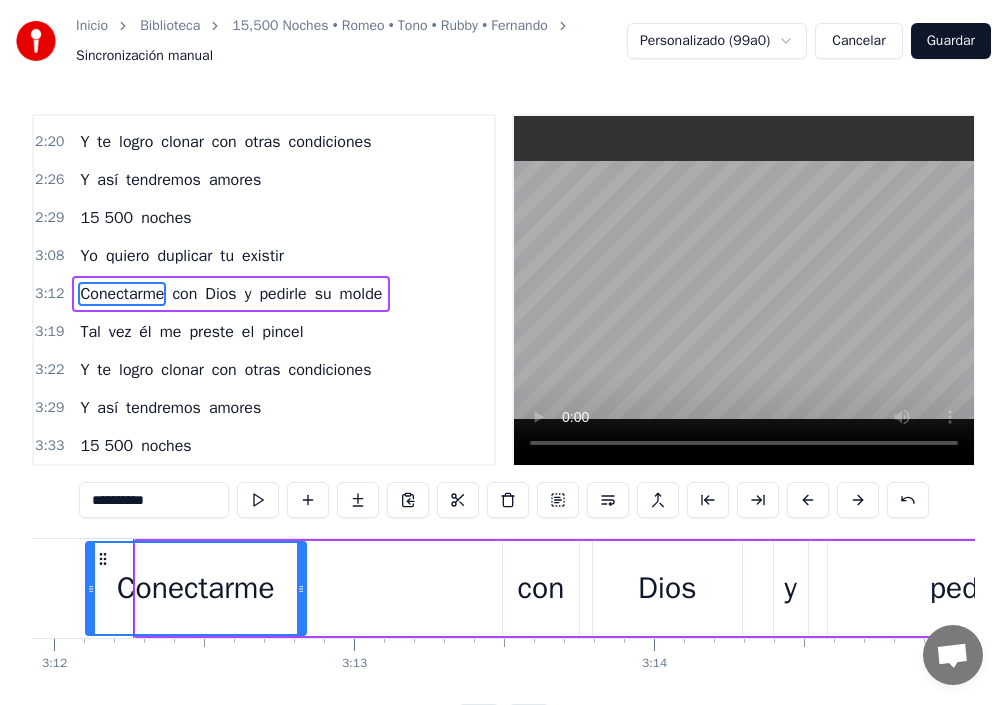 drag, startPoint x: 138, startPoint y: 601, endPoint x: 88, endPoint y: 601, distance: 50 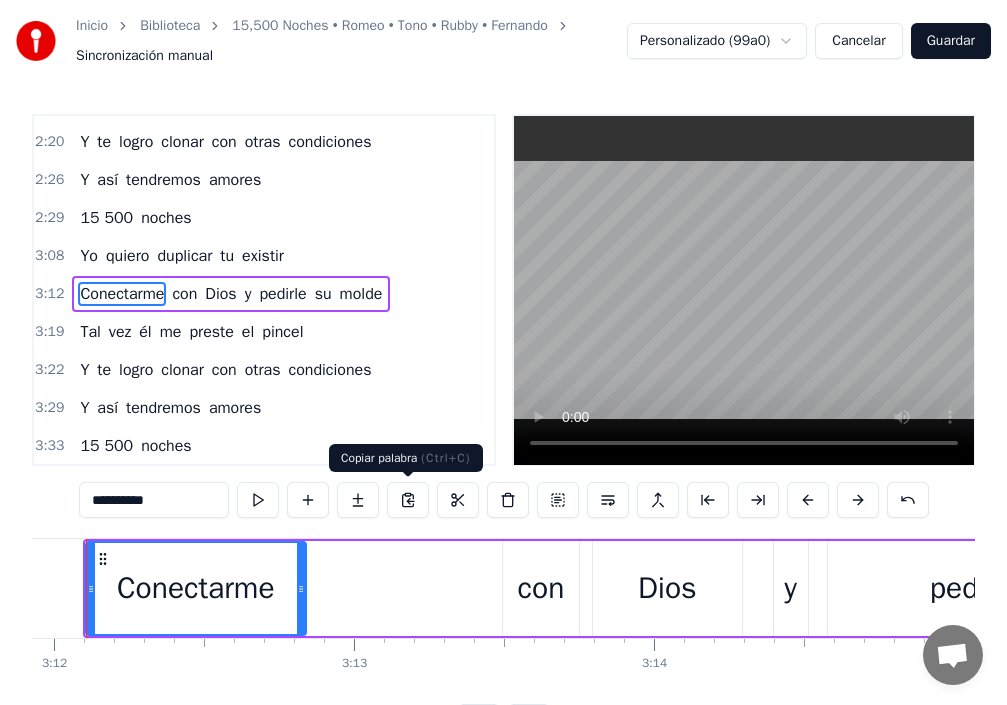 scroll, scrollTop: 0, scrollLeft: 57532, axis: horizontal 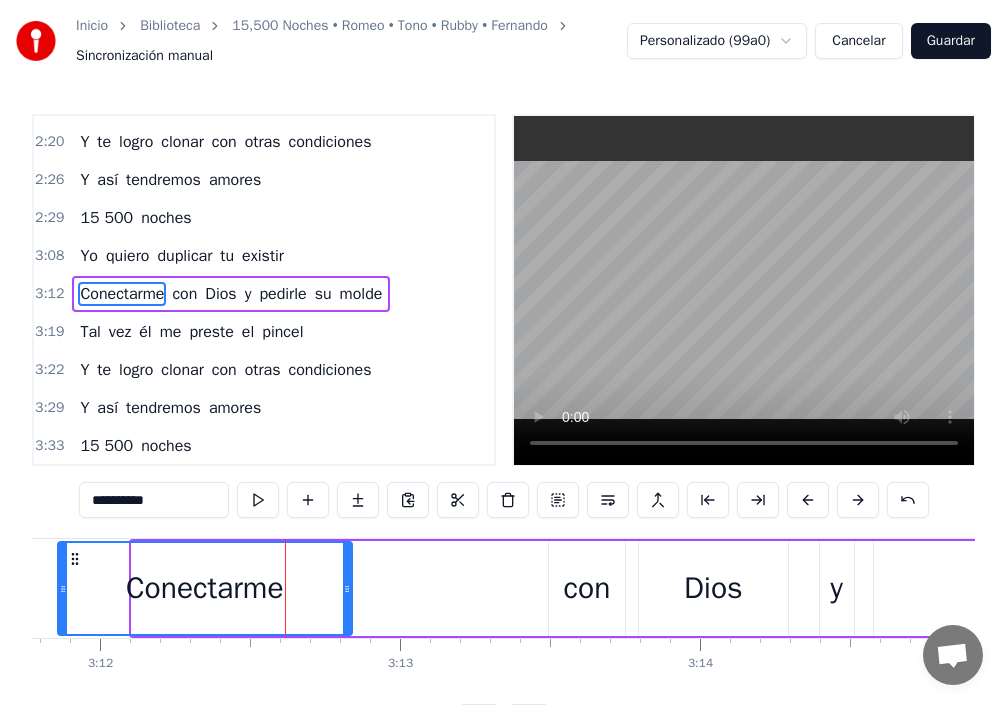 drag, startPoint x: 133, startPoint y: 596, endPoint x: 43, endPoint y: 604, distance: 90.35486 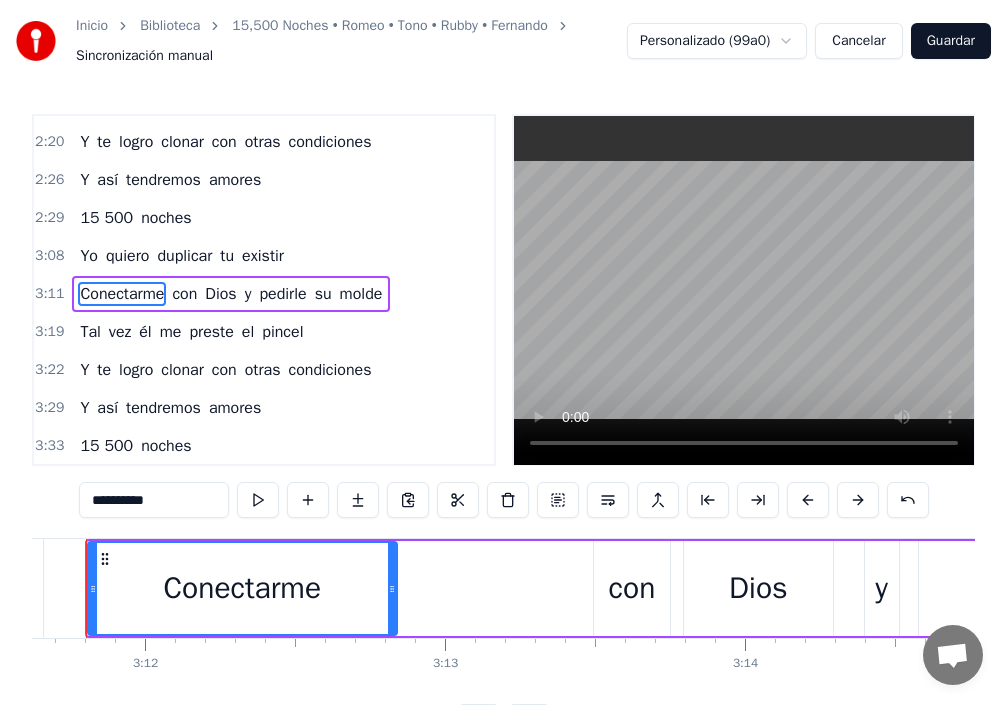 scroll, scrollTop: 0, scrollLeft: 57441, axis: horizontal 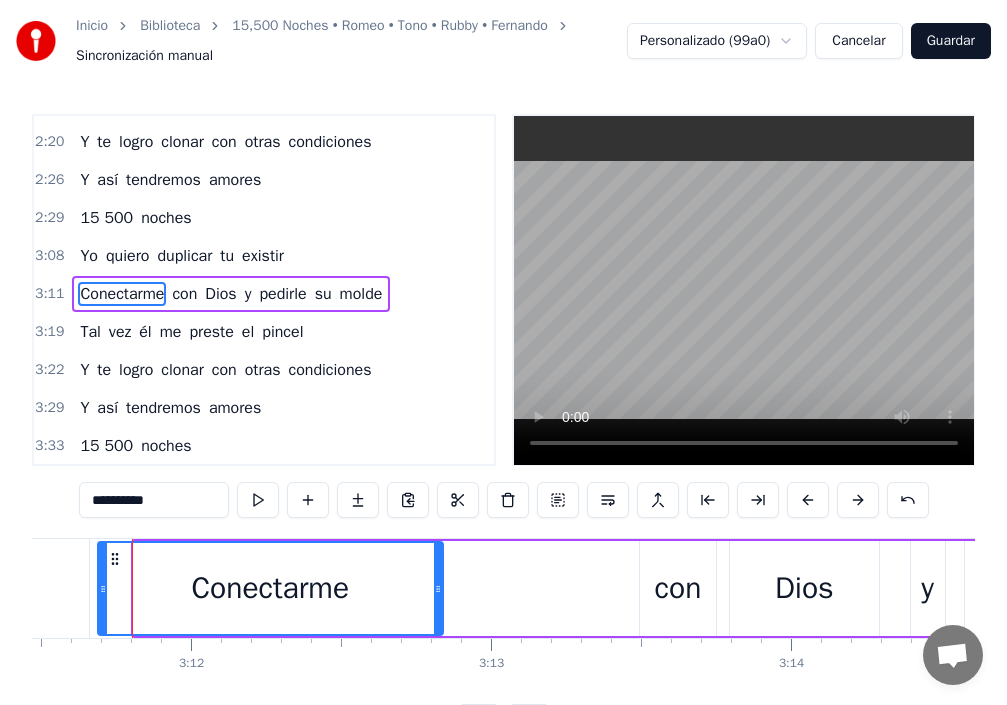 drag, startPoint x: 136, startPoint y: 604, endPoint x: 100, endPoint y: 607, distance: 36.124783 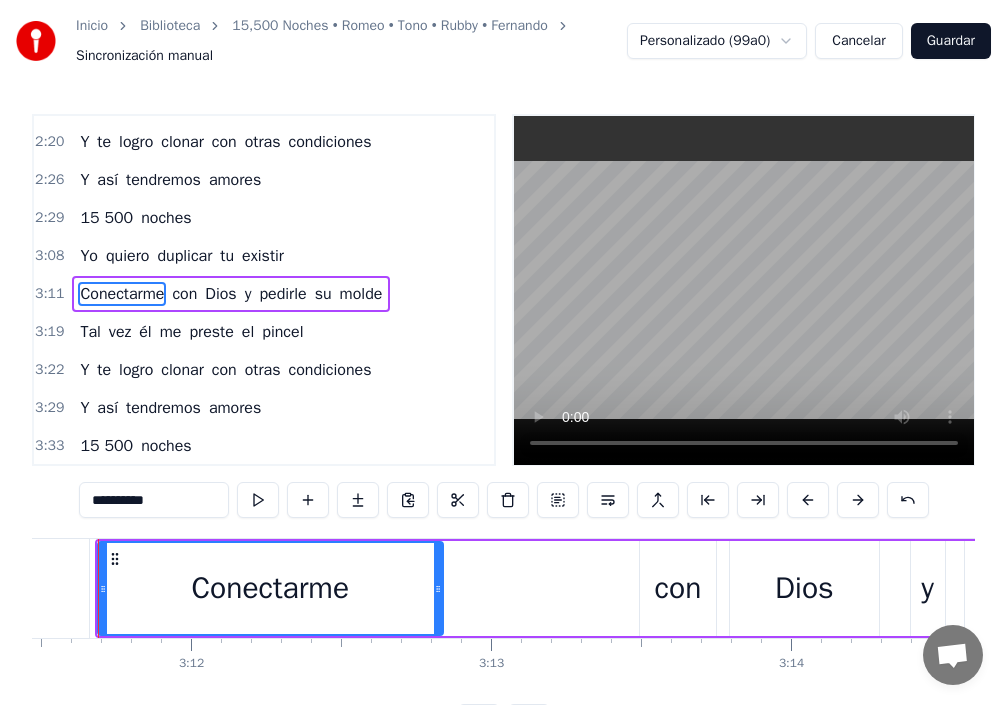 scroll, scrollTop: 0, scrollLeft: 57407, axis: horizontal 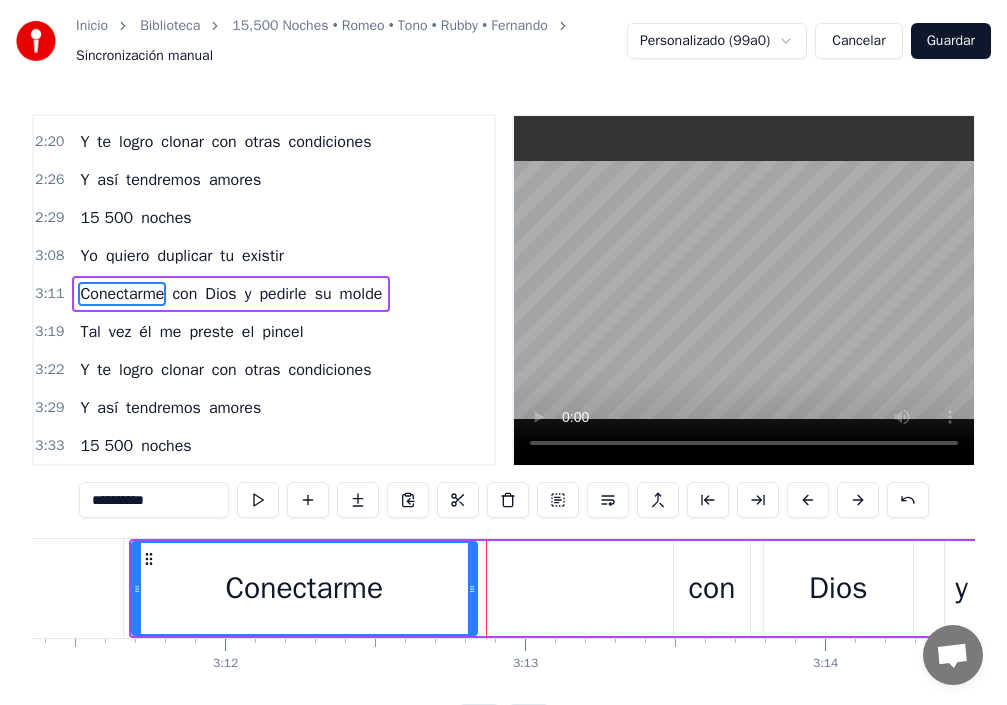 click on "con" at bounding box center (712, 588) 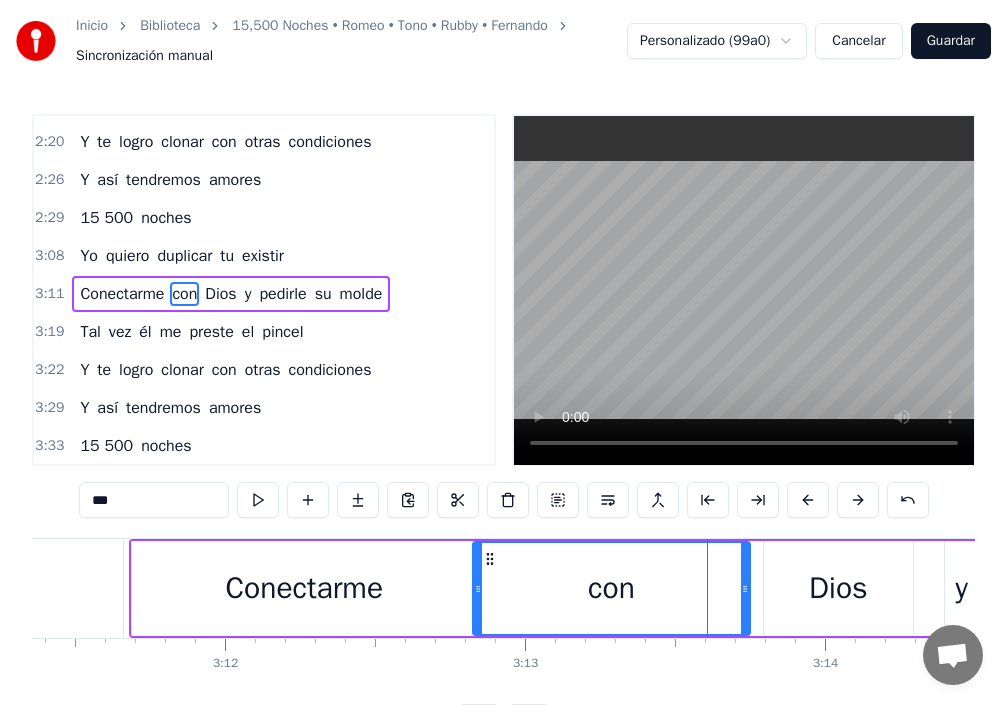 drag, startPoint x: 680, startPoint y: 588, endPoint x: 479, endPoint y: 612, distance: 202.42776 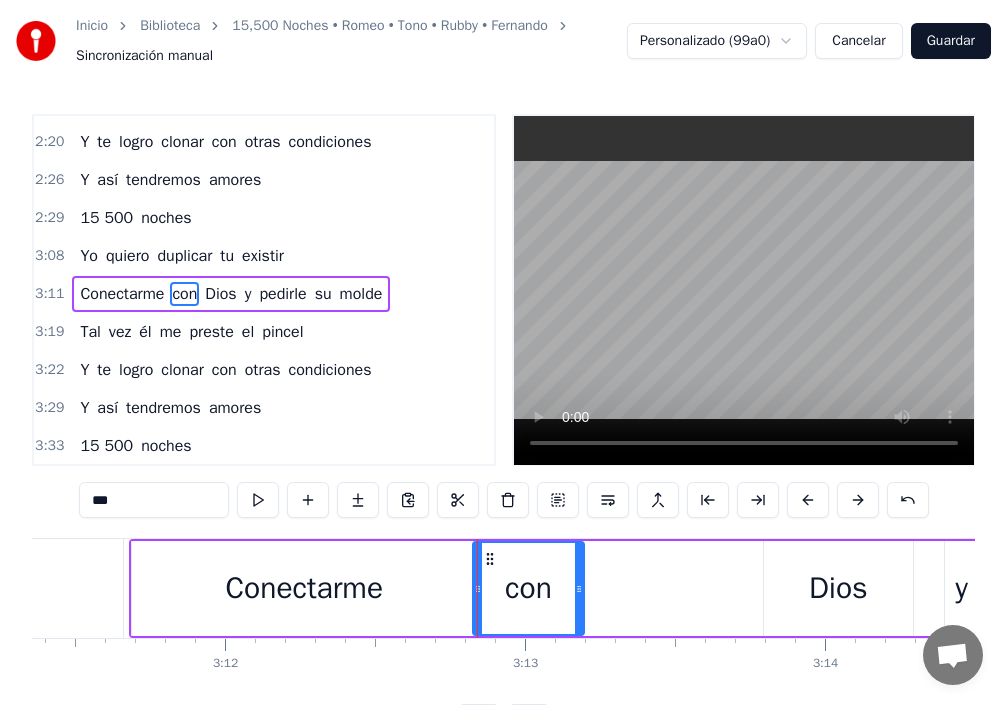 drag, startPoint x: 745, startPoint y: 590, endPoint x: 564, endPoint y: 623, distance: 183.98369 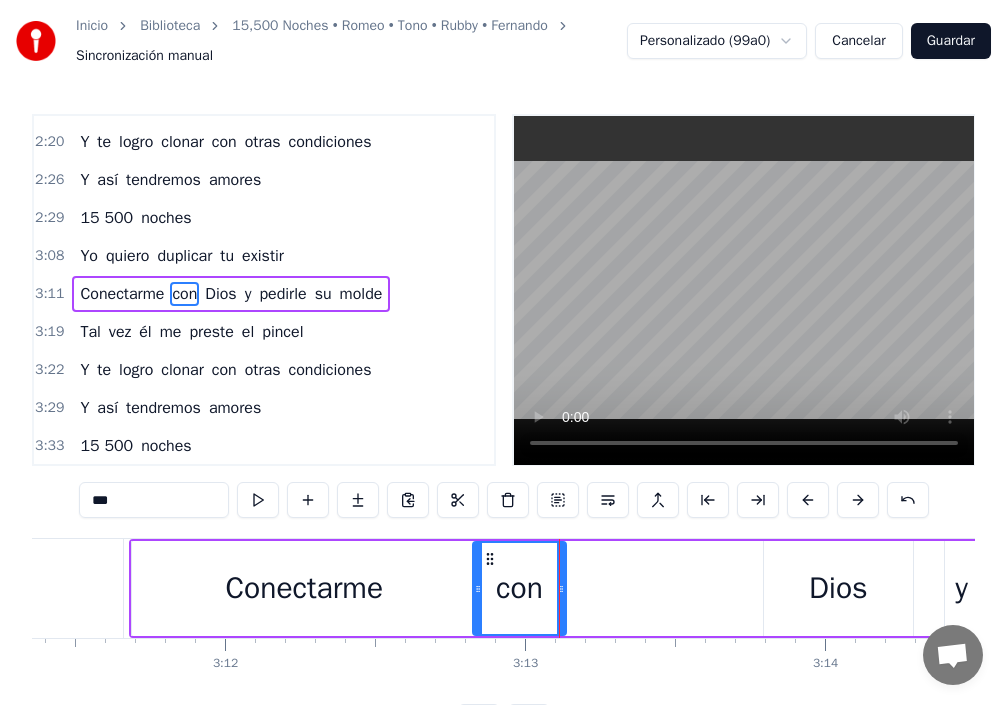 click on "Dios" at bounding box center (838, 588) 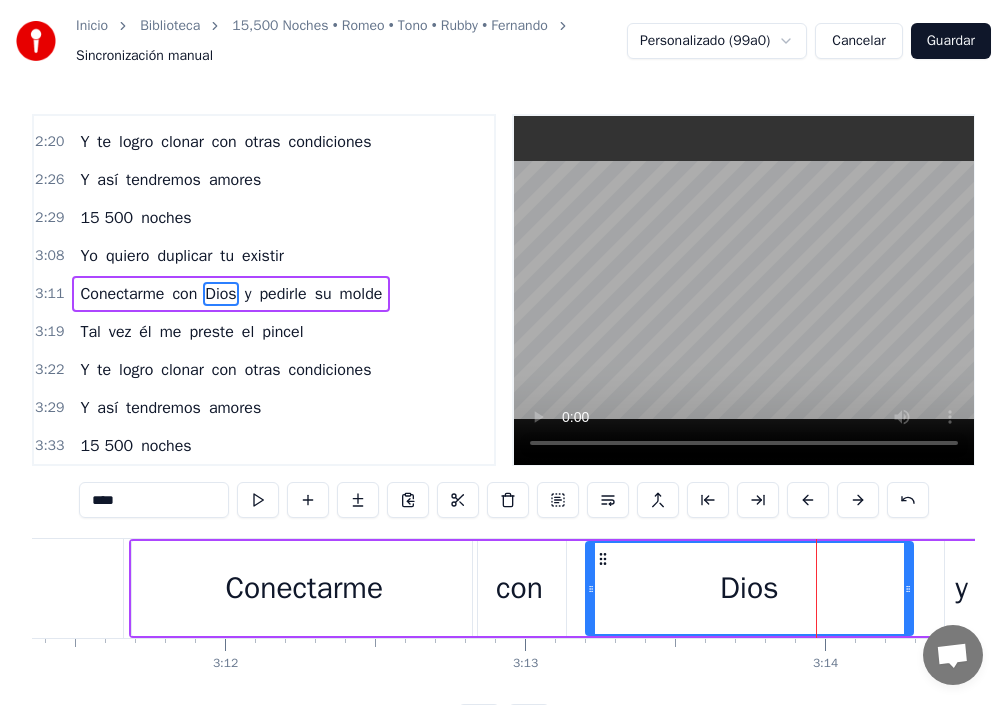 drag, startPoint x: 769, startPoint y: 592, endPoint x: 683, endPoint y: 618, distance: 89.84431 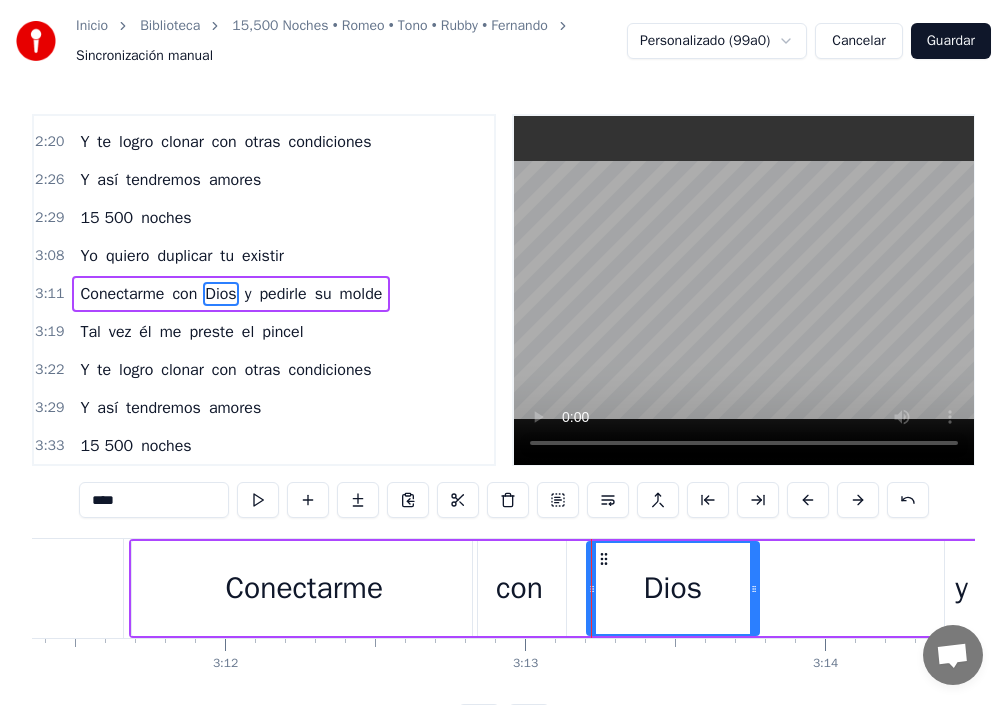drag, startPoint x: 909, startPoint y: 586, endPoint x: 734, endPoint y: 609, distance: 176.50496 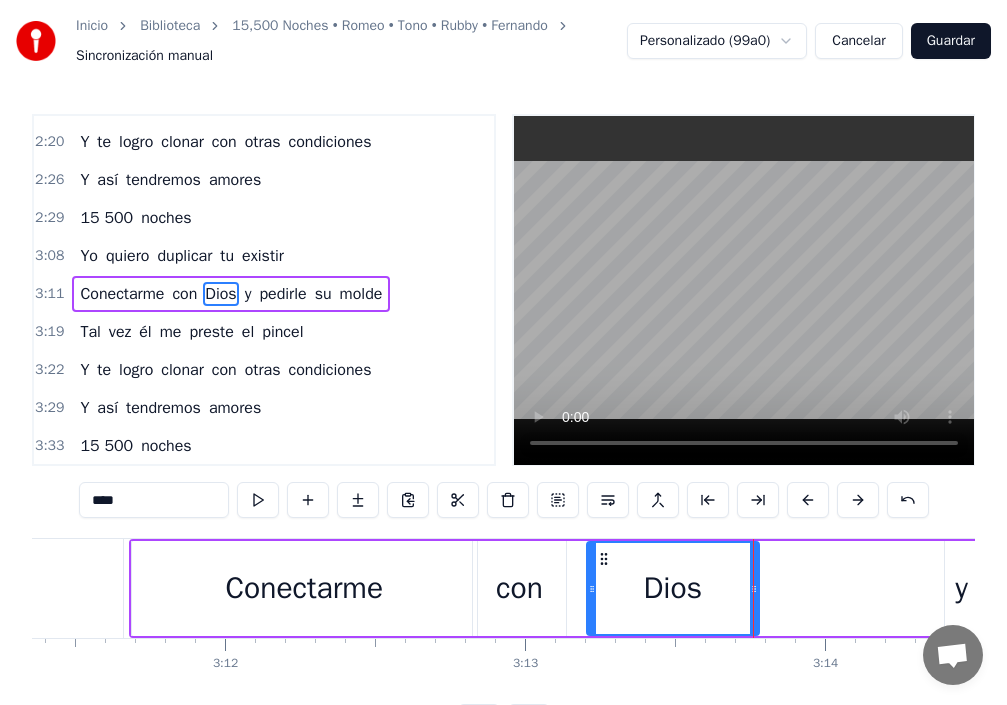 click on "Conectarme" at bounding box center [305, 588] 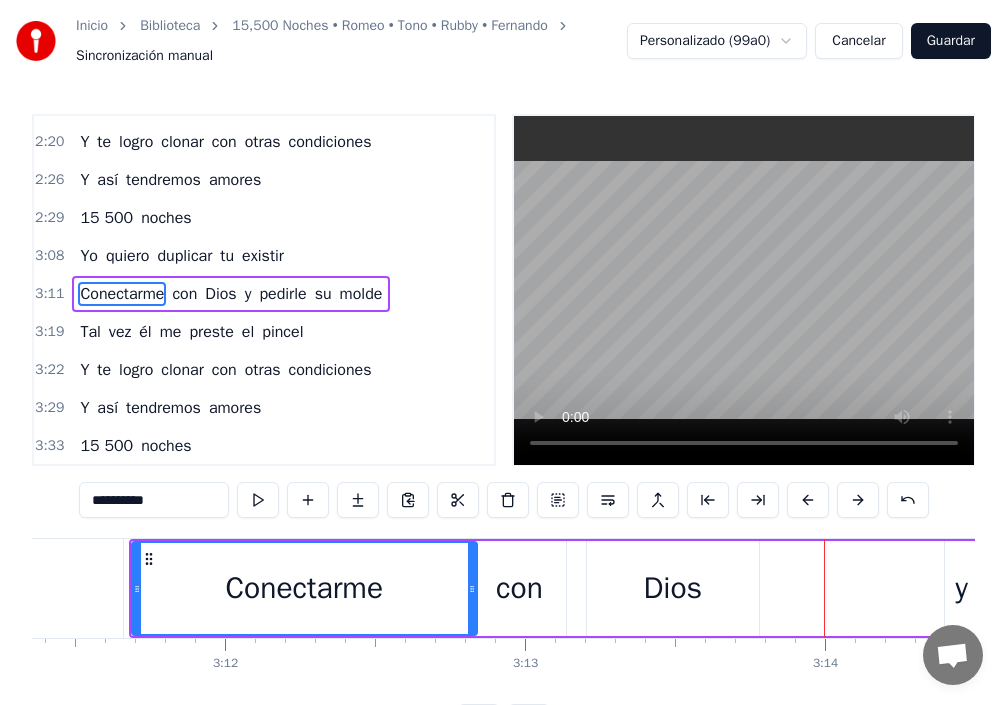 click on "y" at bounding box center (961, 588) 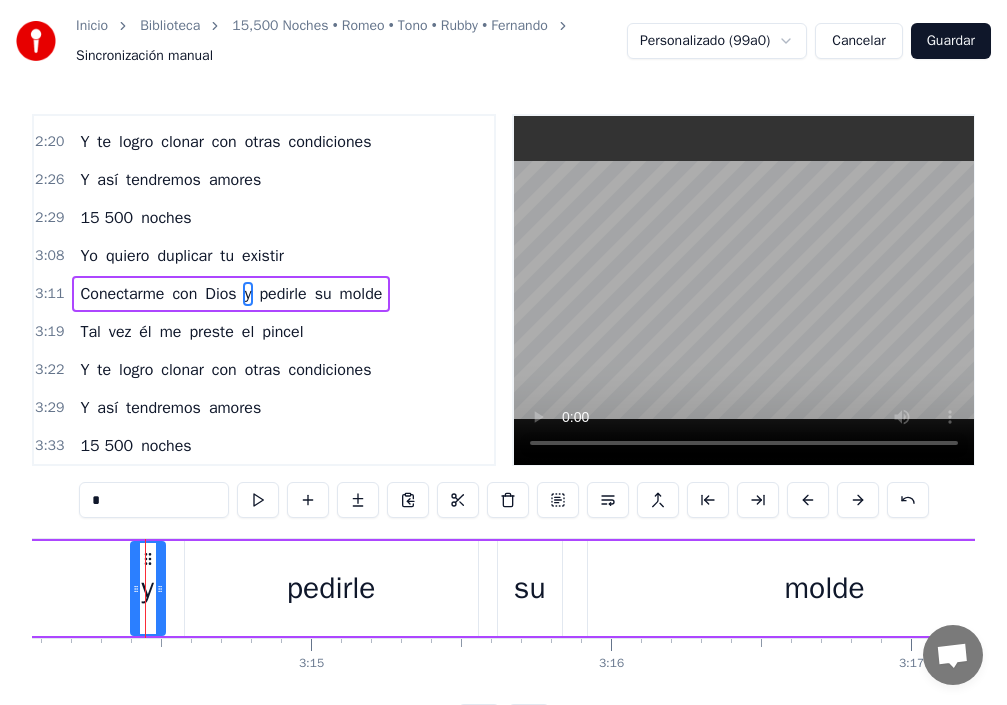 scroll, scrollTop: 0, scrollLeft: 58234, axis: horizontal 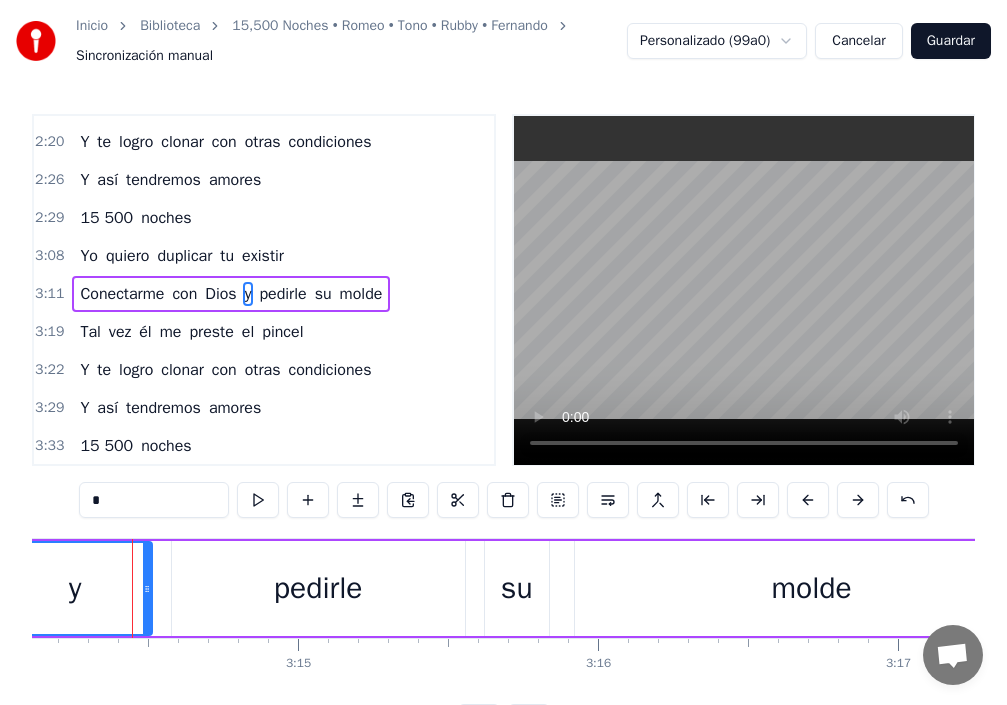 drag, startPoint x: 119, startPoint y: 575, endPoint x: 0, endPoint y: 575, distance: 119 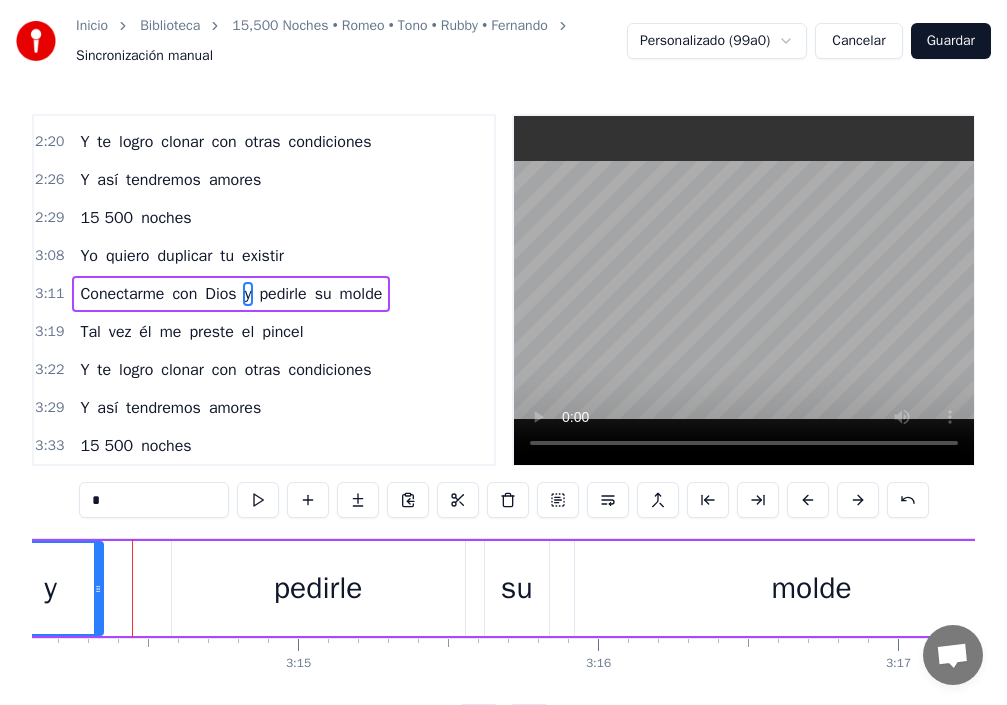 drag, startPoint x: 97, startPoint y: 592, endPoint x: 52, endPoint y: 600, distance: 45.705578 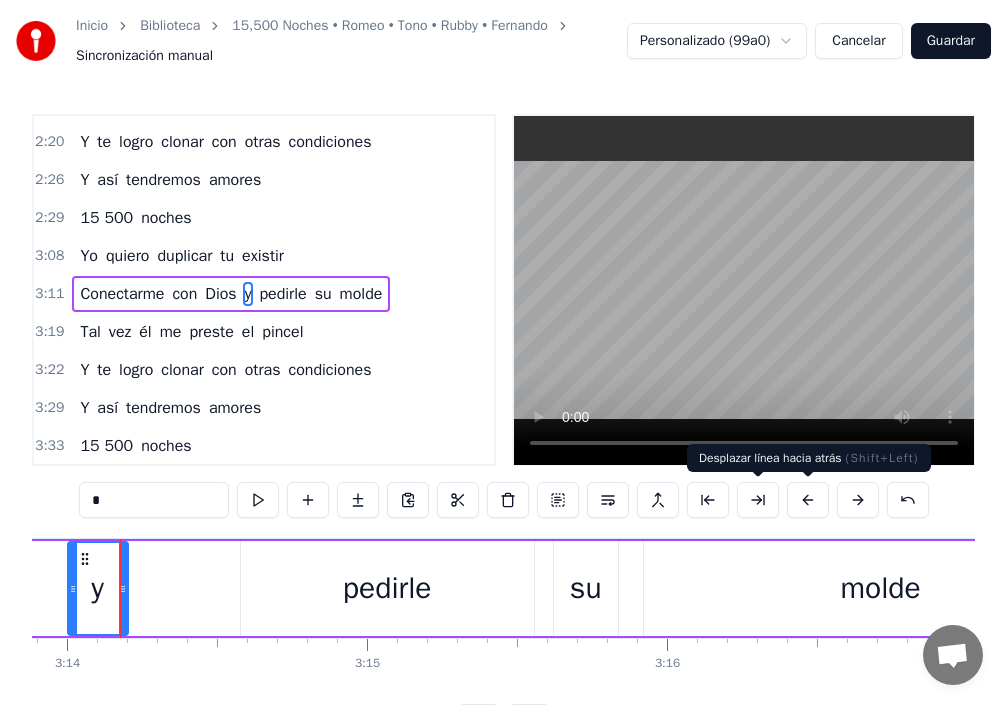 scroll, scrollTop: 0, scrollLeft: 58153, axis: horizontal 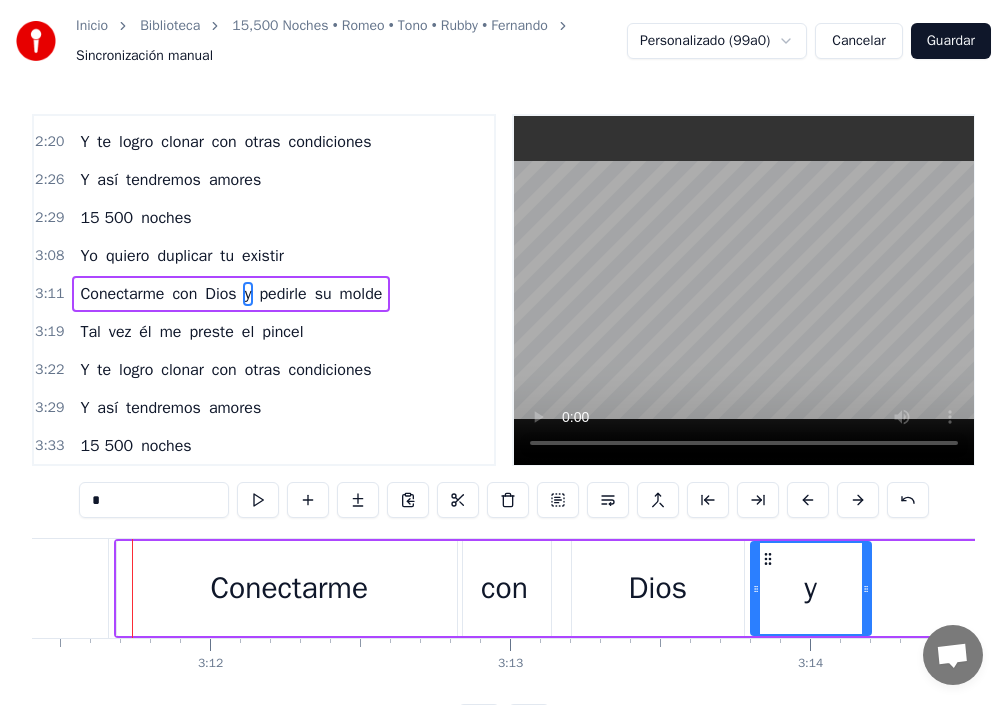 drag, startPoint x: 817, startPoint y: 598, endPoint x: 750, endPoint y: 608, distance: 67.74216 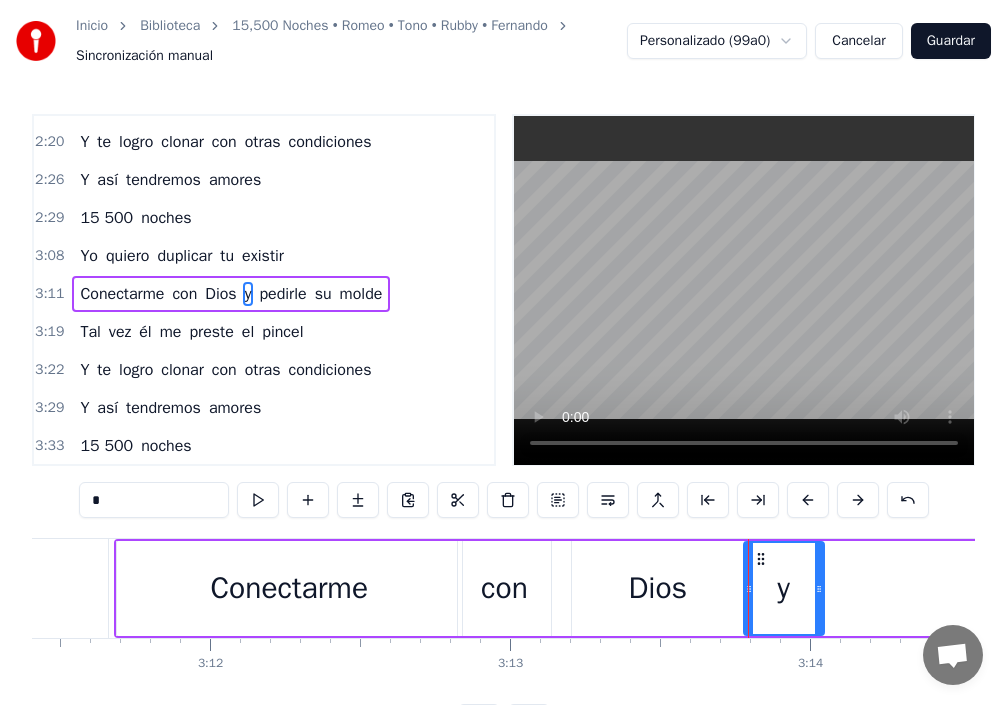 drag, startPoint x: 868, startPoint y: 595, endPoint x: 812, endPoint y: 603, distance: 56.568542 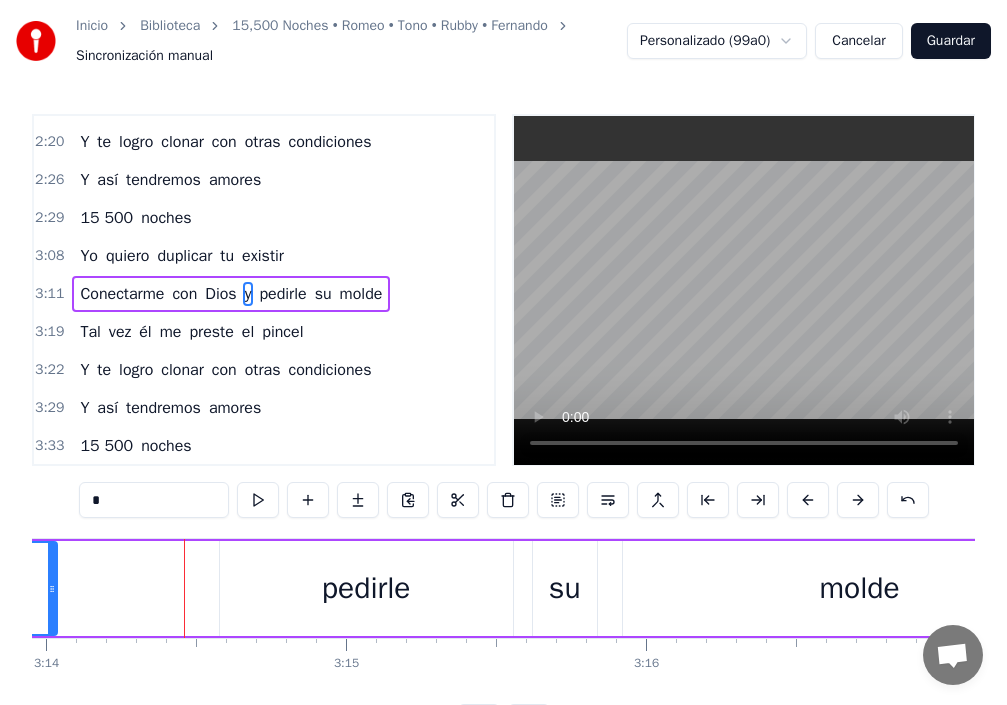 scroll, scrollTop: 0, scrollLeft: 58237, axis: horizontal 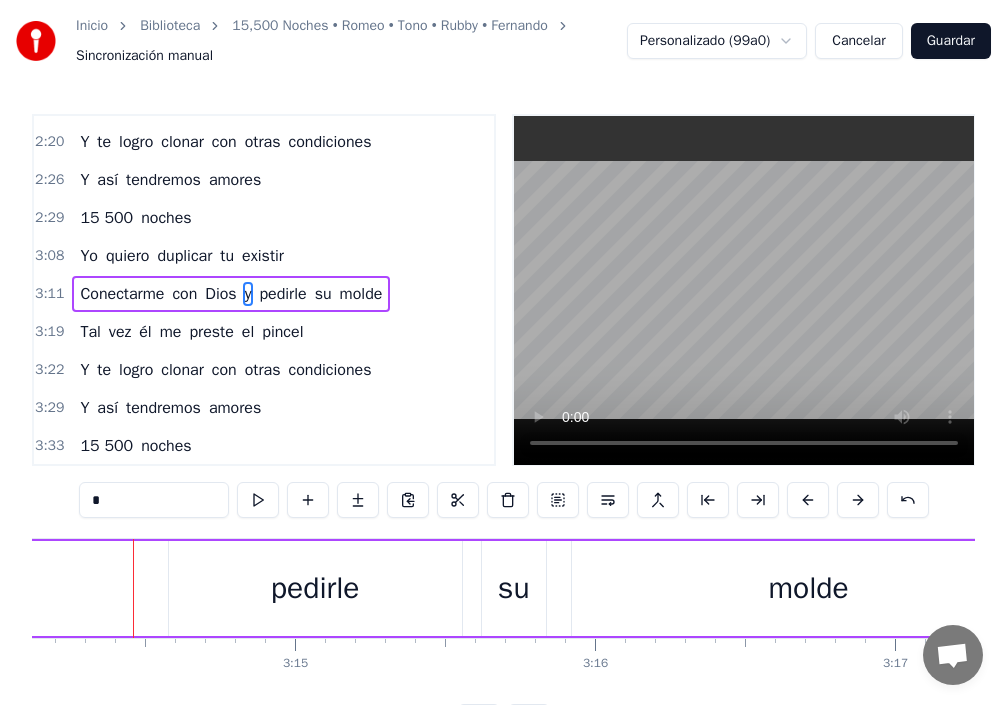 click on "pedirle" at bounding box center [315, 588] 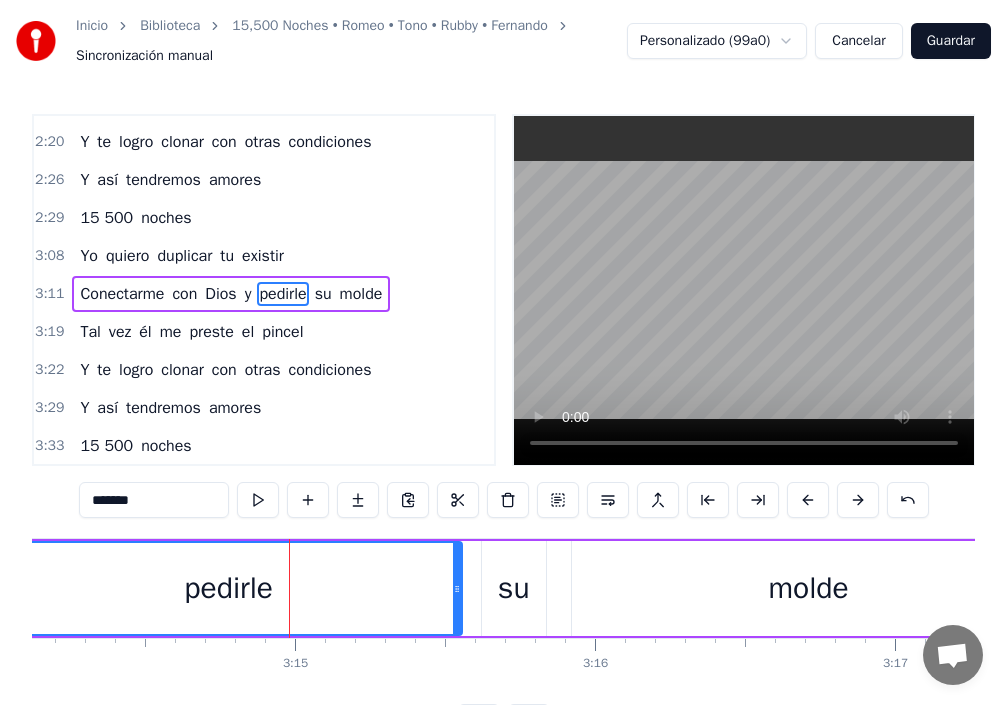 drag, startPoint x: 173, startPoint y: 592, endPoint x: 0, endPoint y: 582, distance: 173.28877 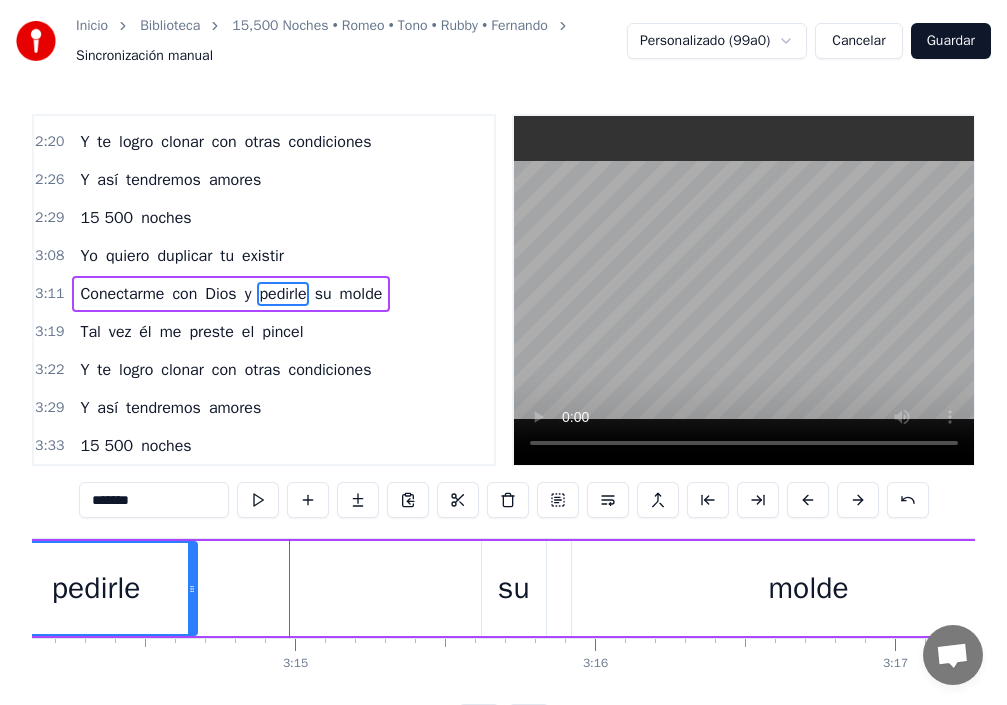 drag, startPoint x: 456, startPoint y: 583, endPoint x: 191, endPoint y: 596, distance: 265.31866 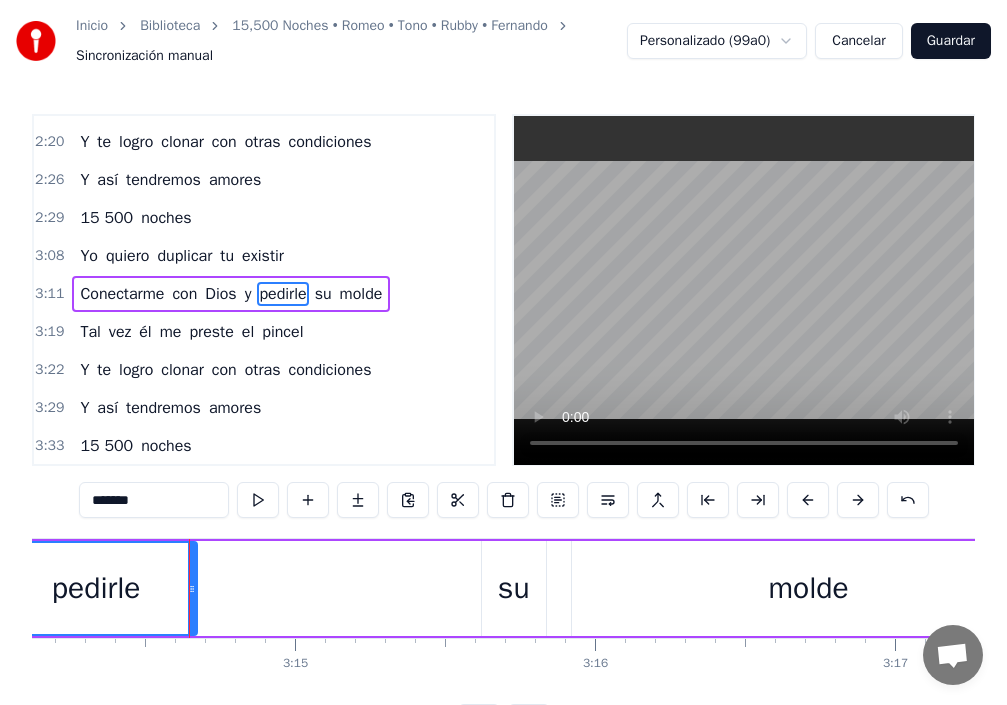 click on "pedirle" at bounding box center [282, 294] 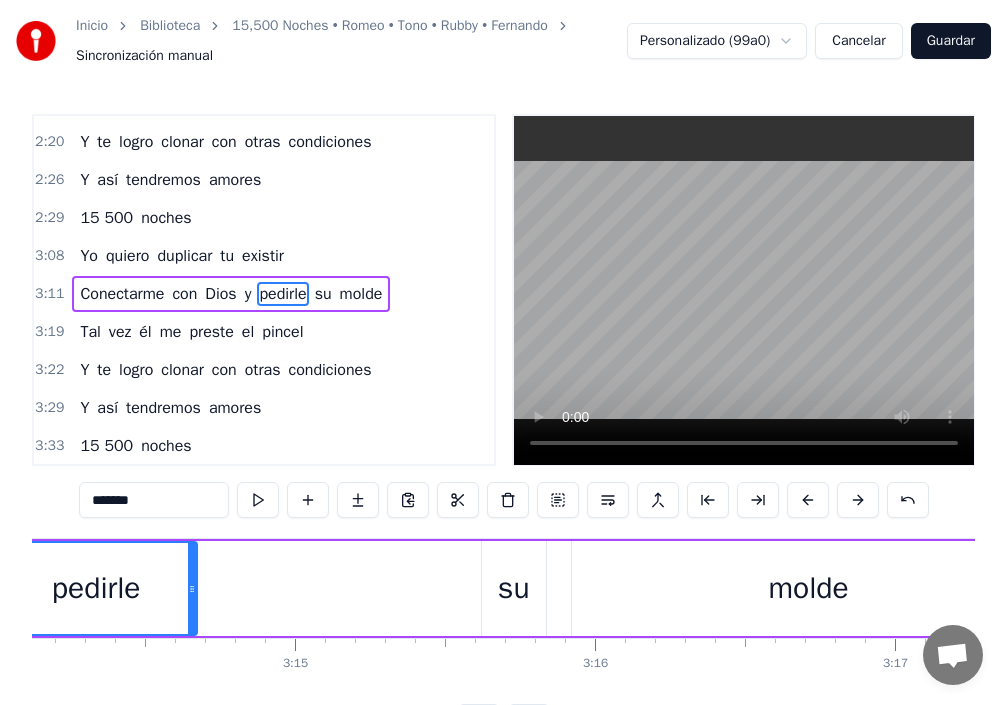 scroll, scrollTop: 0, scrollLeft: 58097, axis: horizontal 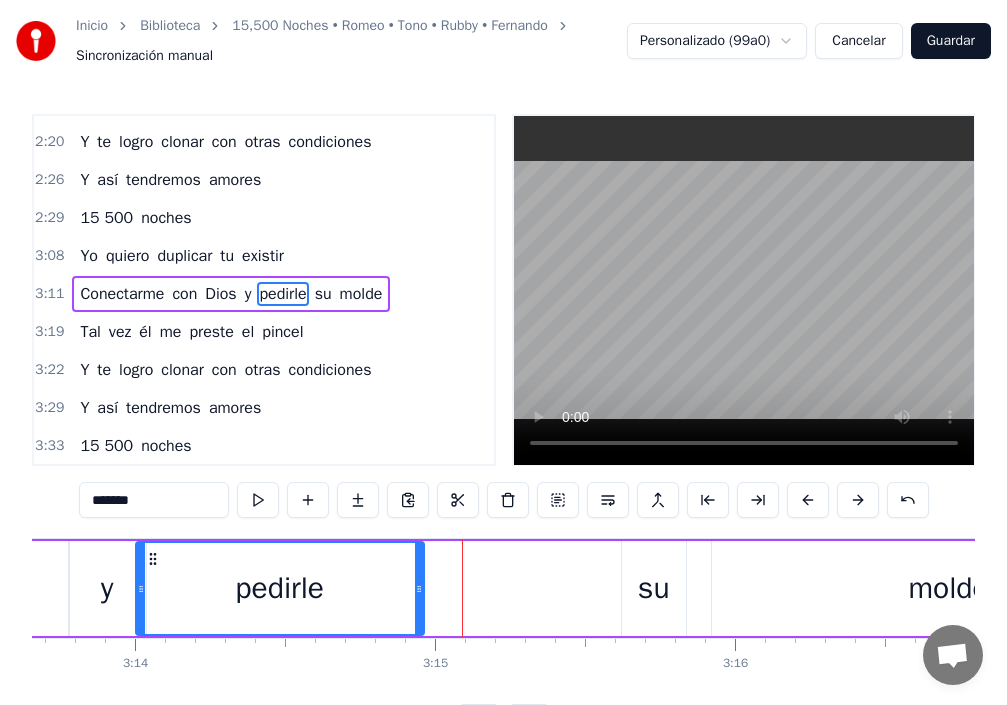 drag, startPoint x: 346, startPoint y: 599, endPoint x: 420, endPoint y: 612, distance: 75.13322 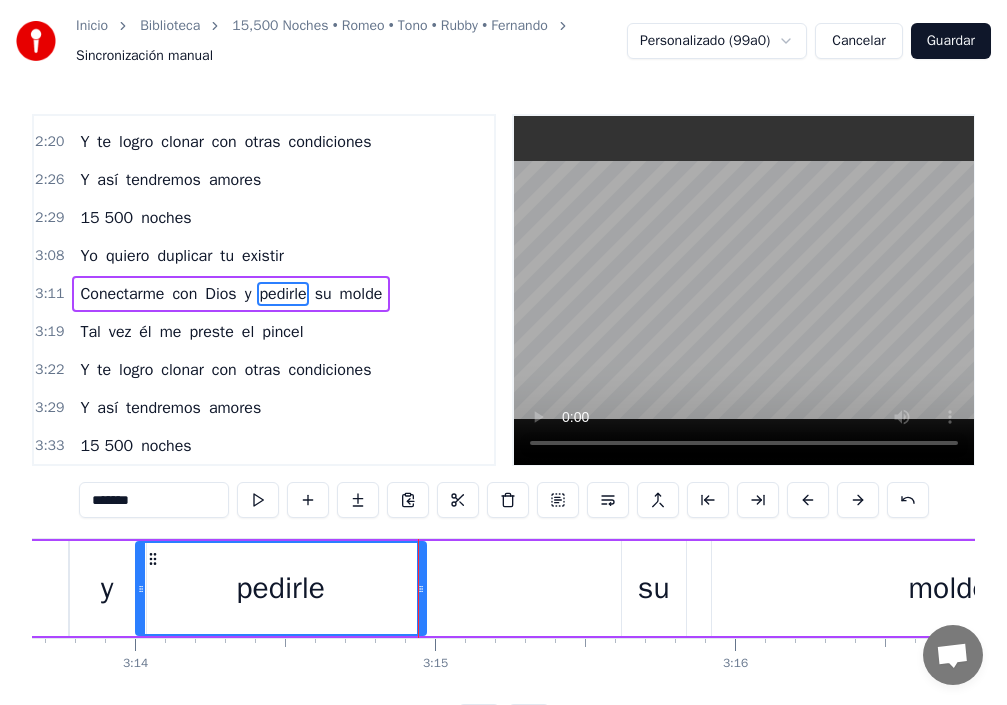click on "Conectarme con Dios y pedirle su molde" at bounding box center (313, 588) 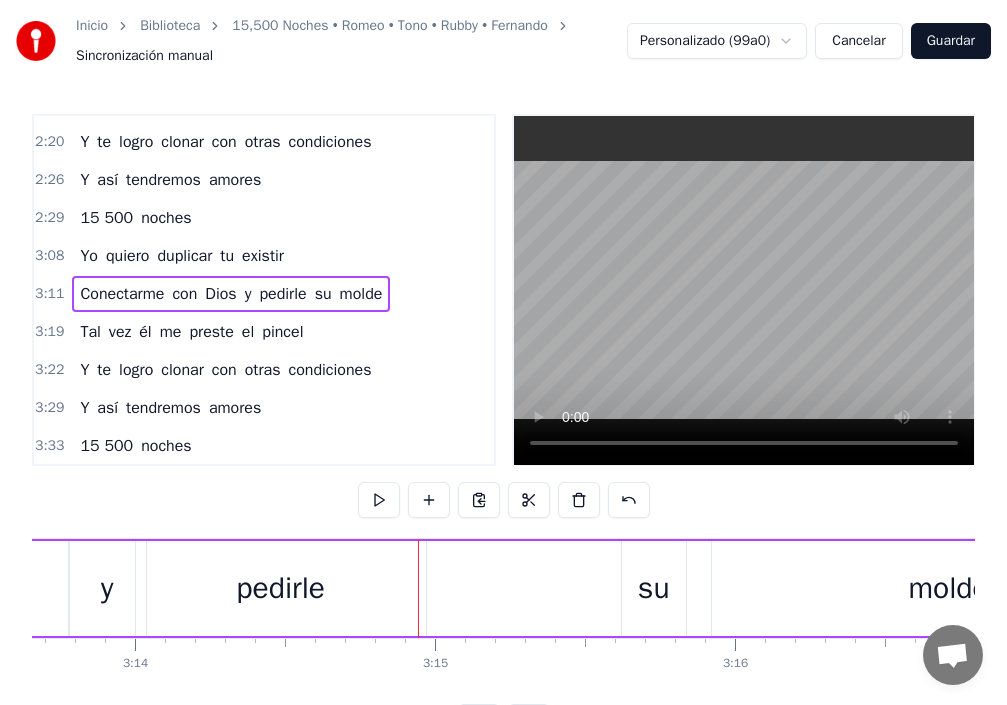 click on "su" at bounding box center (654, 588) 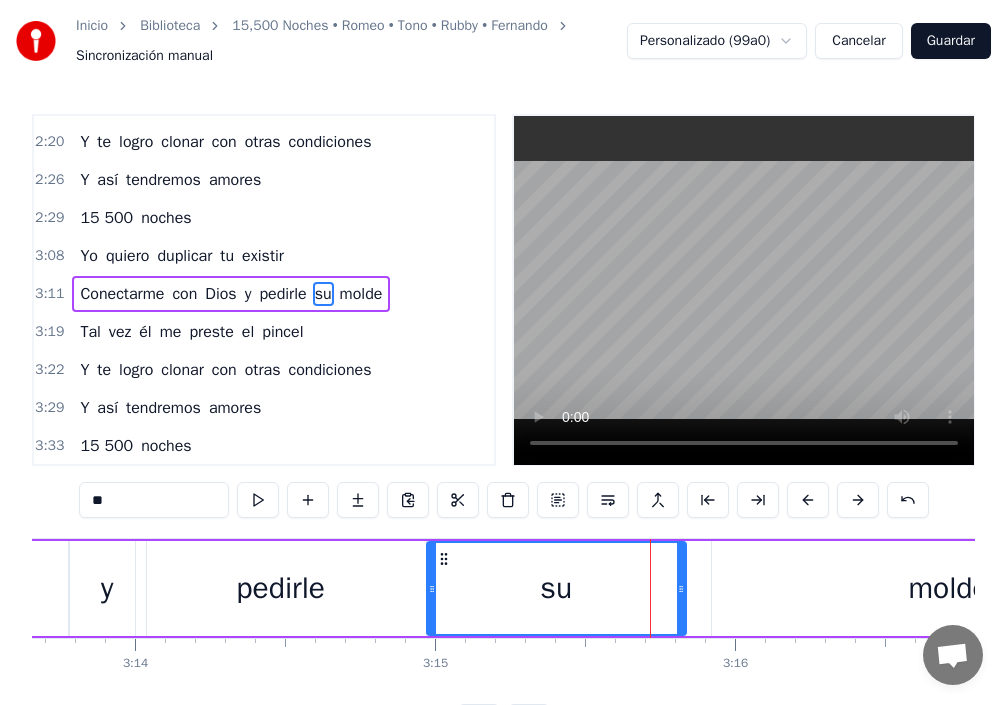 drag, startPoint x: 624, startPoint y: 589, endPoint x: 429, endPoint y: 633, distance: 199.90248 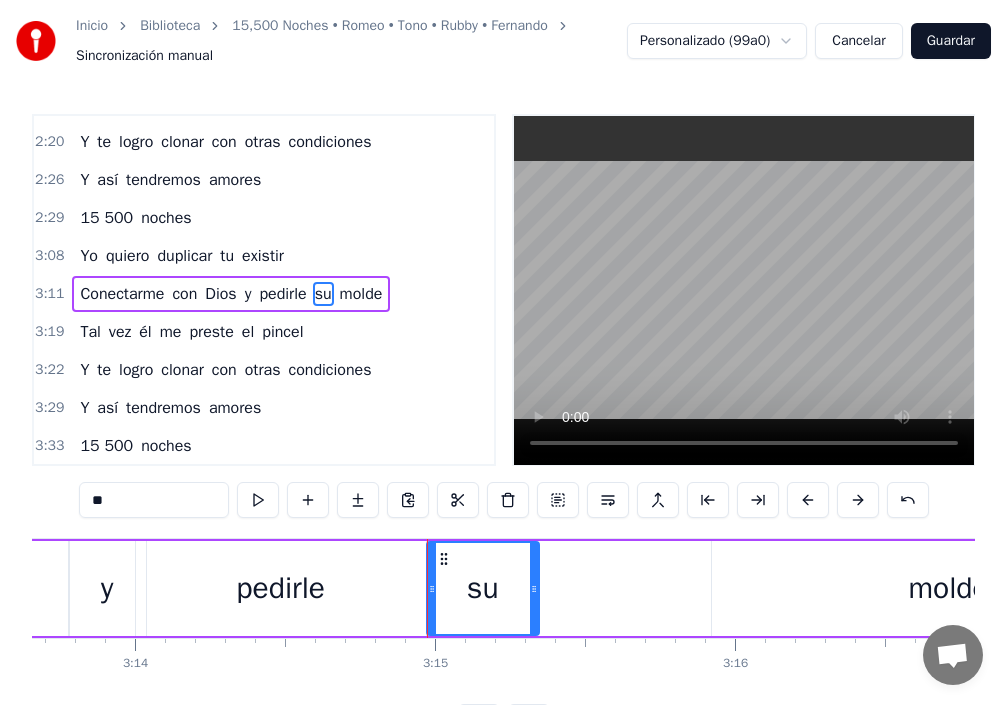 drag, startPoint x: 683, startPoint y: 587, endPoint x: 630, endPoint y: 591, distance: 53.15073 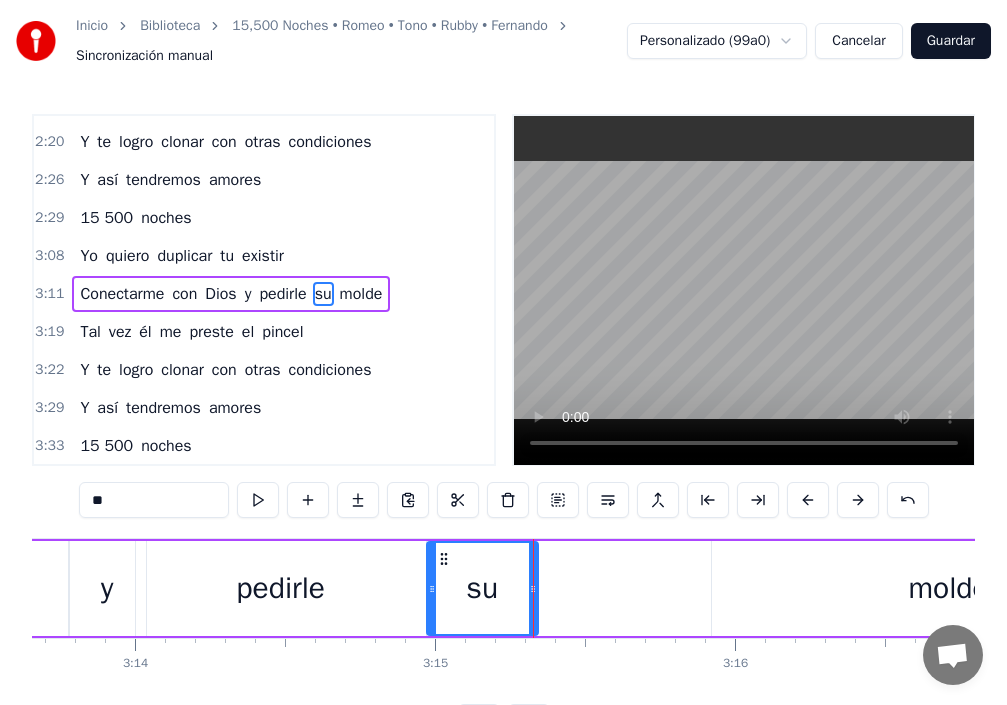 click on "molde" at bounding box center (948, 588) 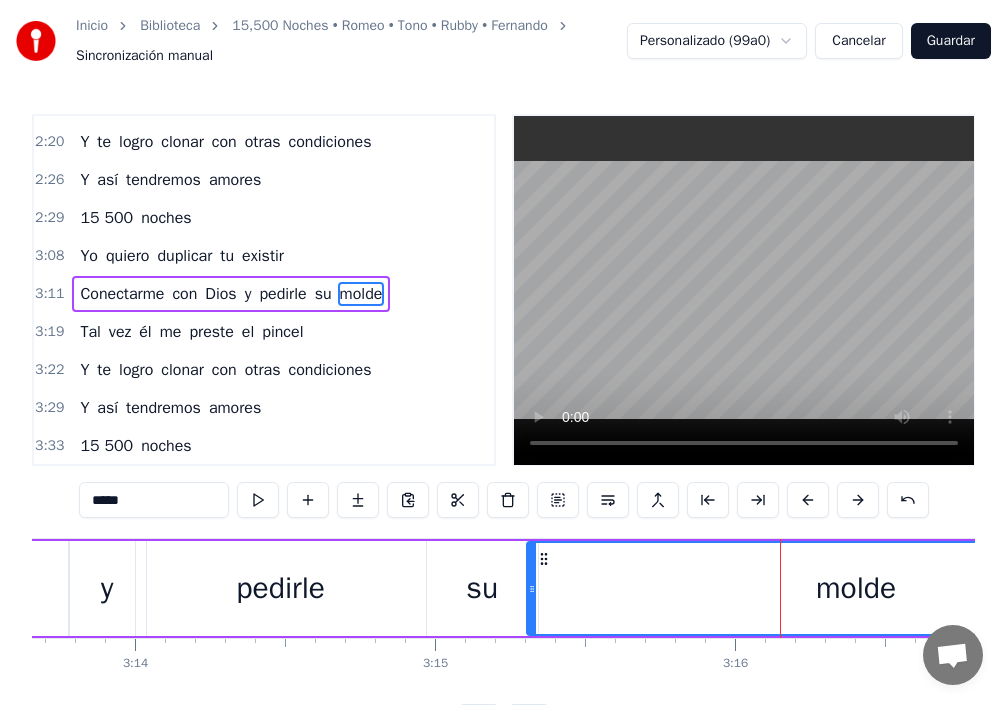 drag, startPoint x: 715, startPoint y: 595, endPoint x: 522, endPoint y: 626, distance: 195.47379 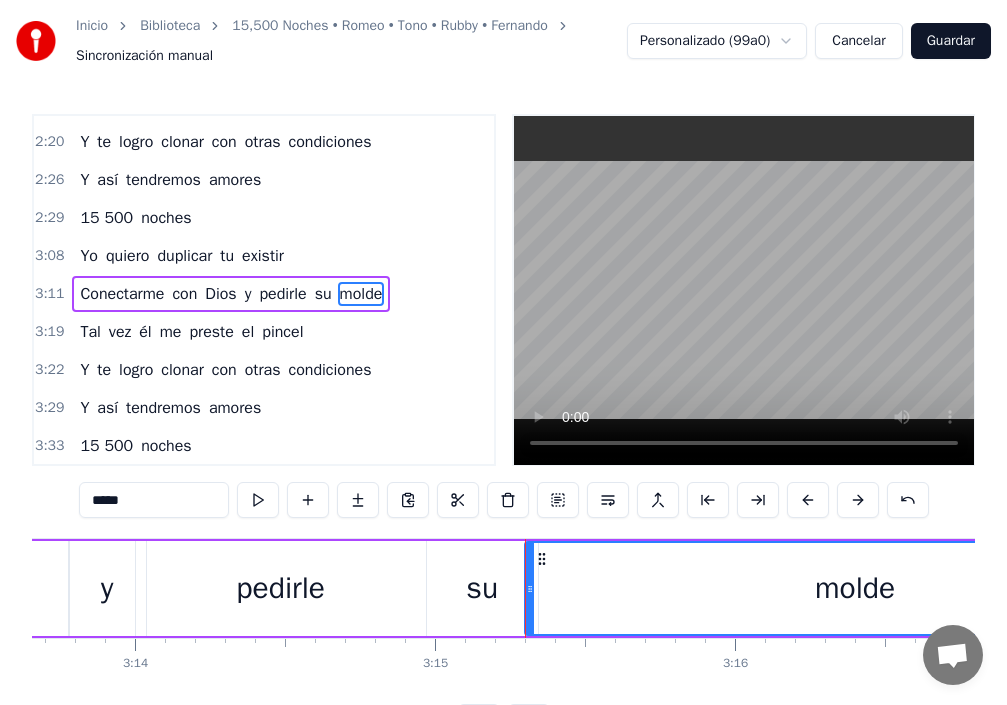 click on "su" at bounding box center [482, 588] 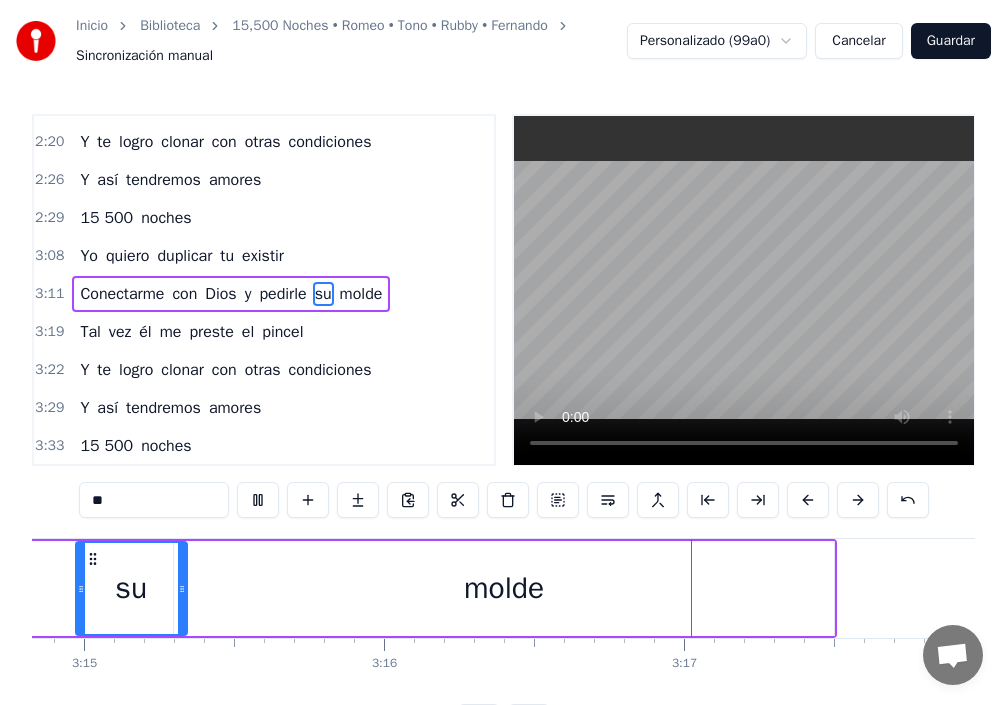 scroll, scrollTop: 0, scrollLeft: 58907, axis: horizontal 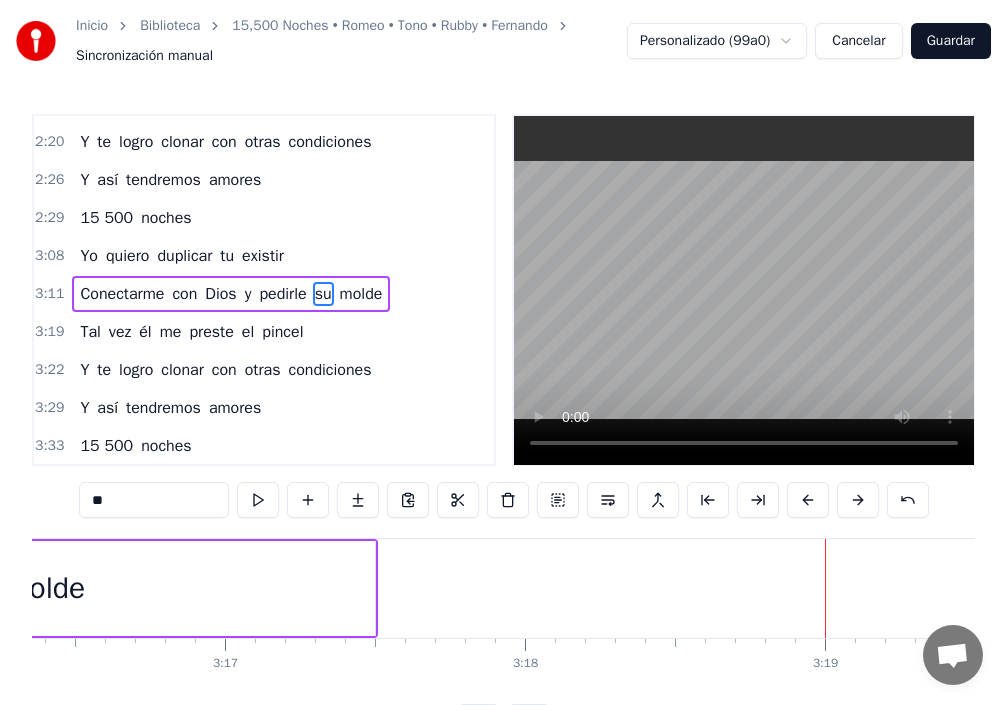 click on "Tal" at bounding box center [90, 332] 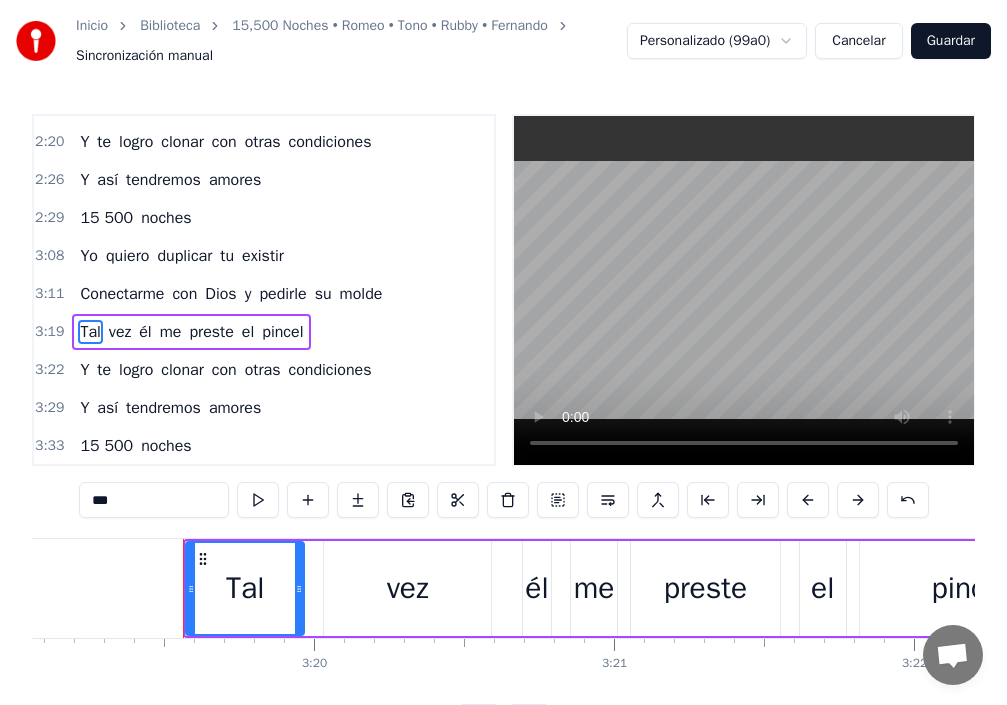 scroll, scrollTop: 0, scrollLeft: 59769, axis: horizontal 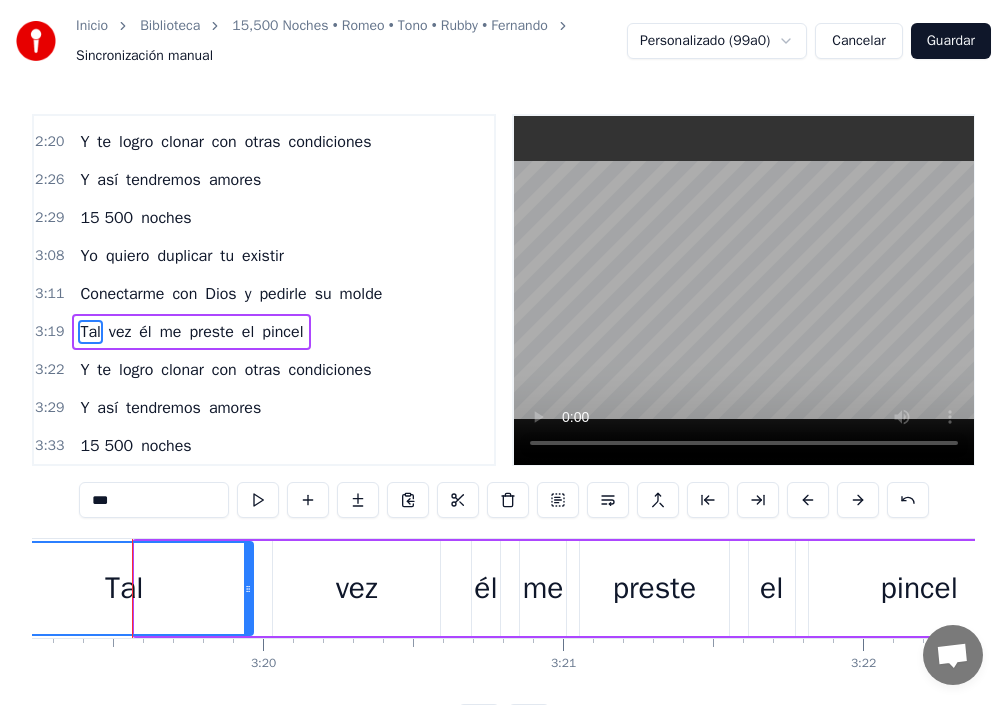 drag, startPoint x: 140, startPoint y: 585, endPoint x: 0, endPoint y: 578, distance: 140.1749 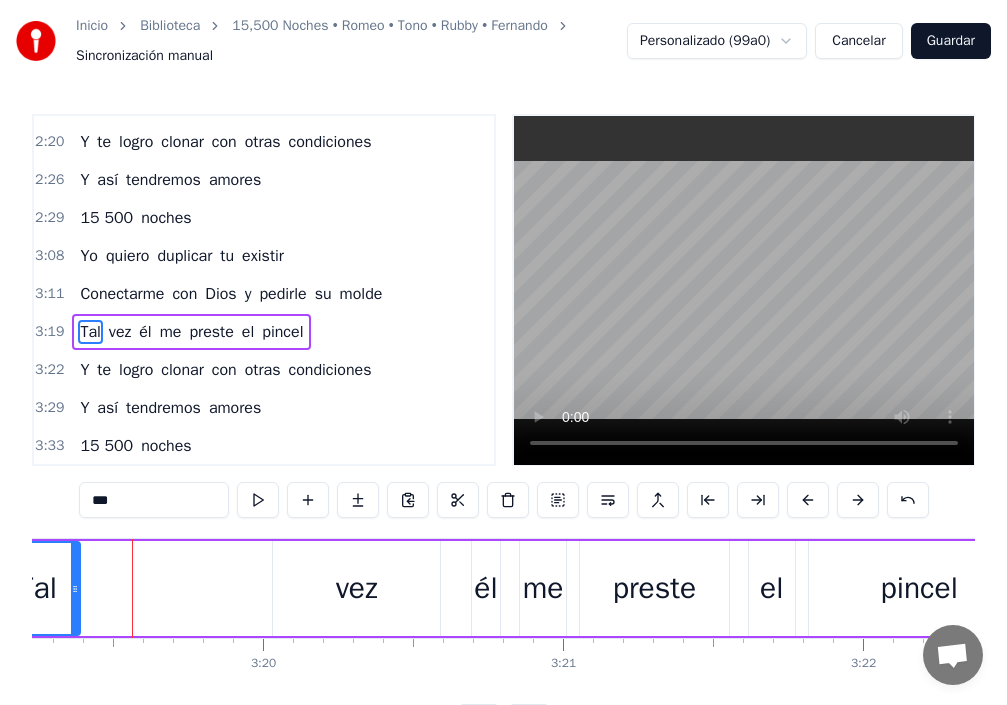 drag, startPoint x: 251, startPoint y: 583, endPoint x: 36, endPoint y: 579, distance: 215.0372 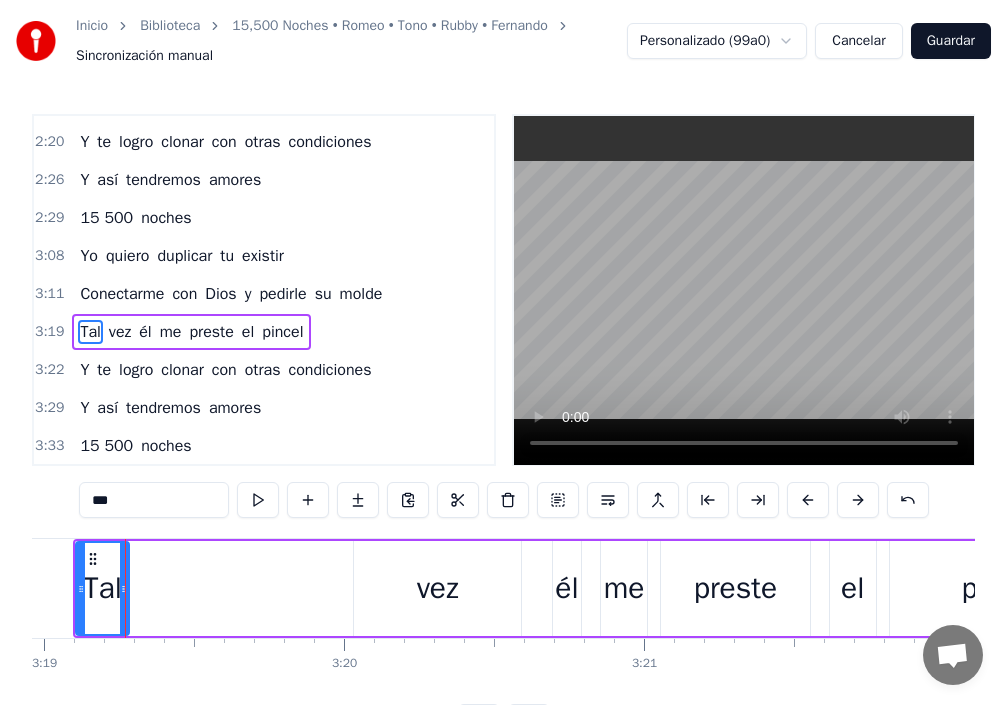 scroll, scrollTop: 0, scrollLeft: 59681, axis: horizontal 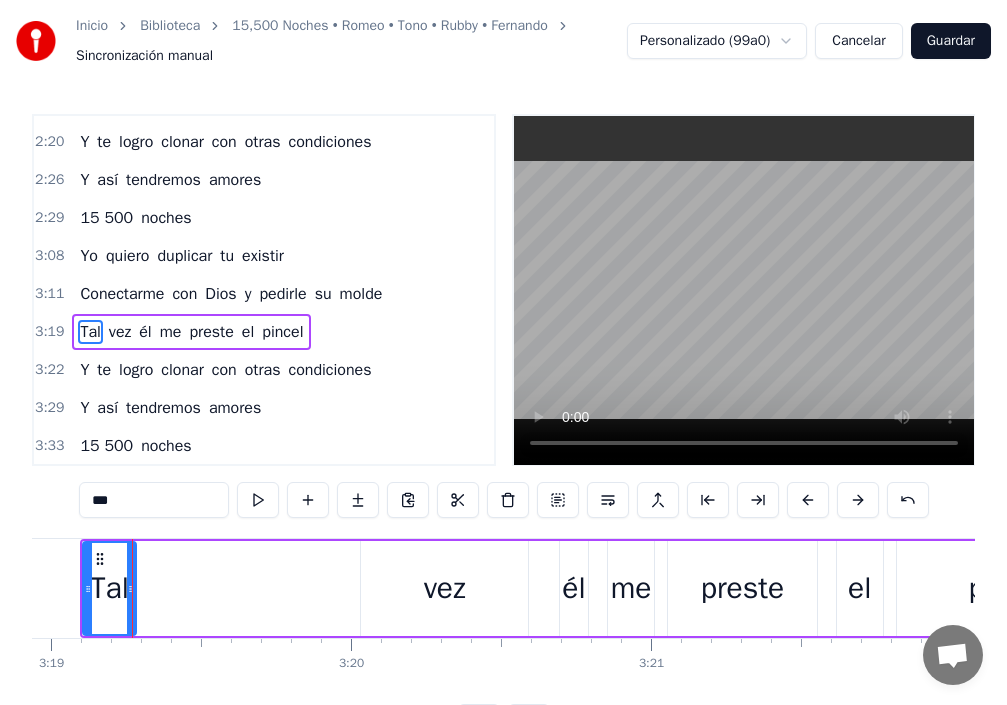 click on "Tal" at bounding box center [90, 332] 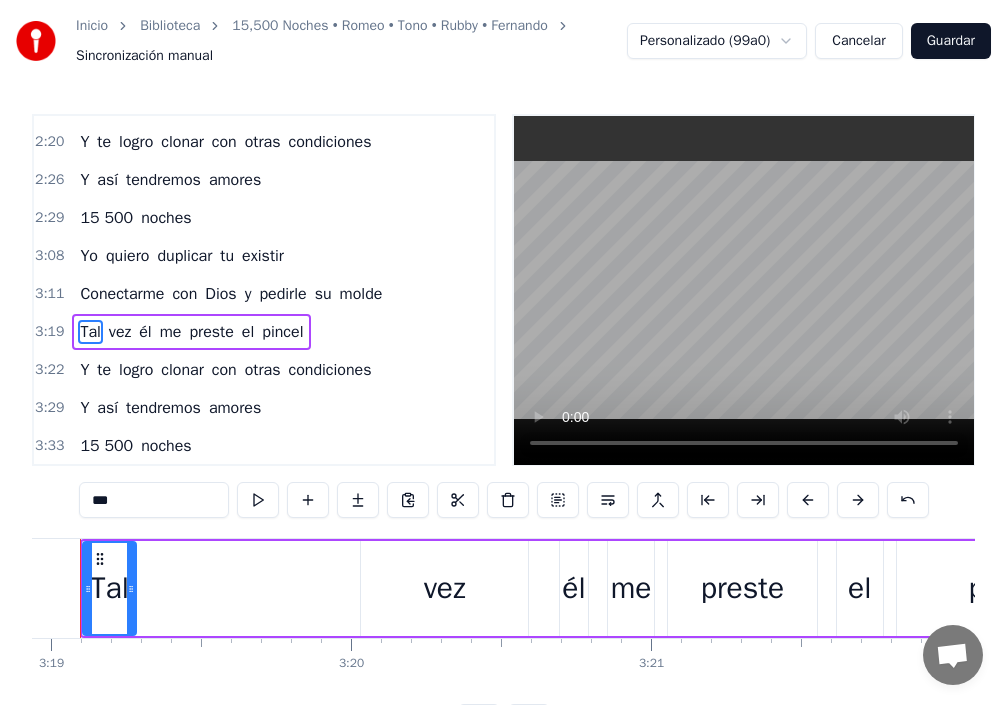 scroll, scrollTop: 0, scrollLeft: 59629, axis: horizontal 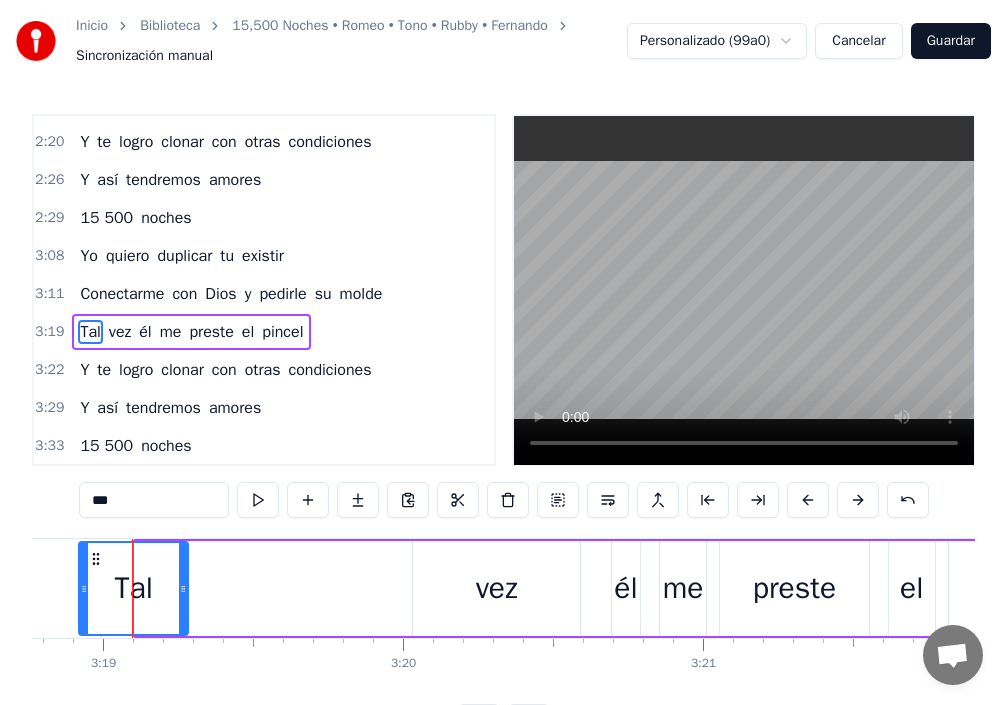 drag, startPoint x: 136, startPoint y: 582, endPoint x: 78, endPoint y: 582, distance: 58 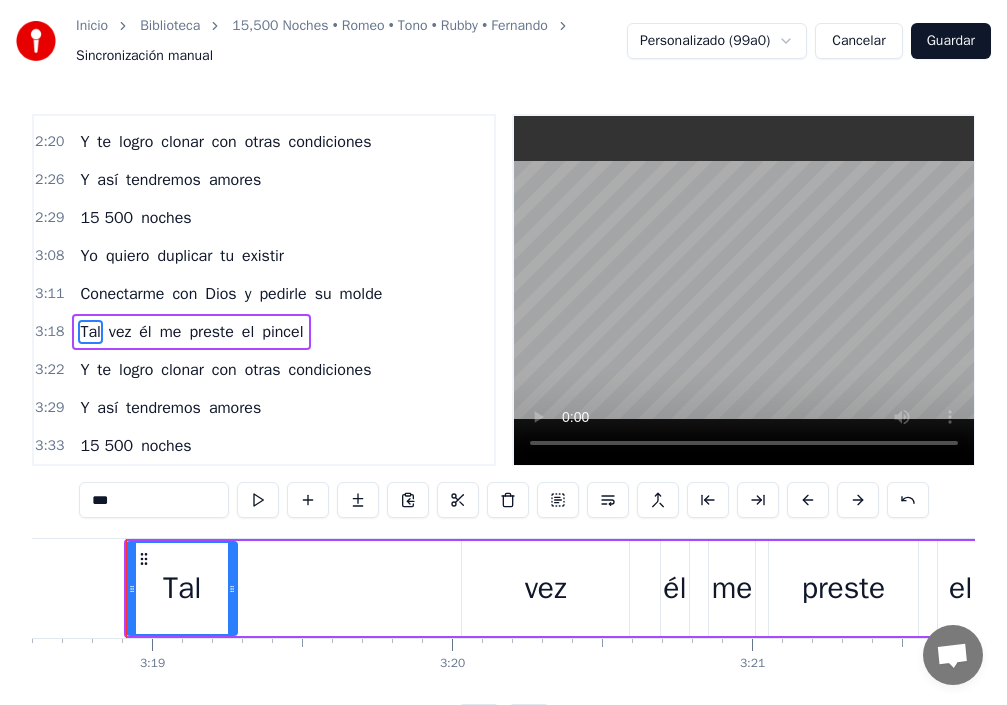 scroll, scrollTop: 0, scrollLeft: 59574, axis: horizontal 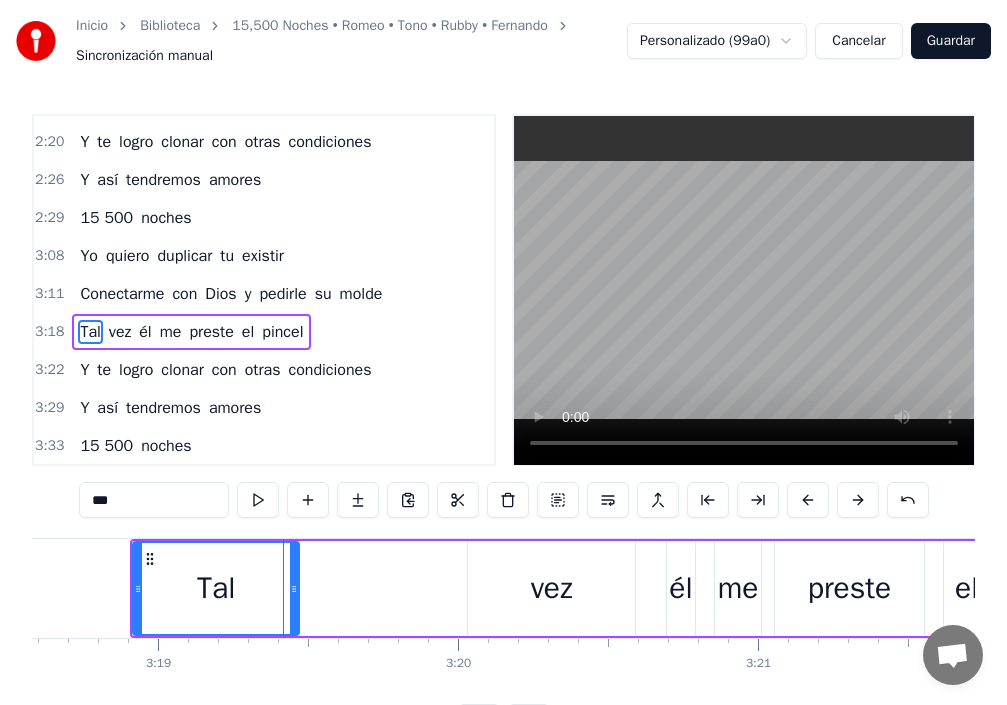 drag, startPoint x: 237, startPoint y: 601, endPoint x: 294, endPoint y: 613, distance: 58.249462 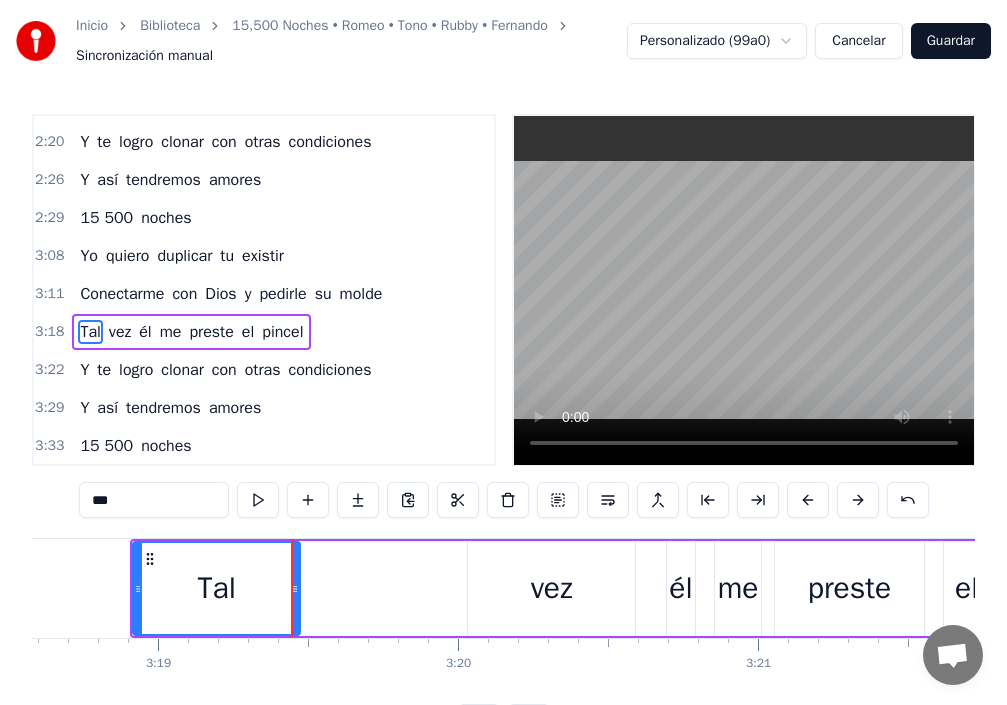 click on "vez" at bounding box center [551, 588] 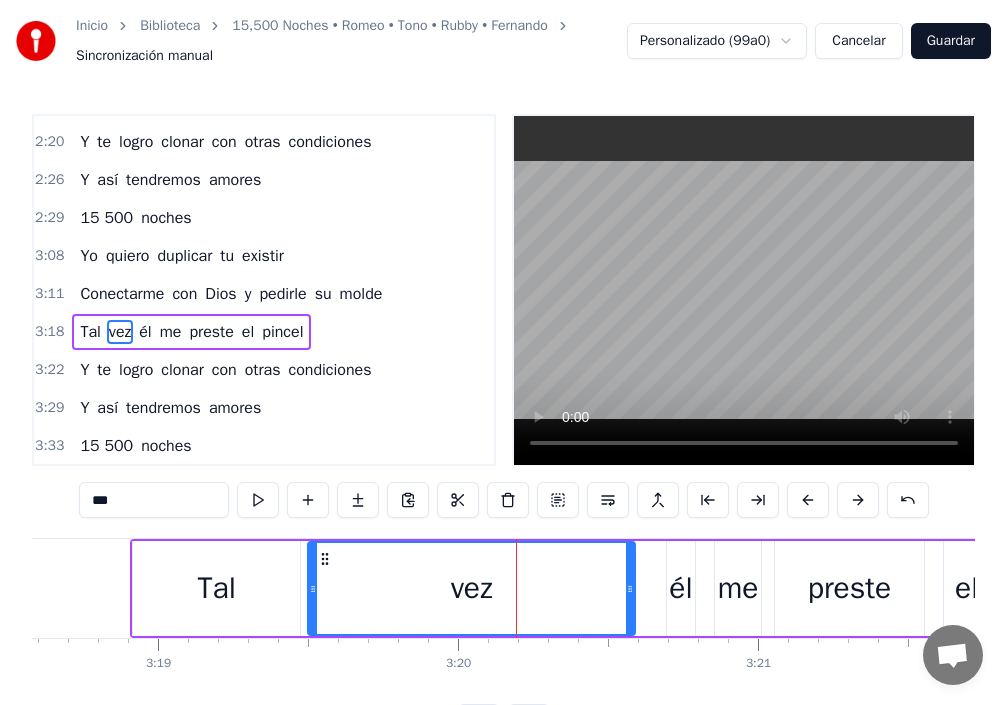 drag, startPoint x: 471, startPoint y: 601, endPoint x: 334, endPoint y: 618, distance: 138.05072 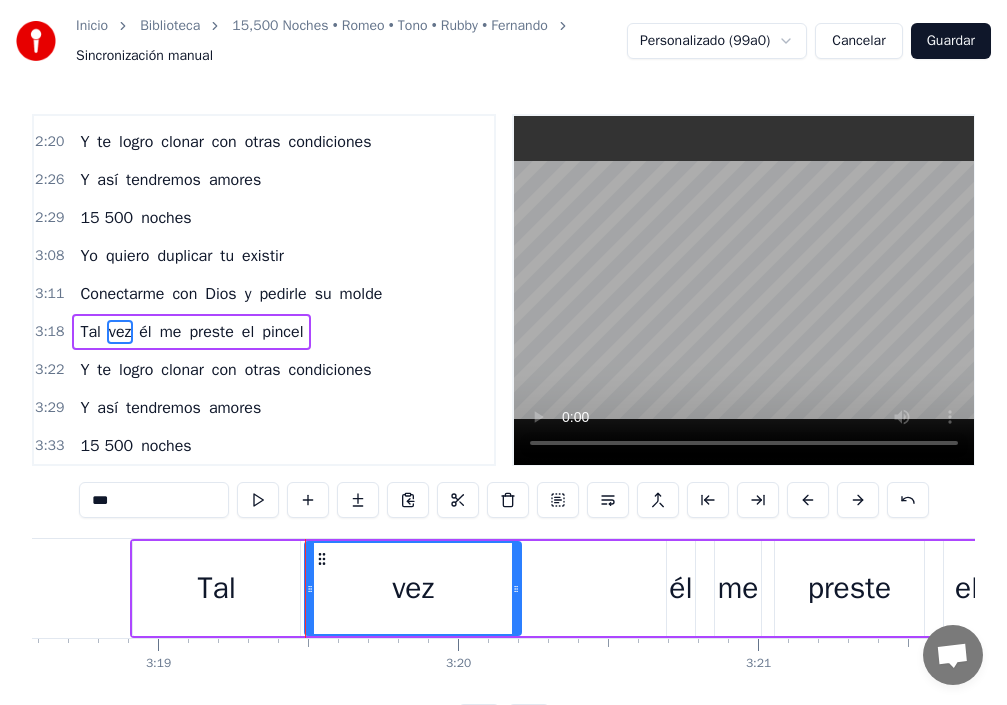 drag, startPoint x: 630, startPoint y: 594, endPoint x: 492, endPoint y: 601, distance: 138.17743 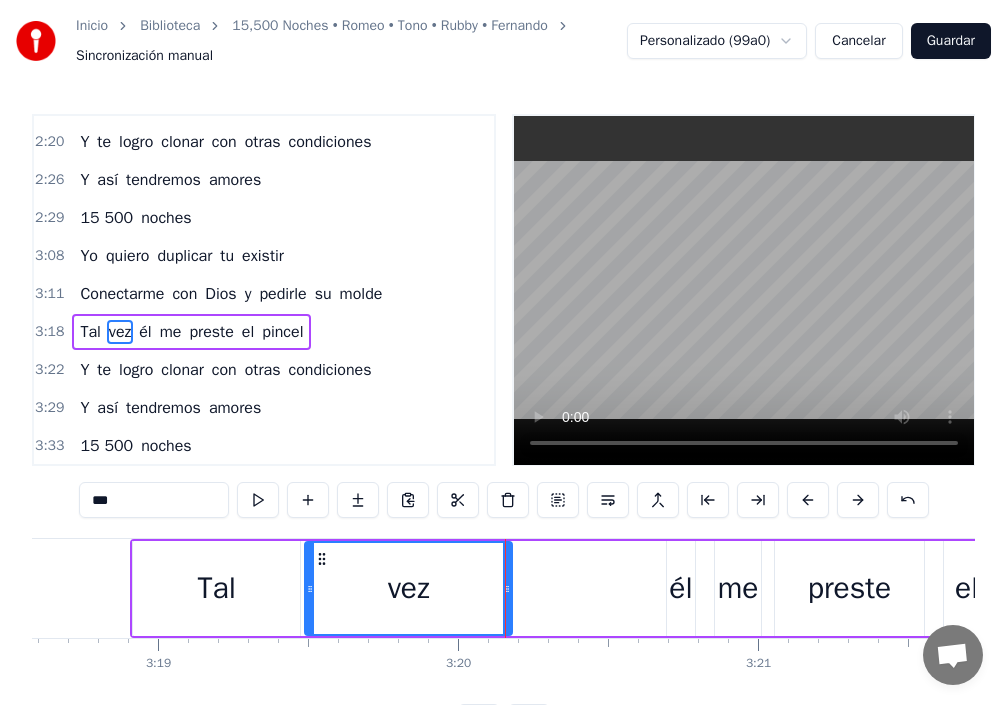 drag, startPoint x: 281, startPoint y: 609, endPoint x: 487, endPoint y: 483, distance: 241.47878 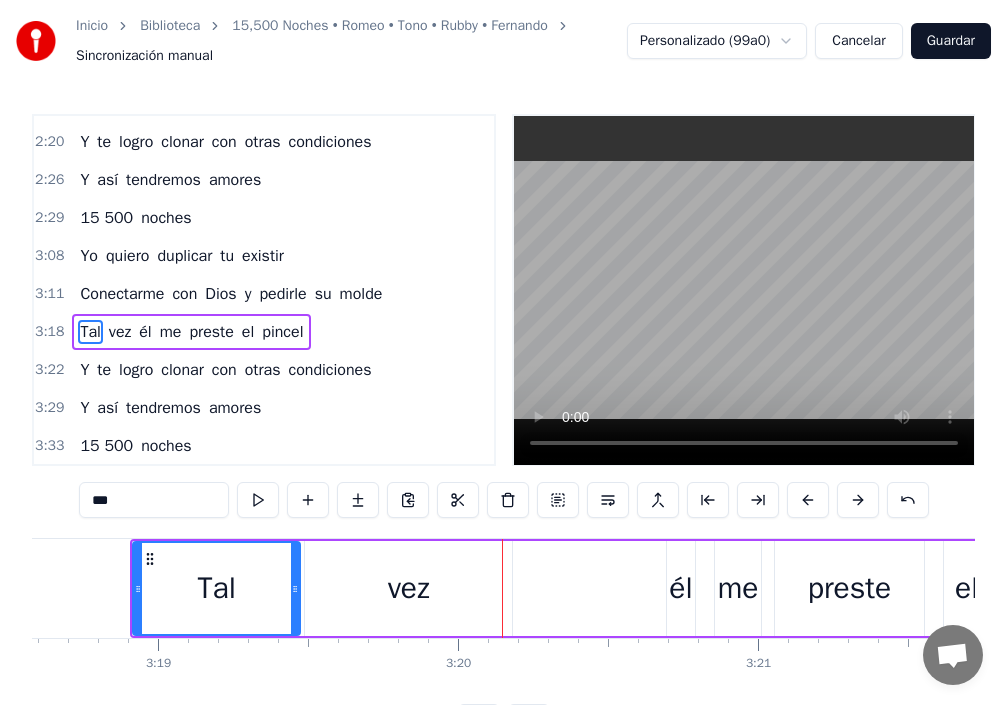 click on "vez" at bounding box center [408, 588] 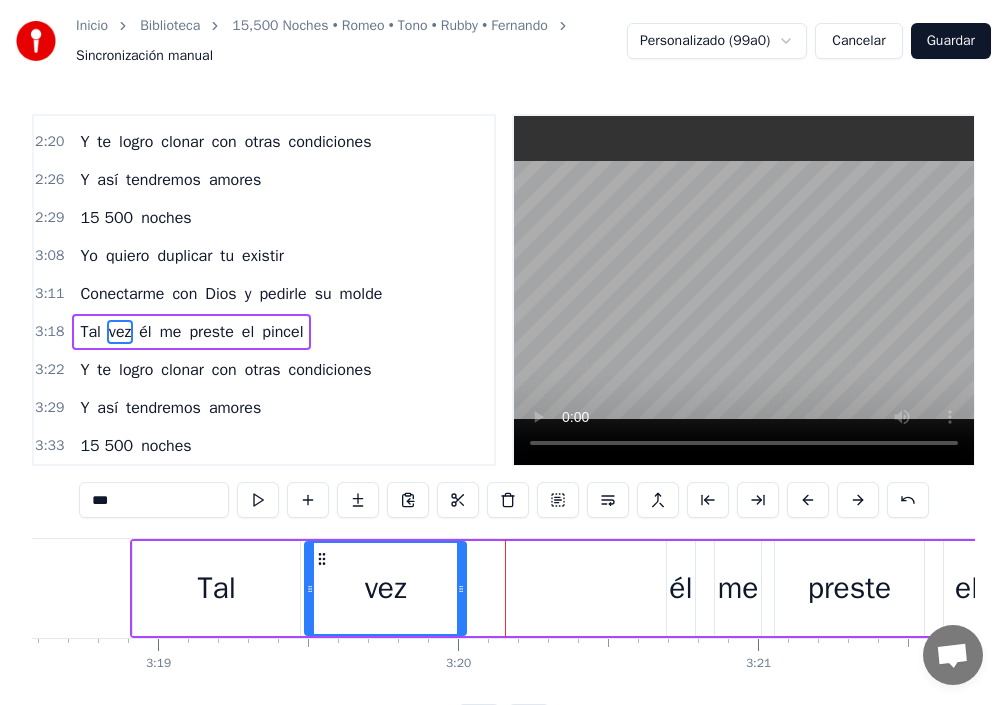 drag, startPoint x: 508, startPoint y: 601, endPoint x: 536, endPoint y: 610, distance: 29.410883 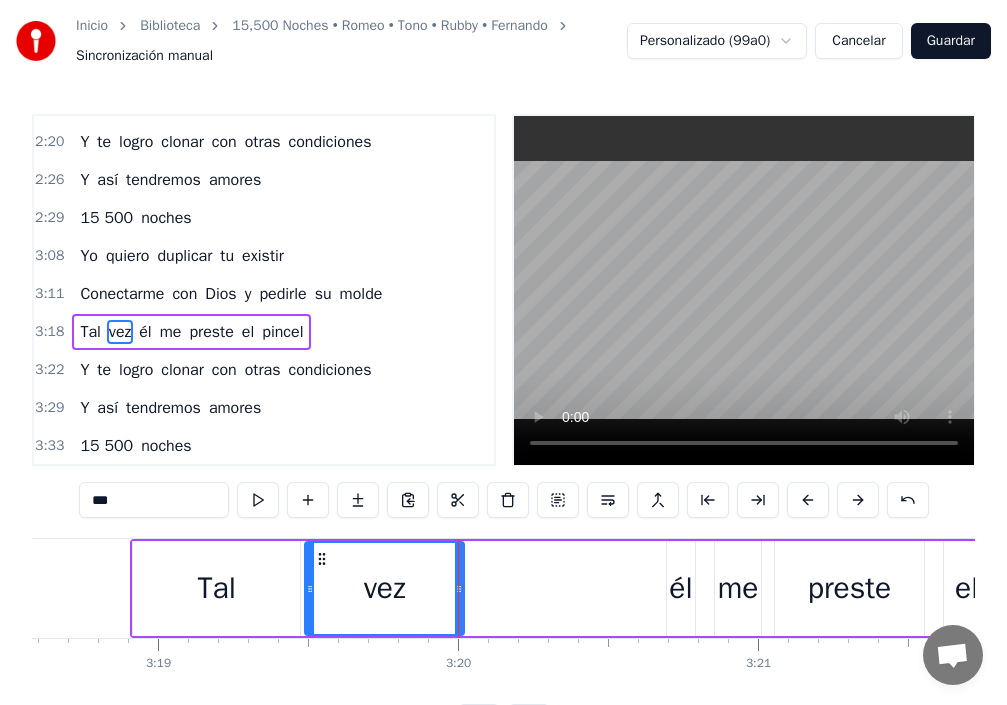 click on "él" at bounding box center [680, 588] 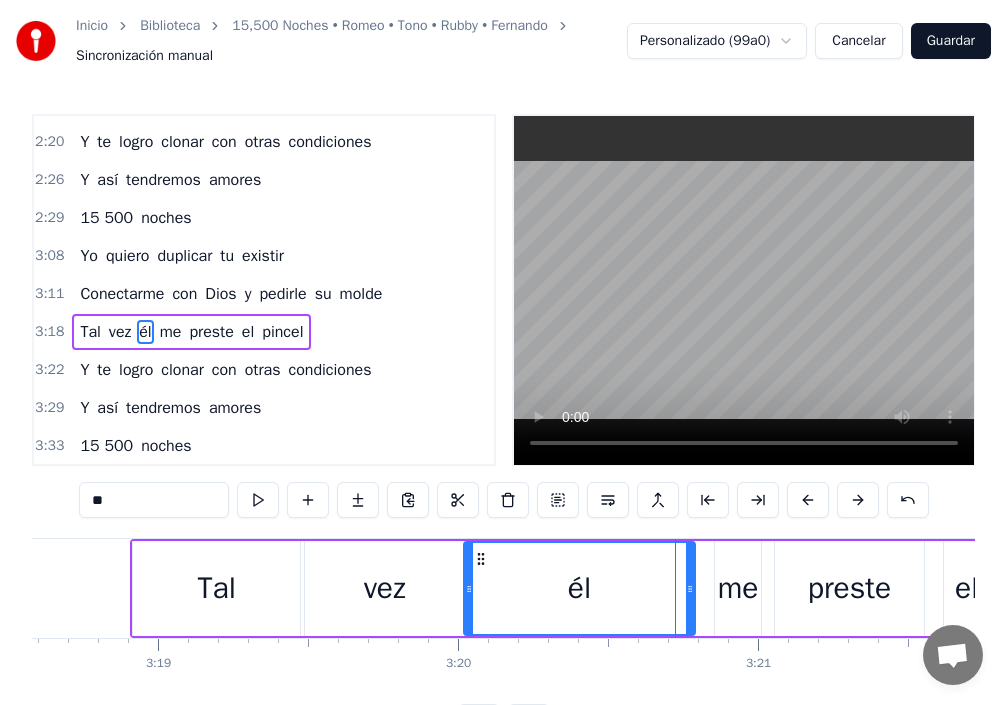 drag, startPoint x: 670, startPoint y: 591, endPoint x: 467, endPoint y: 638, distance: 208.36986 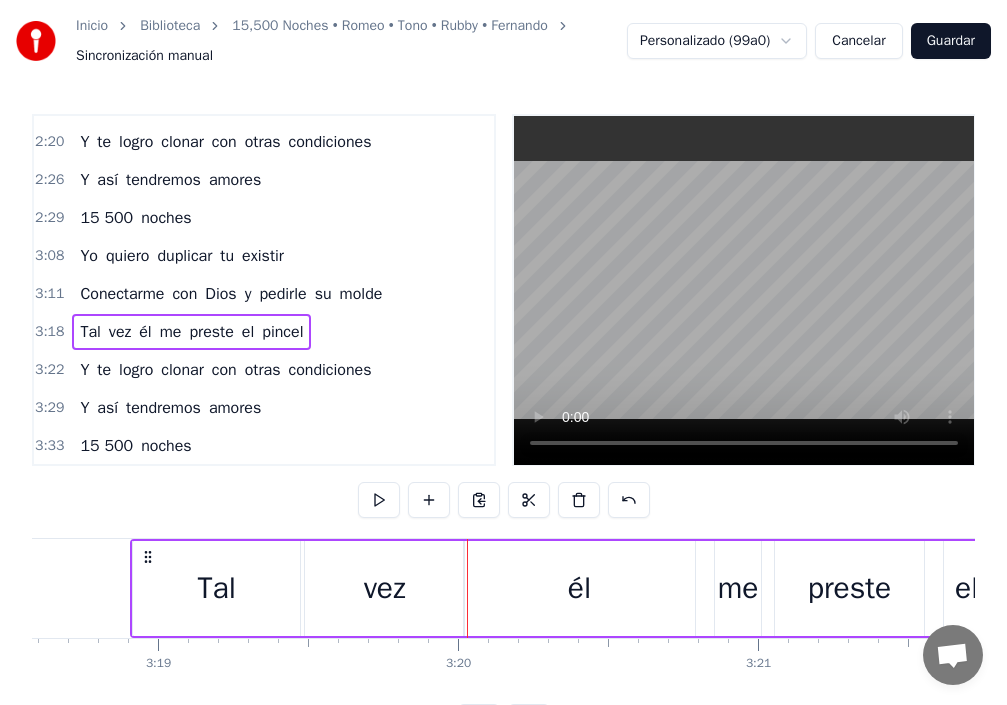 click on "él" at bounding box center (579, 588) 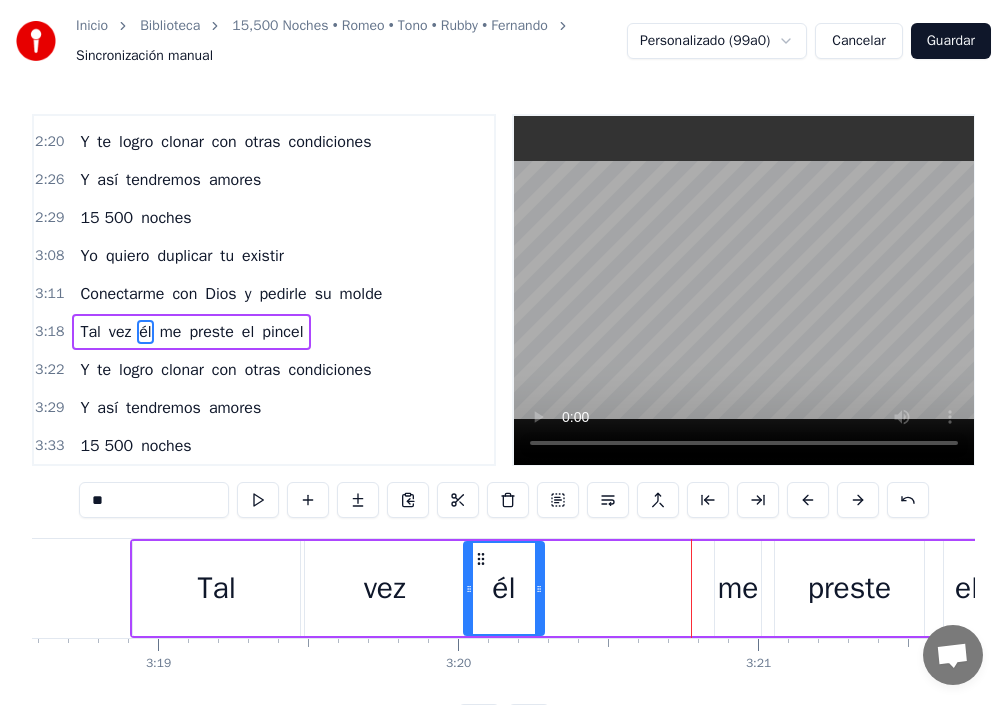 drag, startPoint x: 693, startPoint y: 586, endPoint x: 542, endPoint y: 621, distance: 155.00322 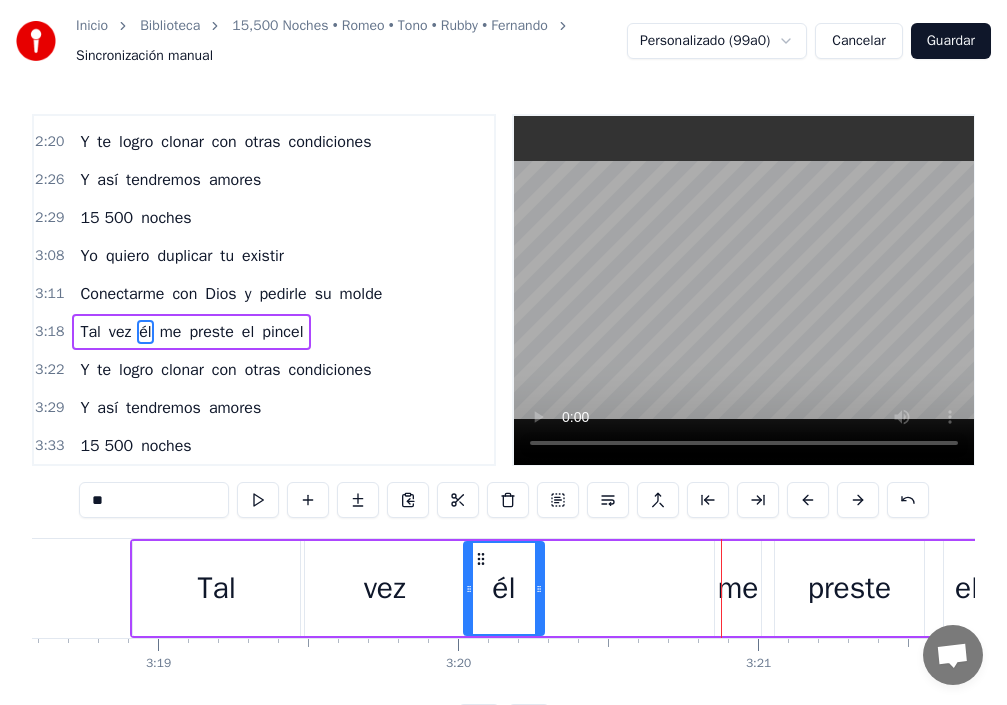 click on "me" at bounding box center (738, 588) 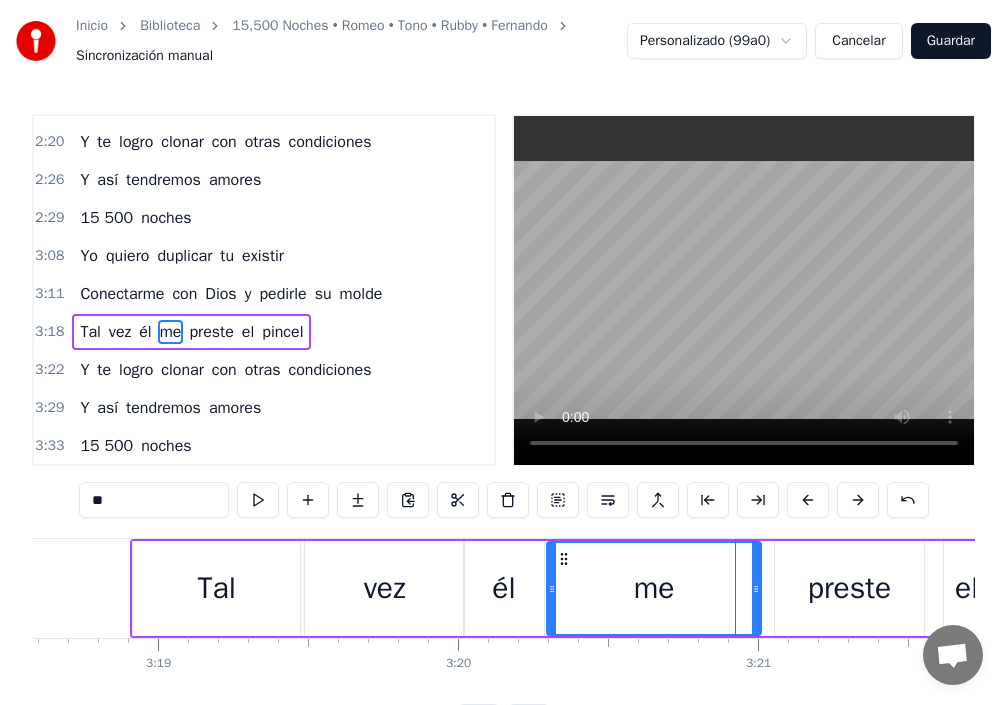 drag, startPoint x: 719, startPoint y: 602, endPoint x: 547, endPoint y: 615, distance: 172.49059 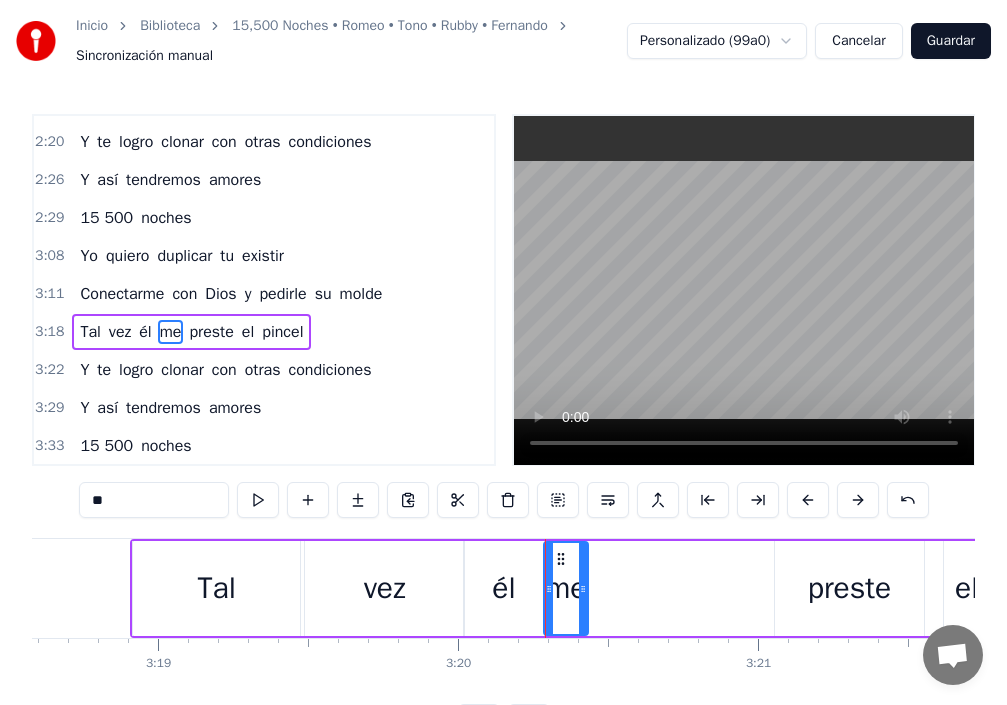 drag, startPoint x: 754, startPoint y: 591, endPoint x: 687, endPoint y: 622, distance: 73.82411 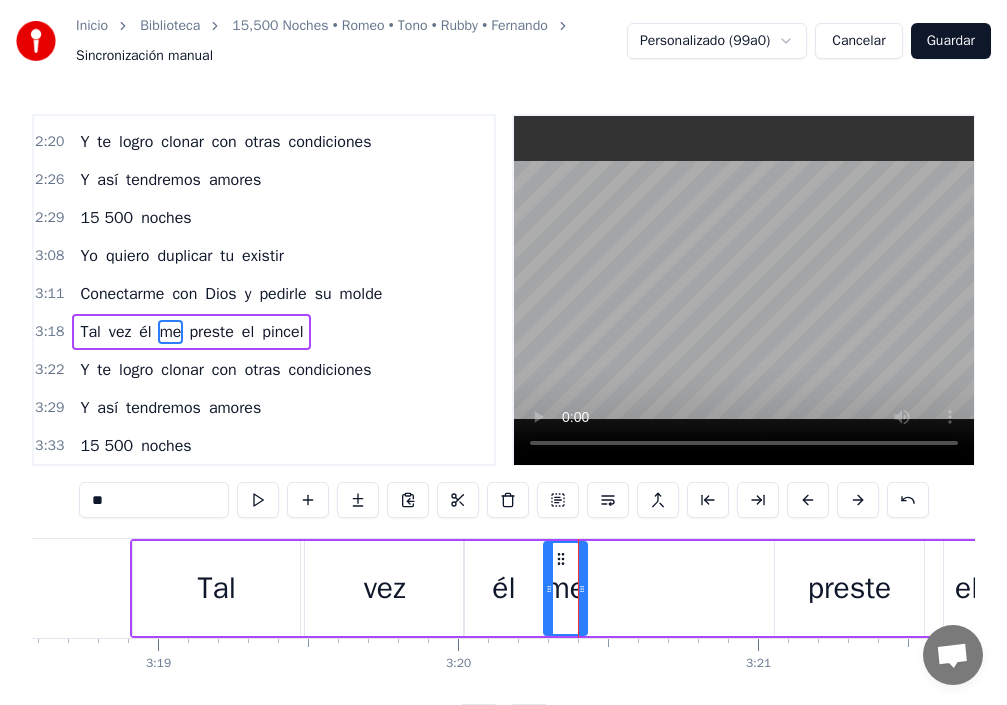 click on "preste" at bounding box center (849, 588) 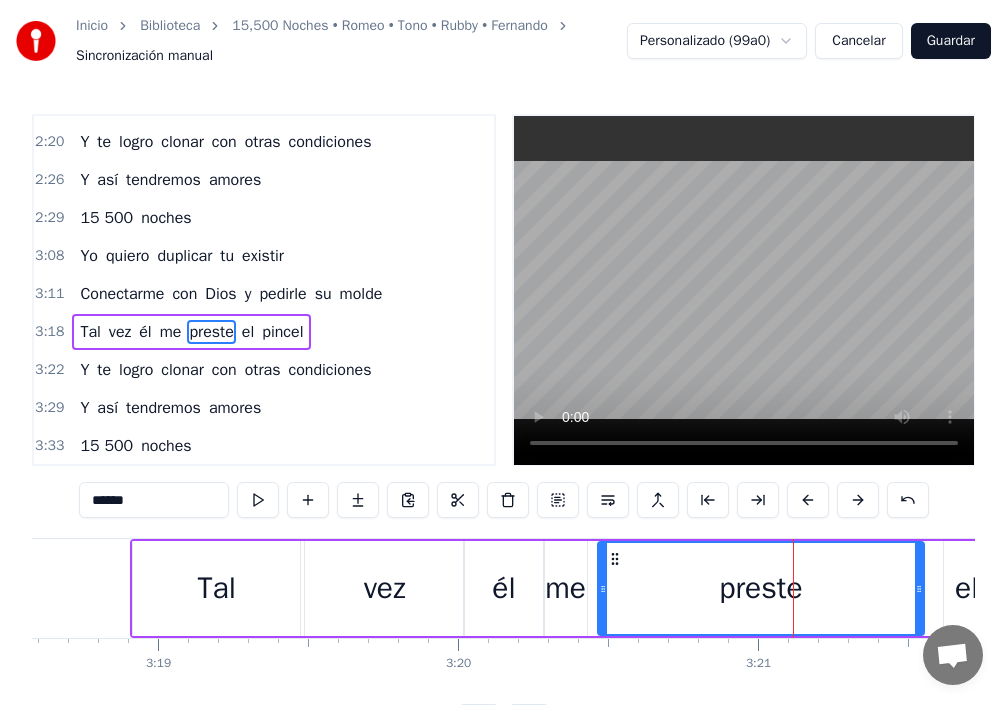 drag, startPoint x: 776, startPoint y: 589, endPoint x: 655, endPoint y: 619, distance: 124.66354 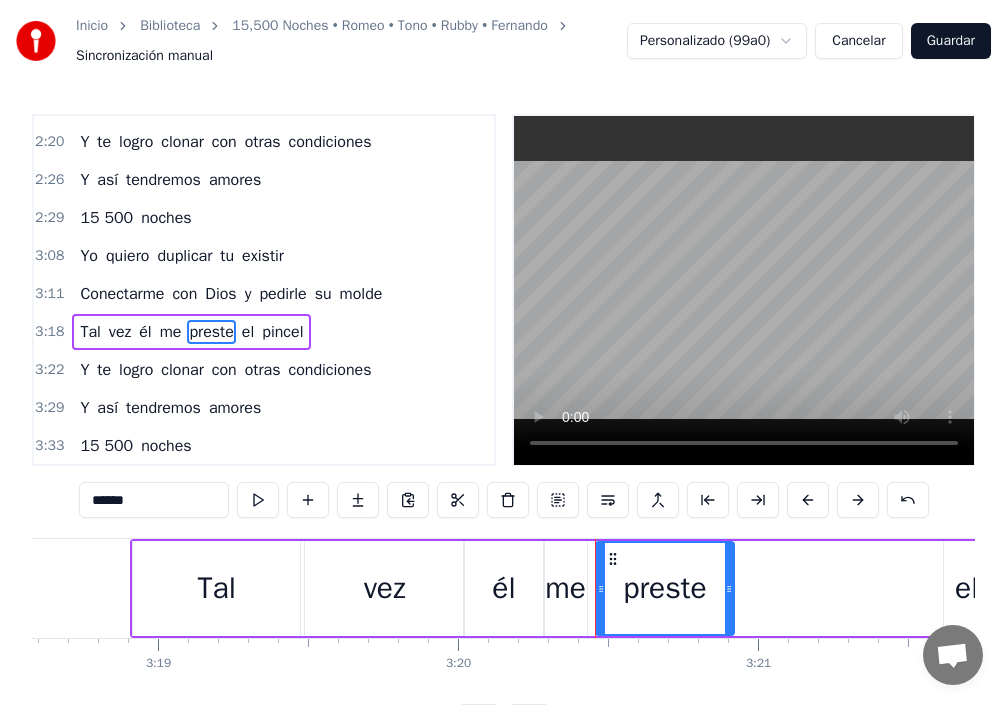 drag, startPoint x: 920, startPoint y: 586, endPoint x: 729, endPoint y: 603, distance: 191.75505 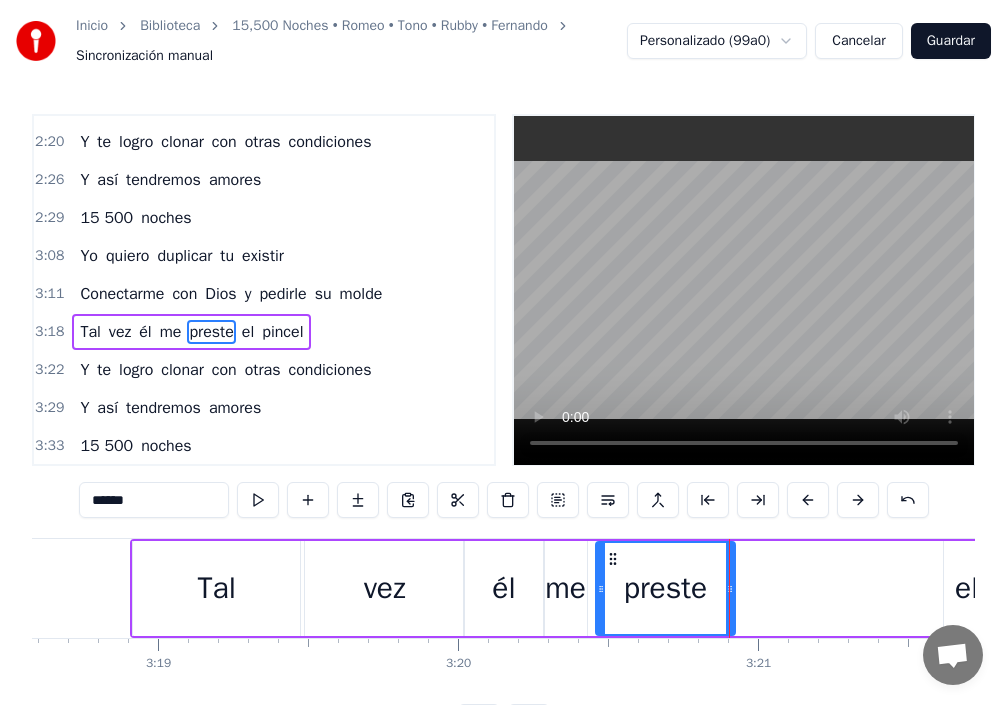 click on "él" at bounding box center (503, 588) 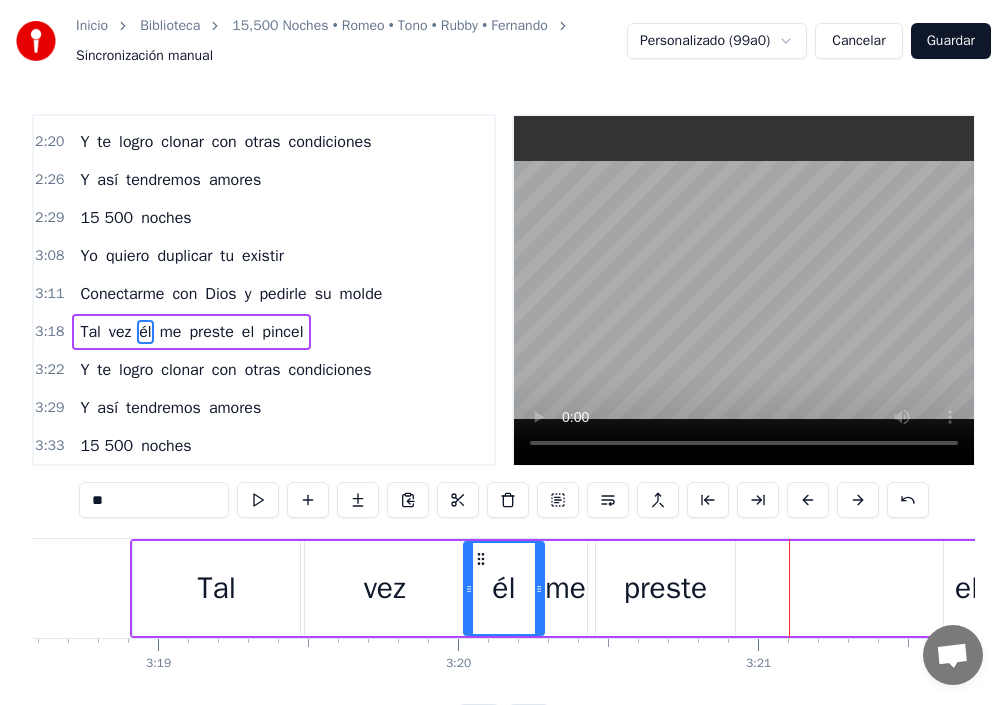 click on "el" at bounding box center [966, 588] 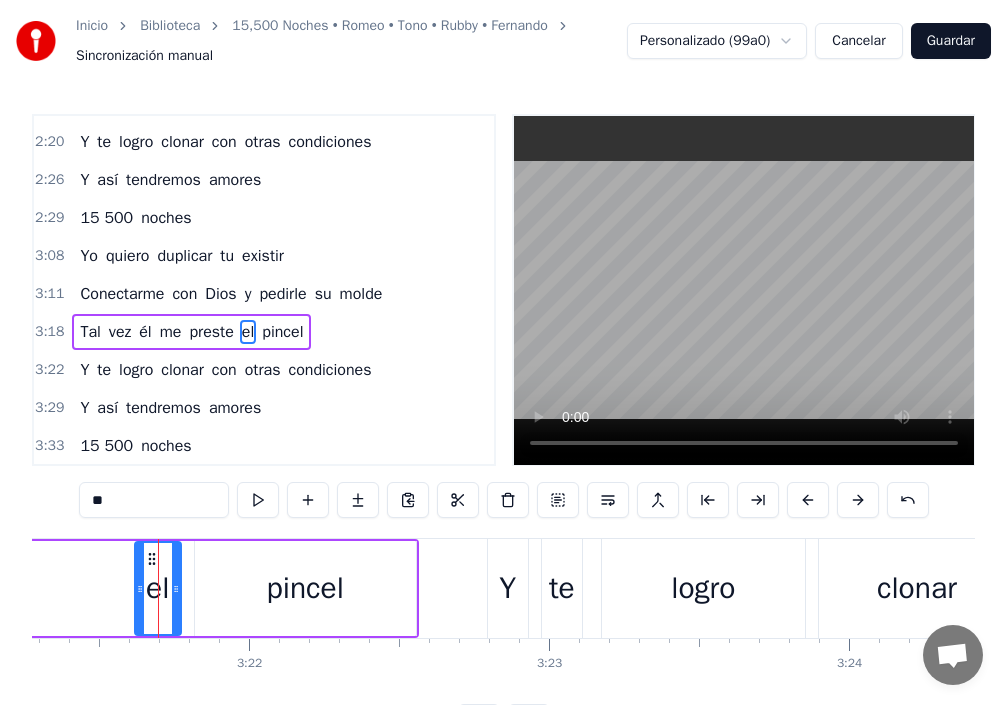 scroll, scrollTop: 0, scrollLeft: 60409, axis: horizontal 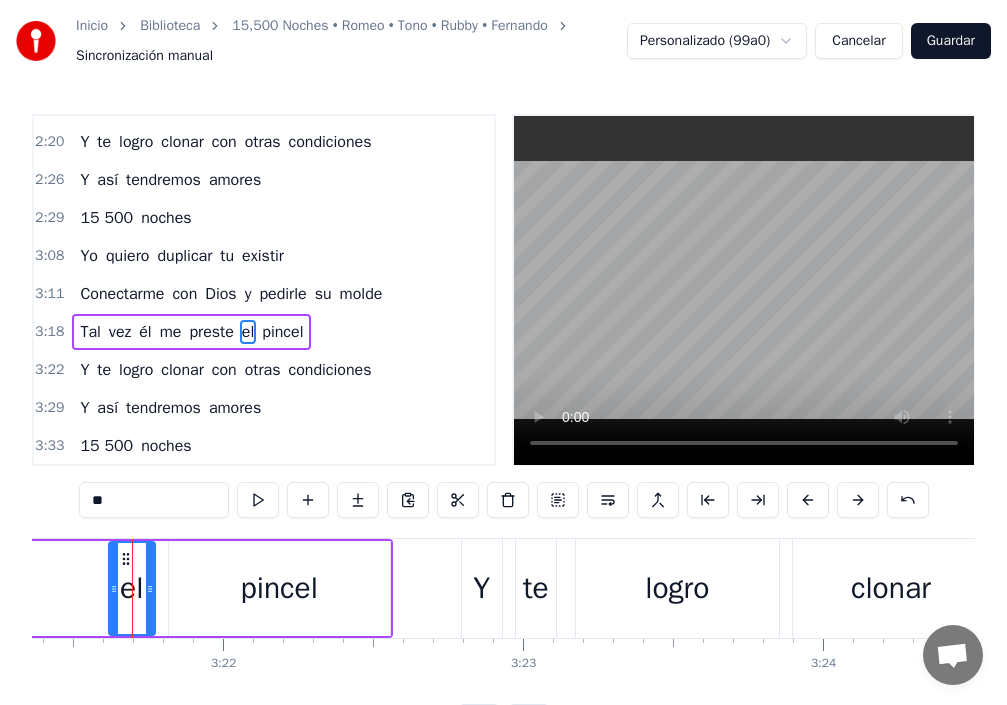 click on "el" at bounding box center [248, 332] 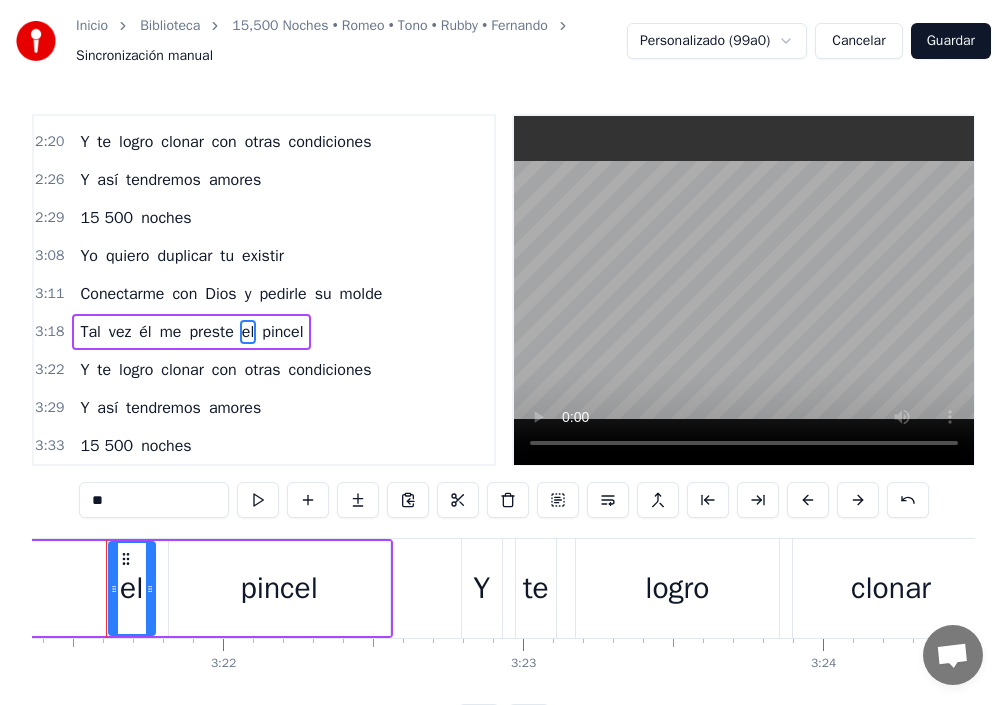scroll, scrollTop: 0, scrollLeft: 60382, axis: horizontal 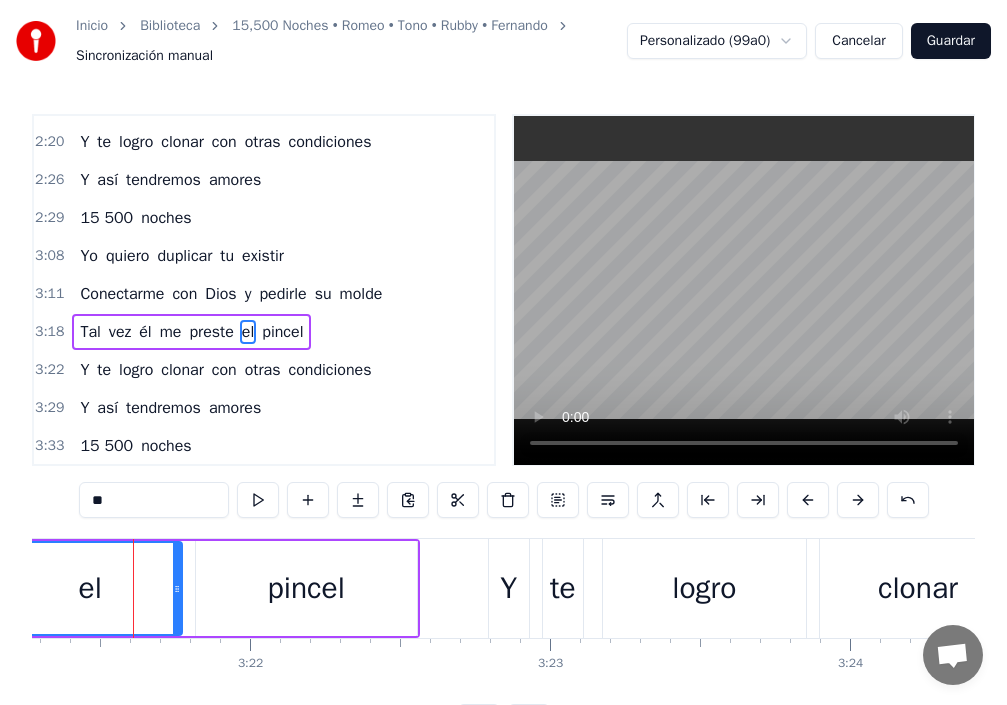 drag, startPoint x: 105, startPoint y: 585, endPoint x: 0, endPoint y: 577, distance: 105.30432 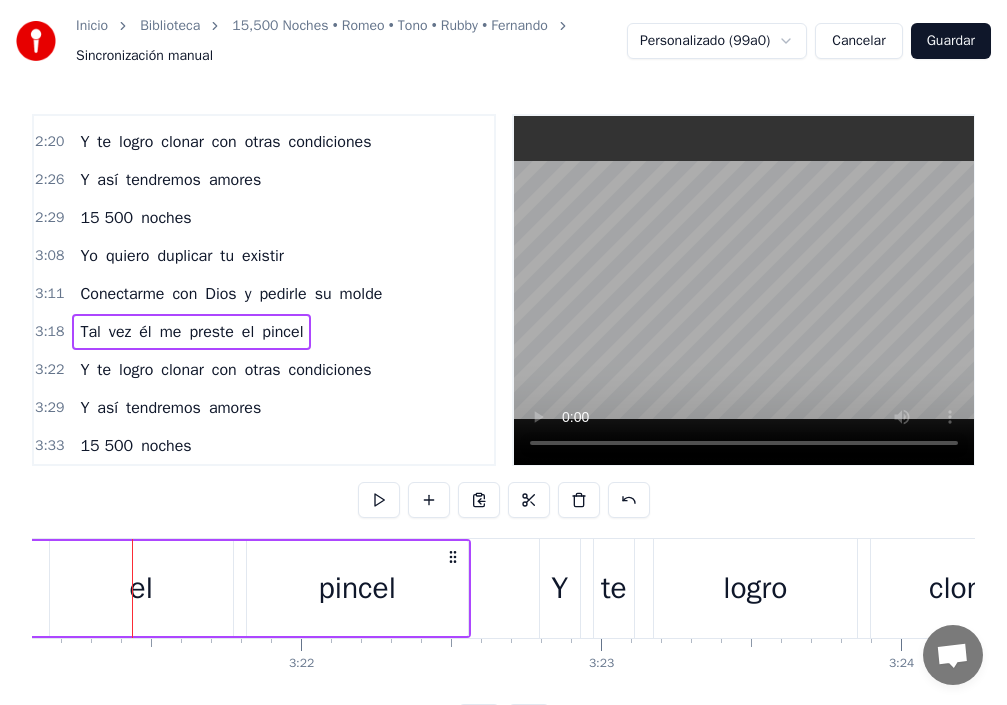 click on "el" at bounding box center (141, 588) 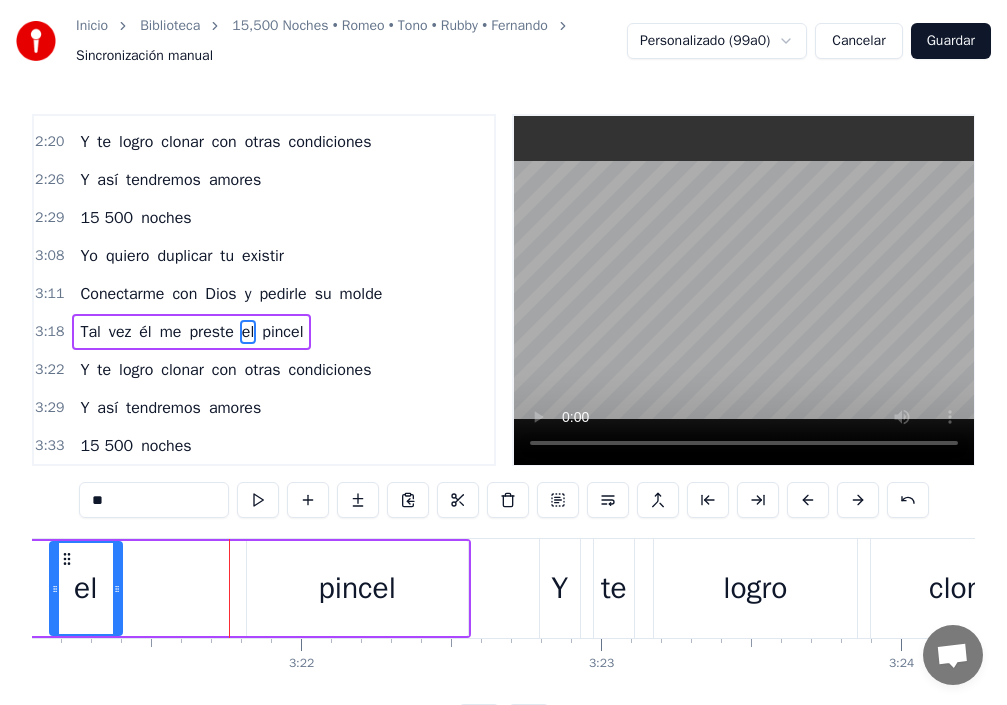 drag, startPoint x: 228, startPoint y: 581, endPoint x: 85, endPoint y: 586, distance: 143.08739 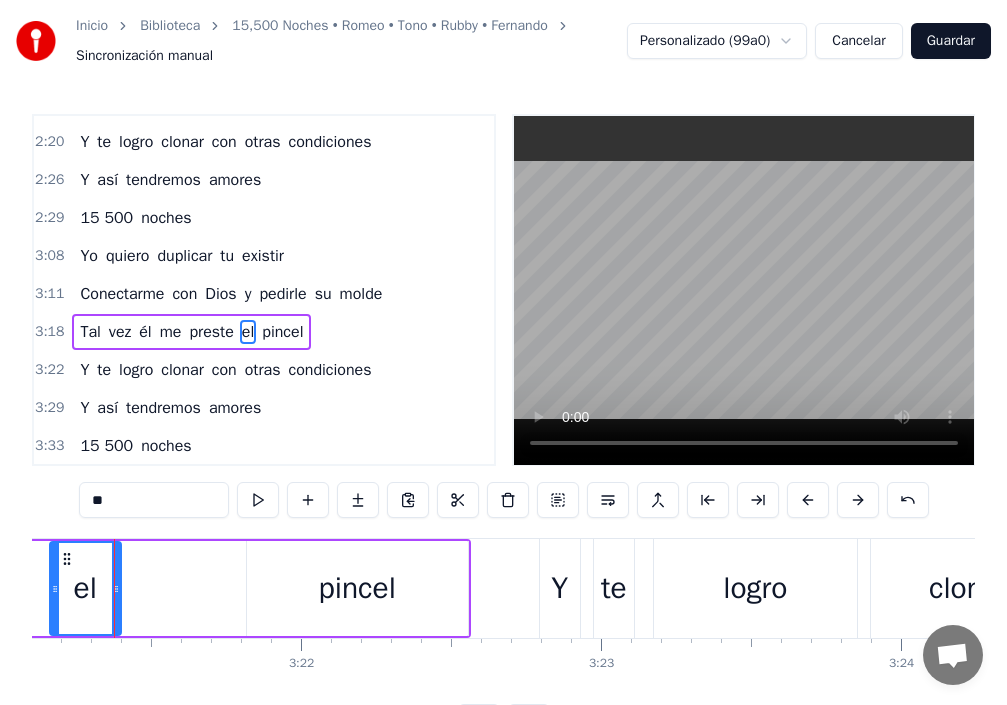 scroll, scrollTop: 0, scrollLeft: 60313, axis: horizontal 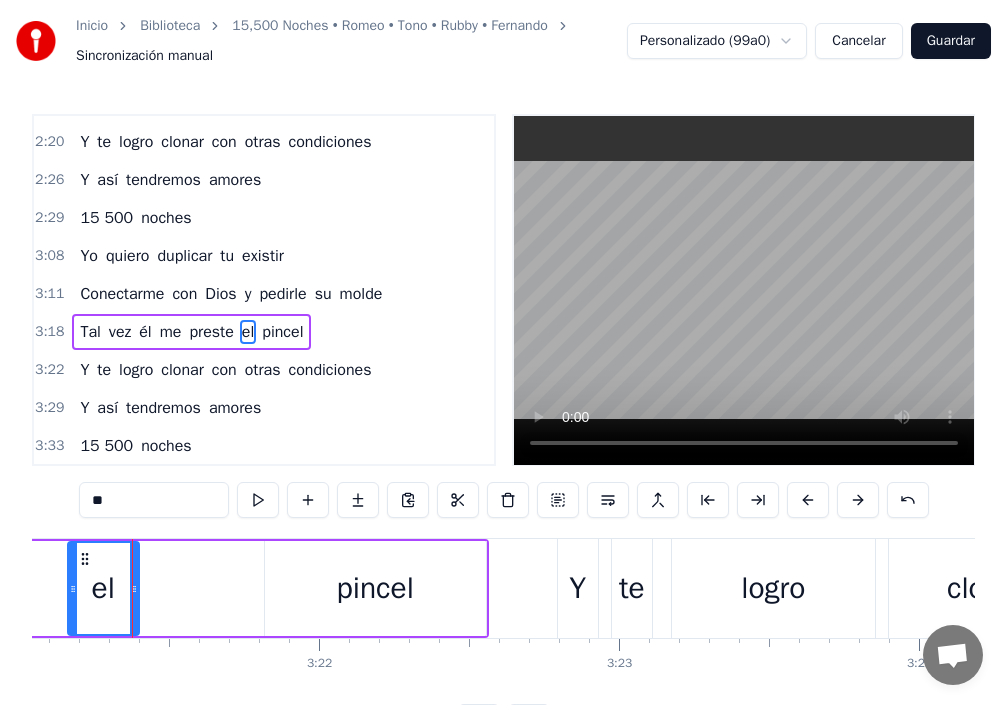 click on "el" at bounding box center (248, 332) 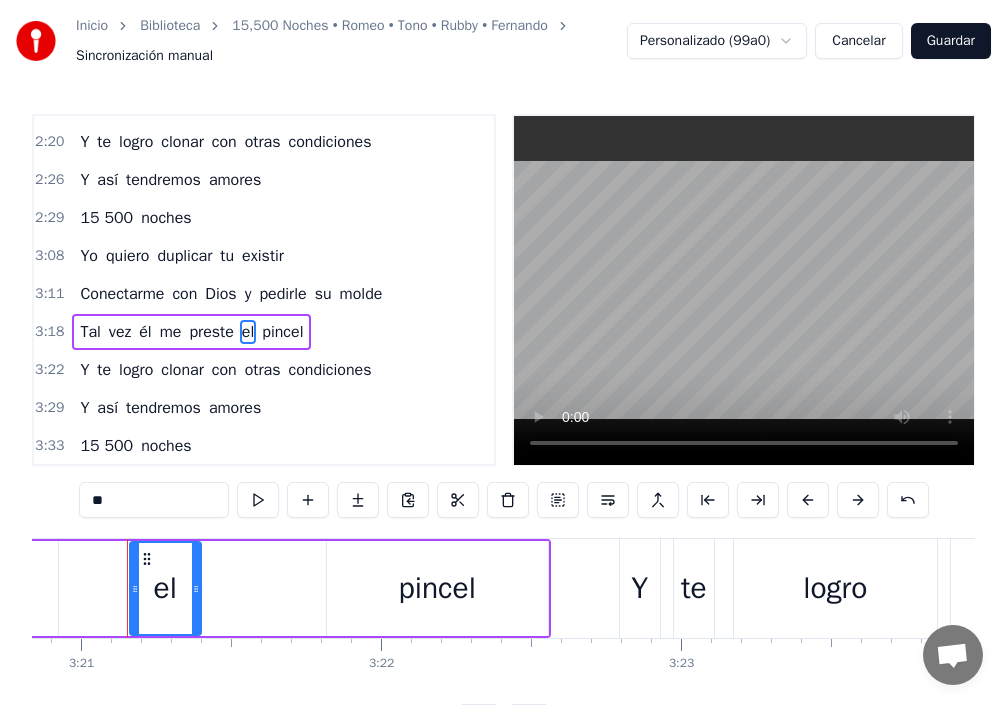 scroll, scrollTop: 0, scrollLeft: 60245, axis: horizontal 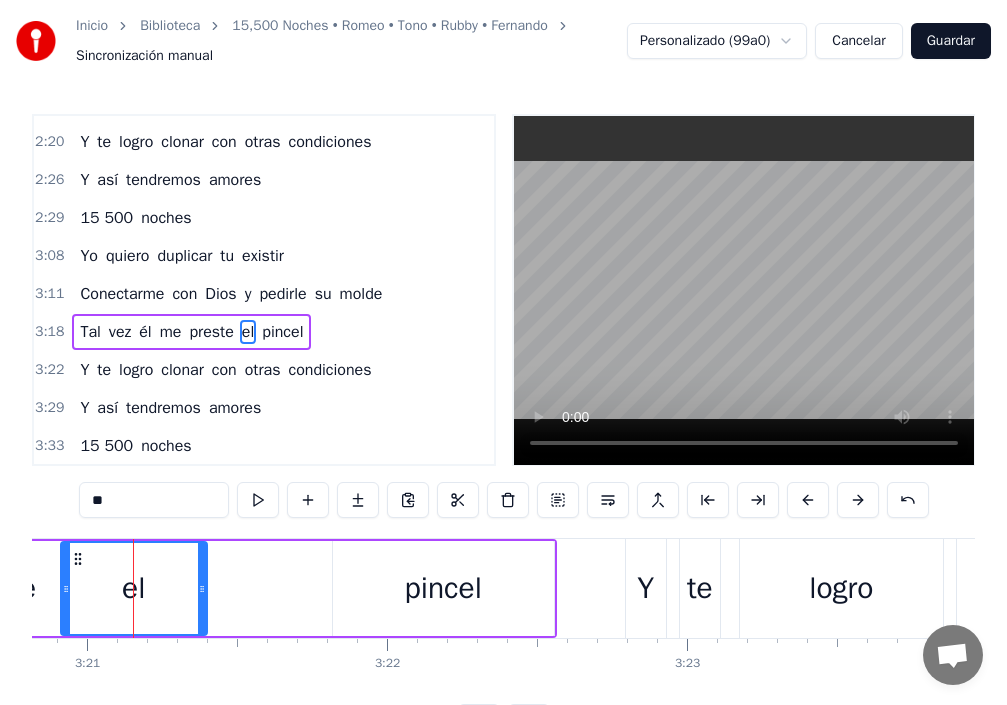 drag, startPoint x: 138, startPoint y: 596, endPoint x: 57, endPoint y: 597, distance: 81.00617 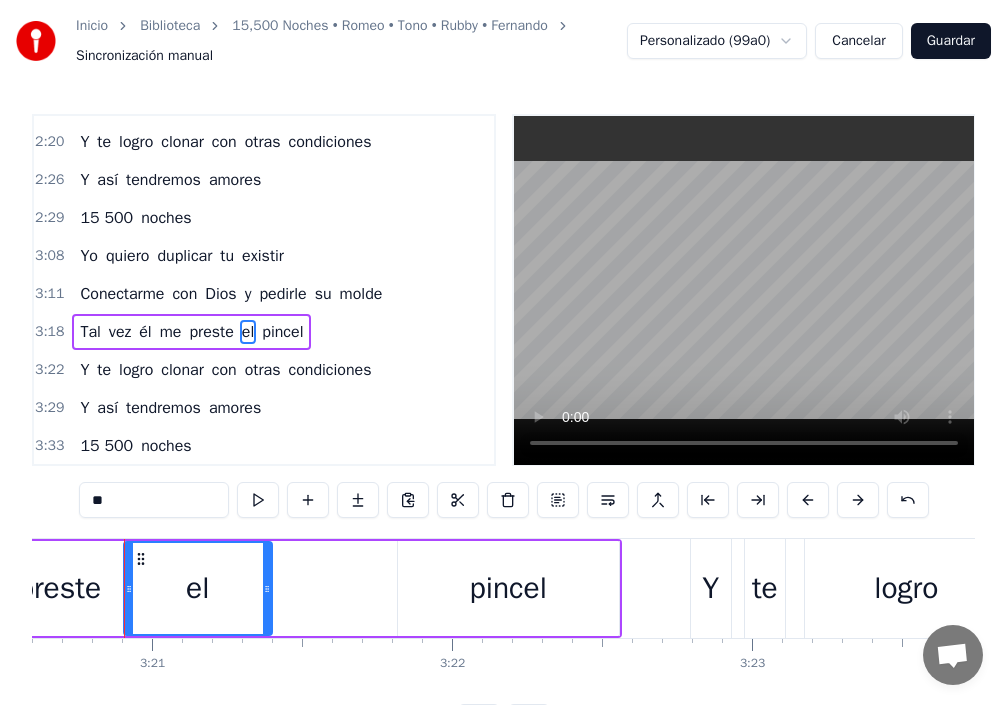 scroll, scrollTop: 0, scrollLeft: 60172, axis: horizontal 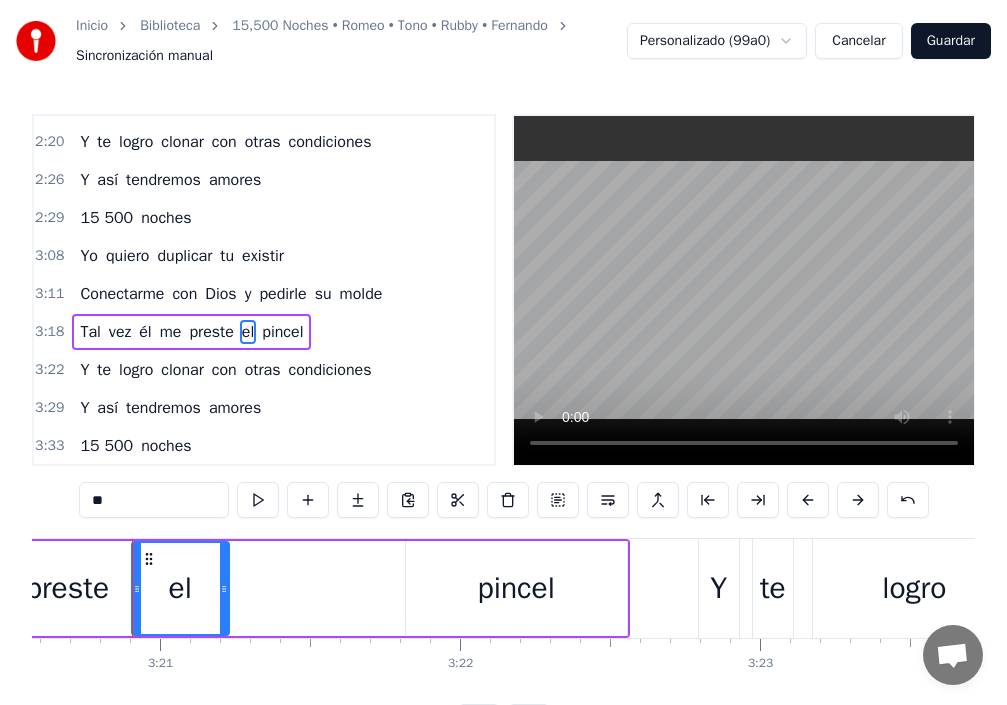 drag, startPoint x: 274, startPoint y: 597, endPoint x: 254, endPoint y: 586, distance: 22.825424 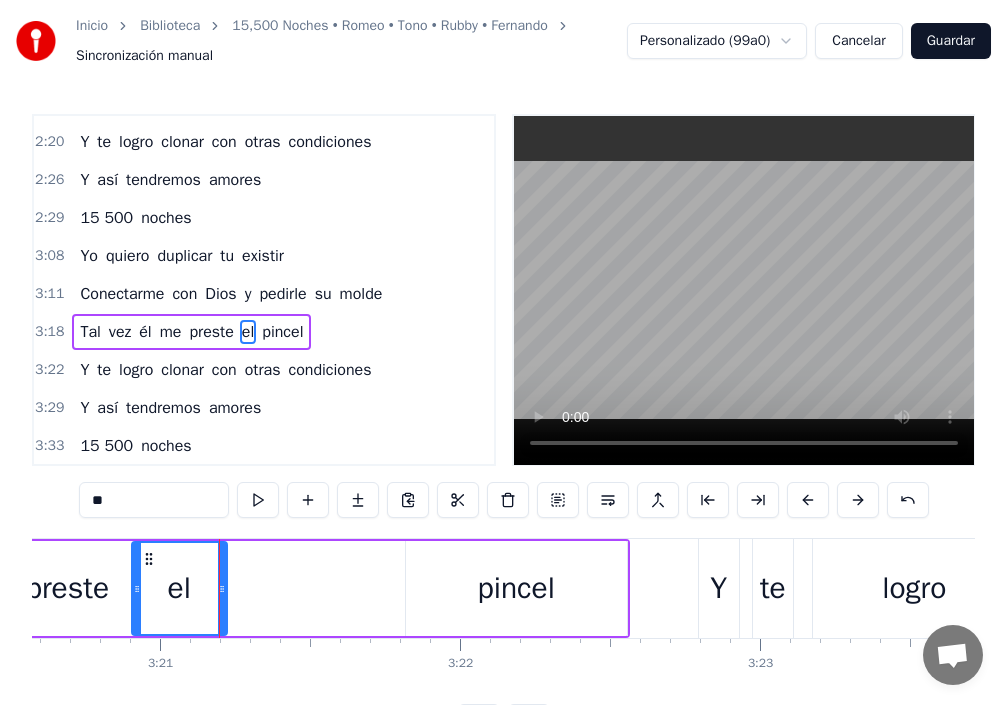 click on "preste" at bounding box center (67, 588) 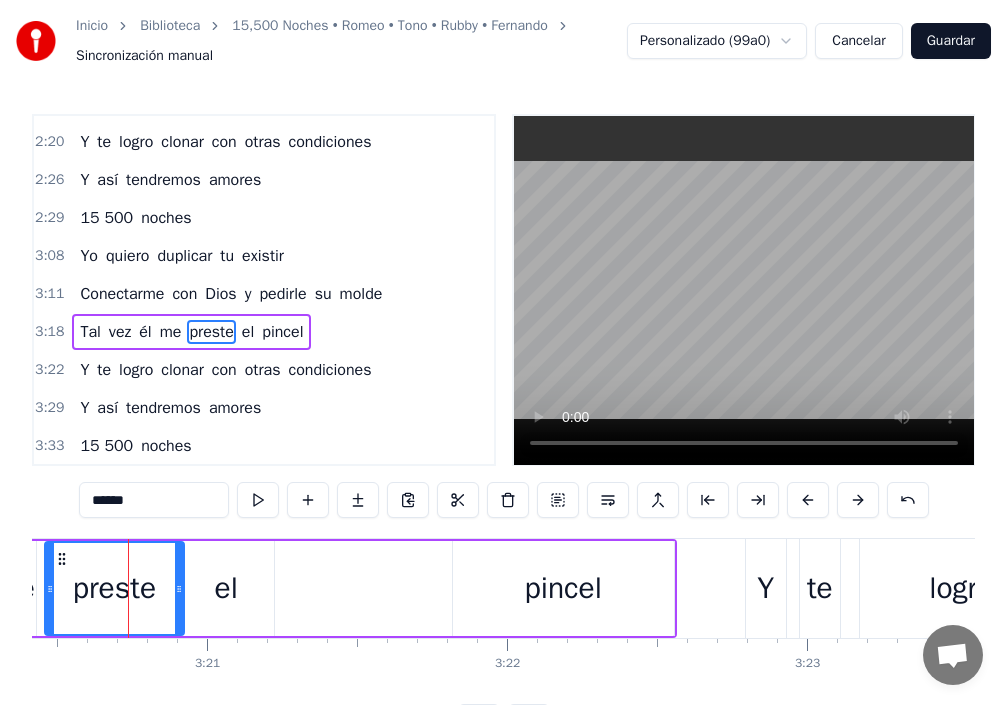 scroll, scrollTop: 0, scrollLeft: 60121, axis: horizontal 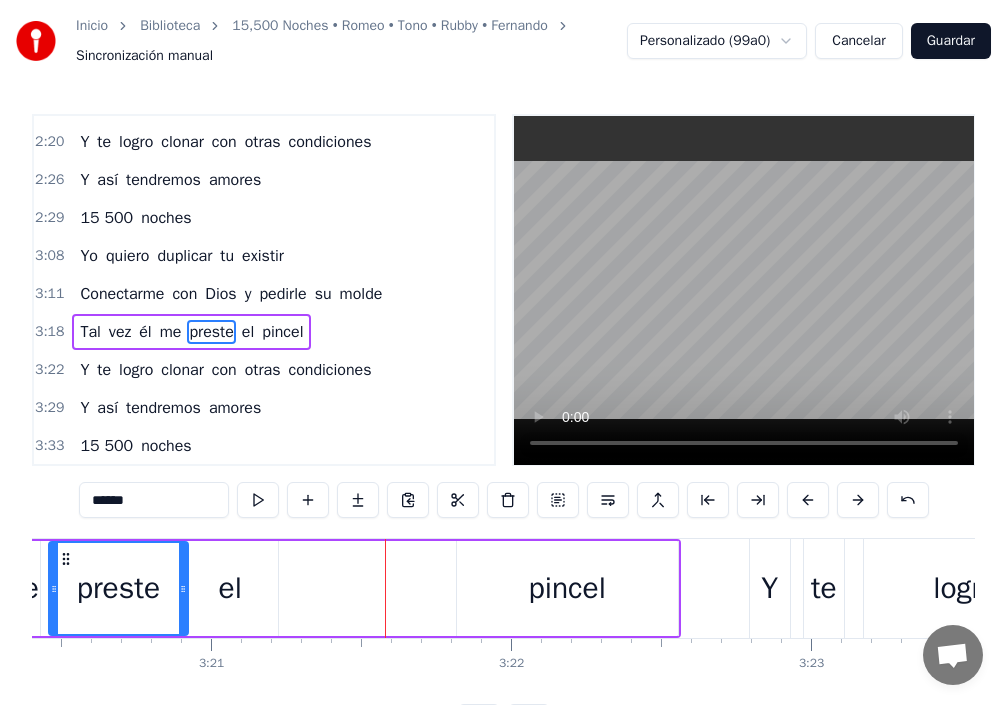 click on "pincel" at bounding box center (567, 588) 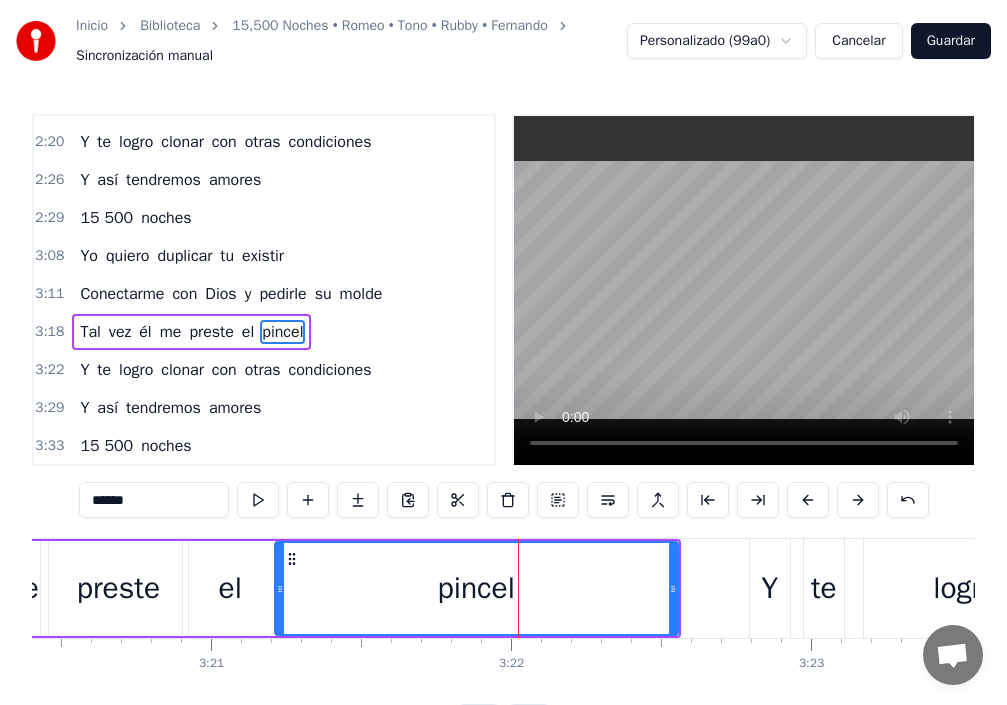 drag, startPoint x: 460, startPoint y: 599, endPoint x: 267, endPoint y: 613, distance: 193.50711 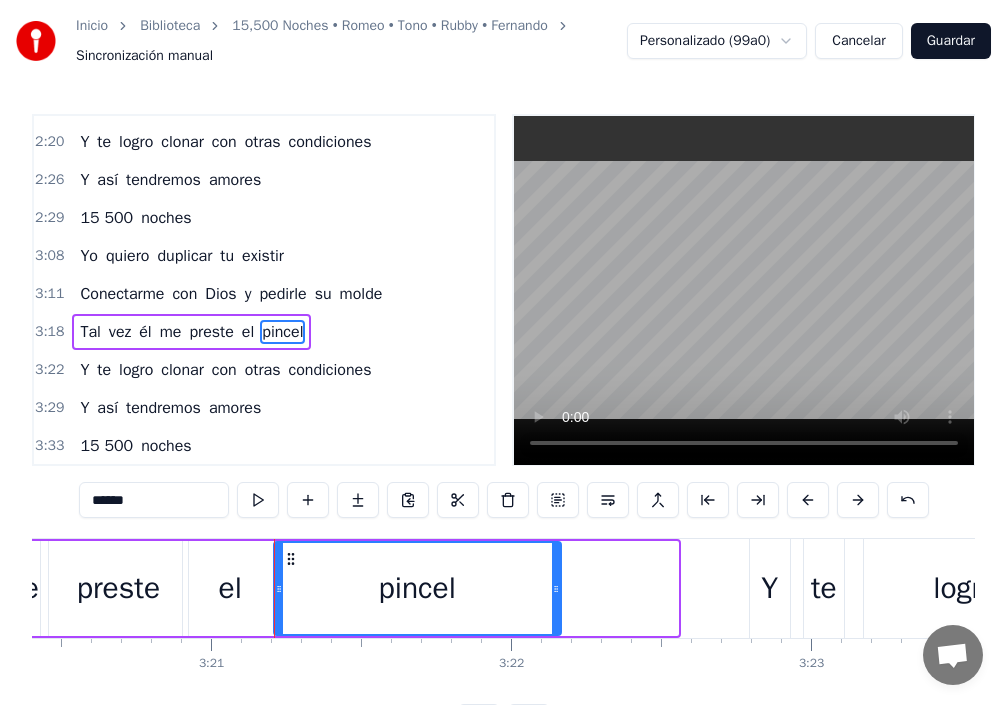 drag, startPoint x: 674, startPoint y: 595, endPoint x: 545, endPoint y: 587, distance: 129.24782 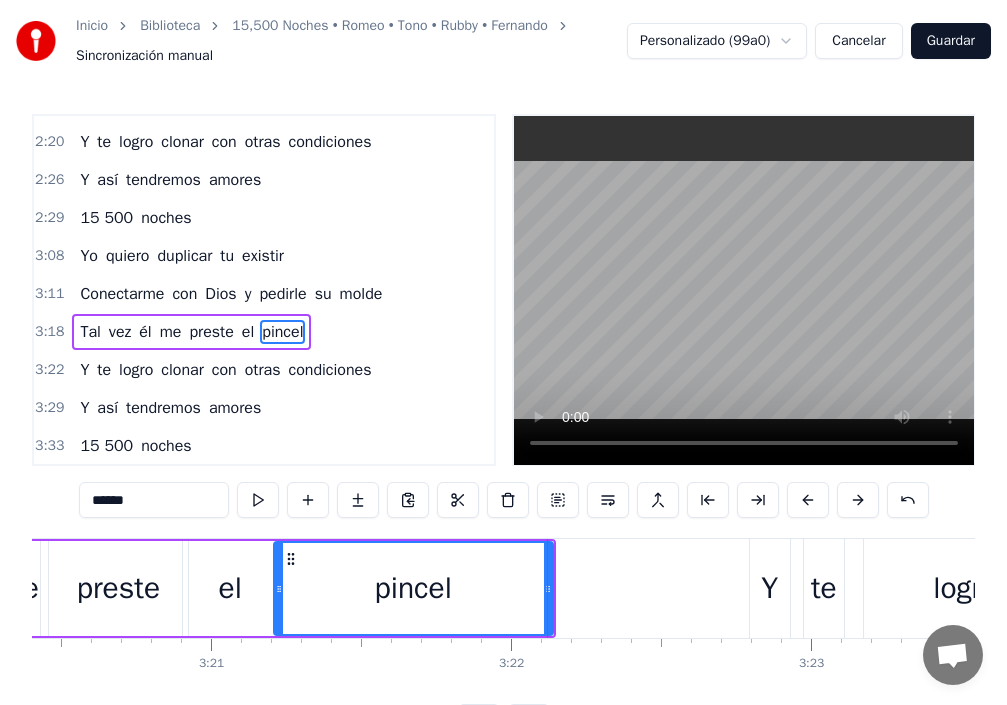 click on "preste" at bounding box center [118, 588] 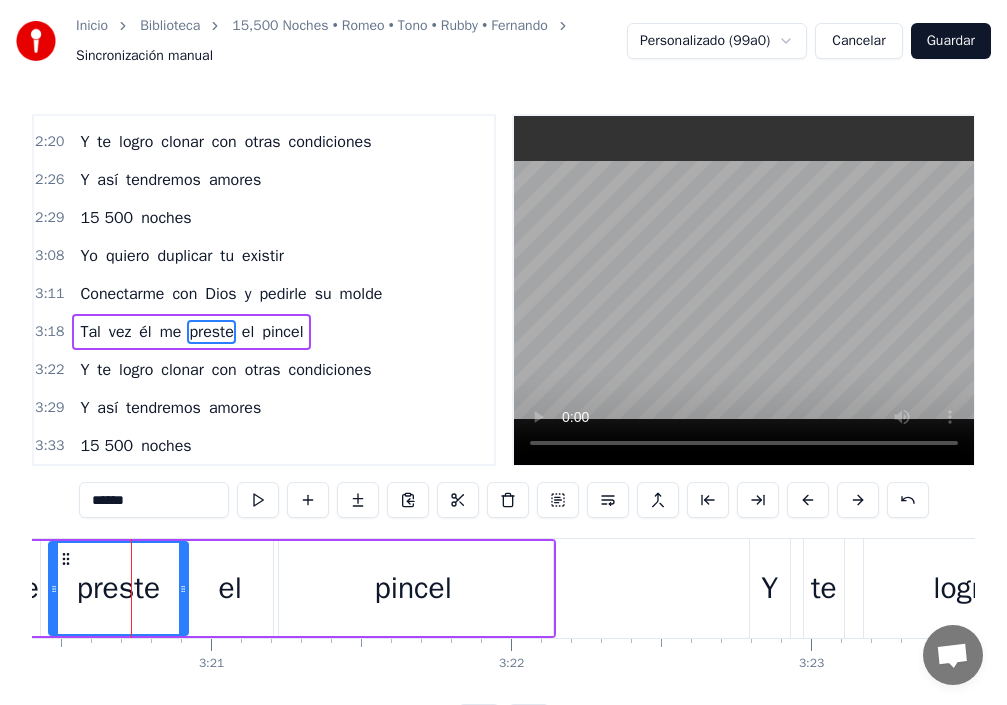 scroll, scrollTop: 0, scrollLeft: 60120, axis: horizontal 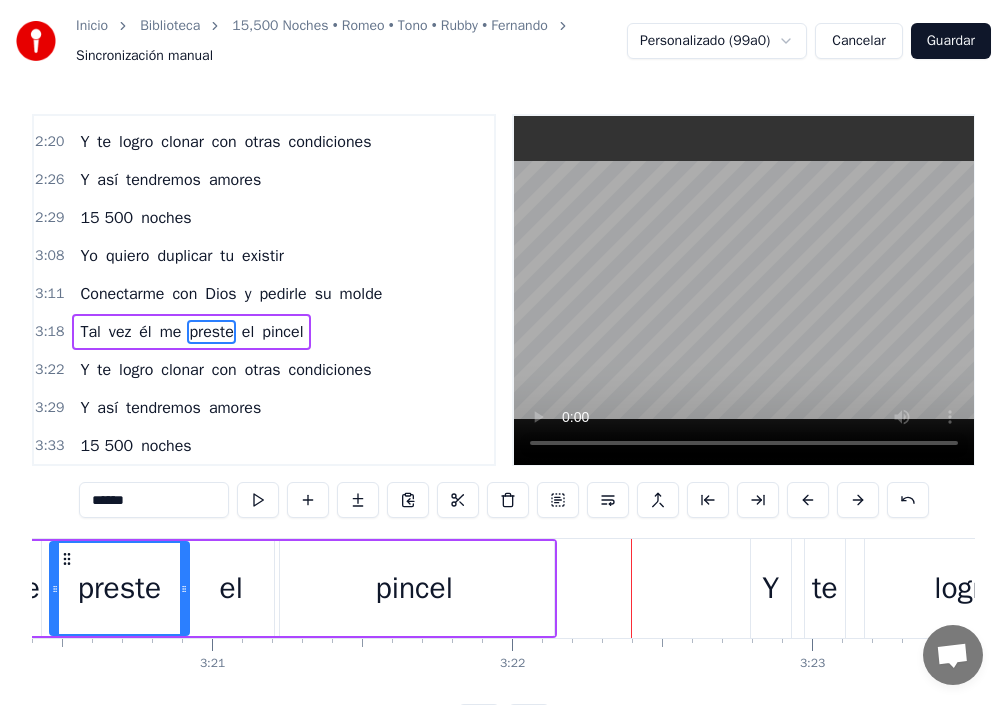 click on "Y" at bounding box center (770, 588) 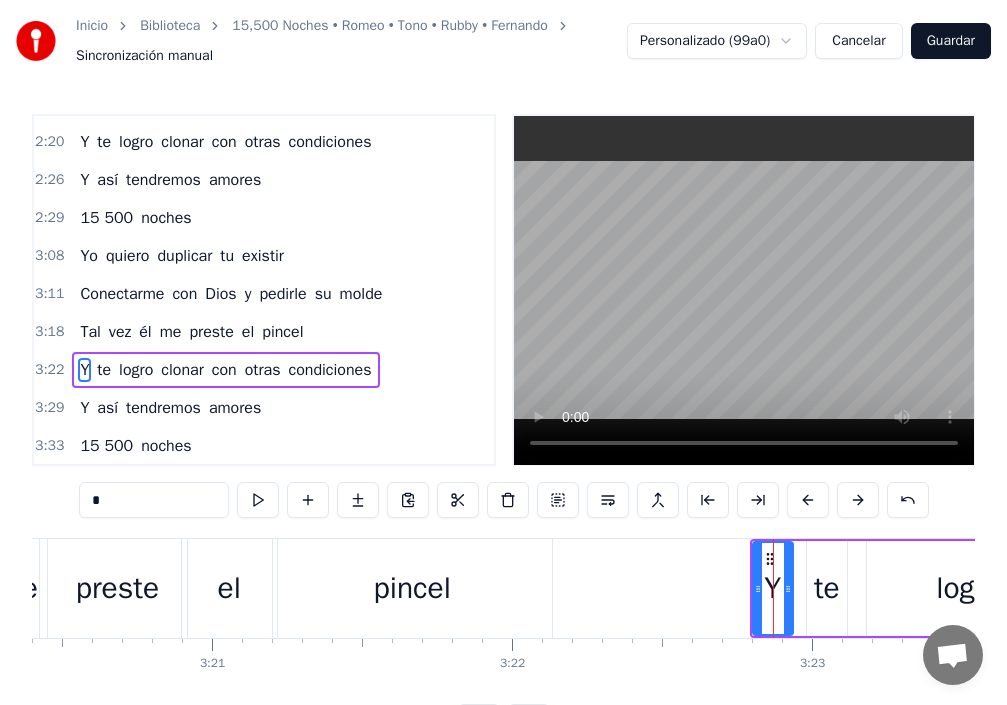 scroll, scrollTop: 16, scrollLeft: 0, axis: vertical 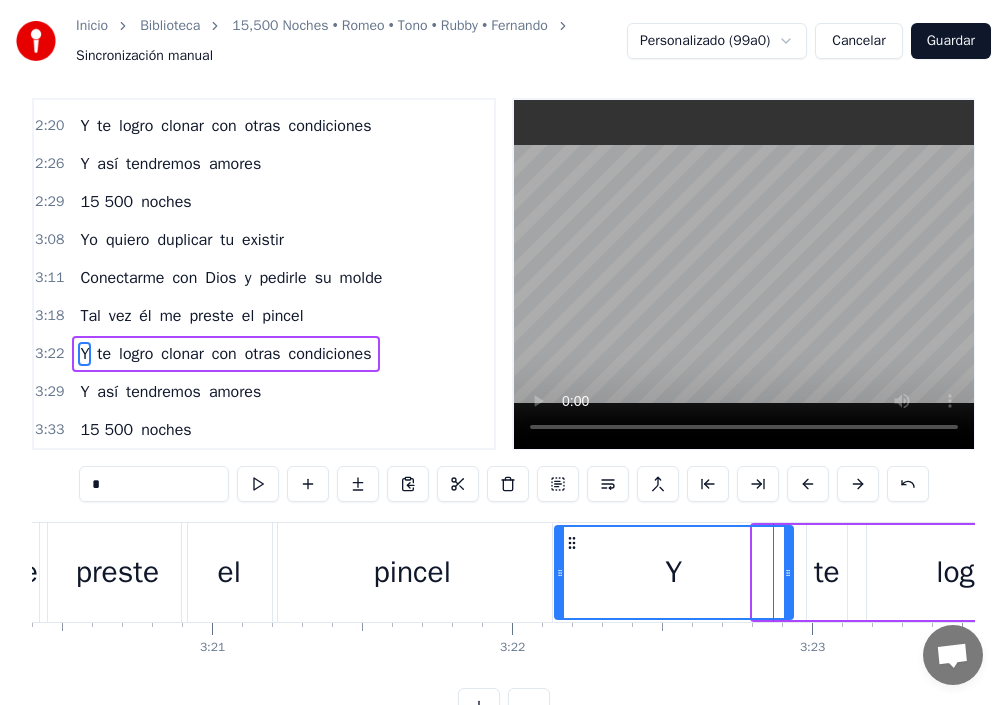 drag, startPoint x: 757, startPoint y: 579, endPoint x: 552, endPoint y: 594, distance: 205.54805 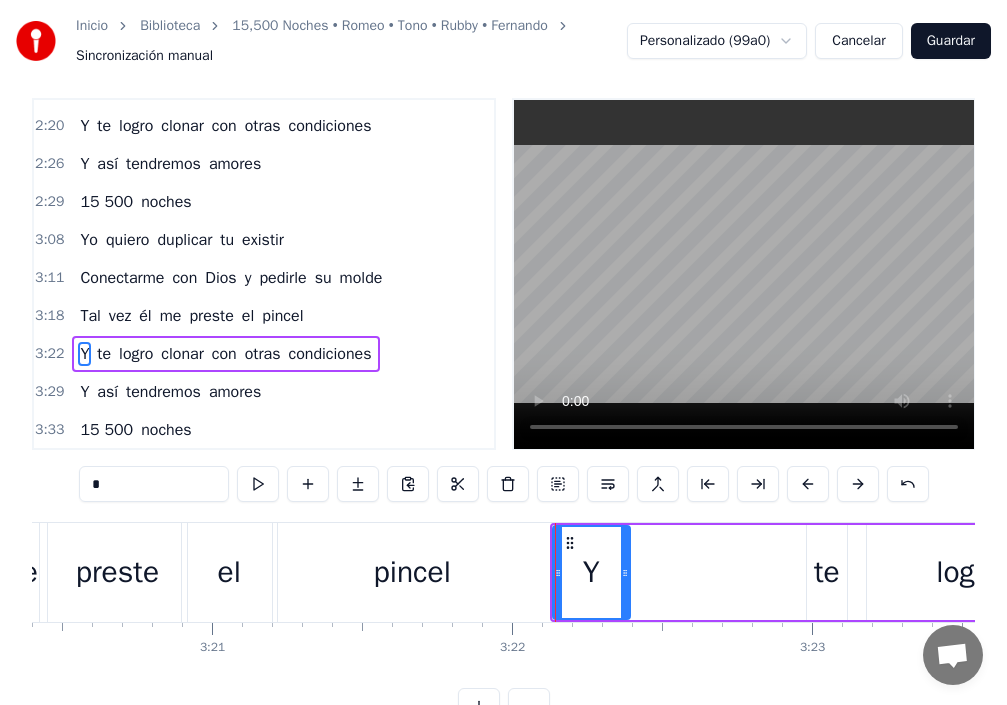 drag, startPoint x: 785, startPoint y: 569, endPoint x: 675, endPoint y: 584, distance: 111.01801 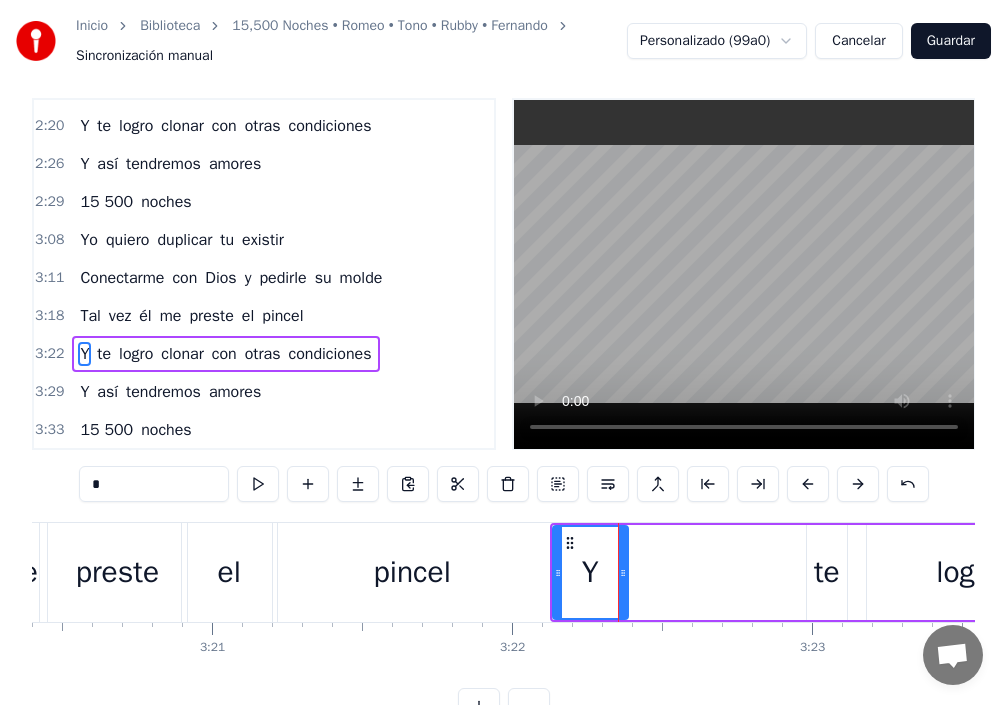 click on "te" at bounding box center (827, 572) 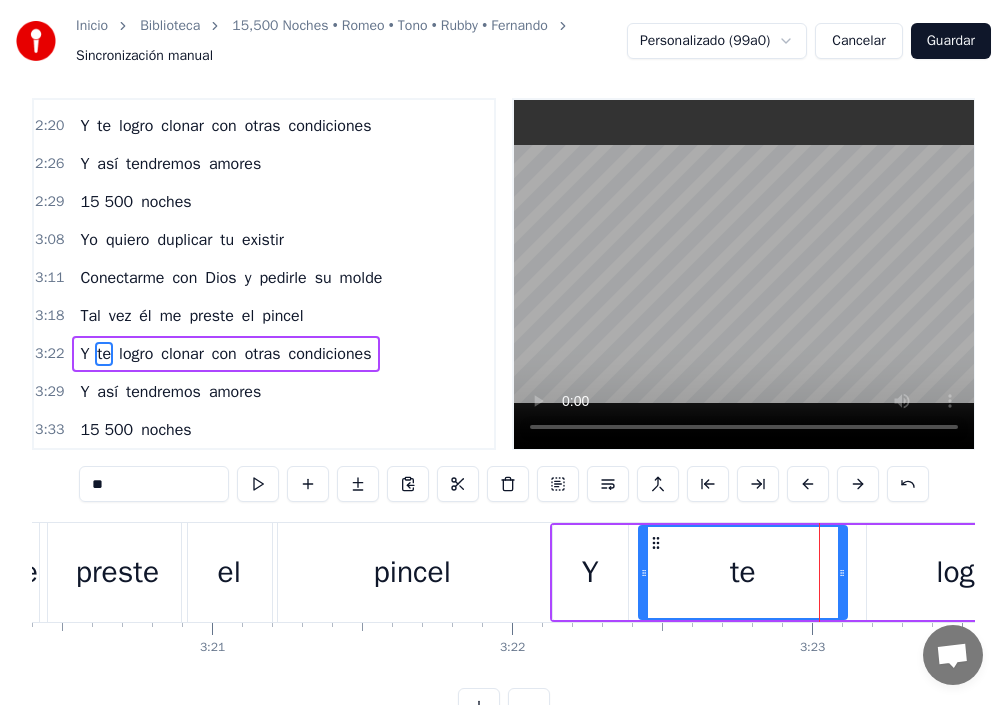 drag, startPoint x: 809, startPoint y: 579, endPoint x: 636, endPoint y: 602, distance: 174.5222 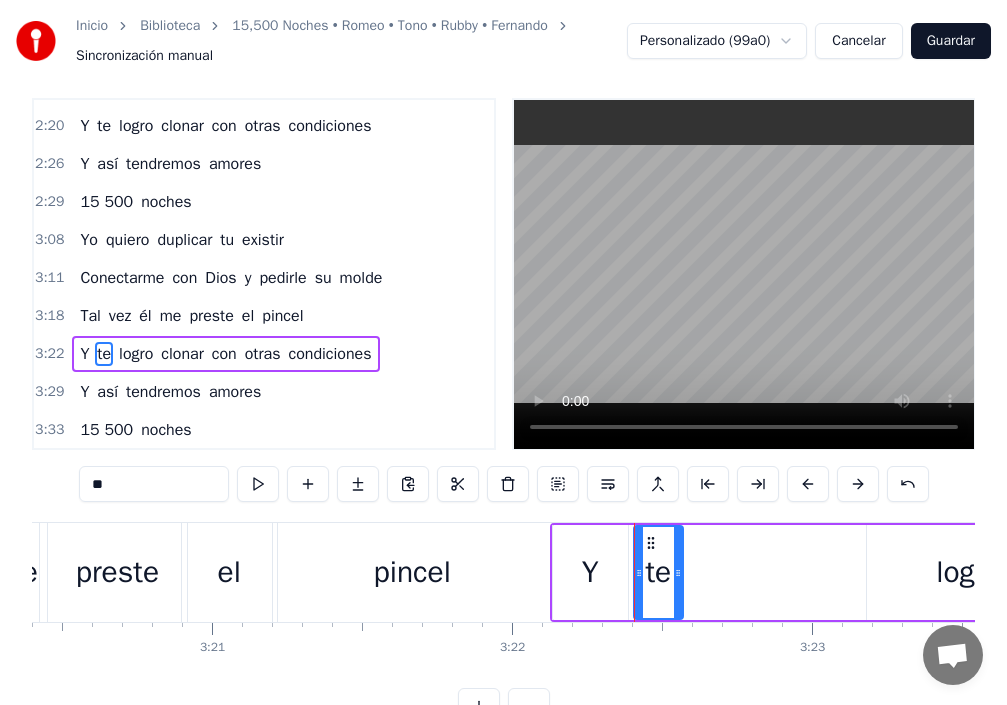 drag, startPoint x: 840, startPoint y: 579, endPoint x: 640, endPoint y: 601, distance: 201.20636 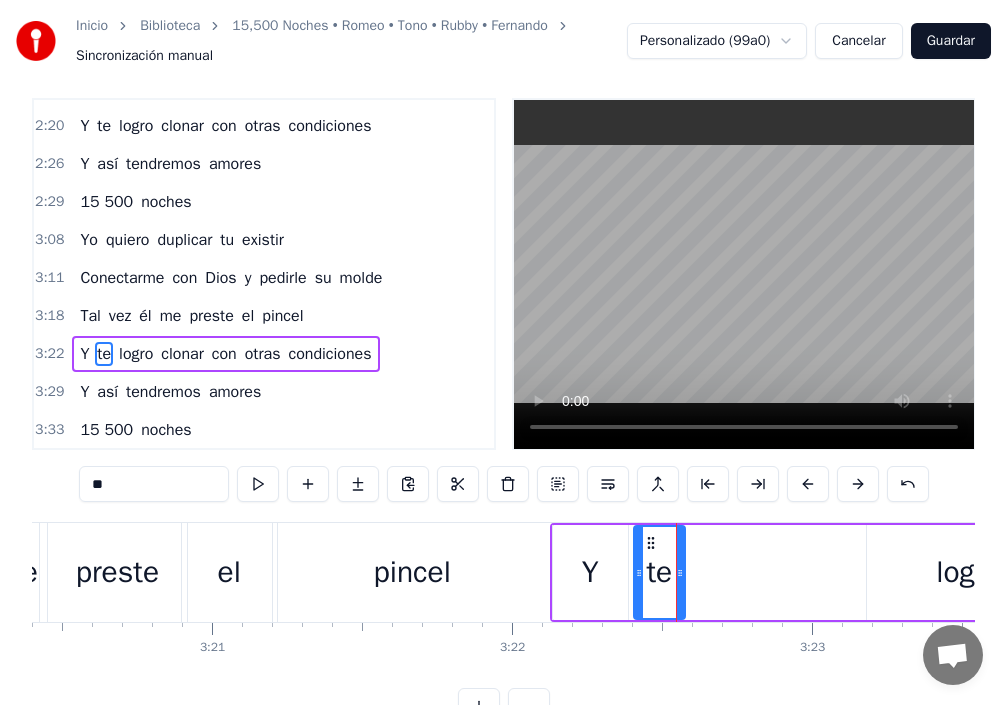 click on "Y" at bounding box center (590, 572) 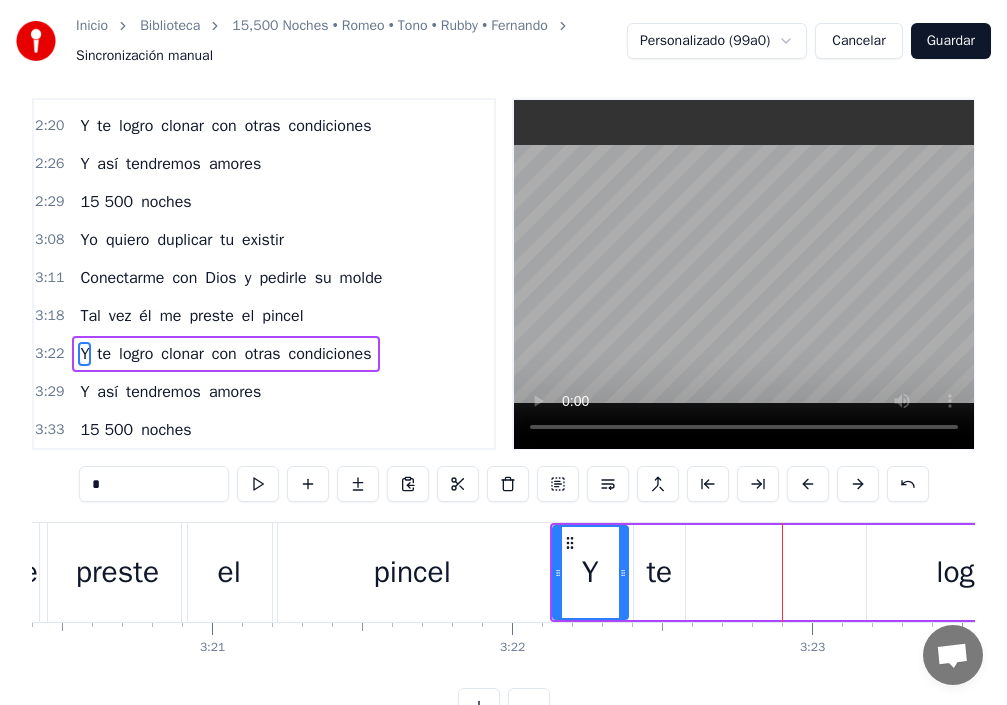 click on "logro" at bounding box center (968, 572) 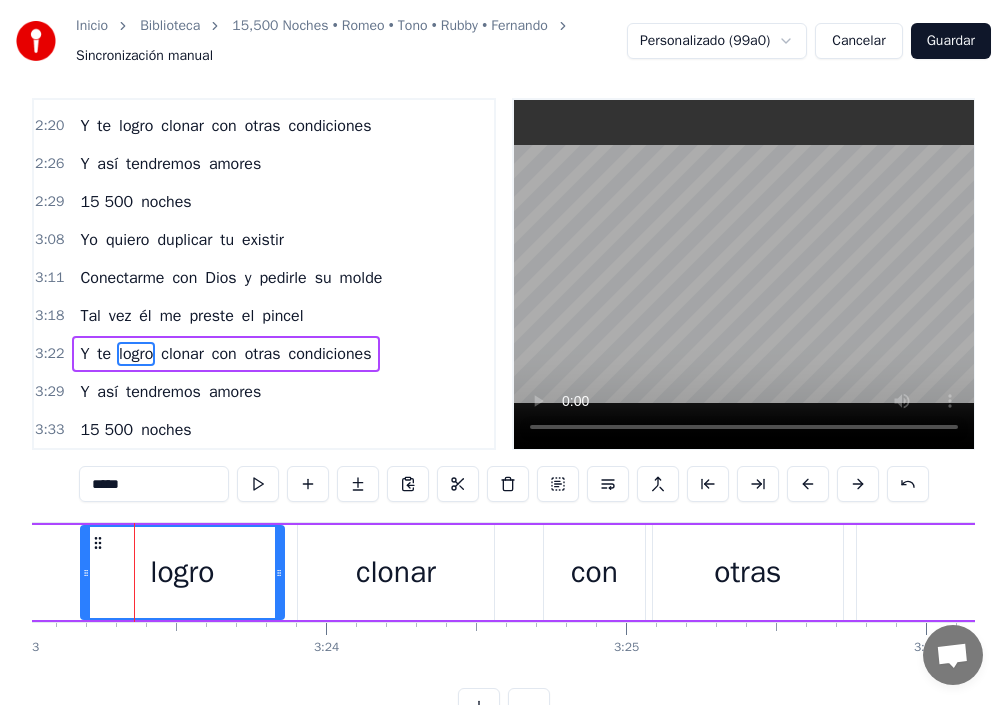 scroll, scrollTop: 0, scrollLeft: 60908, axis: horizontal 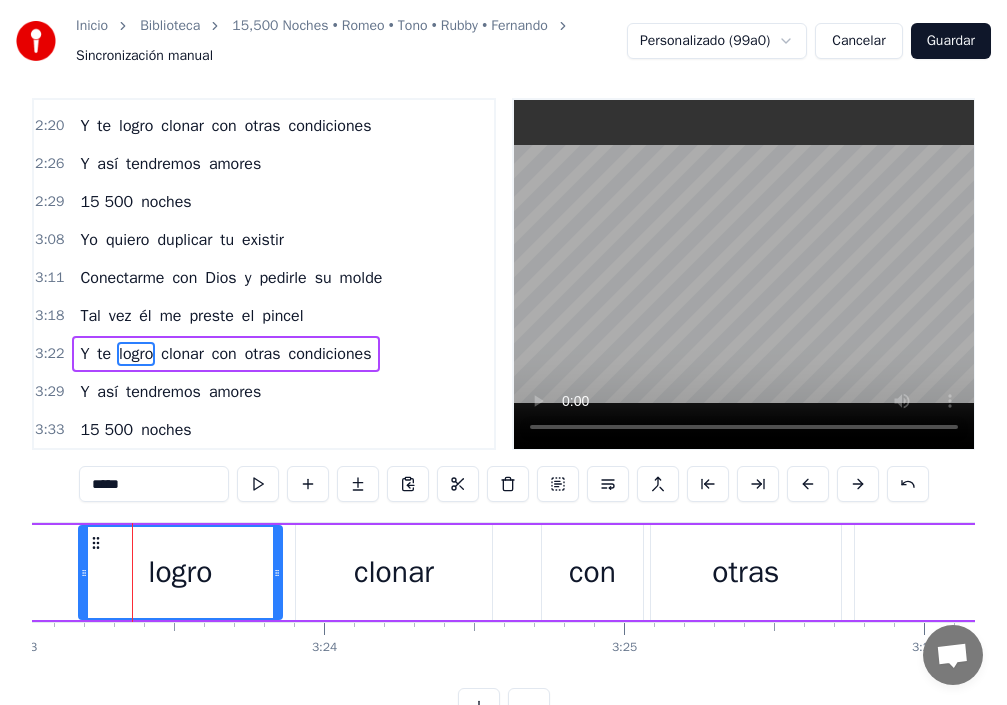 drag, startPoint x: 138, startPoint y: 349, endPoint x: 139, endPoint y: 361, distance: 12.0415945 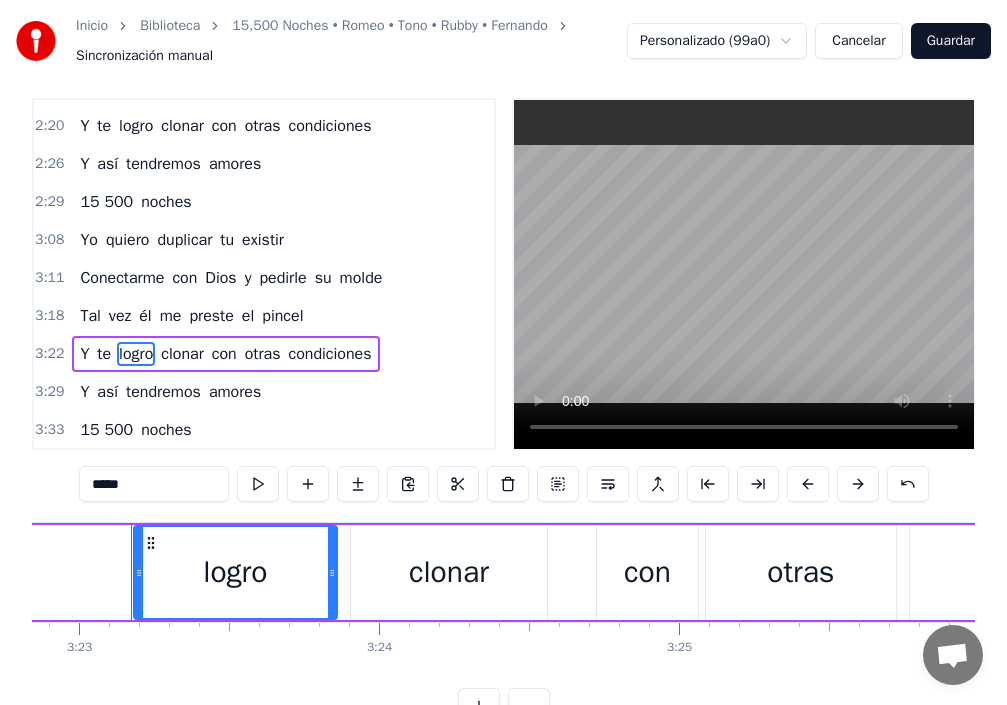 scroll, scrollTop: 0, scrollLeft: 60852, axis: horizontal 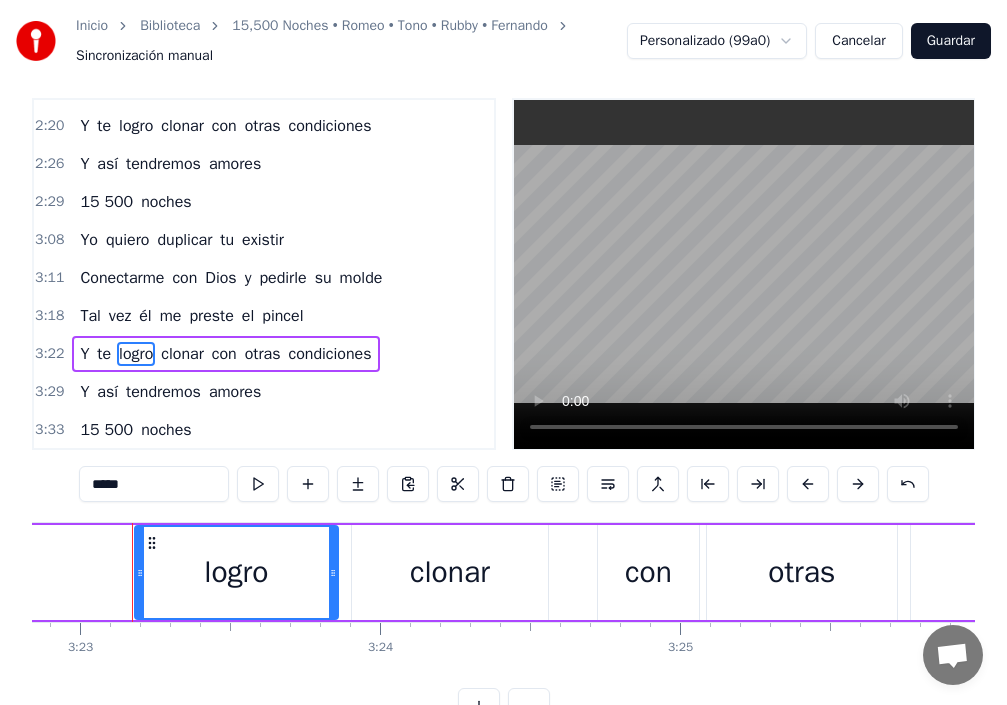 click on "Y te logro clonar con otras condiciones" at bounding box center [225, 354] 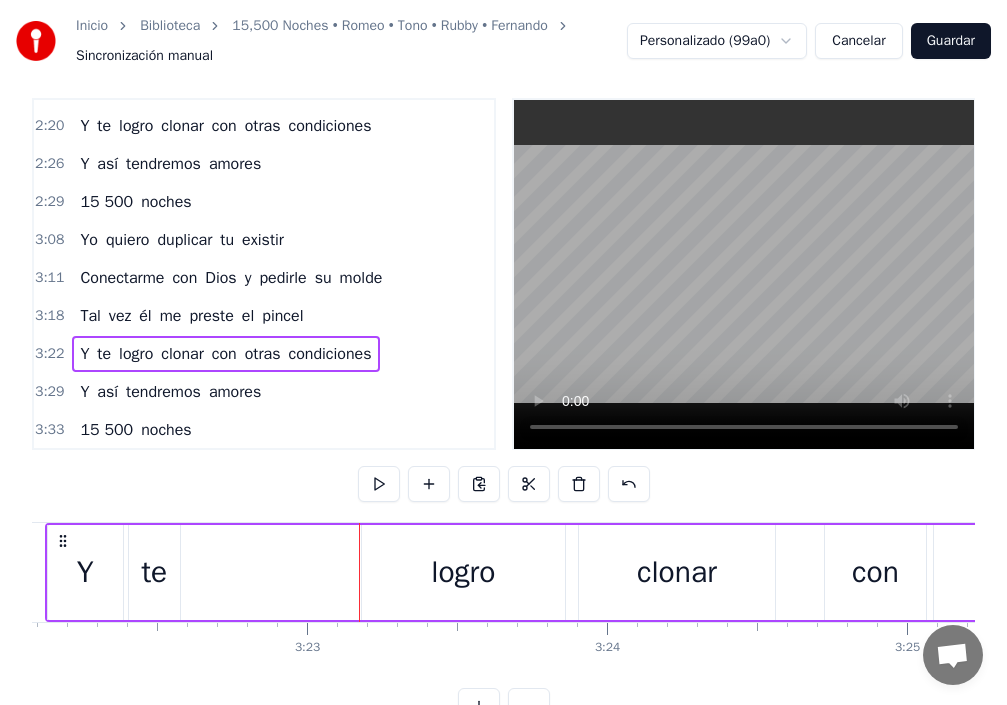 scroll, scrollTop: 0, scrollLeft: 60537, axis: horizontal 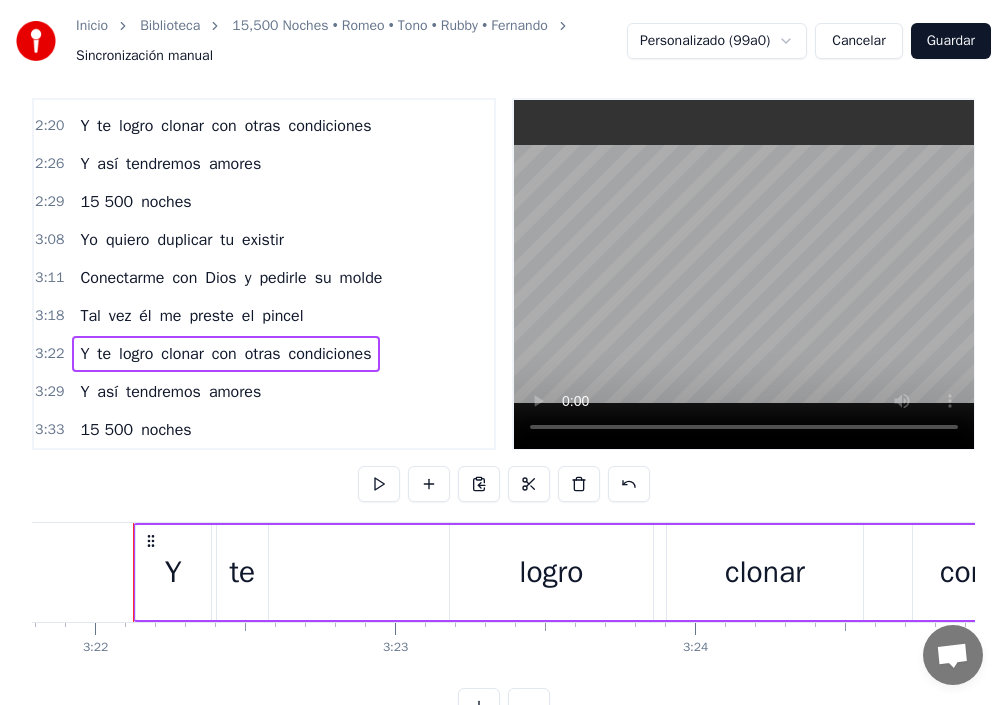 click on "logro" at bounding box center (551, 572) 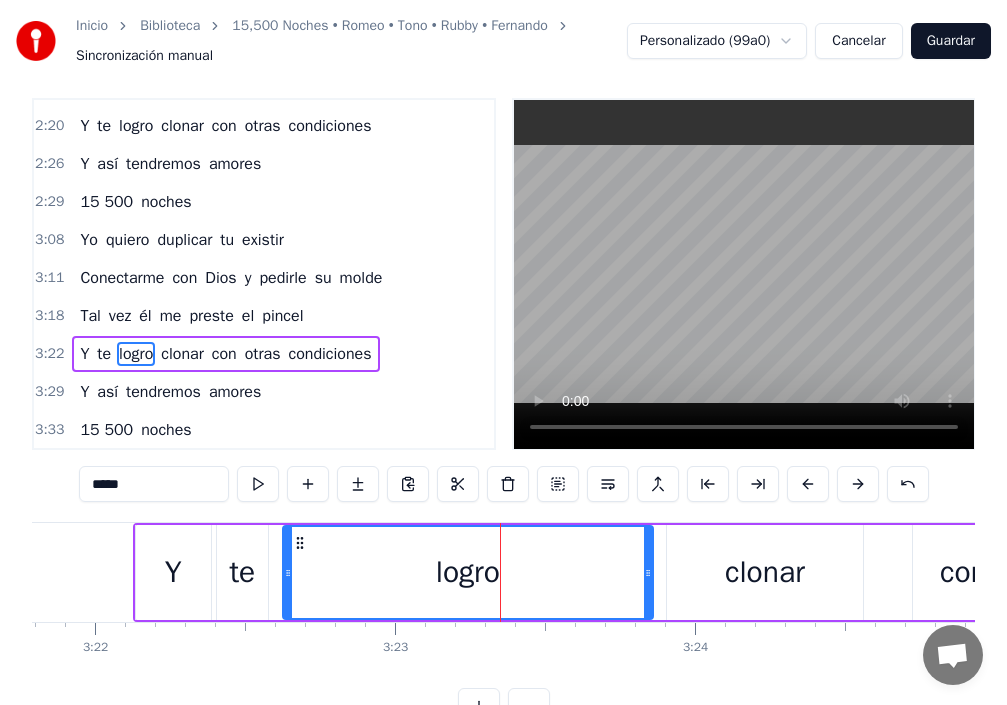 drag, startPoint x: 457, startPoint y: 578, endPoint x: 284, endPoint y: 609, distance: 175.75551 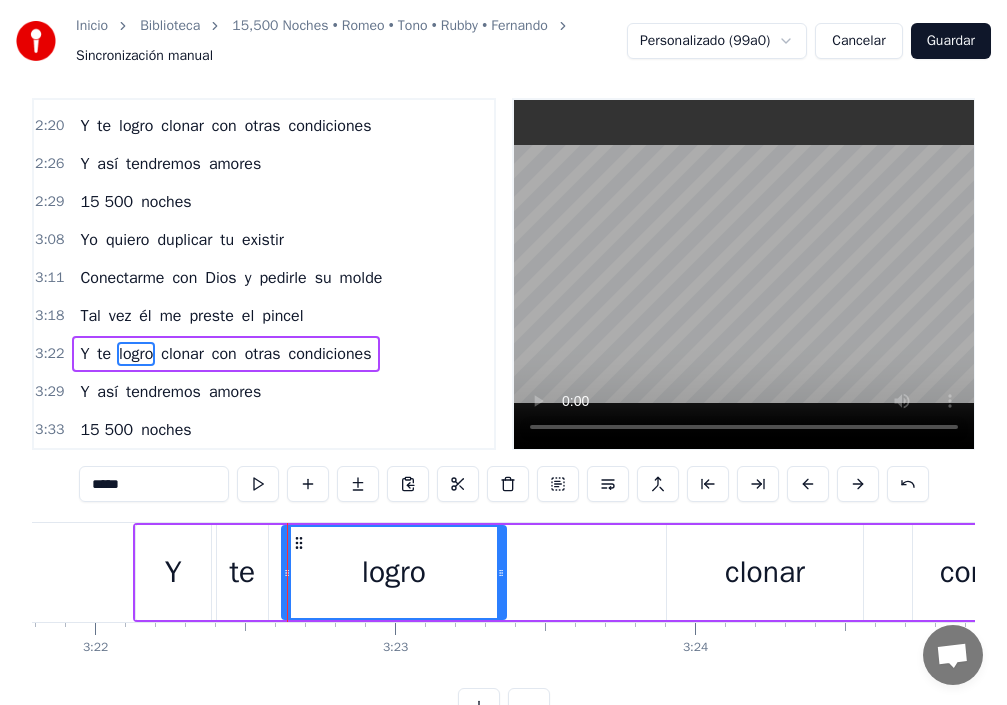 drag, startPoint x: 643, startPoint y: 584, endPoint x: 496, endPoint y: 594, distance: 147.33974 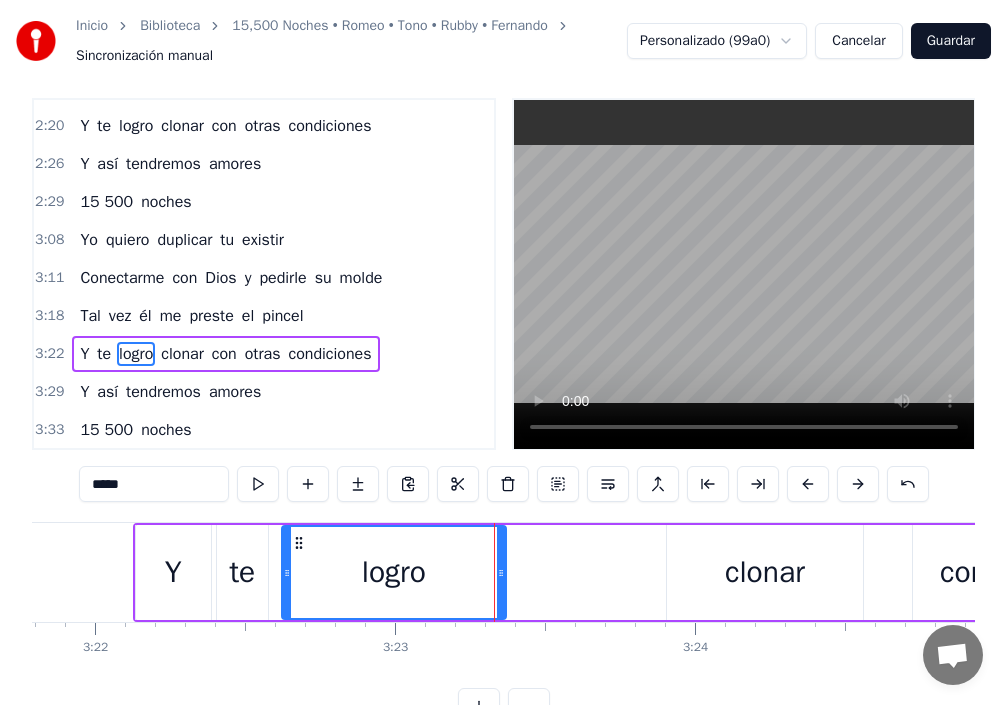 click on "te" at bounding box center [242, 572] 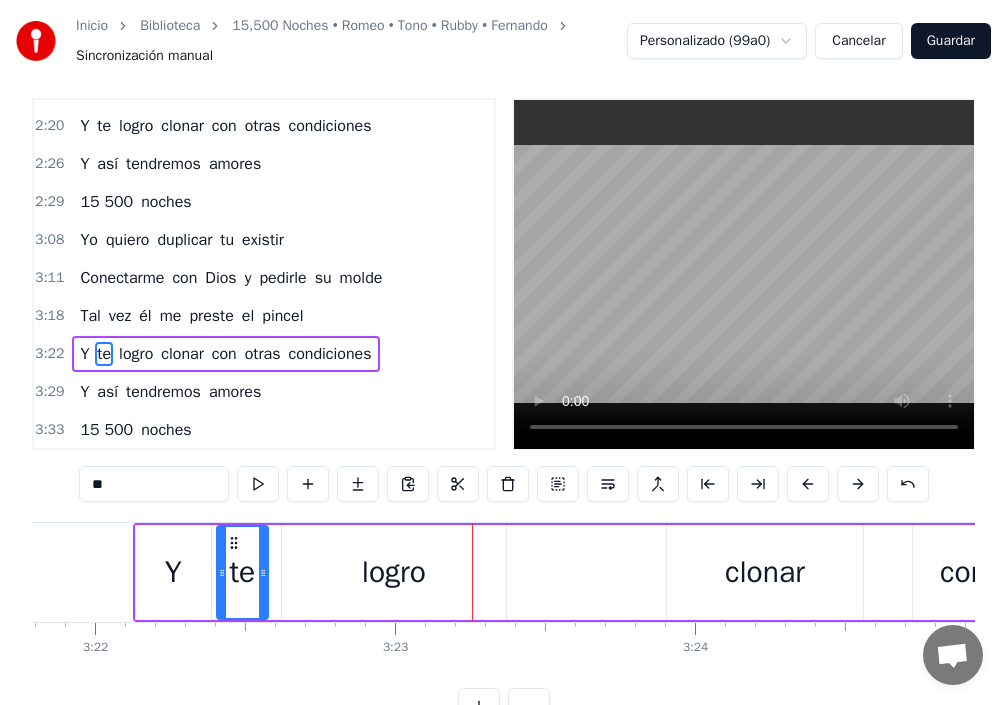 click on "clonar" at bounding box center [765, 572] 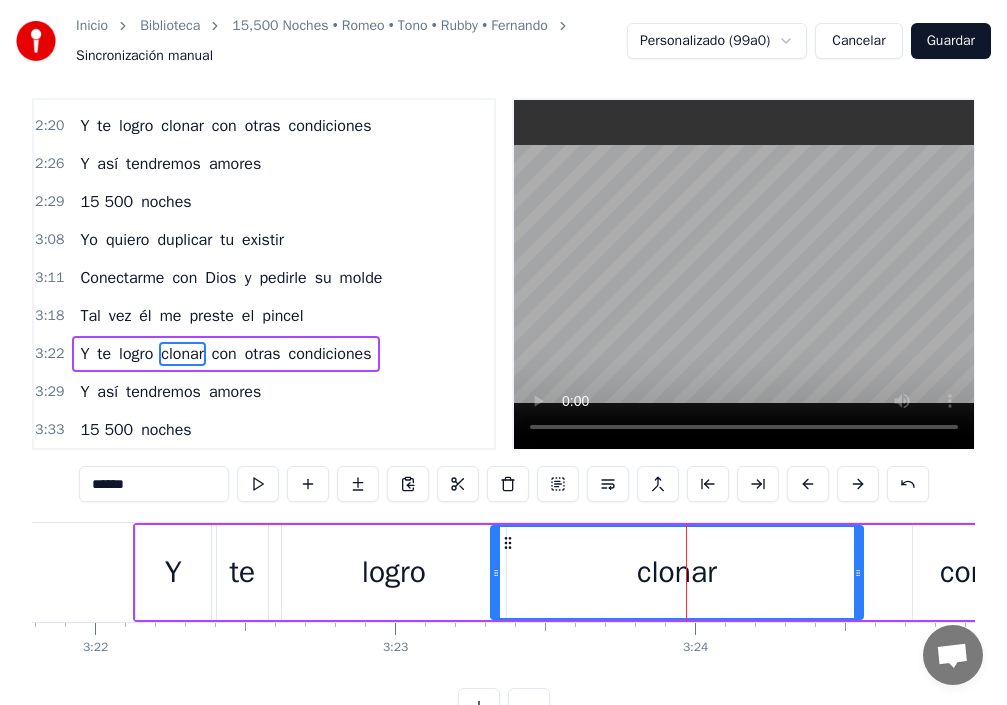 drag, startPoint x: 669, startPoint y: 574, endPoint x: 503, endPoint y: 617, distance: 171.47887 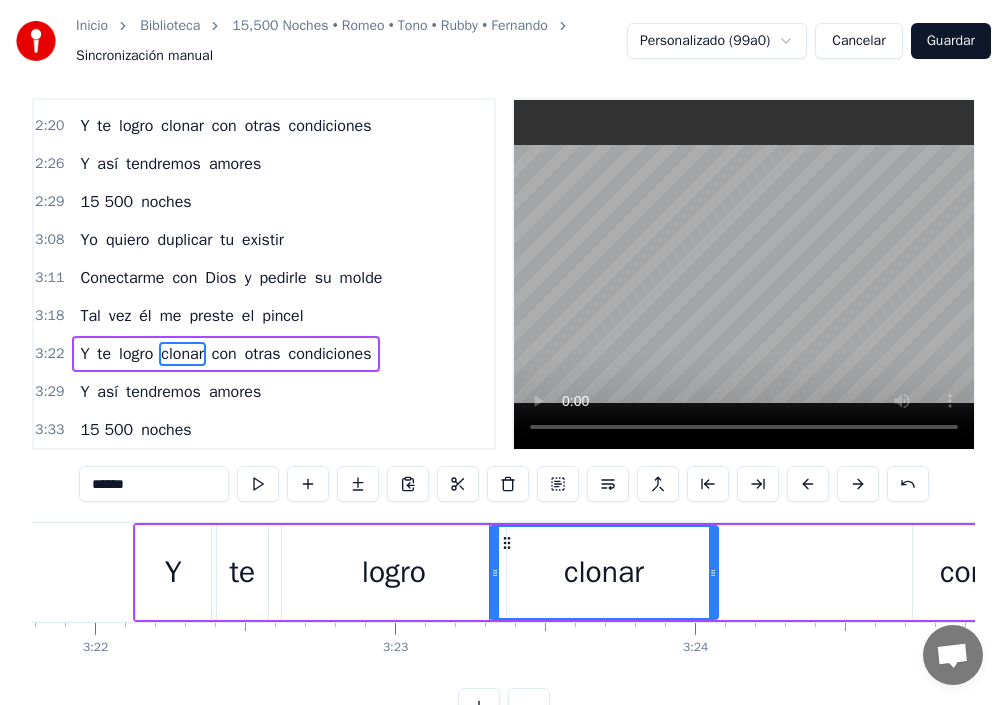 drag, startPoint x: 859, startPoint y: 590, endPoint x: 714, endPoint y: 601, distance: 145.41664 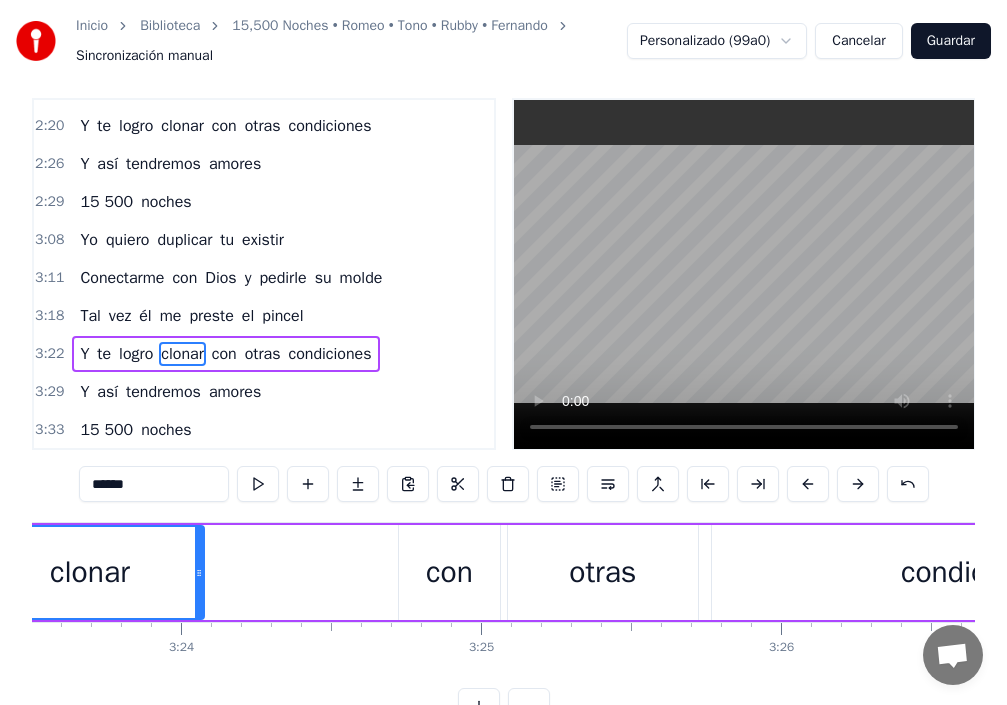 scroll, scrollTop: 0, scrollLeft: 60897, axis: horizontal 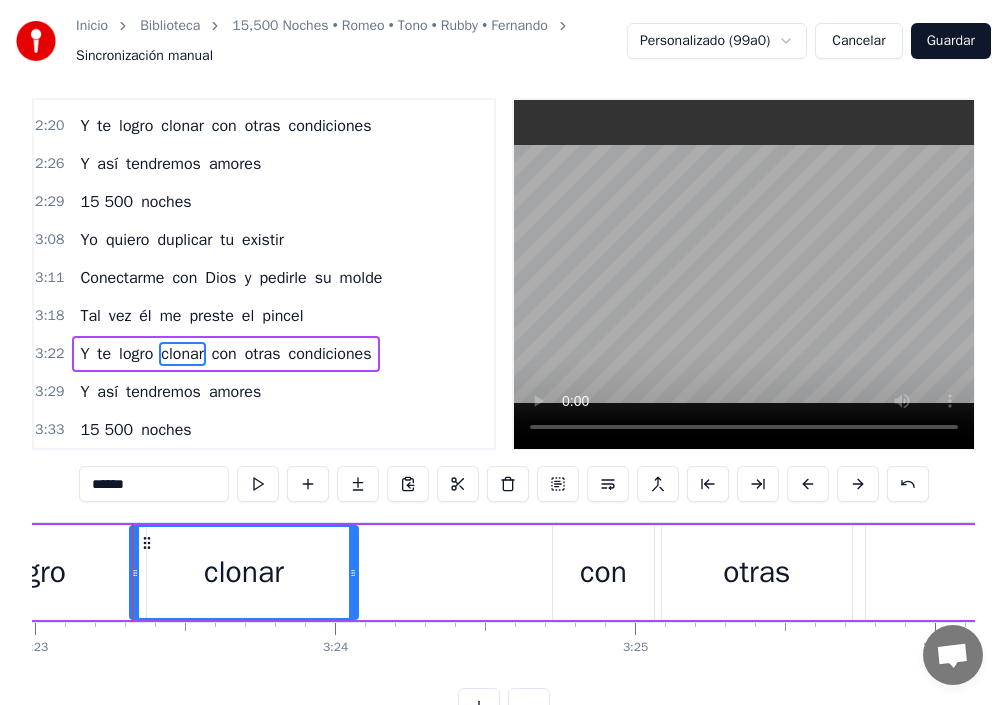click on "logro" at bounding box center [136, 354] 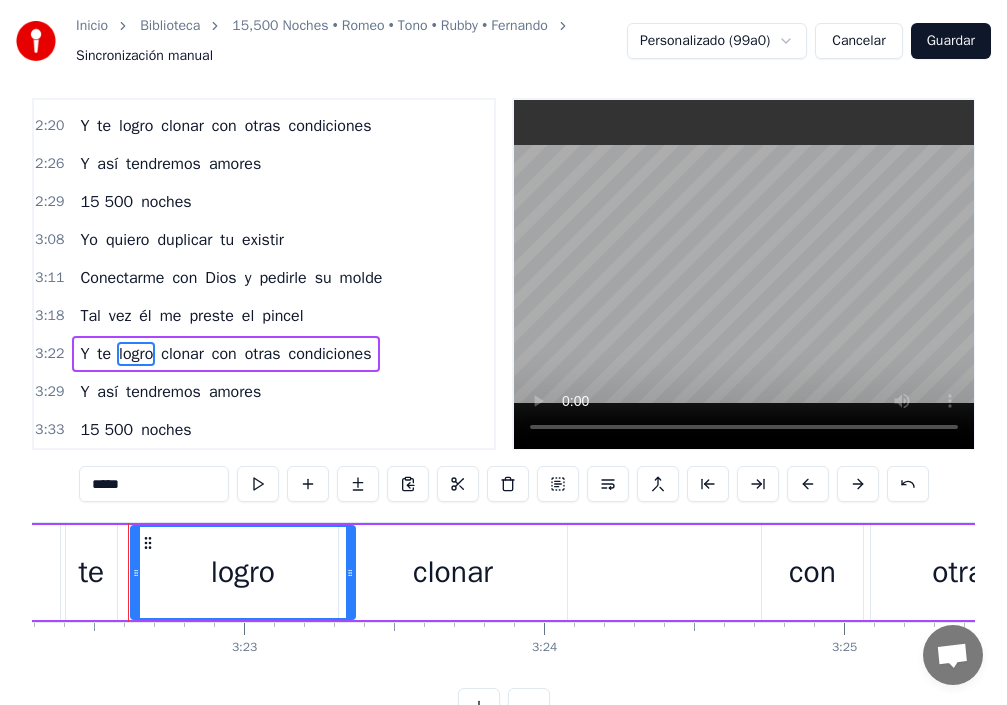 scroll, scrollTop: 0, scrollLeft: 60684, axis: horizontal 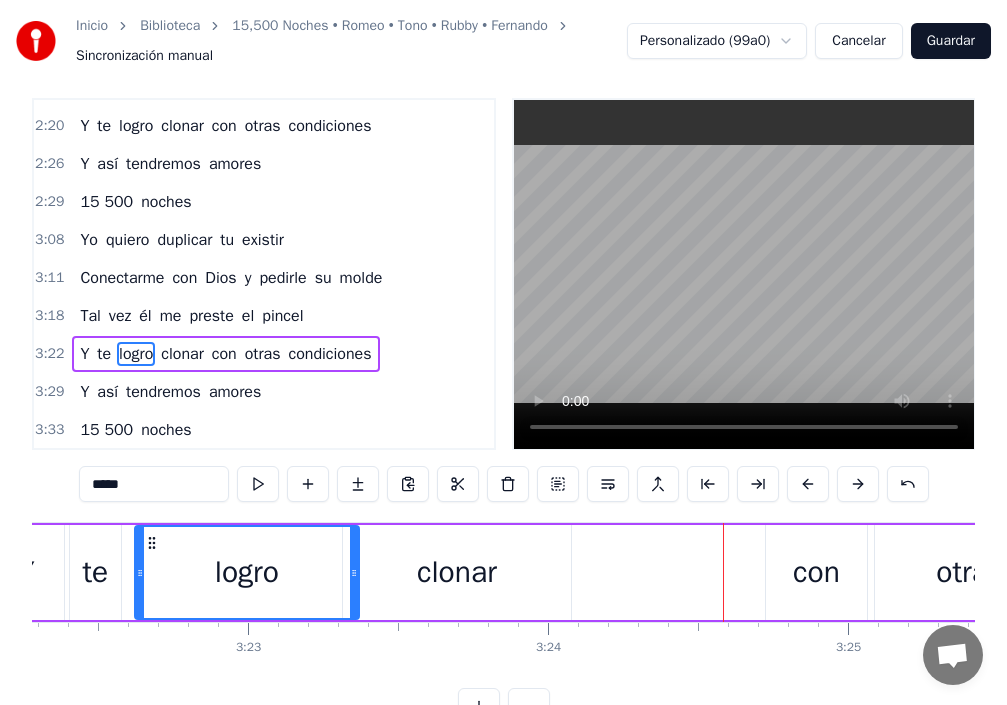 click on "con" at bounding box center (816, 572) 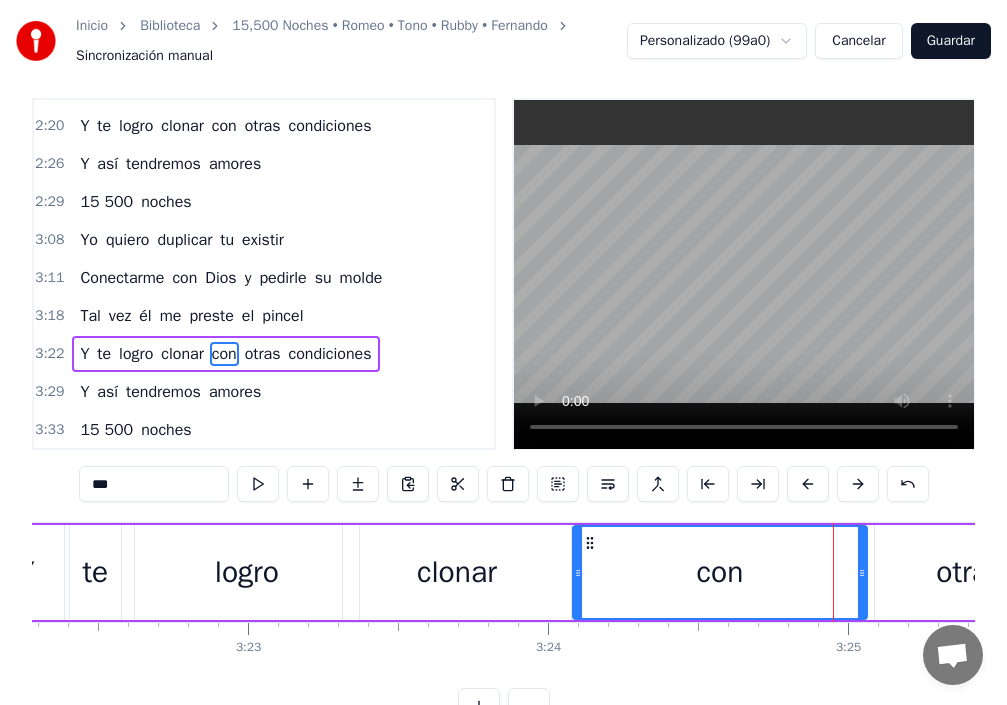 drag, startPoint x: 770, startPoint y: 592, endPoint x: 660, endPoint y: 592, distance: 110 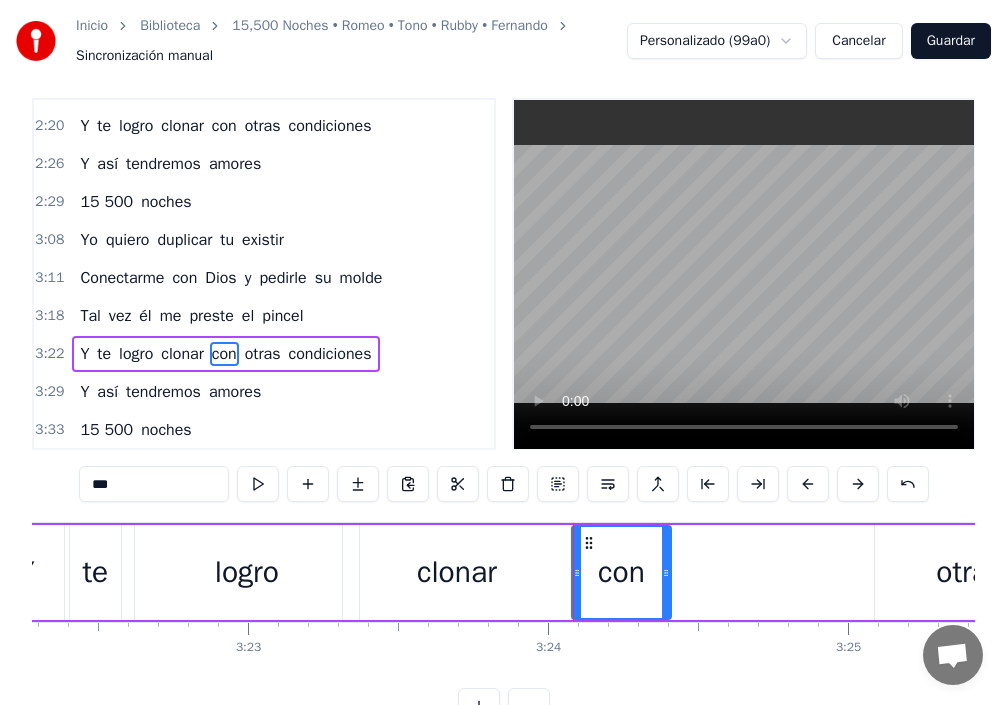 drag, startPoint x: 865, startPoint y: 578, endPoint x: 716, endPoint y: 600, distance: 150.6154 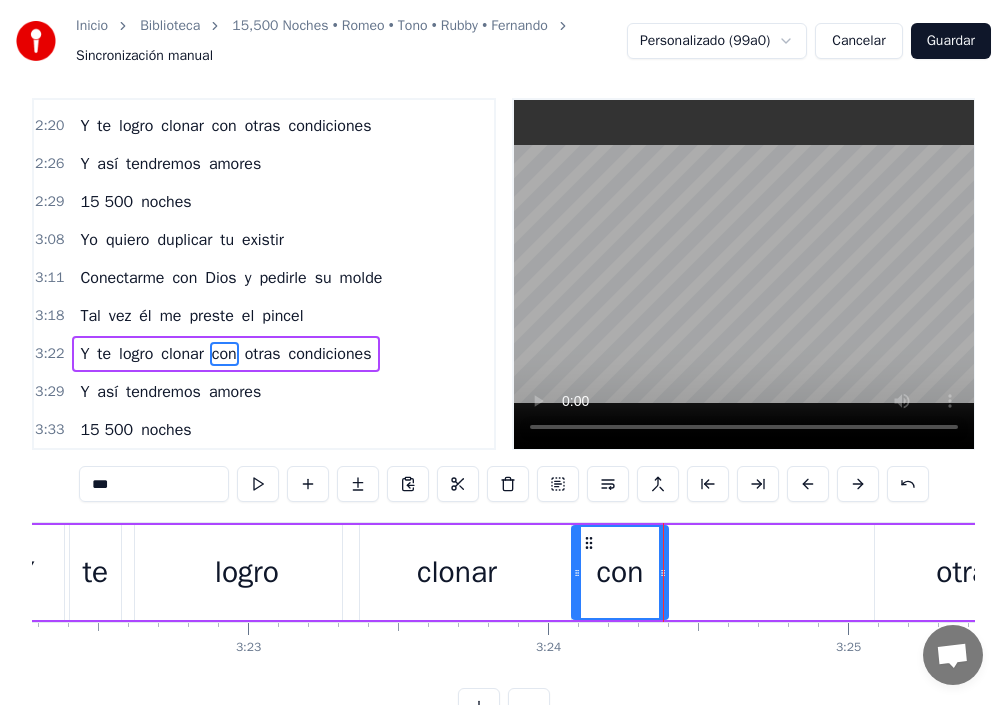 click on "otras" at bounding box center [969, 572] 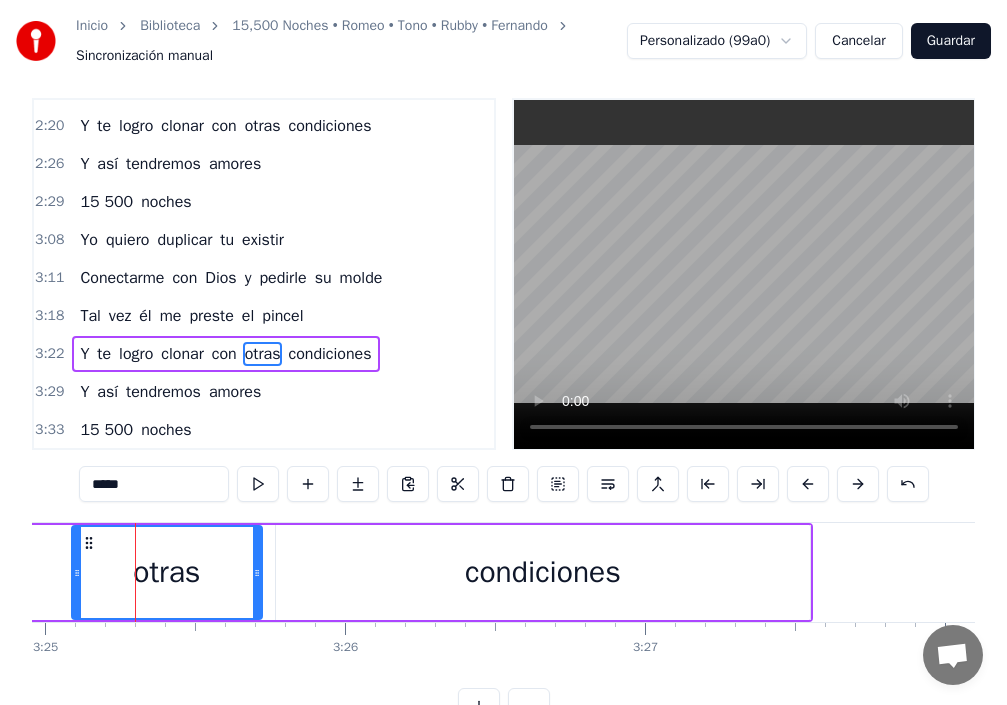 scroll, scrollTop: 0, scrollLeft: 61490, axis: horizontal 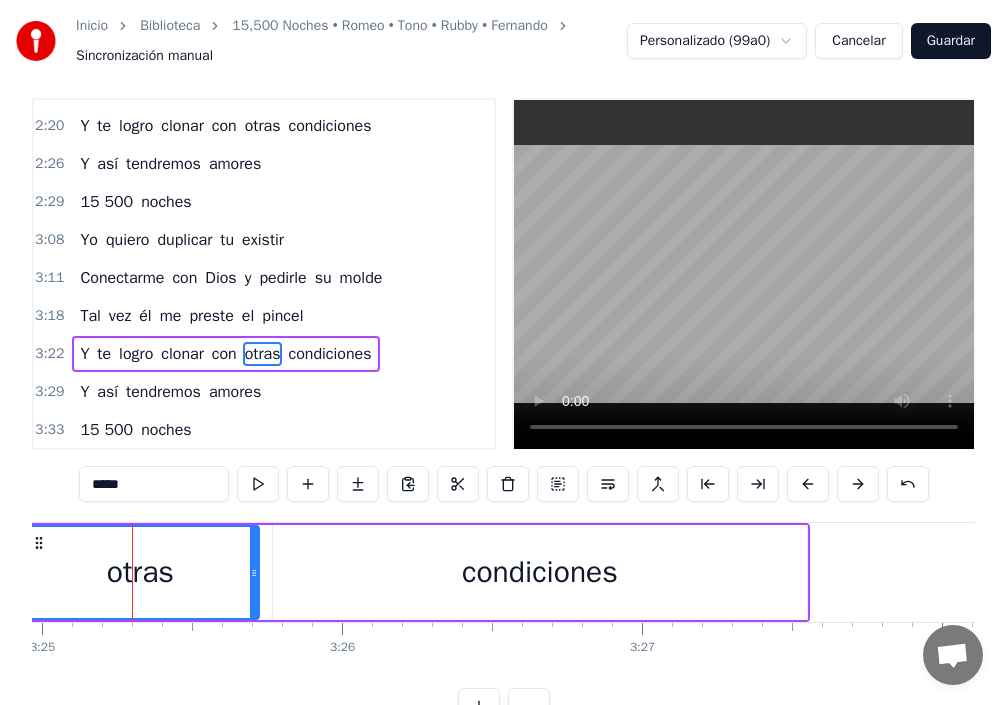 drag, startPoint x: 73, startPoint y: 565, endPoint x: 26, endPoint y: 561, distance: 47.169907 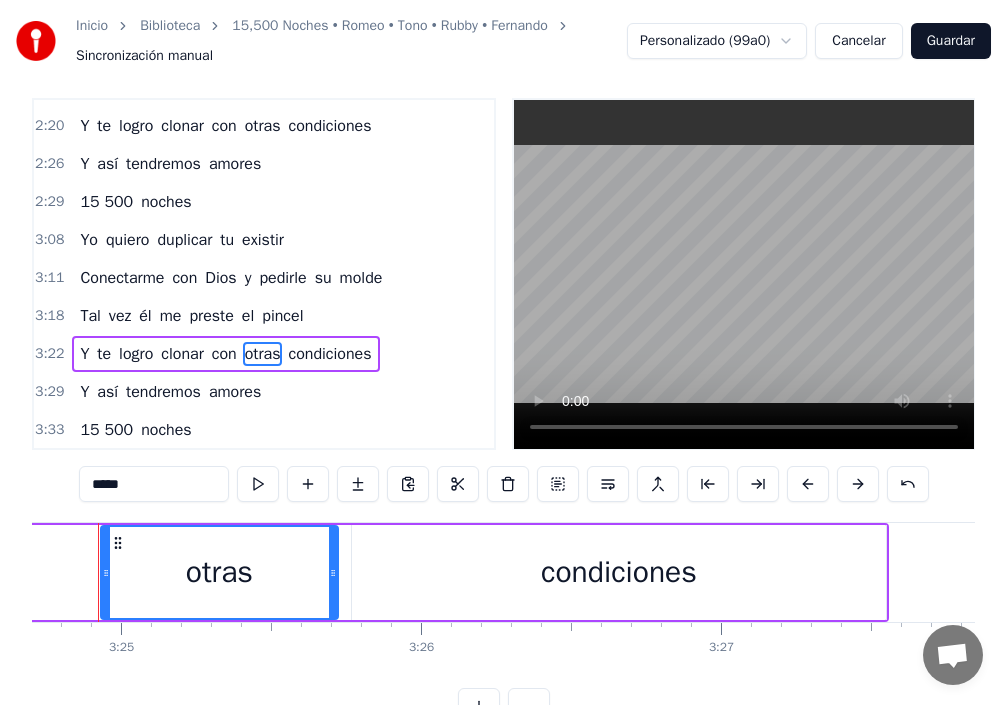 scroll, scrollTop: 0, scrollLeft: 61376, axis: horizontal 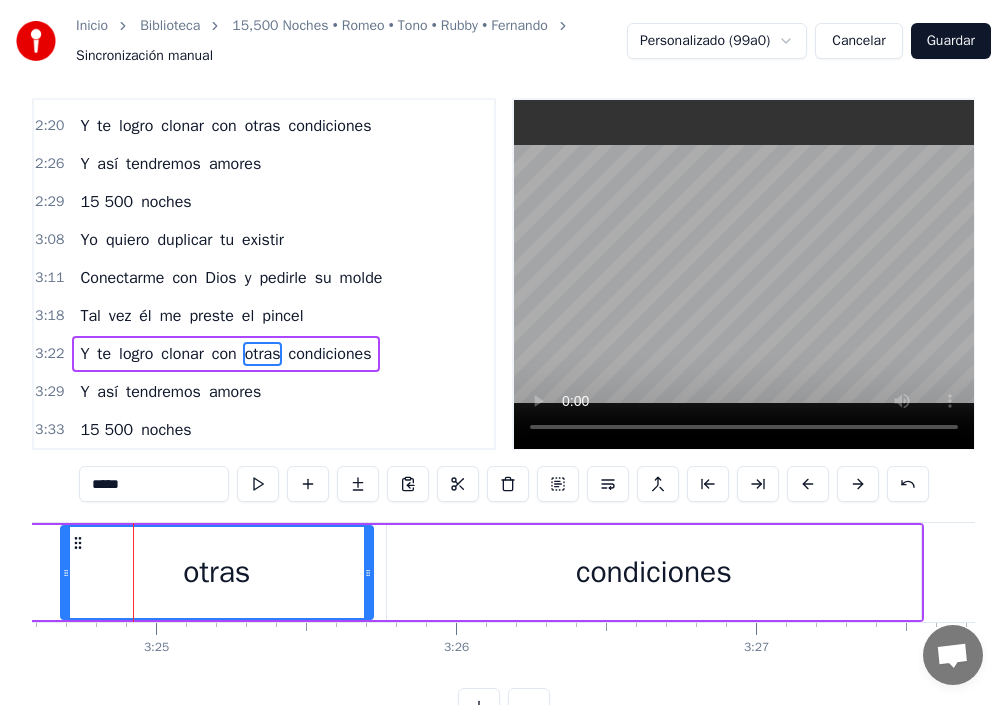 drag, startPoint x: 141, startPoint y: 581, endPoint x: 63, endPoint y: 592, distance: 78.77182 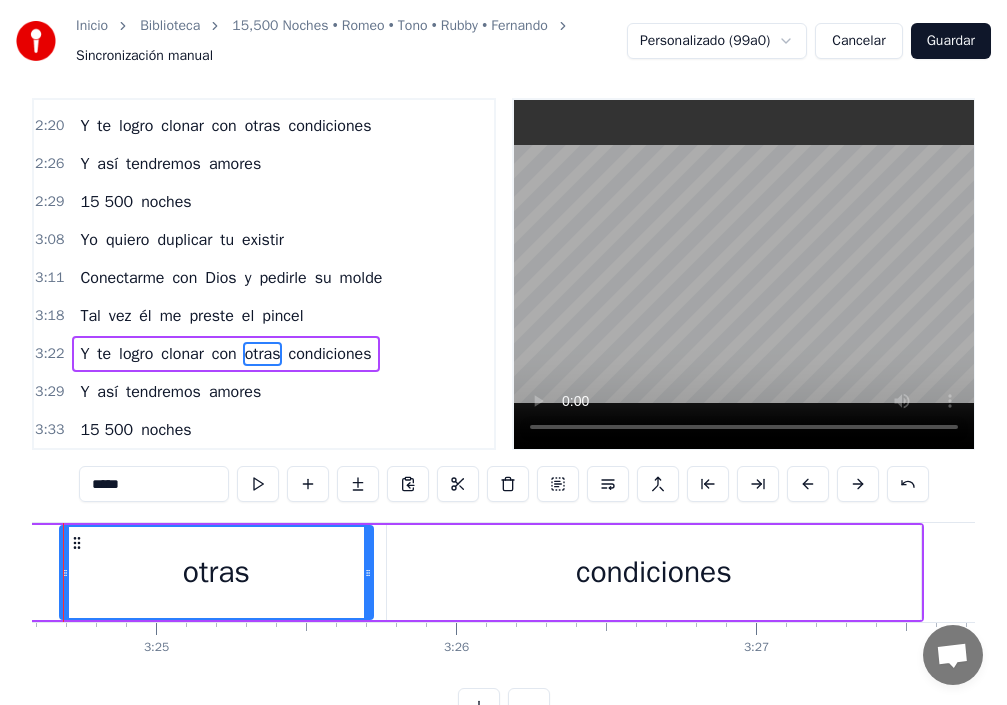 click on "Poquito a poco yo me obsesiono de ti Por desgracia eres la única en tu liga Yo he de inventar otra versión como tú Con tu cara, tu actitud y tu figura Quiero repetir La obra de arte que mis ojos ven en ti Ay, idéntica a ti Me basta con una copia si es hermosa Qué honor Yo quiero duplicar tu existir Conectarme con Dios y pedirle su molde Tal vez él me preste el pincel Y te logro clonar con otras condiciones Y así tendremos amores 15 500 noches Poquito a poco yo te voy a plagiar Aunque sea lo más difícil en la vida Quiero inventar otra versión como tú Con tu cara, tu actitud y tu figura Quiero repetir La obra de arte que mis ojos ven en ti Ah, idéntica a ti Me basta con una copia si es hermosa Qué honor Yo quiero duplicar tu existir Conectarme con Dios y pedirle su molde Tal vez él me preste el pincel Y te logro clonar con otras condiciones Y así tendremos amores 15 500 noches Yo quiero duplicar tu existir Conectarme con Dios y pedirle su molde Tal vez él me preste el pincel Y te logro clonar Y" at bounding box center (-23347, 572) 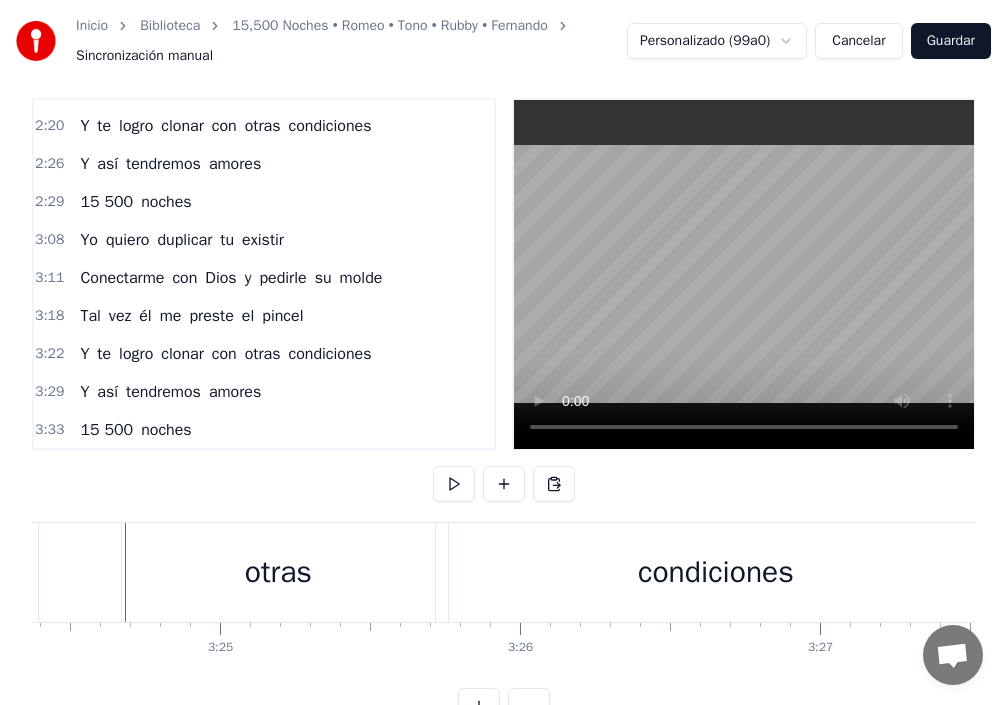 scroll, scrollTop: 0, scrollLeft: 61305, axis: horizontal 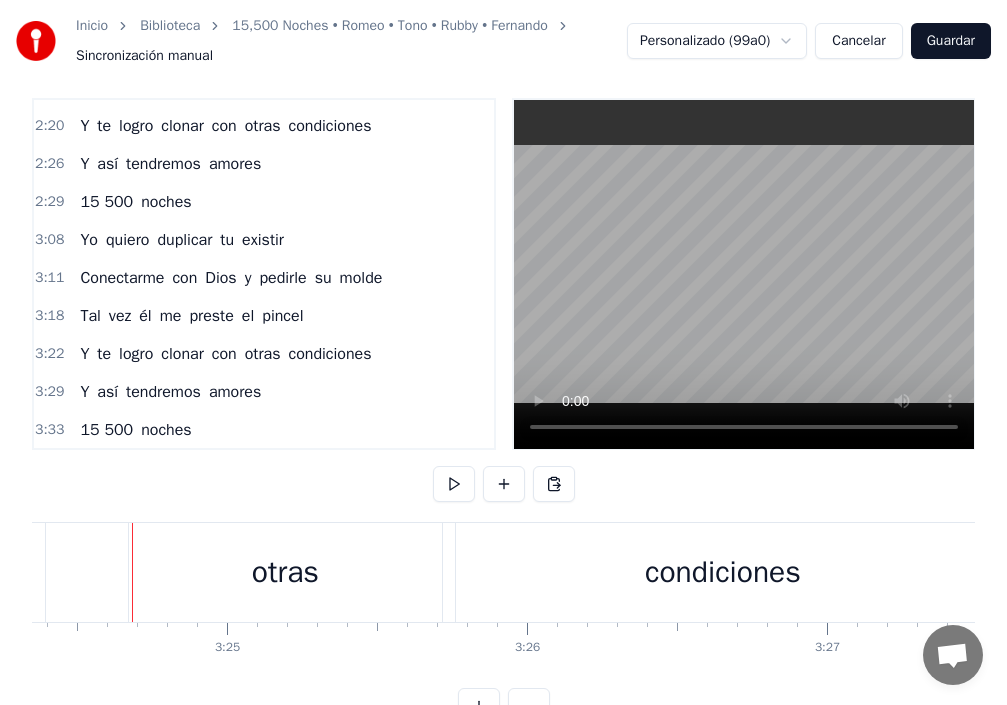 click on "otras" at bounding box center [286, 572] 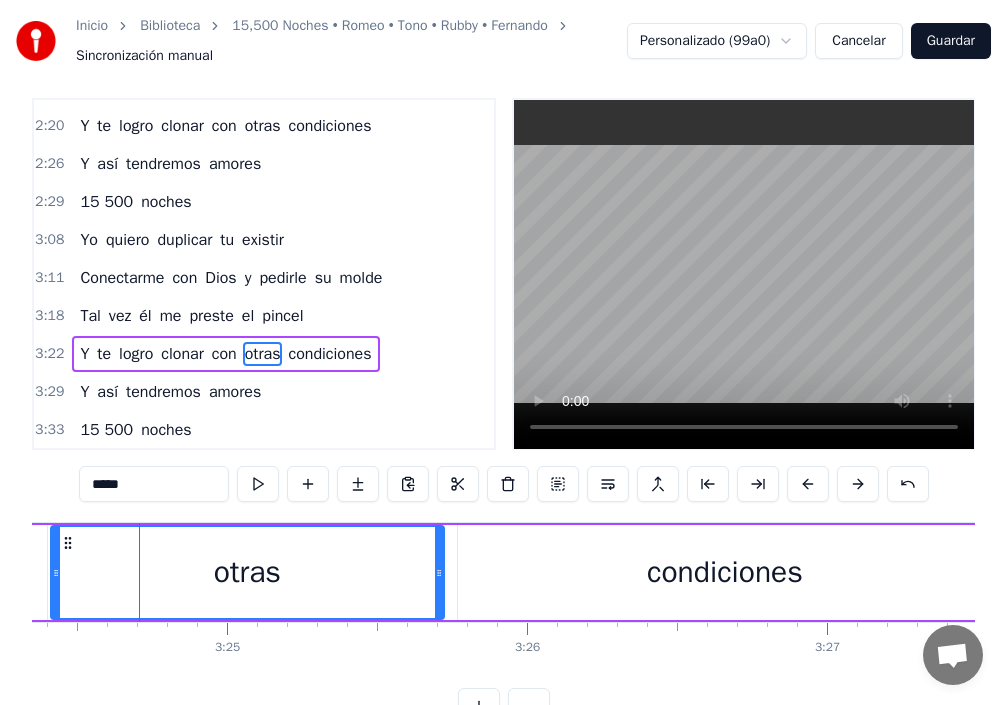 drag, startPoint x: 132, startPoint y: 572, endPoint x: 117, endPoint y: 595, distance: 27.45906 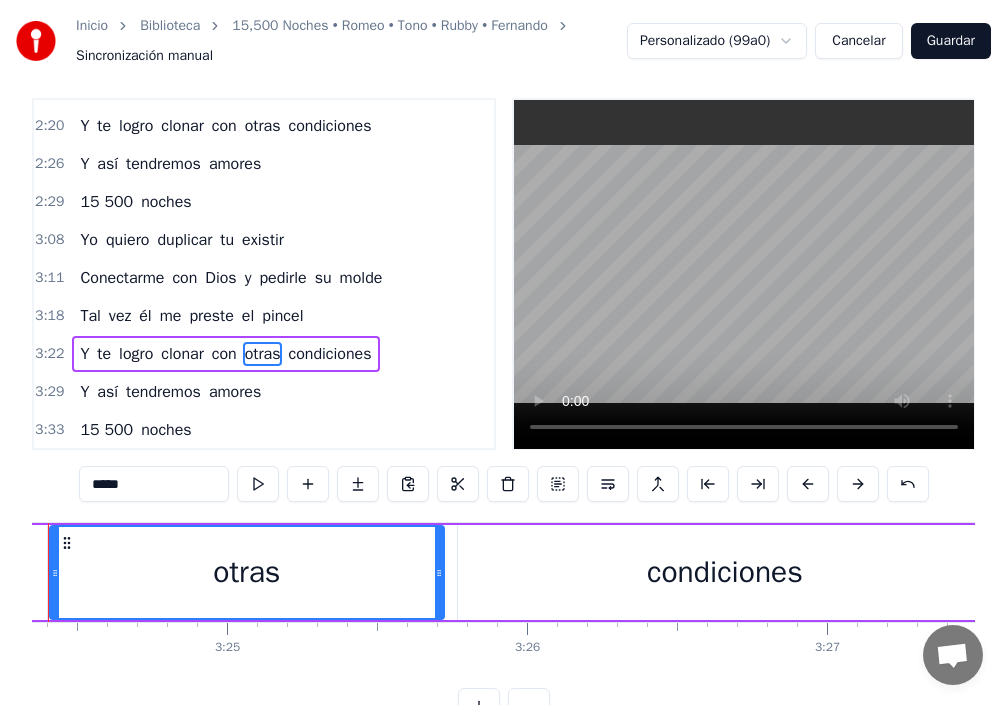 scroll, scrollTop: 0, scrollLeft: 61221, axis: horizontal 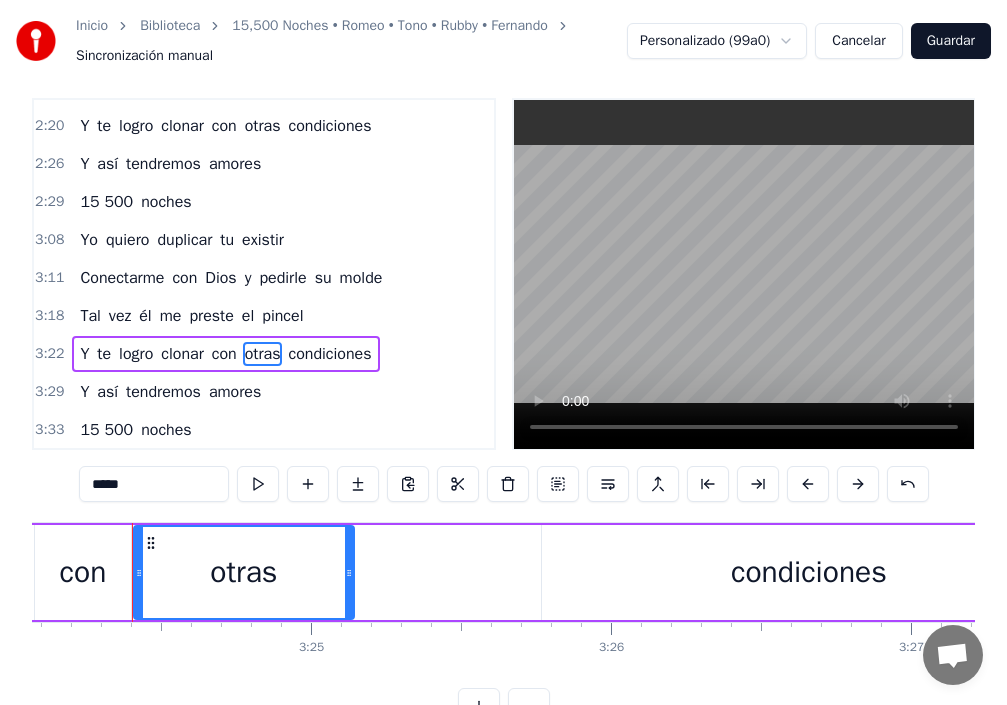 drag, startPoint x: 523, startPoint y: 576, endPoint x: 349, endPoint y: 581, distance: 174.07182 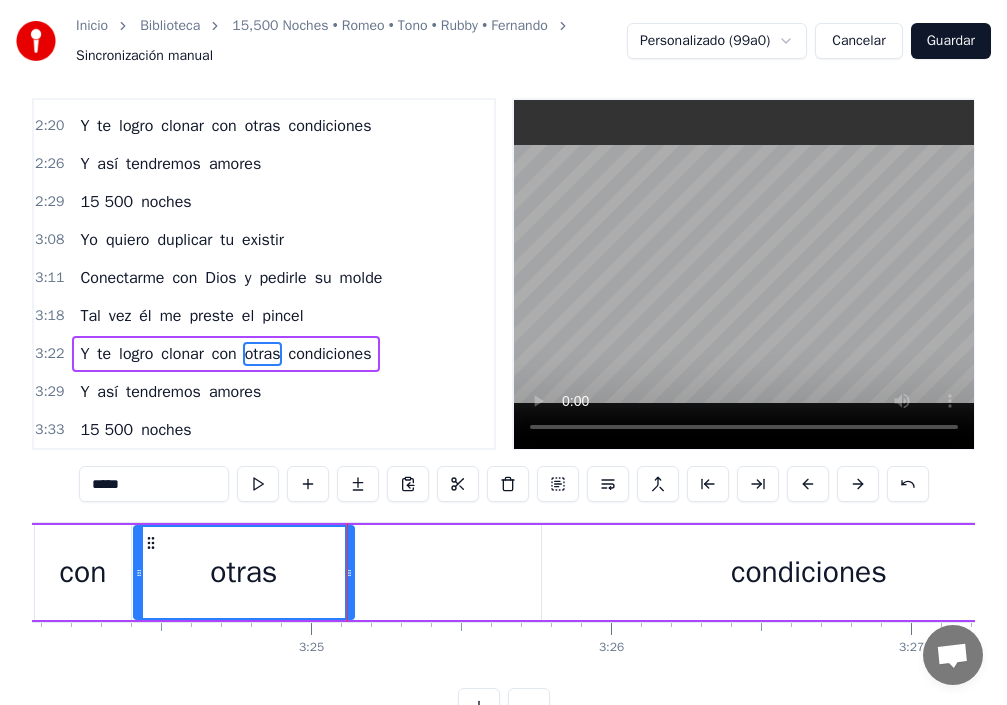 click on "con" at bounding box center (83, 572) 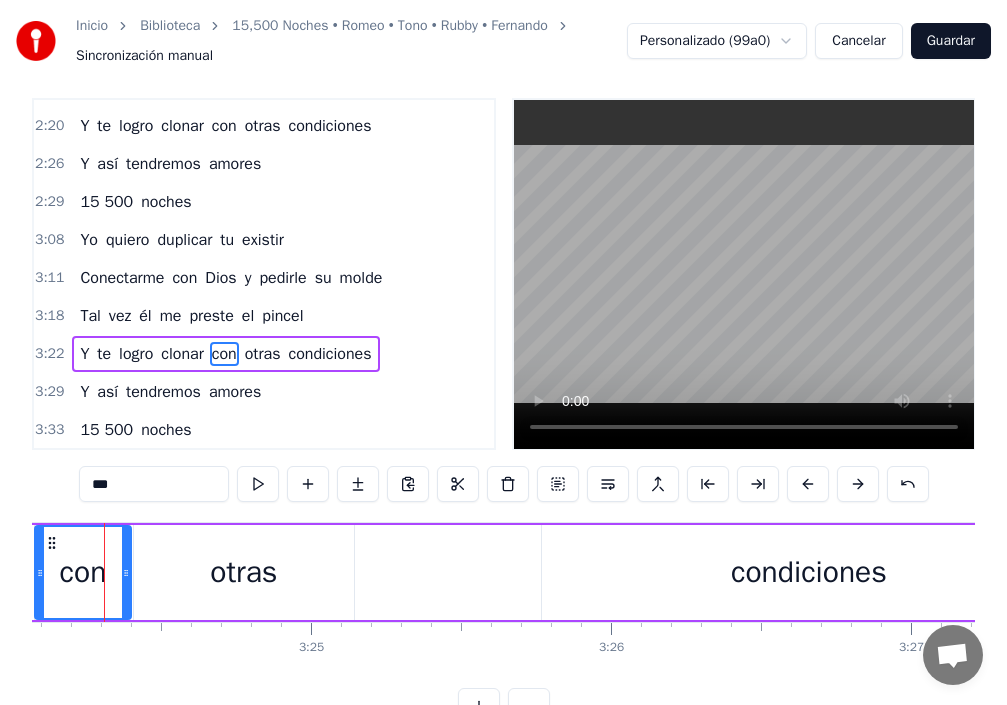 scroll, scrollTop: 0, scrollLeft: 61193, axis: horizontal 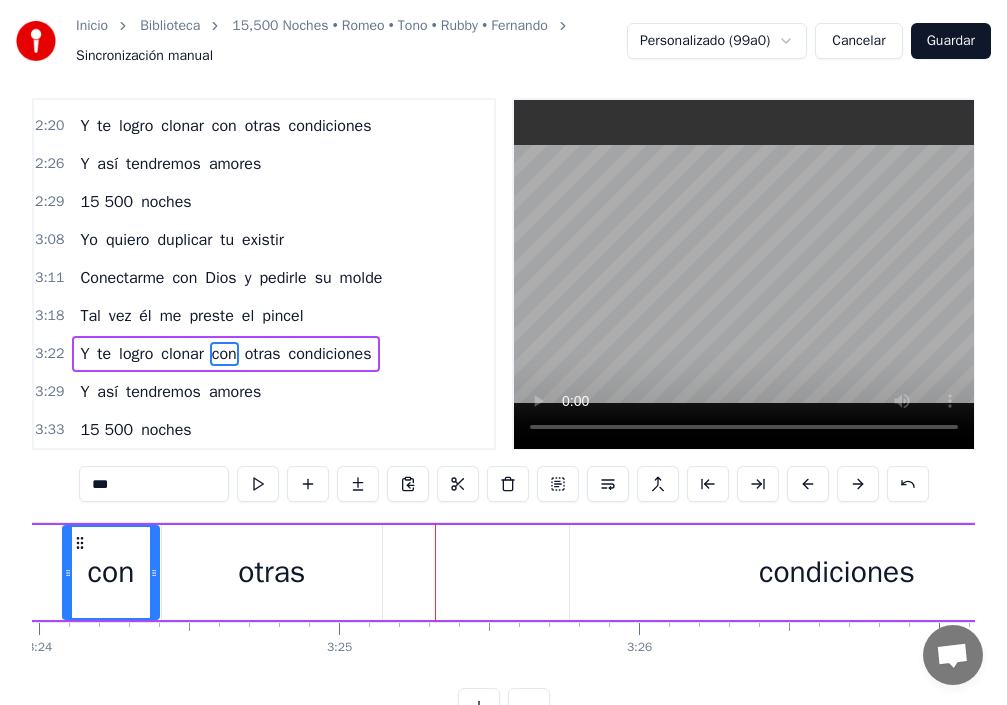 click on "condiciones" at bounding box center [837, 572] 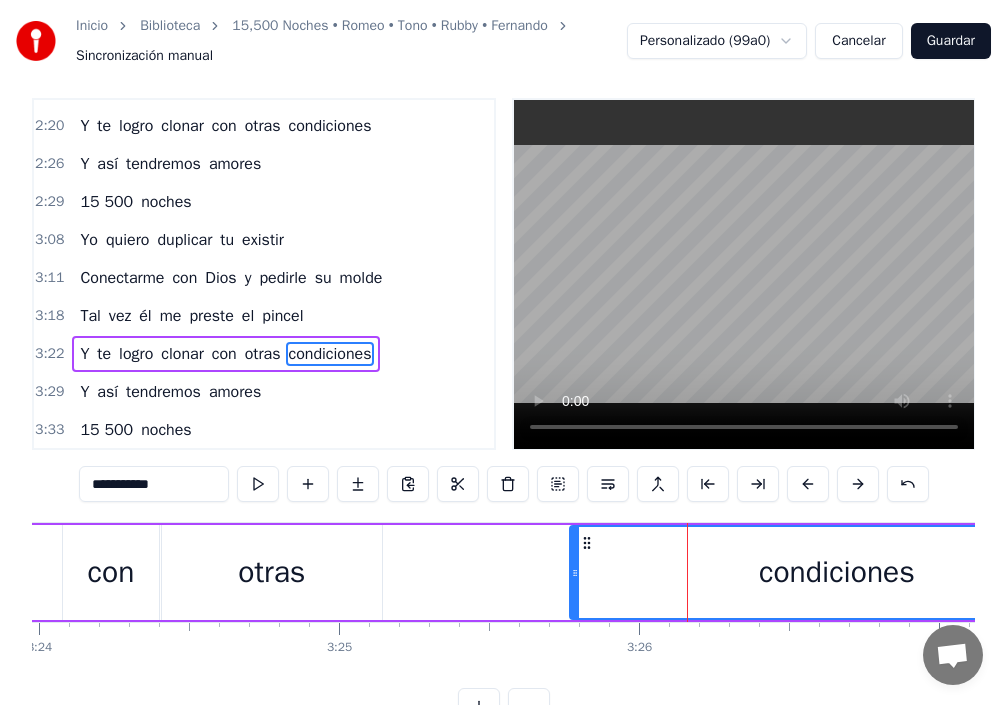 drag, startPoint x: 569, startPoint y: 575, endPoint x: 504, endPoint y: 573, distance: 65.03076 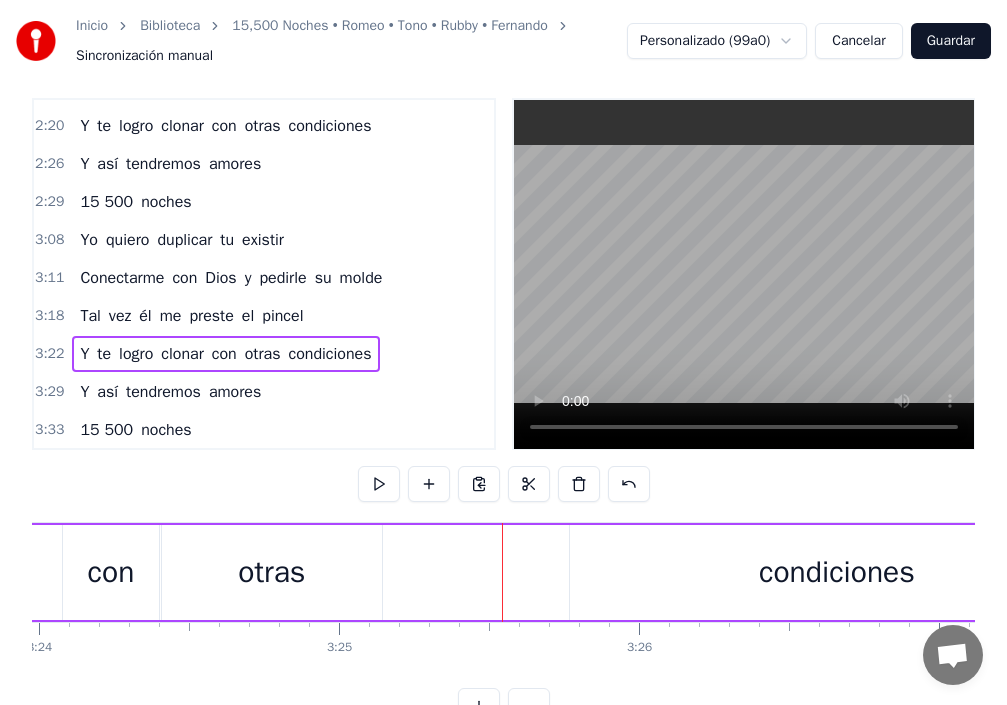 click on "condiciones" at bounding box center (837, 572) 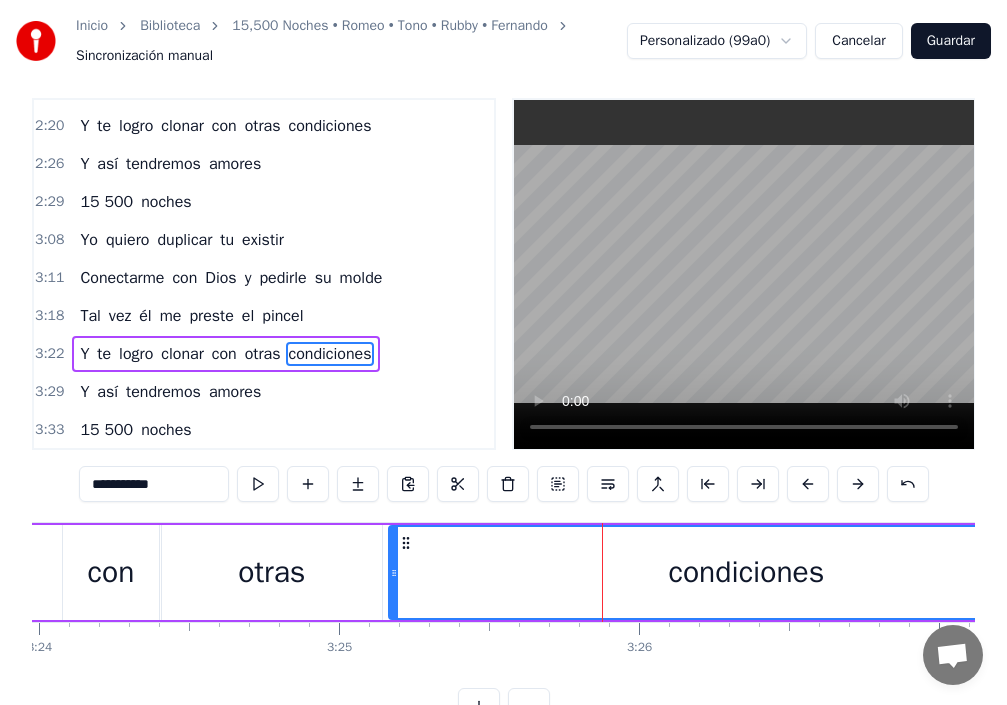 drag, startPoint x: 576, startPoint y: 570, endPoint x: 395, endPoint y: 585, distance: 181.62048 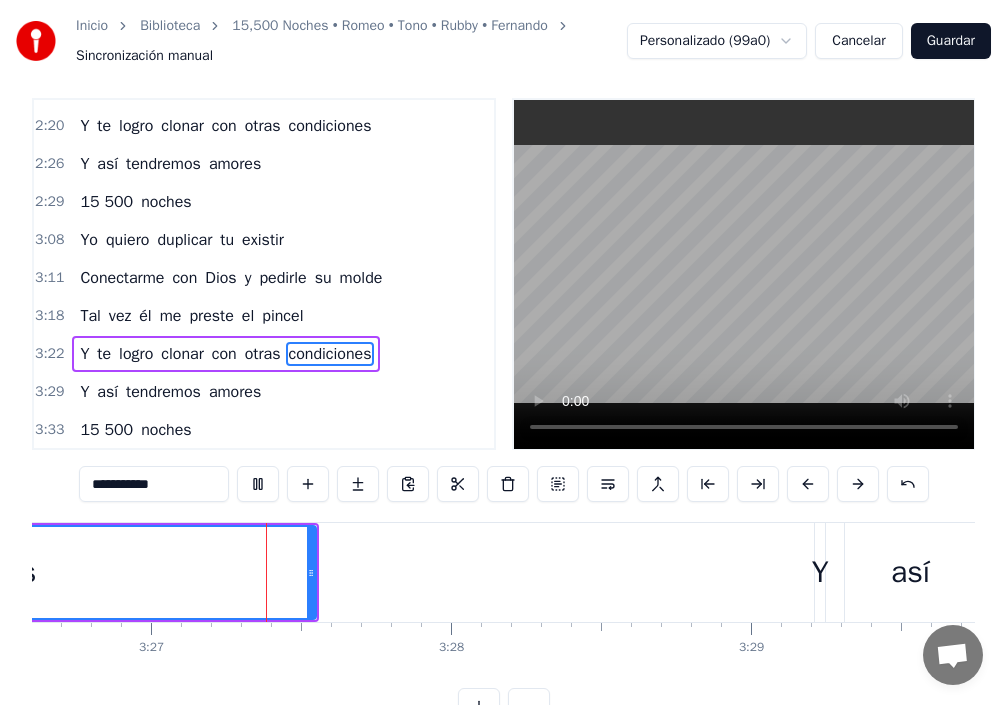 scroll, scrollTop: 0, scrollLeft: 62000, axis: horizontal 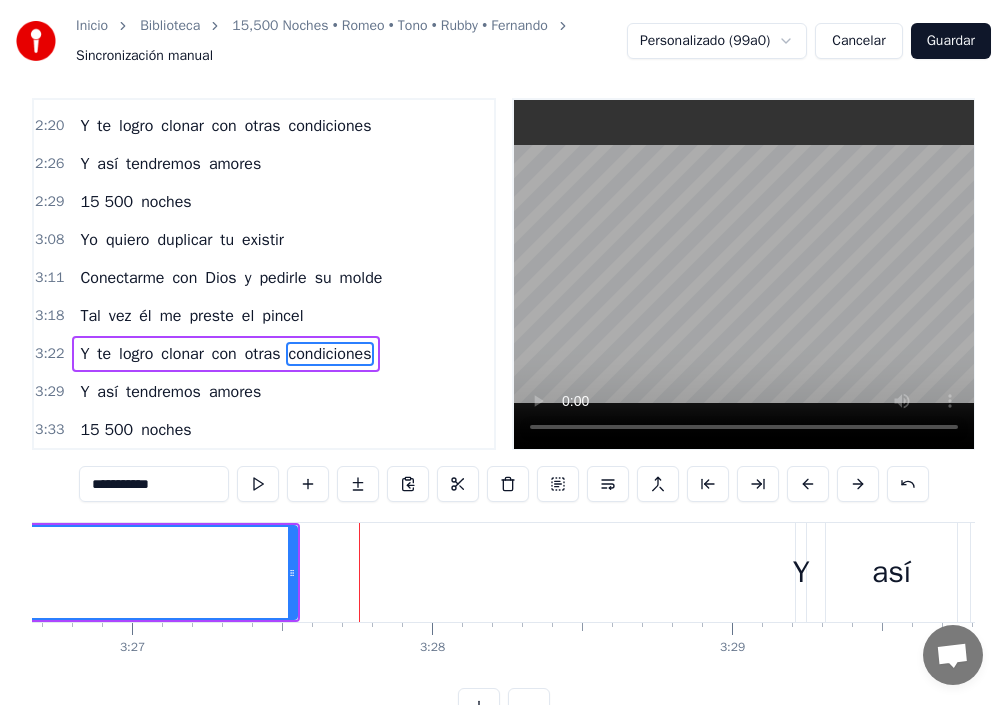 click on "Y" at bounding box center (801, 572) 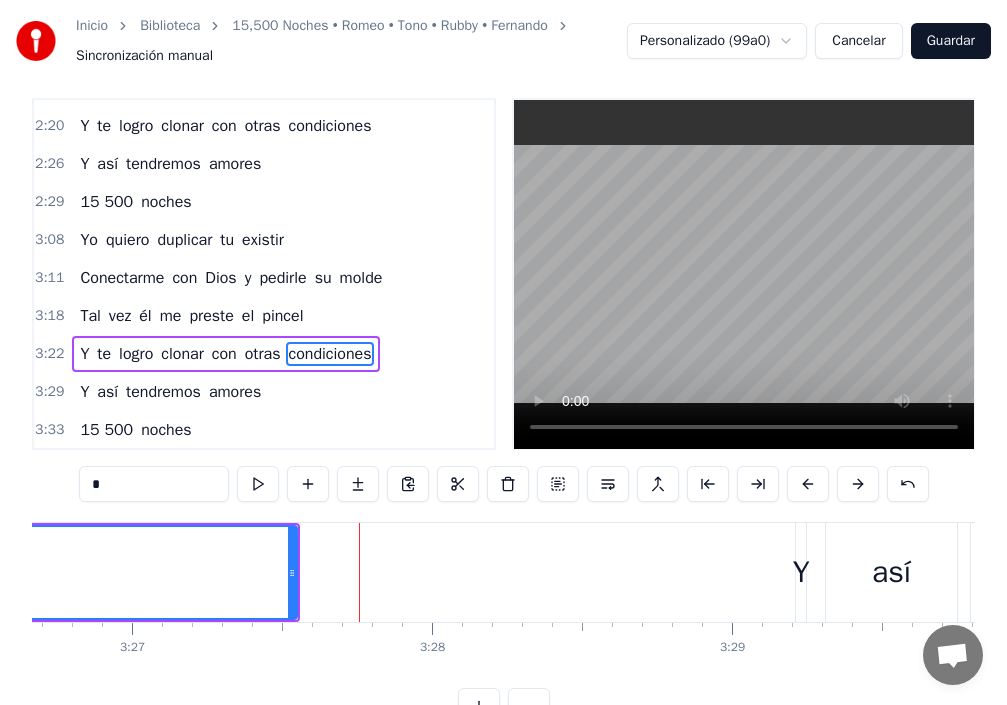 scroll, scrollTop: 54, scrollLeft: 0, axis: vertical 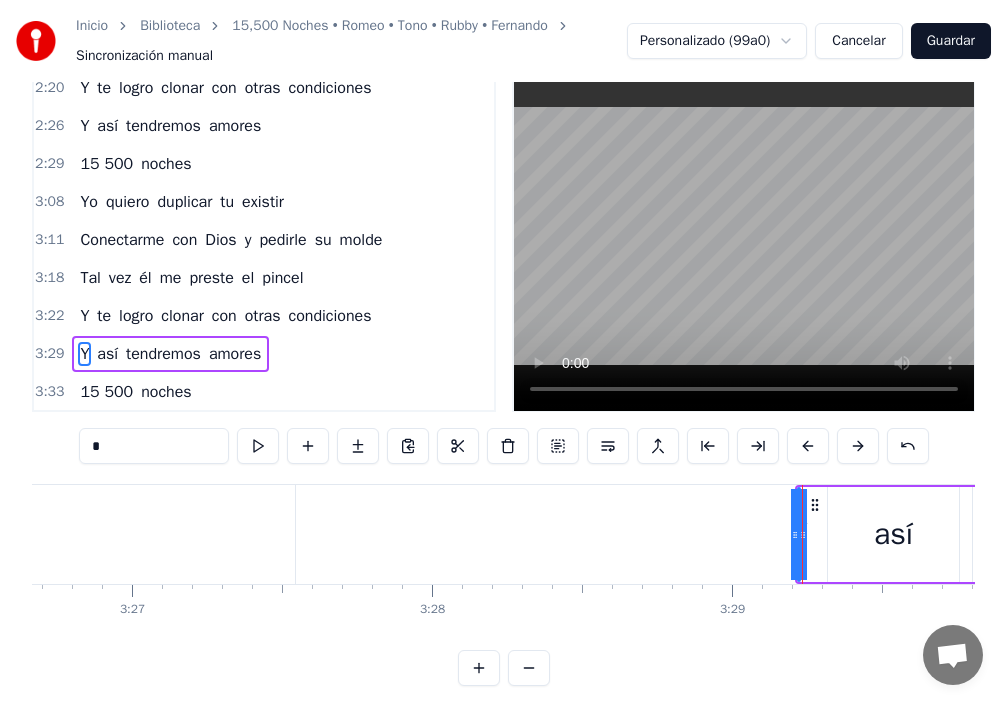 click on "Poquito a poco yo me obsesiono de ti Por desgracia eres la única en tu liga Yo he de inventar otra versión como tú Con tu cara, tu actitud y tu figura Quiero repetir La obra de arte que mis ojos ven en ti Ay, idéntica a ti Me basta con una copia si es hermosa Qué honor Yo quiero duplicar tu existir Conectarme con Dios y pedirle su molde Tal vez él me preste el pincel Y te logro clonar con otras condiciones Y así tendremos amores 15 500 noches Poquito a poco yo te voy a plagiar Aunque sea lo más difícil en la vida Quiero inventar otra versión como tú Con tu cara, tu actitud y tu figura Quiero repetir La obra de arte que mis ojos ven en ti Ah, idéntica a ti Me basta con una copia si es hermosa Qué honor Yo quiero duplicar tu existir Conectarme con Dios y pedirle su molde Tal vez él me preste el pincel Y te logro clonar con otras condiciones Y así tendremos amores 15 500 noches Yo quiero duplicar tu existir Conectarme con Dios y pedirle su molde Tal vez él me preste el pincel Y te logro clonar Y" at bounding box center [-23971, 534] 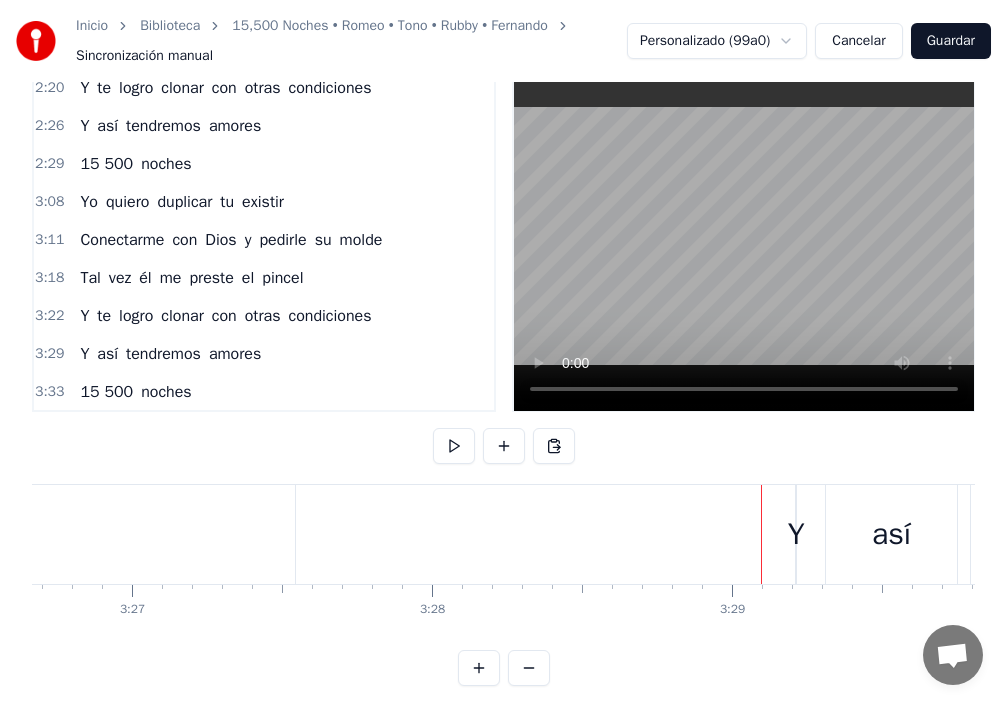 click on "Y" at bounding box center [796, 534] 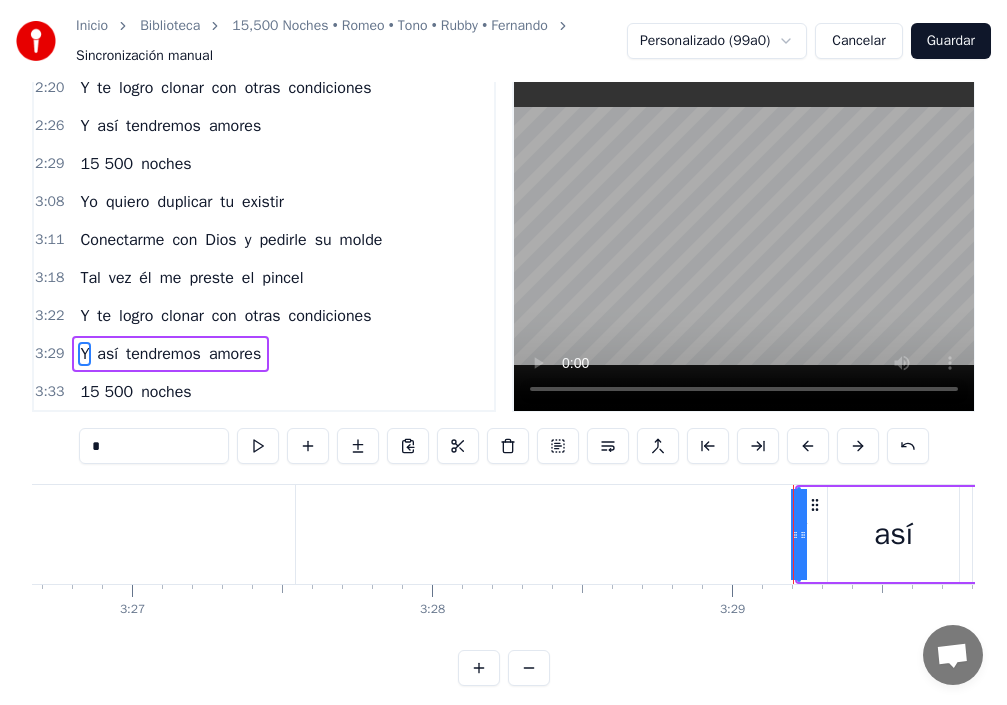 drag, startPoint x: 801, startPoint y: 531, endPoint x: 629, endPoint y: 530, distance: 172.00291 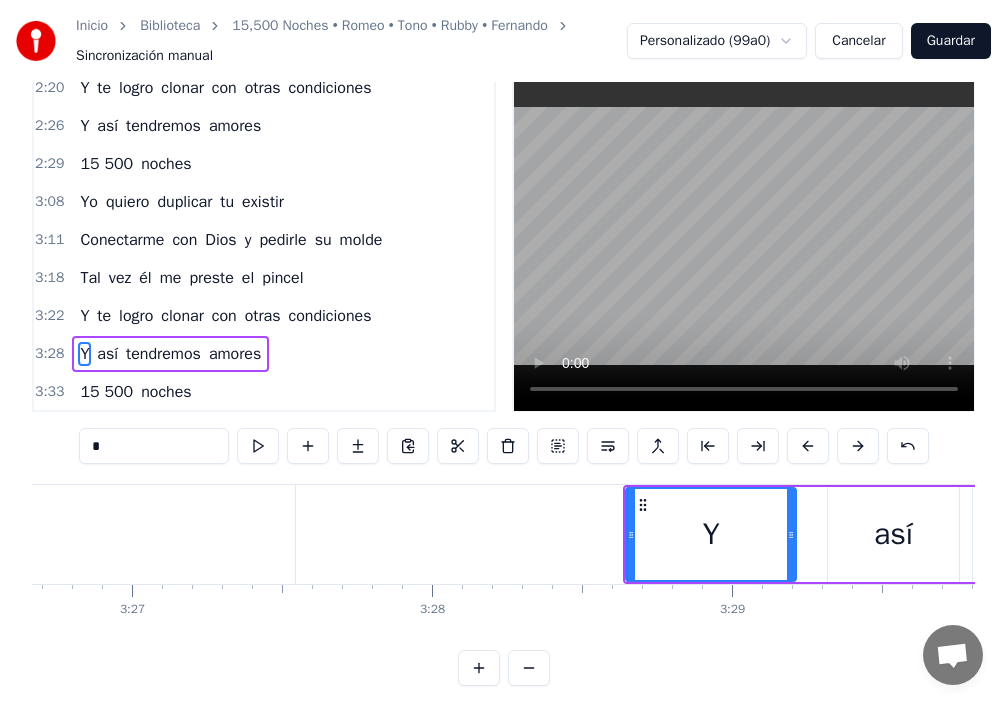 click on "Poquito a poco yo me obsesiono de ti Por desgracia eres la única en tu liga Yo he de inventar otra versión como tú Con tu cara, tu actitud y tu figura Quiero repetir La obra de arte que mis ojos ven en ti Ay, idéntica a ti Me basta con una copia si es hermosa Qué honor Yo quiero duplicar tu existir Conectarme con Dios y pedirle su molde Tal vez él me preste el pincel Y te logro clonar con otras condiciones Y así tendremos amores 15 500 noches Poquito a poco yo te voy a plagiar Aunque sea lo más difícil en la vida Quiero inventar otra versión como tú Con tu cara, tu actitud y tu figura Quiero repetir La obra de arte que mis ojos ven en ti Ah, idéntica a ti Me basta con una copia si es hermosa Qué honor Yo quiero duplicar tu existir Conectarme con Dios y pedirle su molde Tal vez él me preste el pincel Y te logro clonar con otras condiciones Y así tendremos amores 15 500 noches Yo quiero duplicar tu existir Conectarme con Dios y pedirle su molde Tal vez él me preste el pincel Y te logro clonar Y" at bounding box center (-23971, 534) 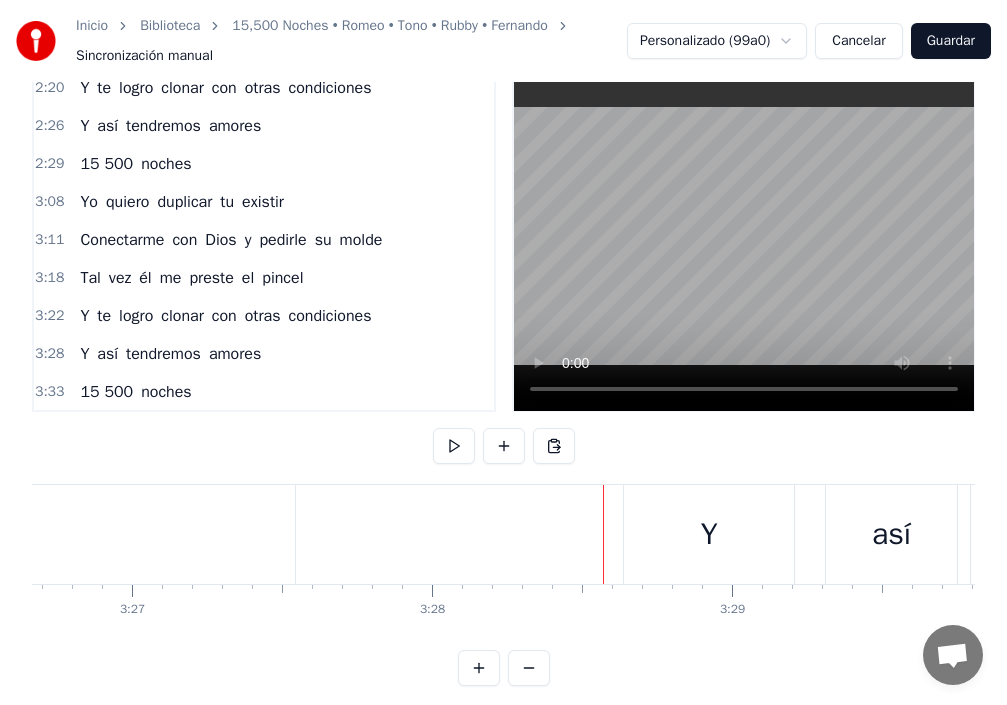 click on "Y" at bounding box center [709, 534] 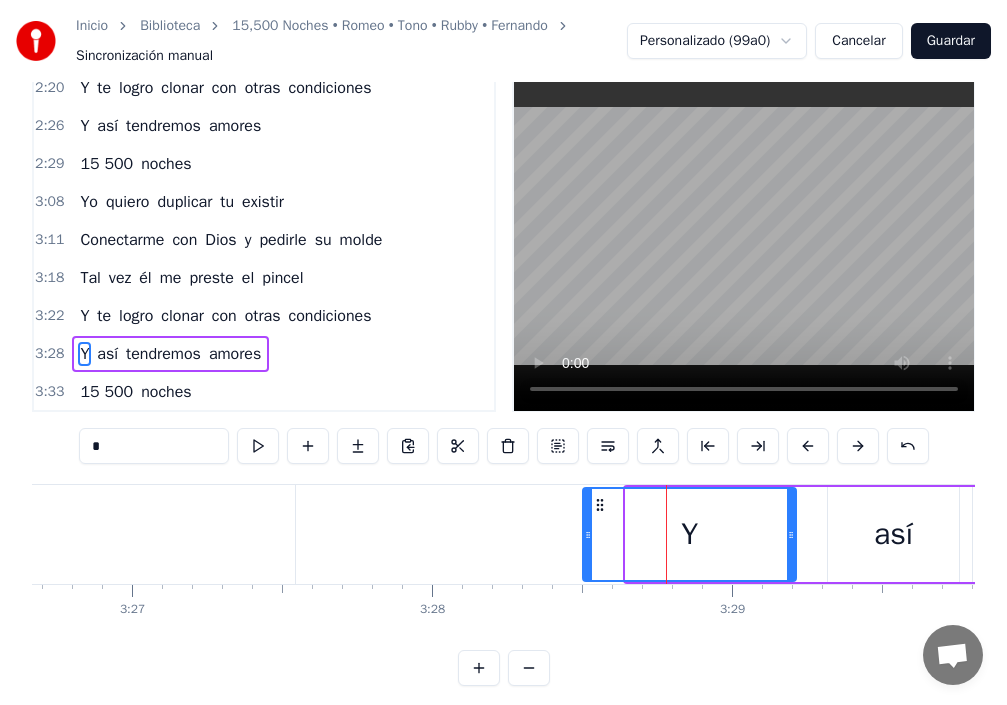 drag, startPoint x: 628, startPoint y: 532, endPoint x: 585, endPoint y: 535, distance: 43.104523 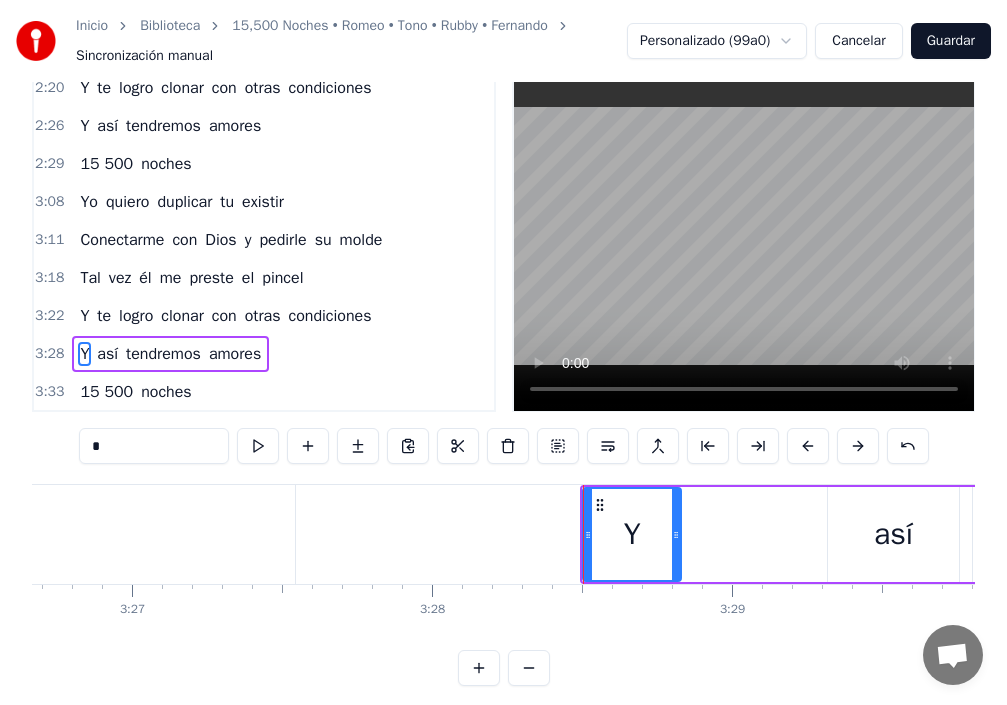 drag, startPoint x: 787, startPoint y: 531, endPoint x: 673, endPoint y: 549, distance: 115.41231 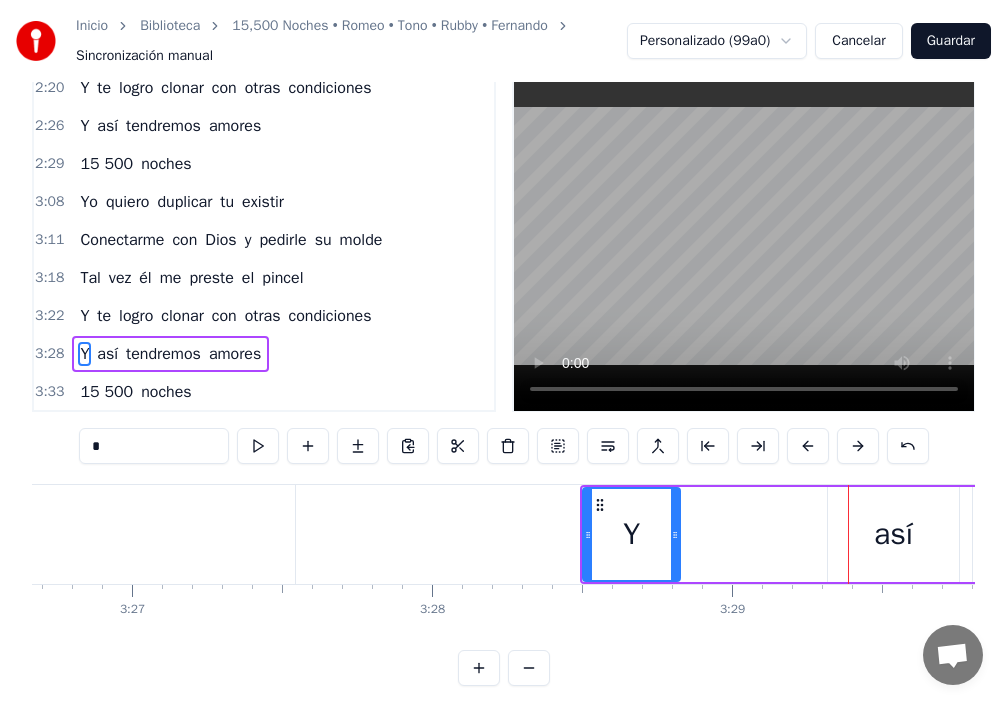 click on "así" at bounding box center [893, 534] 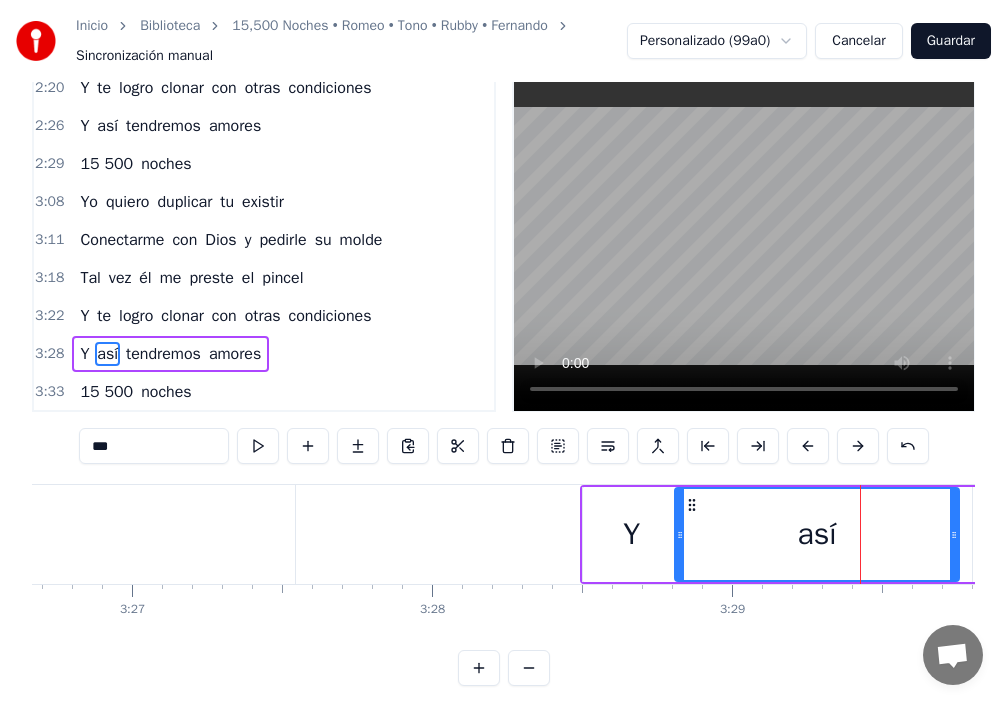 drag, startPoint x: 836, startPoint y: 543, endPoint x: 683, endPoint y: 568, distance: 155.02902 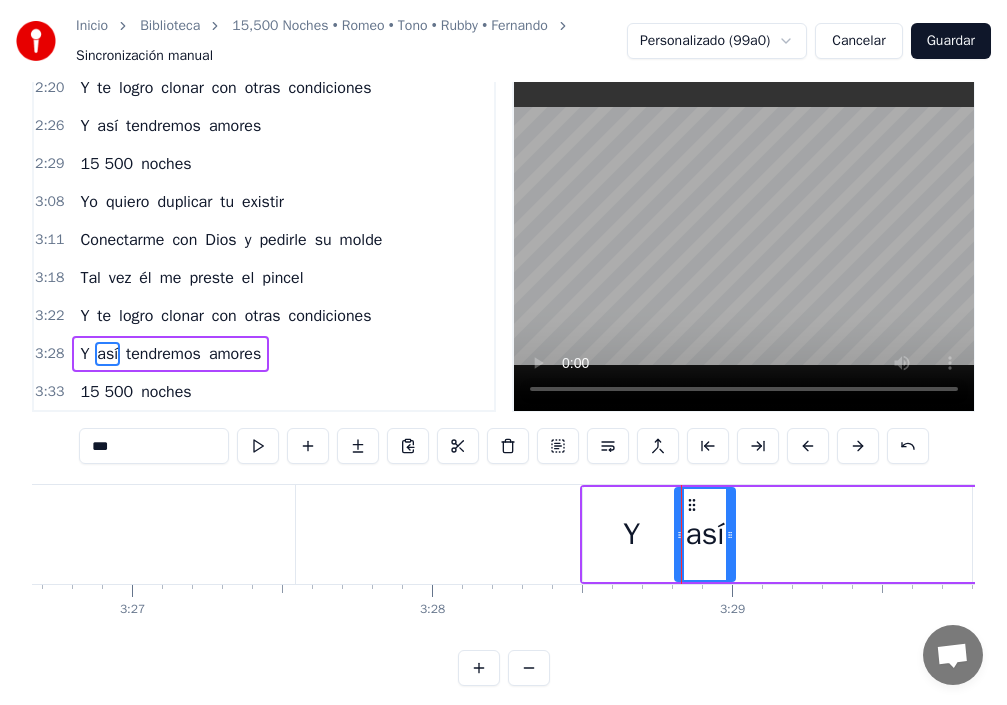 drag, startPoint x: 956, startPoint y: 531, endPoint x: 732, endPoint y: 566, distance: 226.71788 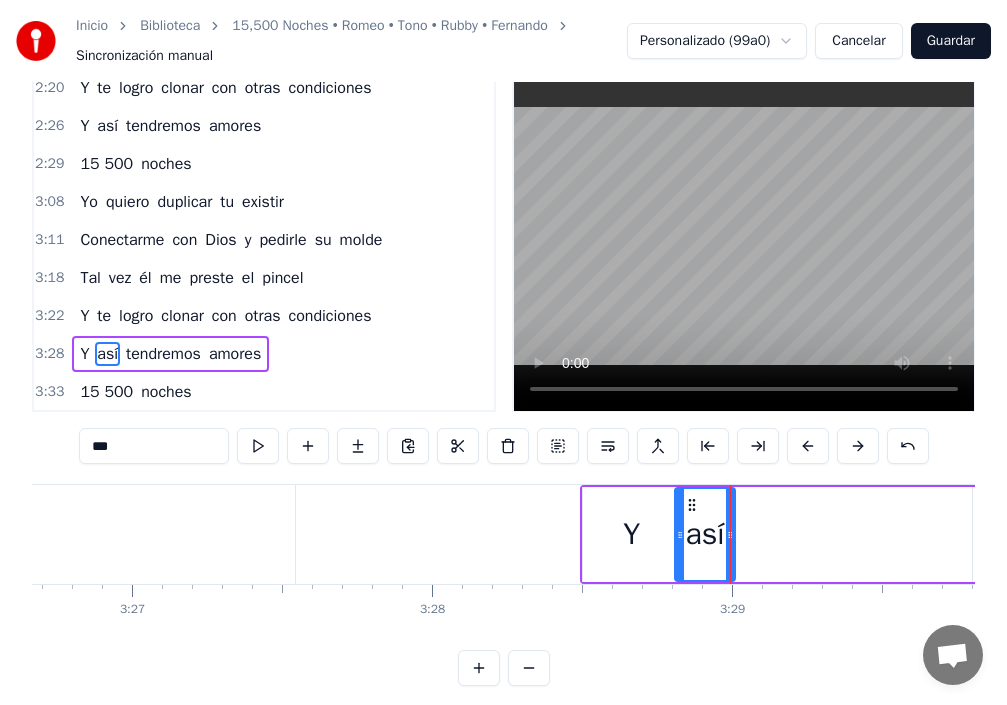 click on "Y" at bounding box center (631, 534) 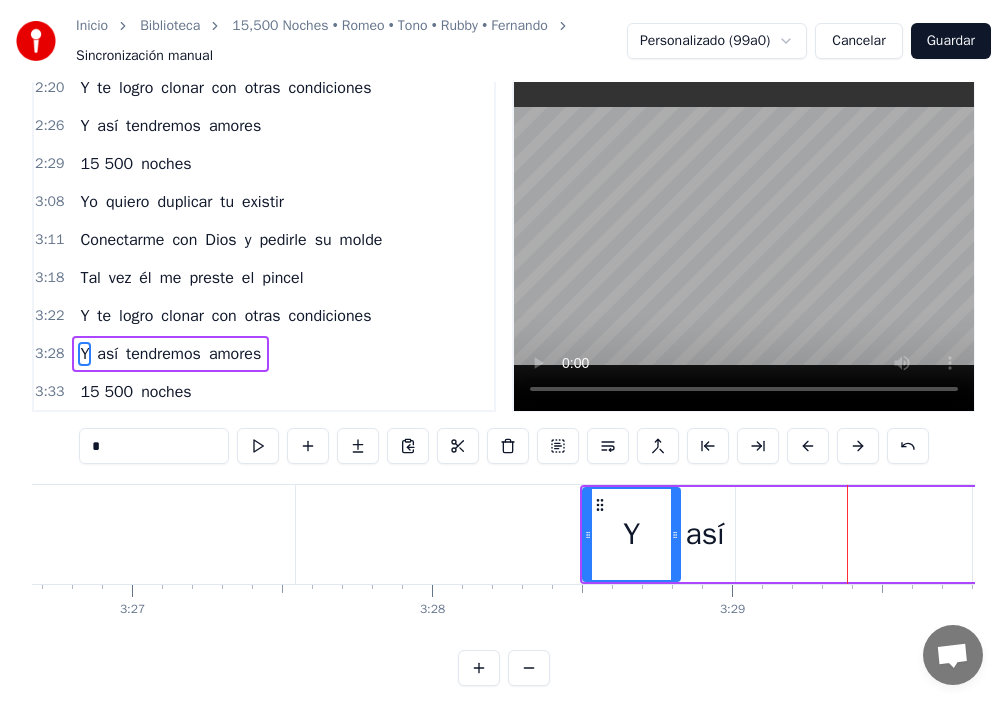 click on "Y así tendremos amores" at bounding box center (1095, 534) 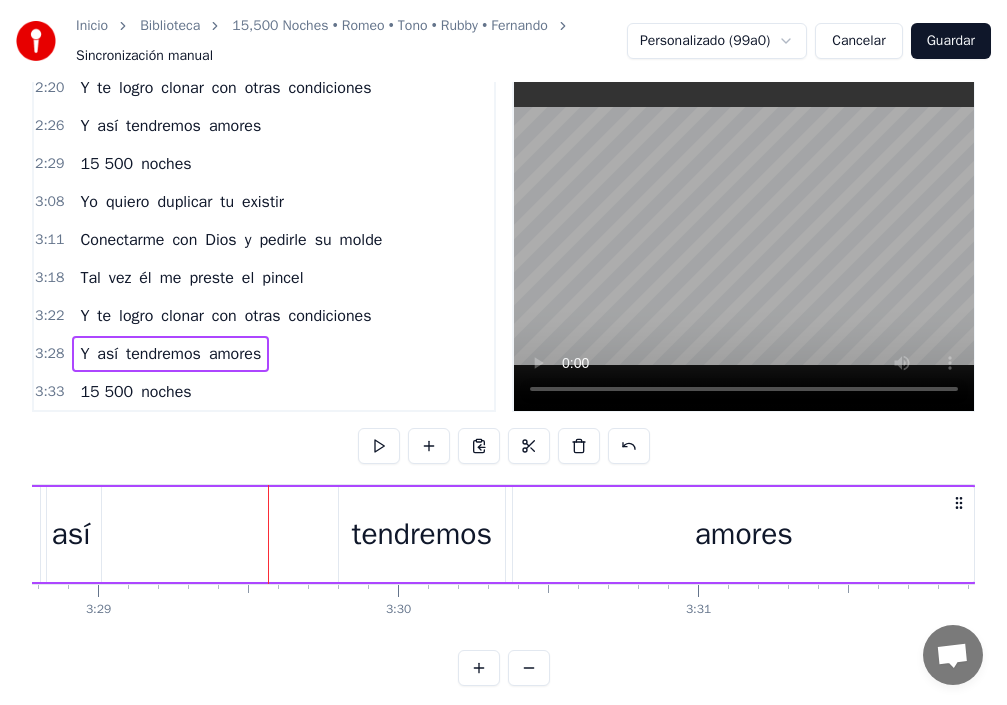 scroll, scrollTop: 0, scrollLeft: 62770, axis: horizontal 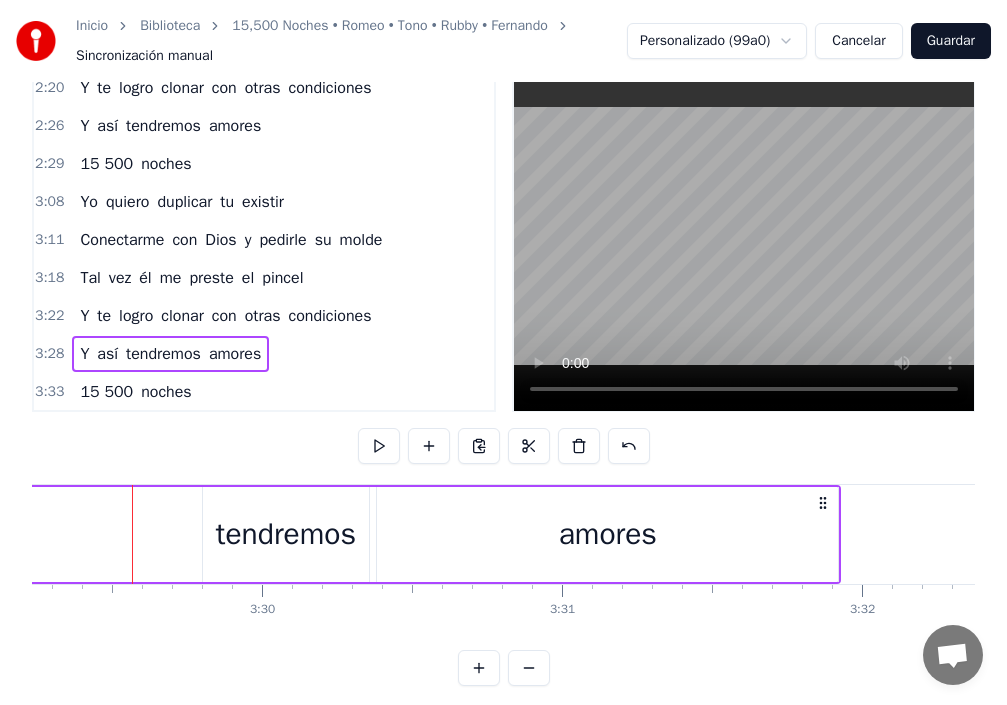 click on "tendremos" at bounding box center [286, 534] 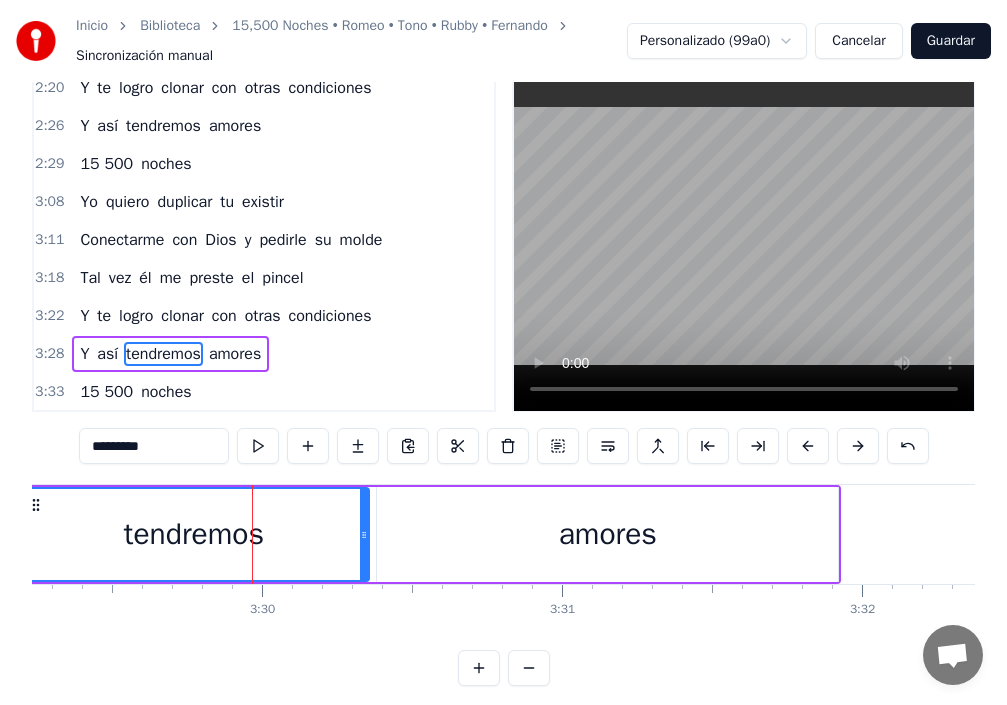 drag, startPoint x: 204, startPoint y: 535, endPoint x: 10, endPoint y: 523, distance: 194.37077 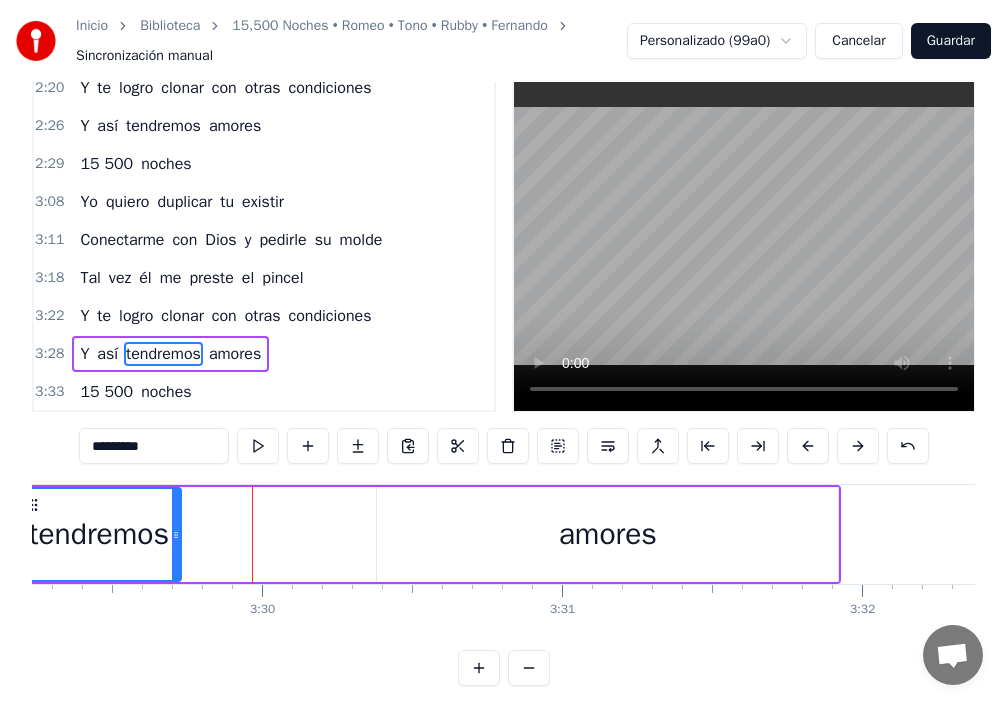drag, startPoint x: 364, startPoint y: 532, endPoint x: 151, endPoint y: 541, distance: 213.19006 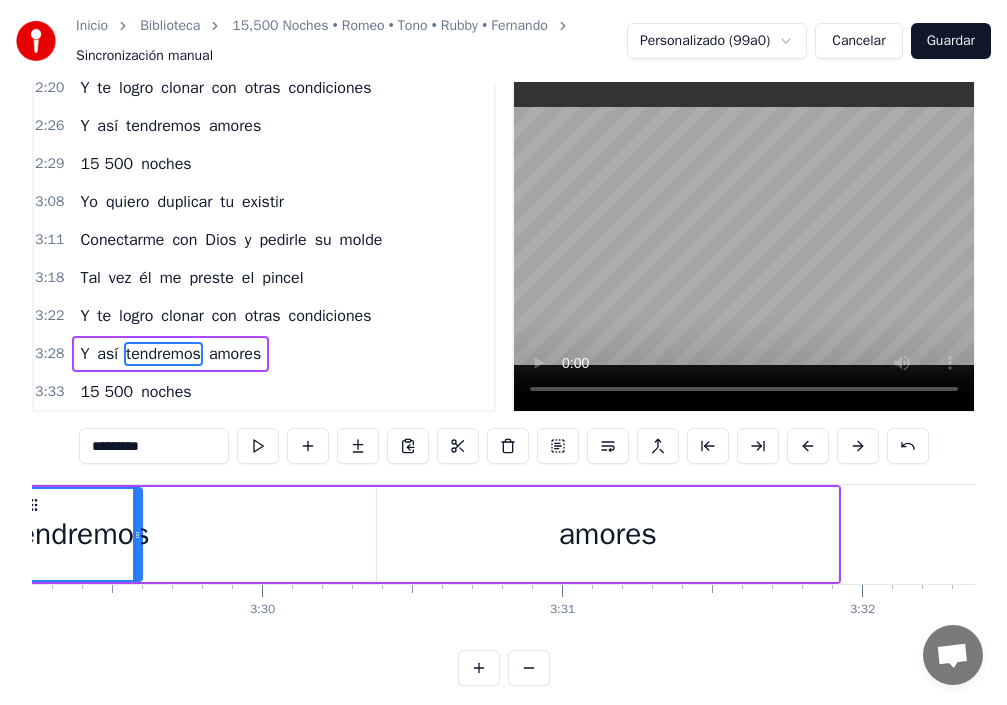scroll, scrollTop: 0, scrollLeft: 62726, axis: horizontal 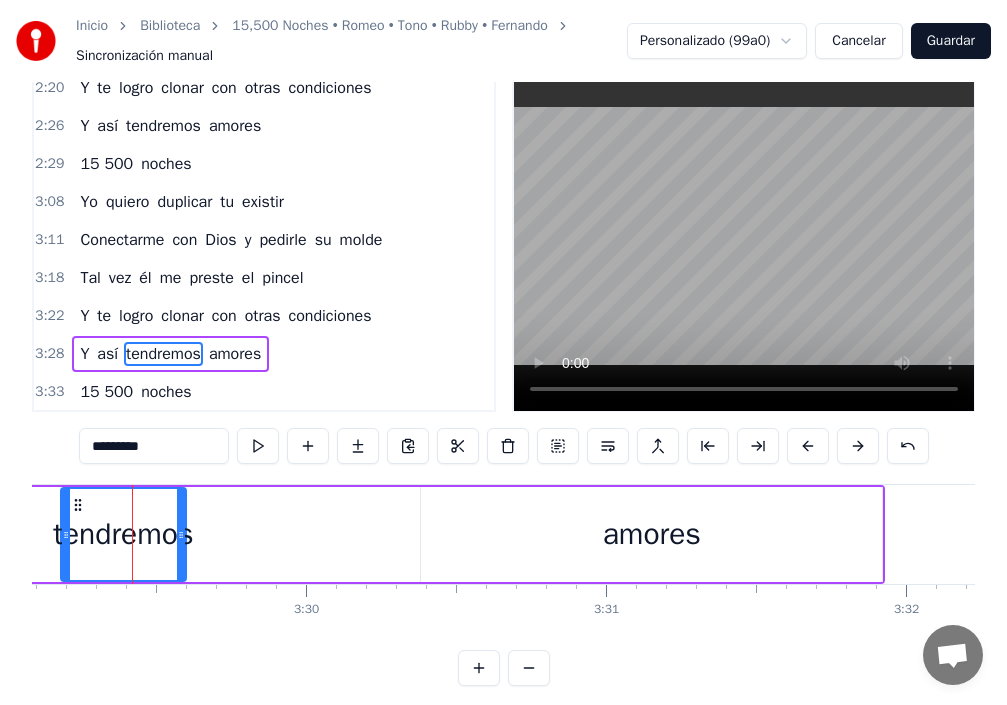 click on "tendremos" at bounding box center (163, 354) 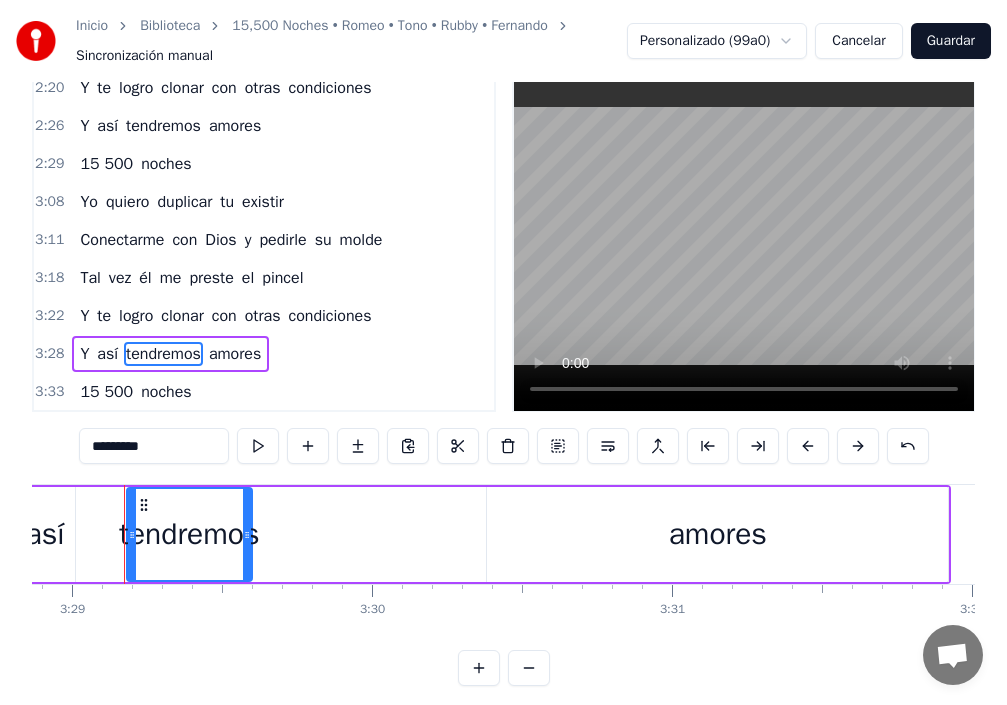 scroll, scrollTop: 0, scrollLeft: 62651, axis: horizontal 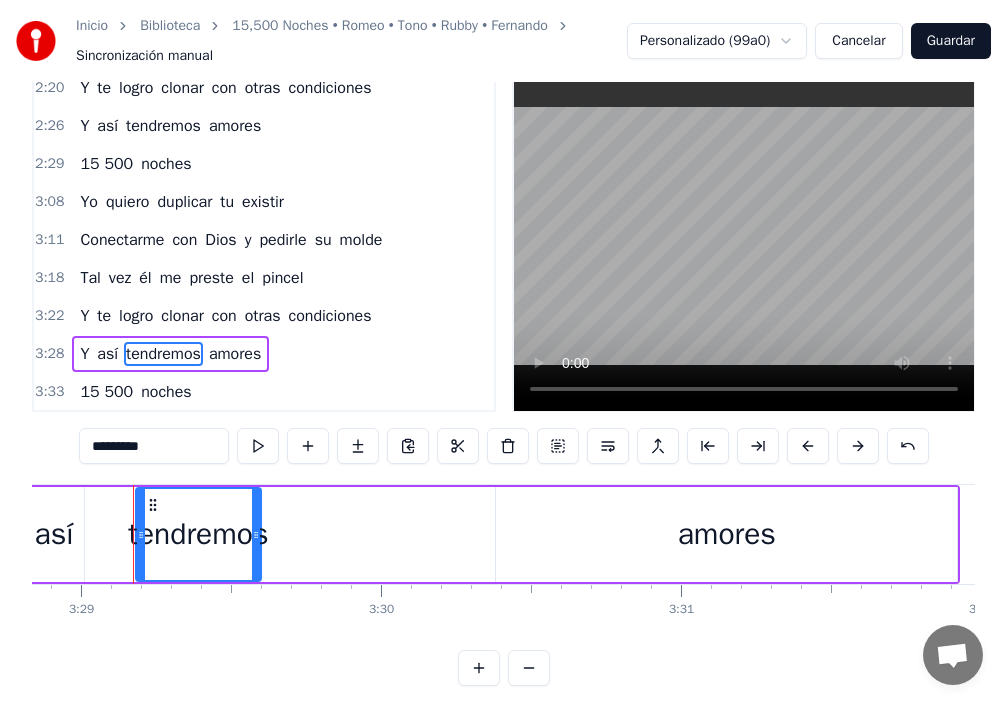 click on "tendremos" at bounding box center (163, 354) 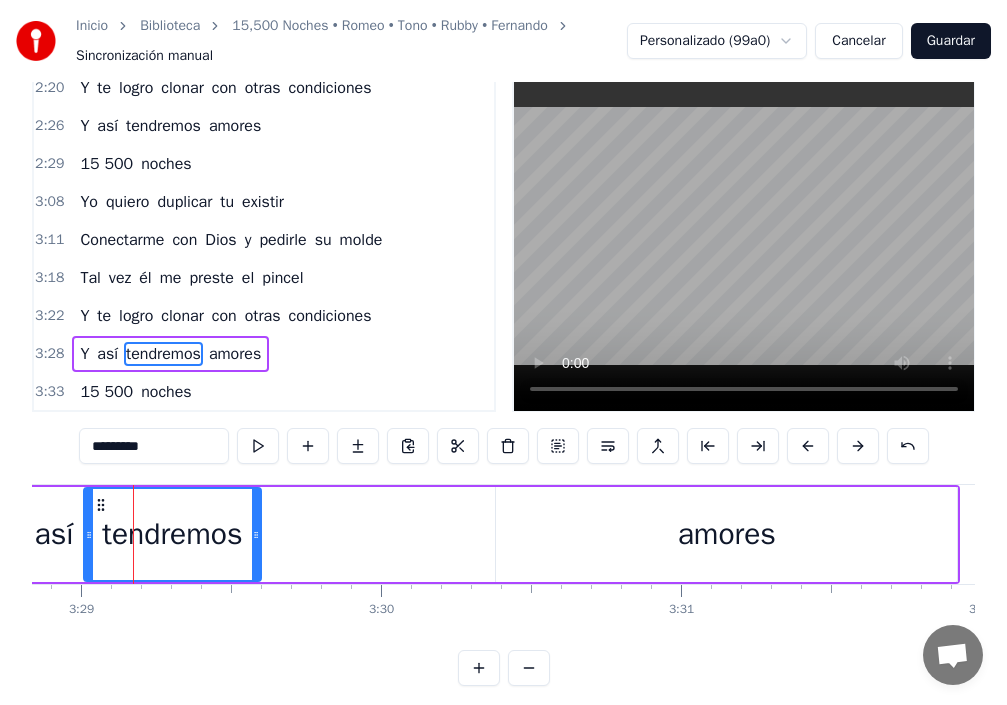 drag, startPoint x: 137, startPoint y: 549, endPoint x: 96, endPoint y: 557, distance: 41.773197 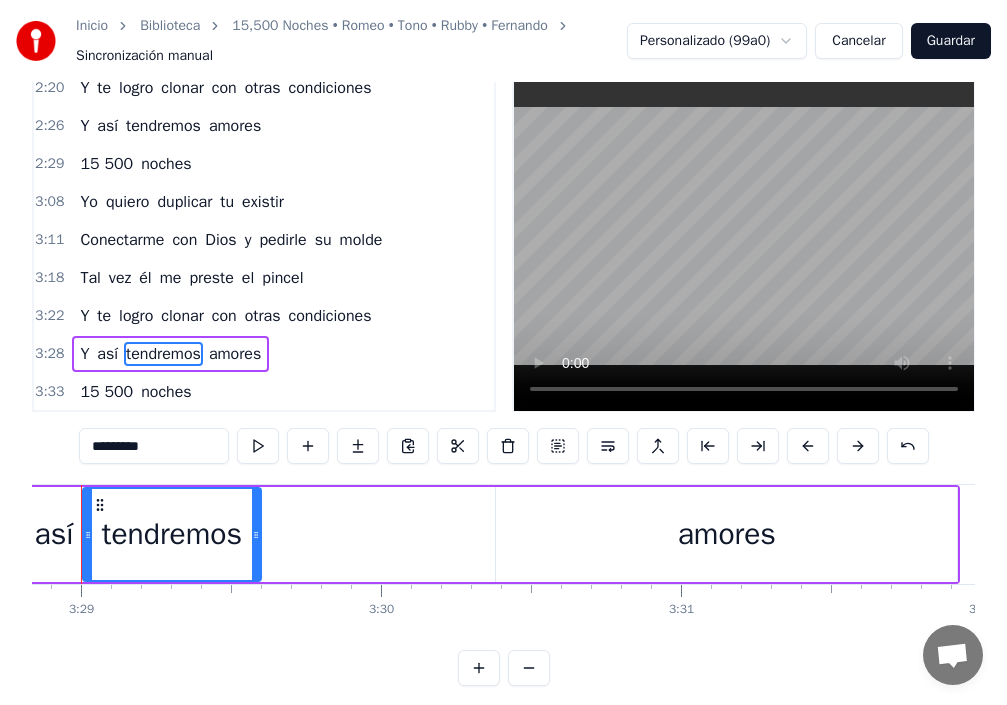 scroll, scrollTop: 0, scrollLeft: 62600, axis: horizontal 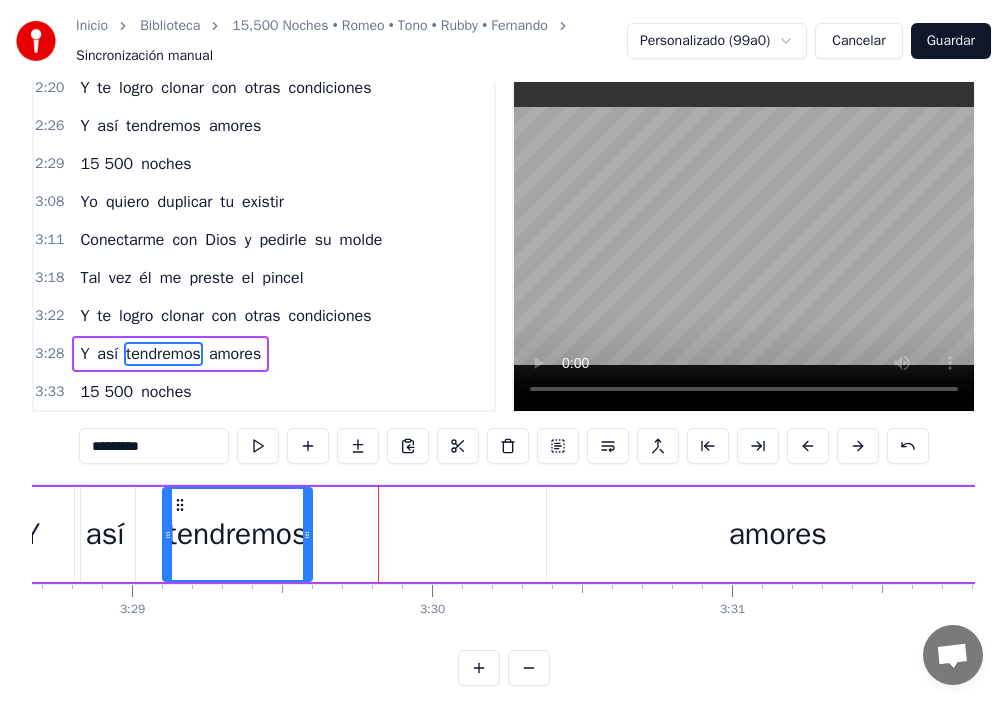 drag, startPoint x: 139, startPoint y: 540, endPoint x: 168, endPoint y: 545, distance: 29.427877 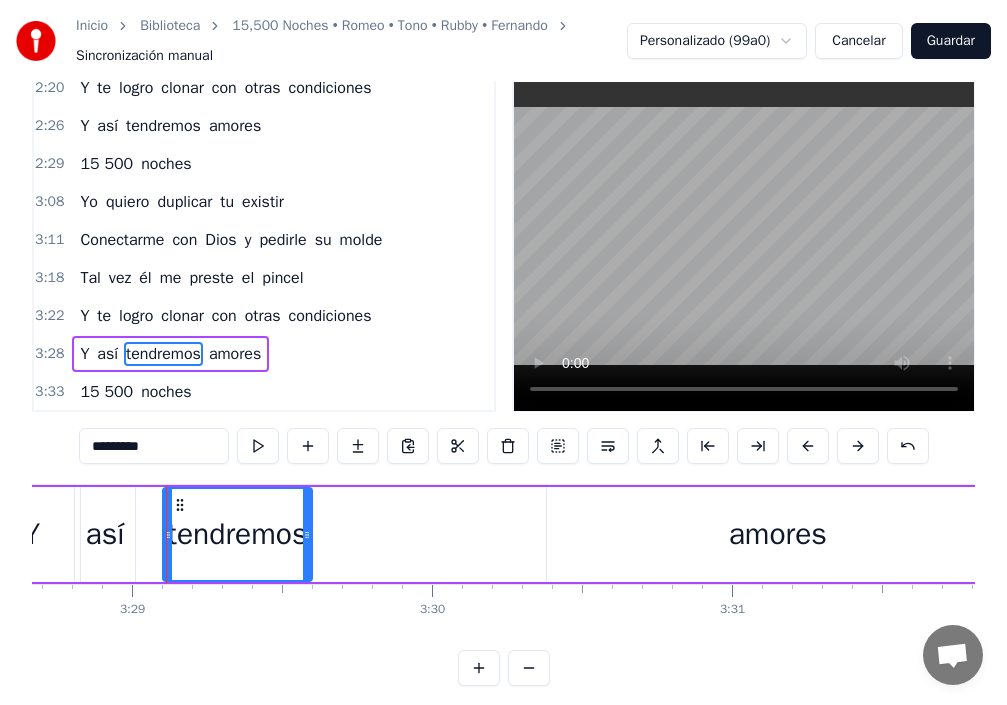 click on "así" at bounding box center [104, 534] 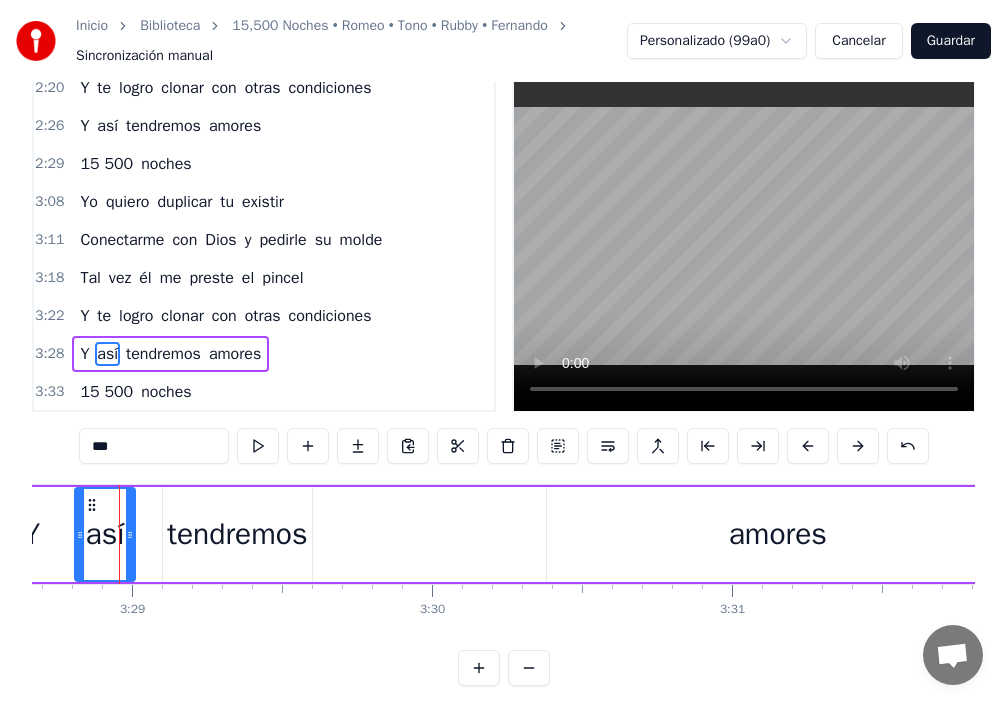 scroll, scrollTop: 0, scrollLeft: 62587, axis: horizontal 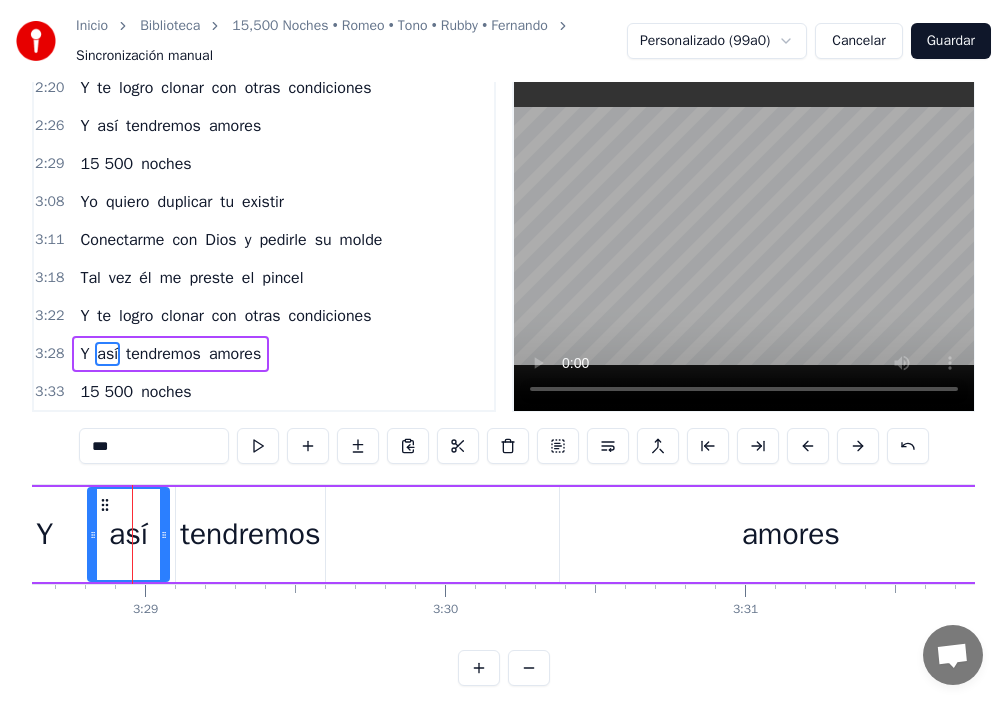 drag, startPoint x: 143, startPoint y: 549, endPoint x: 165, endPoint y: 558, distance: 23.769728 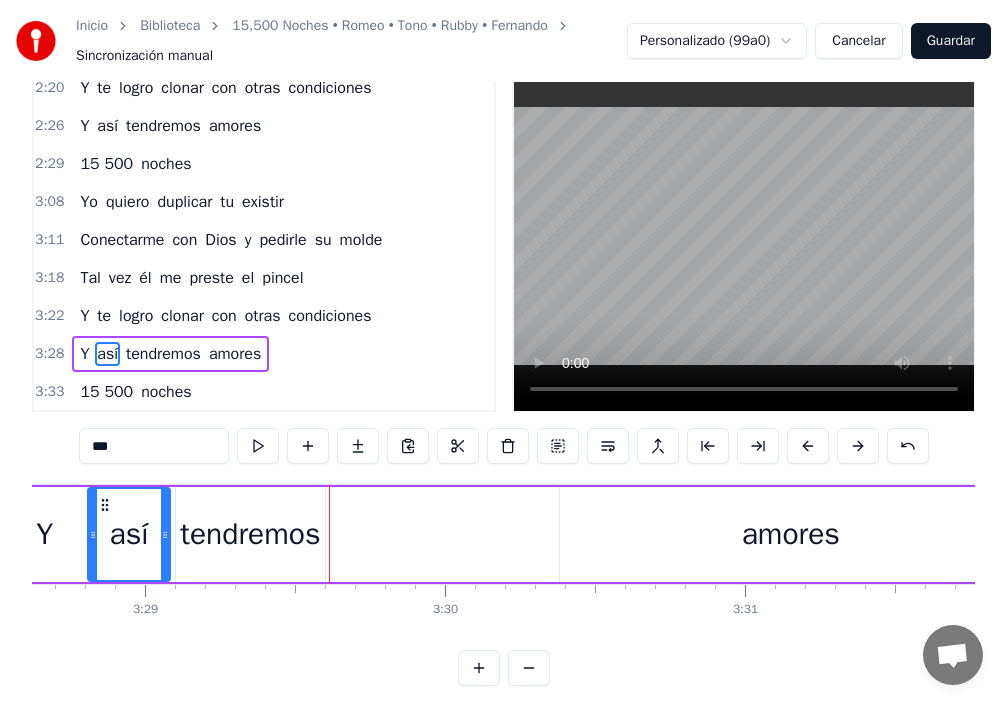 click on "así" at bounding box center [128, 534] 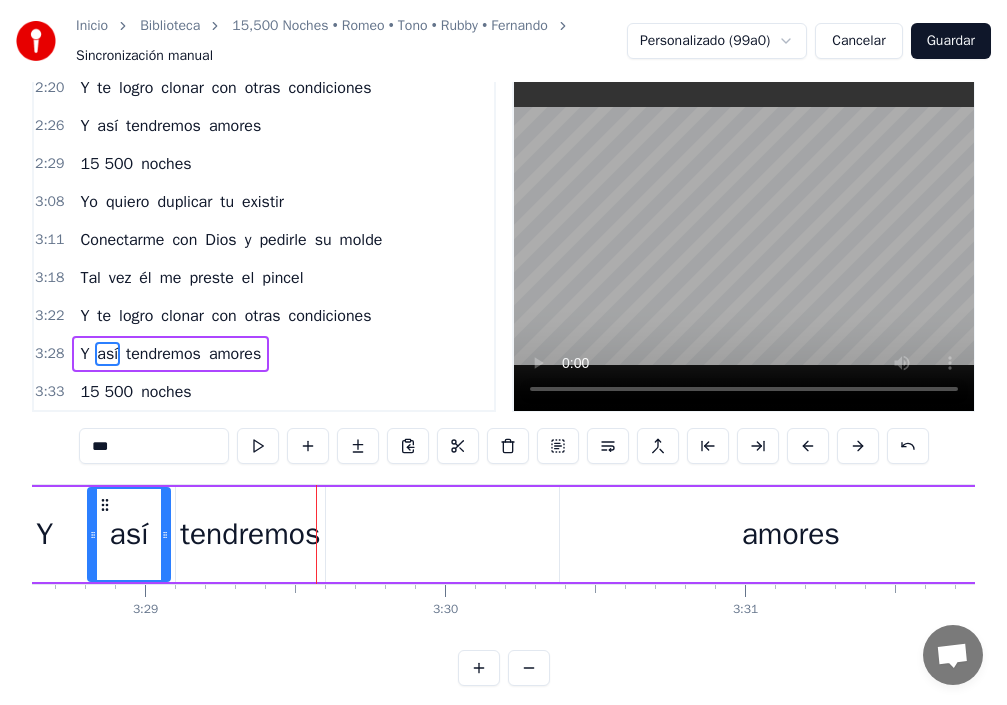 click on "Y" at bounding box center [44, 534] 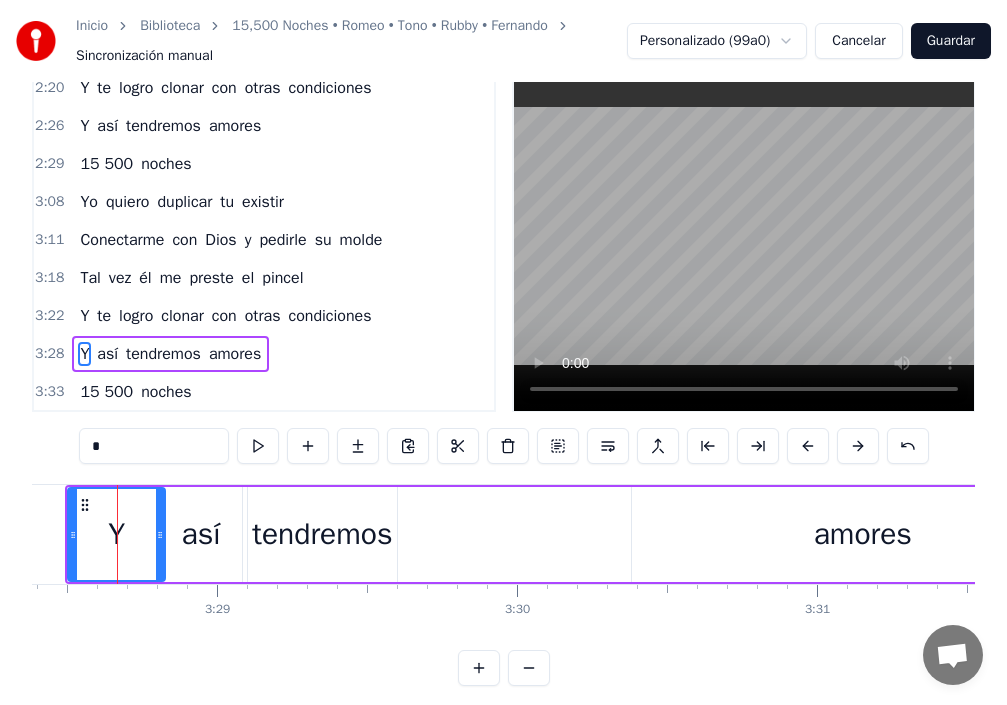 scroll, scrollTop: 0, scrollLeft: 62500, axis: horizontal 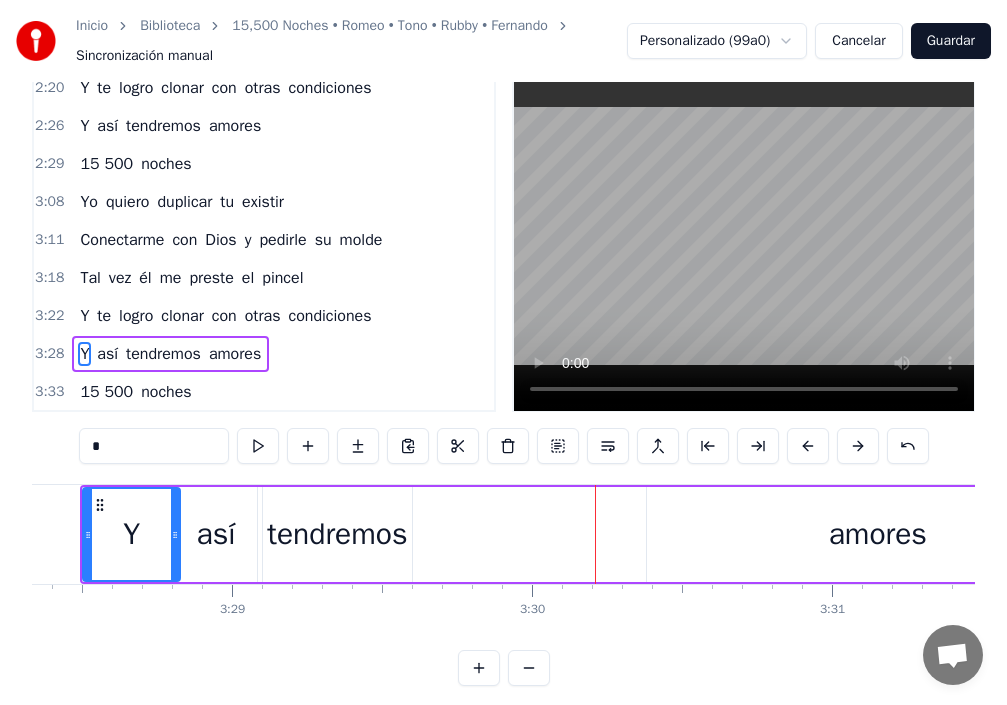 click on "amores" at bounding box center (878, 534) 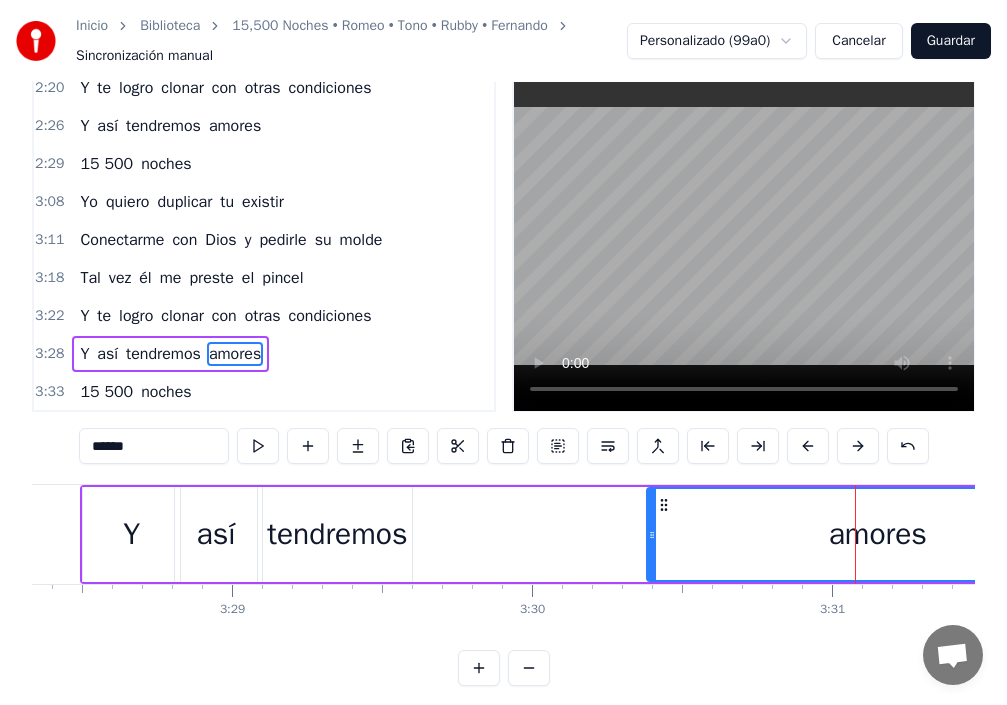 click at bounding box center (652, 534) 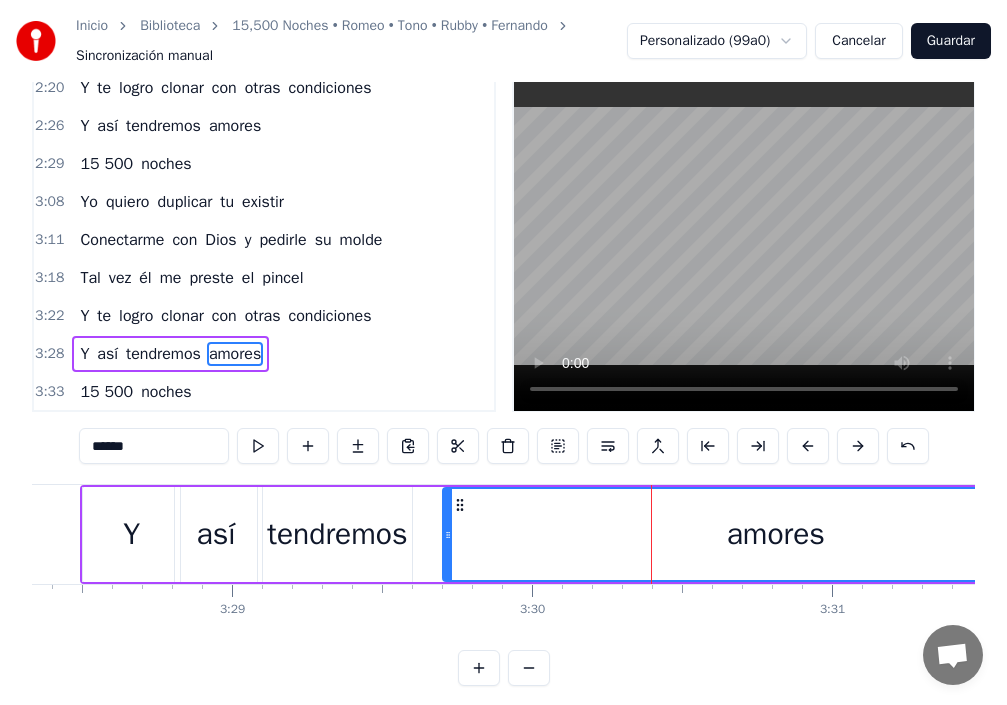 drag, startPoint x: 652, startPoint y: 548, endPoint x: 450, endPoint y: 567, distance: 202.8916 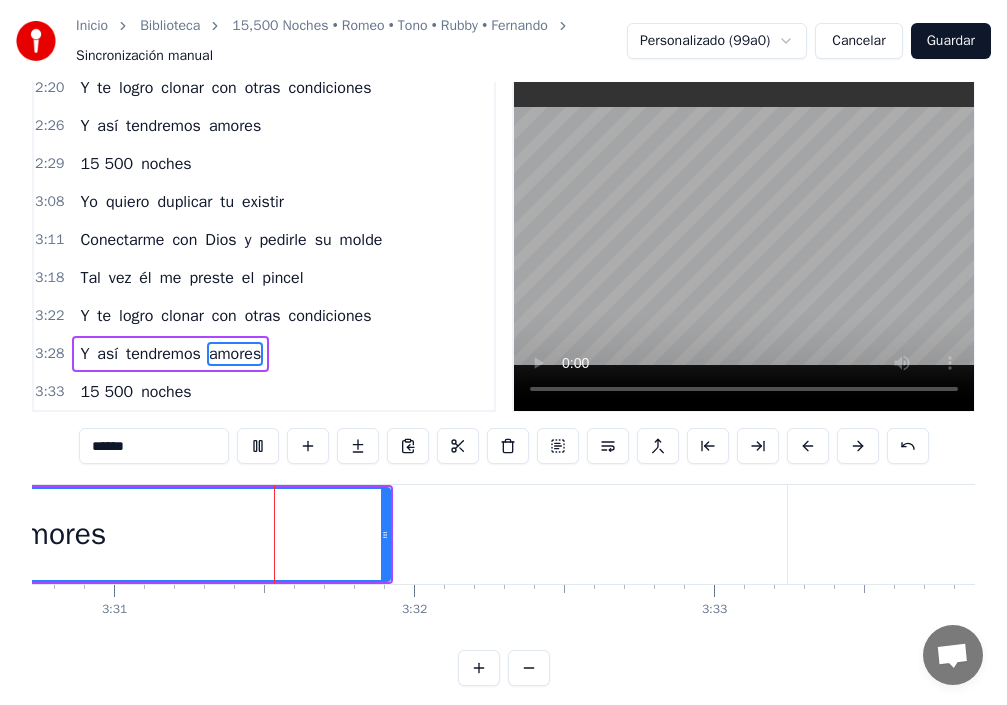scroll, scrollTop: 0, scrollLeft: 63277, axis: horizontal 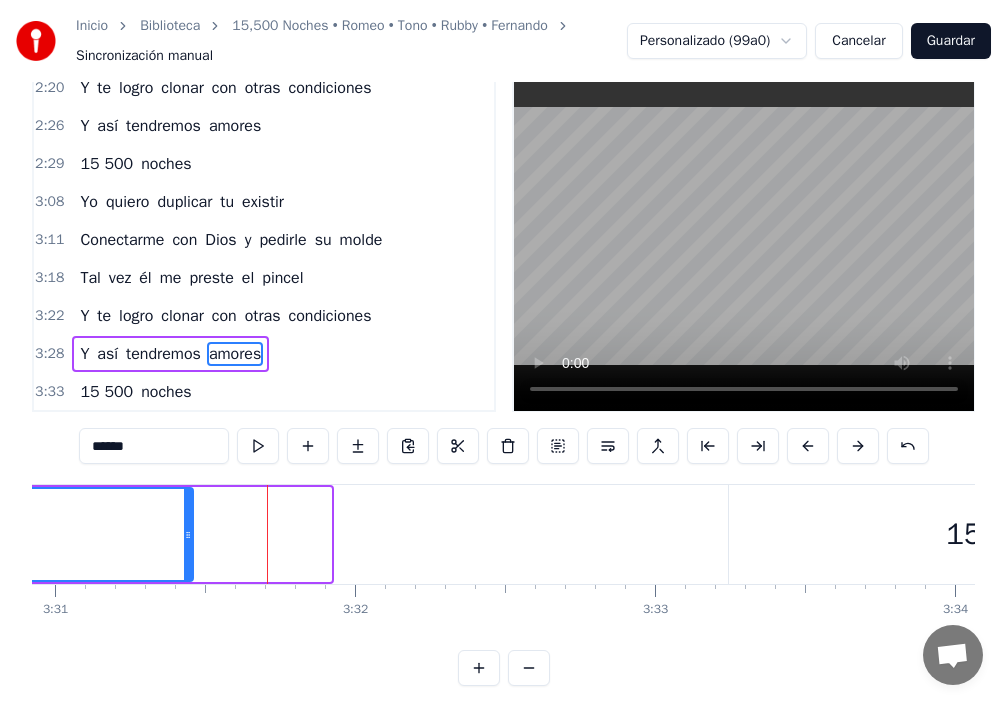 drag, startPoint x: 329, startPoint y: 532, endPoint x: 191, endPoint y: 571, distance: 143.40501 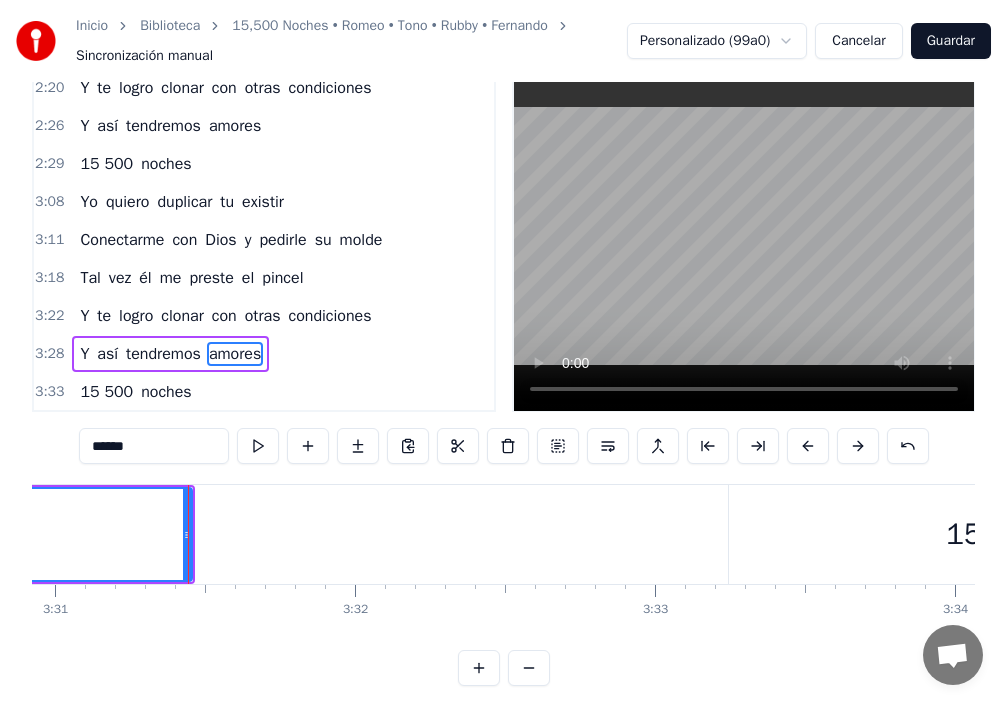 click on "15 500" at bounding box center (106, 392) 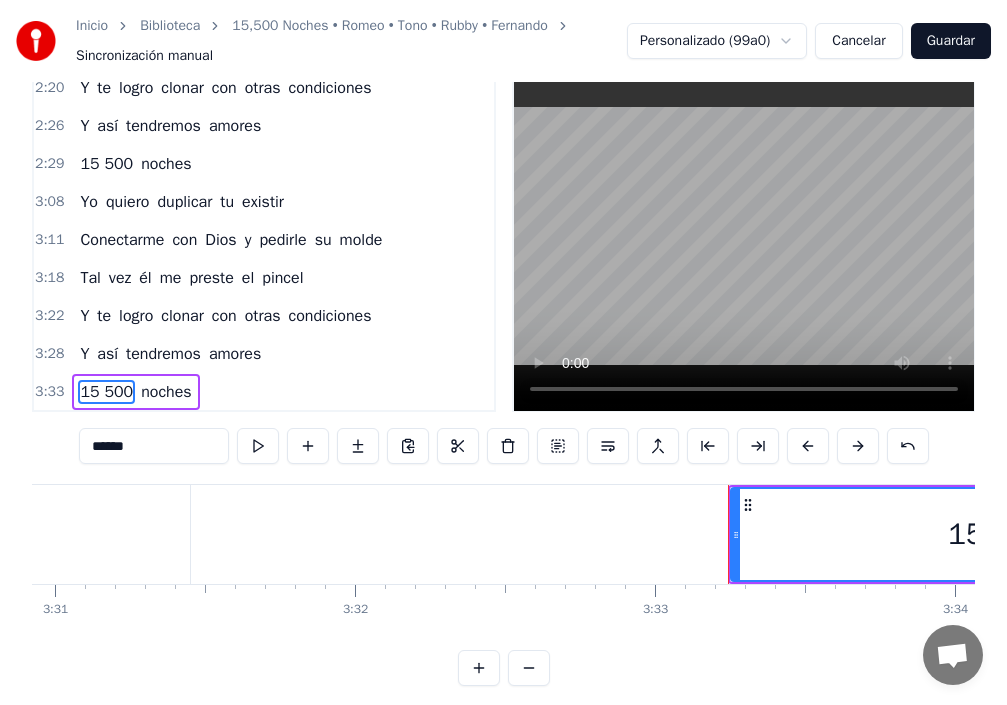 scroll, scrollTop: 84, scrollLeft: 0, axis: vertical 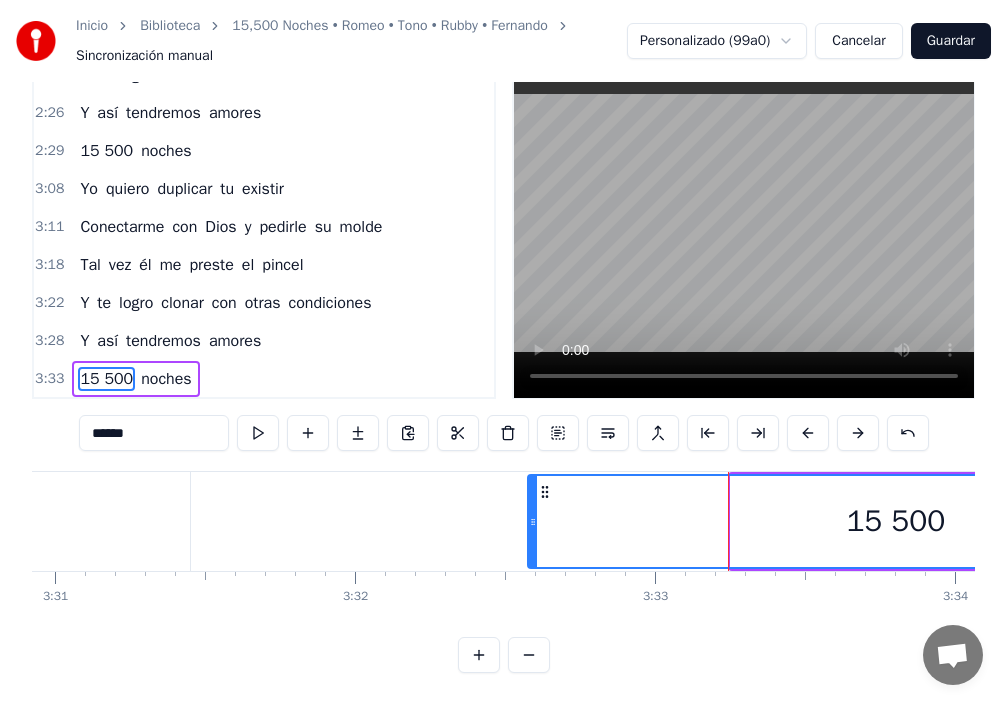 drag, startPoint x: 735, startPoint y: 502, endPoint x: 531, endPoint y: 513, distance: 204.29636 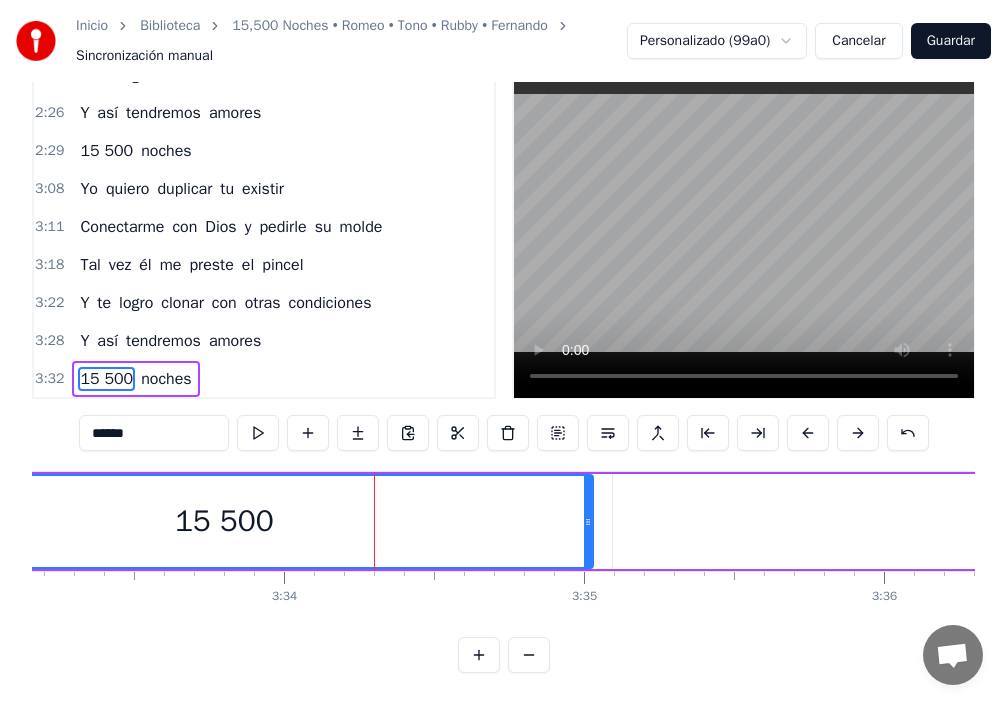 scroll, scrollTop: 0, scrollLeft: 64062, axis: horizontal 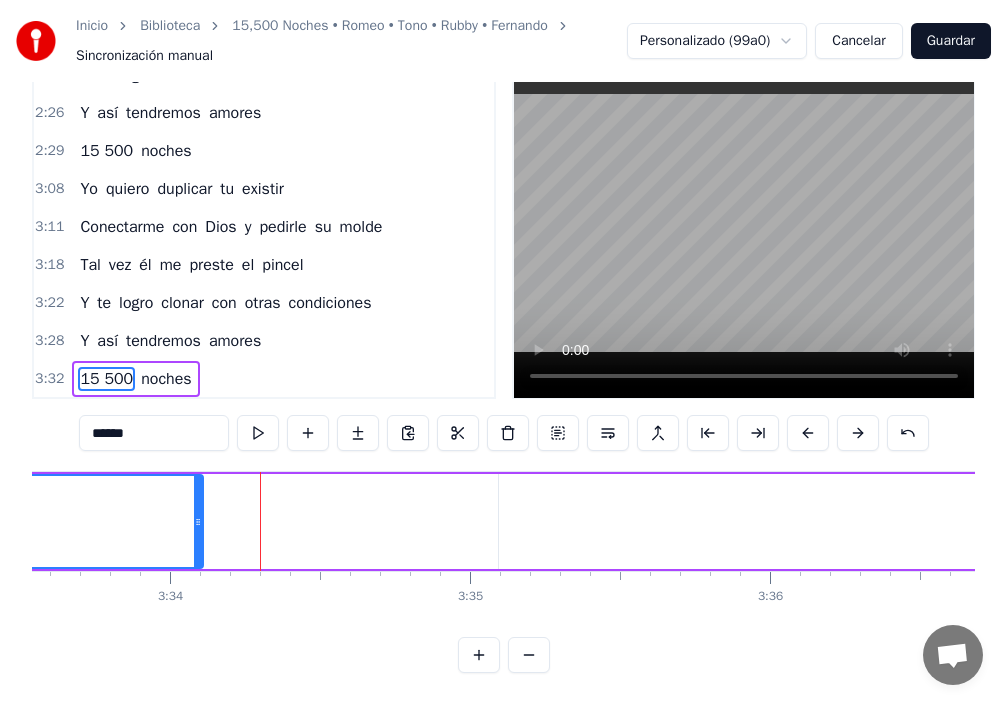 drag, startPoint x: 475, startPoint y: 510, endPoint x: 199, endPoint y: 535, distance: 277.12994 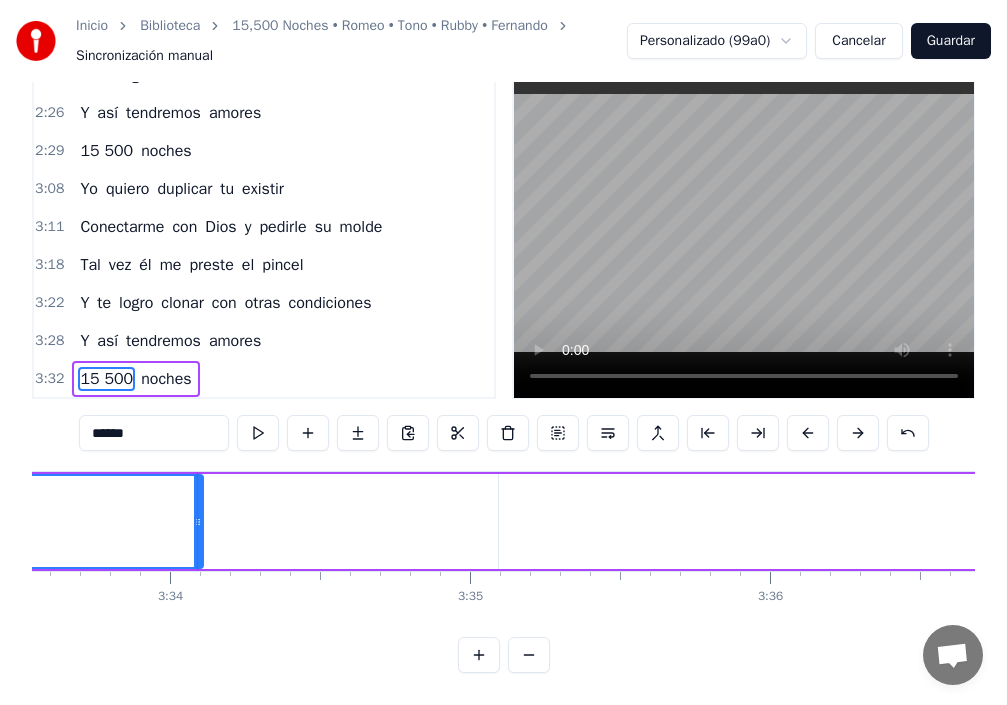 click on "noches" at bounding box center [4824, 521] 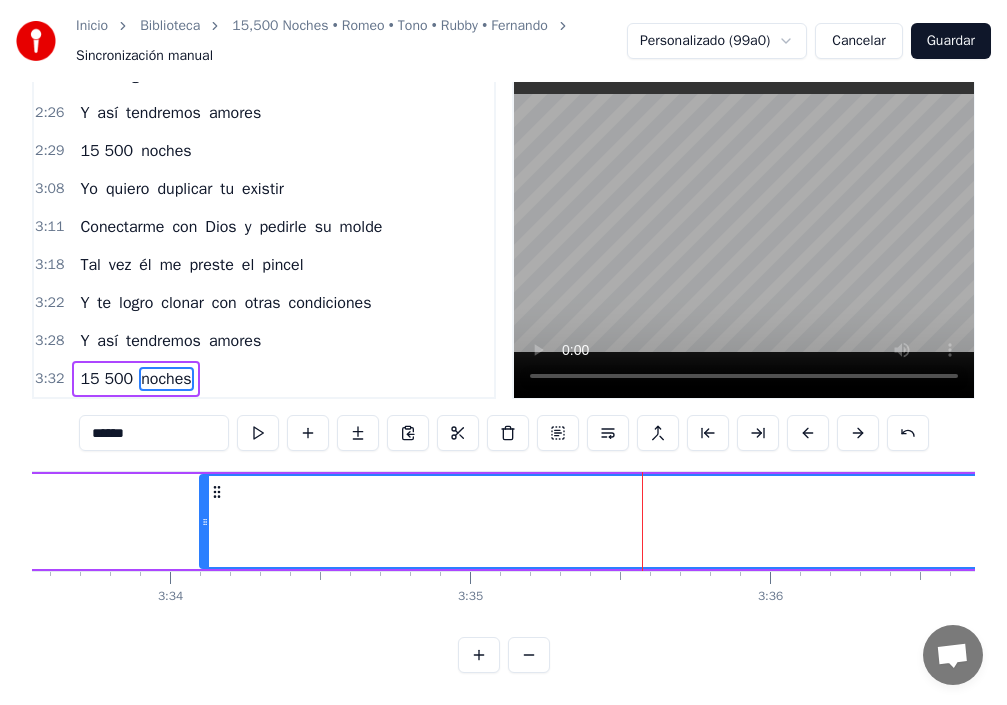 drag, startPoint x: 504, startPoint y: 511, endPoint x: 205, endPoint y: 539, distance: 300.30817 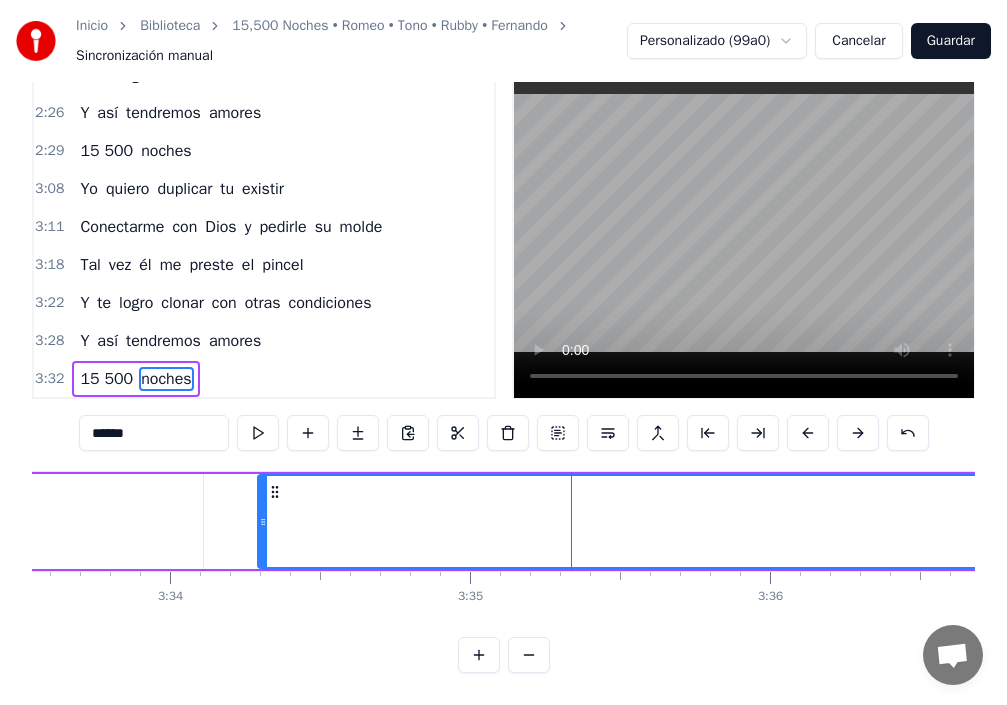 drag, startPoint x: 204, startPoint y: 503, endPoint x: 262, endPoint y: 511, distance: 58.549126 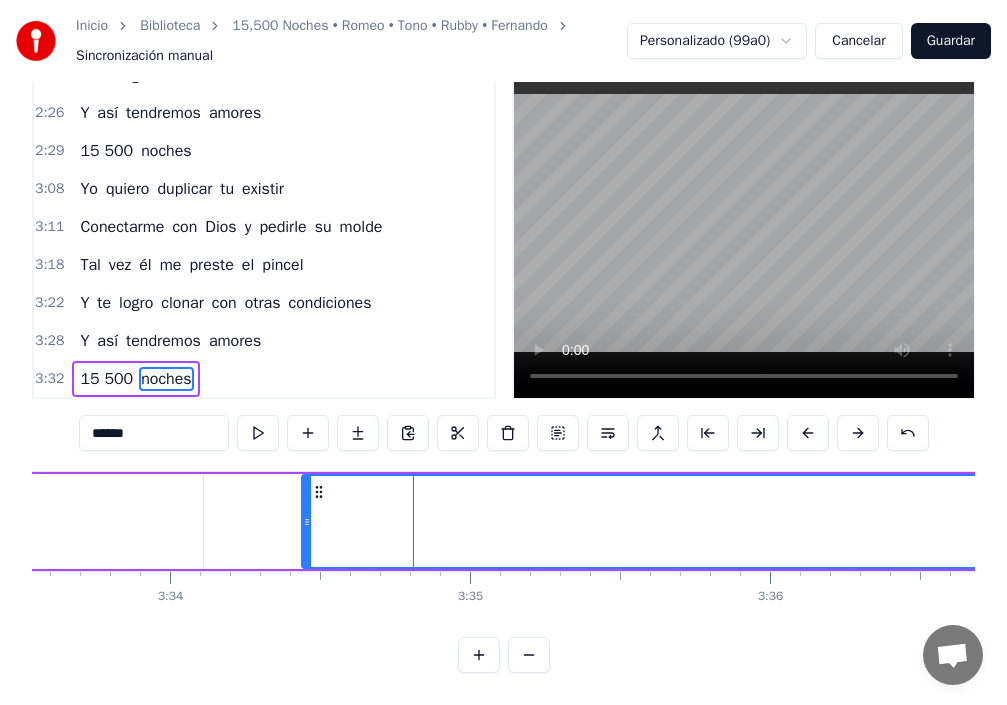 drag, startPoint x: 262, startPoint y: 505, endPoint x: 306, endPoint y: 512, distance: 44.553337 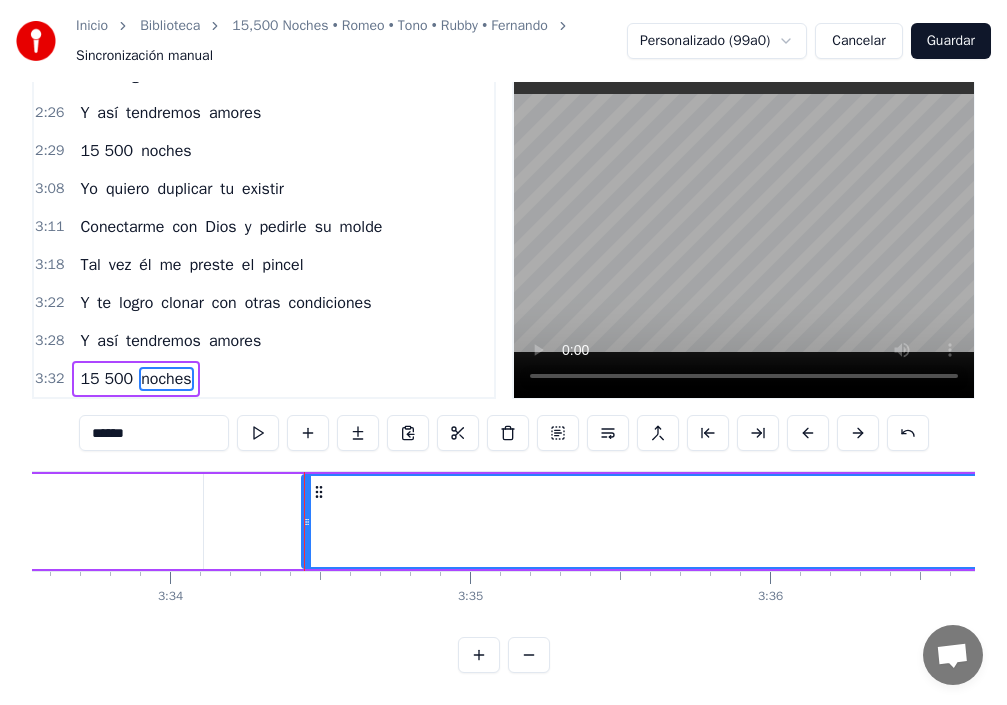 click on "15 500" at bounding box center [-27, 521] 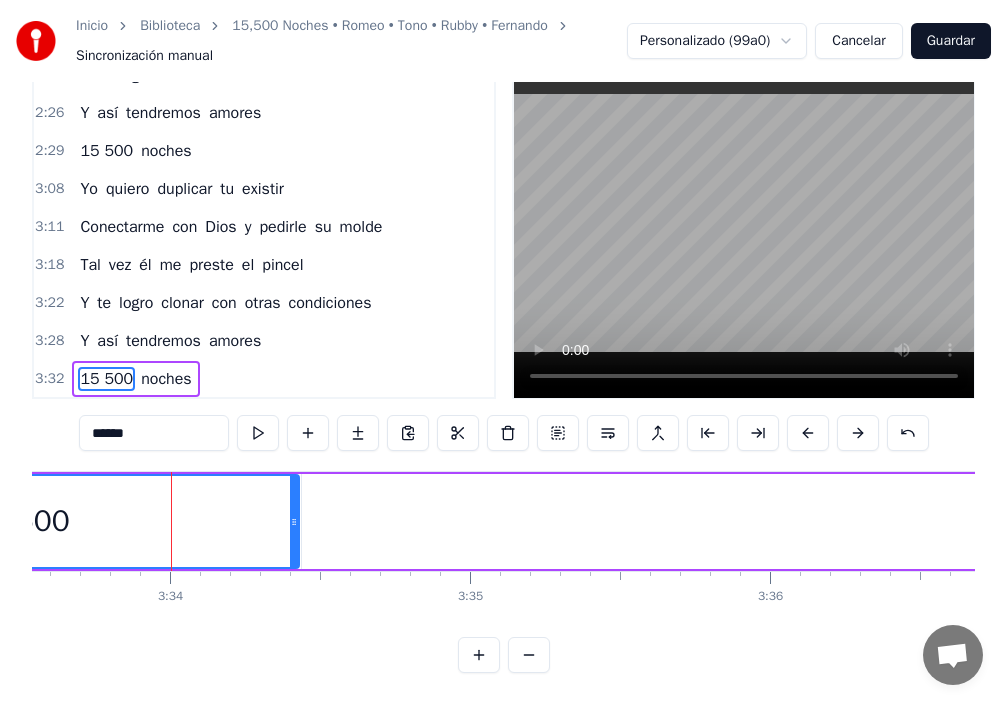 drag, startPoint x: 198, startPoint y: 503, endPoint x: 294, endPoint y: 516, distance: 96.87621 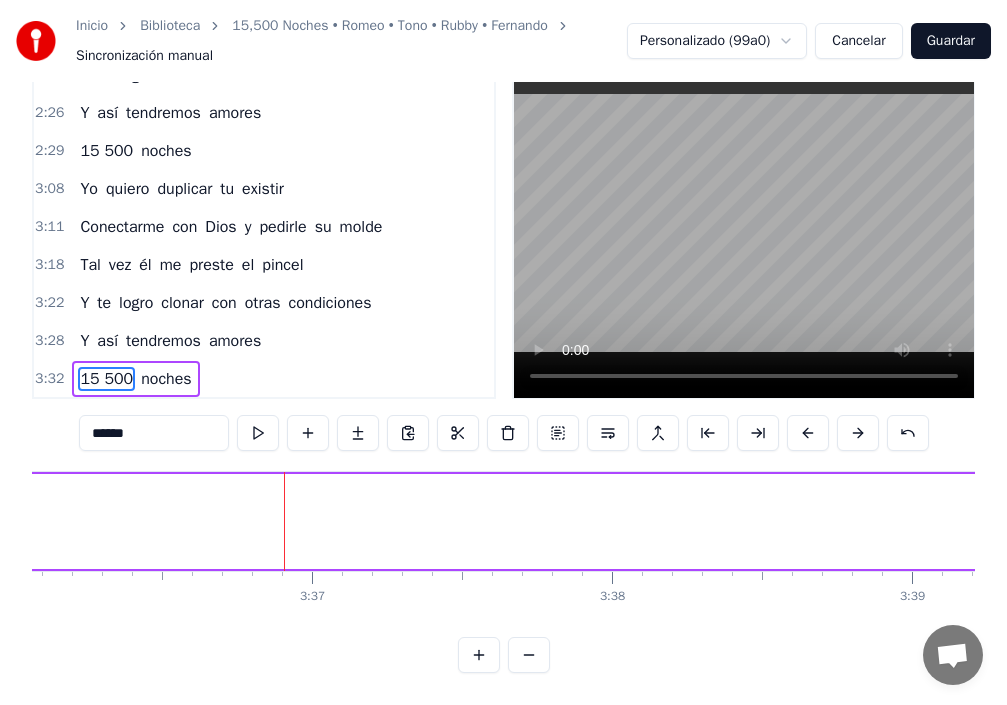 scroll, scrollTop: 0, scrollLeft: 64824, axis: horizontal 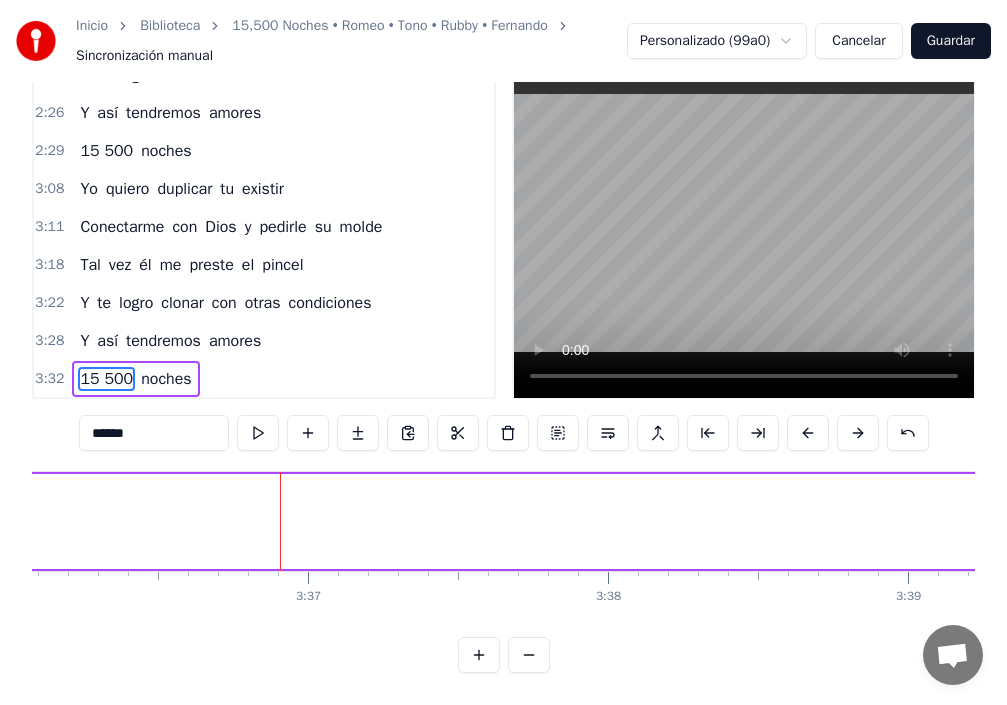 click on "noches" at bounding box center (3963, 521) 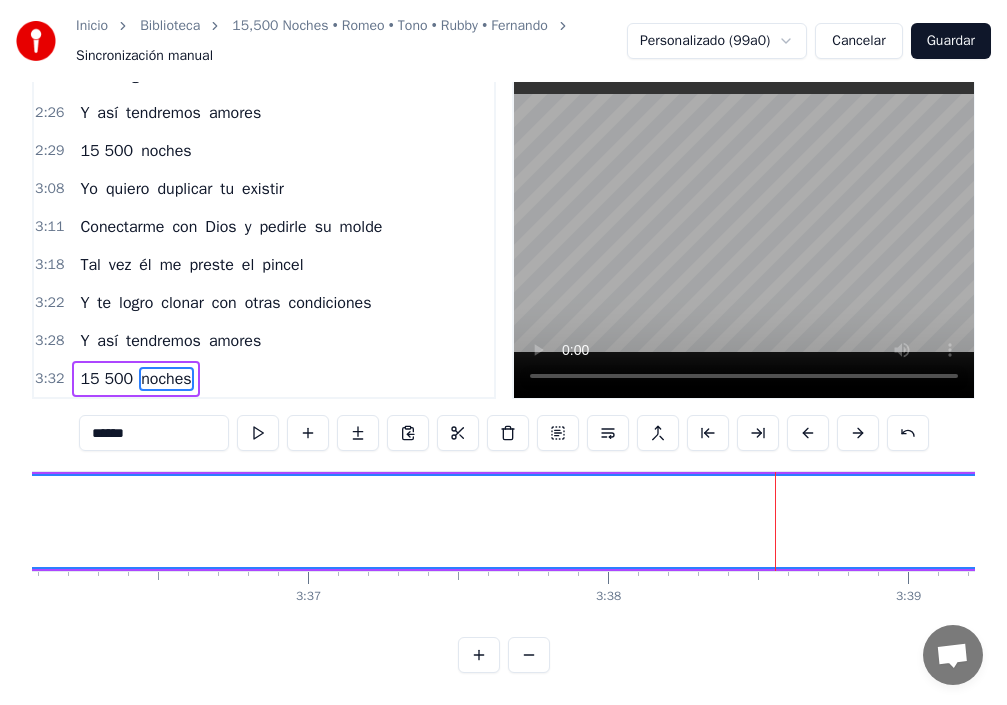 click on "noches" at bounding box center (3963, 521) 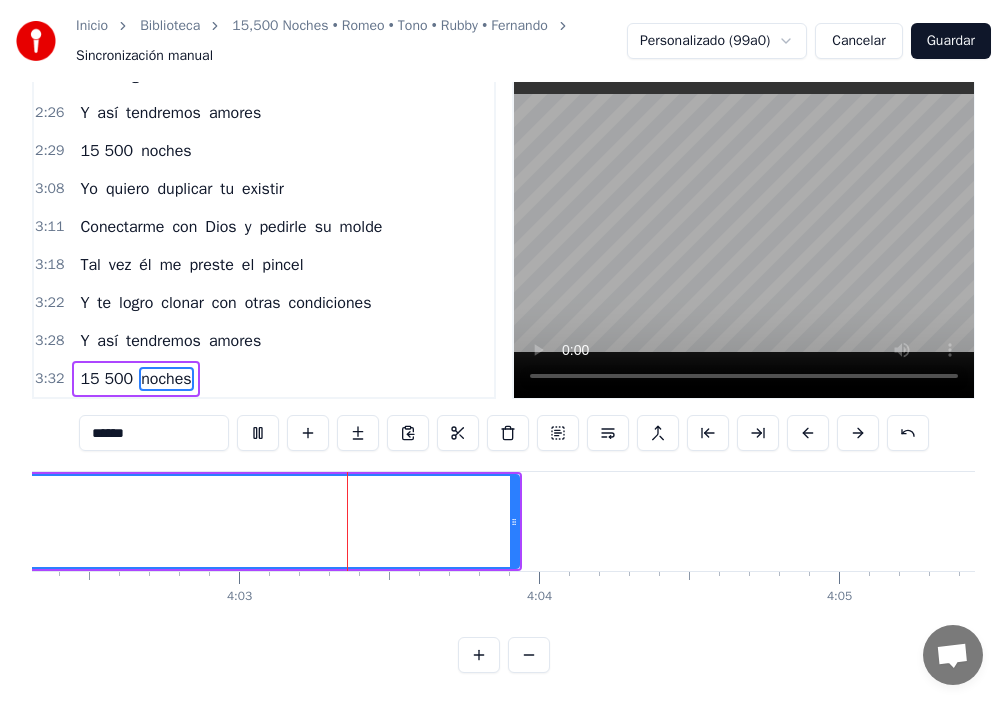scroll, scrollTop: 0, scrollLeft: 72785, axis: horizontal 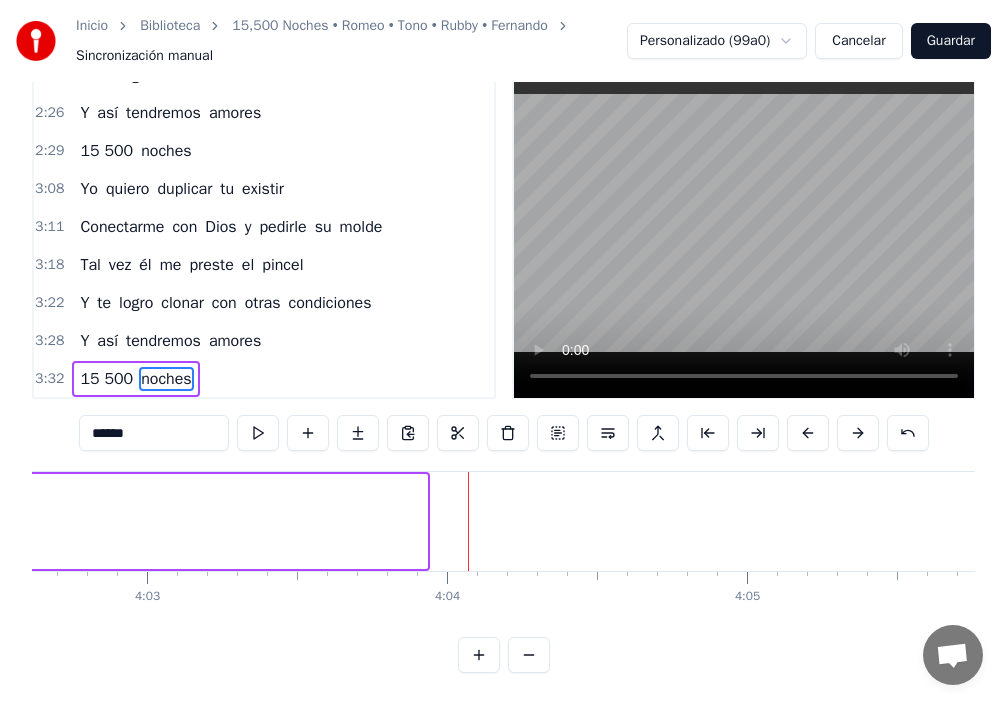 drag, startPoint x: 421, startPoint y: 499, endPoint x: 0, endPoint y: 500, distance: 421.0012 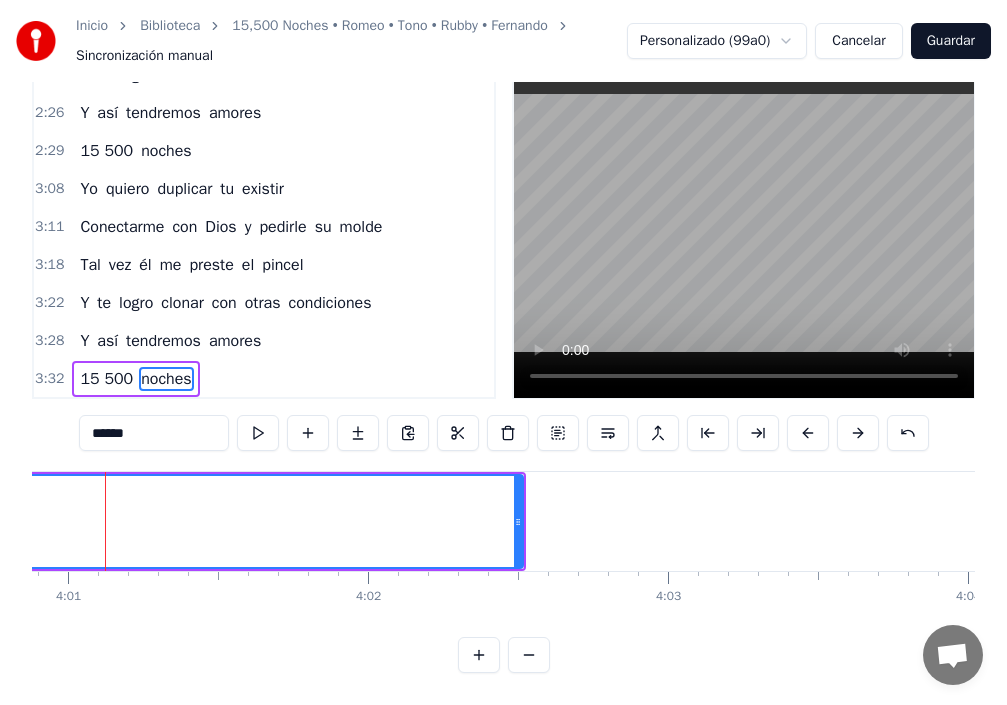 scroll, scrollTop: 0, scrollLeft: 72237, axis: horizontal 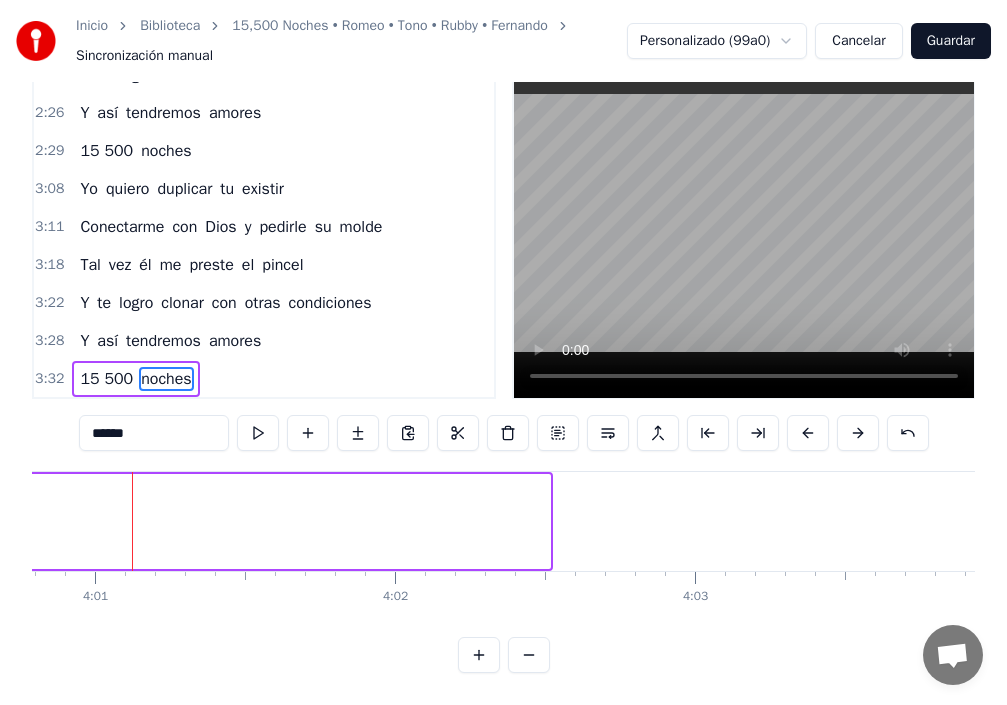 drag, startPoint x: 543, startPoint y: 506, endPoint x: 0, endPoint y: 516, distance: 543.0921 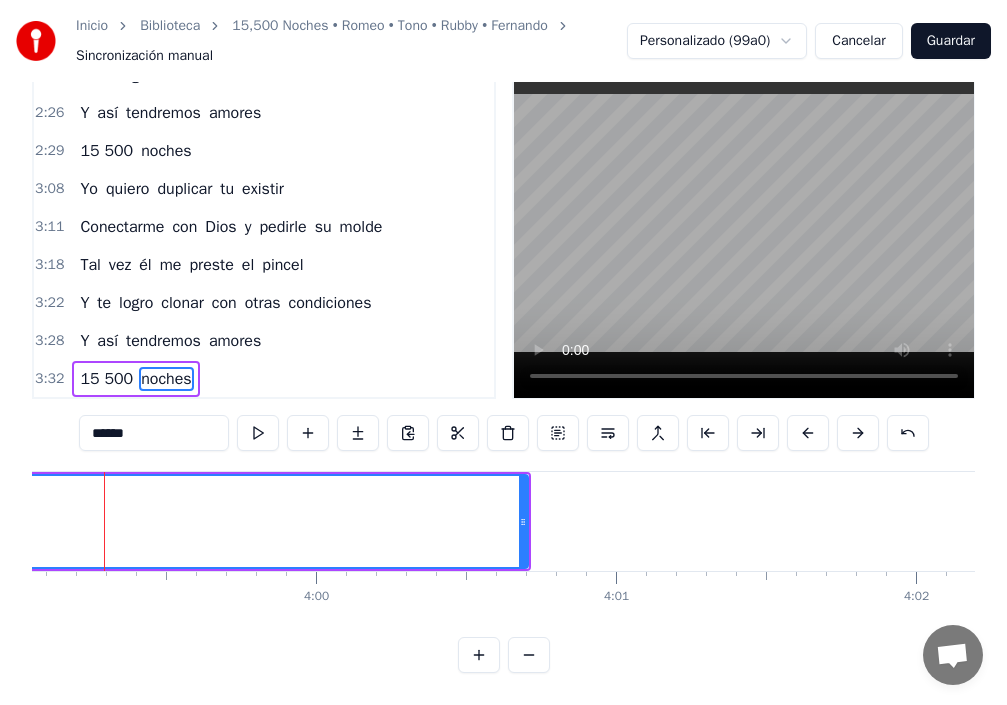 scroll, scrollTop: 0, scrollLeft: 71688, axis: horizontal 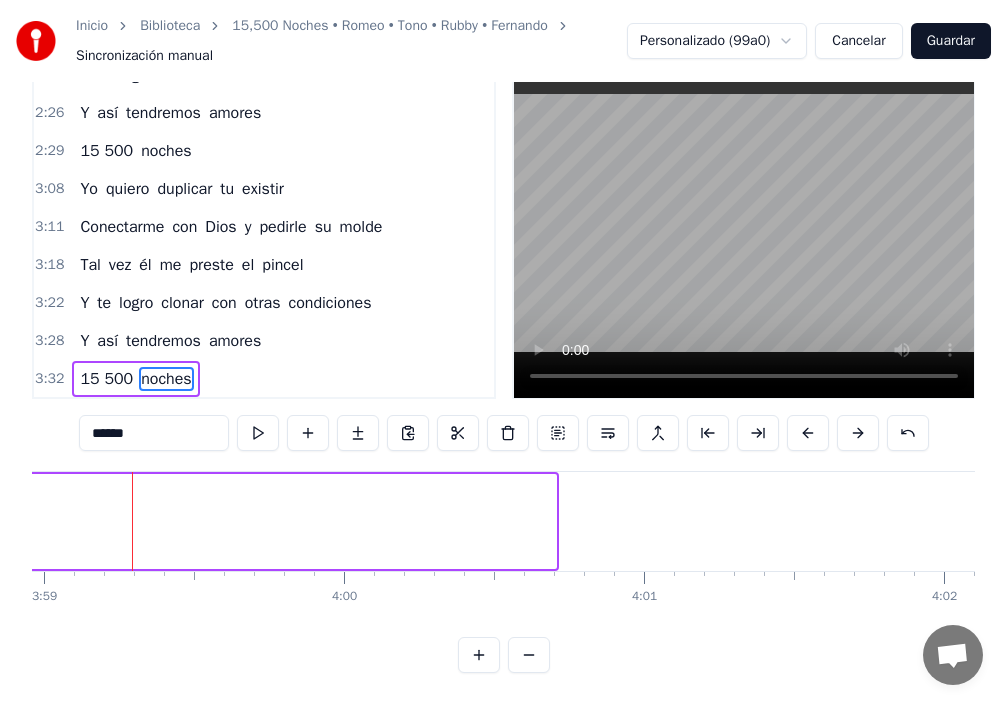 drag, startPoint x: 551, startPoint y: 508, endPoint x: 0, endPoint y: 562, distance: 553.6398 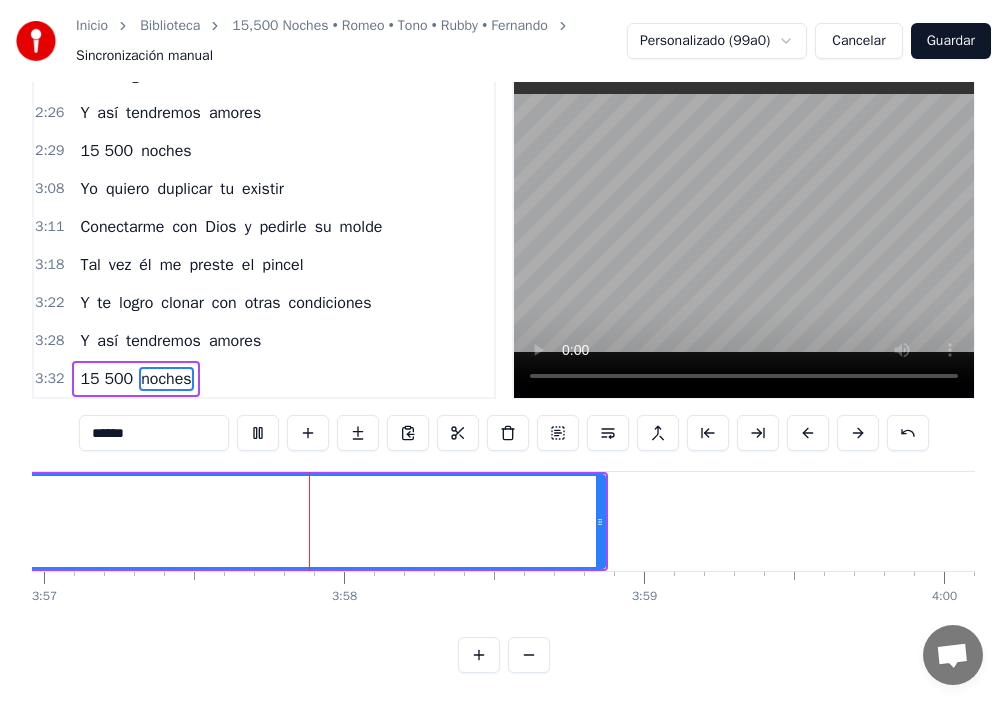 scroll, scrollTop: 0, scrollLeft: 71157, axis: horizontal 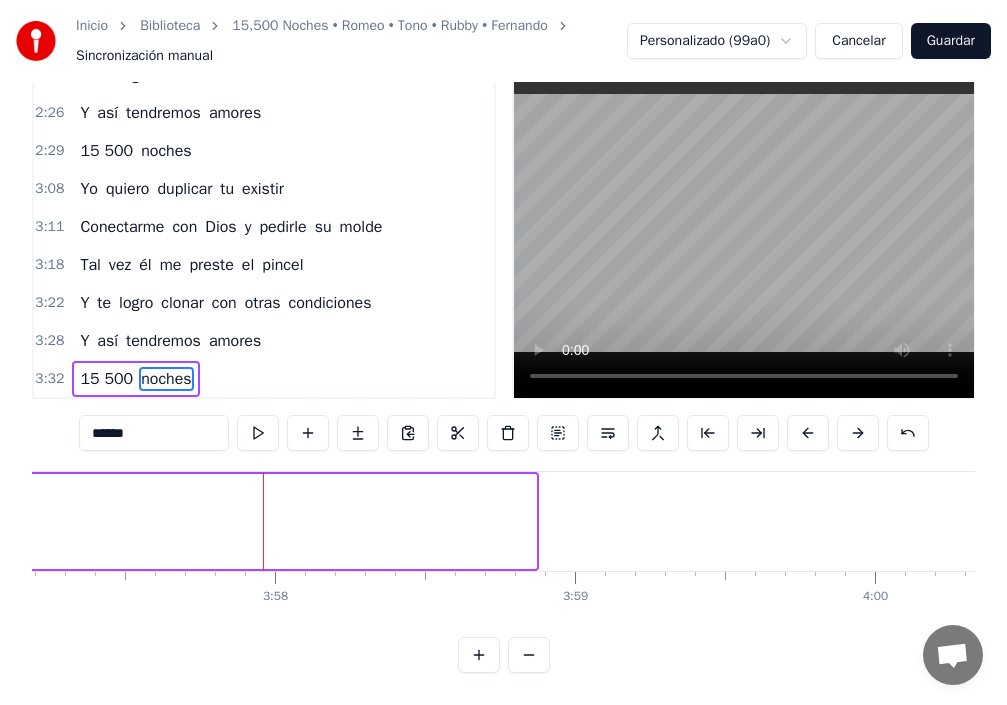 drag, startPoint x: 532, startPoint y: 498, endPoint x: 0, endPoint y: 532, distance: 533.0854 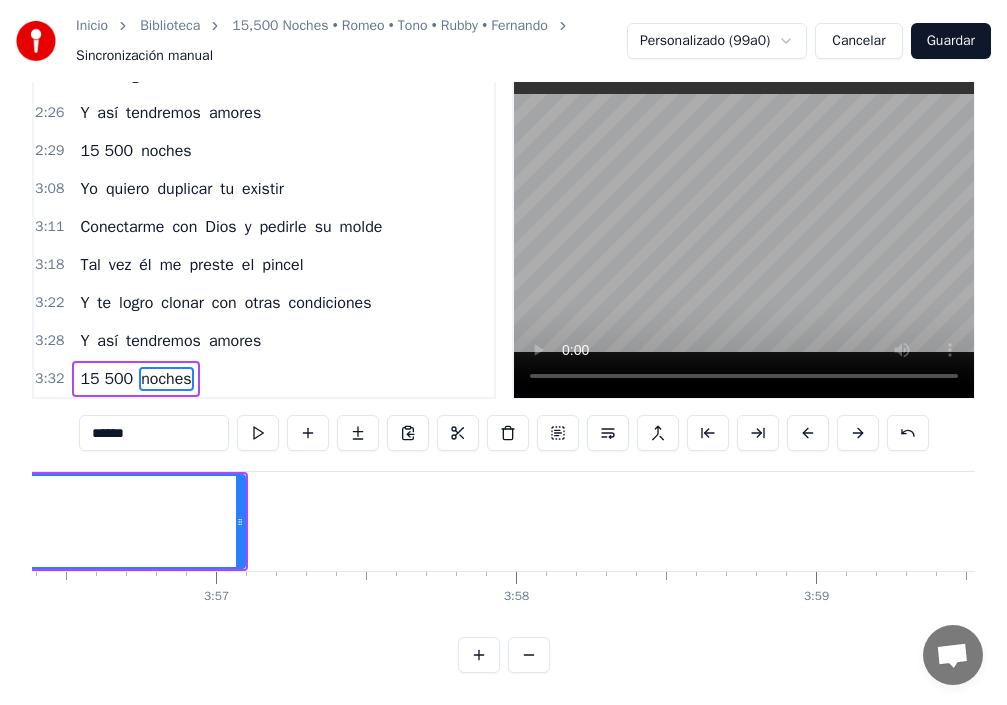 scroll, scrollTop: 0, scrollLeft: 70773, axis: horizontal 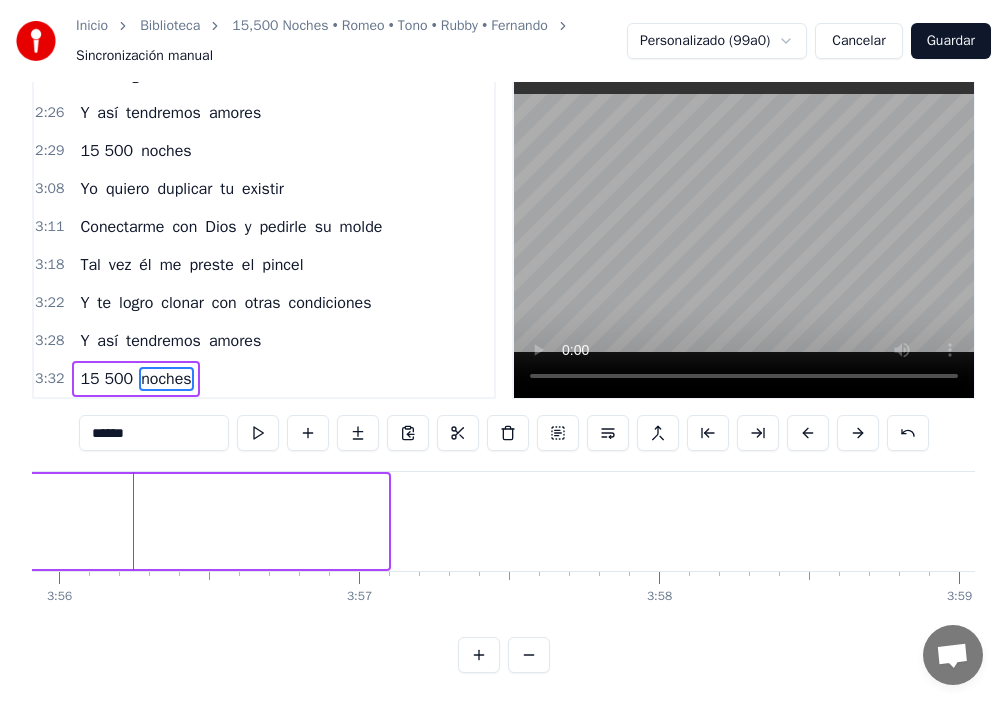 drag, startPoint x: 382, startPoint y: 509, endPoint x: 0, endPoint y: 508, distance: 382.0013 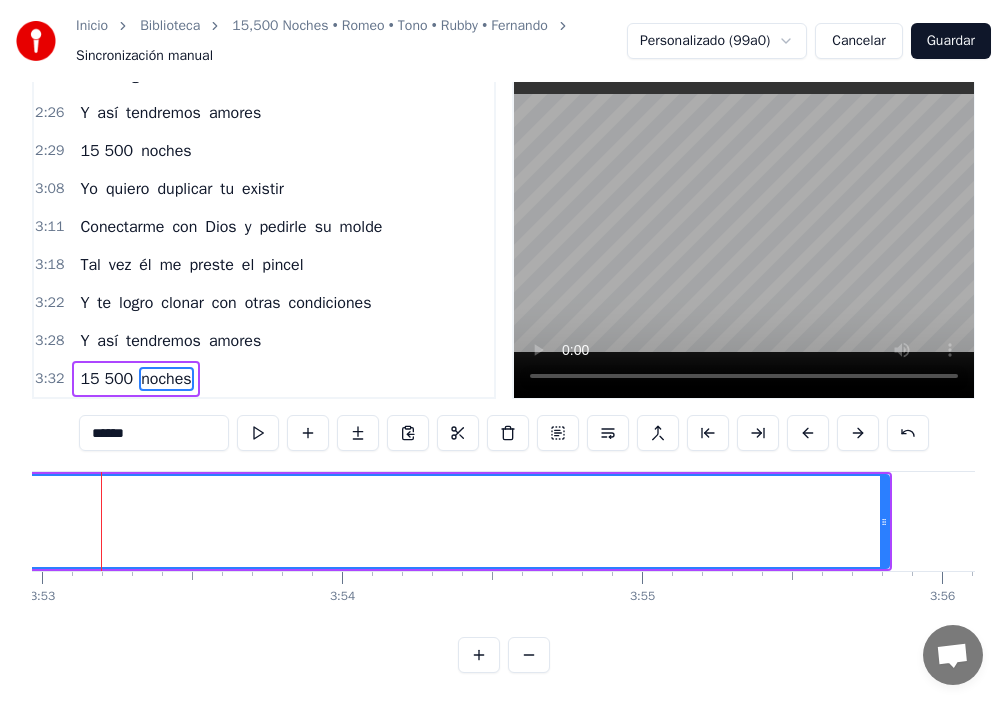 scroll, scrollTop: 0, scrollLeft: 69859, axis: horizontal 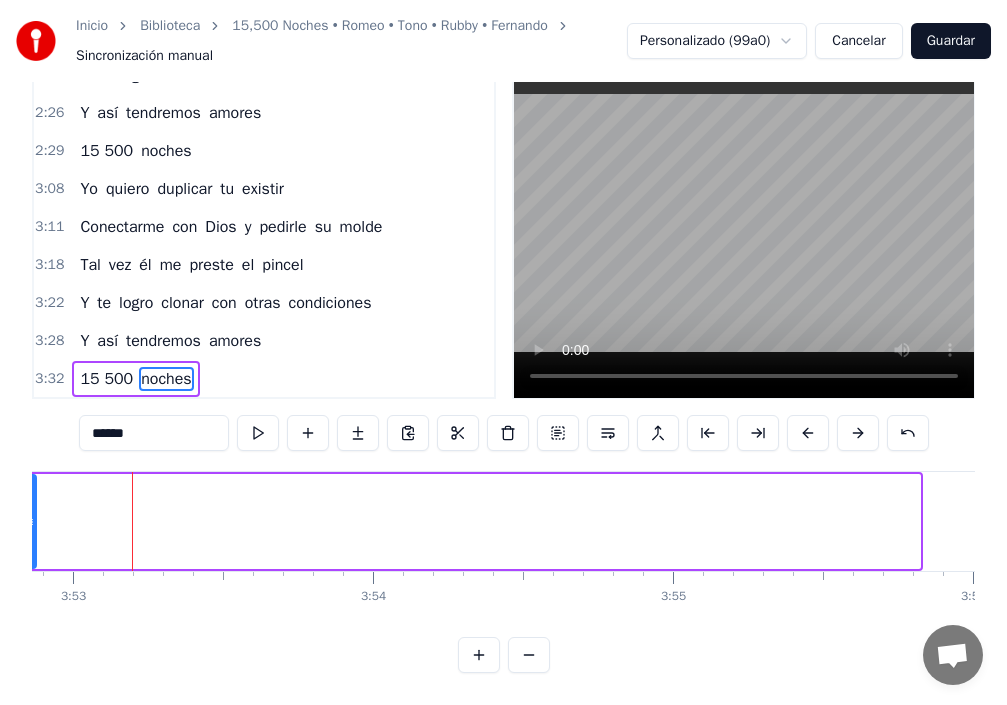 drag, startPoint x: 915, startPoint y: 507, endPoint x: 31, endPoint y: 529, distance: 884.27374 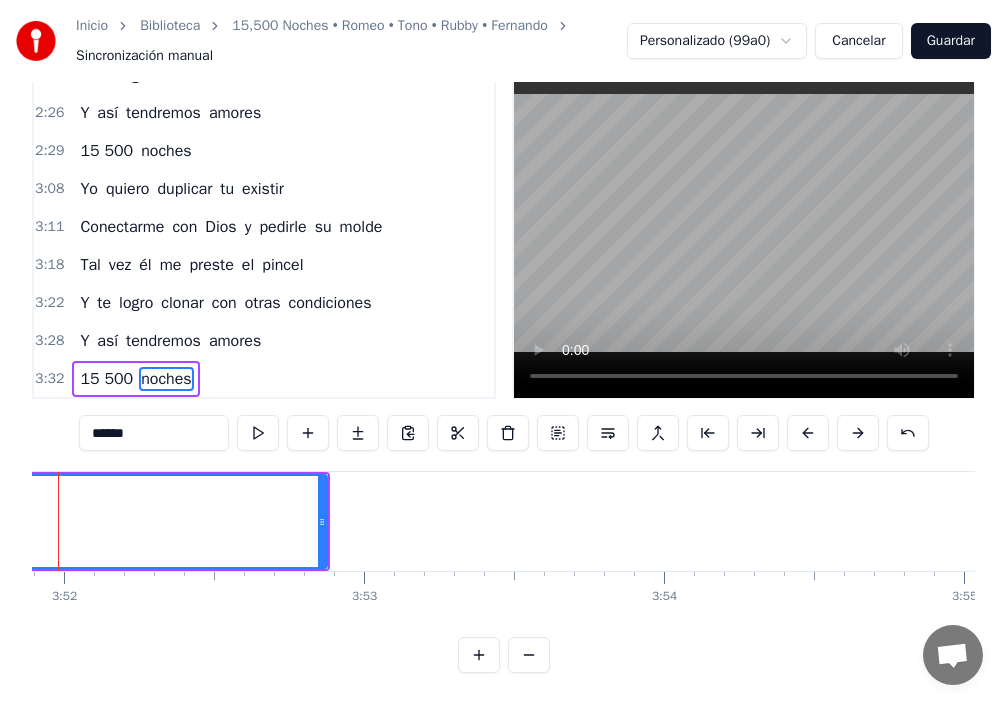 scroll, scrollTop: 0, scrollLeft: 69493, axis: horizontal 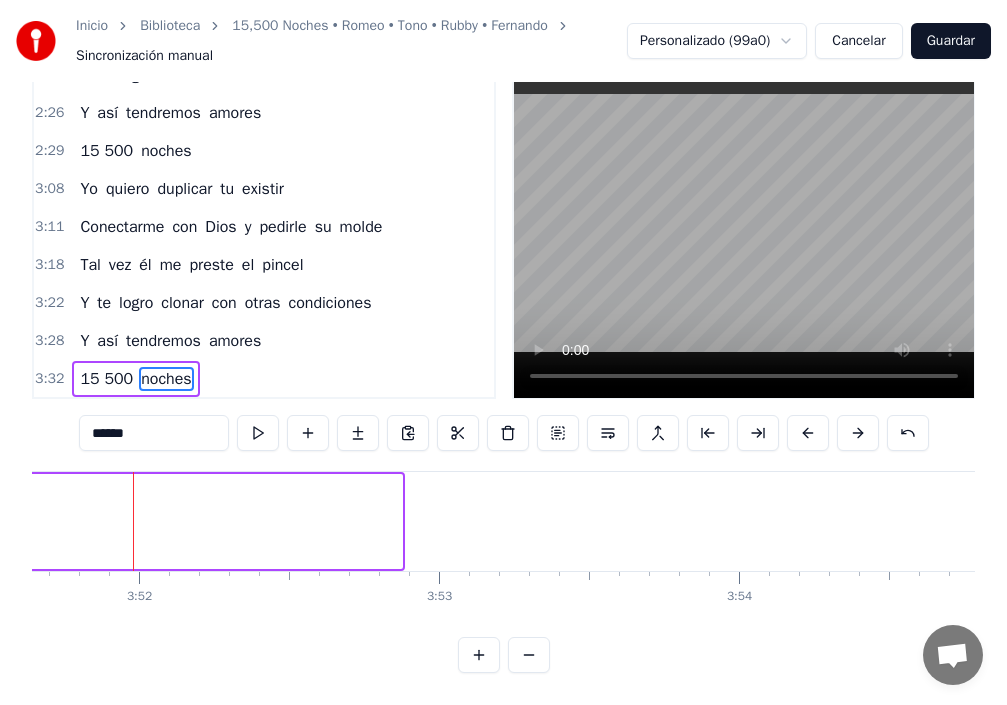 drag, startPoint x: 399, startPoint y: 509, endPoint x: 0, endPoint y: 496, distance: 399.21173 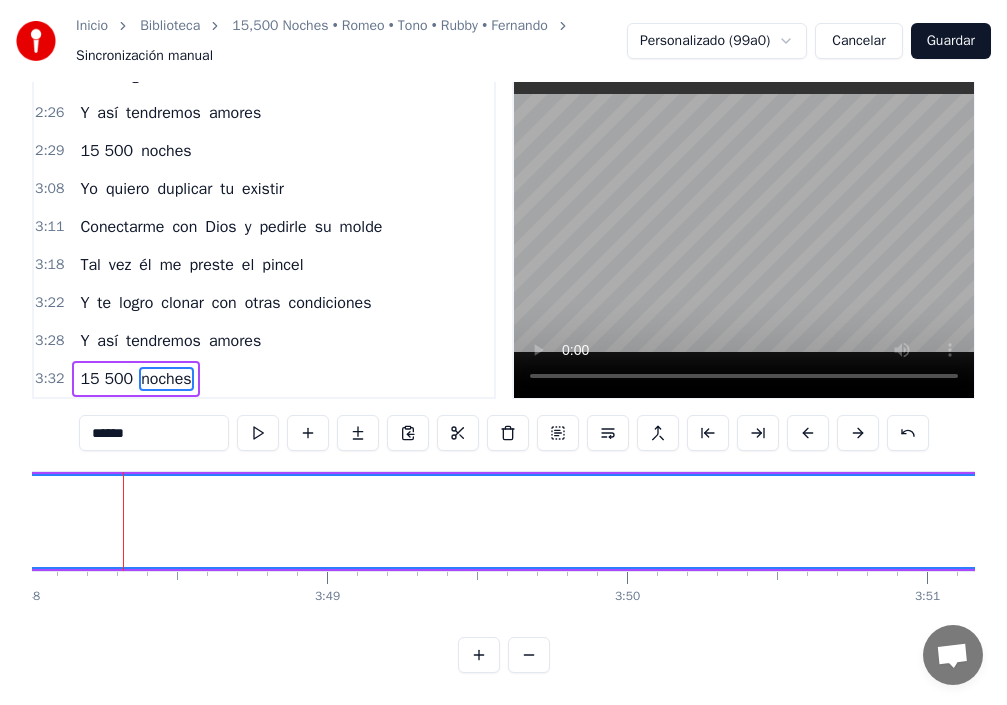 scroll, scrollTop: 0, scrollLeft: 68396, axis: horizontal 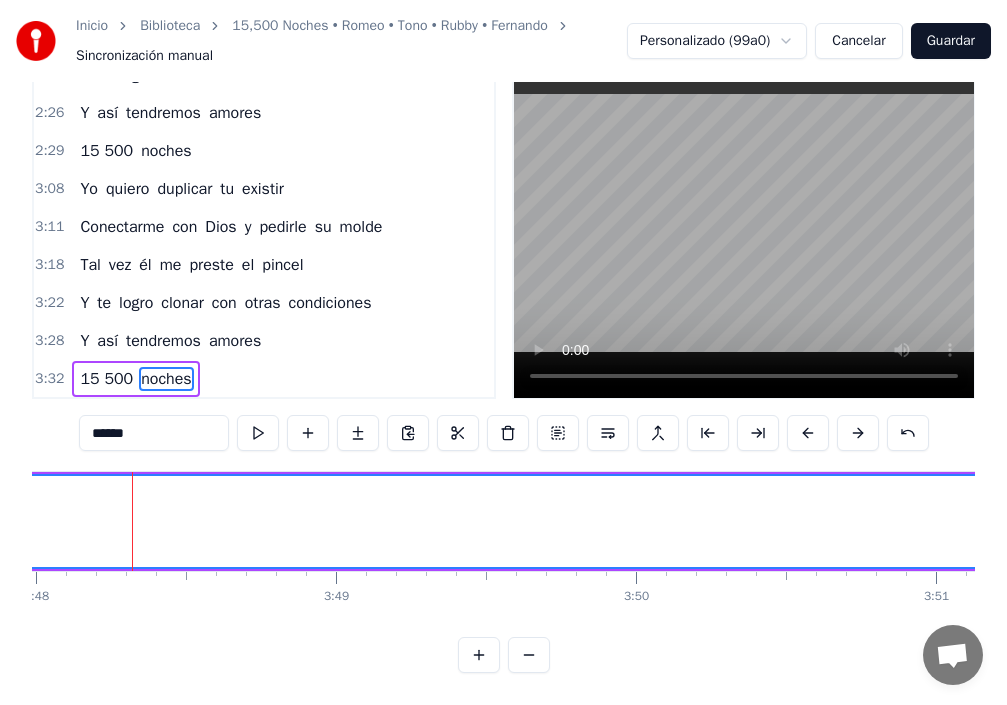 drag, startPoint x: 974, startPoint y: 486, endPoint x: 783, endPoint y: 457, distance: 193.18903 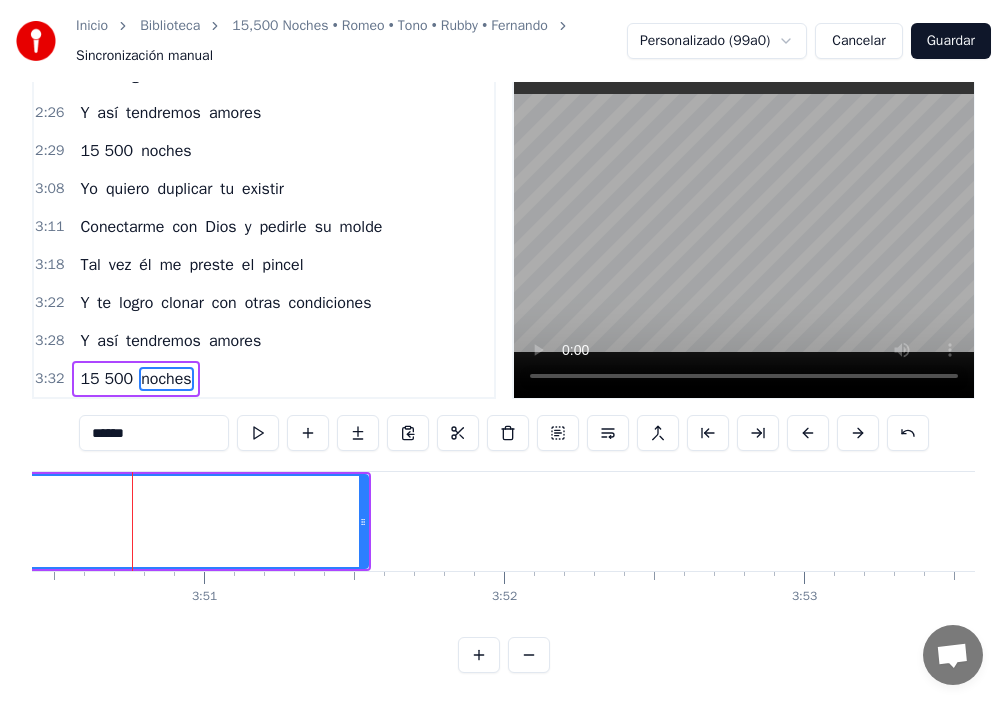 scroll, scrollTop: 0, scrollLeft: 69127, axis: horizontal 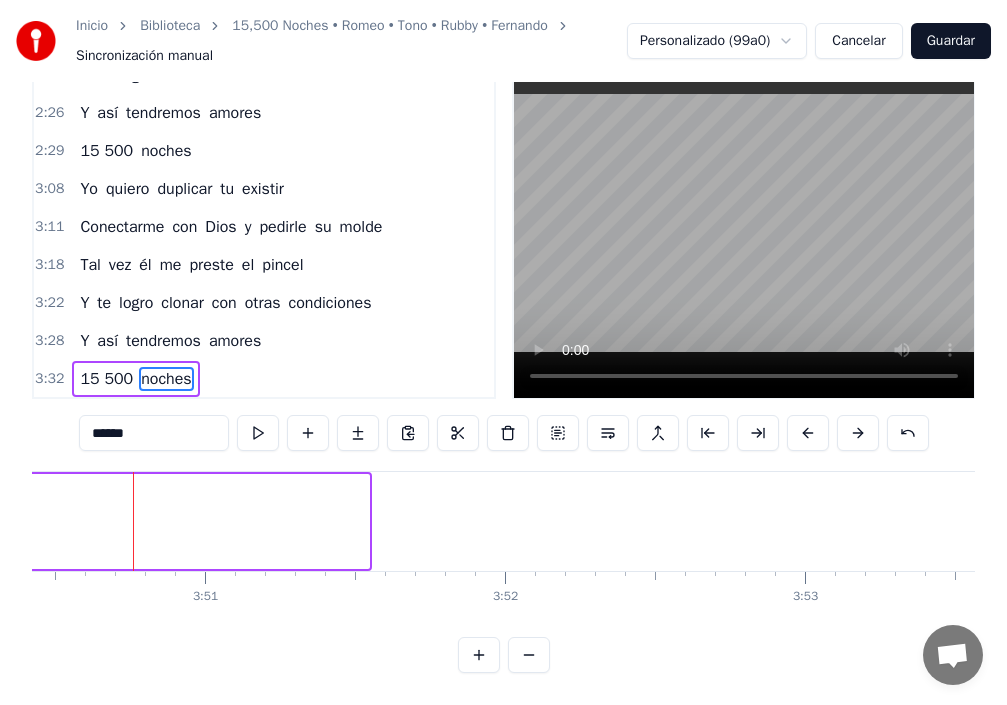drag, startPoint x: 364, startPoint y: 503, endPoint x: 0, endPoint y: 506, distance: 364.01236 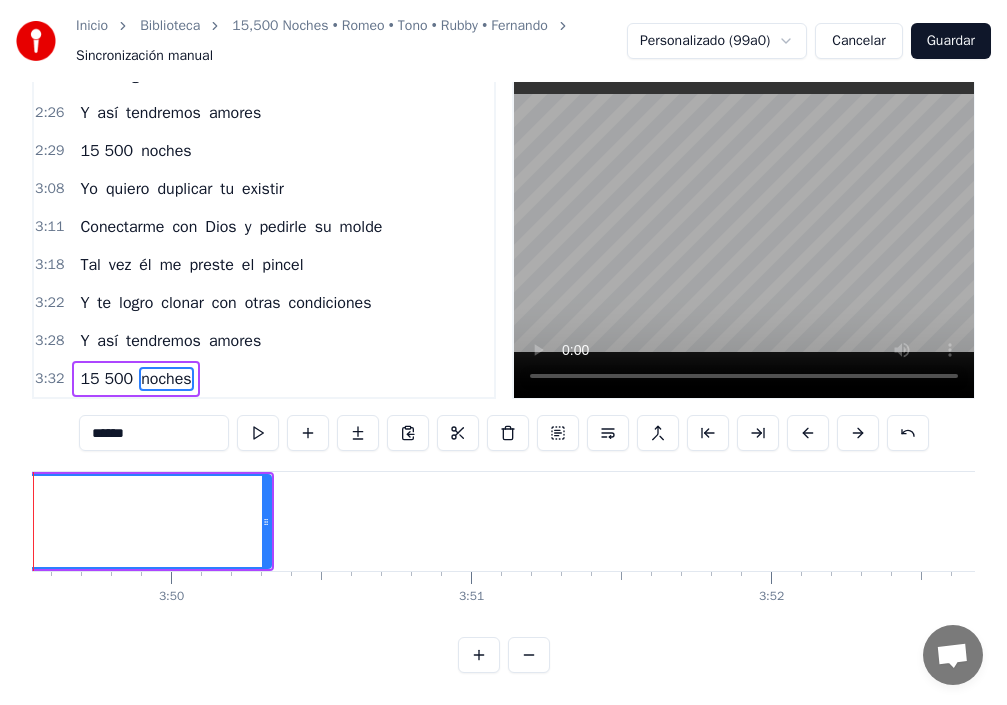 scroll, scrollTop: 0, scrollLeft: 68761, axis: horizontal 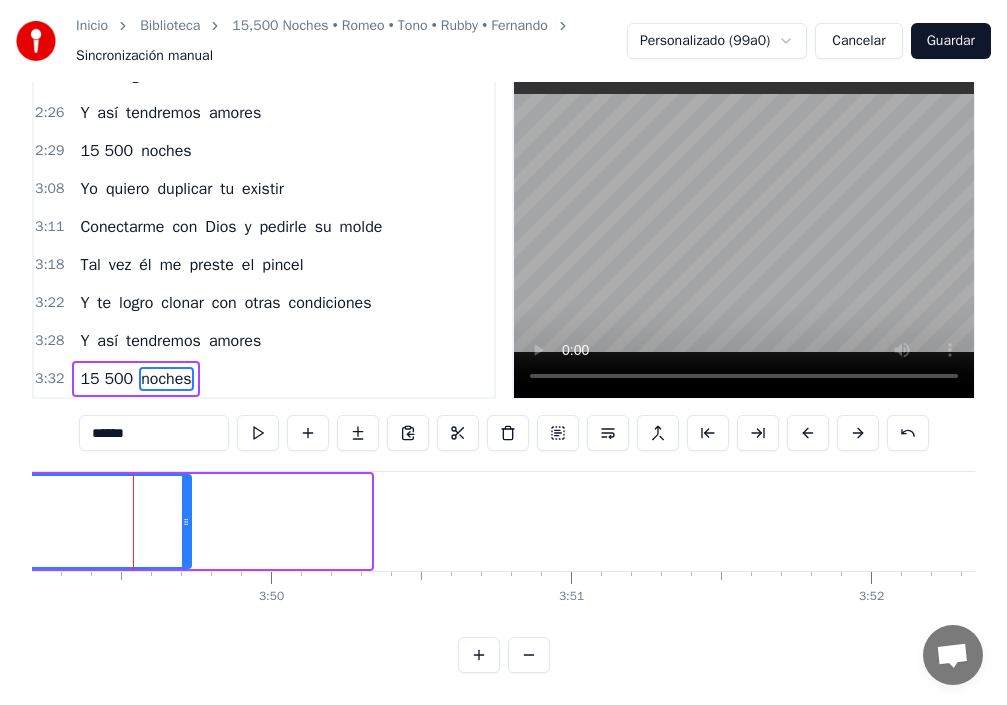 drag, startPoint x: 369, startPoint y: 515, endPoint x: 0, endPoint y: 521, distance: 369.04877 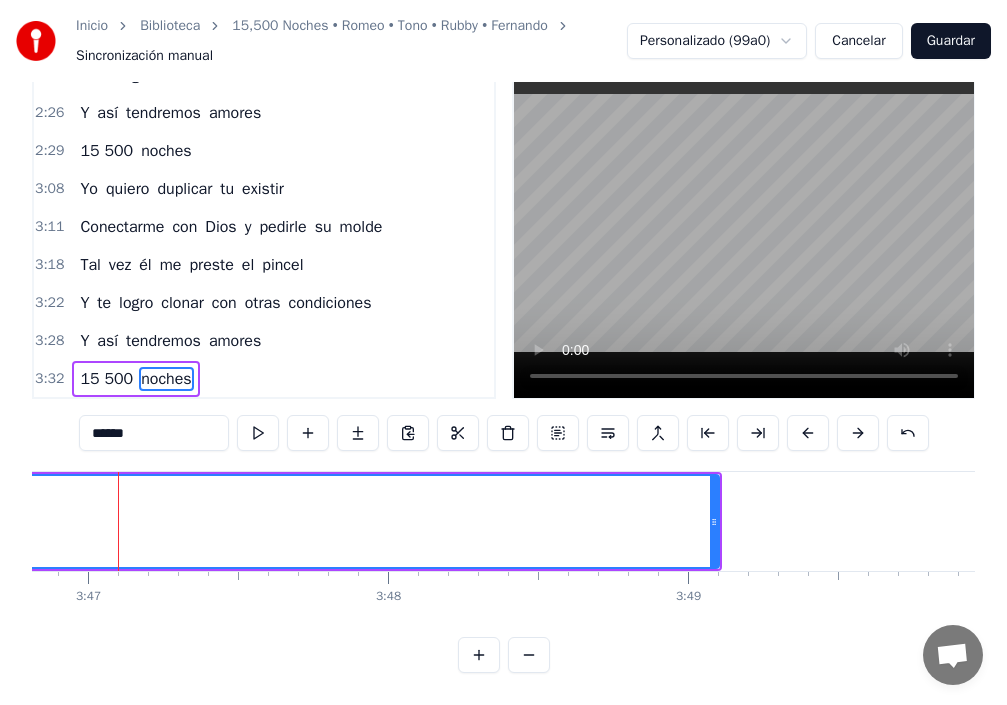 scroll, scrollTop: 0, scrollLeft: 68030, axis: horizontal 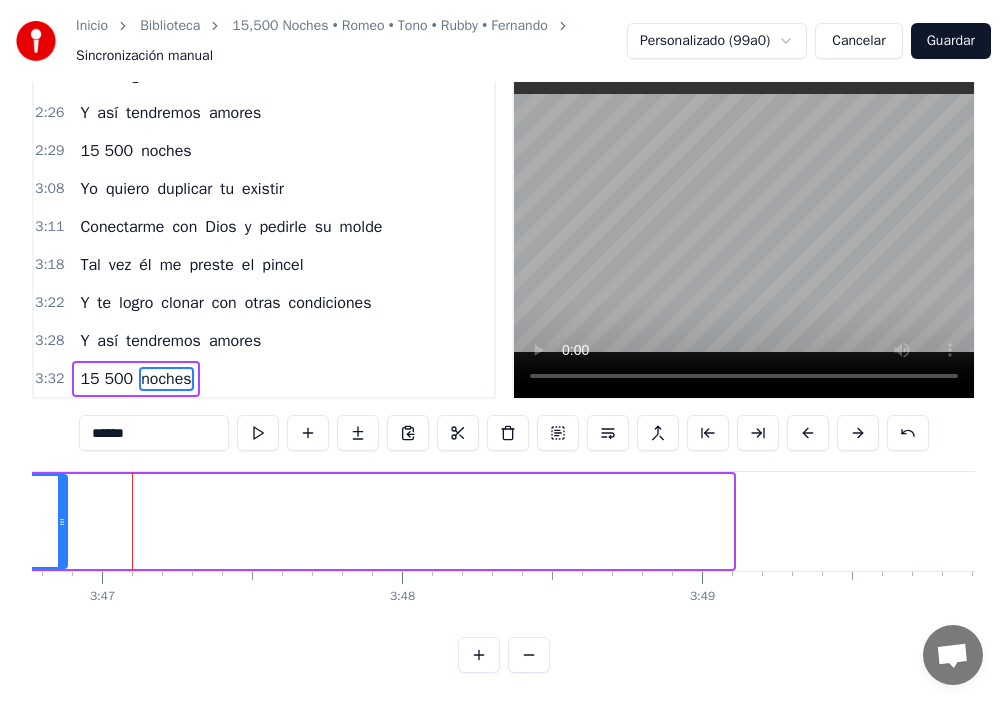 drag, startPoint x: 727, startPoint y: 507, endPoint x: 30, endPoint y: 513, distance: 697.0258 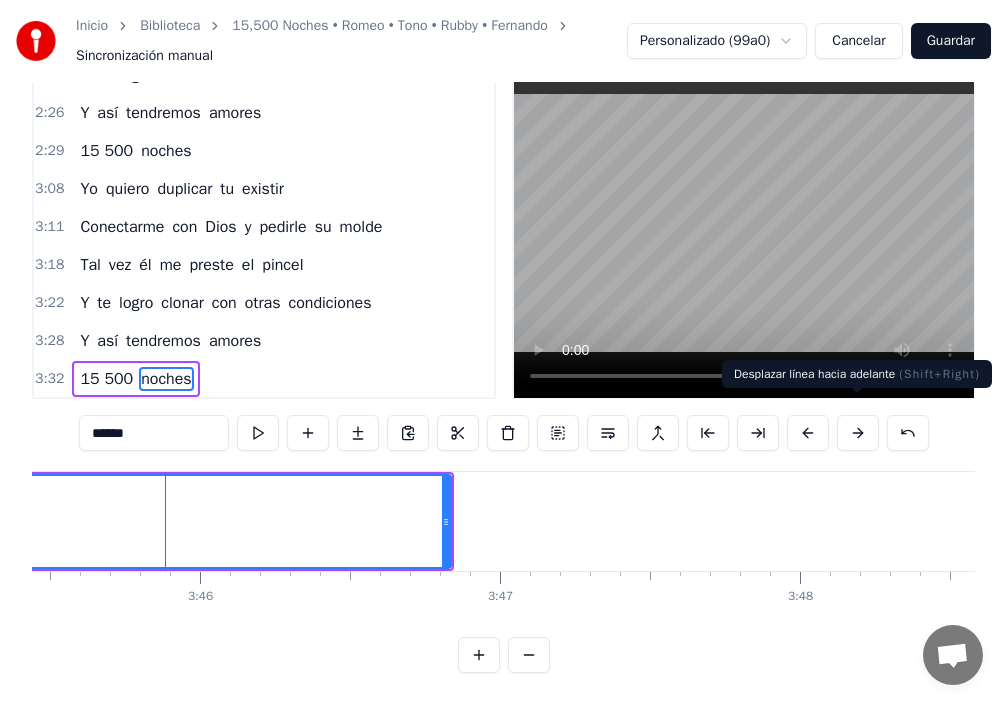 scroll, scrollTop: 0, scrollLeft: 67664, axis: horizontal 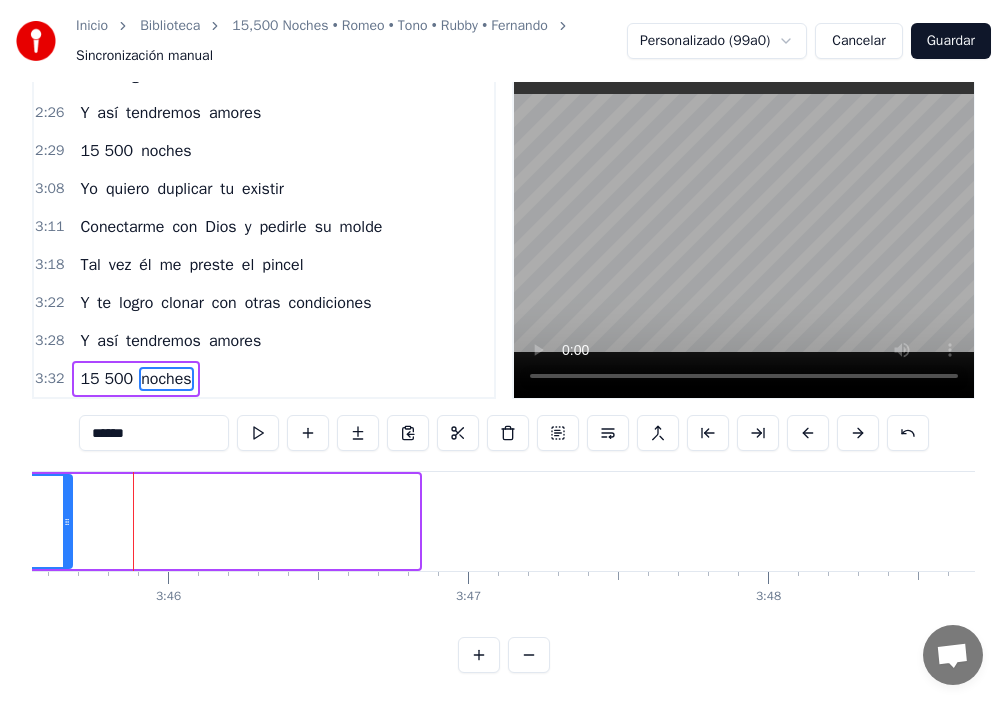 drag, startPoint x: 415, startPoint y: 504, endPoint x: 0, endPoint y: 486, distance: 415.39017 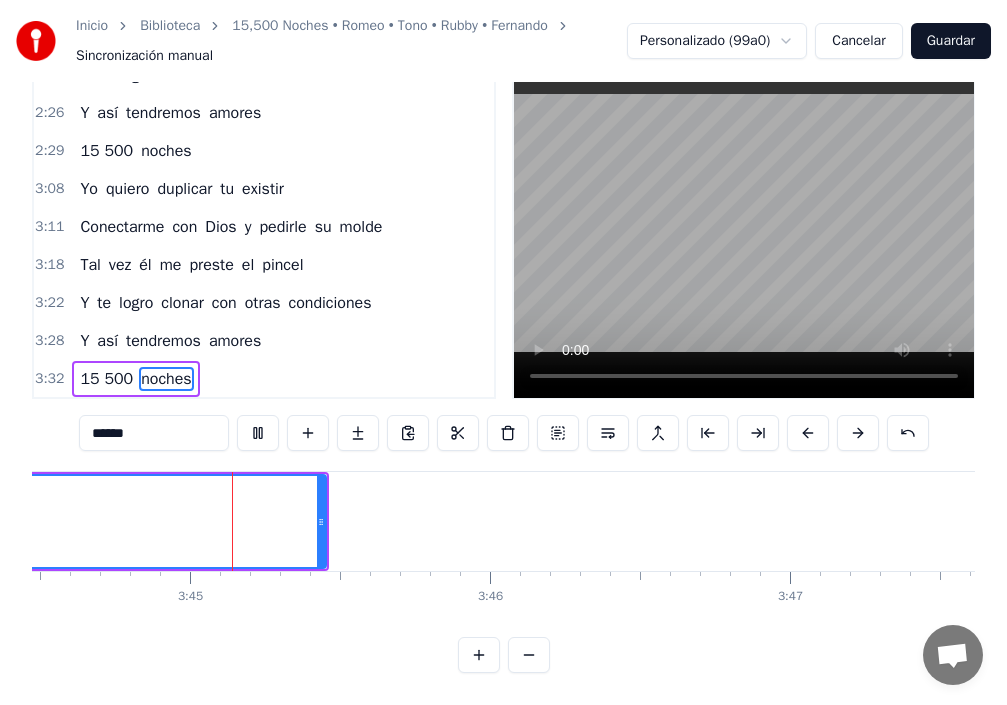 scroll, scrollTop: 0, scrollLeft: 67348, axis: horizontal 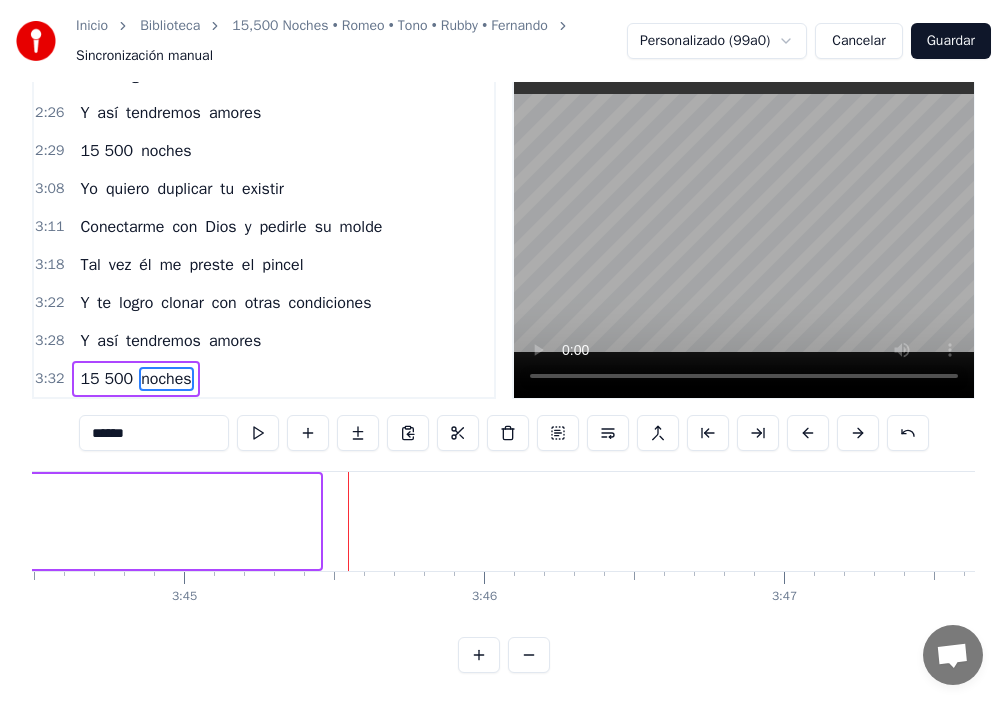 drag, startPoint x: 315, startPoint y: 501, endPoint x: 29, endPoint y: 496, distance: 286.0437 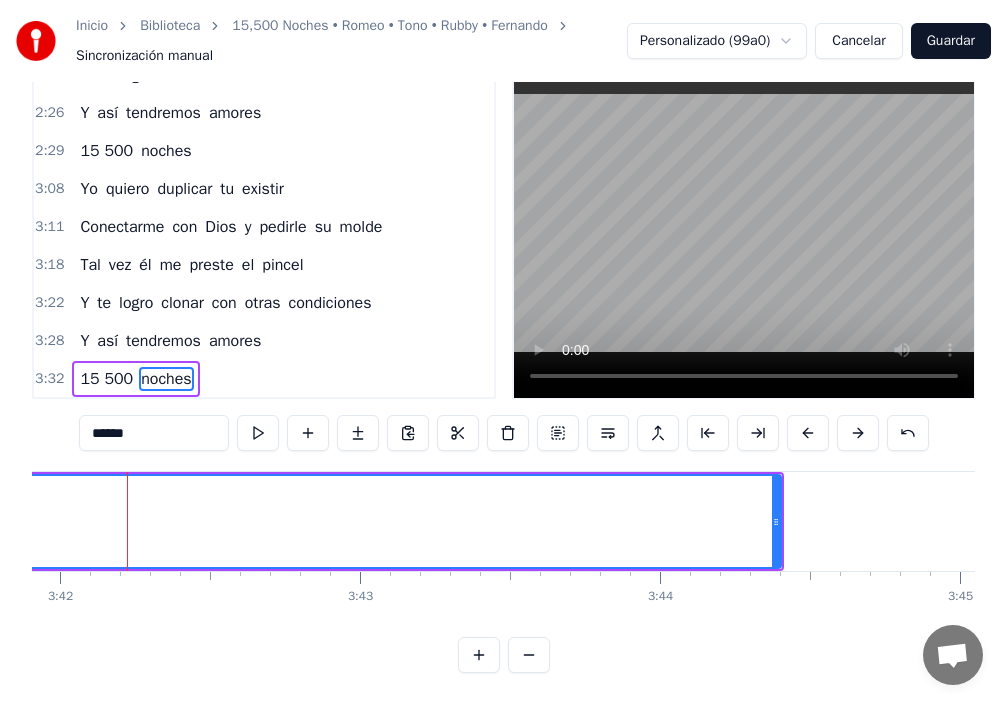 scroll, scrollTop: 0, scrollLeft: 66567, axis: horizontal 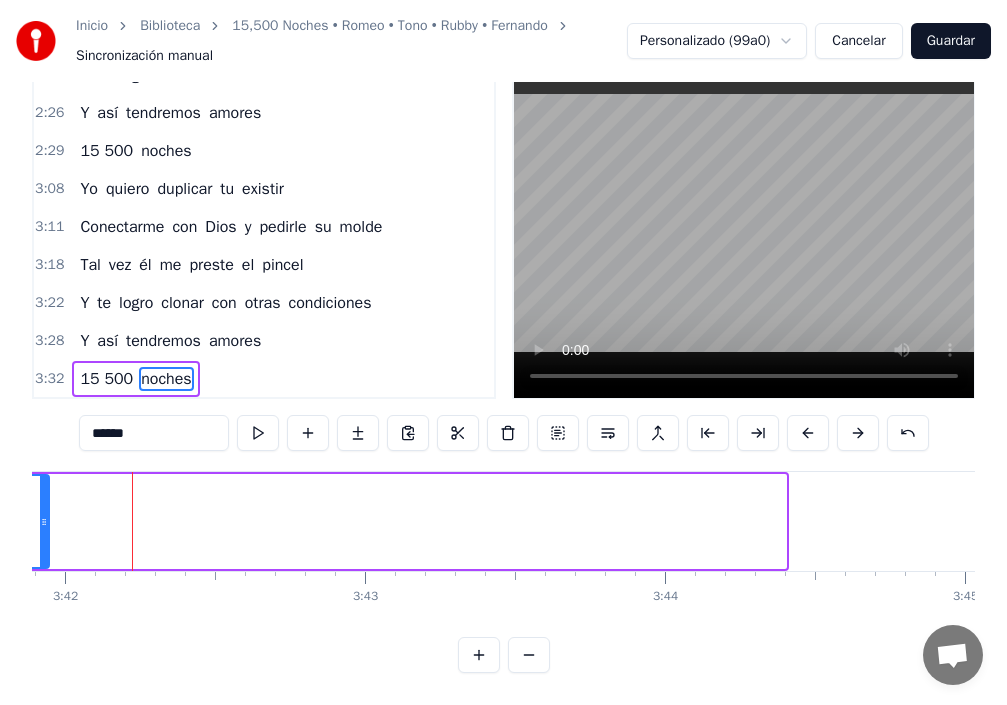 drag, startPoint x: 781, startPoint y: 499, endPoint x: 0, endPoint y: 566, distance: 783.8686 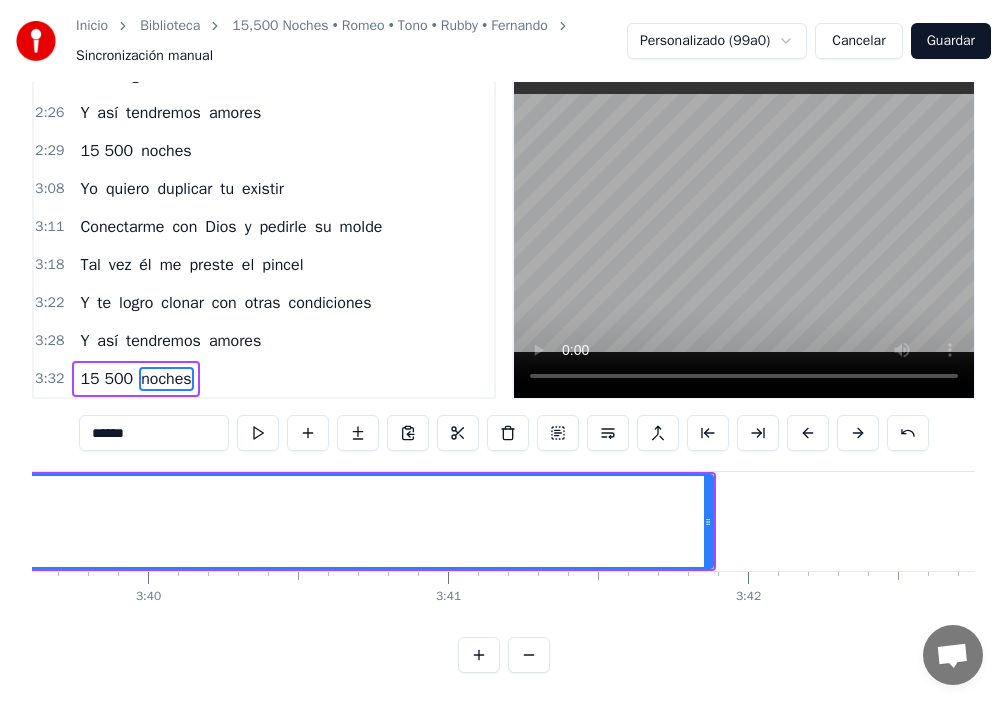 scroll, scrollTop: 0, scrollLeft: 65652, axis: horizontal 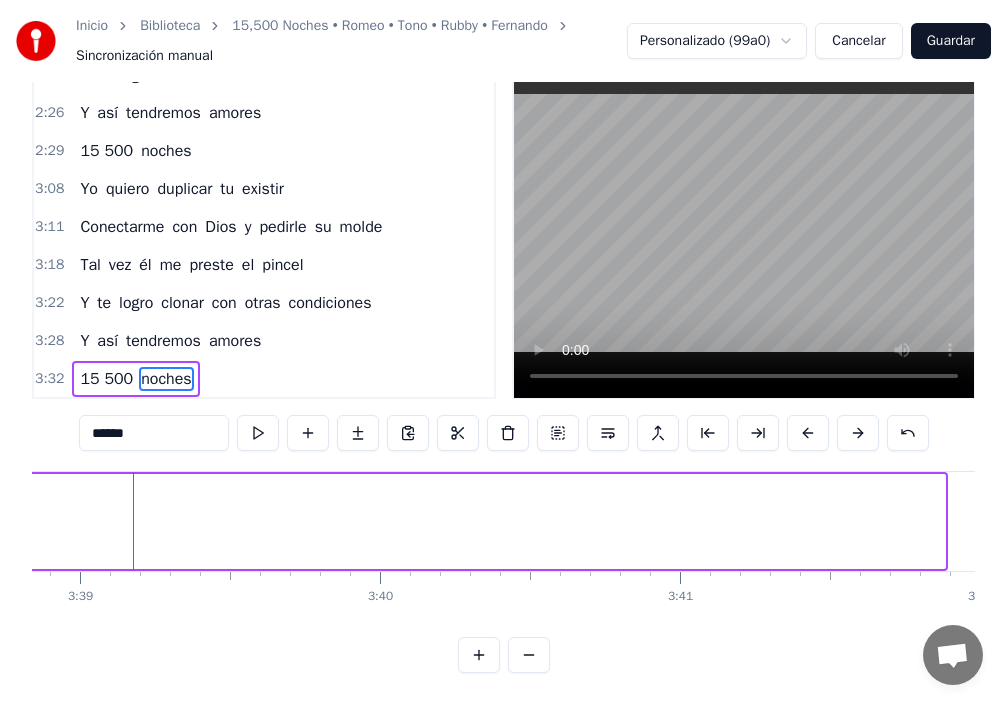 drag, startPoint x: 938, startPoint y: 501, endPoint x: 0, endPoint y: 619, distance: 945.39307 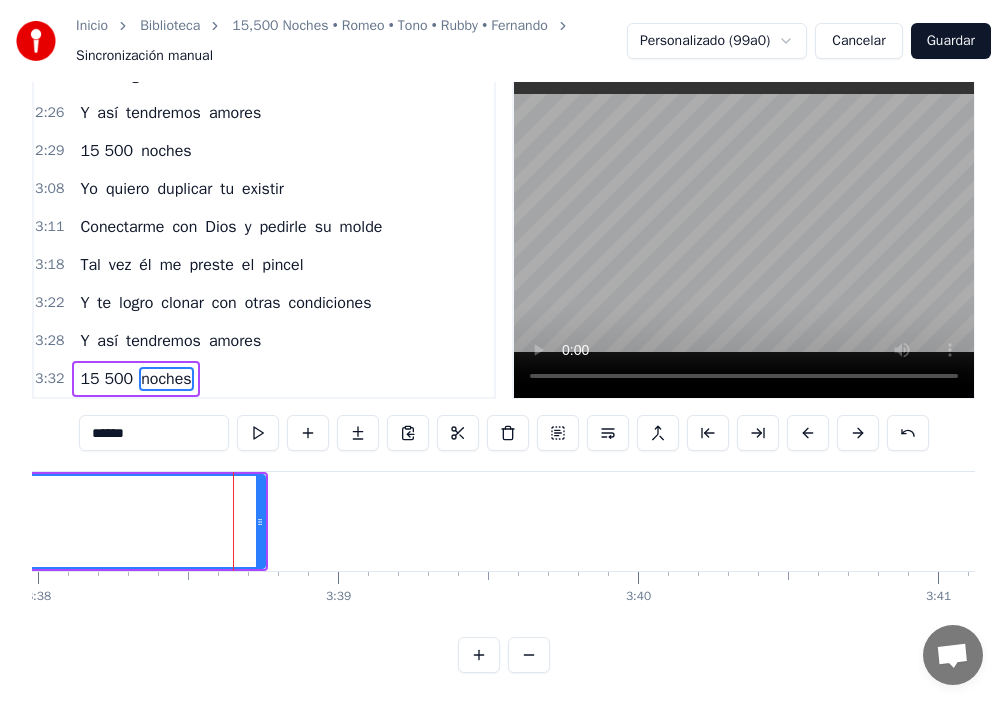 scroll, scrollTop: 0, scrollLeft: 65403, axis: horizontal 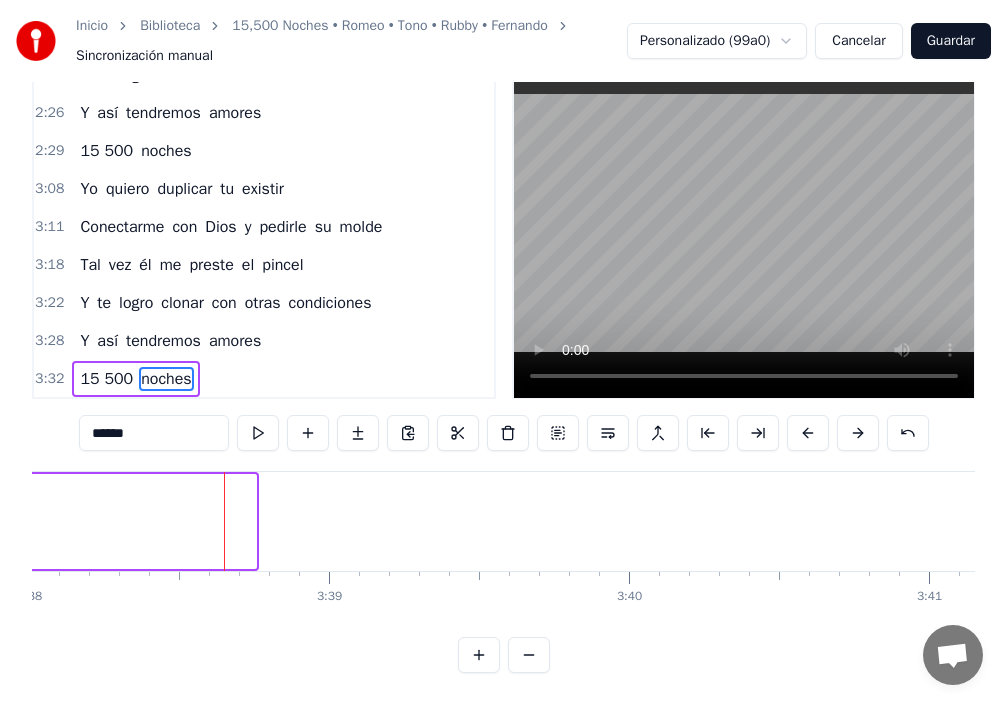 drag, startPoint x: 251, startPoint y: 499, endPoint x: 0, endPoint y: 506, distance: 251.0976 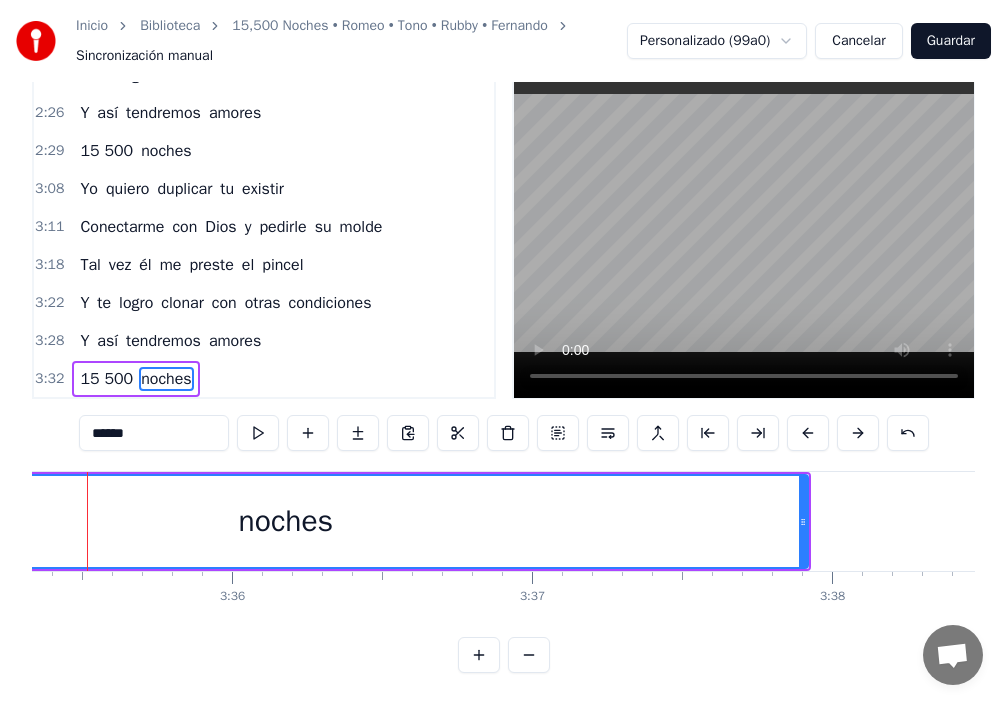 scroll, scrollTop: 0, scrollLeft: 64555, axis: horizontal 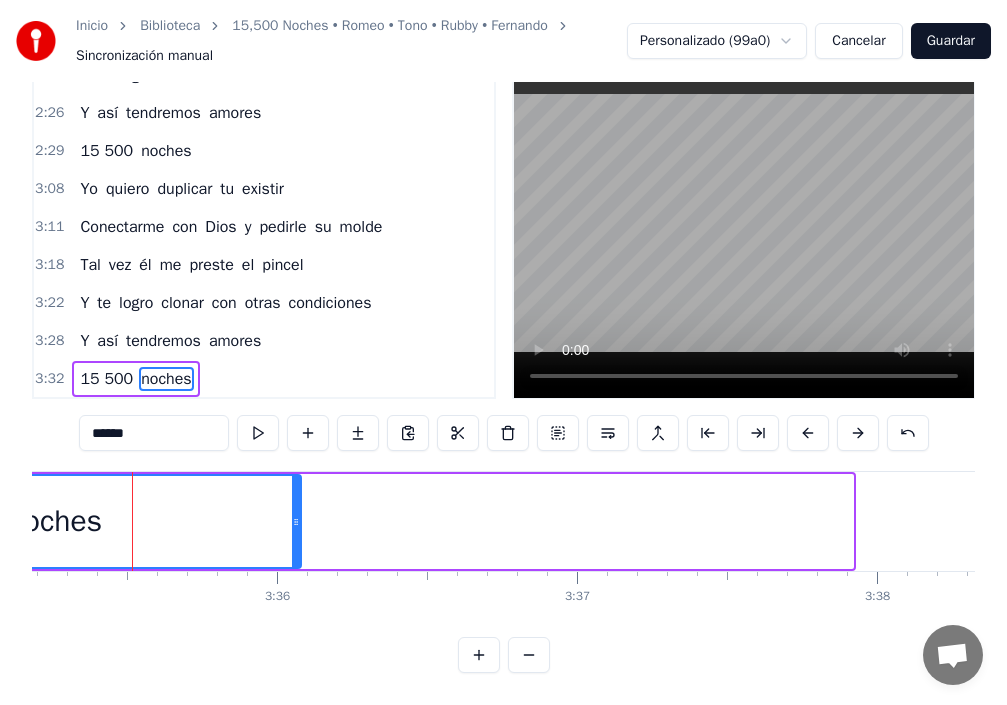 drag, startPoint x: 847, startPoint y: 504, endPoint x: 295, endPoint y: 508, distance: 552.01447 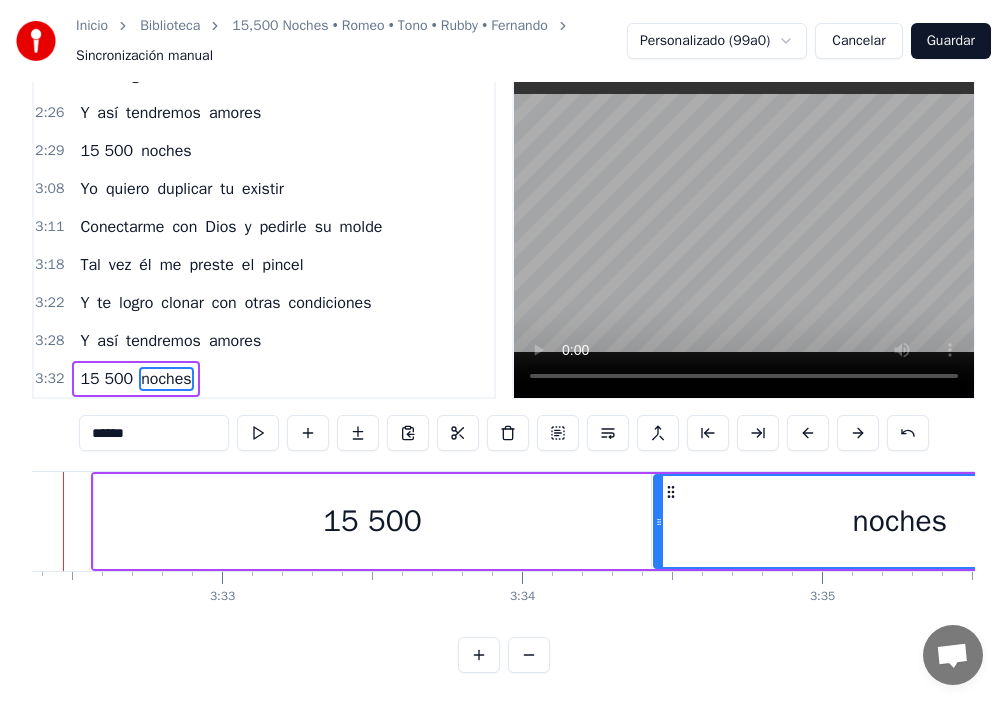 scroll, scrollTop: 0, scrollLeft: 63640, axis: horizontal 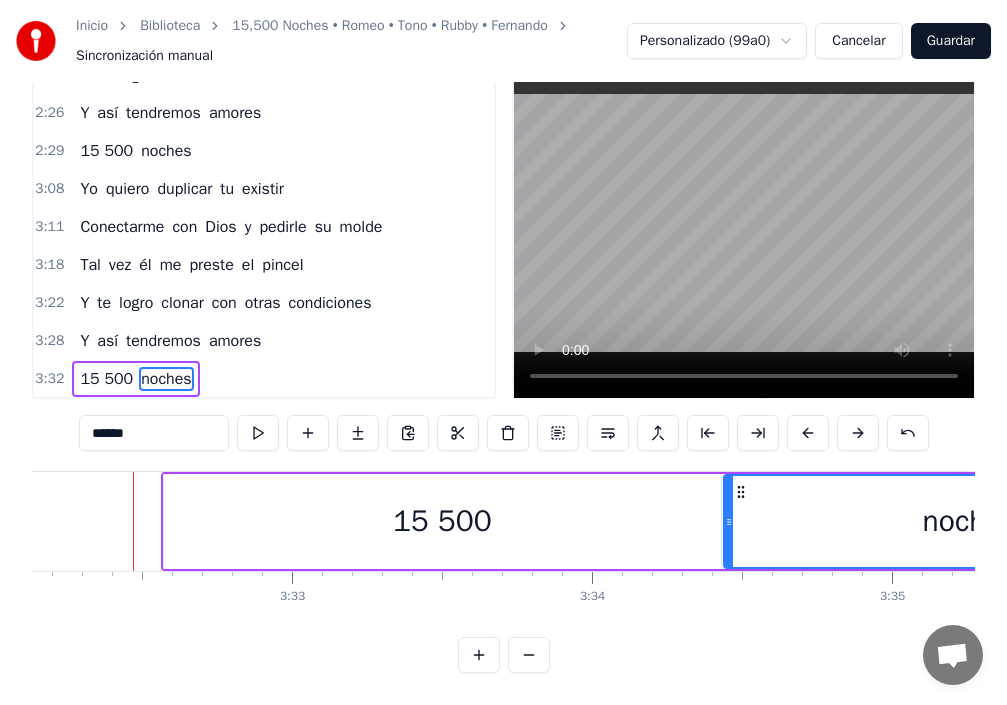 click on "15 500" at bounding box center (443, 521) 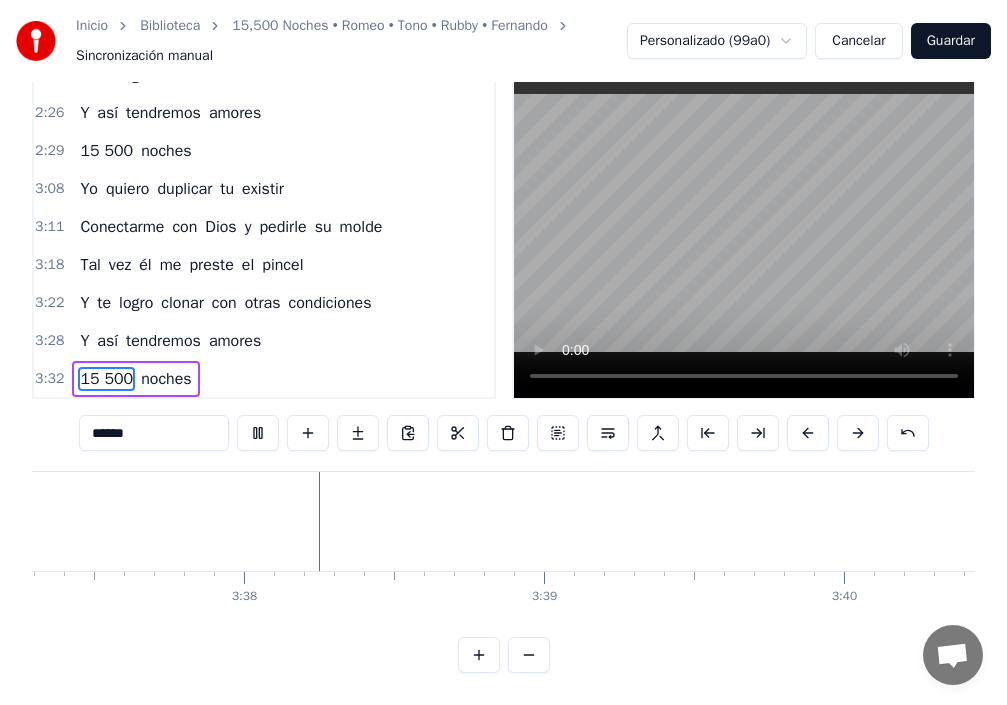 scroll, scrollTop: 0, scrollLeft: 65205, axis: horizontal 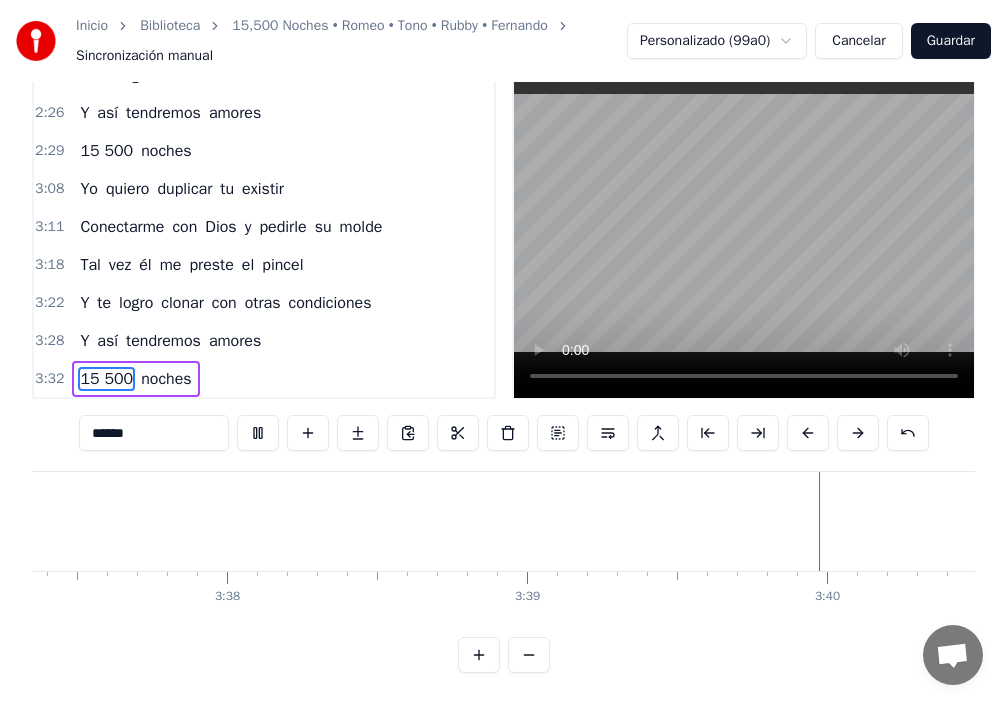 click on "Guardar" at bounding box center [951, 41] 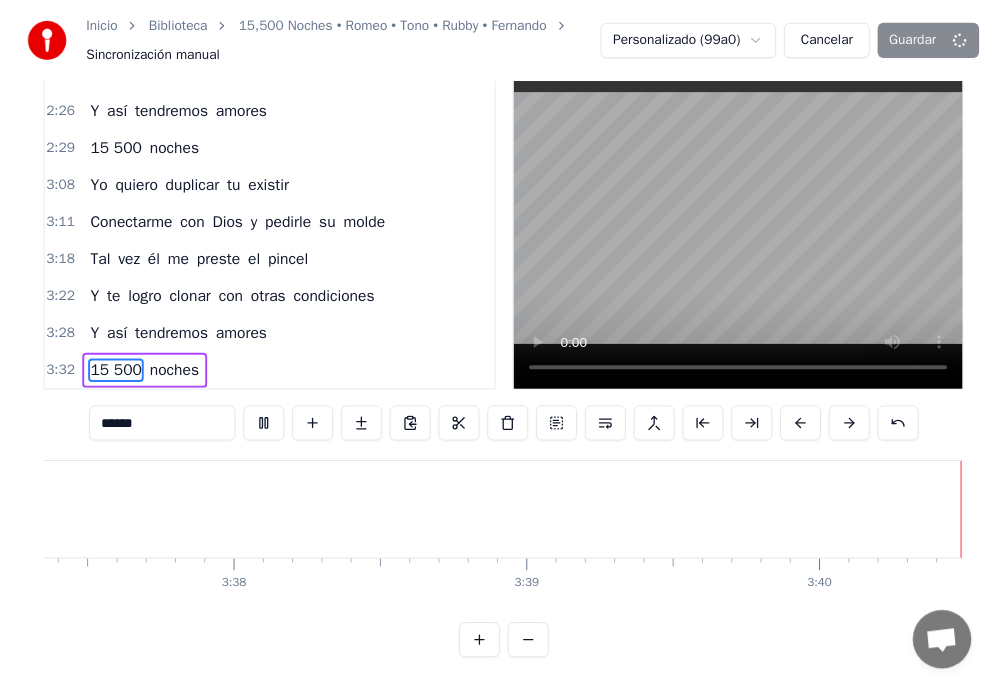 scroll, scrollTop: 0, scrollLeft: 65353, axis: horizontal 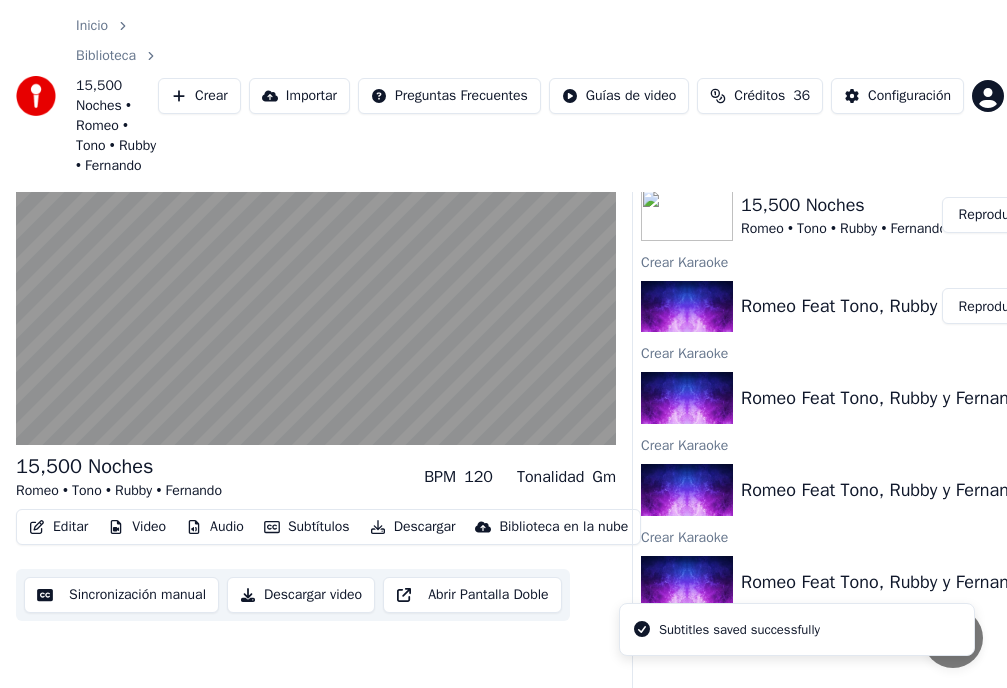 click on "Reproducir" at bounding box center (991, 215) 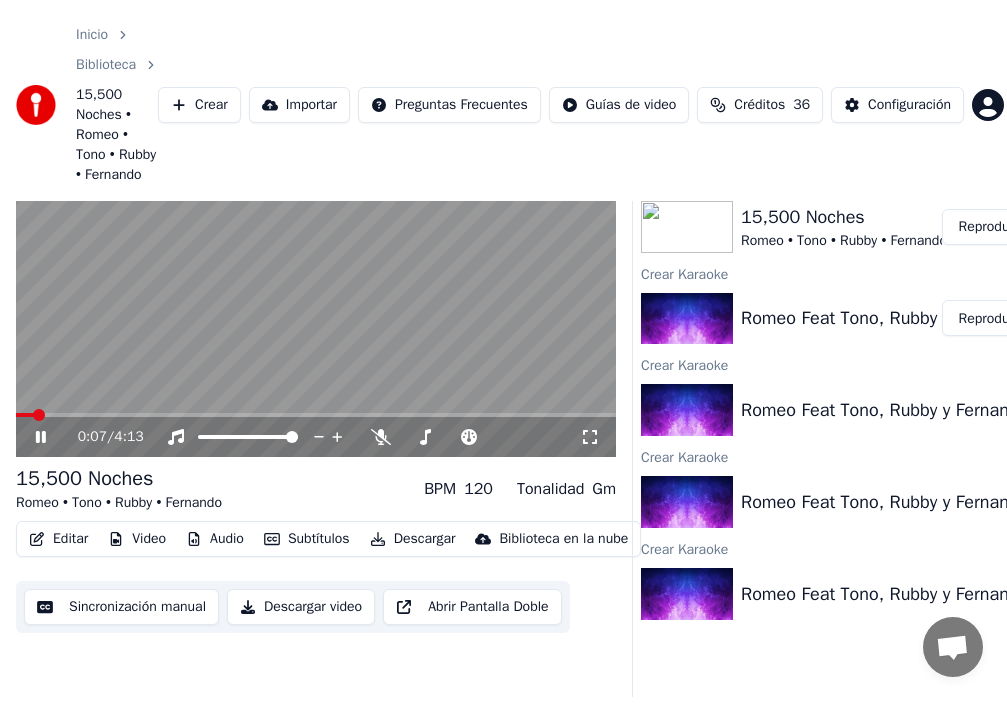 scroll, scrollTop: 0, scrollLeft: 0, axis: both 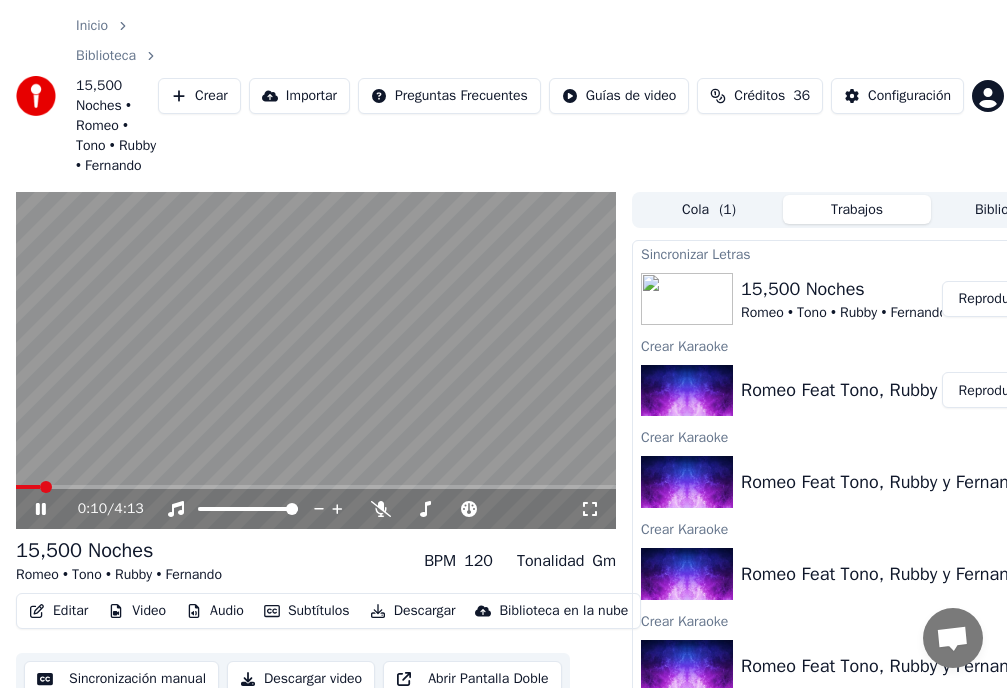 click 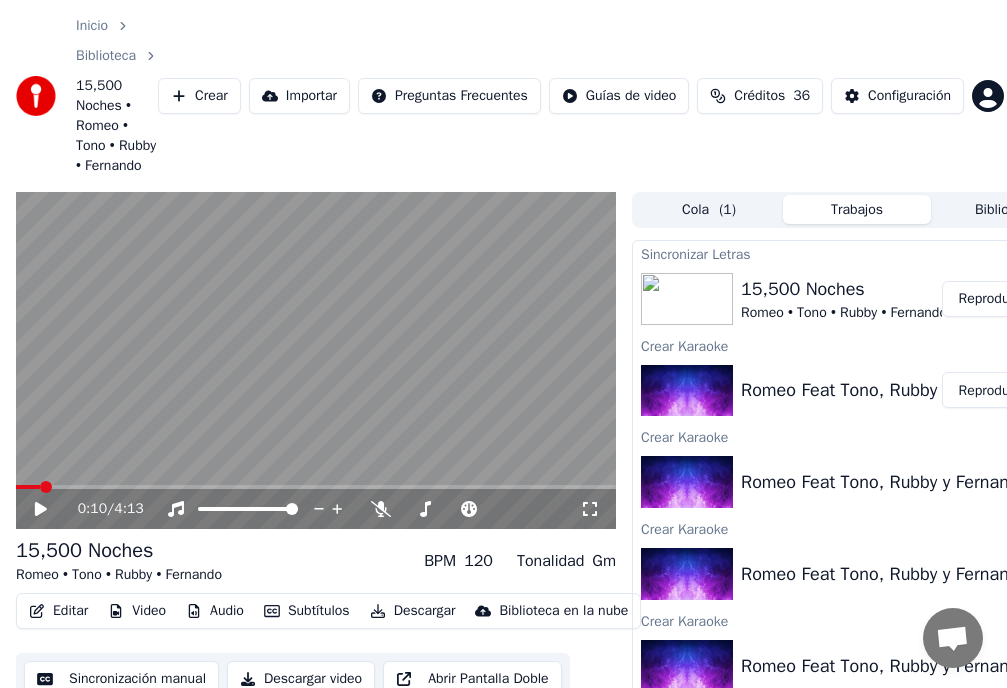 click at bounding box center [46, 487] 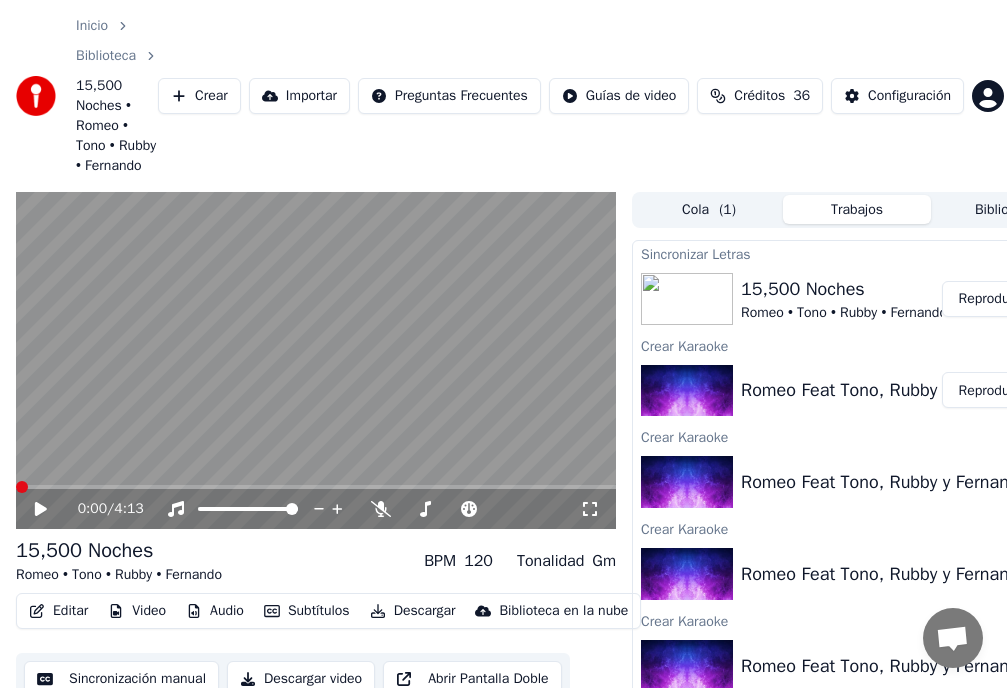 click on "Reproducir" at bounding box center [991, 390] 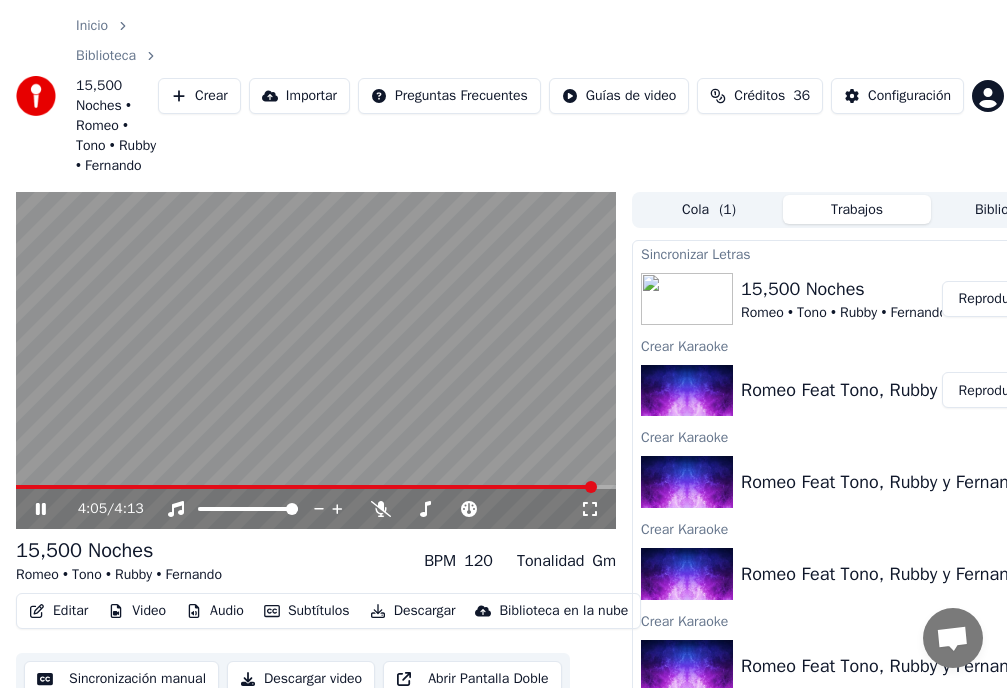 click 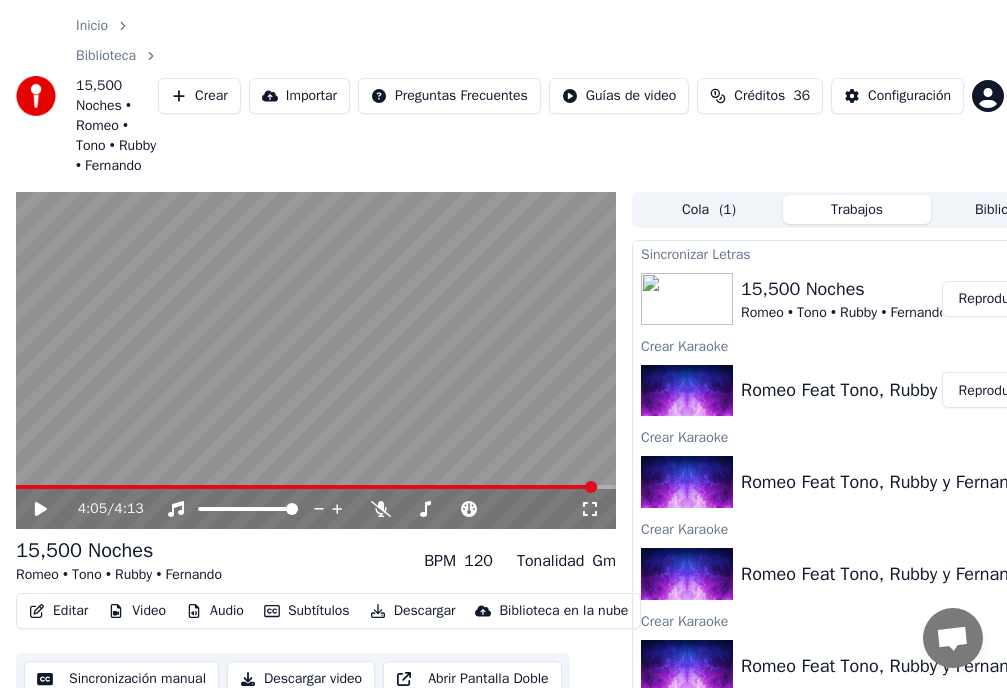 click on "Editar" at bounding box center (58, 611) 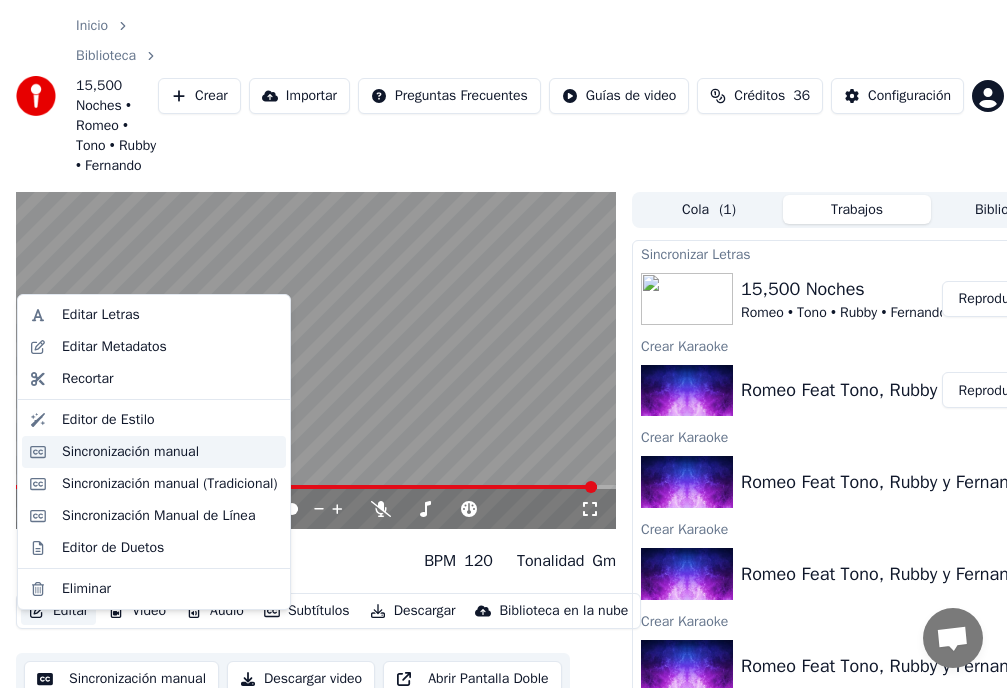 click on "Sincronización manual" at bounding box center [130, 452] 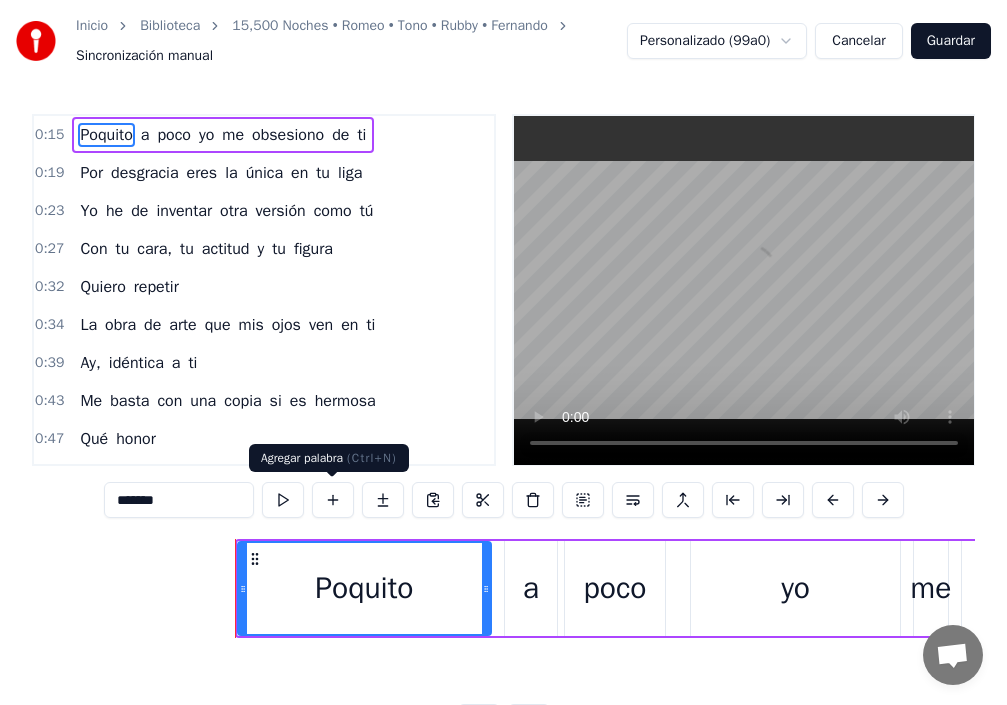 scroll, scrollTop: 0, scrollLeft: 4501, axis: horizontal 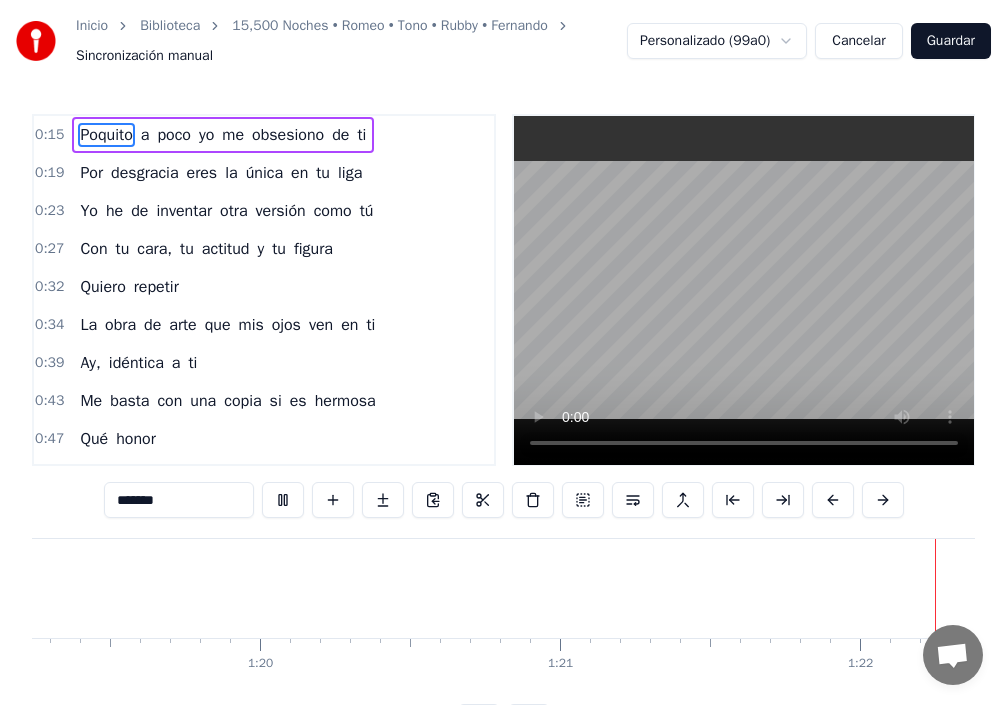 click on "Guardar" at bounding box center [951, 41] 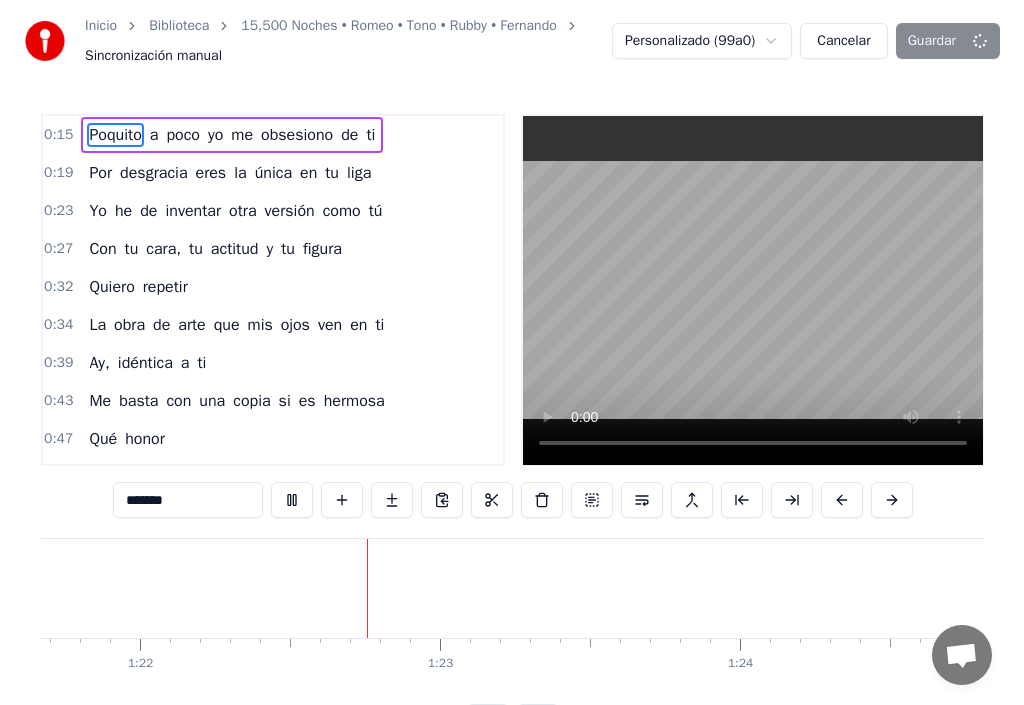 scroll, scrollTop: 0, scrollLeft: 24568, axis: horizontal 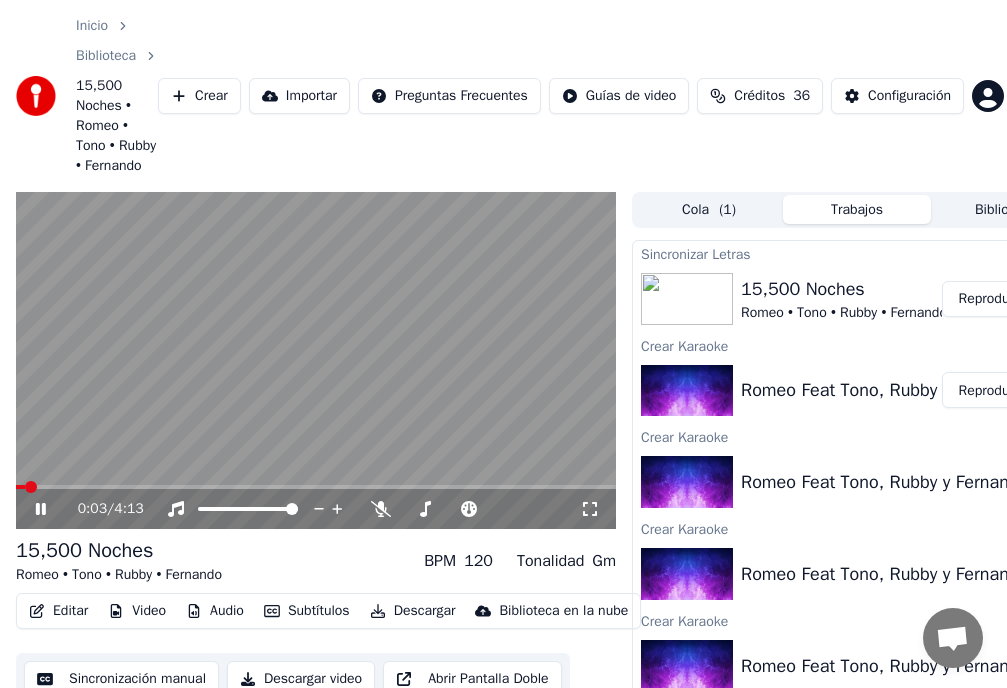 click 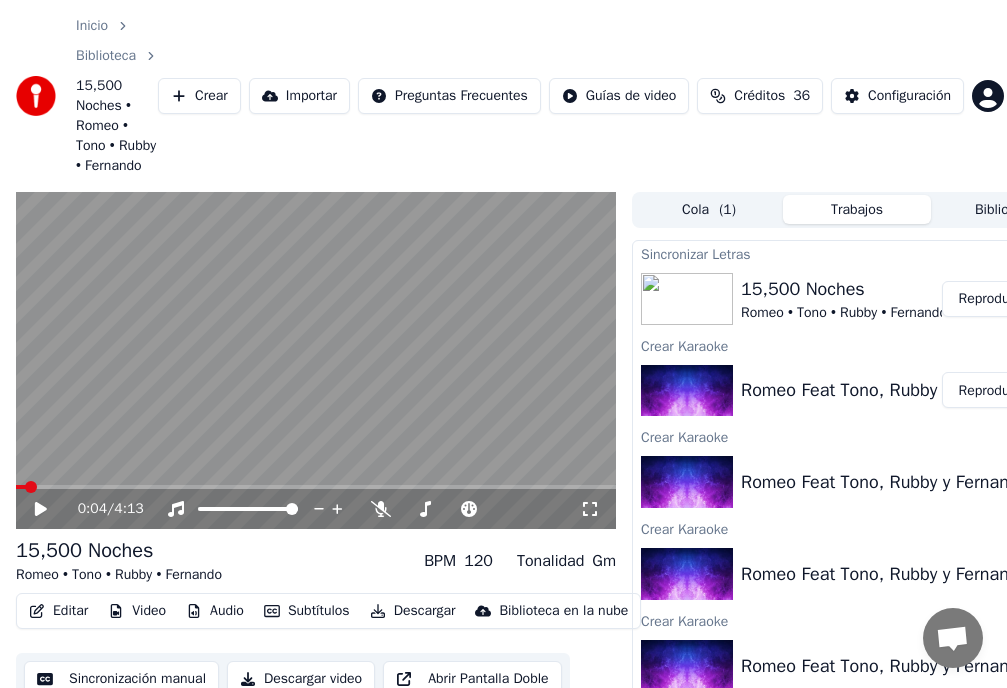 click on "Video" at bounding box center [137, 611] 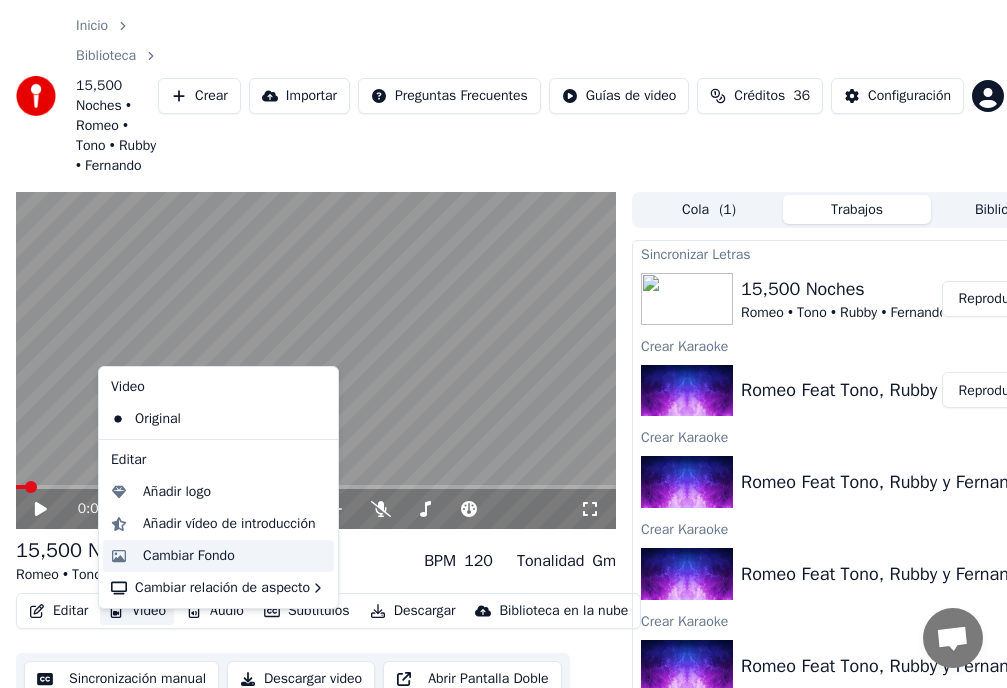 click on "Cambiar Fondo" at bounding box center (189, 556) 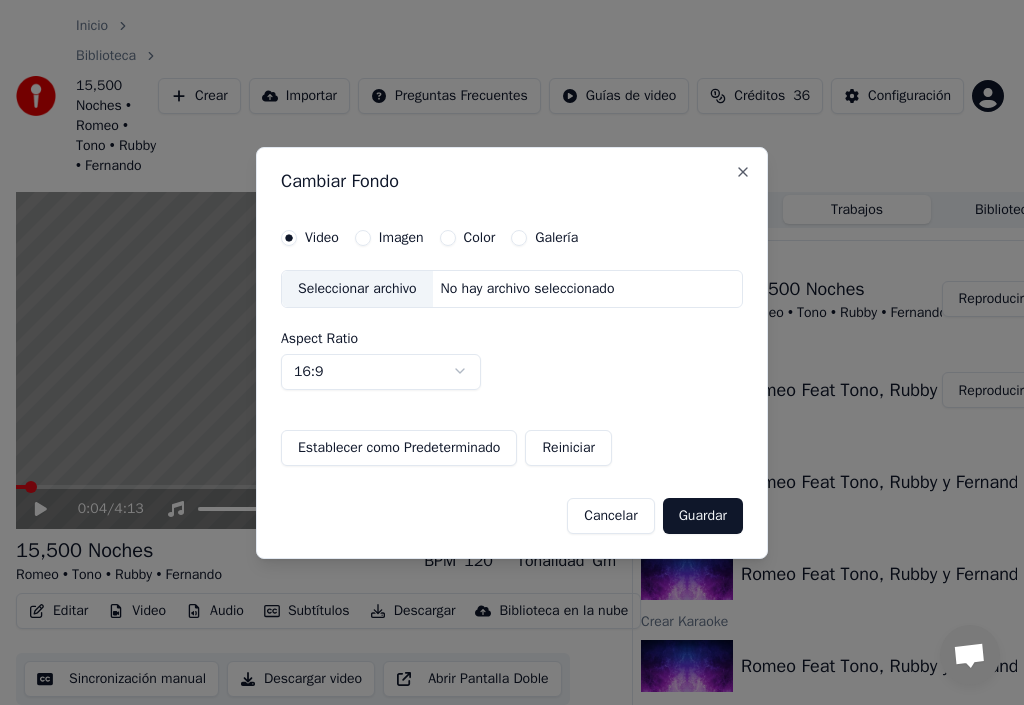 click on "Imagen" at bounding box center (363, 238) 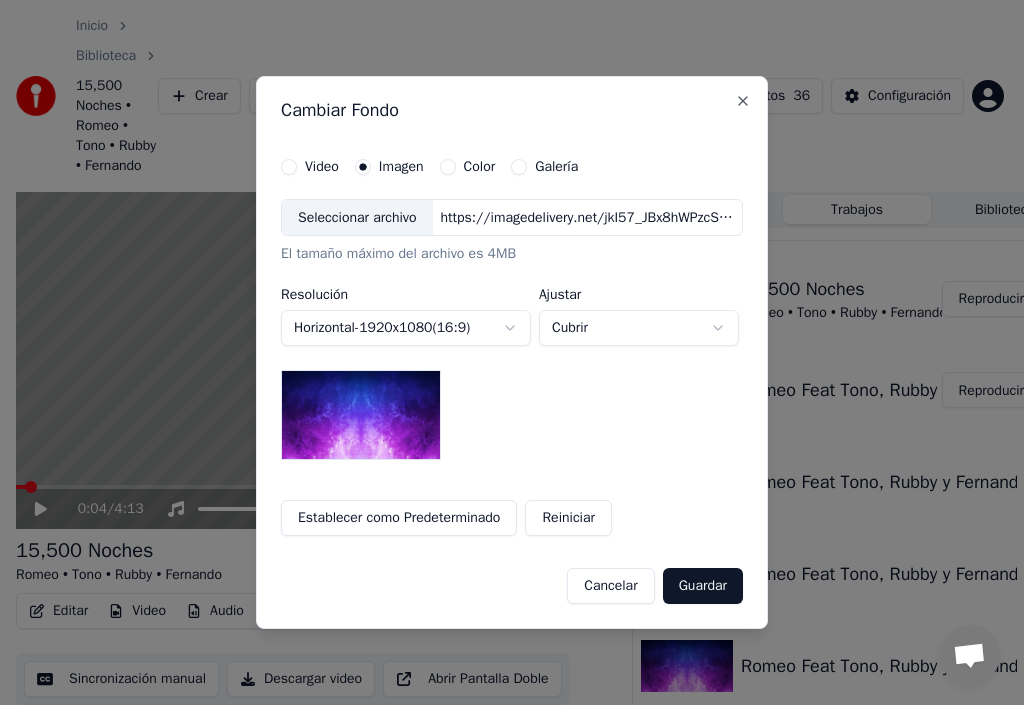 click on "Seleccionar archivo" at bounding box center [357, 218] 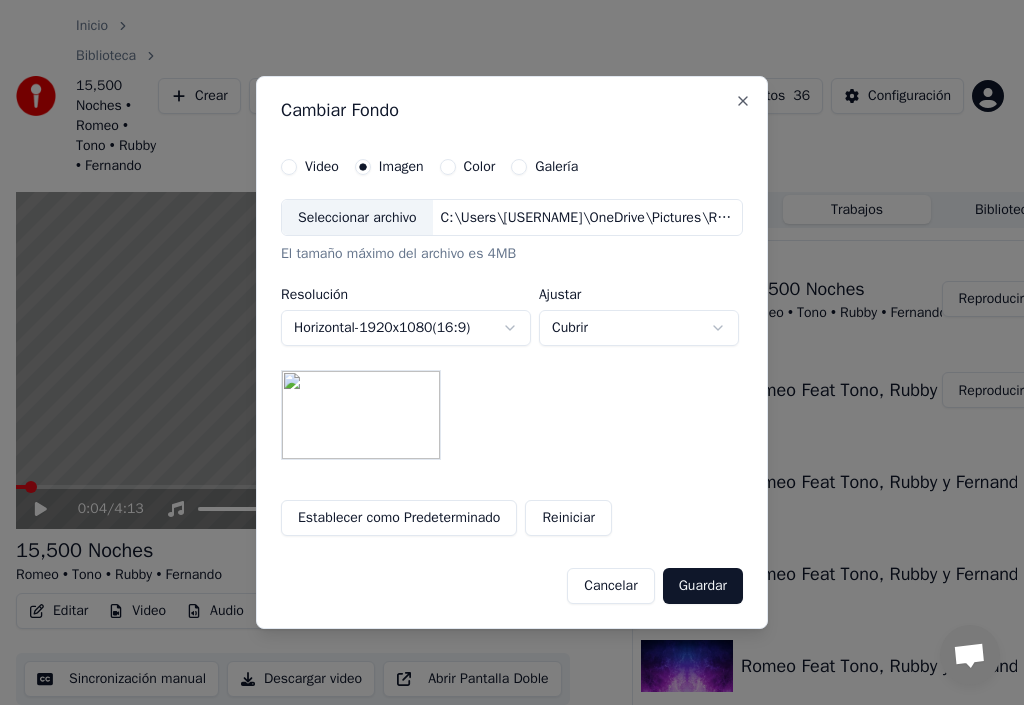 click on "Guardar" at bounding box center [703, 586] 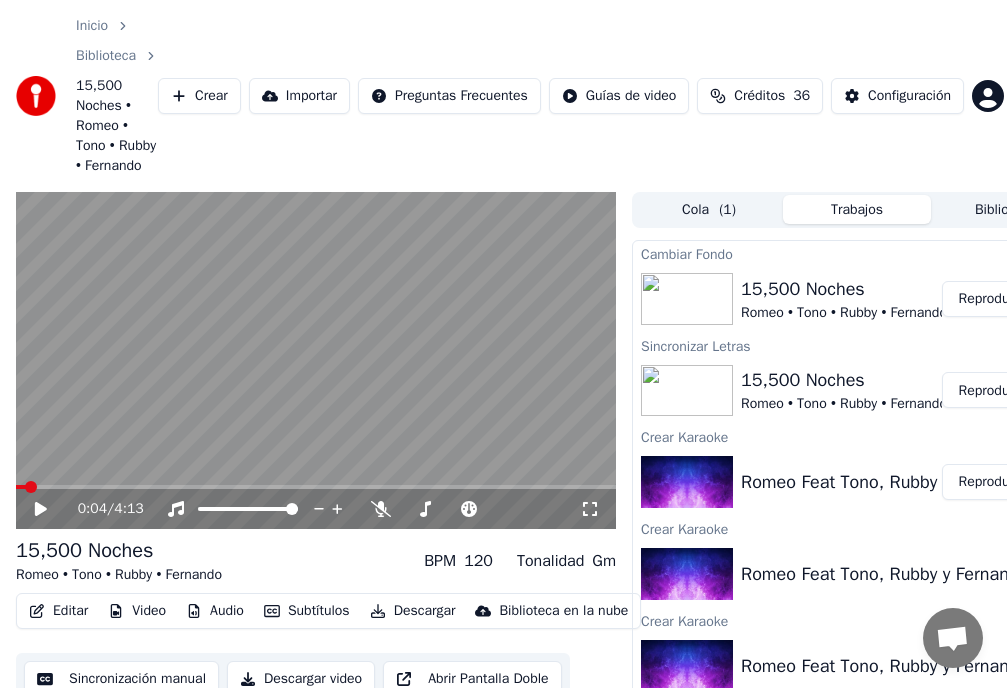 click on "Reproducir" at bounding box center [991, 299] 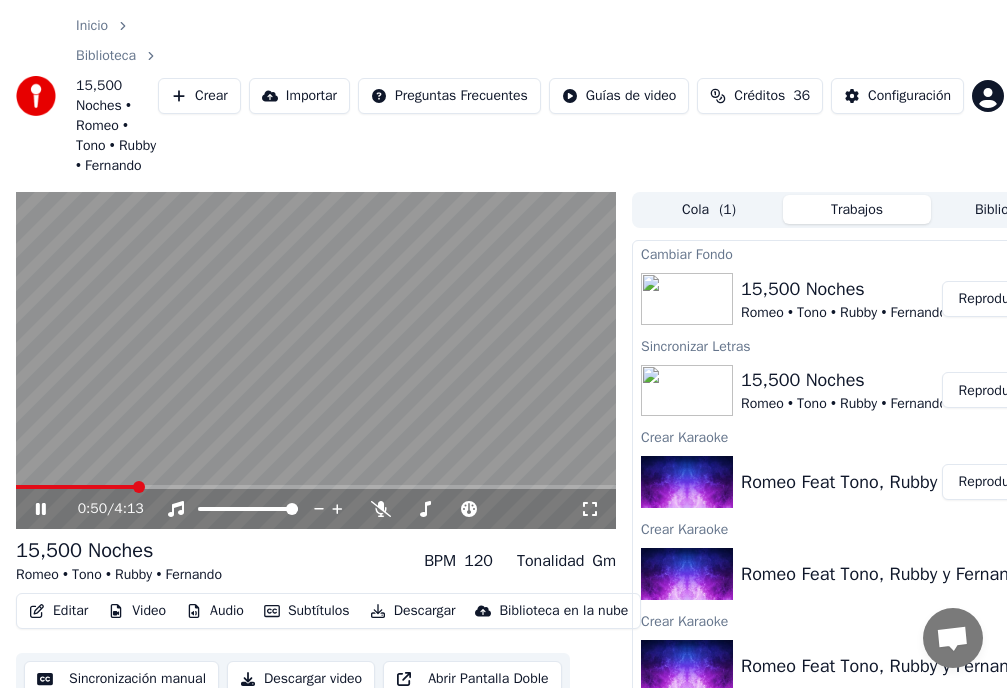 click on "Configuración" at bounding box center [909, 96] 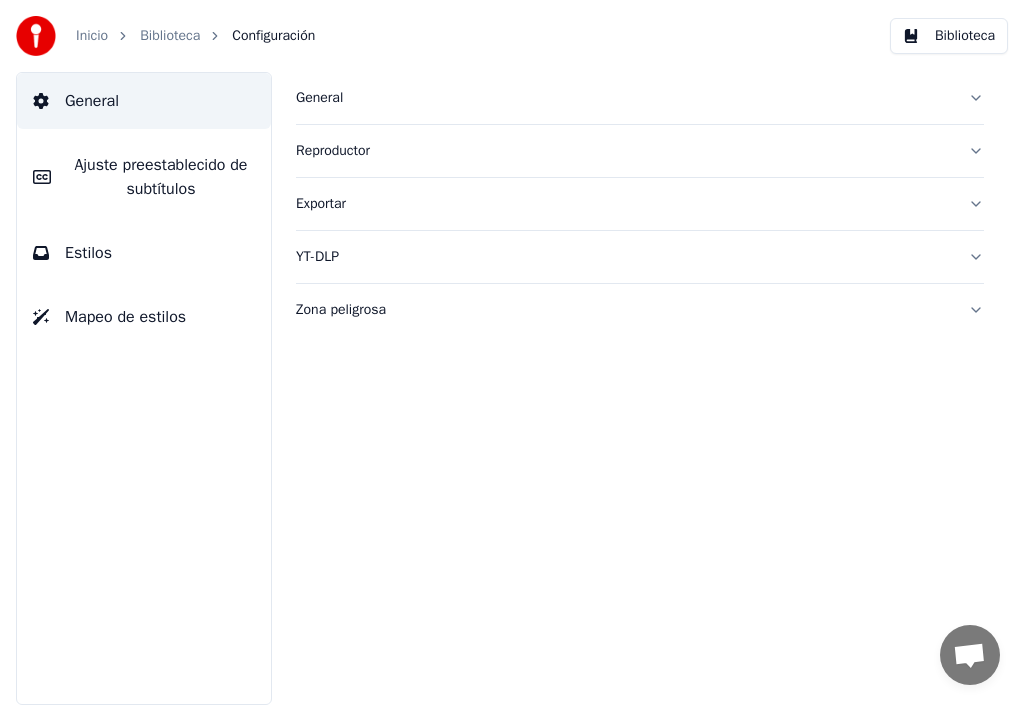 click on "Ajuste preestablecido de subtítulos" at bounding box center [161, 177] 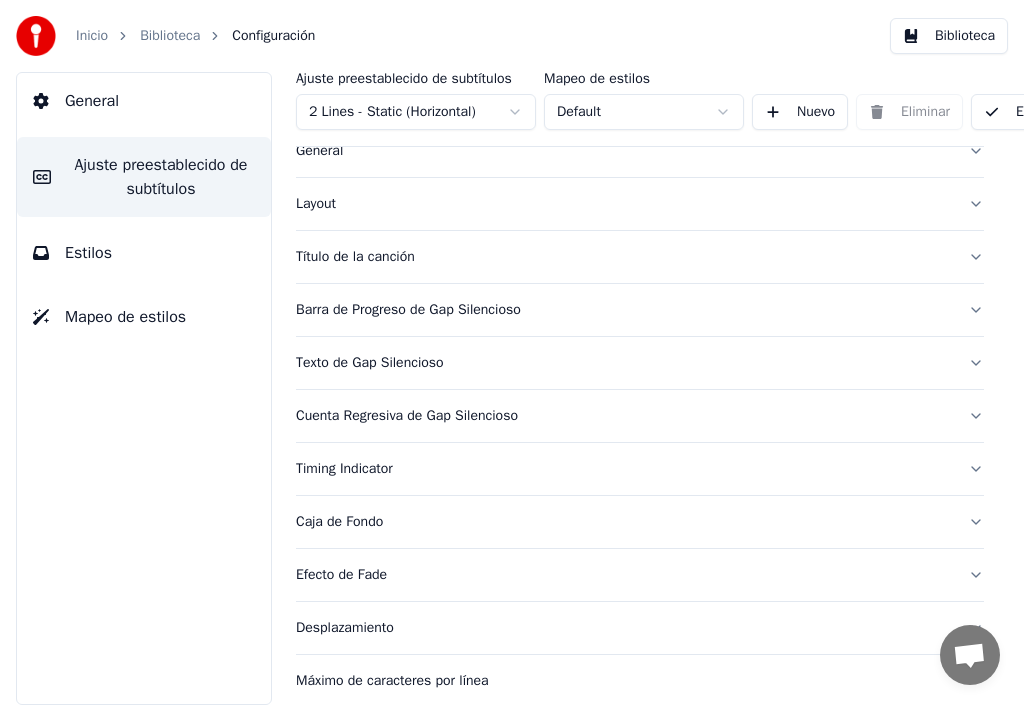 scroll, scrollTop: 100, scrollLeft: 0, axis: vertical 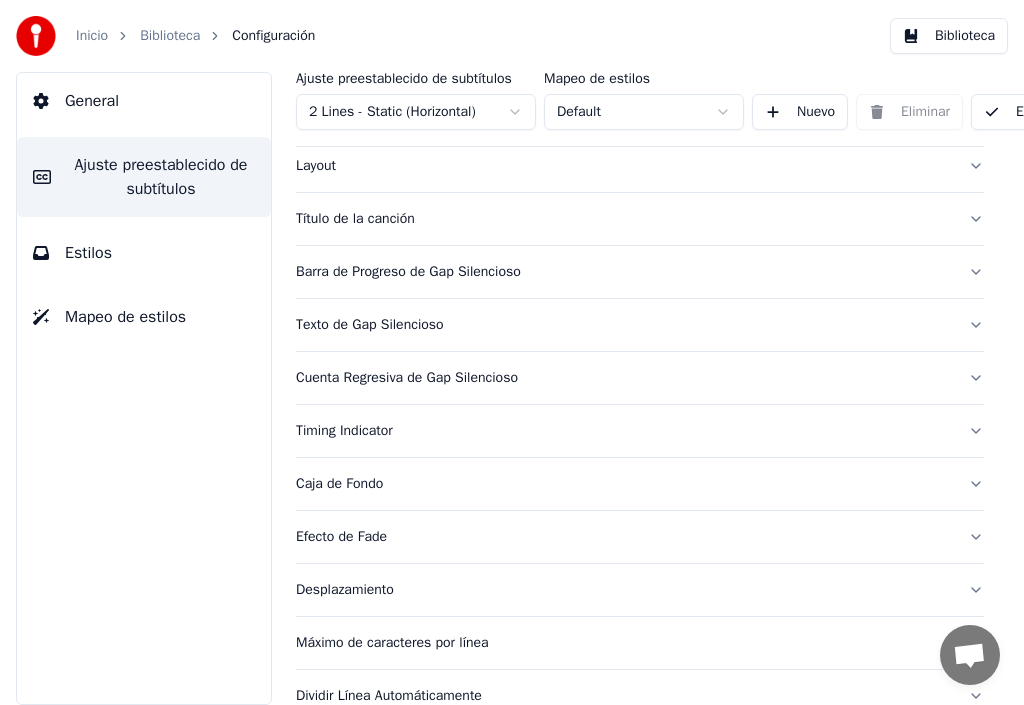 click on "Barra de Progreso de Gap Silencioso" at bounding box center [624, 272] 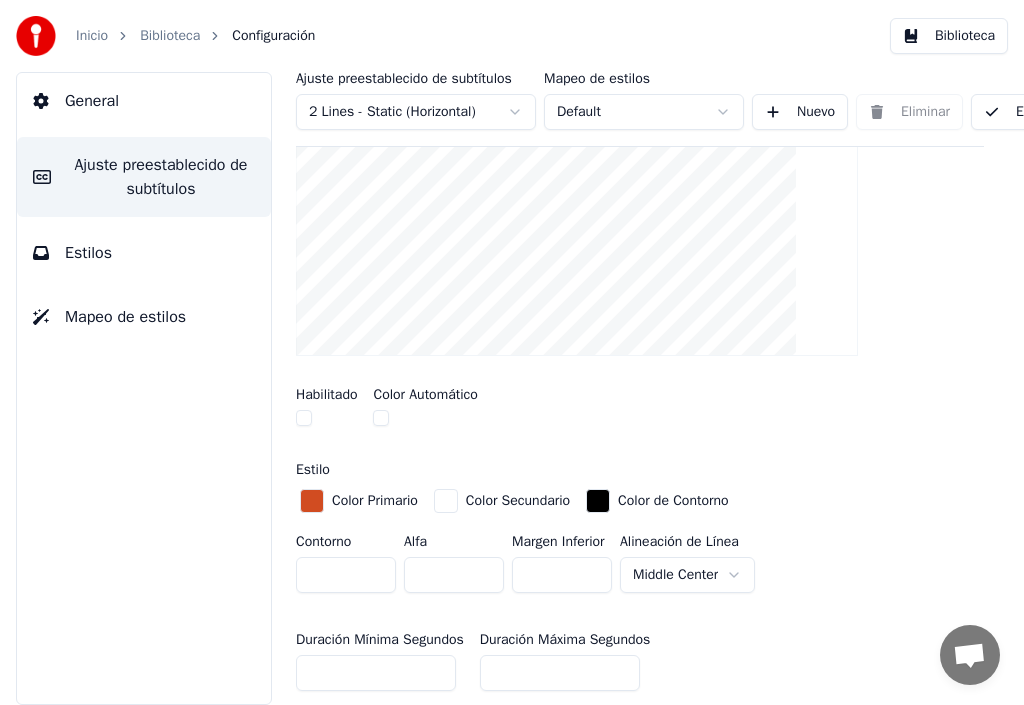 scroll, scrollTop: 400, scrollLeft: 0, axis: vertical 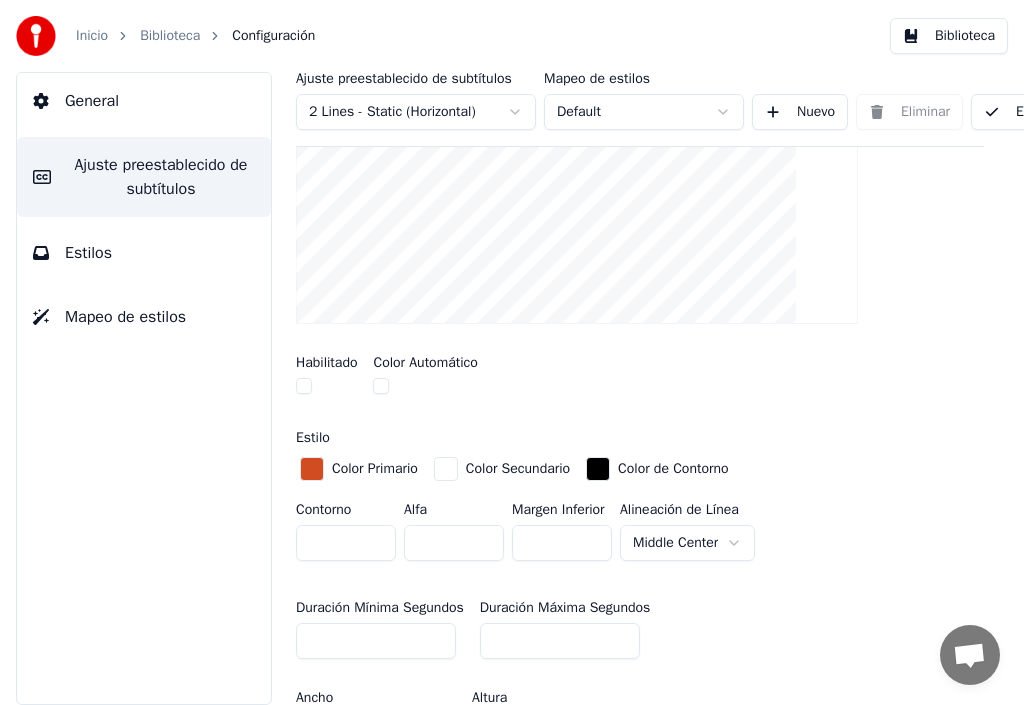 click at bounding box center [304, 386] 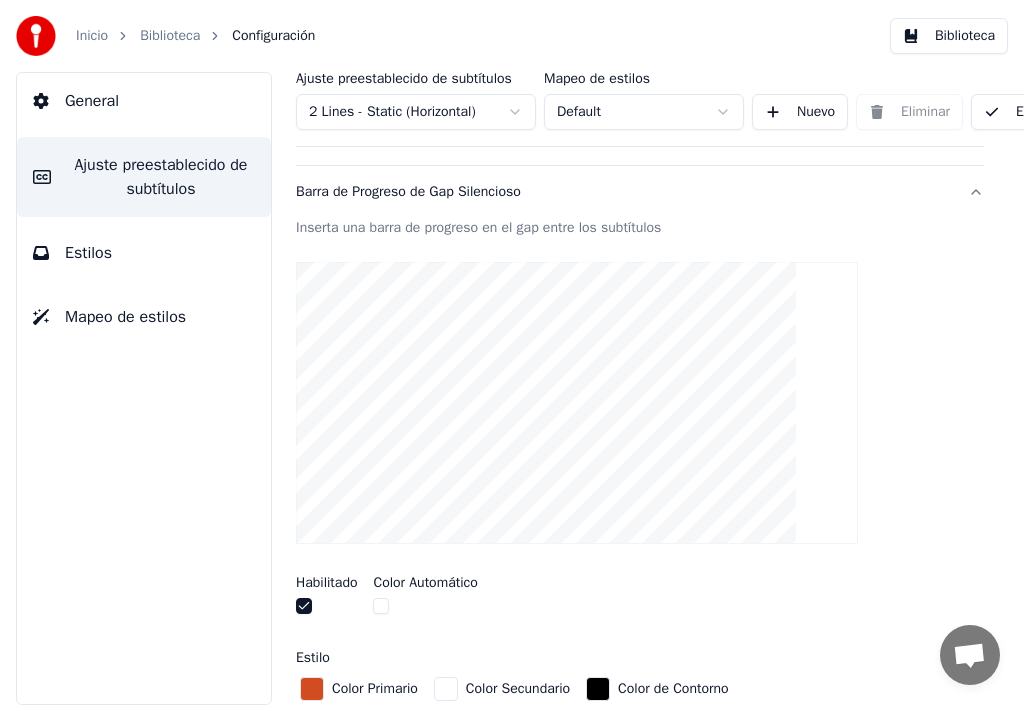 scroll, scrollTop: 100, scrollLeft: 0, axis: vertical 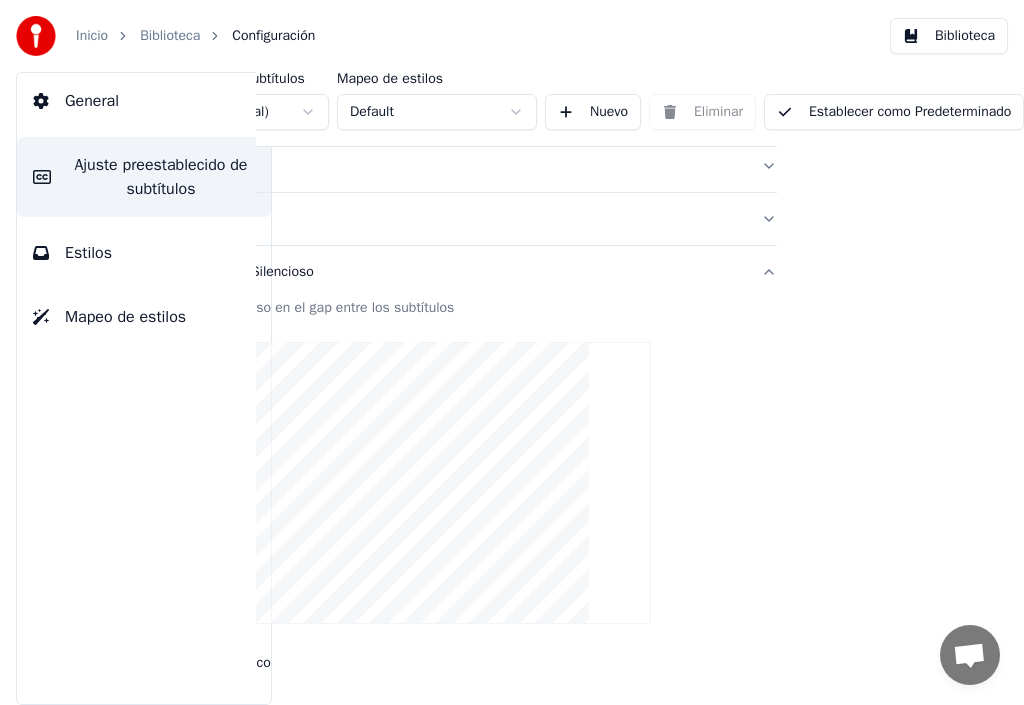 click on "Establecer como Predeterminado" at bounding box center (894, 112) 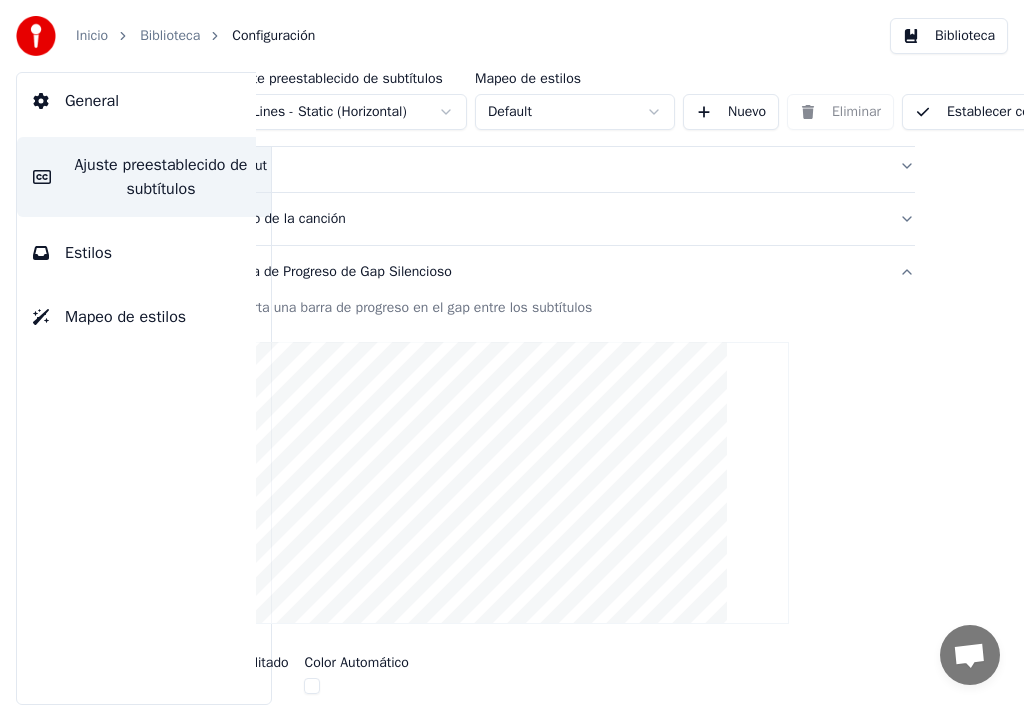click on "Biblioteca" at bounding box center (170, 36) 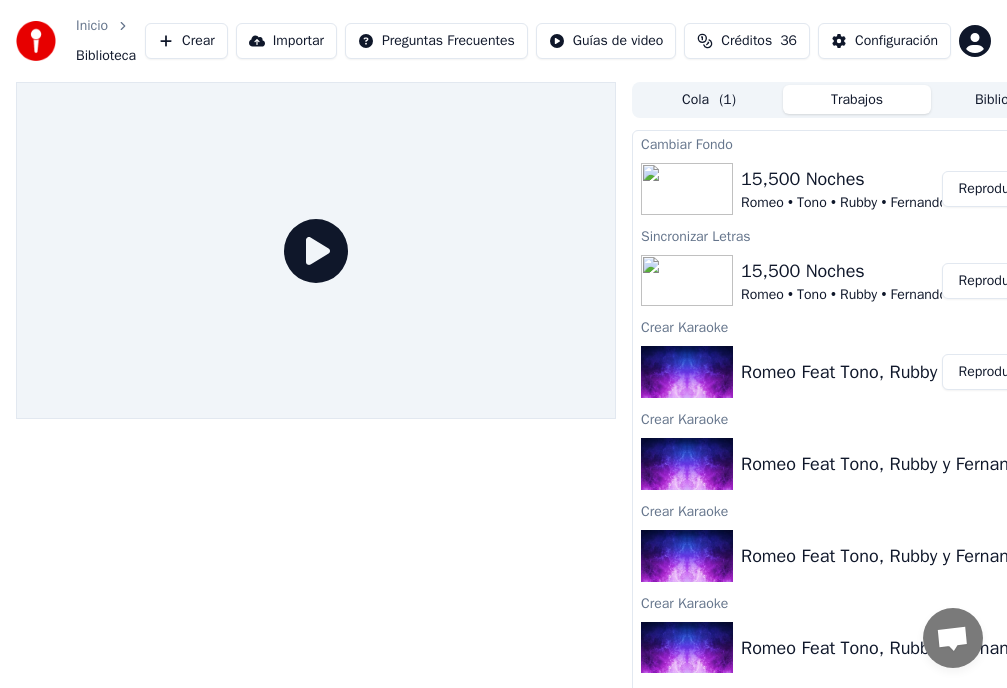 click on "Reproducir" at bounding box center [991, 189] 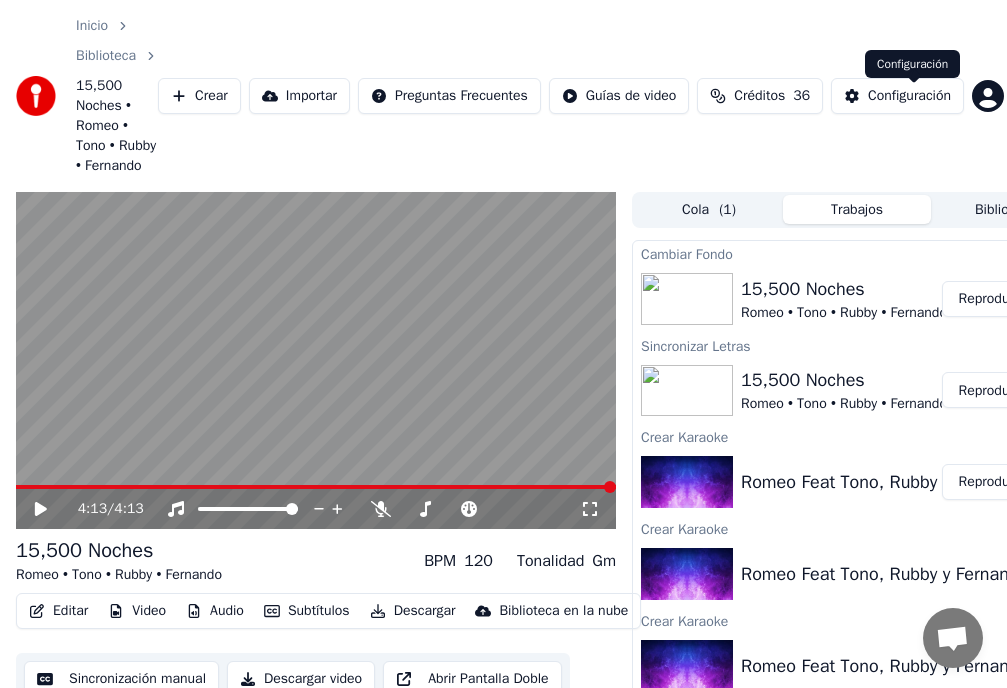 click on "Configuración" at bounding box center (909, 96) 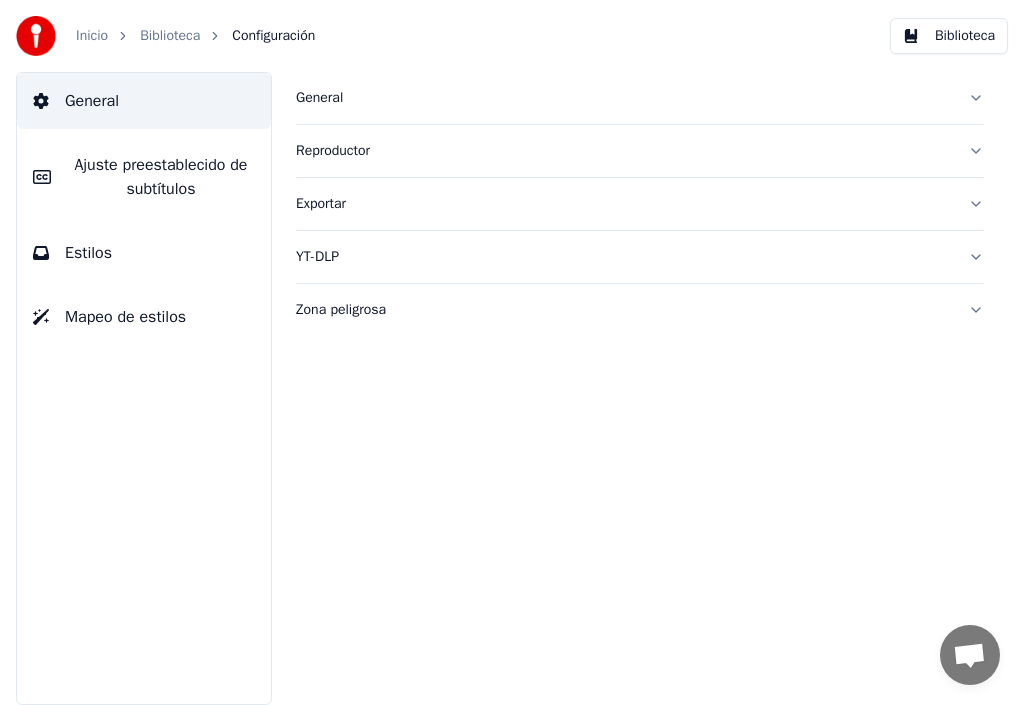 click on "Ajuste preestablecido de subtítulos" at bounding box center [161, 177] 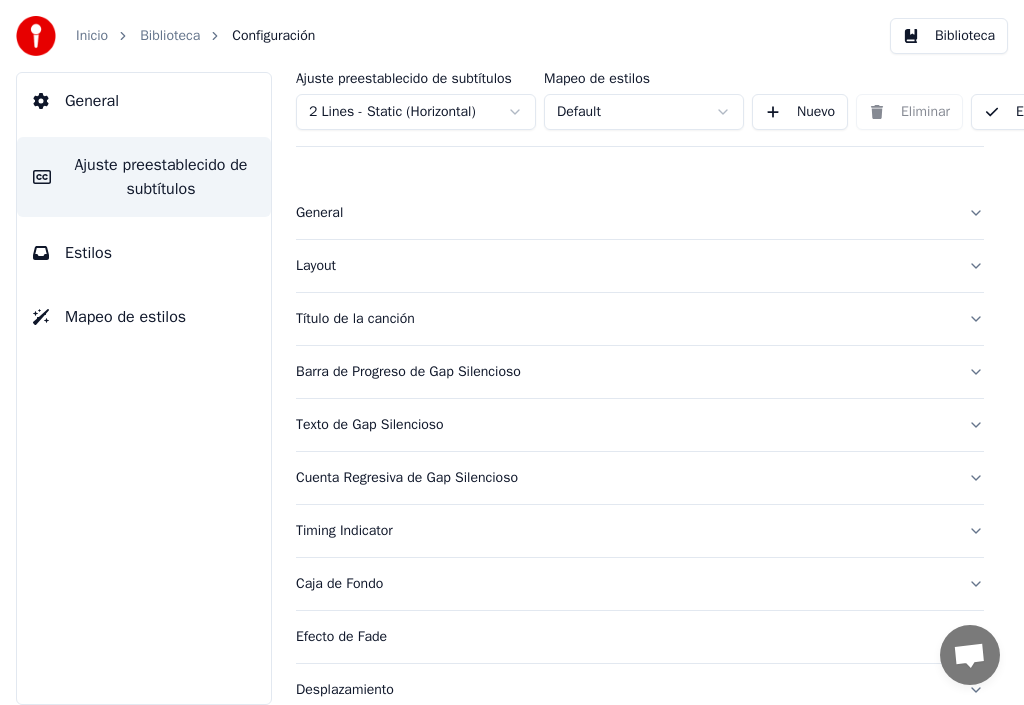 click on "Título de la canción" at bounding box center [624, 319] 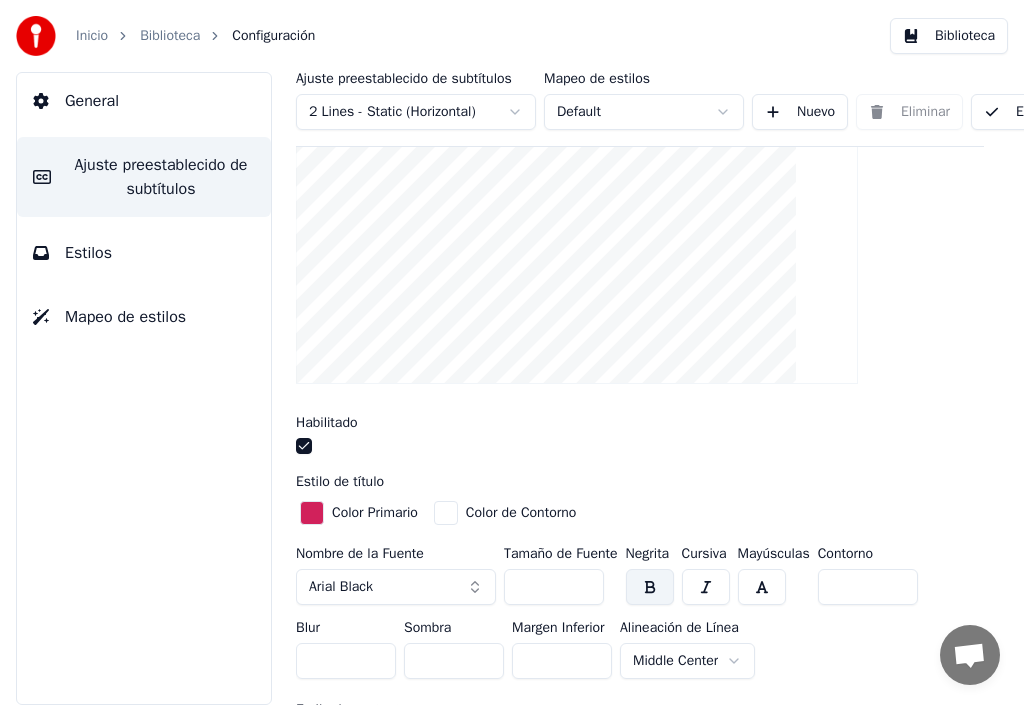 scroll, scrollTop: 300, scrollLeft: 0, axis: vertical 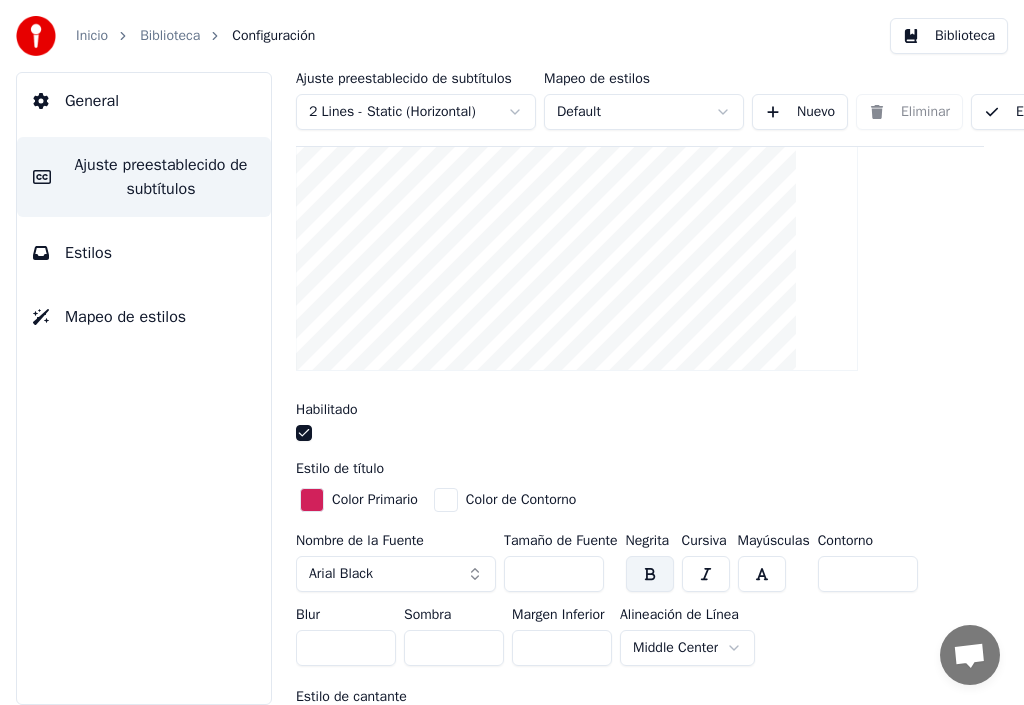 click on "Estilos" at bounding box center (88, 253) 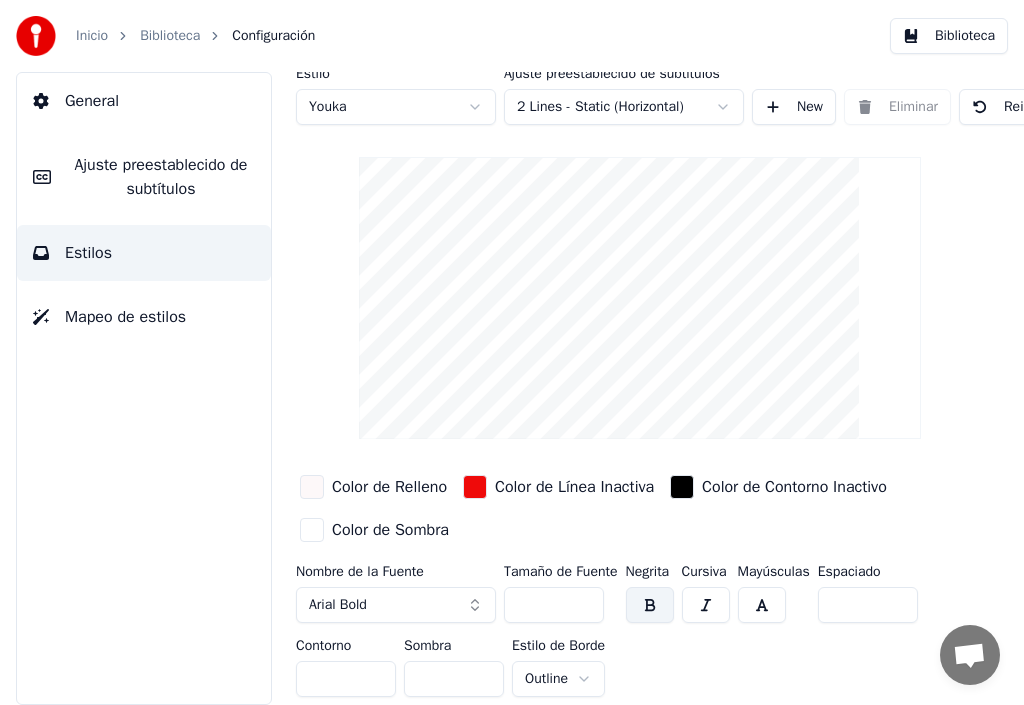 scroll, scrollTop: 20, scrollLeft: 0, axis: vertical 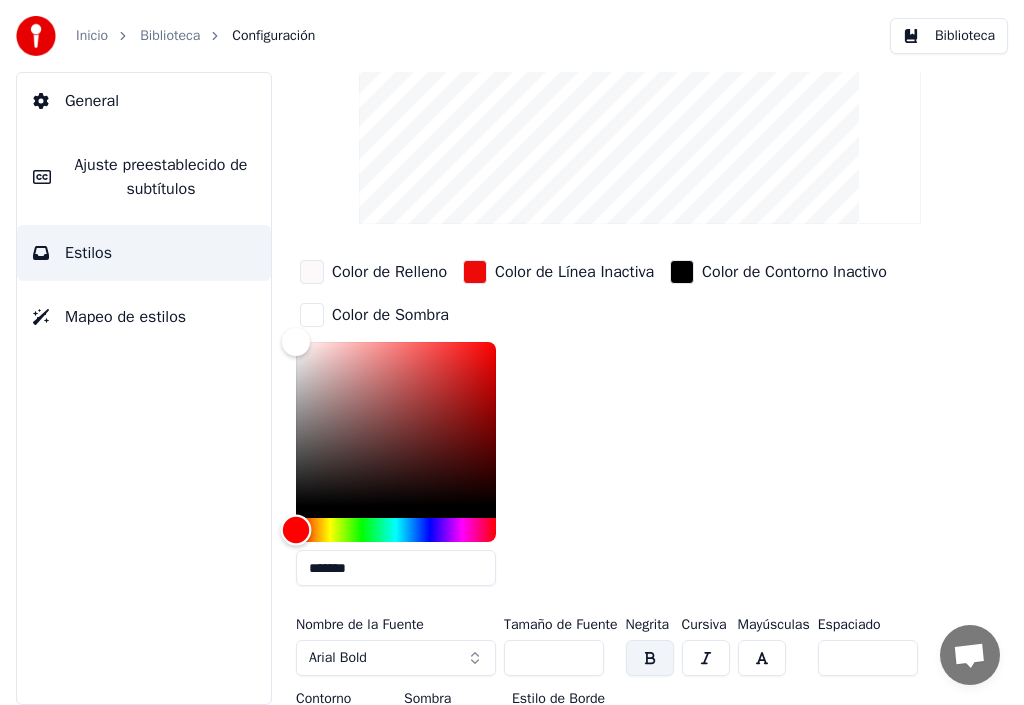 click at bounding box center [396, 530] 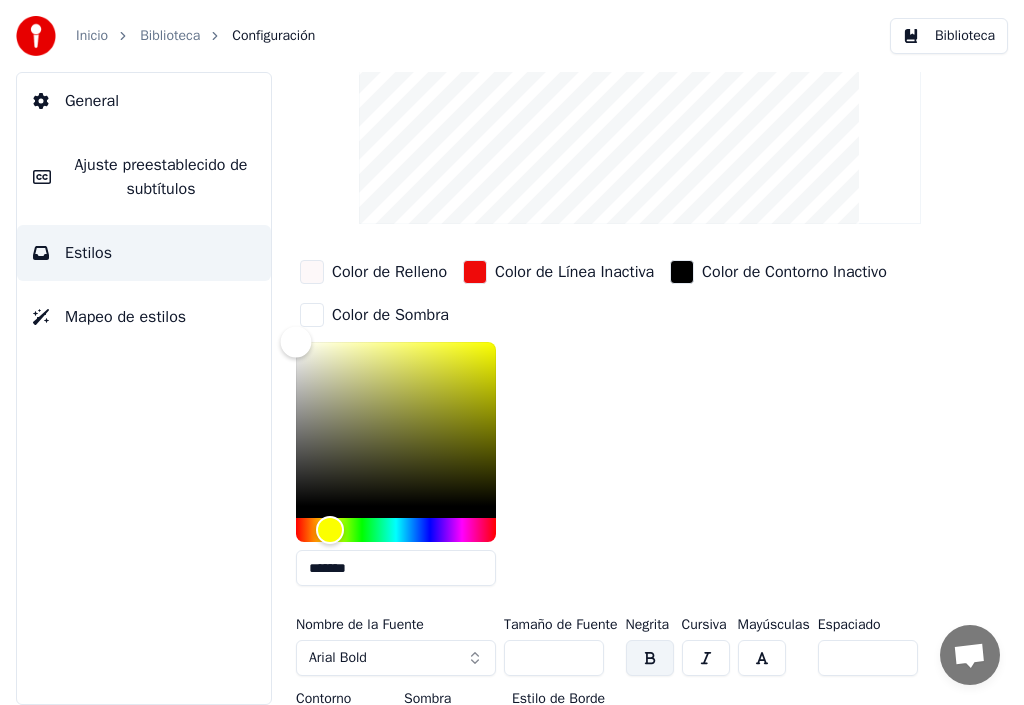 type on "*******" 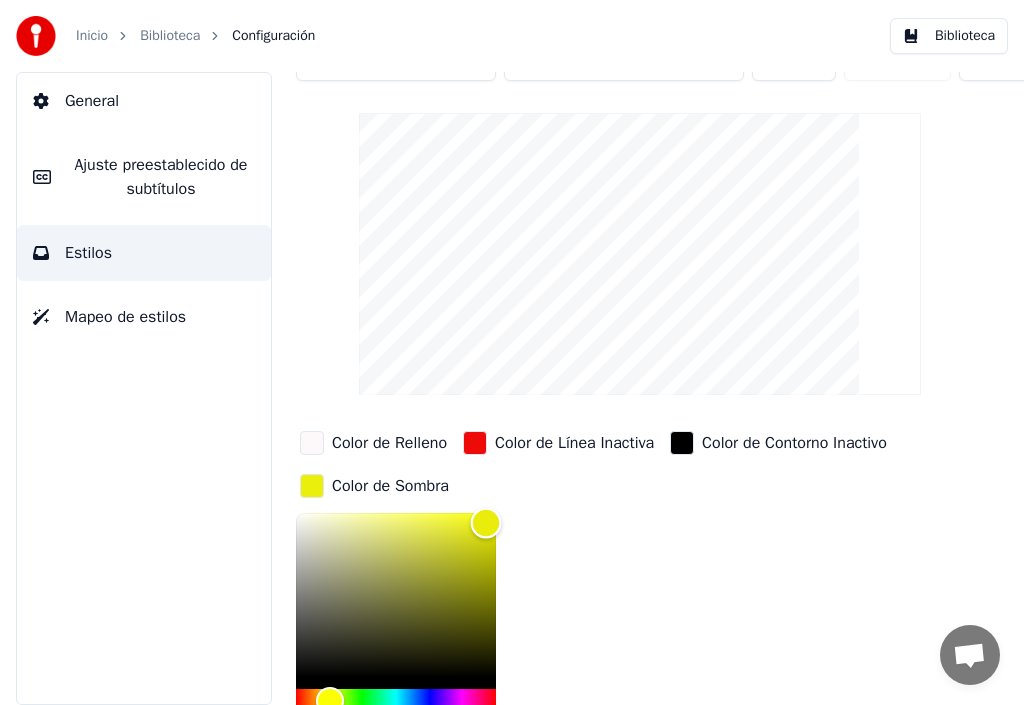 scroll, scrollTop: 20, scrollLeft: 0, axis: vertical 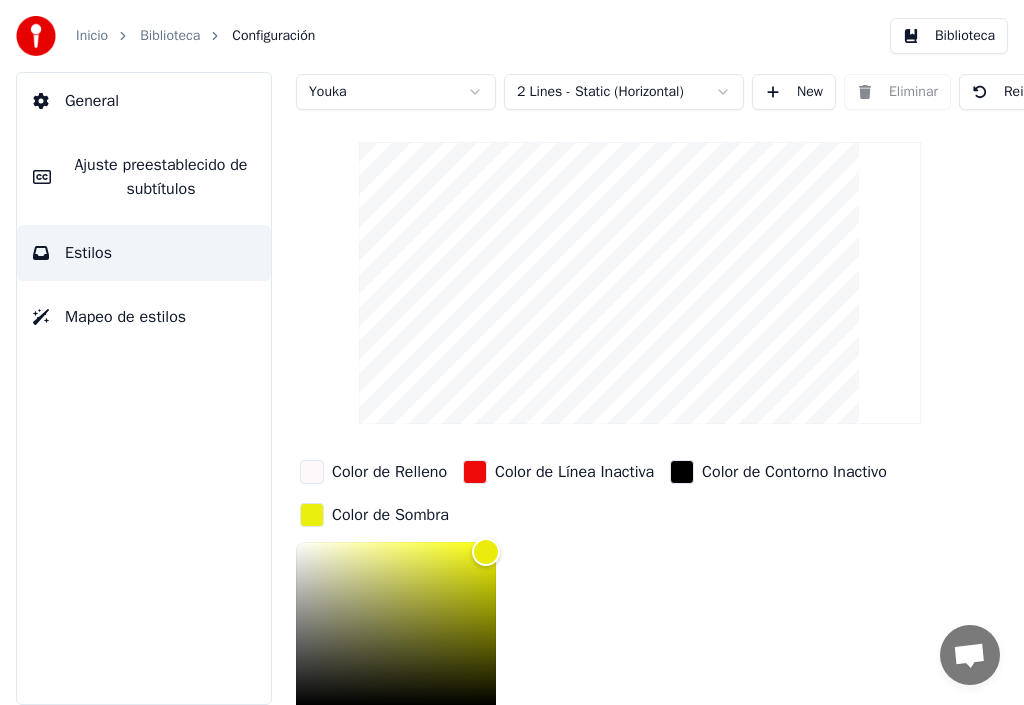 click at bounding box center [312, 472] 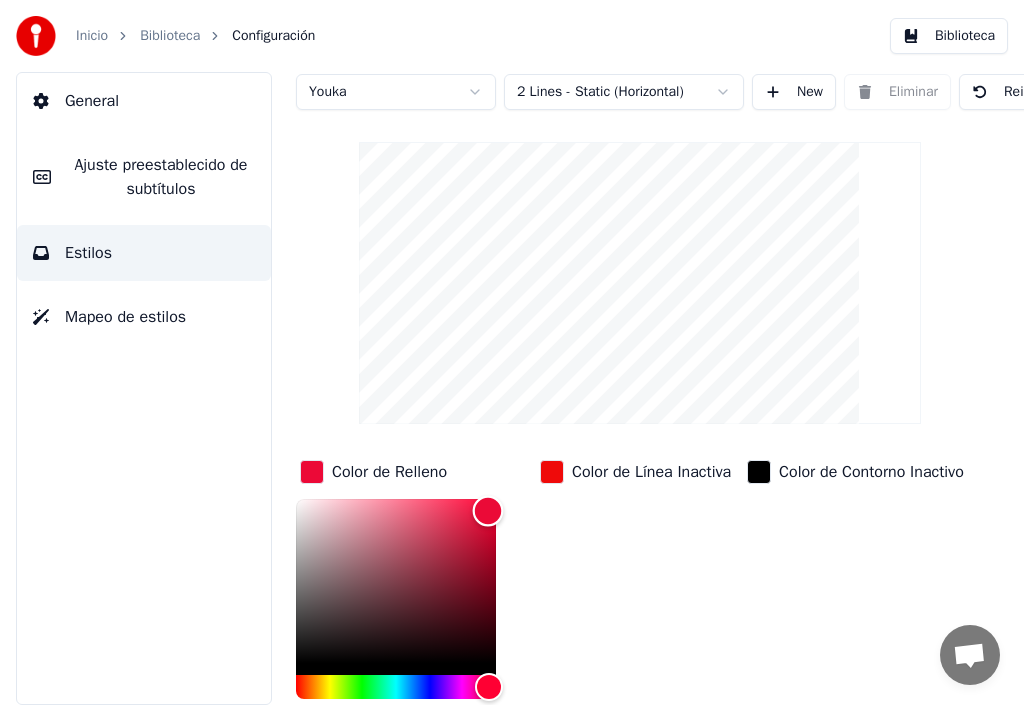 click at bounding box center (396, 581) 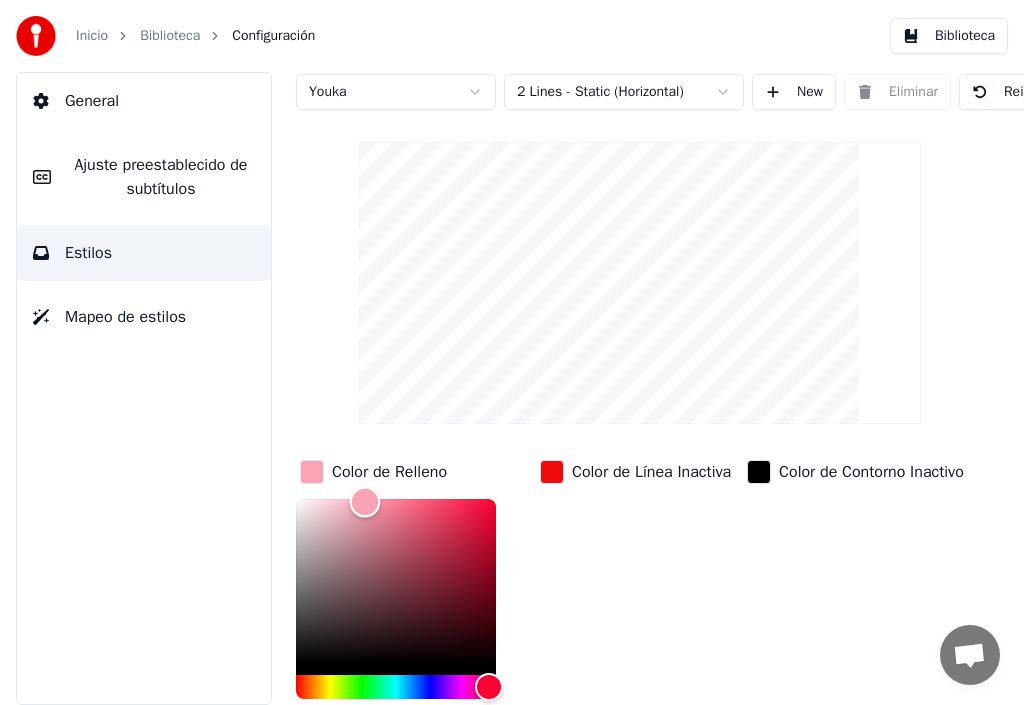 type on "*******" 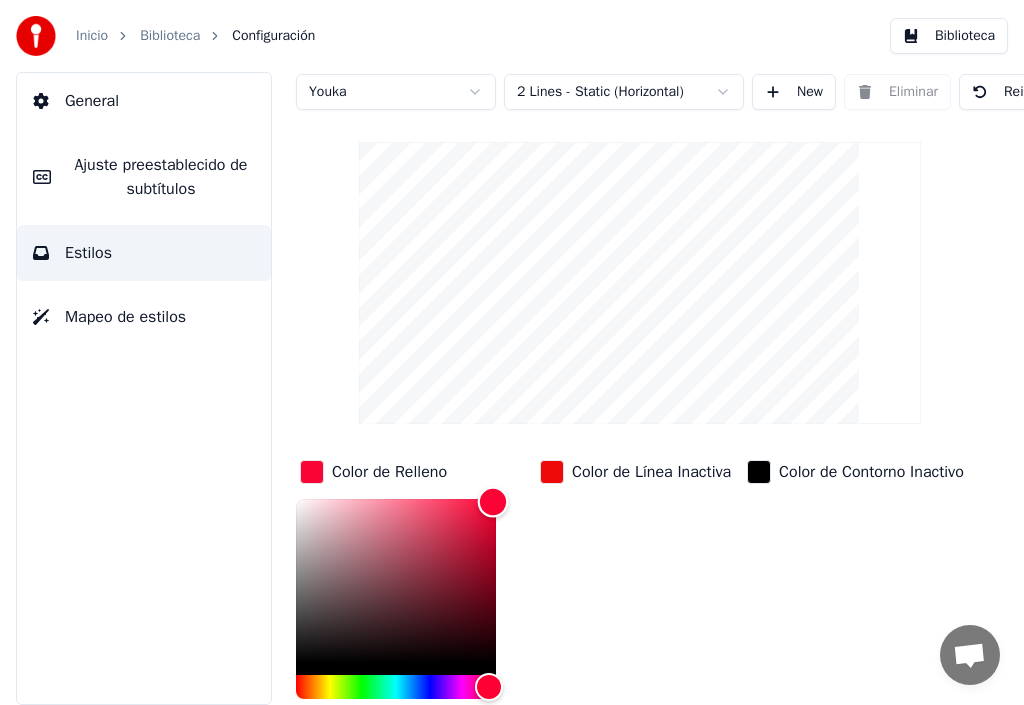 click at bounding box center [493, 502] 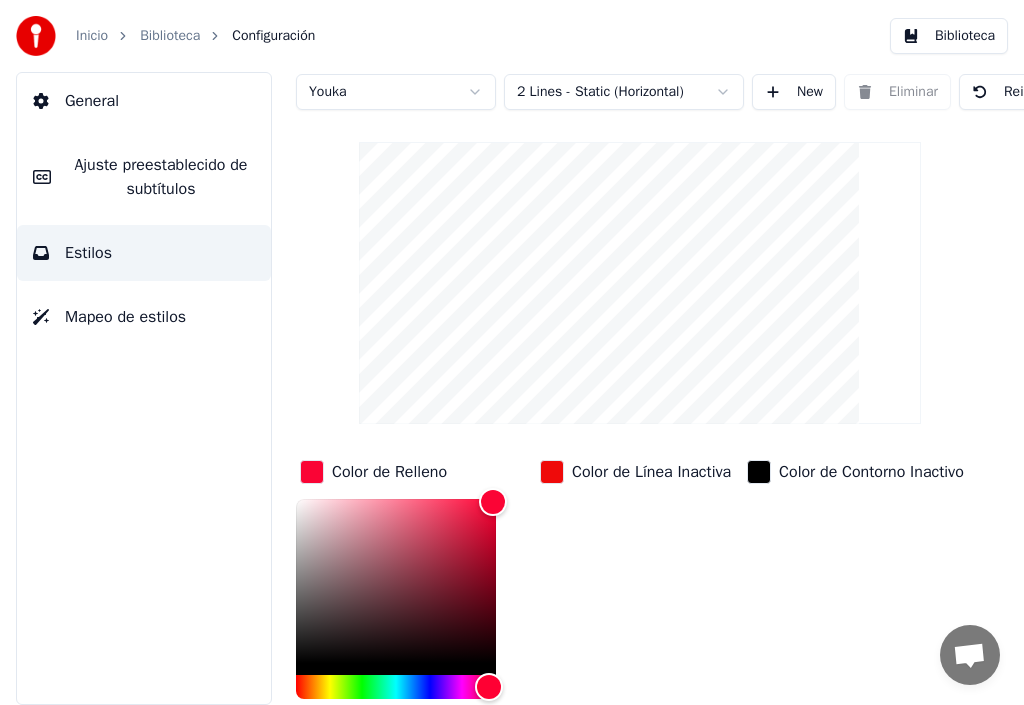 click on "Color de Línea Inactiva" at bounding box center (651, 472) 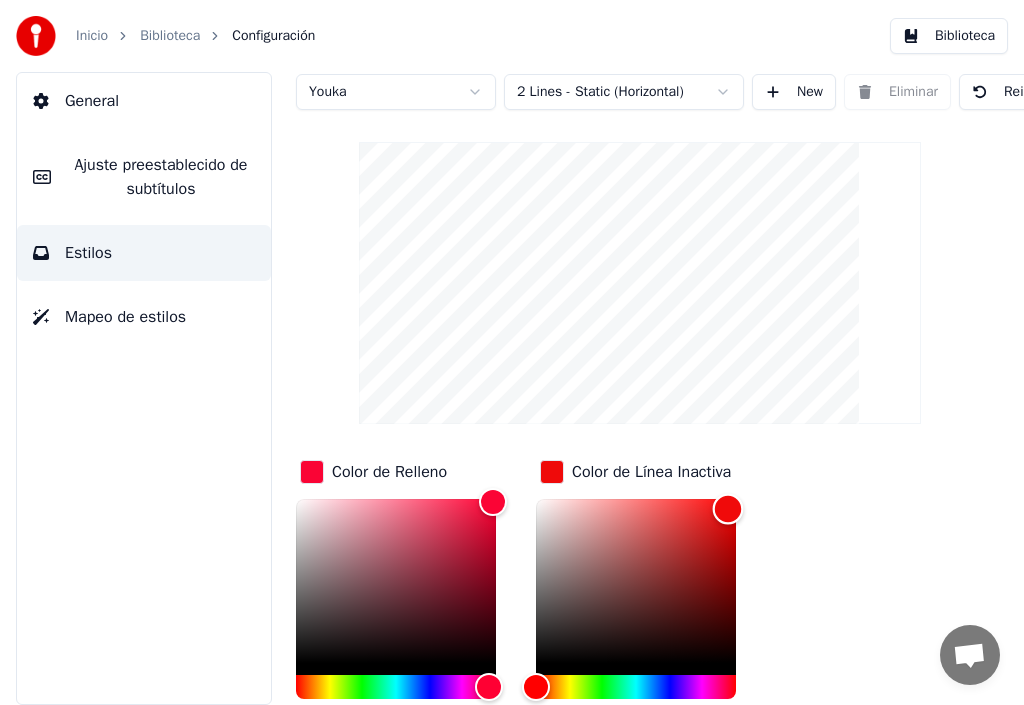 click at bounding box center [636, 581] 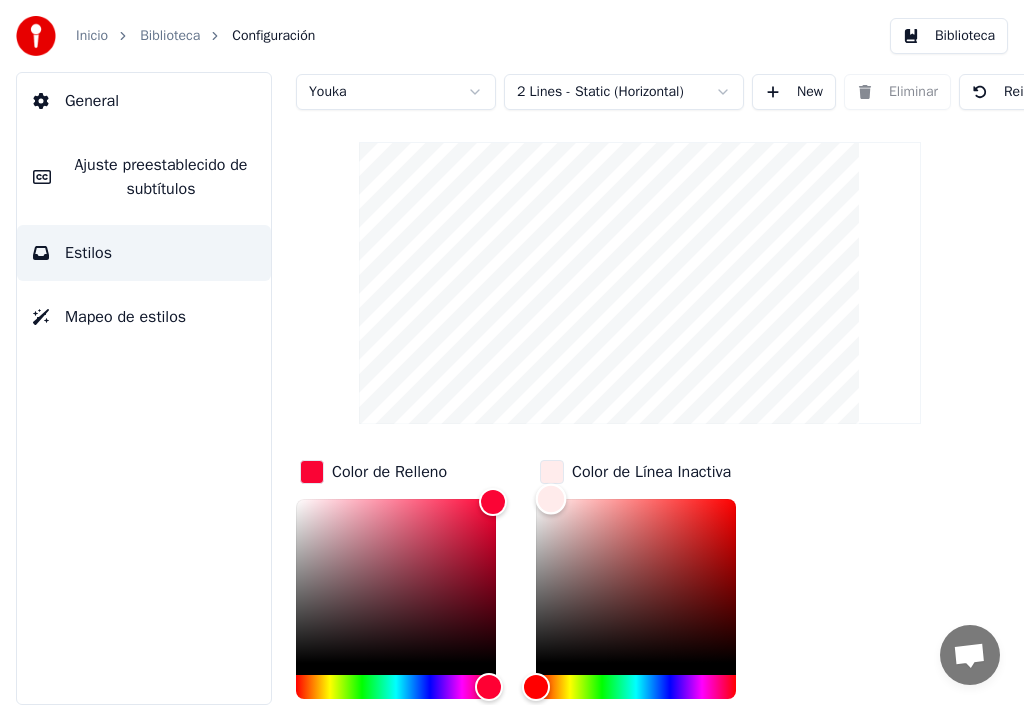 type on "*******" 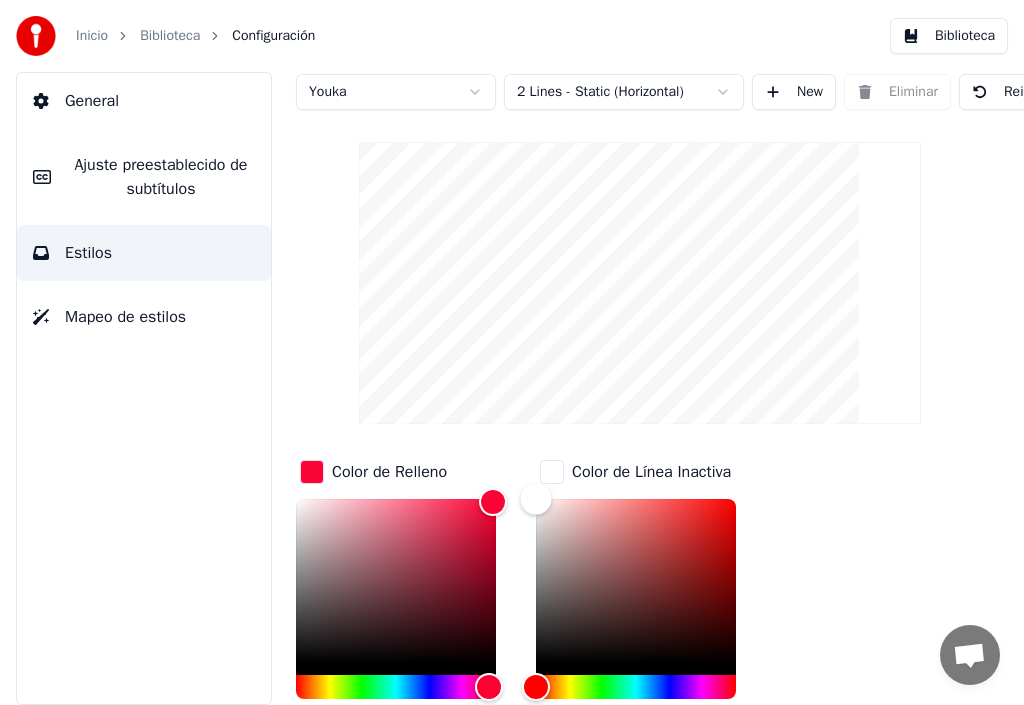 drag, startPoint x: 551, startPoint y: 494, endPoint x: 528, endPoint y: 485, distance: 24.698177 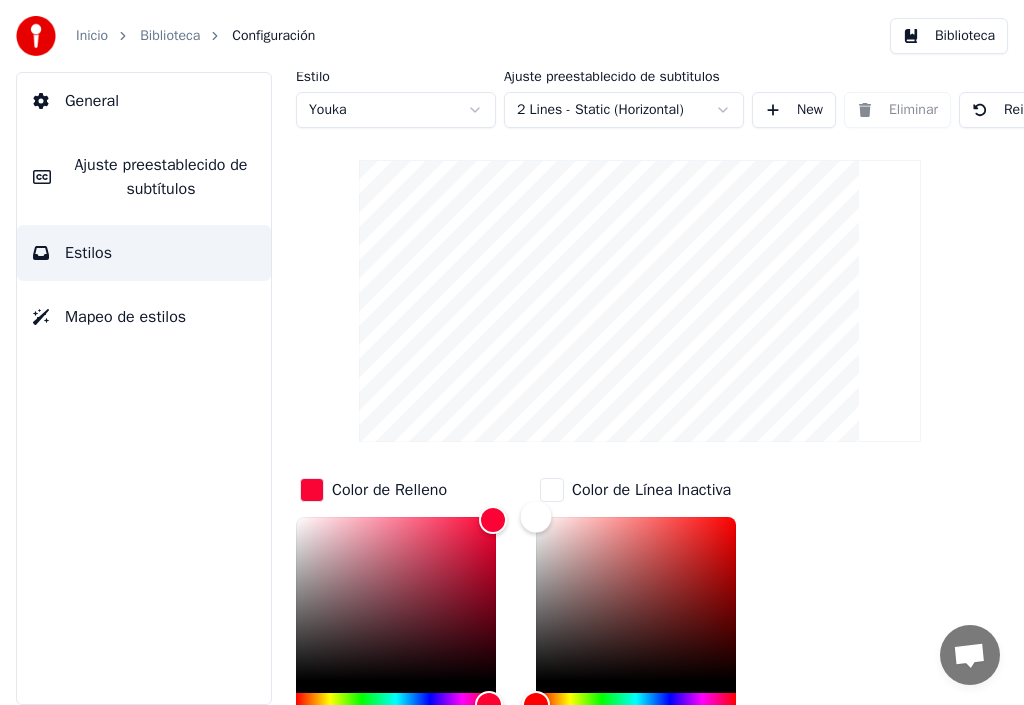 scroll, scrollTop: 0, scrollLeft: 0, axis: both 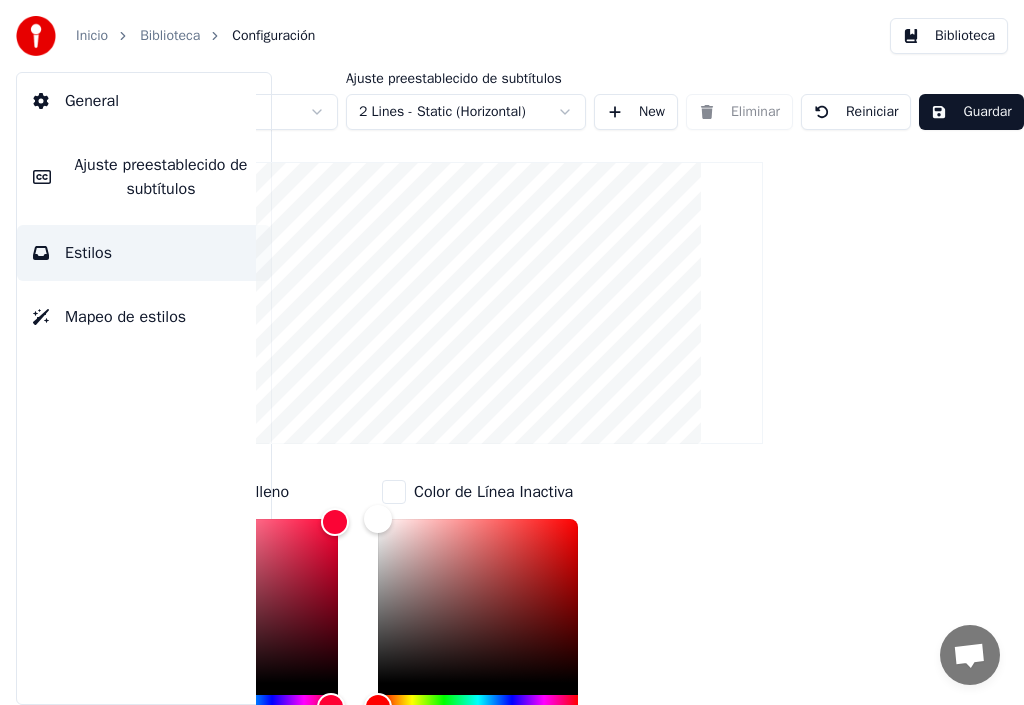 click on "Guardar" at bounding box center (971, 112) 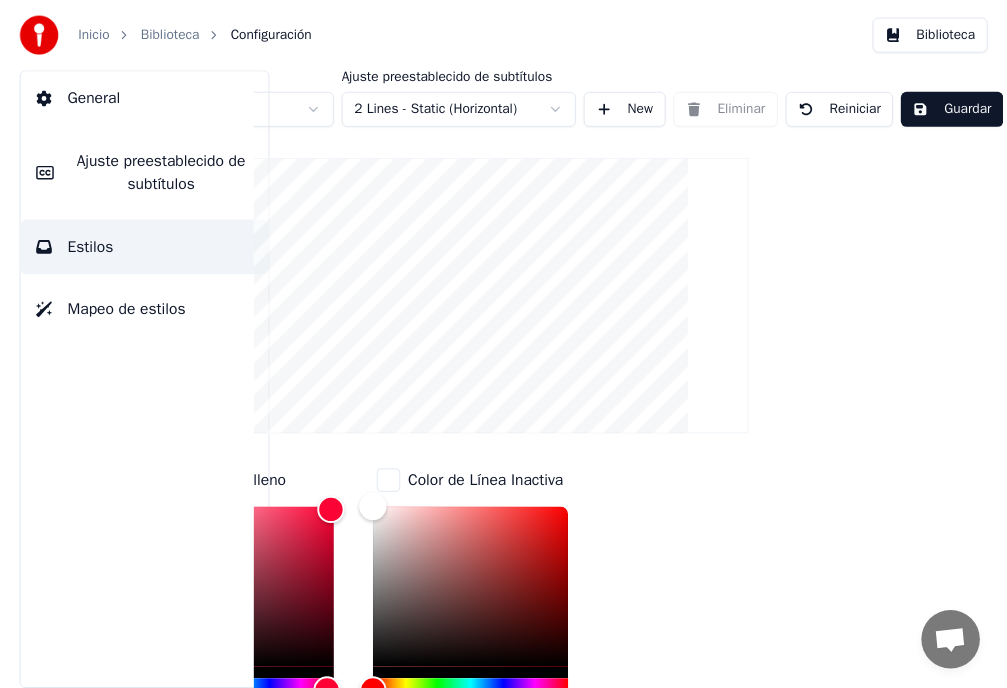 scroll, scrollTop: 0, scrollLeft: 174, axis: horizontal 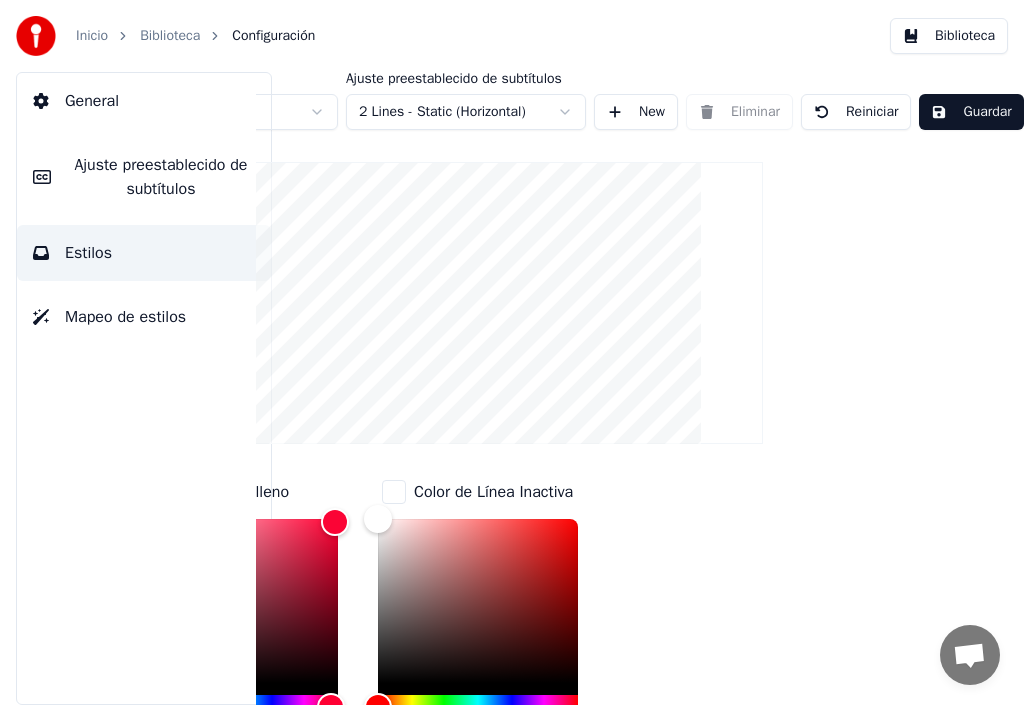 click on "Biblioteca" at bounding box center (170, 36) 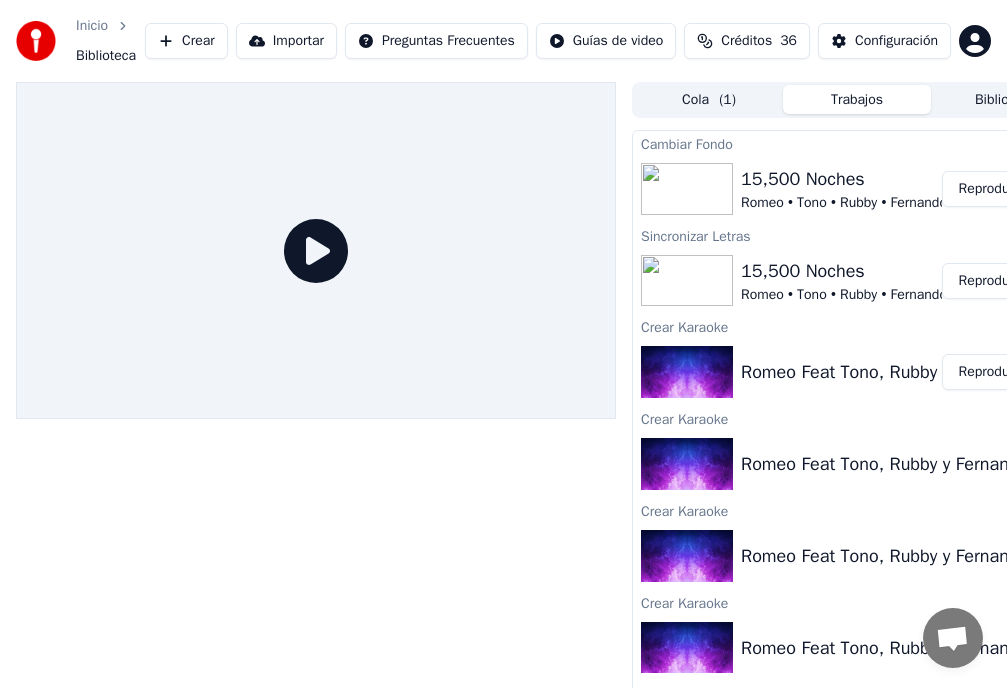 click on "Reproducir" at bounding box center [991, 189] 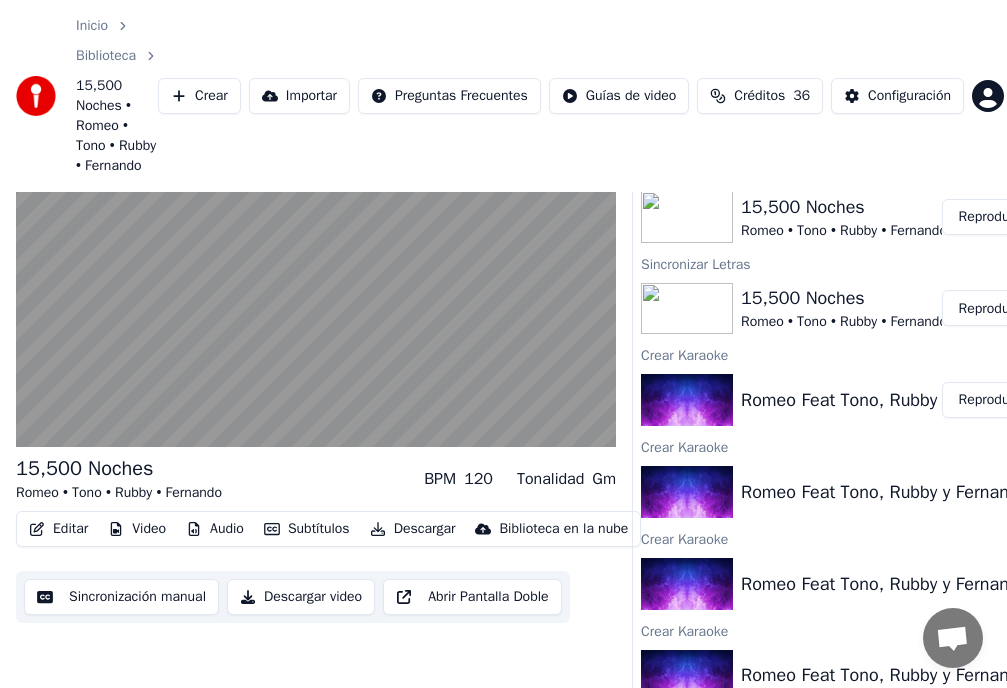 scroll, scrollTop: 0, scrollLeft: 0, axis: both 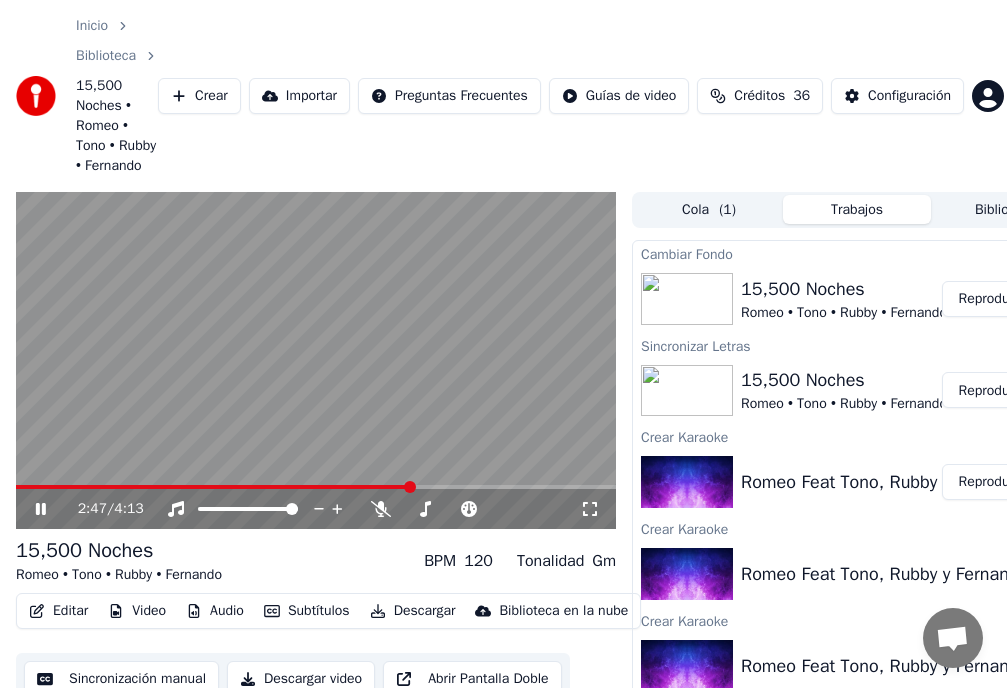 click 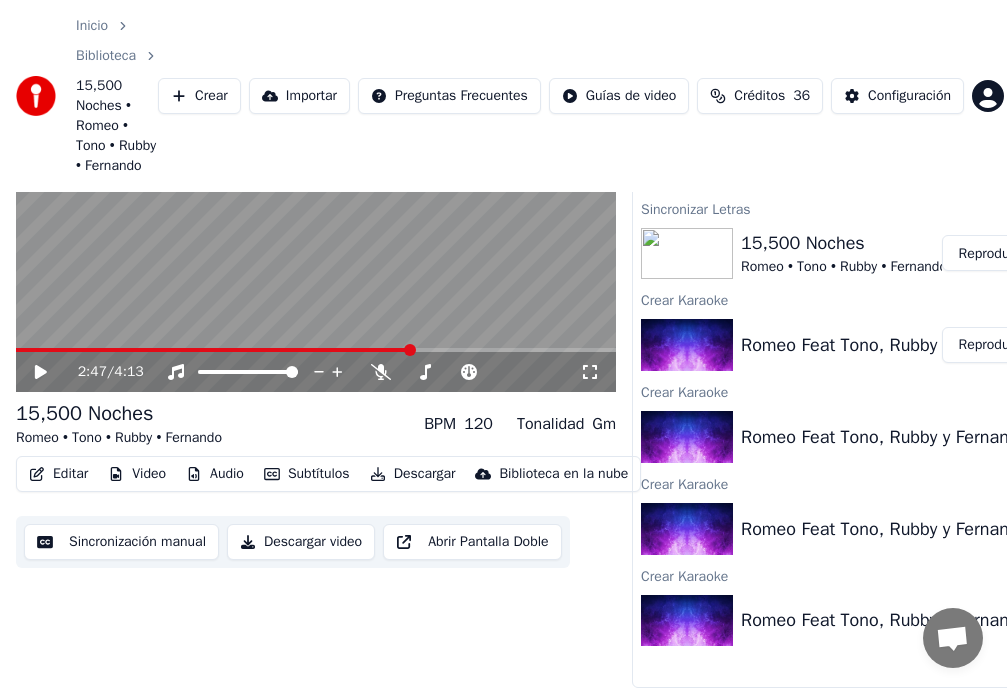 scroll, scrollTop: 171, scrollLeft: 0, axis: vertical 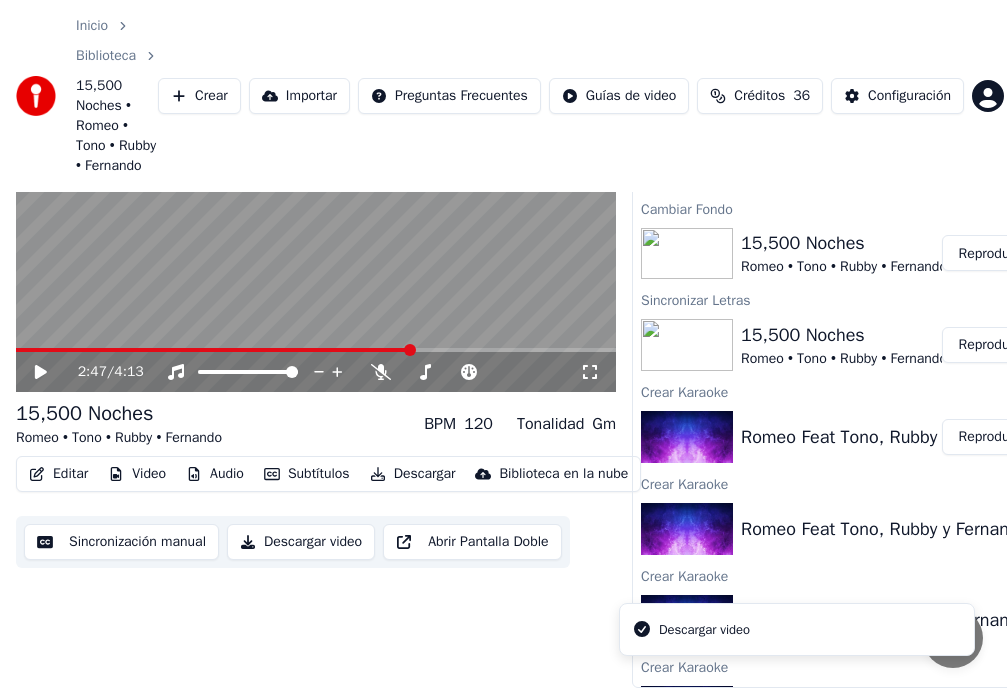 click on "Descargar" at bounding box center (413, 474) 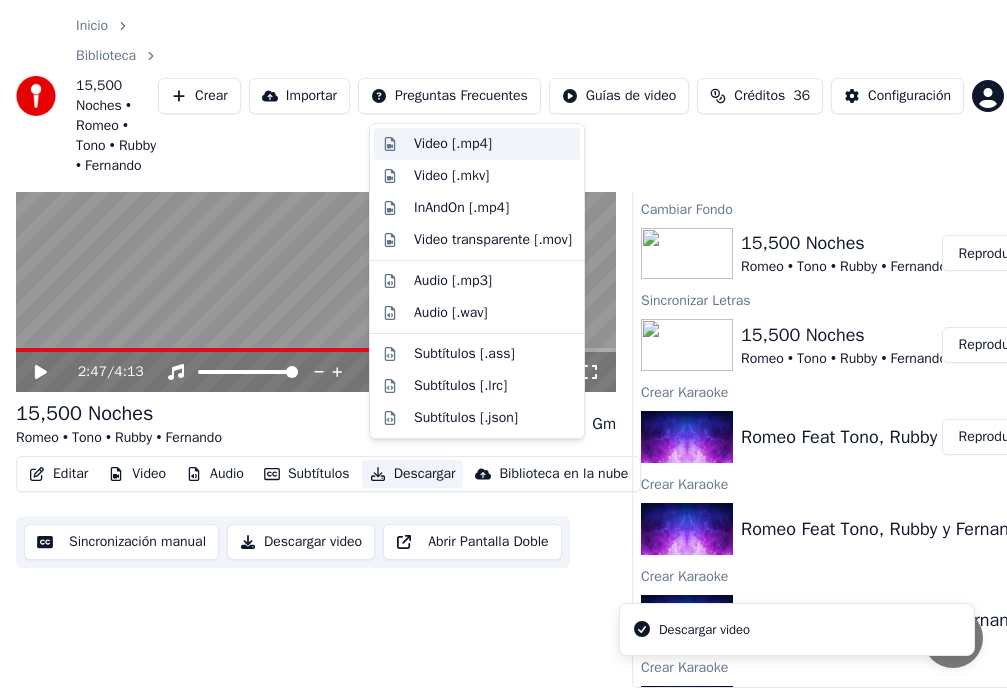 click on "Video [.mp4]" at bounding box center [453, 144] 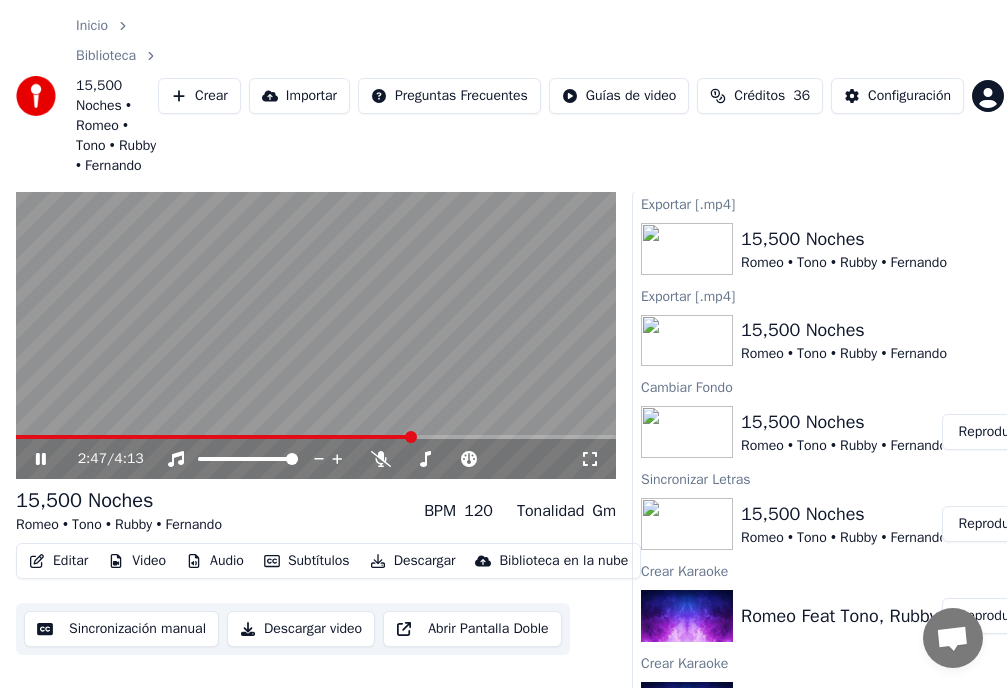 scroll, scrollTop: 171, scrollLeft: 0, axis: vertical 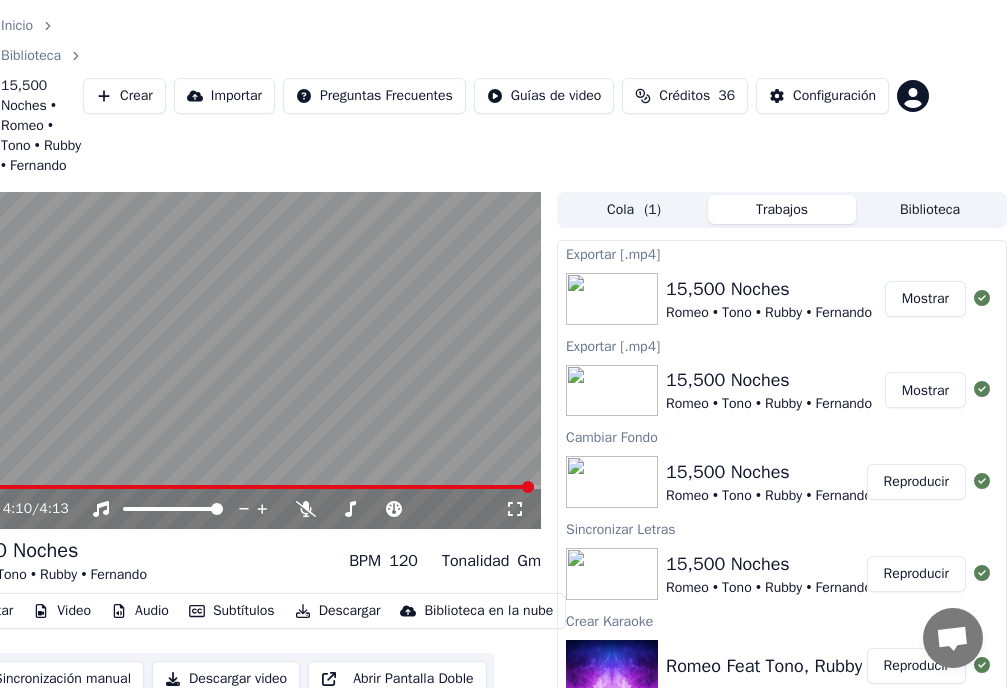 click on "Mostrar" at bounding box center (925, 299) 